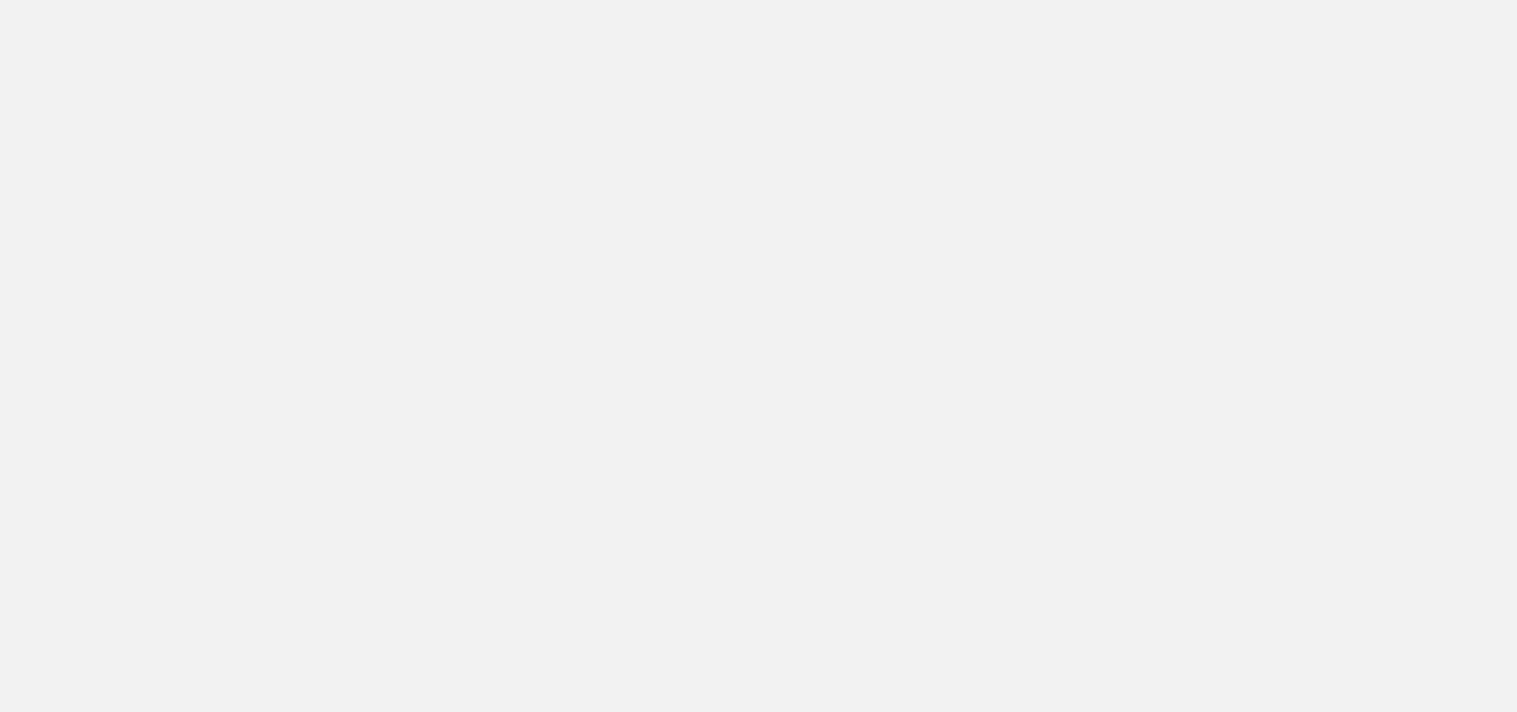 scroll, scrollTop: 0, scrollLeft: 0, axis: both 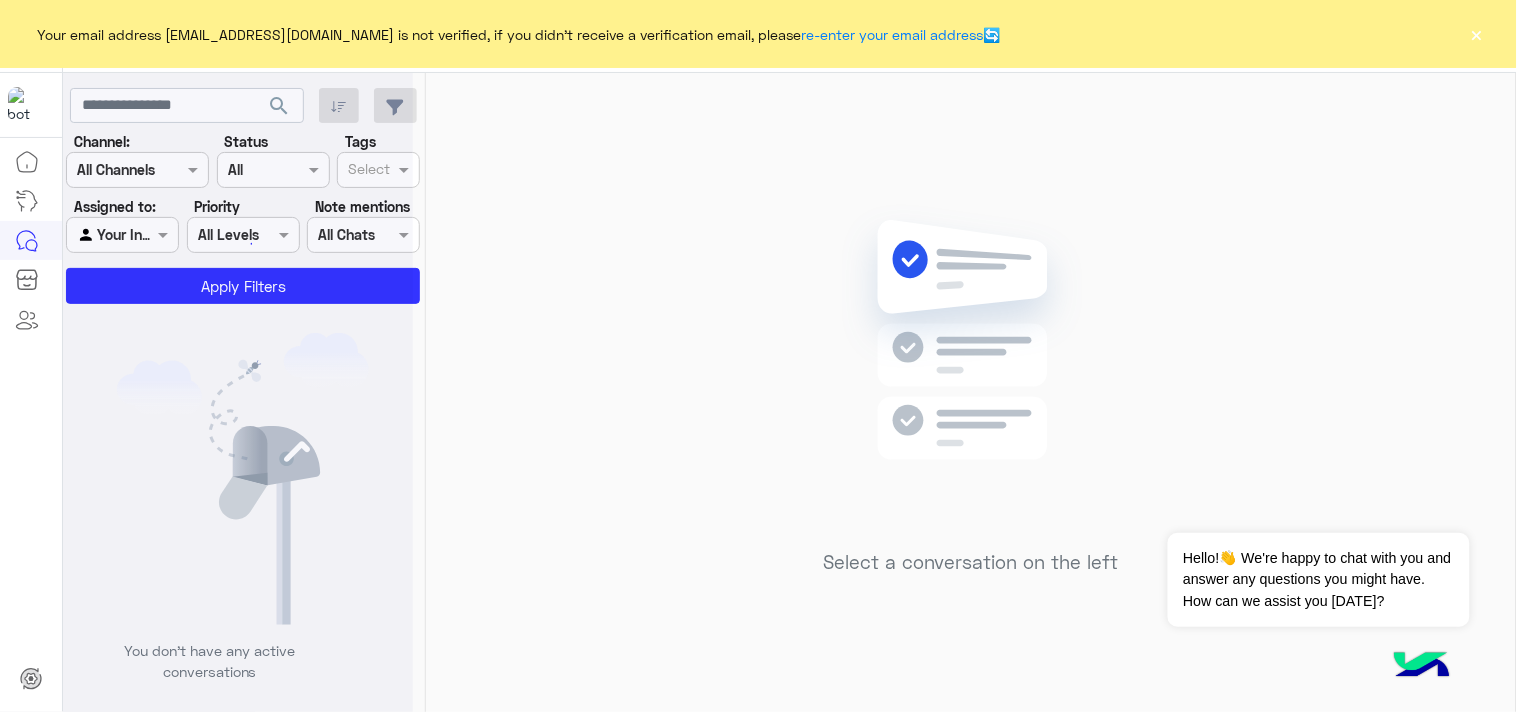 click on "Your email address [EMAIL_ADDRESS][DOMAIN_NAME] is not verified, if you didn't receive a verification email, please  re-enter your email address  🔄 ×" 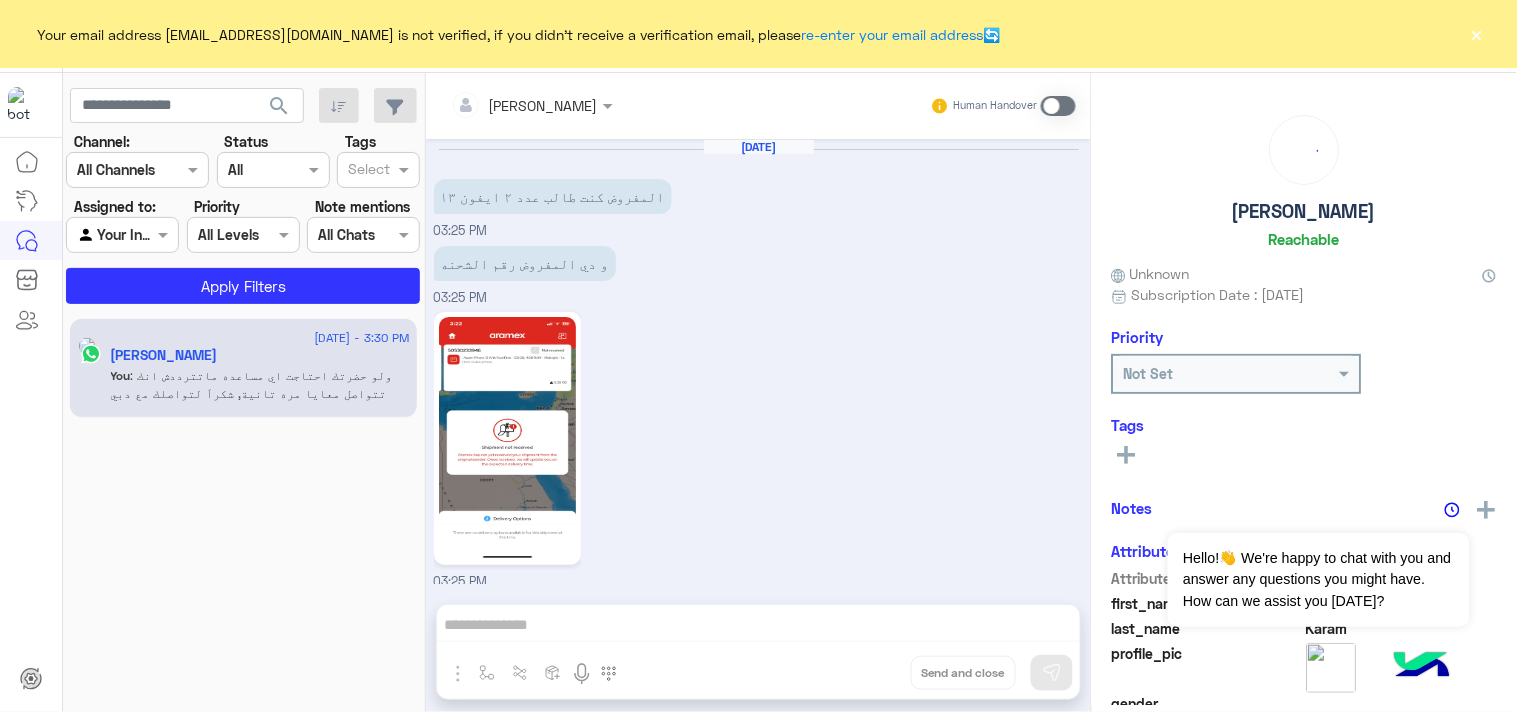 click on "×" 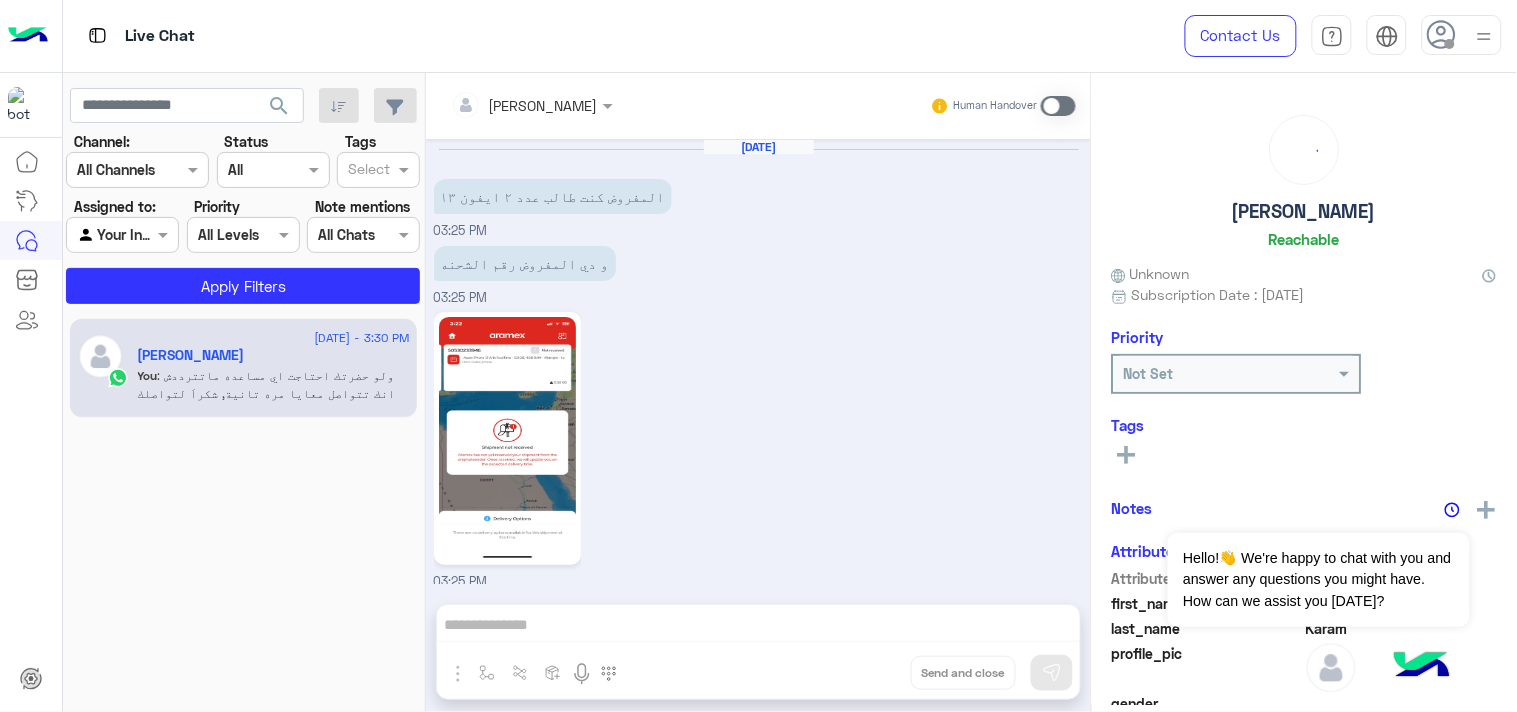 scroll, scrollTop: 1412, scrollLeft: 0, axis: vertical 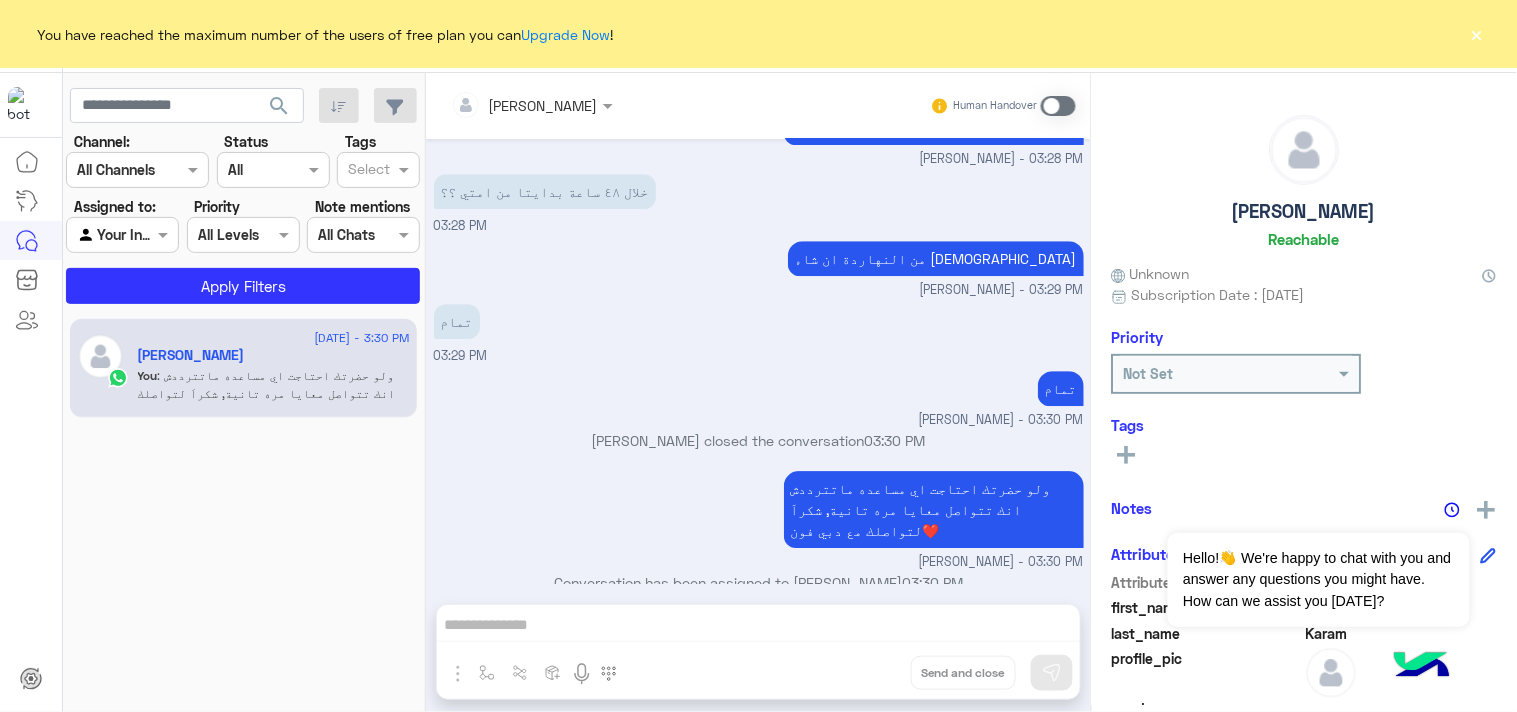 click on "search" 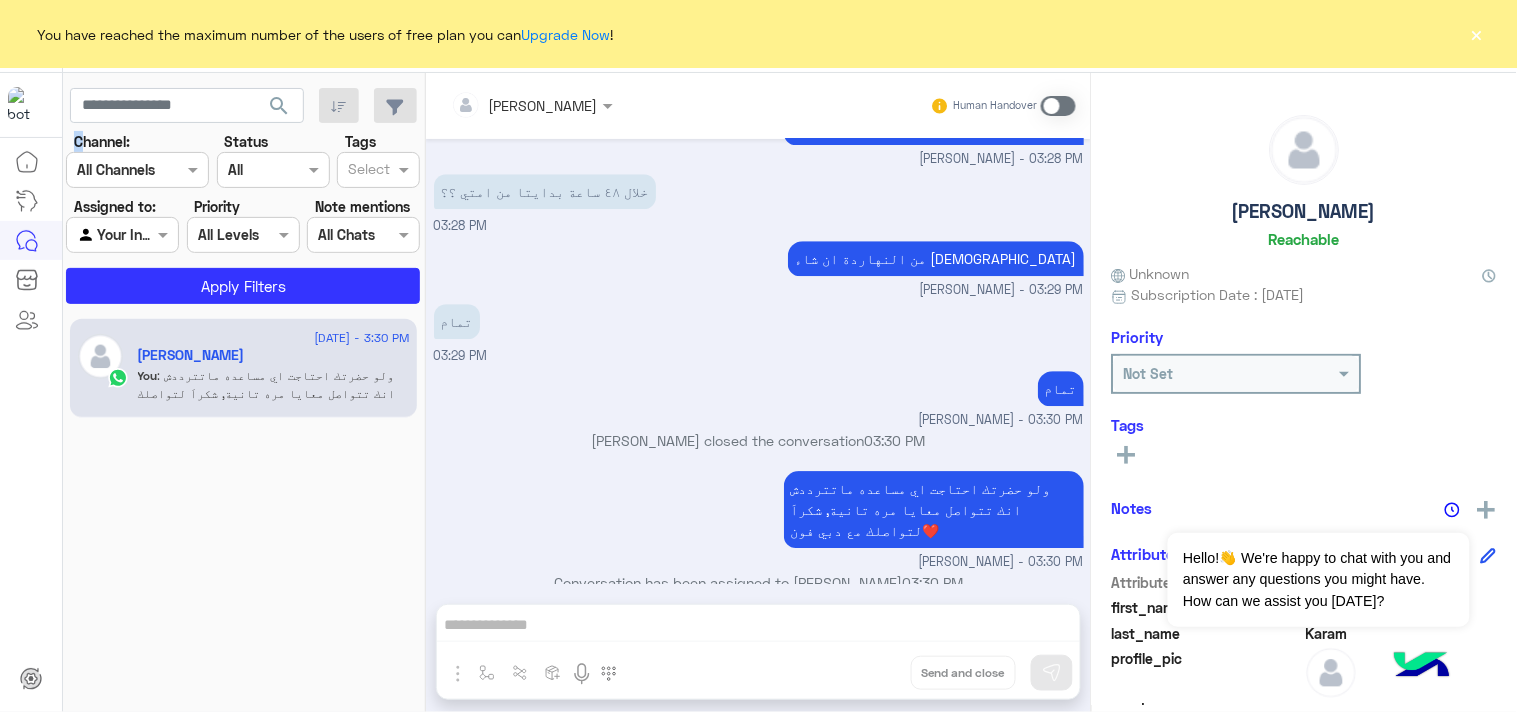 click on "search" 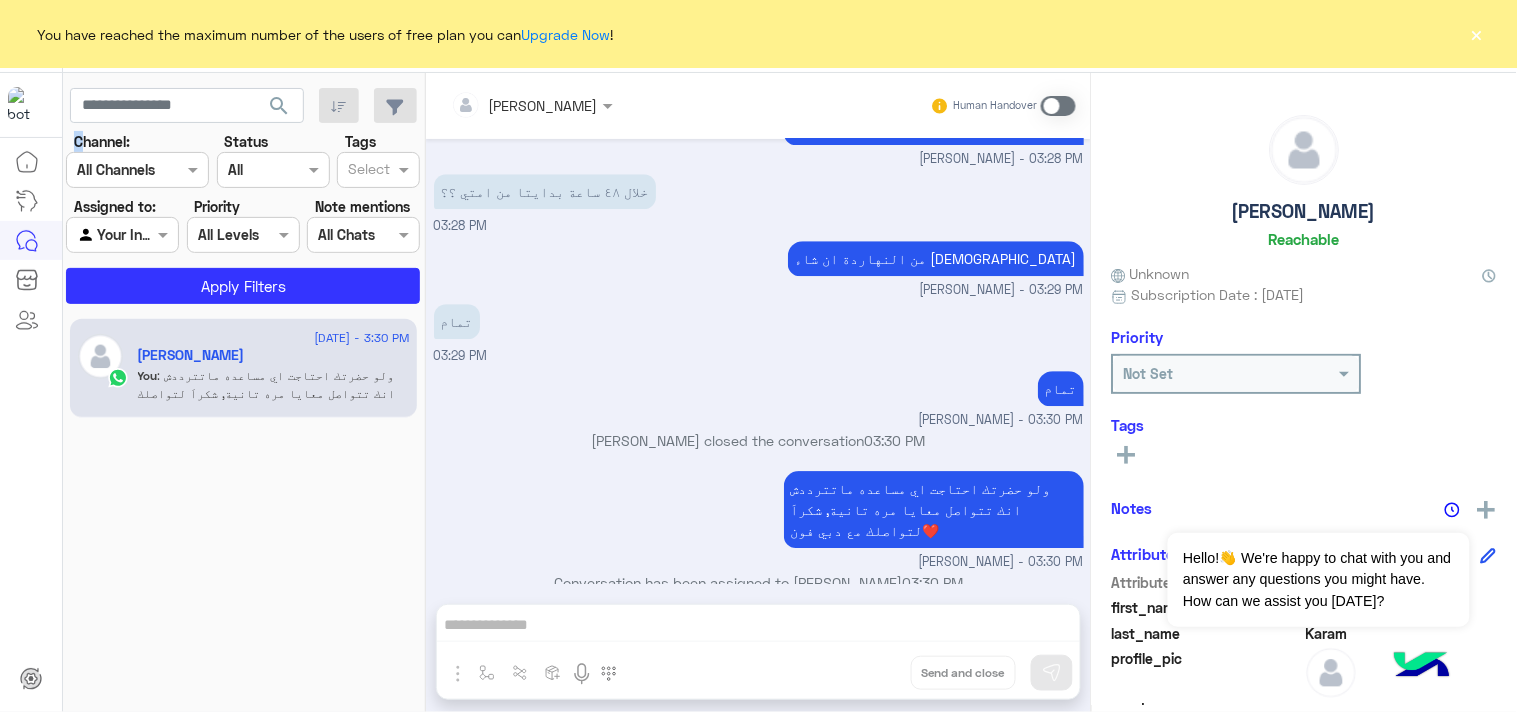 click on "×" 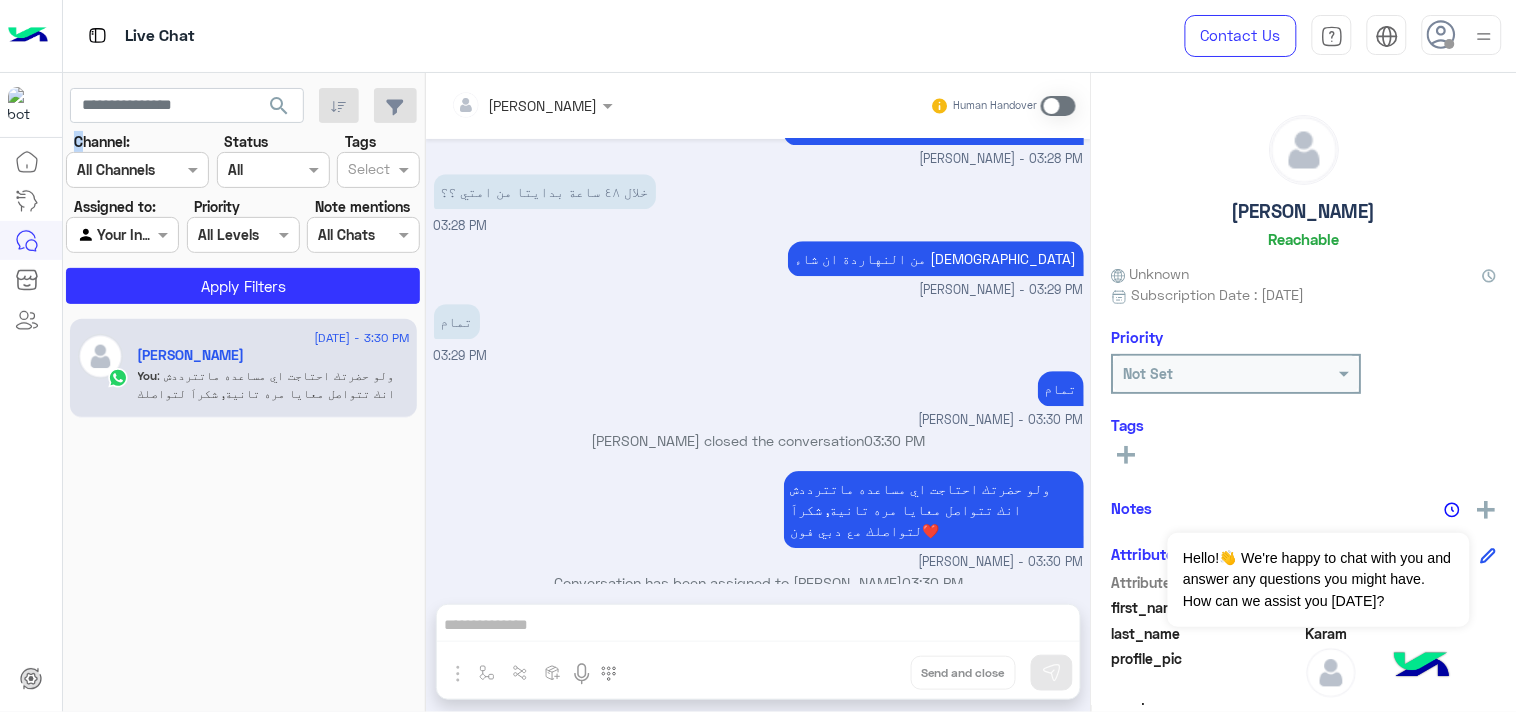 click at bounding box center [1484, 36] 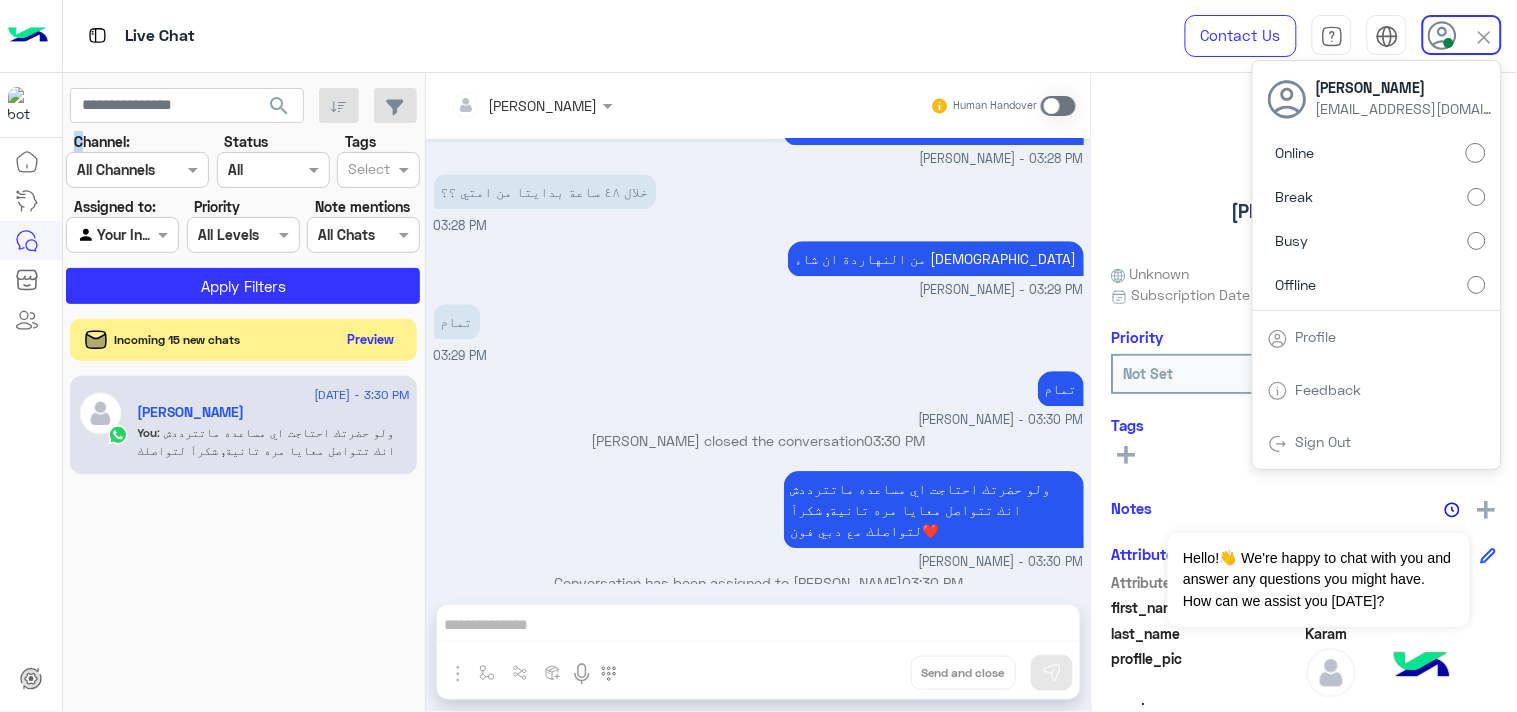 click on "Preview" 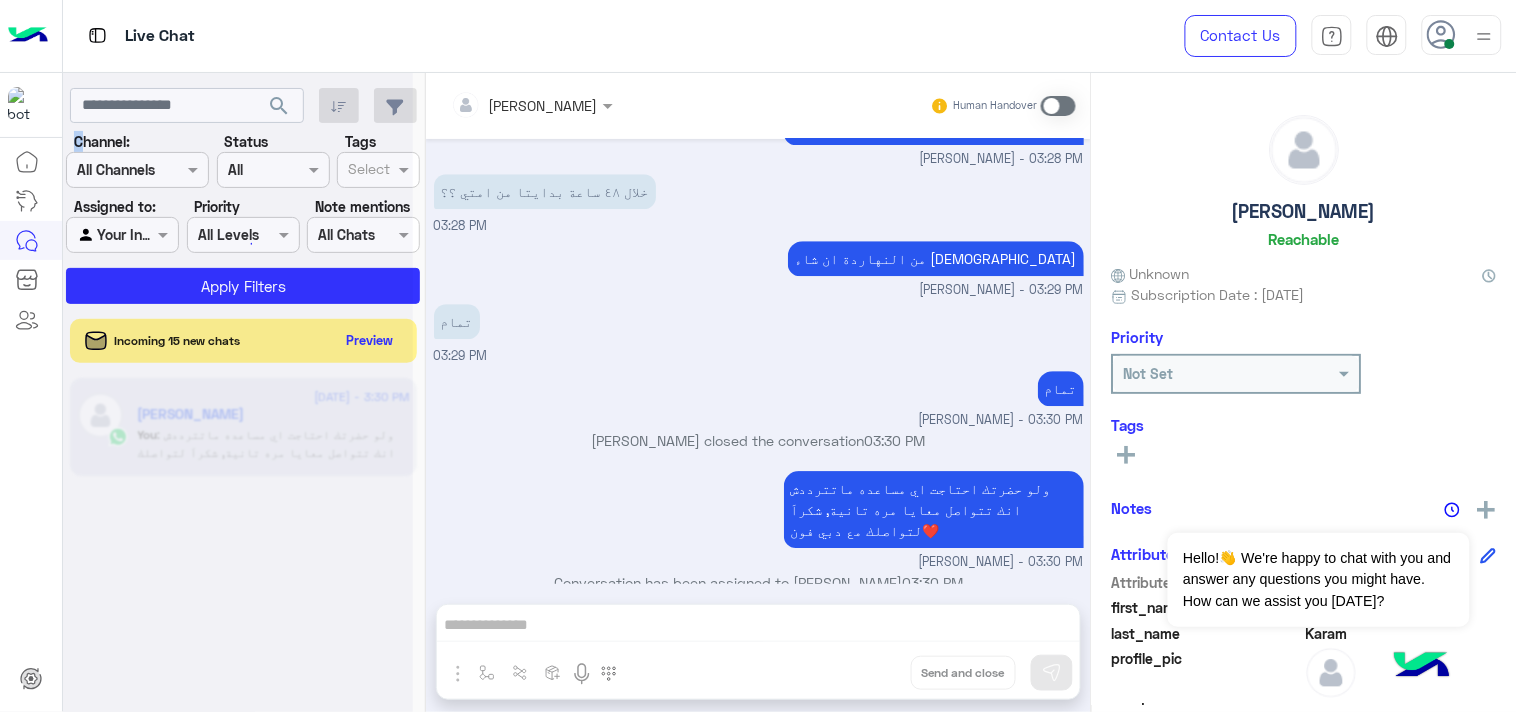 click 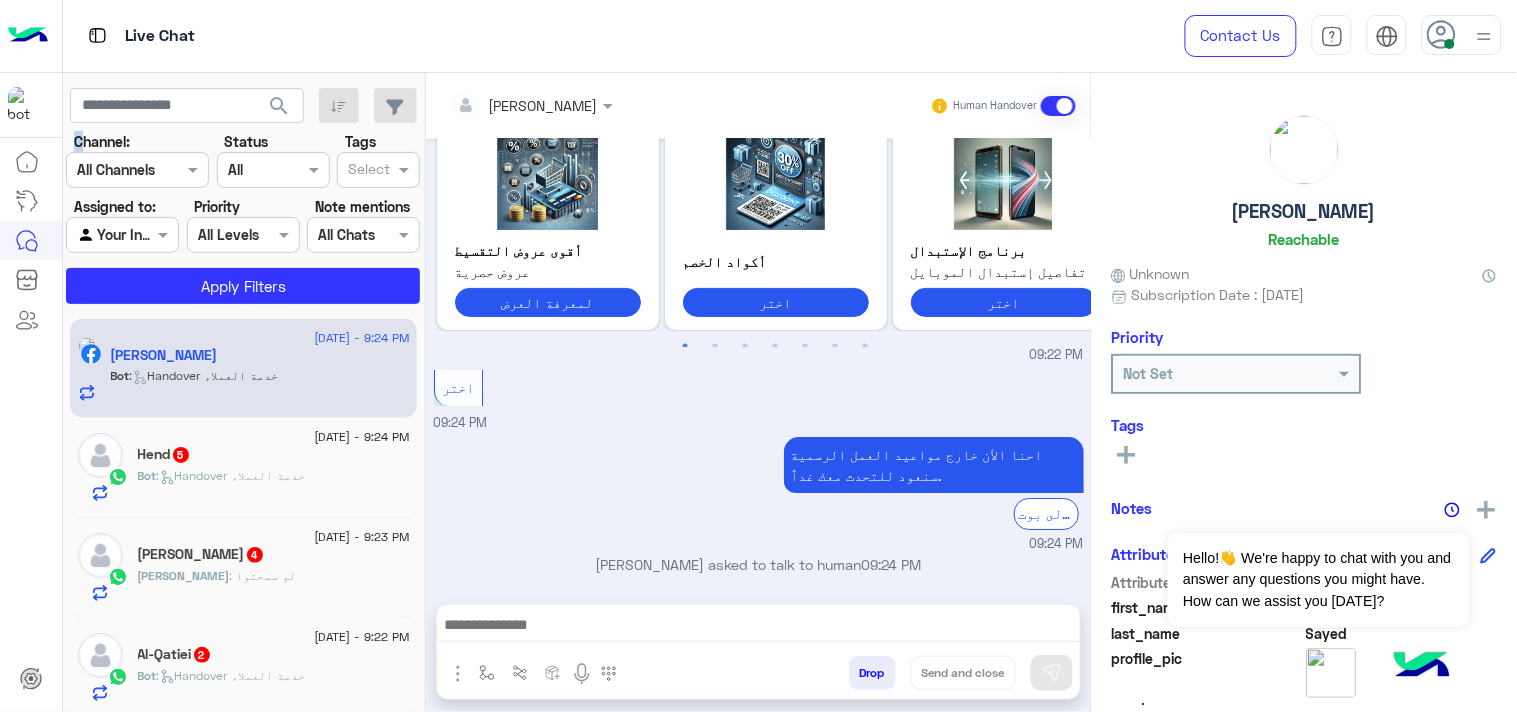 scroll, scrollTop: 1642, scrollLeft: 0, axis: vertical 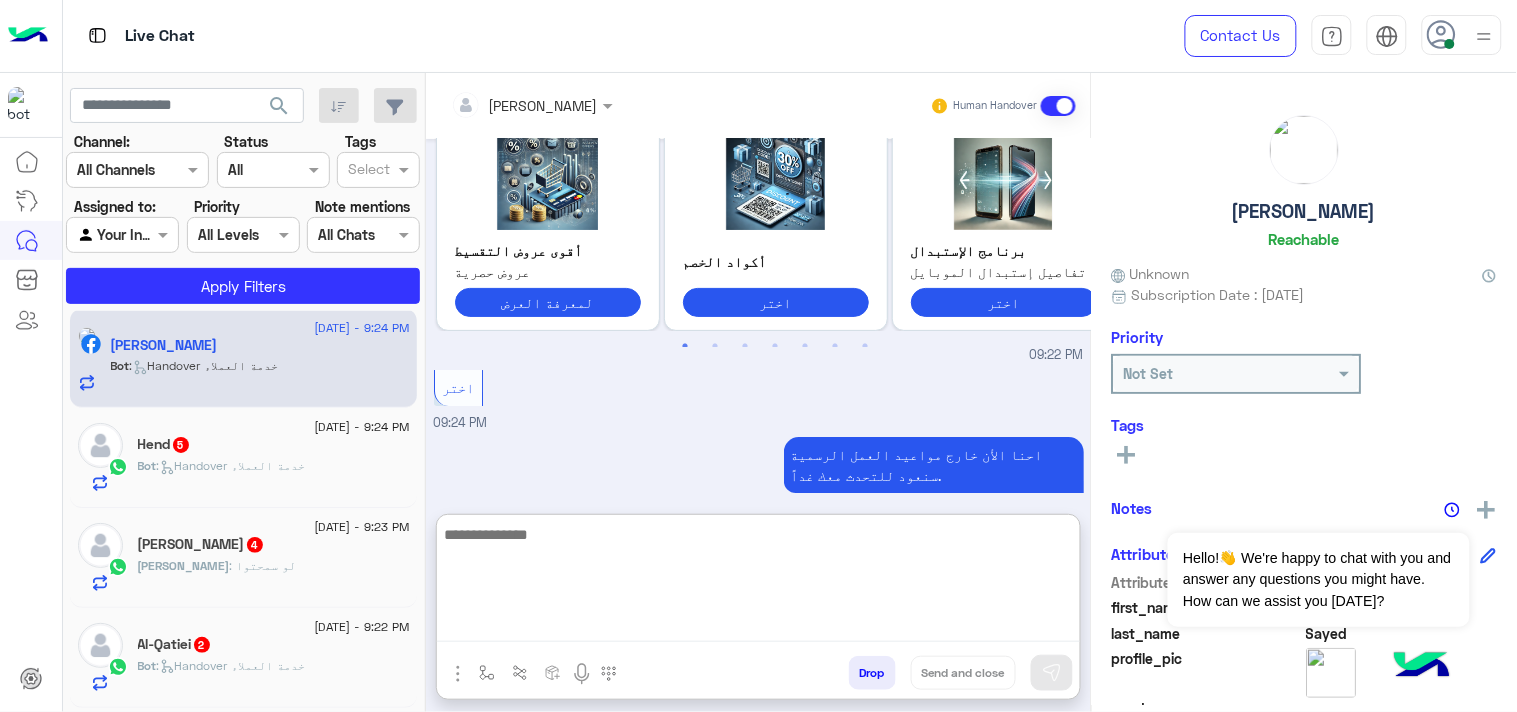click at bounding box center [758, 582] 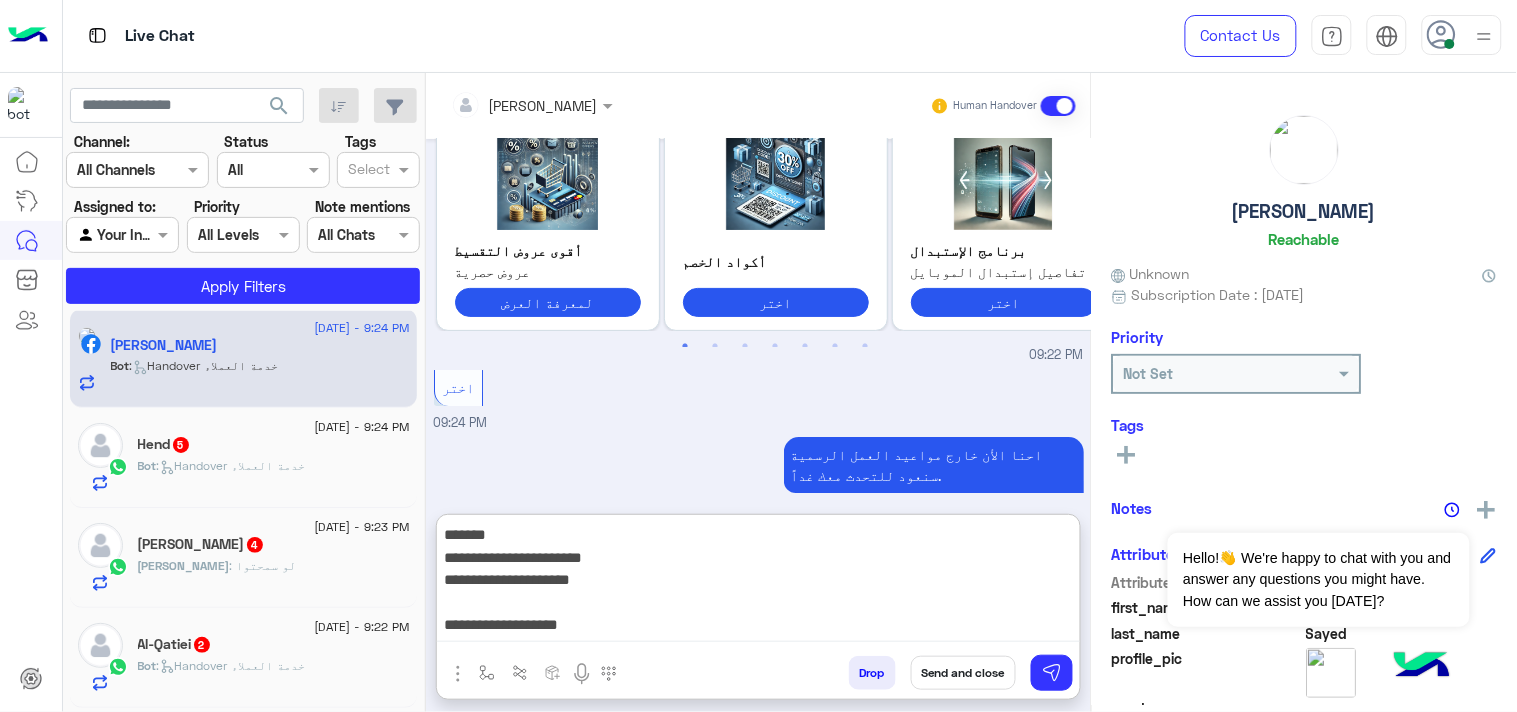 scroll, scrollTop: 38, scrollLeft: 0, axis: vertical 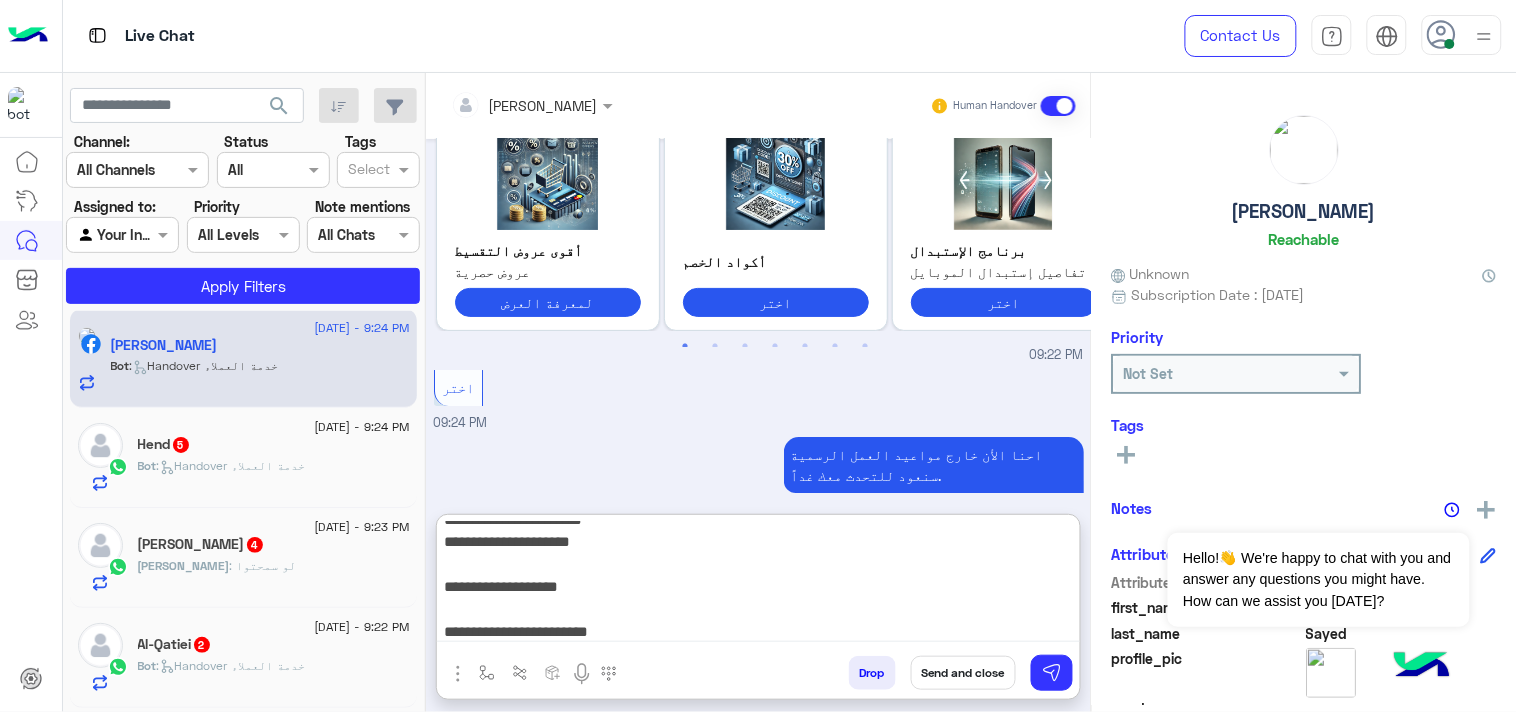 click on "**********" at bounding box center (758, 582) 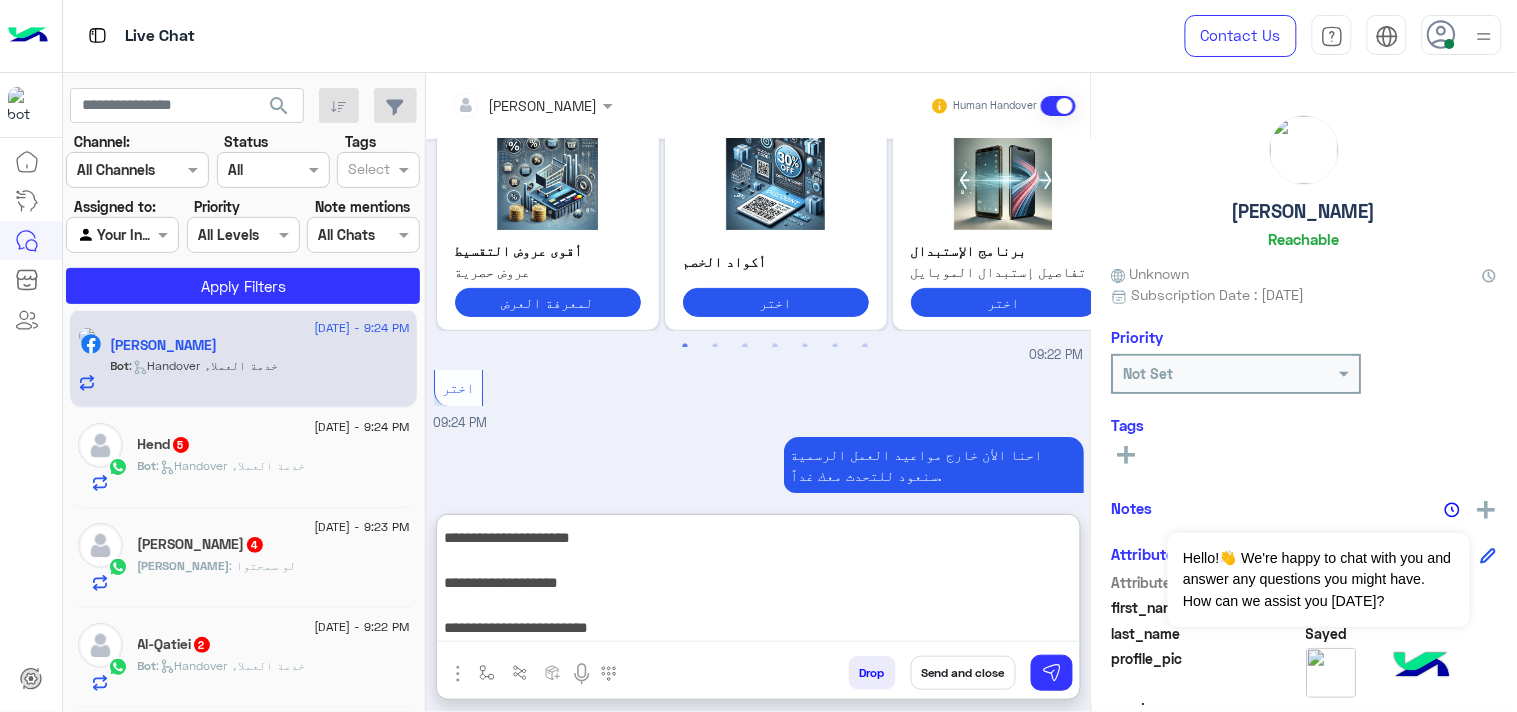 type on "**********" 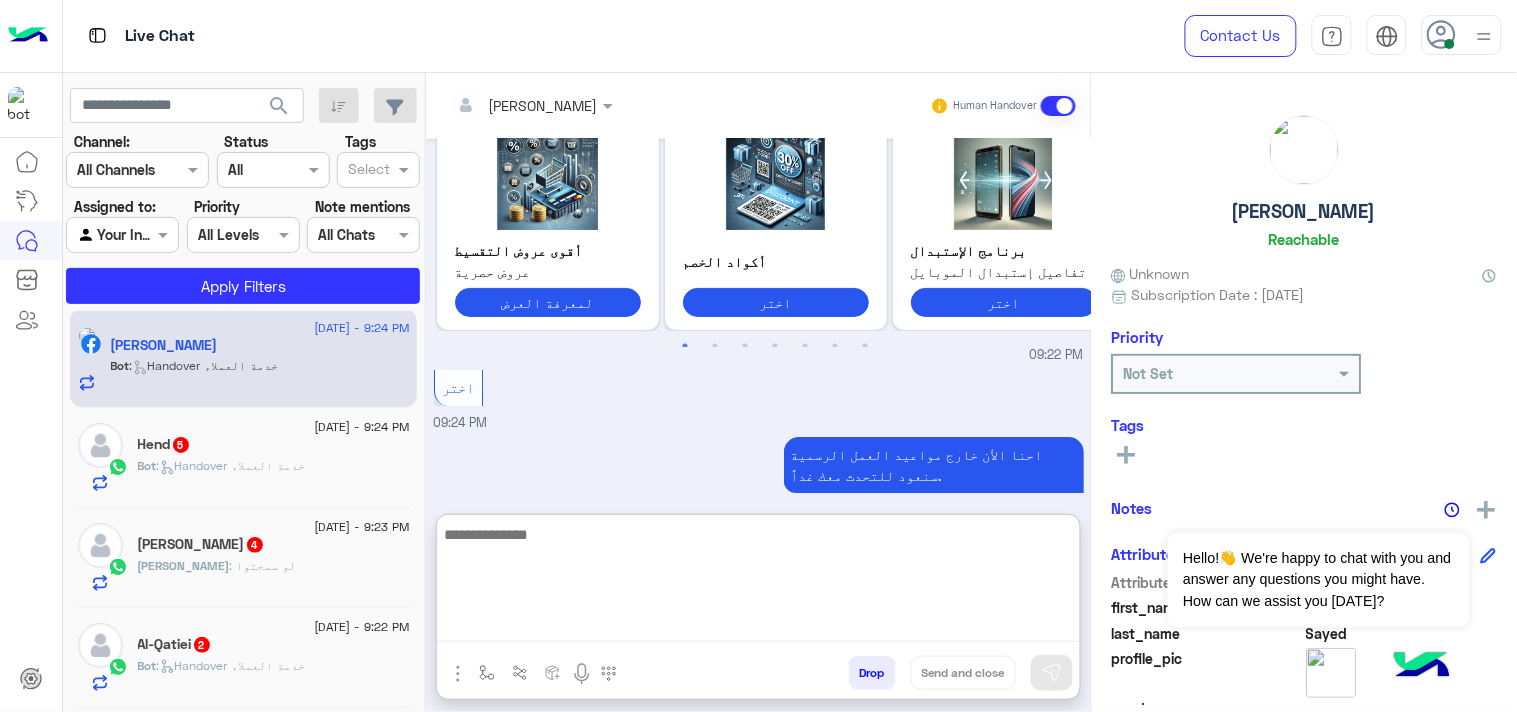 scroll, scrollTop: 0, scrollLeft: 0, axis: both 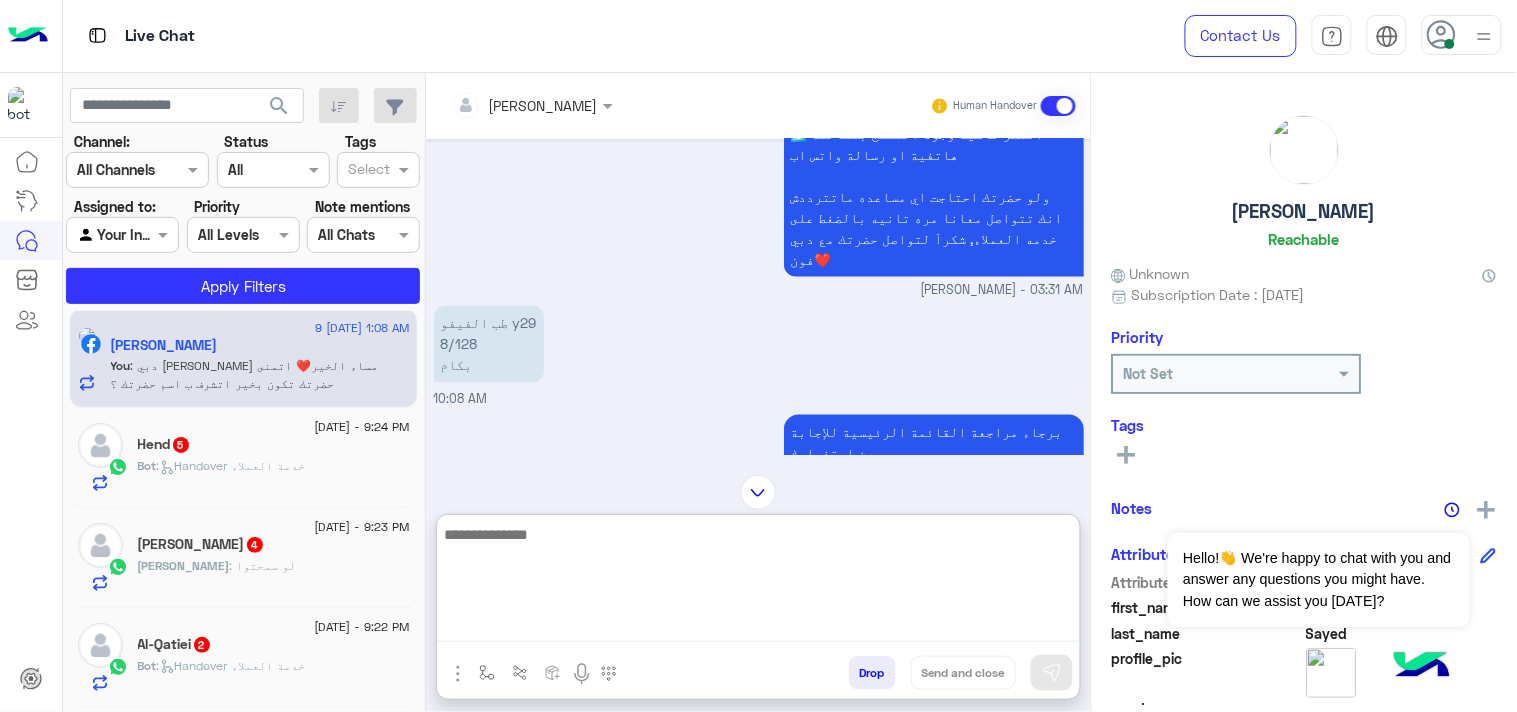 paste on "**********" 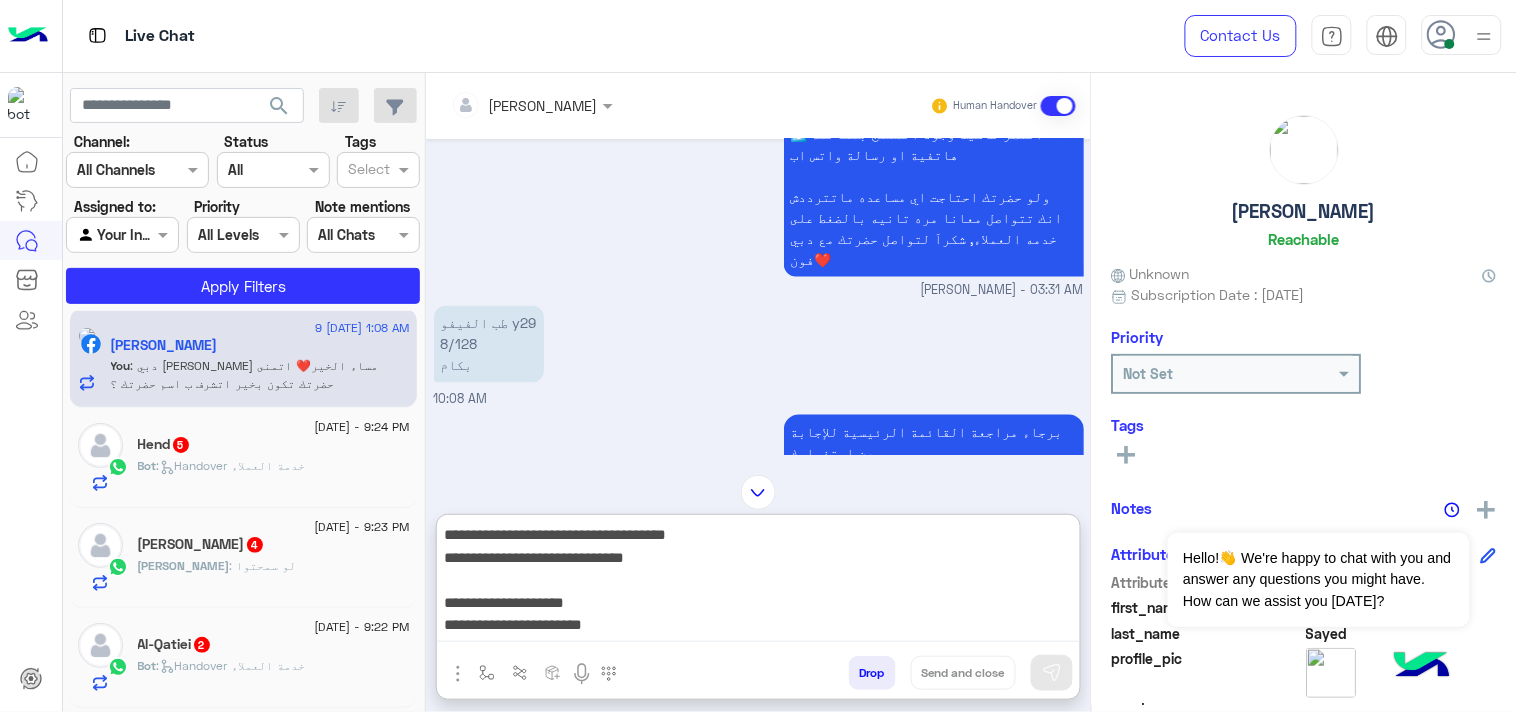 scroll, scrollTop: 16, scrollLeft: 0, axis: vertical 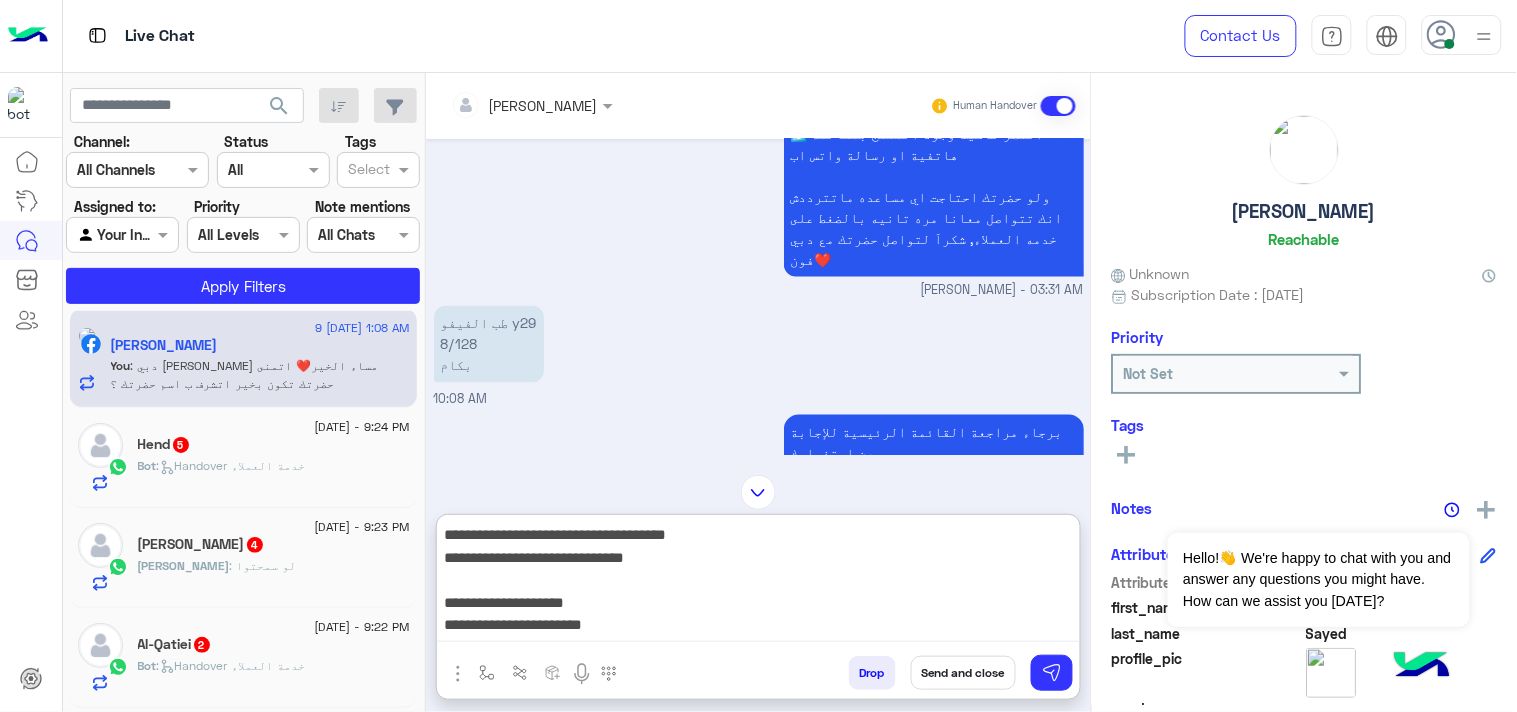 click on "**********" at bounding box center [758, 582] 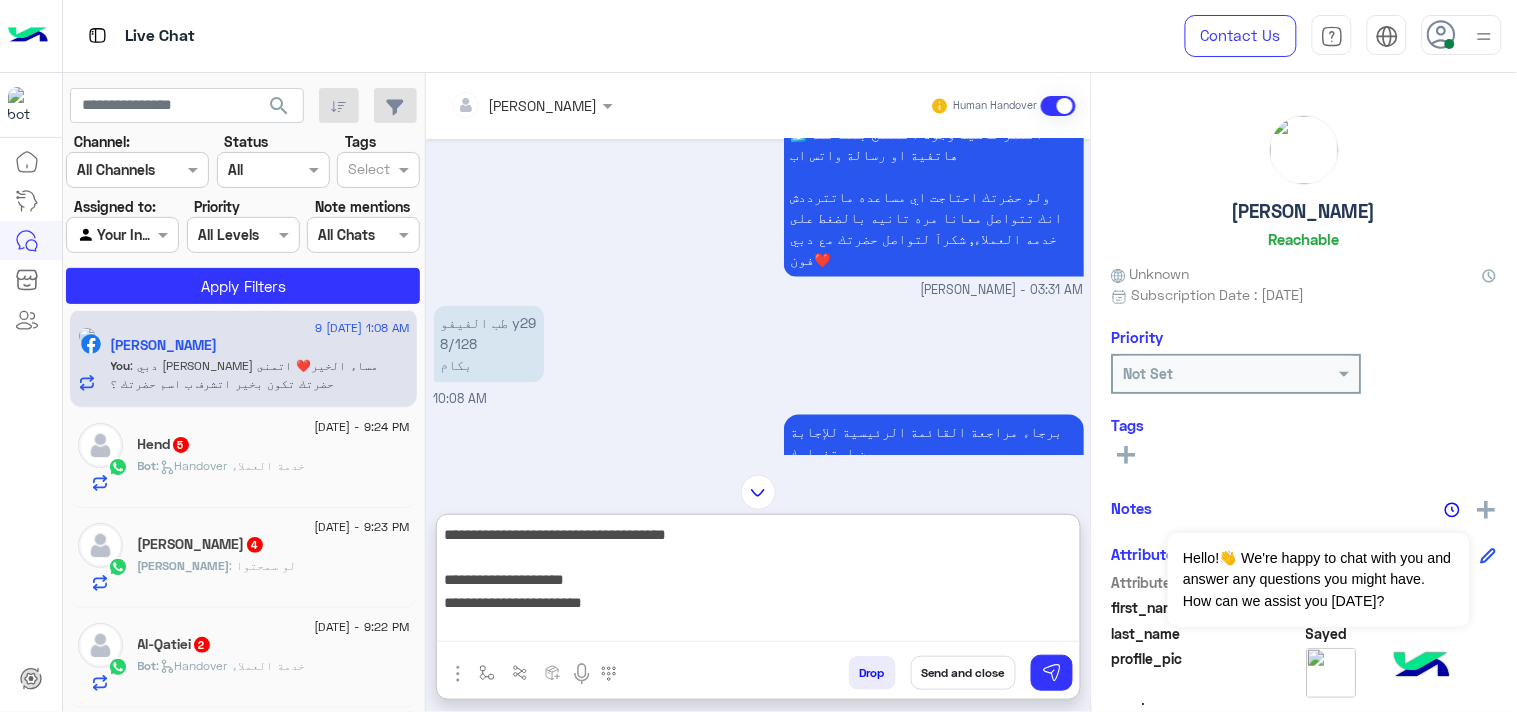 scroll, scrollTop: 0, scrollLeft: 0, axis: both 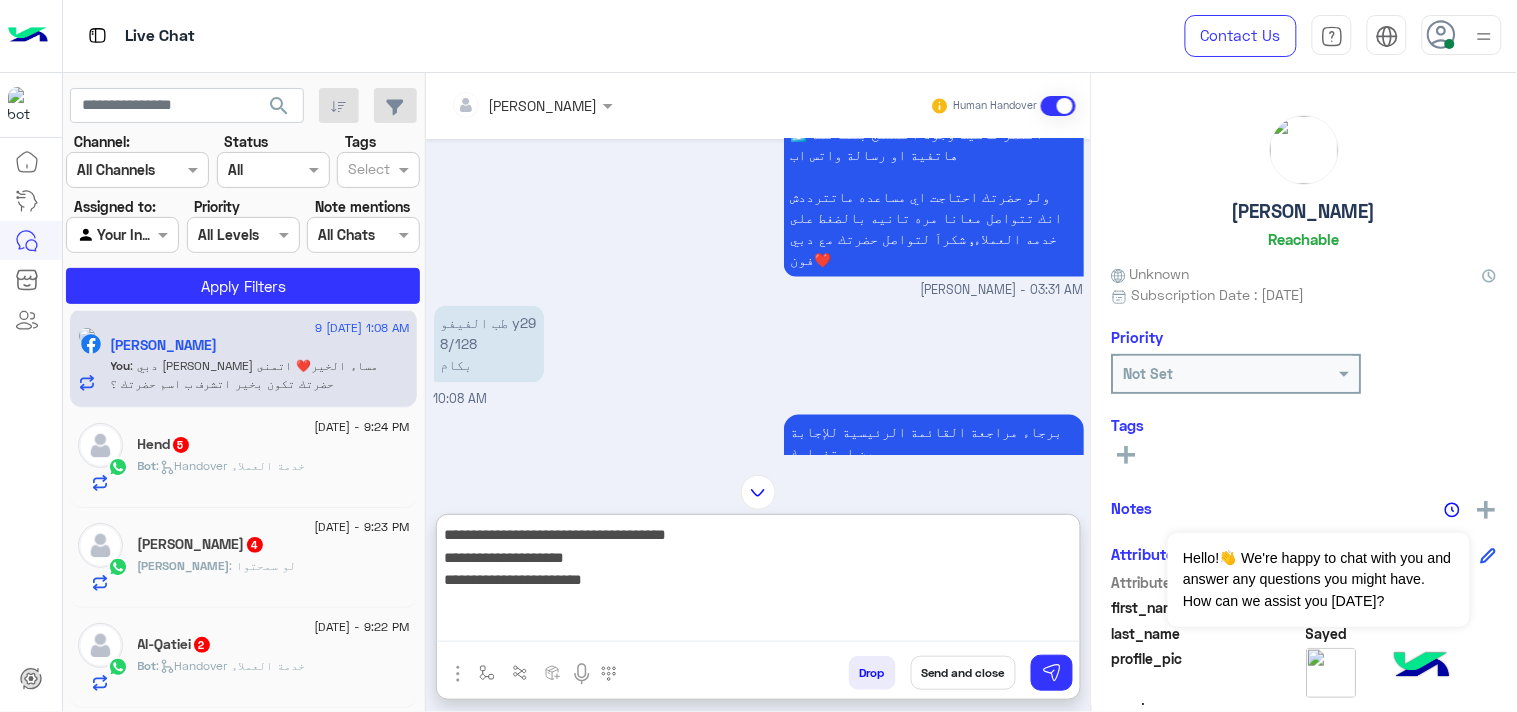 drag, startPoint x: 496, startPoint y: 552, endPoint x: 664, endPoint y: 556, distance: 168.0476 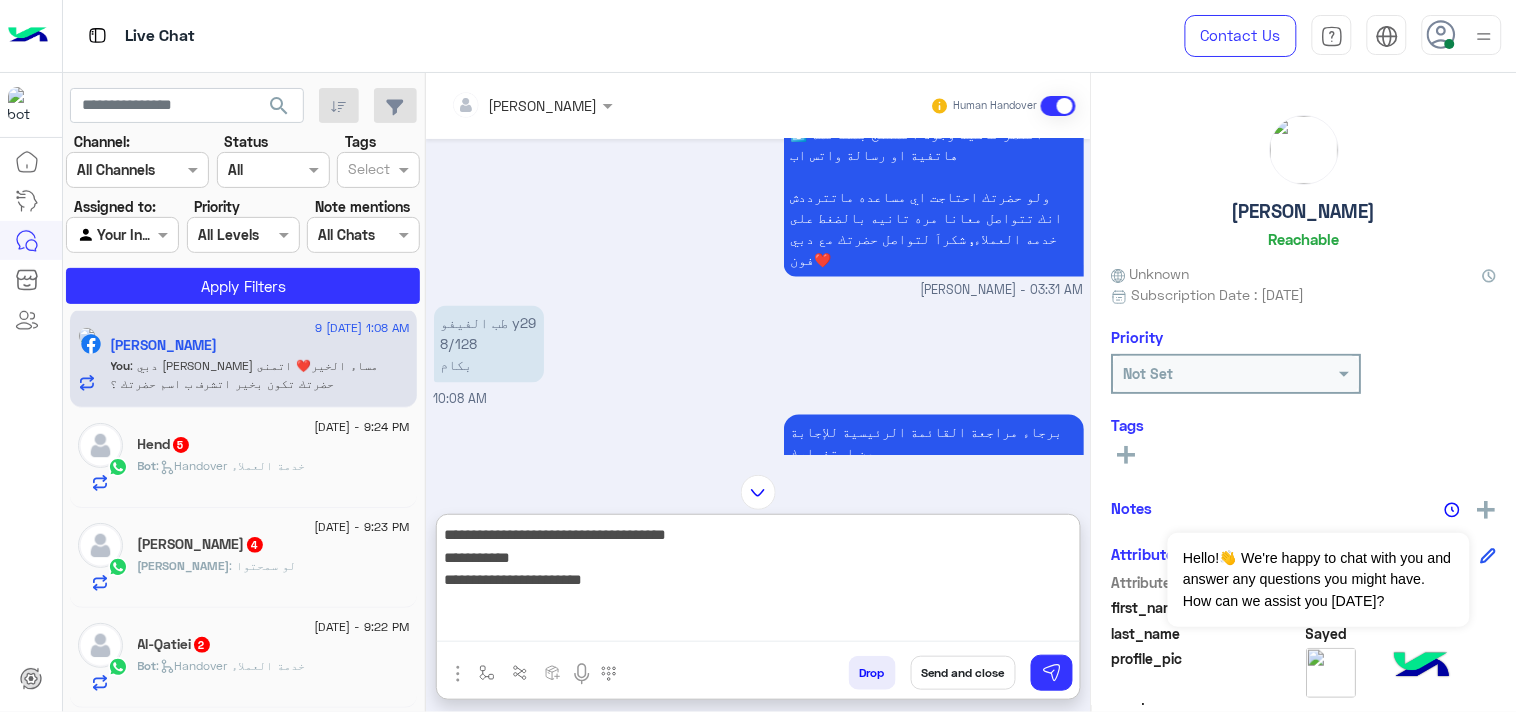 drag, startPoint x: 493, startPoint y: 582, endPoint x: 754, endPoint y: 573, distance: 261.15512 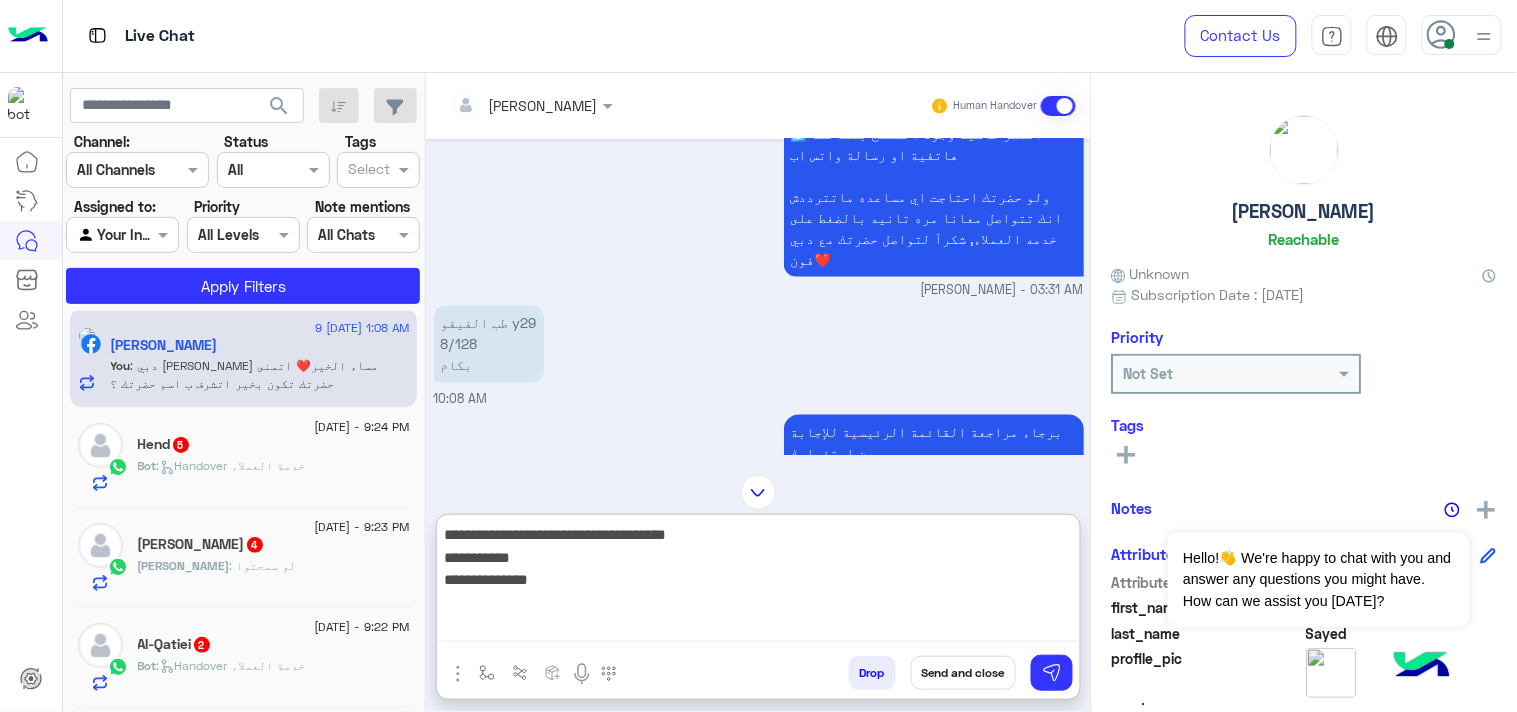 type on "**********" 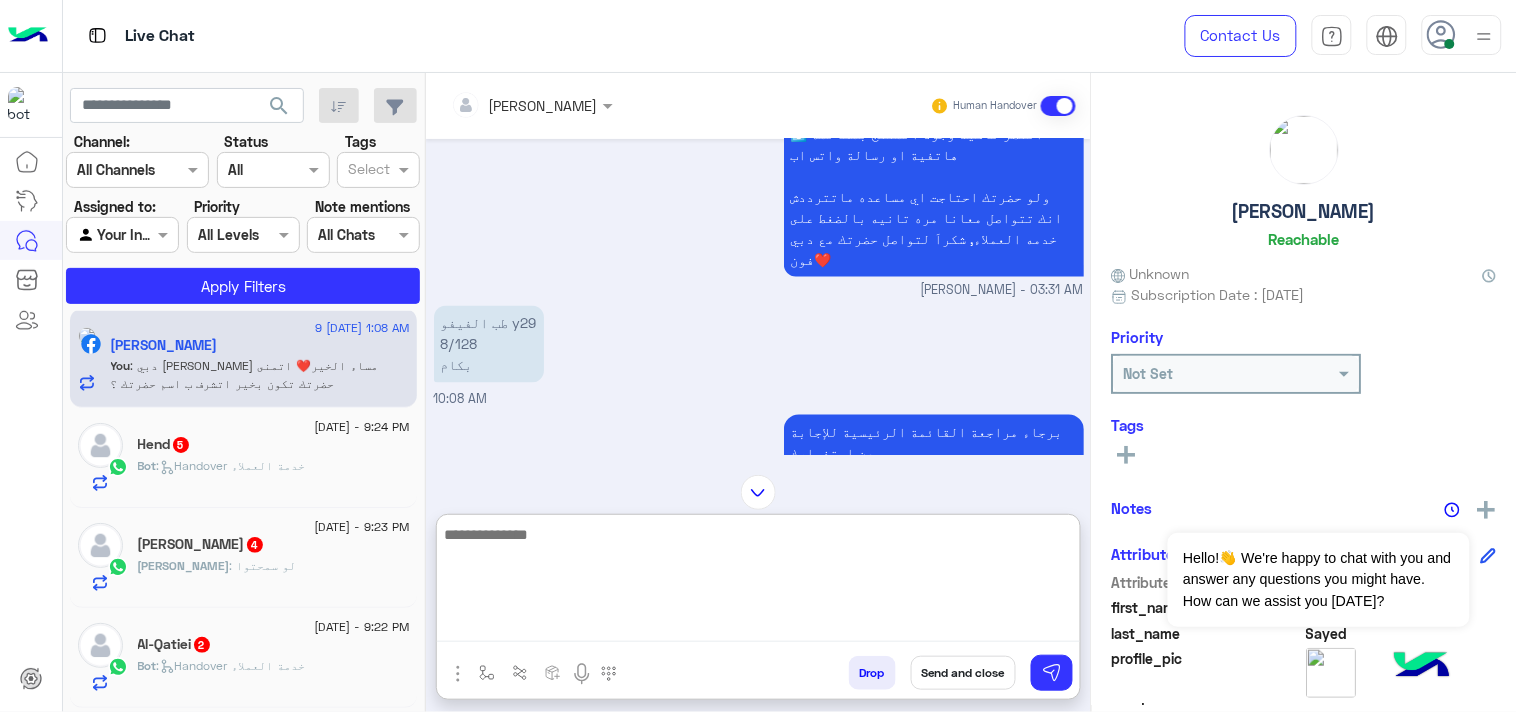 scroll, scrollTop: 2057, scrollLeft: 0, axis: vertical 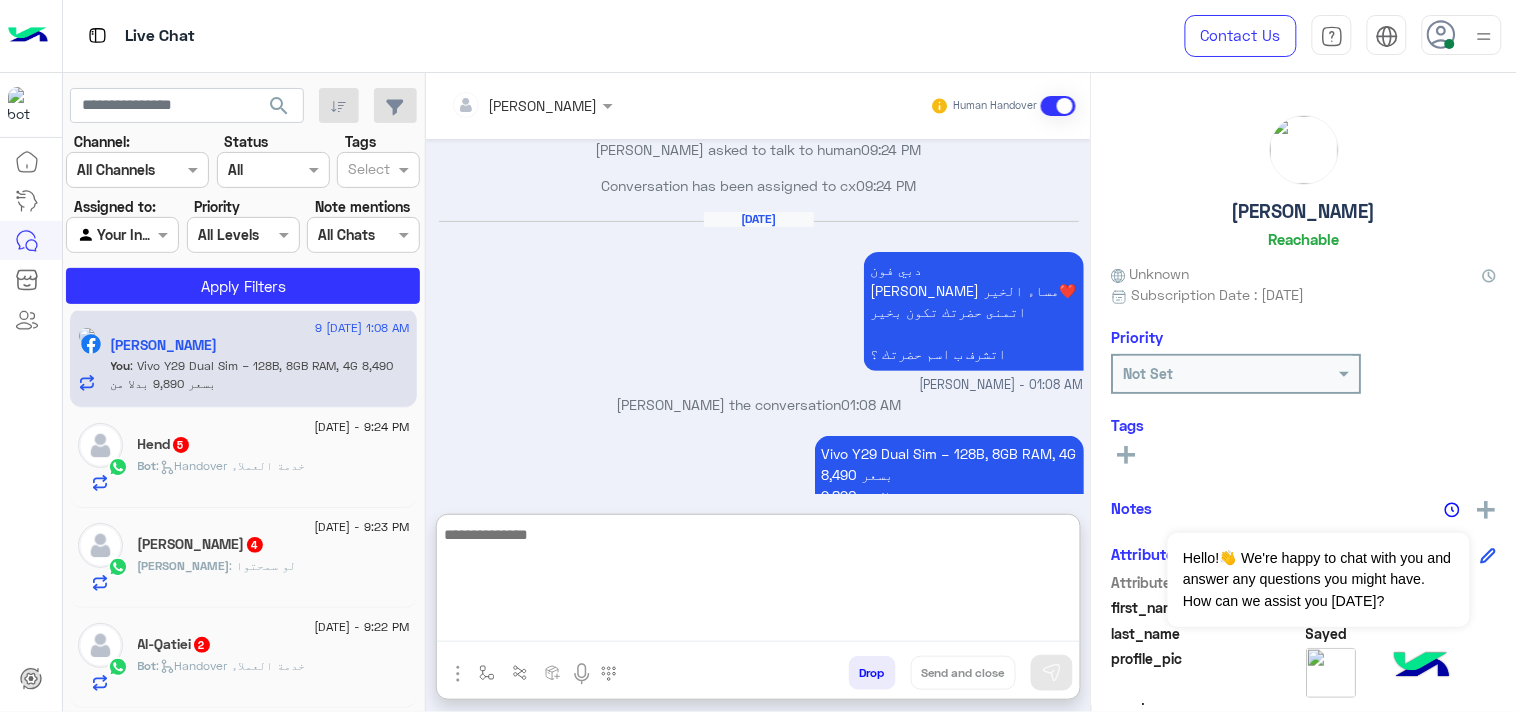 paste on "**********" 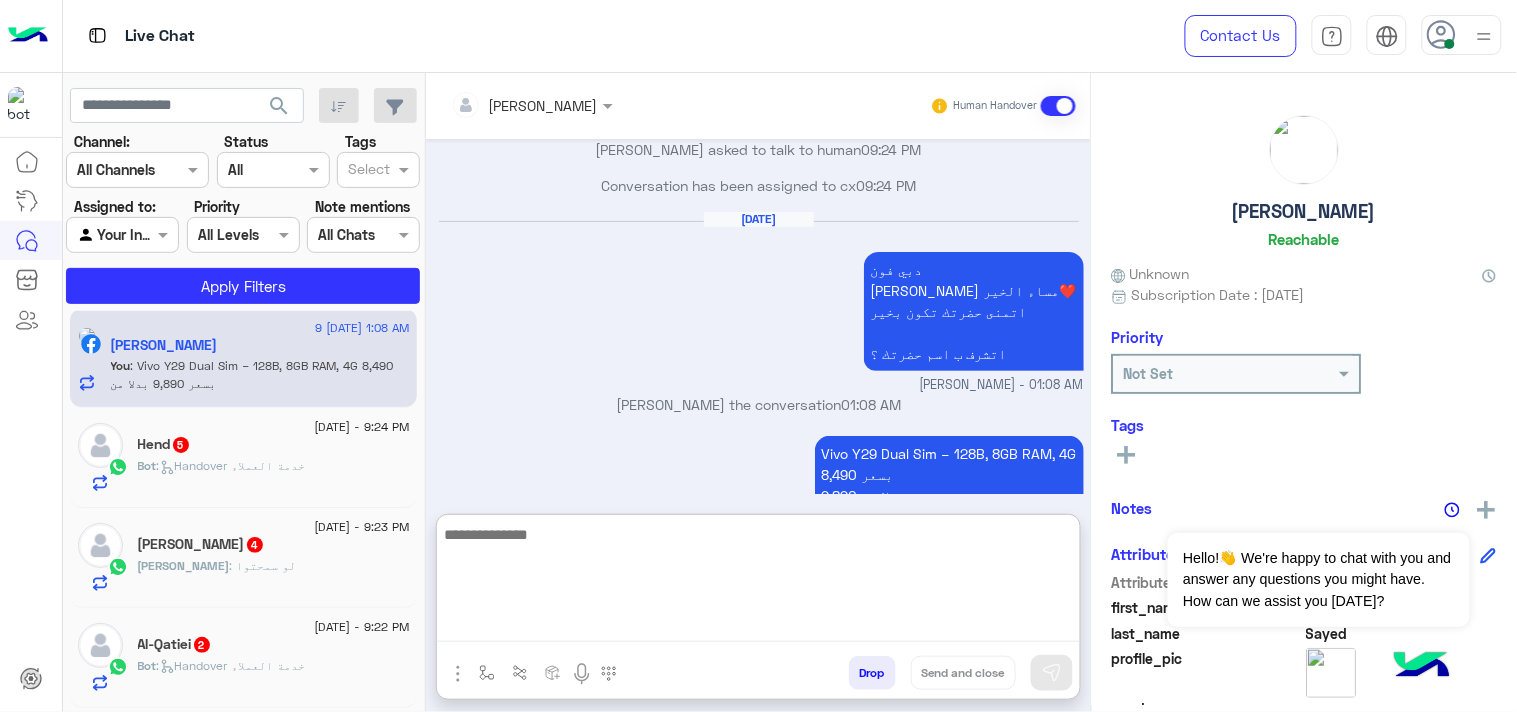 scroll, scrollTop: 2184, scrollLeft: 0, axis: vertical 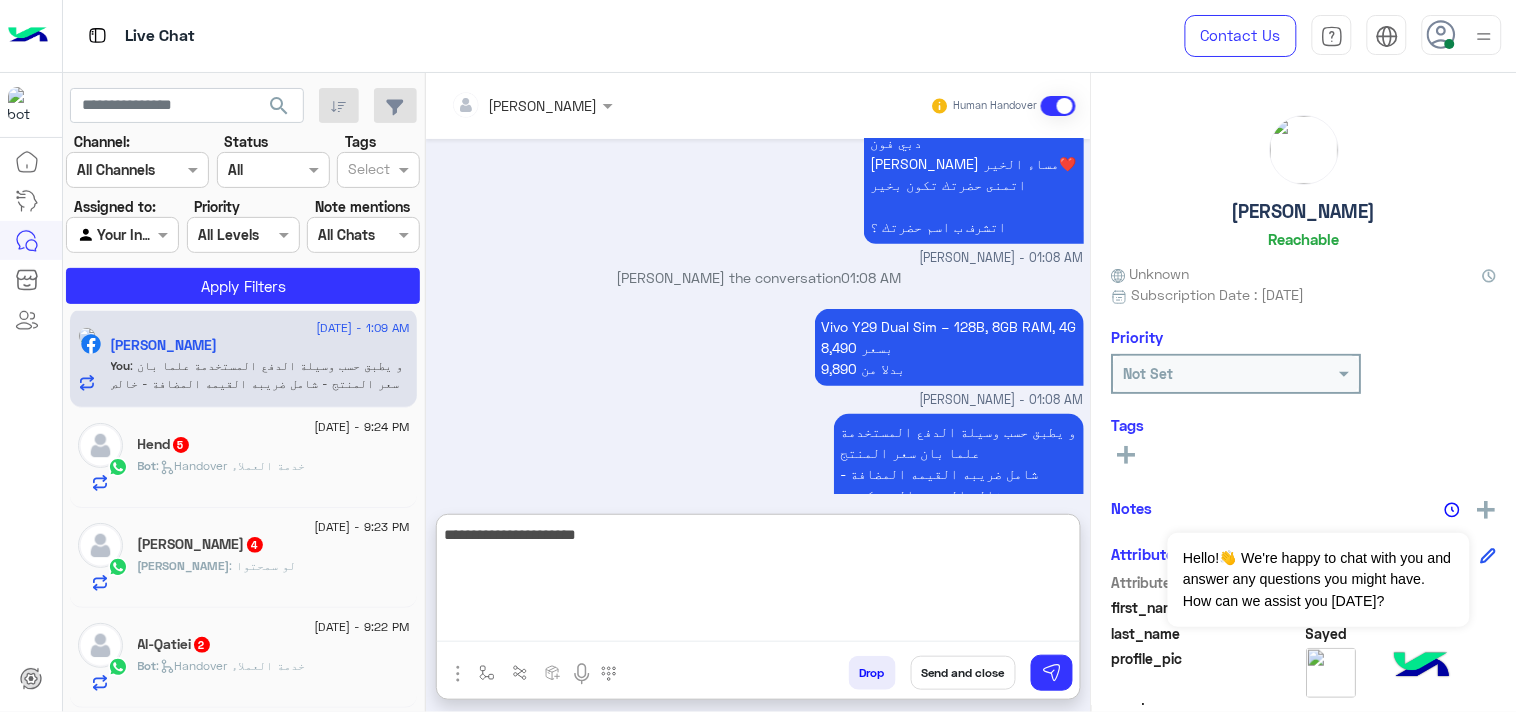 type on "**********" 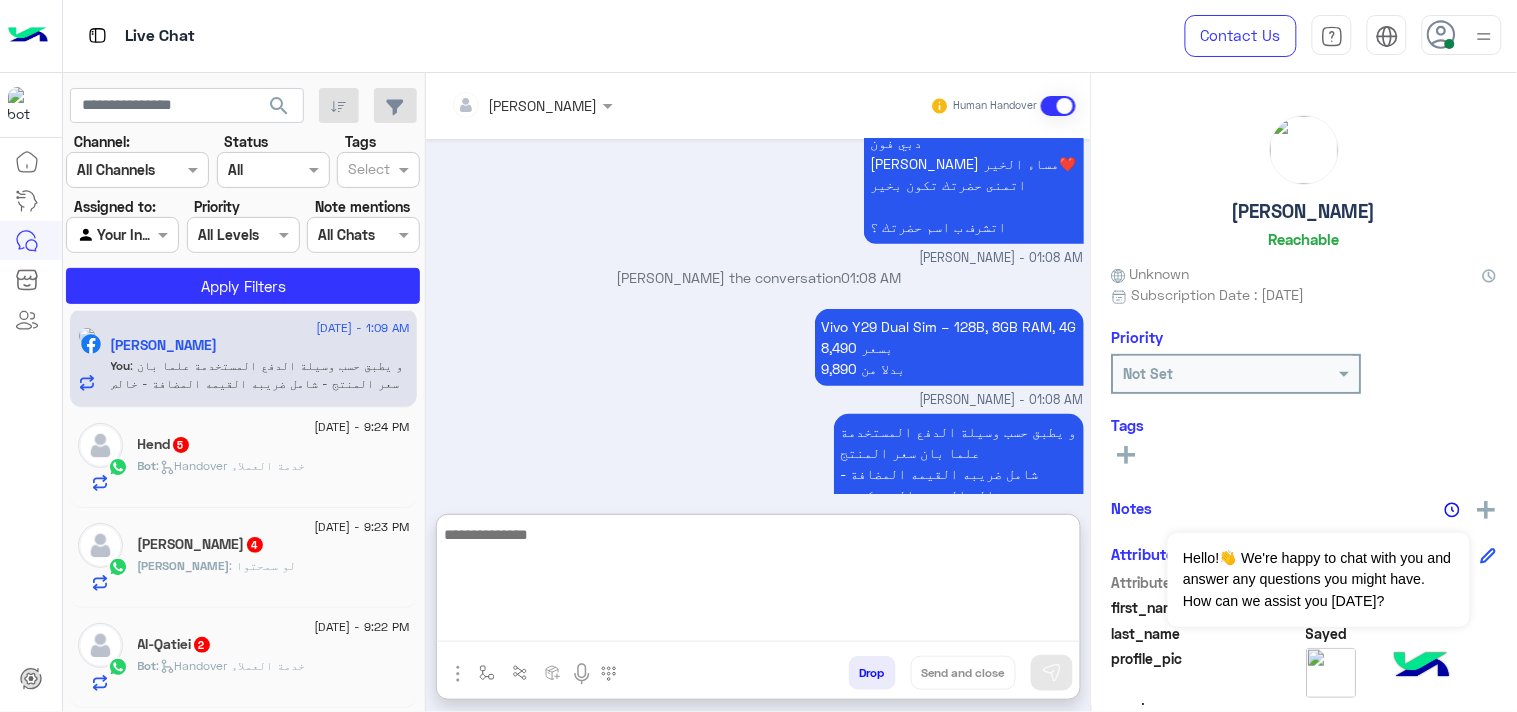 scroll, scrollTop: 2247, scrollLeft: 0, axis: vertical 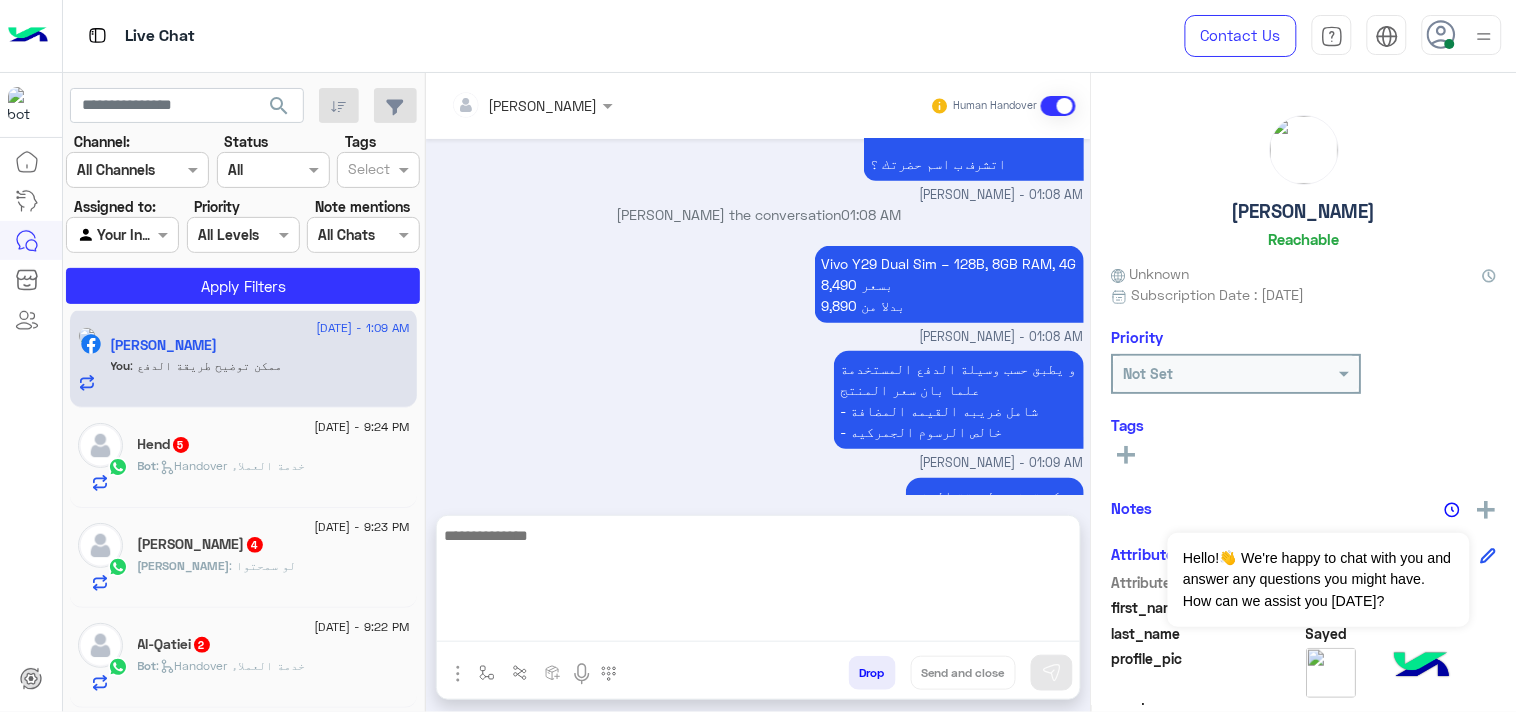 click on "Bot :   Handover خدمة العملاء" 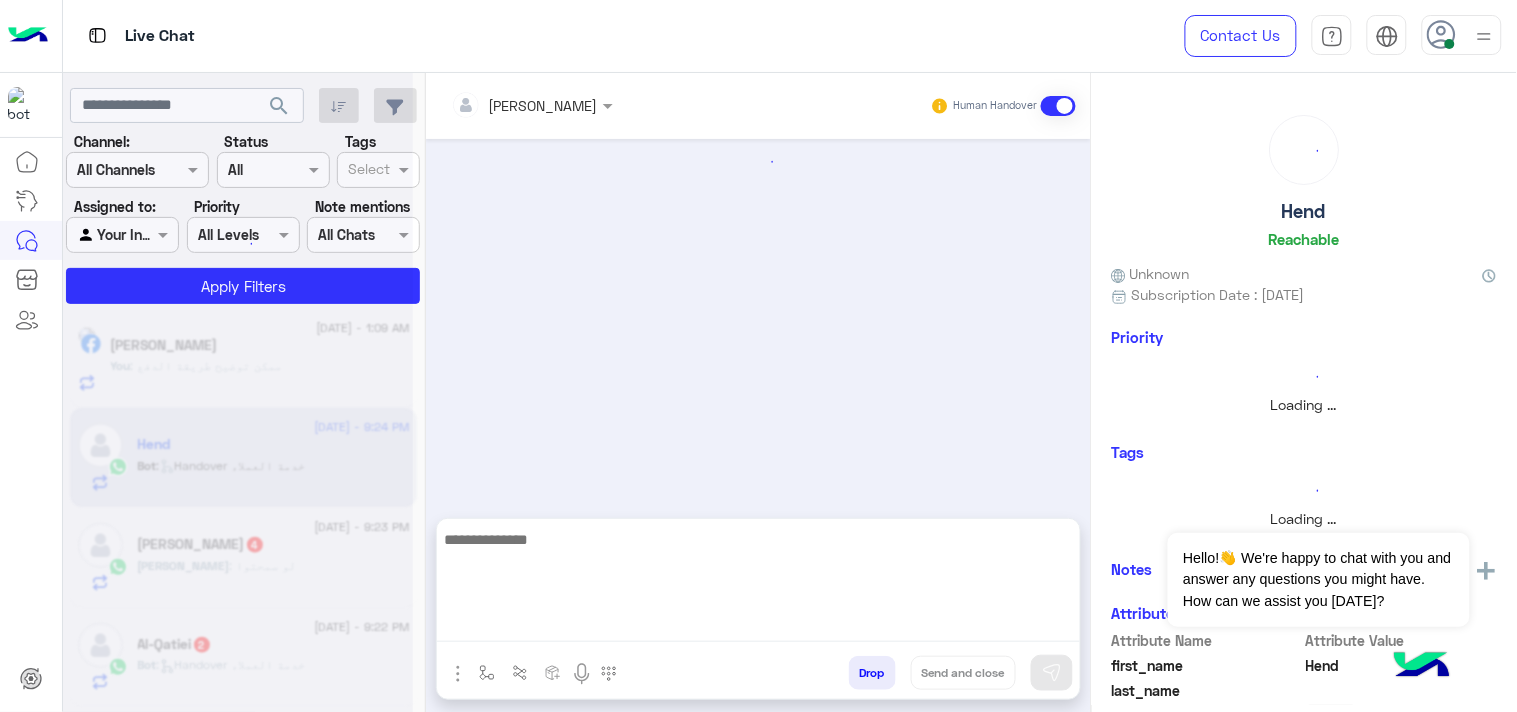 scroll, scrollTop: 0, scrollLeft: 0, axis: both 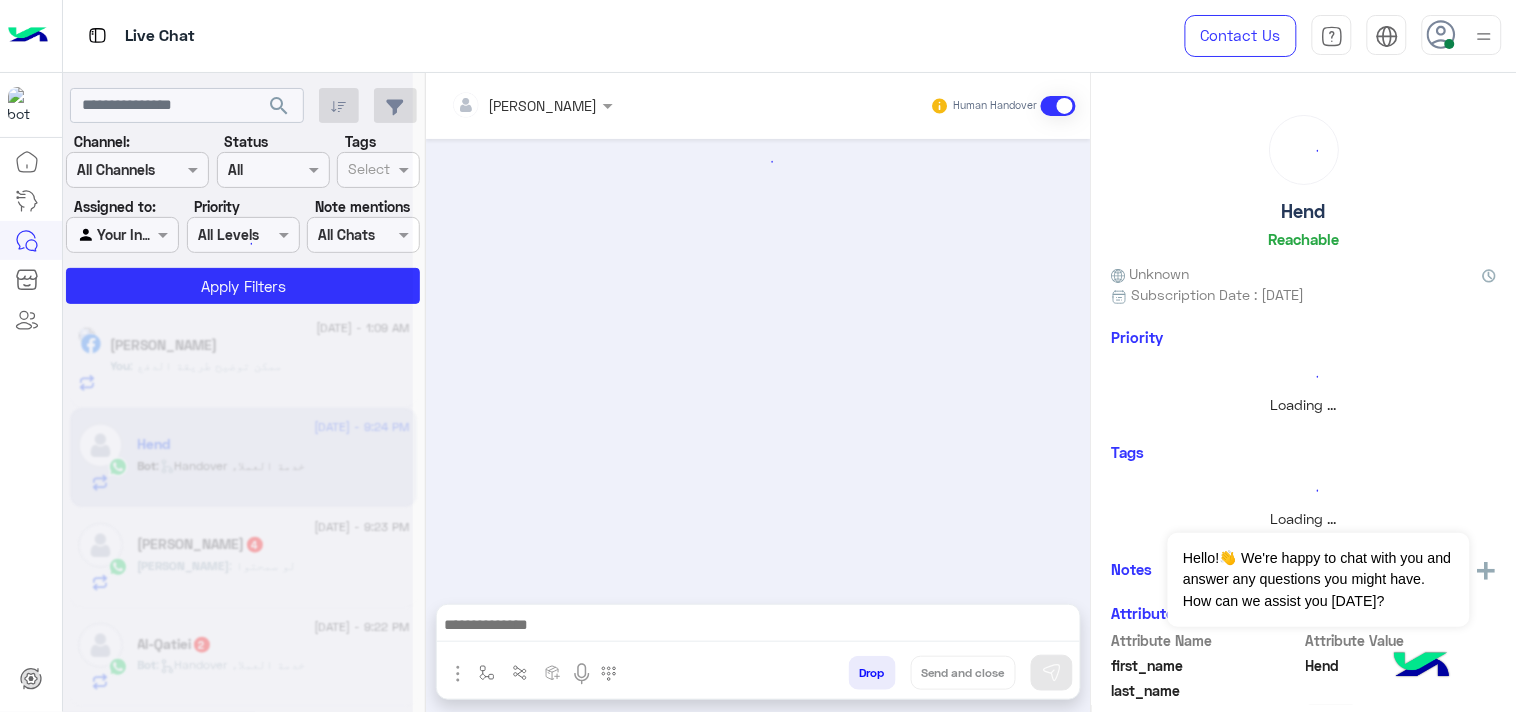 click at bounding box center [758, 627] 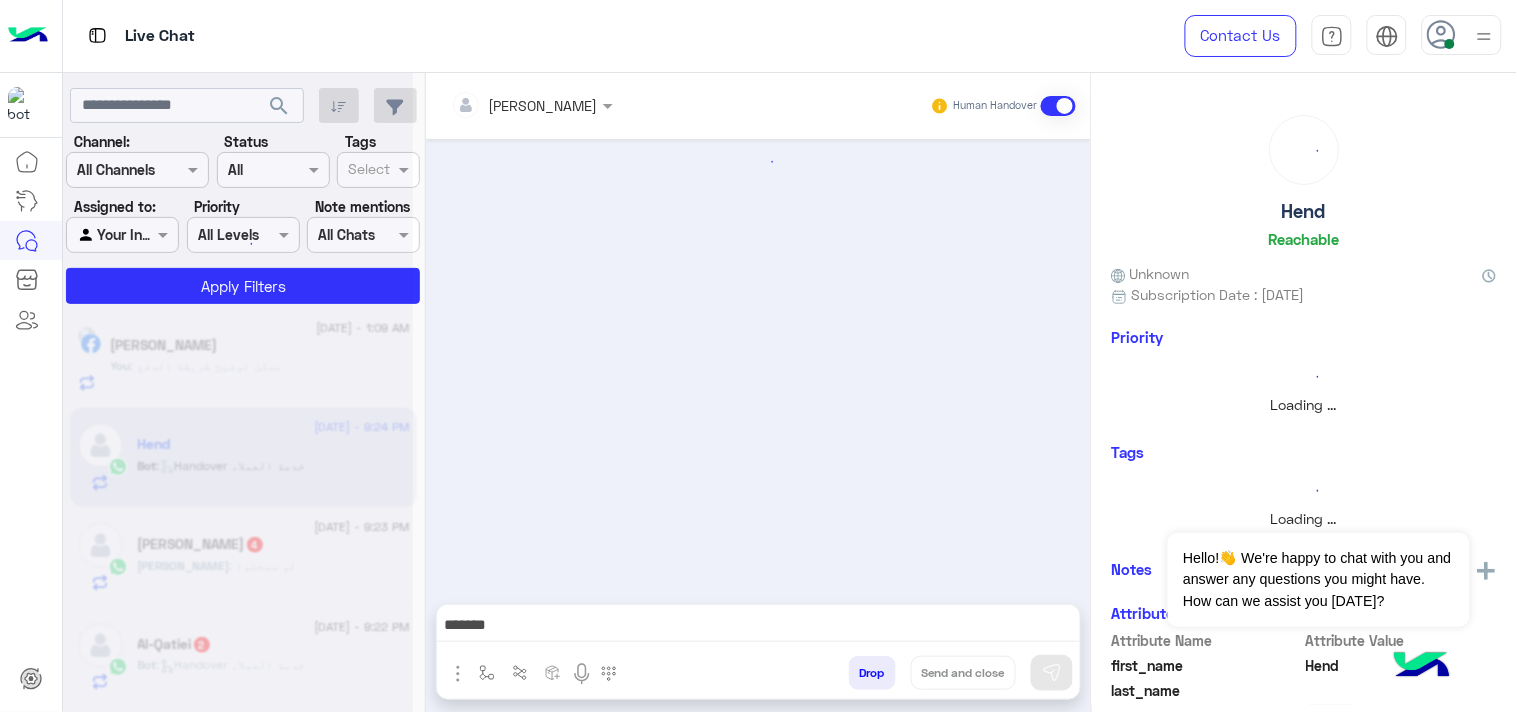 click on "**********" at bounding box center (758, 627) 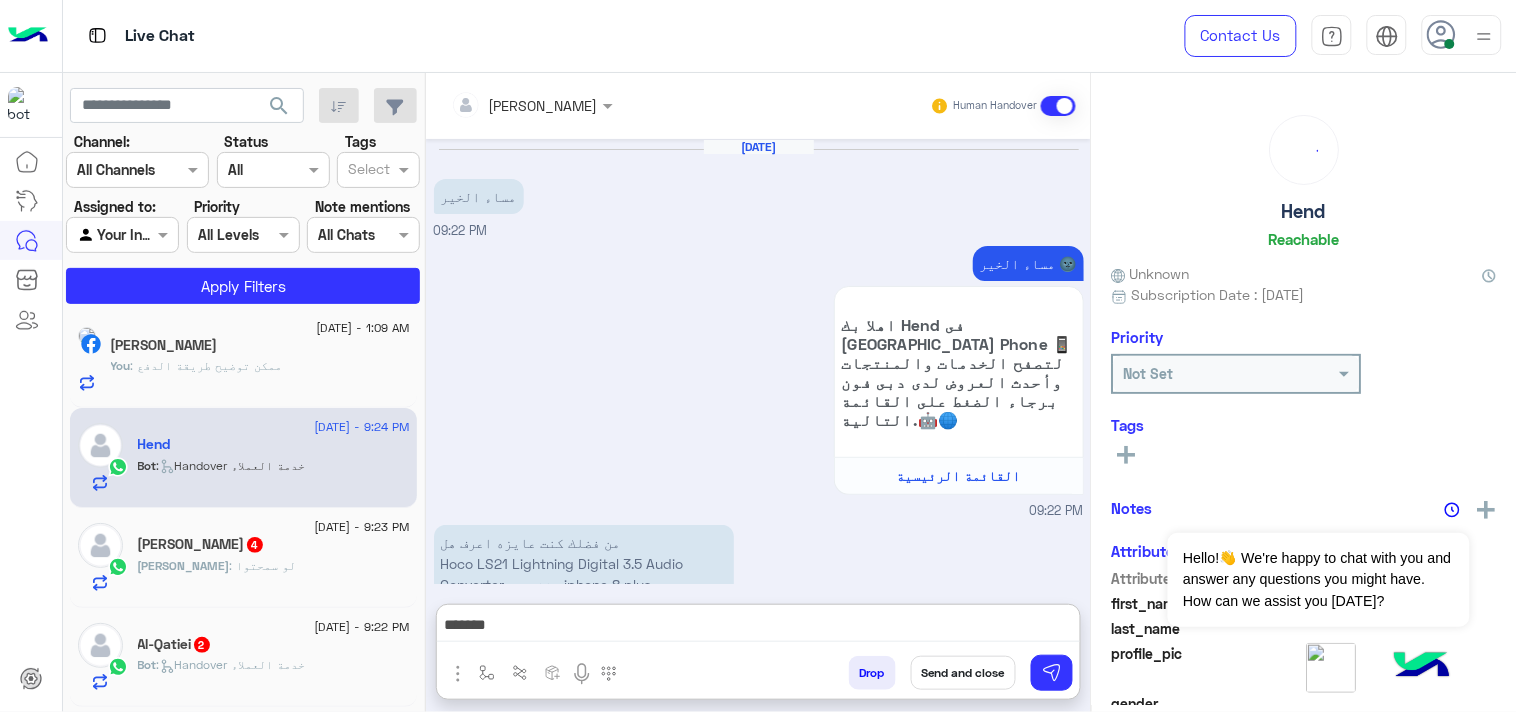 click on "**********" at bounding box center [758, 627] 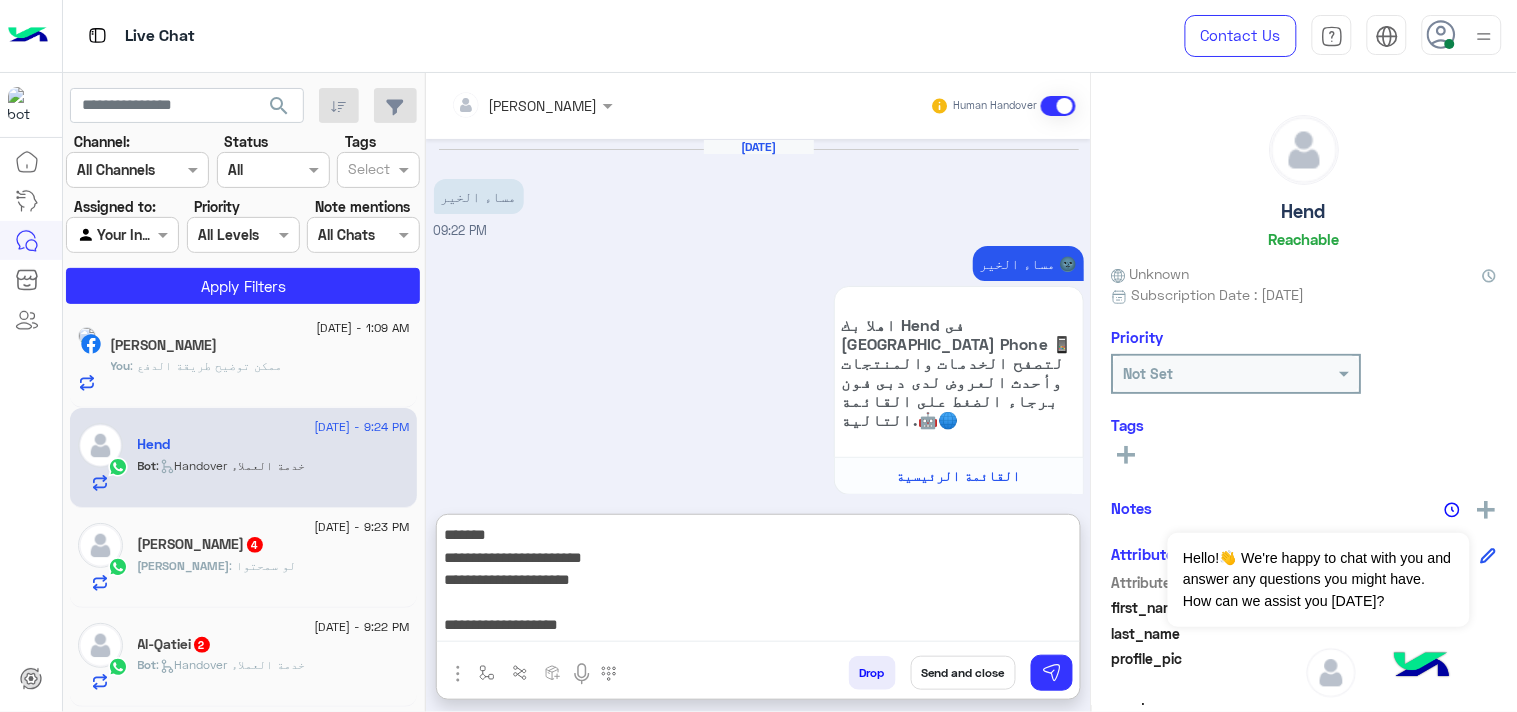 scroll, scrollTop: 38, scrollLeft: 0, axis: vertical 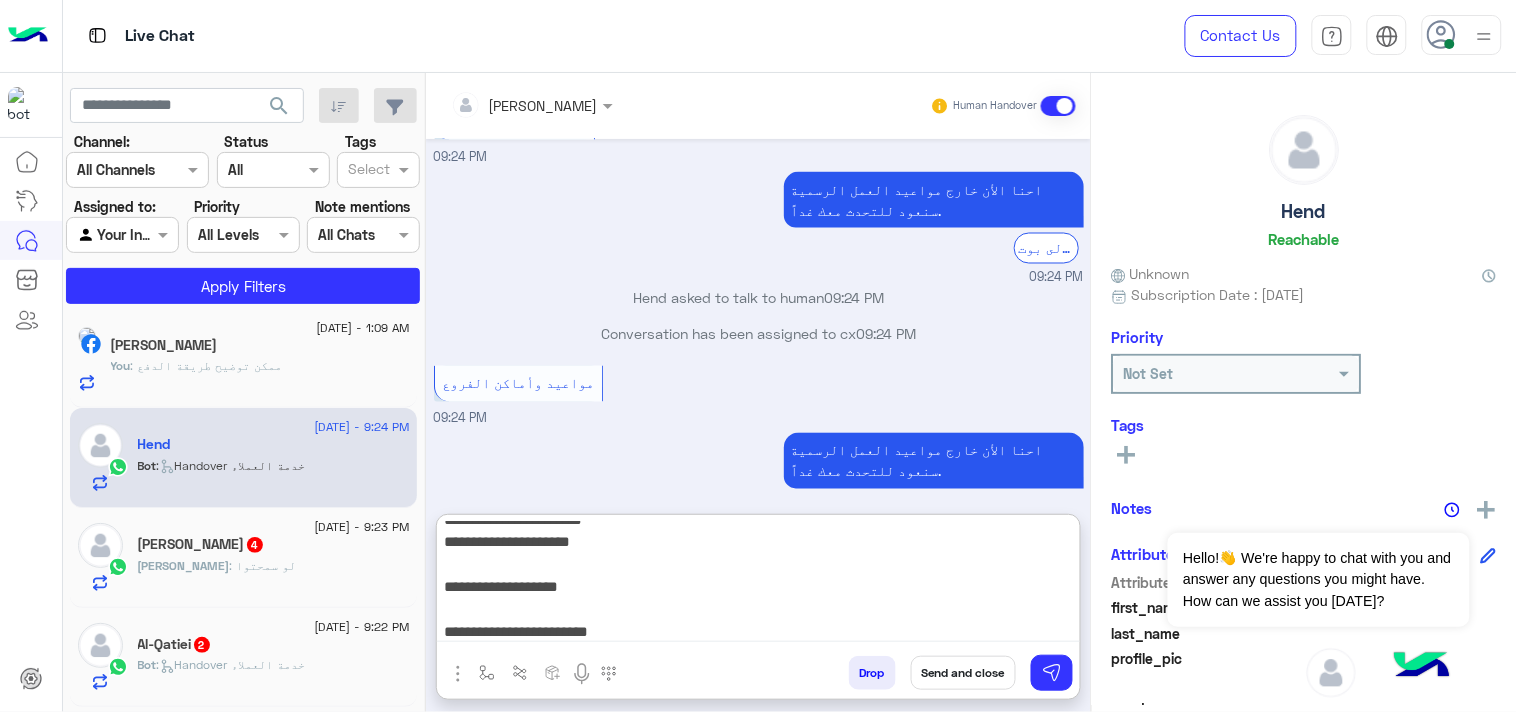 type on "**********" 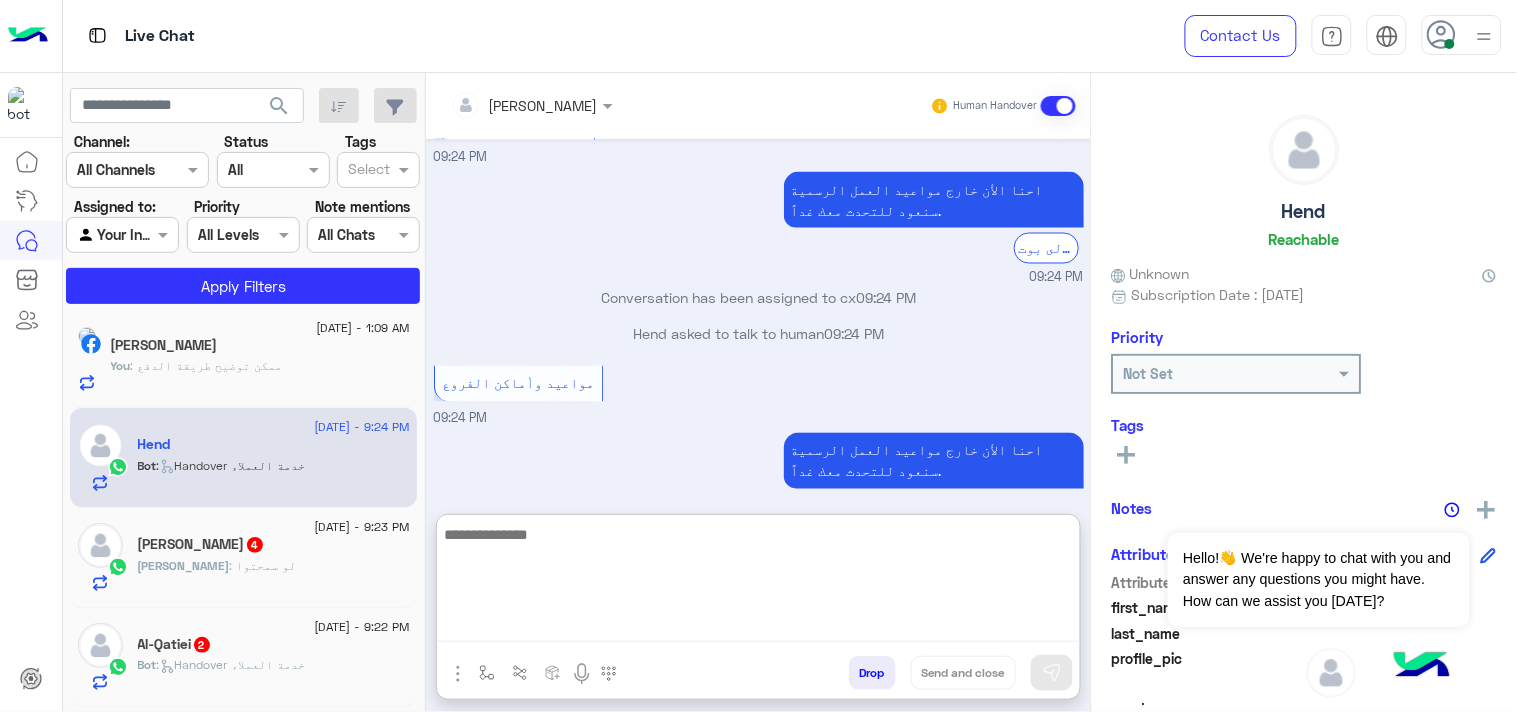 scroll, scrollTop: 0, scrollLeft: 0, axis: both 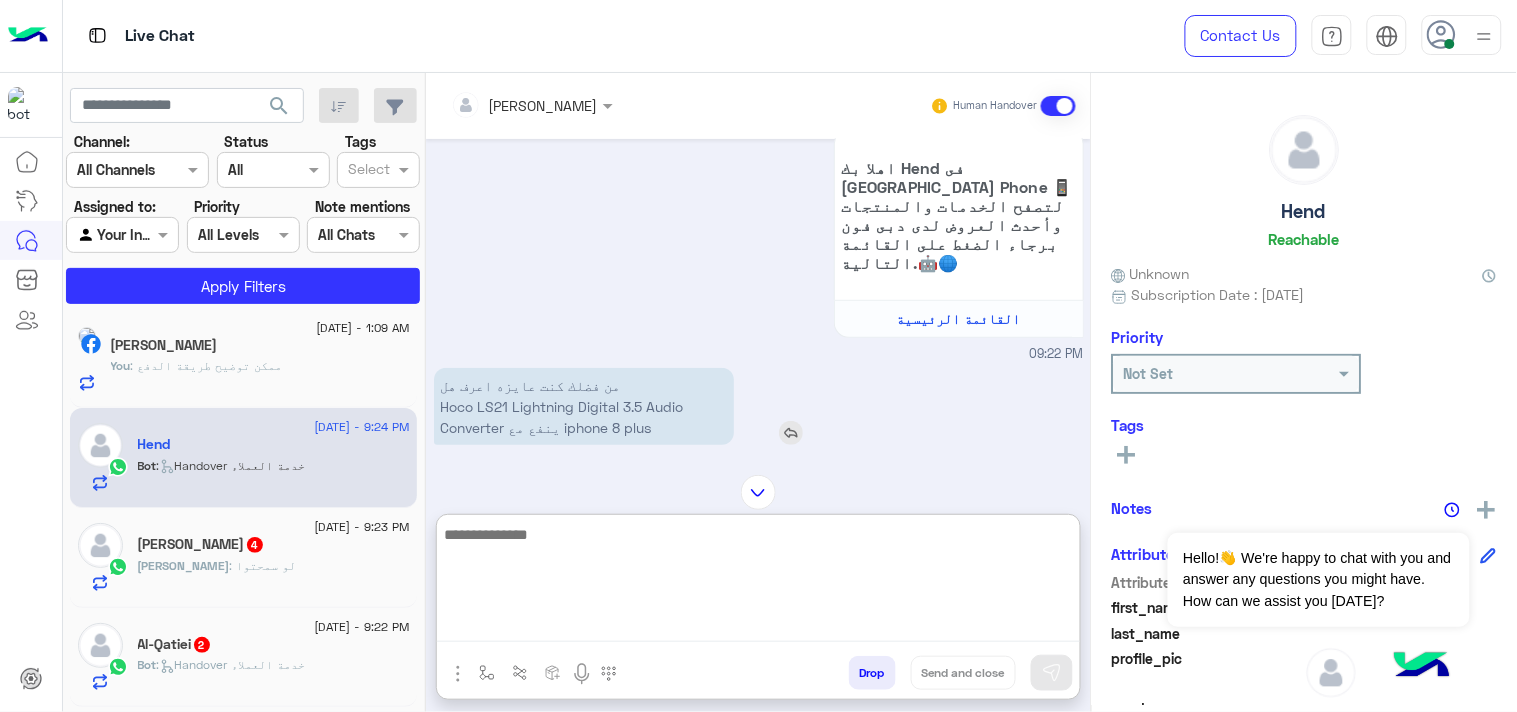 click at bounding box center [791, 433] 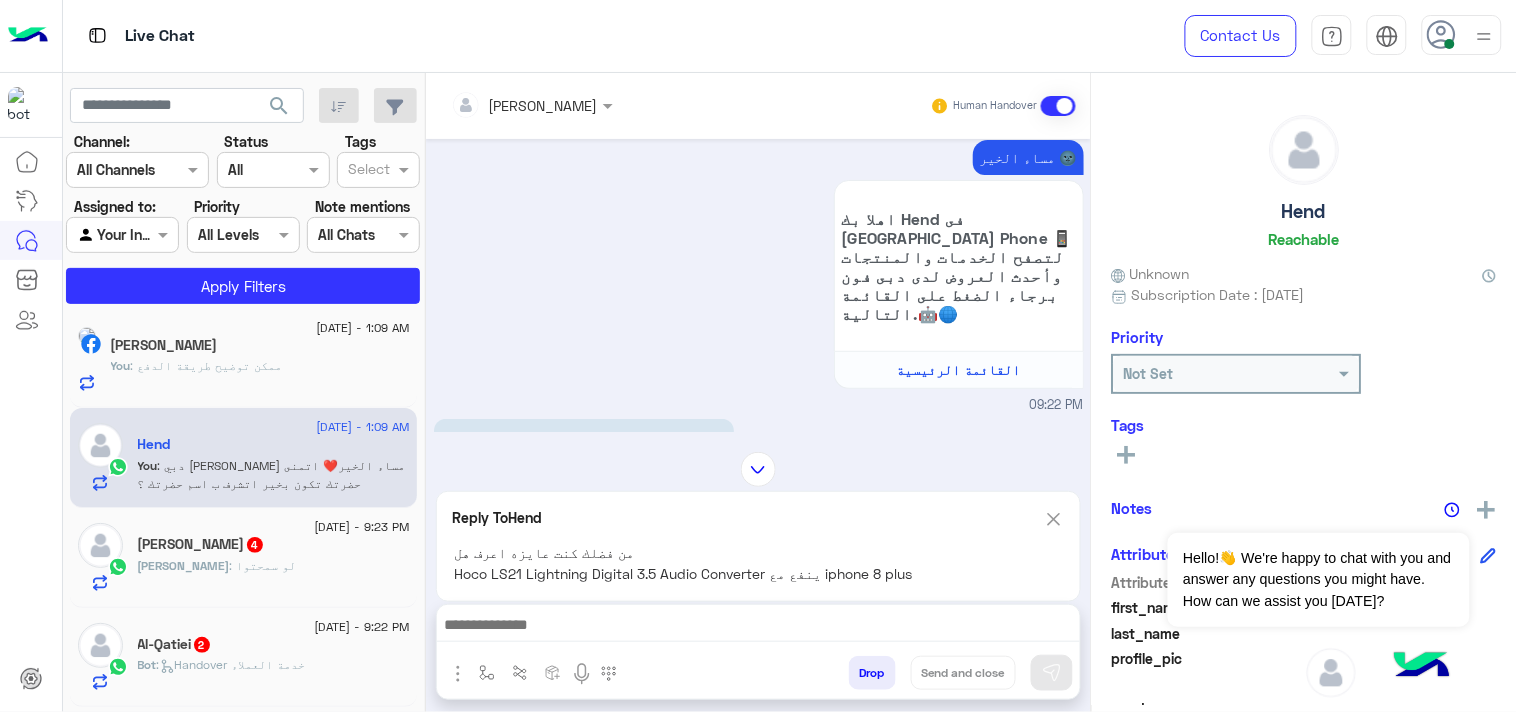 scroll, scrollTop: 217, scrollLeft: 0, axis: vertical 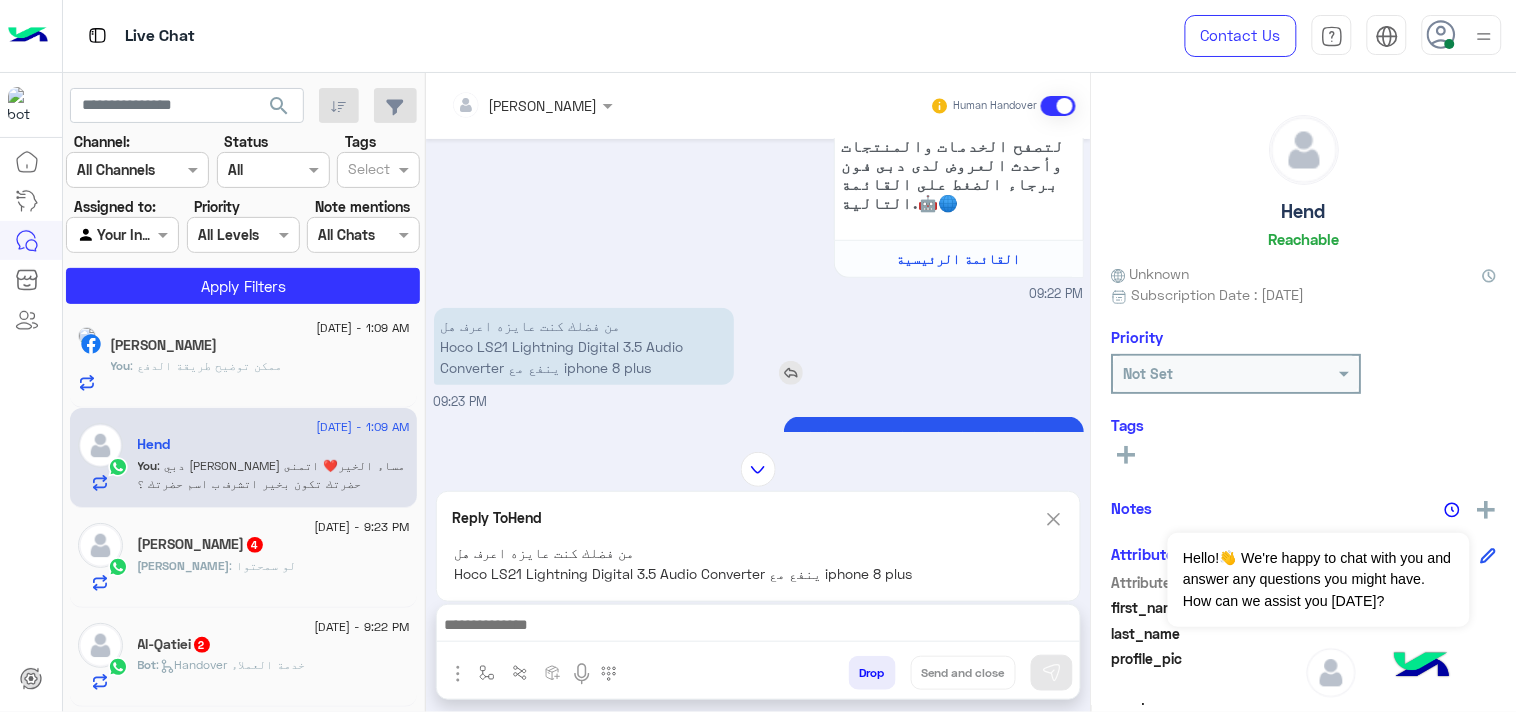 click on "من فضلك كنت عايزه اعرف هل  Hoco LS21 Lightning Digital 3.5 Audio Converter ينفع مع iphone 8 plus" at bounding box center [584, 346] 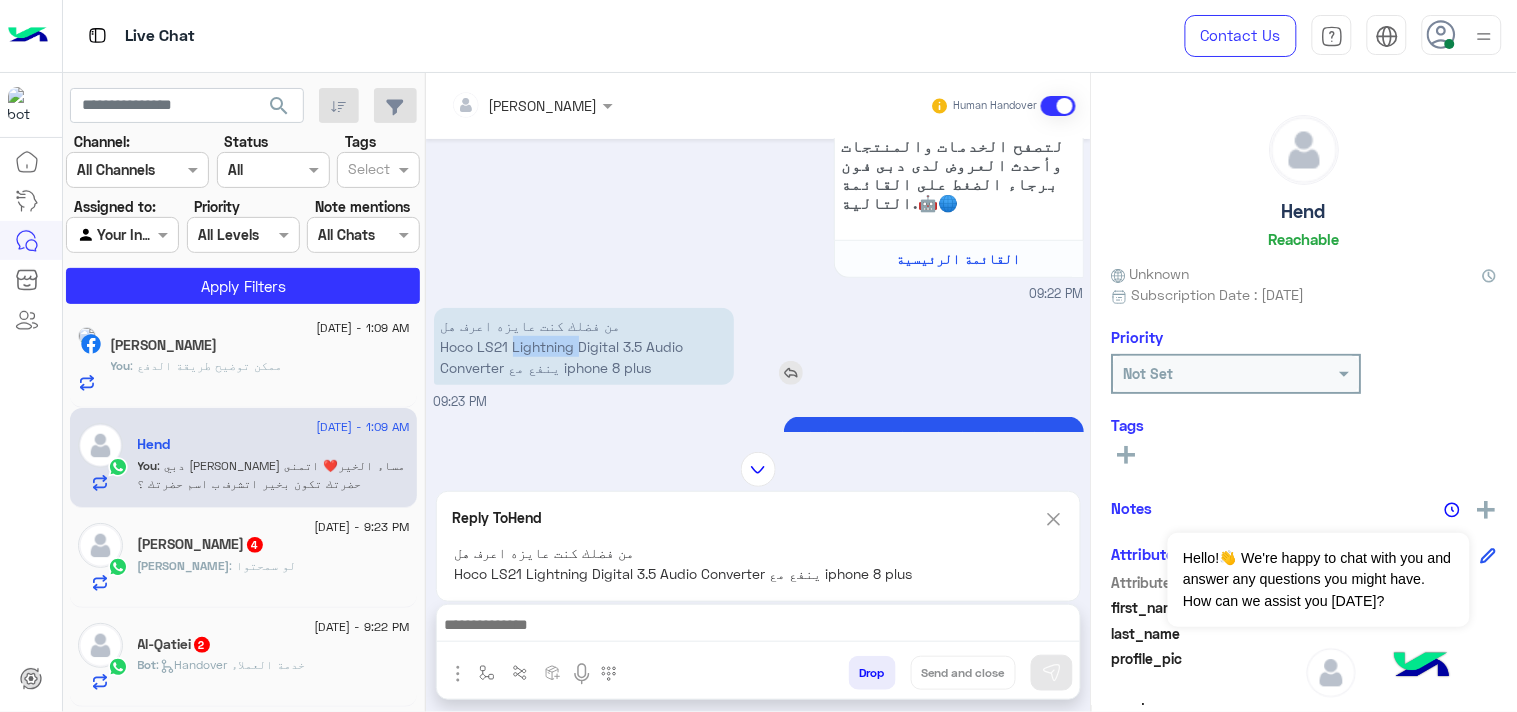 click on "من فضلك كنت عايزه اعرف هل  Hoco LS21 Lightning Digital 3.5 Audio Converter ينفع مع iphone 8 plus" at bounding box center [584, 346] 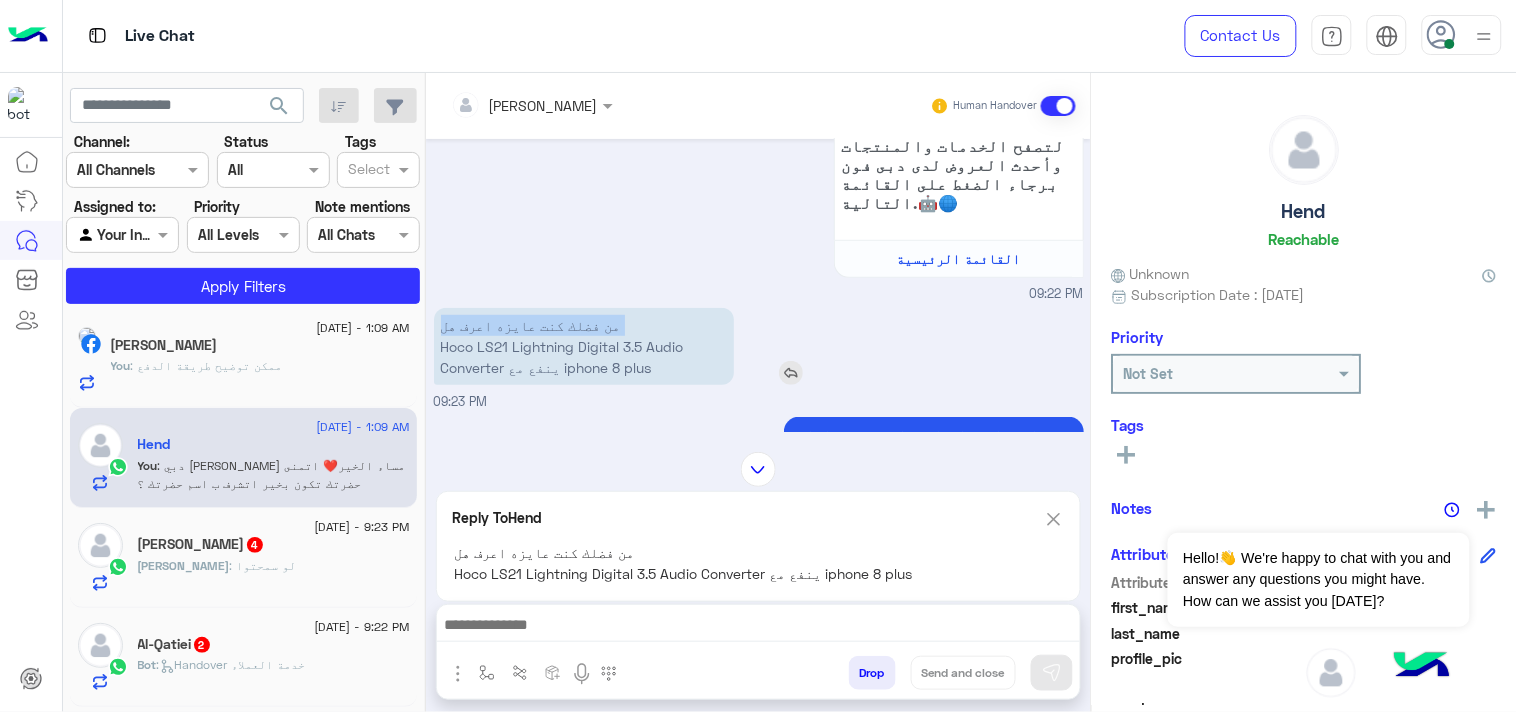 click on "من فضلك كنت عايزه اعرف هل  Hoco LS21 Lightning Digital 3.5 Audio Converter ينفع مع iphone 8 plus" at bounding box center (584, 346) 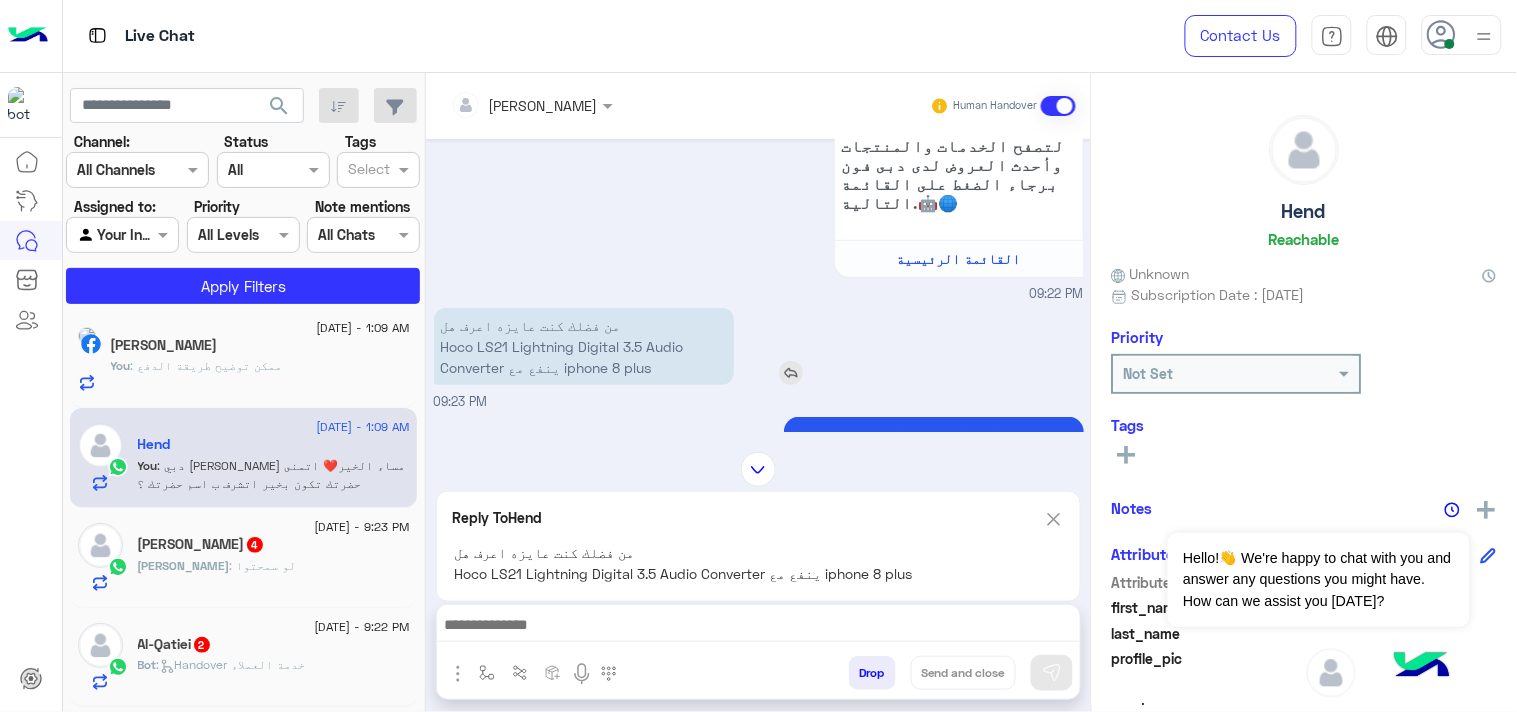 click on "من فضلك كنت عايزه اعرف هل  Hoco LS21 Lightning Digital 3.5 Audio Converter ينفع مع iphone 8 plus" at bounding box center [584, 346] 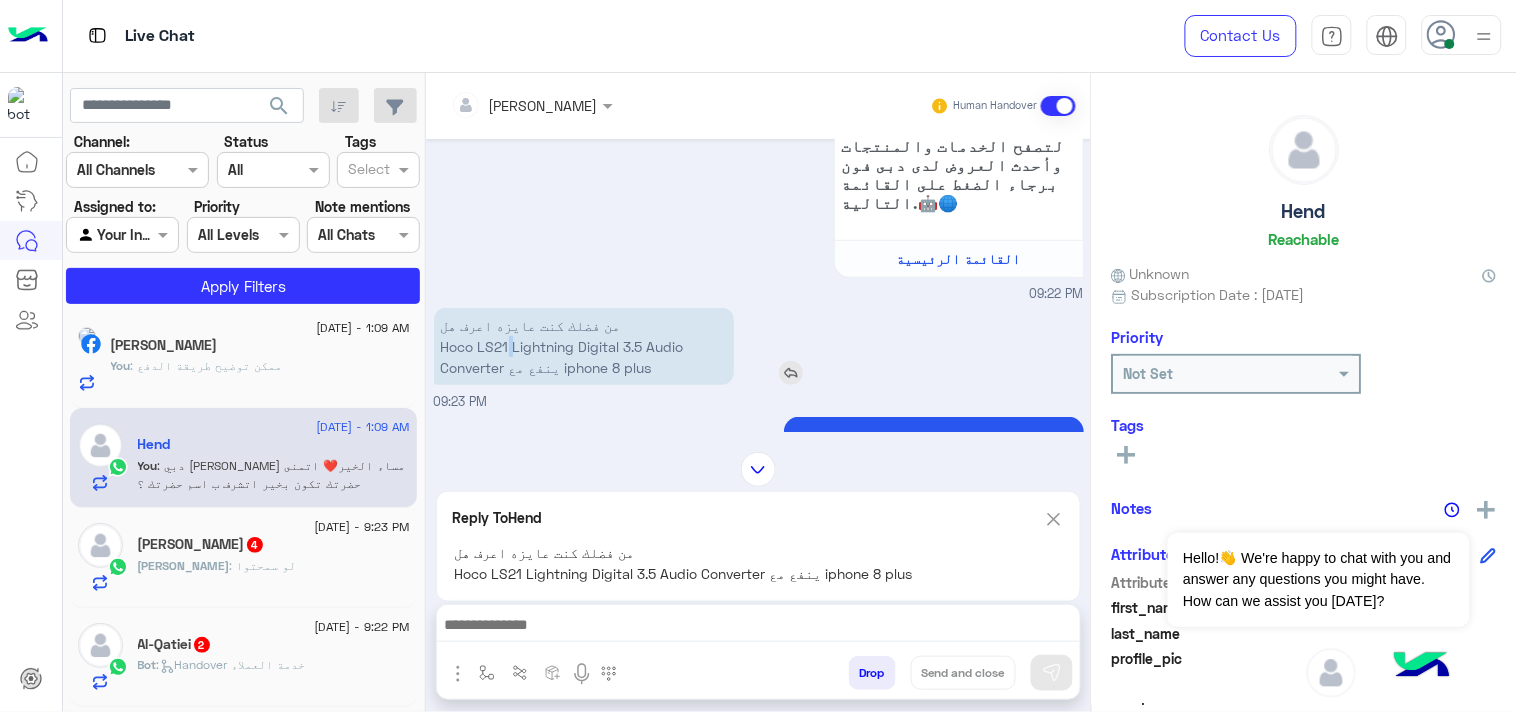 click on "من فضلك كنت عايزه اعرف هل  Hoco LS21 Lightning Digital 3.5 Audio Converter ينفع مع iphone 8 plus" at bounding box center [584, 346] 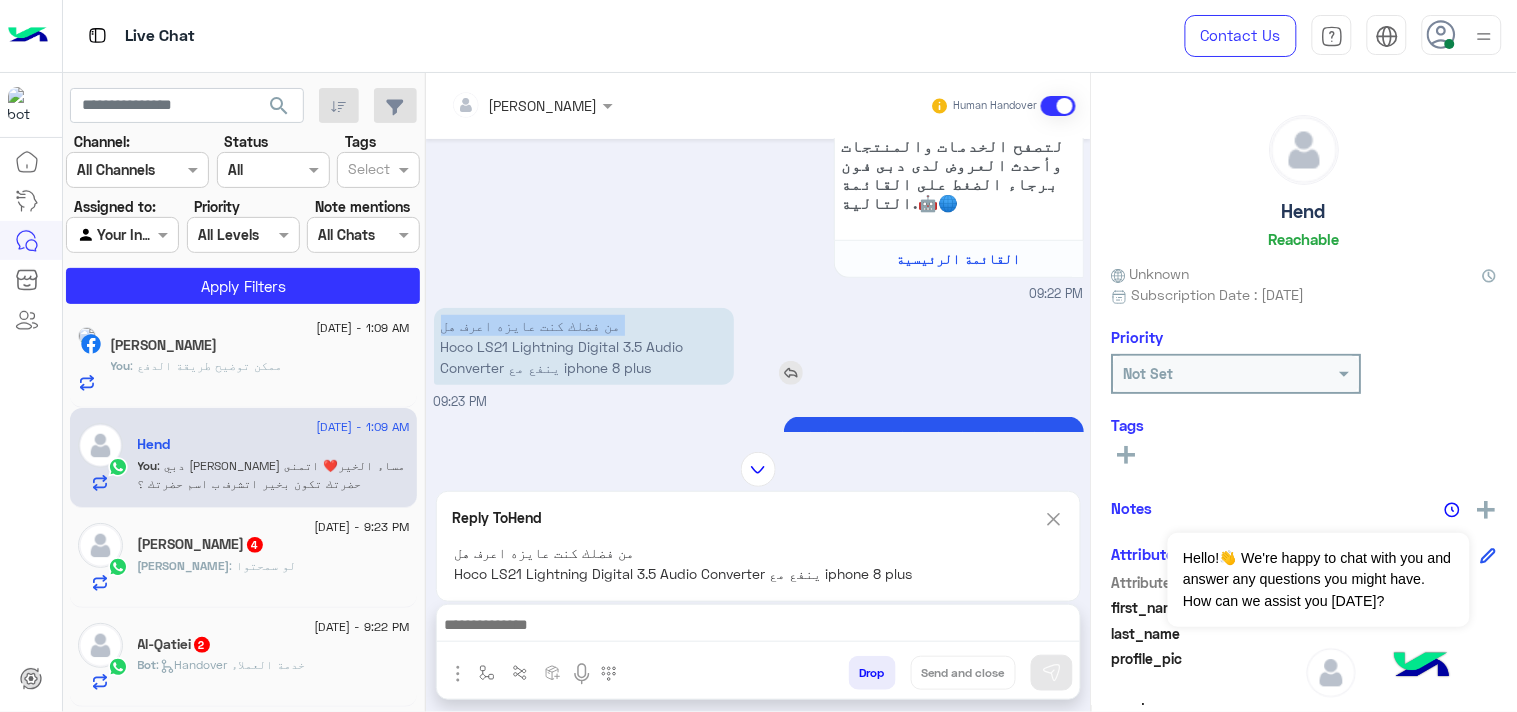 click on "من فضلك كنت عايزه اعرف هل  Hoco LS21 Lightning Digital 3.5 Audio Converter ينفع مع iphone 8 plus" at bounding box center (584, 346) 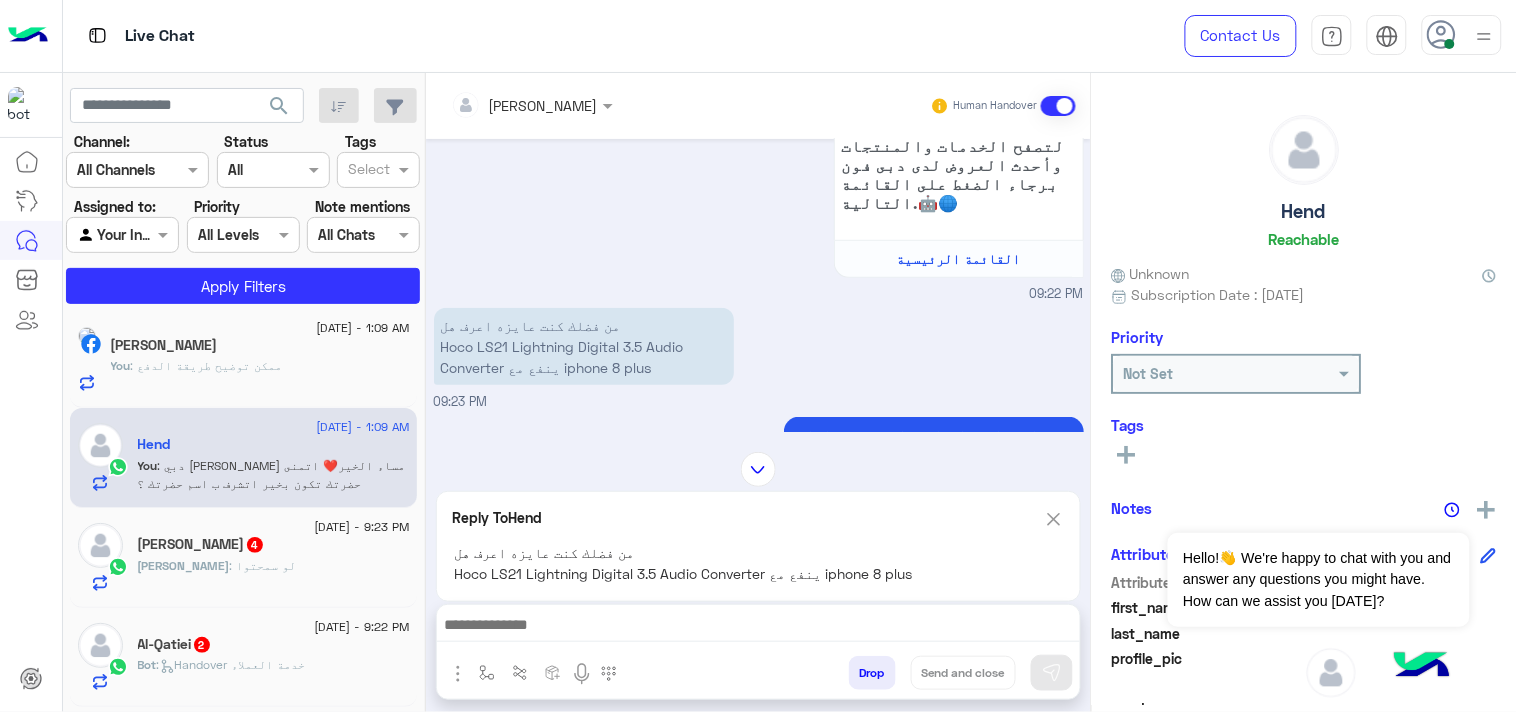 click on "مساء الخير 🌚 اهلا بك Hend فى [GEOGRAPHIC_DATA] Phone  📱
لتصفح الخدمات والمنتجات وأحدث العروض لدى دبى فون
برجاء الضغط على القائمة التالية.🤖🌐  القائمة الرئيسية     09:22 PM" at bounding box center (759, 164) 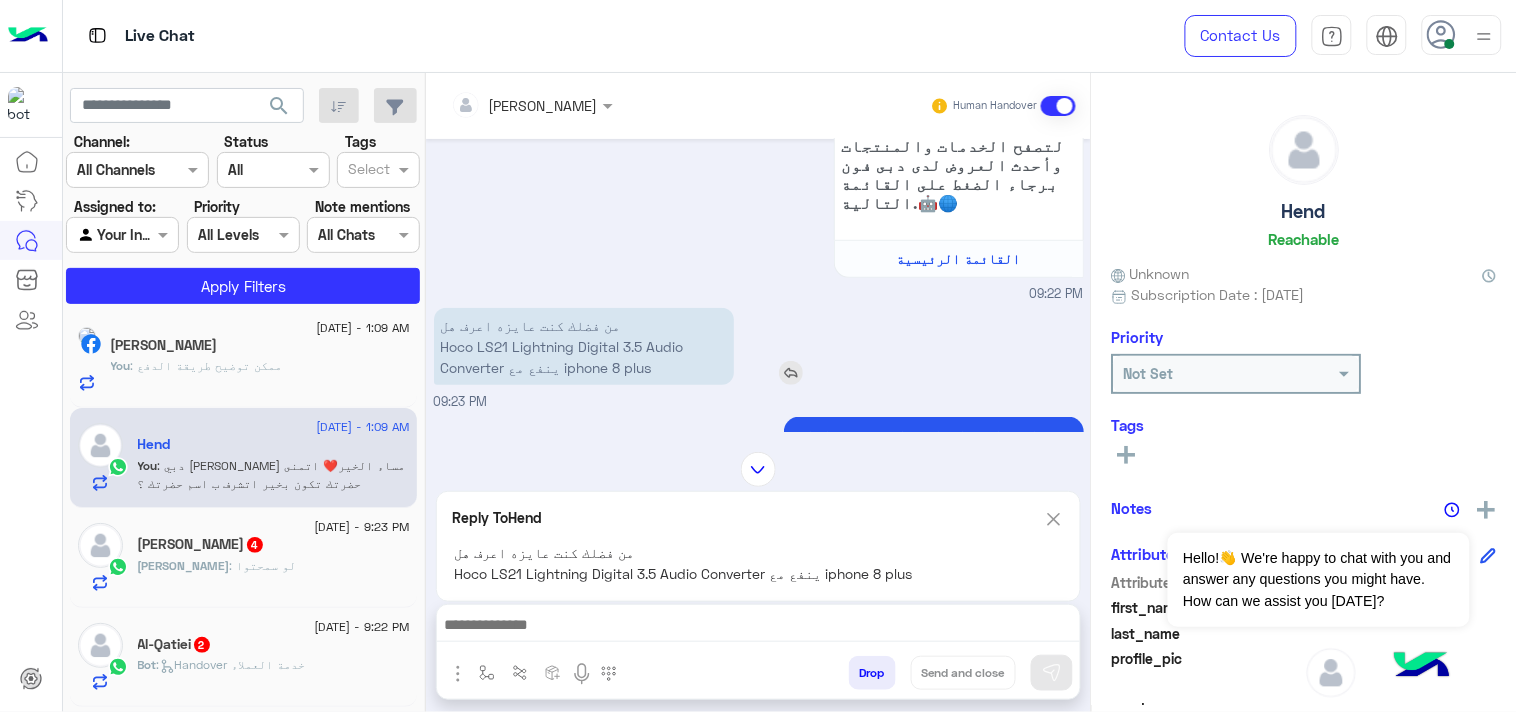 click on "من فضلك كنت عايزه اعرف هل  Hoco LS21 Lightning Digital 3.5 Audio Converter ينفع مع iphone 8 plus" at bounding box center (584, 346) 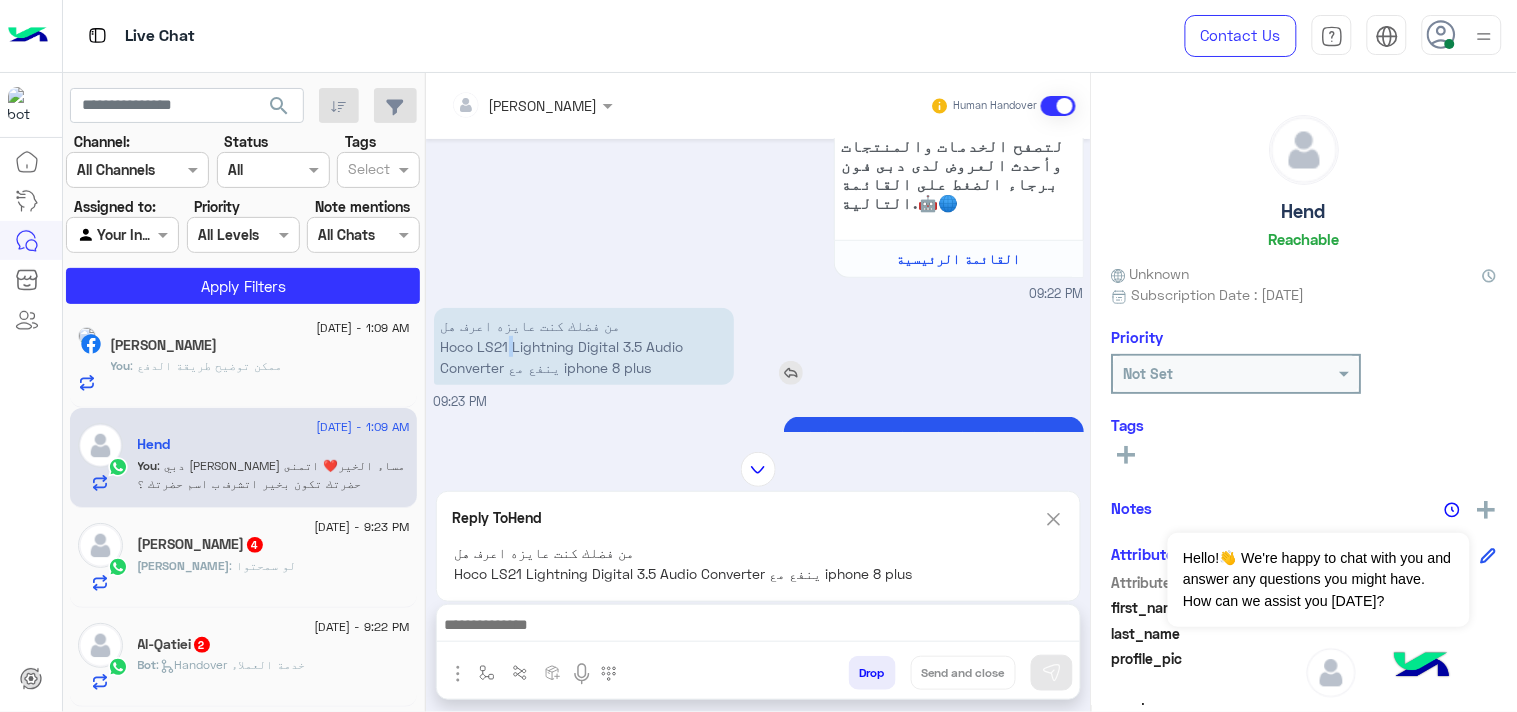 click on "من فضلك كنت عايزه اعرف هل  Hoco LS21 Lightning Digital 3.5 Audio Converter ينفع مع iphone 8 plus" at bounding box center (584, 346) 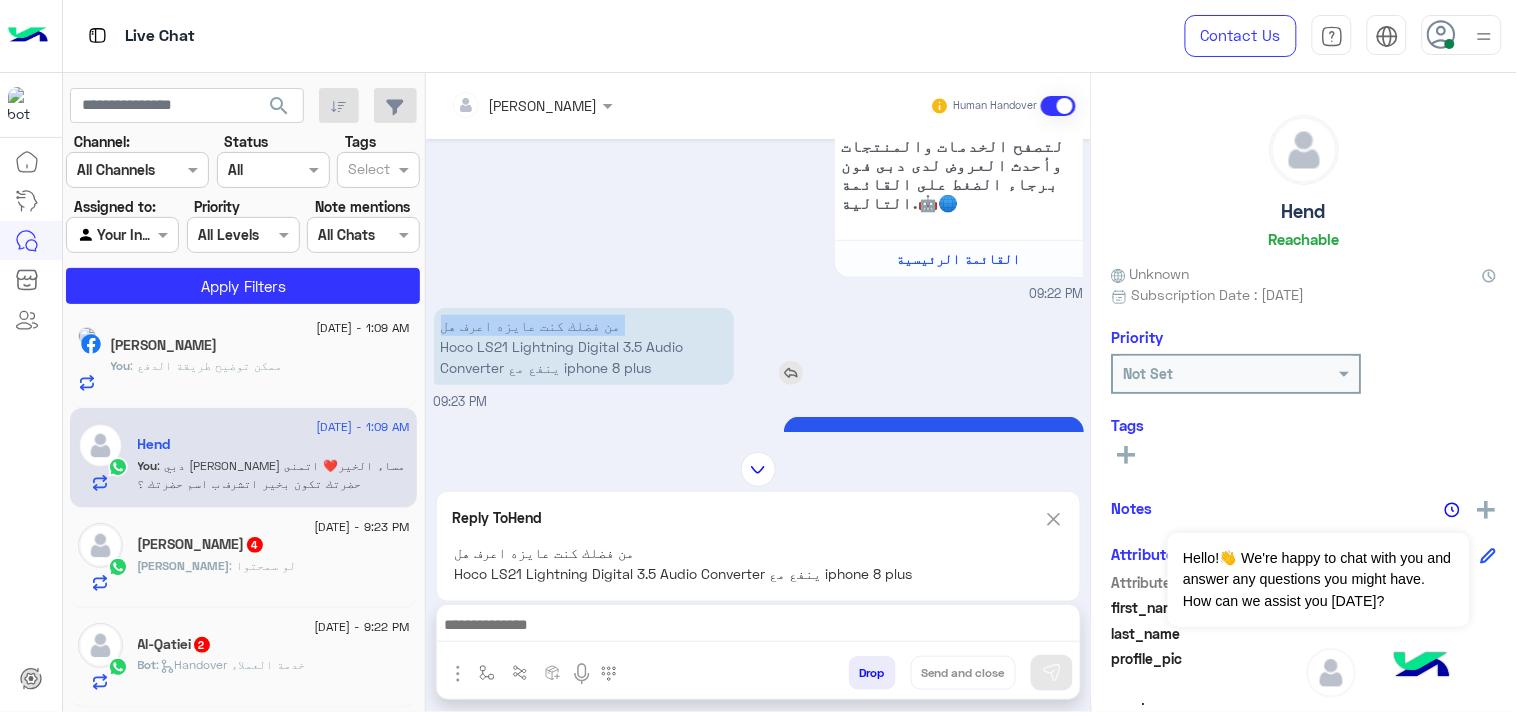 click on "من فضلك كنت عايزه اعرف هل  Hoco LS21 Lightning Digital 3.5 Audio Converter ينفع مع iphone 8 plus" at bounding box center [584, 346] 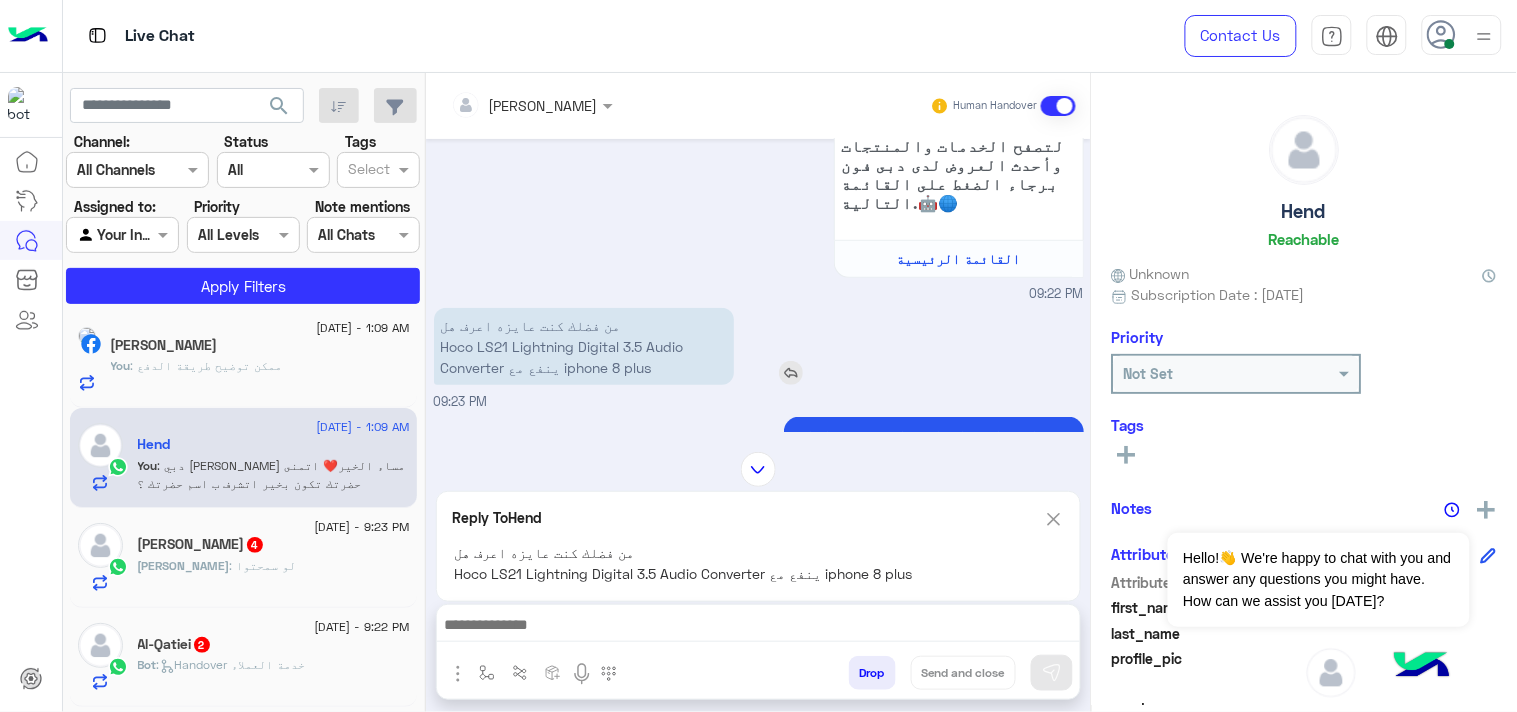 click on "من فضلك كنت عايزه اعرف هل  Hoco LS21 Lightning Digital 3.5 Audio Converter ينفع مع iphone 8 plus" at bounding box center [584, 346] 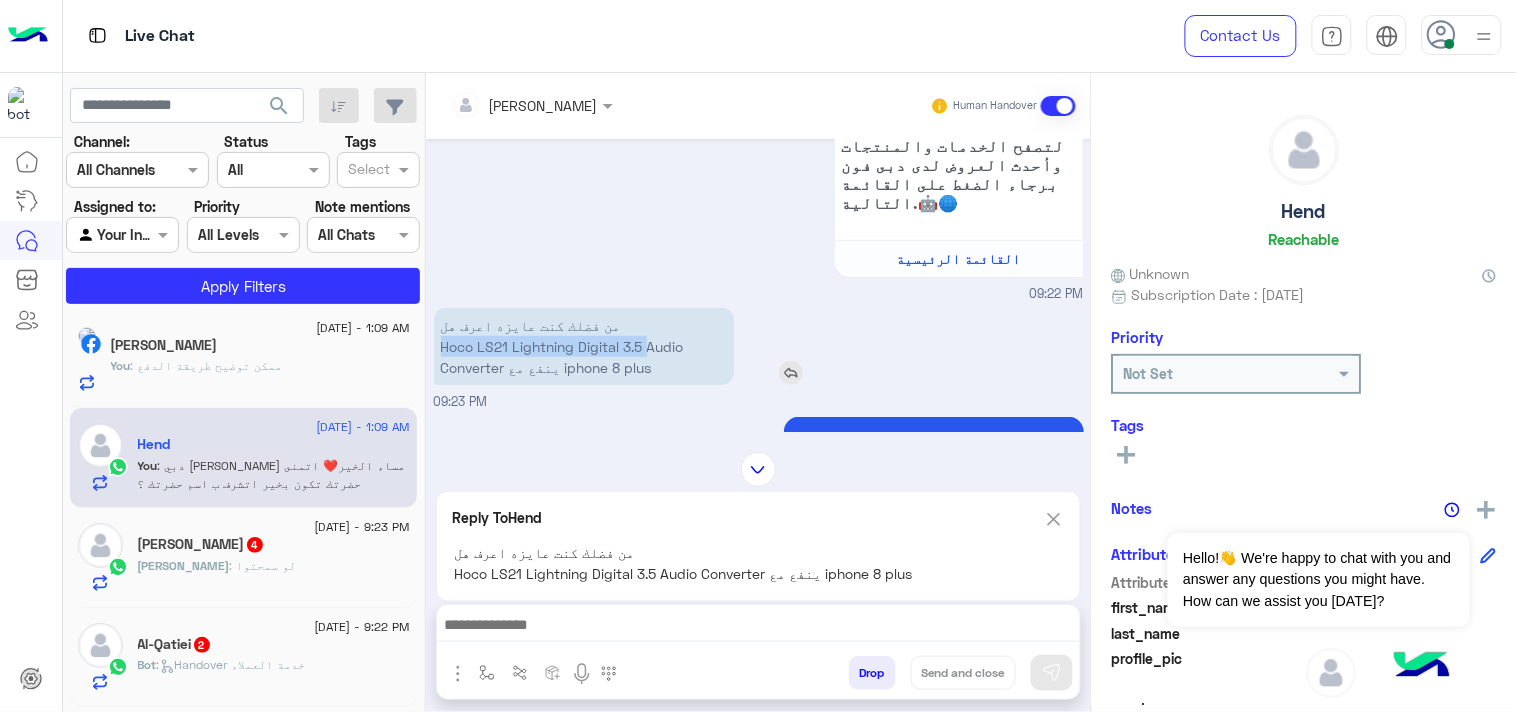 copy on "Hoco LS21 Lightning Digital 3.5" 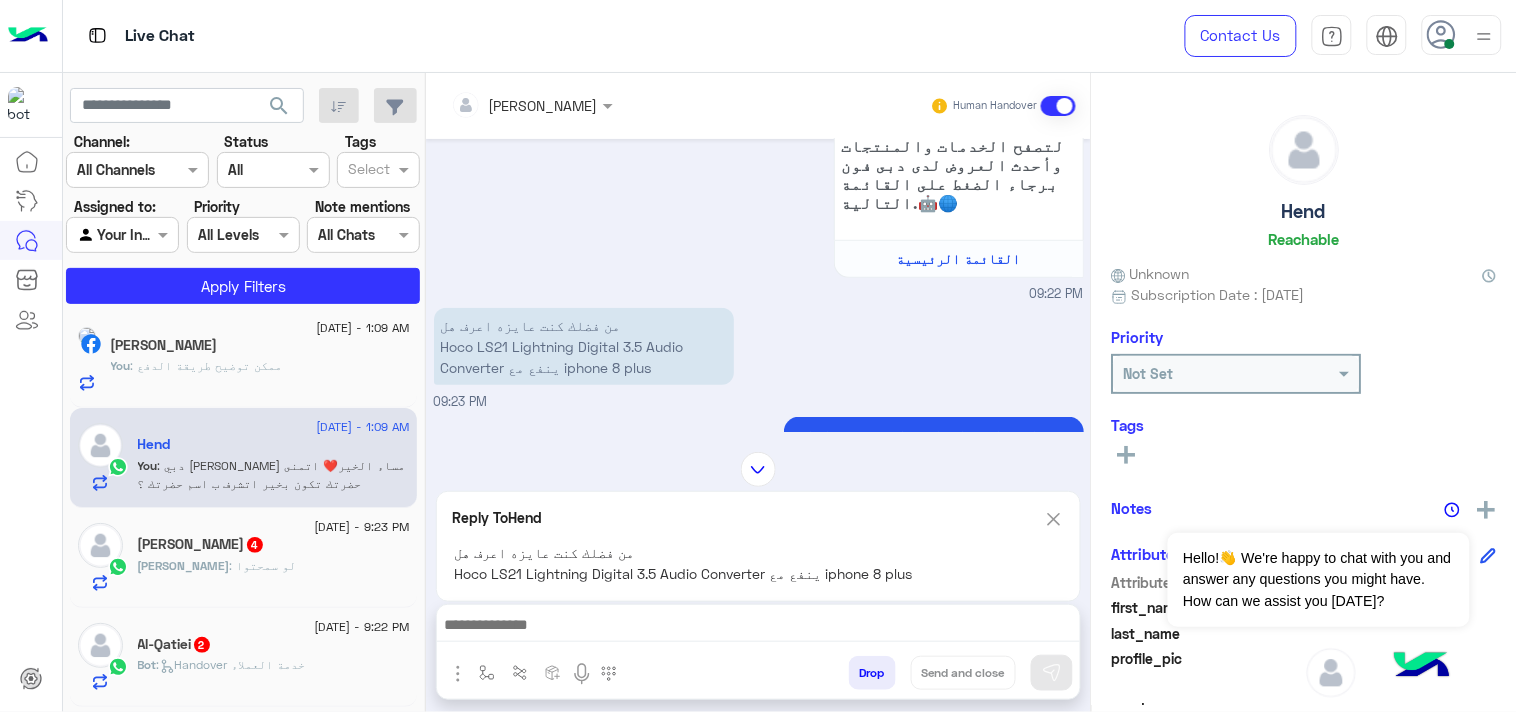 click on "من فضلك كنت عايزه اعرف هل  Hoco LS21 Lightning Digital 3.5 Audio Converter ينفع مع iphone 8 plus   09:23 PM" at bounding box center (759, 357) 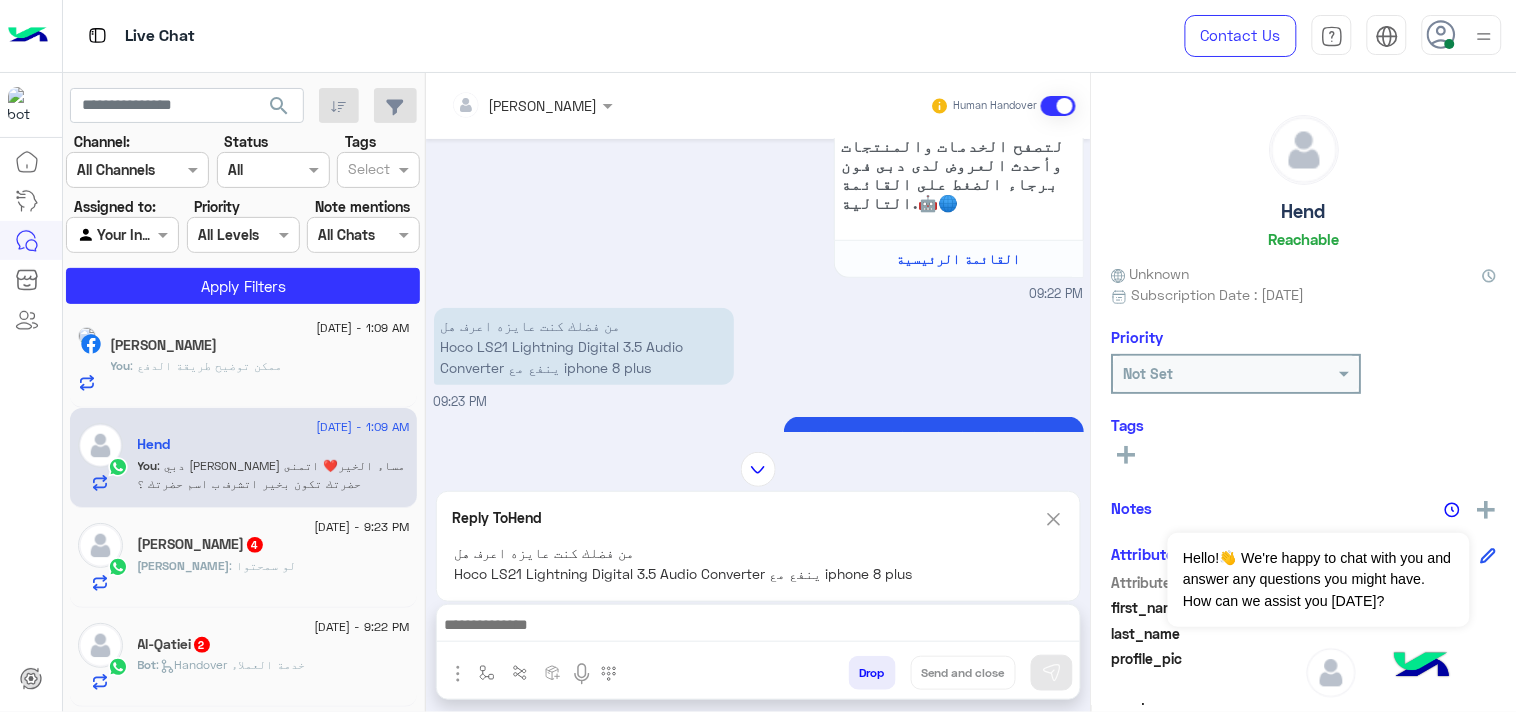 click at bounding box center [532, 104] 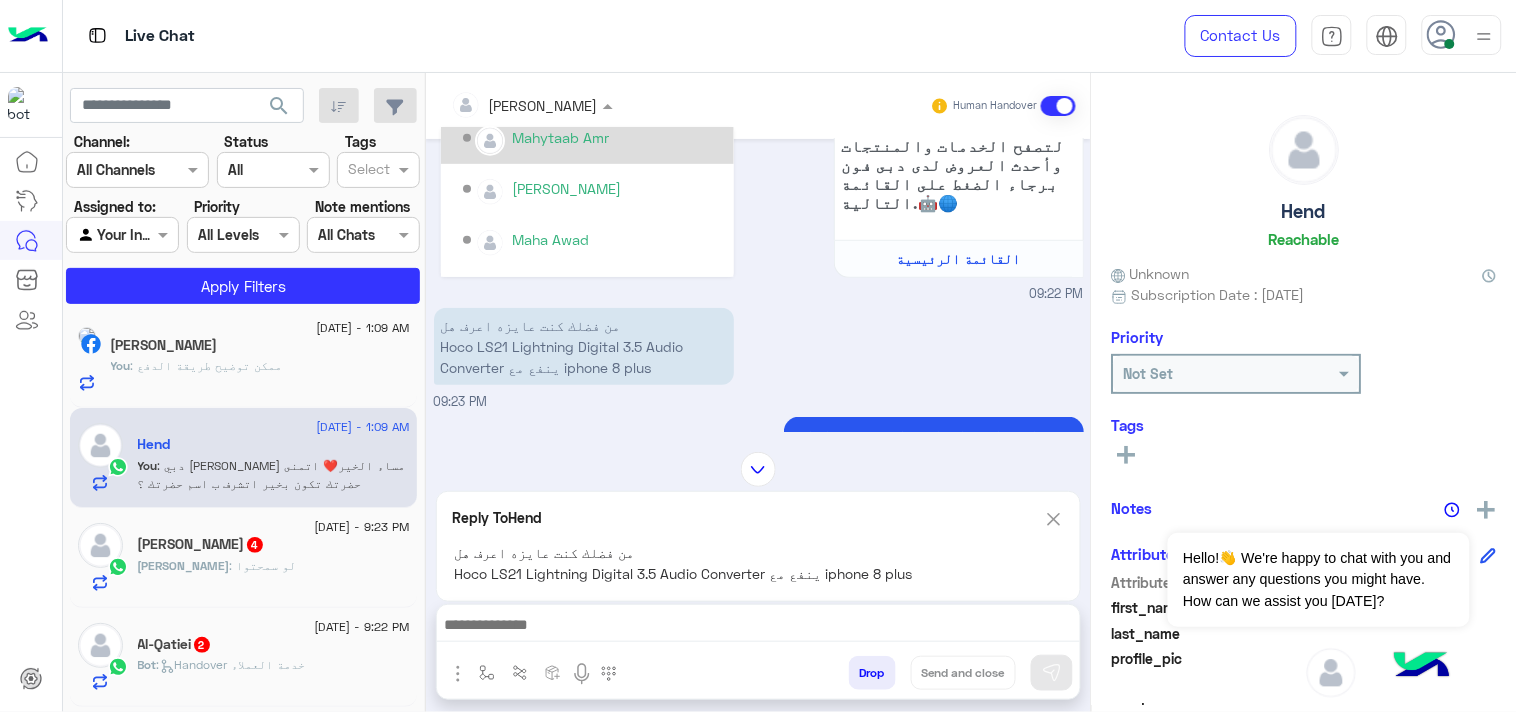 scroll, scrollTop: 555, scrollLeft: 0, axis: vertical 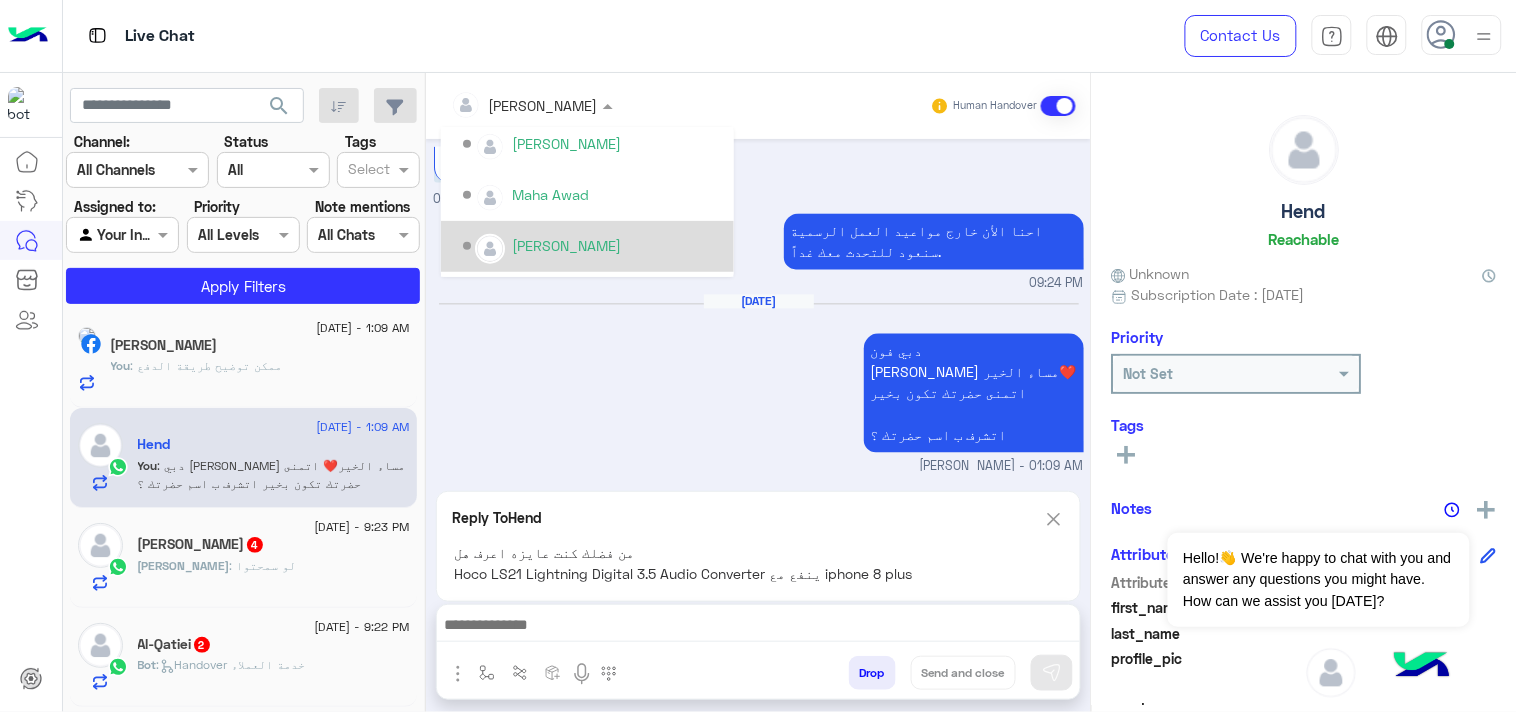 click on "[DATE]  دبي فون [PERSON_NAME] مساء الخير❤️ اتمنى حضرتك تكون بخير اتشرف ب اسم حضرتك ؟  [PERSON_NAME] -  01:09 AM" at bounding box center [759, 385] 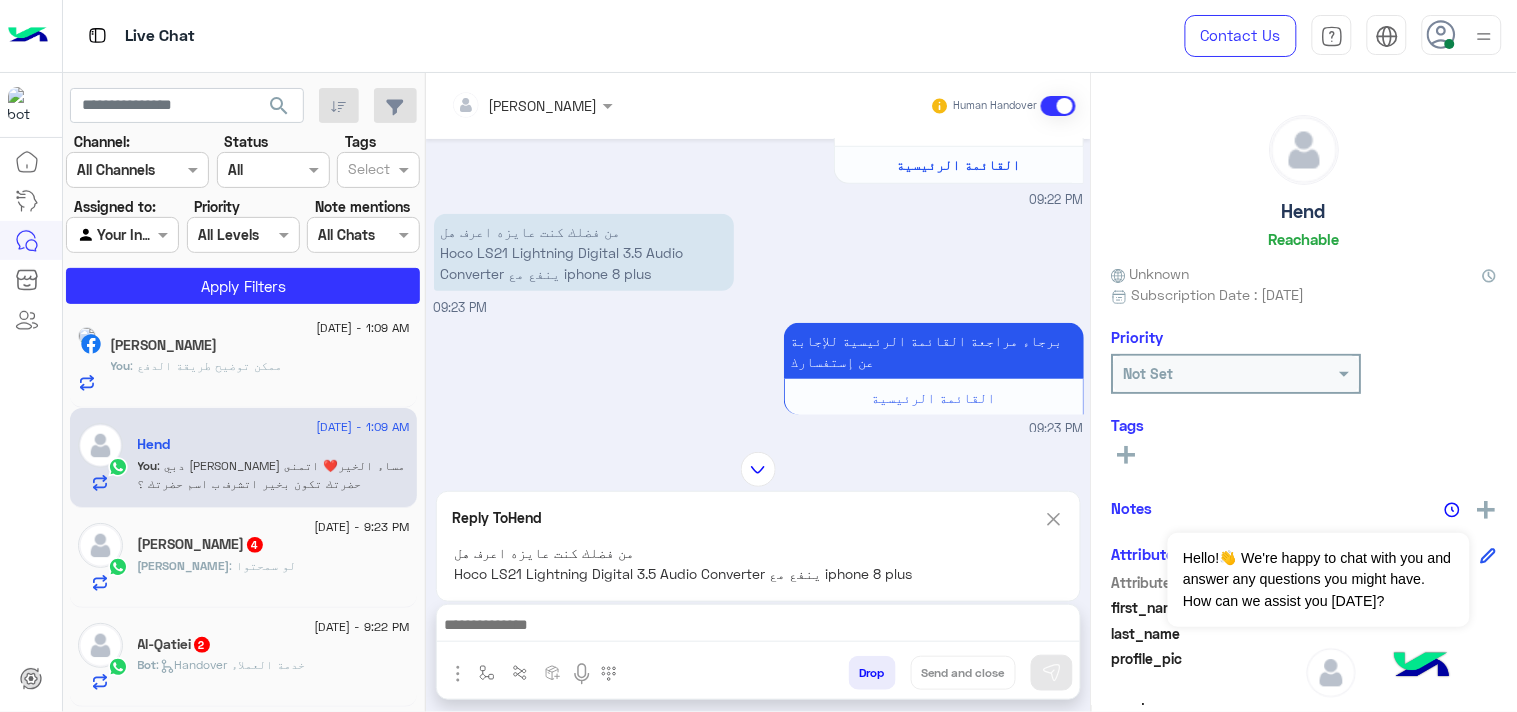 scroll, scrollTop: 305, scrollLeft: 0, axis: vertical 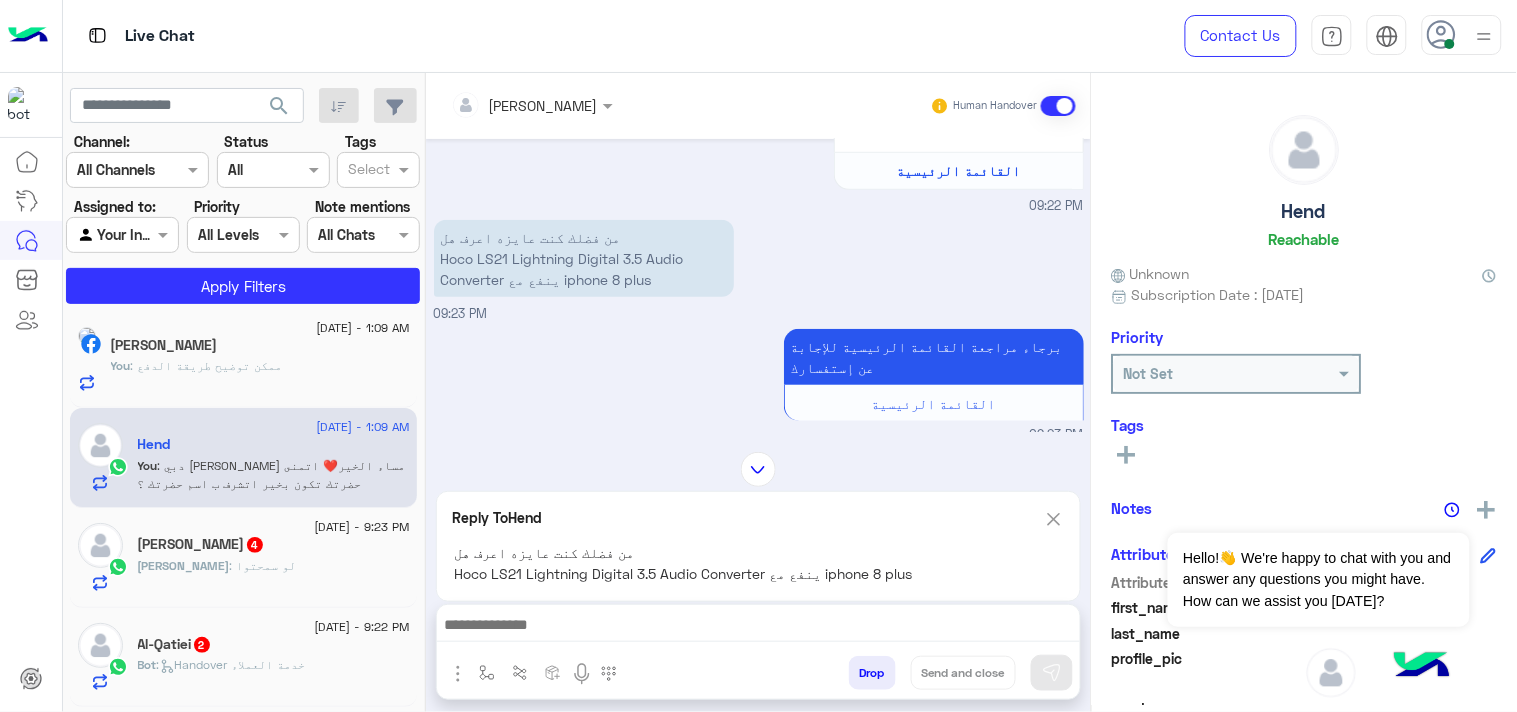 click on "You  : ممكن توضيح طريقة الدفع" 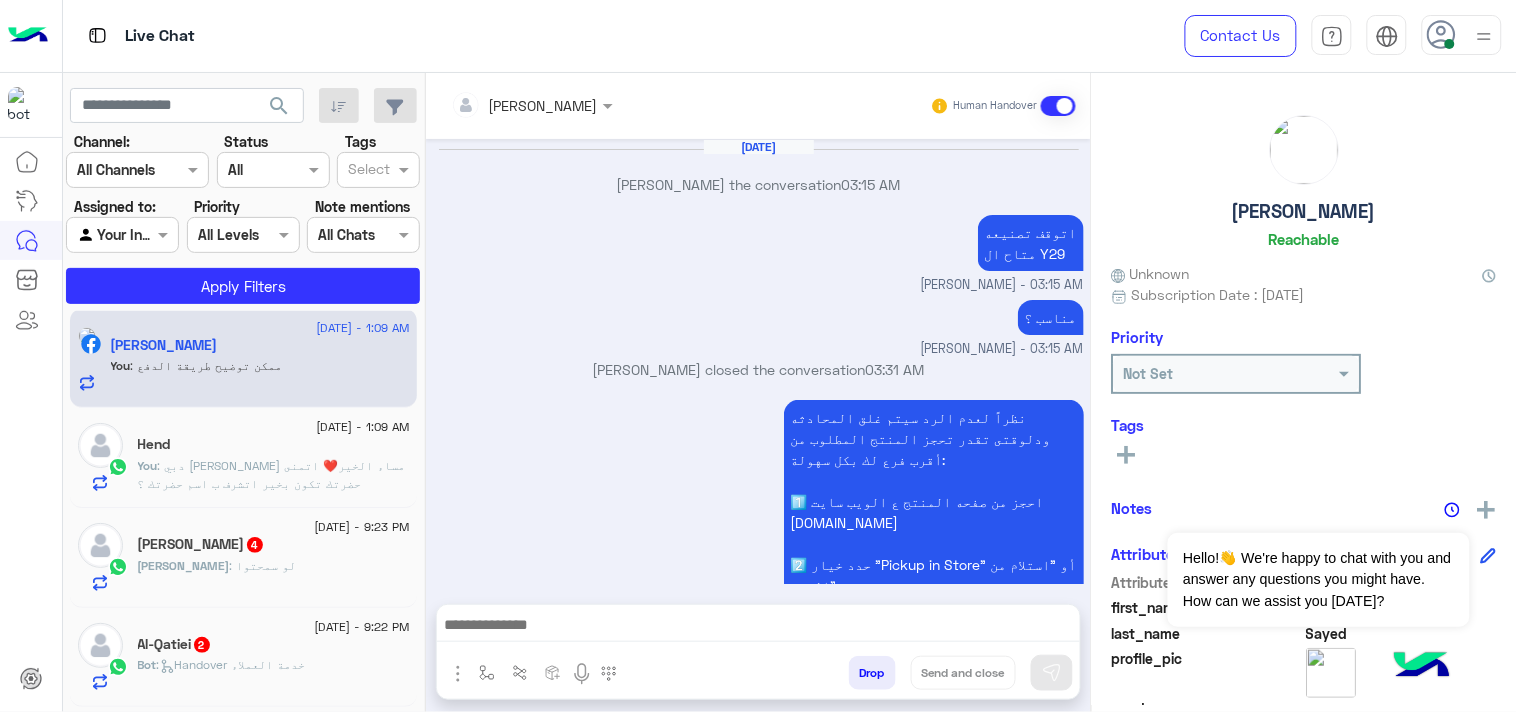 scroll, scrollTop: 1791, scrollLeft: 0, axis: vertical 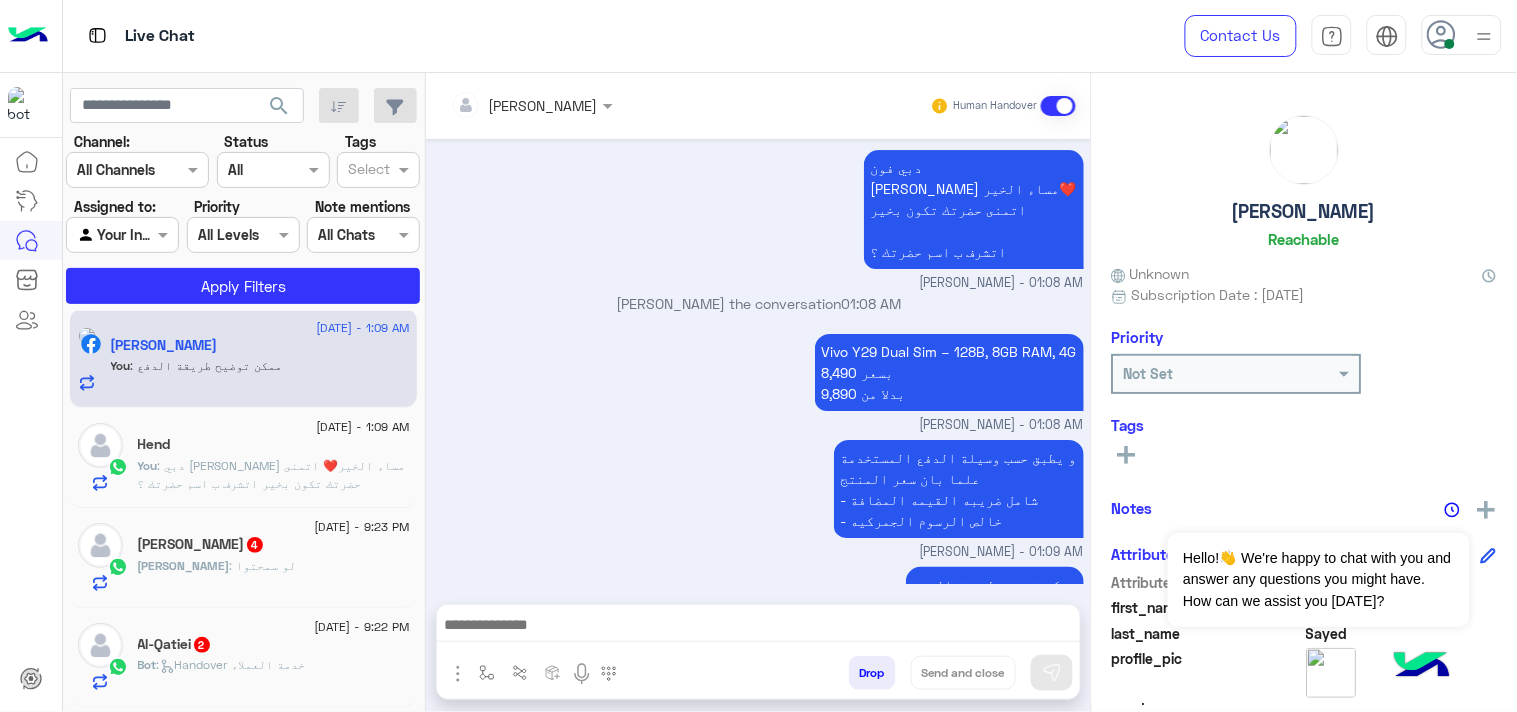 click at bounding box center (758, 627) 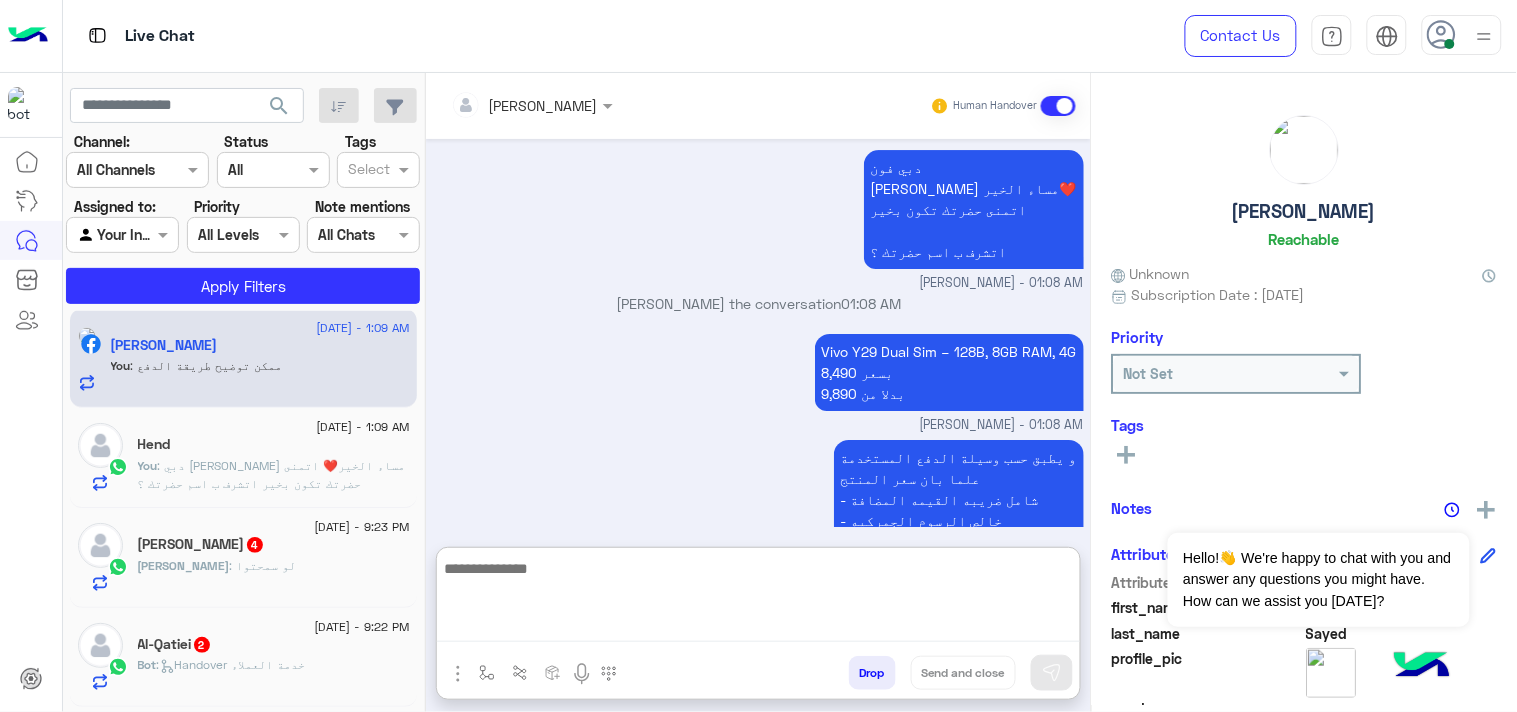 paste on "**********" 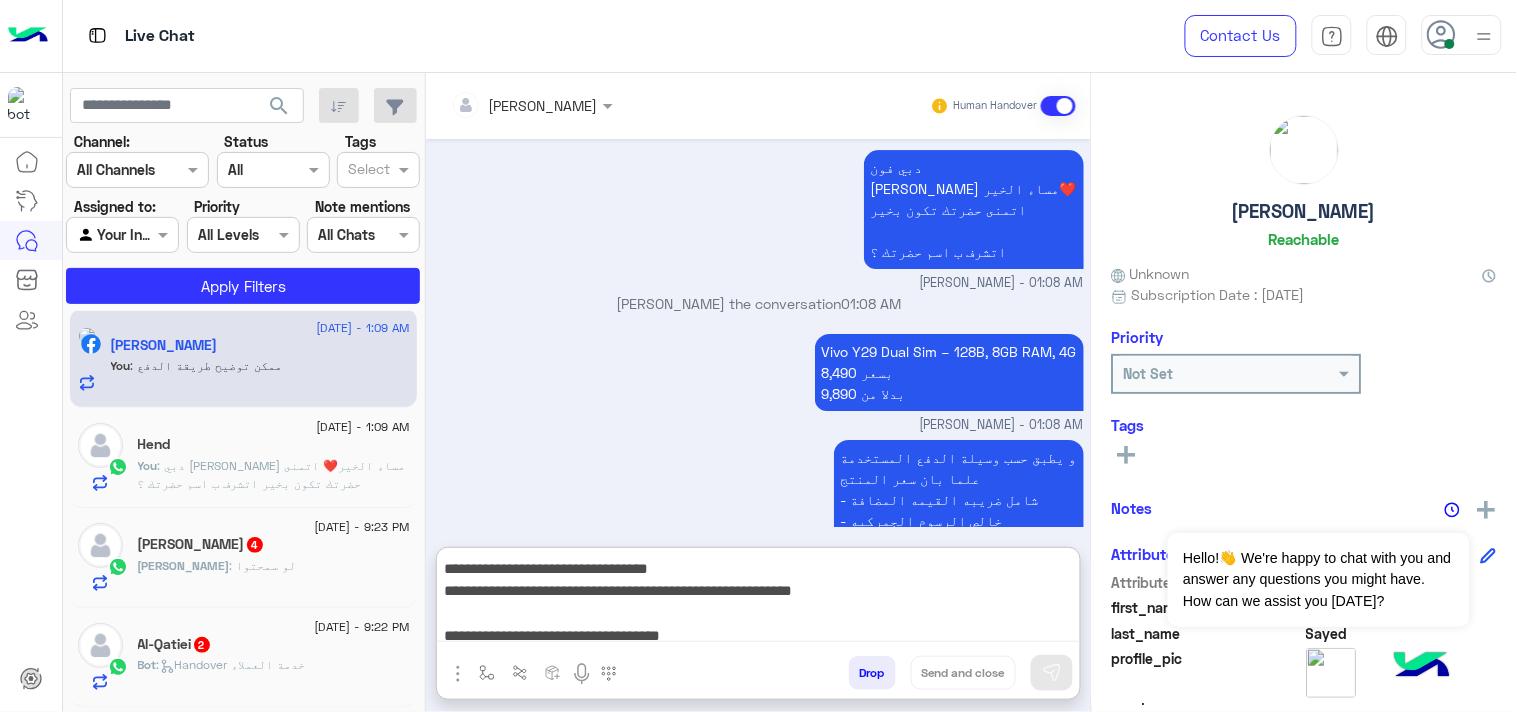 scroll, scrollTop: 132, scrollLeft: 0, axis: vertical 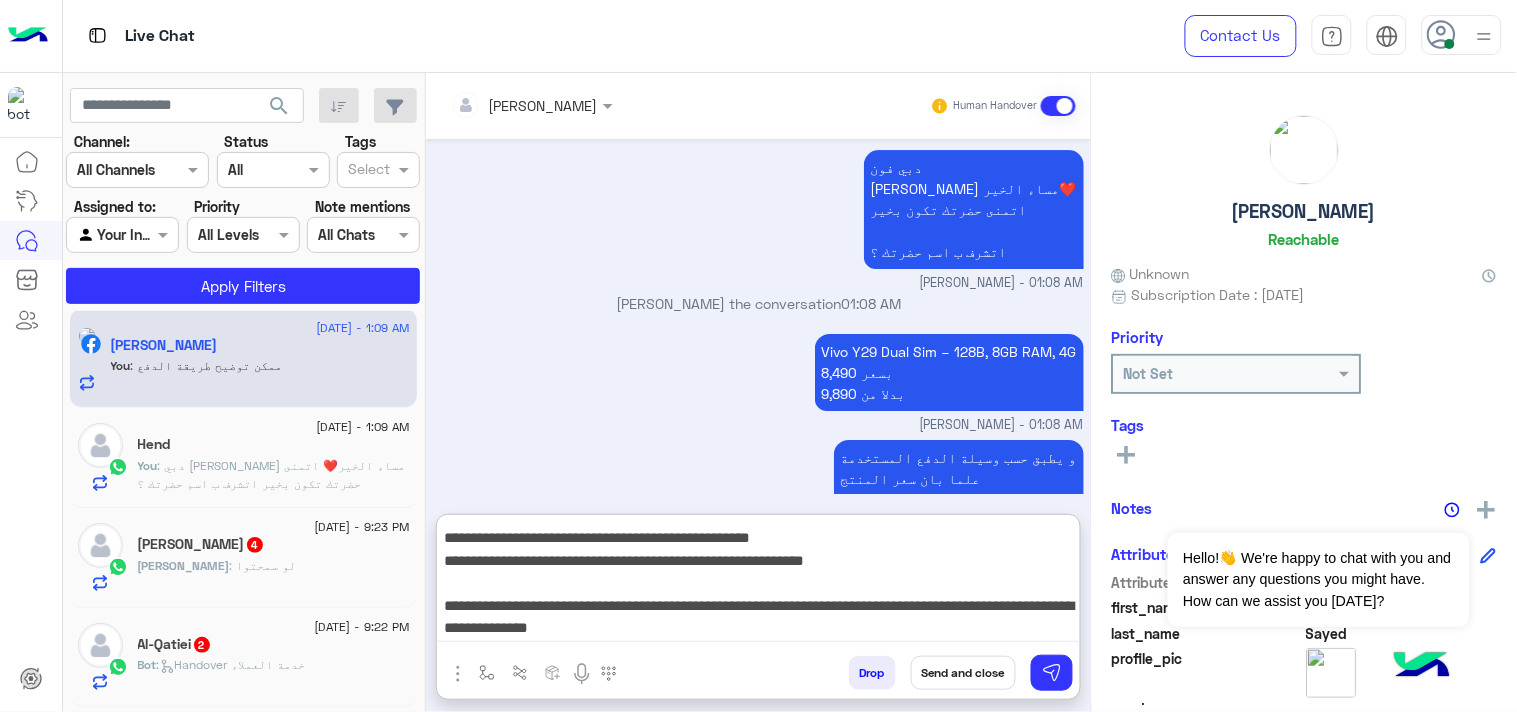 type on "**********" 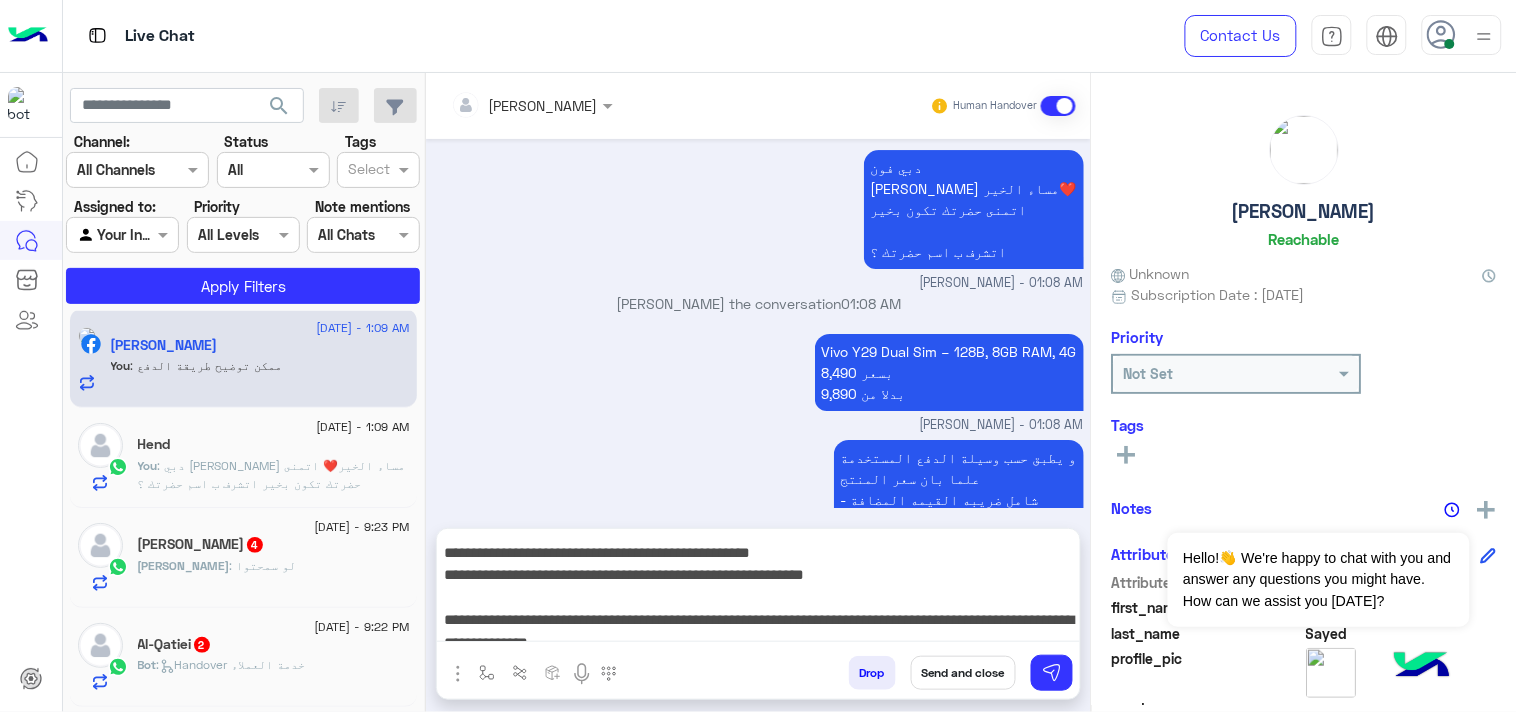 click on "Send and close" at bounding box center (963, 673) 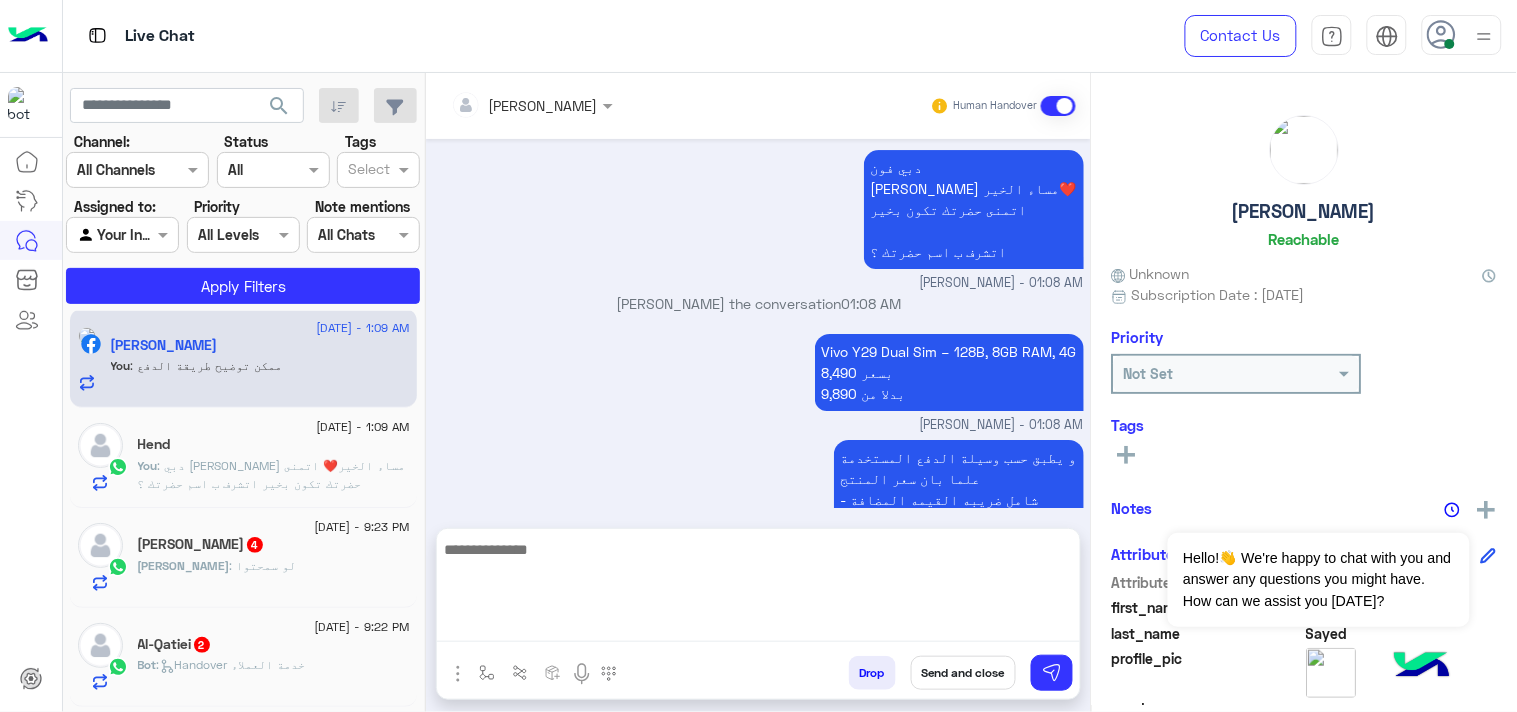 scroll, scrollTop: 0, scrollLeft: 0, axis: both 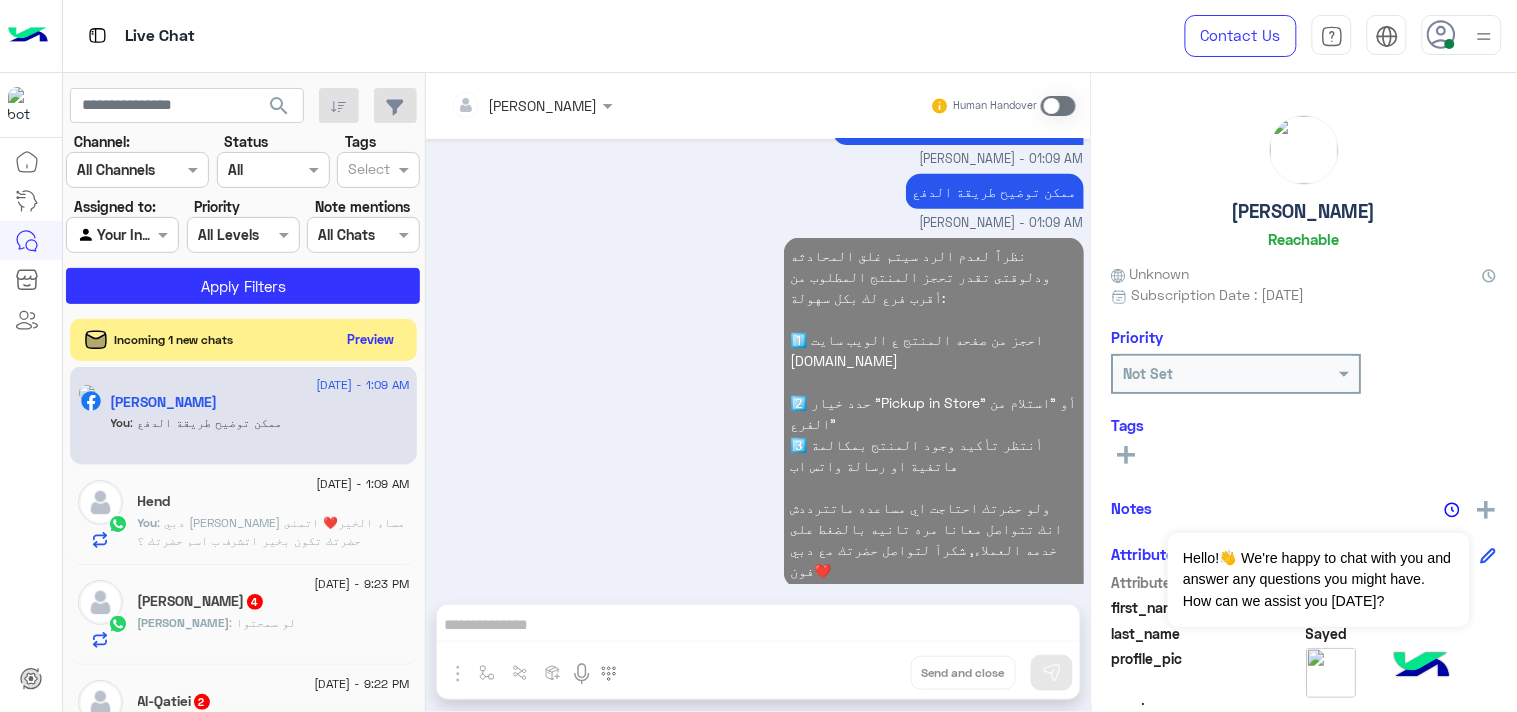 click on "Preview" 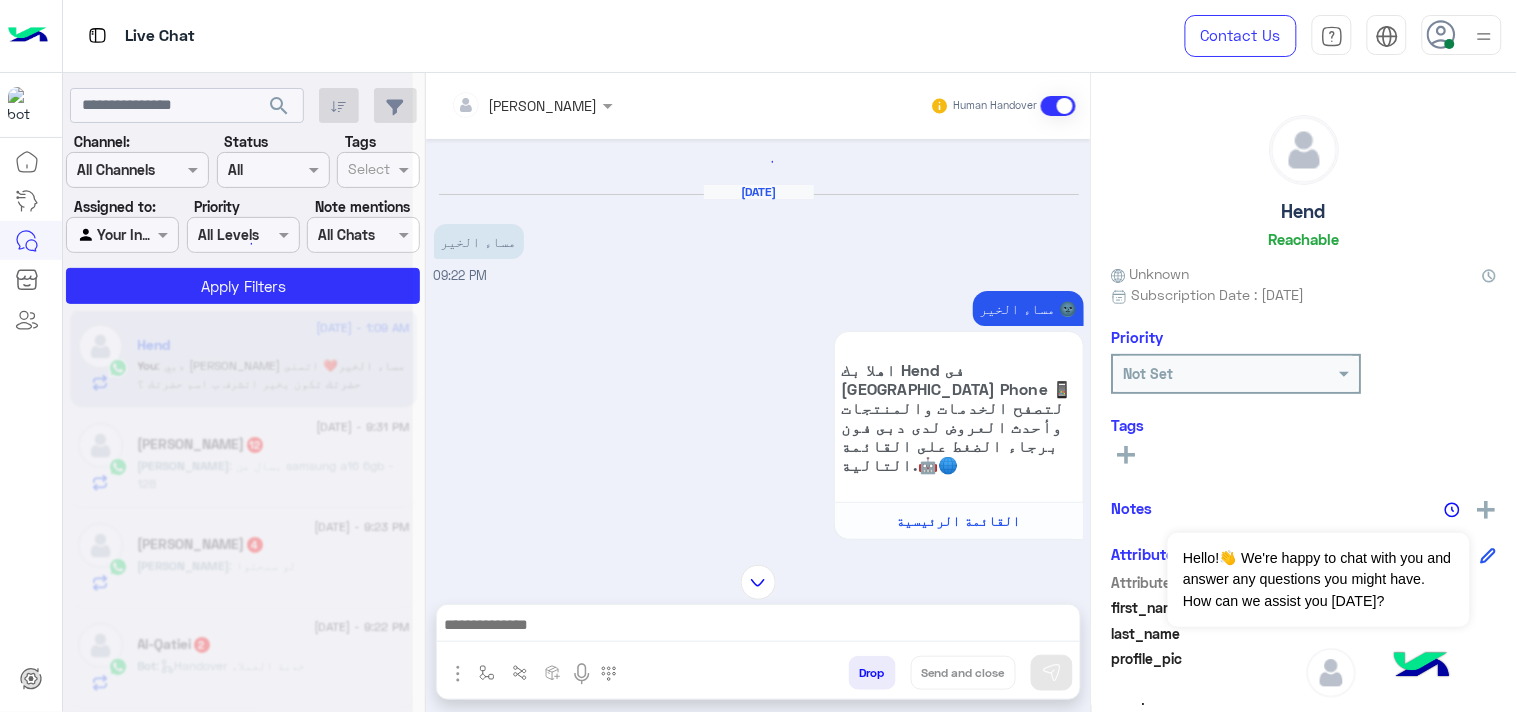 scroll, scrollTop: 287, scrollLeft: 0, axis: vertical 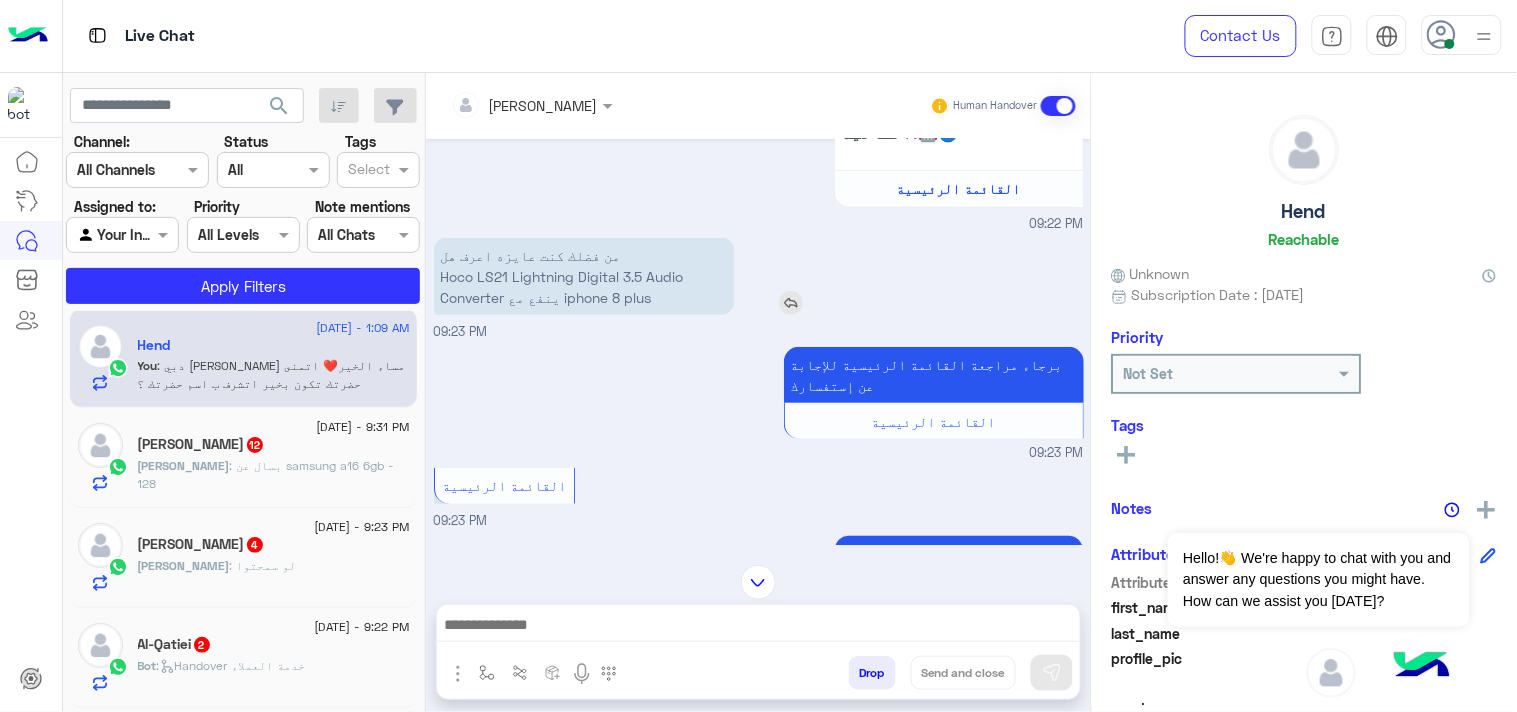 click at bounding box center (791, 303) 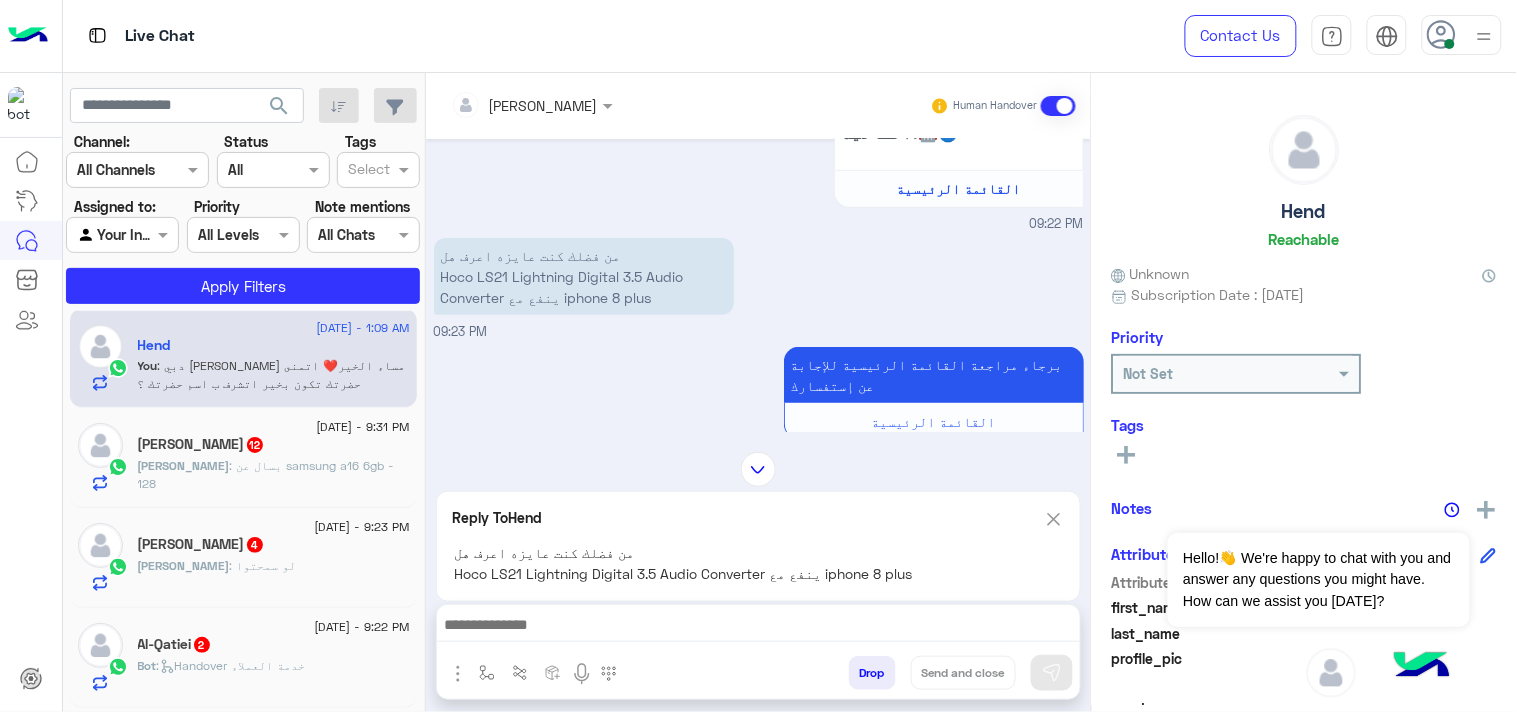 click at bounding box center [758, 627] 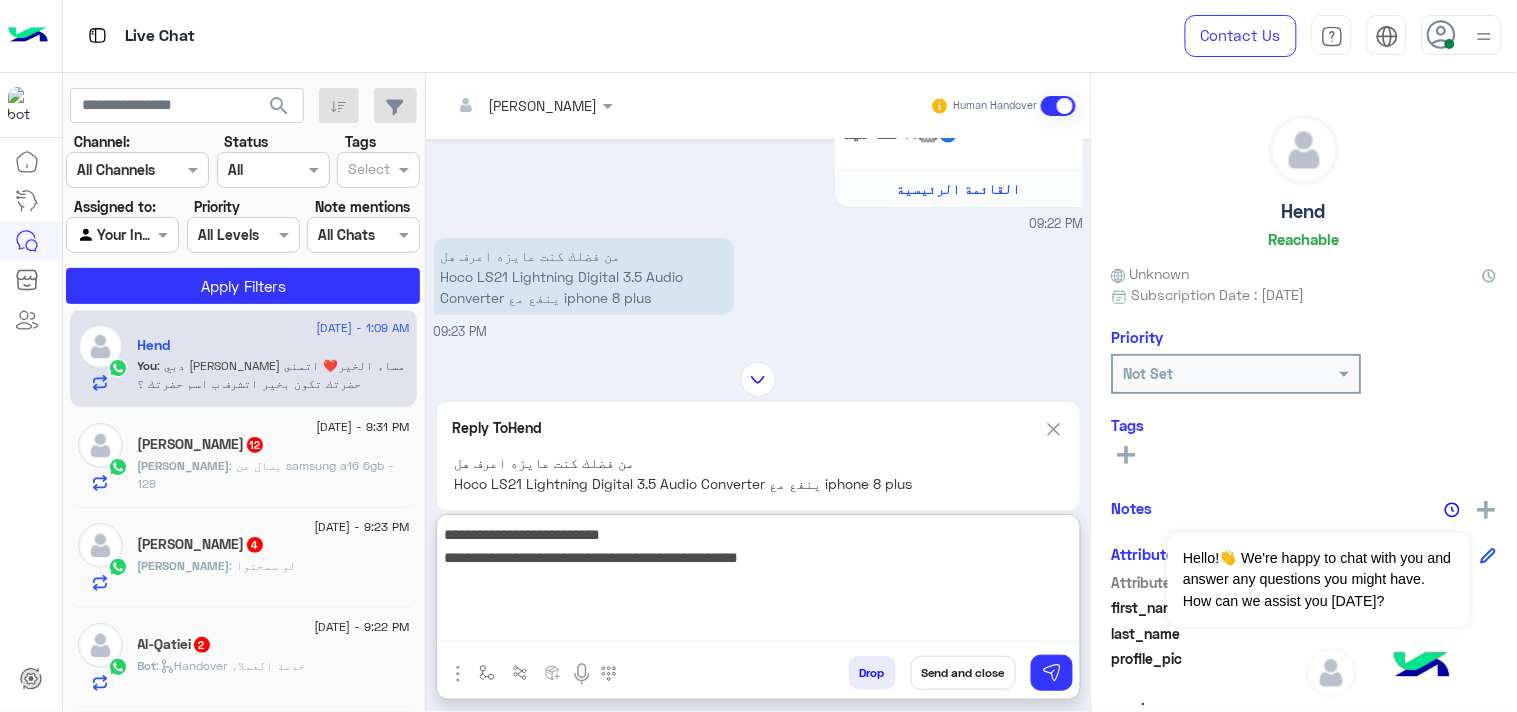 type on "**********" 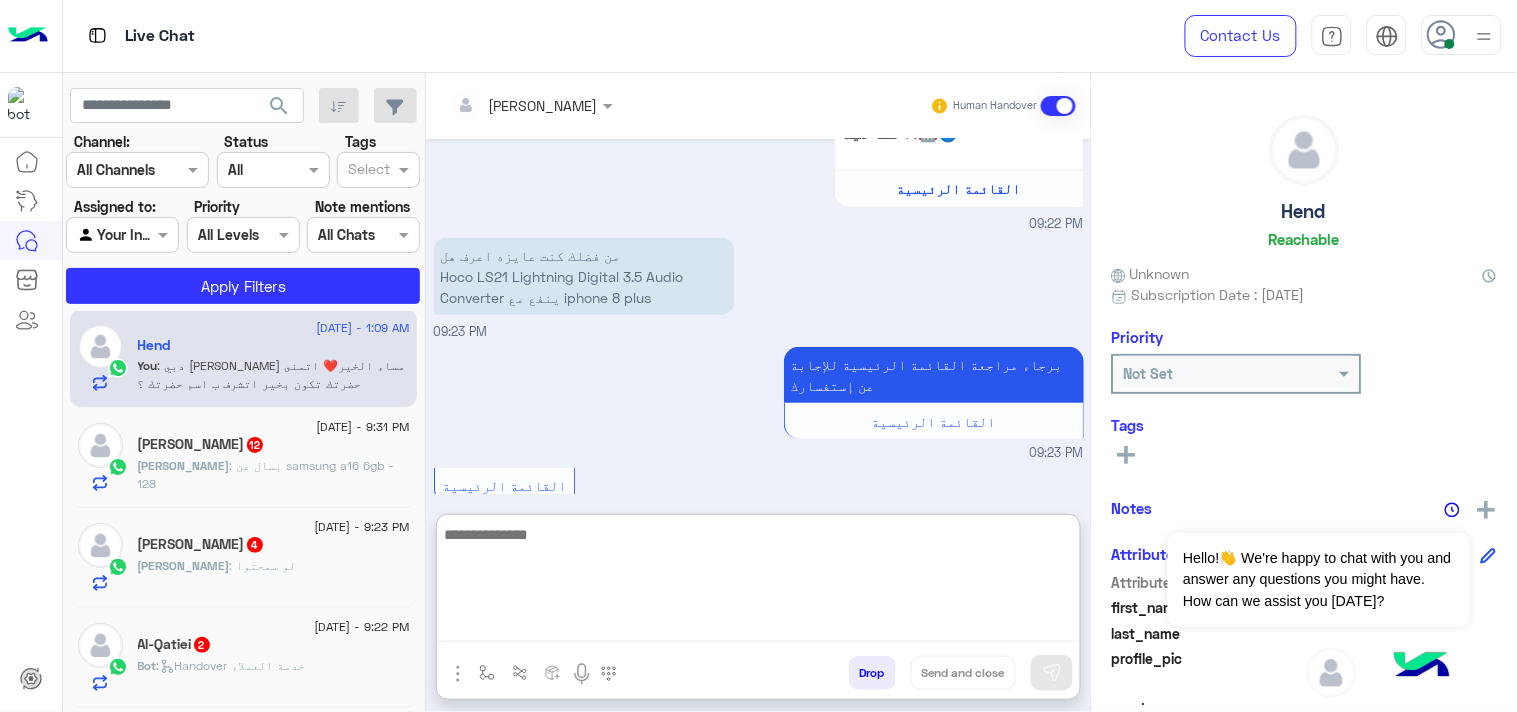 scroll, scrollTop: 1264, scrollLeft: 0, axis: vertical 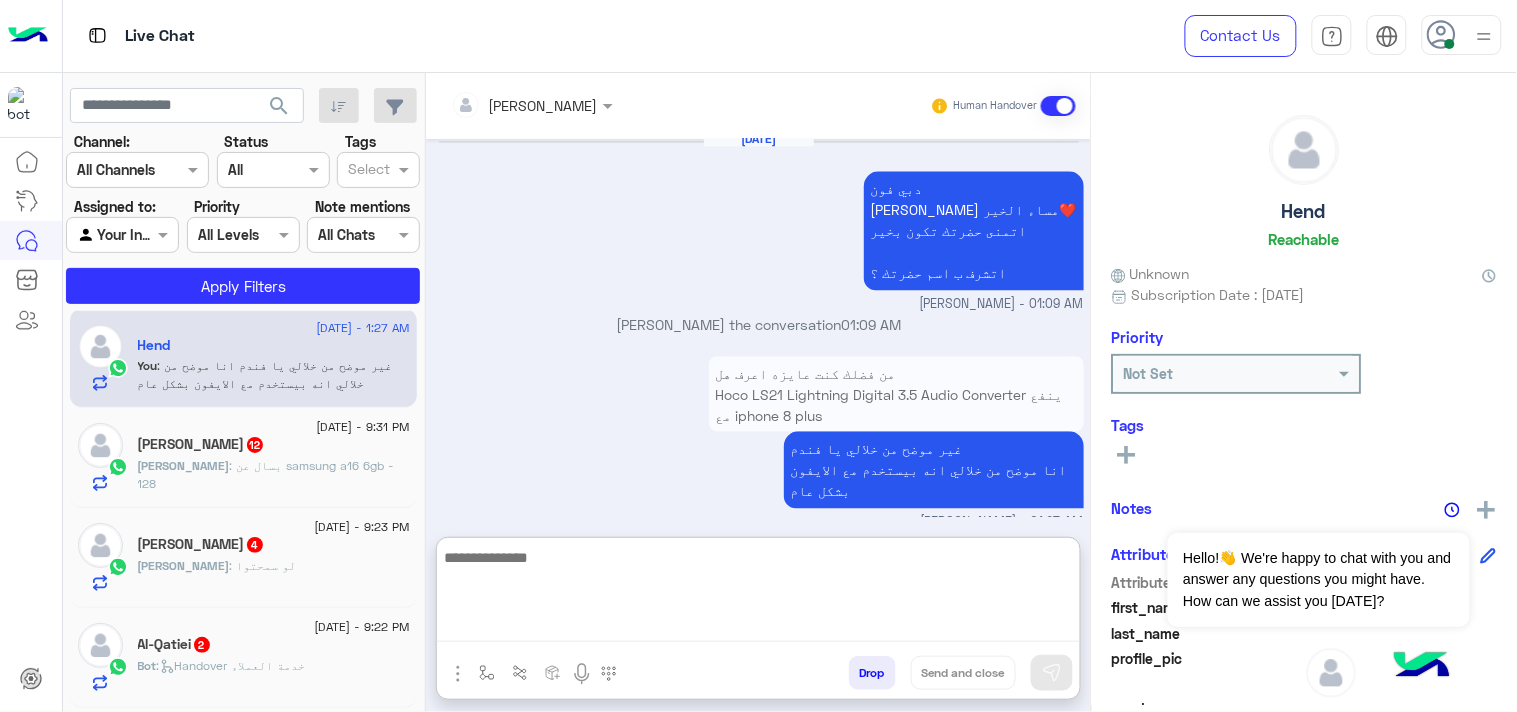 paste on "**********" 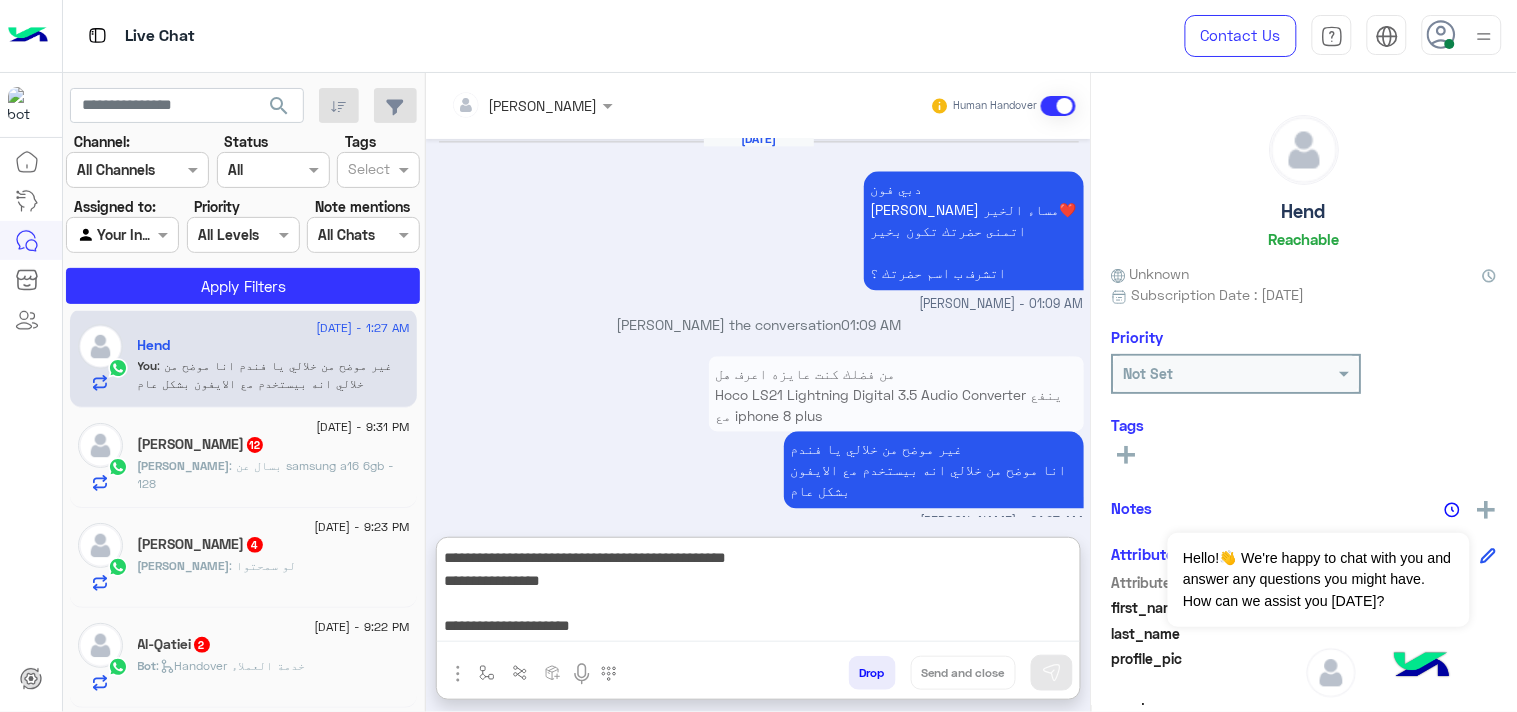 scroll, scrollTop: 1264, scrollLeft: 0, axis: vertical 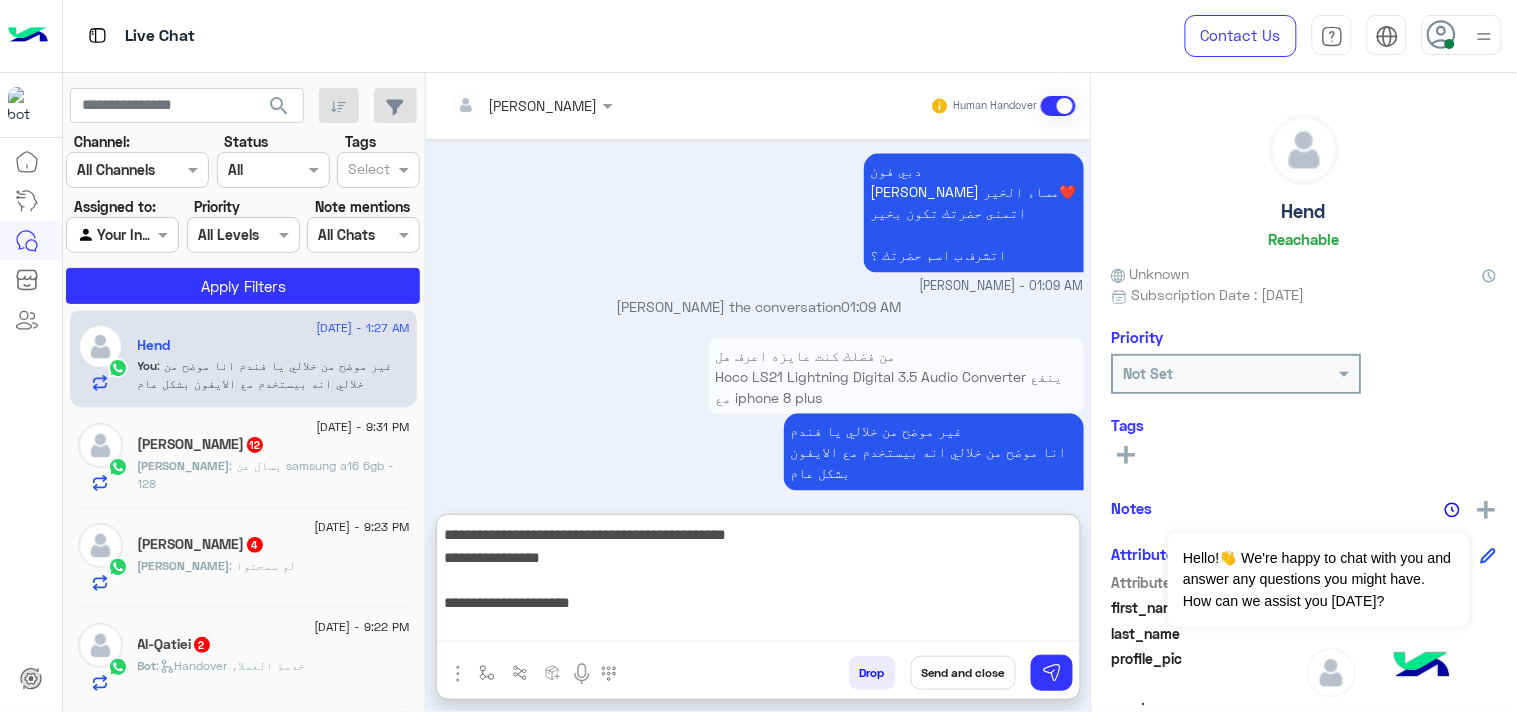 click on "**********" at bounding box center (758, 582) 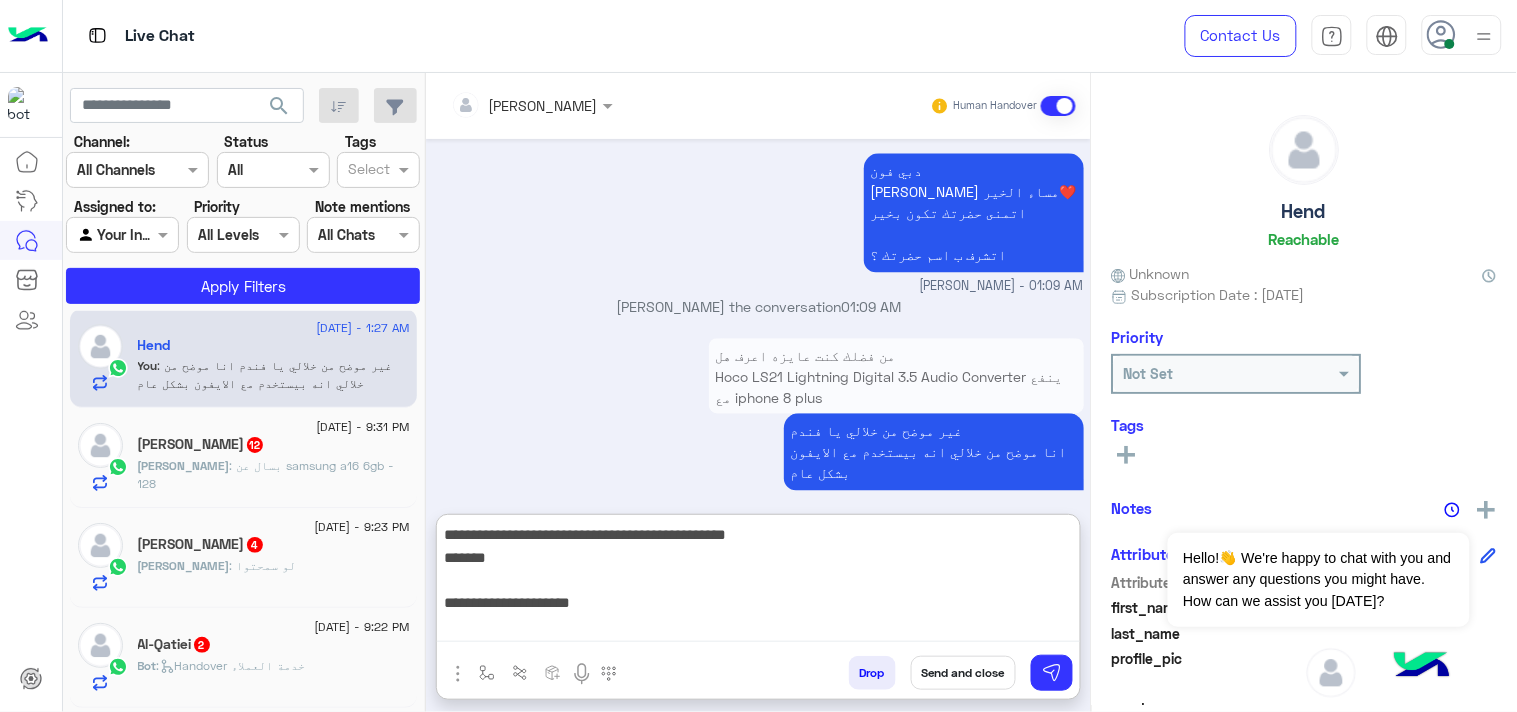 click on "**********" at bounding box center [758, 582] 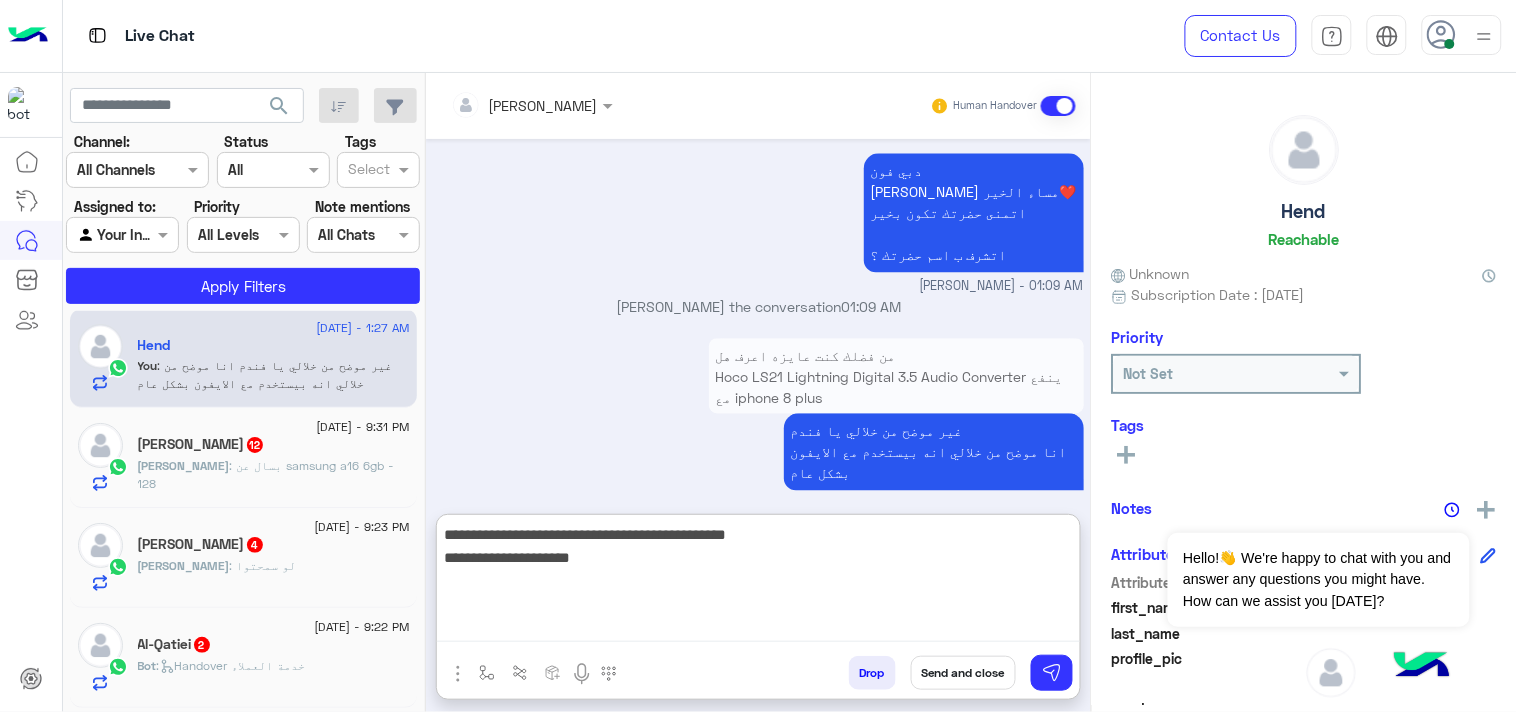 drag, startPoint x: 473, startPoint y: 554, endPoint x: 644, endPoint y: 563, distance: 171.23668 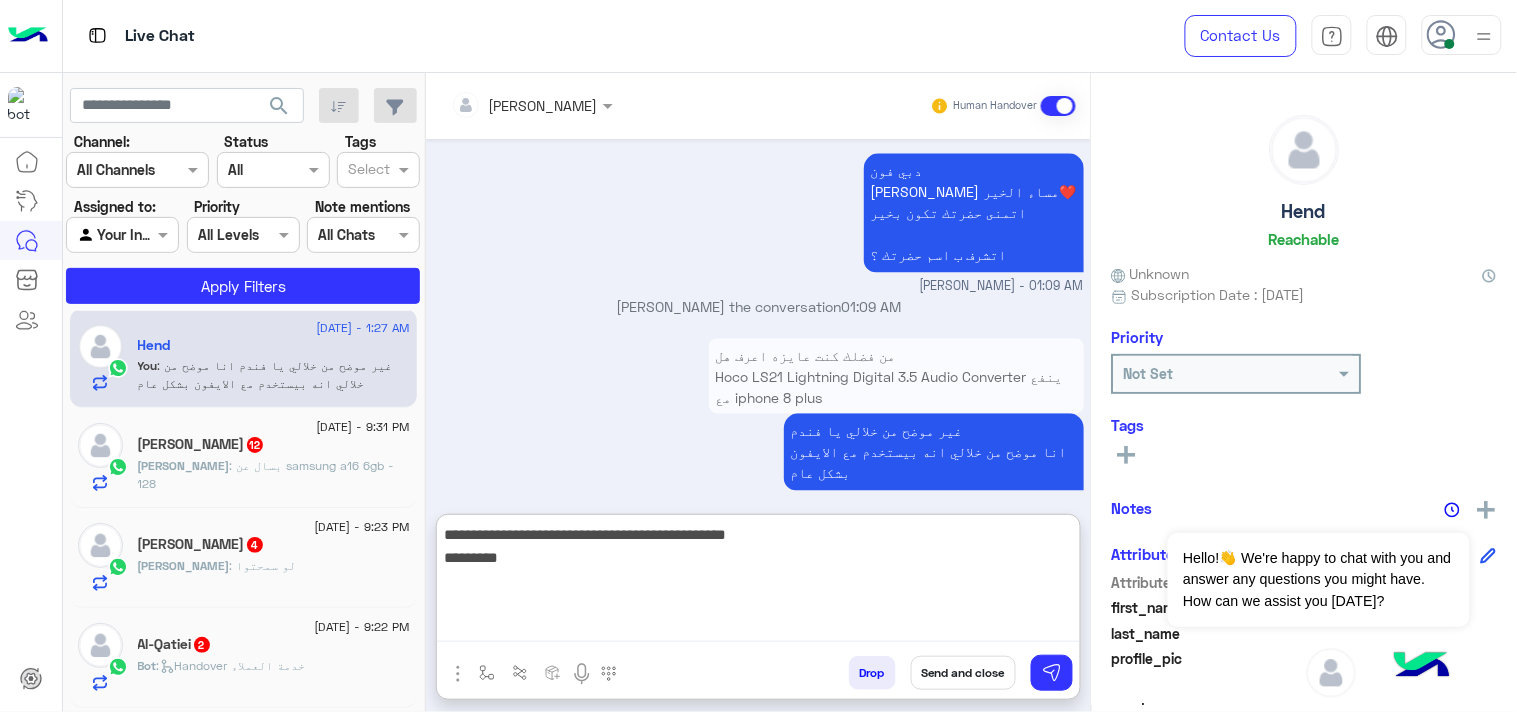 type on "**********" 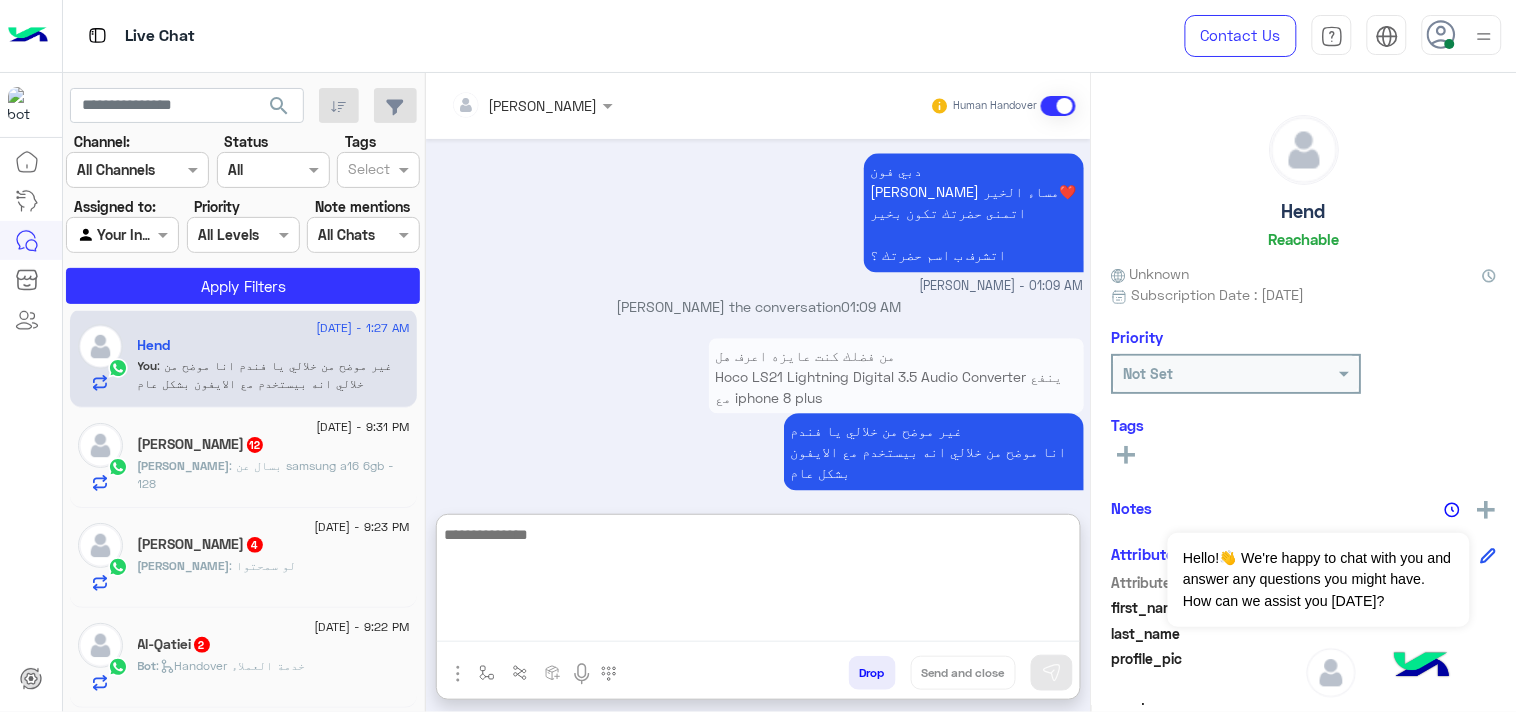 scroll, scrollTop: 1370, scrollLeft: 0, axis: vertical 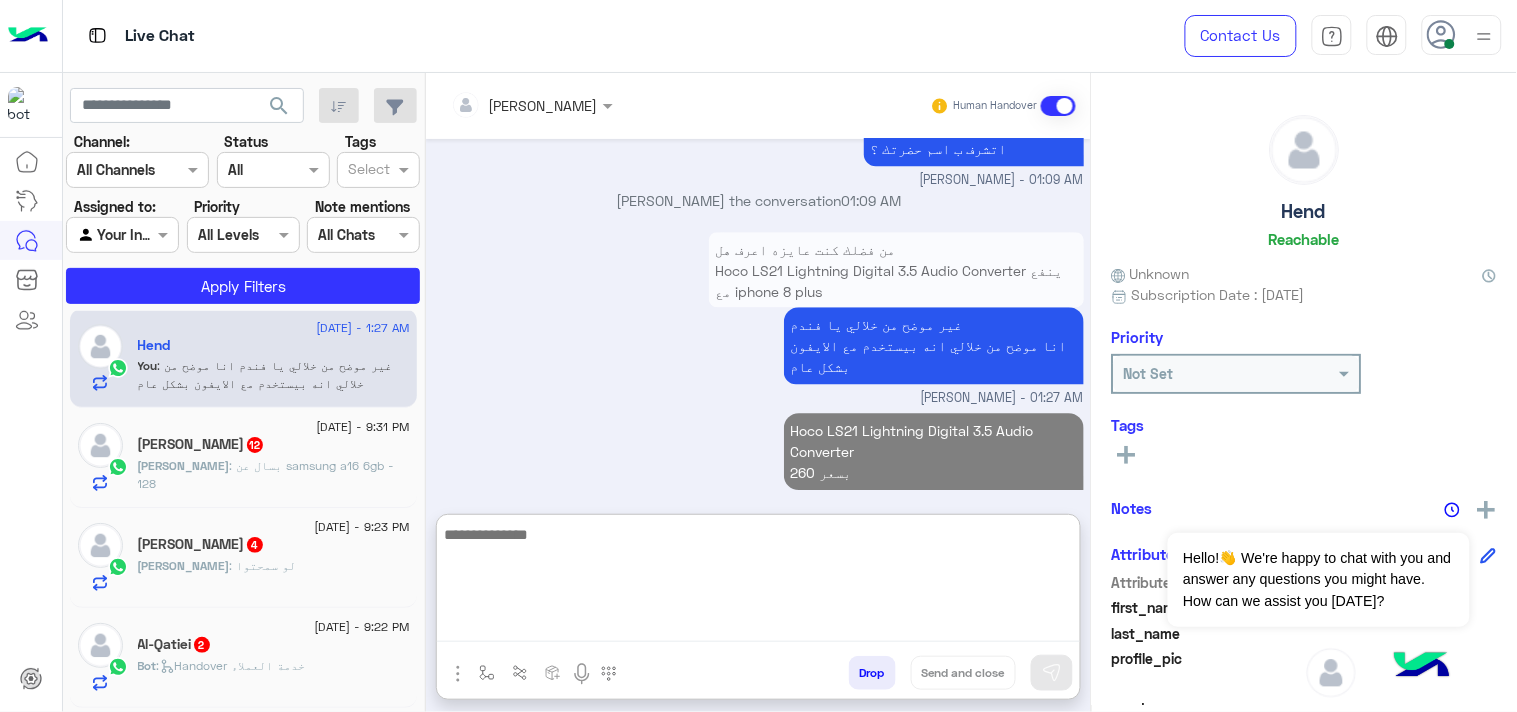 drag, startPoint x: 317, startPoint y: 467, endPoint x: 336, endPoint y: 6, distance: 461.3914 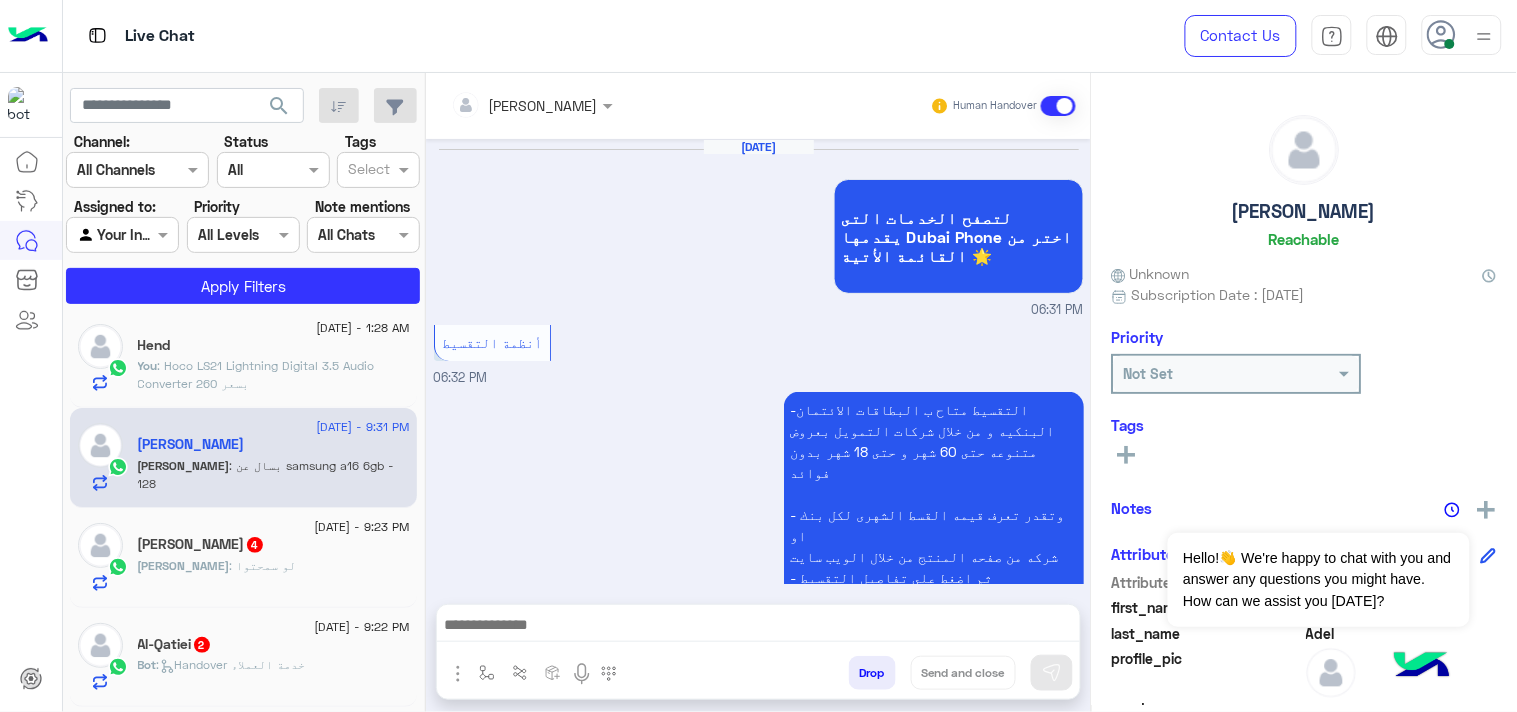 scroll, scrollTop: 2593, scrollLeft: 0, axis: vertical 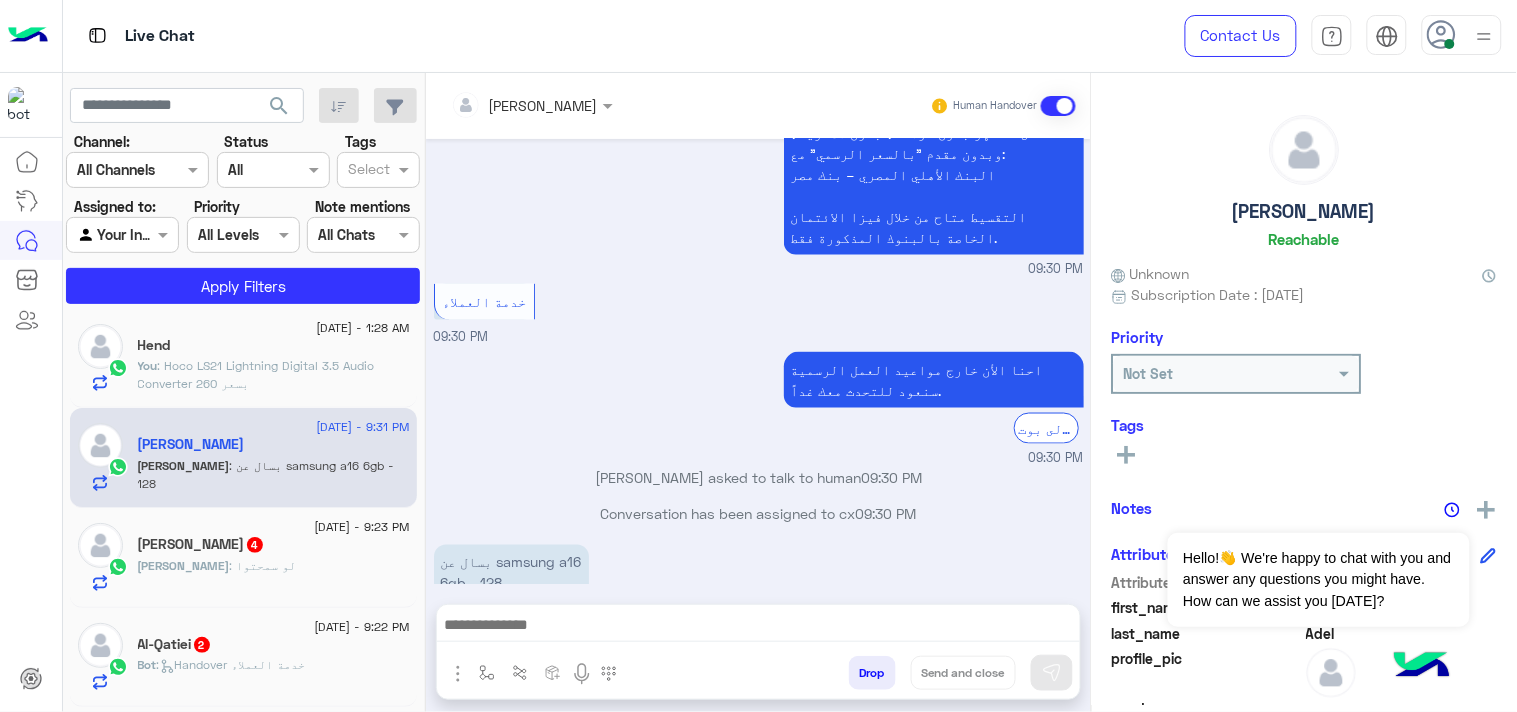 click at bounding box center [758, 630] 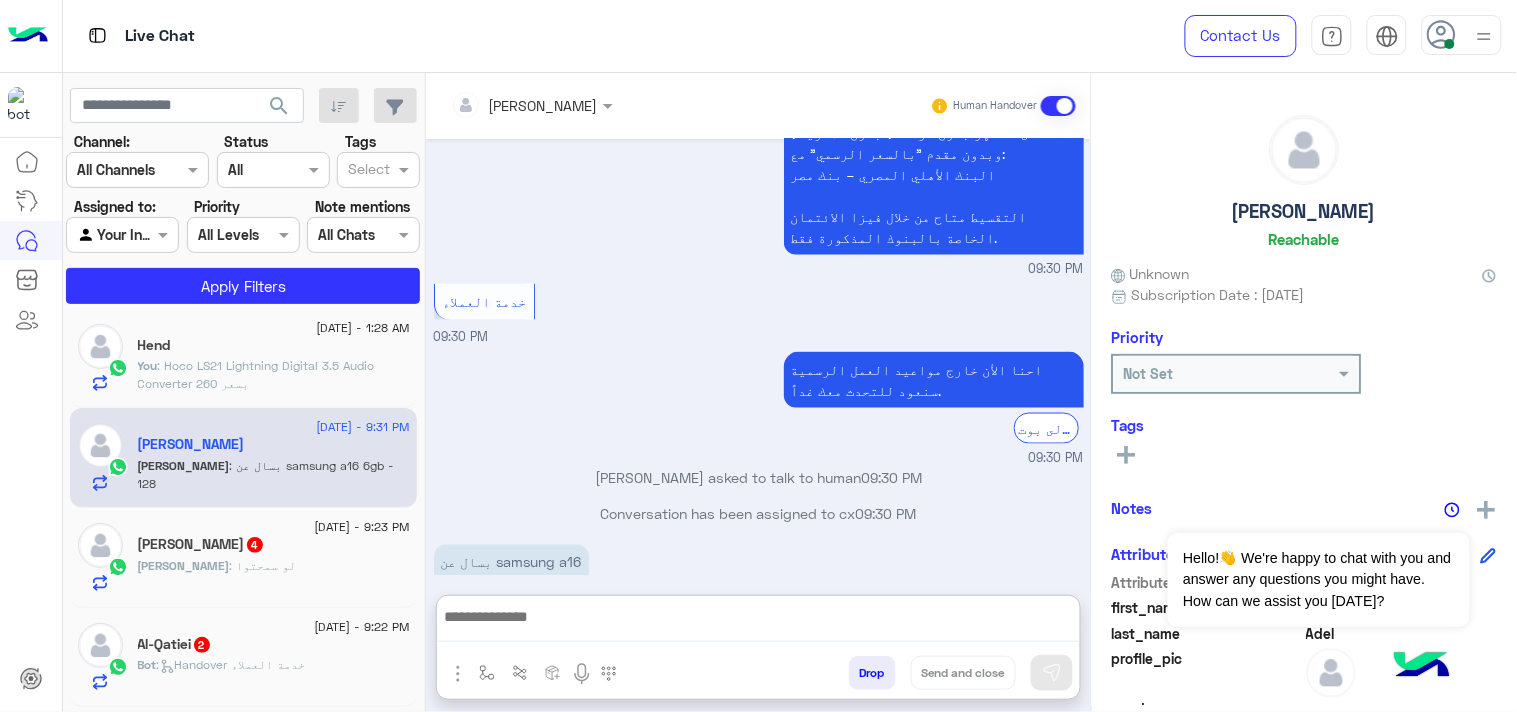 click at bounding box center [758, 623] 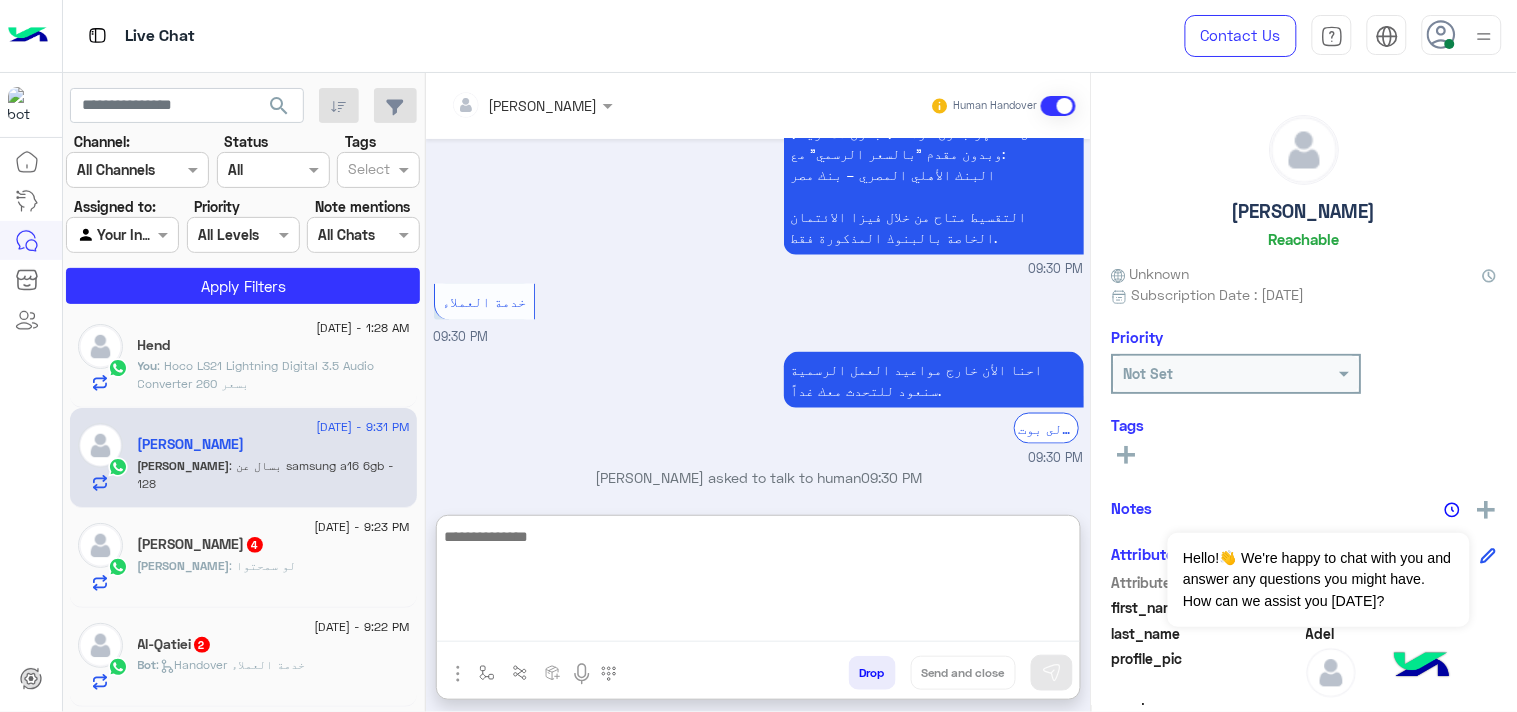 paste on "**********" 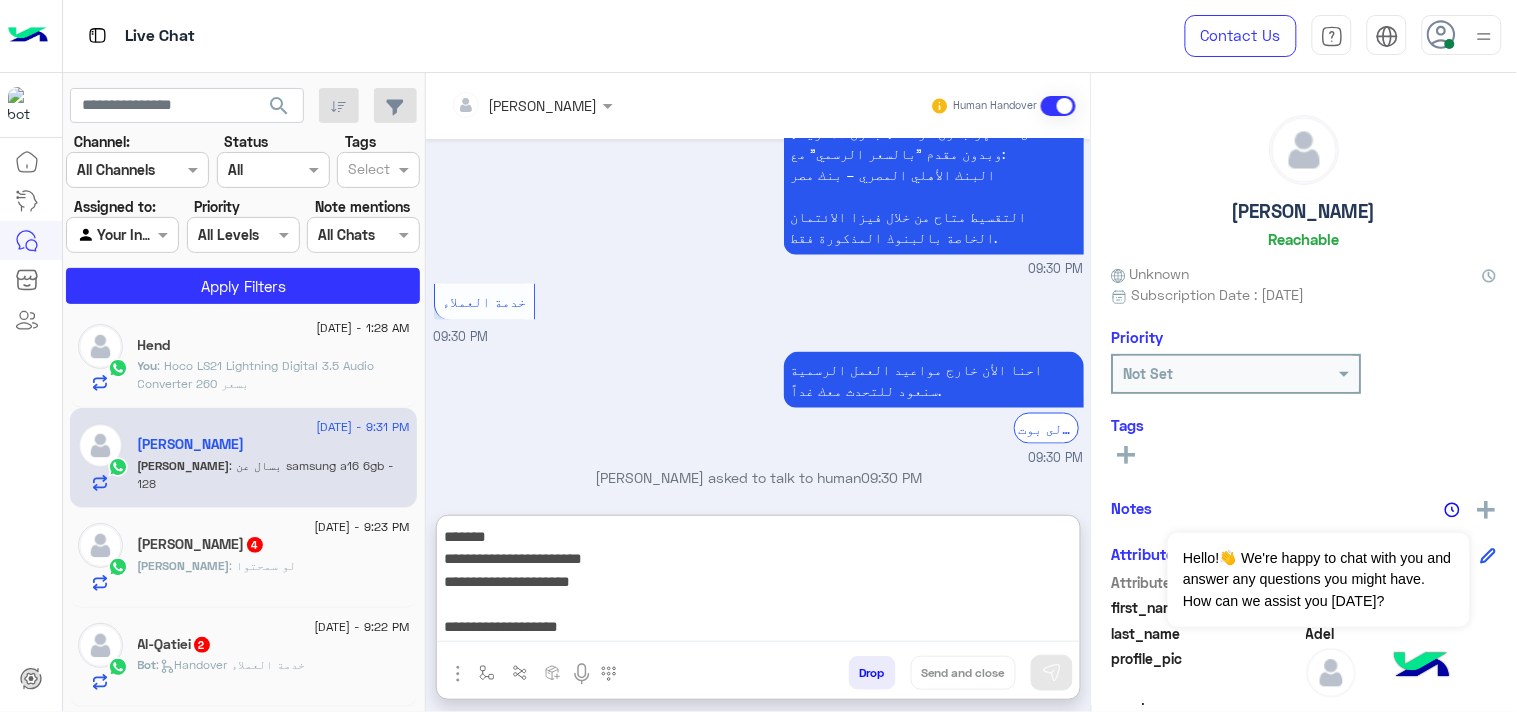 scroll, scrollTop: 38, scrollLeft: 0, axis: vertical 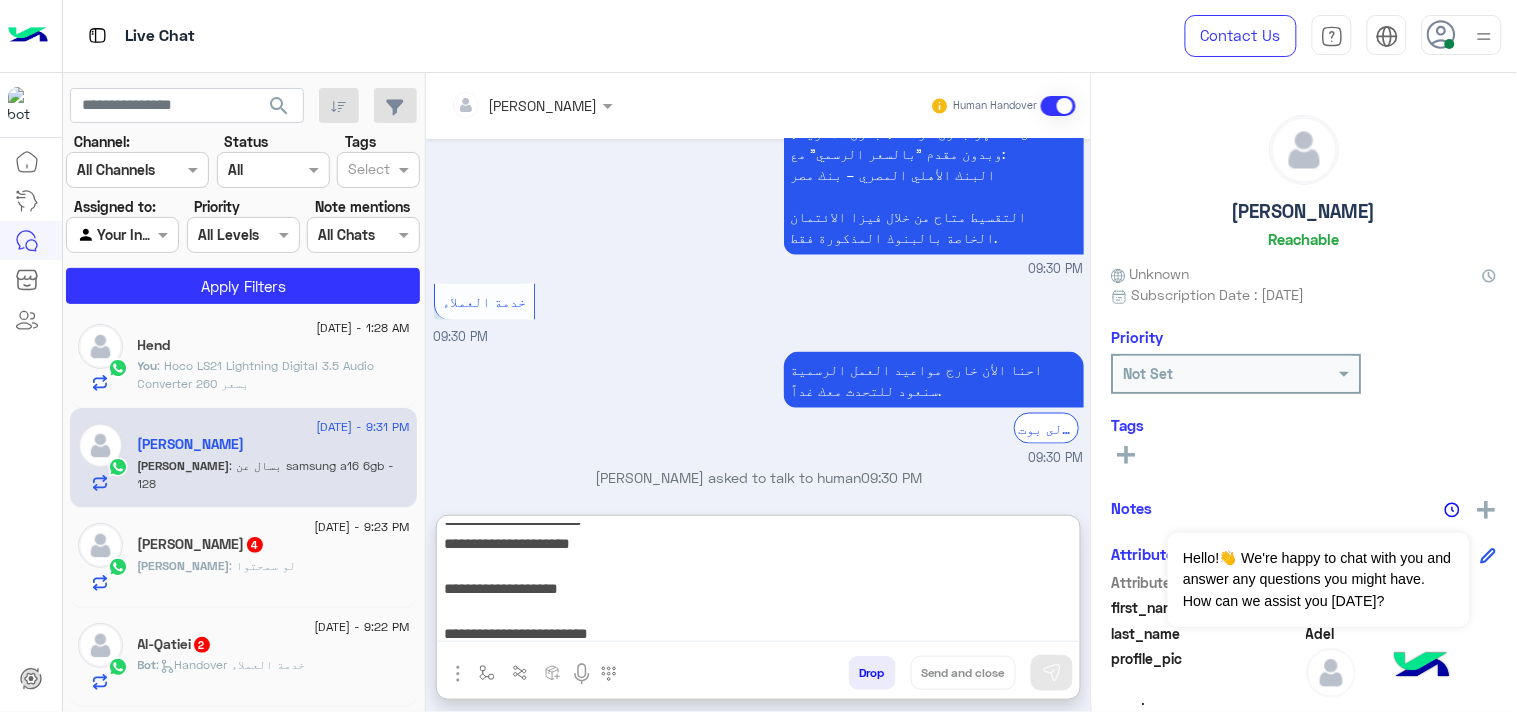 click on "**********" at bounding box center (758, 583) 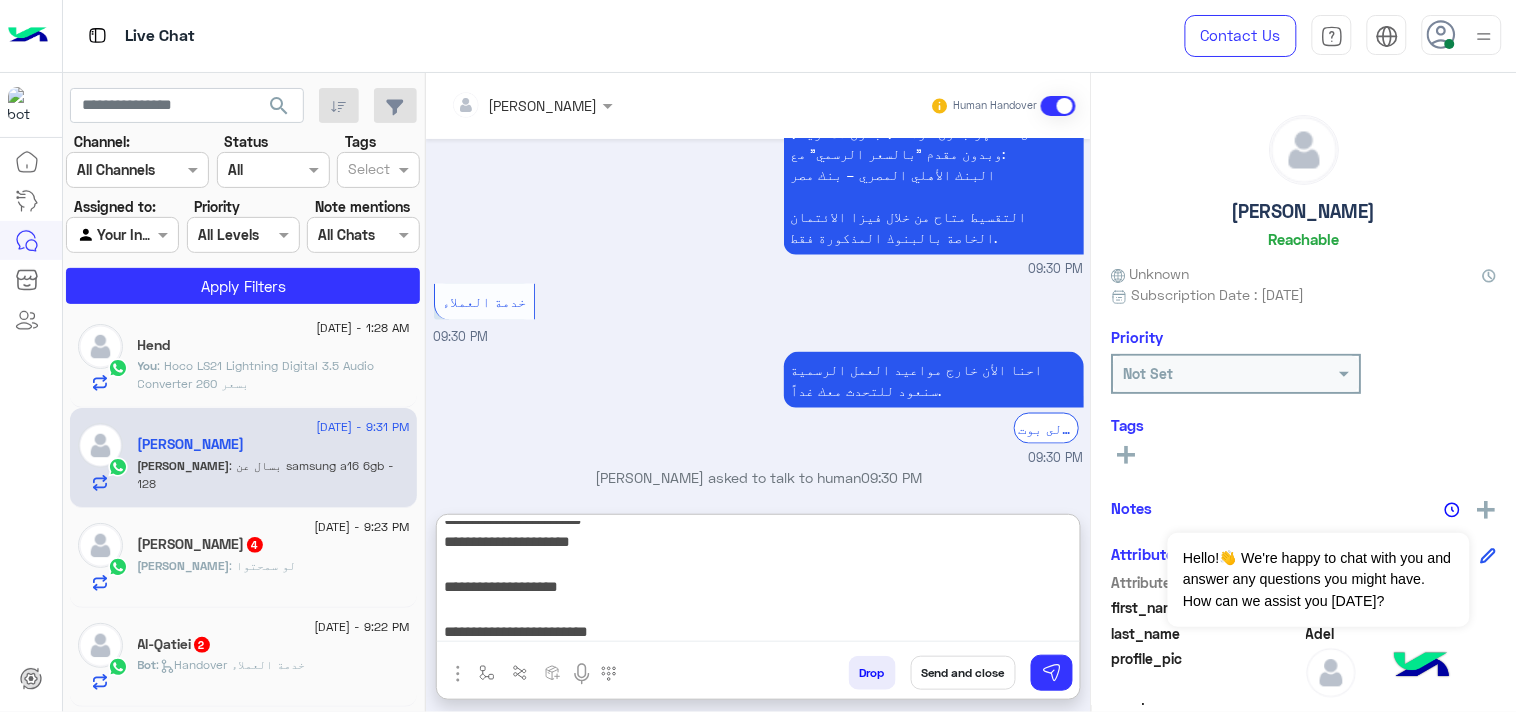 click on "**********" at bounding box center (758, 582) 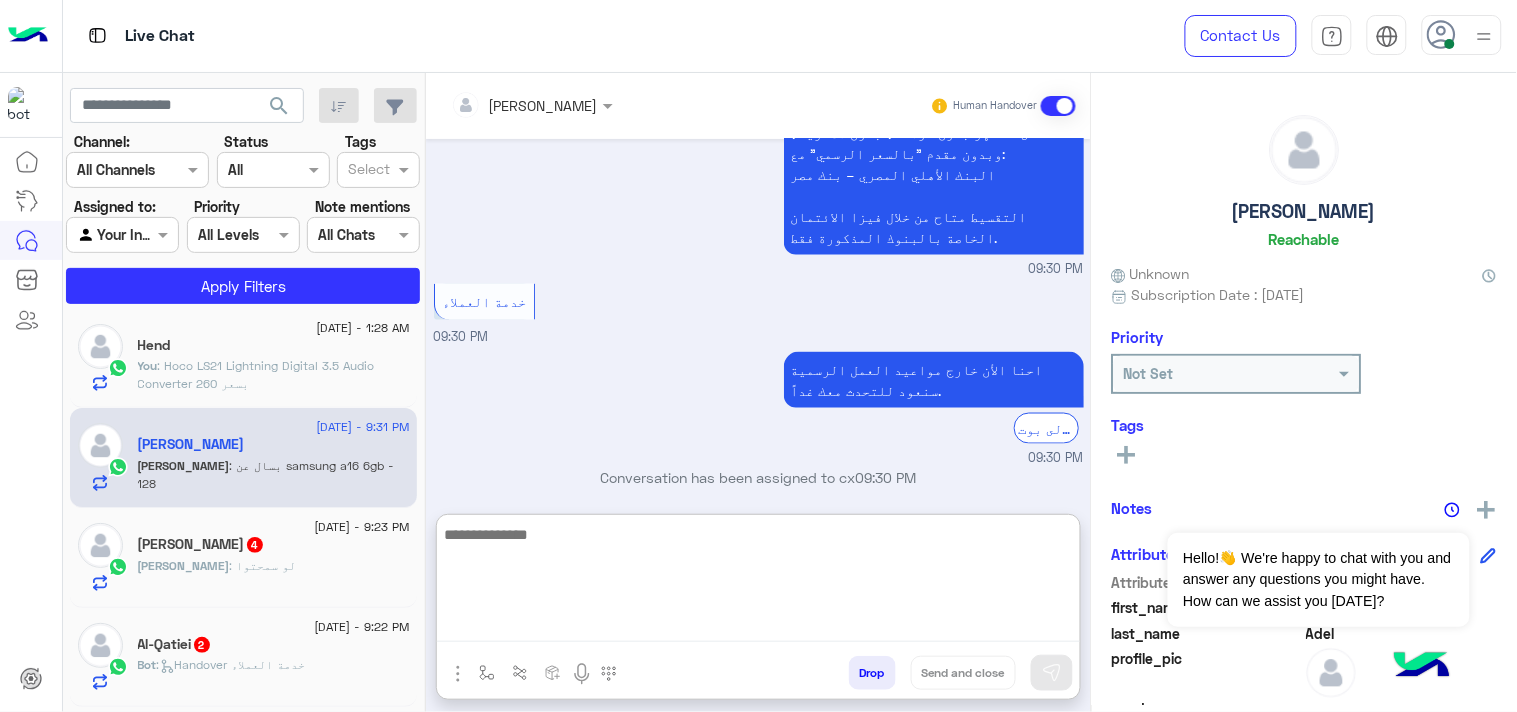 scroll, scrollTop: 0, scrollLeft: 0, axis: both 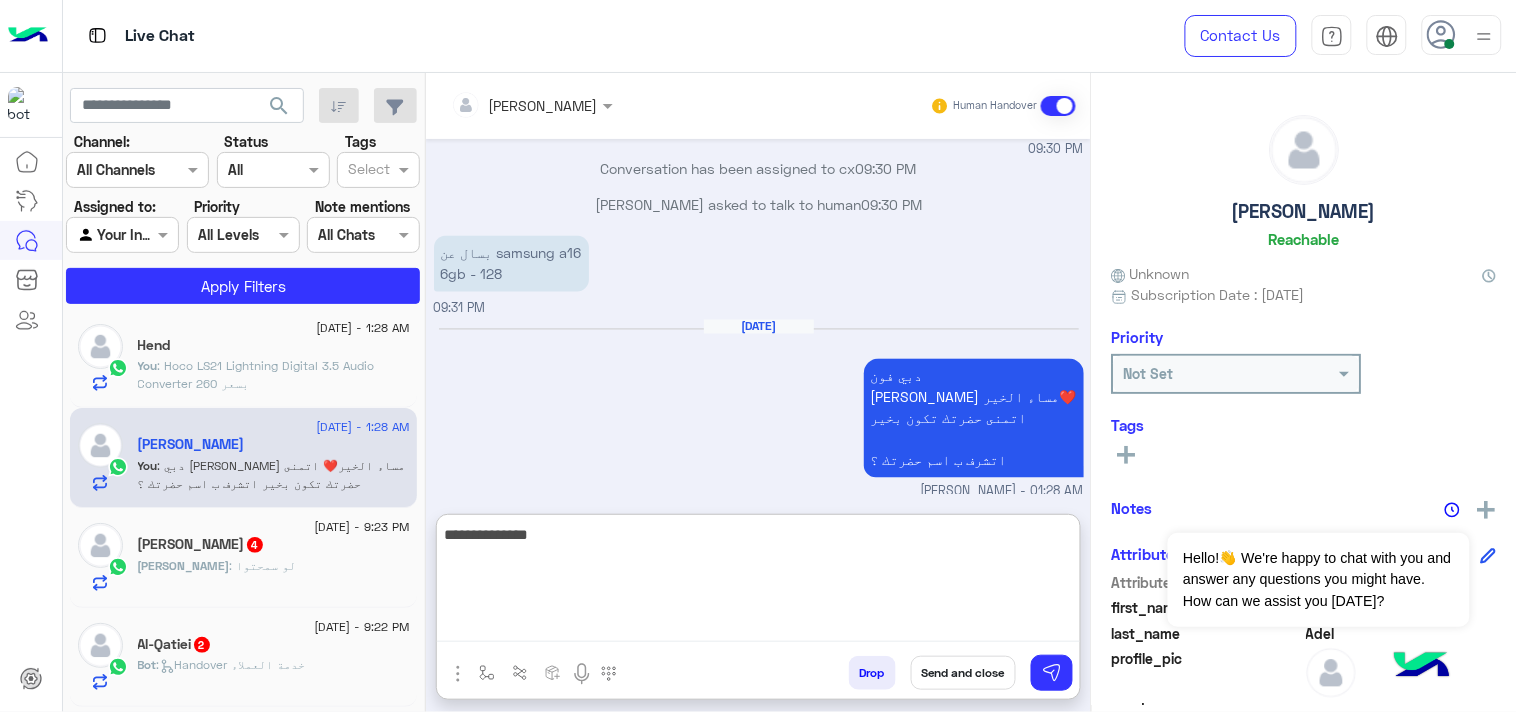 type on "**********" 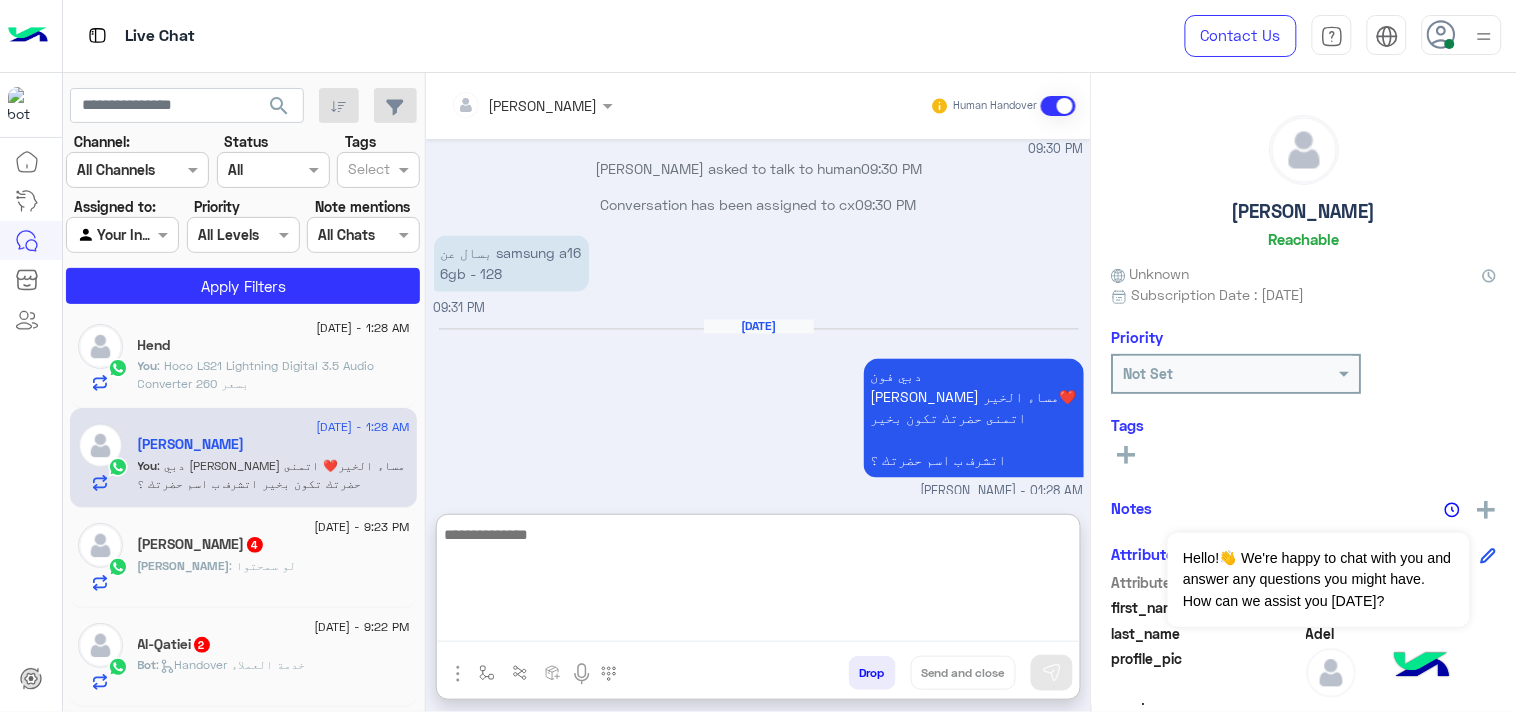 scroll, scrollTop: 2966, scrollLeft: 0, axis: vertical 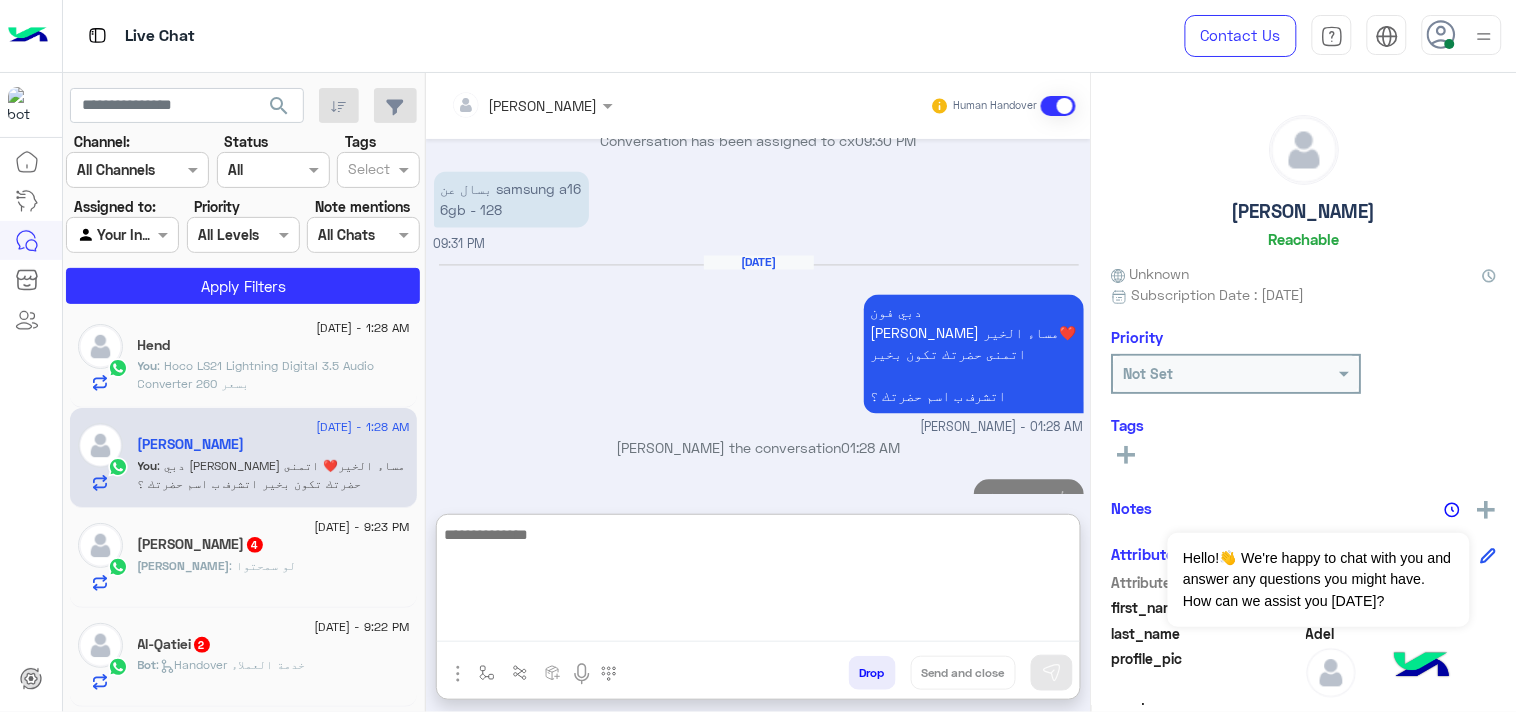 paste on "**********" 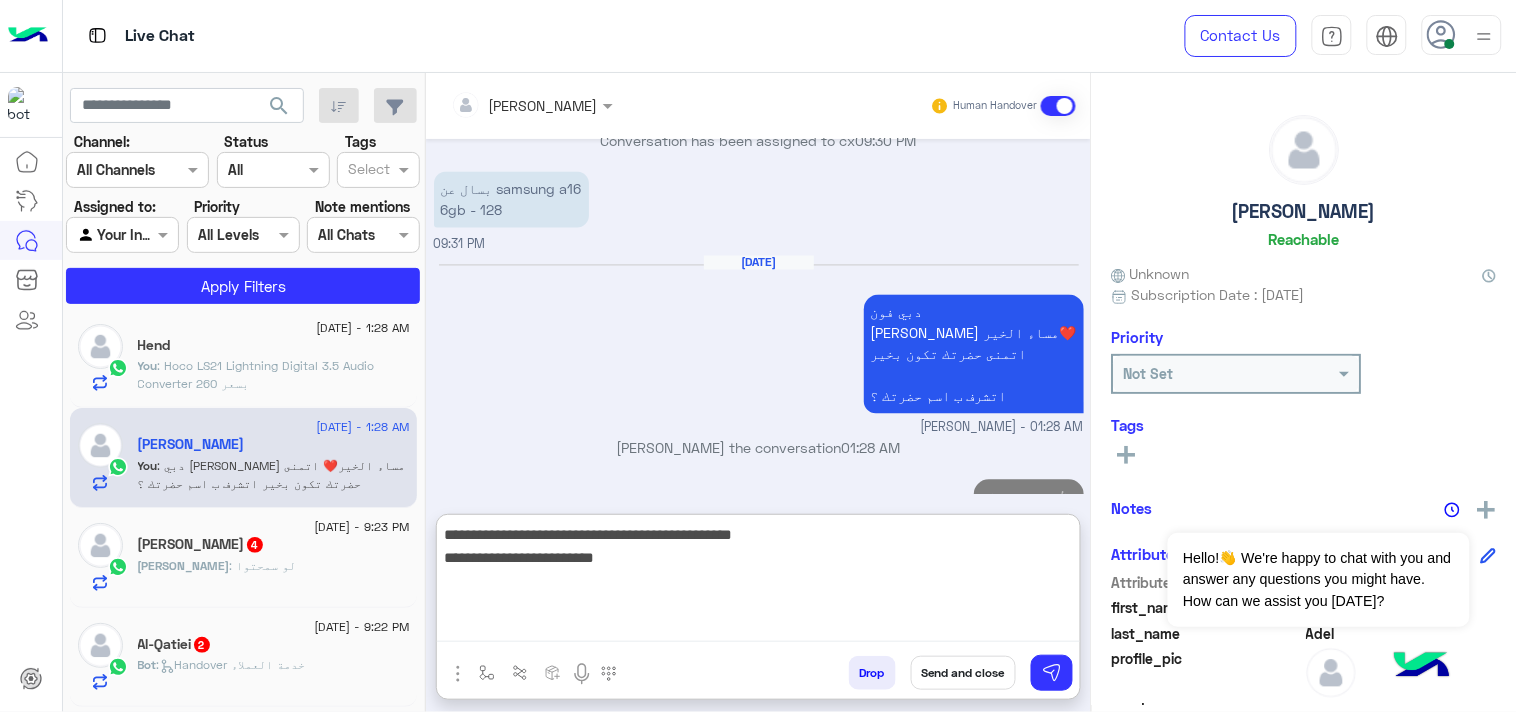 click on "**********" at bounding box center [758, 582] 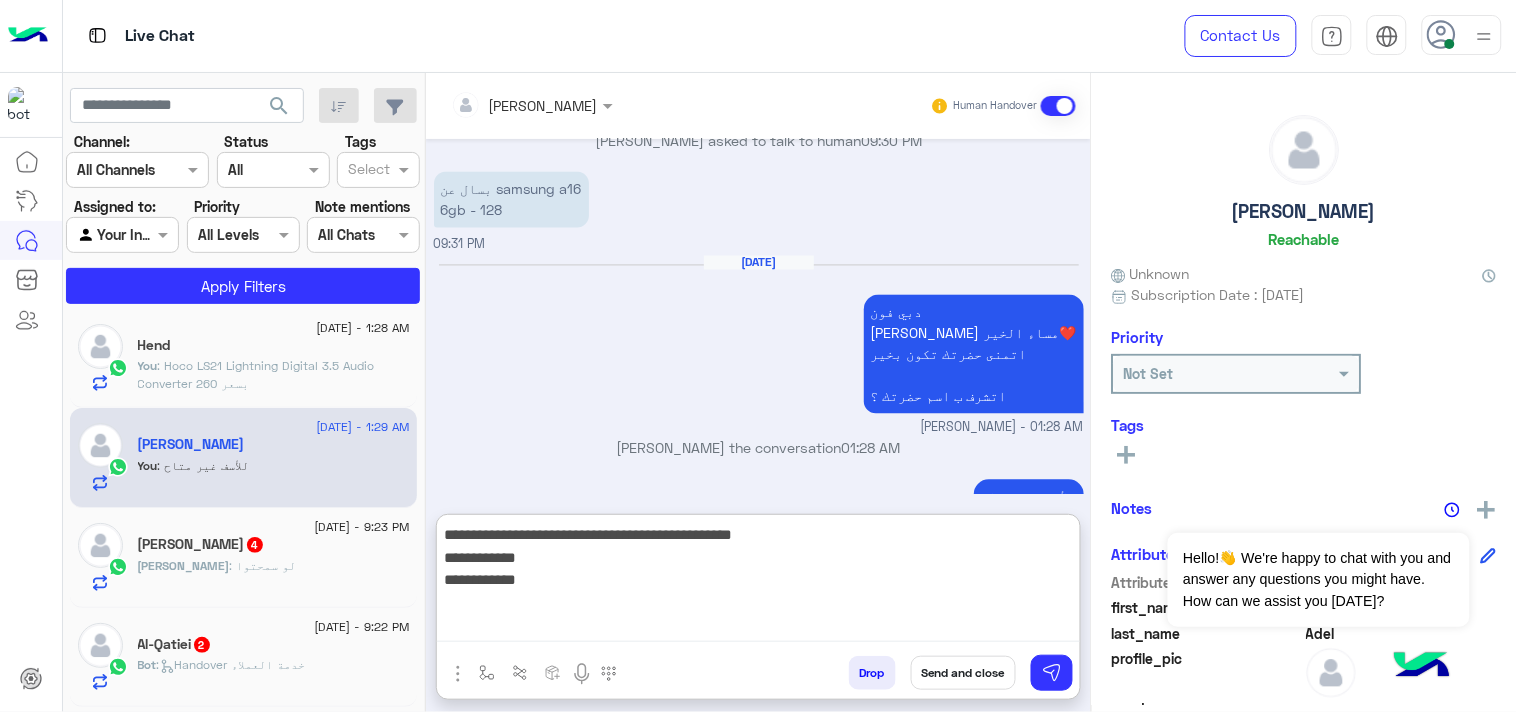 click on "**********" at bounding box center [758, 582] 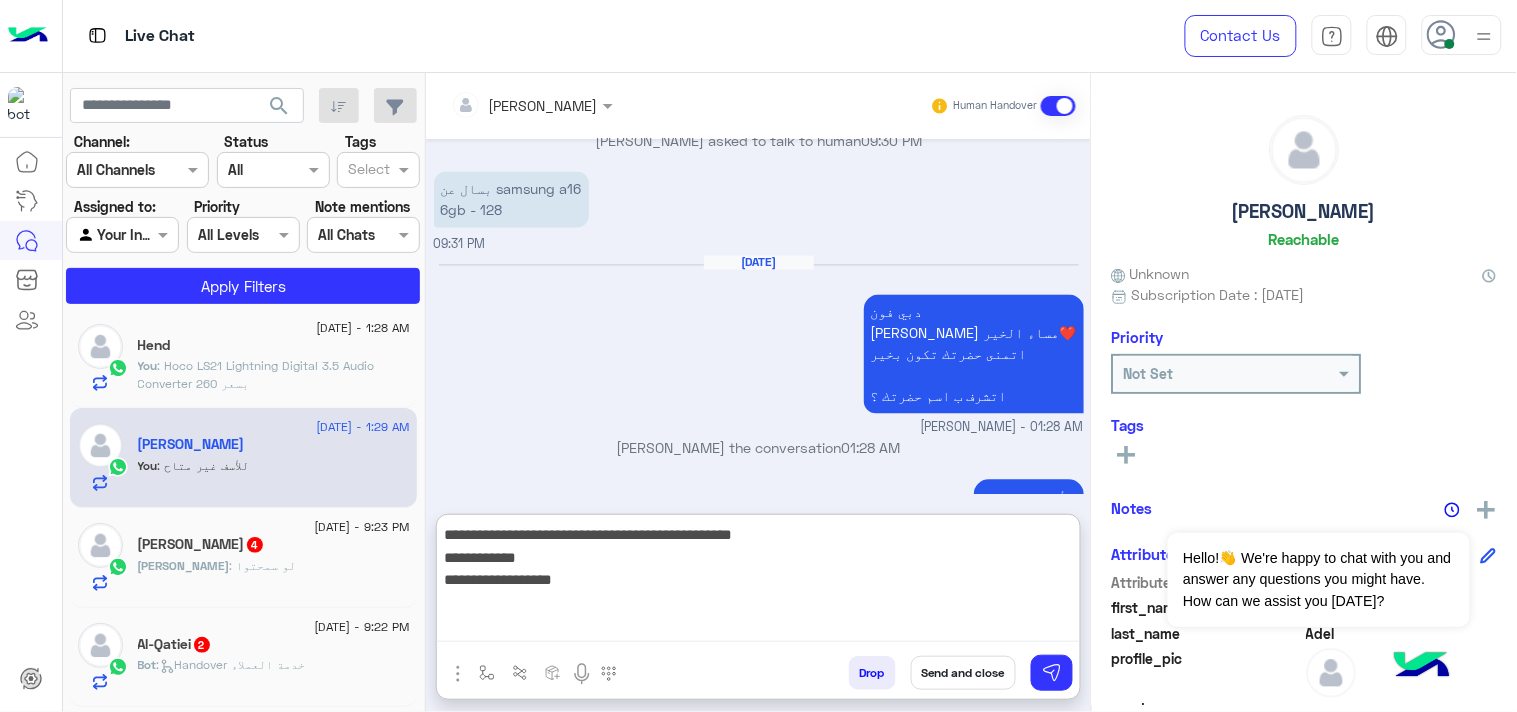 paste on "**********" 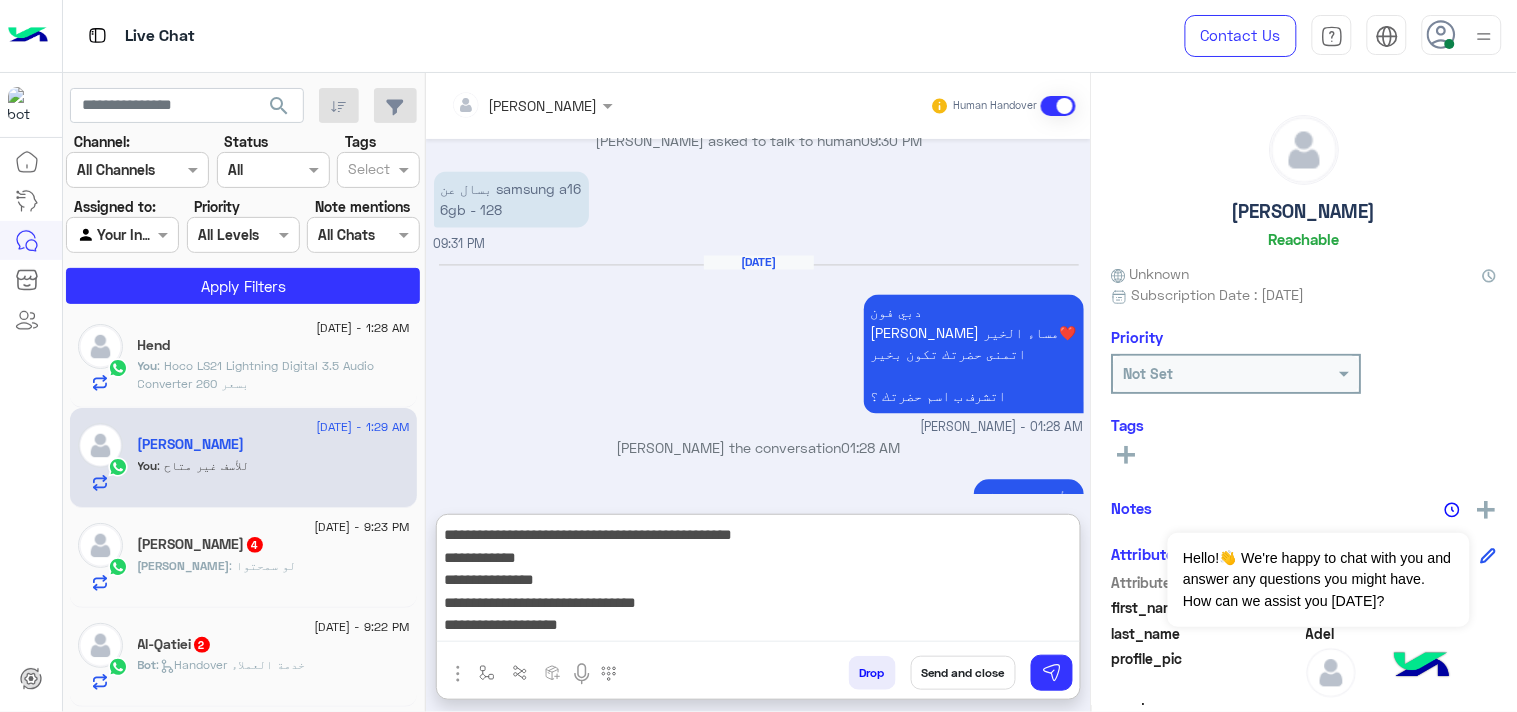 scroll, scrollTop: 38, scrollLeft: 0, axis: vertical 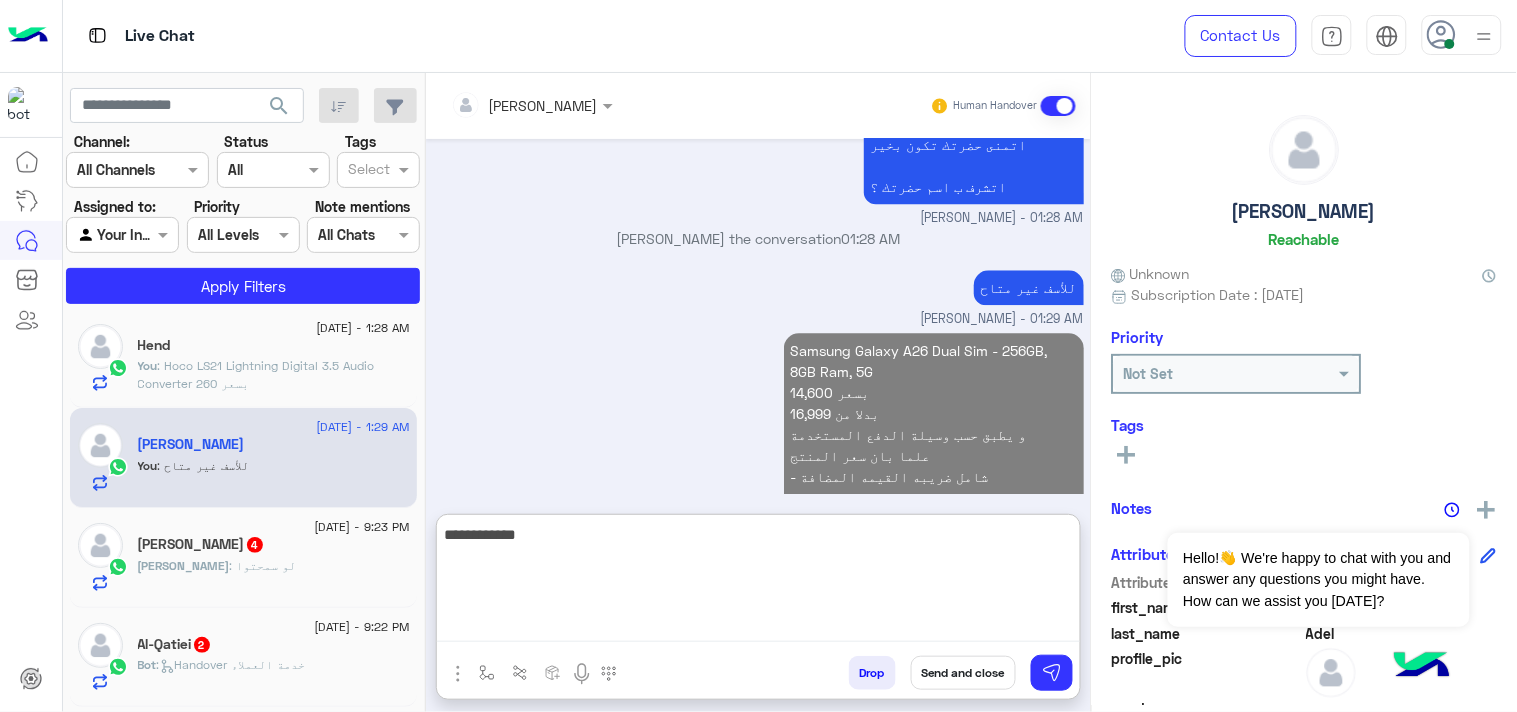 type on "**********" 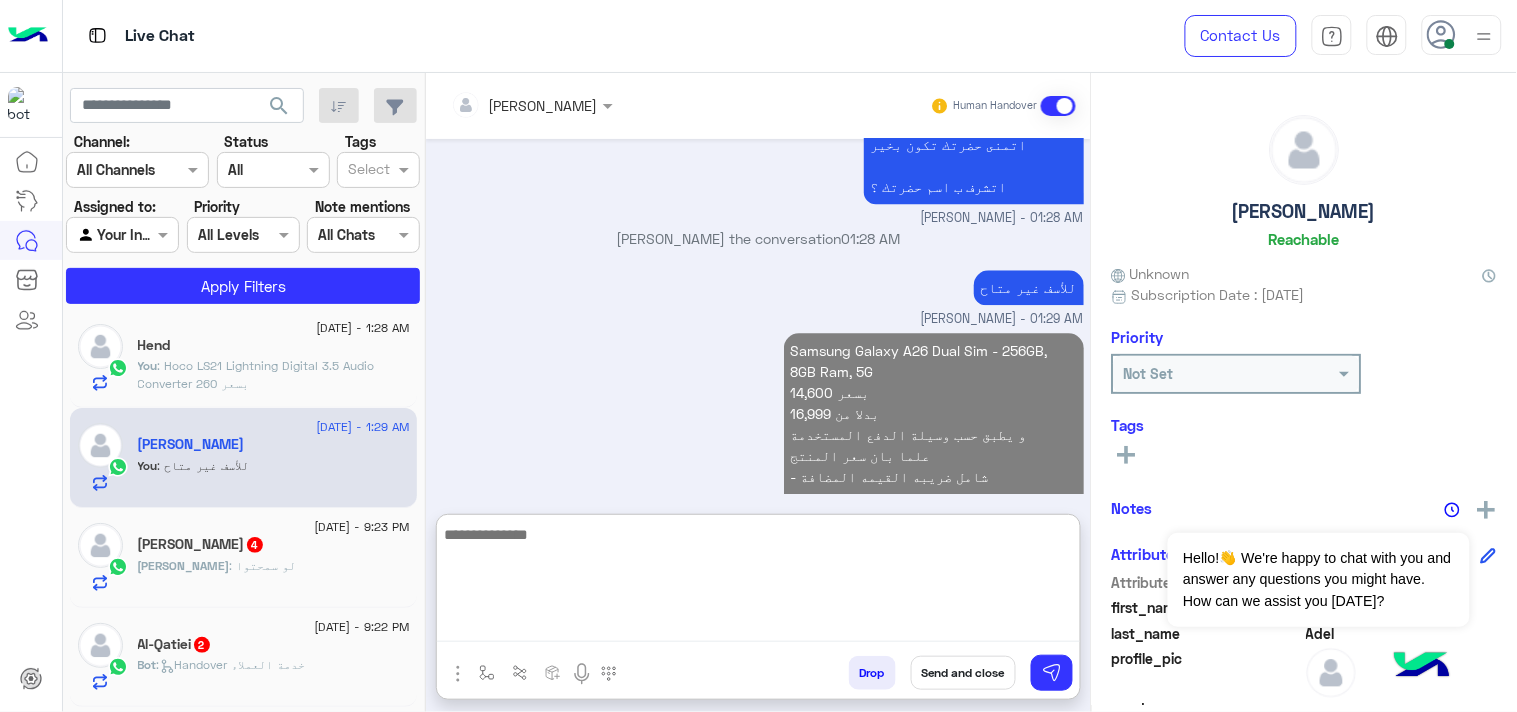 scroll, scrollTop: 3241, scrollLeft: 0, axis: vertical 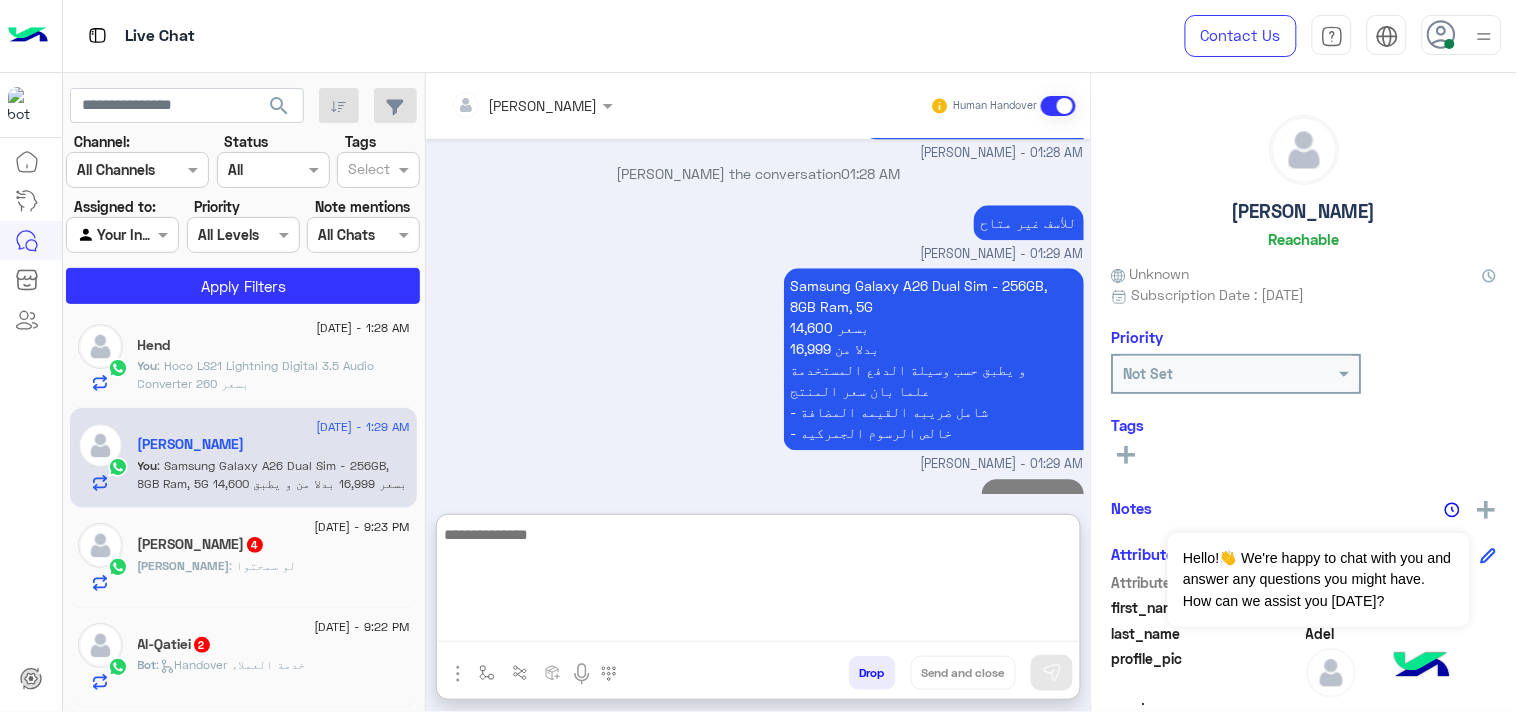 click on "[PERSON_NAME]  4" 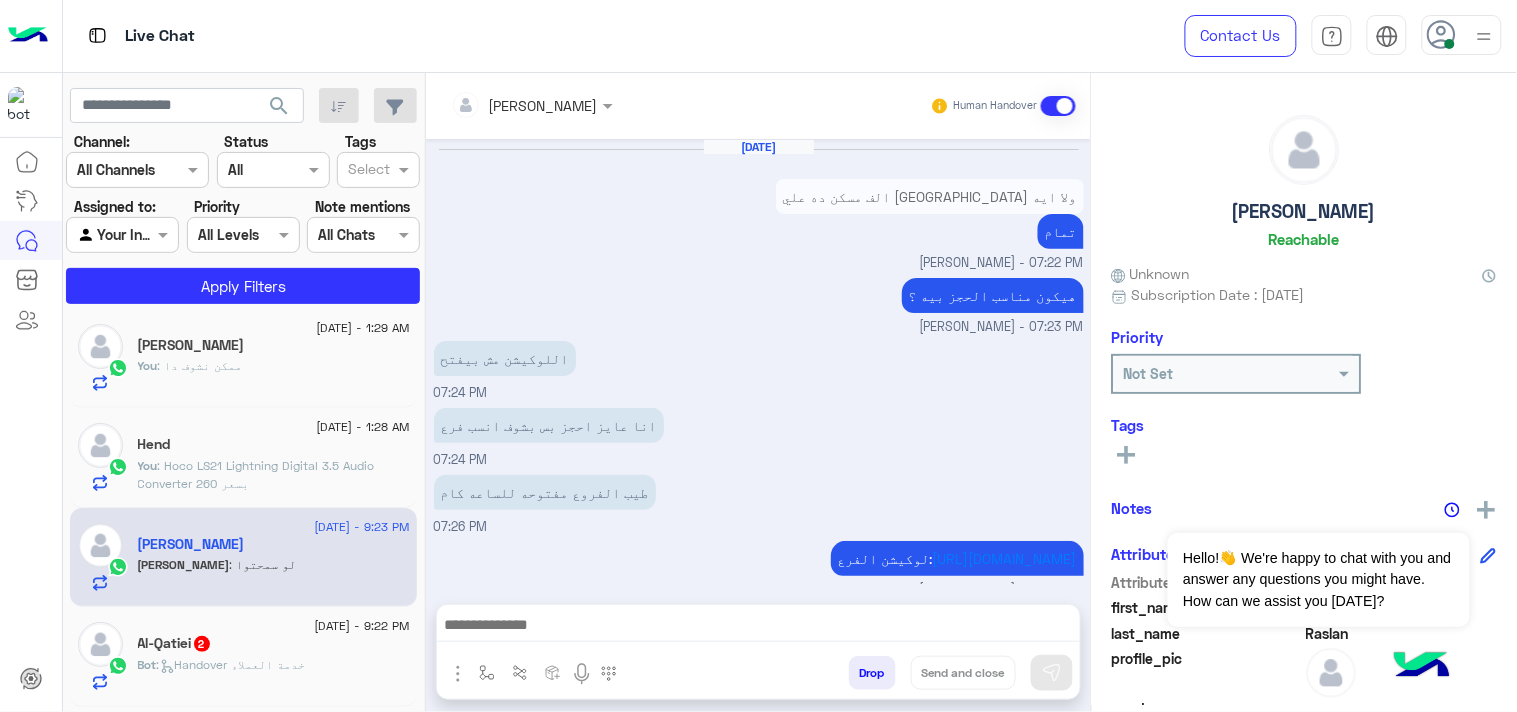 scroll, scrollTop: 1423, scrollLeft: 0, axis: vertical 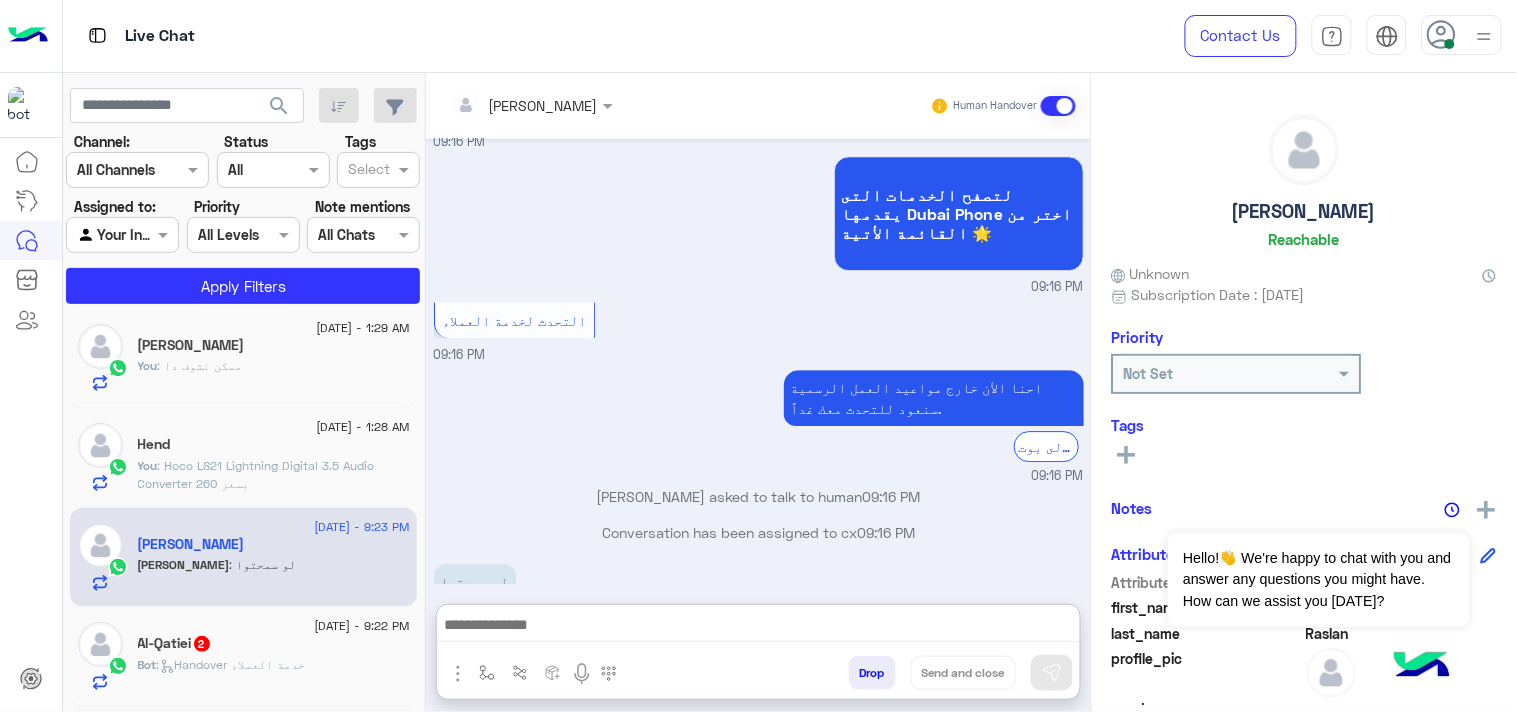 click at bounding box center (758, 627) 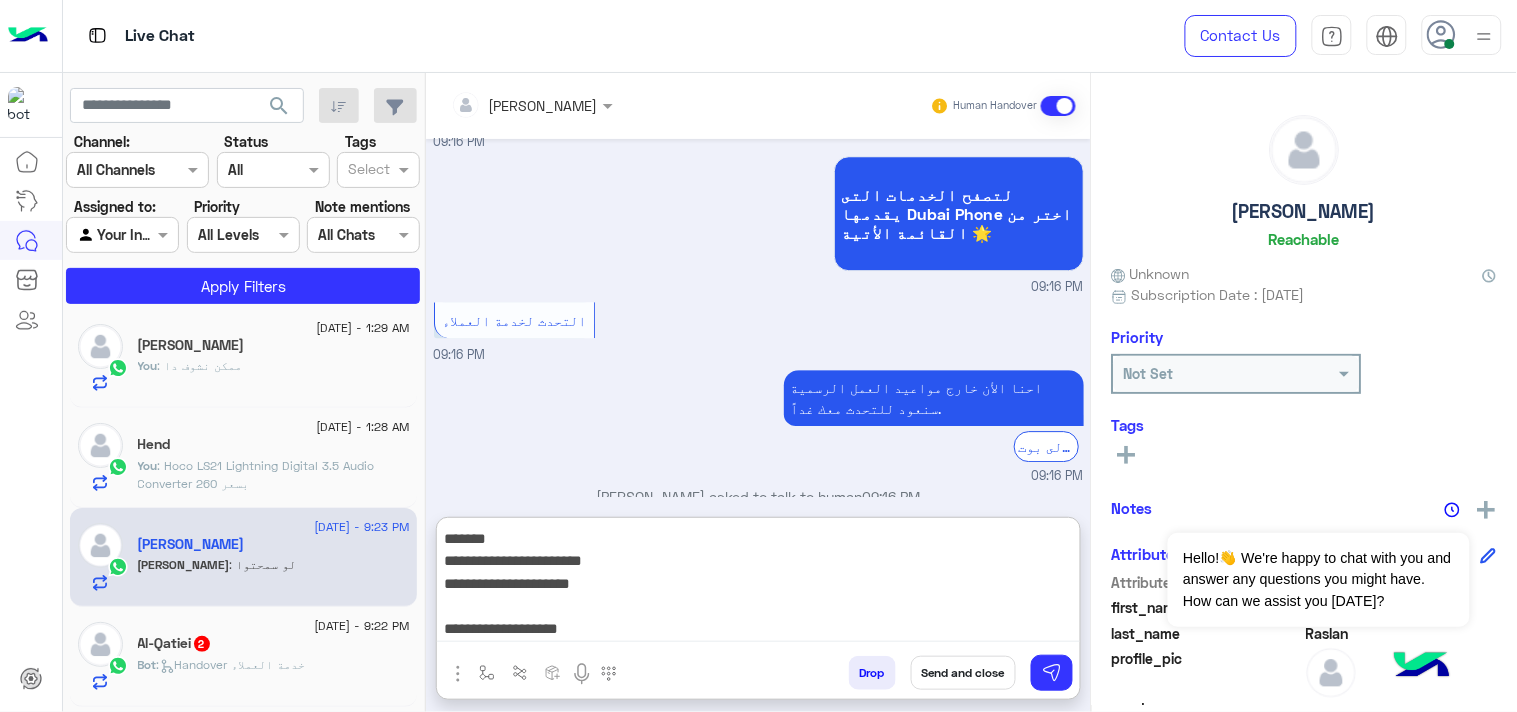 click on "**********" at bounding box center [758, 584] 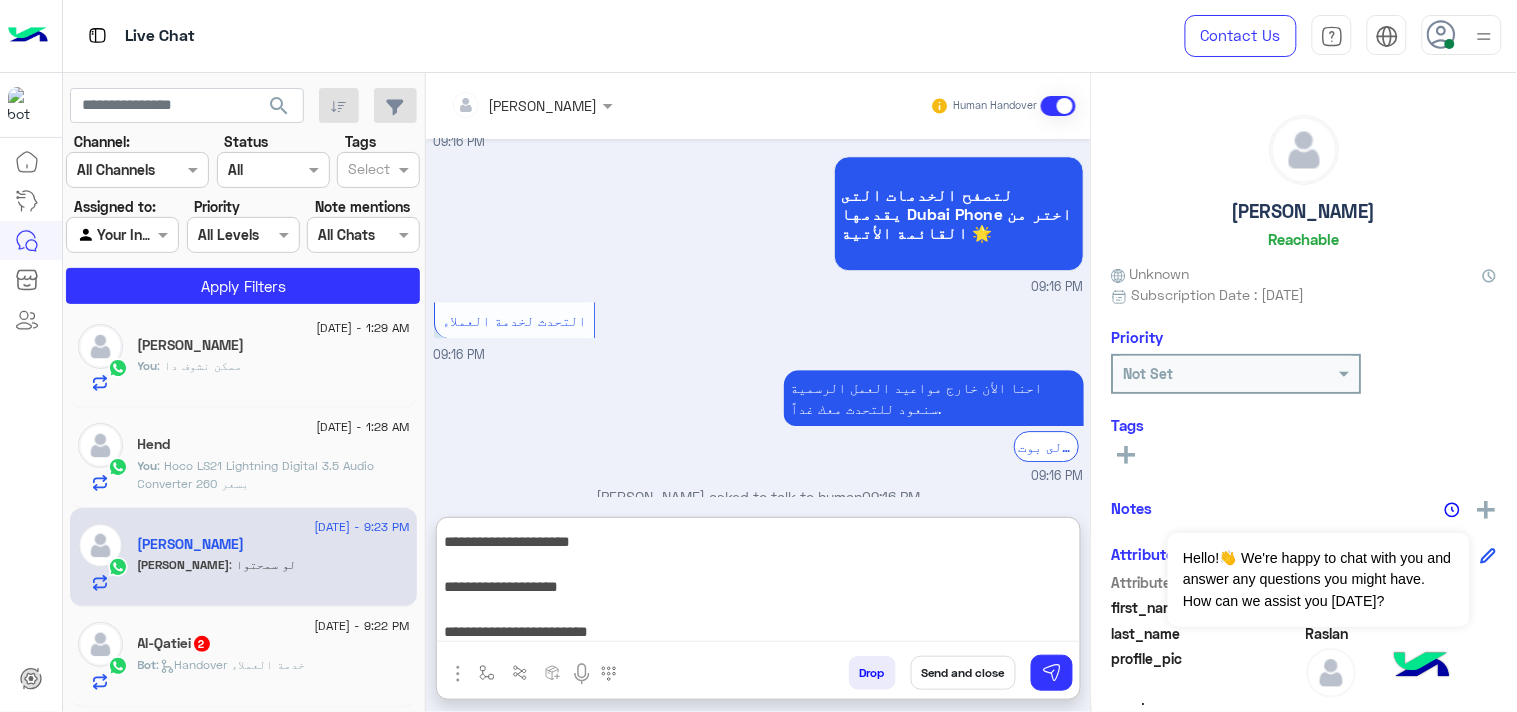 click on "**********" at bounding box center (758, 584) 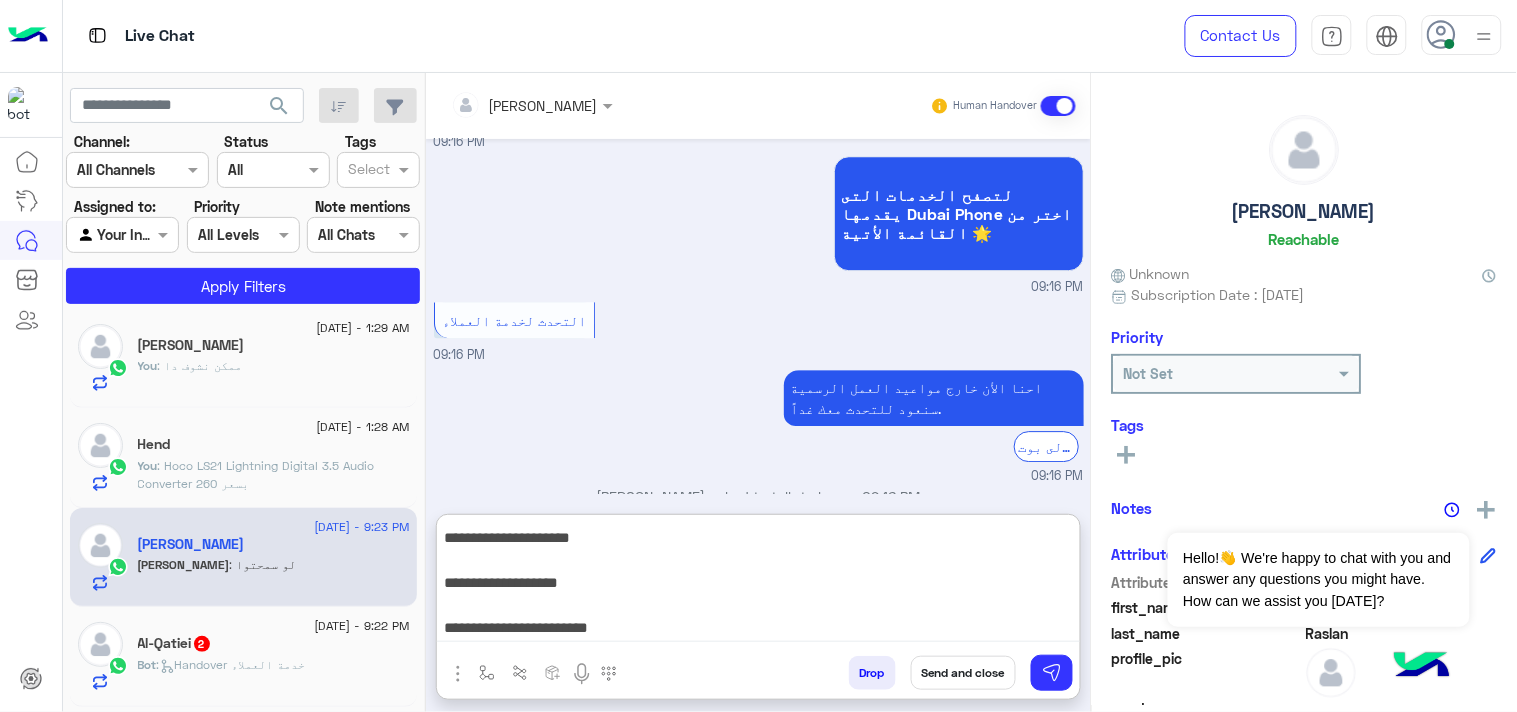 click on "**********" at bounding box center (758, 582) 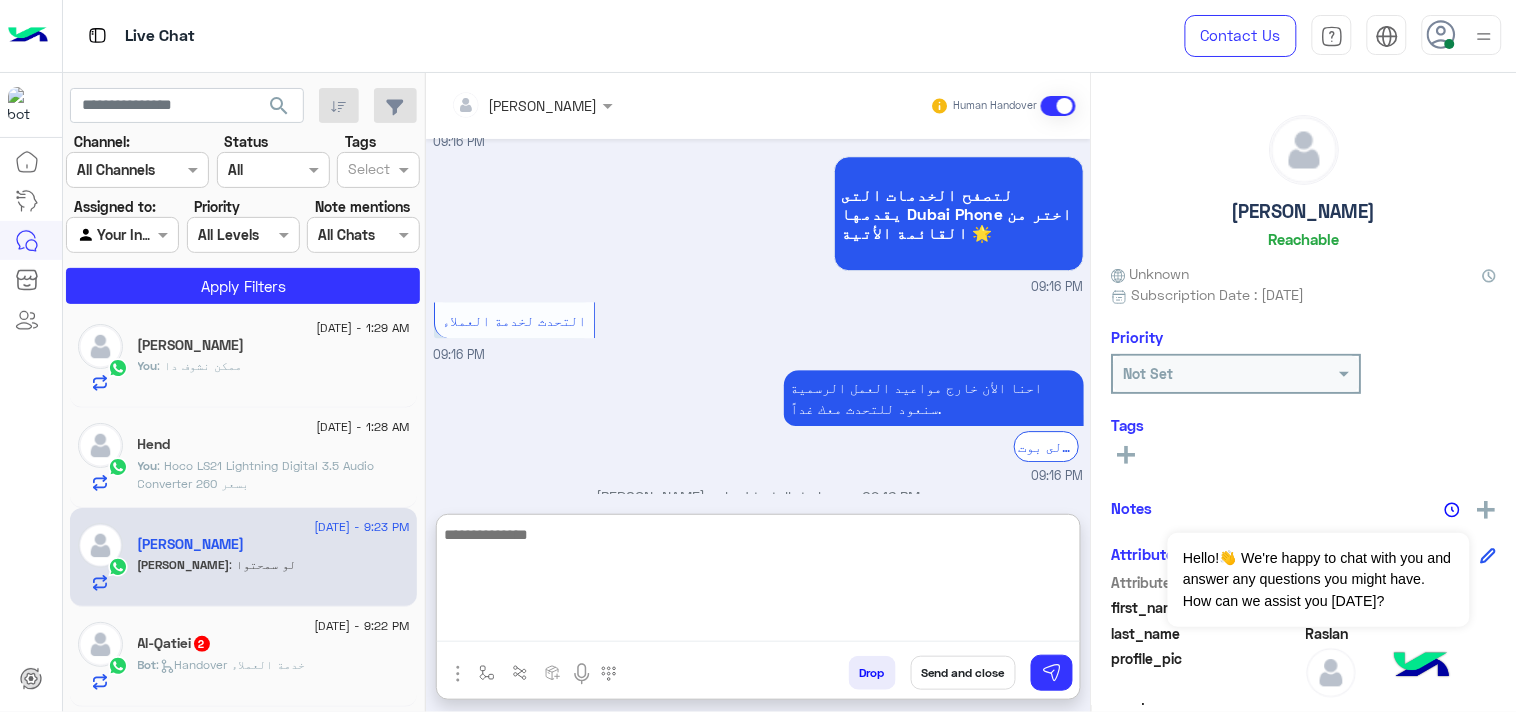 scroll, scrollTop: 0, scrollLeft: 0, axis: both 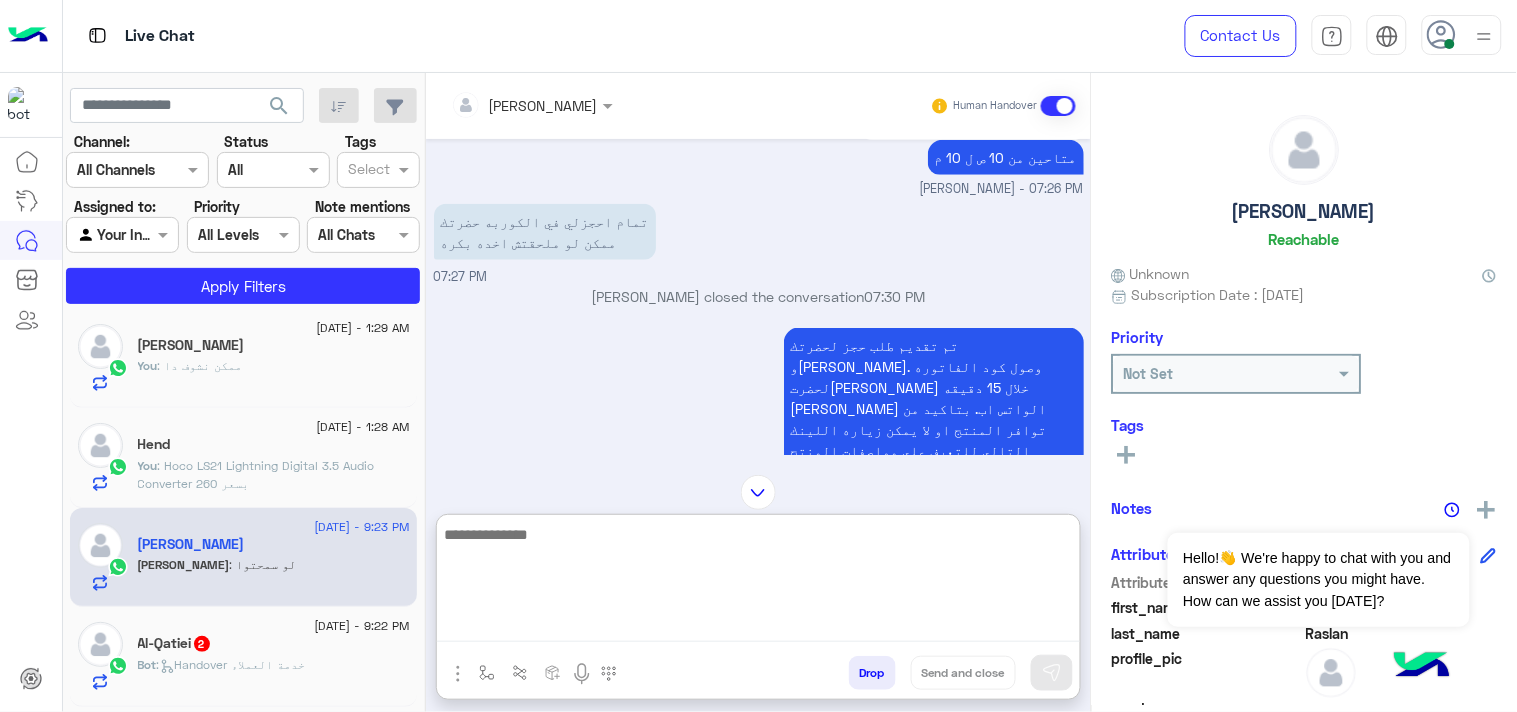 paste on "**********" 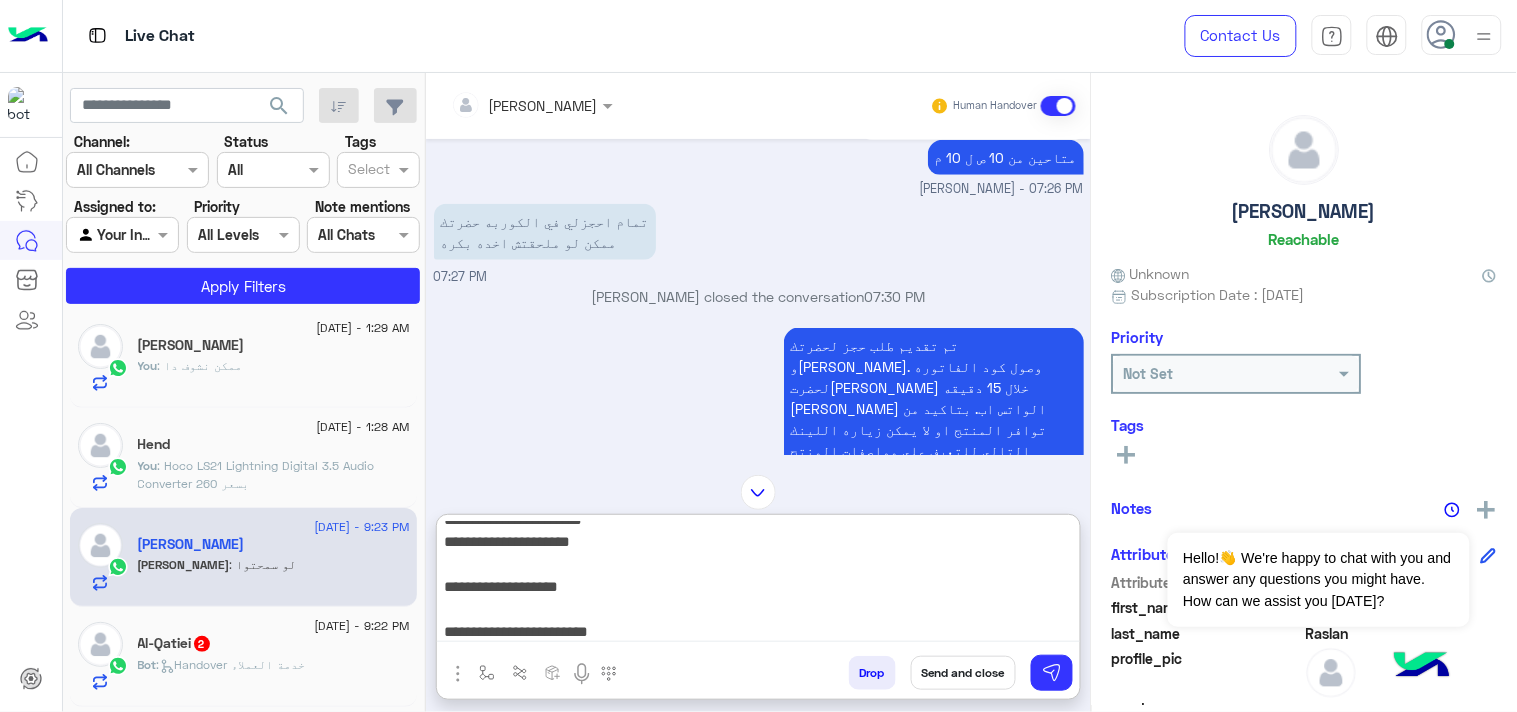 scroll, scrollTop: 0, scrollLeft: 0, axis: both 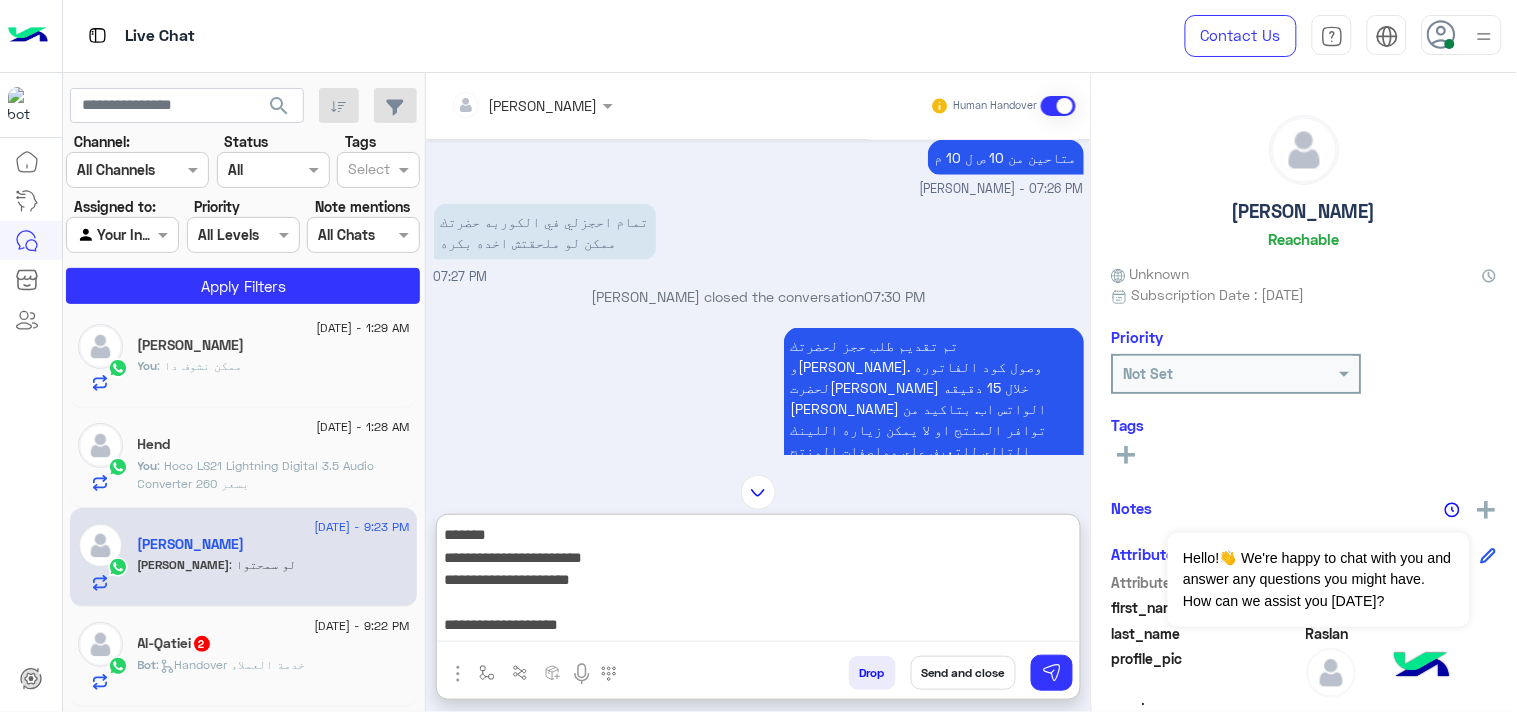 drag, startPoint x: 858, startPoint y: 575, endPoint x: 1147, endPoint y: 492, distance: 300.68256 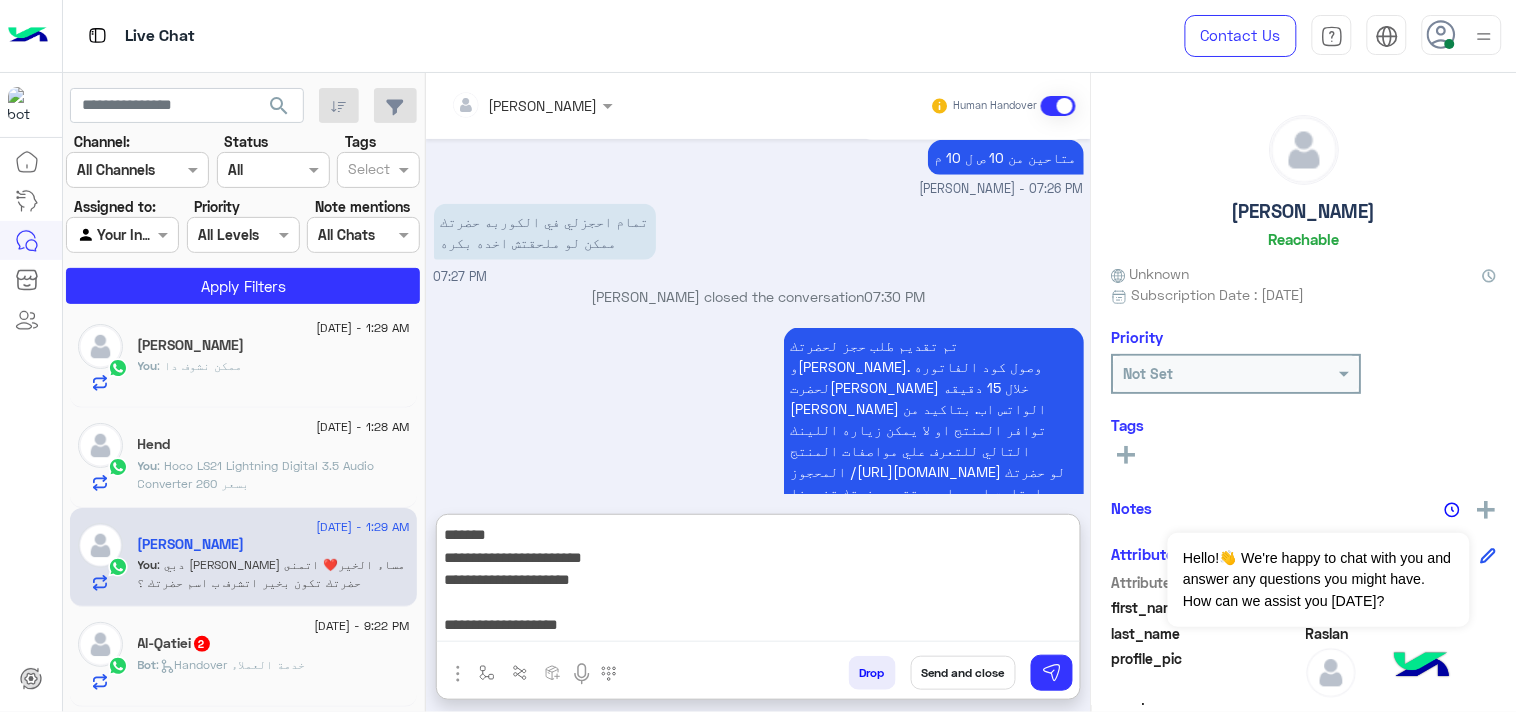 scroll, scrollTop: 1732, scrollLeft: 0, axis: vertical 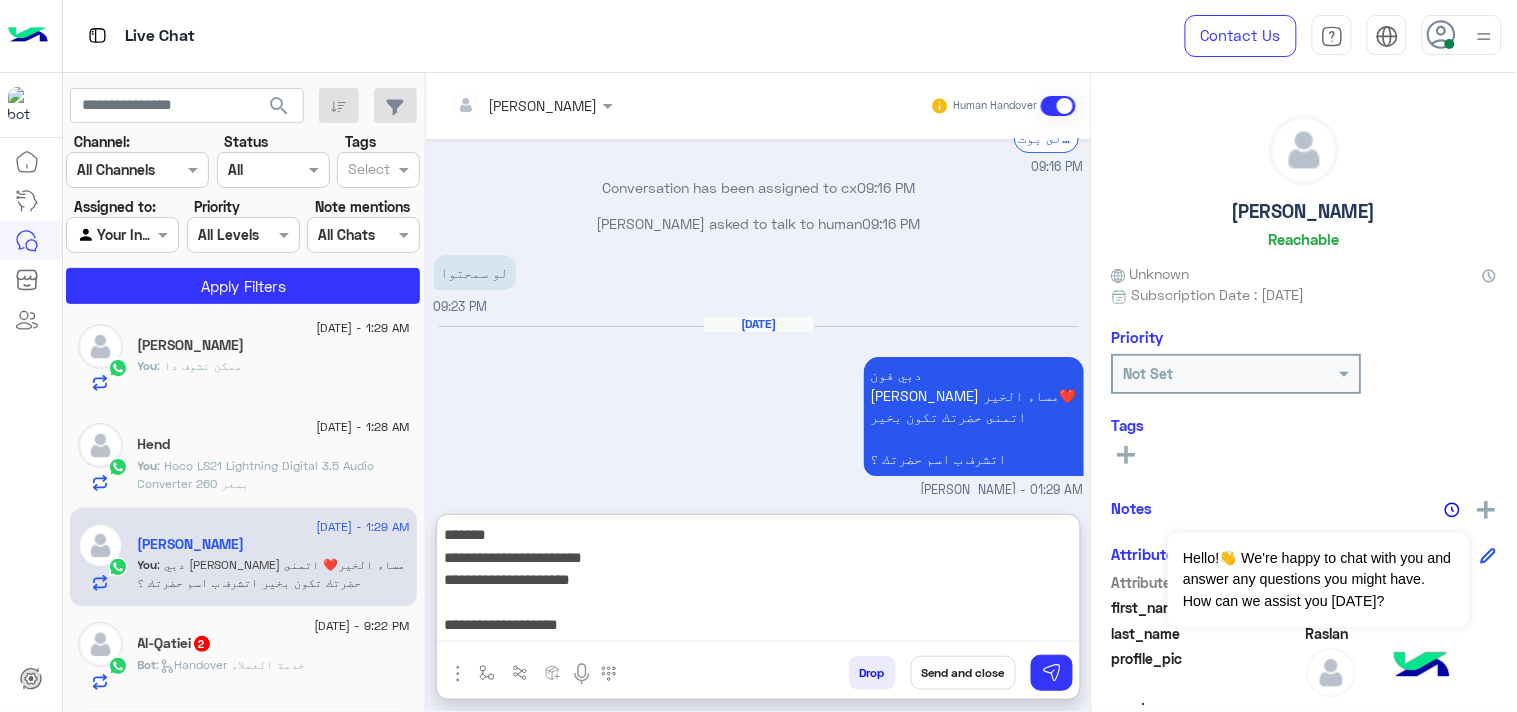 type on "**********" 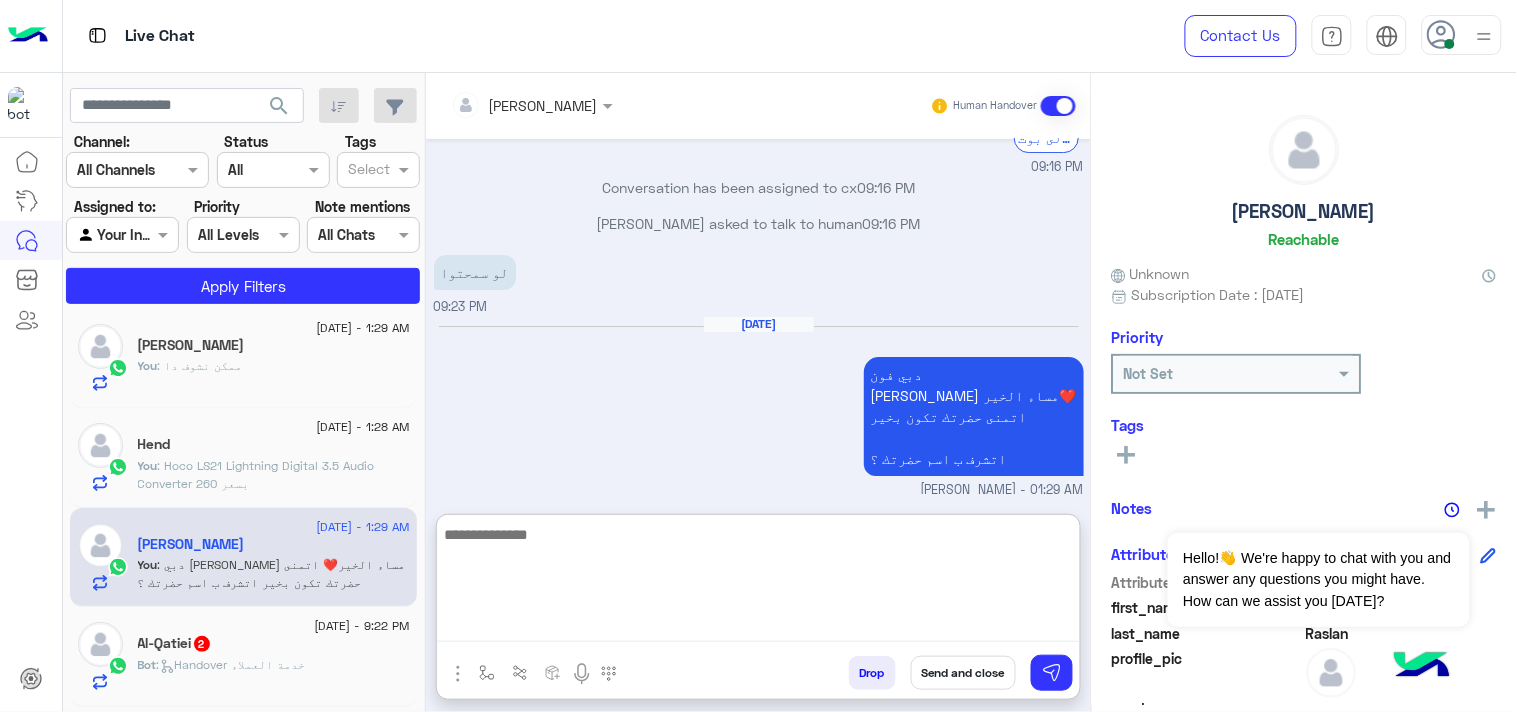 scroll, scrollTop: 1796, scrollLeft: 0, axis: vertical 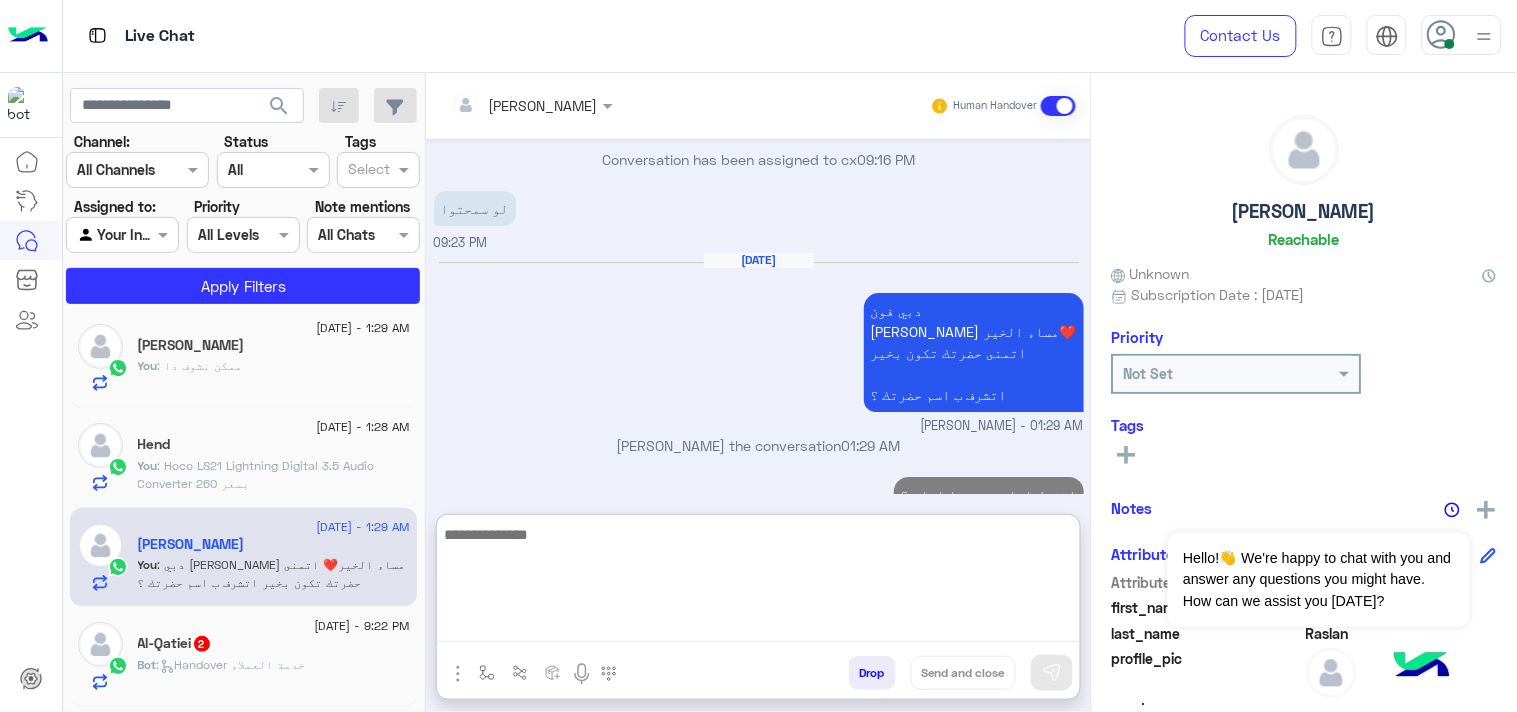 click on "Al-Qatiei   2" 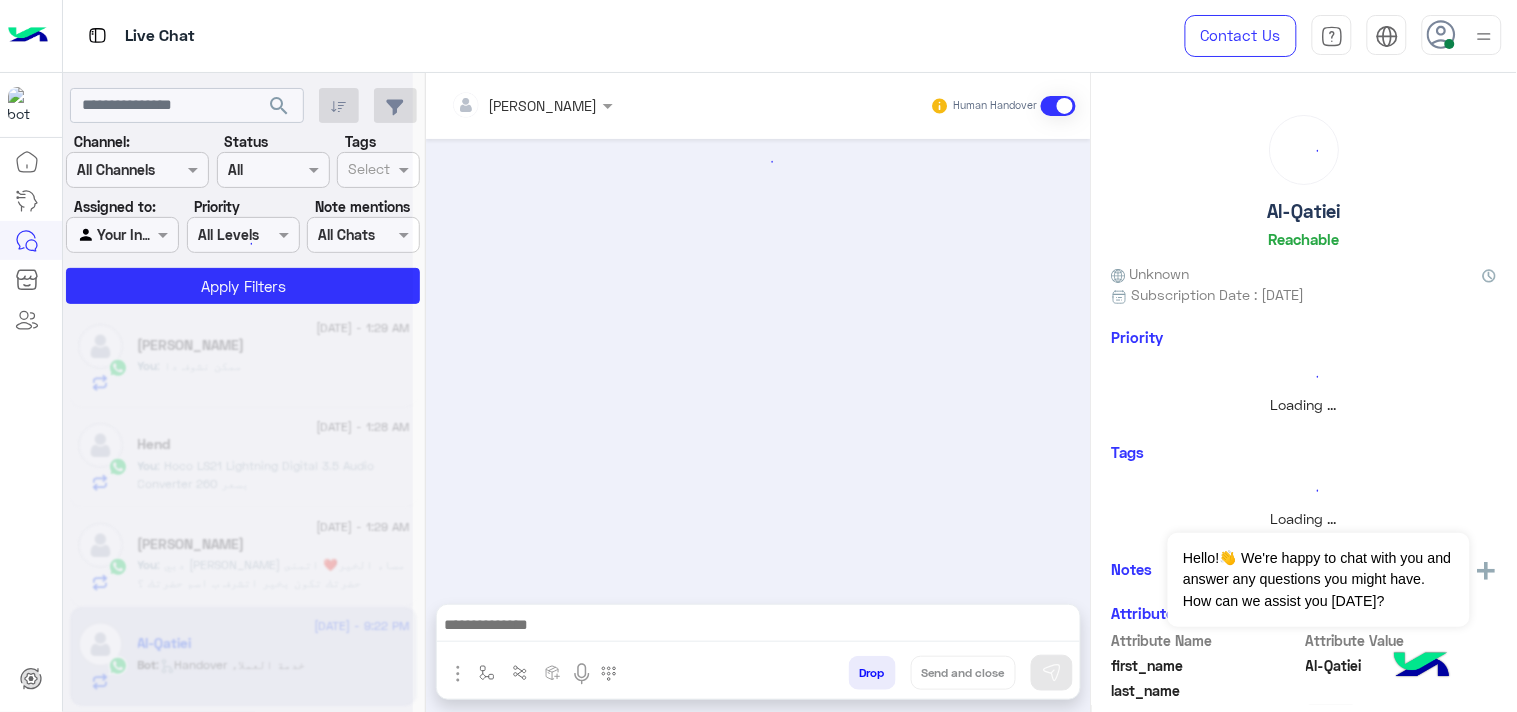 scroll, scrollTop: 0, scrollLeft: 0, axis: both 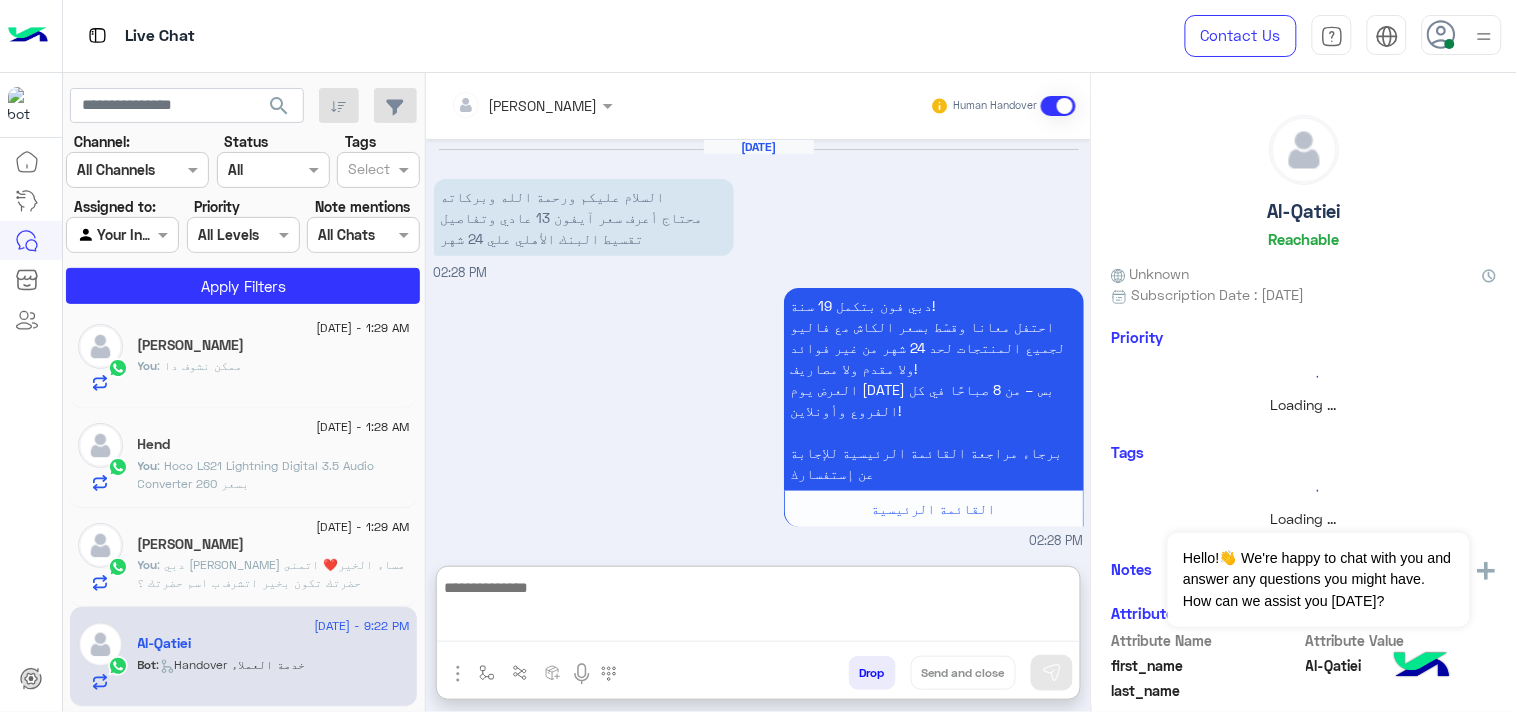click at bounding box center [758, 608] 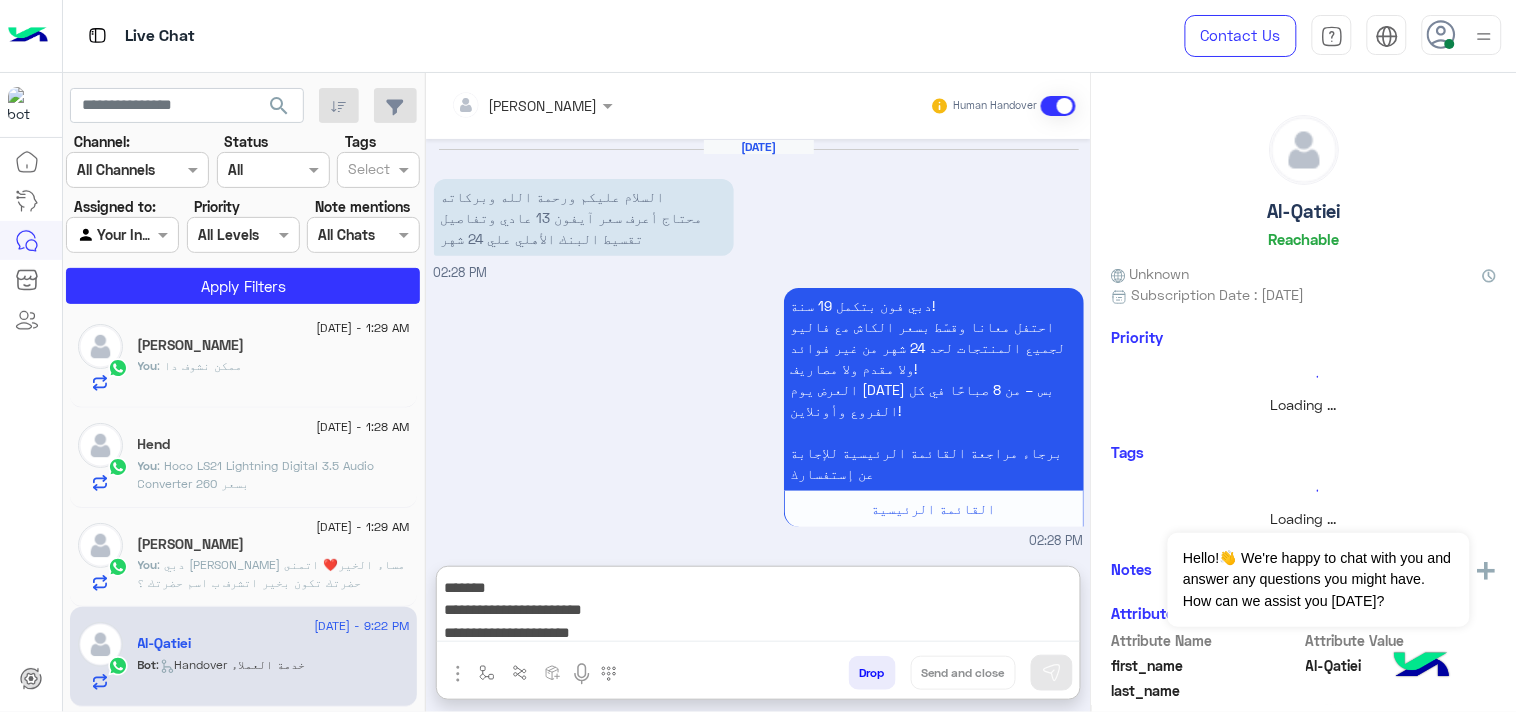 scroll, scrollTop: 1791, scrollLeft: 0, axis: vertical 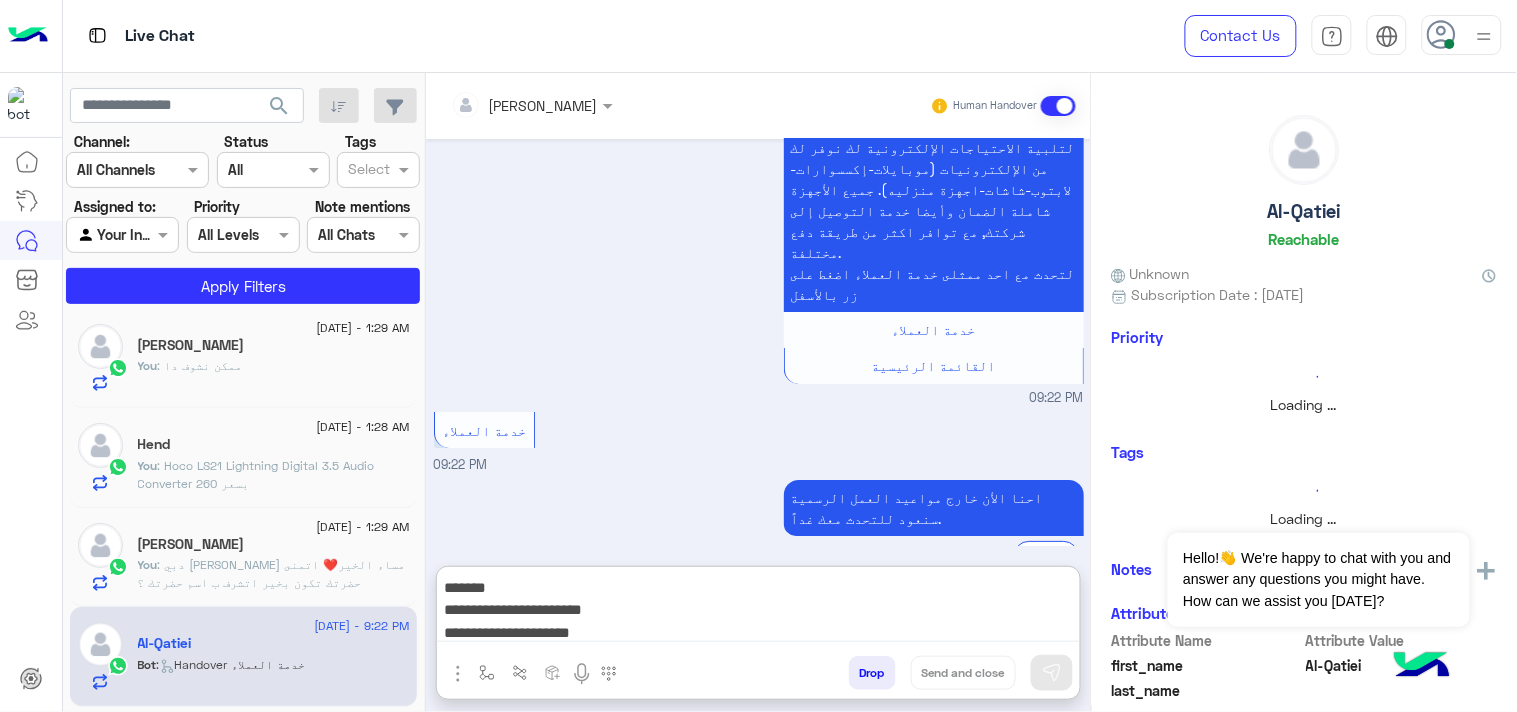 click on "**********" at bounding box center (758, 608) 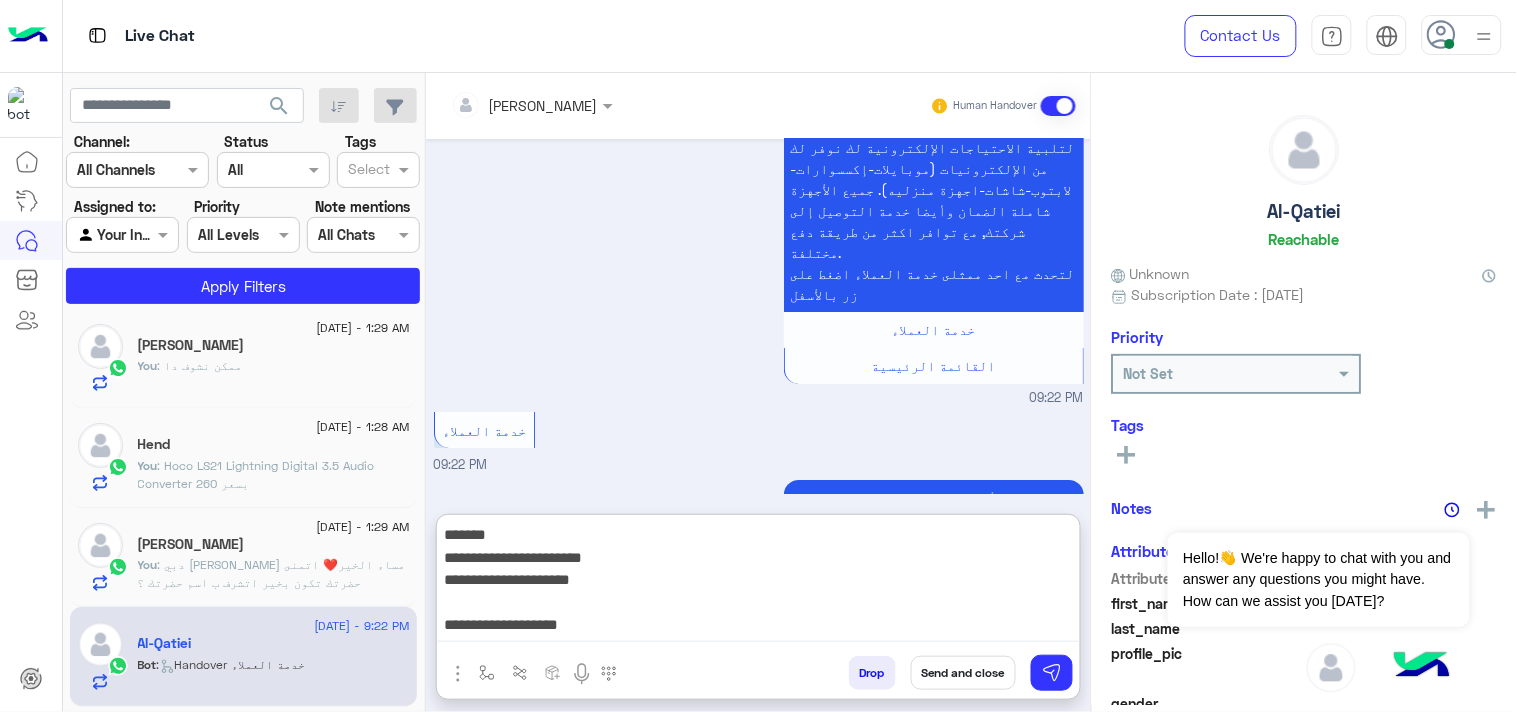 click on "**********" at bounding box center (758, 582) 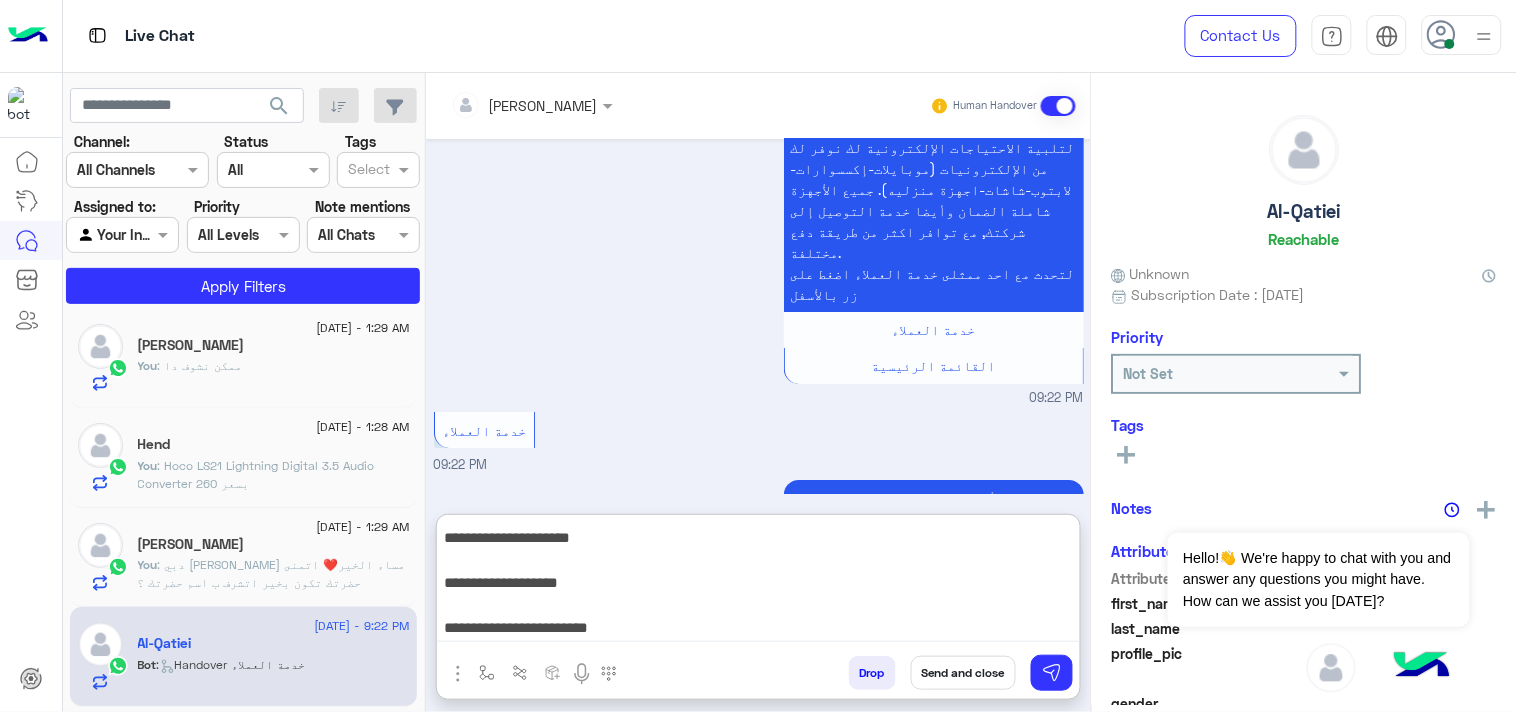 type on "**********" 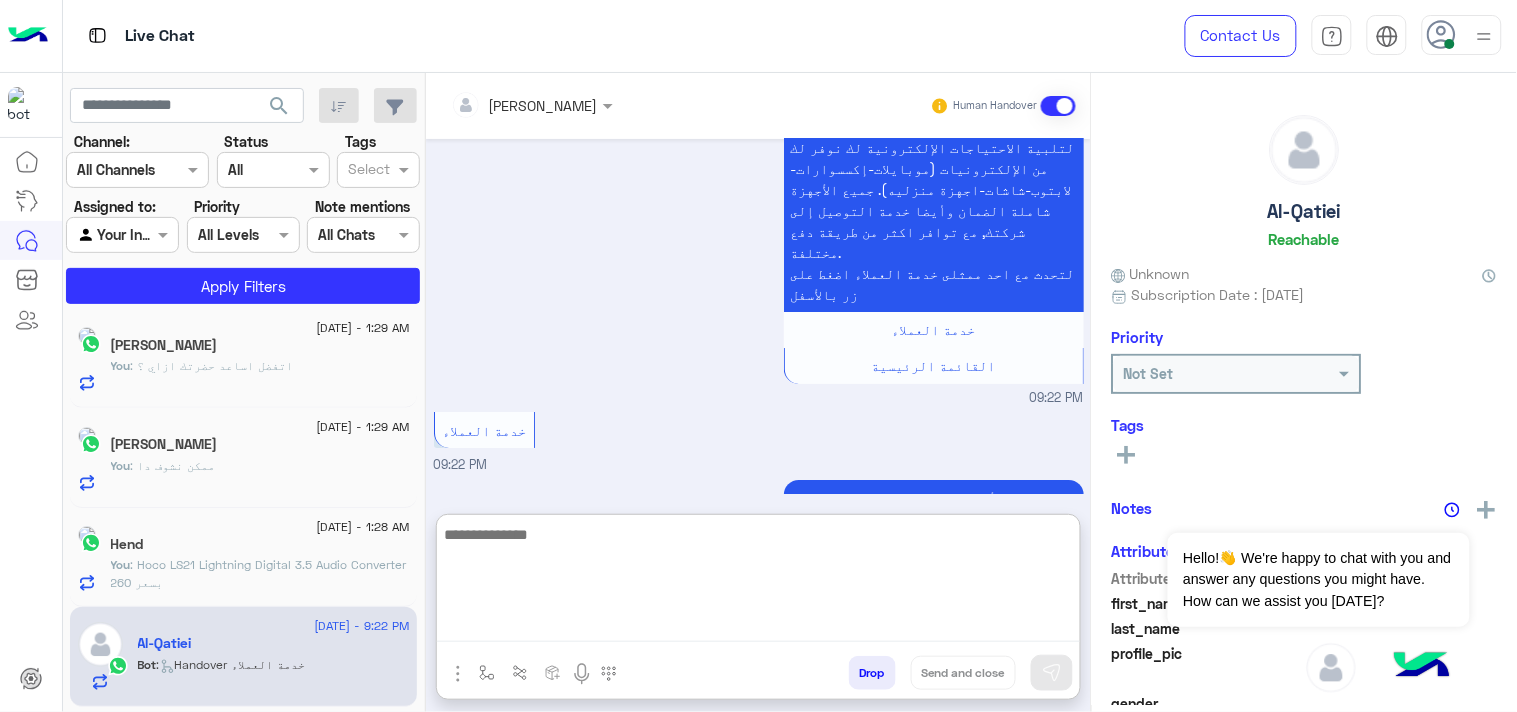 scroll, scrollTop: 0, scrollLeft: 0, axis: both 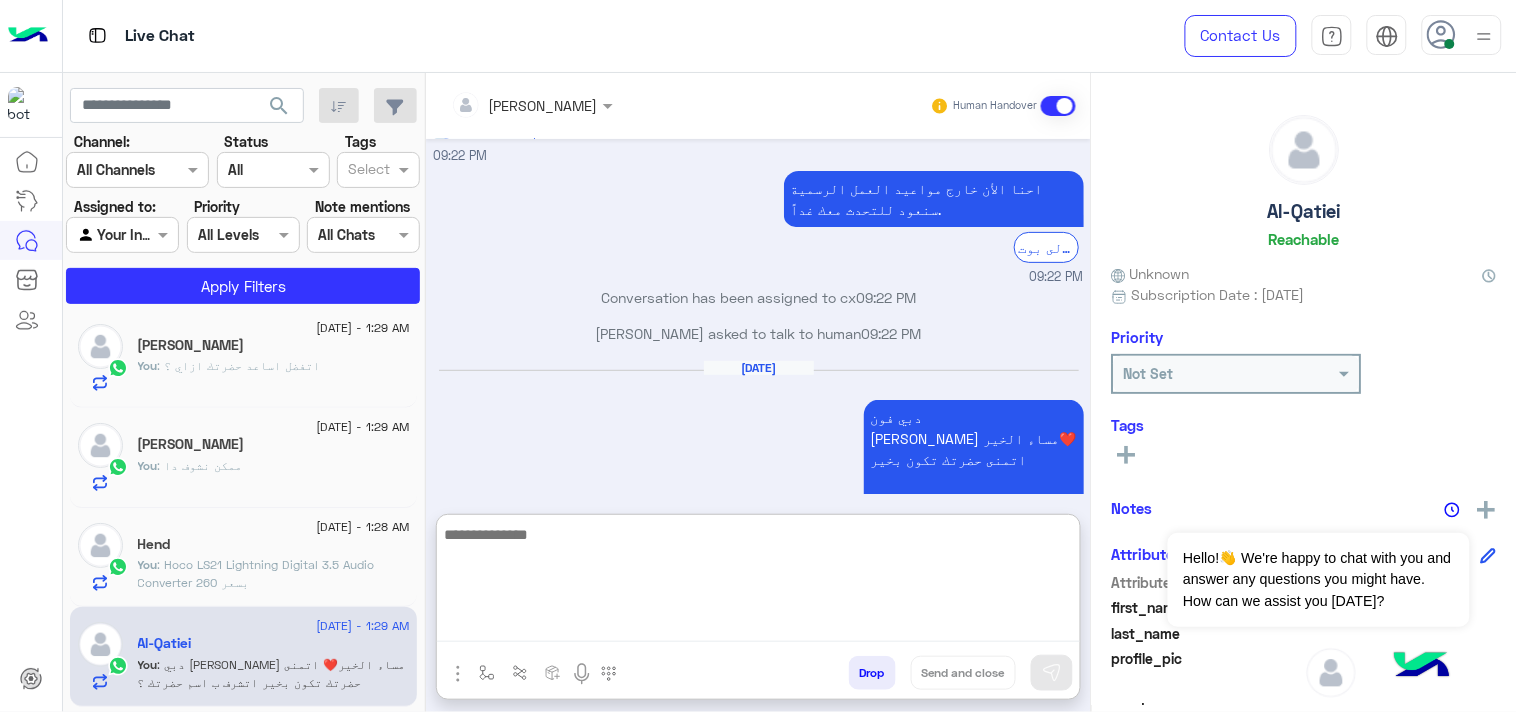 click on "[DATE]  دبي فون [PERSON_NAME] مساء الخير❤️ اتمنى حضرتك تكون بخير اتشرف ب اسم حضرتك ؟  [PERSON_NAME] -  01:29 AM" at bounding box center [759, 451] 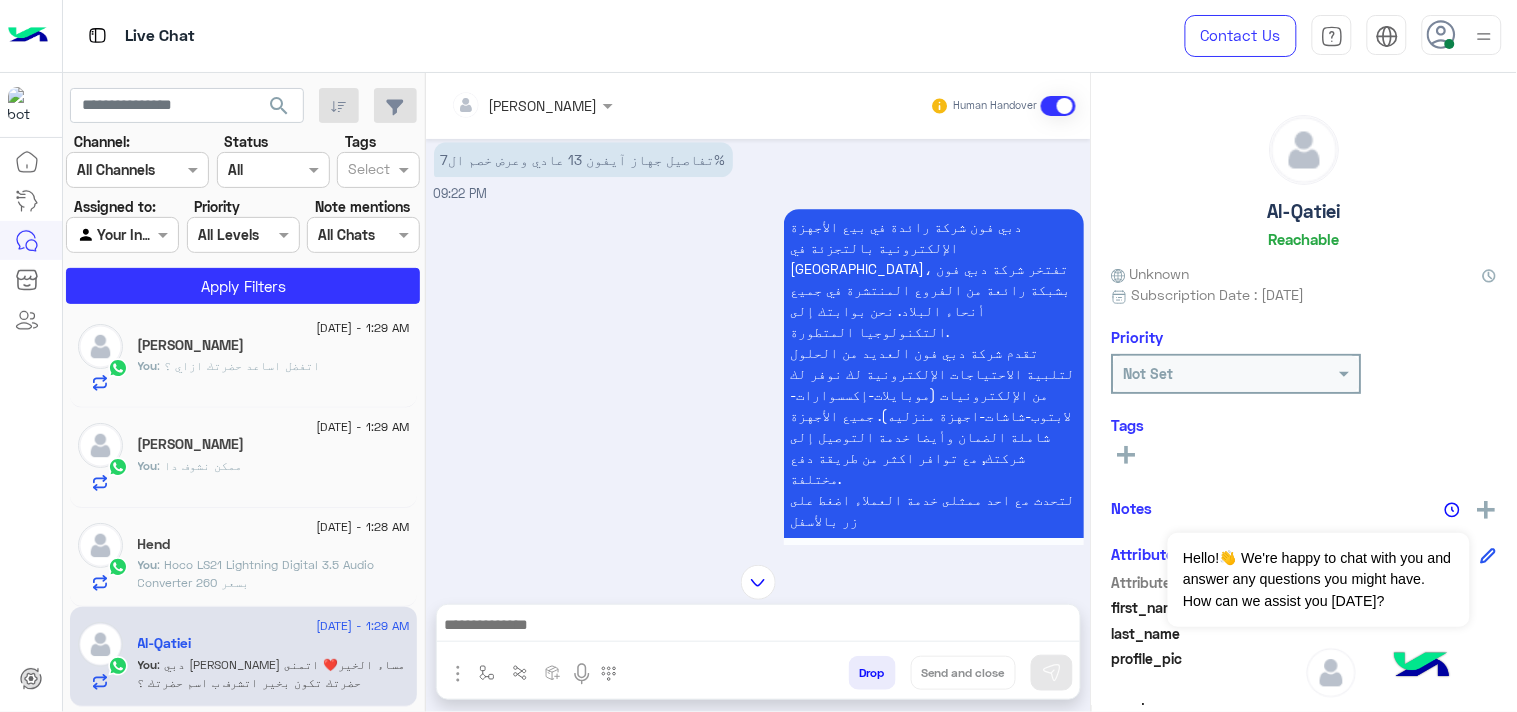 scroll, scrollTop: 1343, scrollLeft: 0, axis: vertical 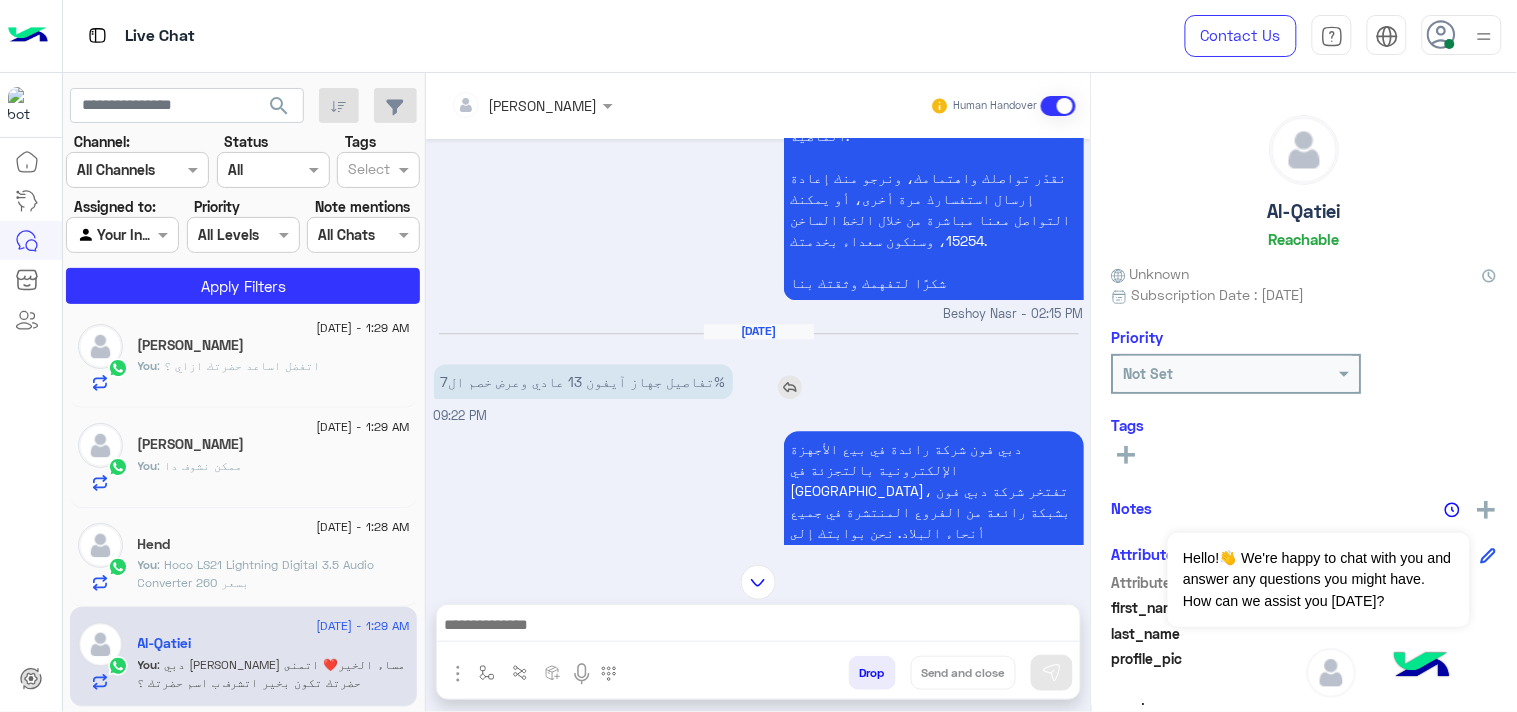 click at bounding box center (790, 387) 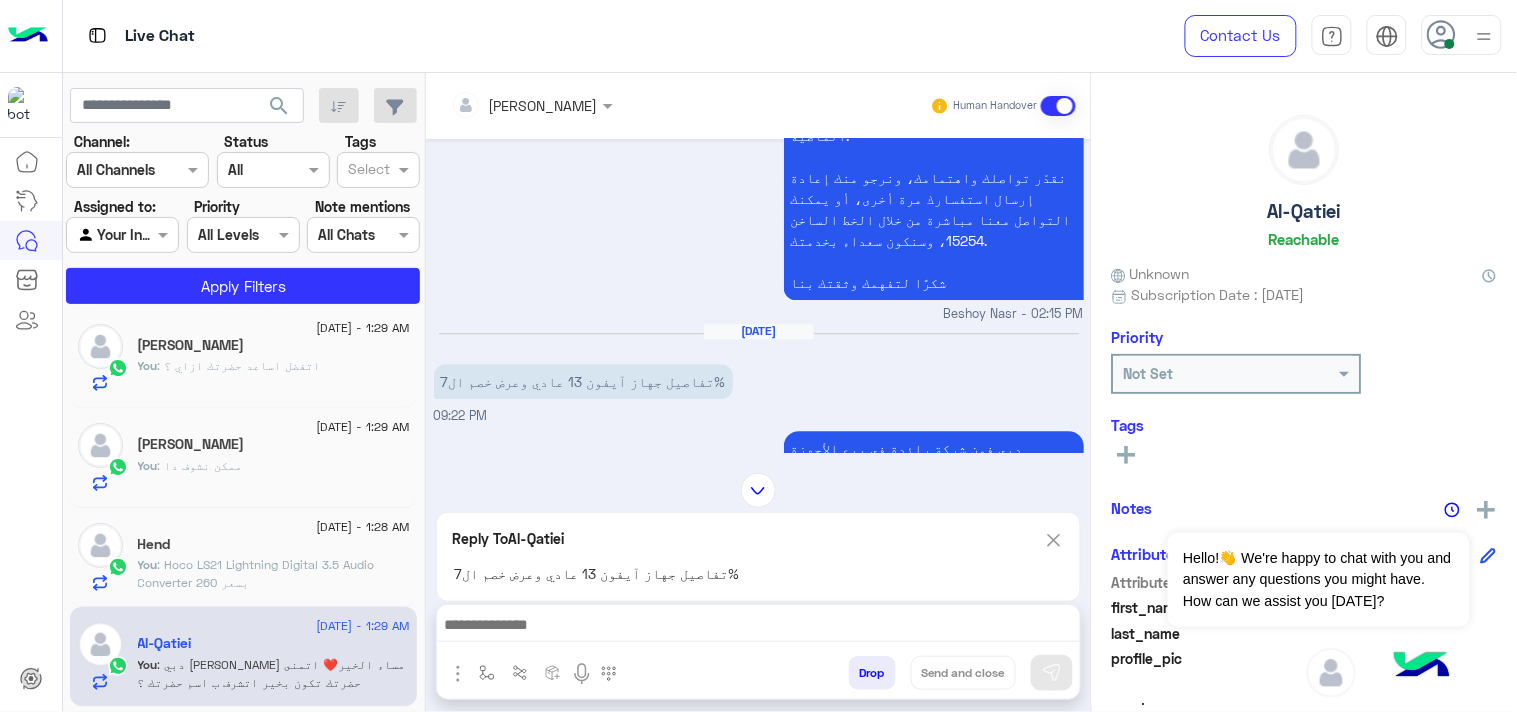 click at bounding box center (758, 627) 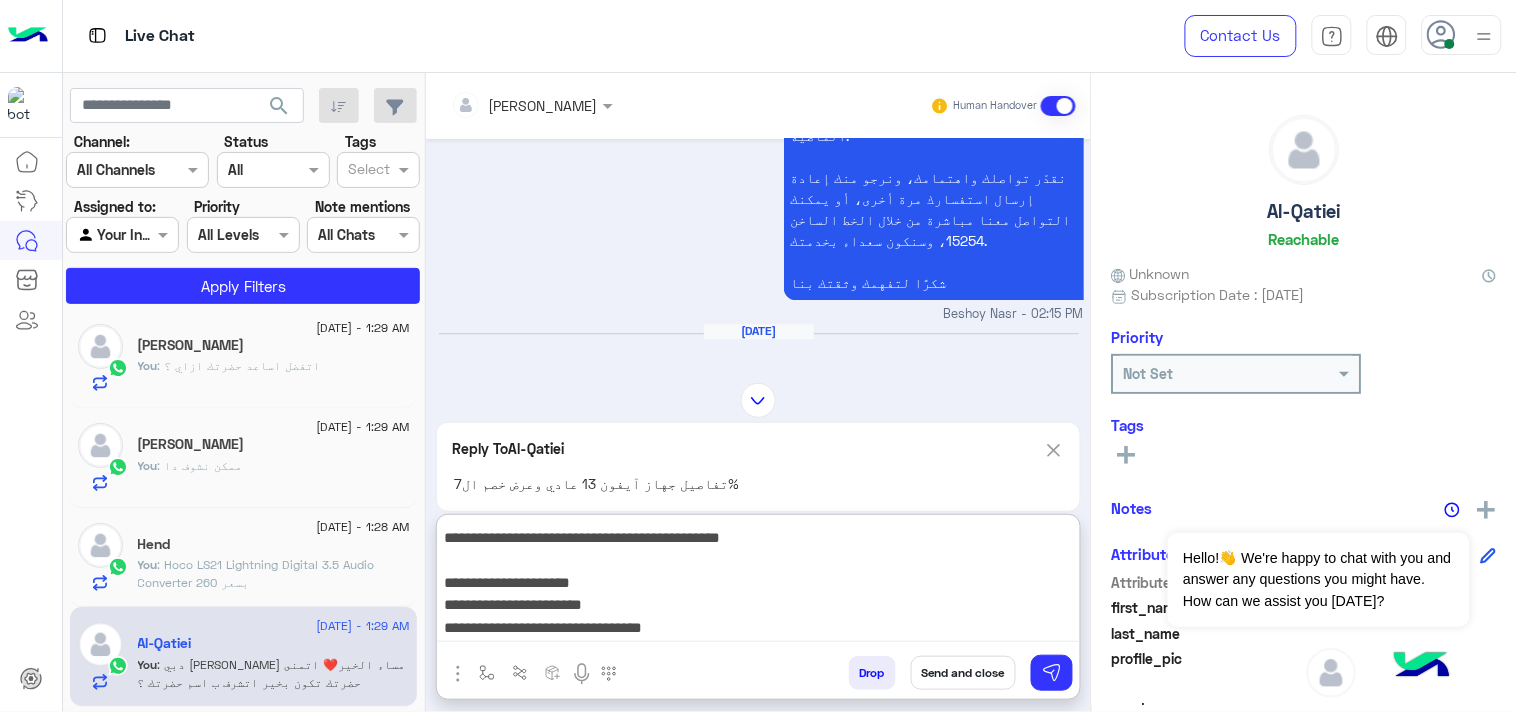 scroll, scrollTop: 0, scrollLeft: 0, axis: both 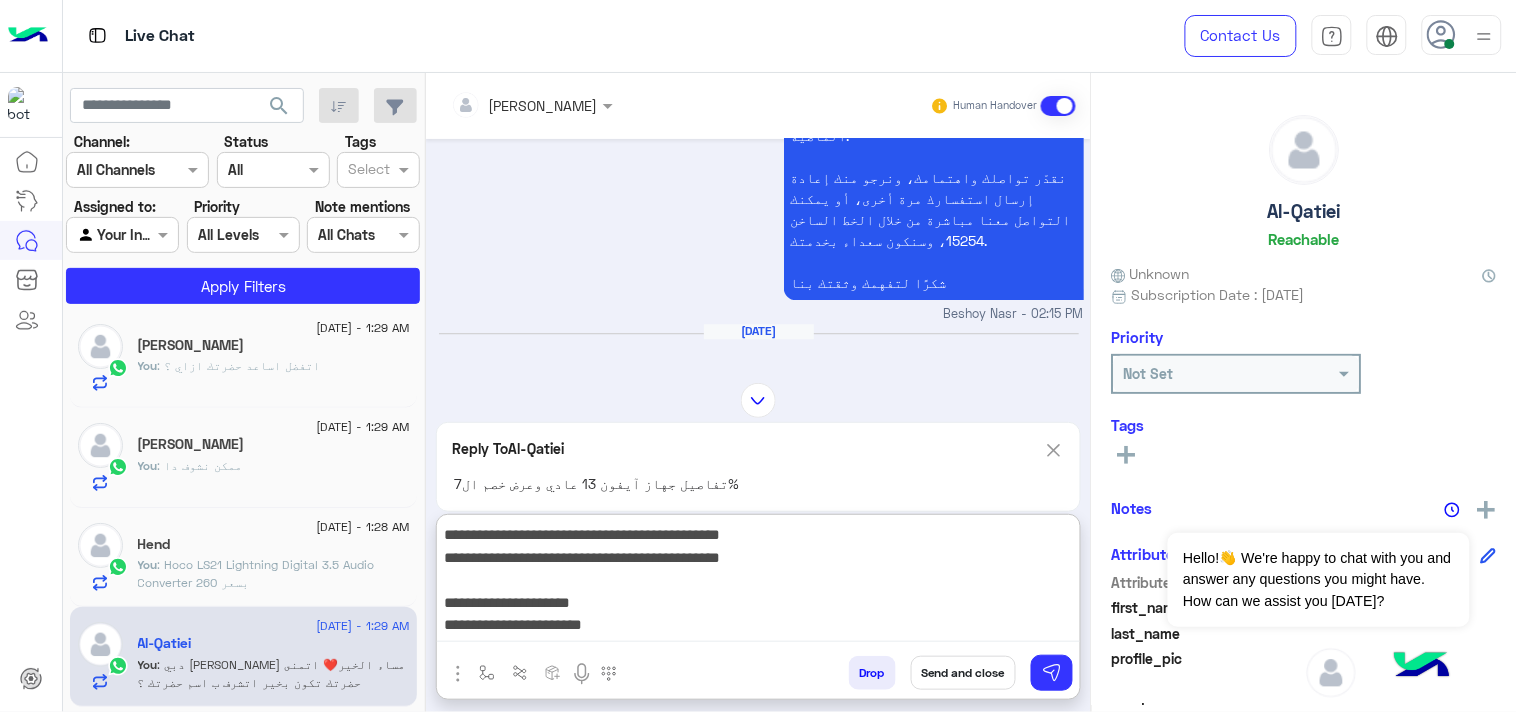 click on "**********" at bounding box center [758, 582] 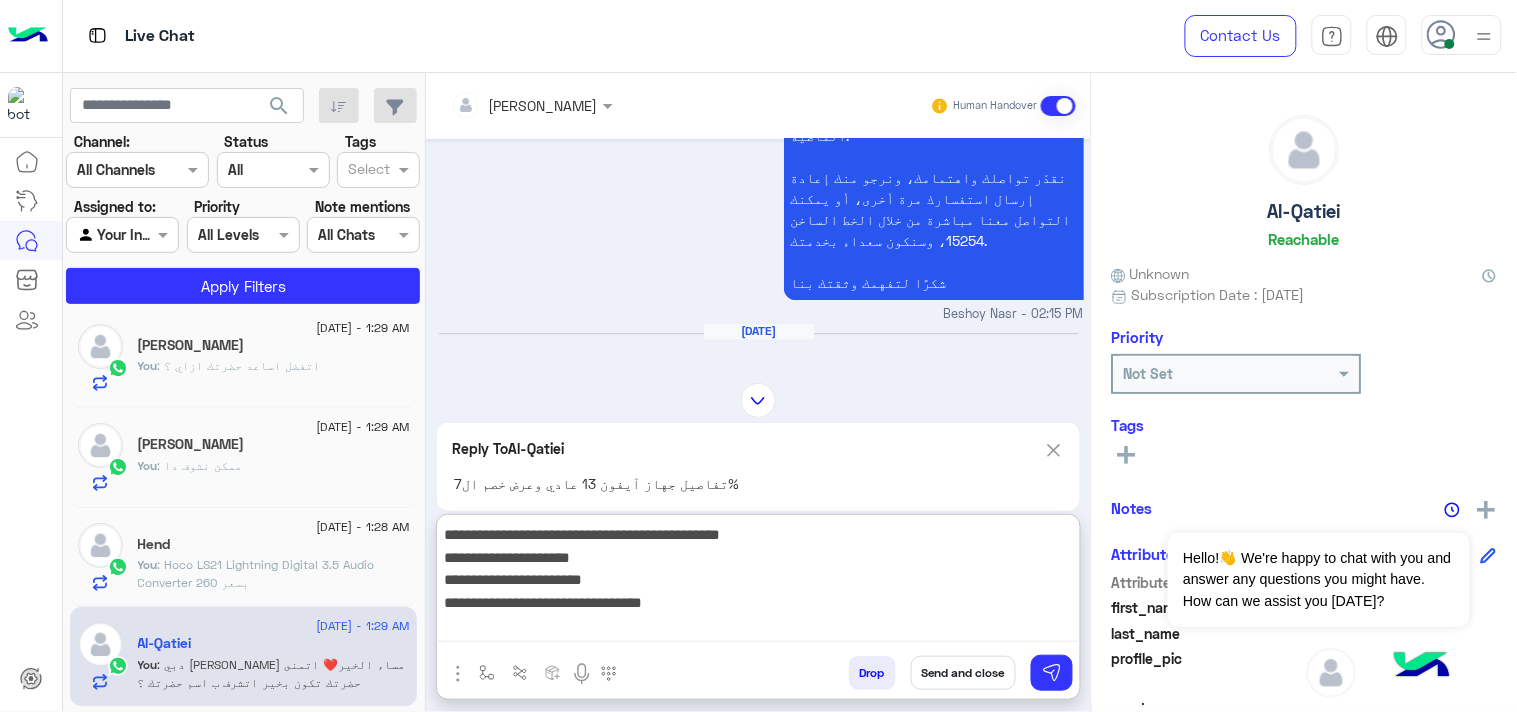 click on "**********" at bounding box center [758, 582] 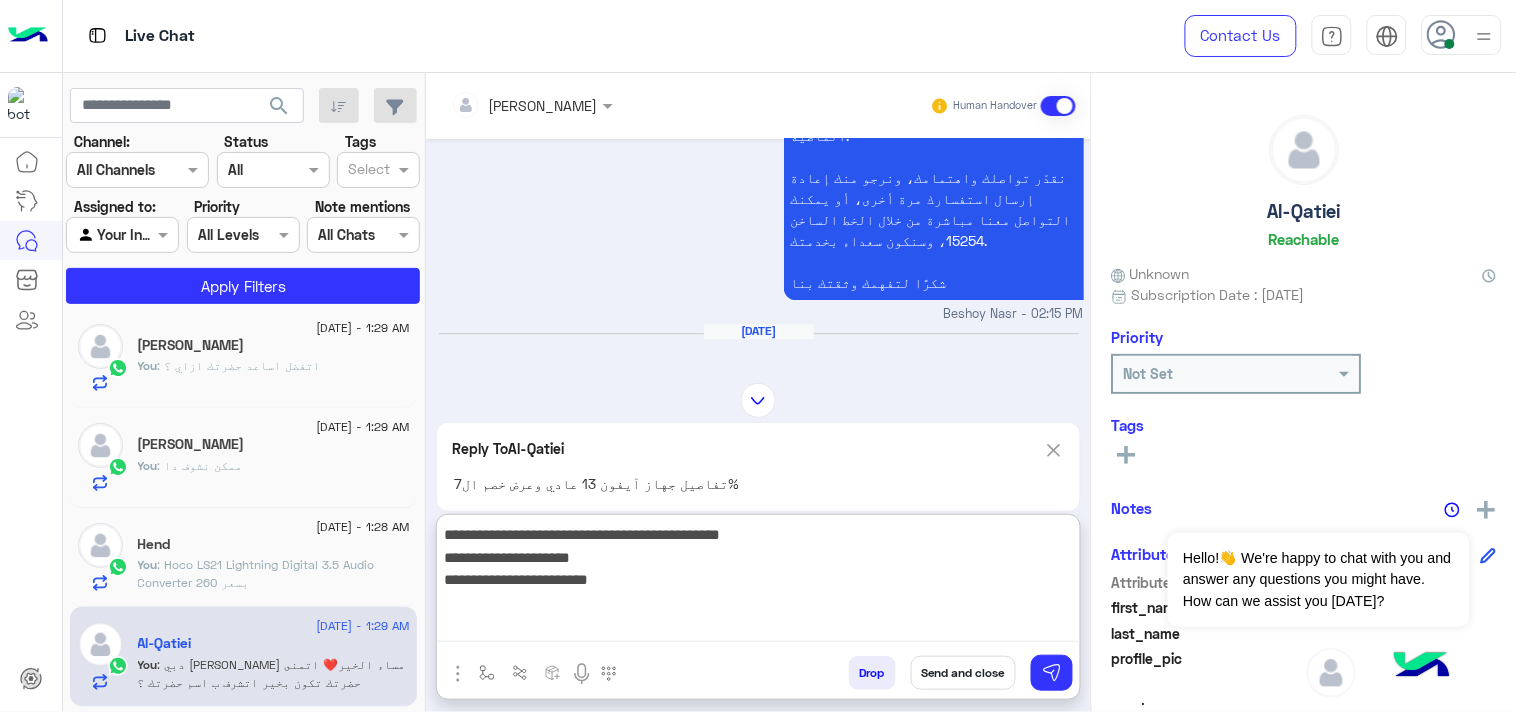 drag, startPoint x: 591, startPoint y: 556, endPoint x: 657, endPoint y: 554, distance: 66.0303 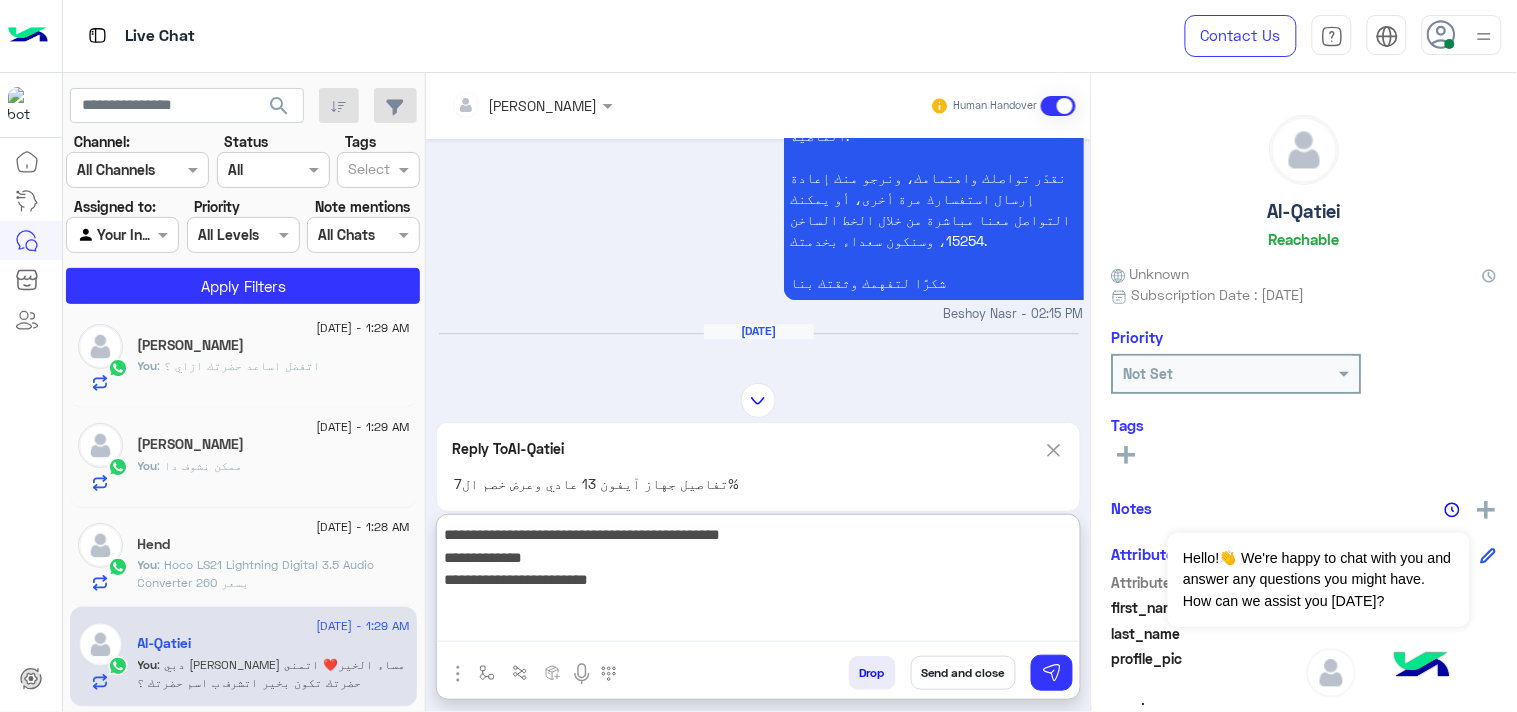 drag, startPoint x: 492, startPoint y: 583, endPoint x: 671, endPoint y: 582, distance: 179.00279 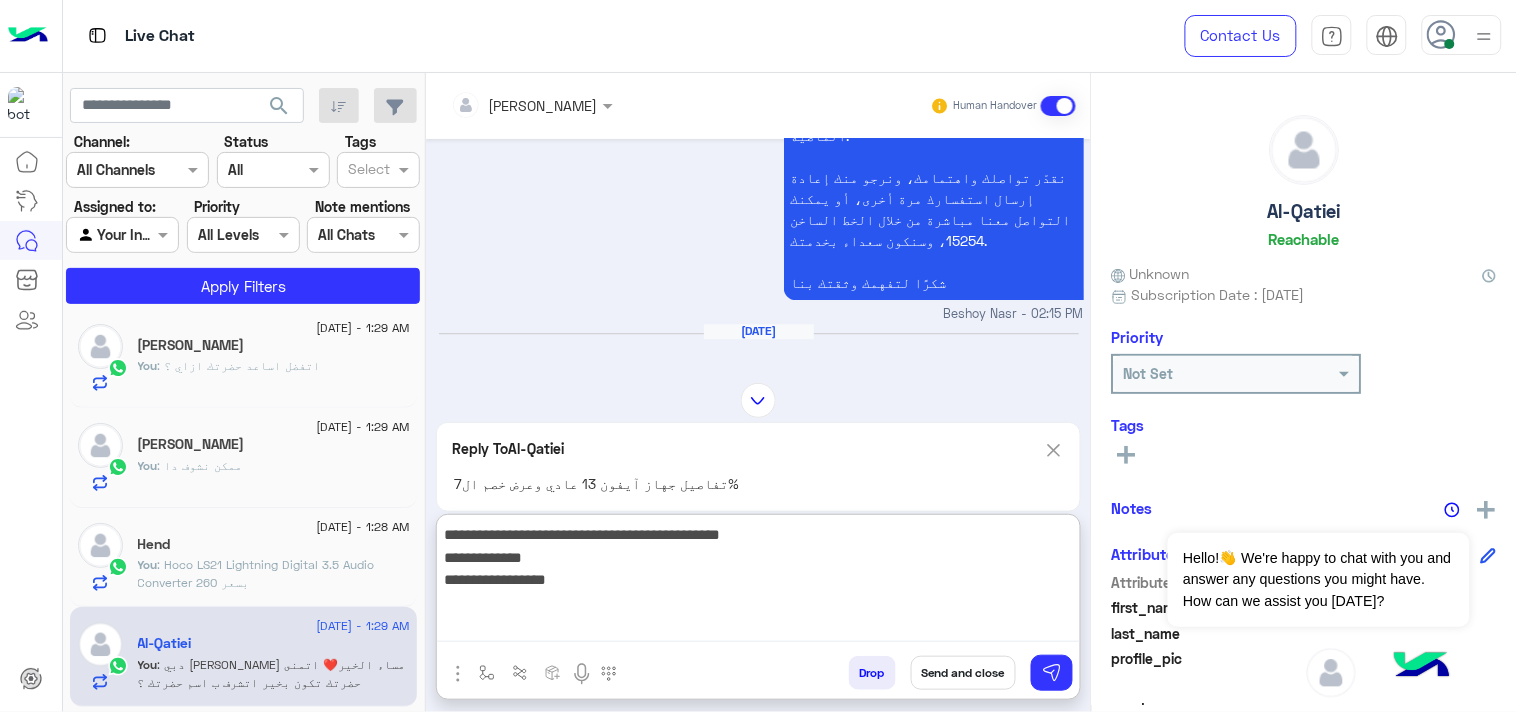 paste on "**********" 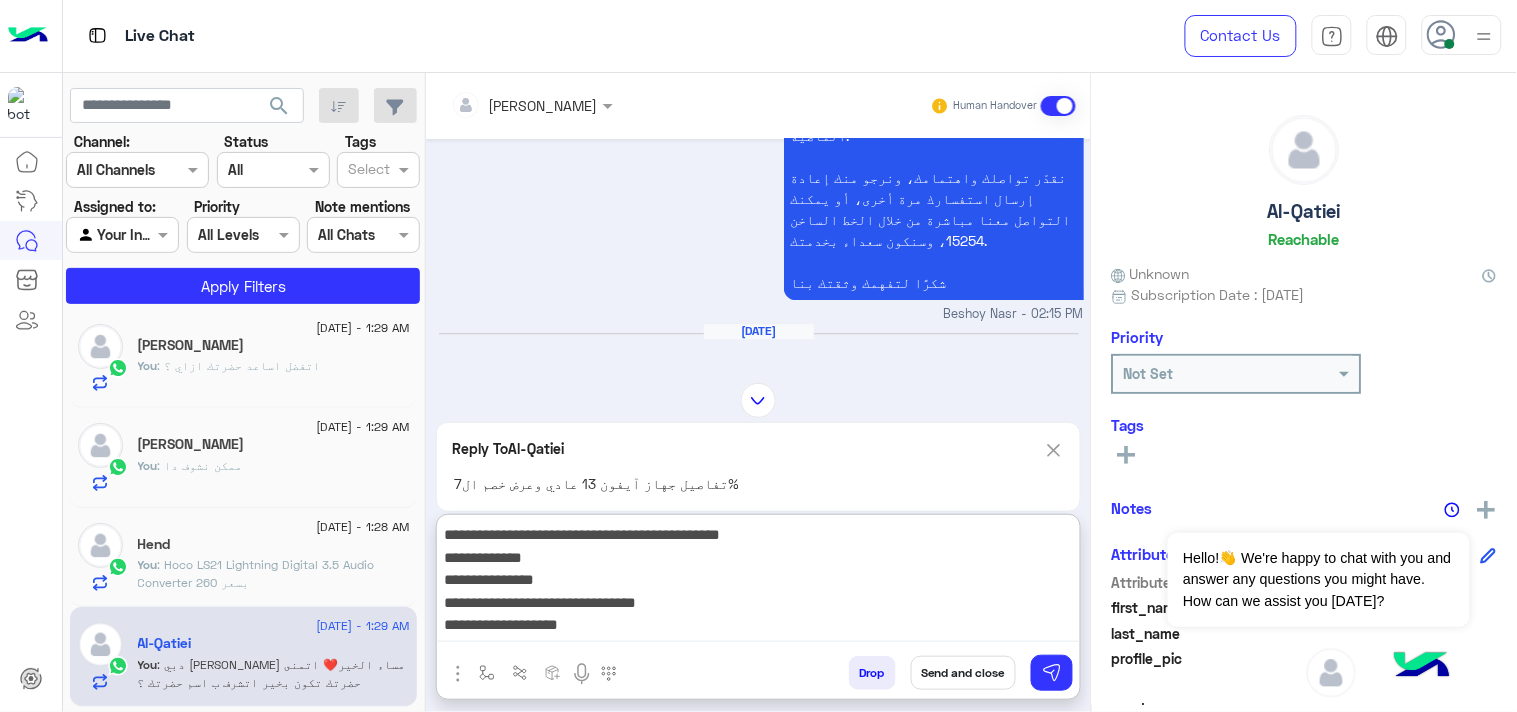 scroll, scrollTop: 38, scrollLeft: 0, axis: vertical 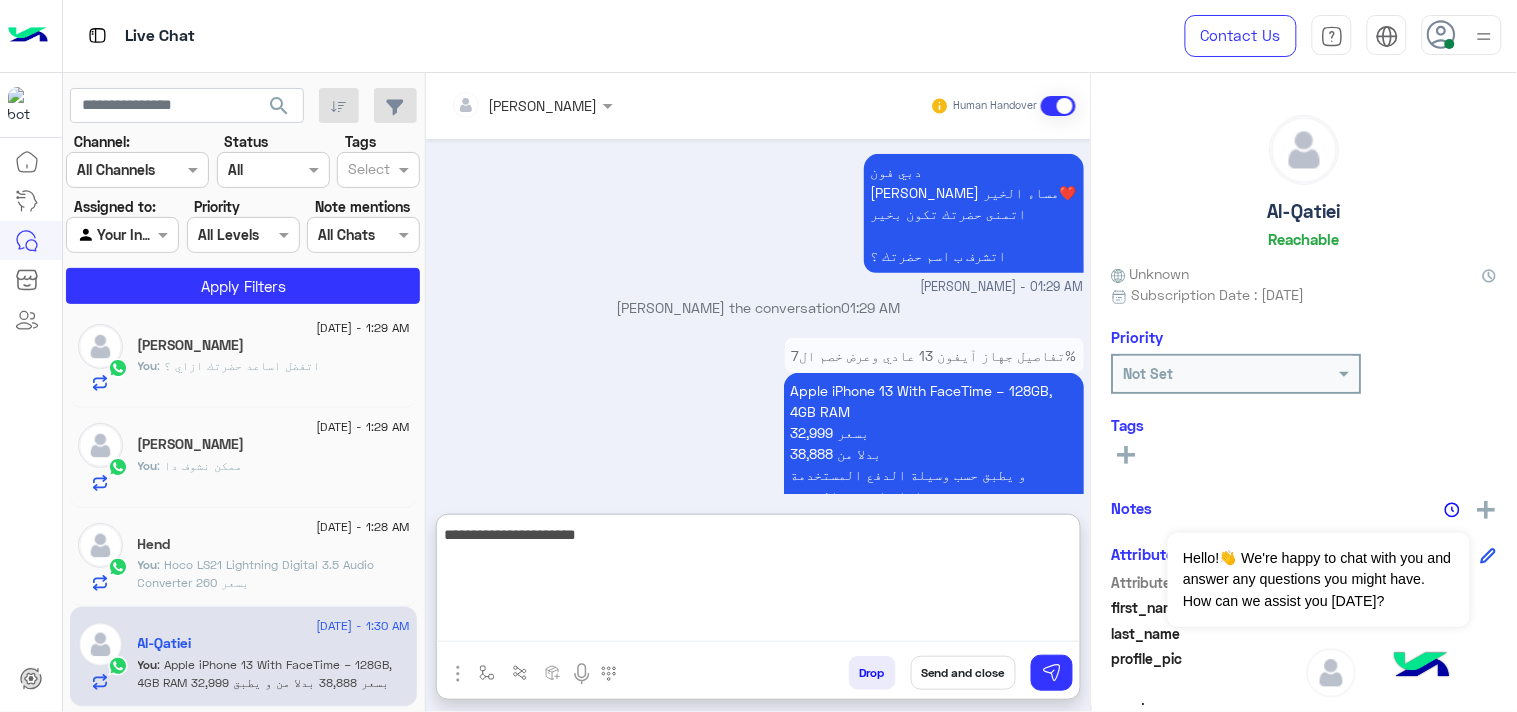 type on "**********" 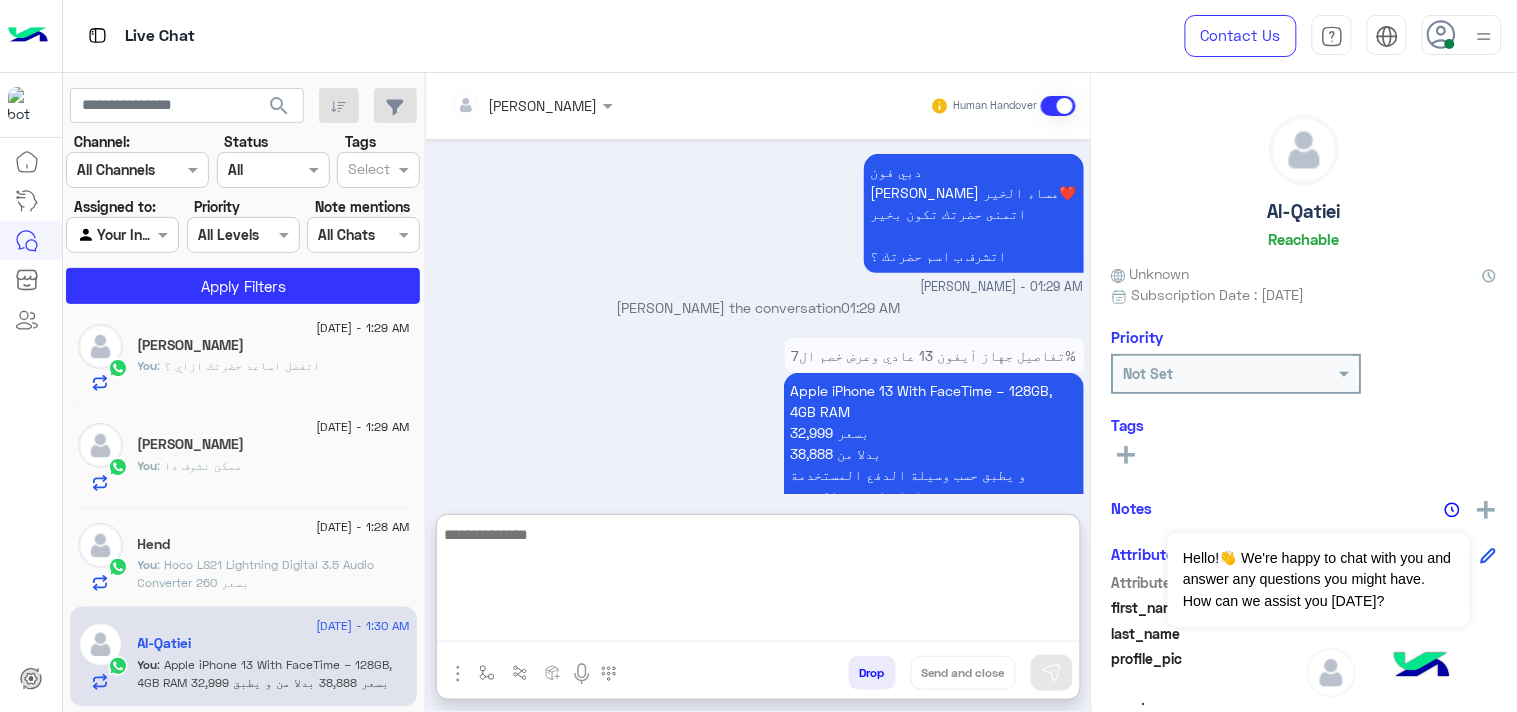 scroll, scrollTop: 2410, scrollLeft: 0, axis: vertical 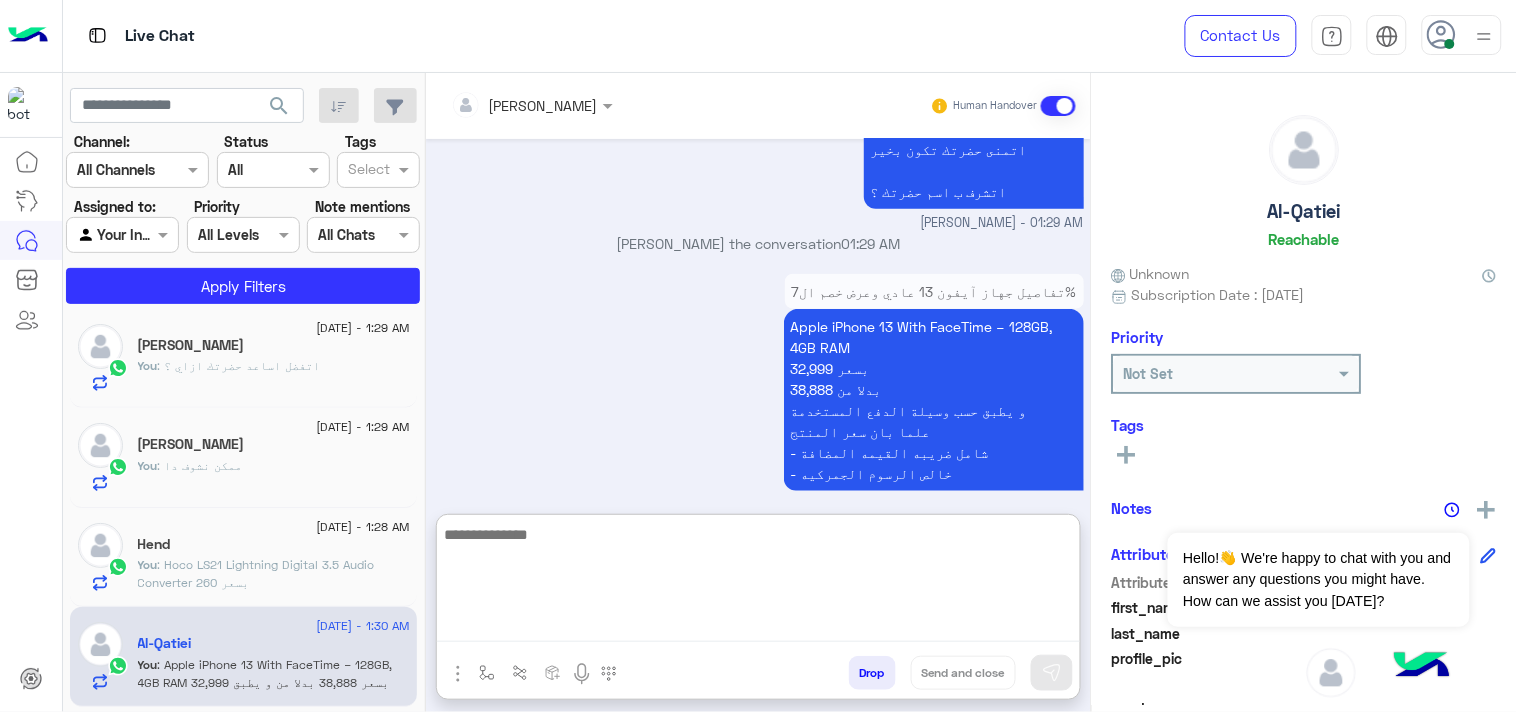 click on "You  : Hoco LS21 Lightning Digital 3.5 Audio Converter
260 بسعر" 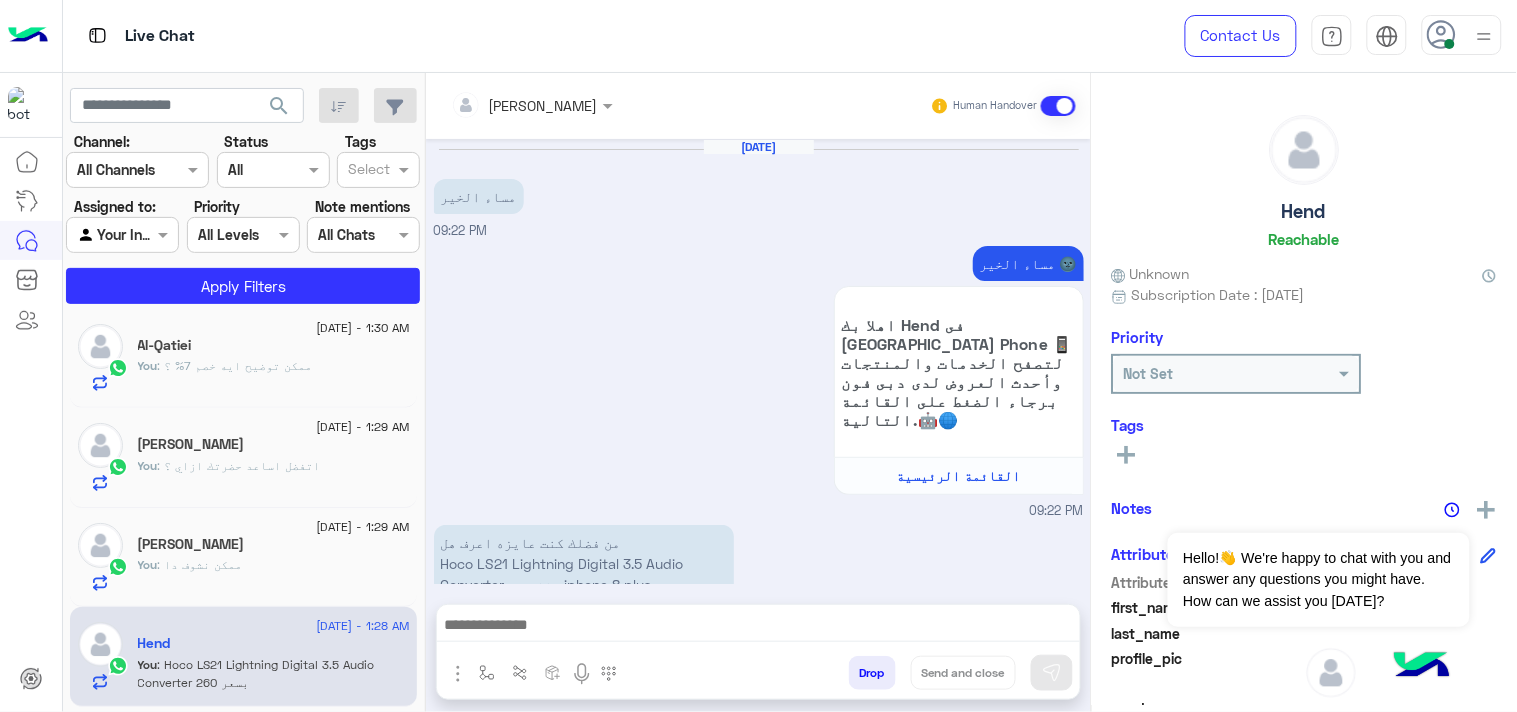 scroll, scrollTop: 1280, scrollLeft: 0, axis: vertical 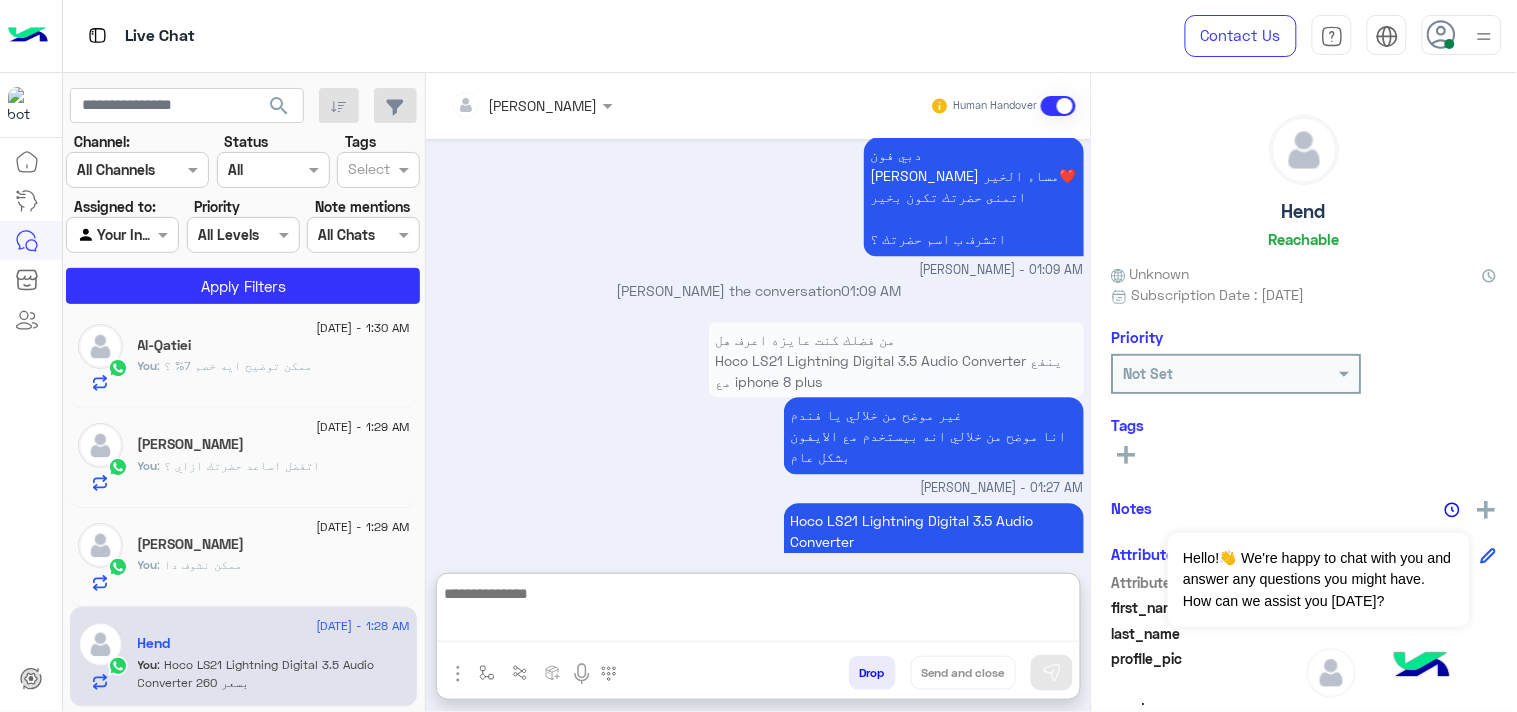 click at bounding box center (758, 611) 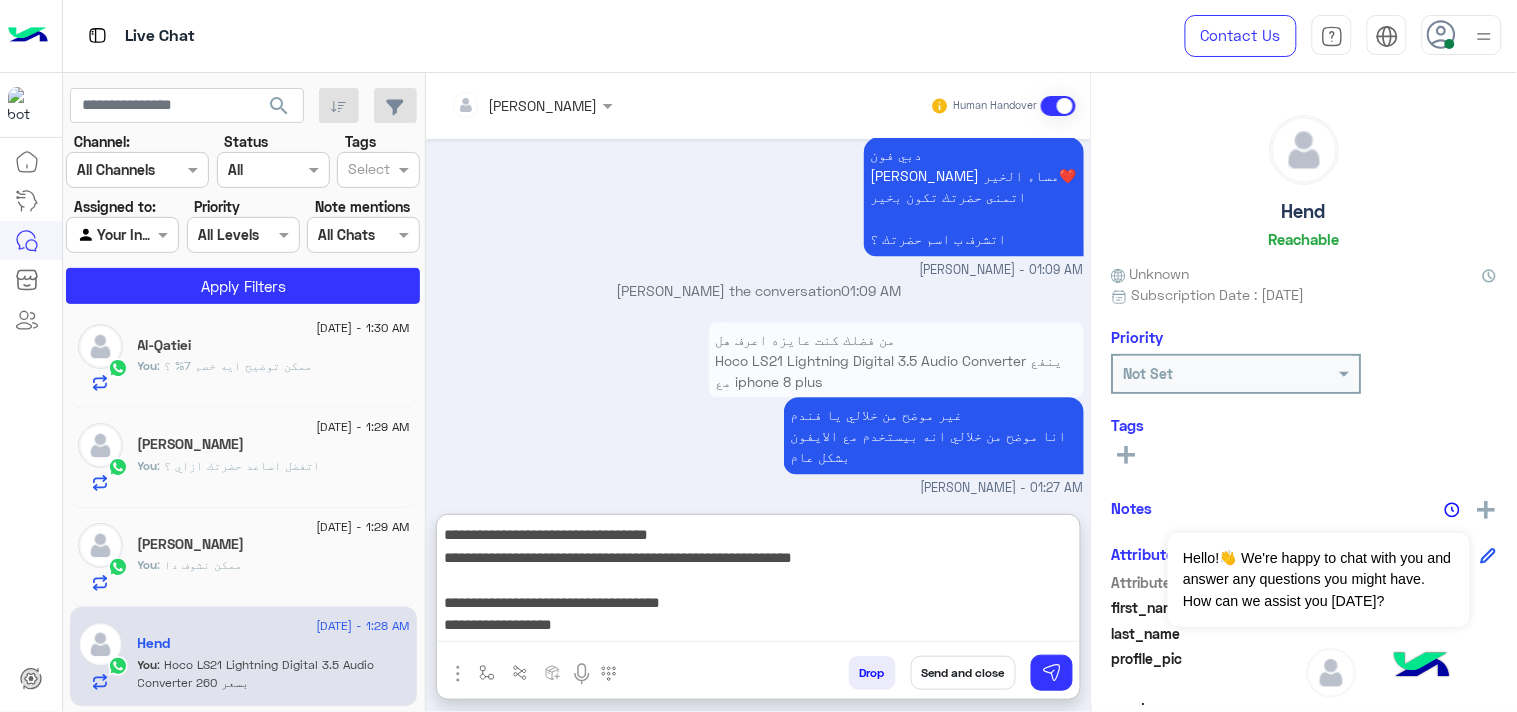 scroll, scrollTop: 132, scrollLeft: 0, axis: vertical 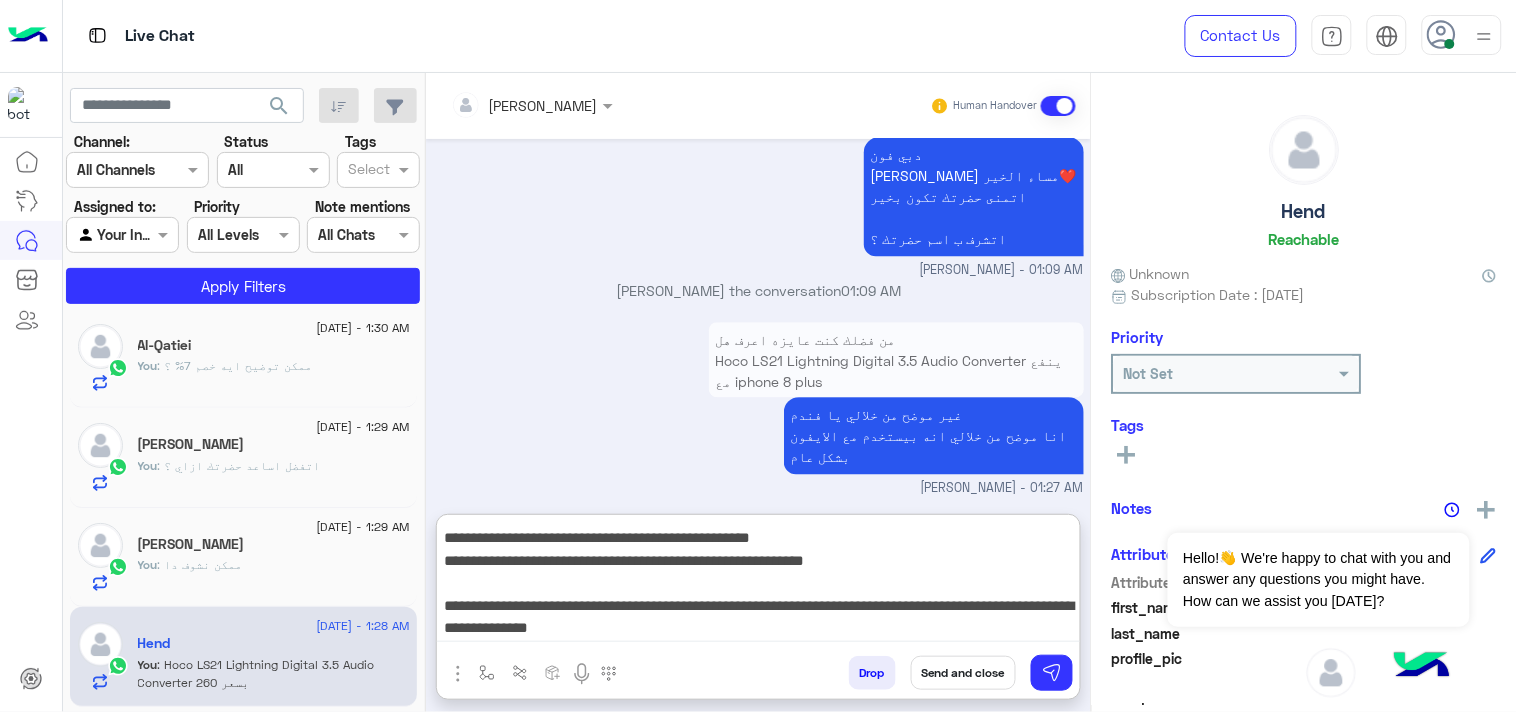 type on "**********" 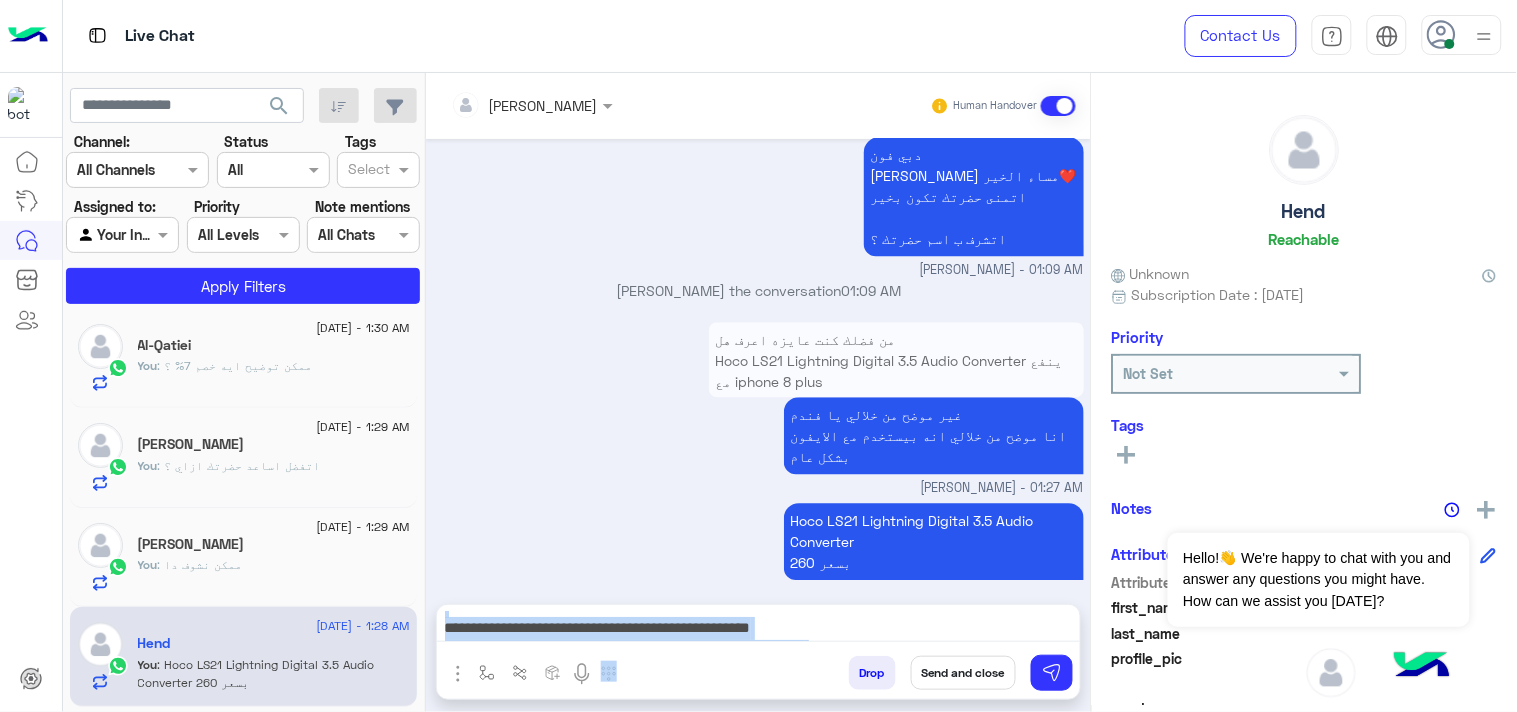 click on "Send and close" at bounding box center [963, 673] 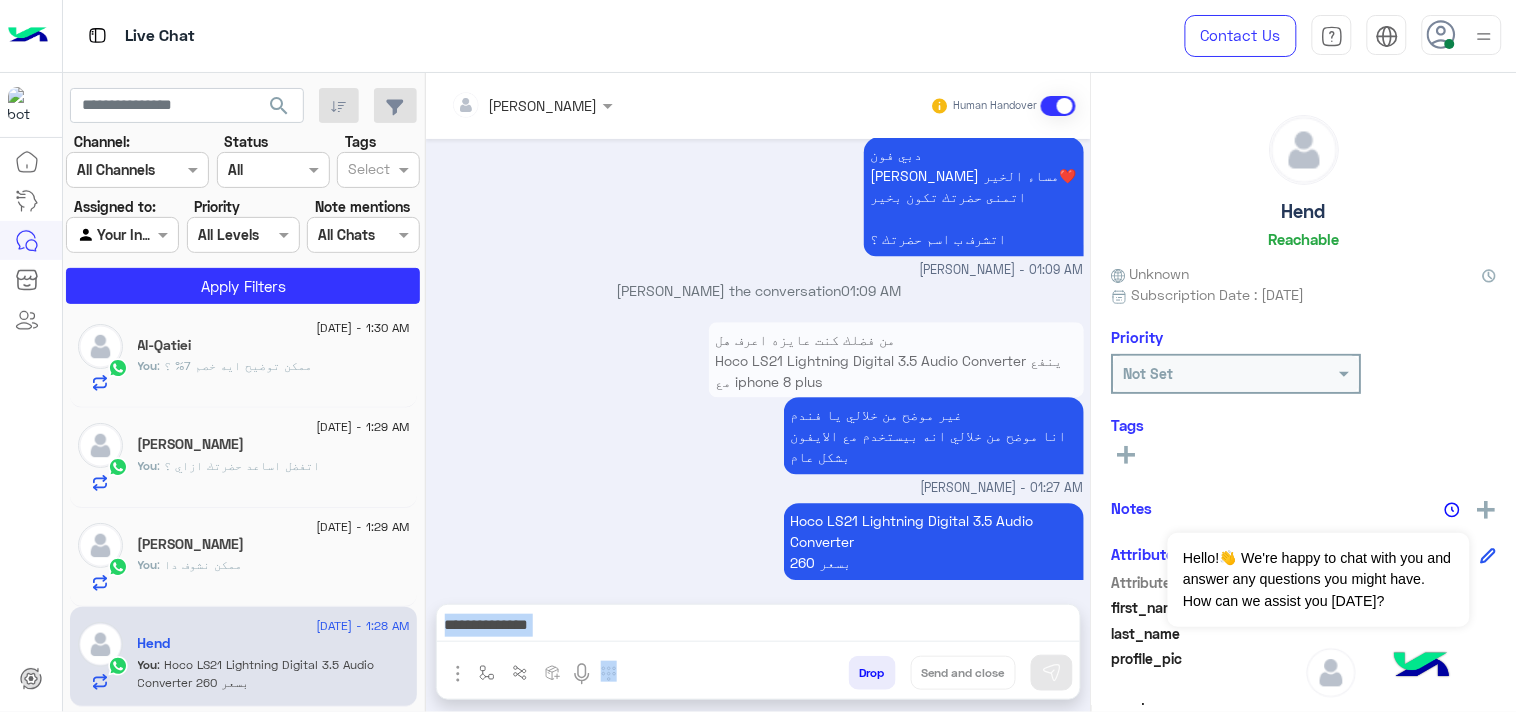 scroll, scrollTop: 0, scrollLeft: 0, axis: both 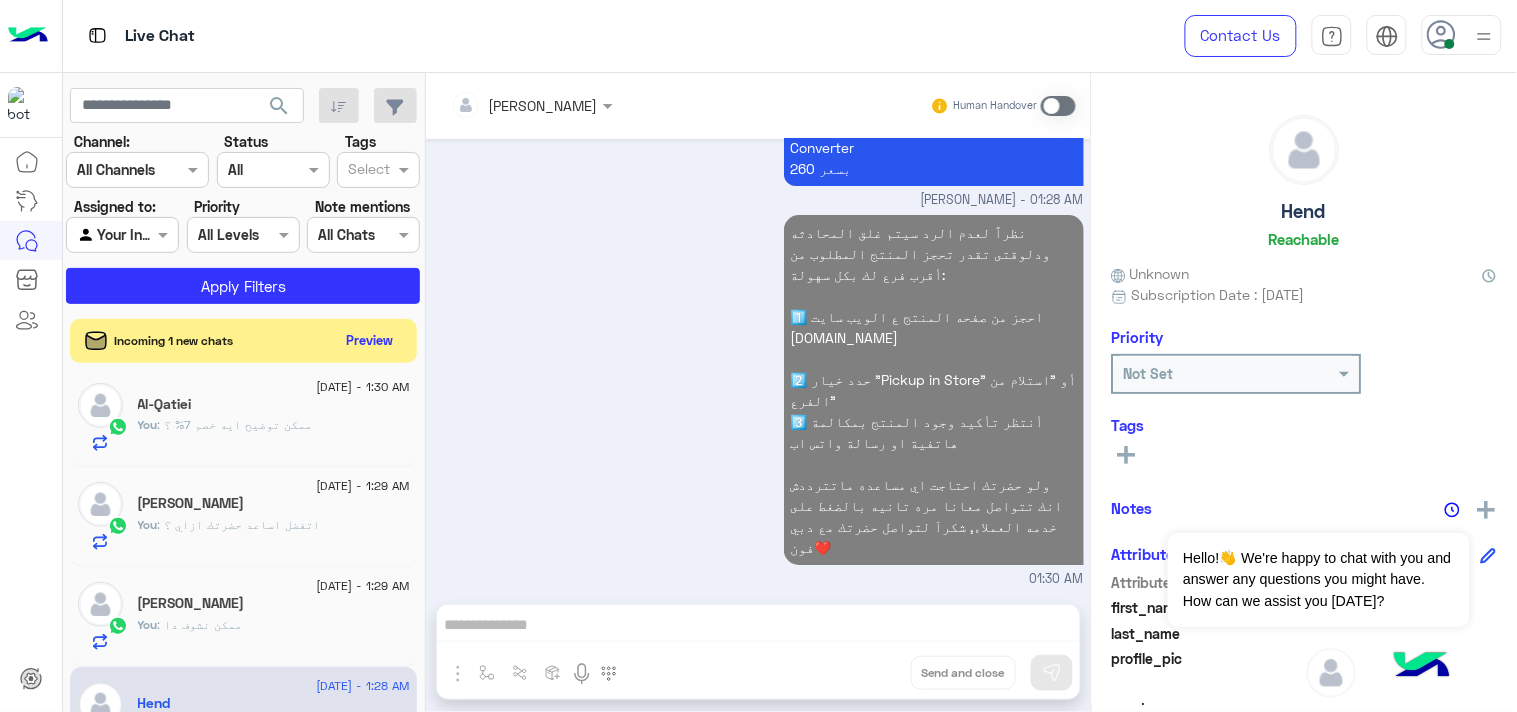 click on "[PERSON_NAME]" 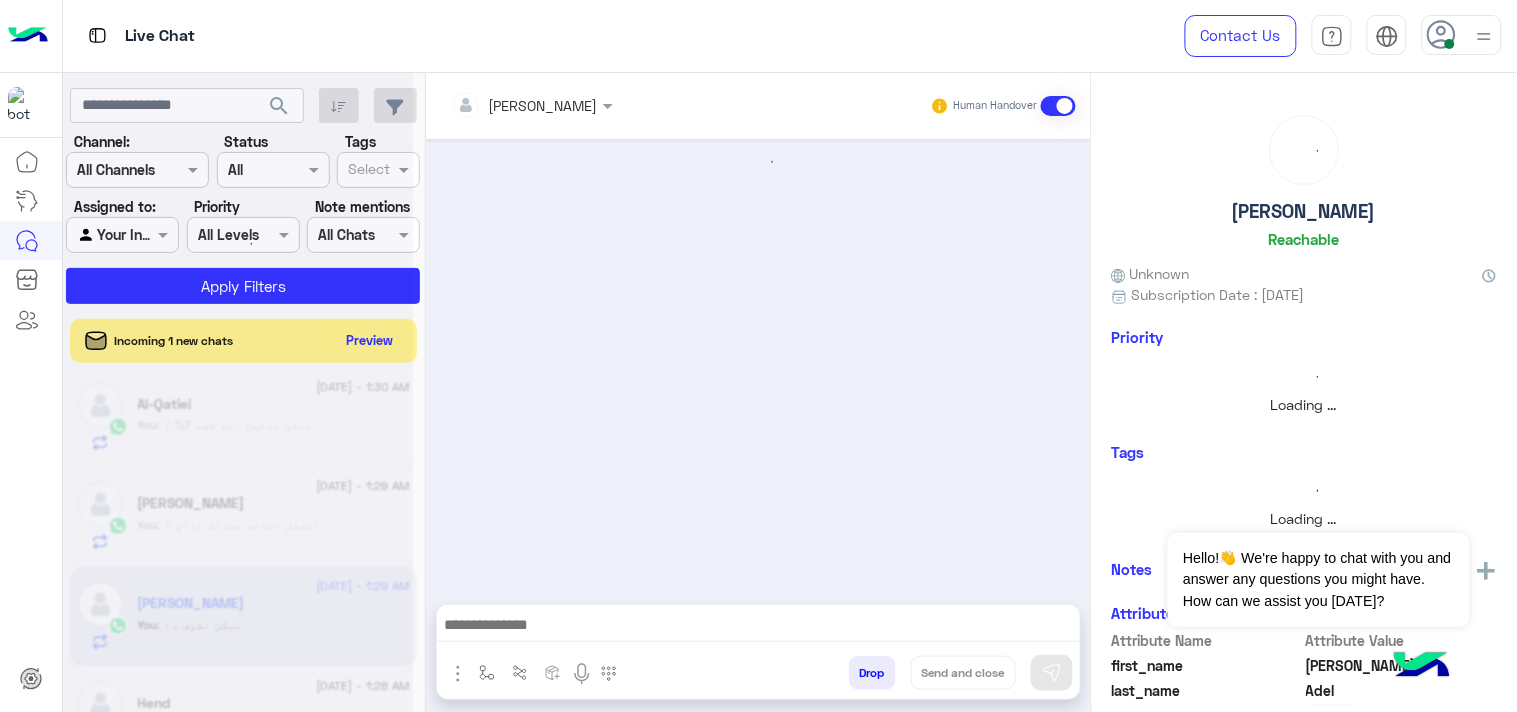 scroll, scrollTop: 0, scrollLeft: 0, axis: both 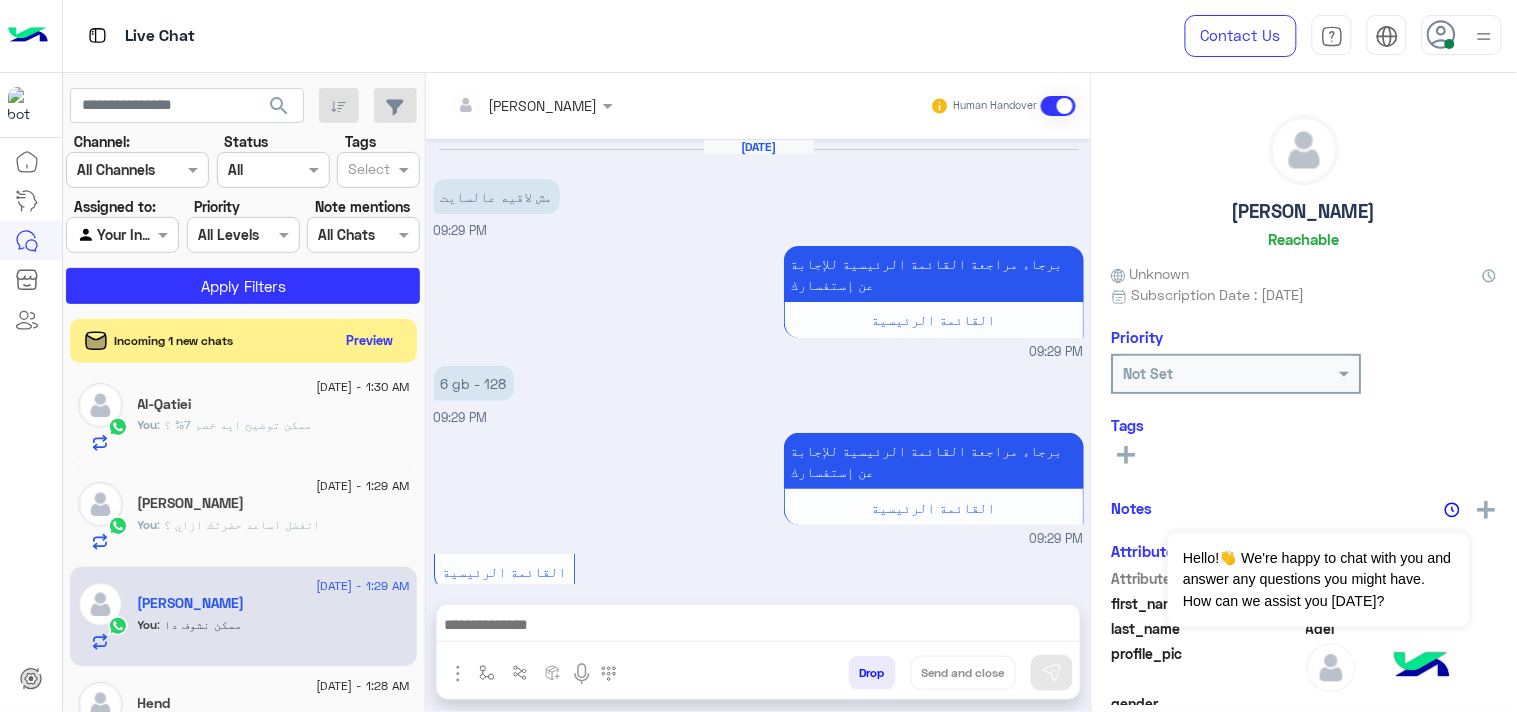 click at bounding box center [758, 627] 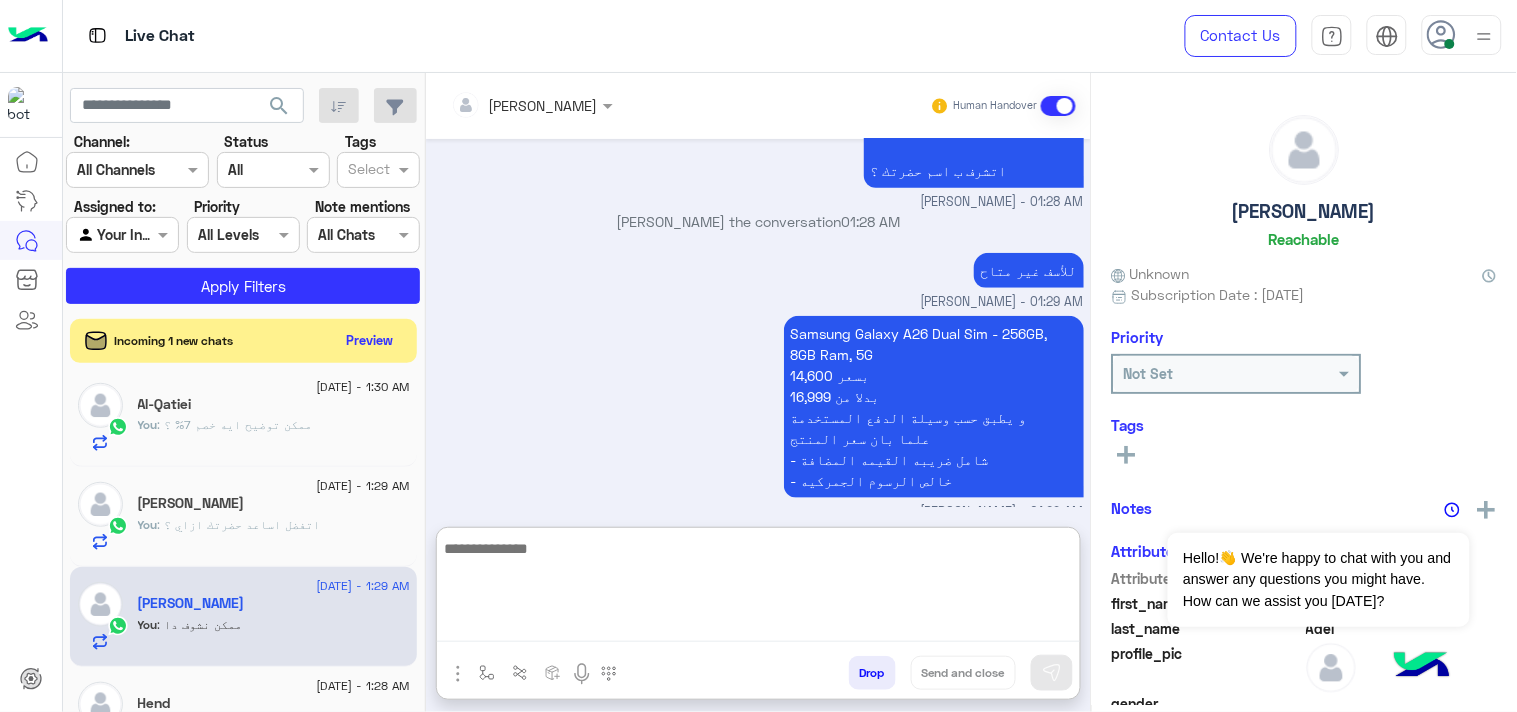 paste on "**********" 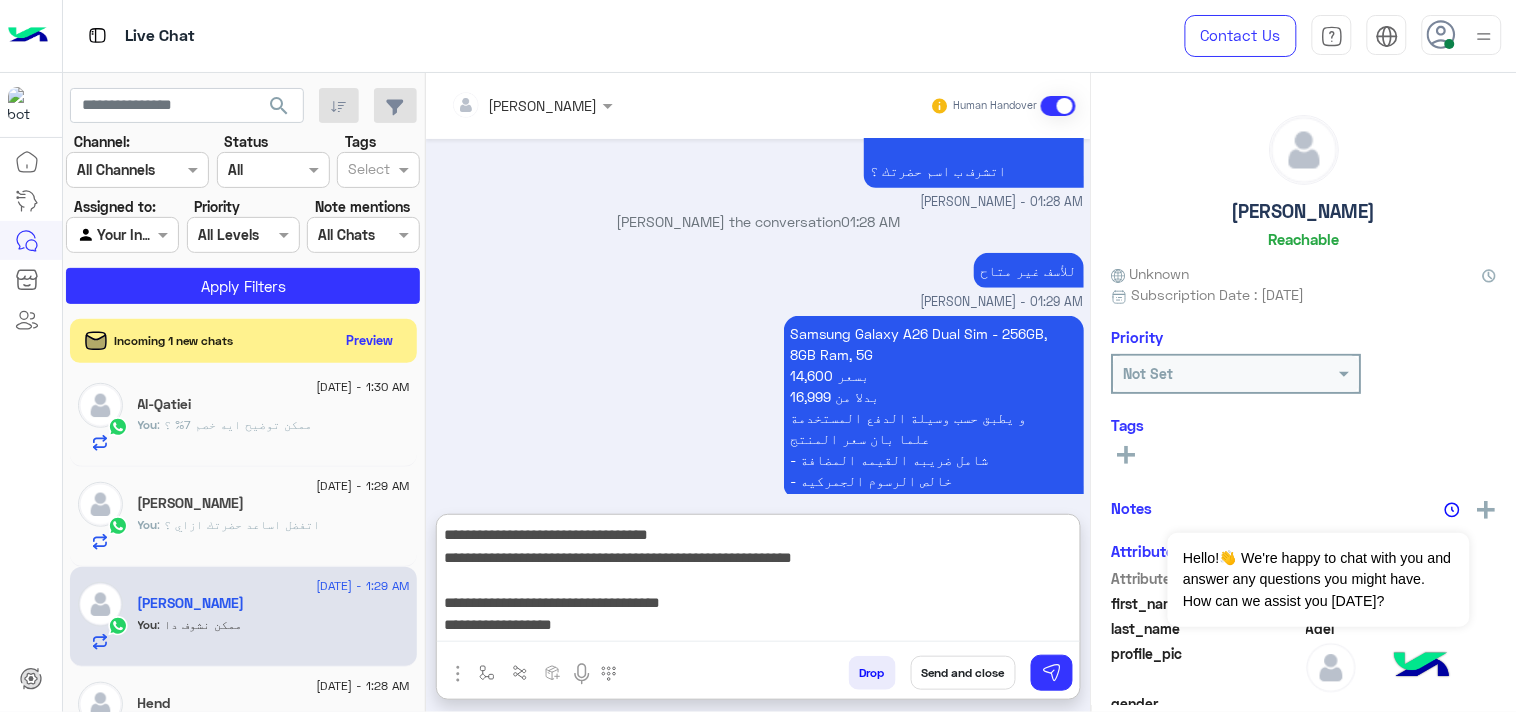 scroll, scrollTop: 128, scrollLeft: 0, axis: vertical 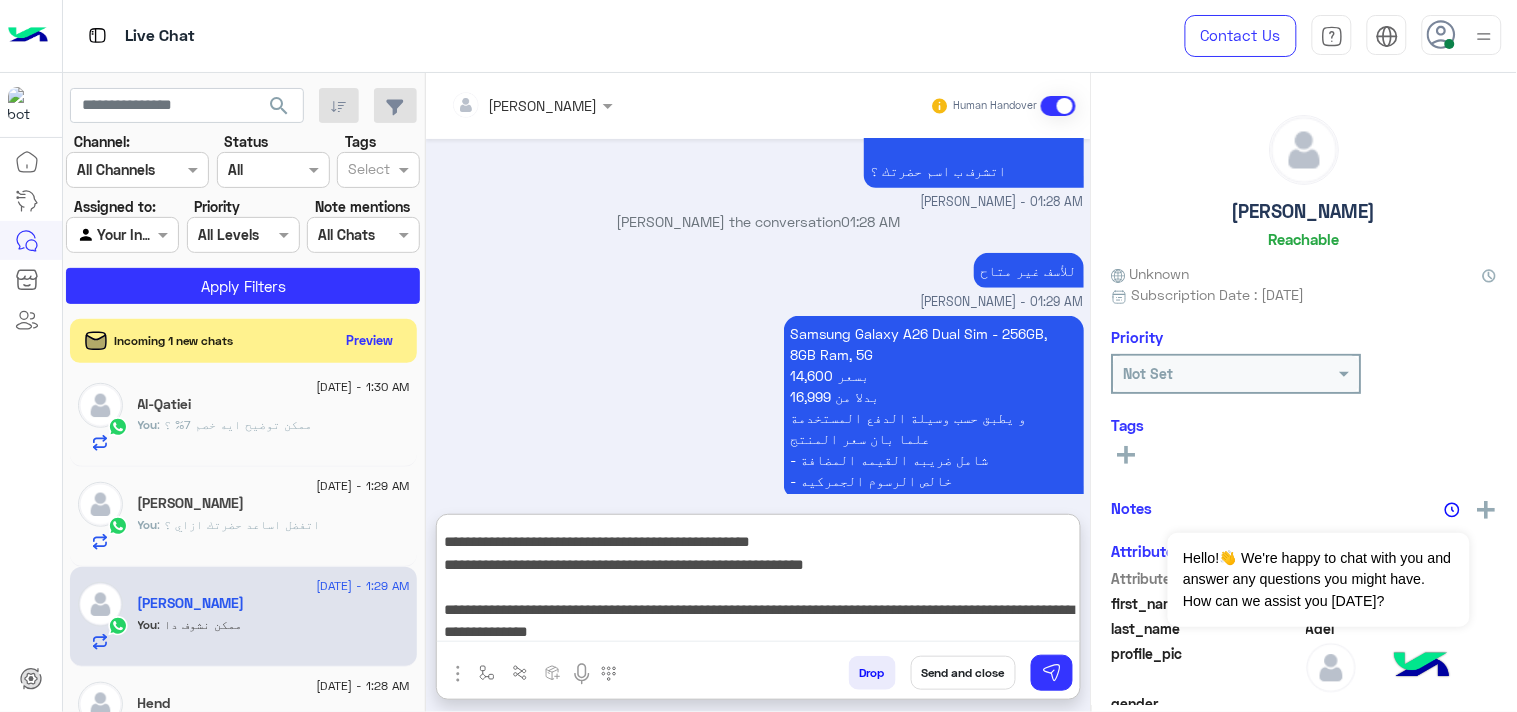 type on "**********" 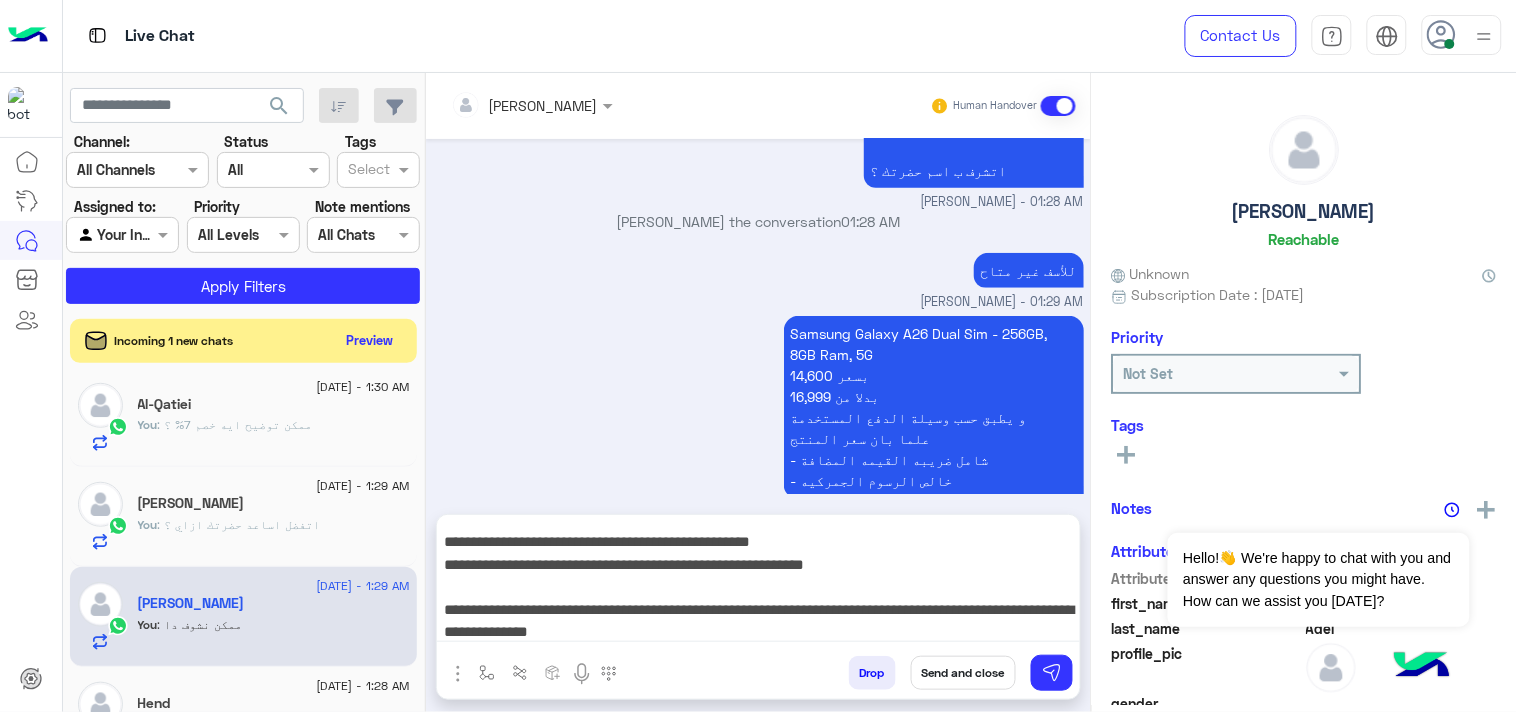 click on "Send and close" at bounding box center [963, 673] 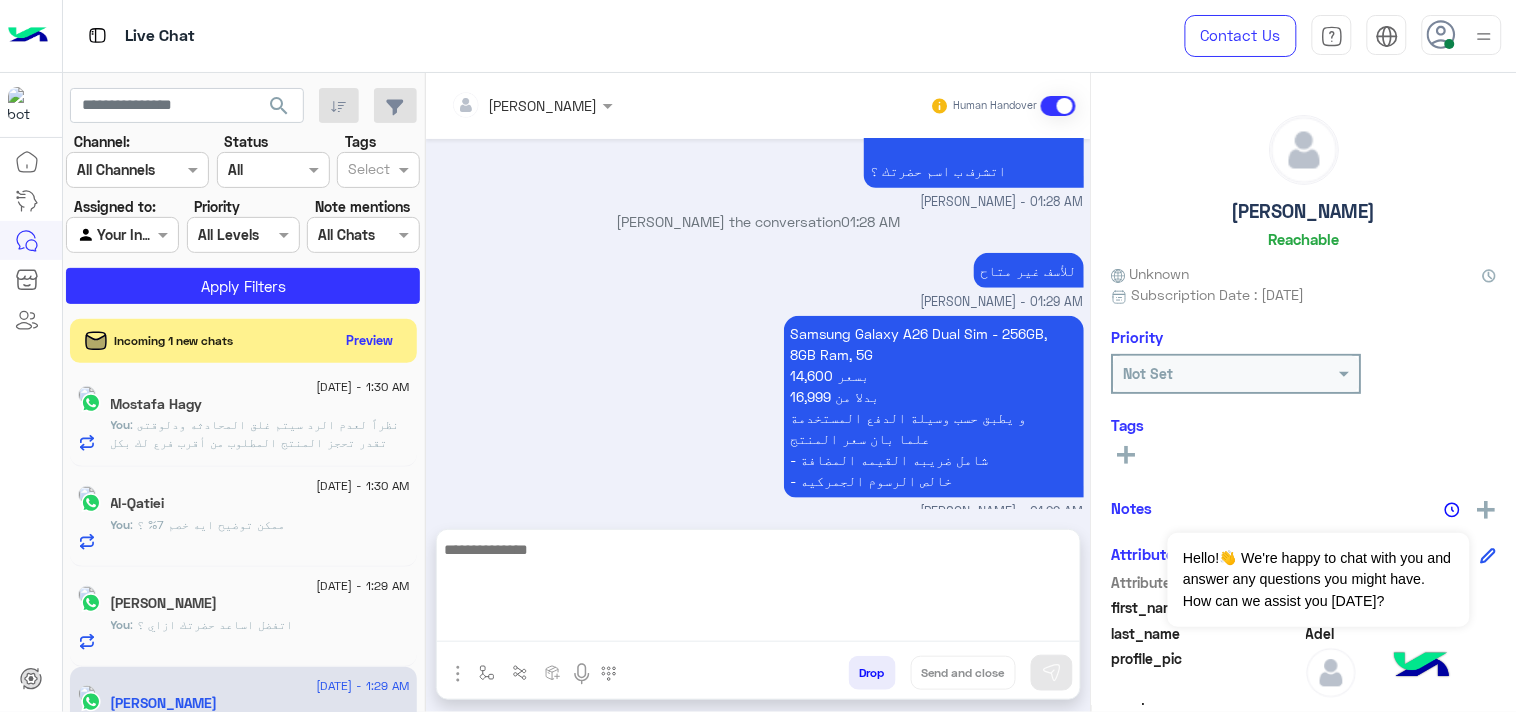scroll, scrollTop: 0, scrollLeft: 0, axis: both 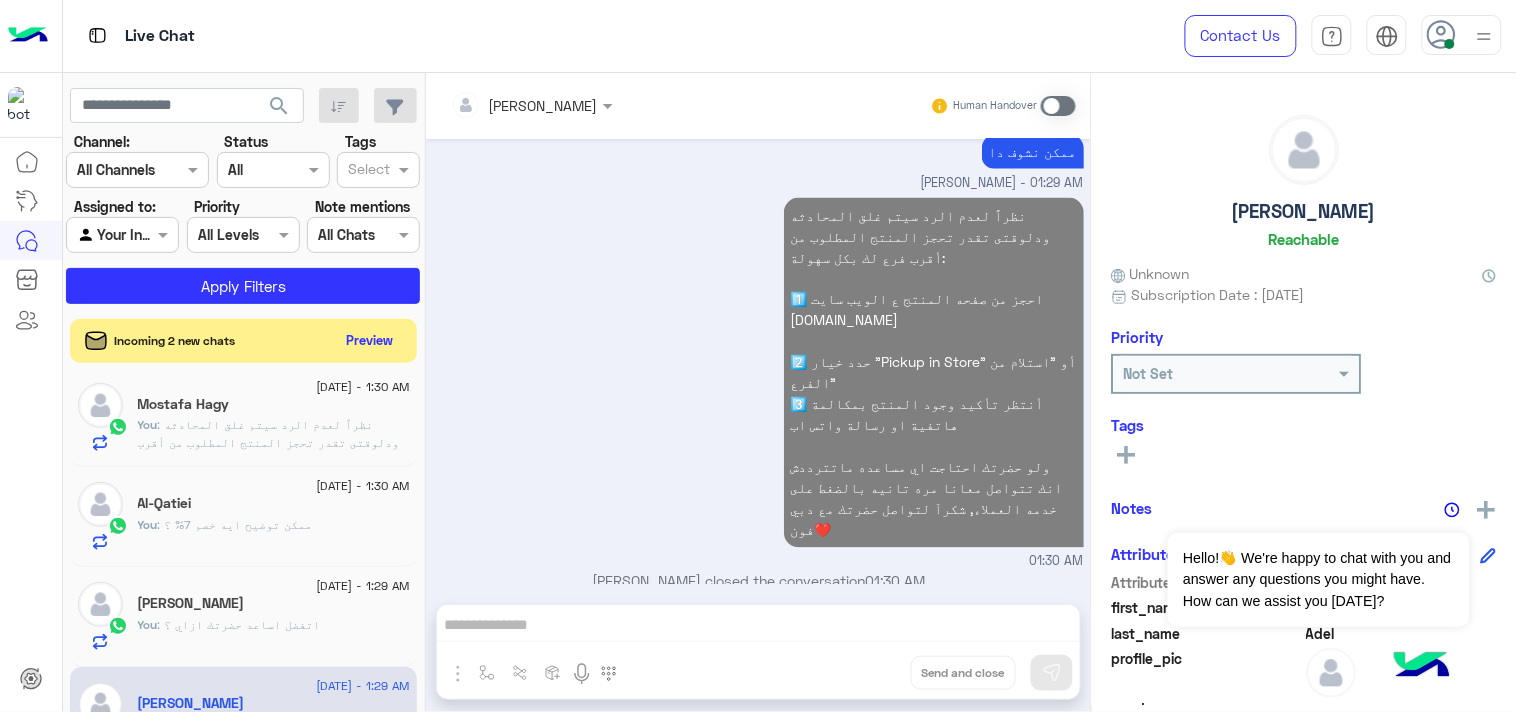 click on "[PERSON_NAME]" 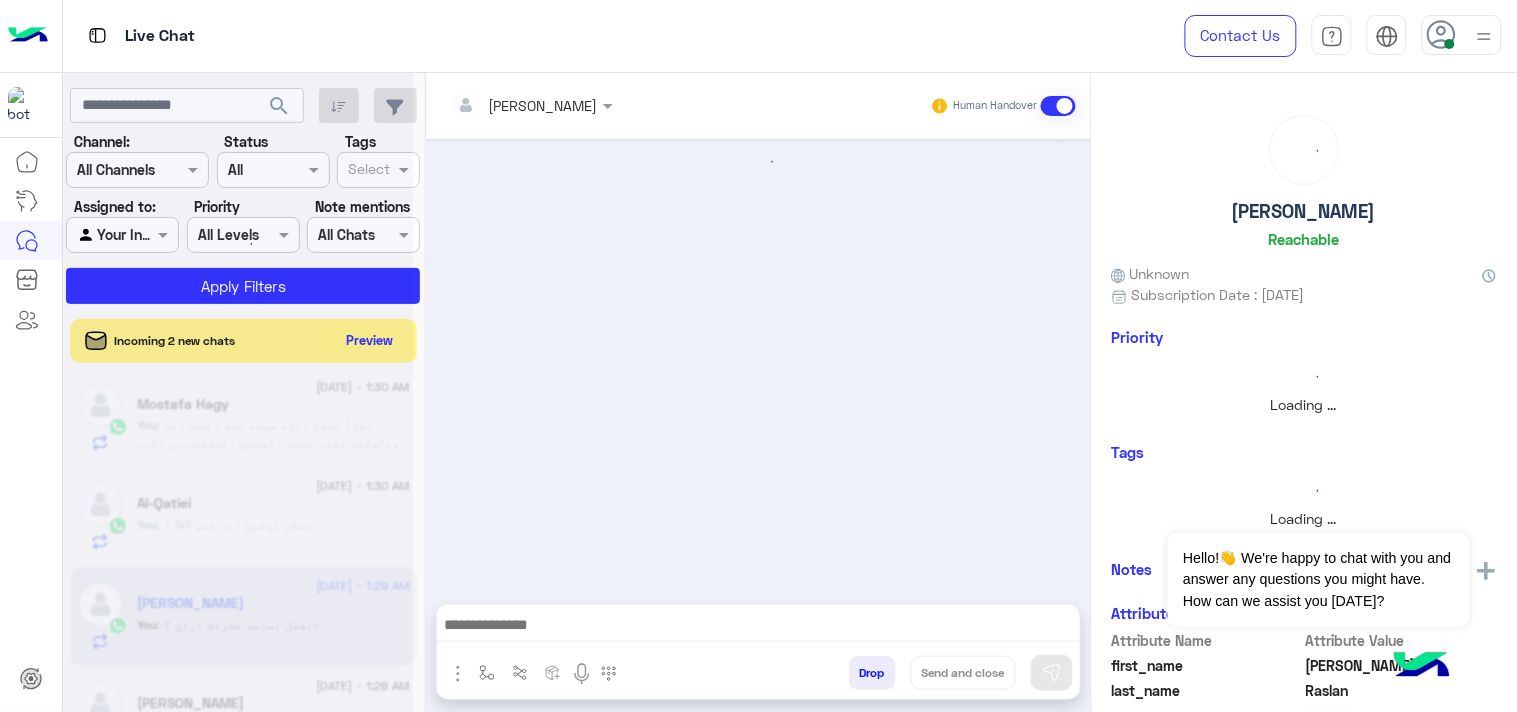 scroll, scrollTop: 0, scrollLeft: 0, axis: both 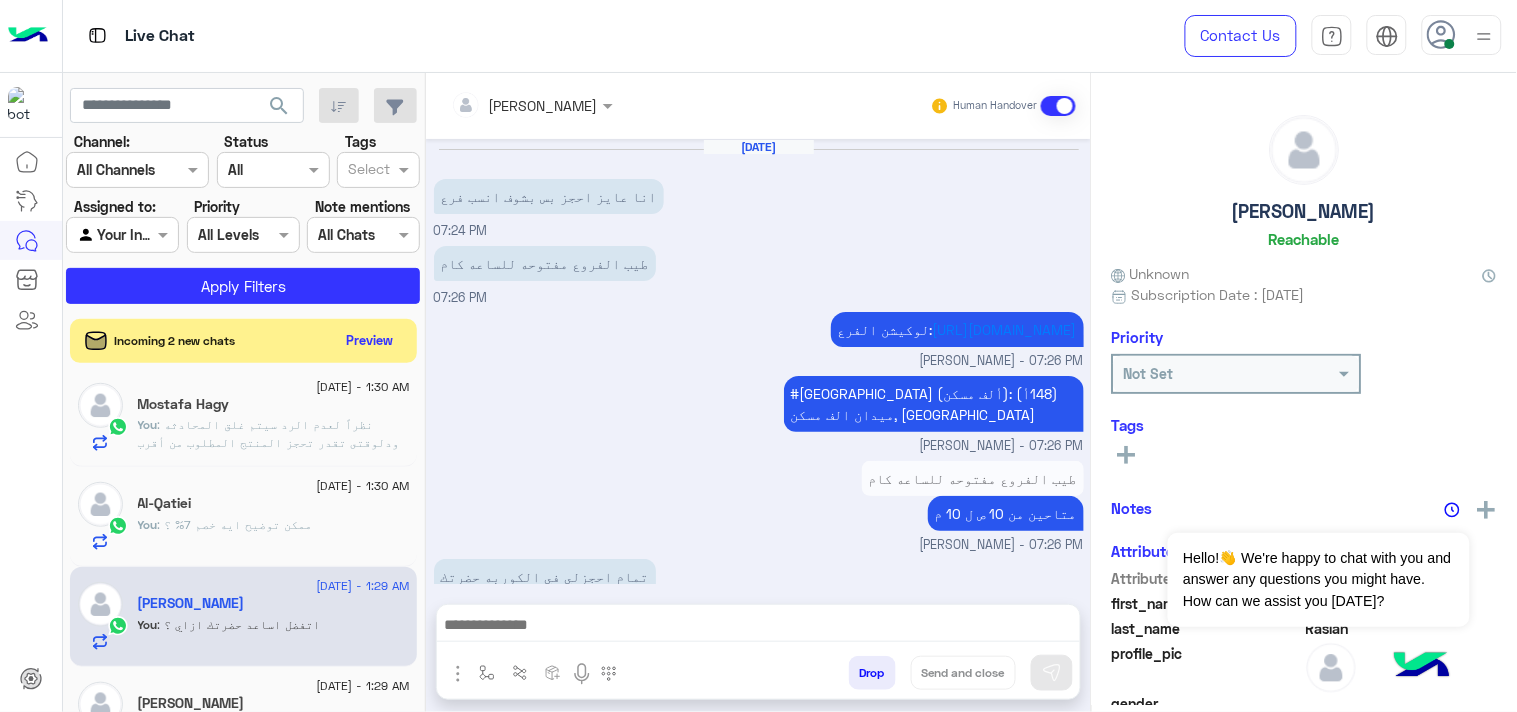 click at bounding box center [758, 627] 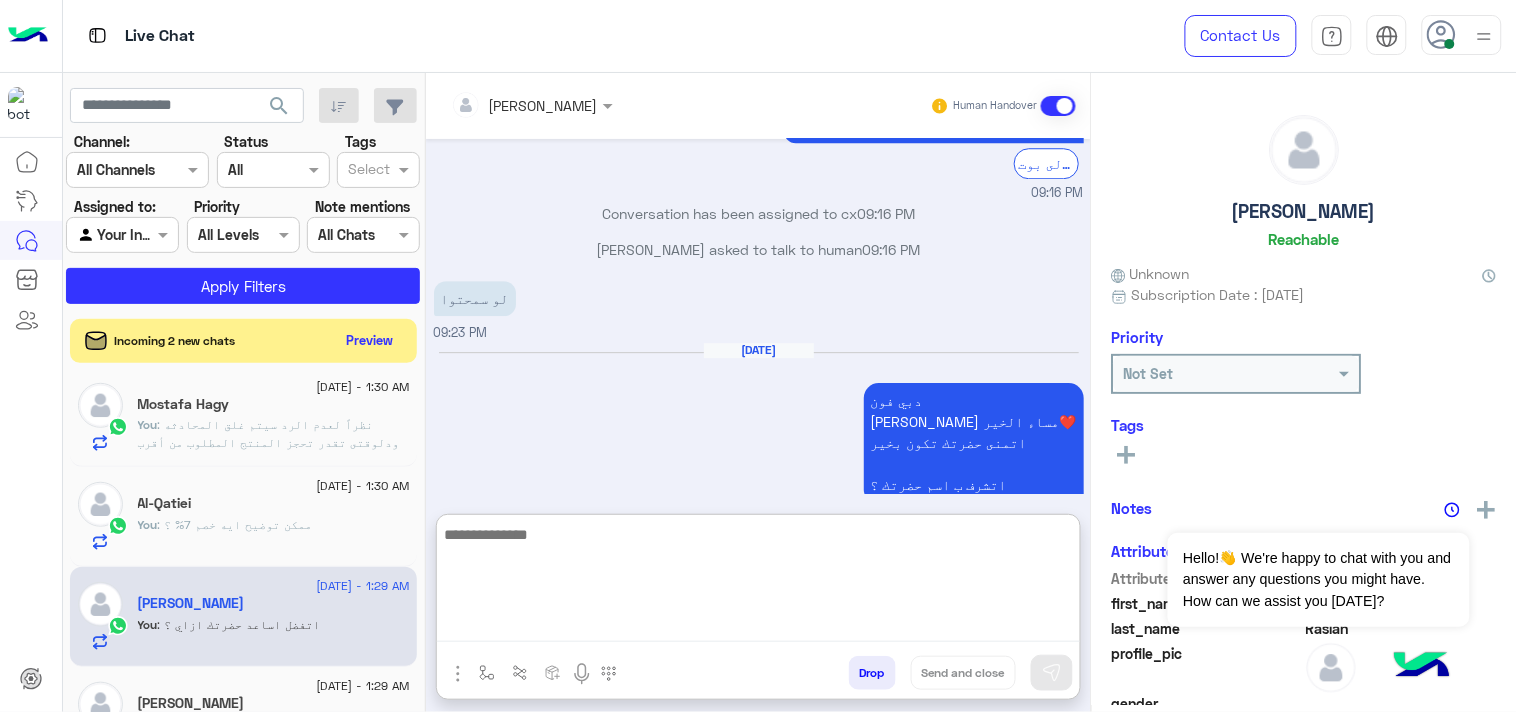 paste on "**********" 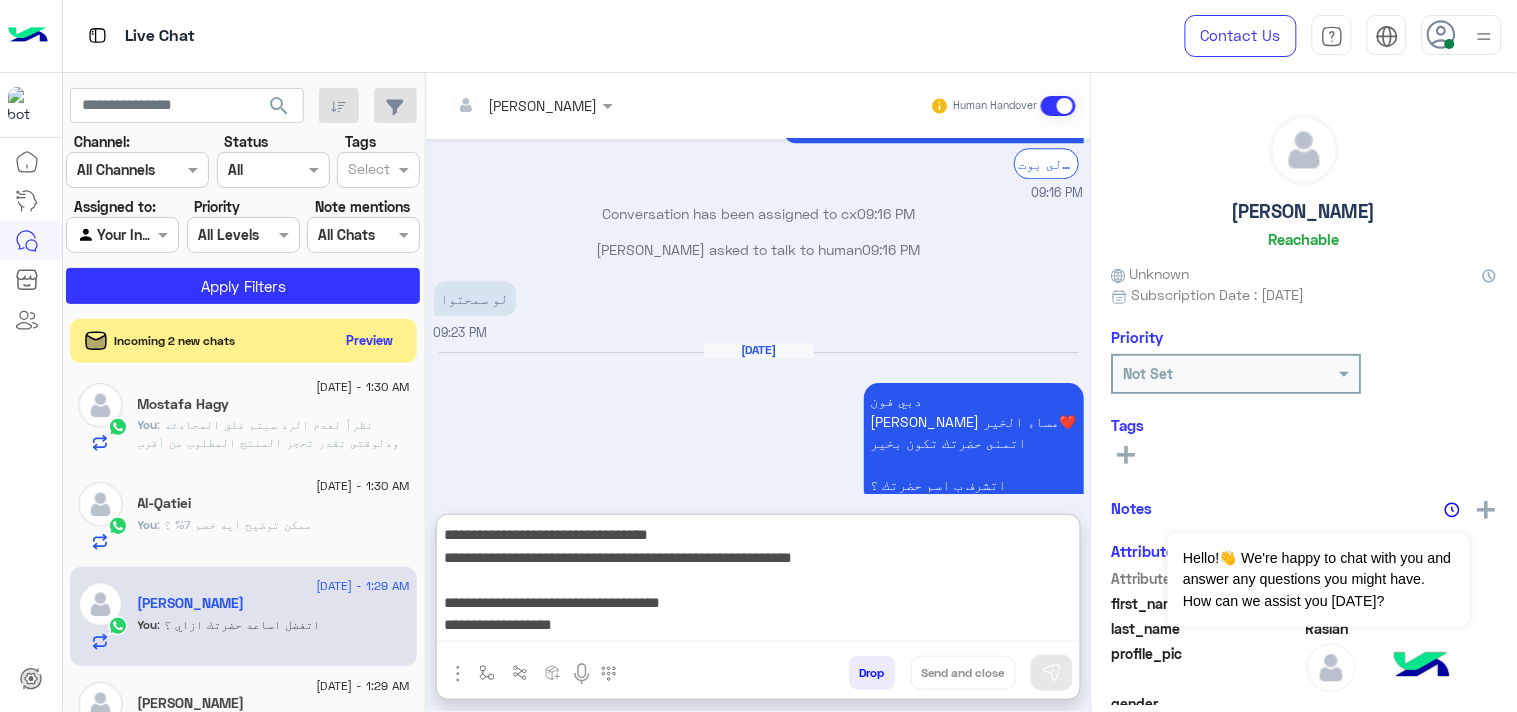 scroll, scrollTop: 128, scrollLeft: 0, axis: vertical 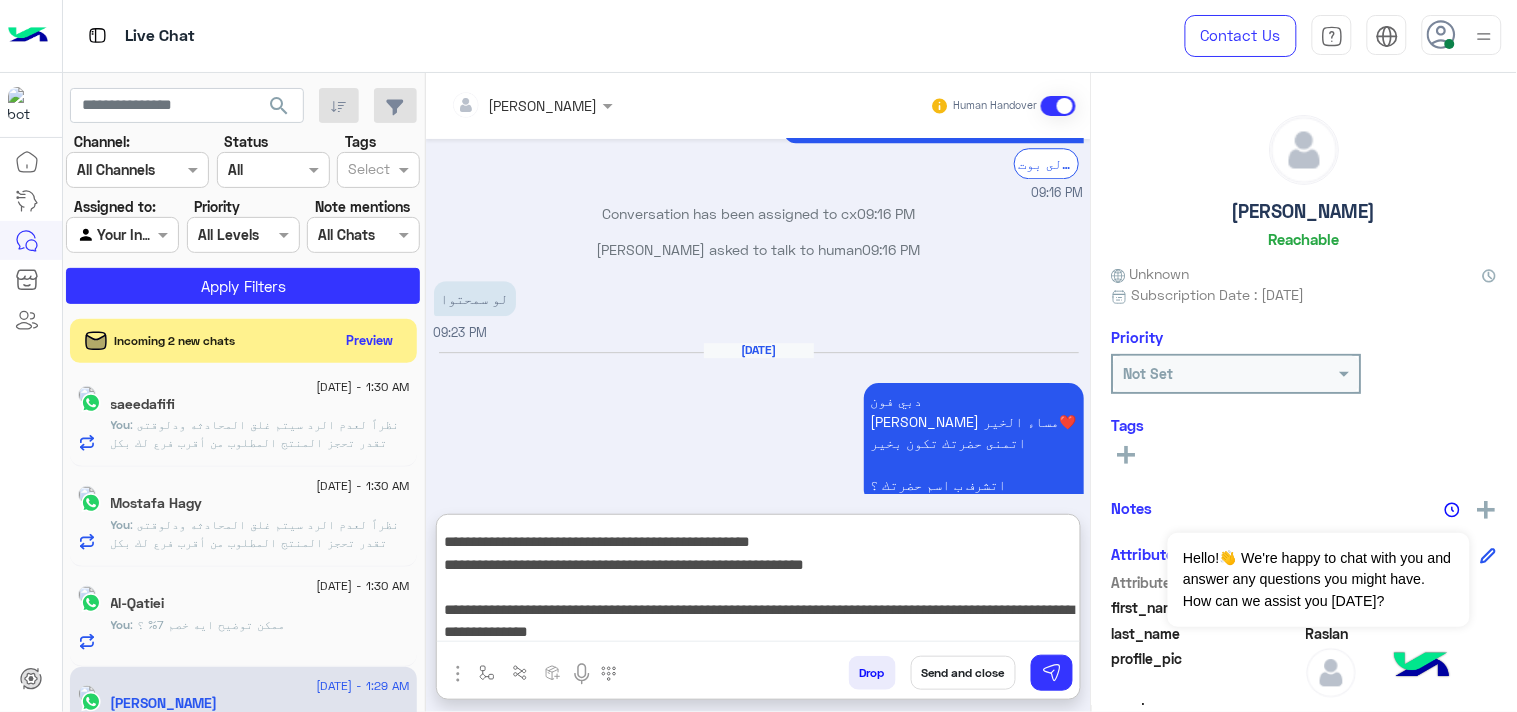 type on "**********" 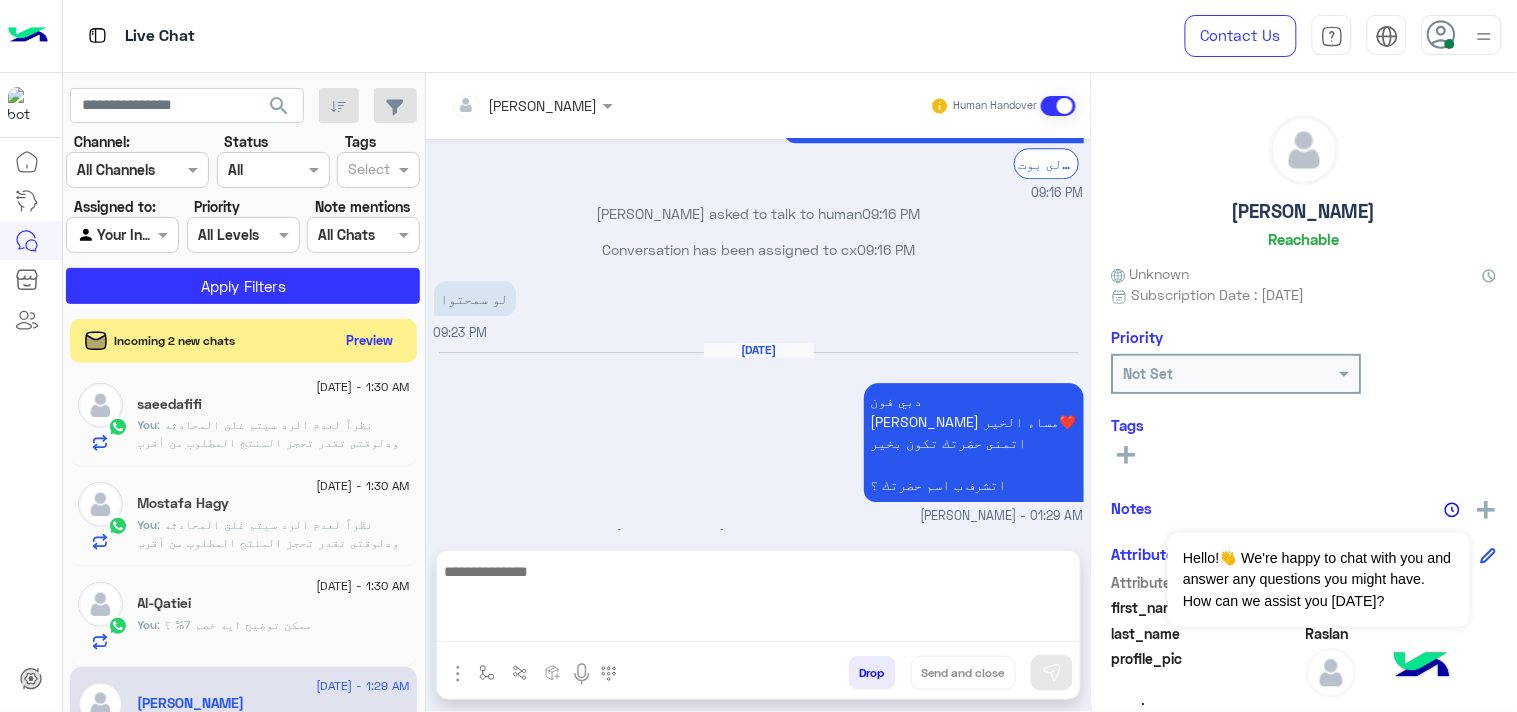 scroll, scrollTop: 0, scrollLeft: 0, axis: both 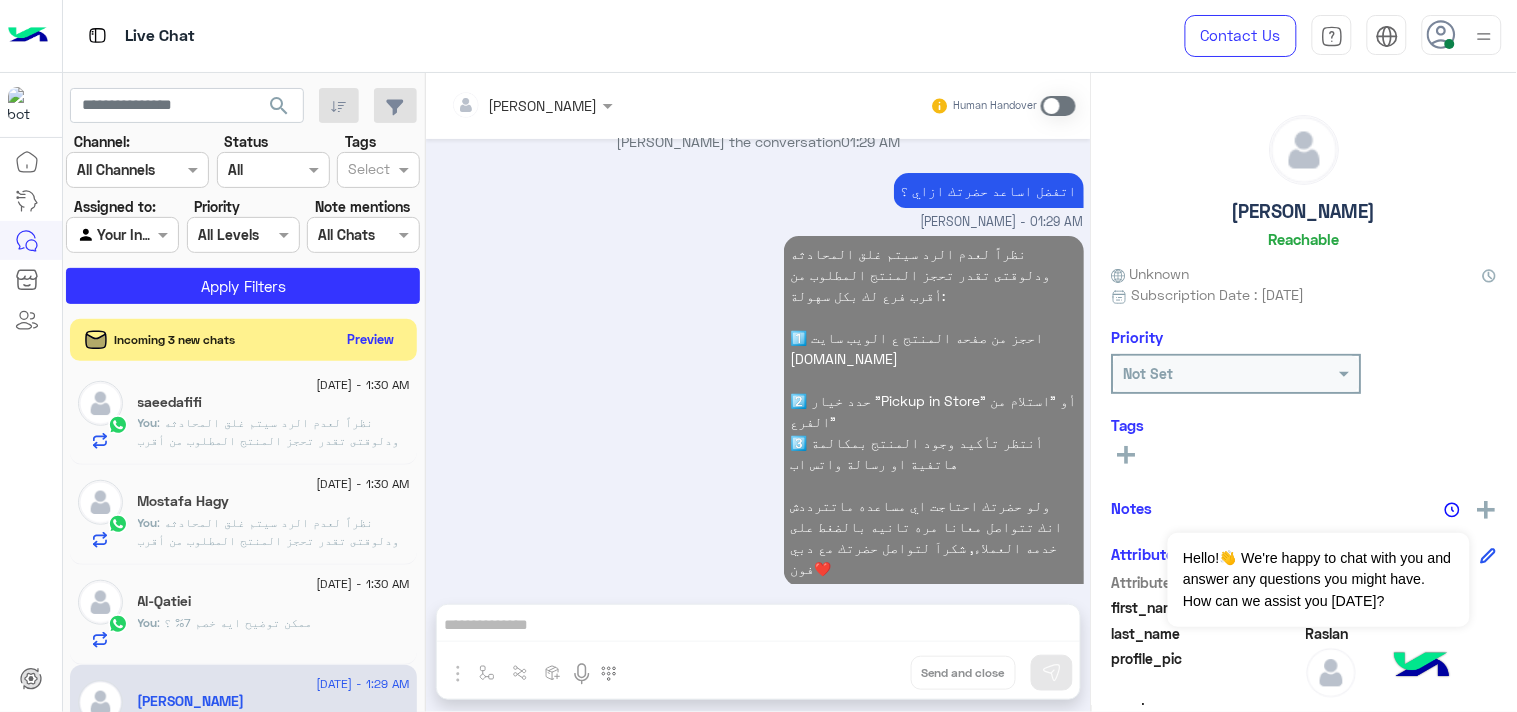 click on "Preview" 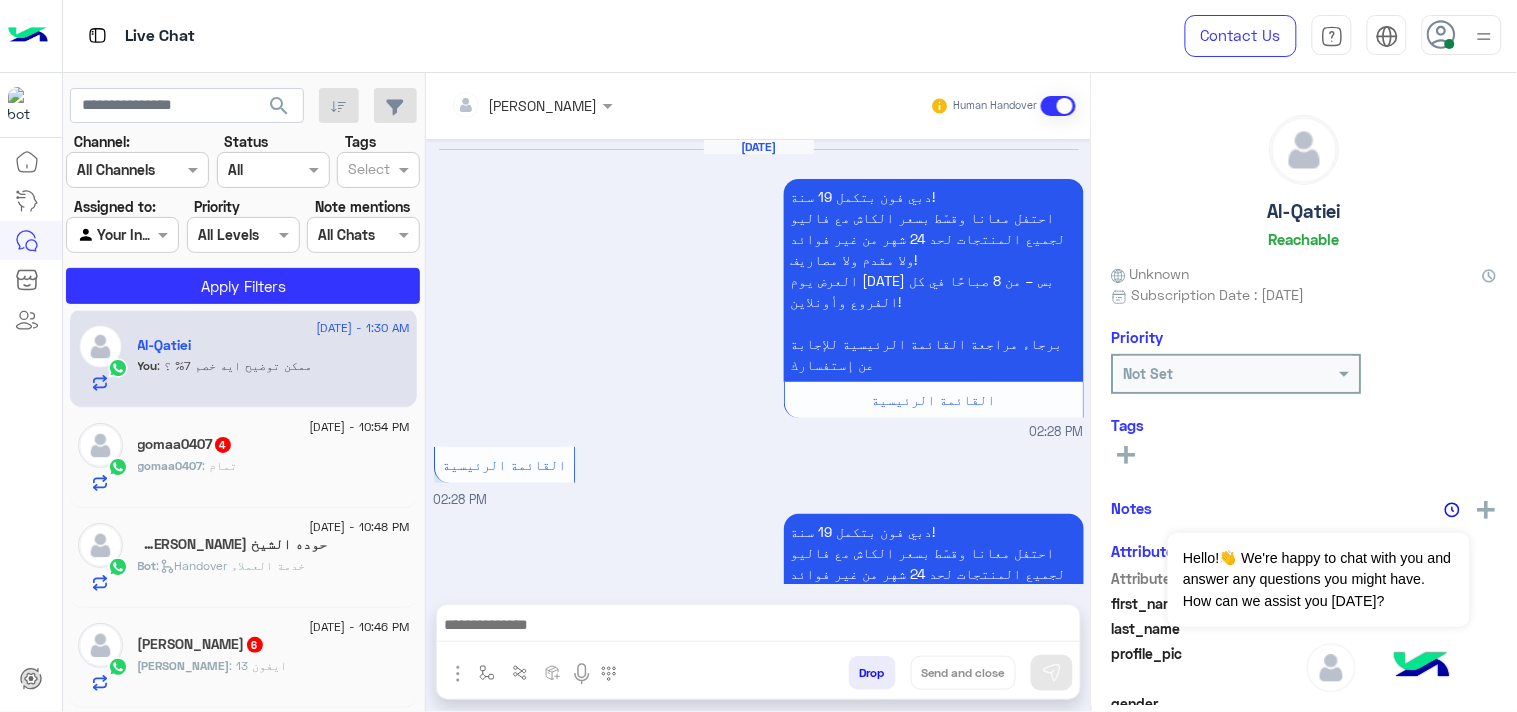 scroll, scrollTop: 2211, scrollLeft: 0, axis: vertical 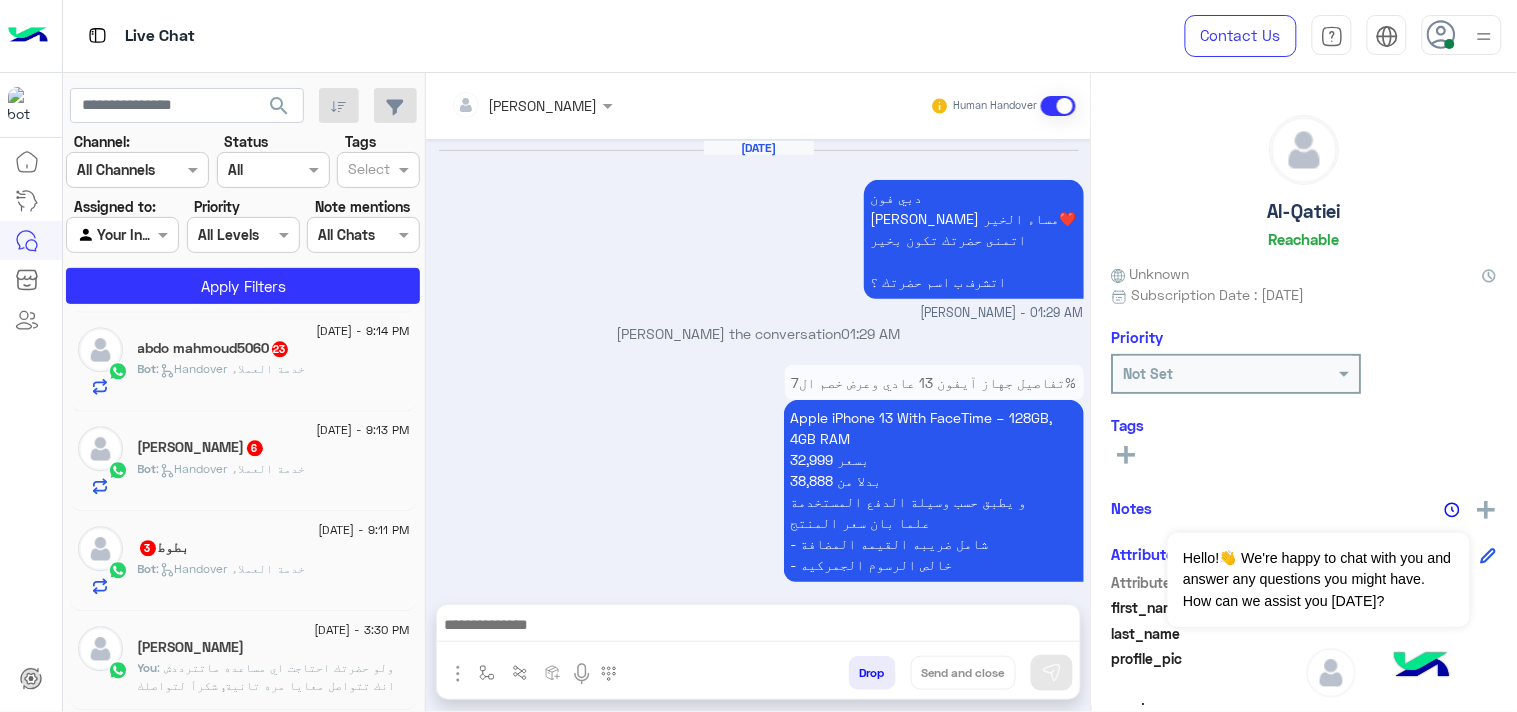 click on "[PERSON_NAME]" 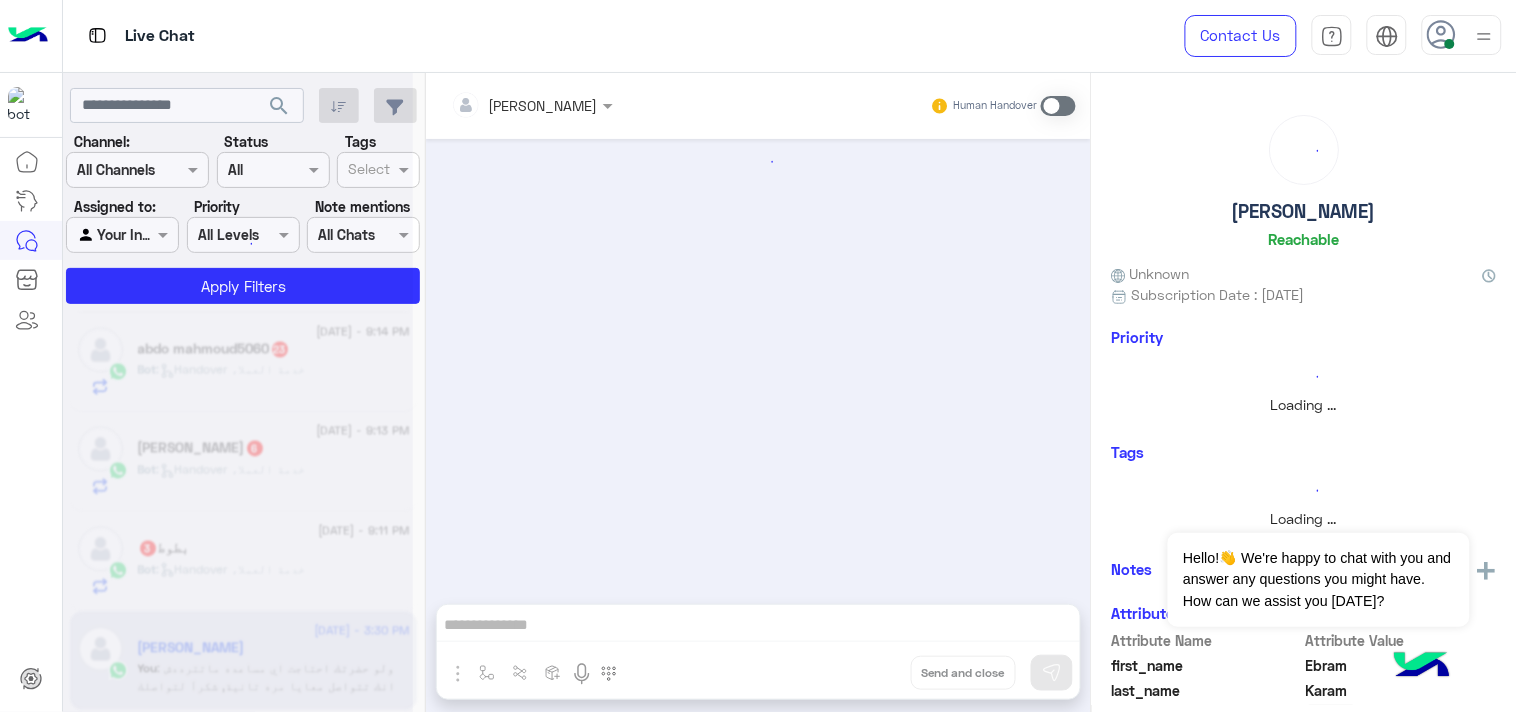 scroll, scrollTop: 0, scrollLeft: 0, axis: both 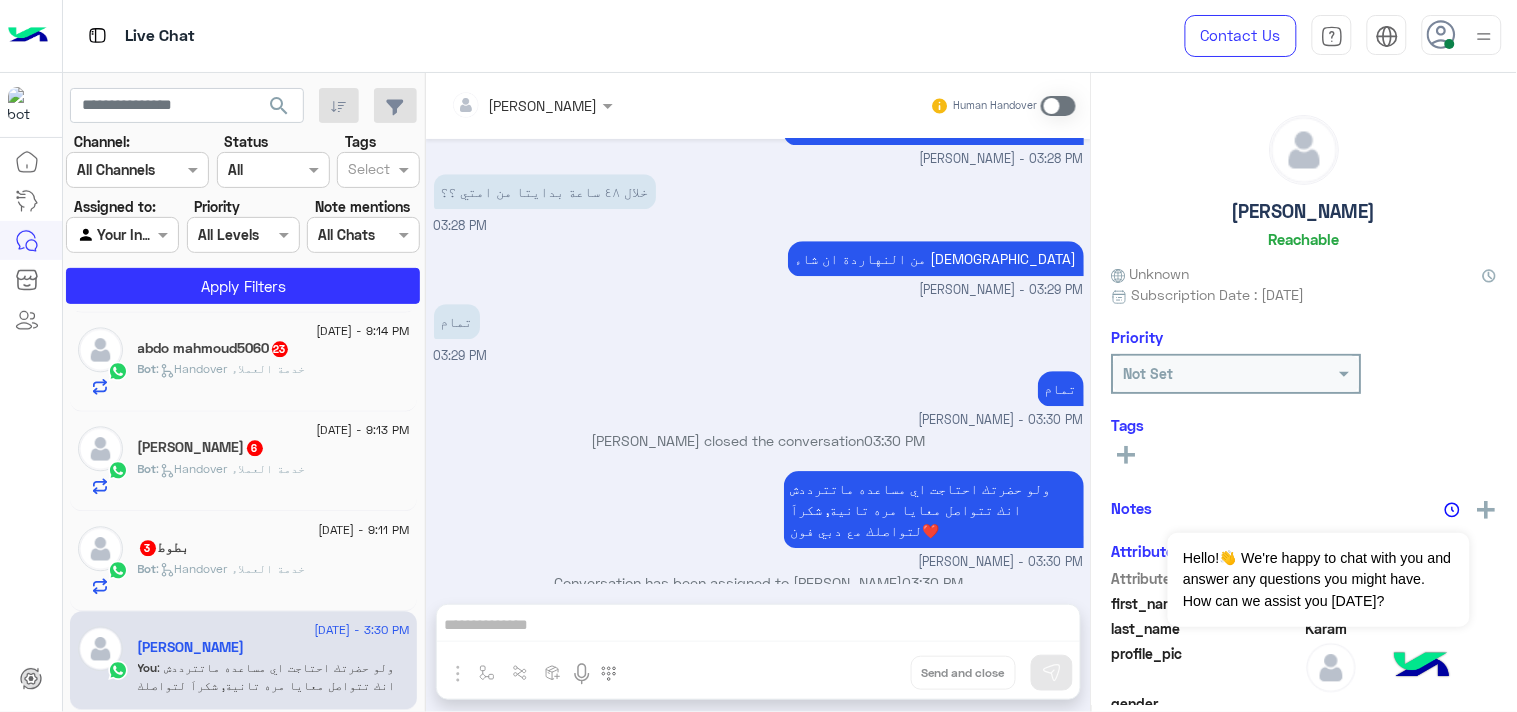 click at bounding box center [1058, 106] 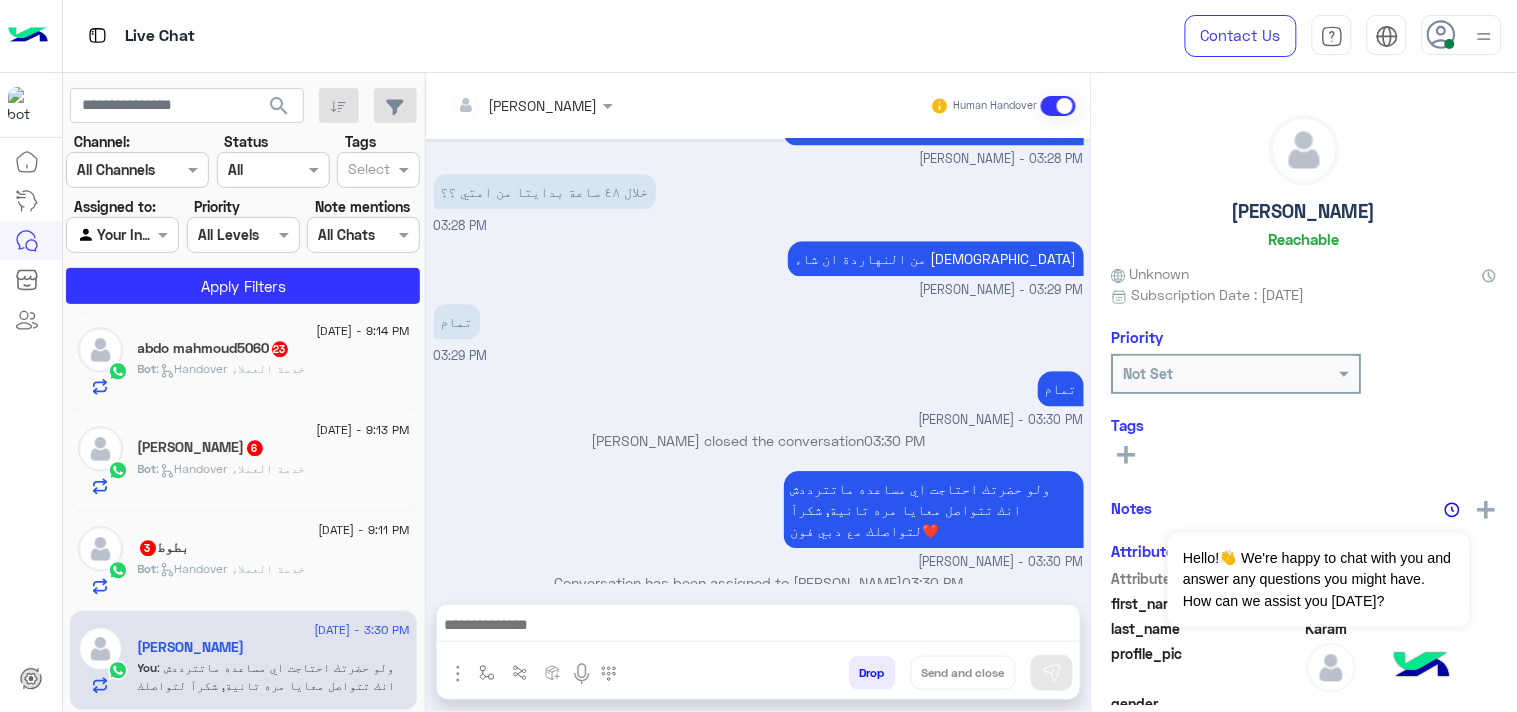 scroll, scrollTop: 1484, scrollLeft: 0, axis: vertical 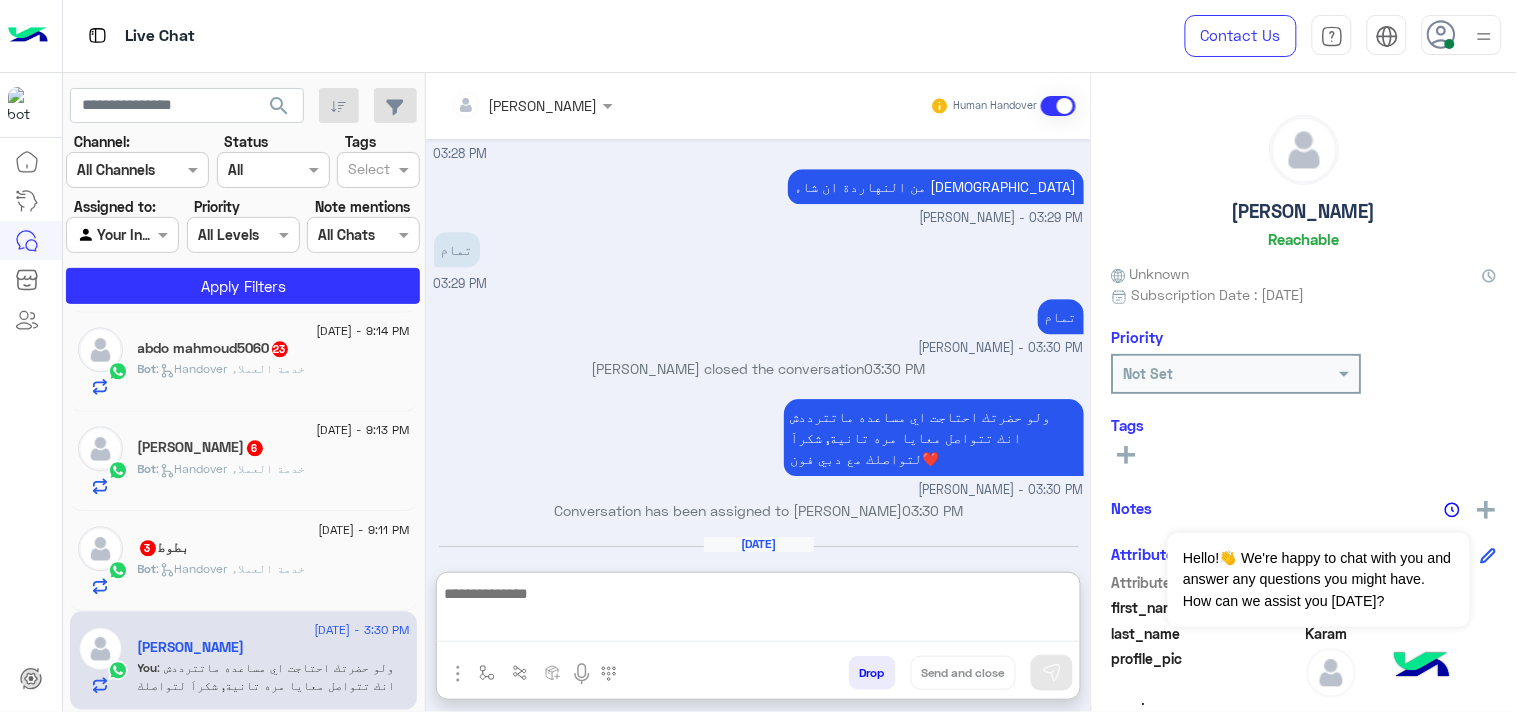 click at bounding box center (758, 612) 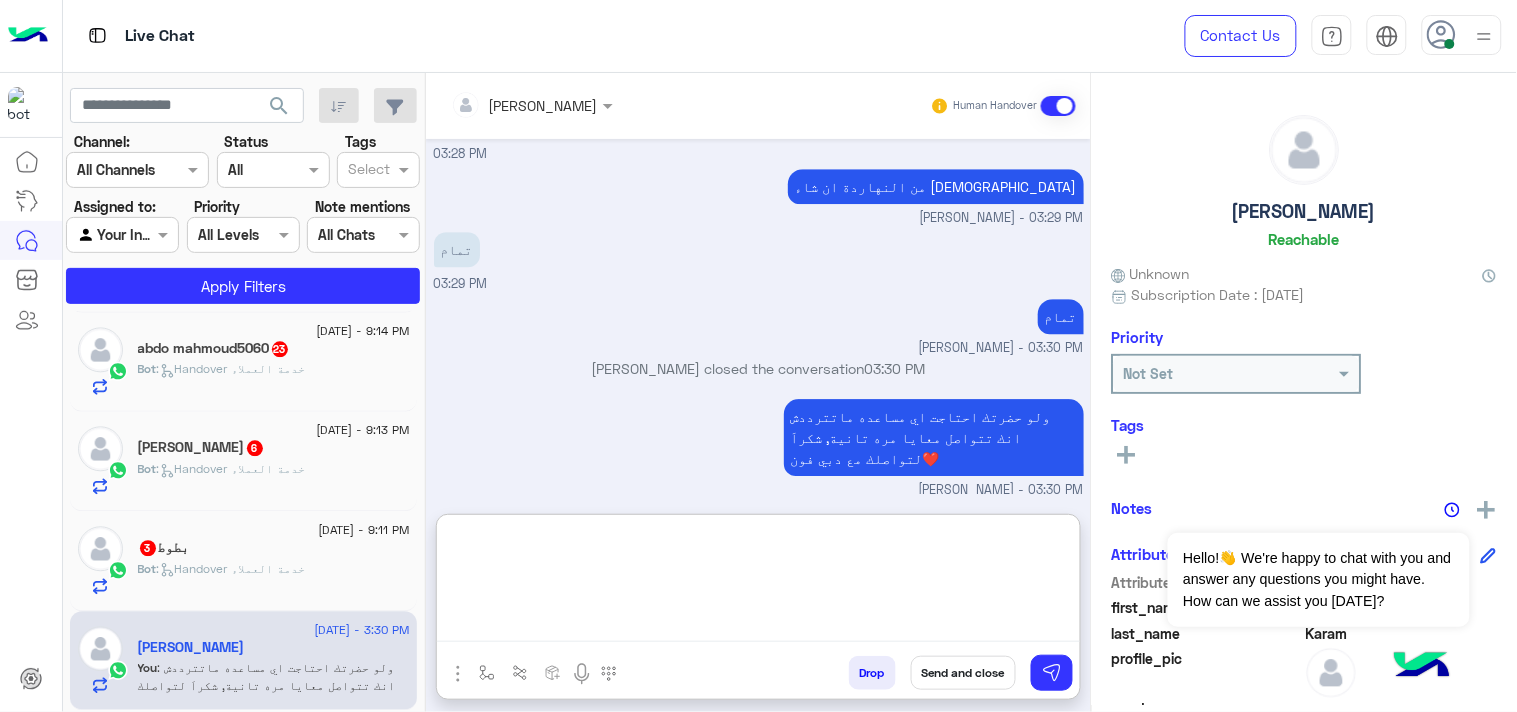click on "Send and close" at bounding box center [963, 673] 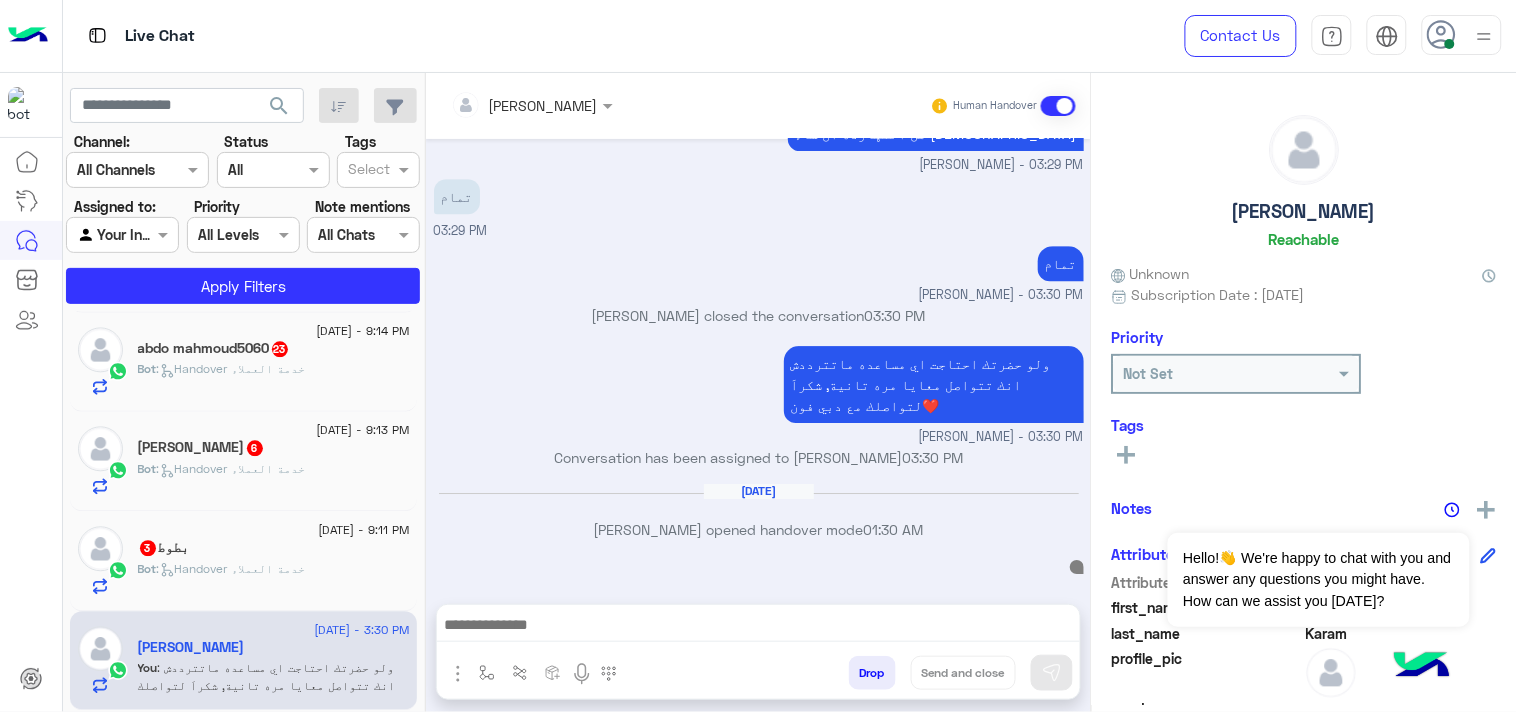 scroll, scrollTop: 1563, scrollLeft: 0, axis: vertical 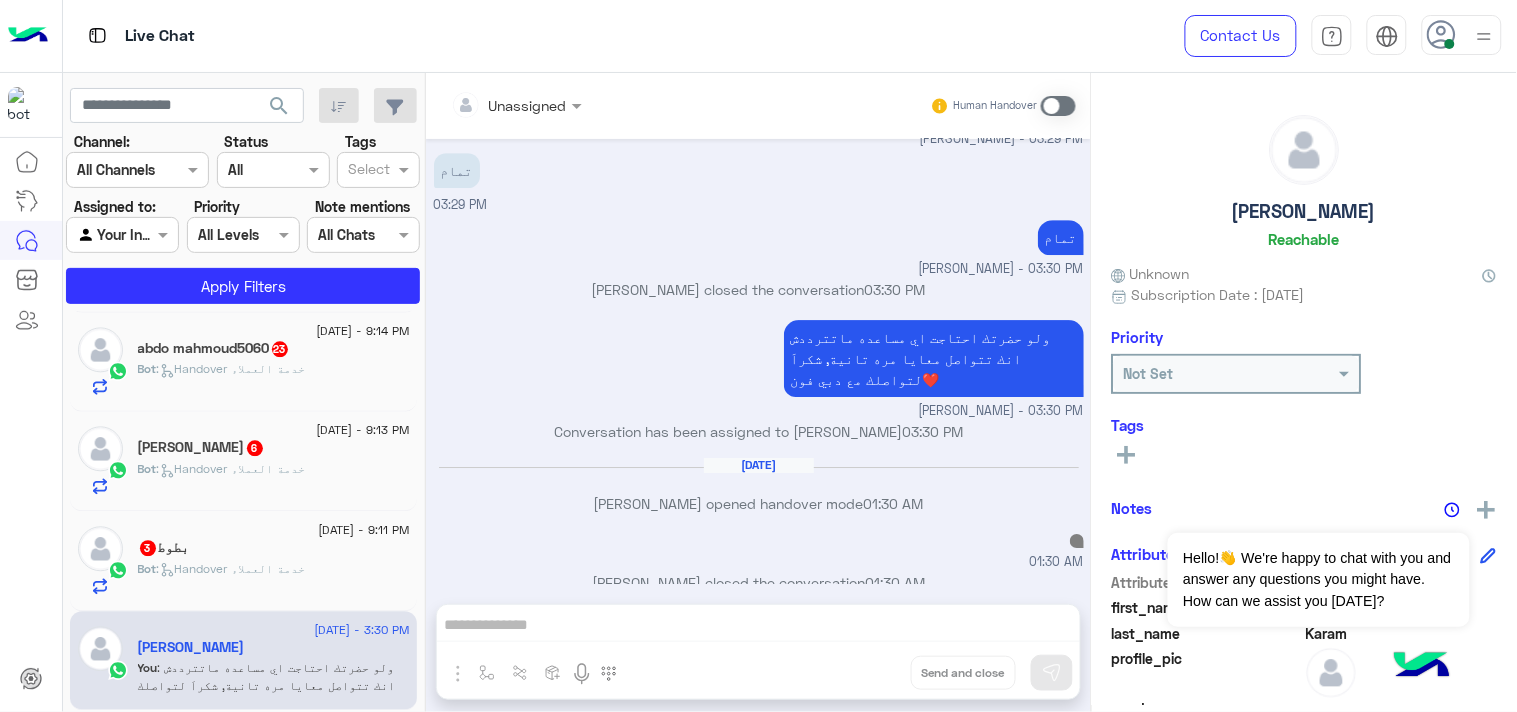 click on ":   Handover خدمة العملاء" 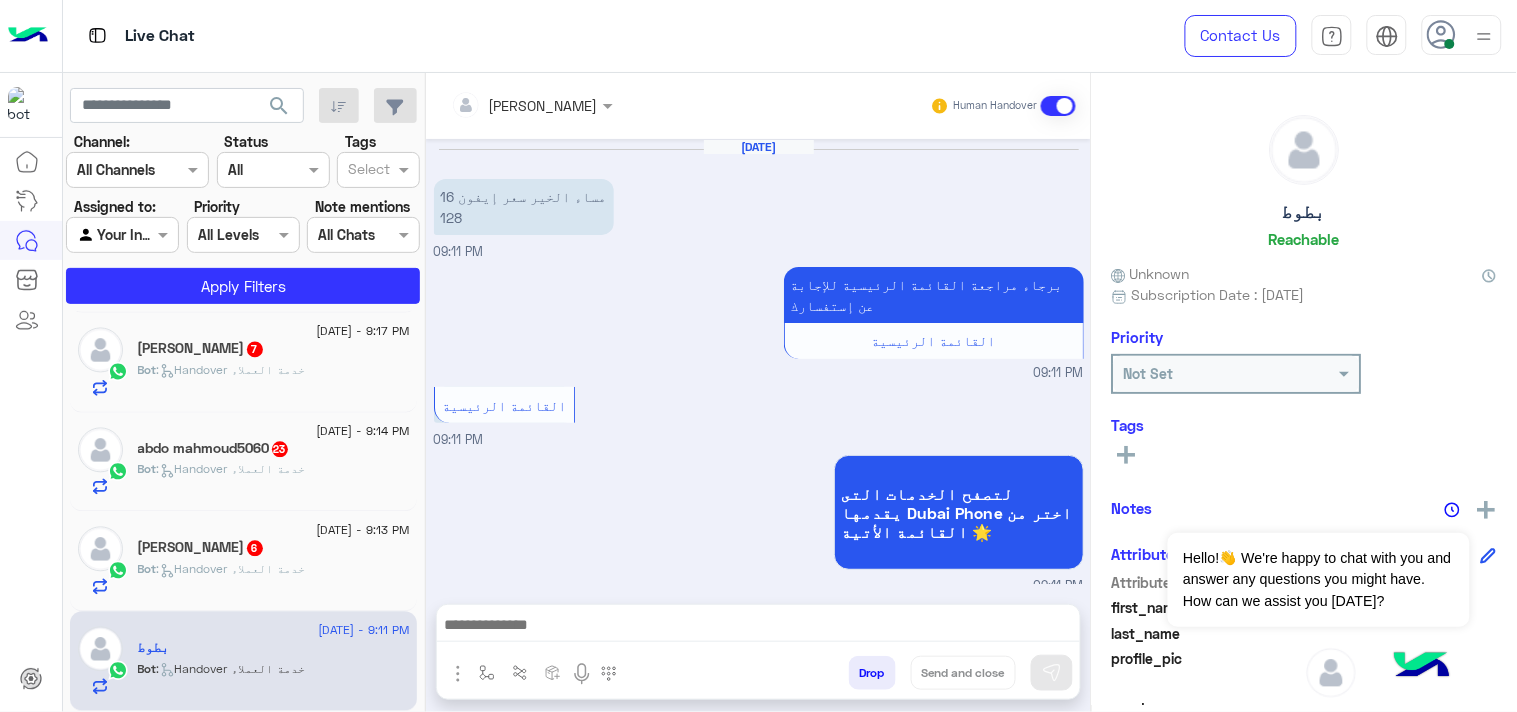 scroll, scrollTop: 273, scrollLeft: 0, axis: vertical 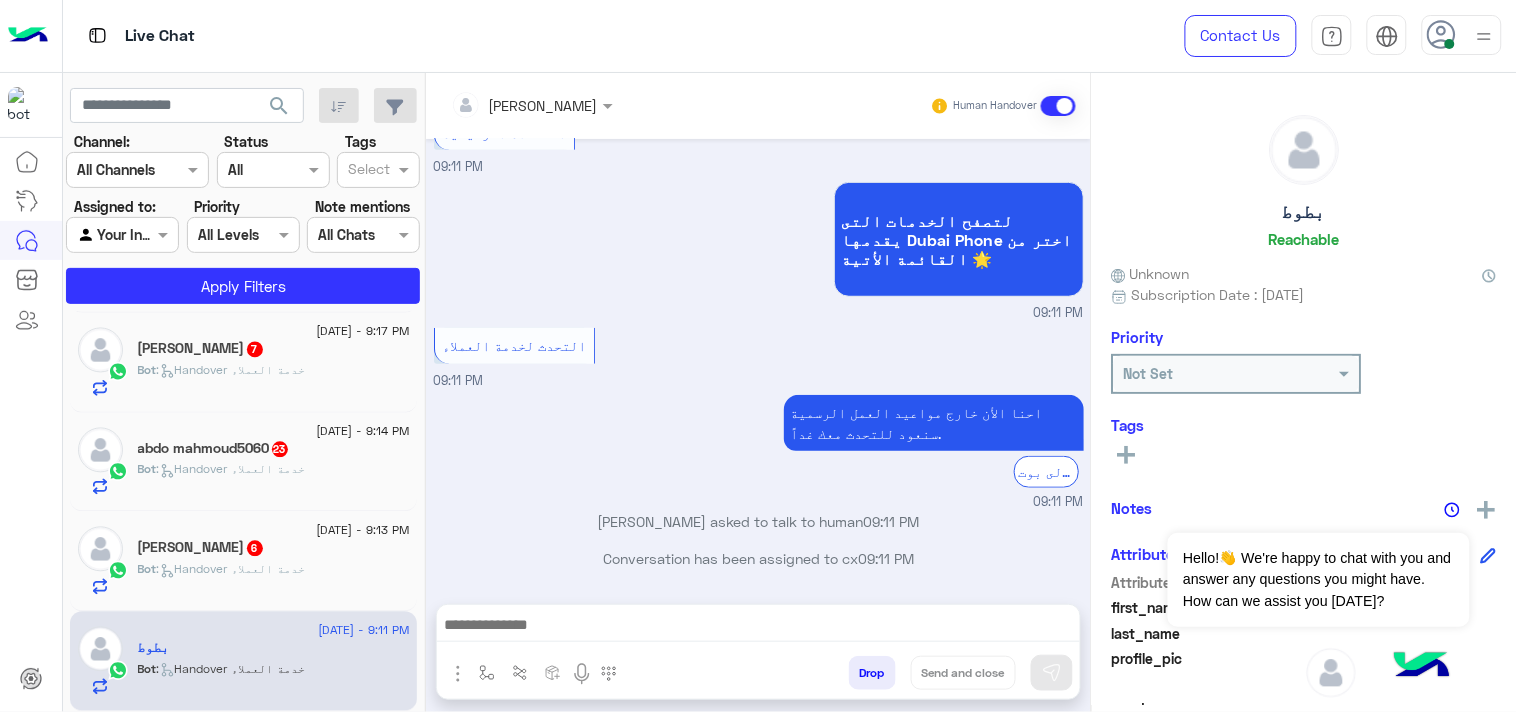 click at bounding box center (758, 627) 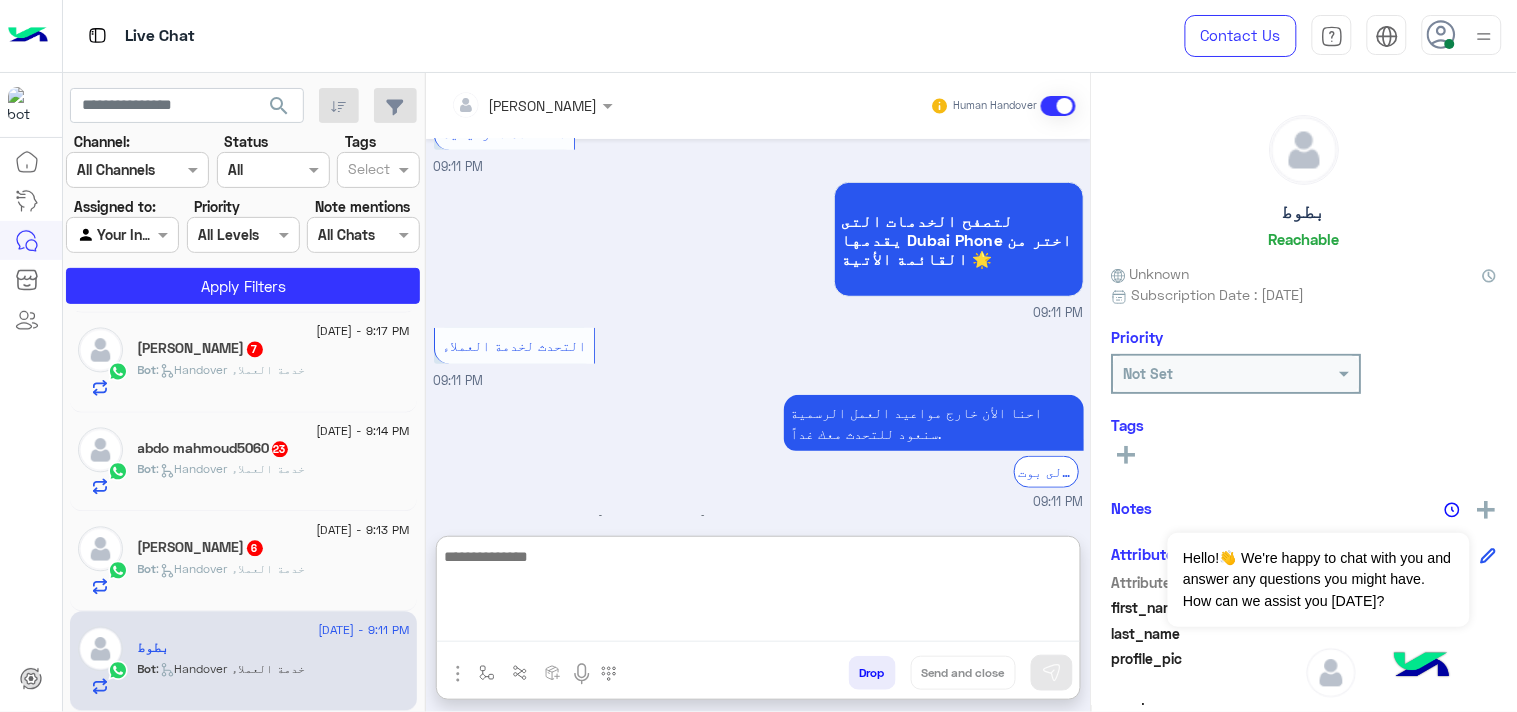 paste on "**********" 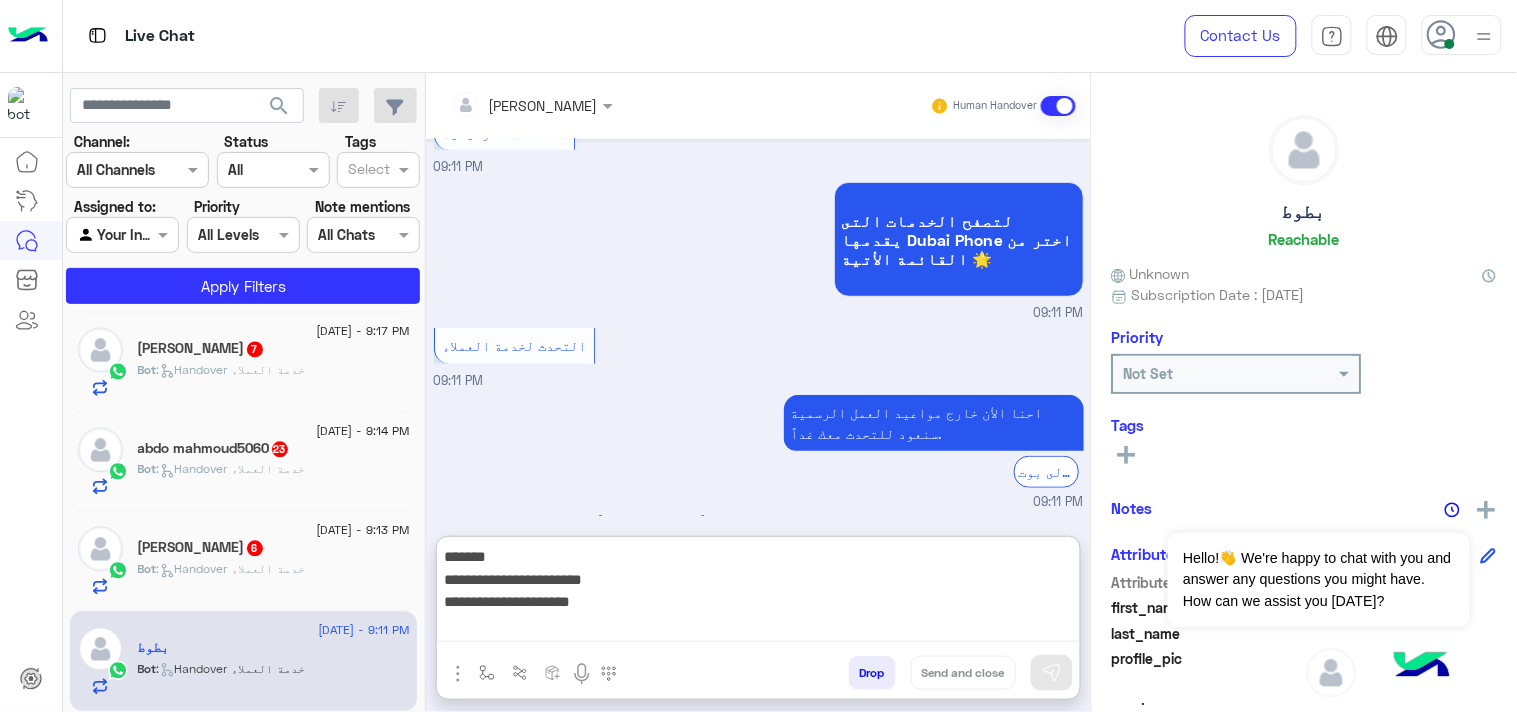 click on "**********" at bounding box center [758, 593] 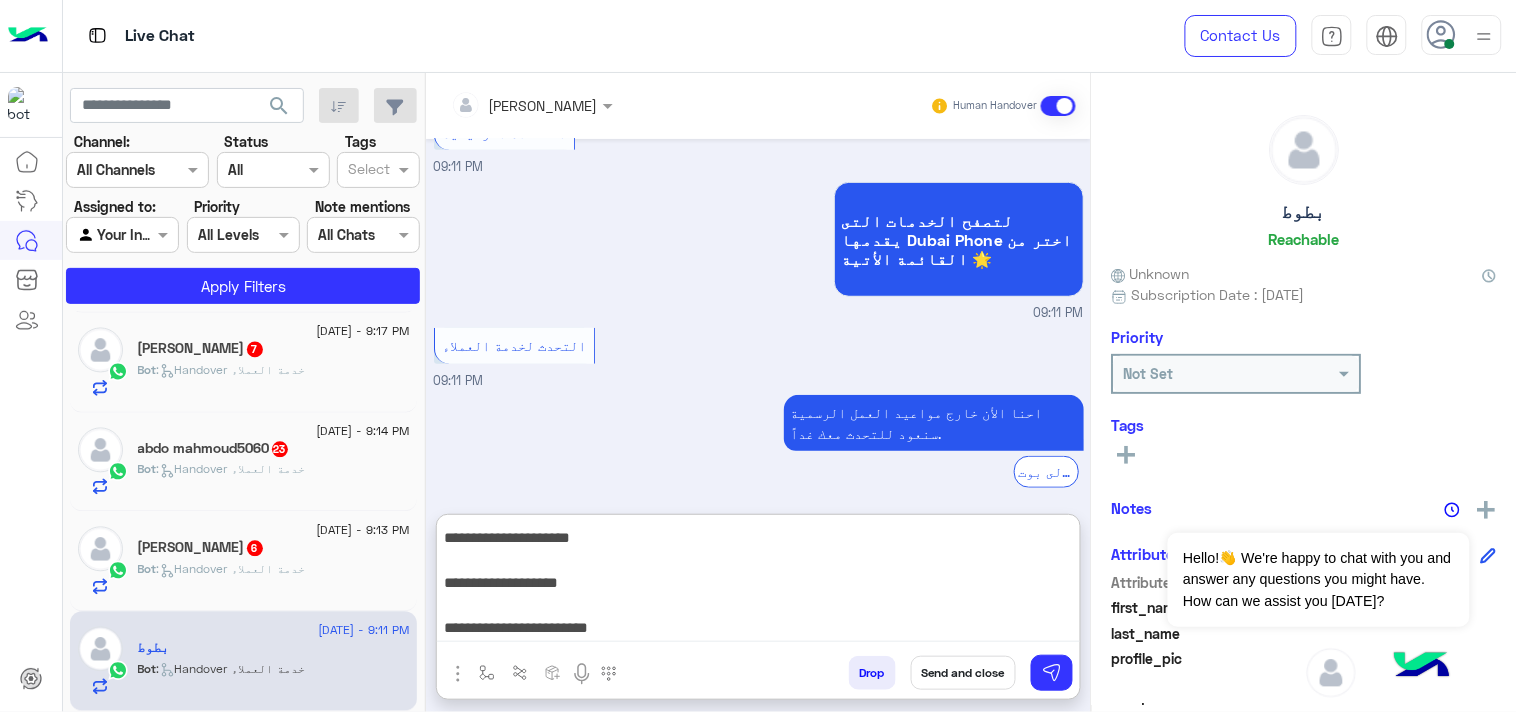 click on "**********" at bounding box center [758, 582] 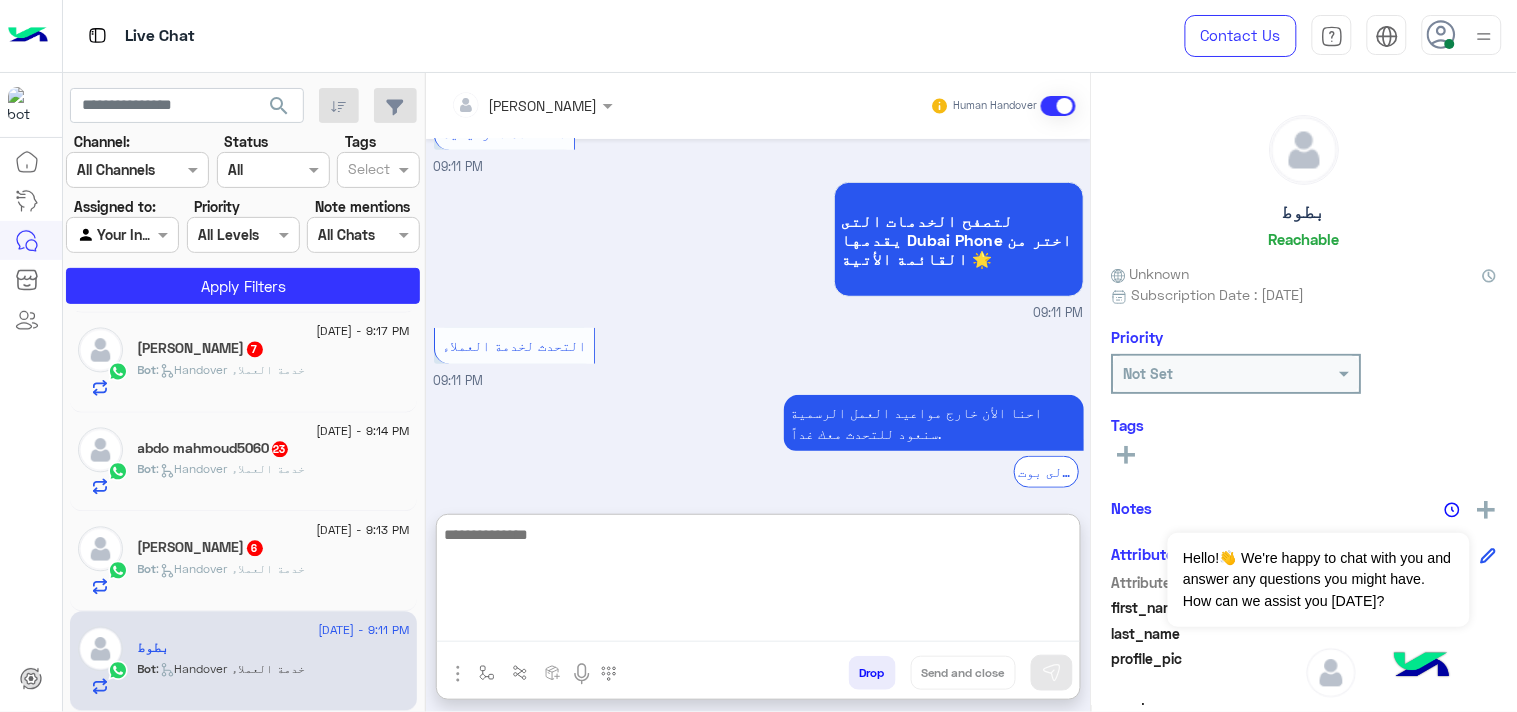scroll 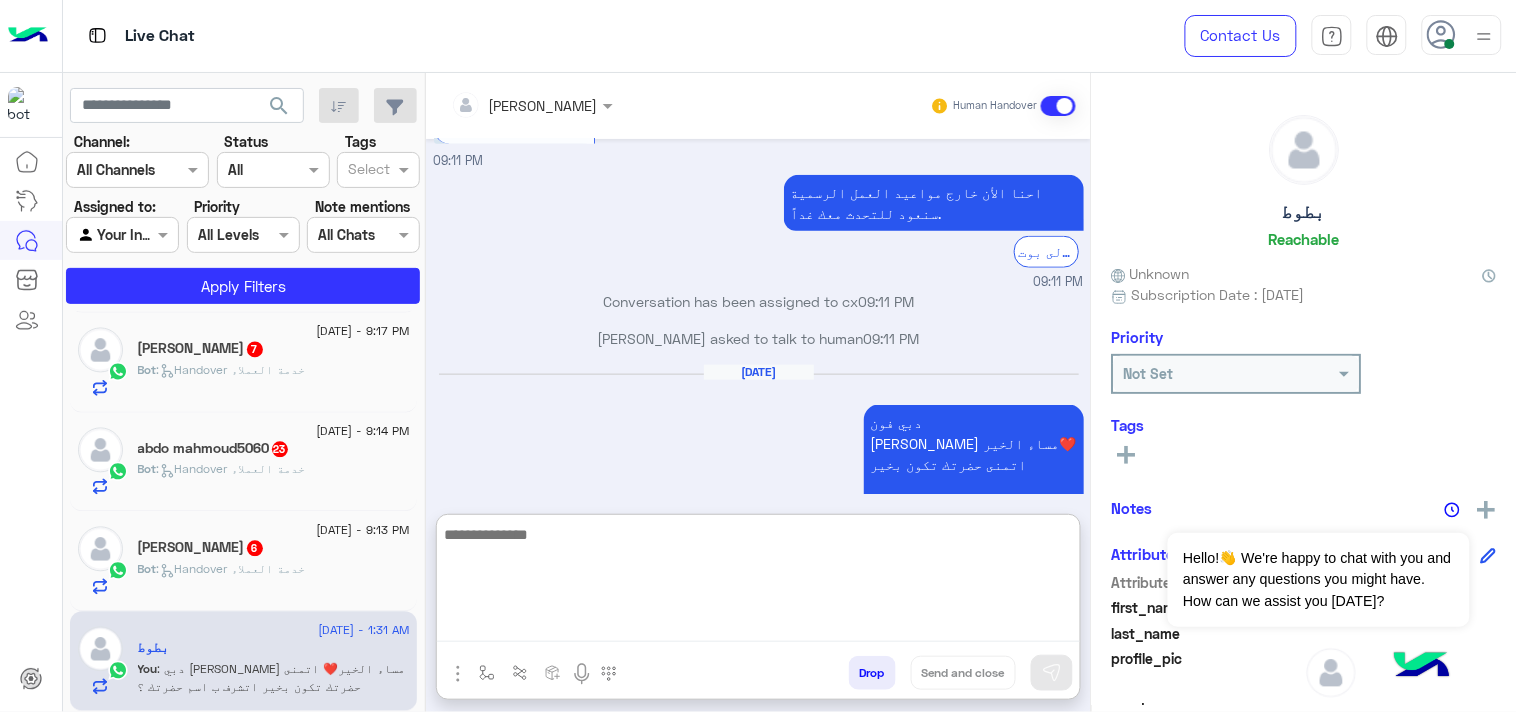 paste on "**********" 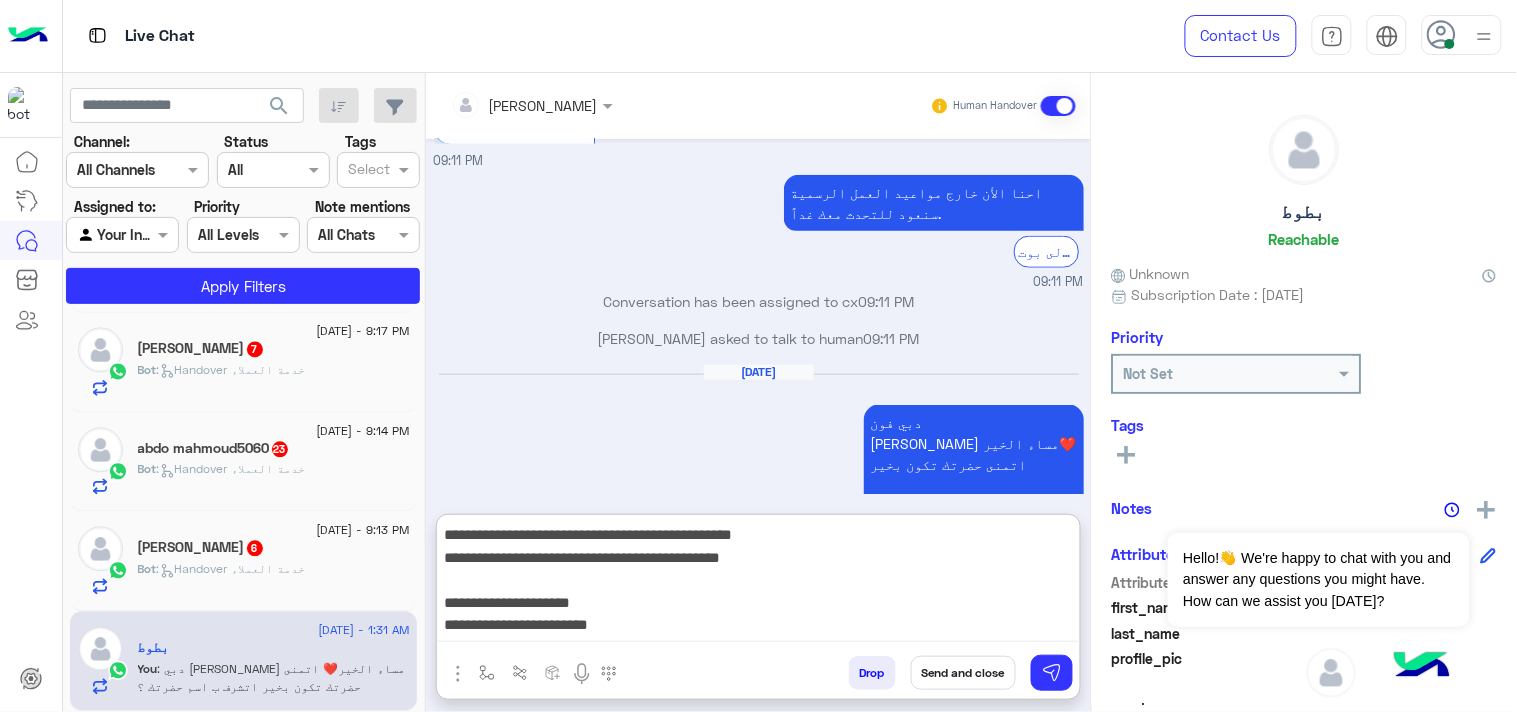 click on "**********" at bounding box center [758, 582] 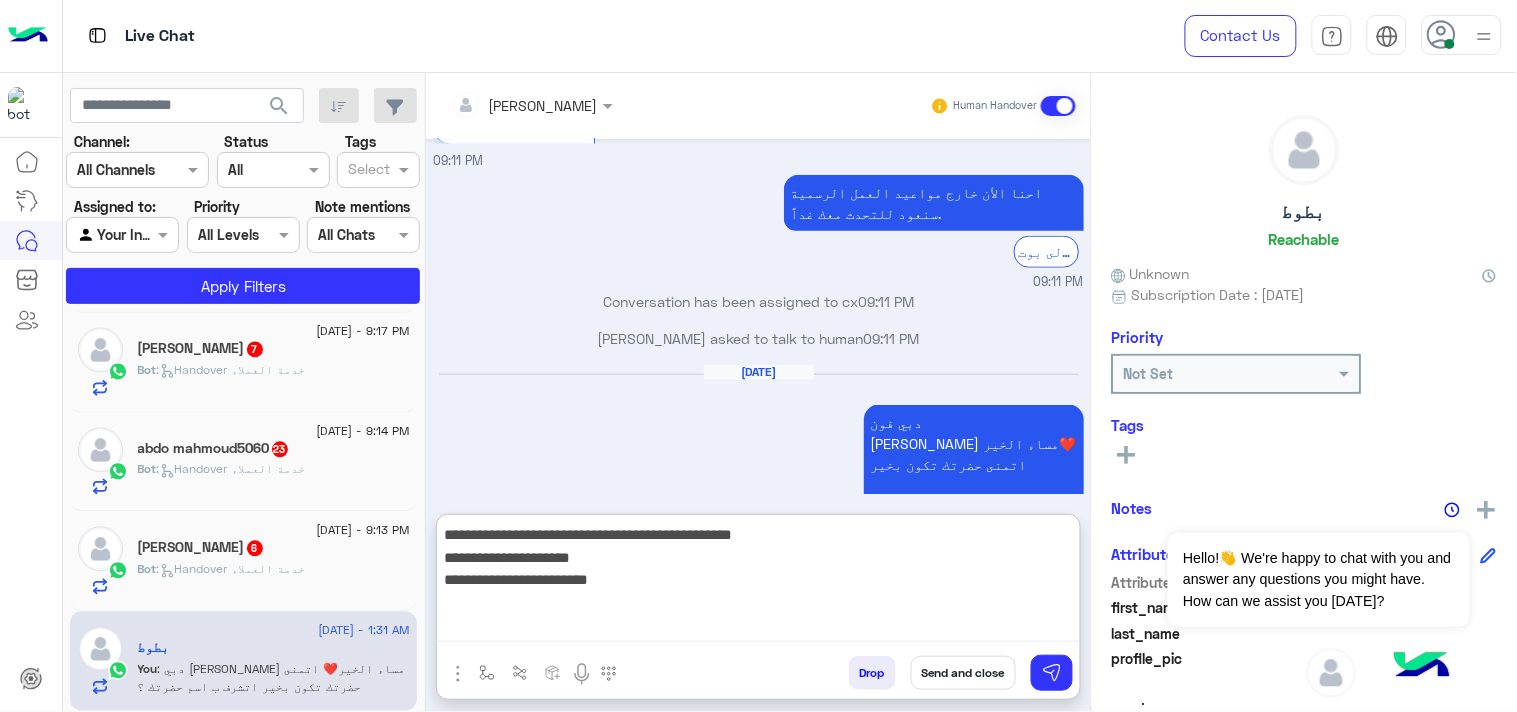 drag, startPoint x: 494, startPoint y: 555, endPoint x: 873, endPoint y: 565, distance: 379.1319 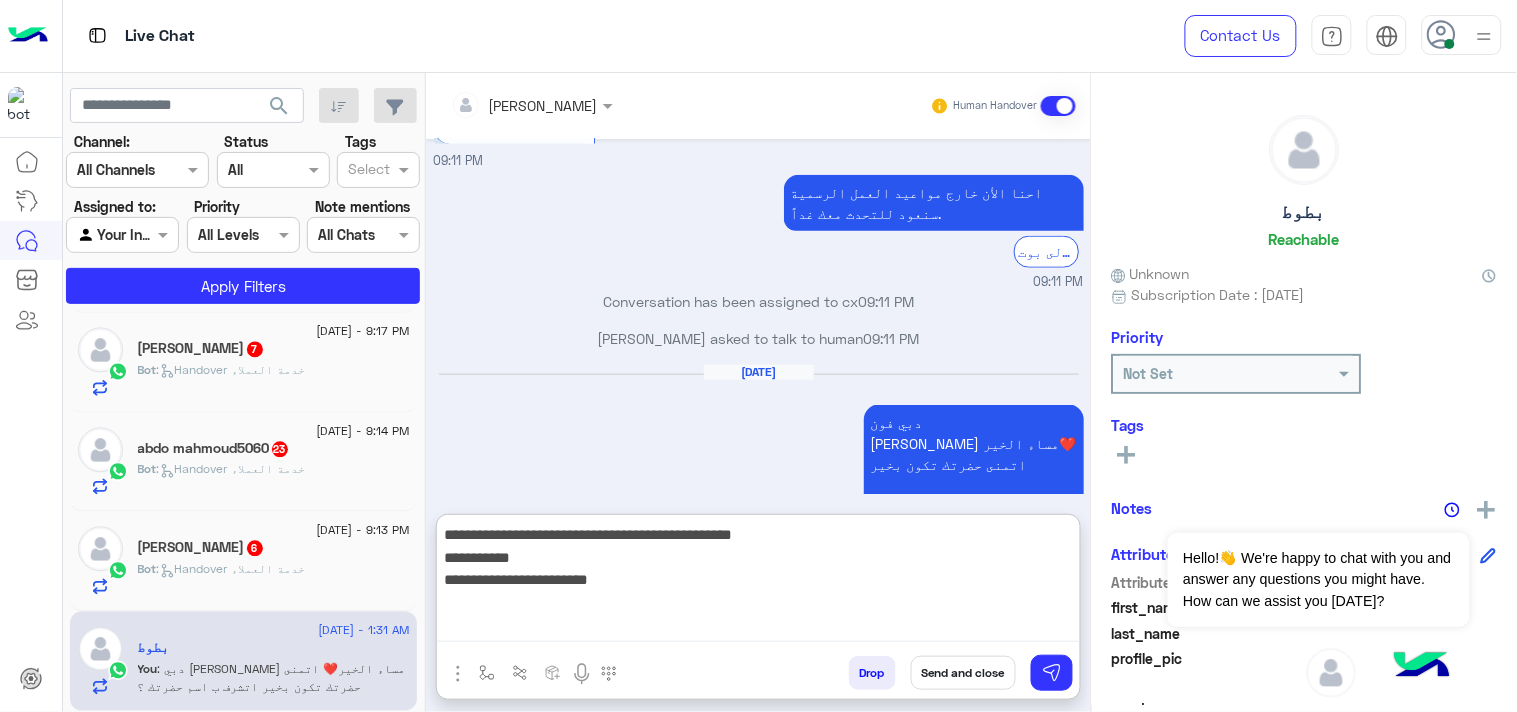 drag, startPoint x: 593, startPoint y: 574, endPoint x: 691, endPoint y: 567, distance: 98.24968 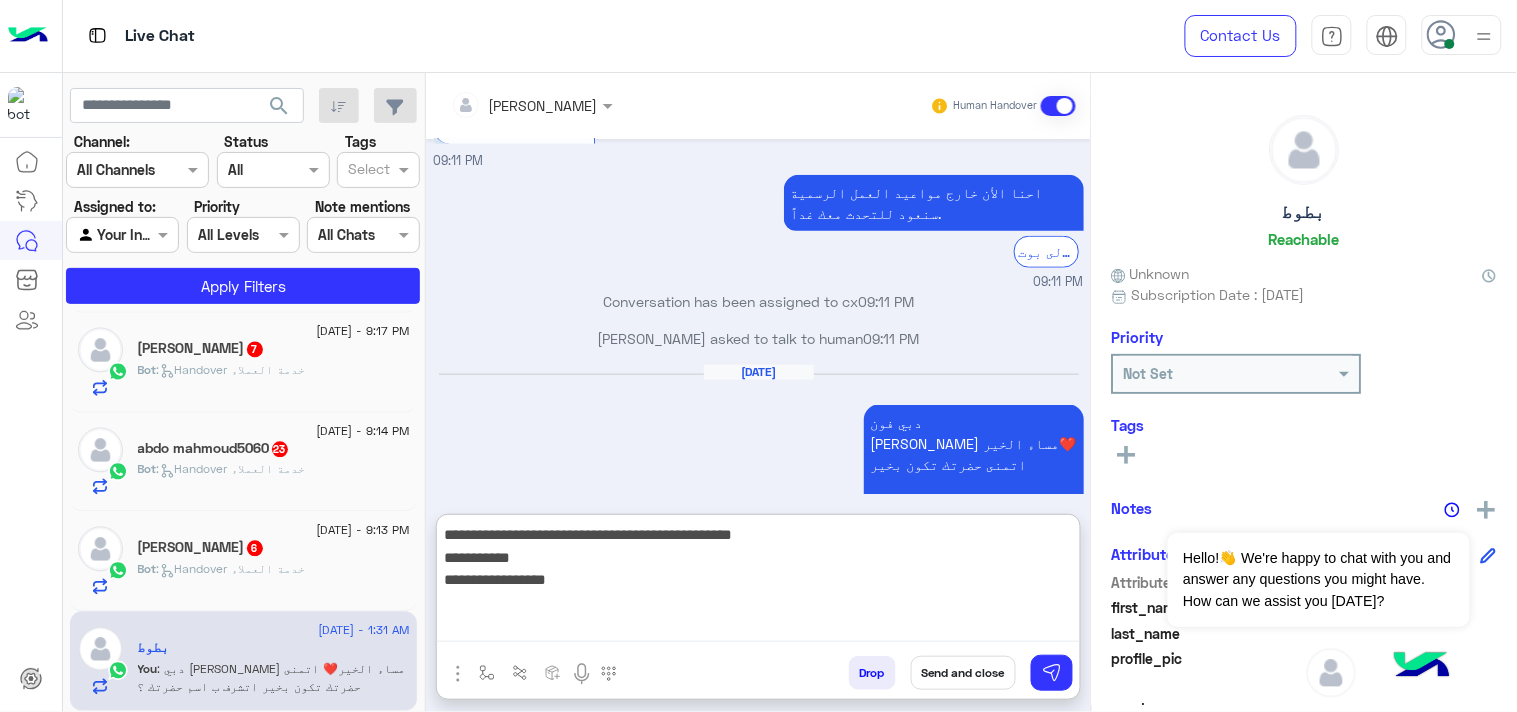 paste on "**********" 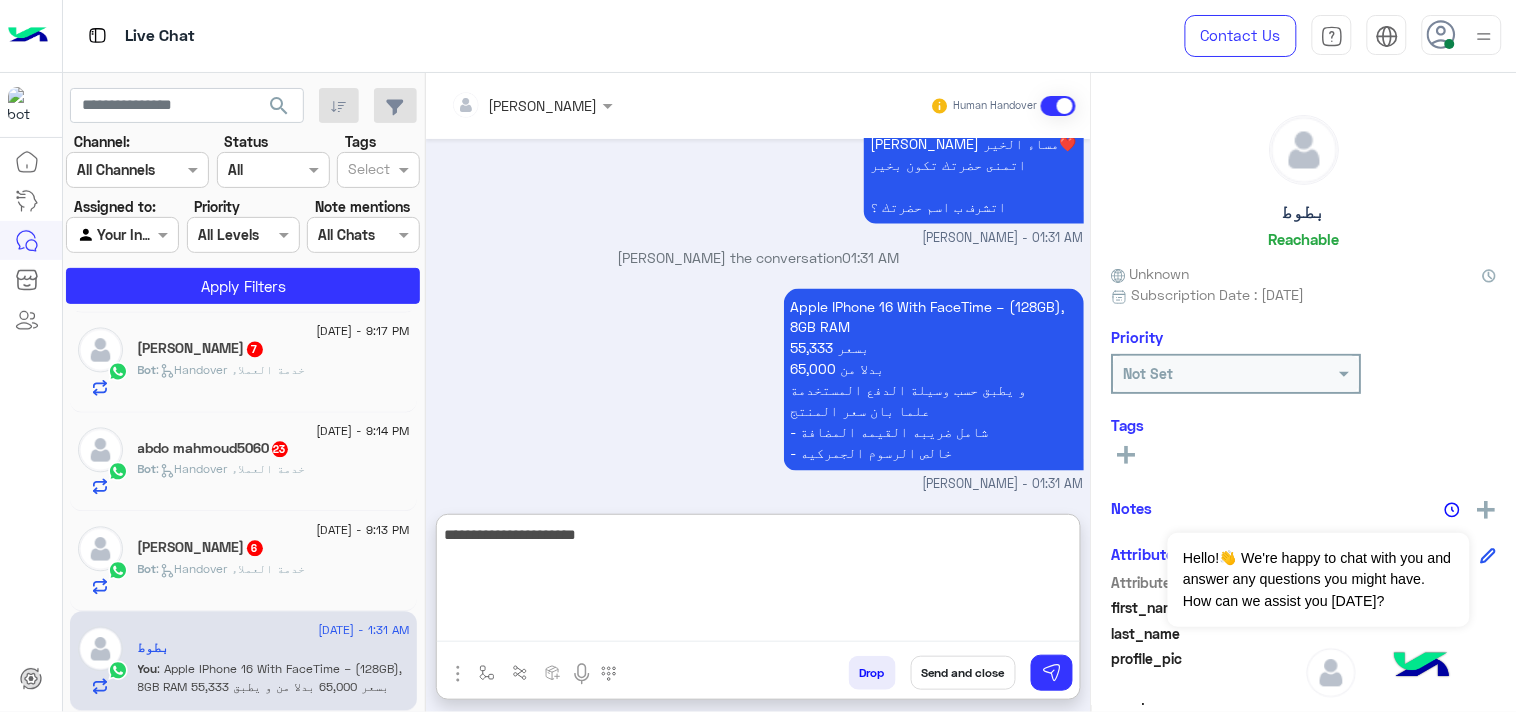 type on "**********" 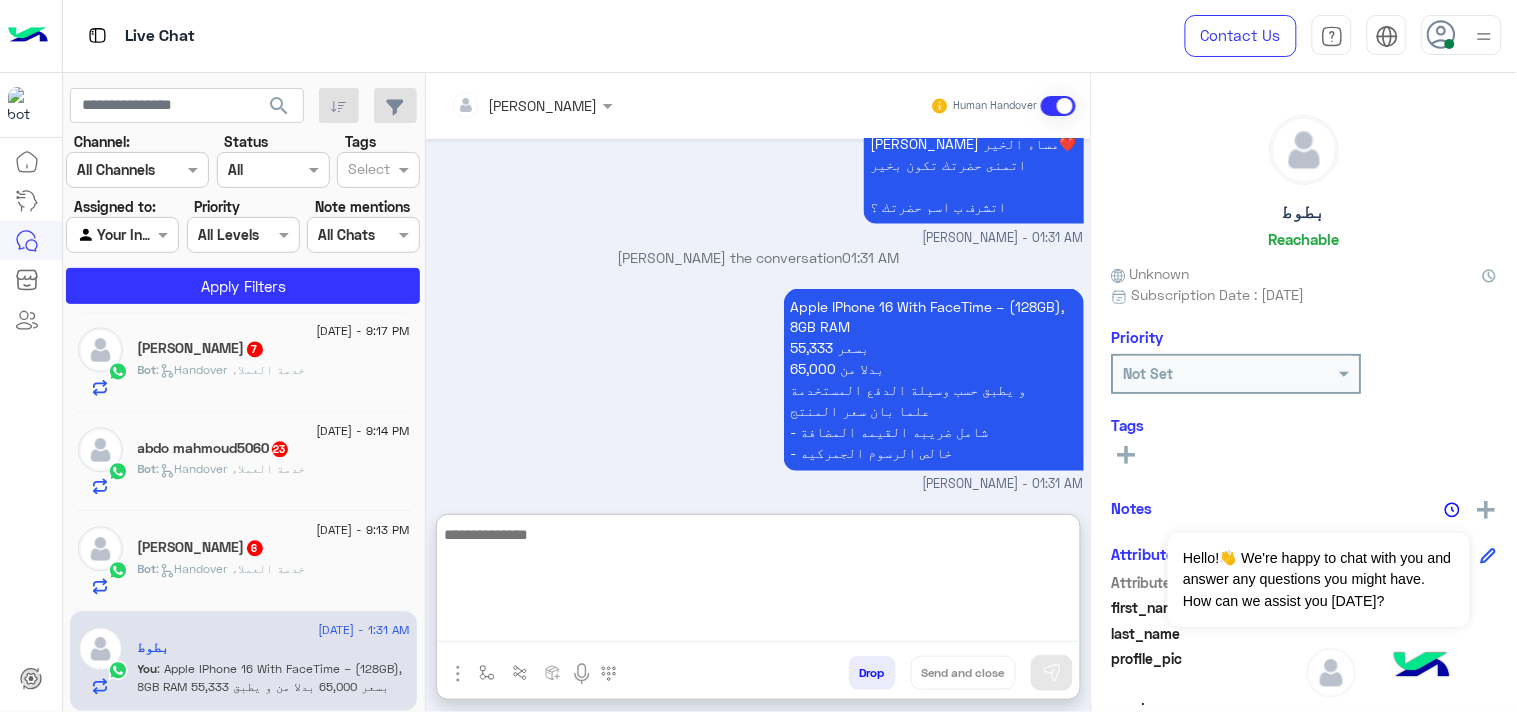 scroll, scrollTop: 857, scrollLeft: 0, axis: vertical 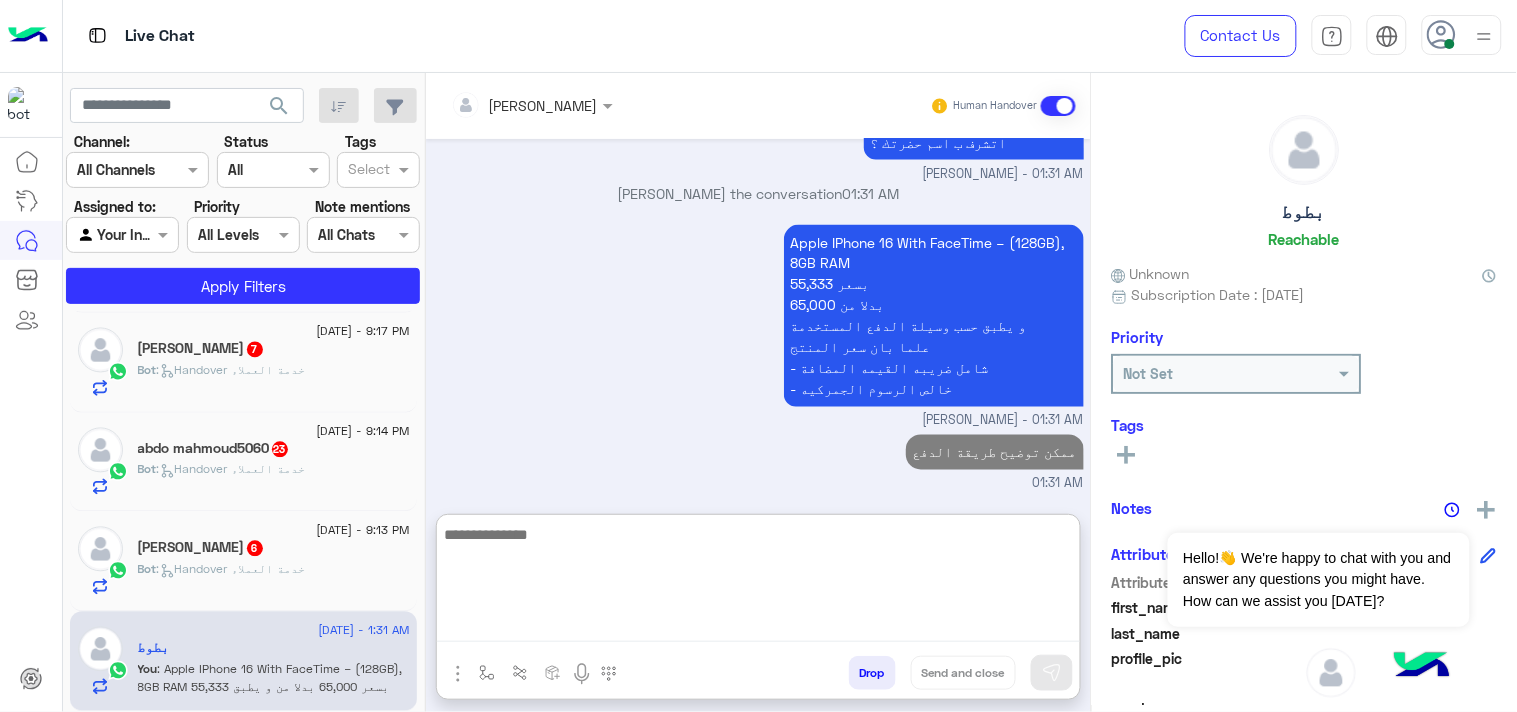 click on "[PERSON_NAME]   6" 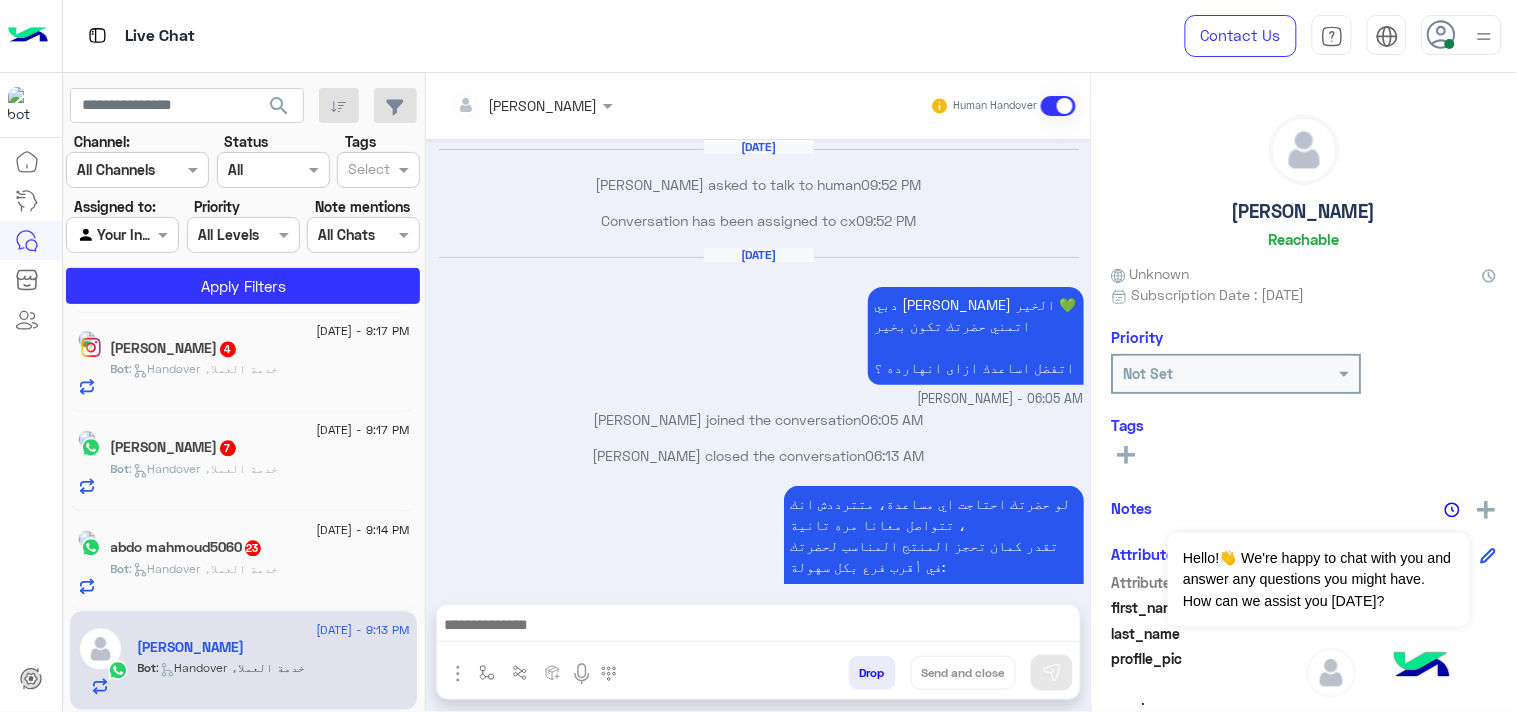 scroll, scrollTop: 2081, scrollLeft: 0, axis: vertical 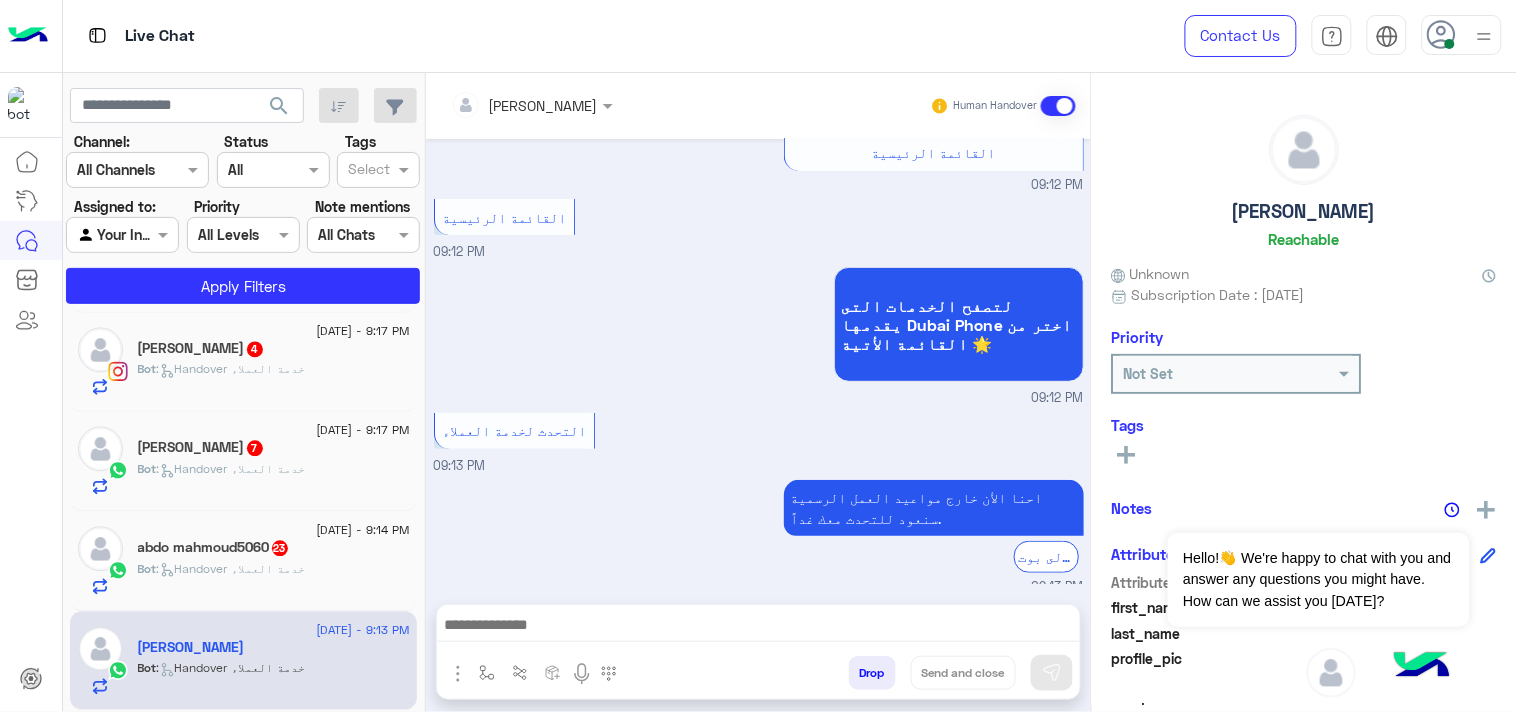 click at bounding box center [758, 627] 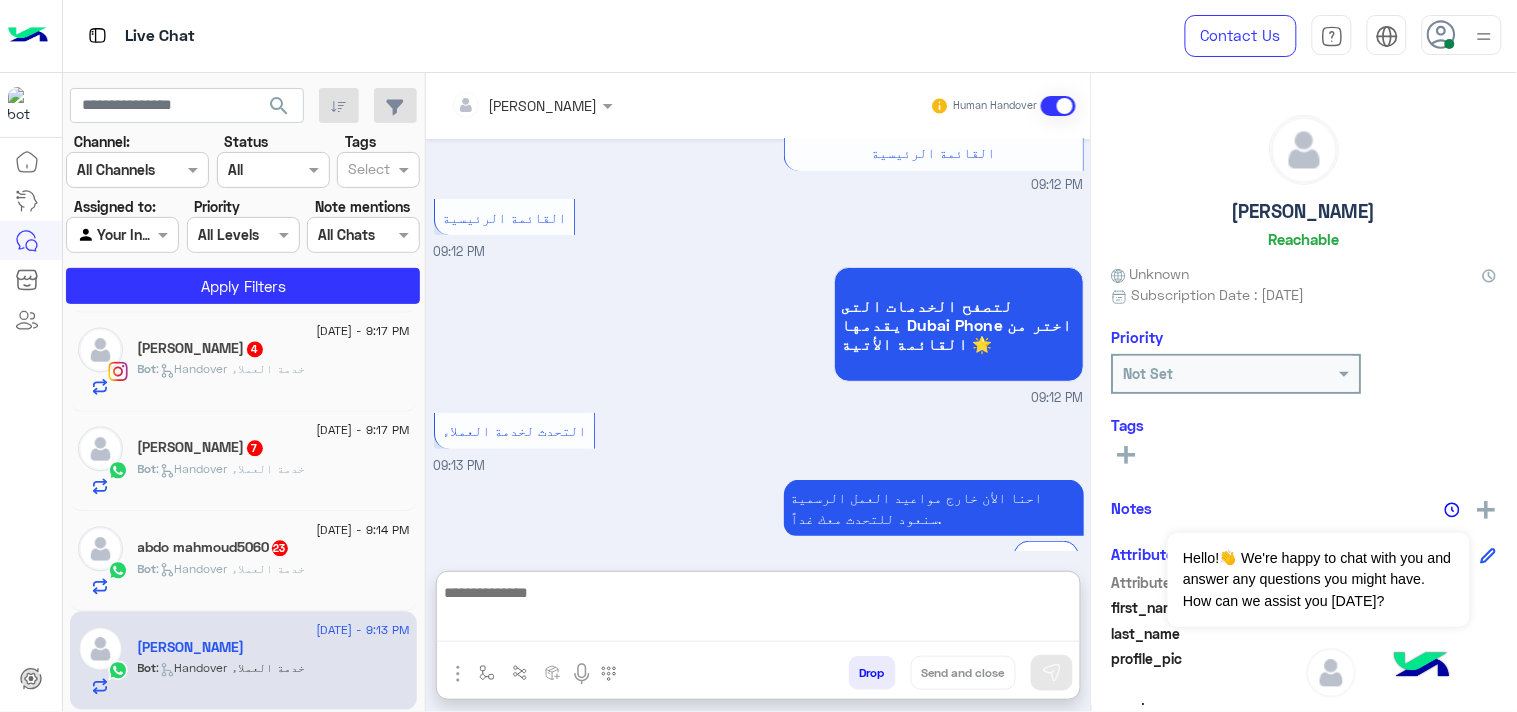 paste on "**********" 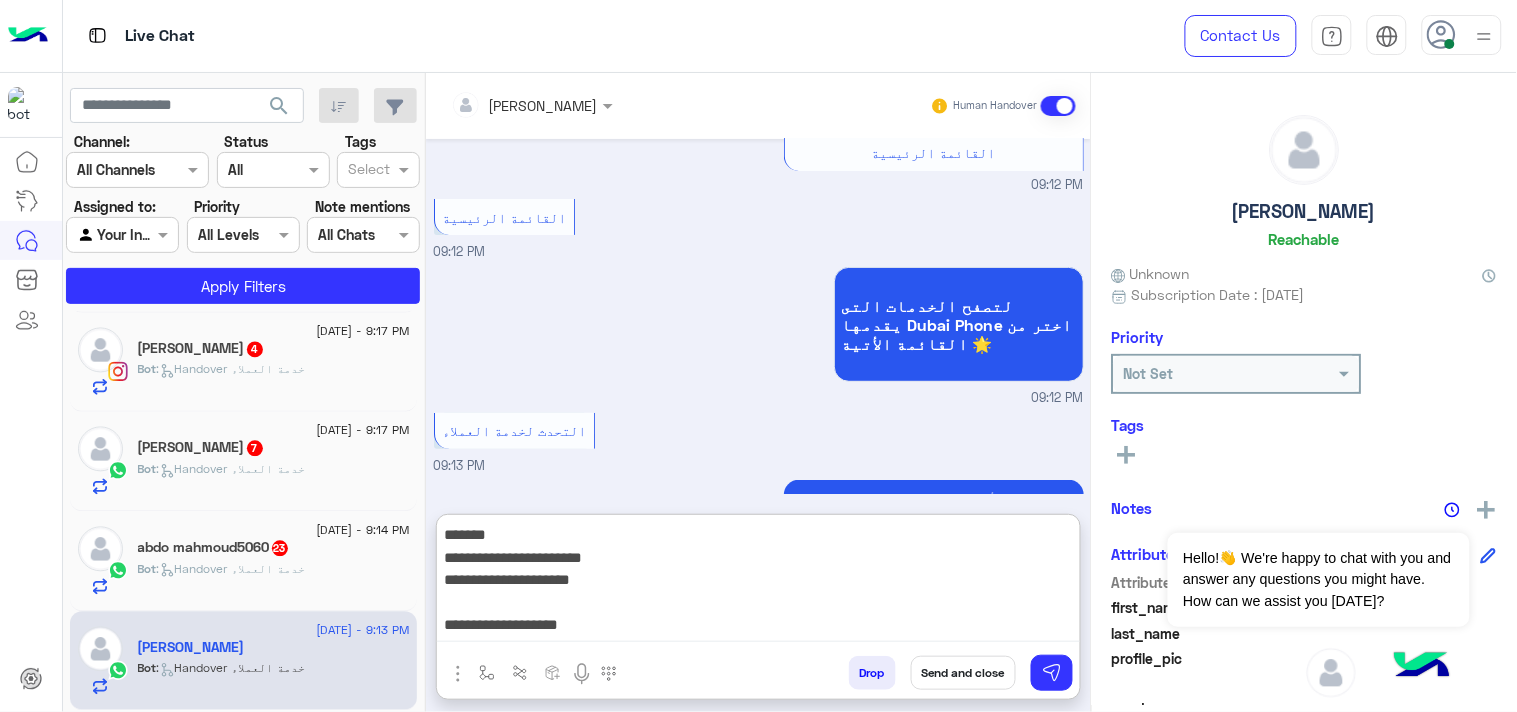 click on "**********" at bounding box center [758, 582] 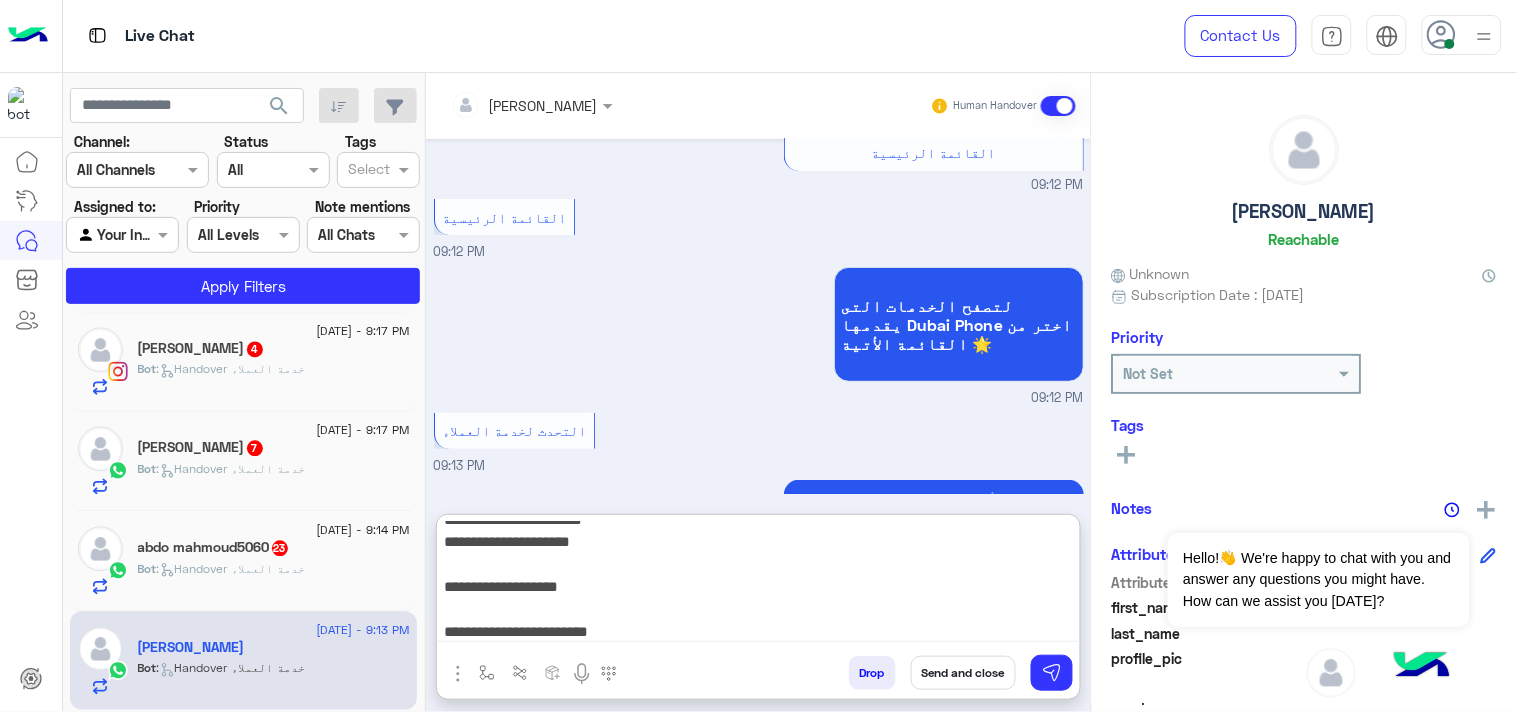 click on "**********" at bounding box center [758, 582] 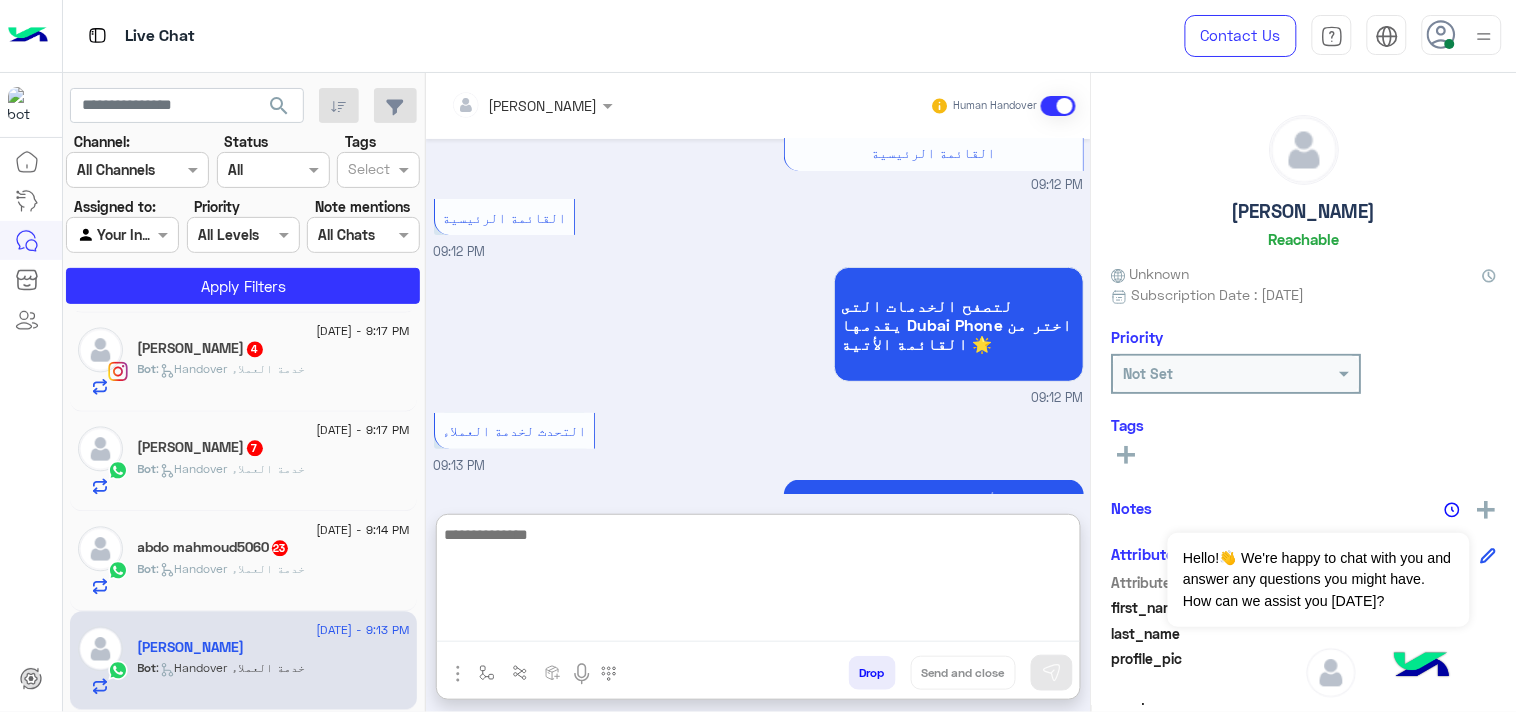scroll, scrollTop: 0, scrollLeft: 0, axis: both 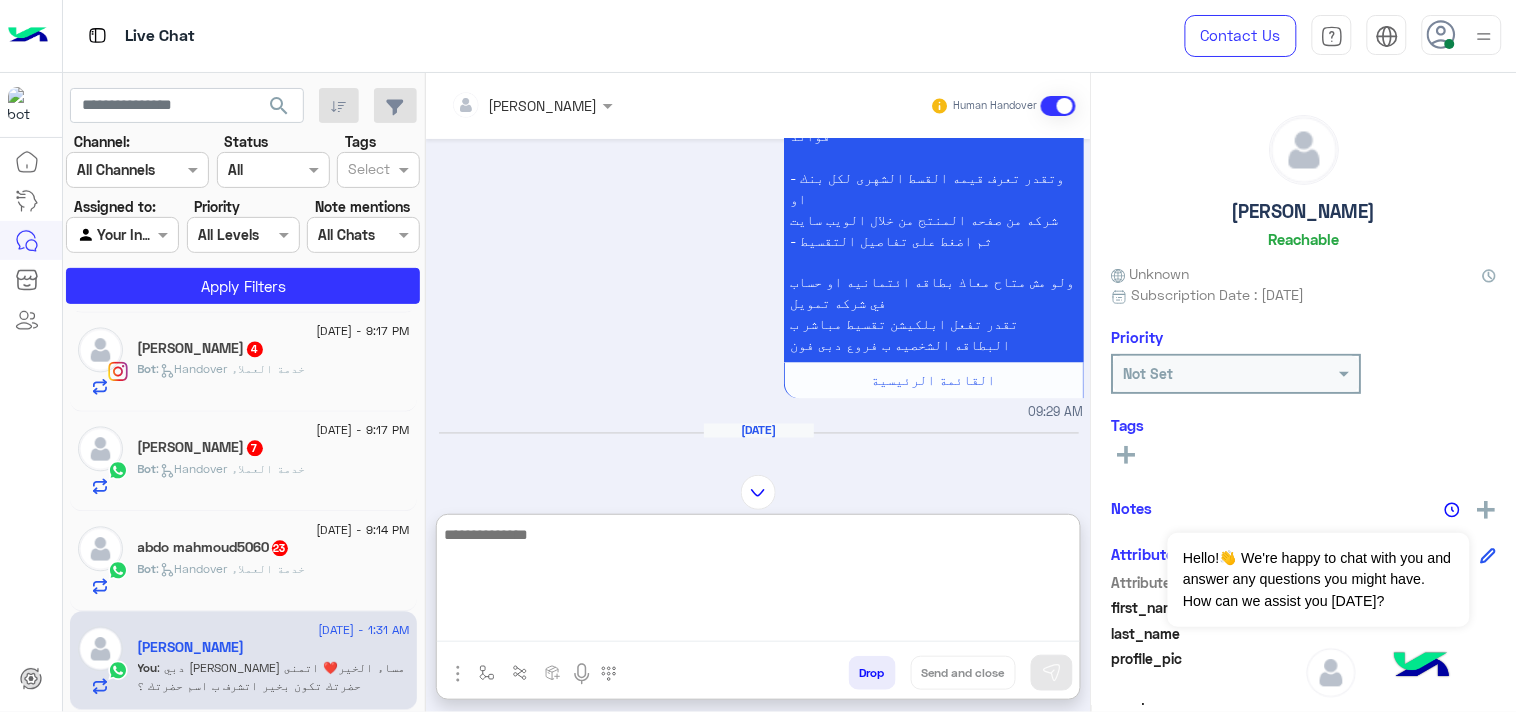 click at bounding box center [689, 486] 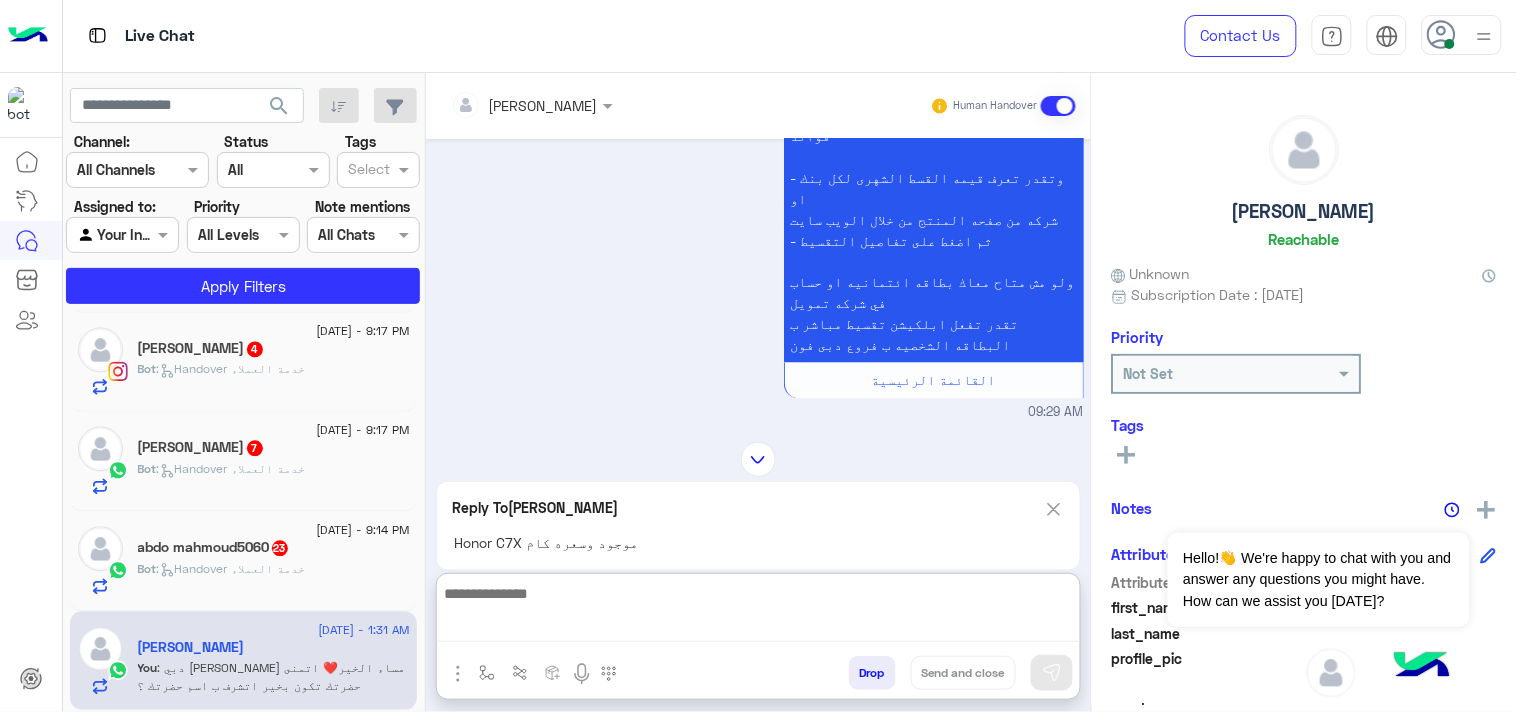 click at bounding box center (758, 611) 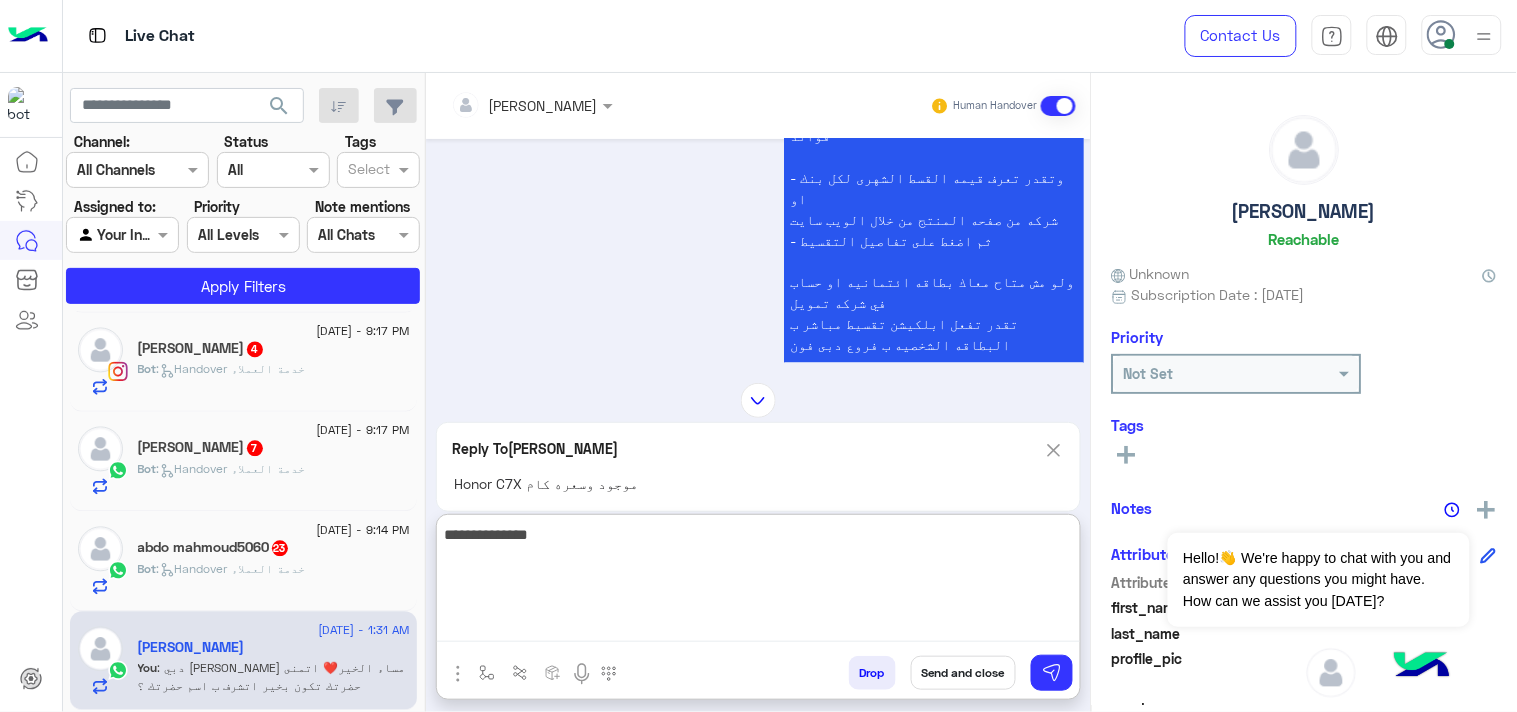type on "**********" 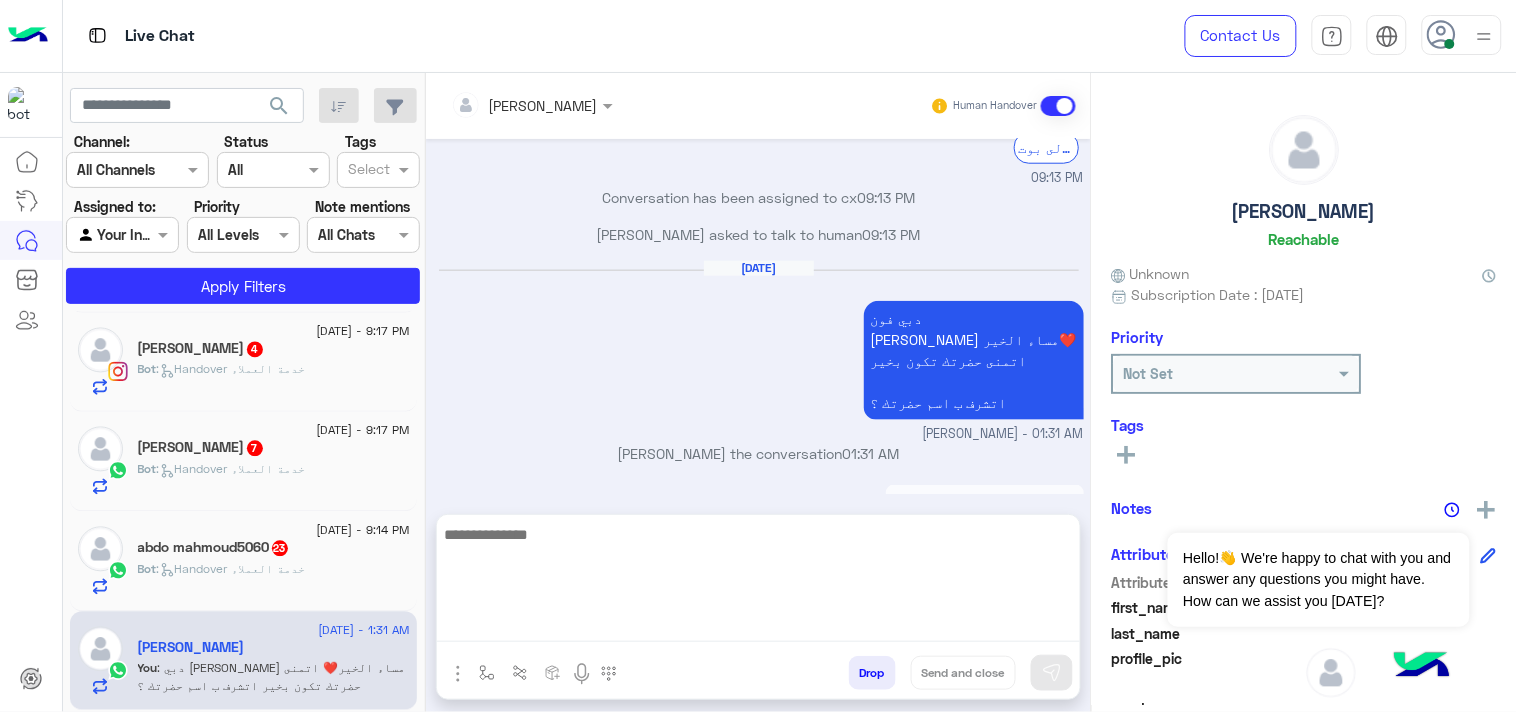 drag, startPoint x: 670, startPoint y: 155, endPoint x: 431, endPoint y: -20, distance: 296.2195 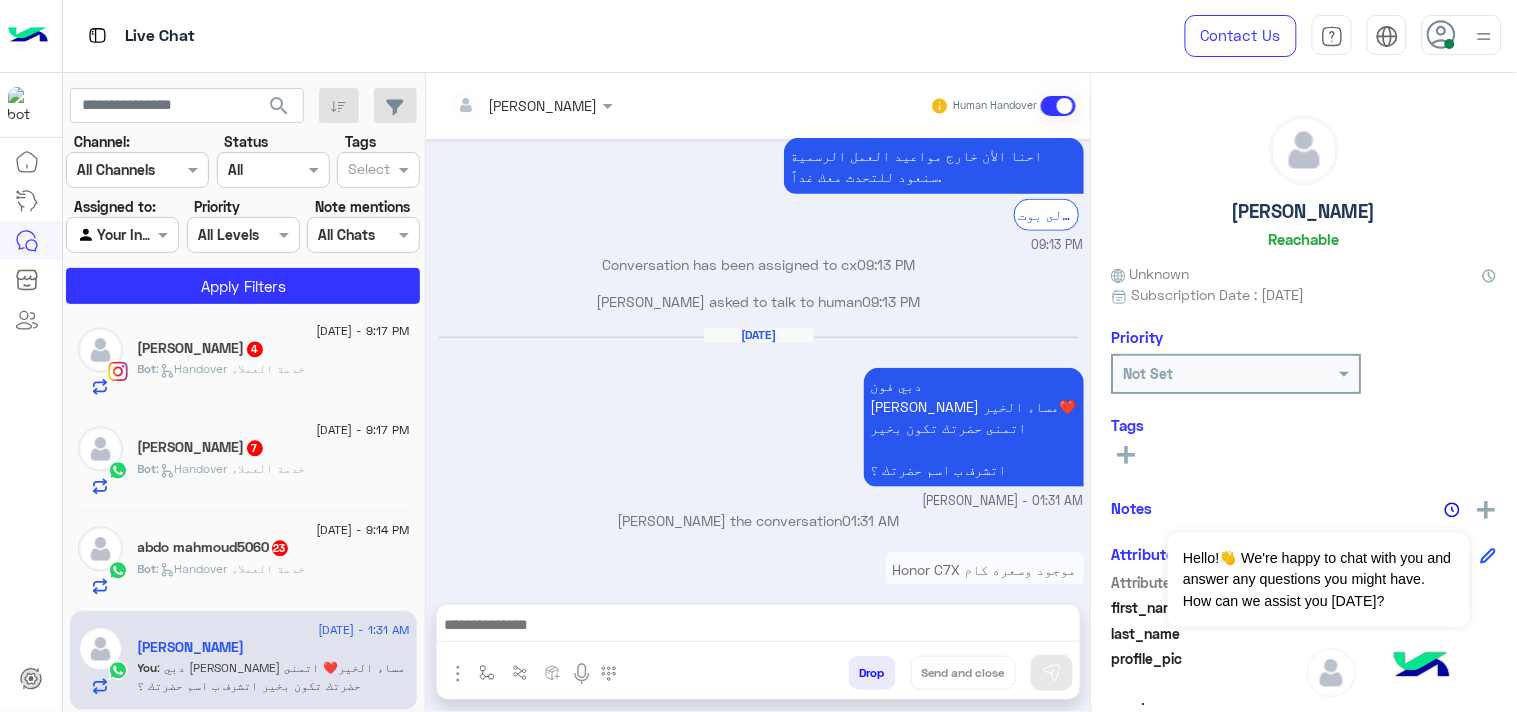 scroll, scrollTop: 2400, scrollLeft: 0, axis: vertical 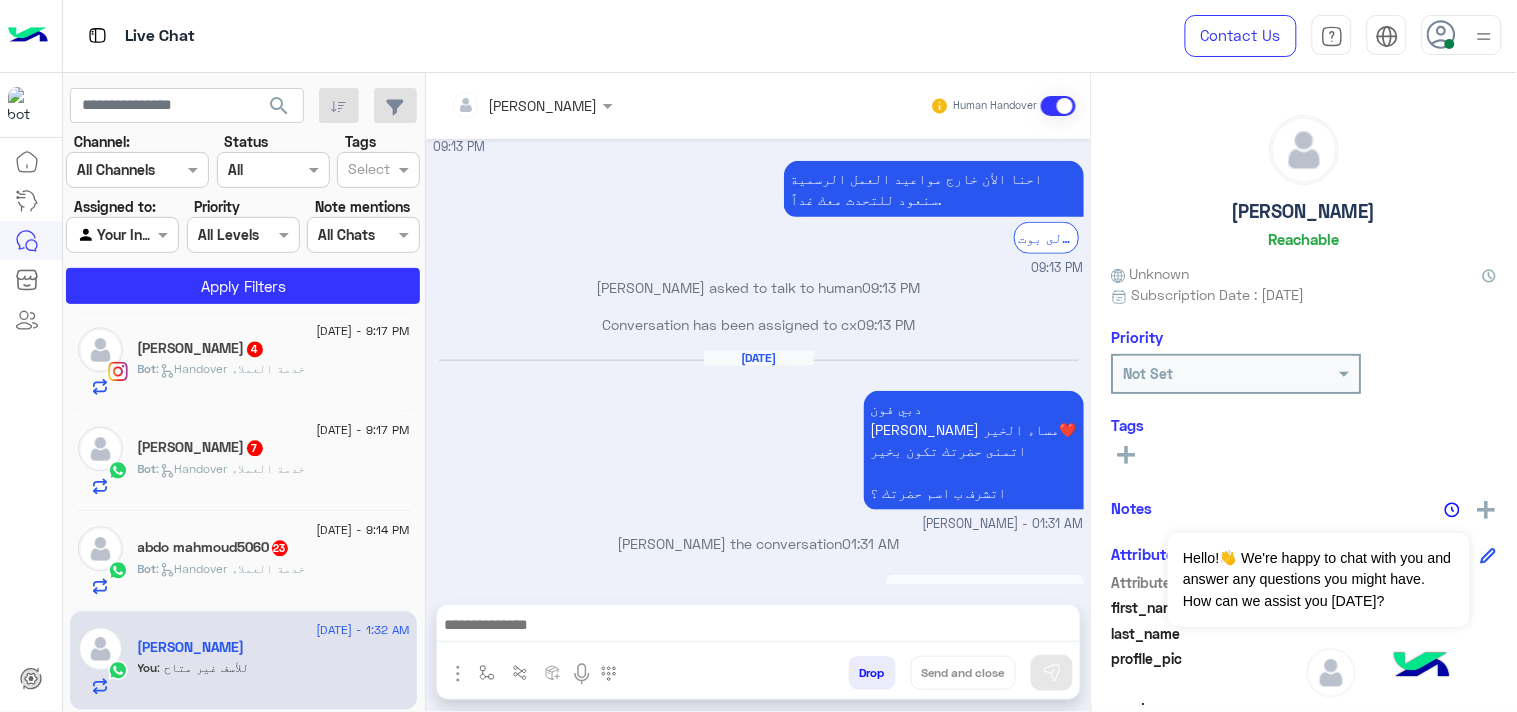 click at bounding box center (758, 627) 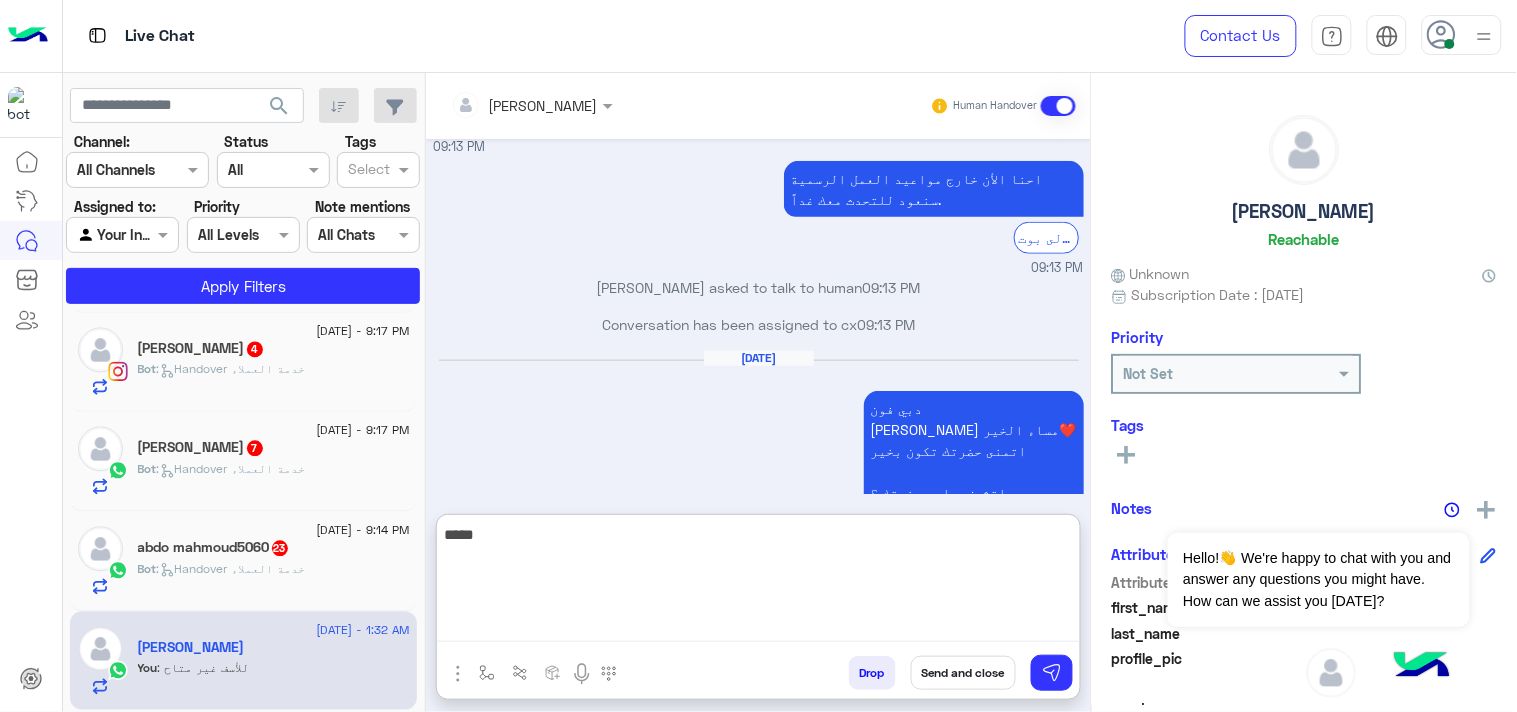 paste on "****" 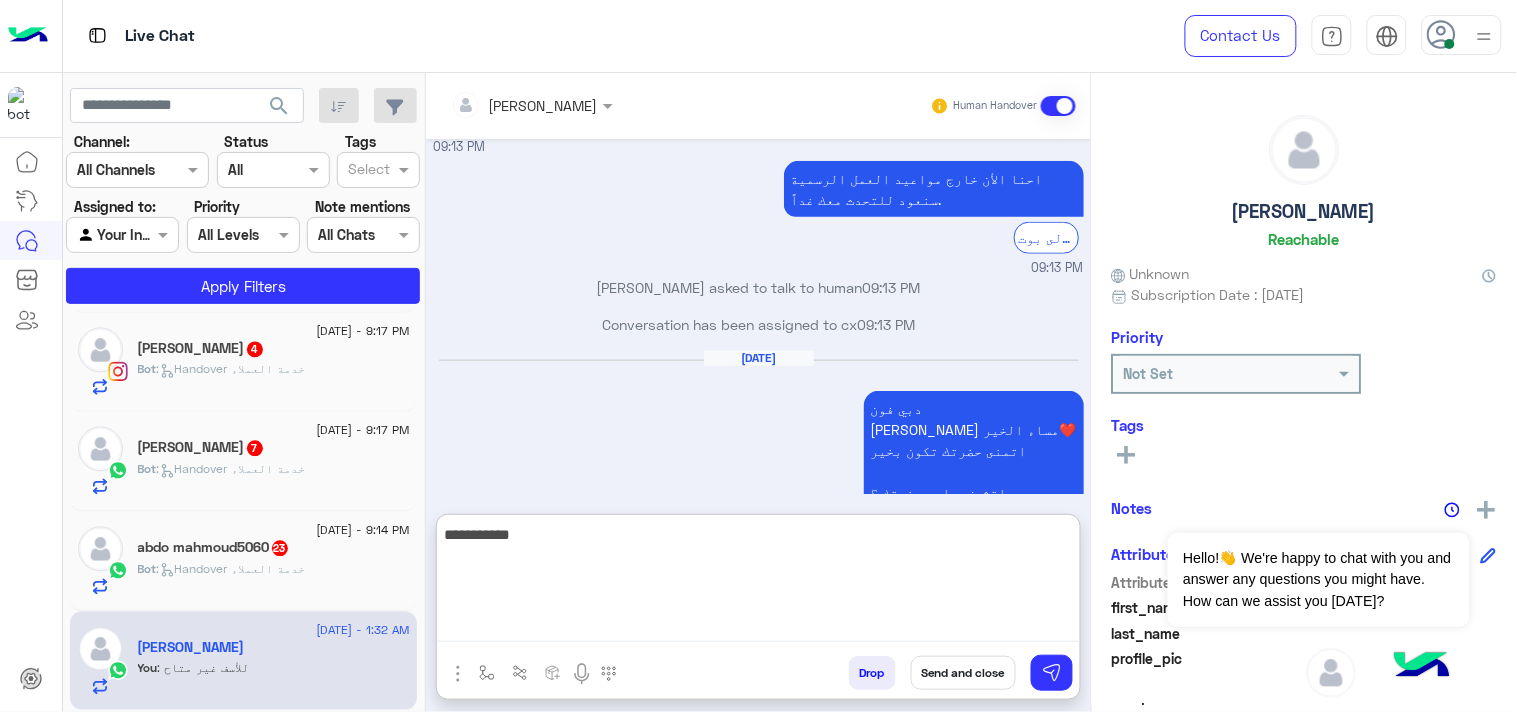 paste on "****" 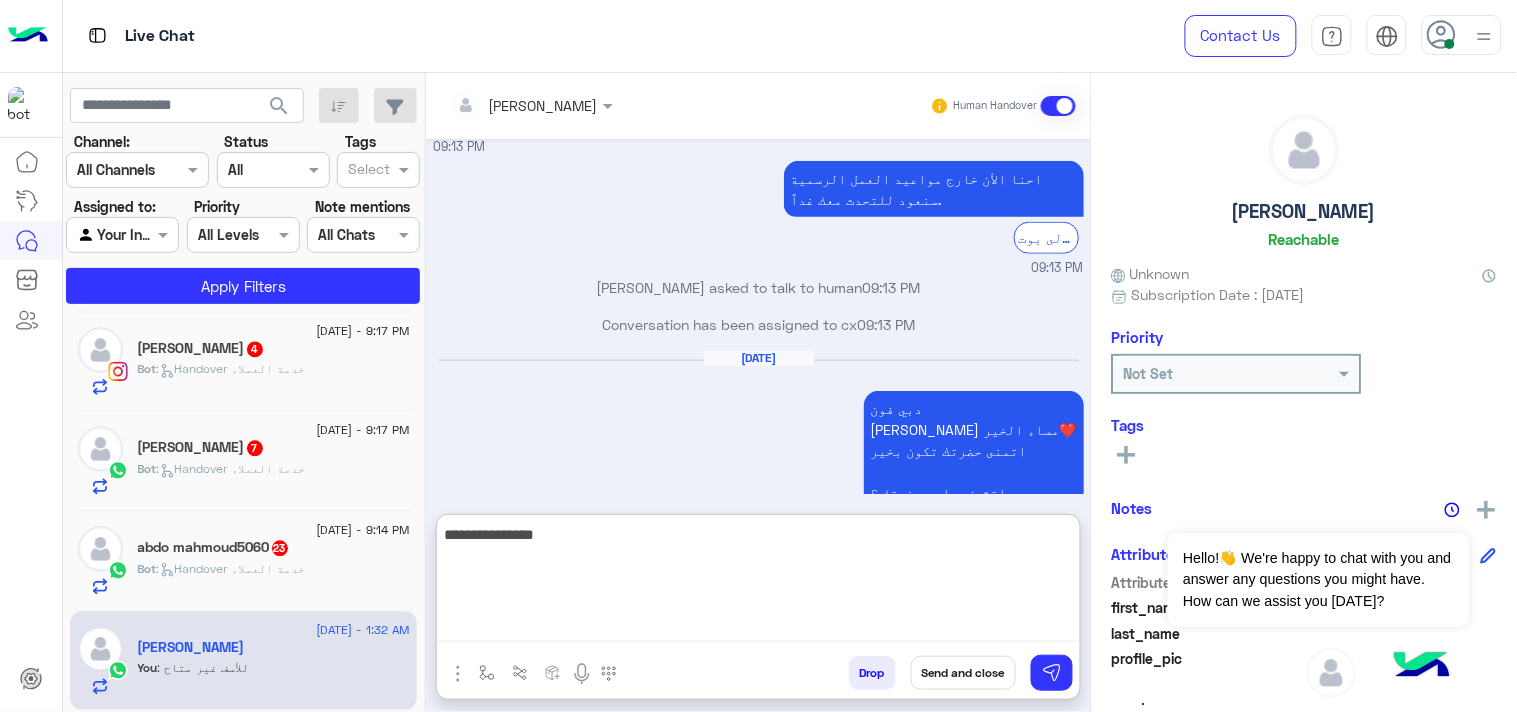 click on "**********" at bounding box center [758, 582] 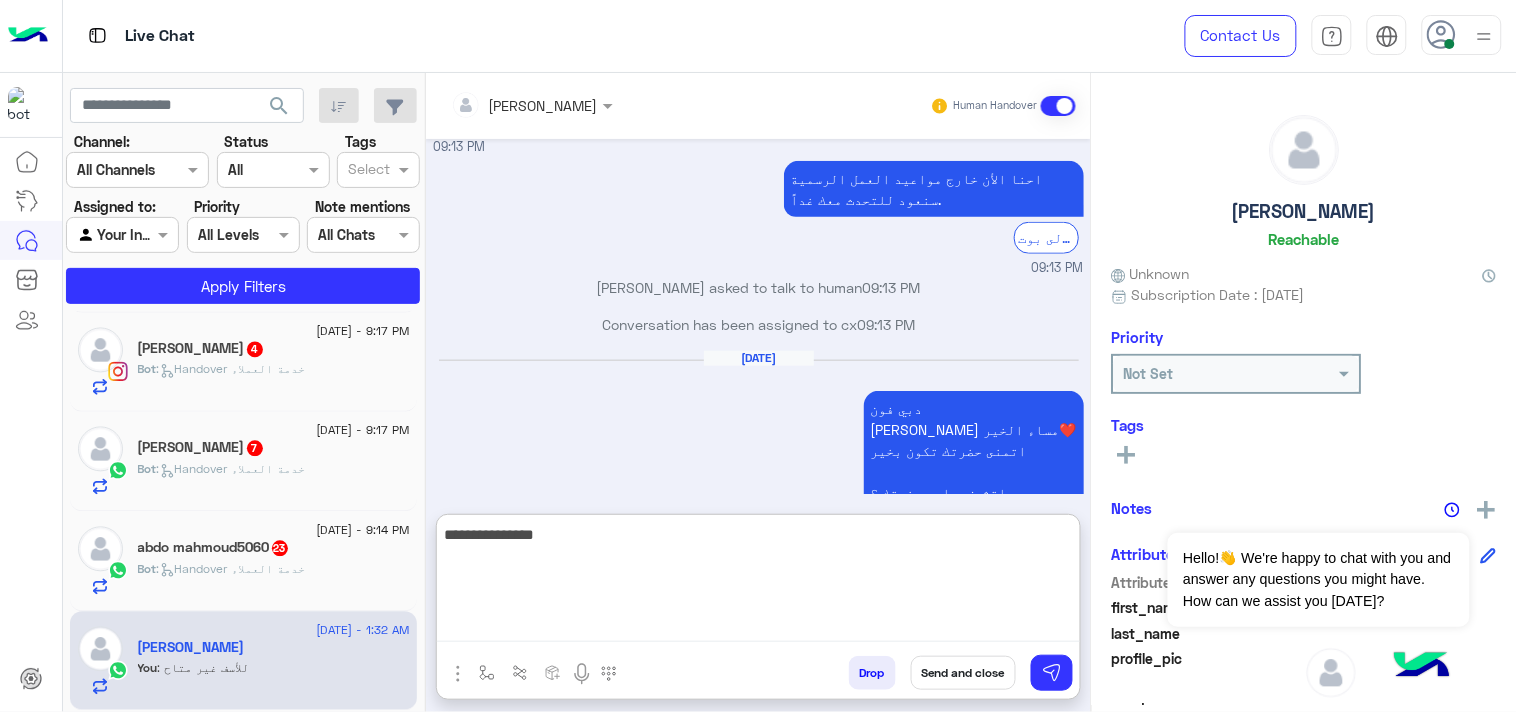 click on "**********" at bounding box center [758, 582] 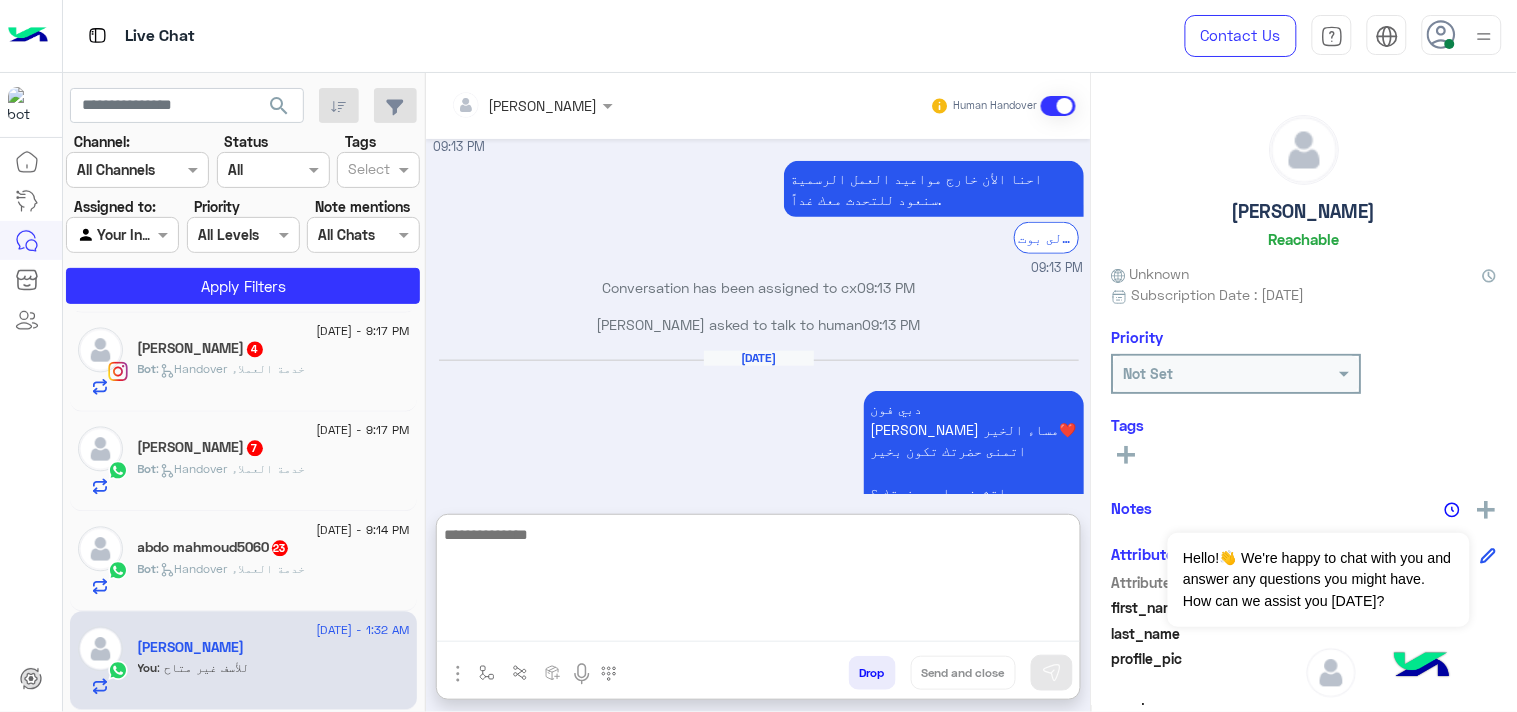 scroll, scrollTop: 2553, scrollLeft: 0, axis: vertical 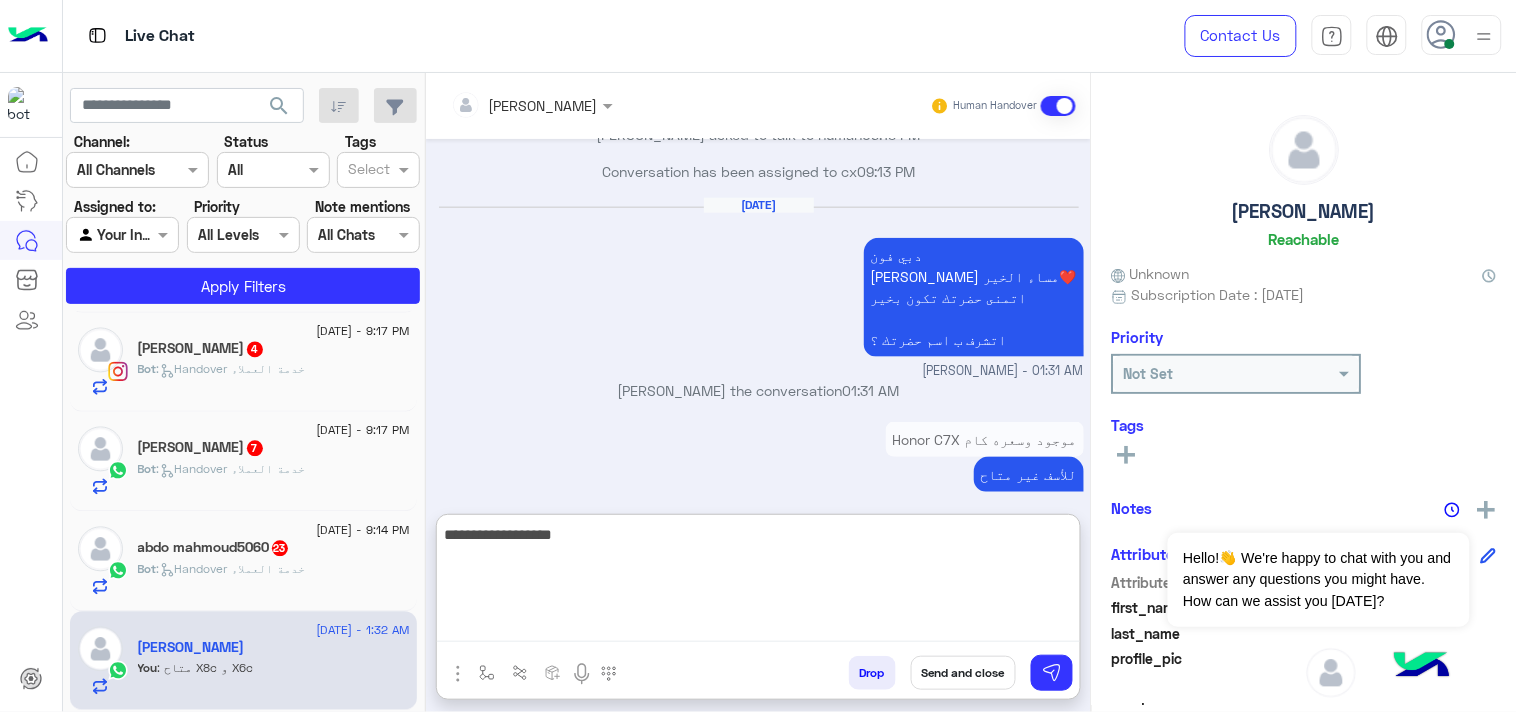 type on "**********" 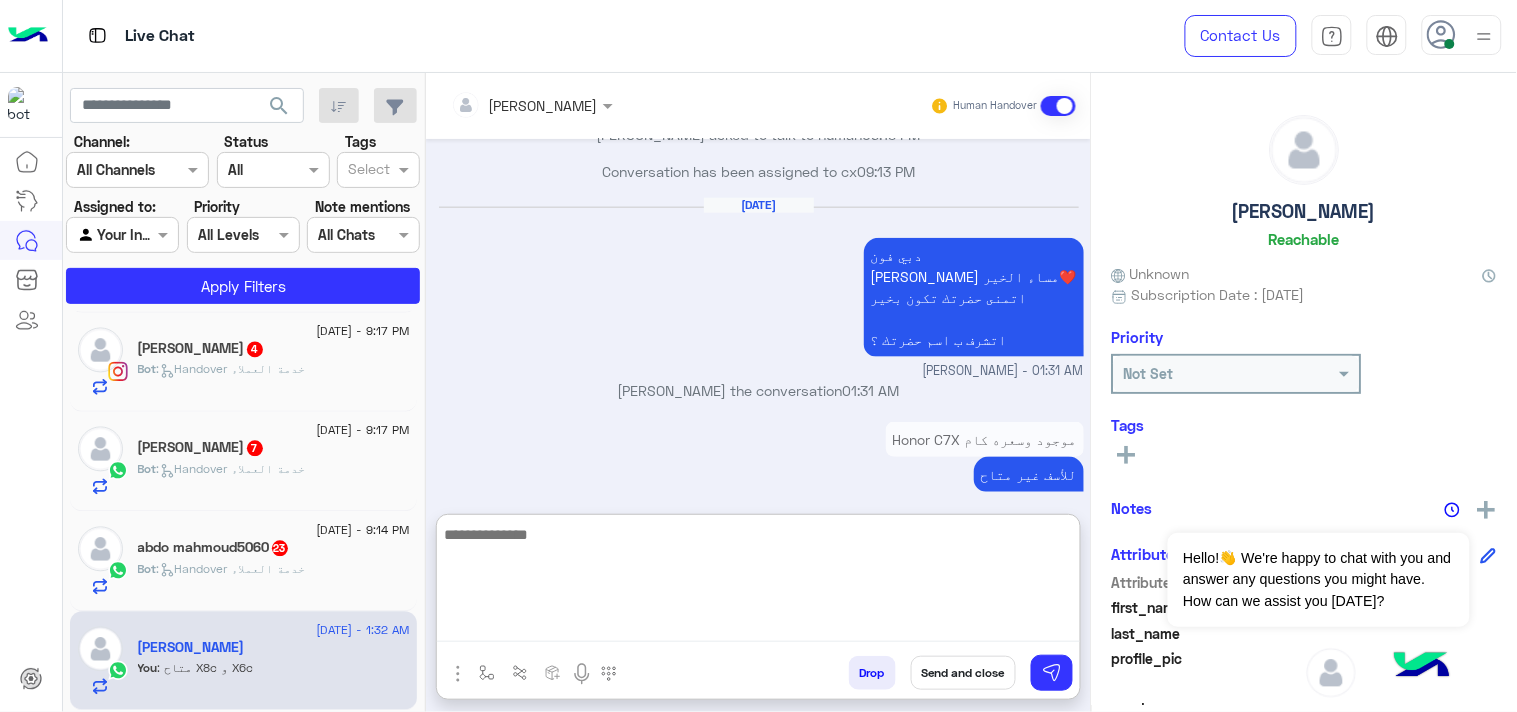 scroll, scrollTop: 2616, scrollLeft: 0, axis: vertical 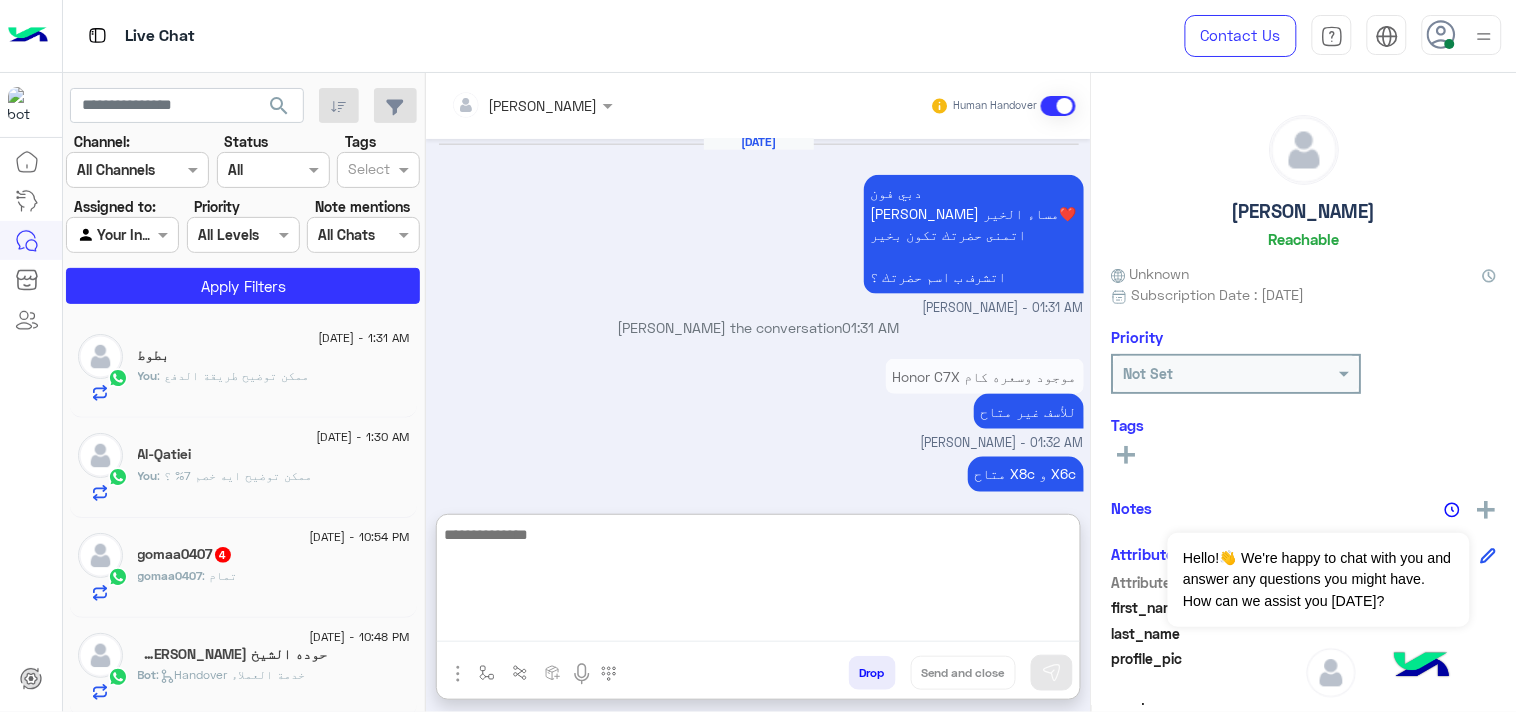 click on "You  : ممكن توضيح ايه خصم 7% ؟" 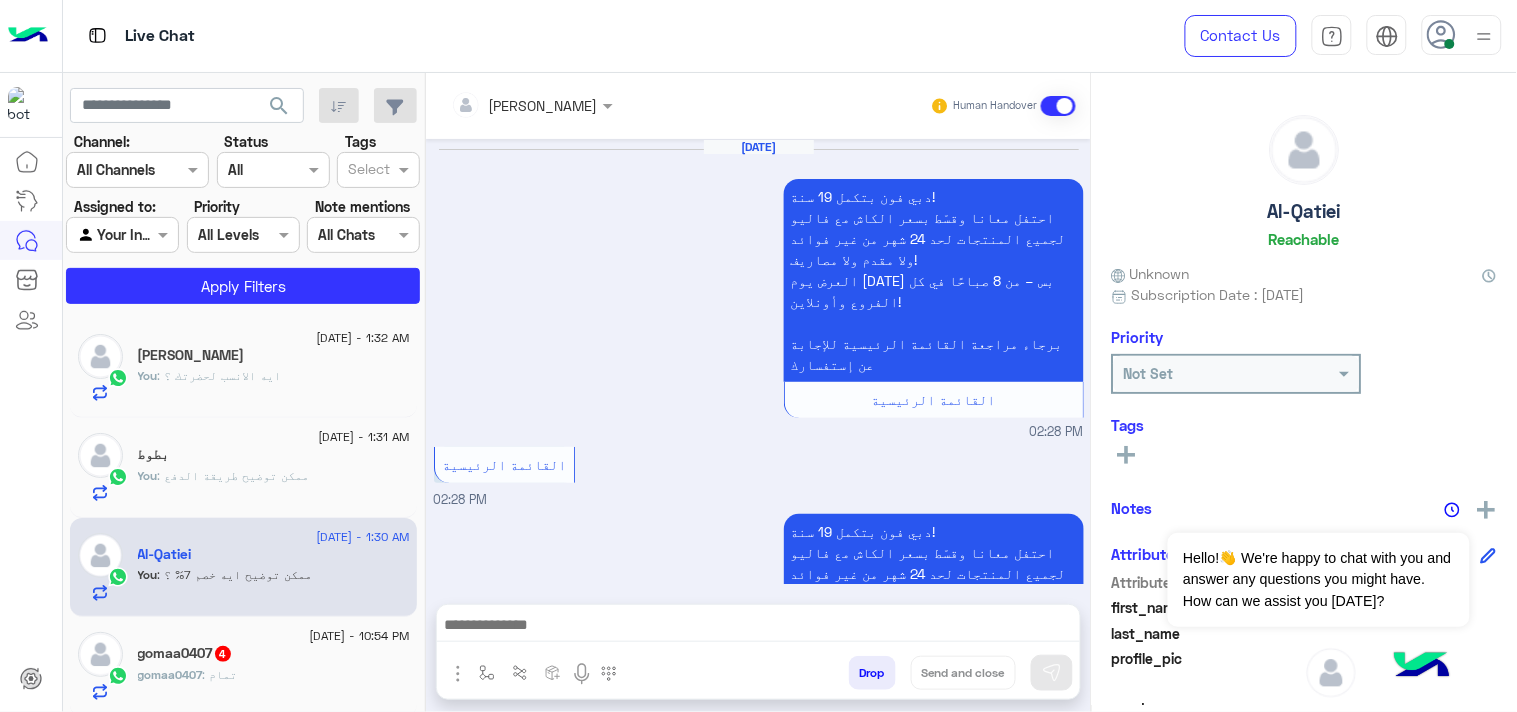 scroll, scrollTop: 2211, scrollLeft: 0, axis: vertical 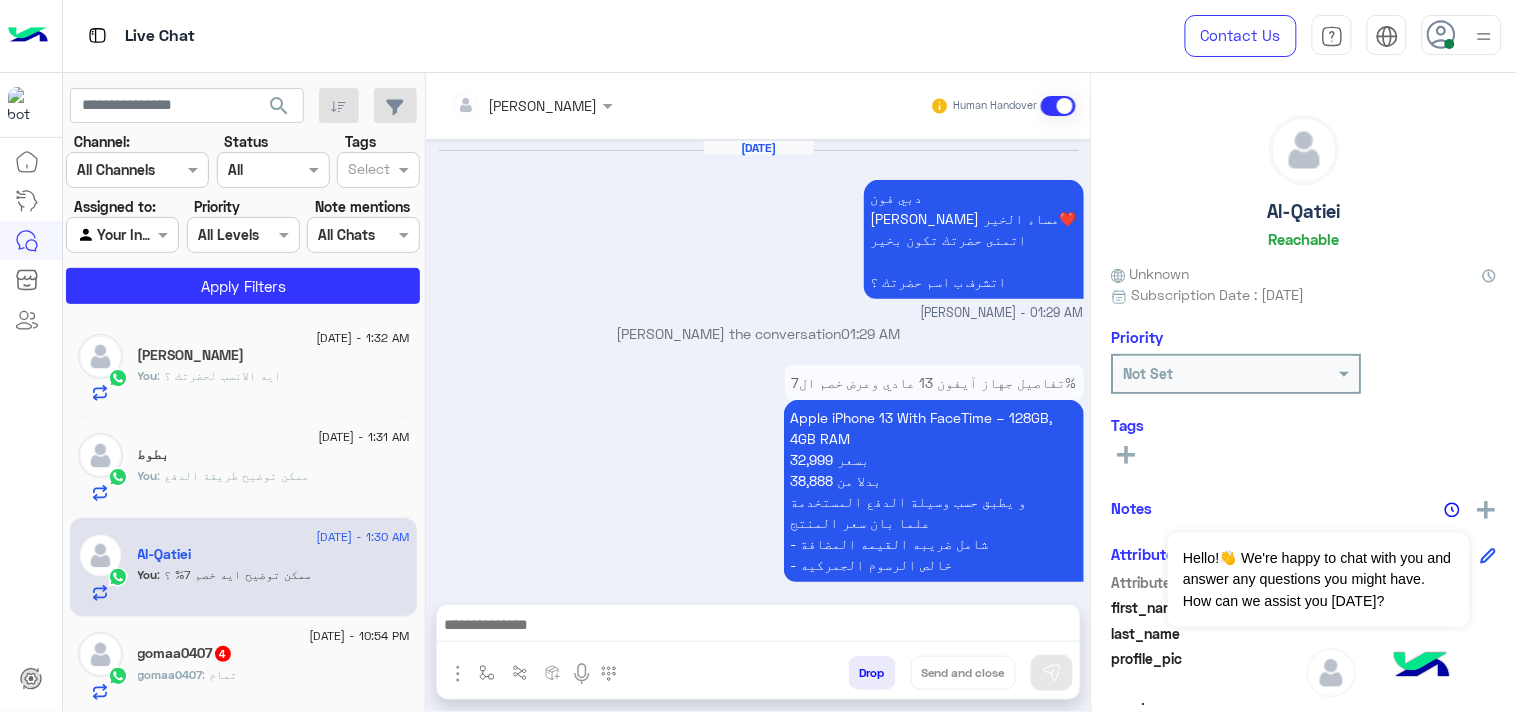 click at bounding box center (758, 627) 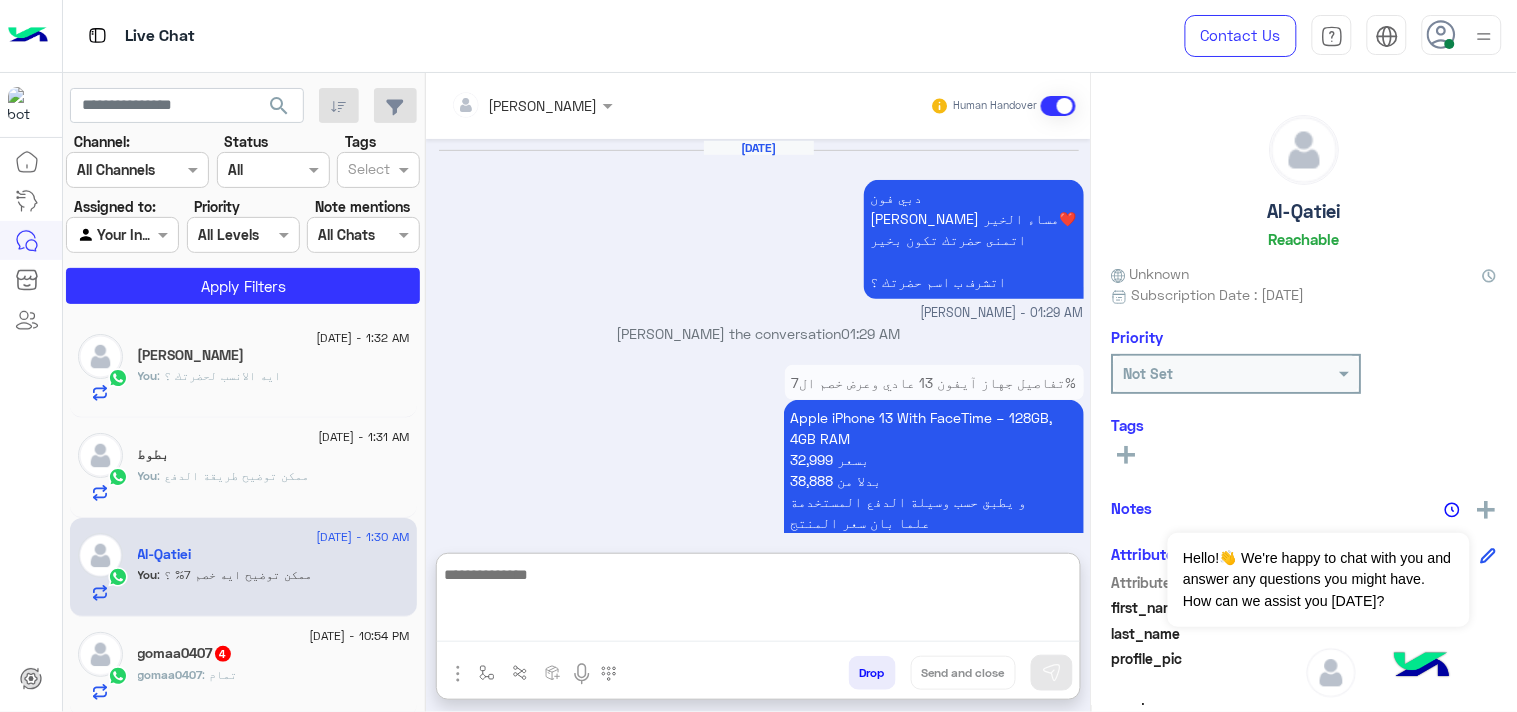 paste on "**********" 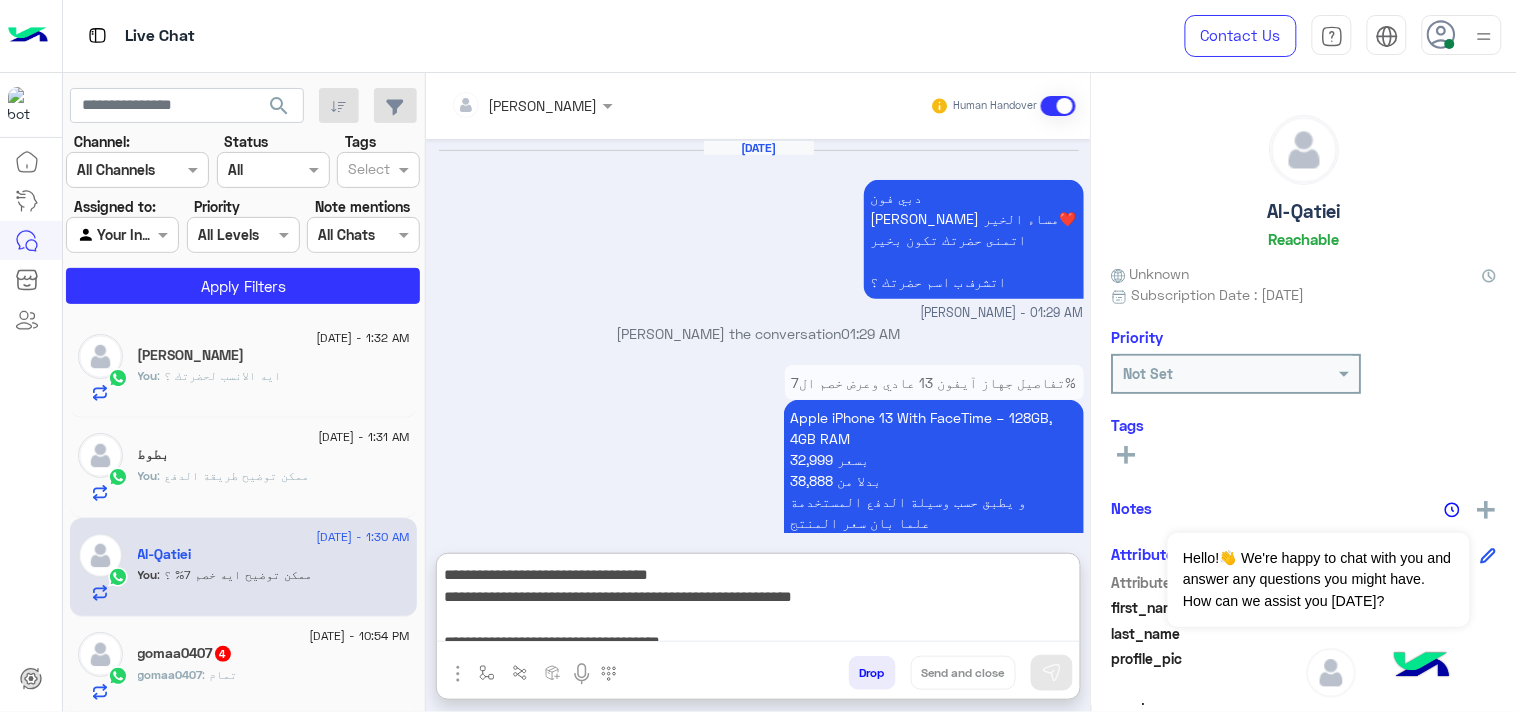 scroll, scrollTop: 132, scrollLeft: 0, axis: vertical 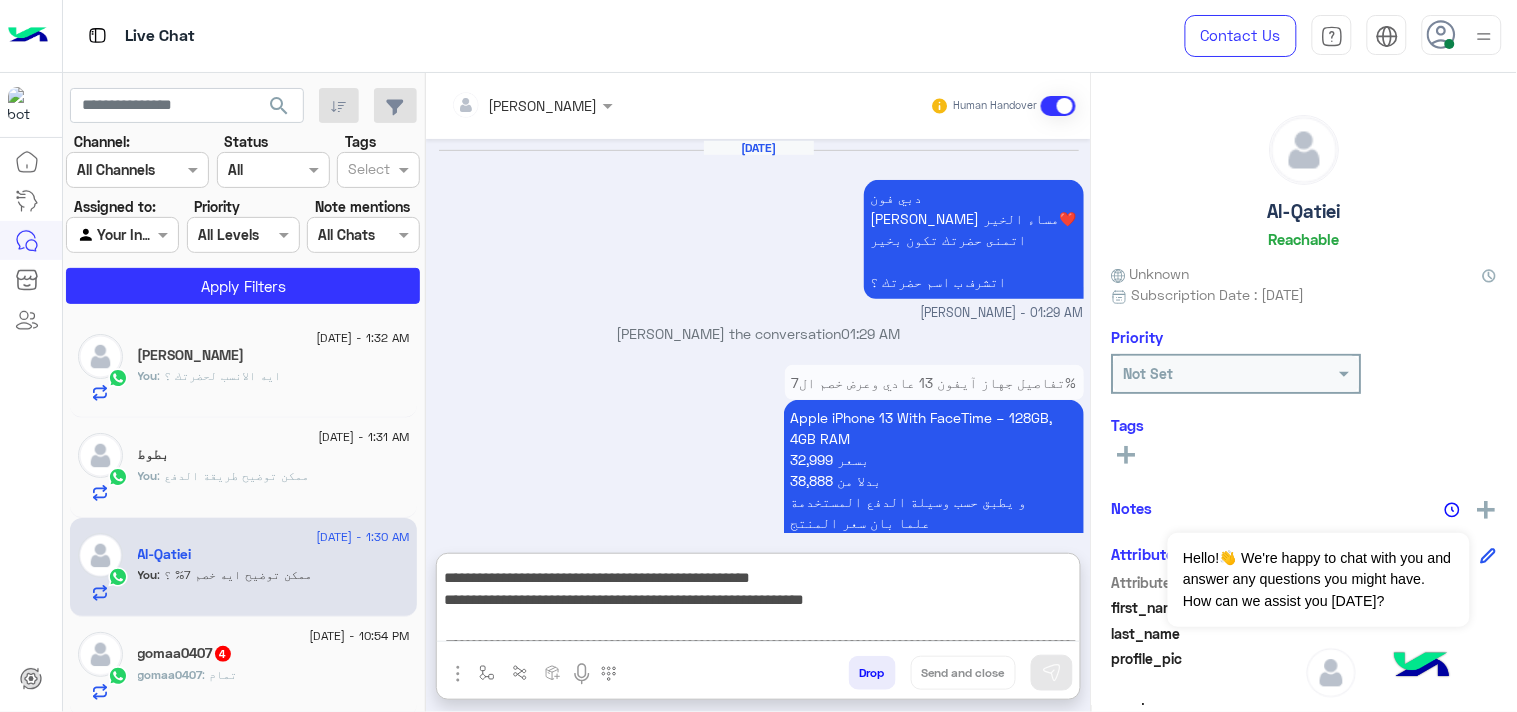type on "**********" 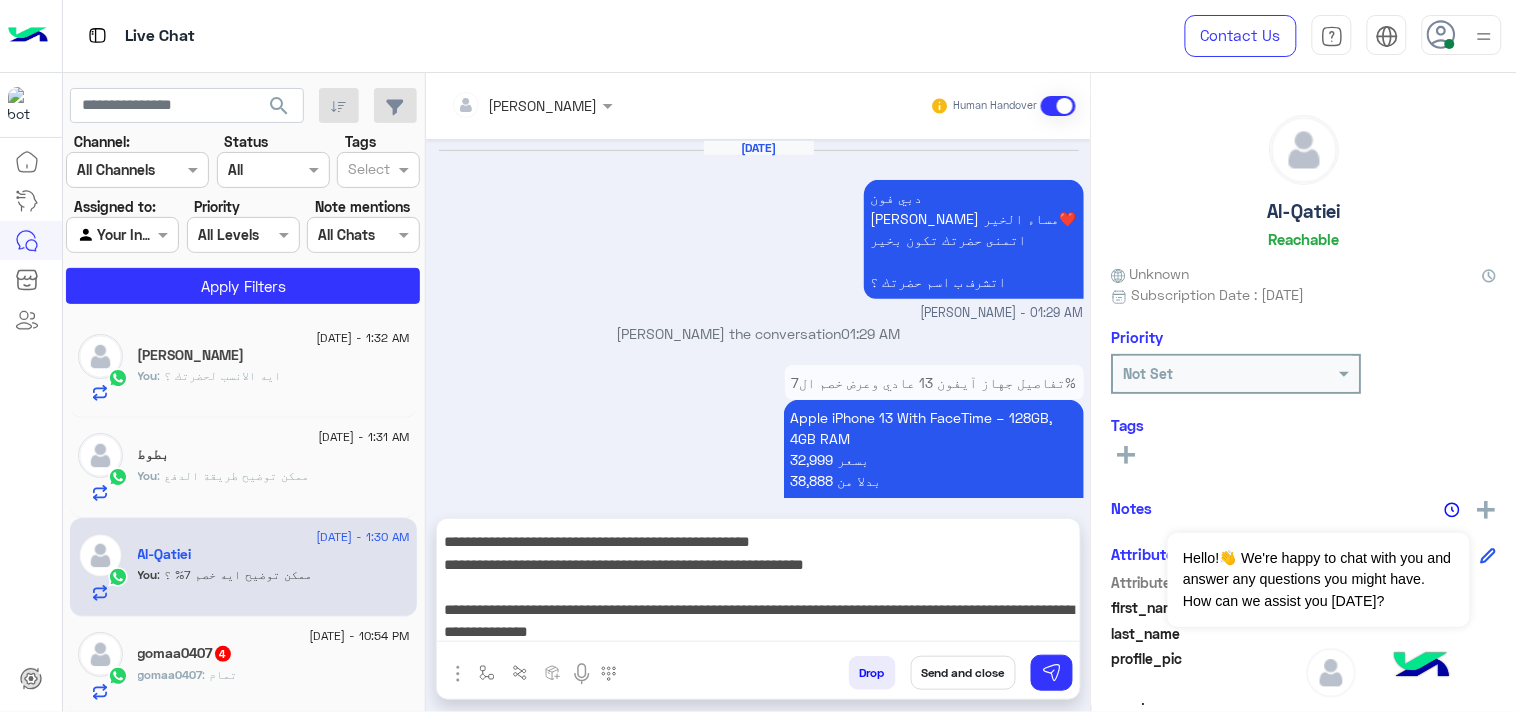 drag, startPoint x: 988, startPoint y: 647, endPoint x: 987, endPoint y: 661, distance: 14.035668 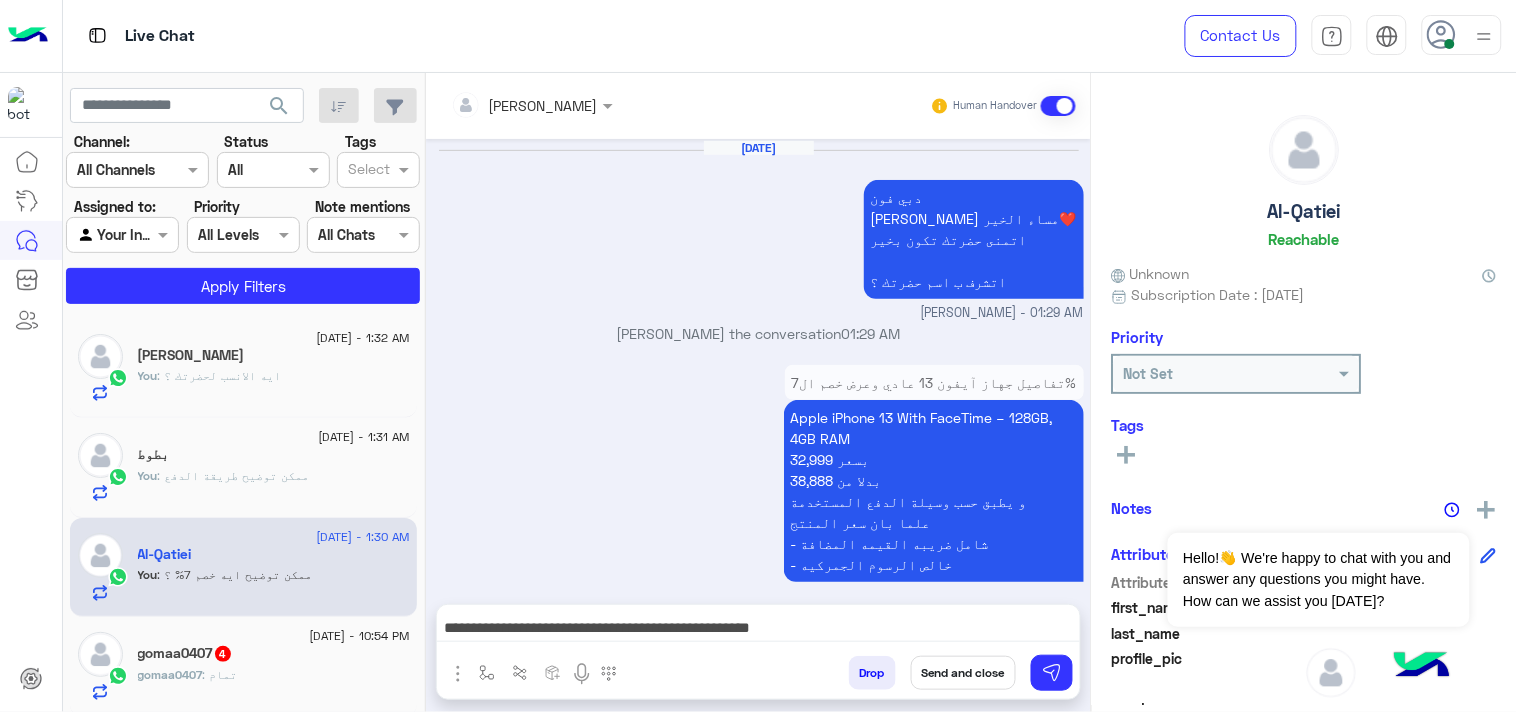 click on "Send and close" at bounding box center (963, 673) 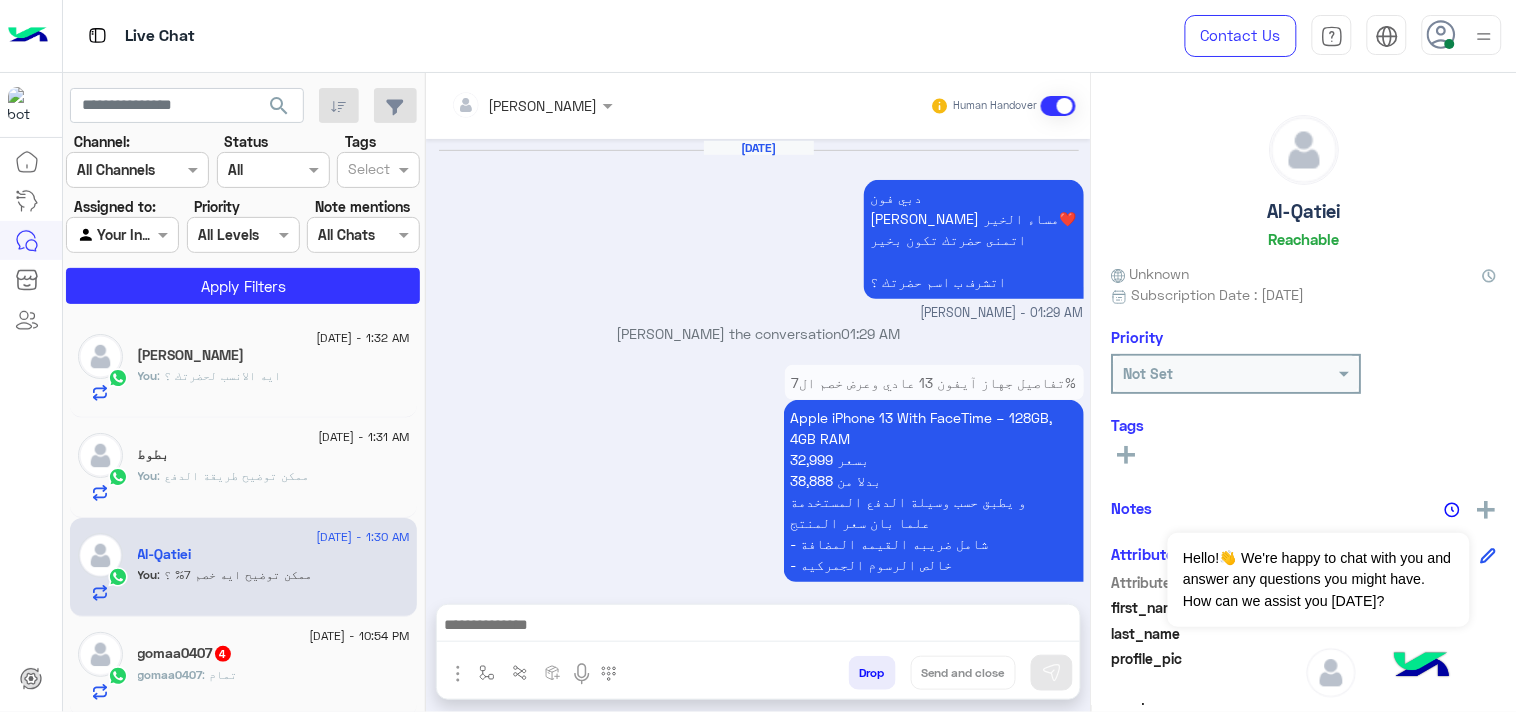 scroll, scrollTop: 0, scrollLeft: 0, axis: both 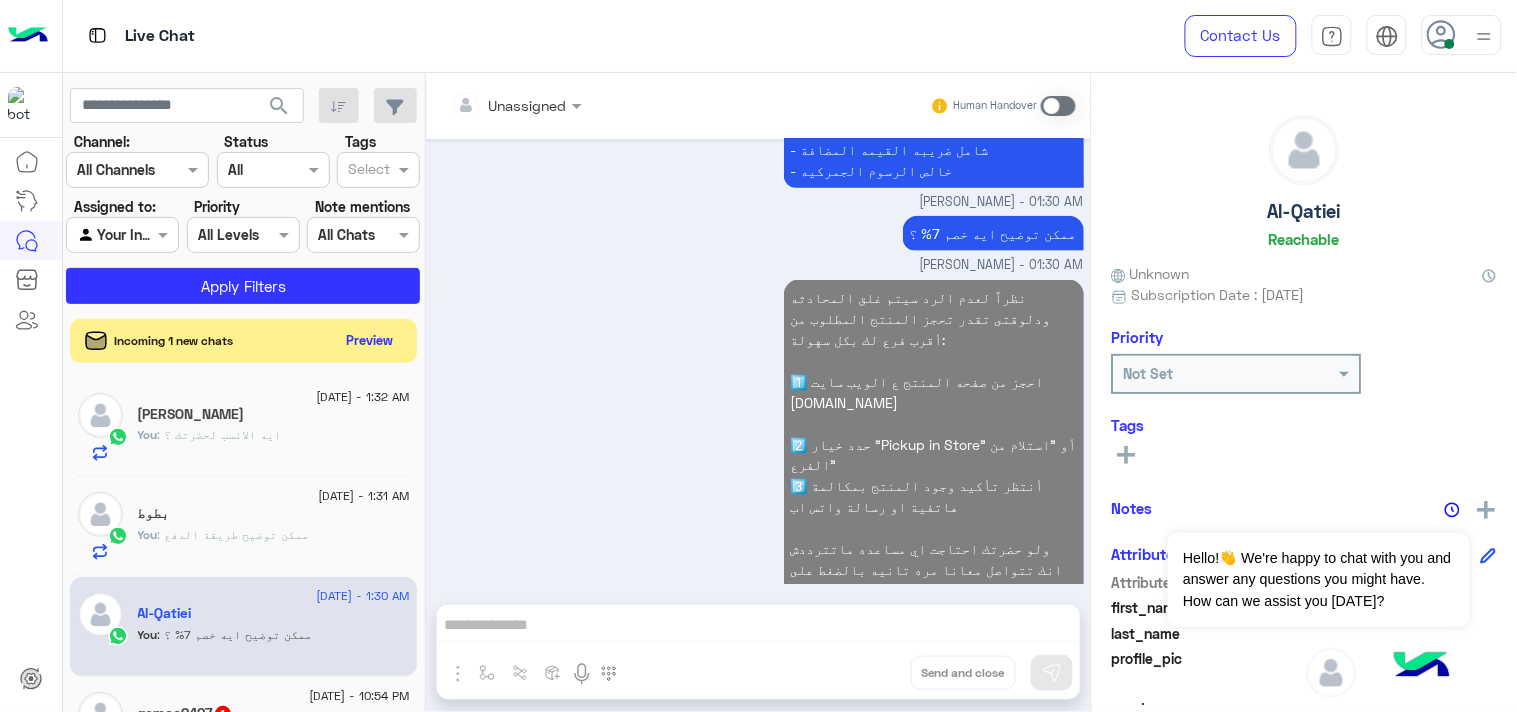 click on "[DATE] - 1:31 AM" 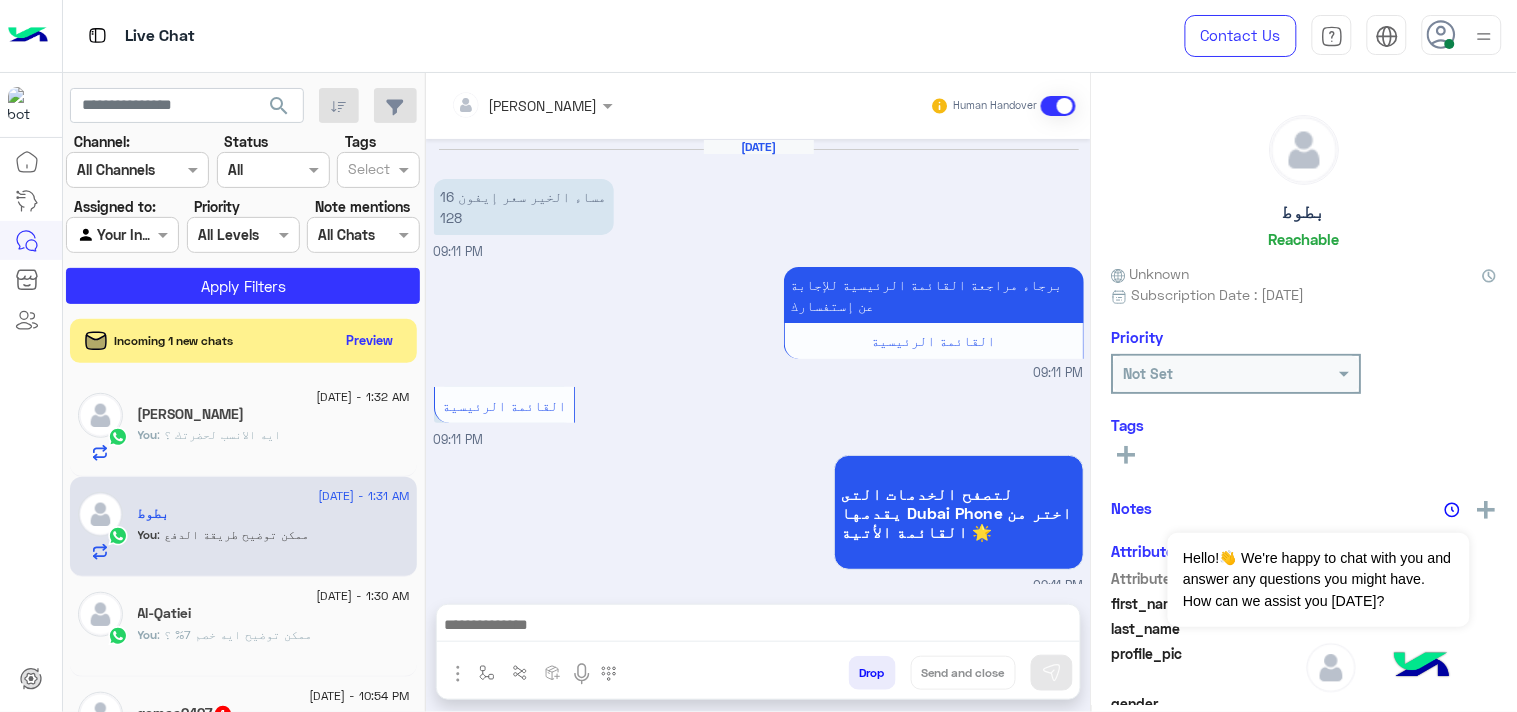 scroll, scrollTop: 767, scrollLeft: 0, axis: vertical 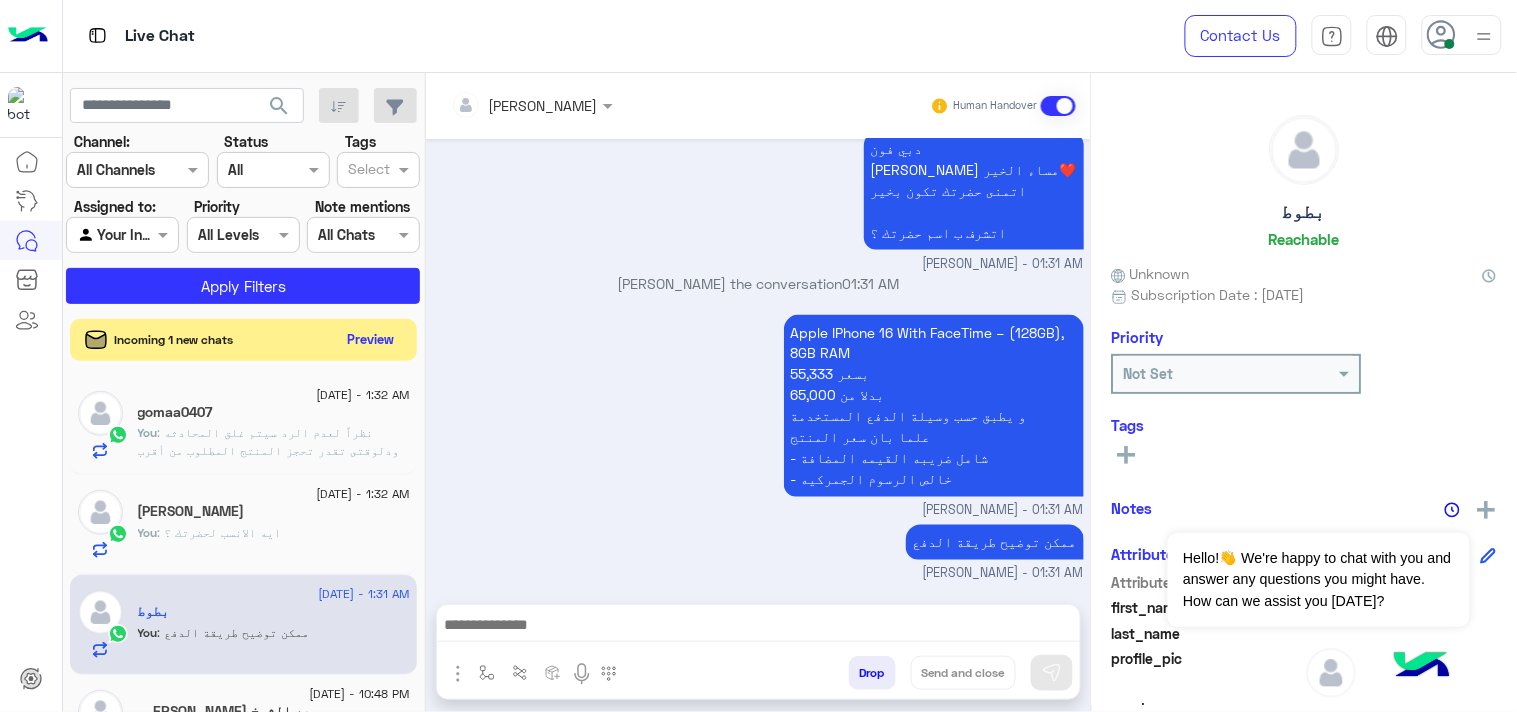 click on "Preview" 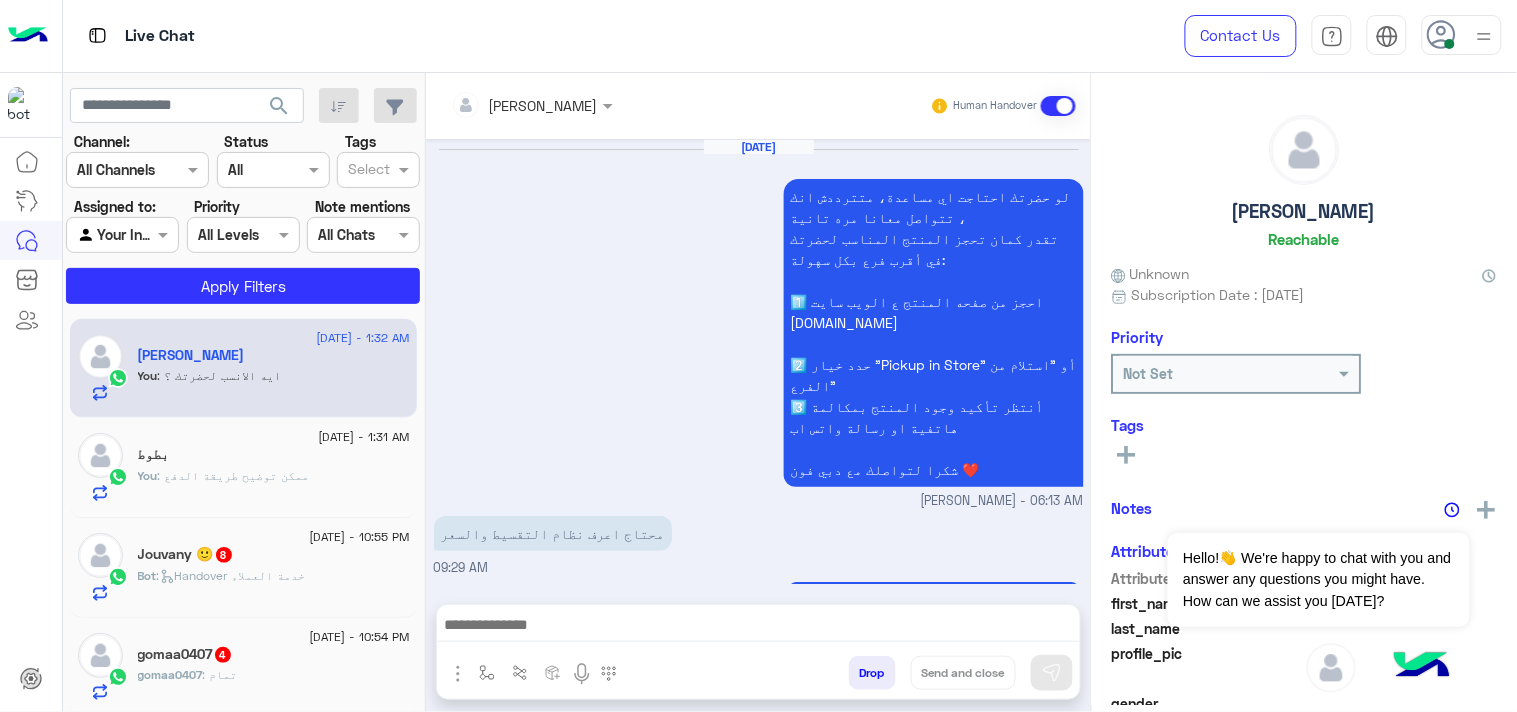 scroll, scrollTop: 2218, scrollLeft: 0, axis: vertical 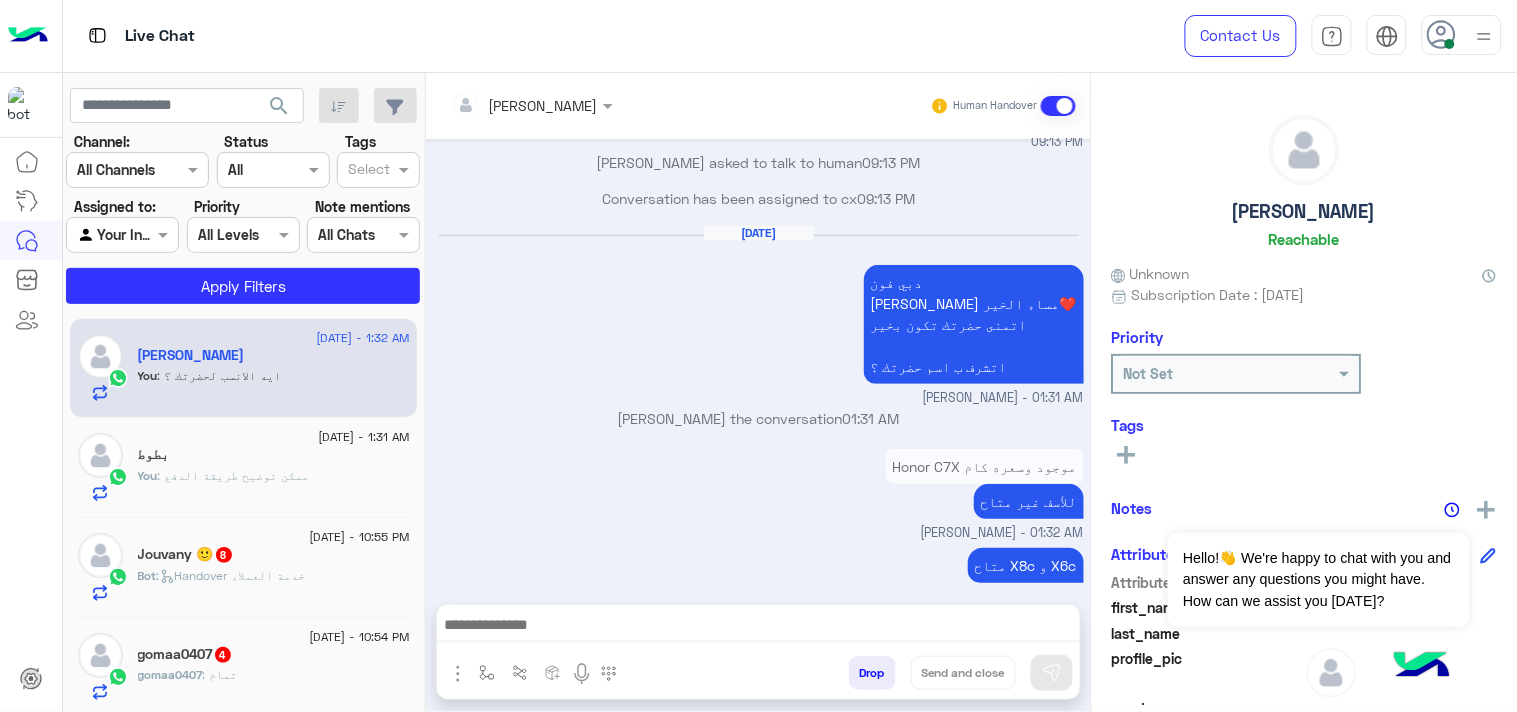 click on "You  : ممكن توضيح طريقة الدفع" 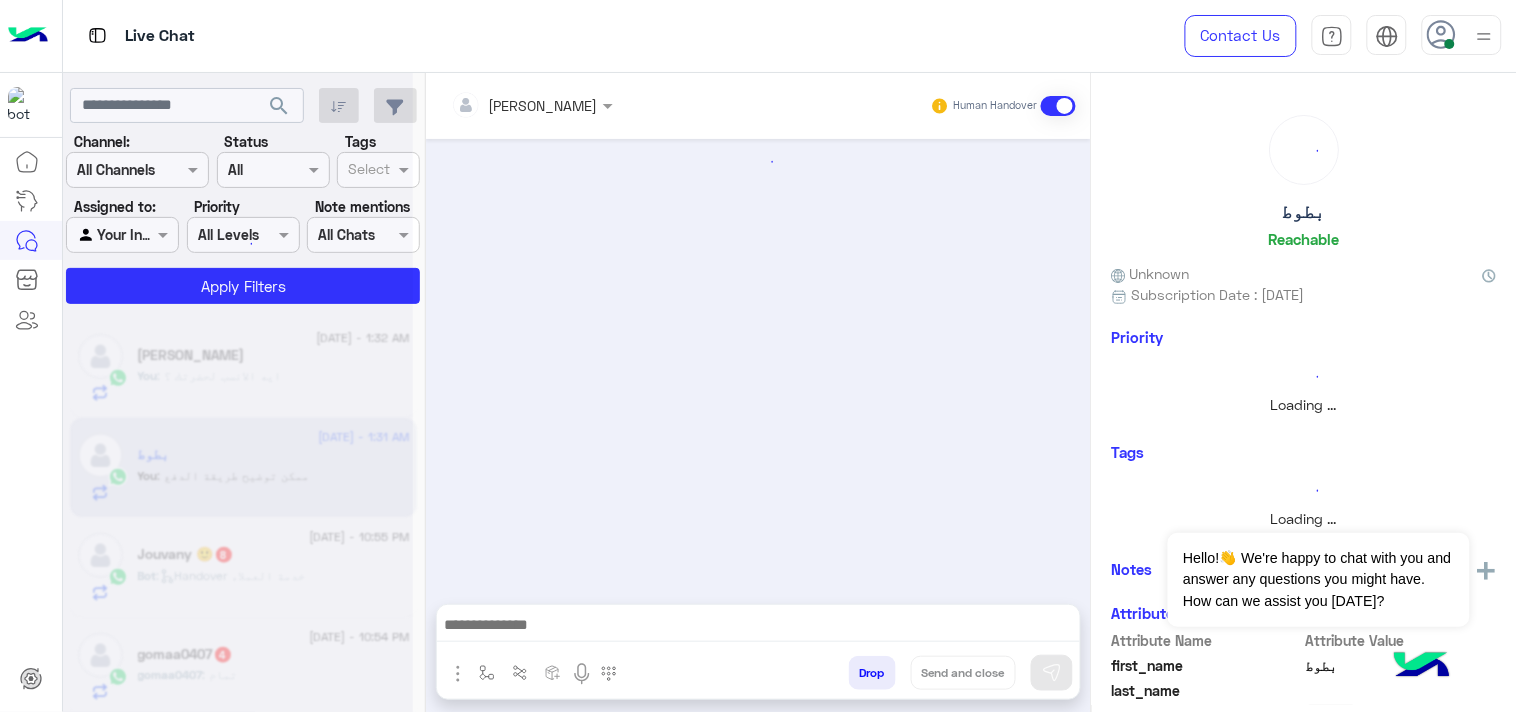 scroll, scrollTop: 0, scrollLeft: 0, axis: both 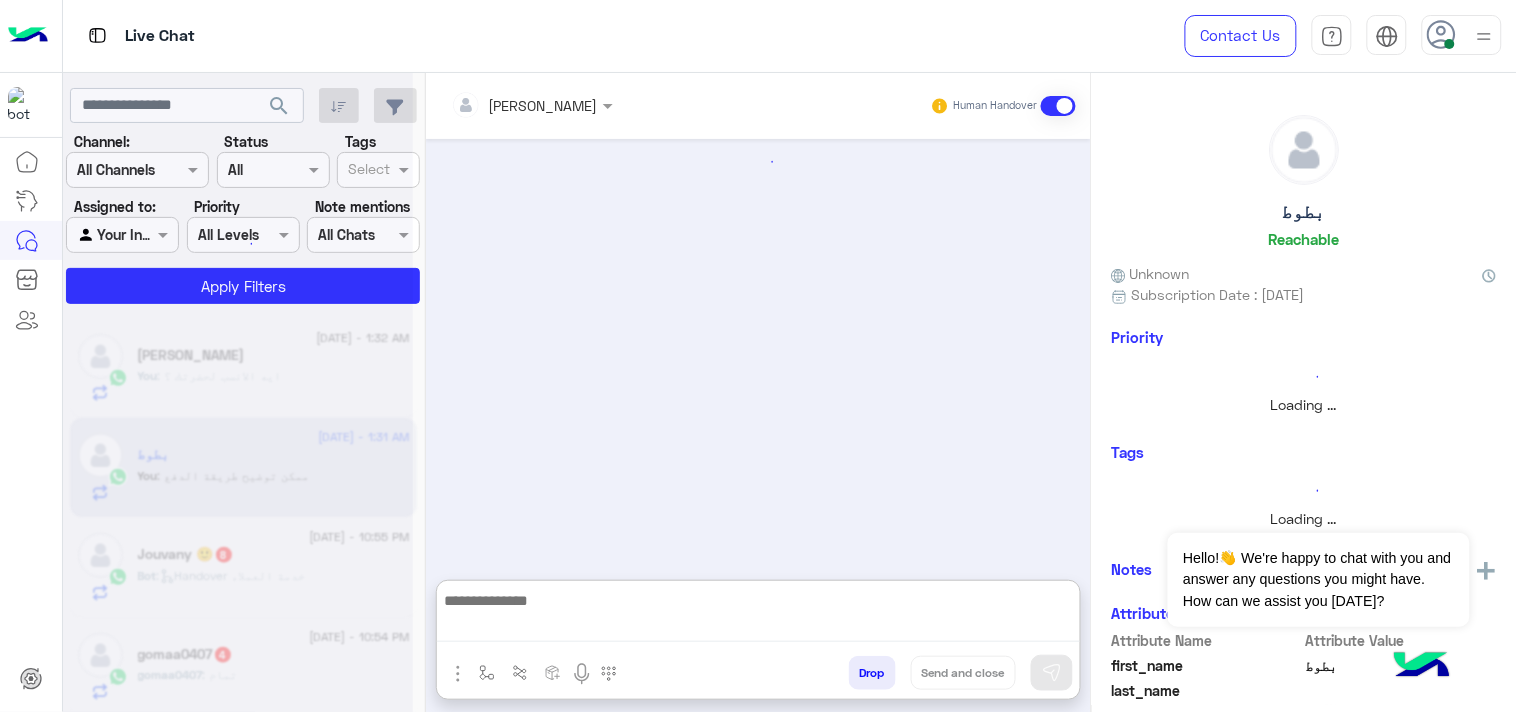 paste on "**********" 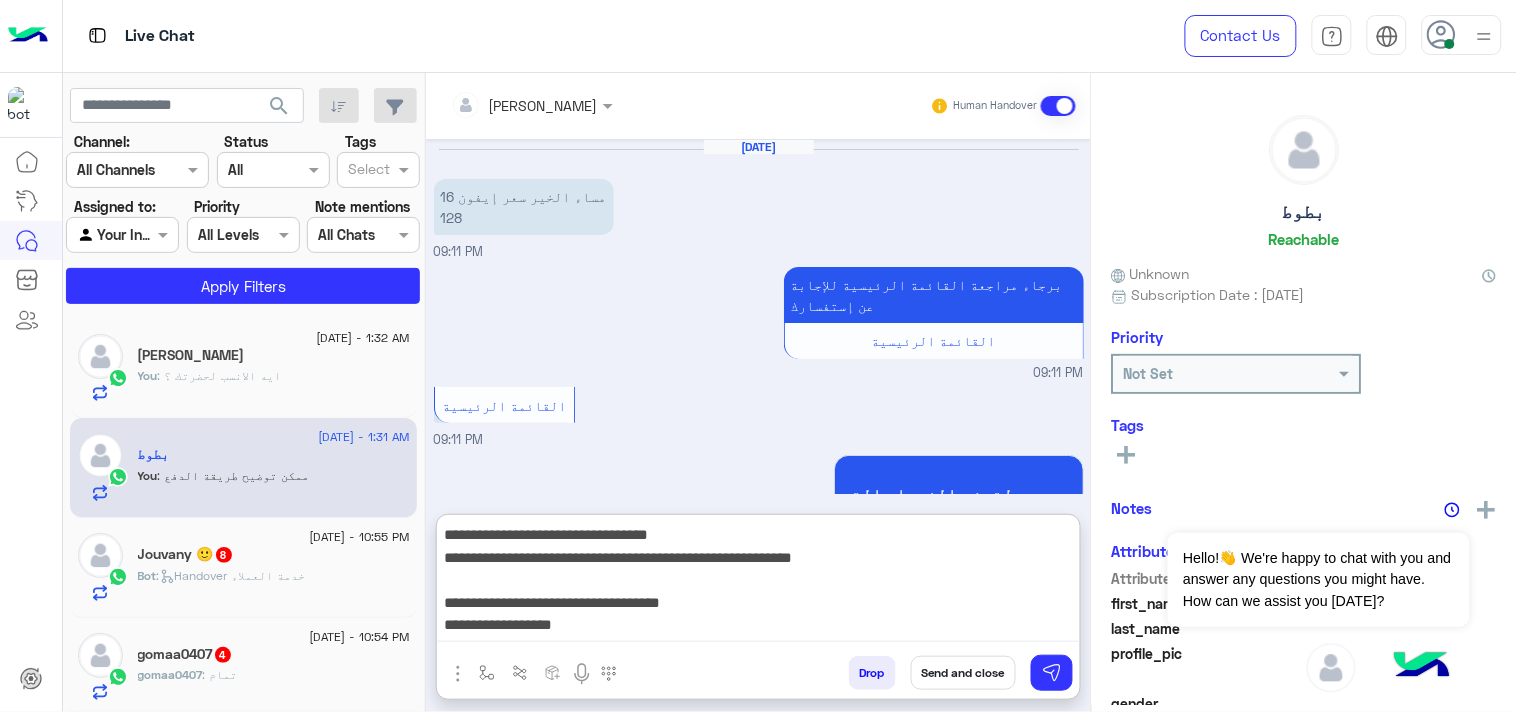 scroll, scrollTop: 856, scrollLeft: 0, axis: vertical 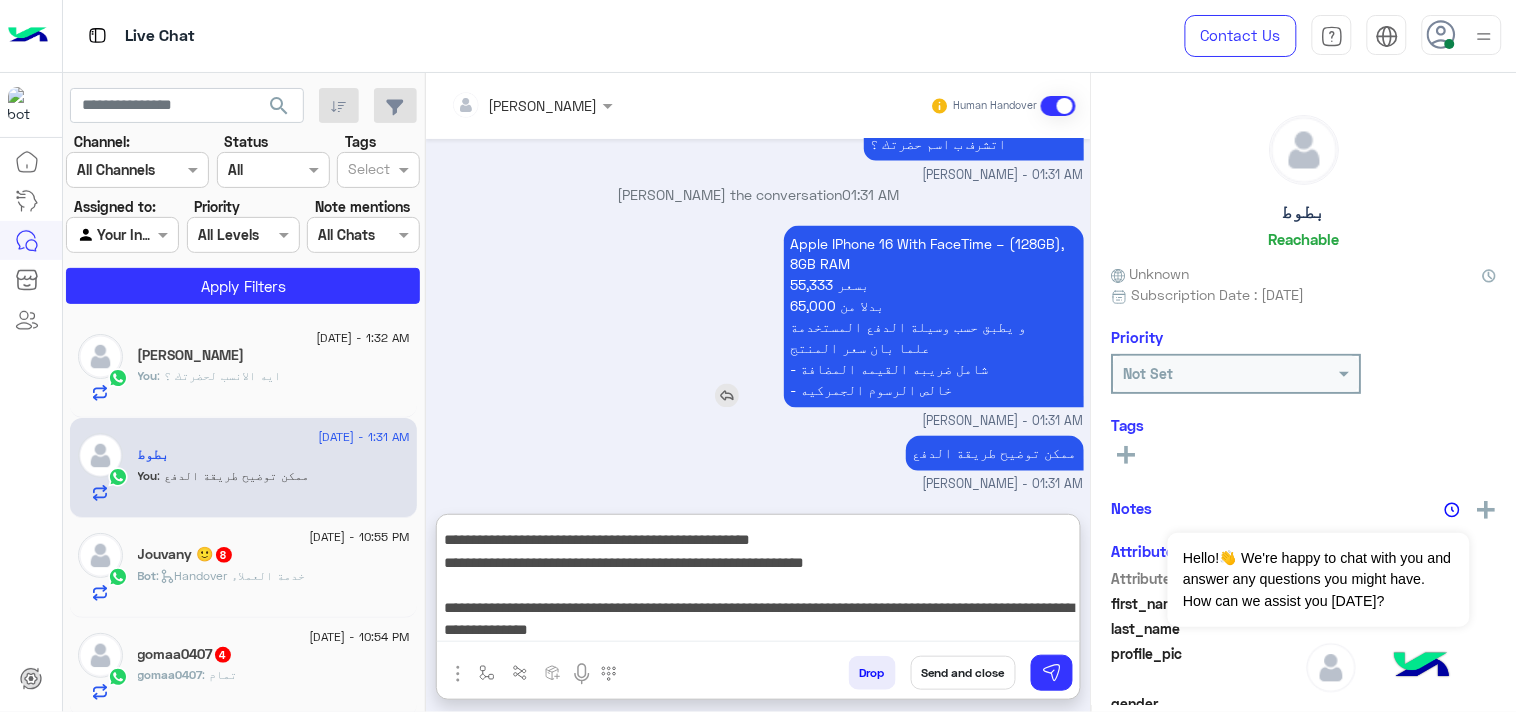 type on "**********" 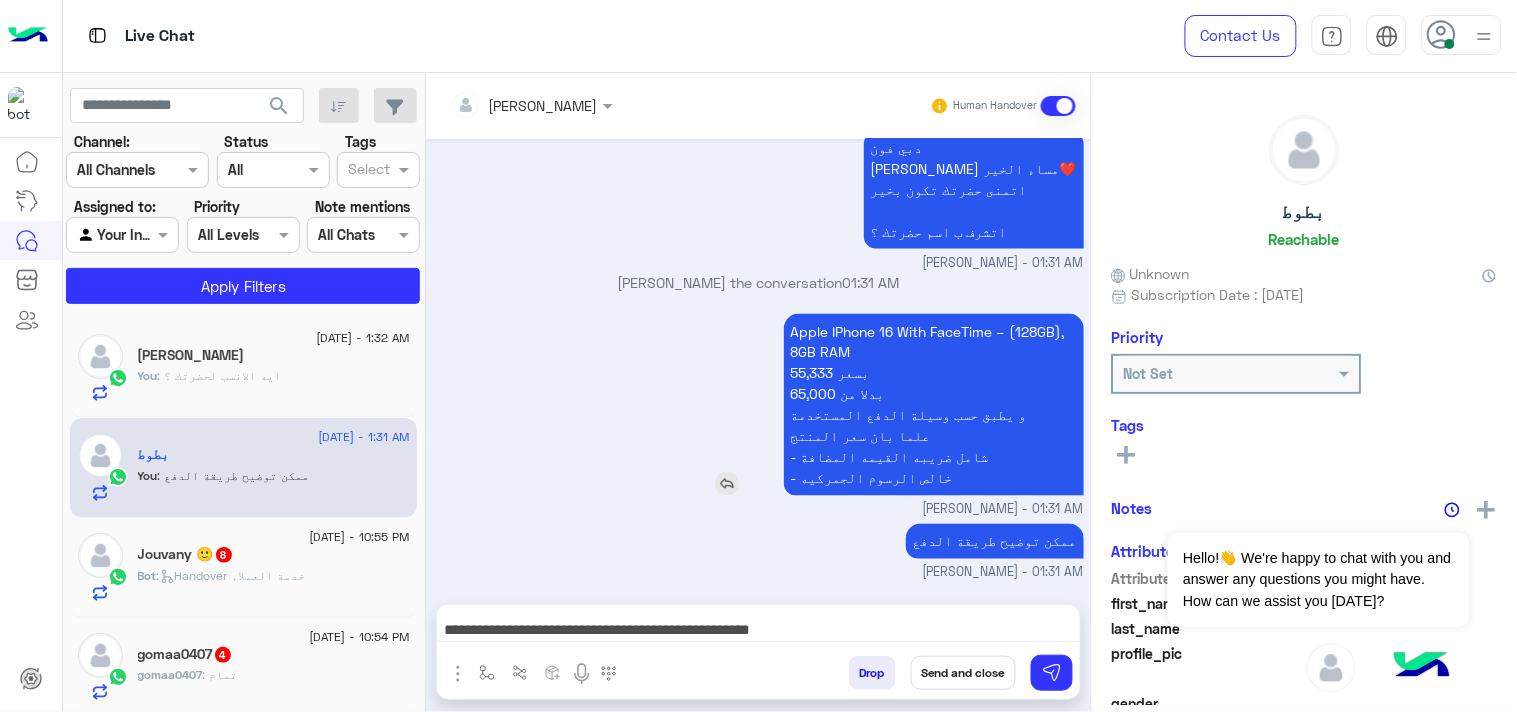 scroll, scrollTop: 767, scrollLeft: 0, axis: vertical 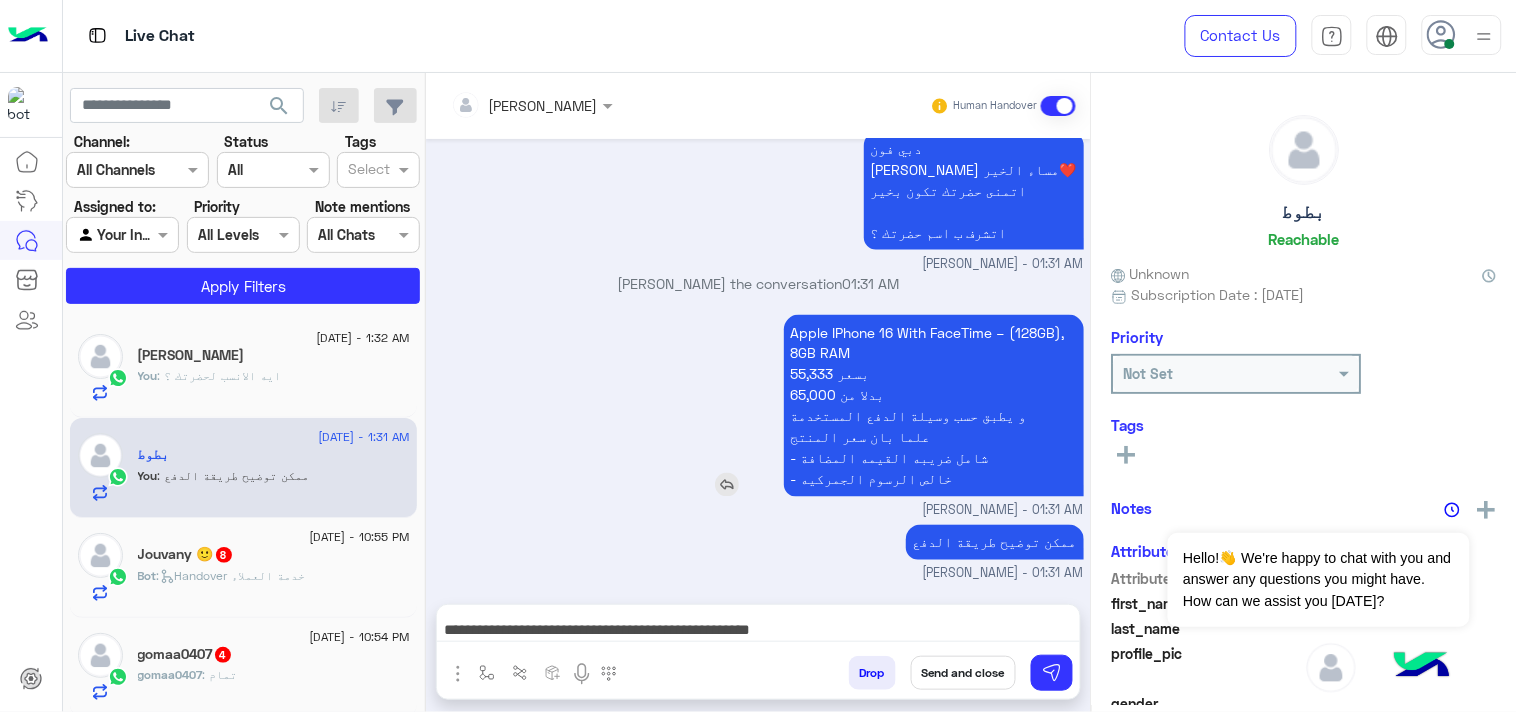 click on "Apple IPhone 16 With FaceTime – (128GB), 8GB RAM 55,333 بسعر 65,000 بدلا من  و يطبق حسب وسيلة الدفع المستخدمة علما بان سعر المنتج - شامل ضريبه القيمه المضافة - خالص الرسوم الجمركيه" at bounding box center [934, 406] 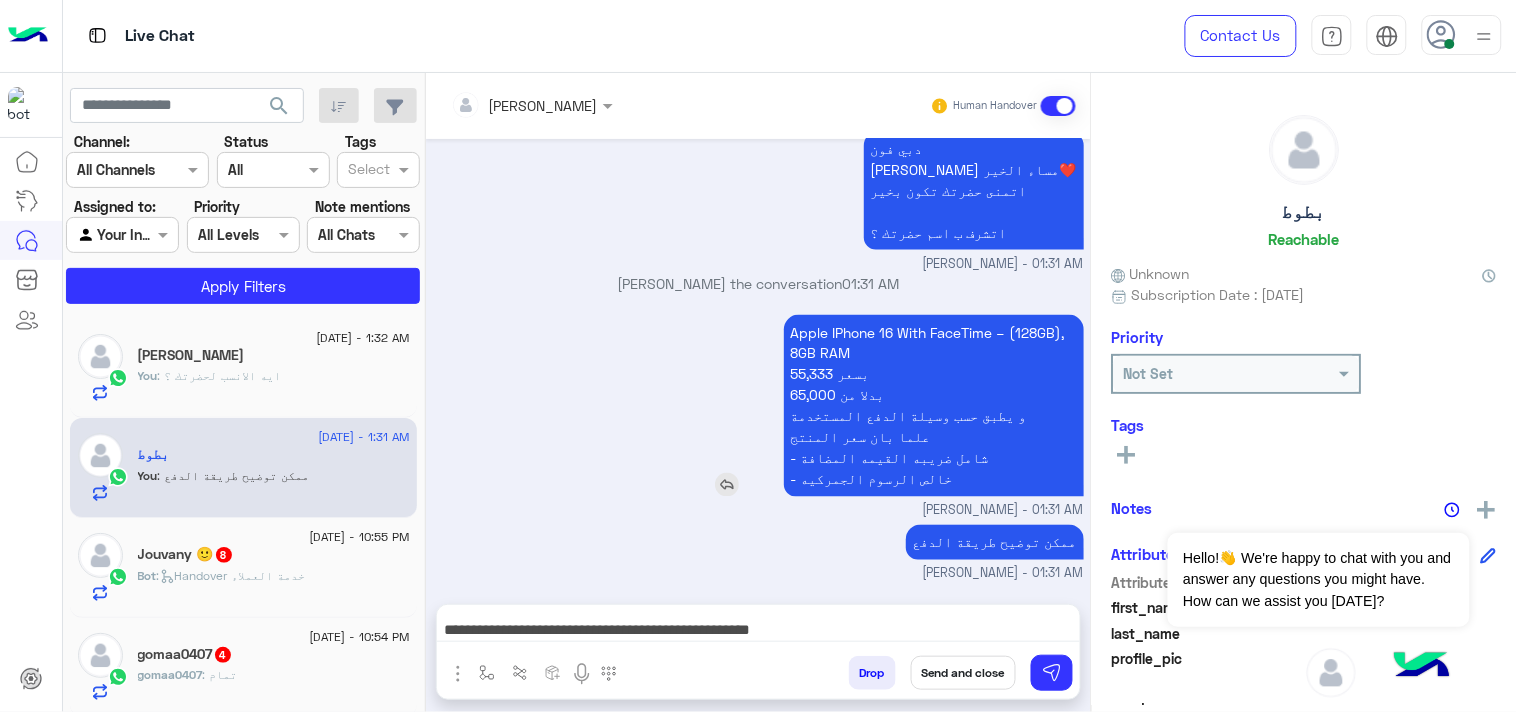 click on "Apple IPhone 16 With FaceTime – (128GB), 8GB RAM 55,333 بسعر 65,000 بدلا من  و يطبق حسب وسيلة الدفع المستخدمة علما بان سعر المنتج - شامل ضريبه القيمه المضافة - خالص الرسوم الجمركيه" at bounding box center (934, 406) 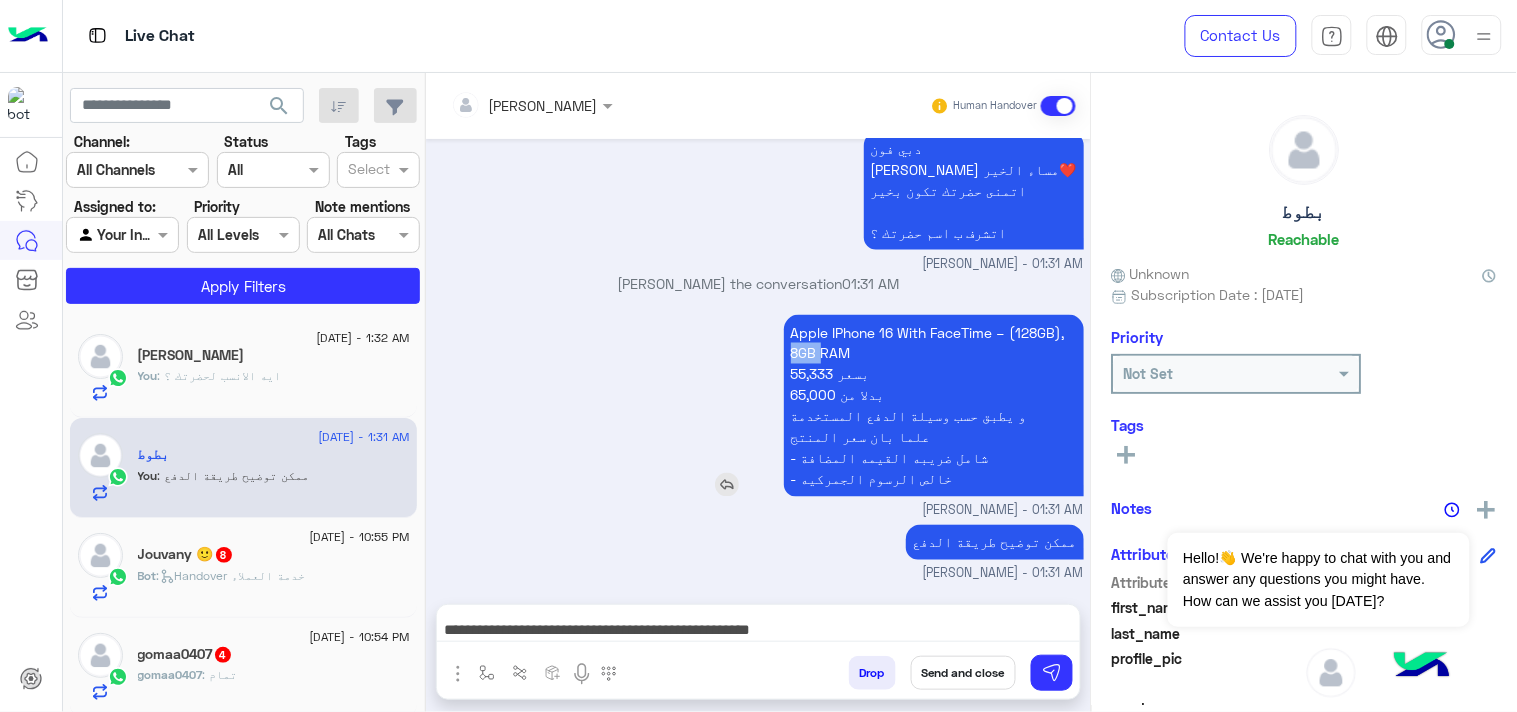click on "Apple IPhone 16 With FaceTime – (128GB), 8GB RAM 55,333 بسعر 65,000 بدلا من  و يطبق حسب وسيلة الدفع المستخدمة علما بان سعر المنتج - شامل ضريبه القيمه المضافة - خالص الرسوم الجمركيه" at bounding box center [934, 406] 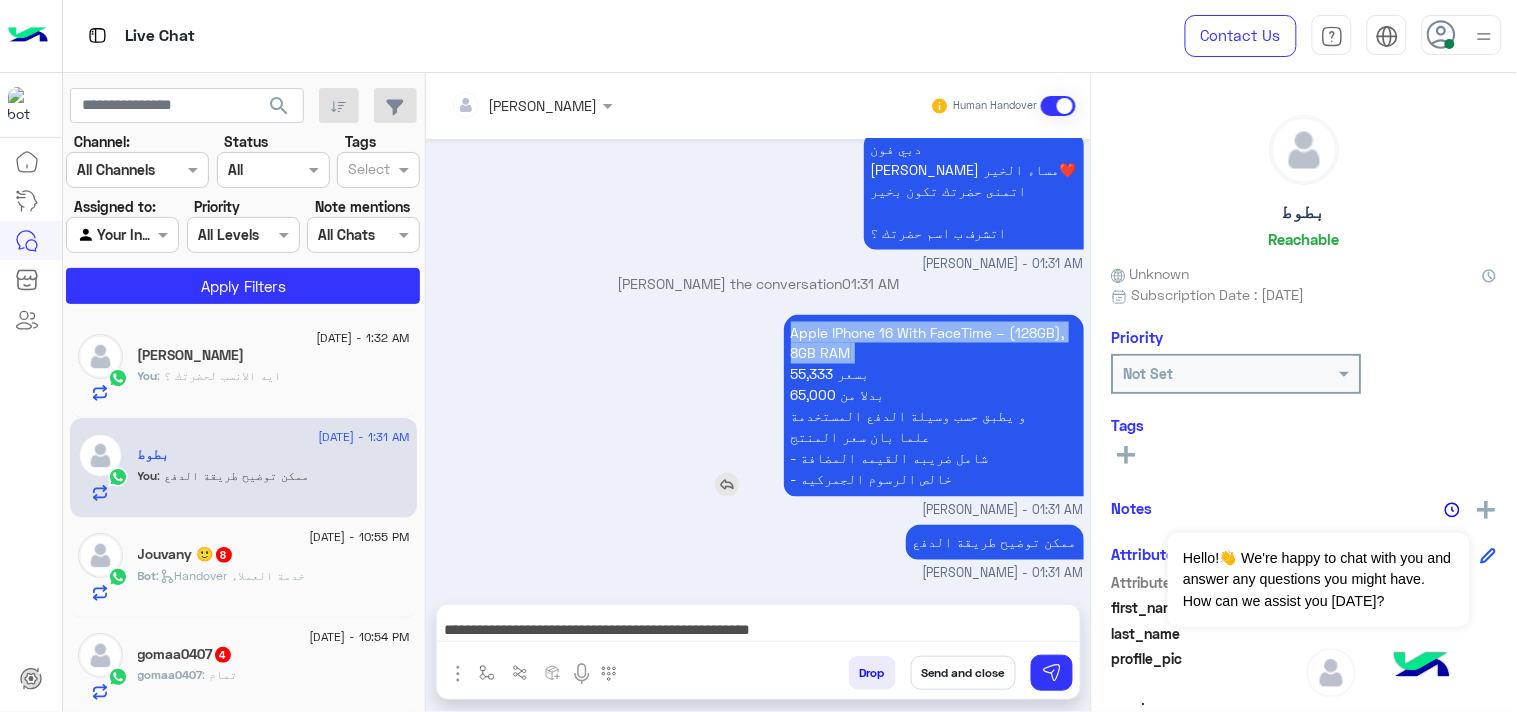 click on "Apple IPhone 16 With FaceTime – (128GB), 8GB RAM 55,333 بسعر 65,000 بدلا من  و يطبق حسب وسيلة الدفع المستخدمة علما بان سعر المنتج - شامل ضريبه القيمه المضافة - خالص الرسوم الجمركيه" at bounding box center (934, 406) 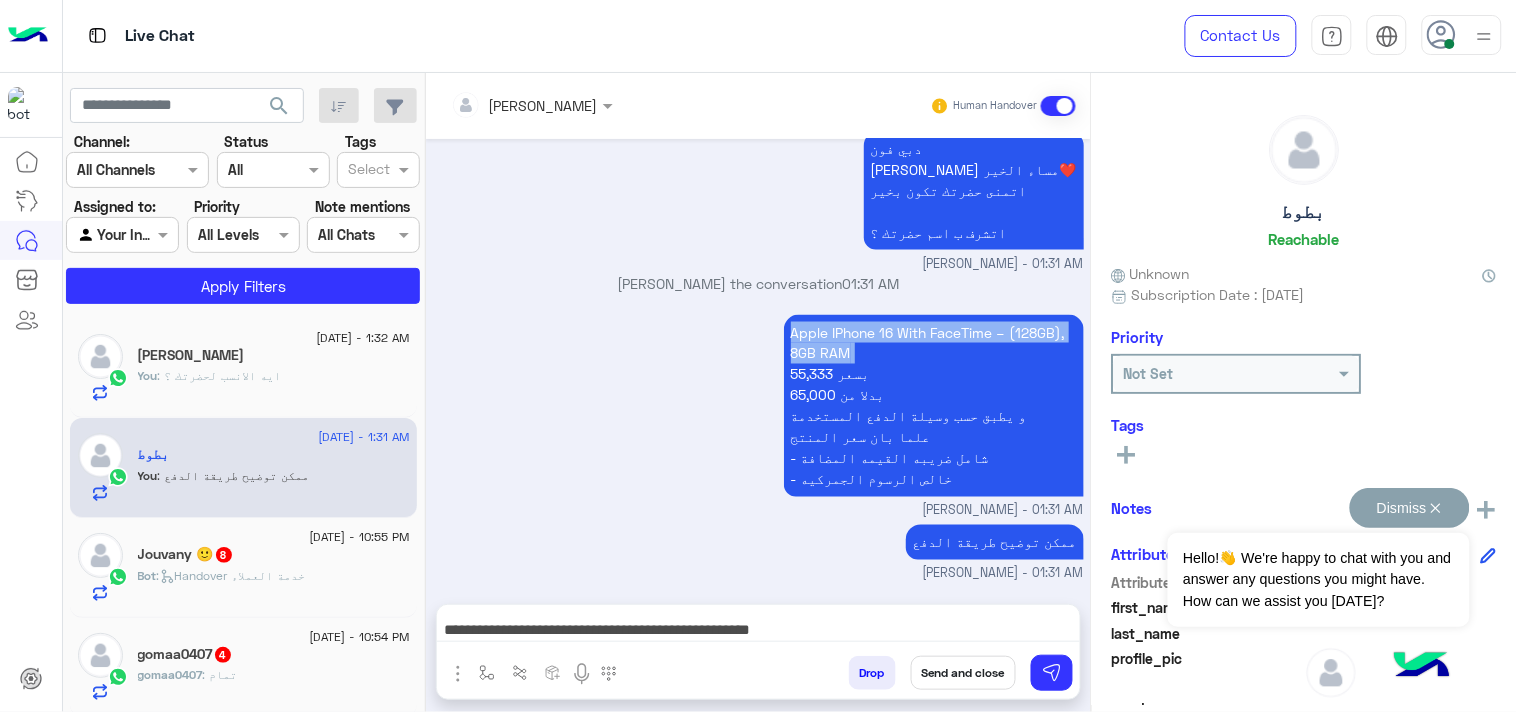 click on "Dismiss ✕" at bounding box center (1410, 508) 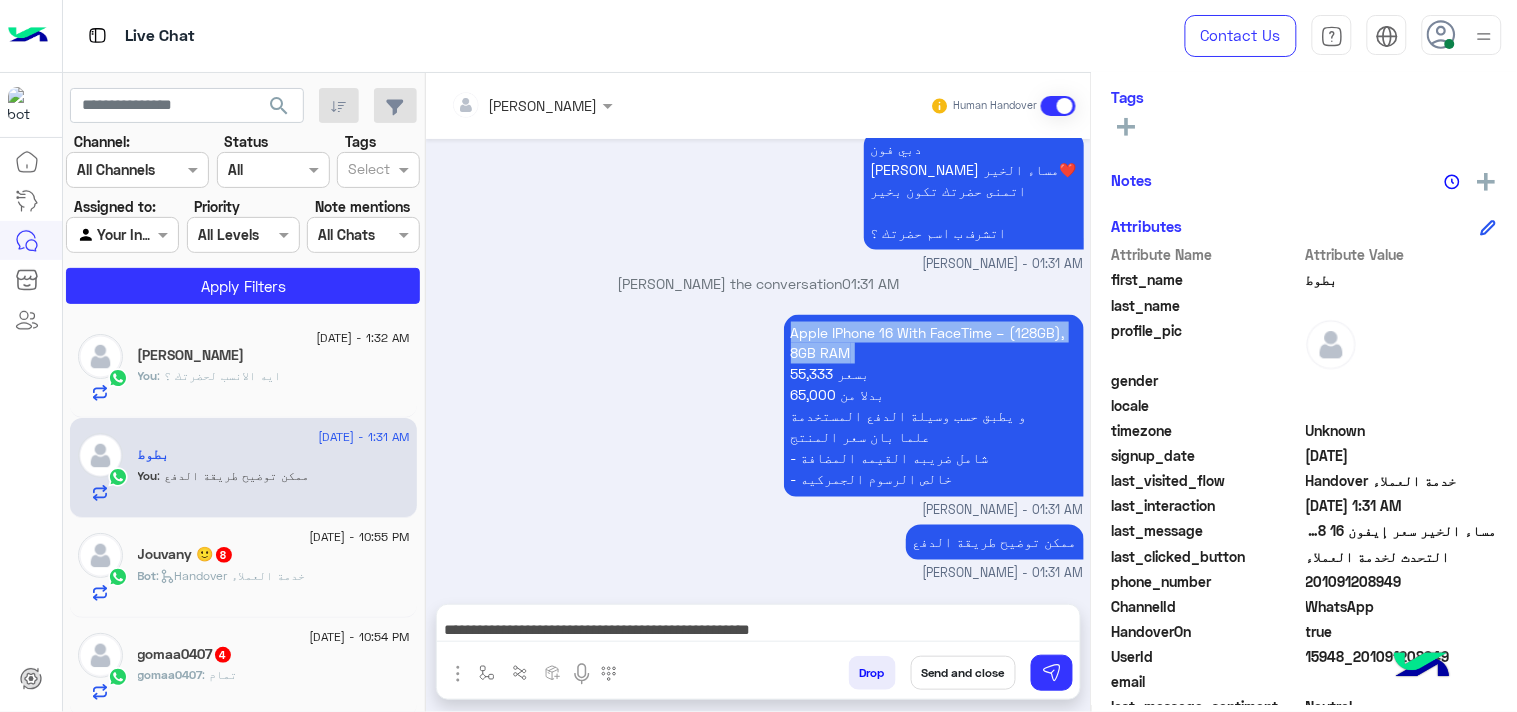 scroll, scrollTop: 387, scrollLeft: 0, axis: vertical 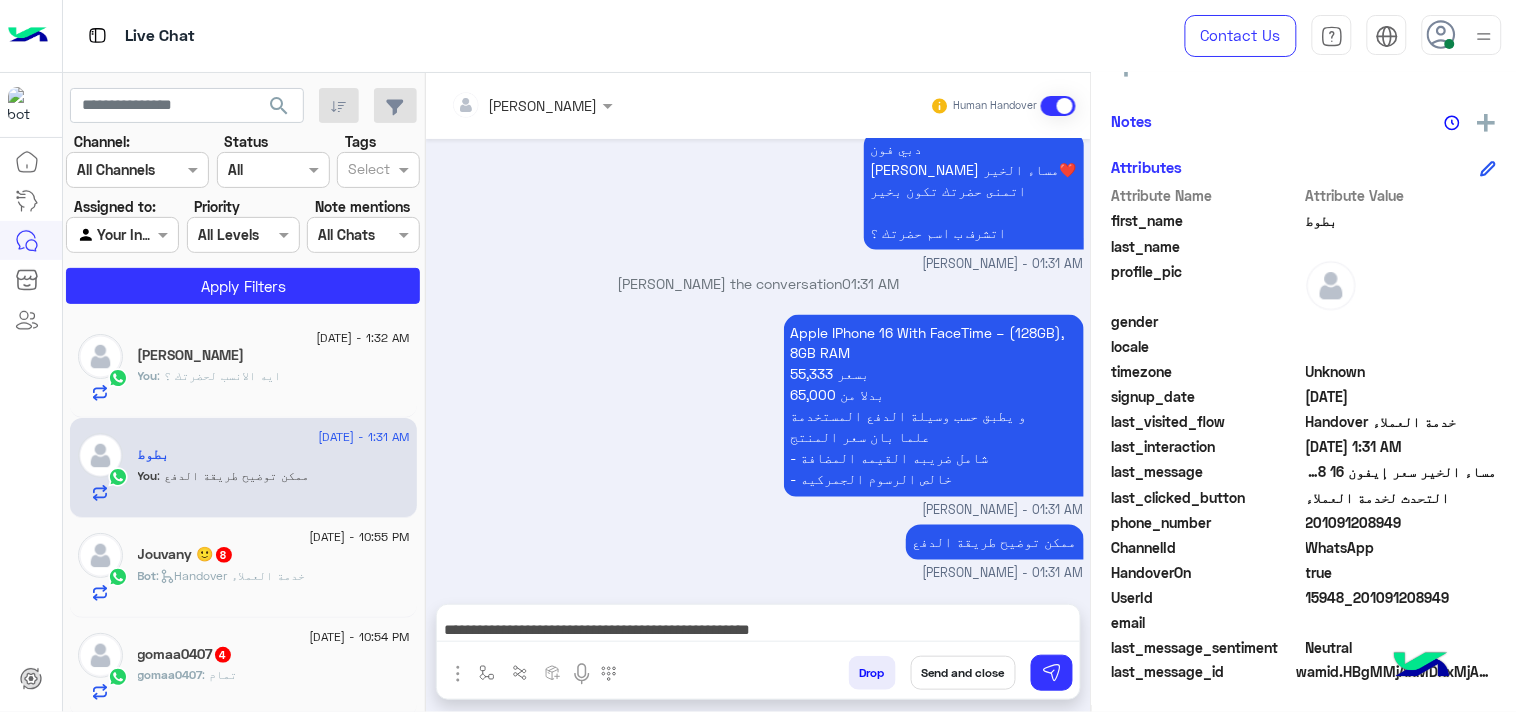click on "201091208949" 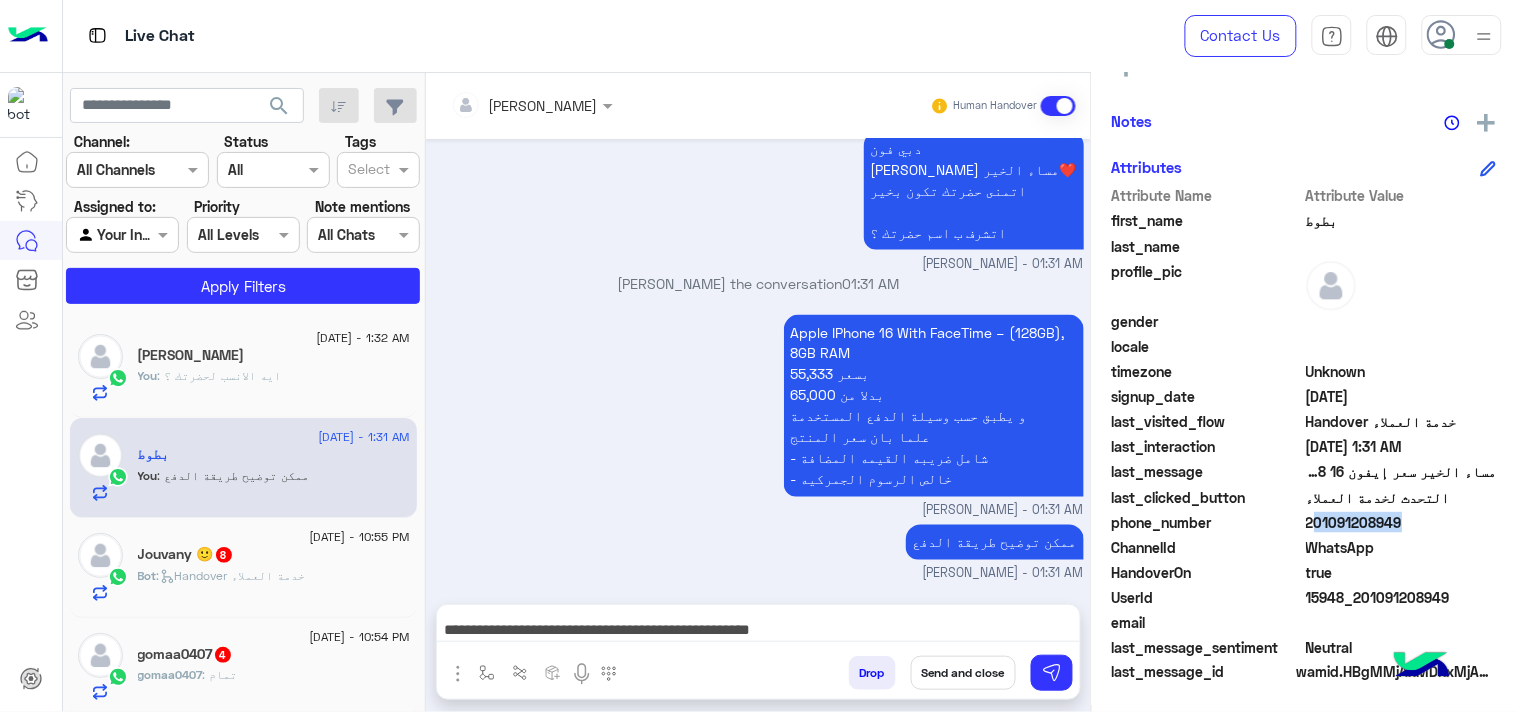 click on "201091208949" 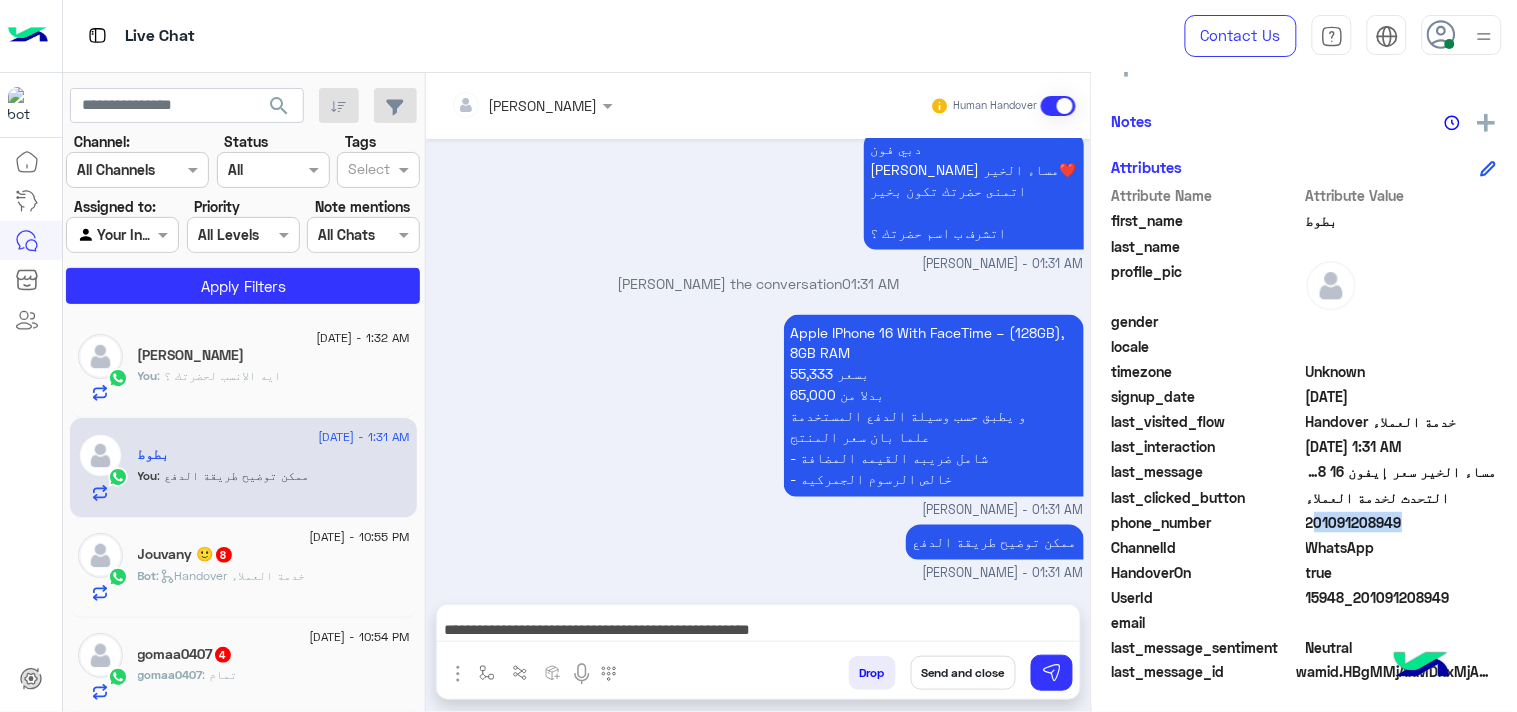 click on "Send and close" at bounding box center (963, 673) 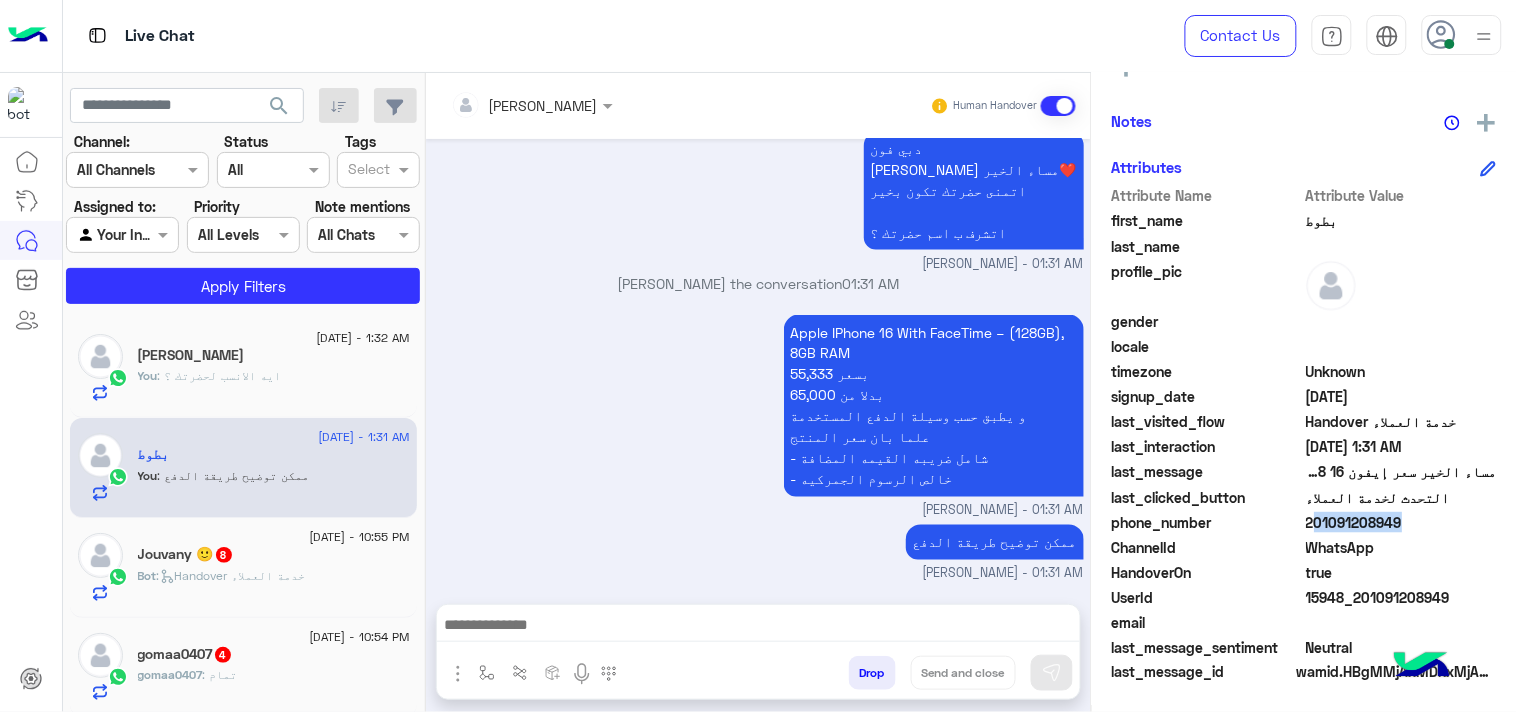 scroll, scrollTop: 0, scrollLeft: 0, axis: both 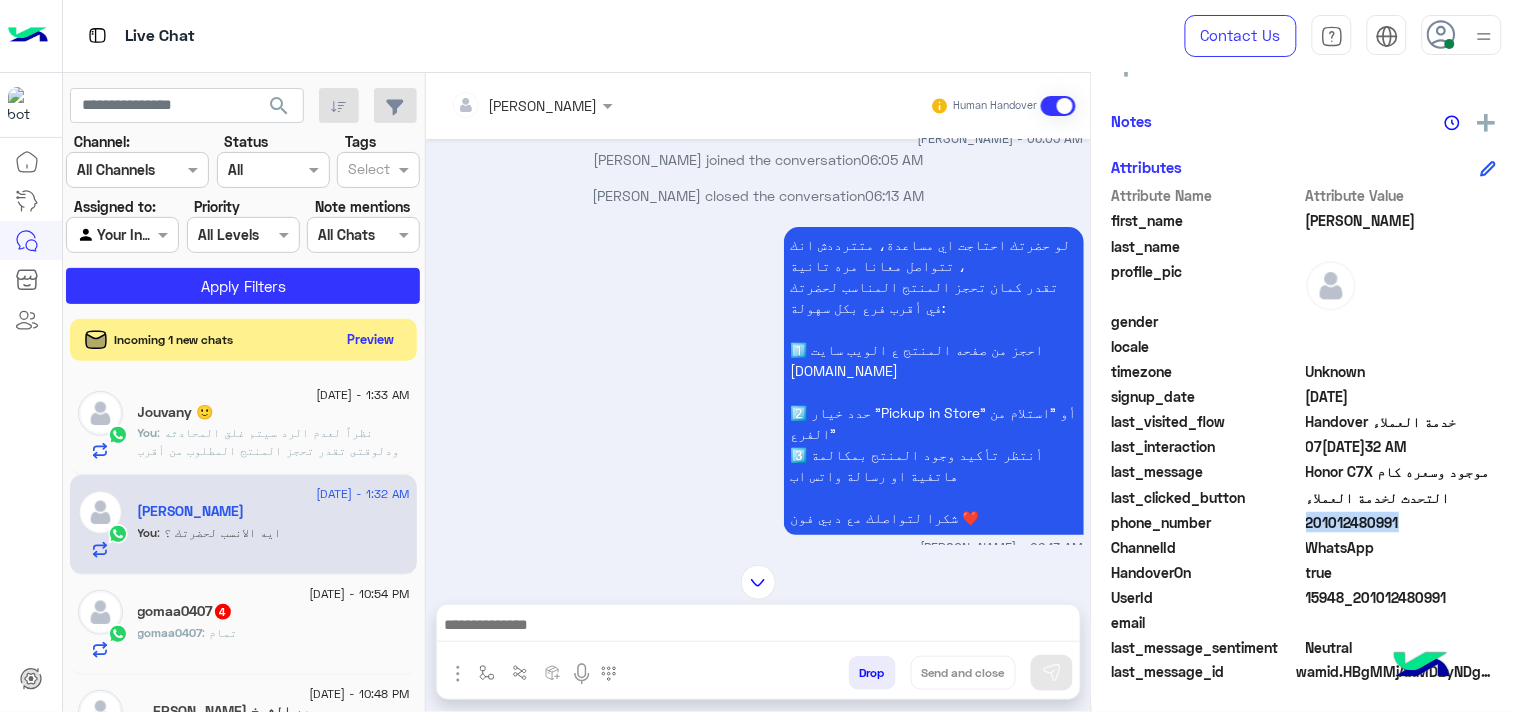 click on "Preview" 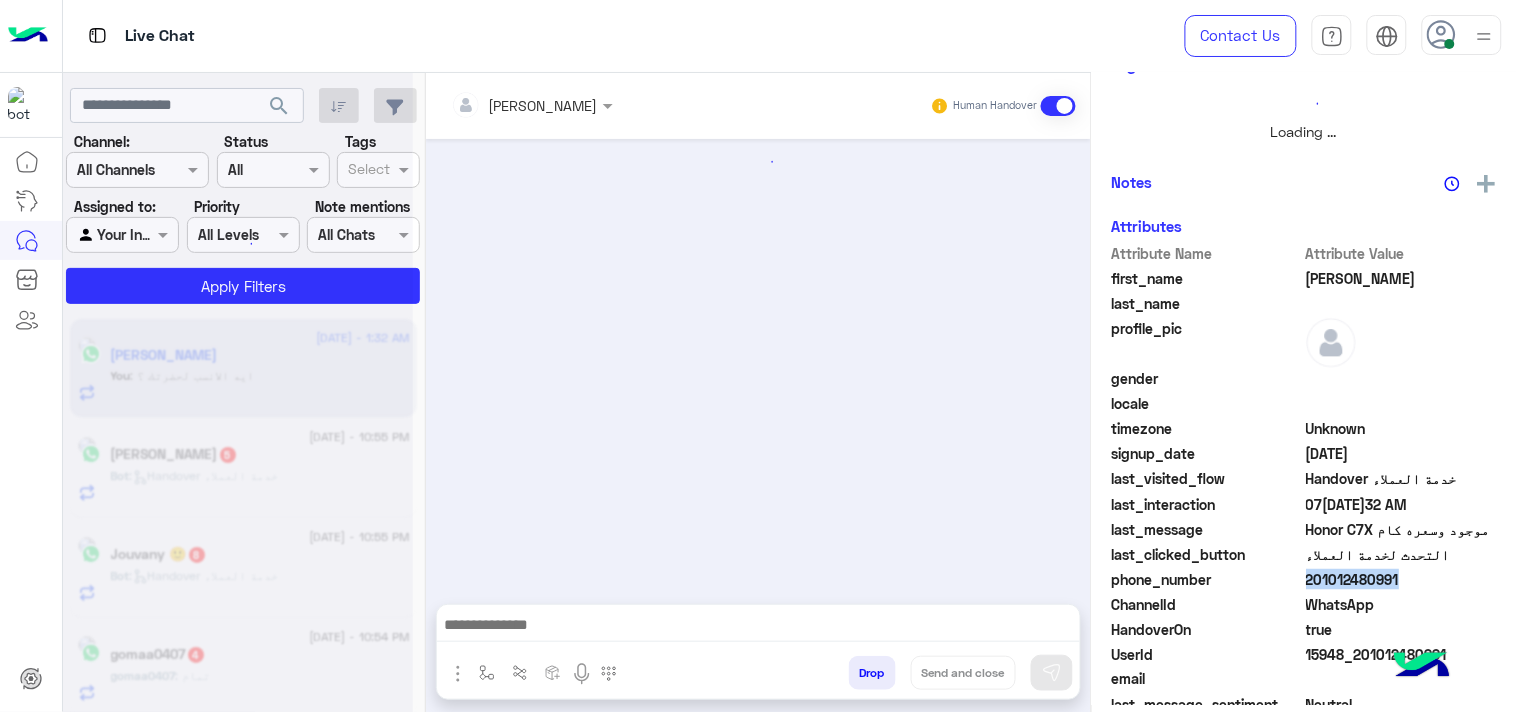 scroll, scrollTop: 446, scrollLeft: 0, axis: vertical 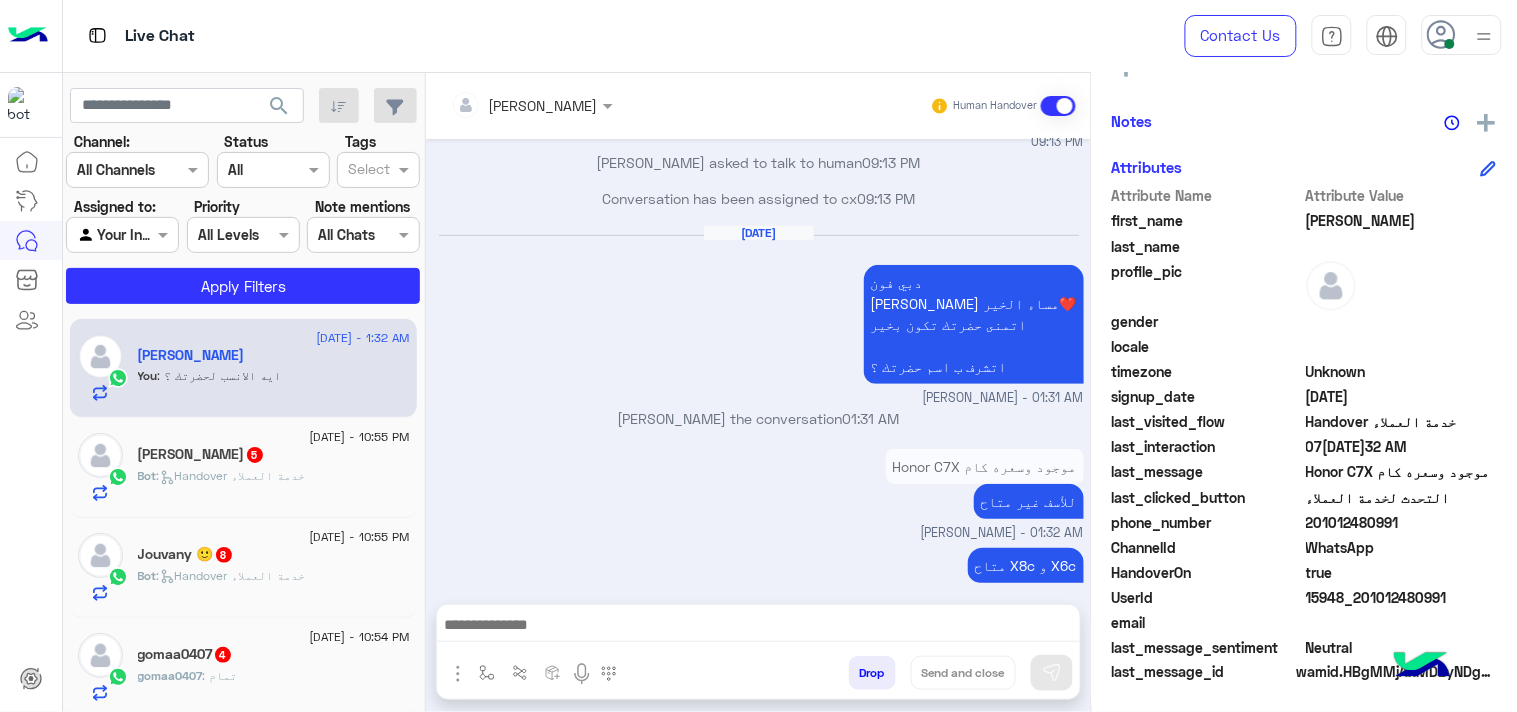 click at bounding box center (758, 627) 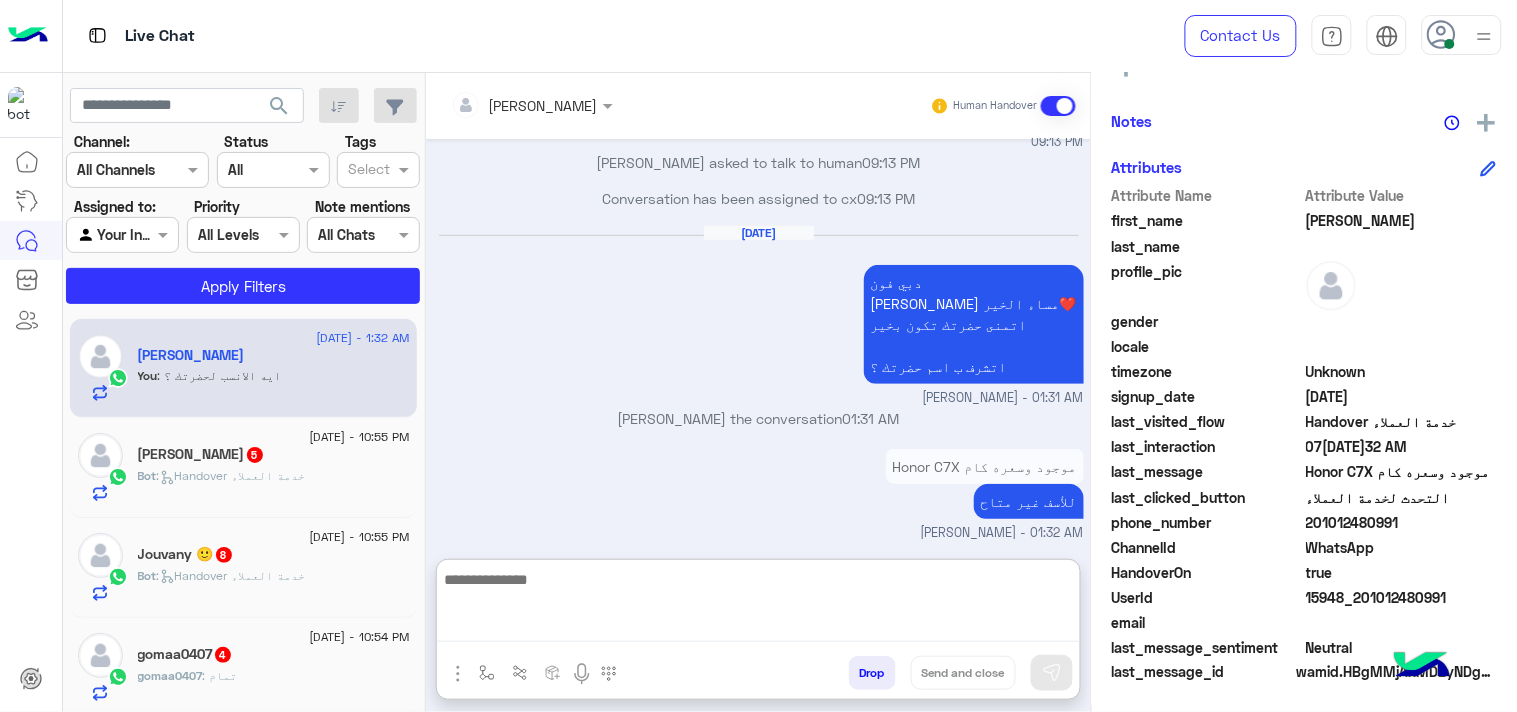 paste on "**********" 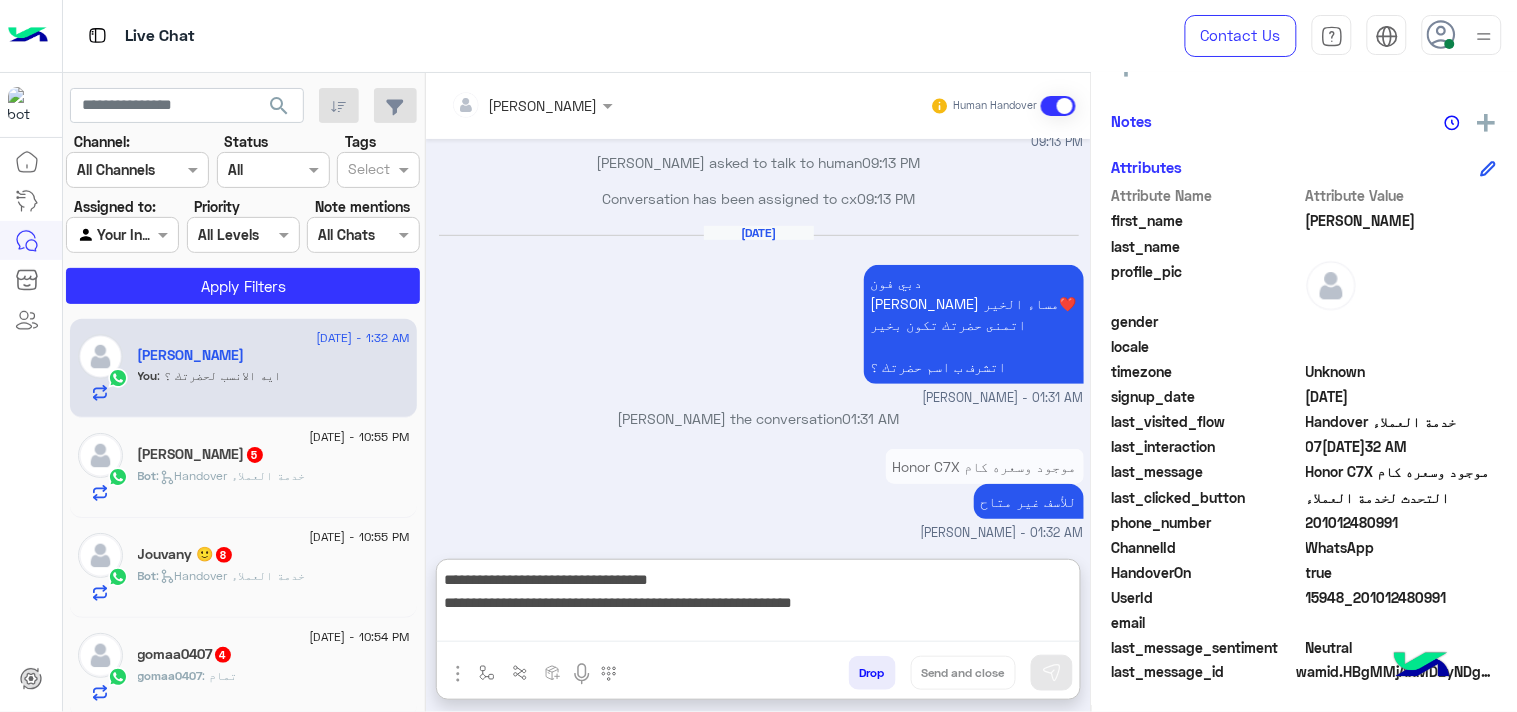 scroll, scrollTop: 132, scrollLeft: 0, axis: vertical 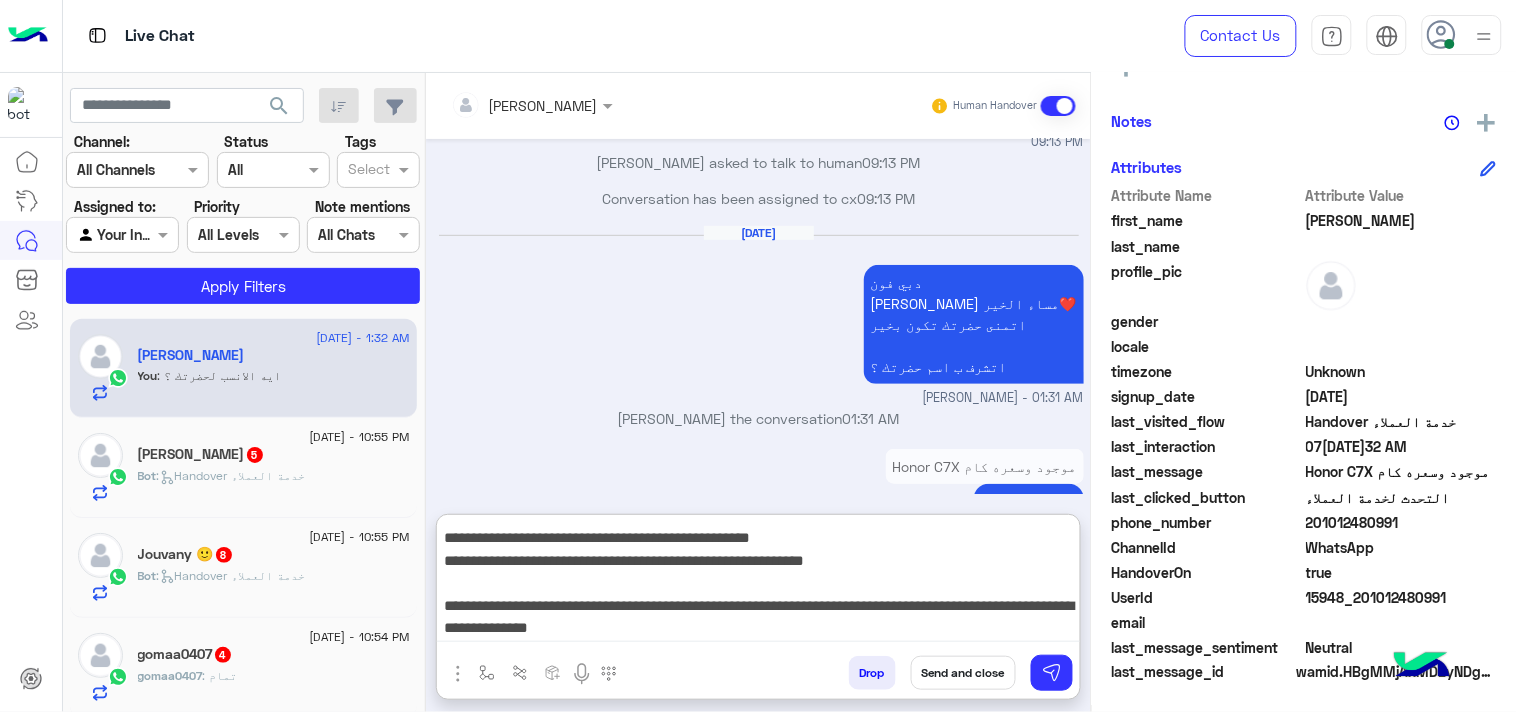 click on "**********" at bounding box center (758, 582) 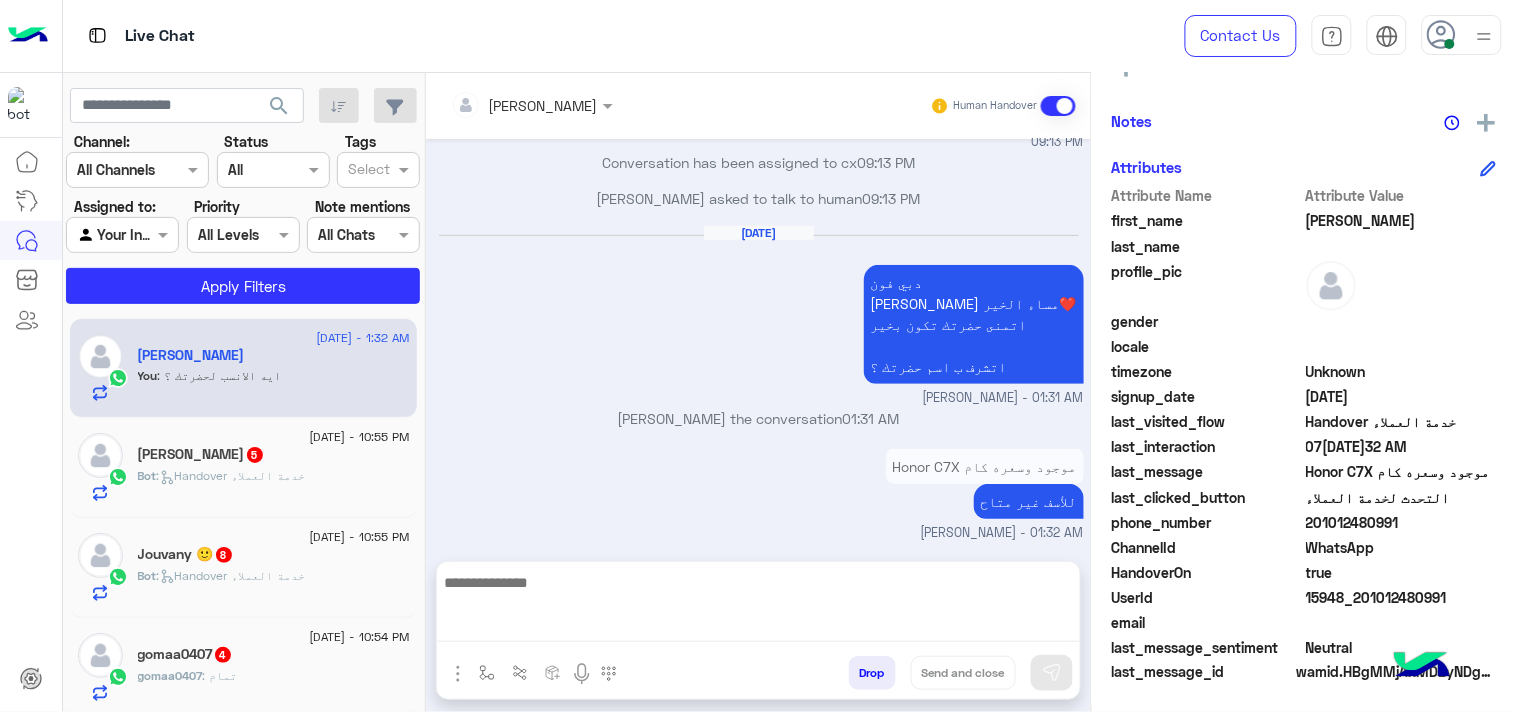 scroll, scrollTop: 0, scrollLeft: 0, axis: both 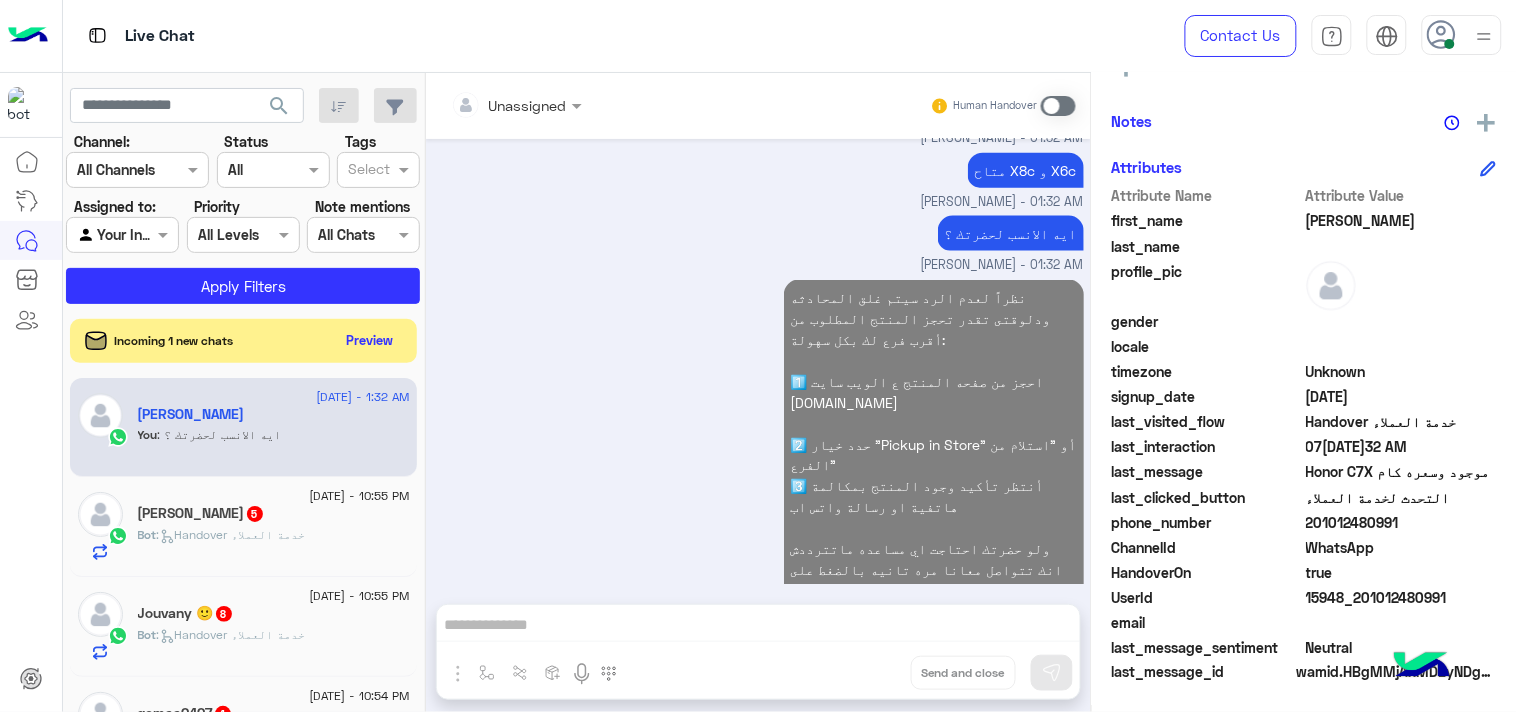 click at bounding box center [516, 104] 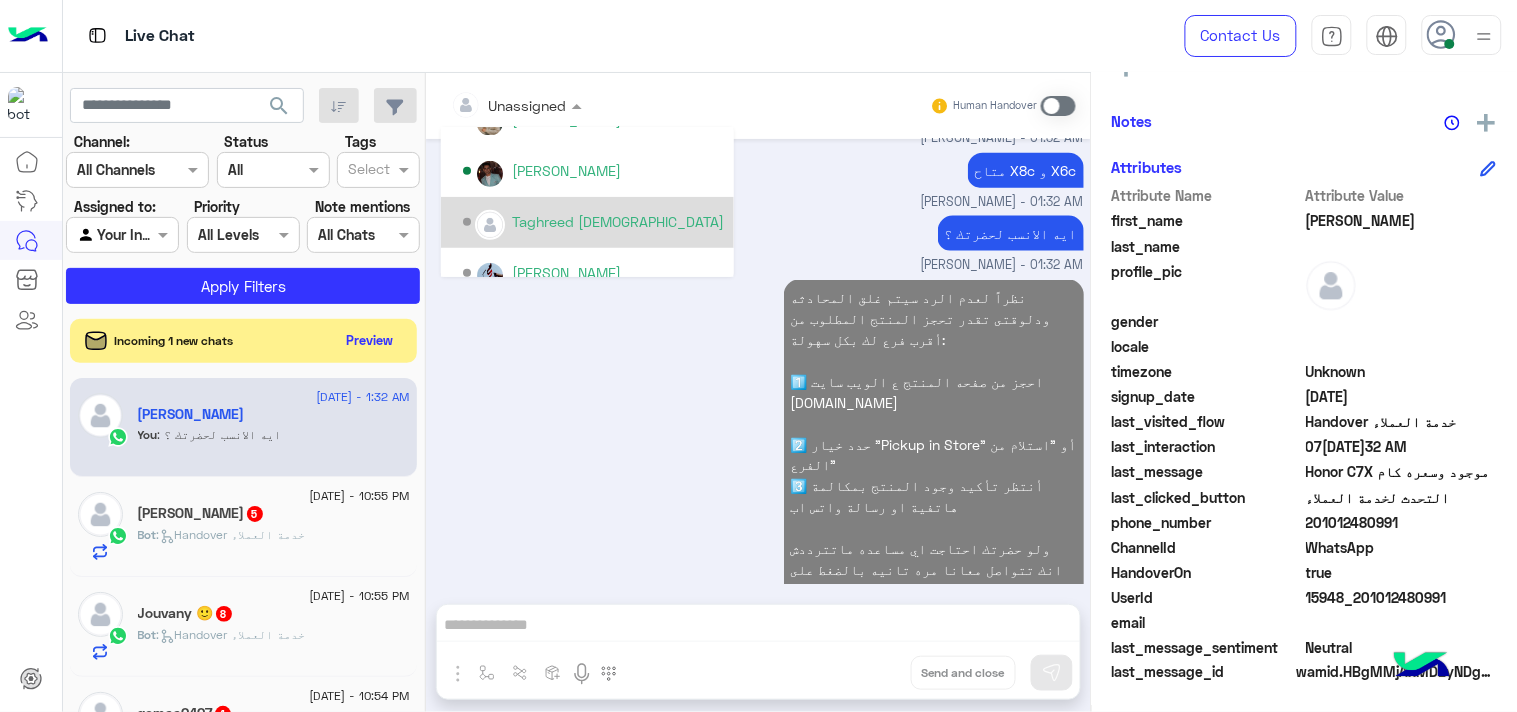 scroll, scrollTop: 111, scrollLeft: 0, axis: vertical 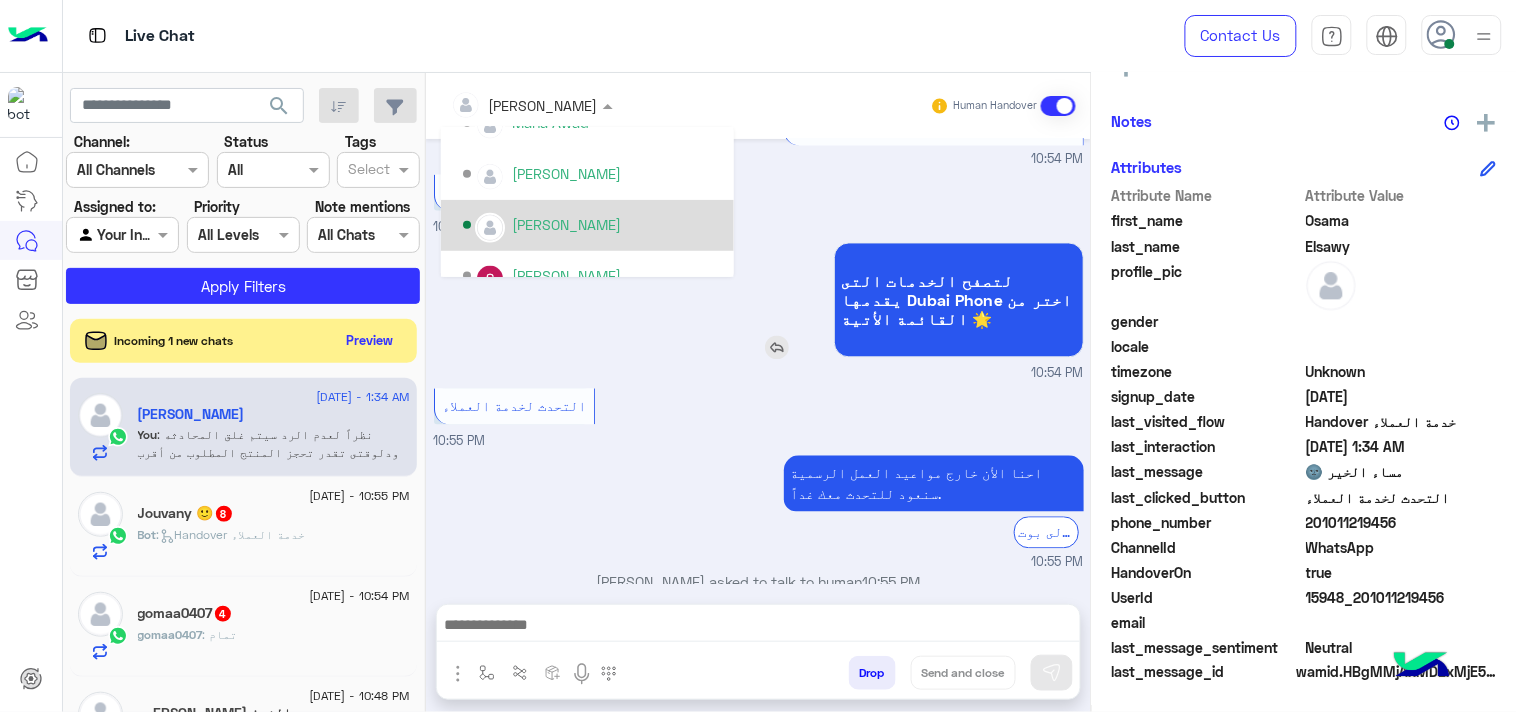 click on "لتصفح الخدمات التى يقدمها Dubai Phone اختر من القائمة الأتية 🌟" at bounding box center (902, 301) 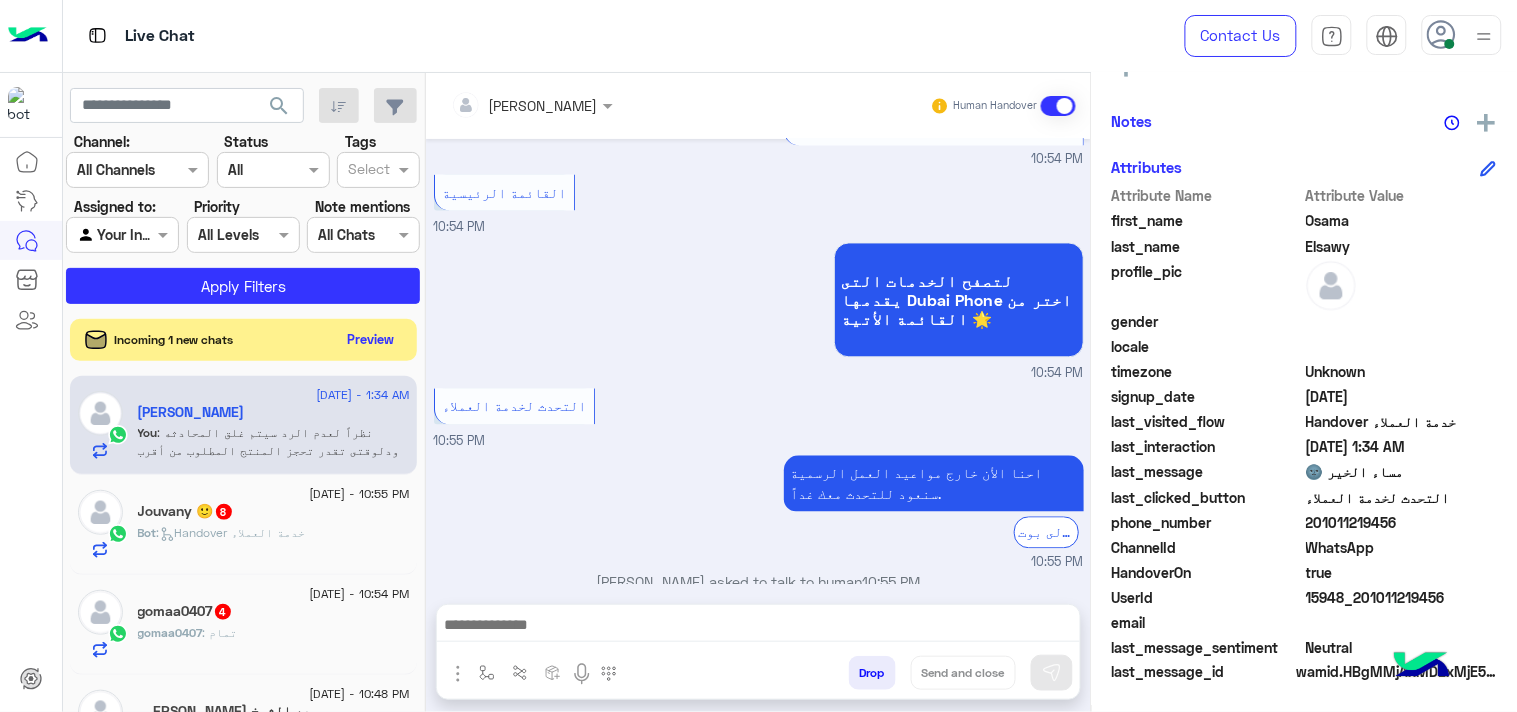 click on "Preview" 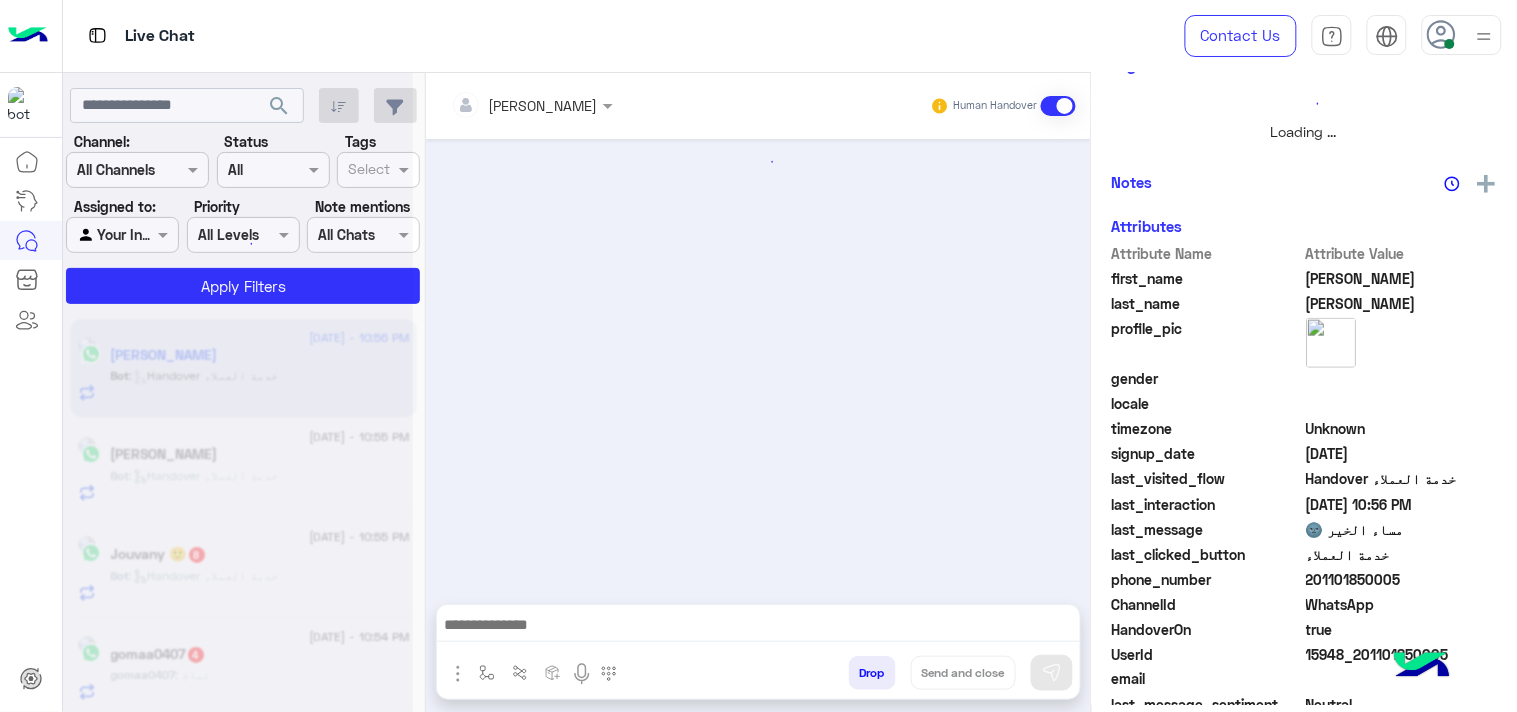 scroll, scrollTop: 446, scrollLeft: 0, axis: vertical 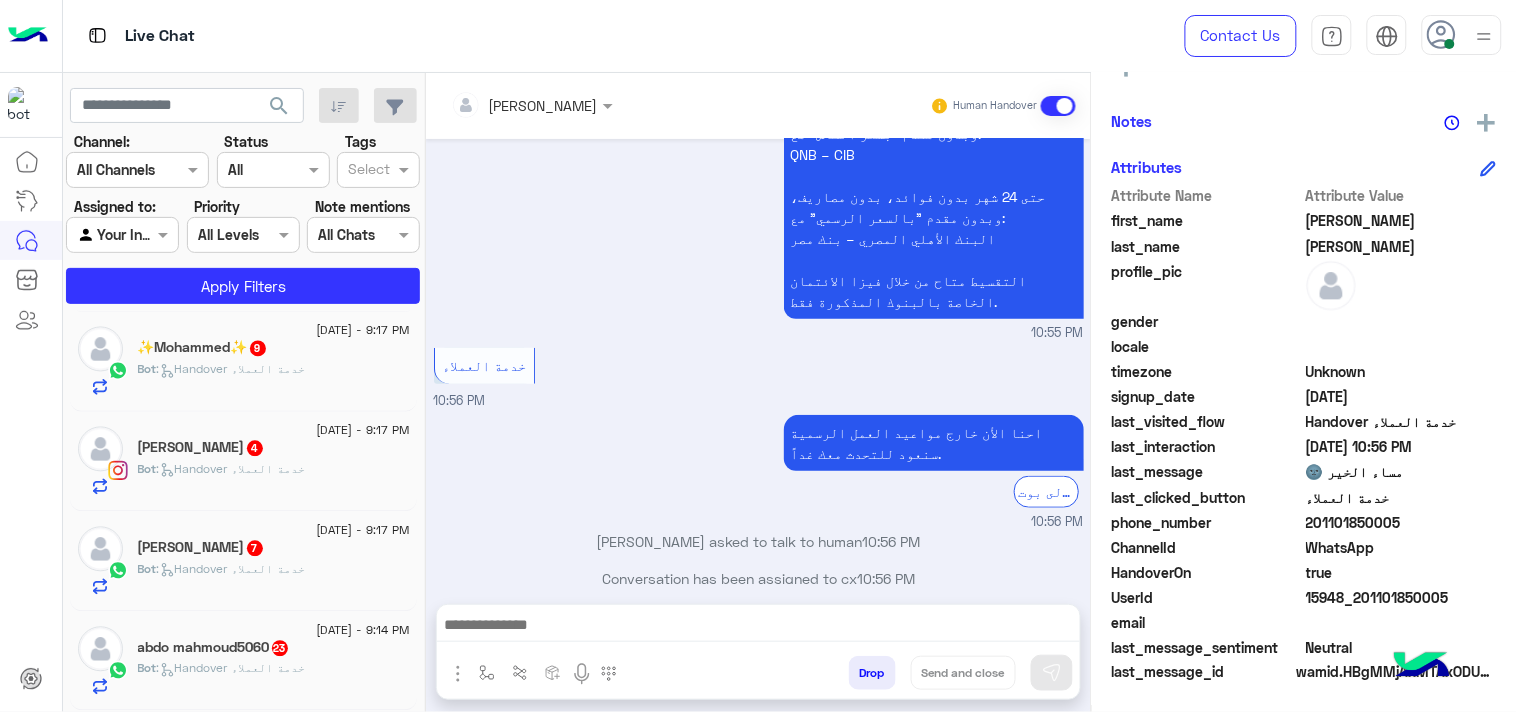 click on "Bot :   Handover خدمة العملاء" 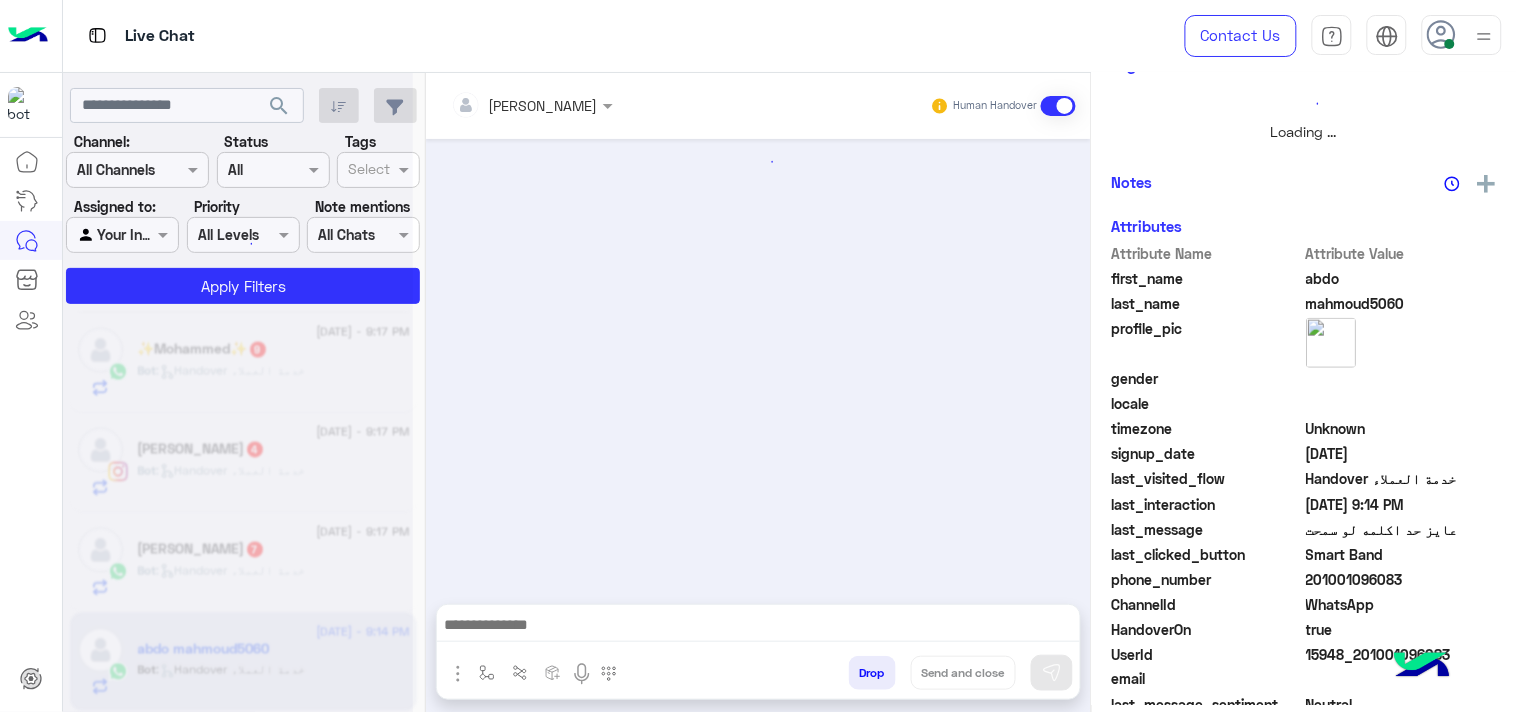scroll, scrollTop: 446, scrollLeft: 0, axis: vertical 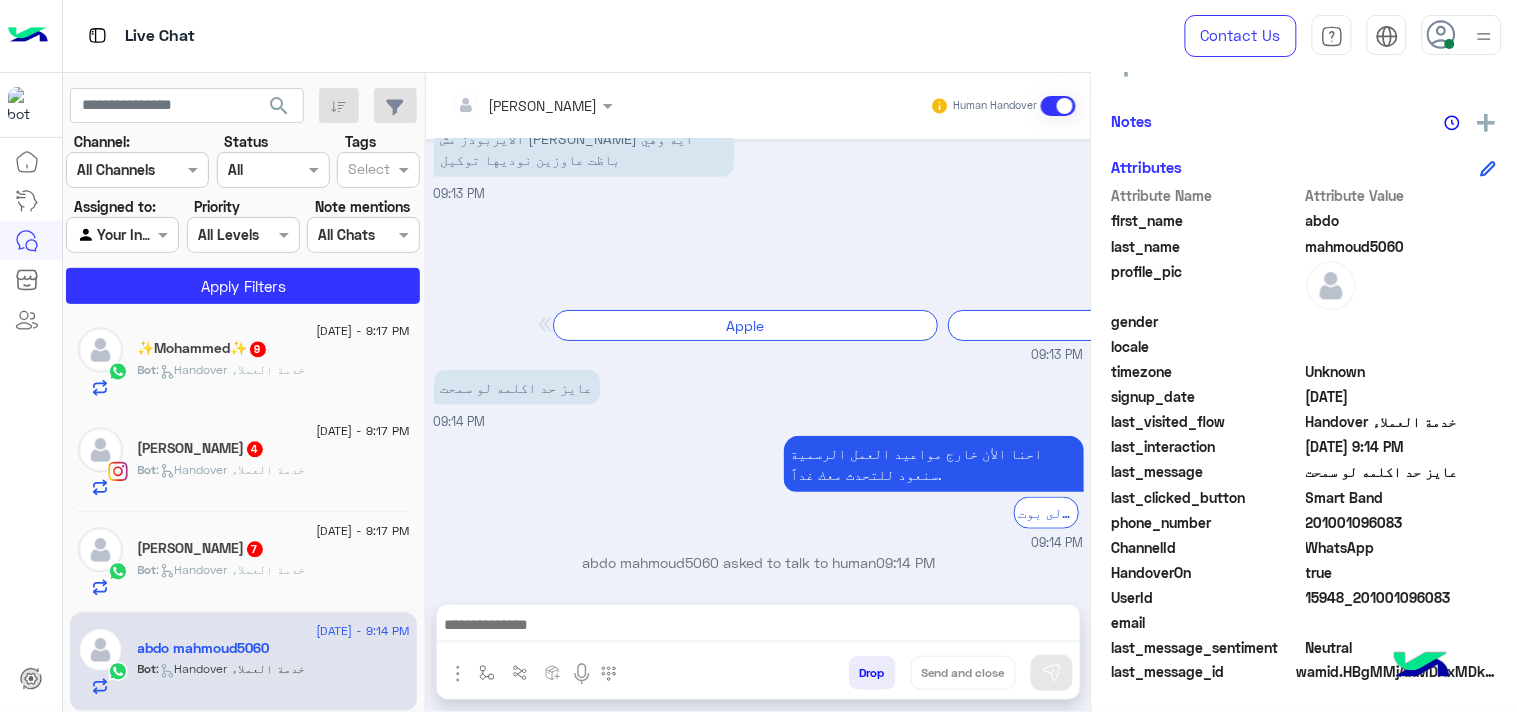 click at bounding box center (758, 627) 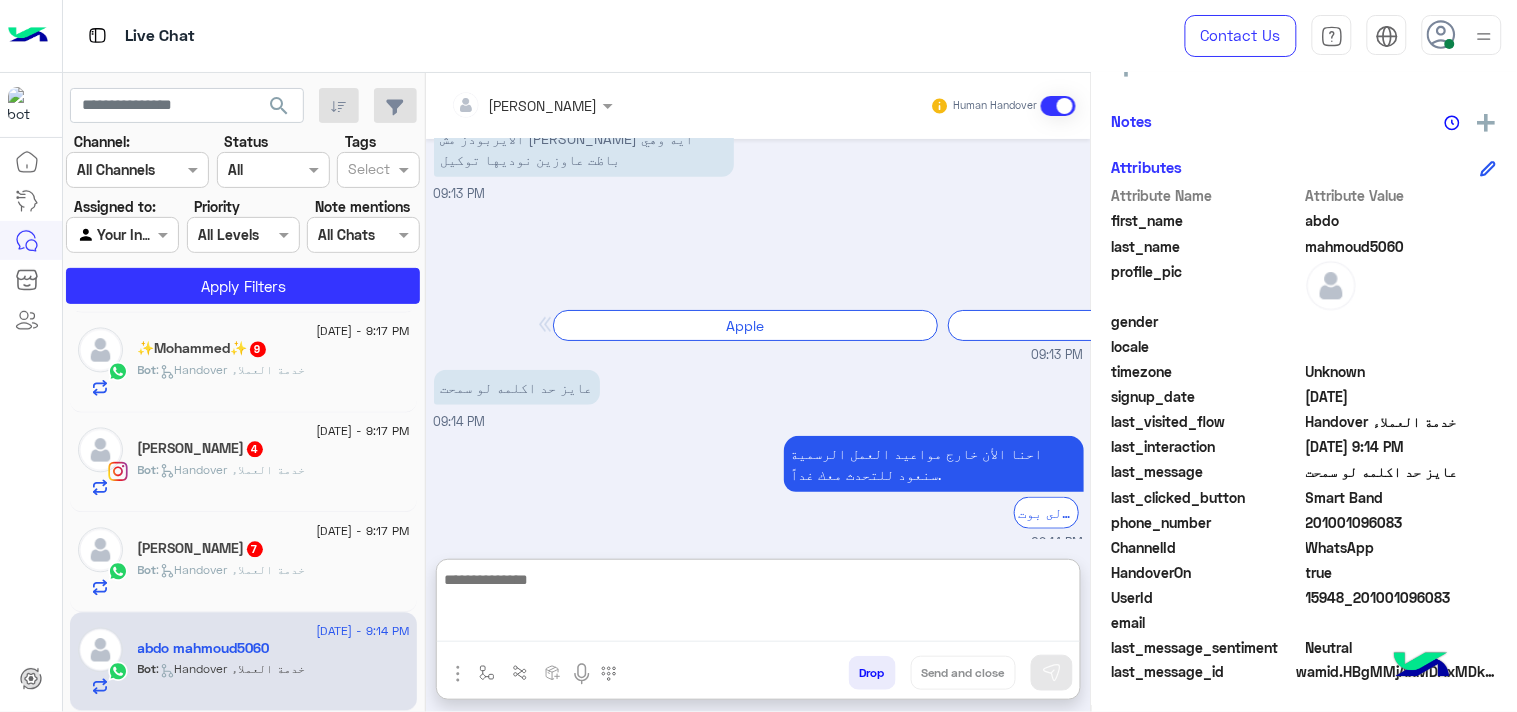 paste on "**********" 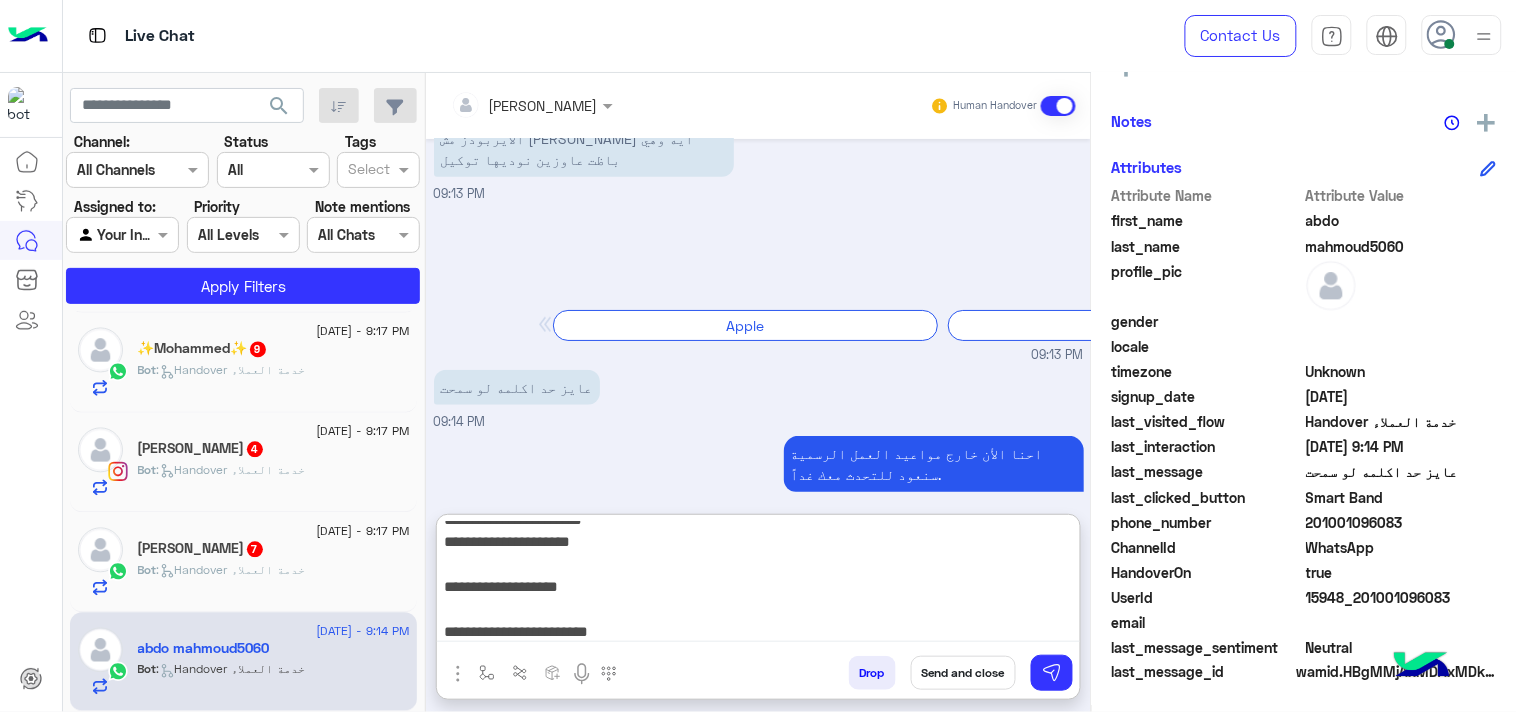 click on "**********" at bounding box center [758, 582] 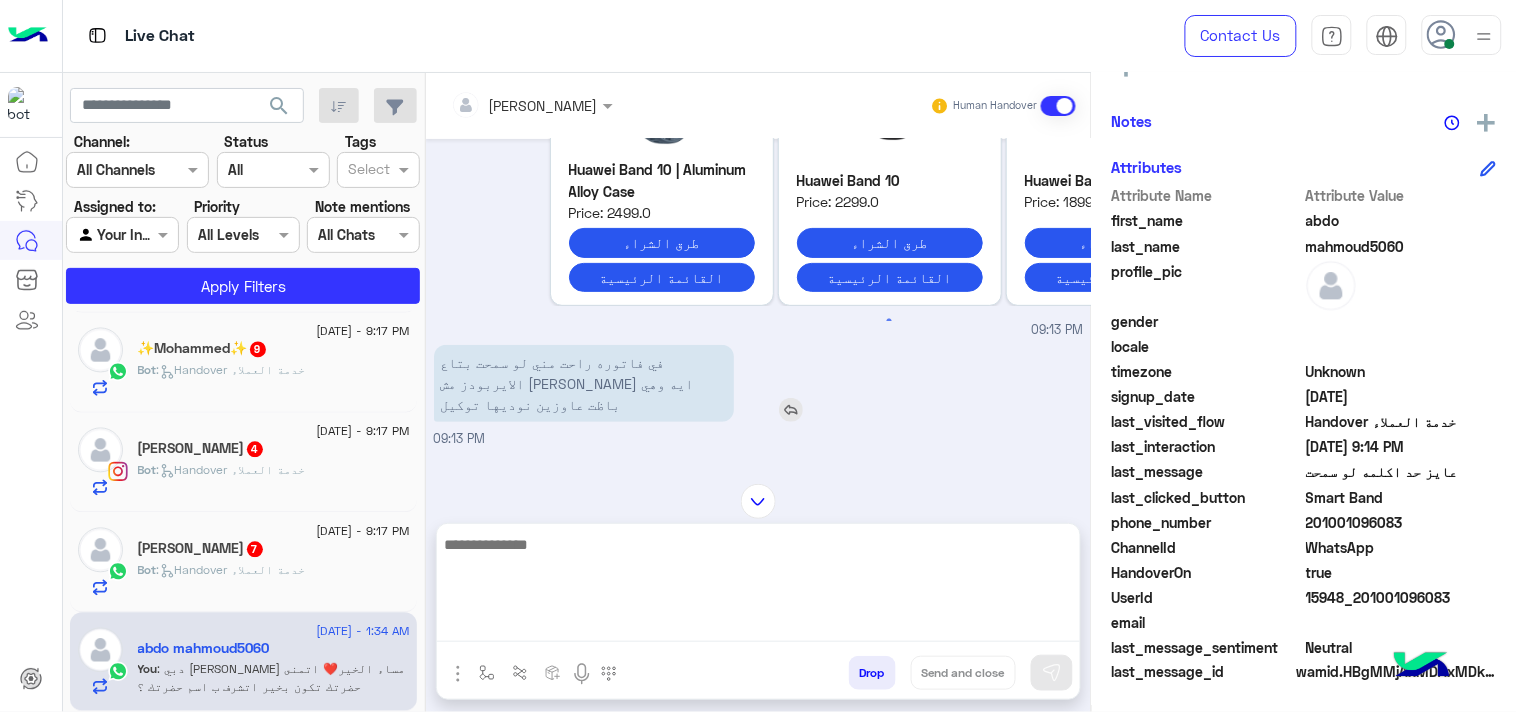 click at bounding box center (791, 410) 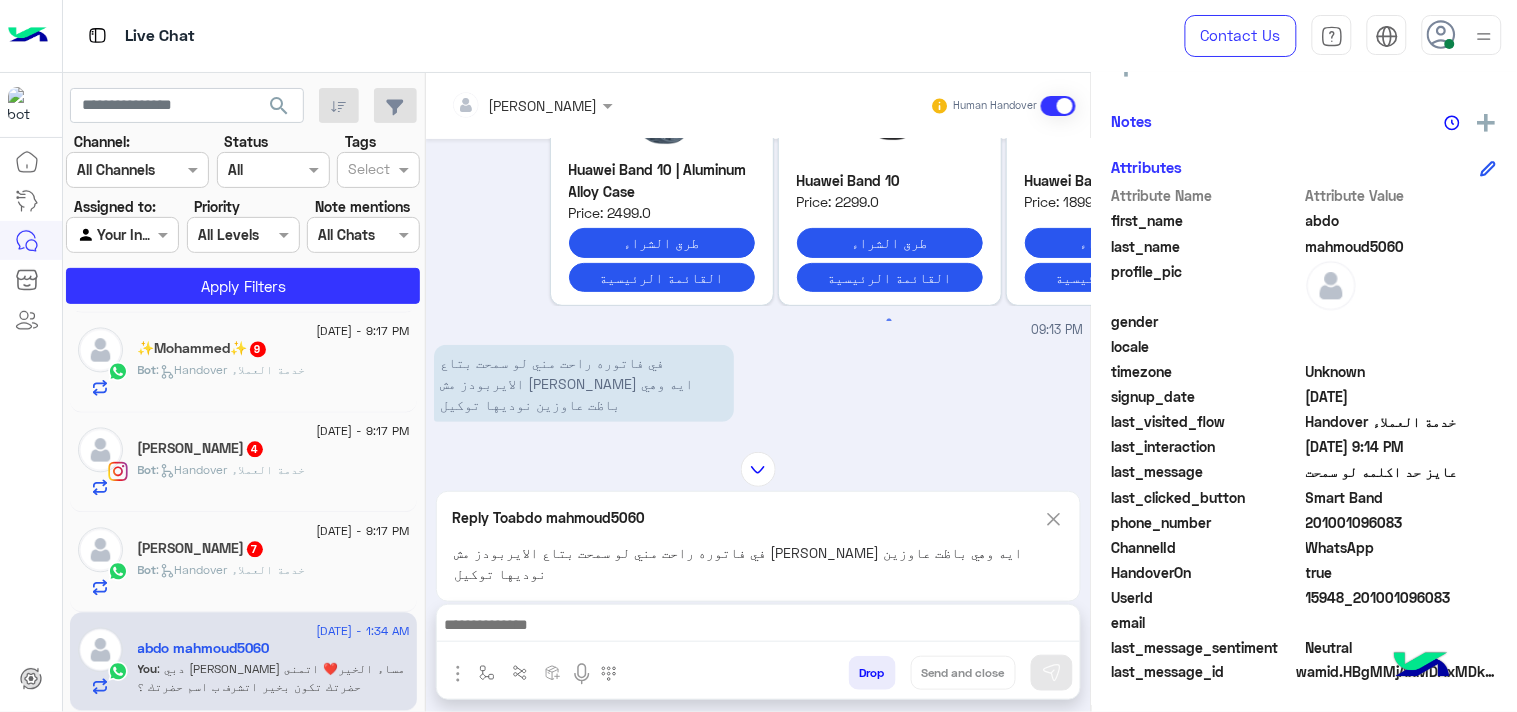 click on "201001096083" 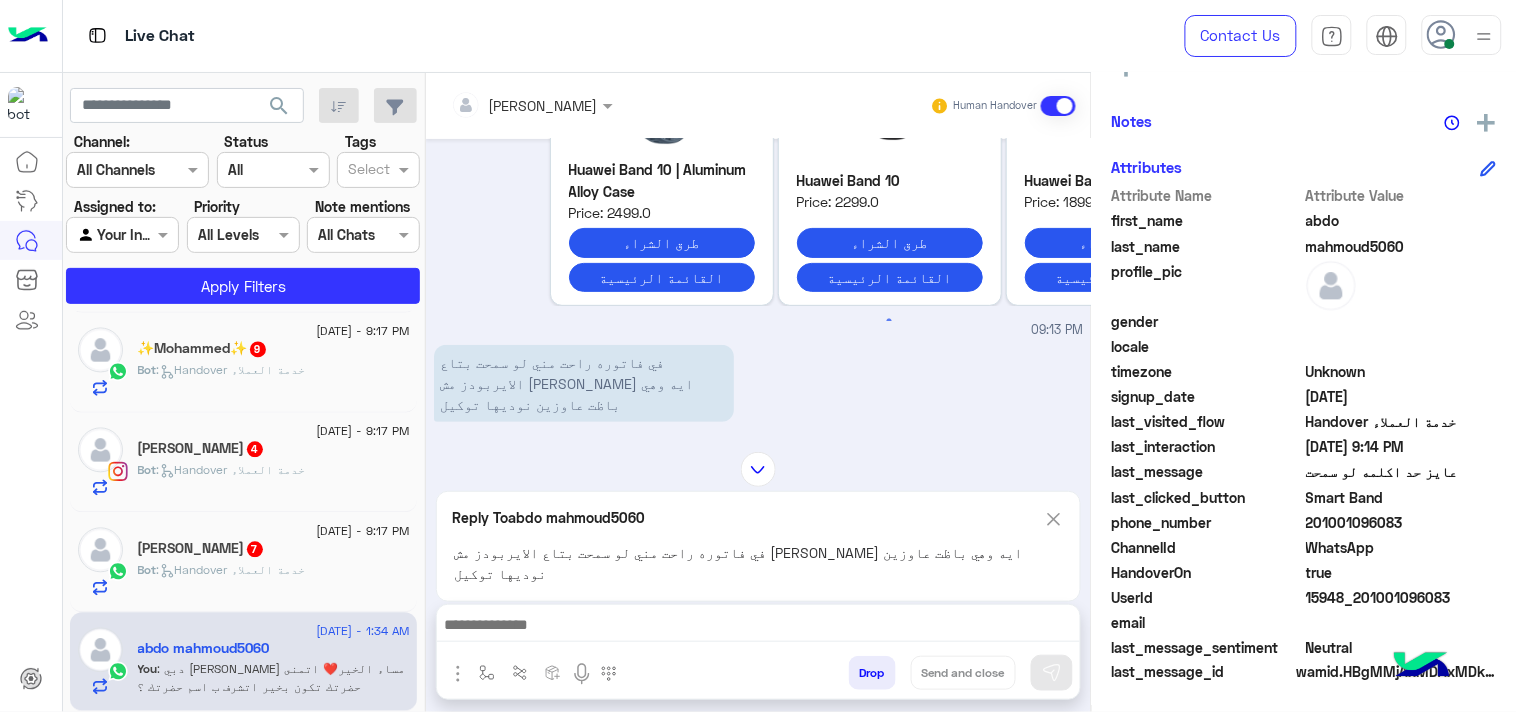 click at bounding box center [458, 674] 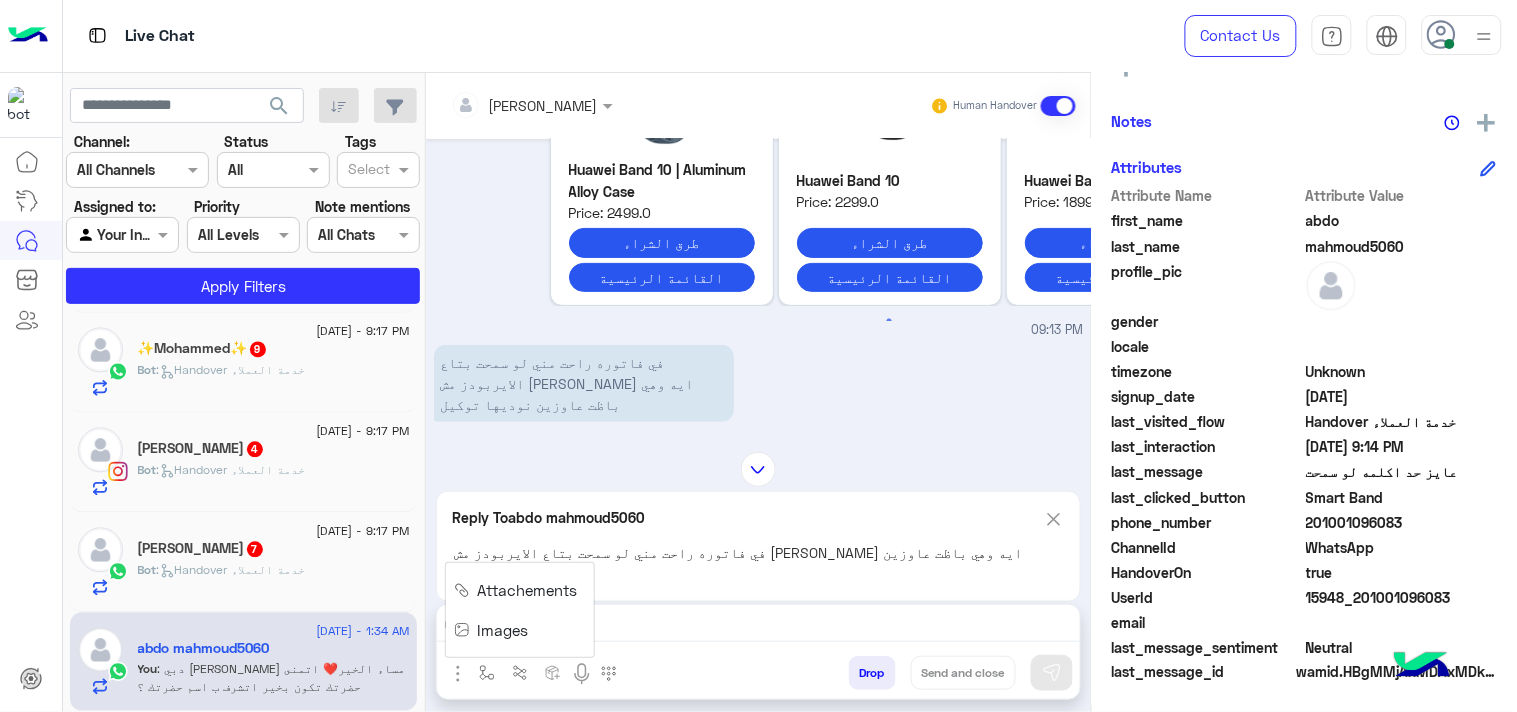 click on "Attachements" at bounding box center [520, 591] 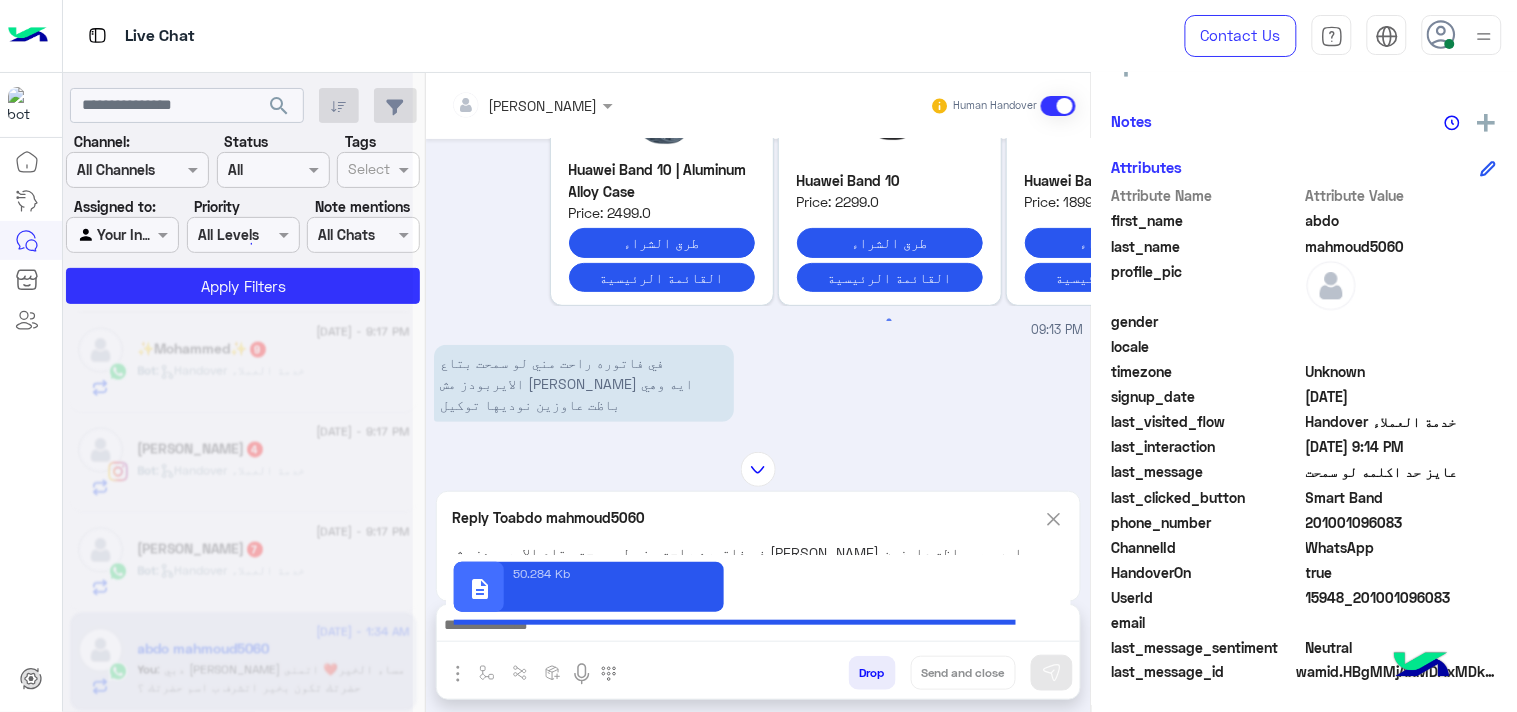 type on "**********" 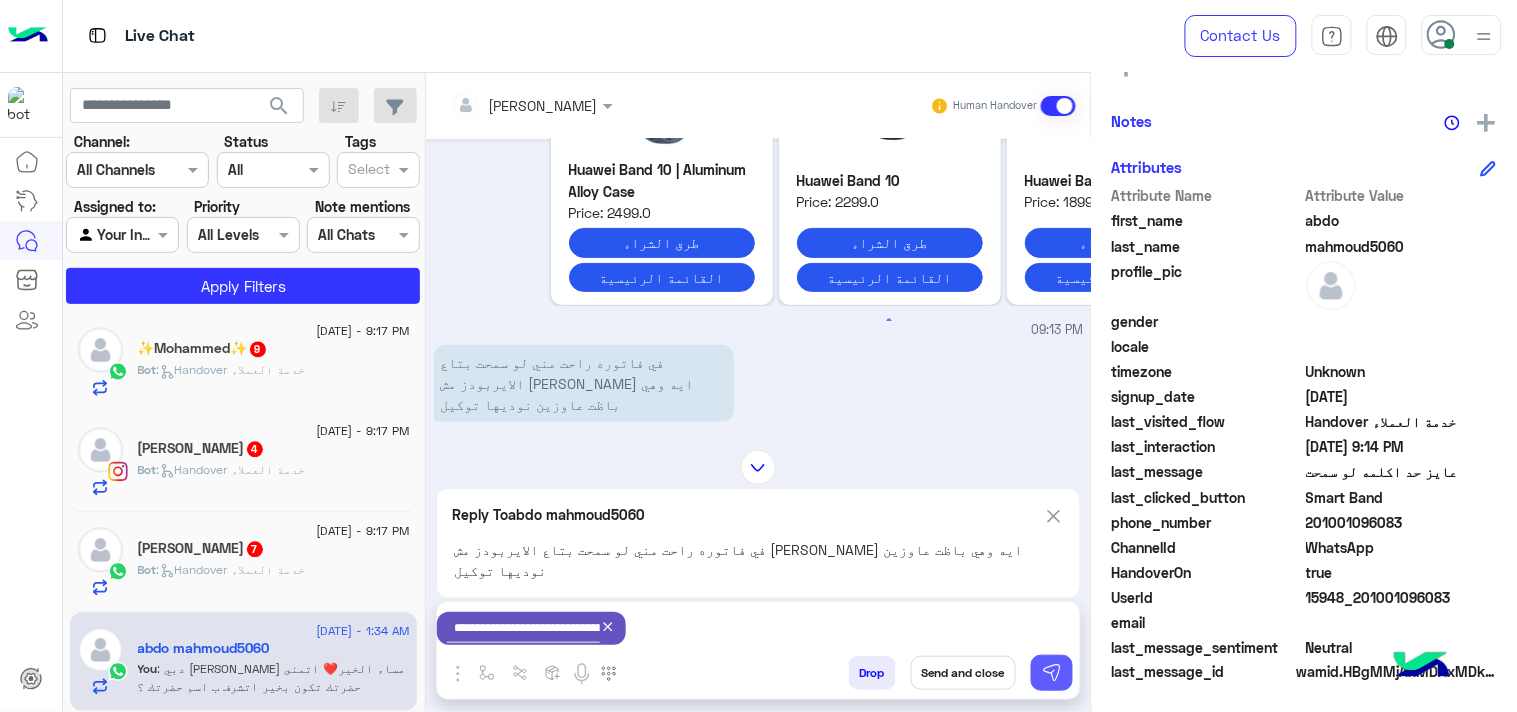 click at bounding box center [1052, 673] 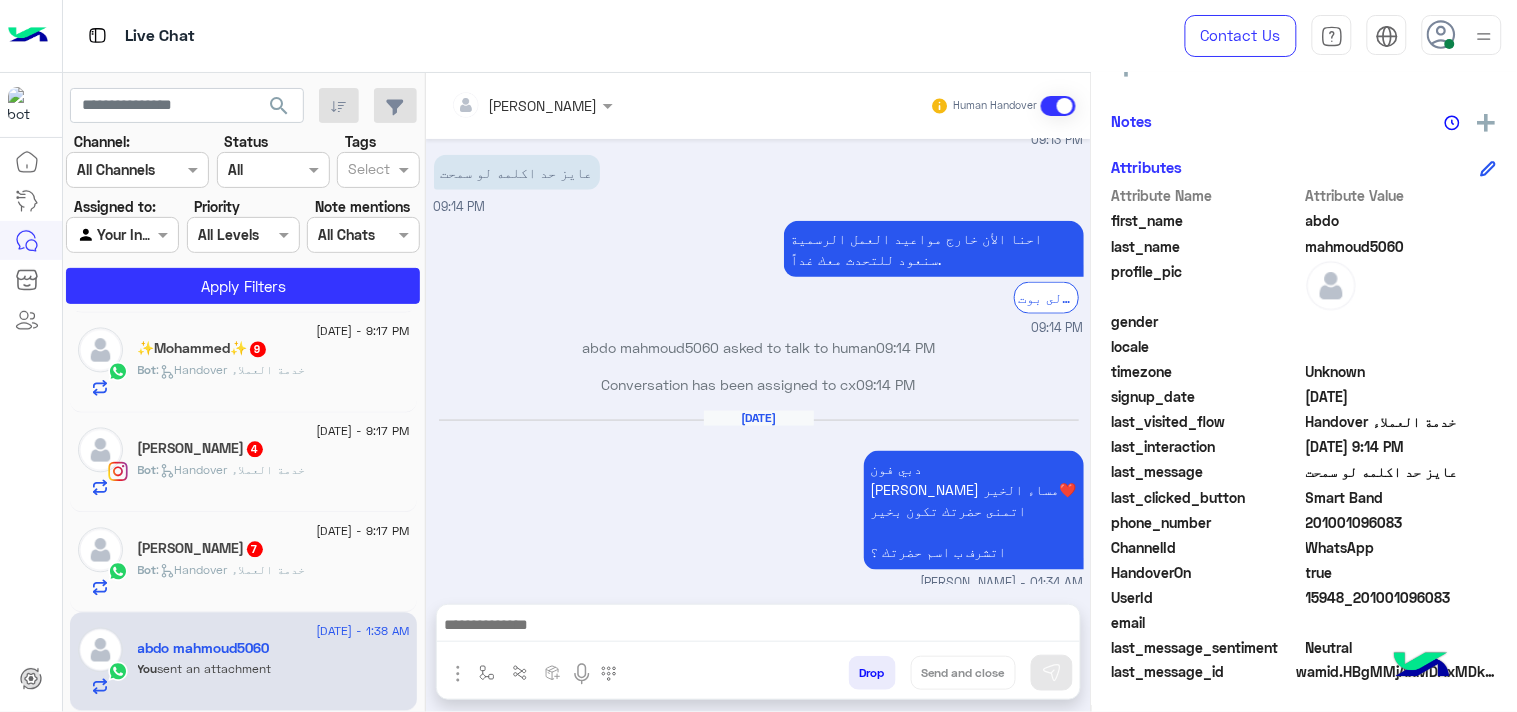 scroll, scrollTop: 2656, scrollLeft: 0, axis: vertical 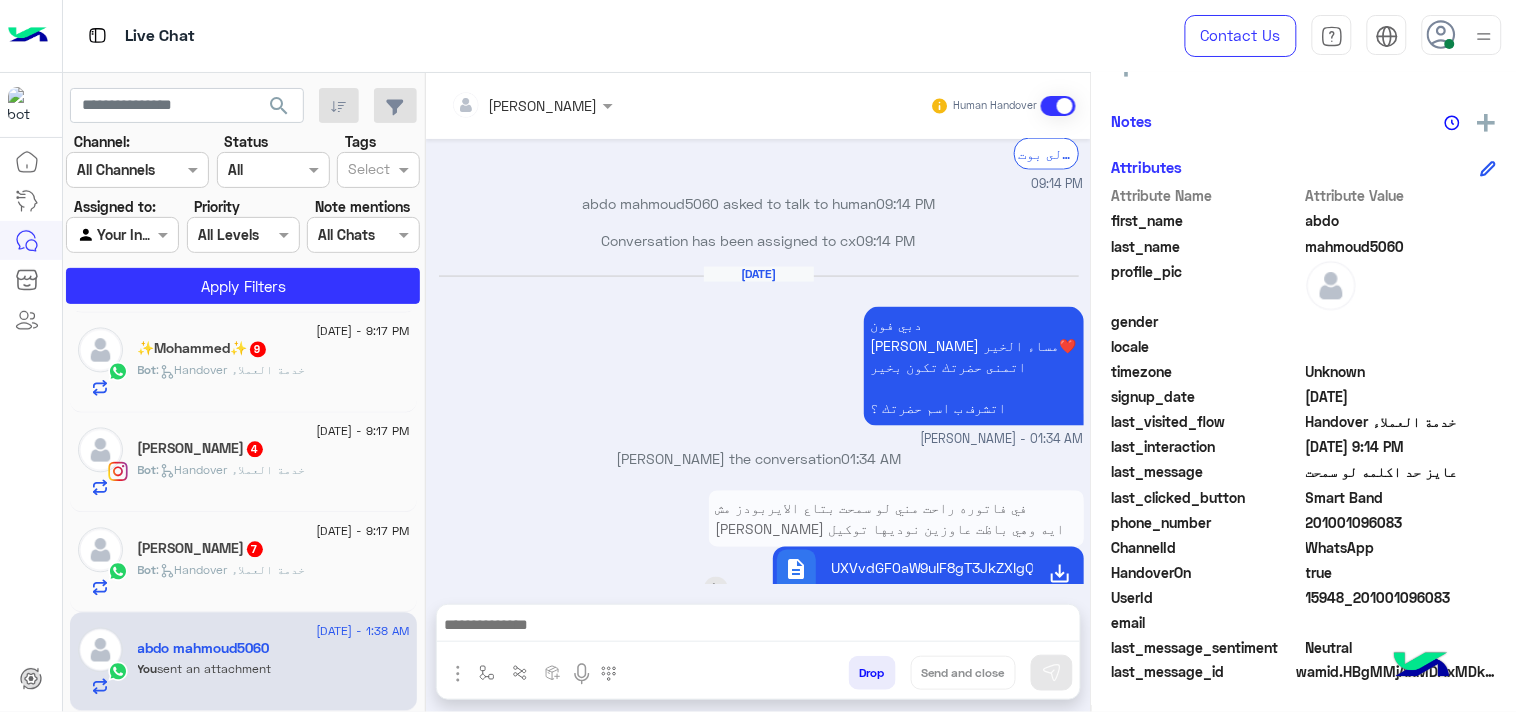 click on "UXVvdGF0aW9uIF8gT3JkZXIgQXIgKDMpLnBkZg==.pdf" 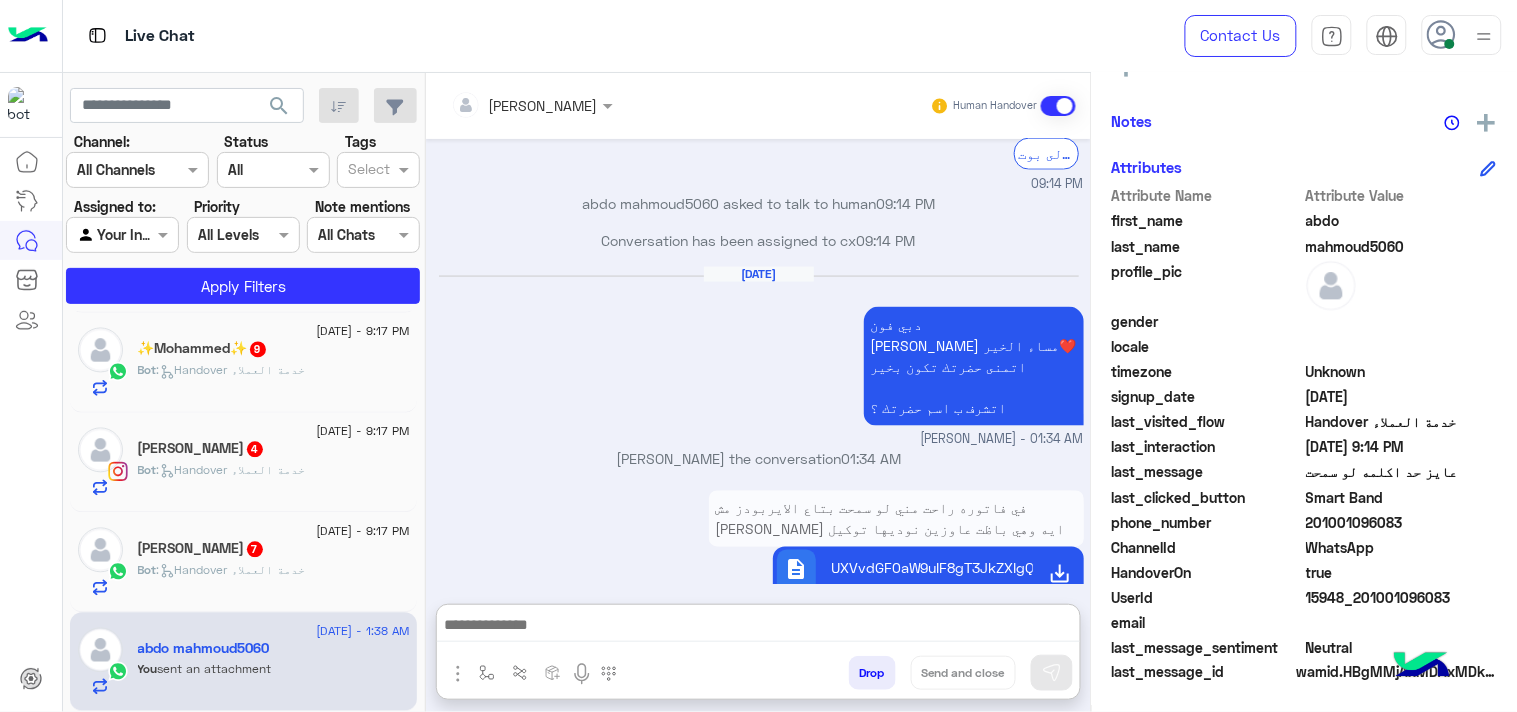 click at bounding box center (758, 627) 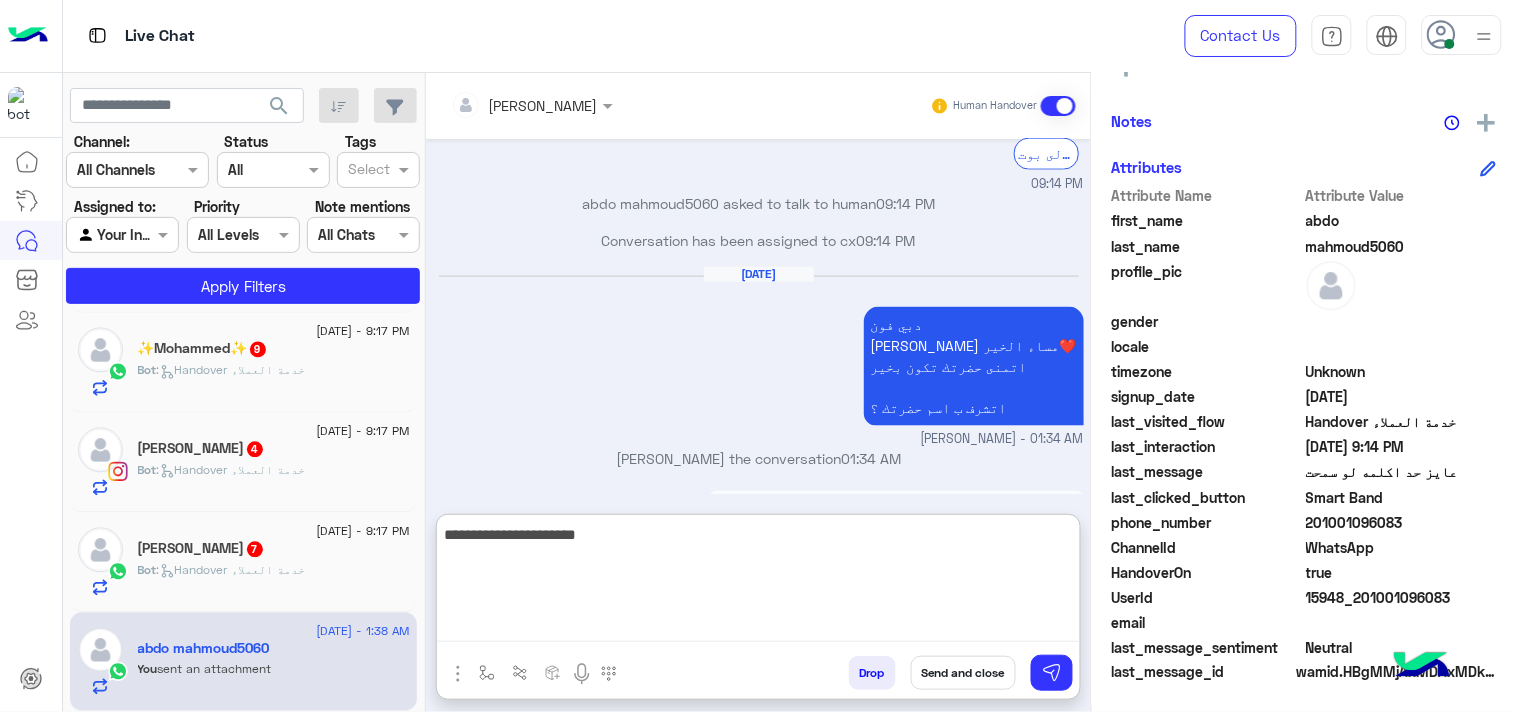type on "**********" 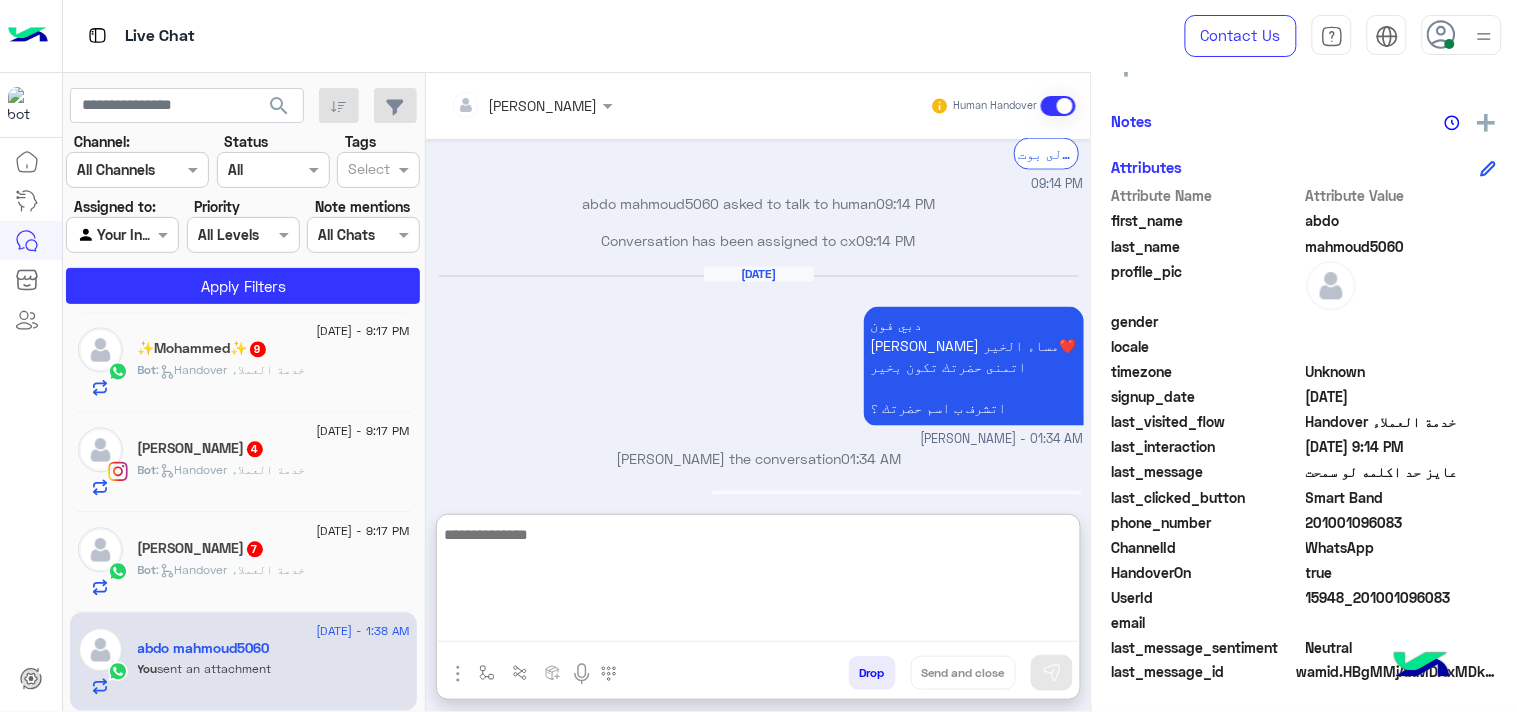 scroll, scrollTop: 2810, scrollLeft: 0, axis: vertical 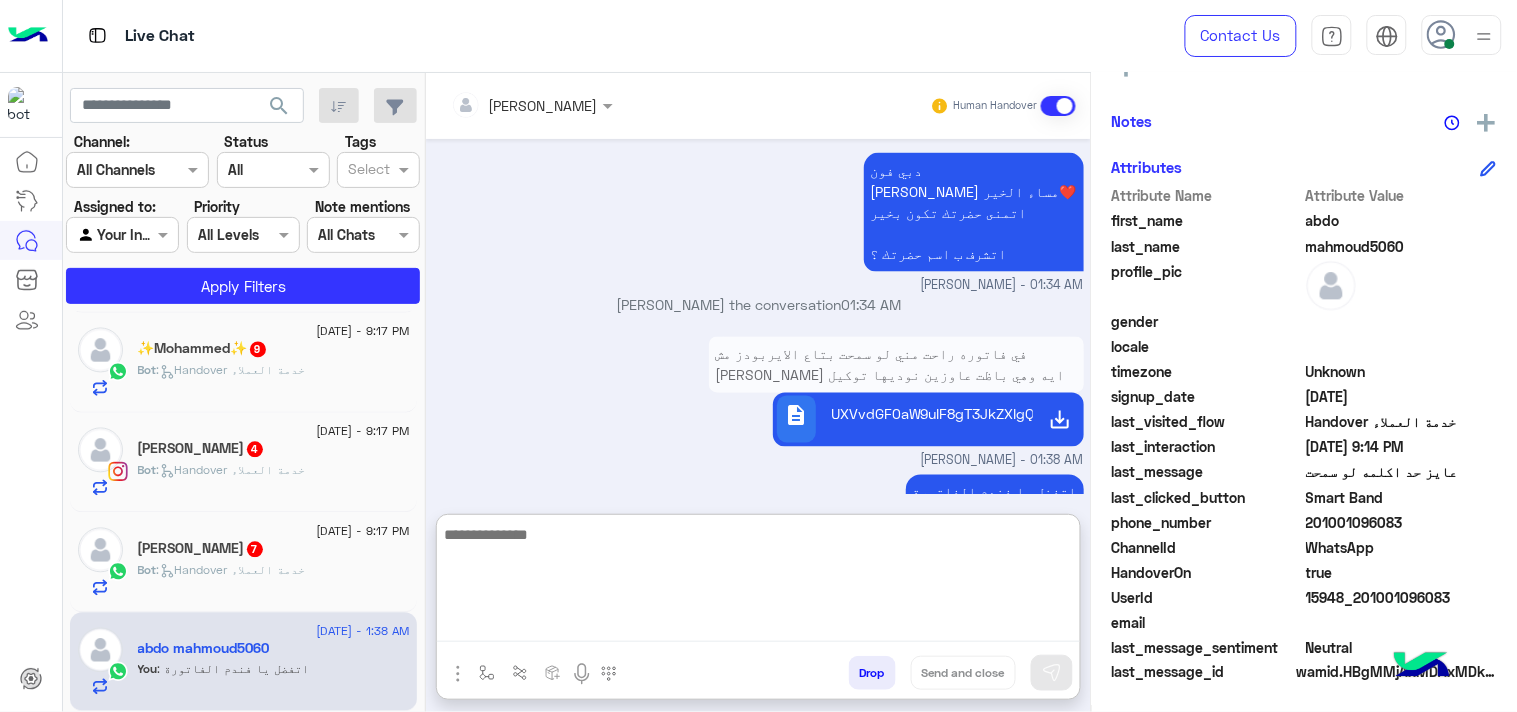 paste on "**********" 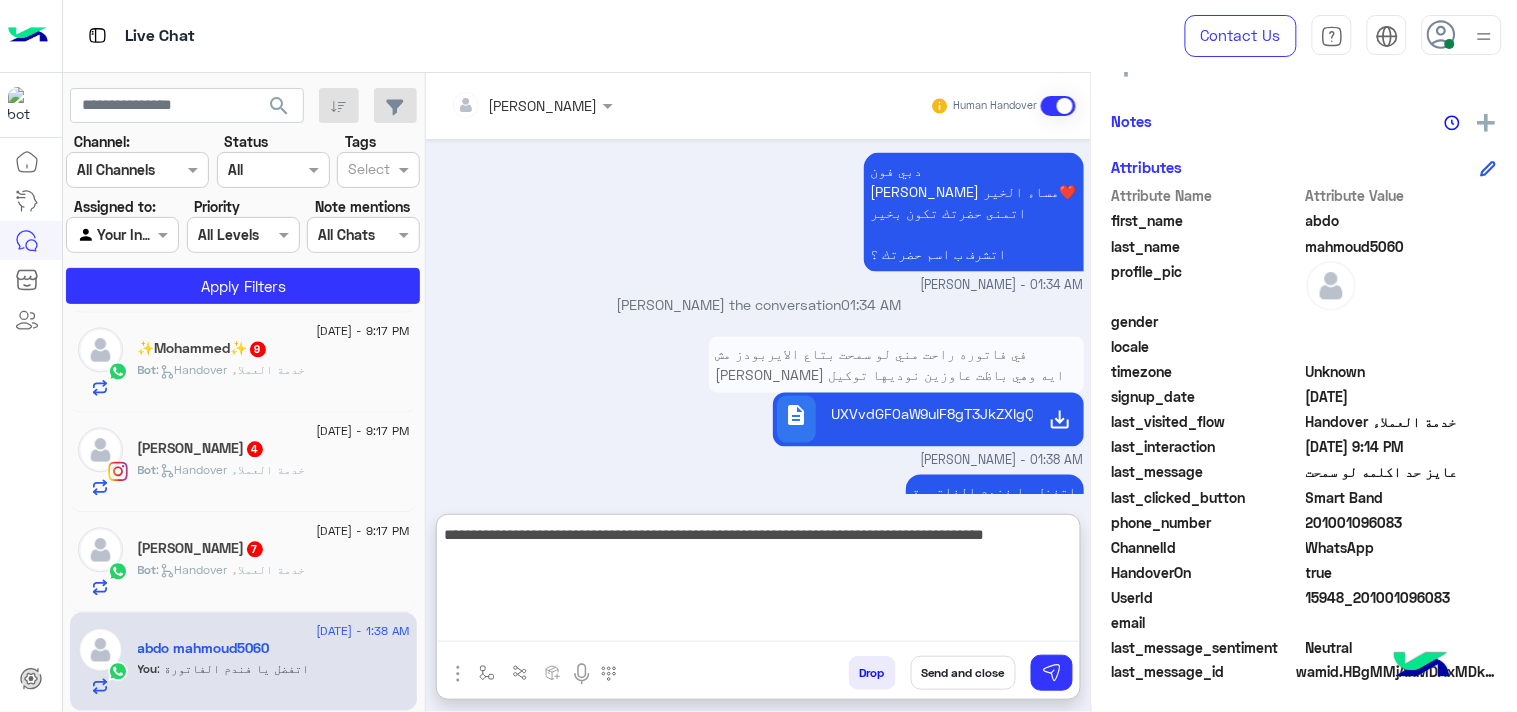 type on "**********" 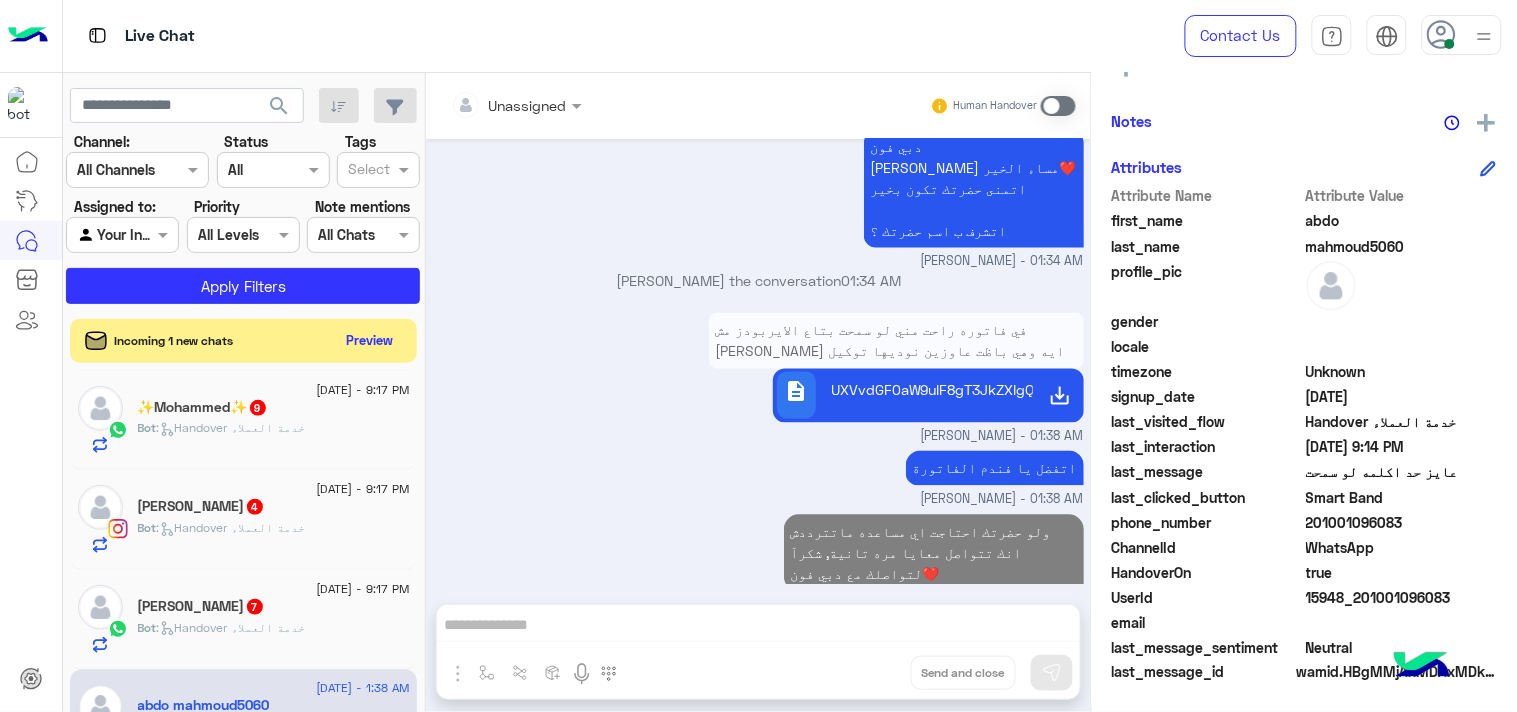scroll, scrollTop: 2853, scrollLeft: 0, axis: vertical 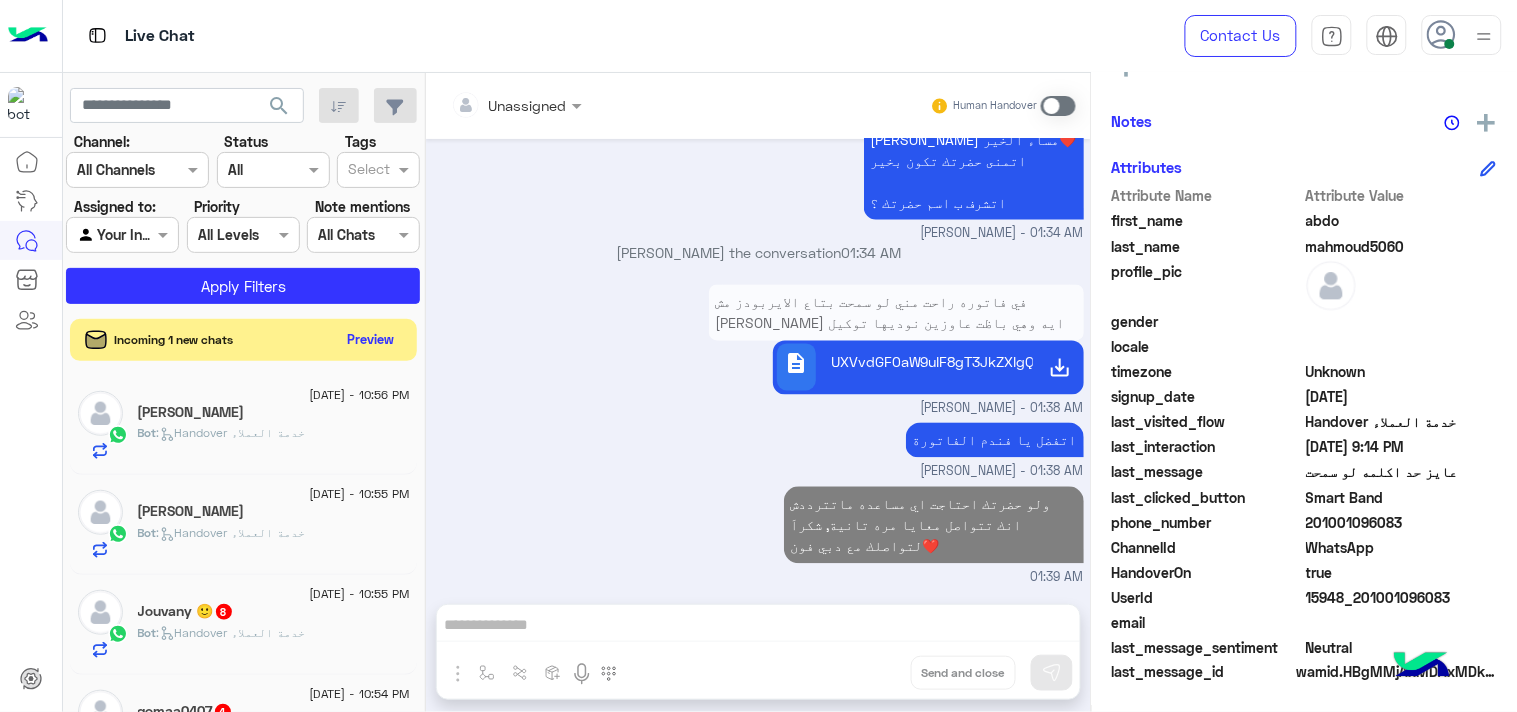 click on "Preview" 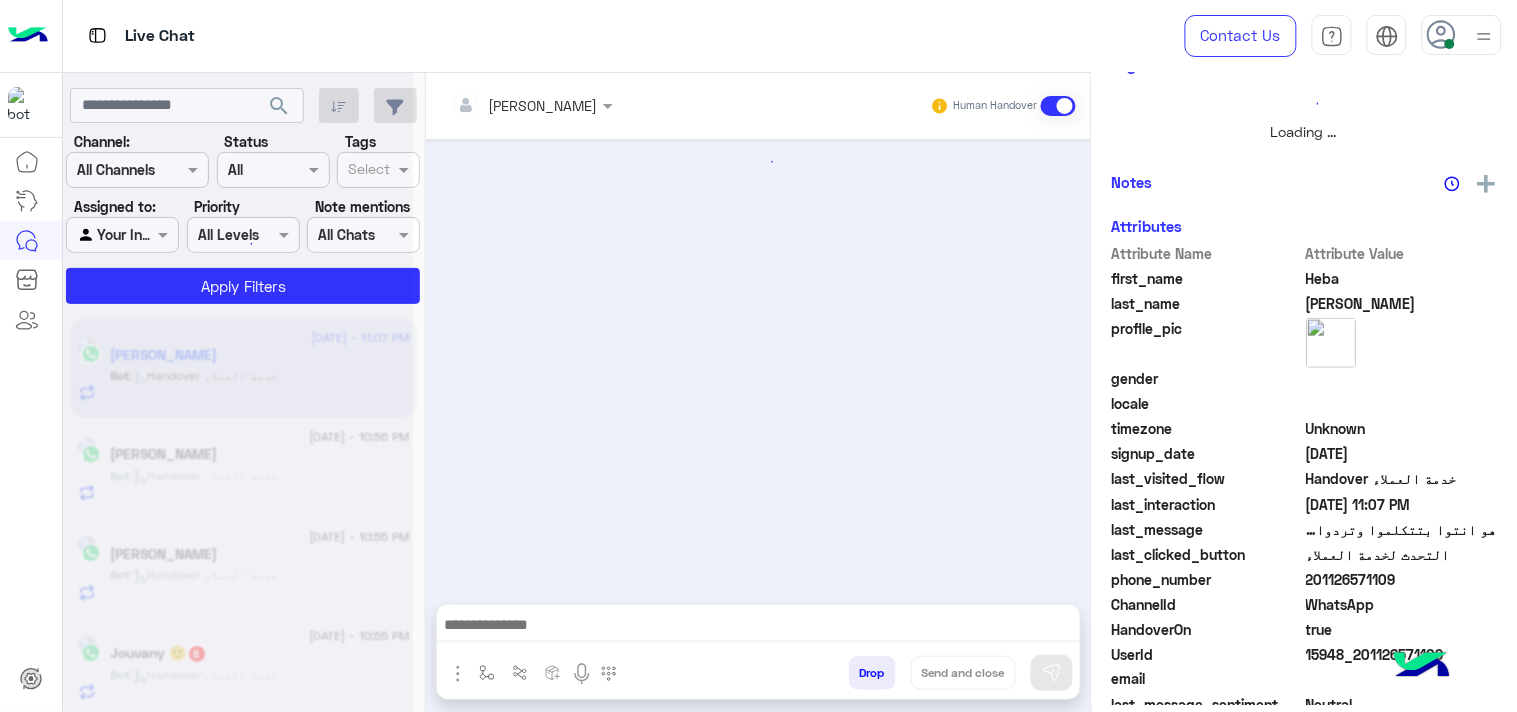 scroll, scrollTop: 446, scrollLeft: 0, axis: vertical 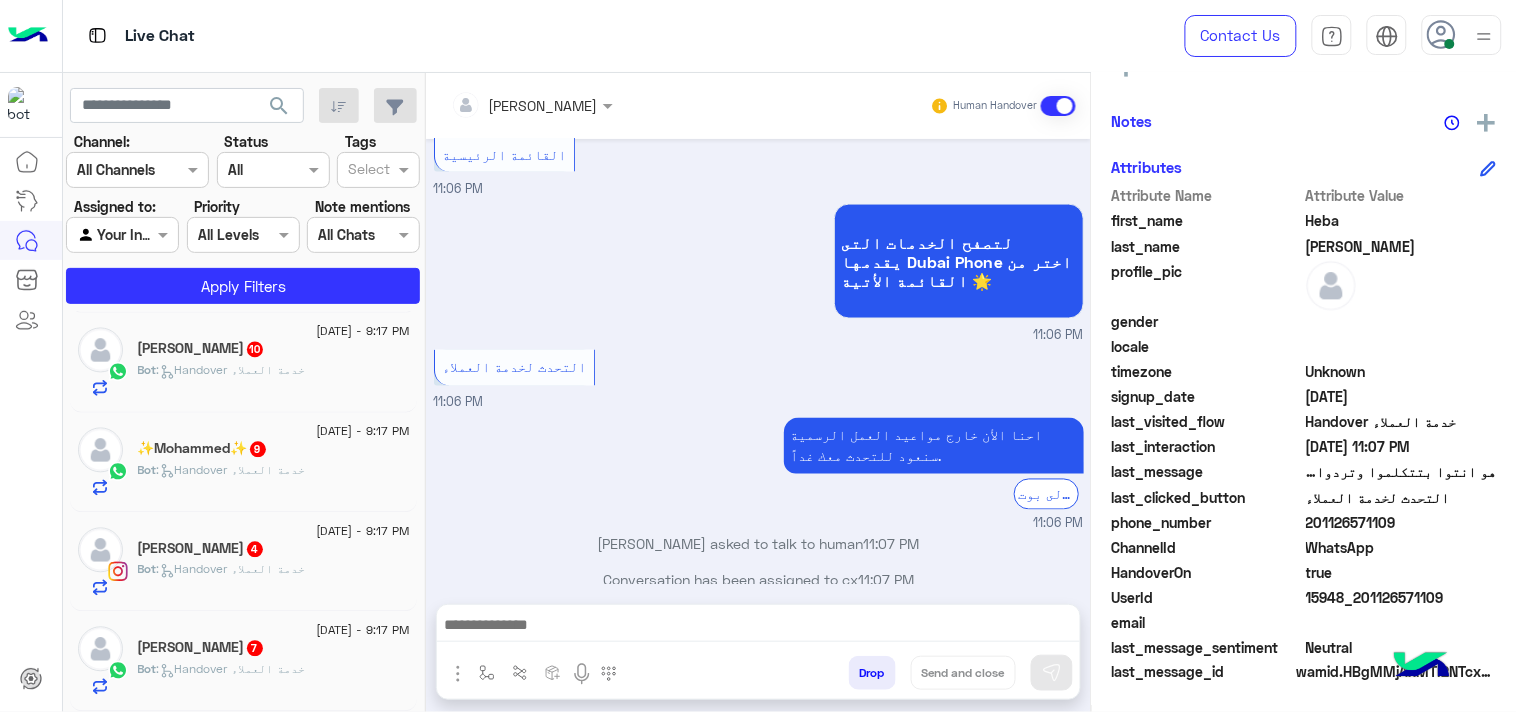 click on "[PERSON_NAME]  7" 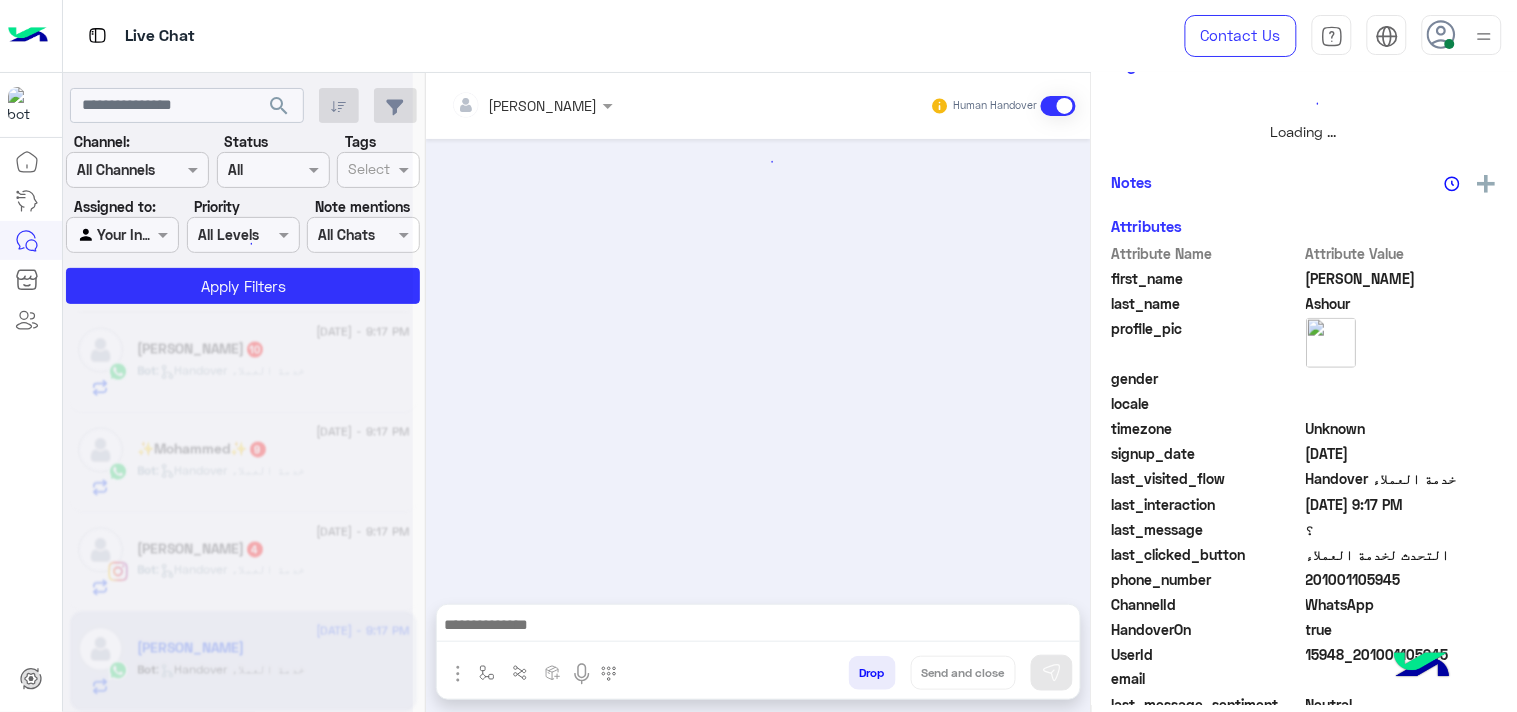 scroll, scrollTop: 446, scrollLeft: 0, axis: vertical 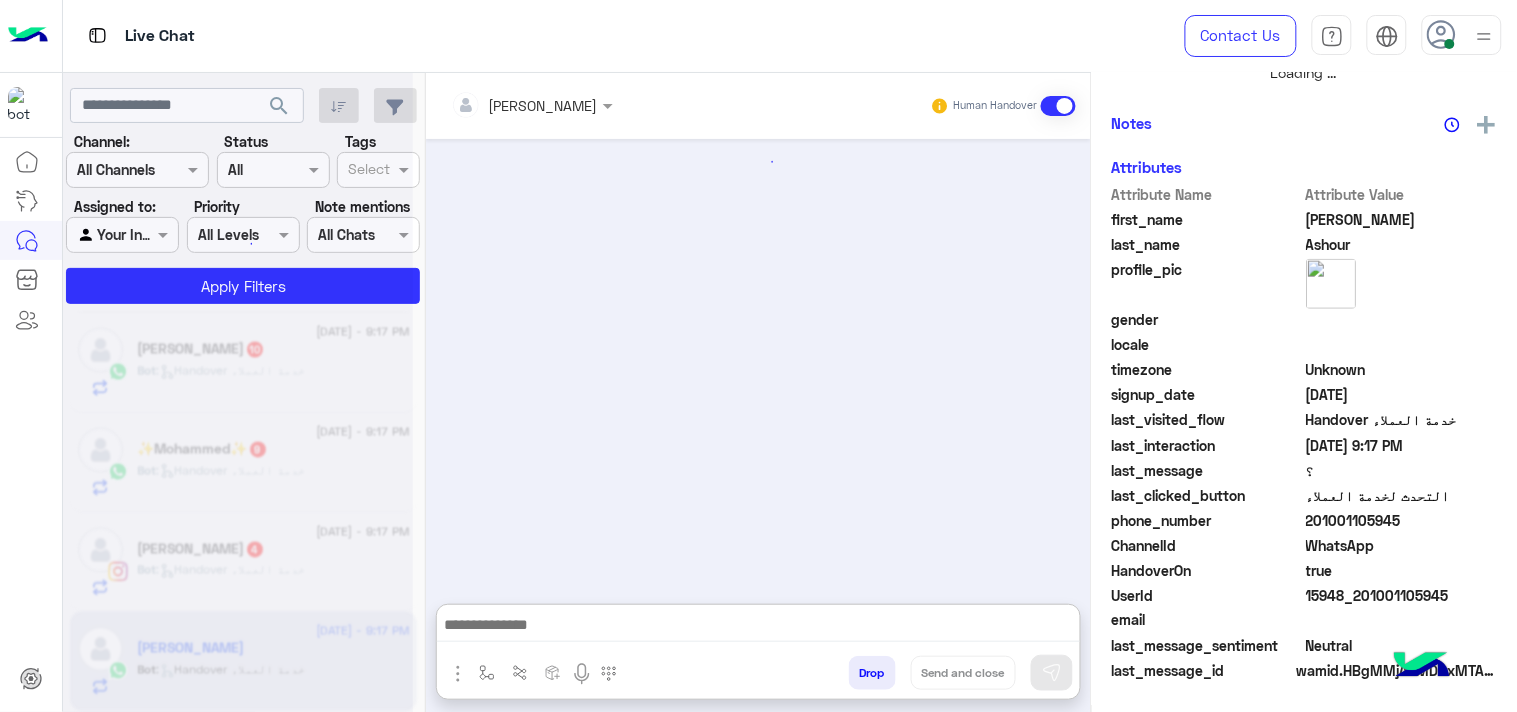 click at bounding box center (758, 627) 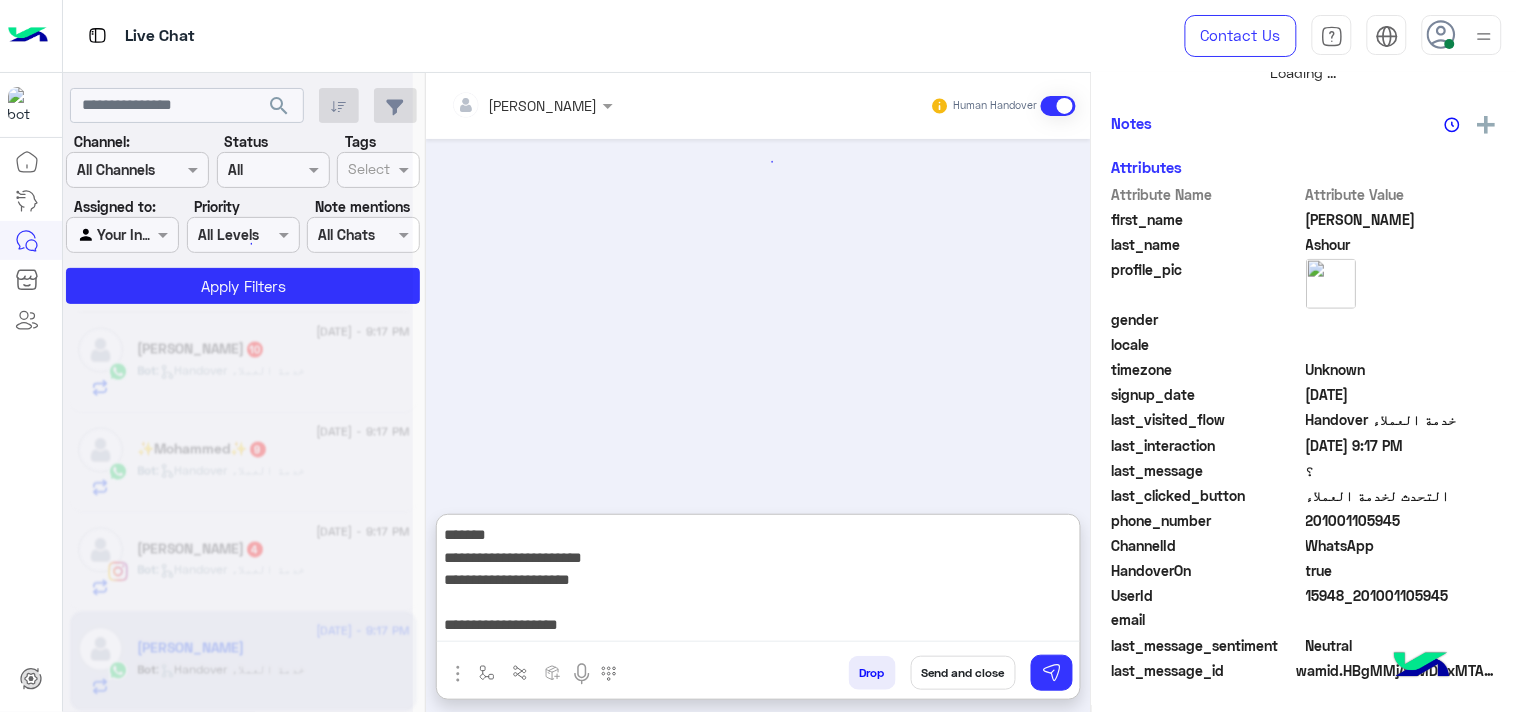 click on "**********" at bounding box center [758, 582] 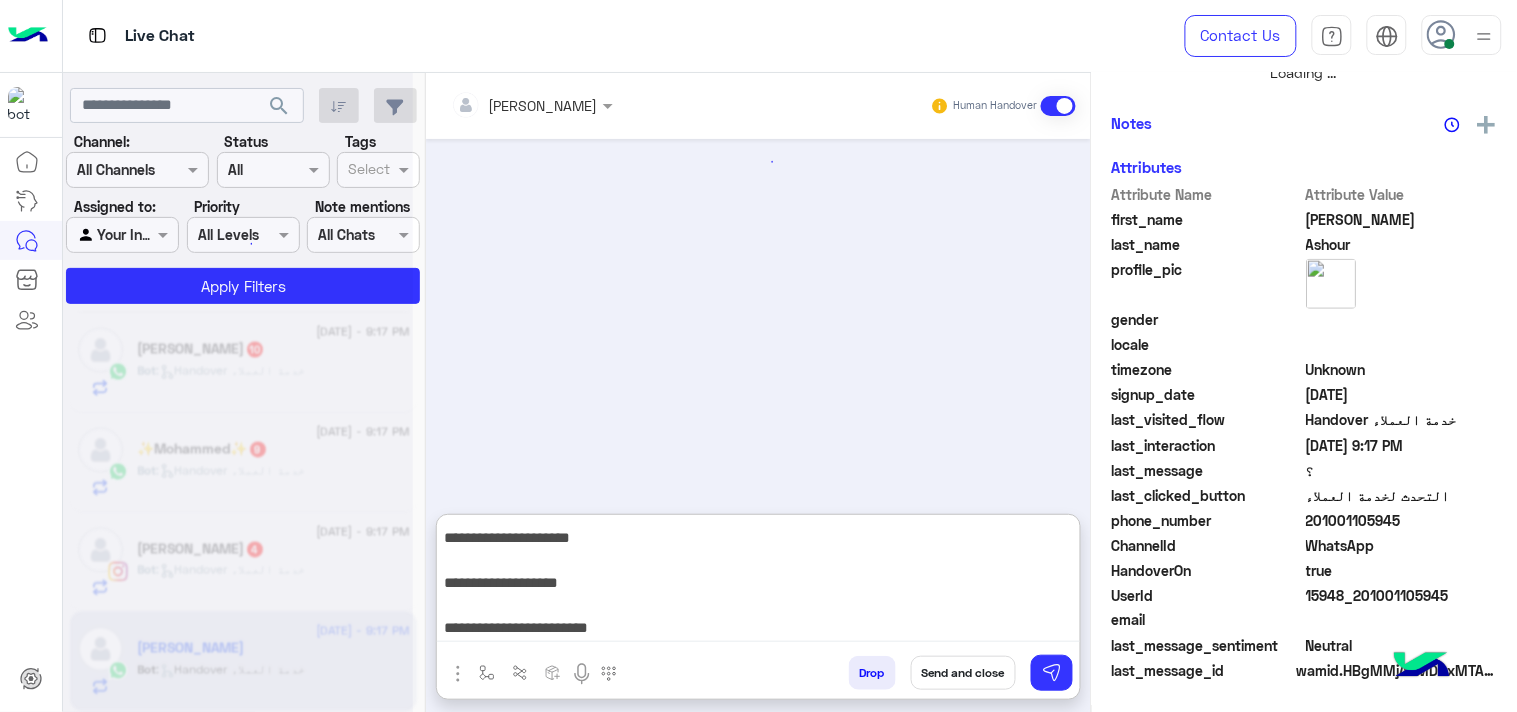 click on "**********" at bounding box center (758, 582) 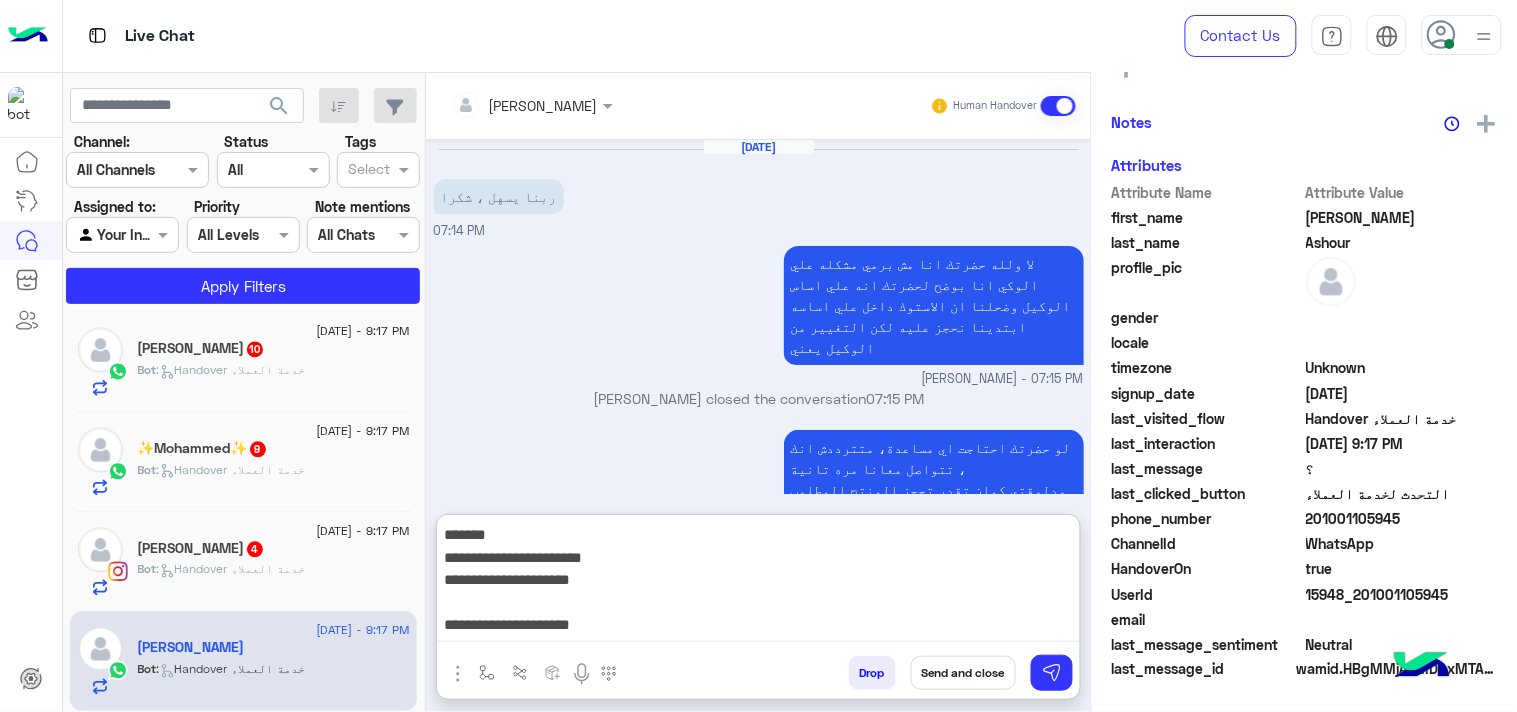 scroll, scrollTop: 383, scrollLeft: 0, axis: vertical 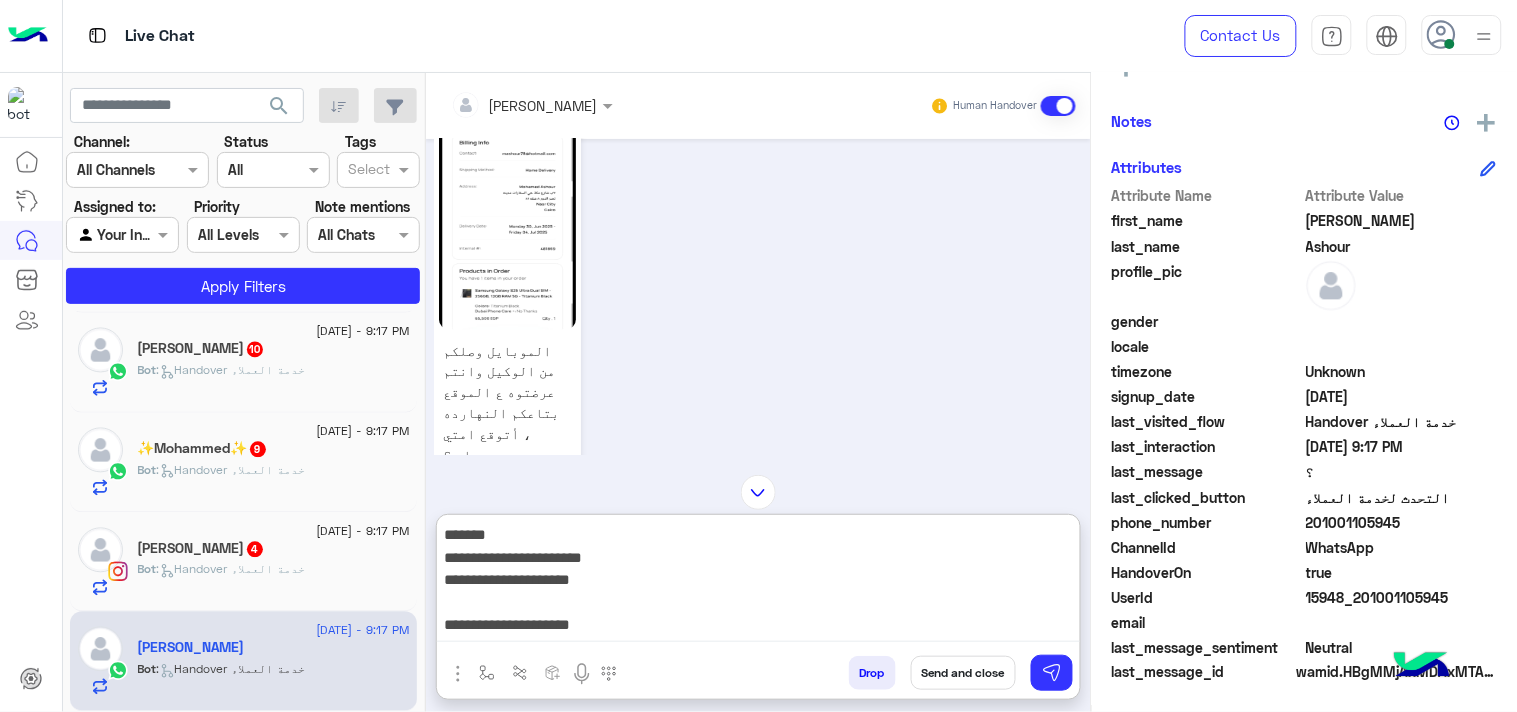 type on "**********" 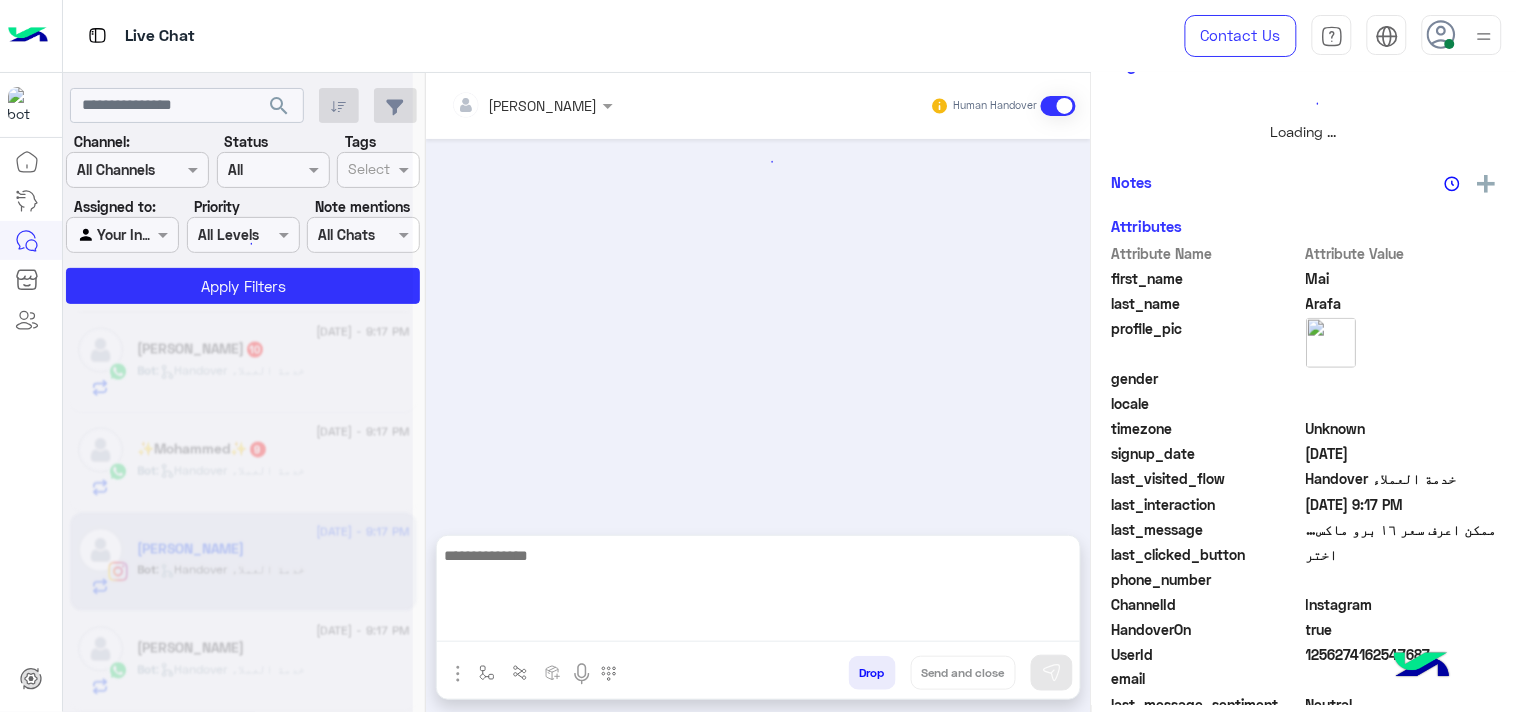 scroll, scrollTop: 446, scrollLeft: 0, axis: vertical 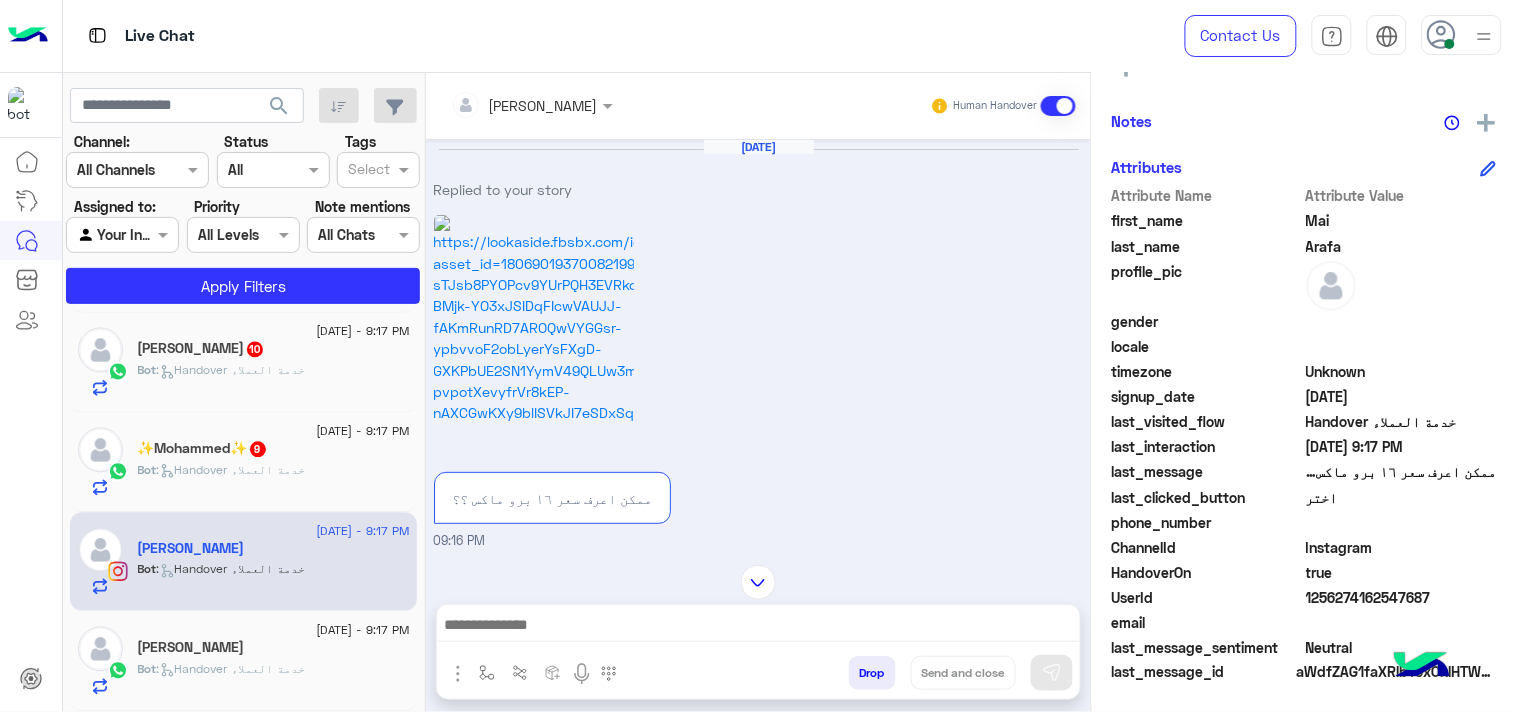 click at bounding box center [1484, 36] 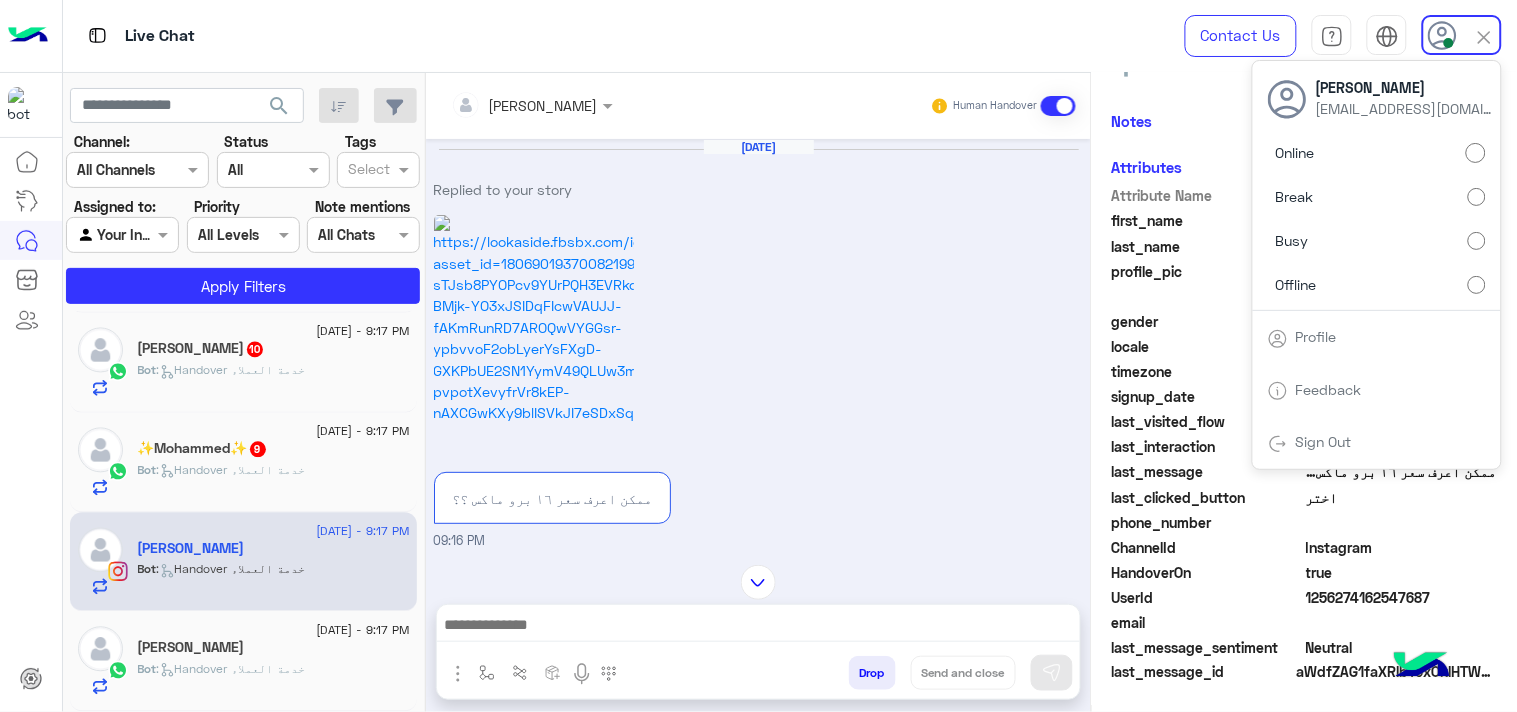 click on "Busy" at bounding box center (1377, 241) 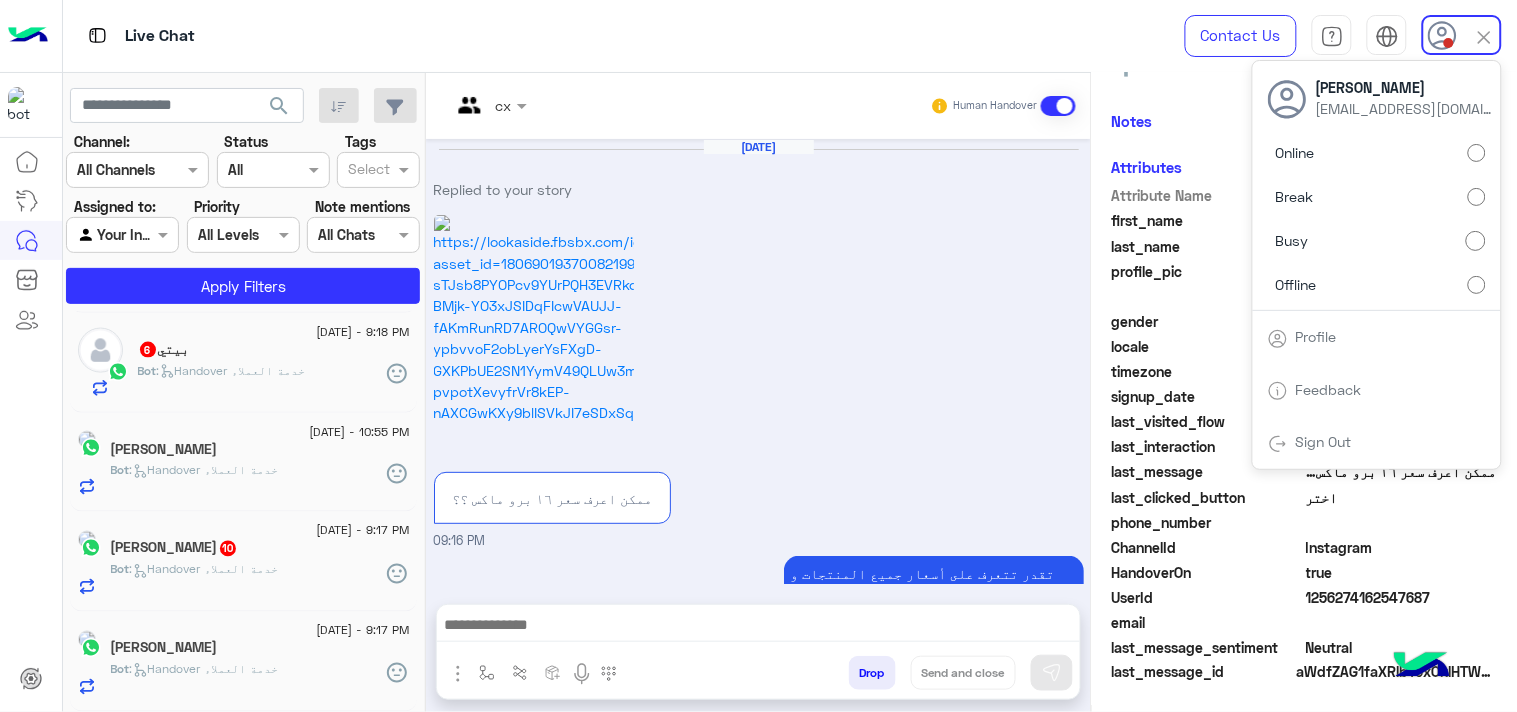 scroll, scrollTop: 974, scrollLeft: 0, axis: vertical 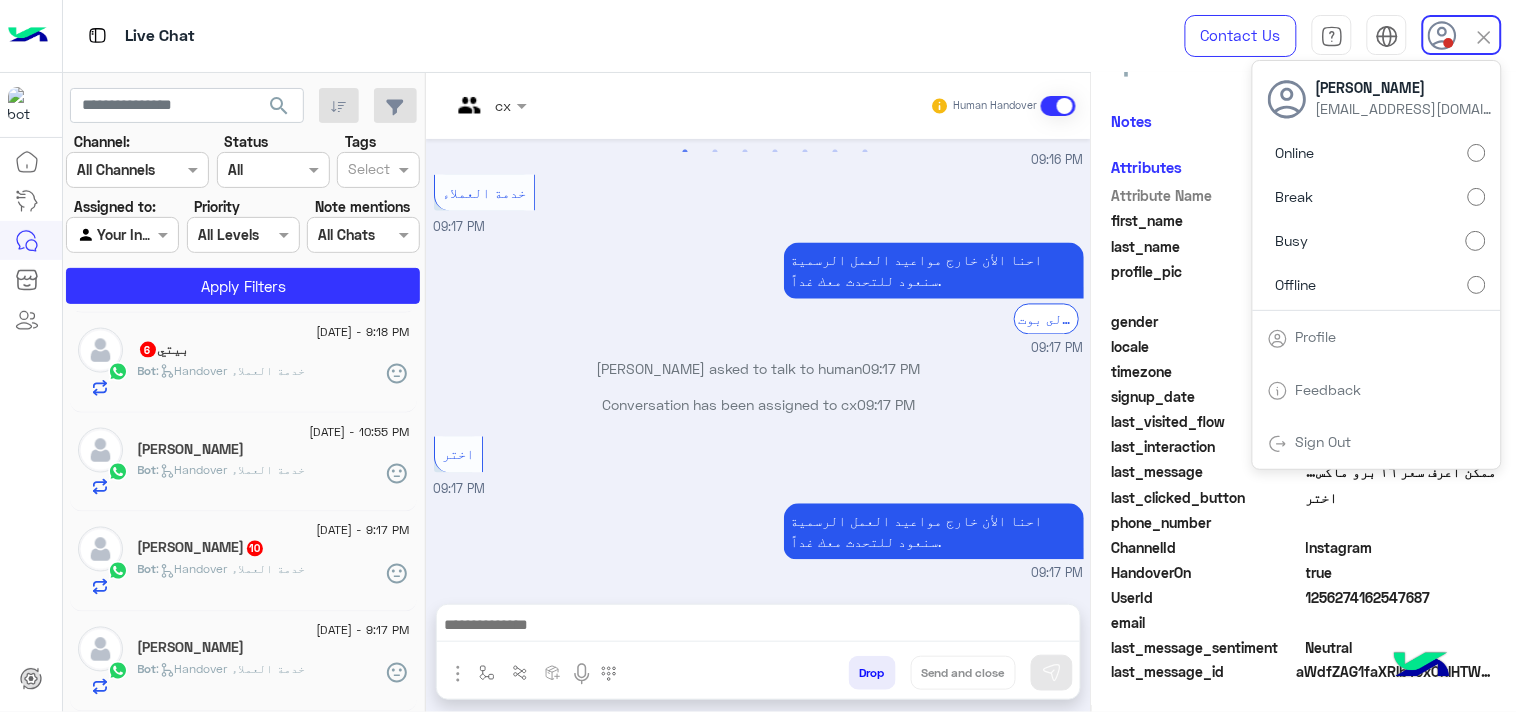 click on "search" 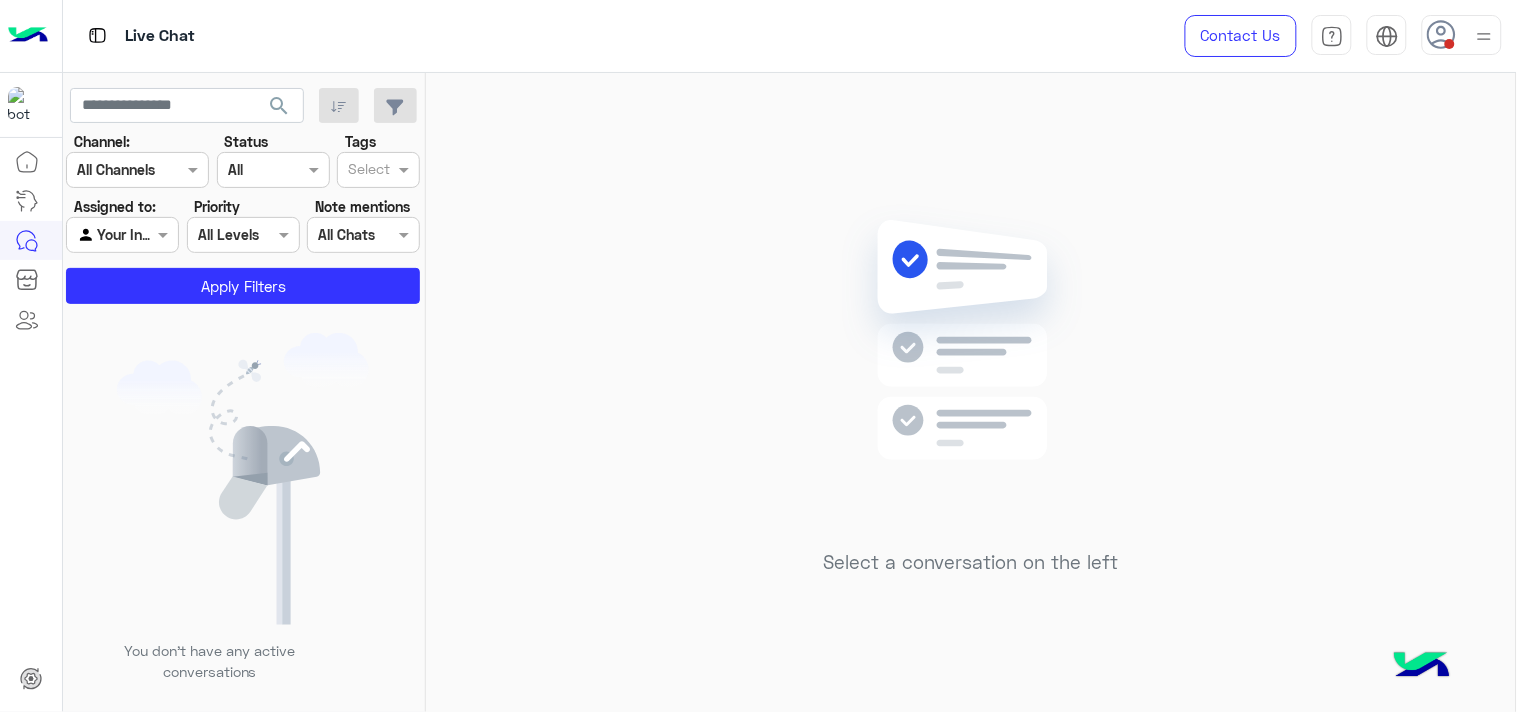 drag, startPoint x: 1483, startPoint y: 43, endPoint x: 1468, endPoint y: 50, distance: 16.552946 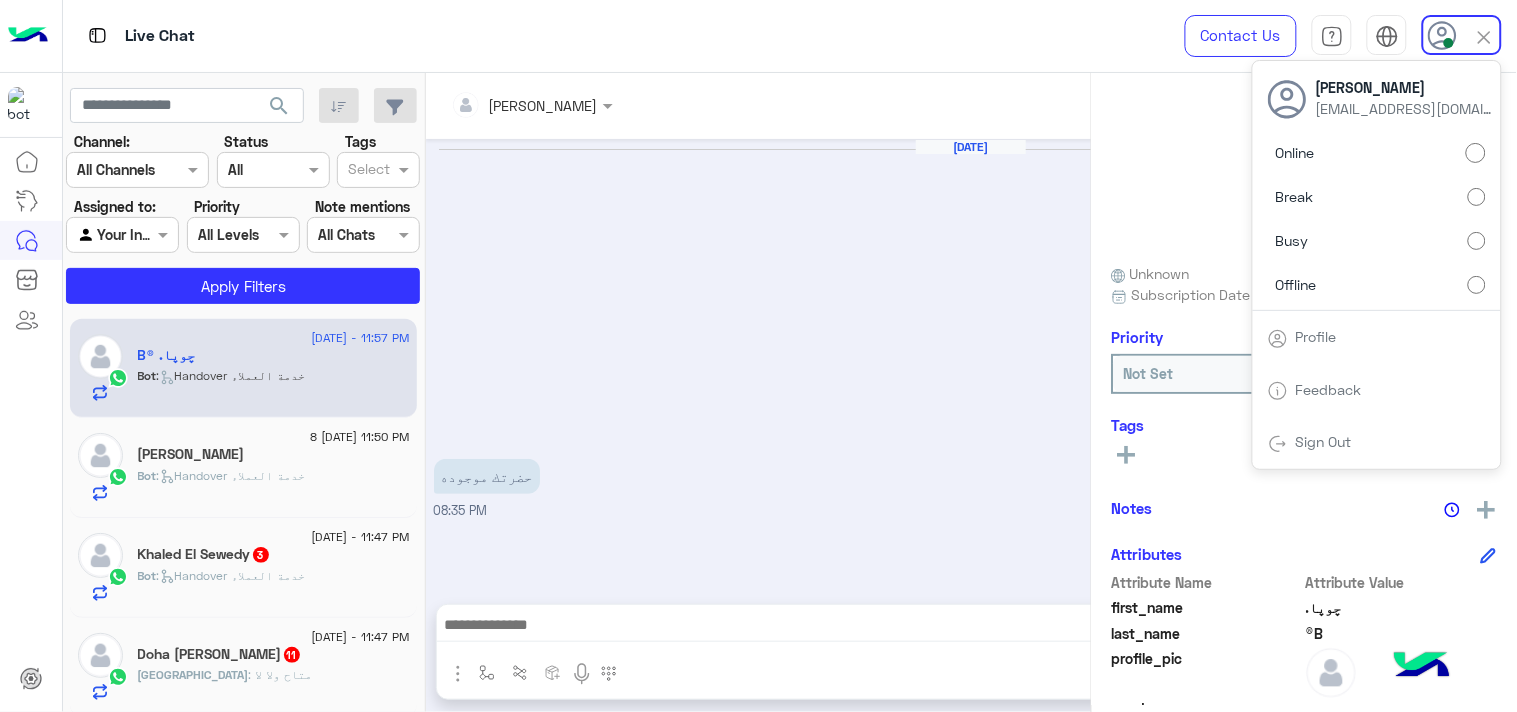 scroll, scrollTop: 2025, scrollLeft: 0, axis: vertical 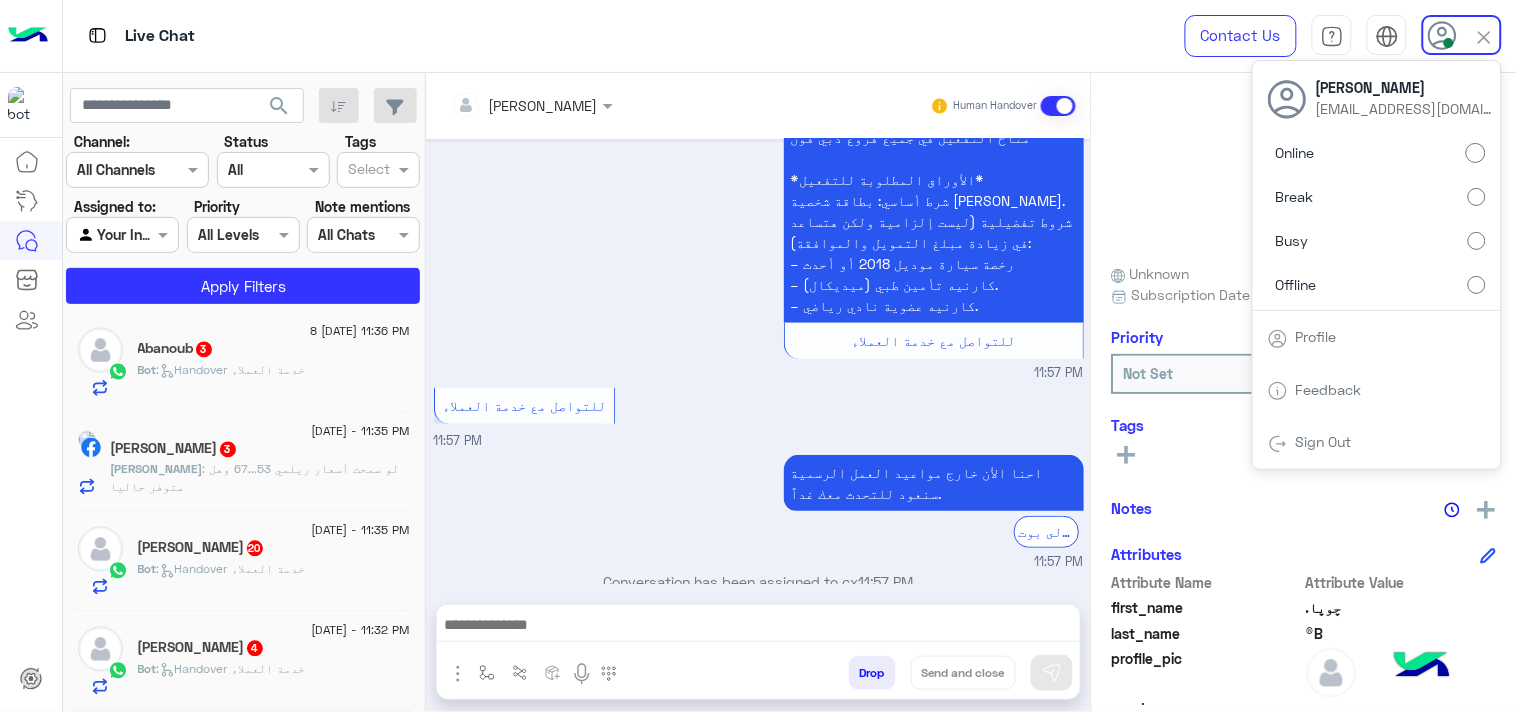click on "[PERSON_NAME]   4" 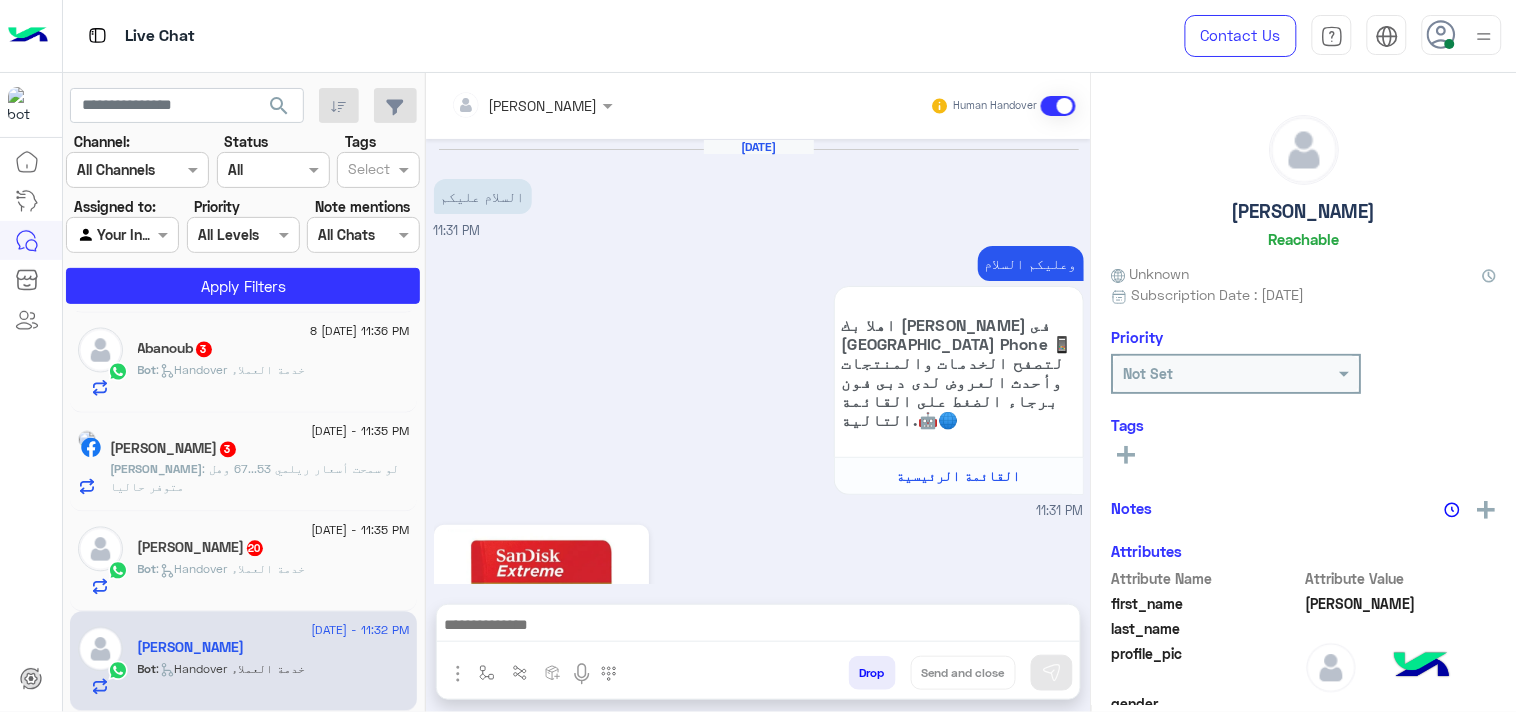 scroll, scrollTop: 931, scrollLeft: 0, axis: vertical 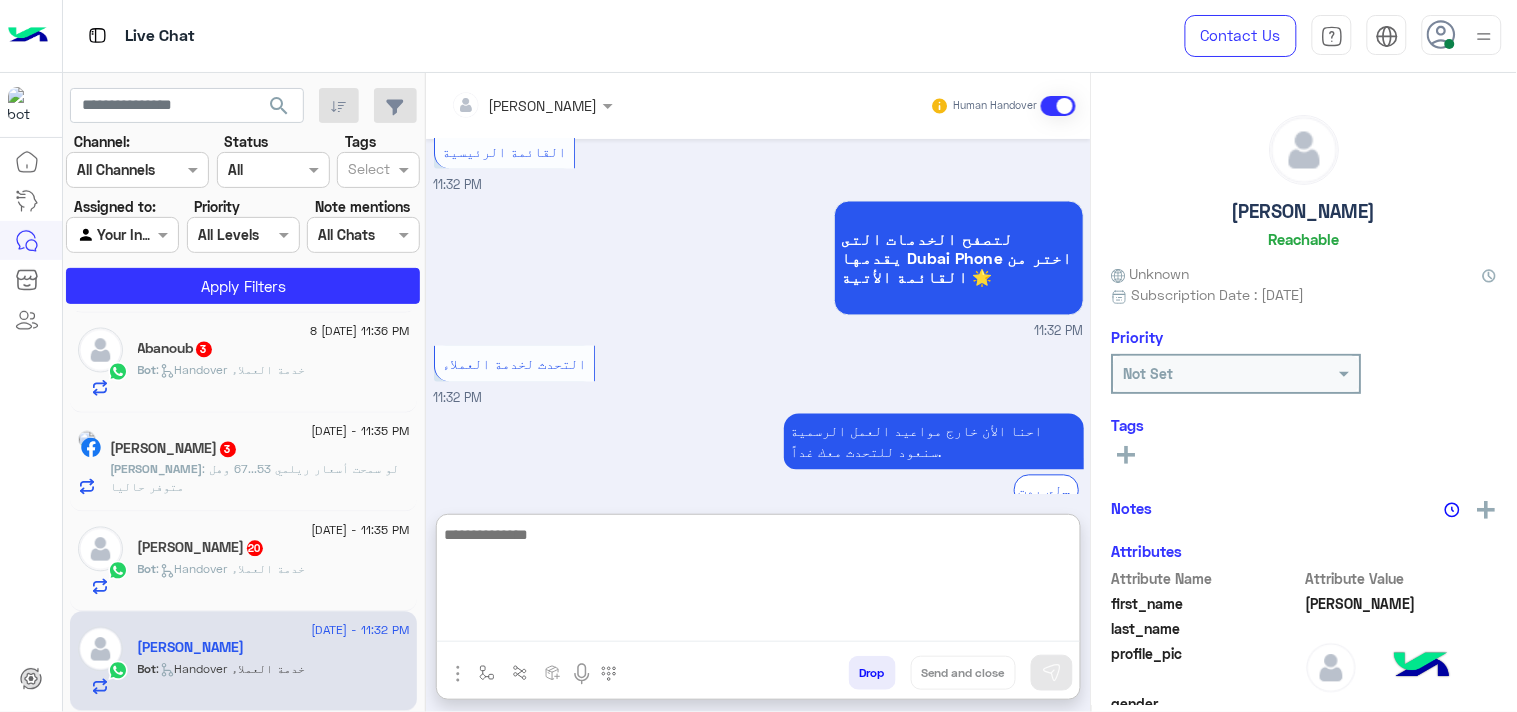 click at bounding box center [758, 582] 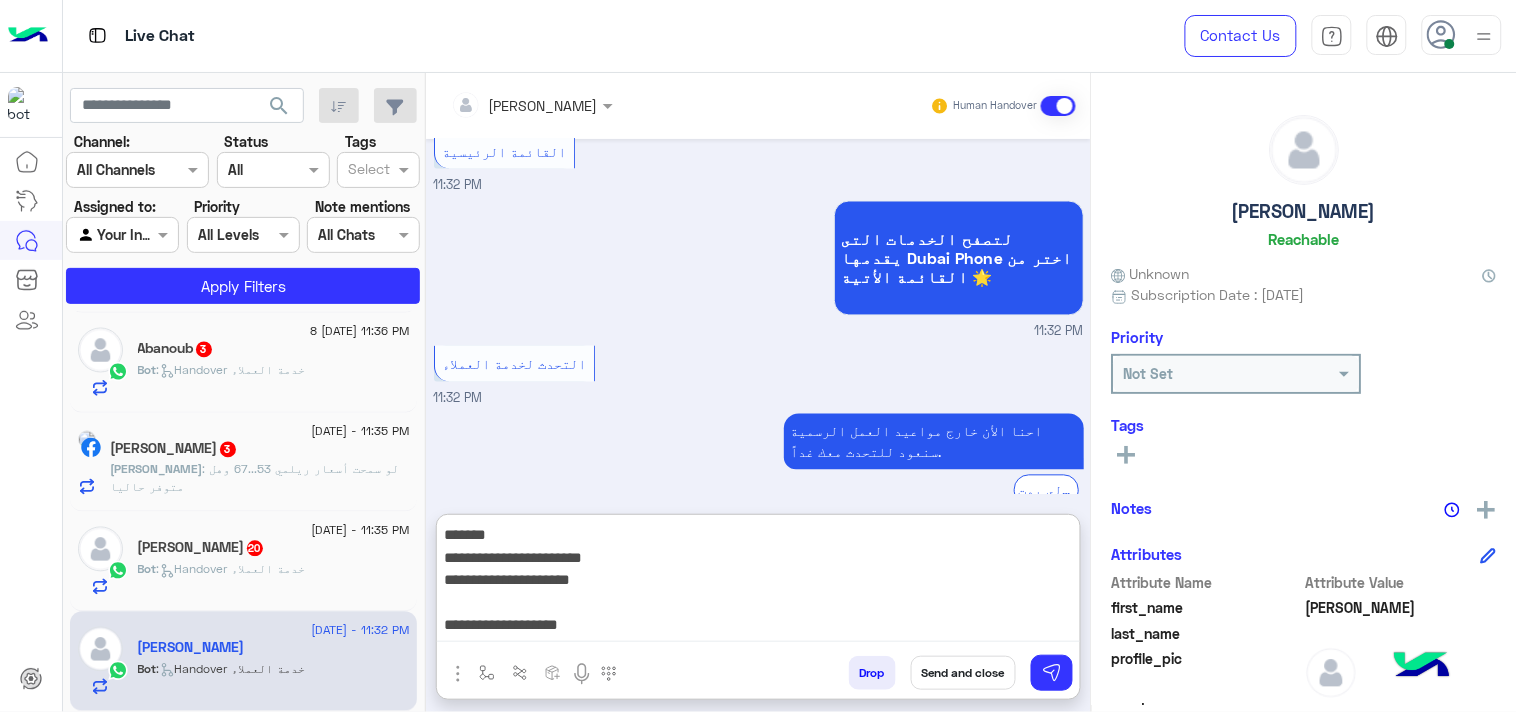 scroll, scrollTop: 38, scrollLeft: 0, axis: vertical 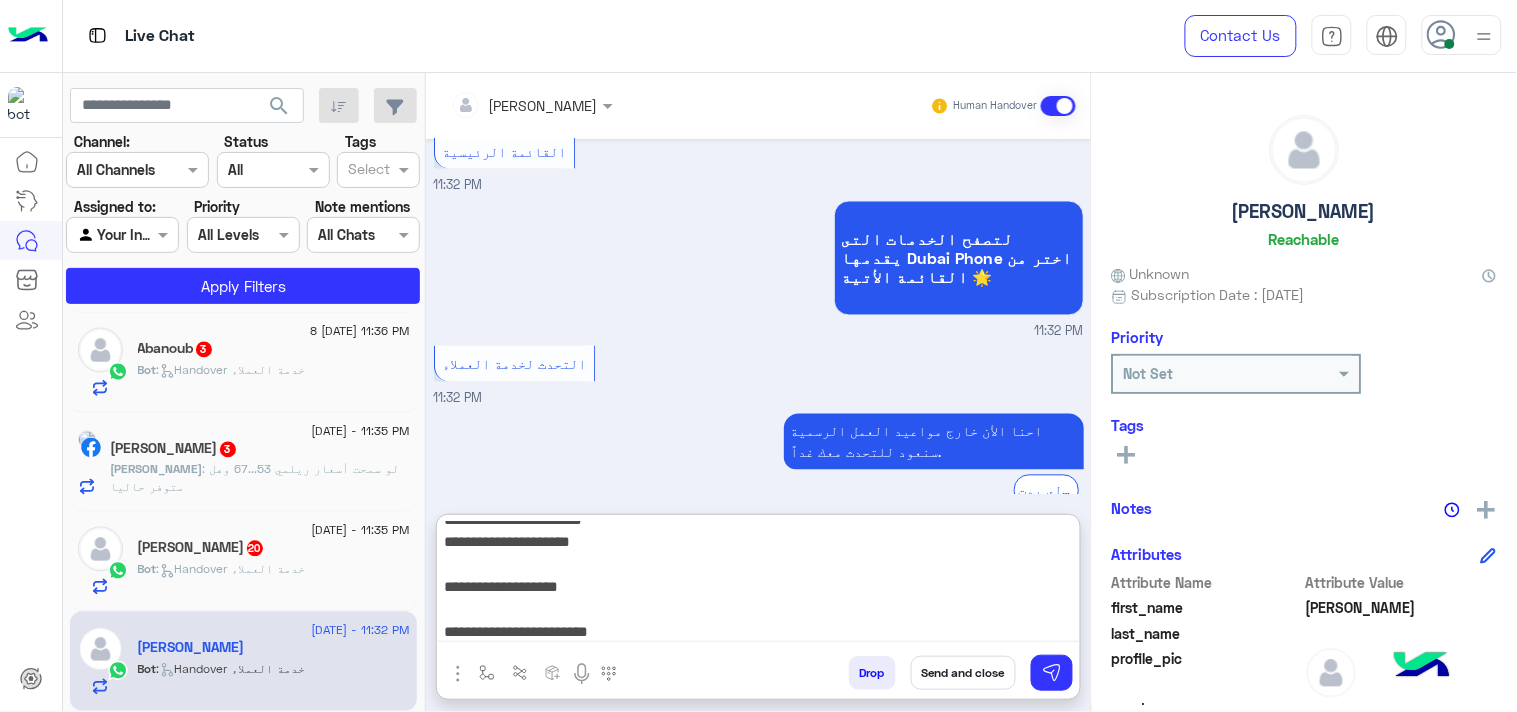 click on "**********" at bounding box center [758, 582] 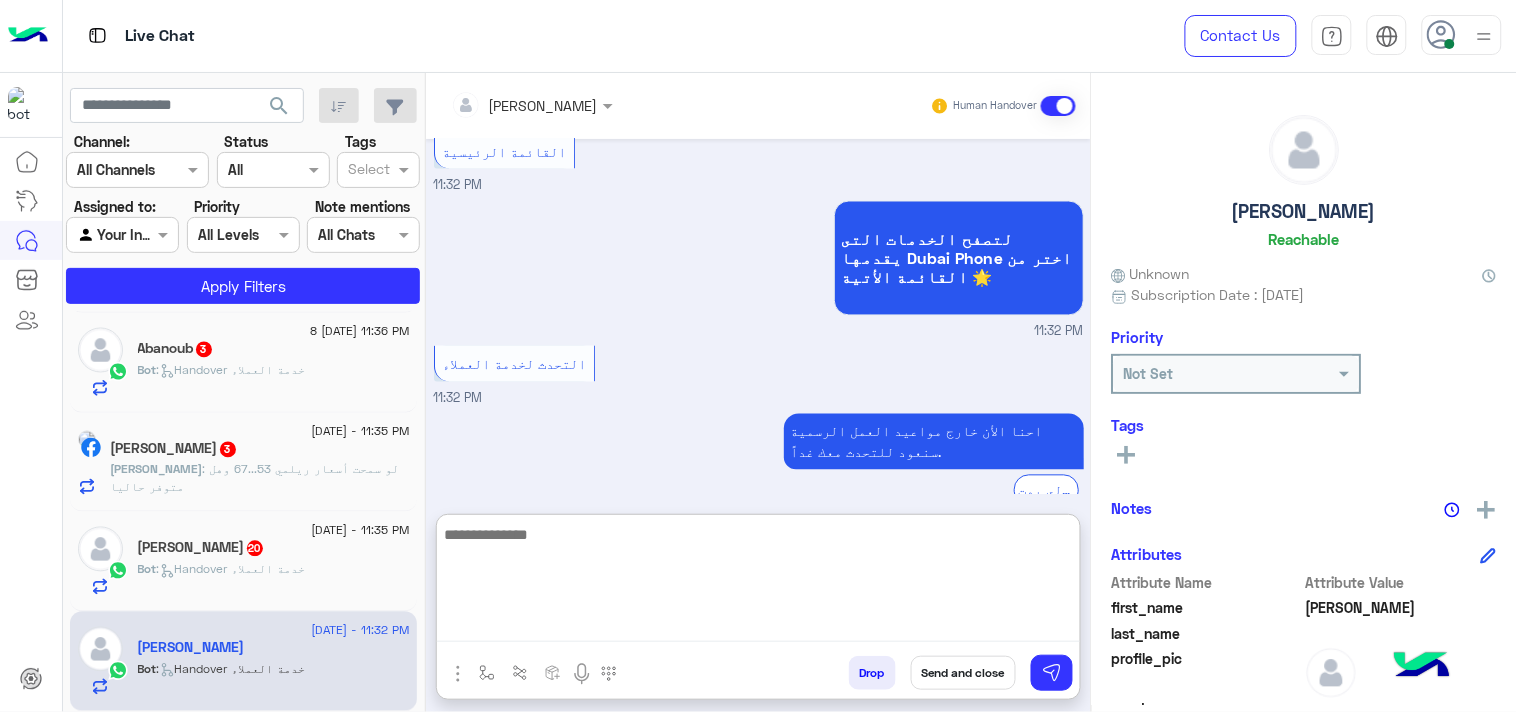 scroll, scrollTop: 0, scrollLeft: 0, axis: both 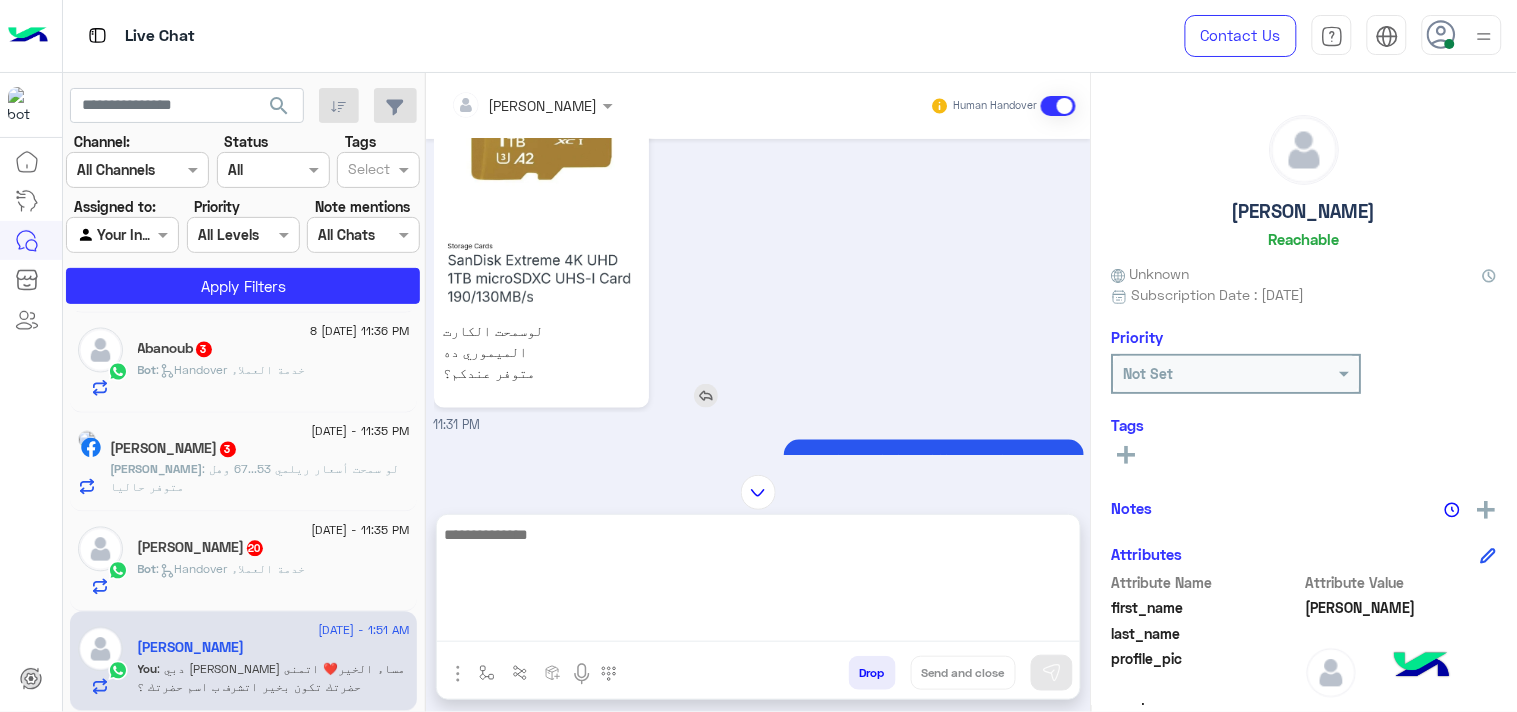 click 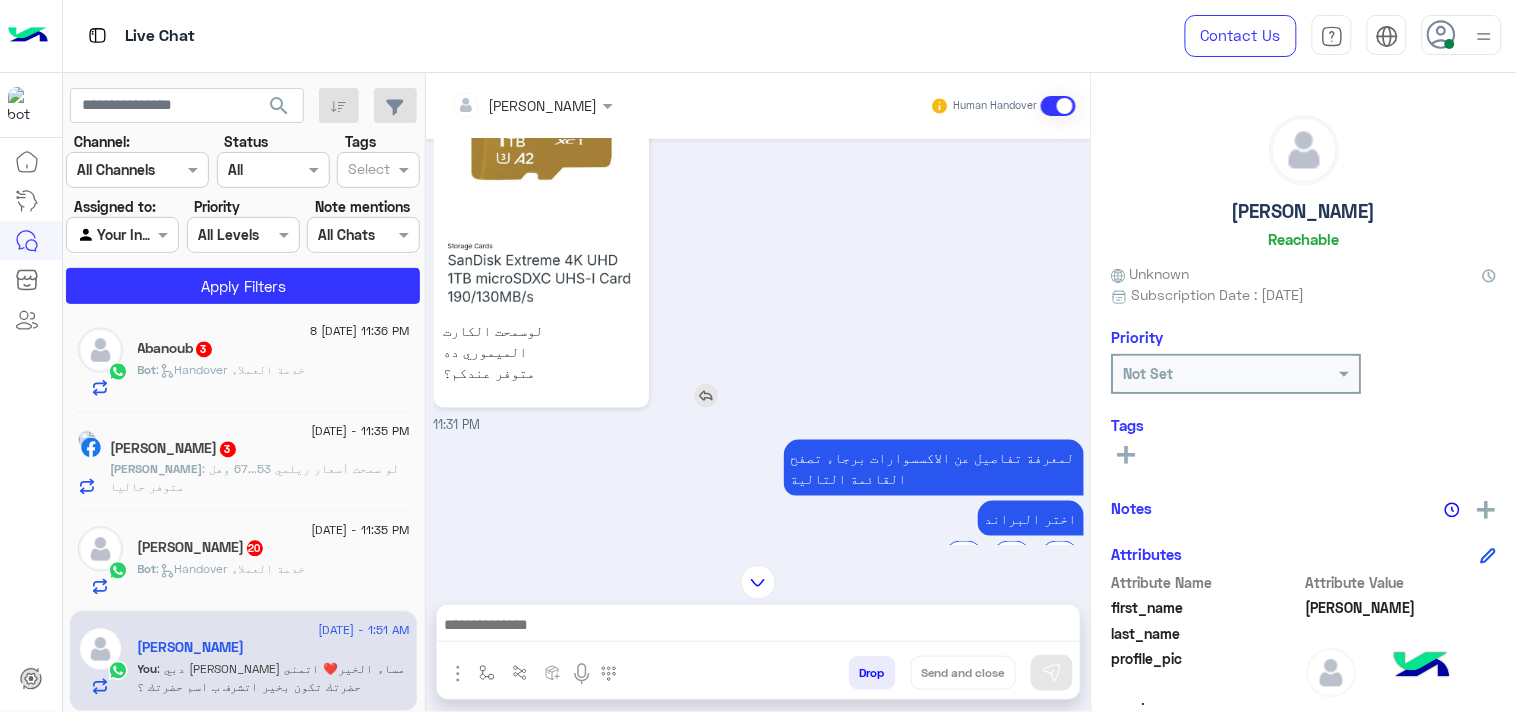 click at bounding box center (706, 396) 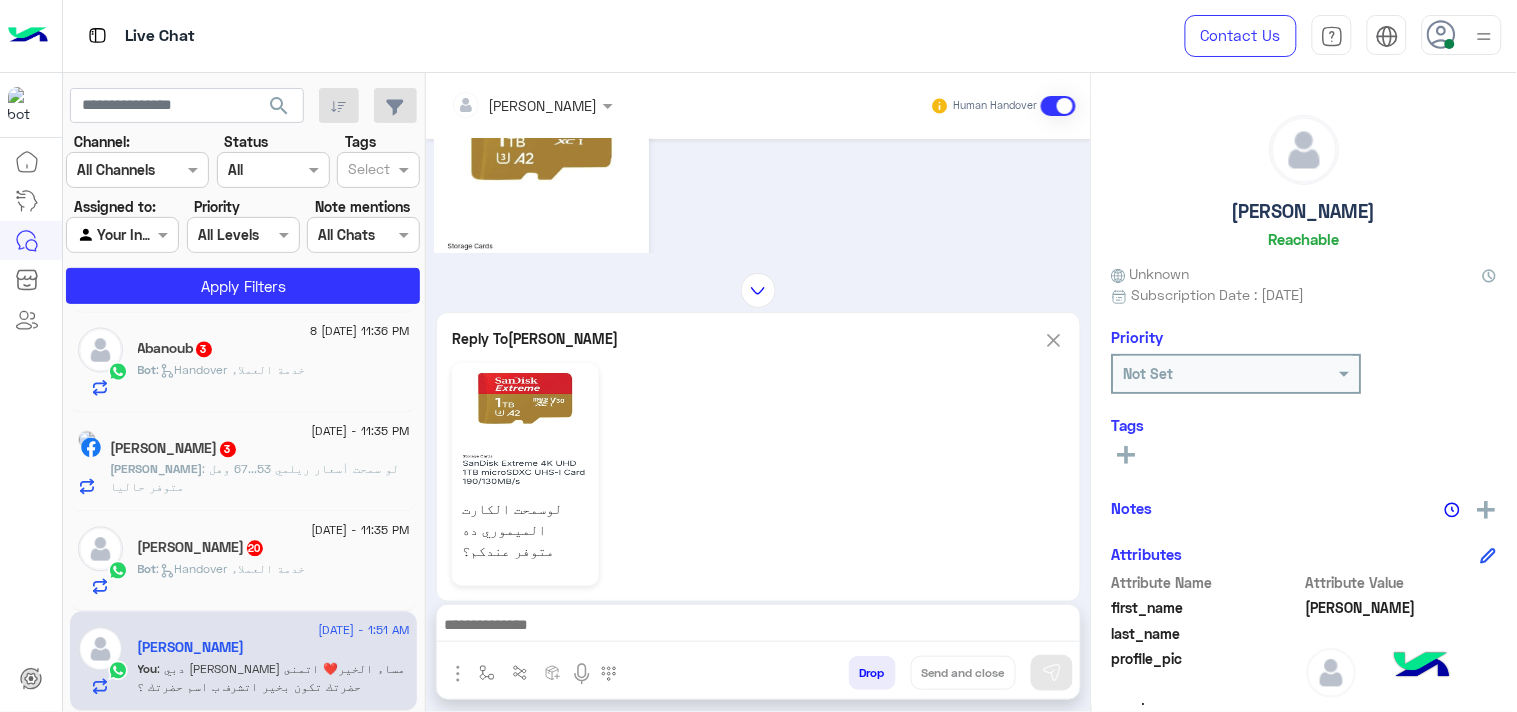 click at bounding box center [758, 627] 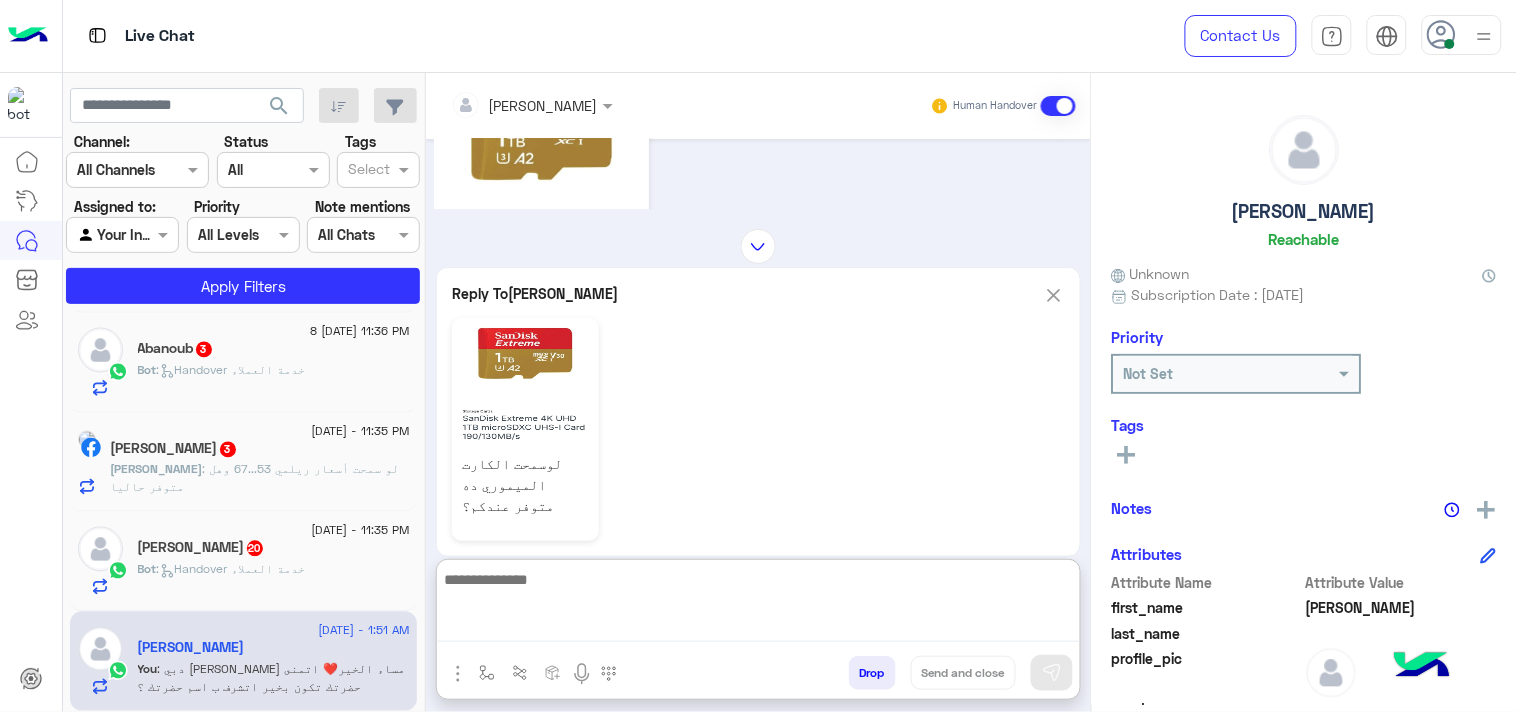 paste on "**********" 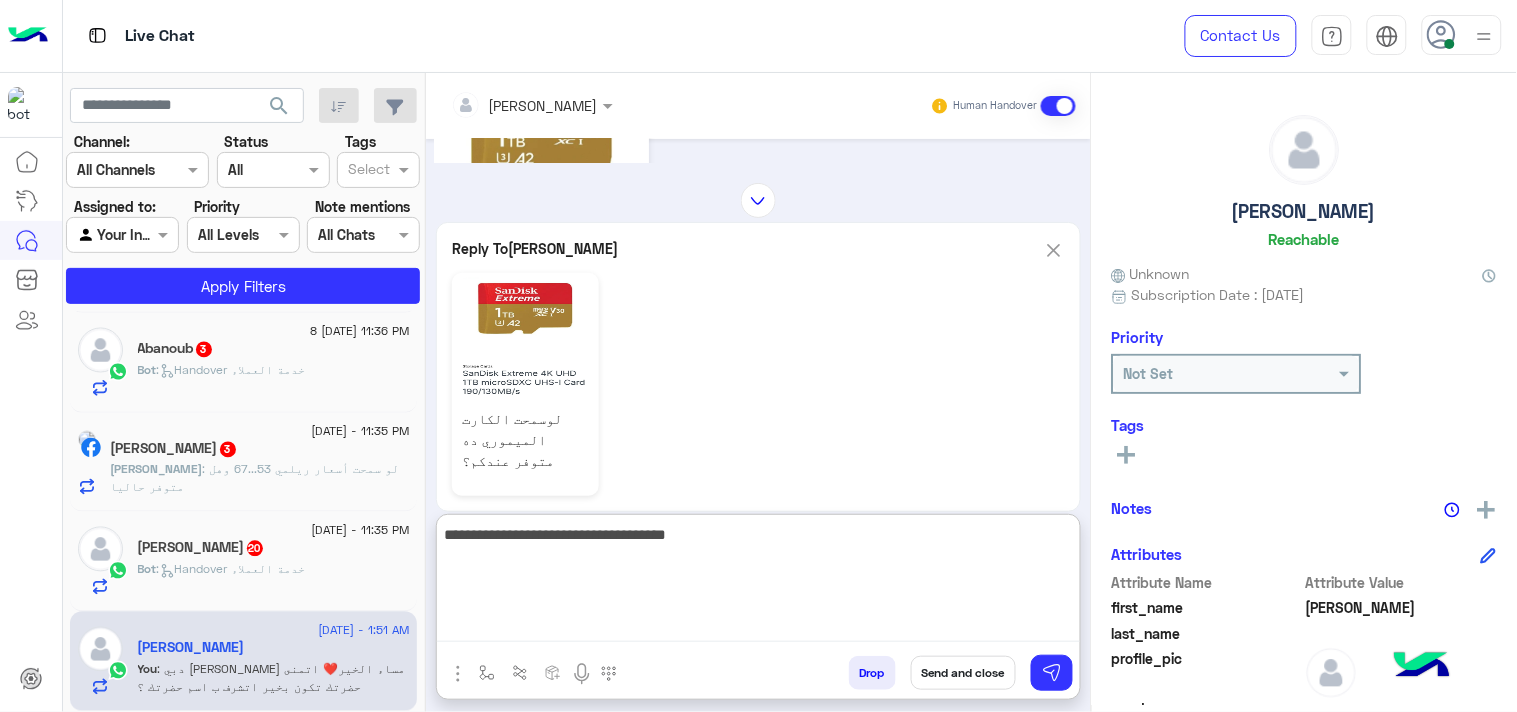 drag, startPoint x: 957, startPoint y: 538, endPoint x: 1134, endPoint y: 498, distance: 181.4635 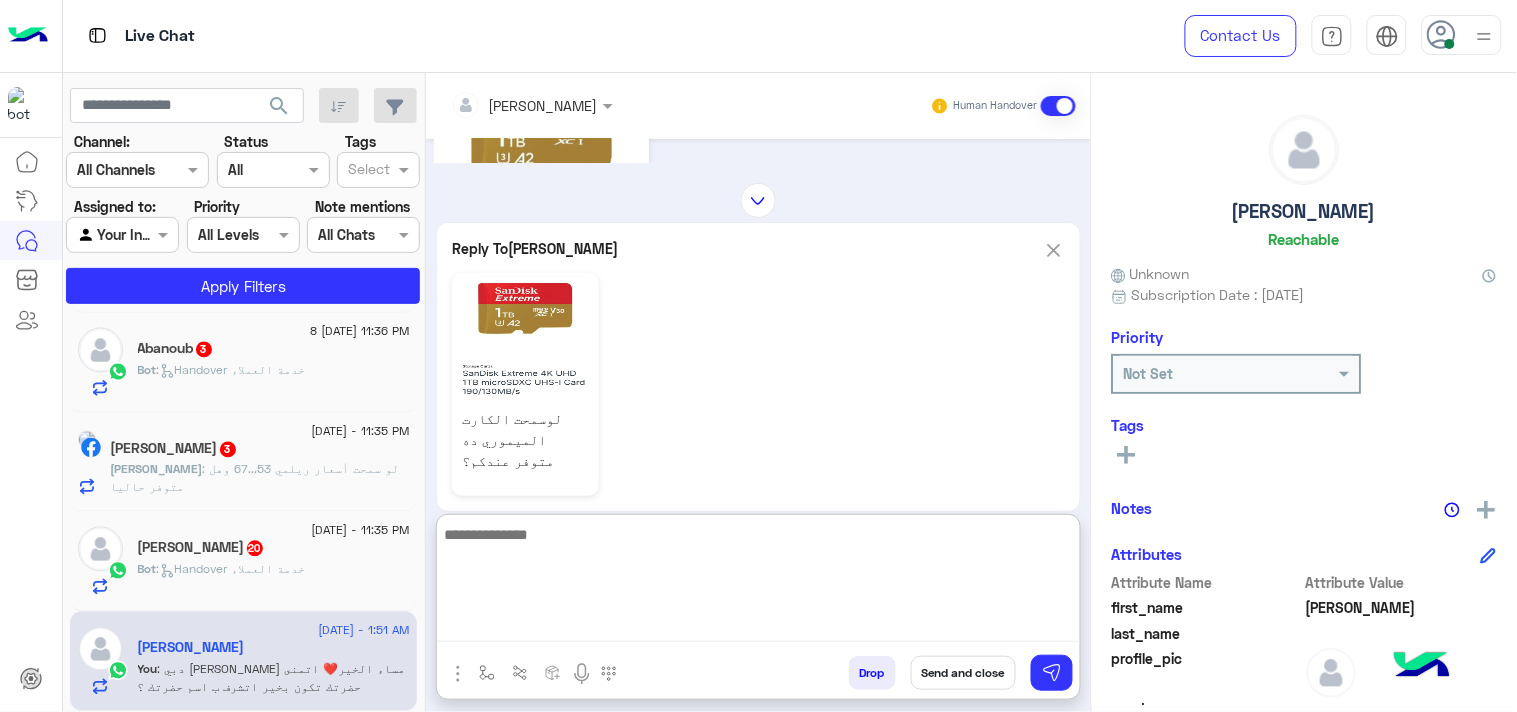 scroll, scrollTop: 1384, scrollLeft: 0, axis: vertical 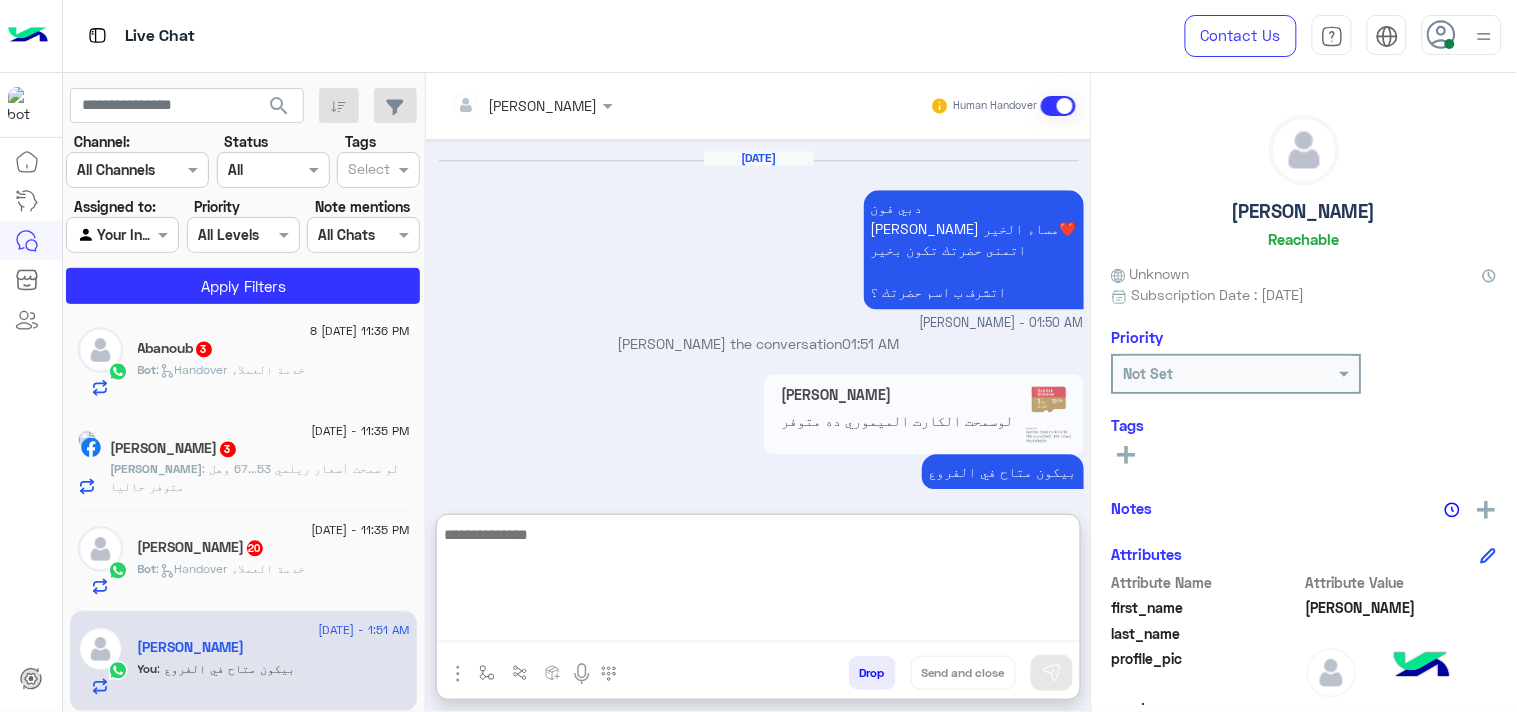 paste on "**********" 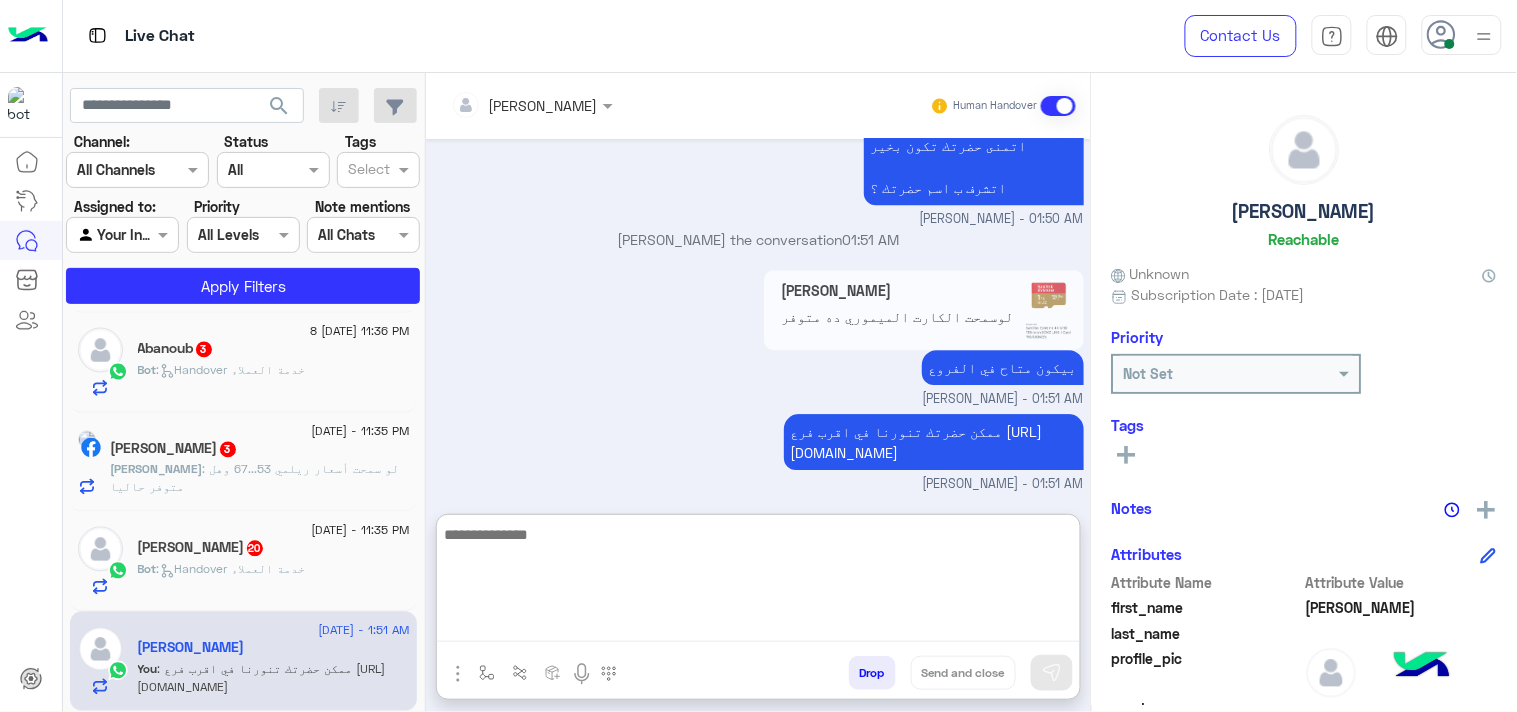 paste on "**********" 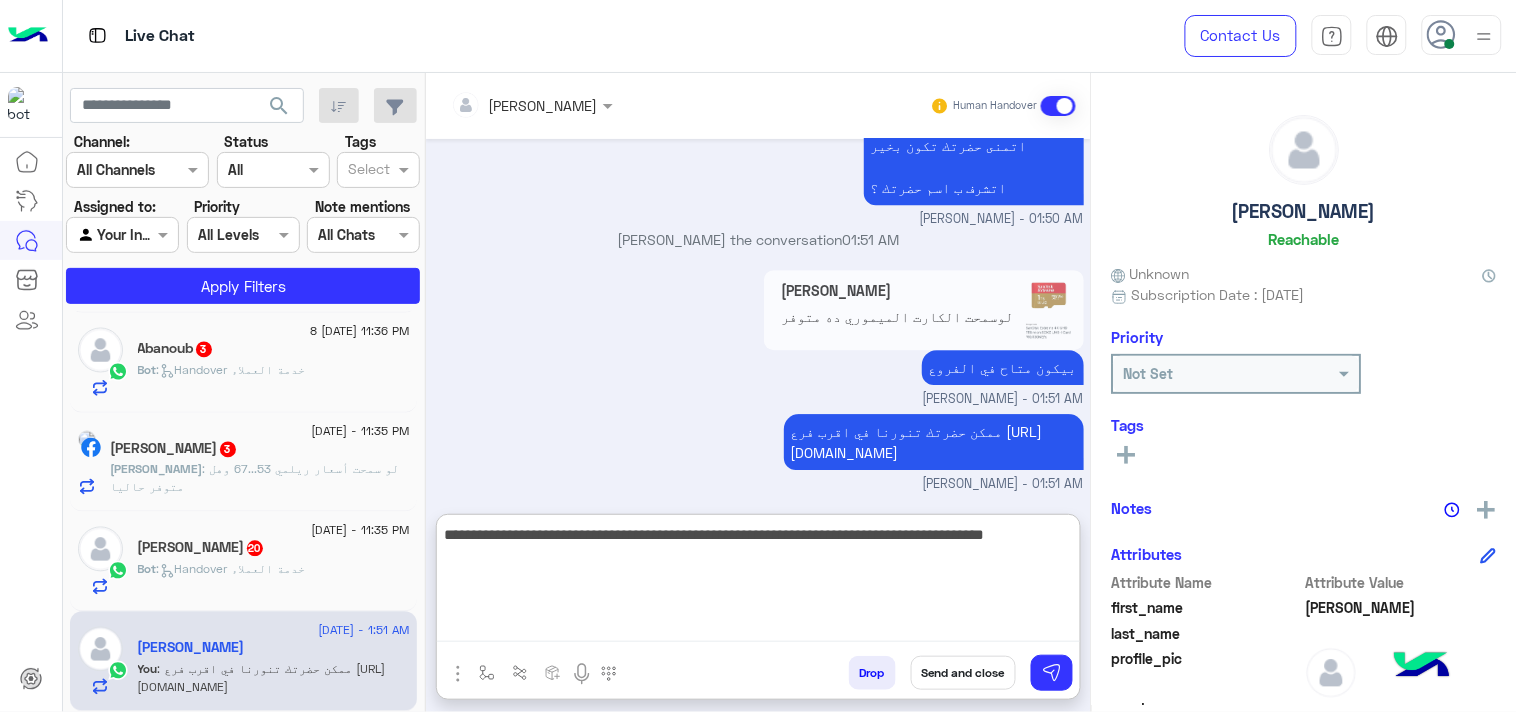 type on "**********" 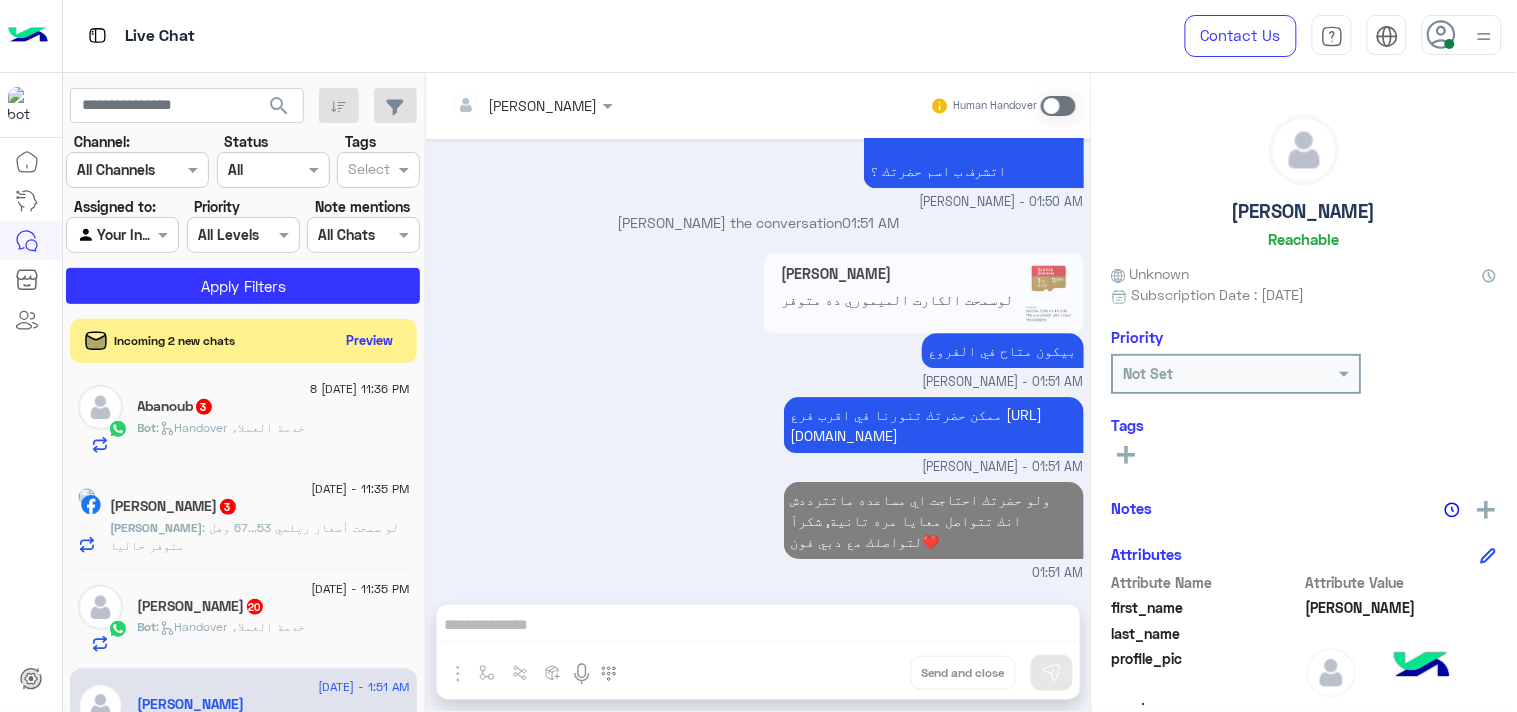 scroll, scrollTop: 1542, scrollLeft: 0, axis: vertical 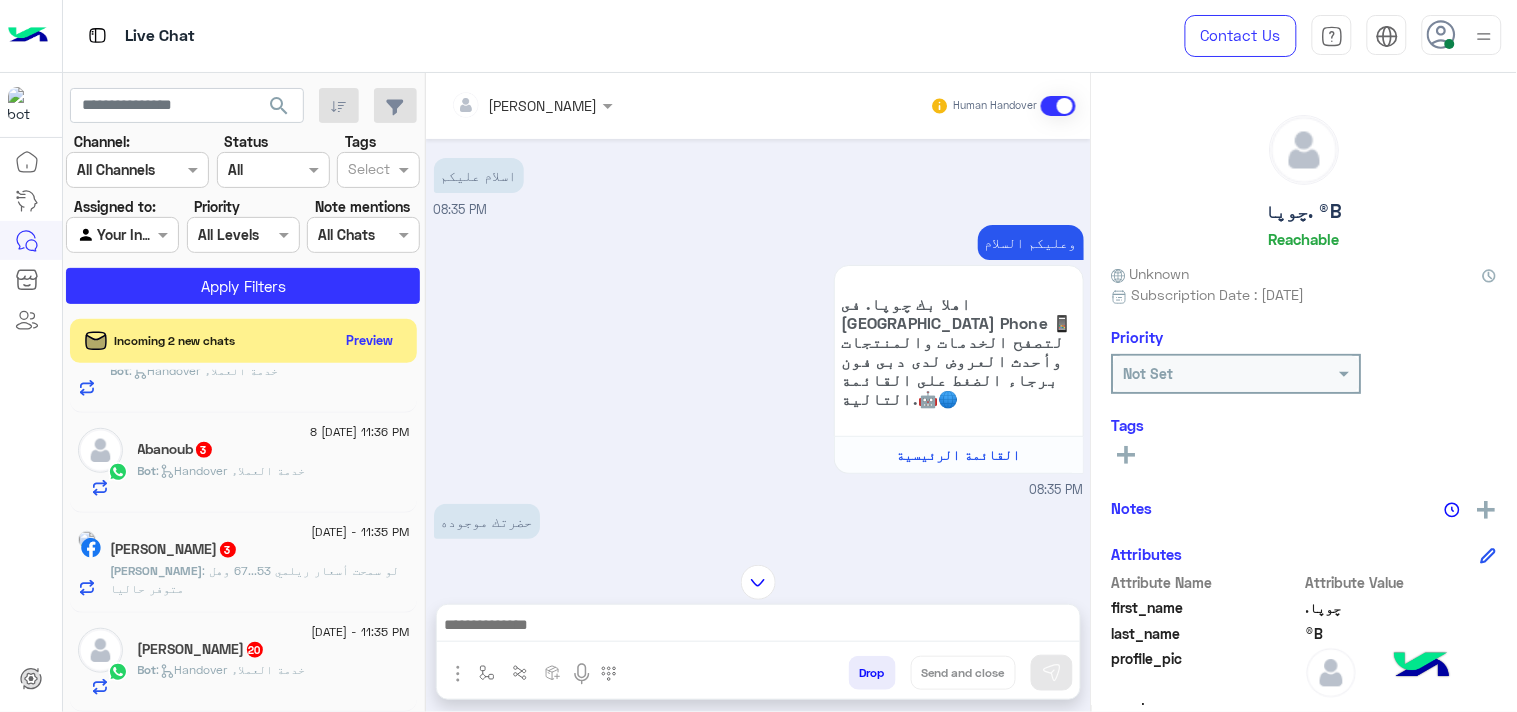 click on ":   Handover خدمة العملاء" 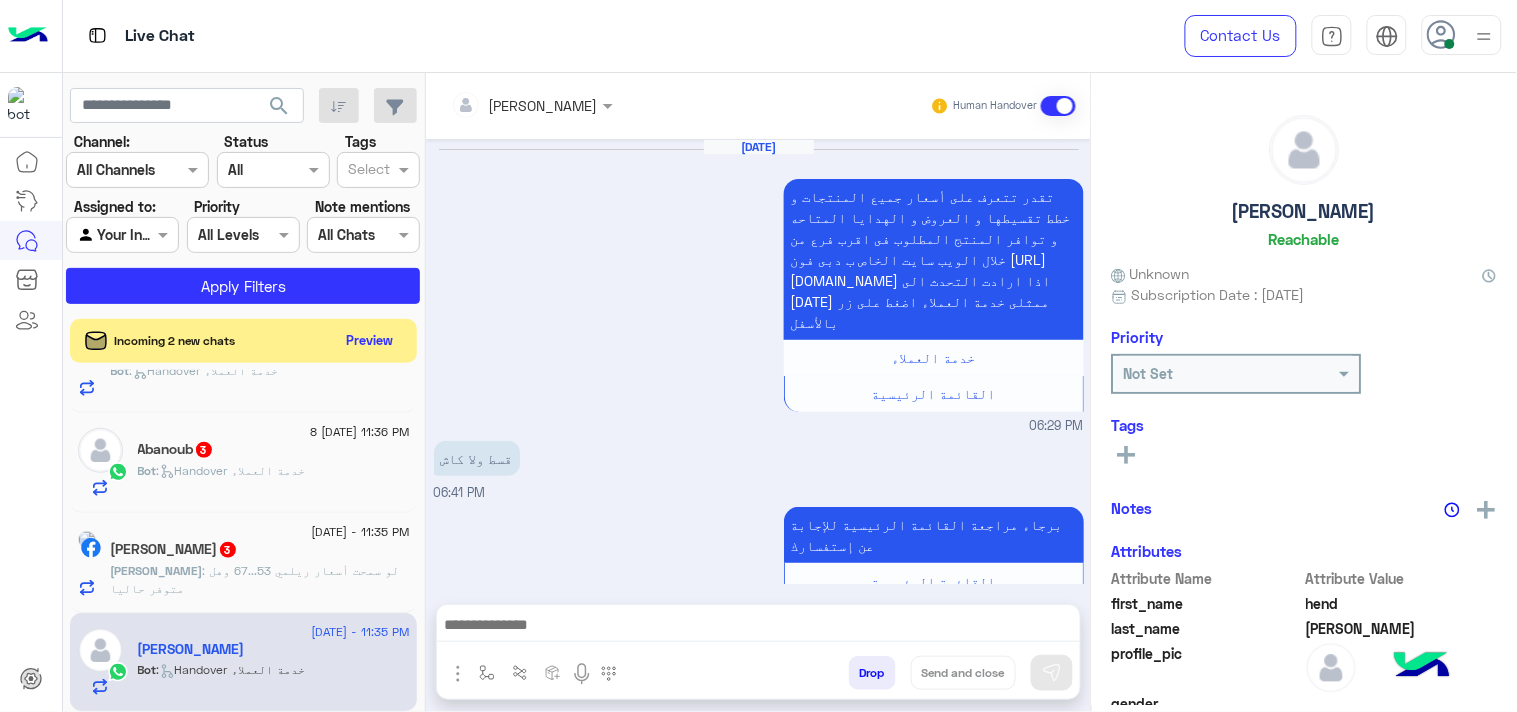 scroll, scrollTop: 2497, scrollLeft: 0, axis: vertical 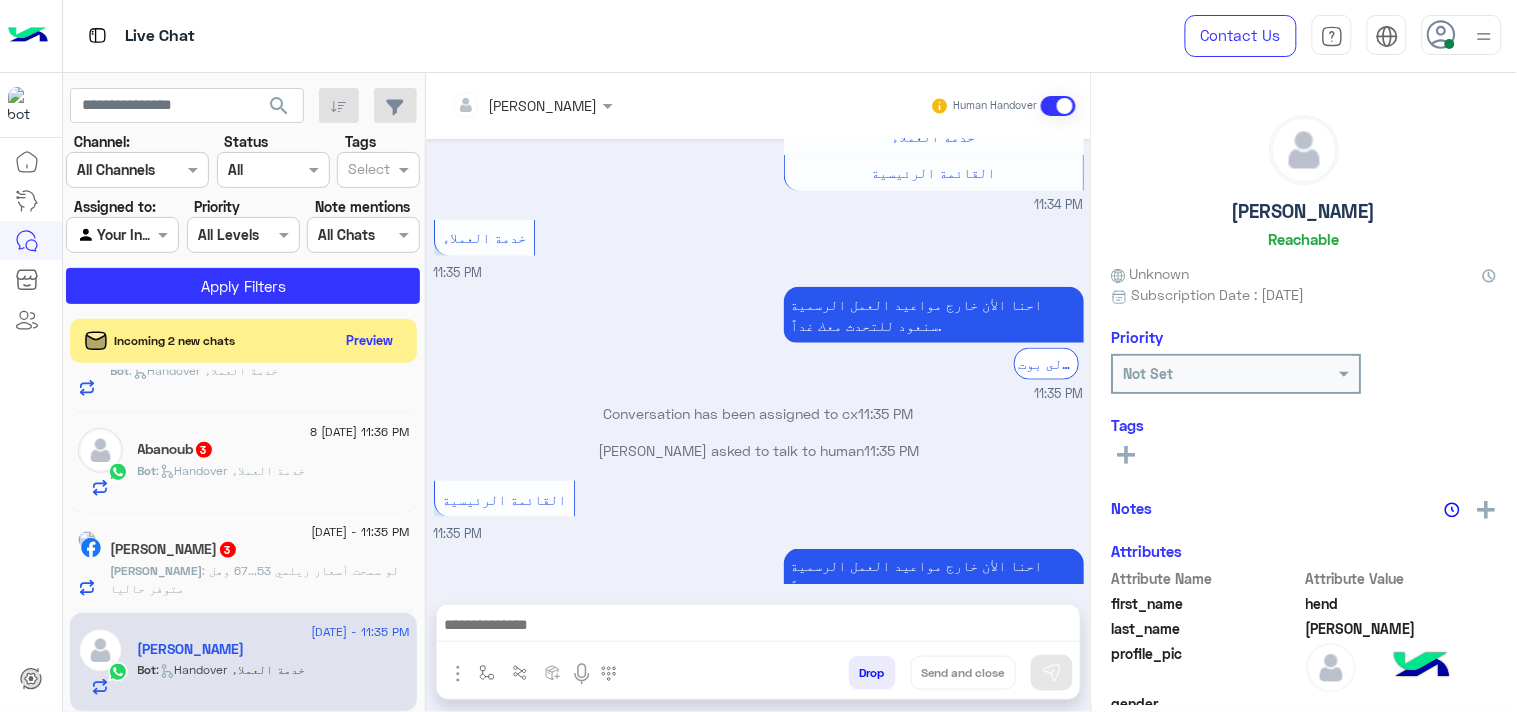 click at bounding box center [758, 630] 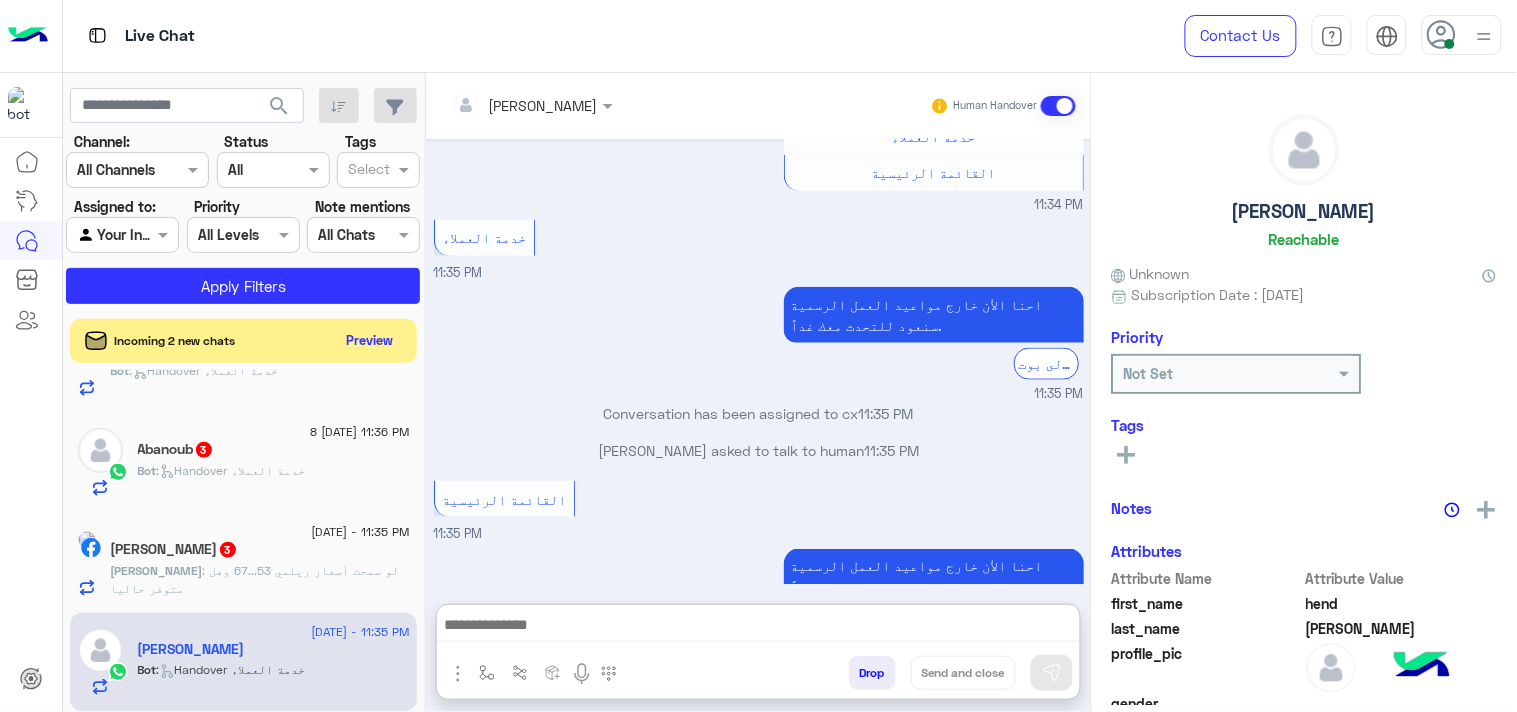 paste on "**********" 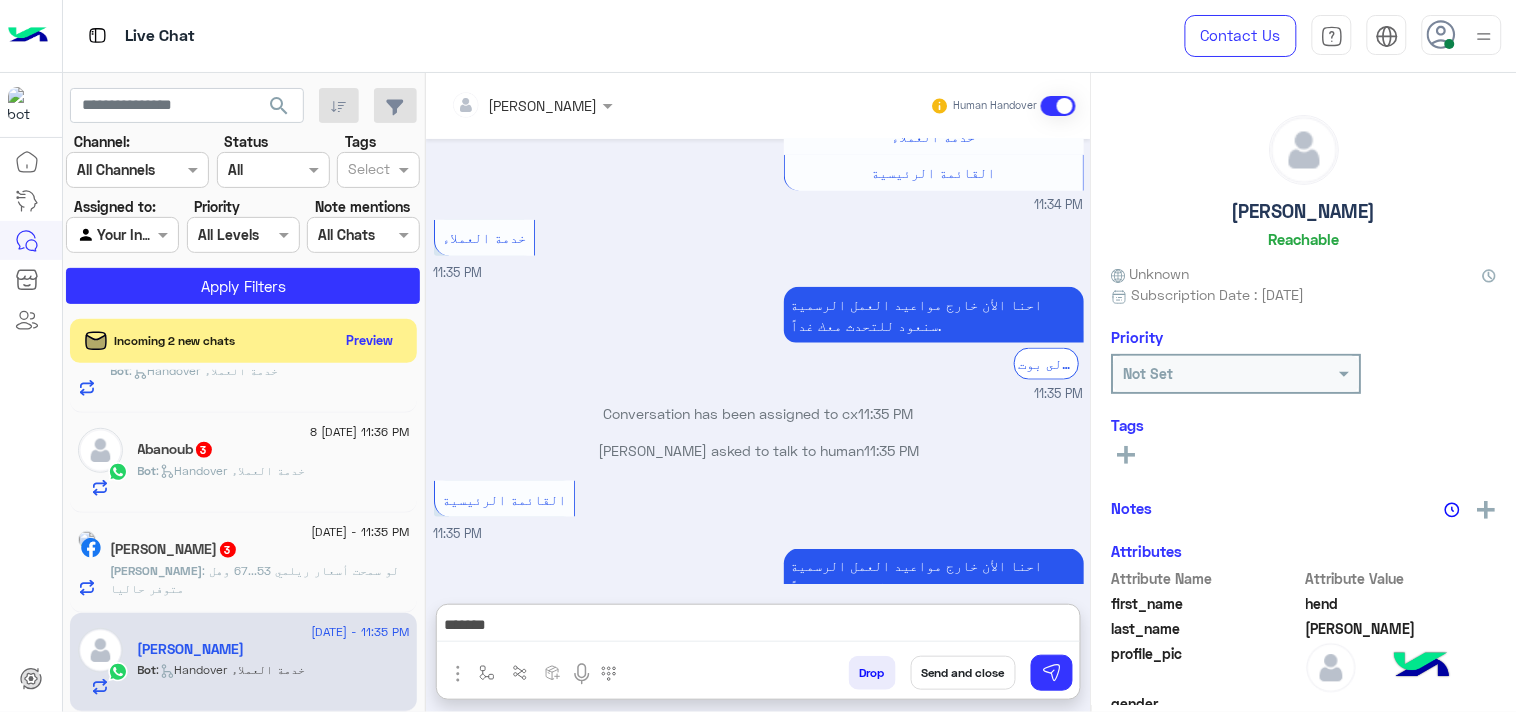 click on "**********" at bounding box center (758, 627) 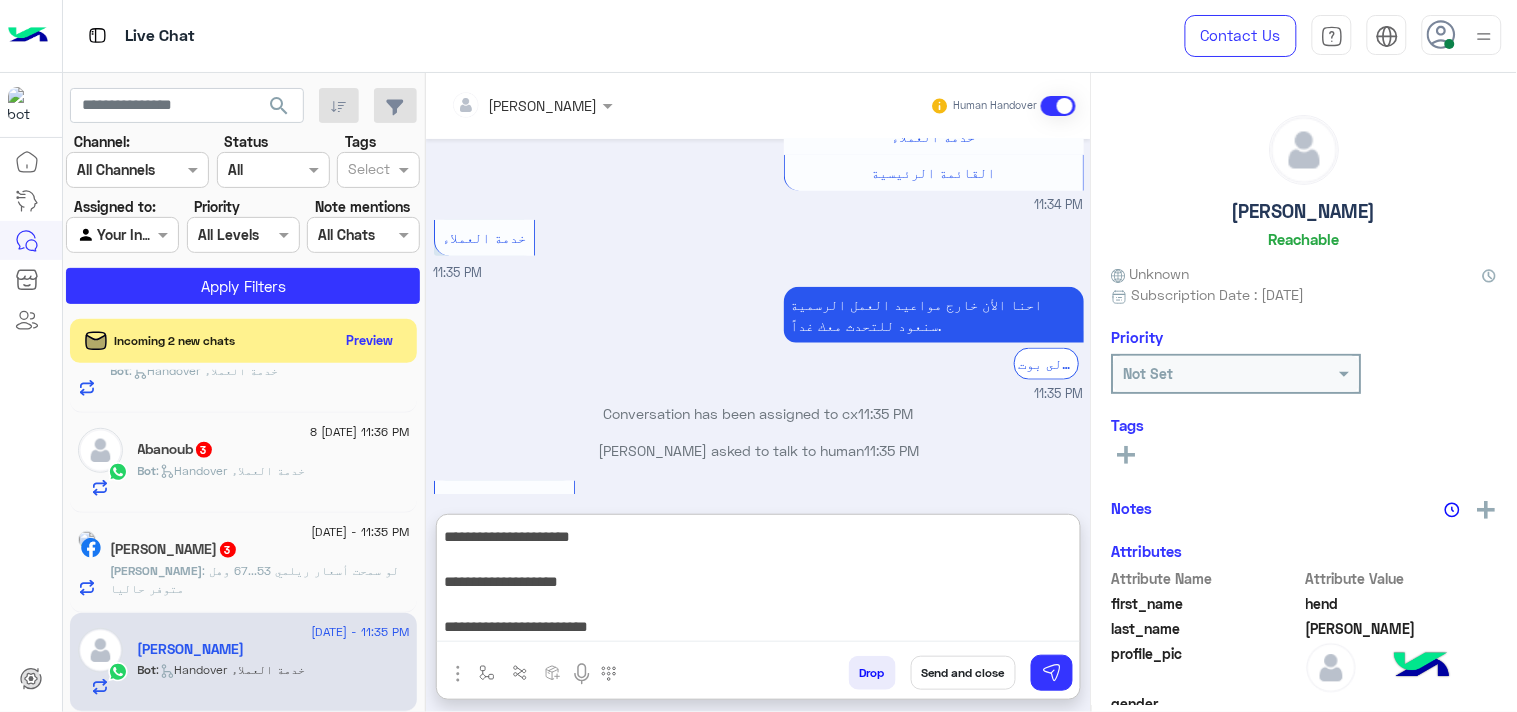 scroll, scrollTop: 42, scrollLeft: 0, axis: vertical 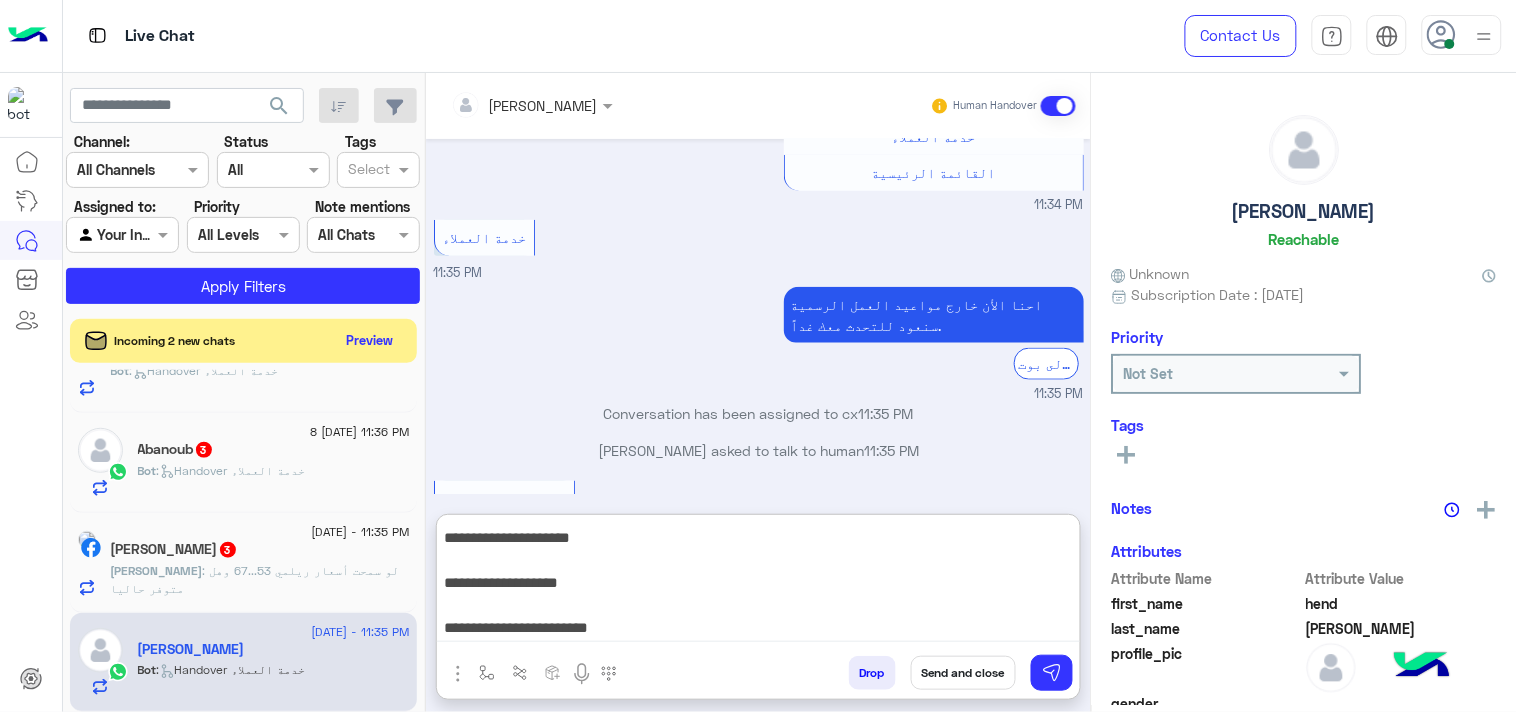 click on "**********" at bounding box center [758, 582] 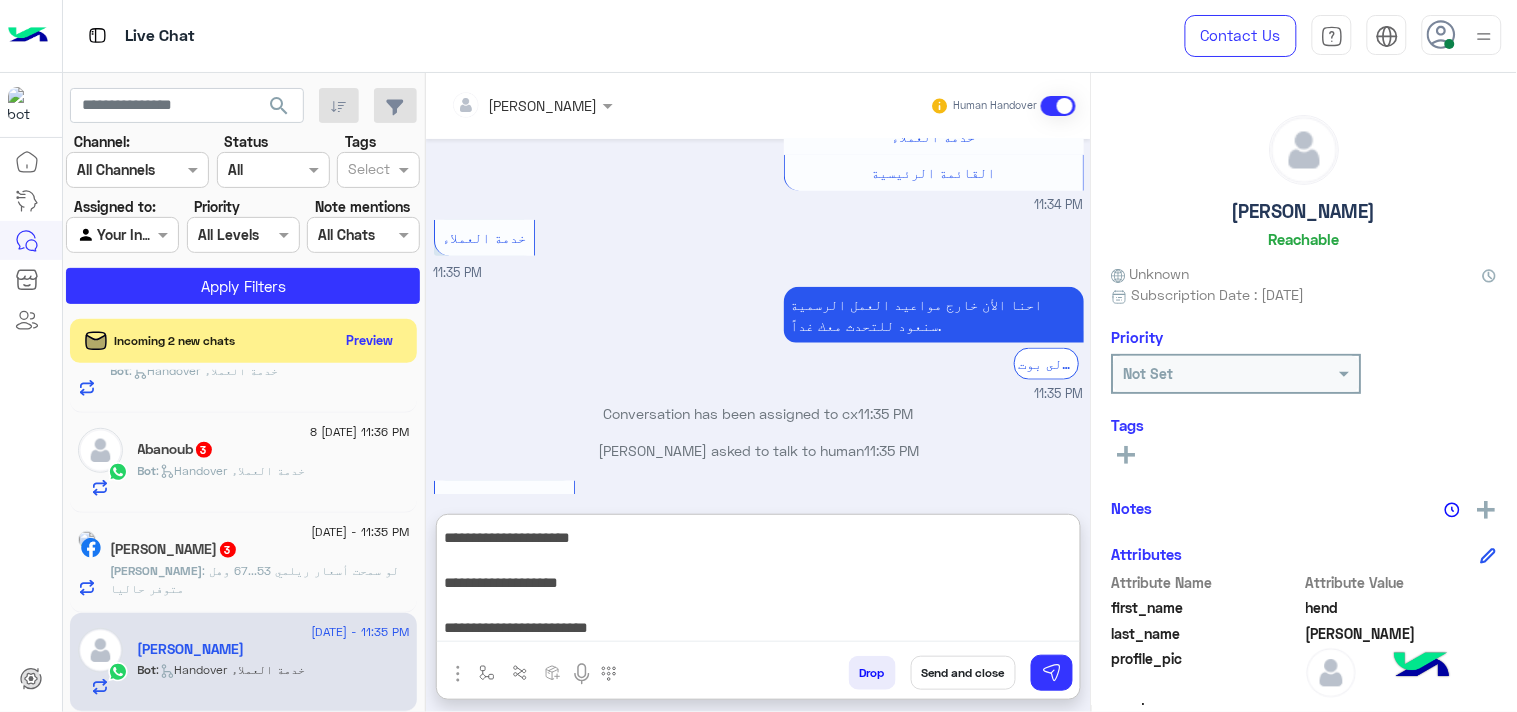 type on "**********" 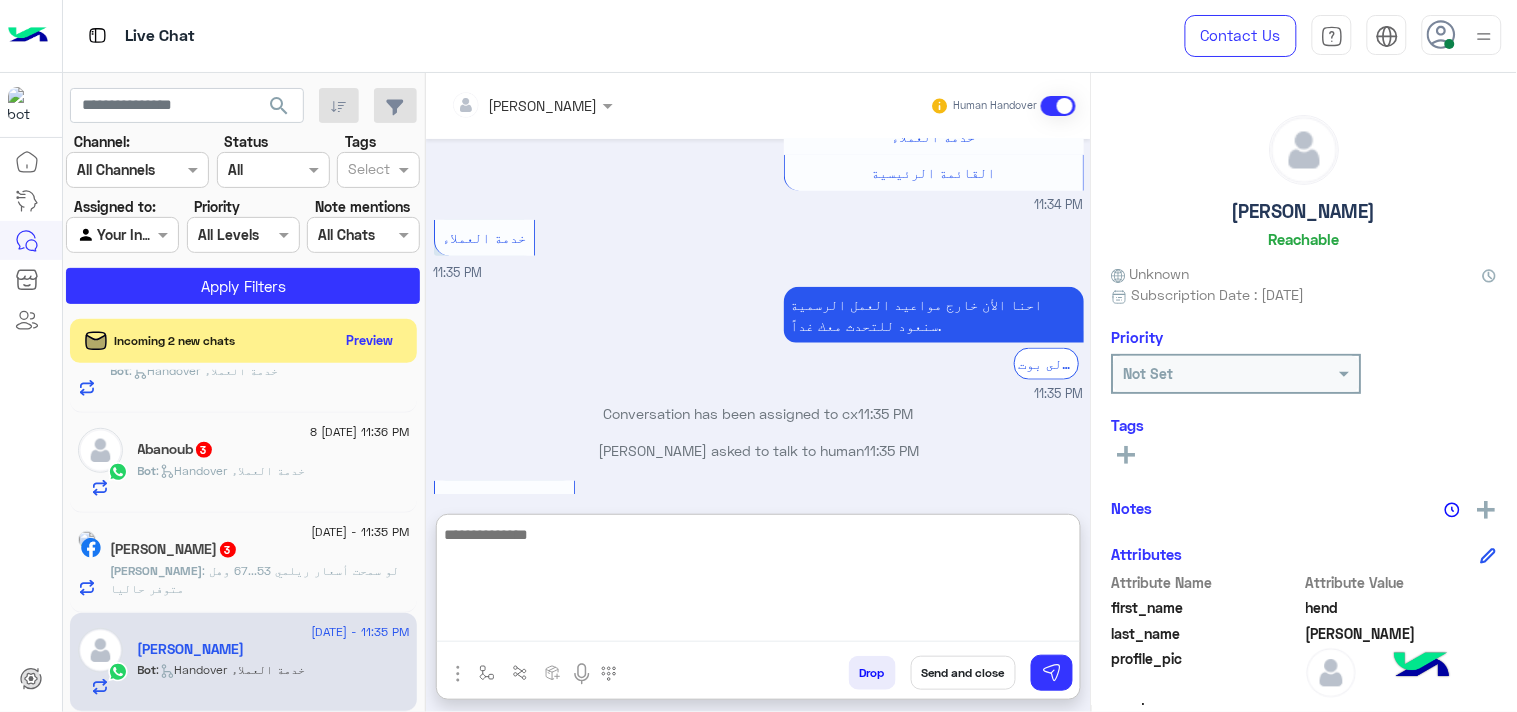scroll, scrollTop: 0, scrollLeft: 0, axis: both 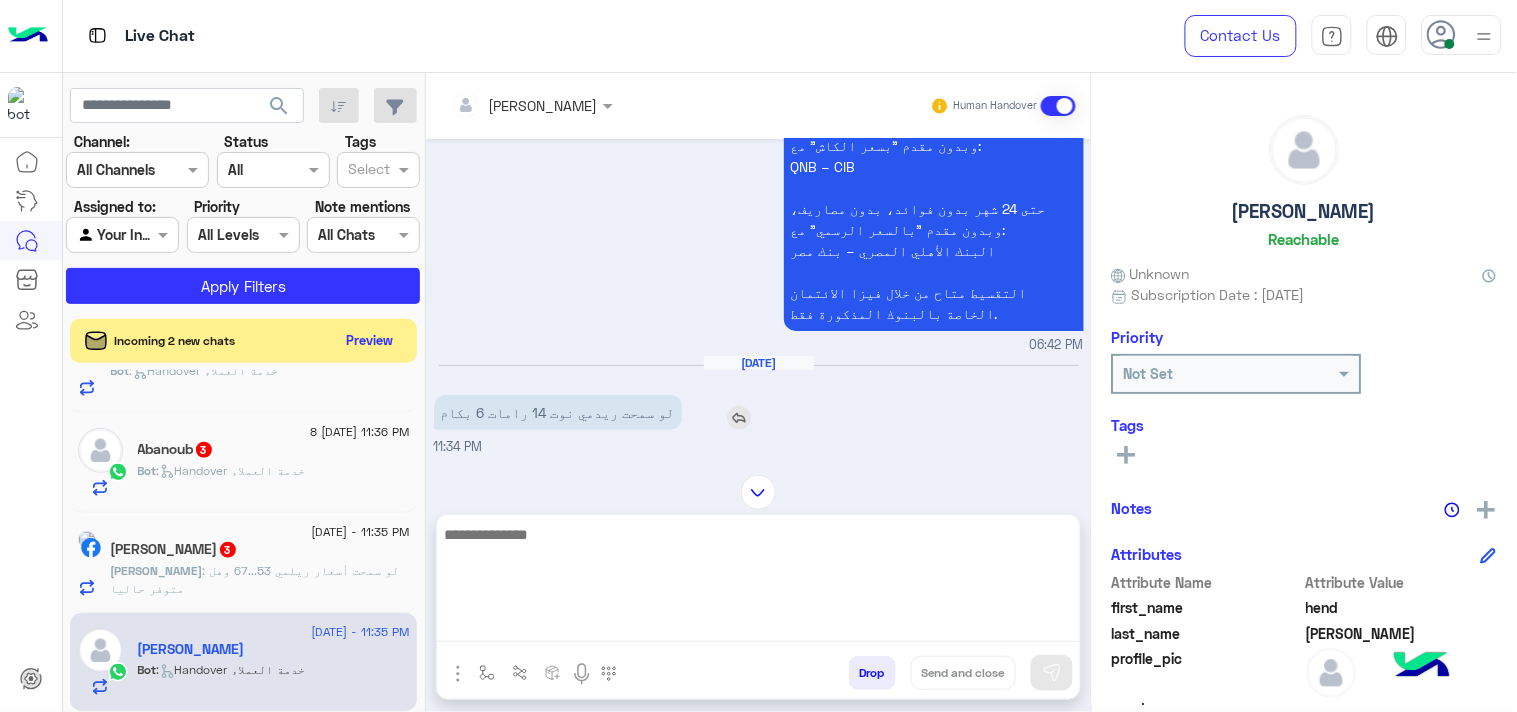 click at bounding box center (739, 418) 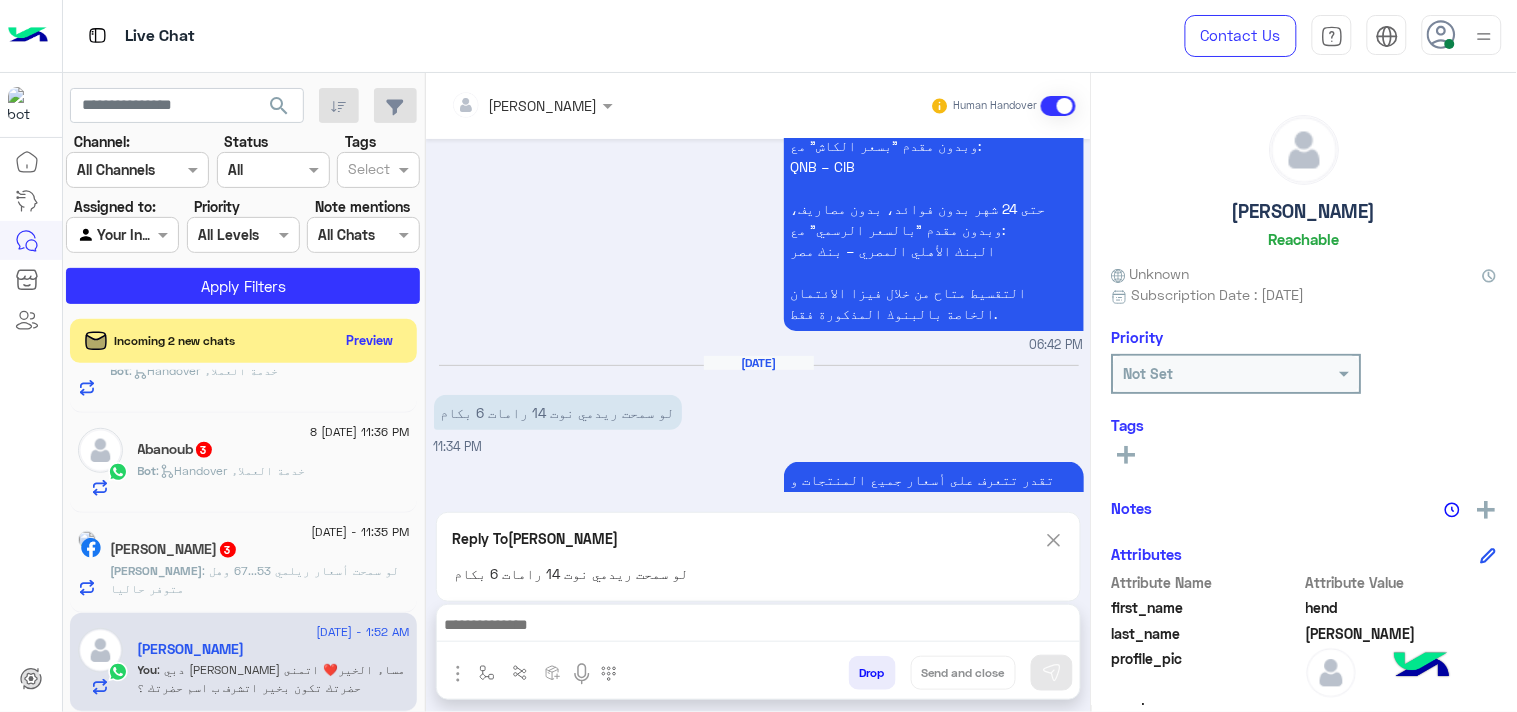 scroll, scrollTop: 2810, scrollLeft: 0, axis: vertical 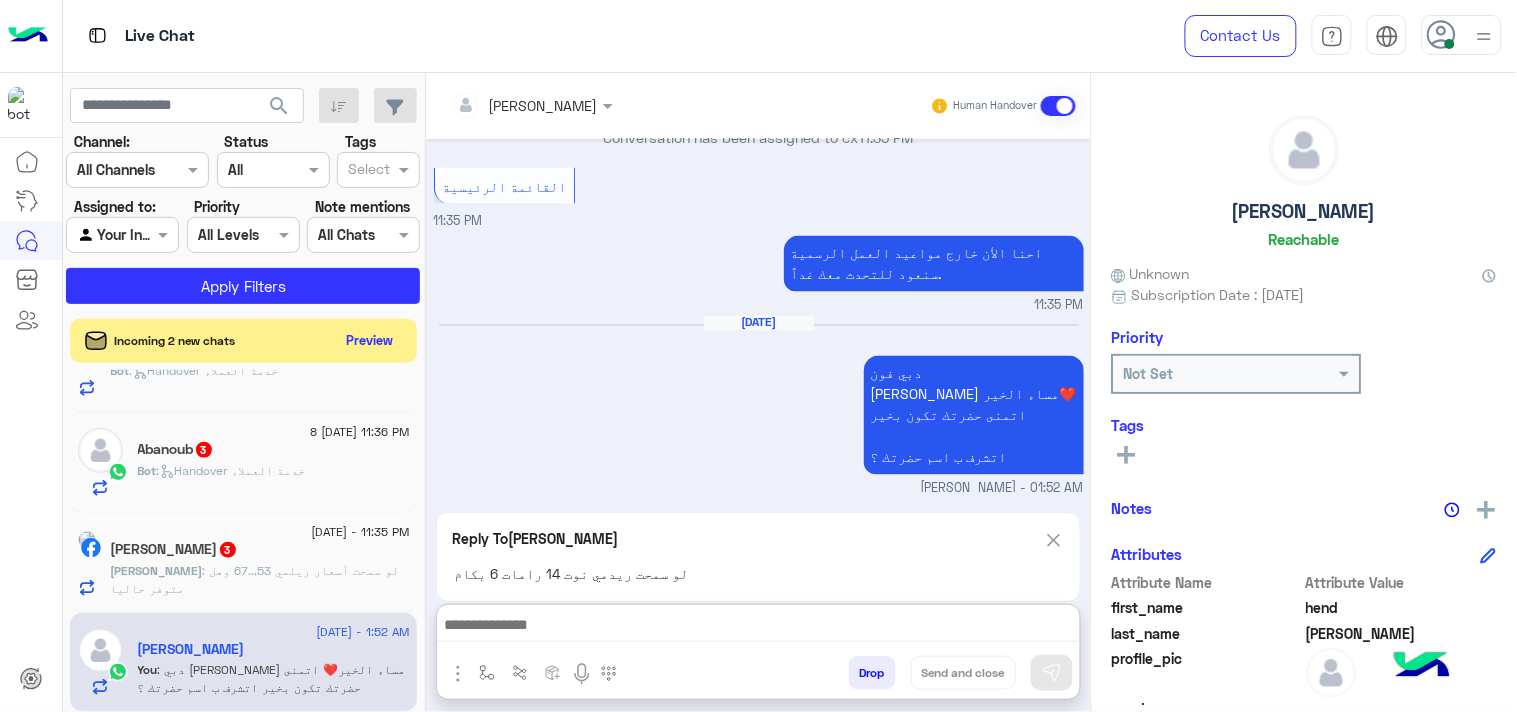 click at bounding box center [758, 627] 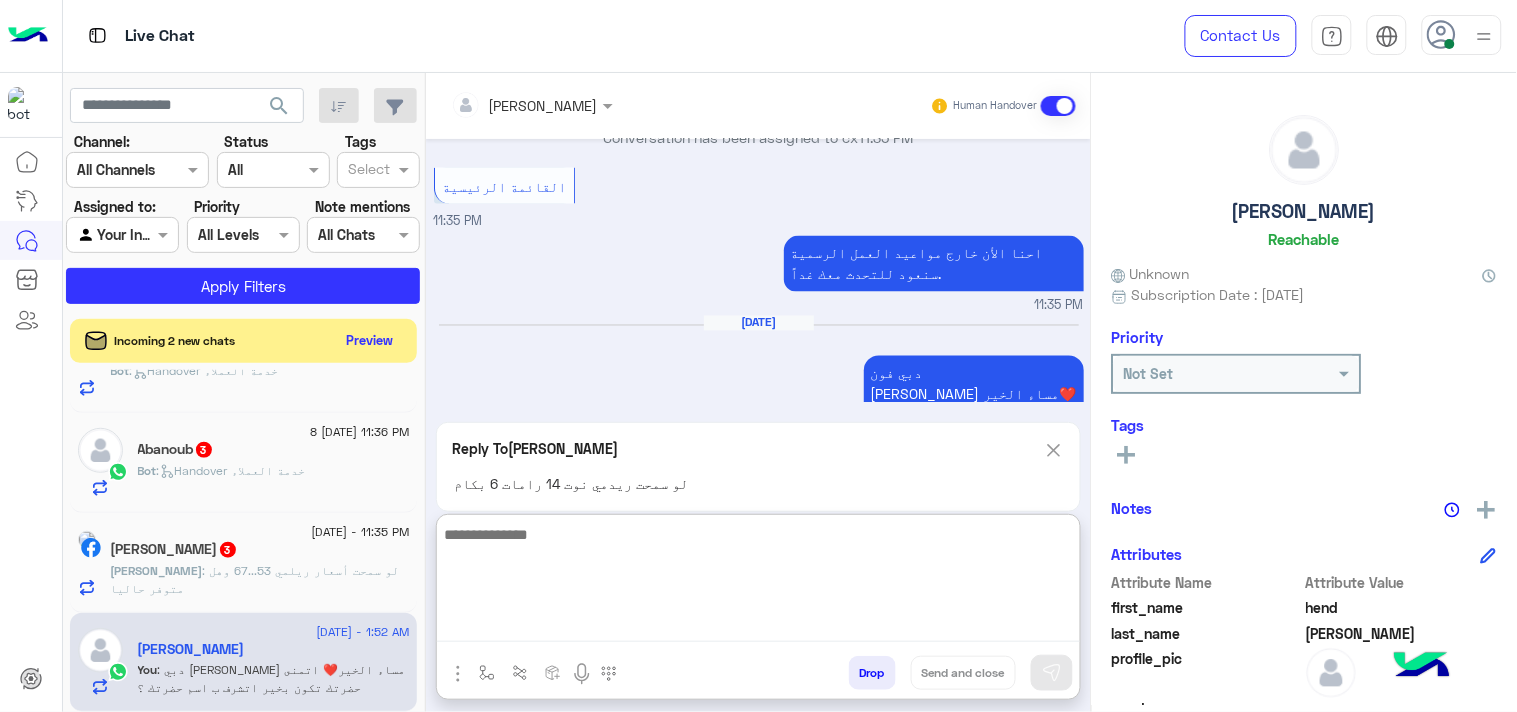 paste on "**********" 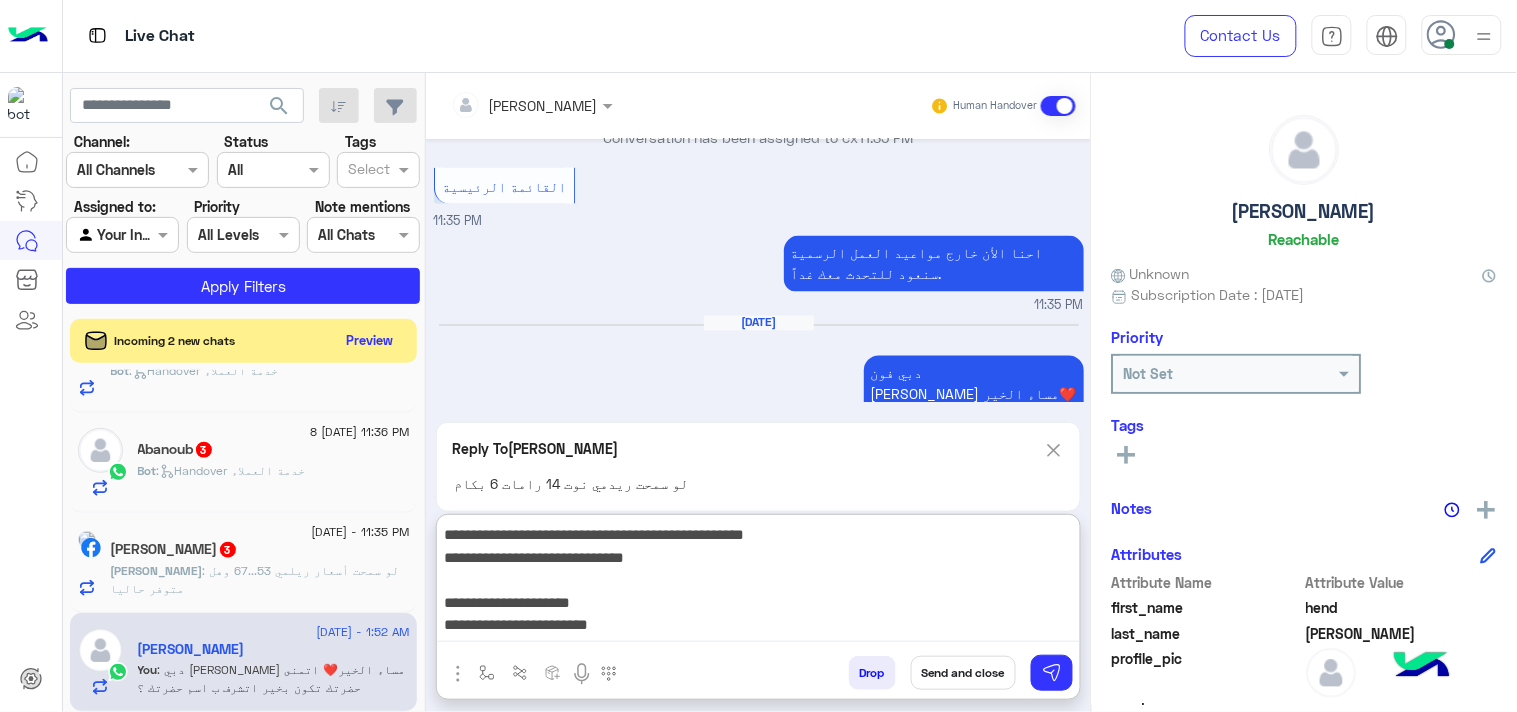 scroll, scrollTop: 0, scrollLeft: 0, axis: both 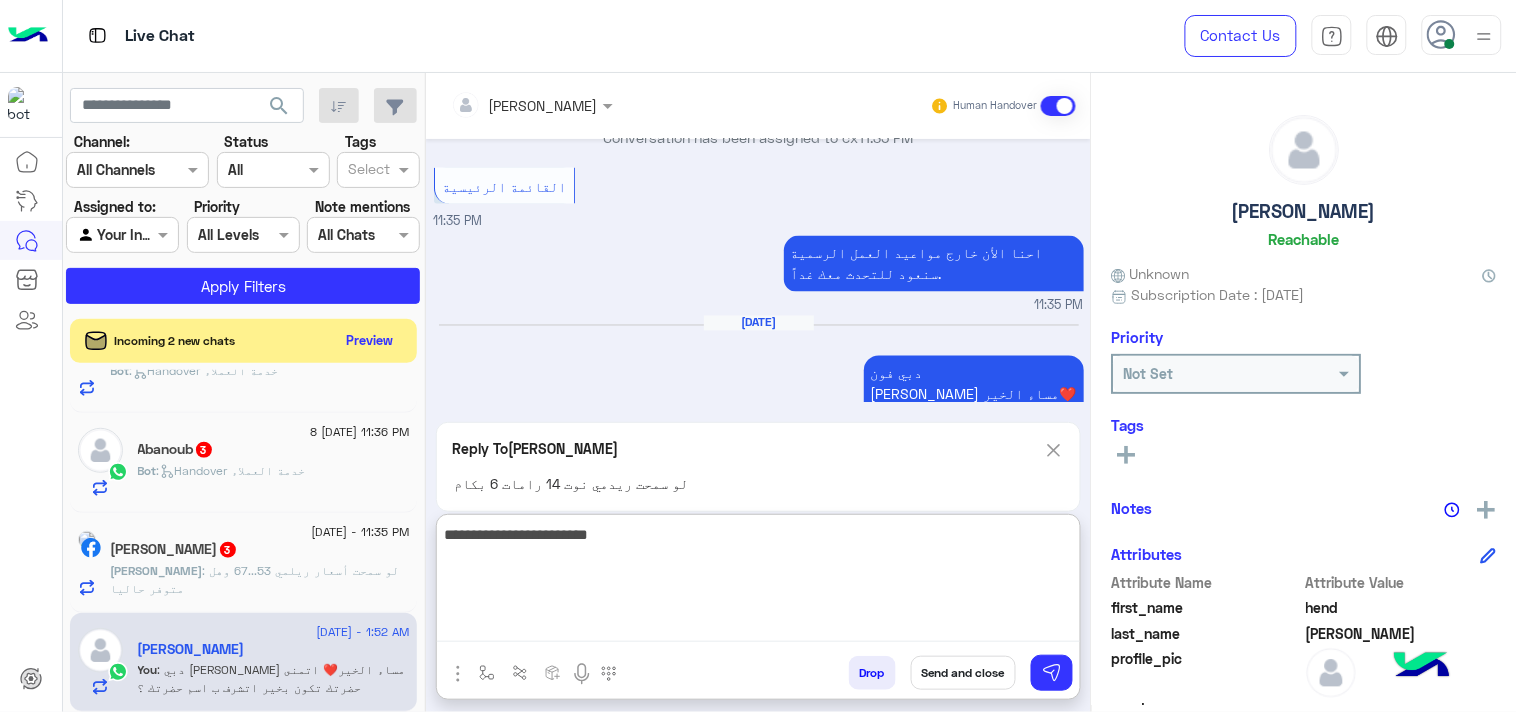click on "**********" at bounding box center (758, 582) 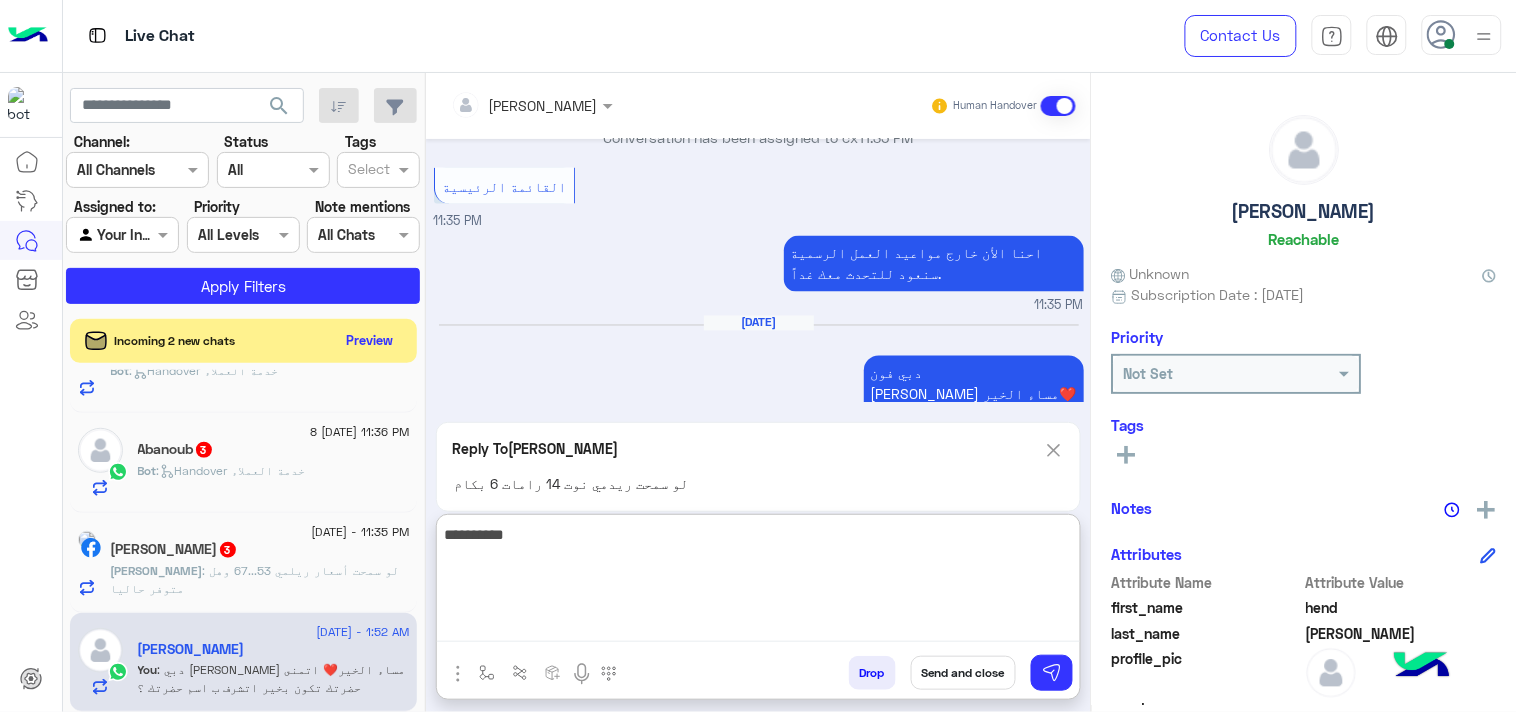type on "**********" 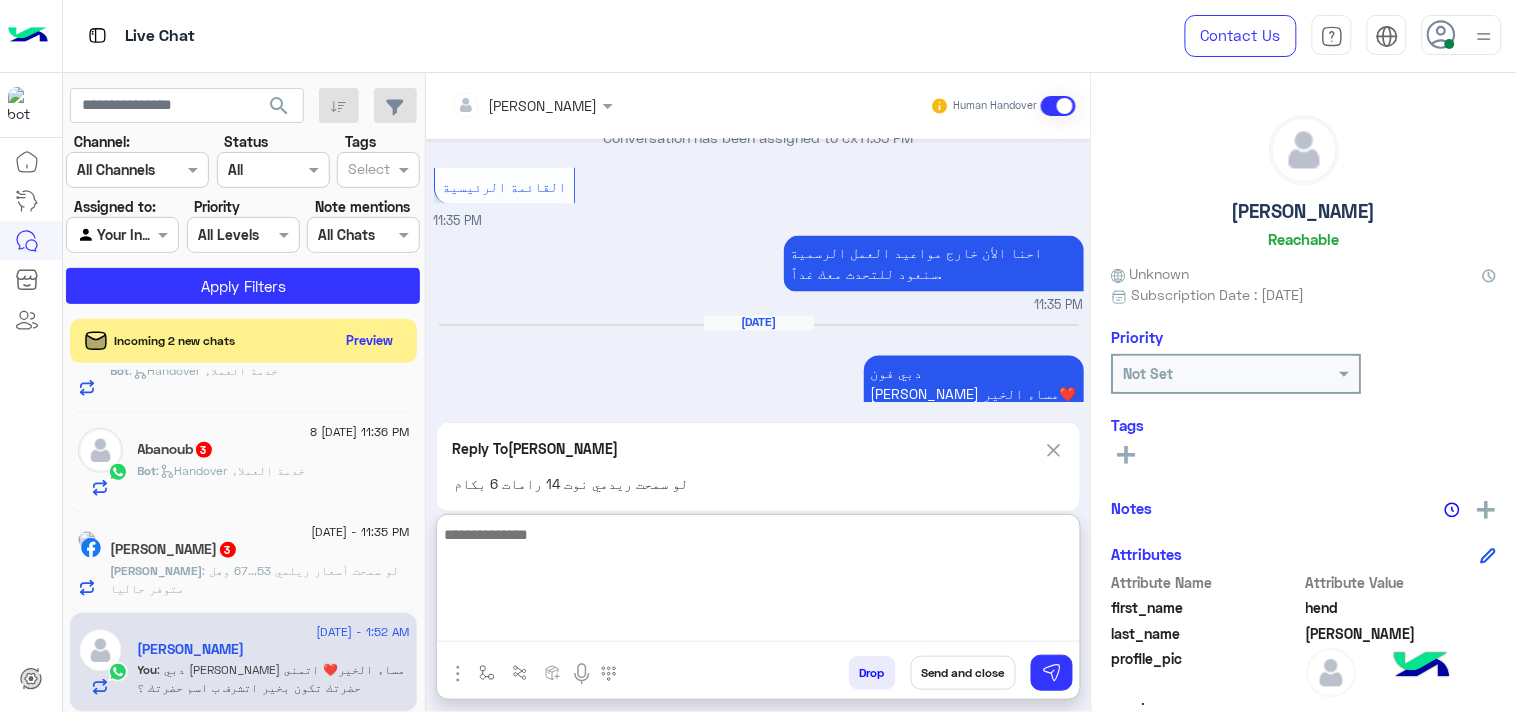 scroll, scrollTop: 2906, scrollLeft: 0, axis: vertical 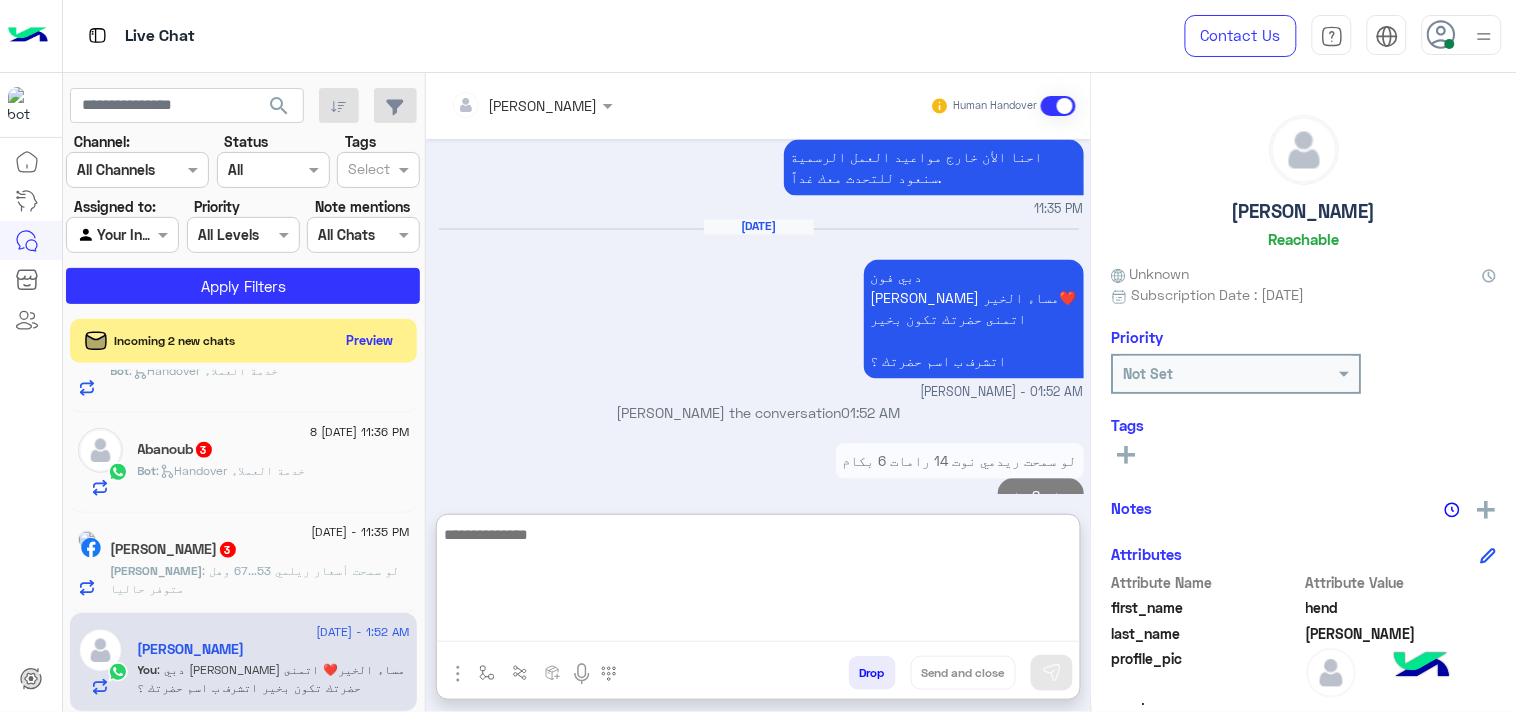 paste on "**********" 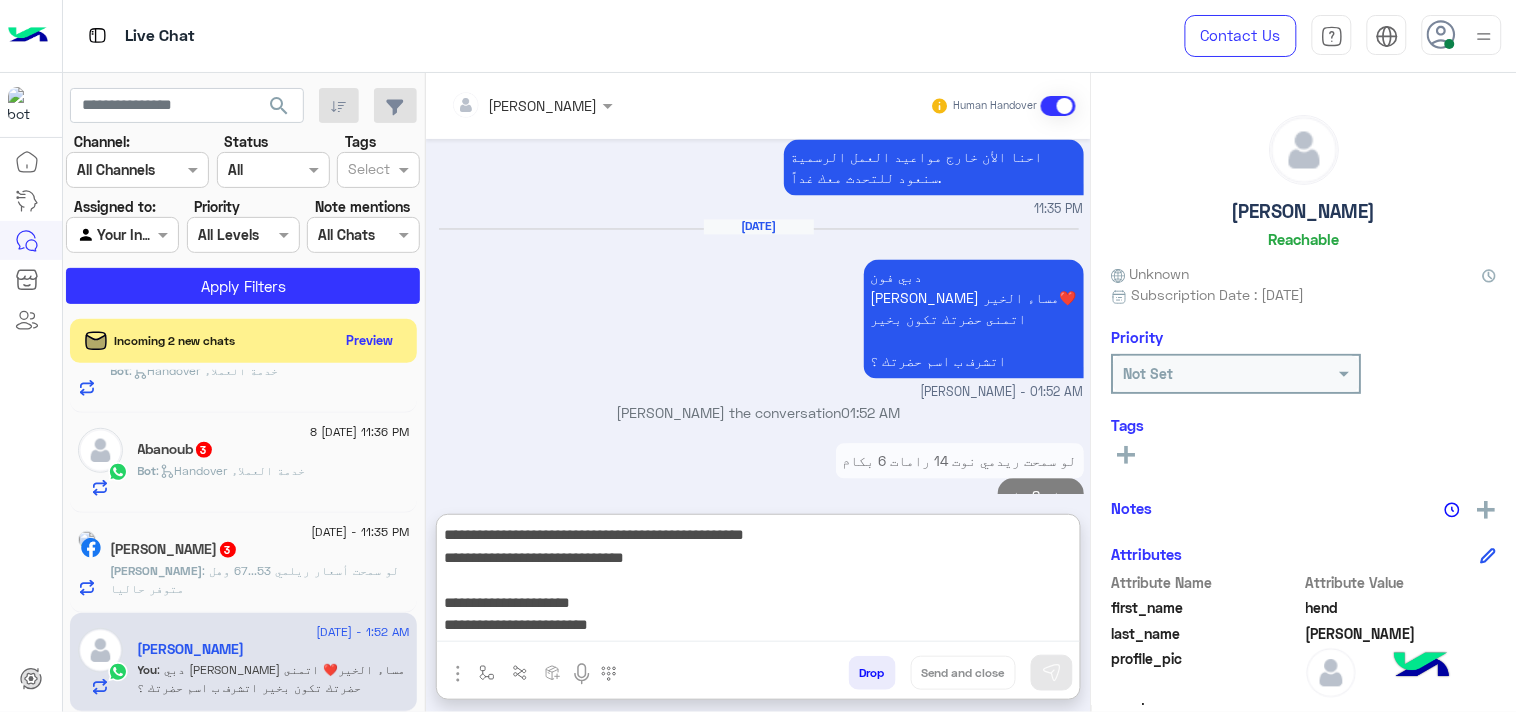 scroll, scrollTop: 16, scrollLeft: 0, axis: vertical 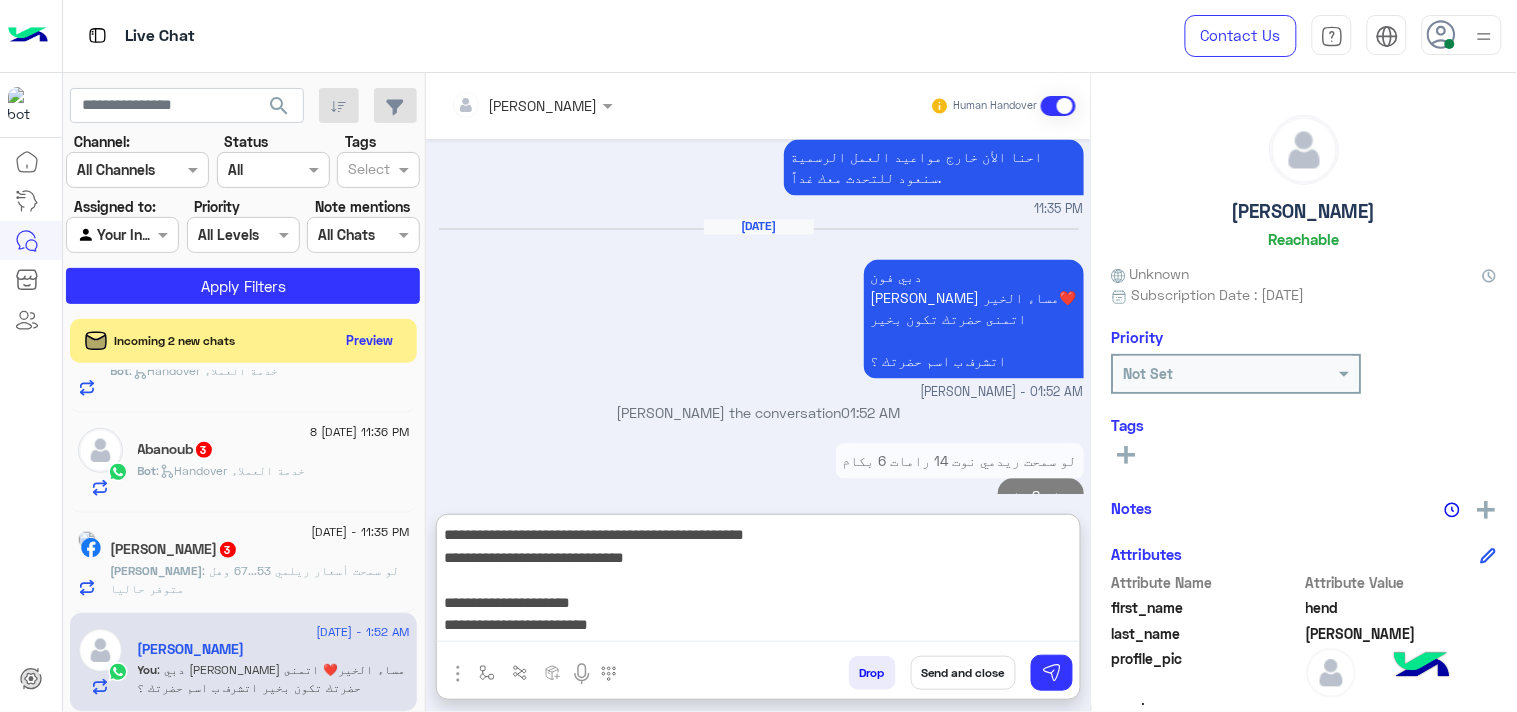 click on "**********" at bounding box center (758, 582) 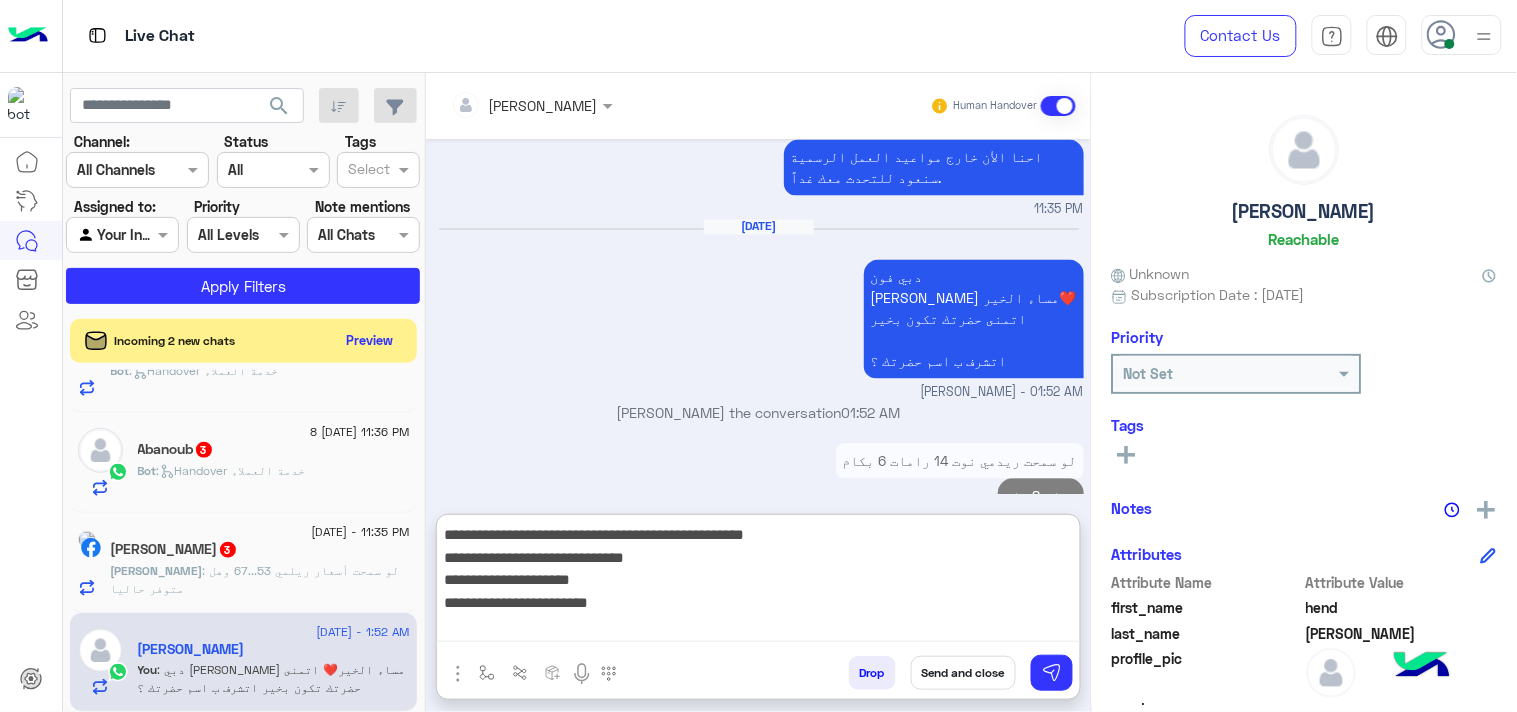 scroll, scrollTop: 0, scrollLeft: 0, axis: both 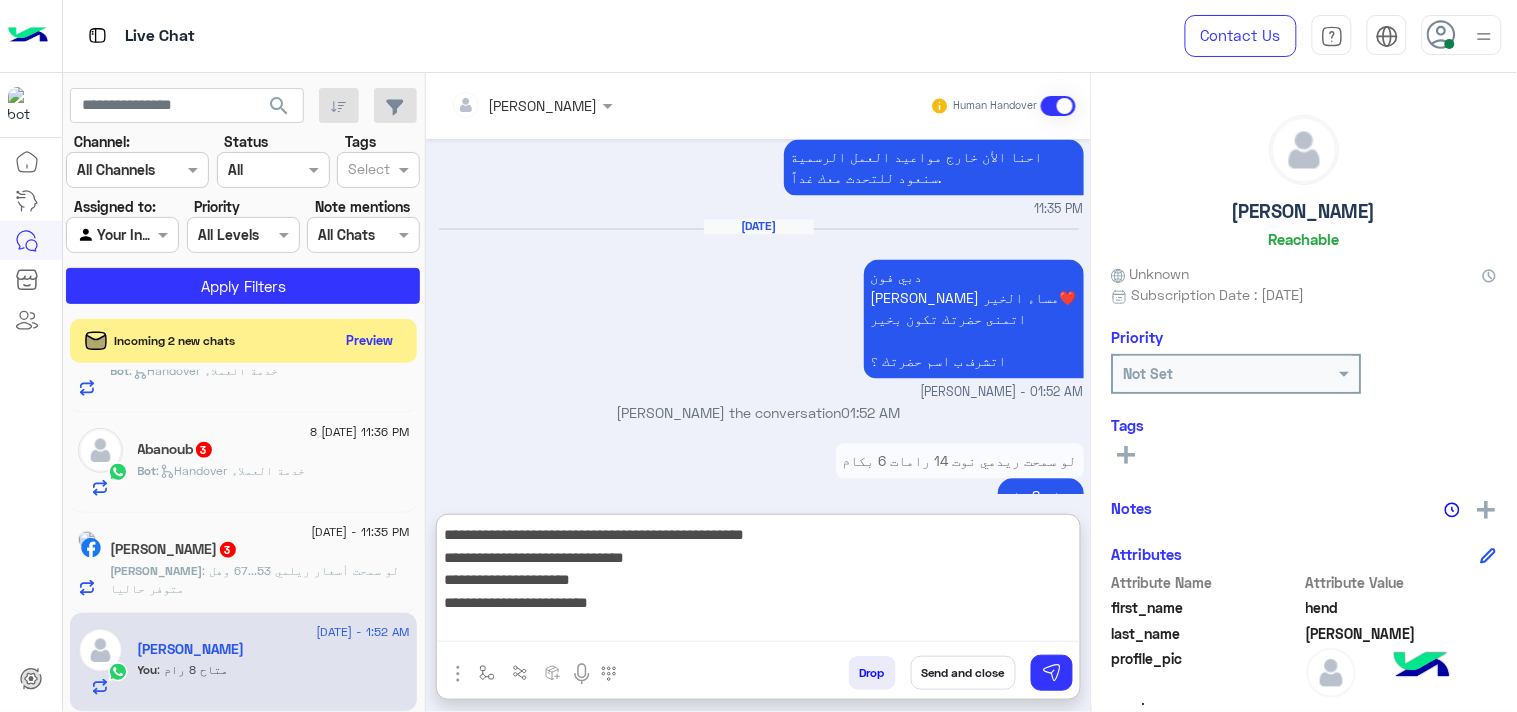 click on "**********" at bounding box center [758, 582] 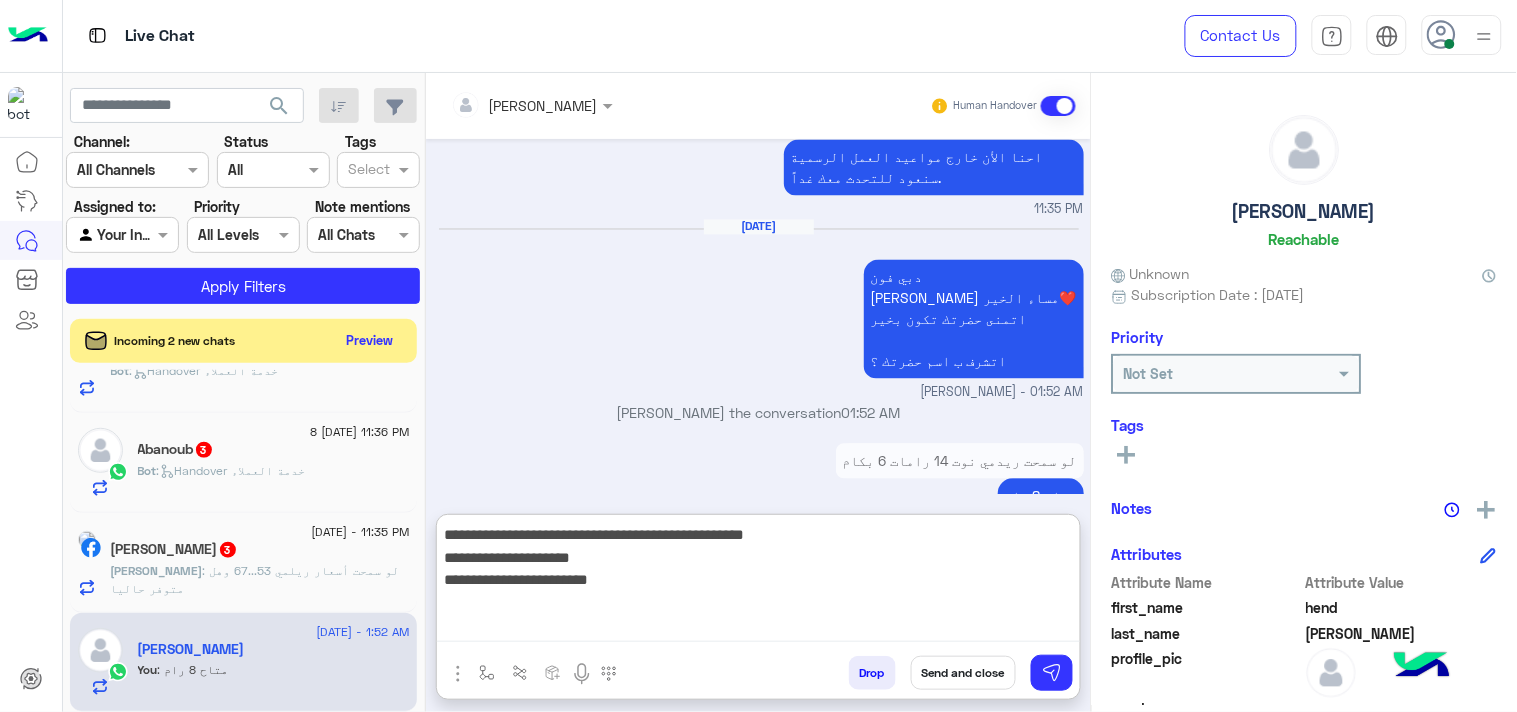 drag, startPoint x: 490, startPoint y: 558, endPoint x: 645, endPoint y: 557, distance: 155.00322 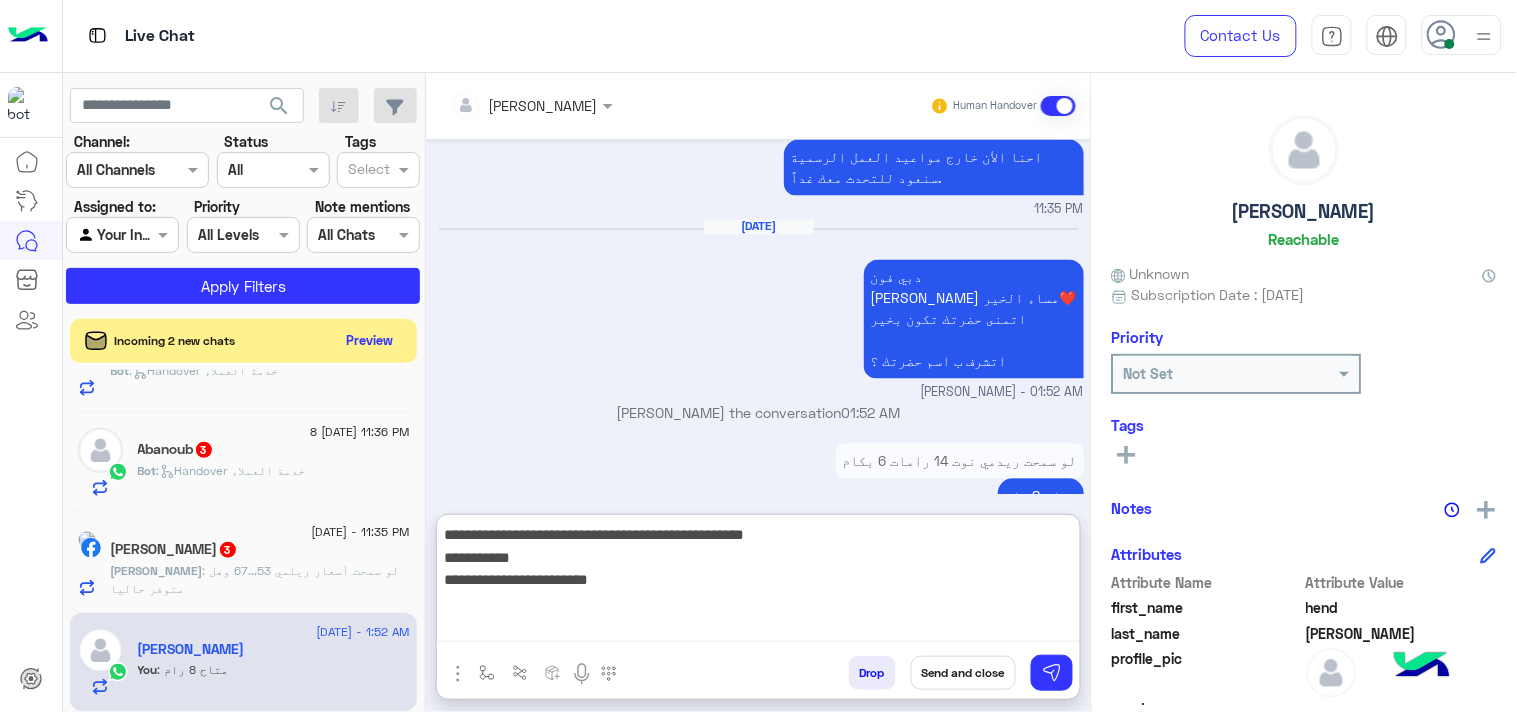 drag, startPoint x: 490, startPoint y: 584, endPoint x: 777, endPoint y: 576, distance: 287.11148 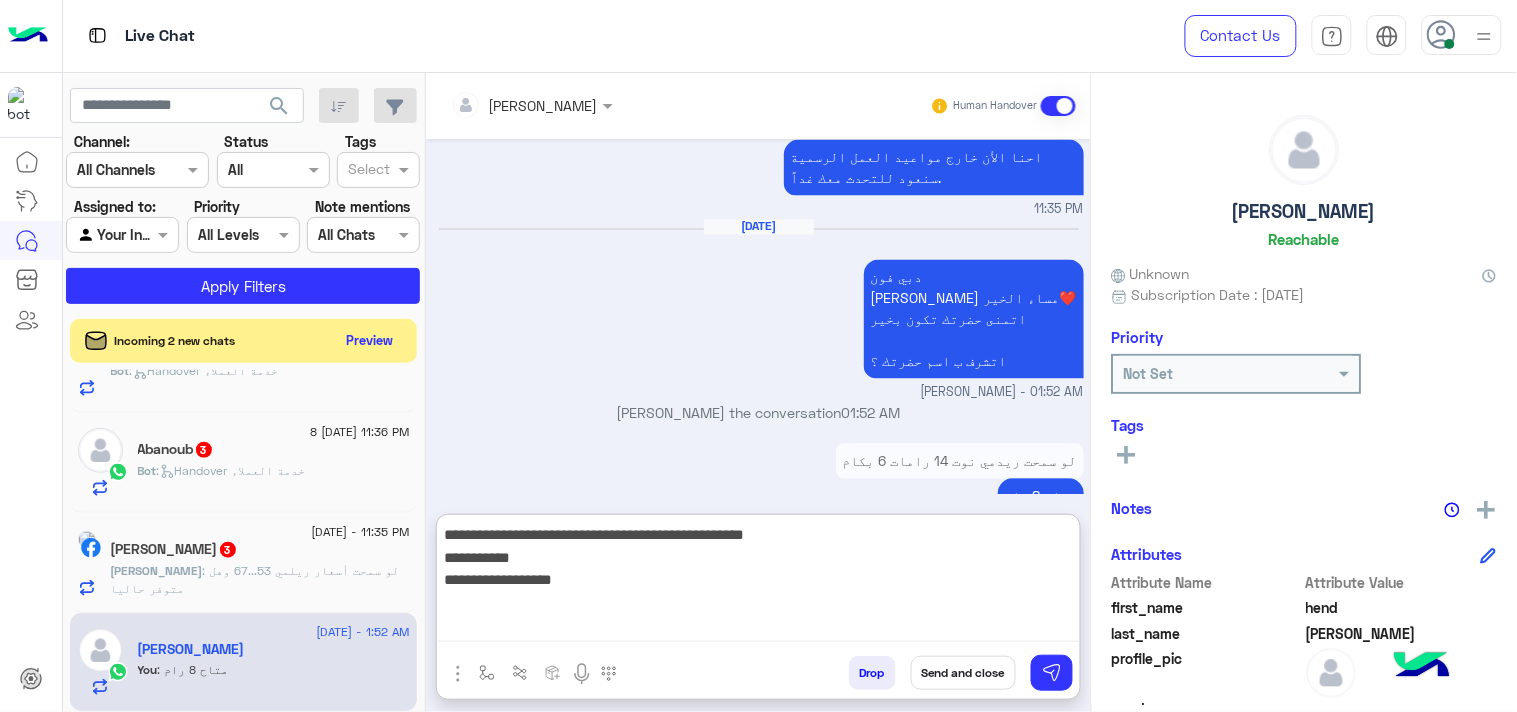 paste on "**********" 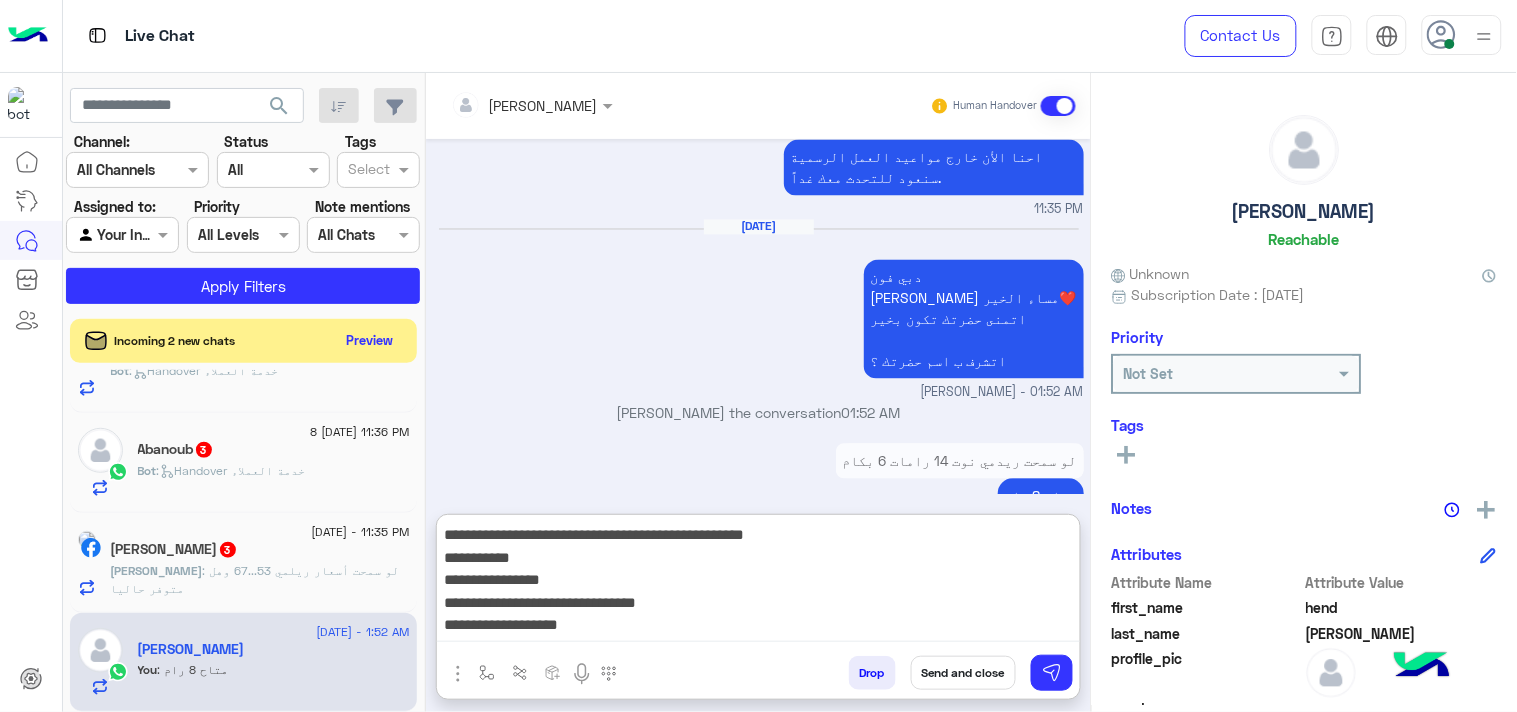 scroll, scrollTop: 38, scrollLeft: 0, axis: vertical 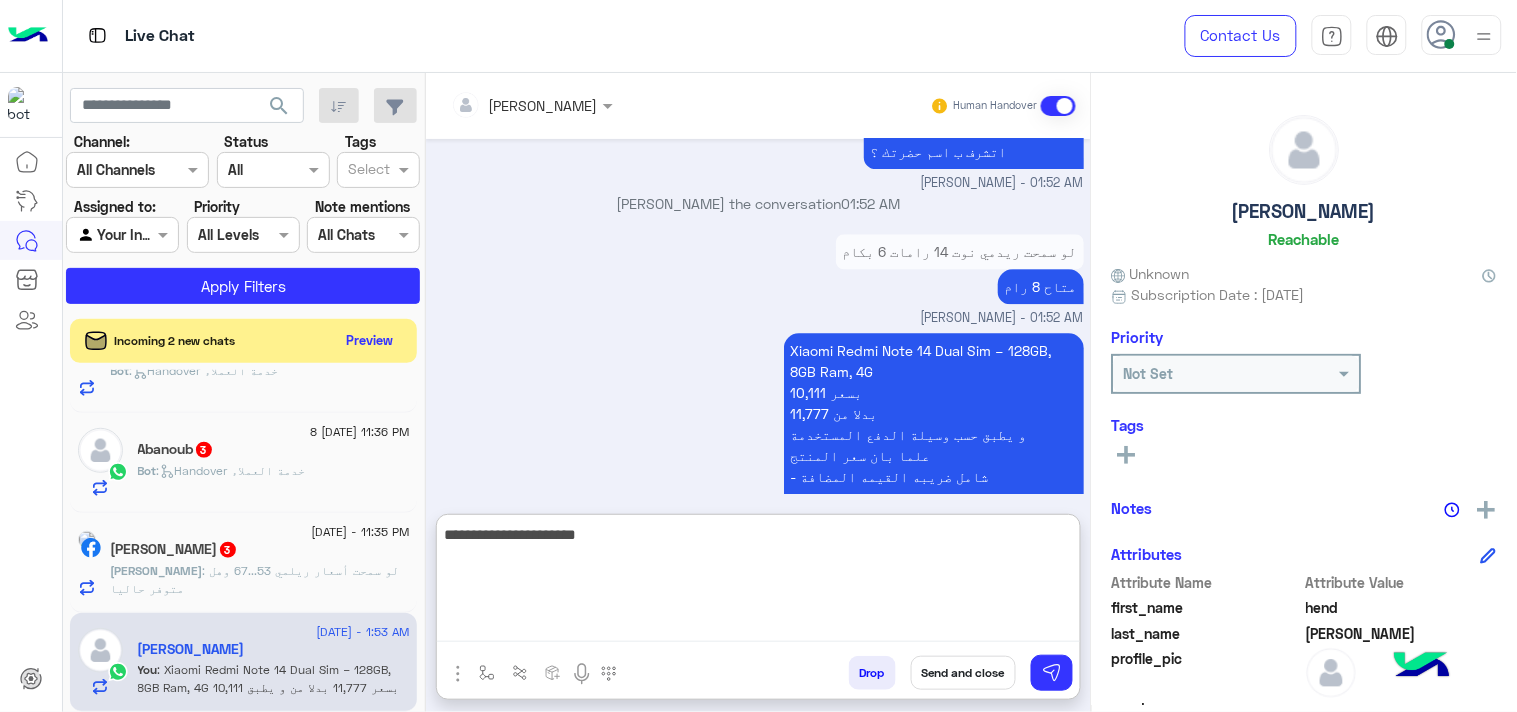 type on "**********" 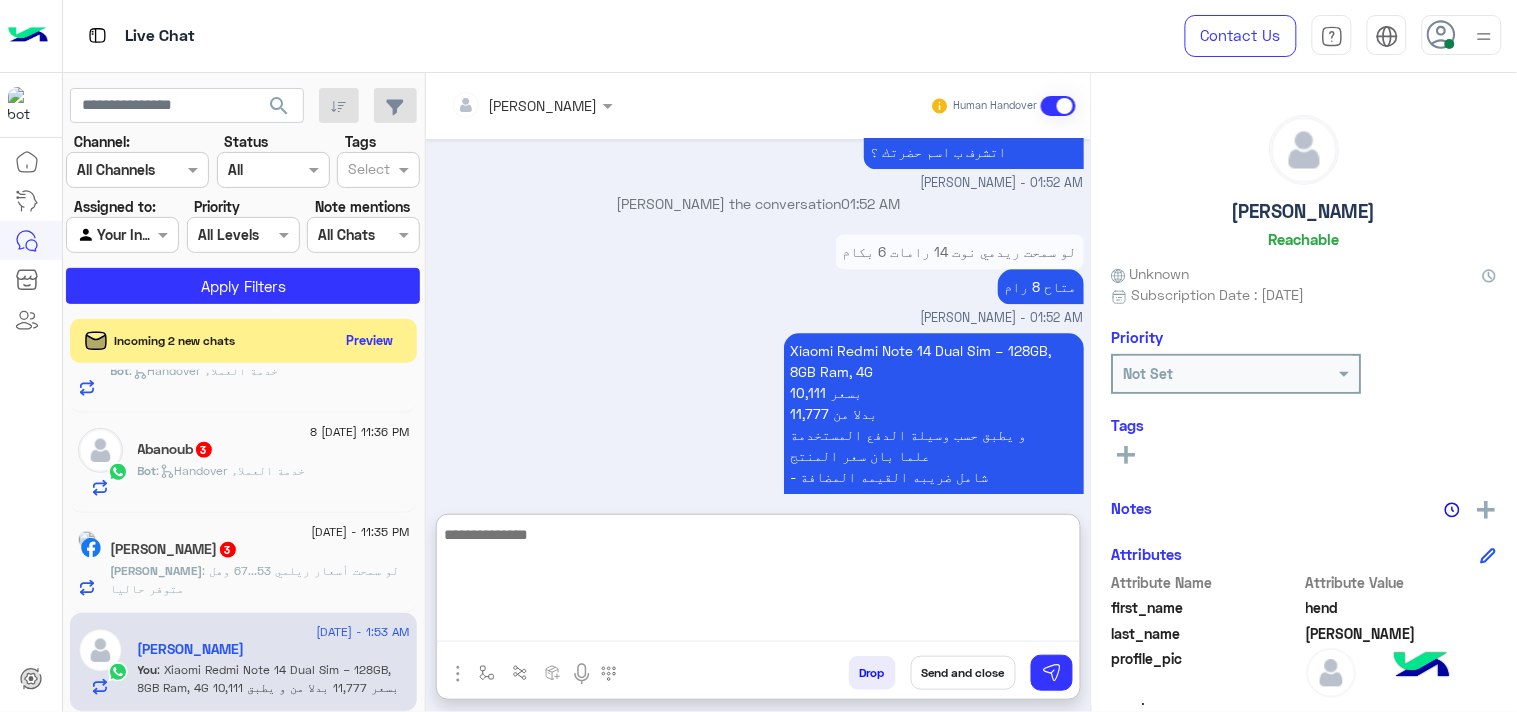 scroll, scrollTop: 3180, scrollLeft: 0, axis: vertical 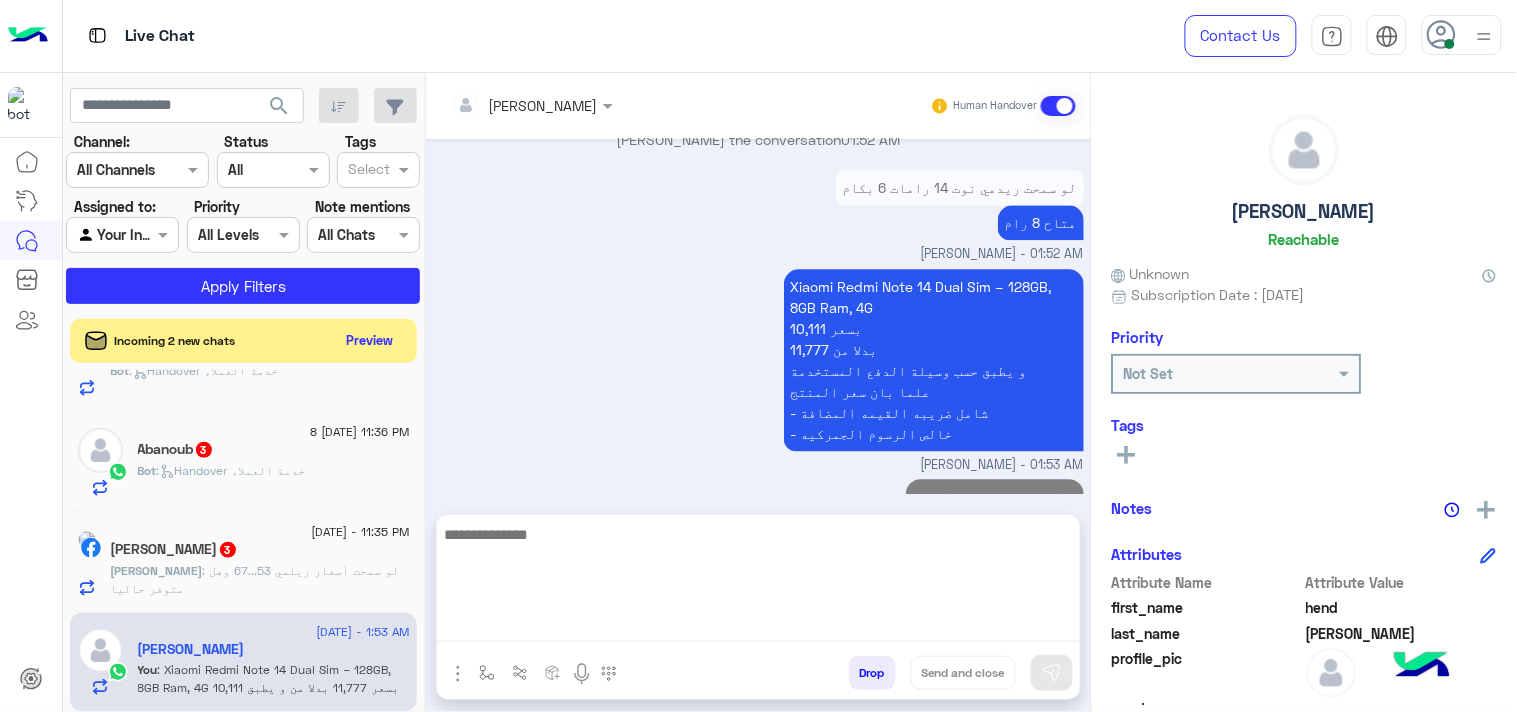 click on ":   Handover خدمة العملاء" 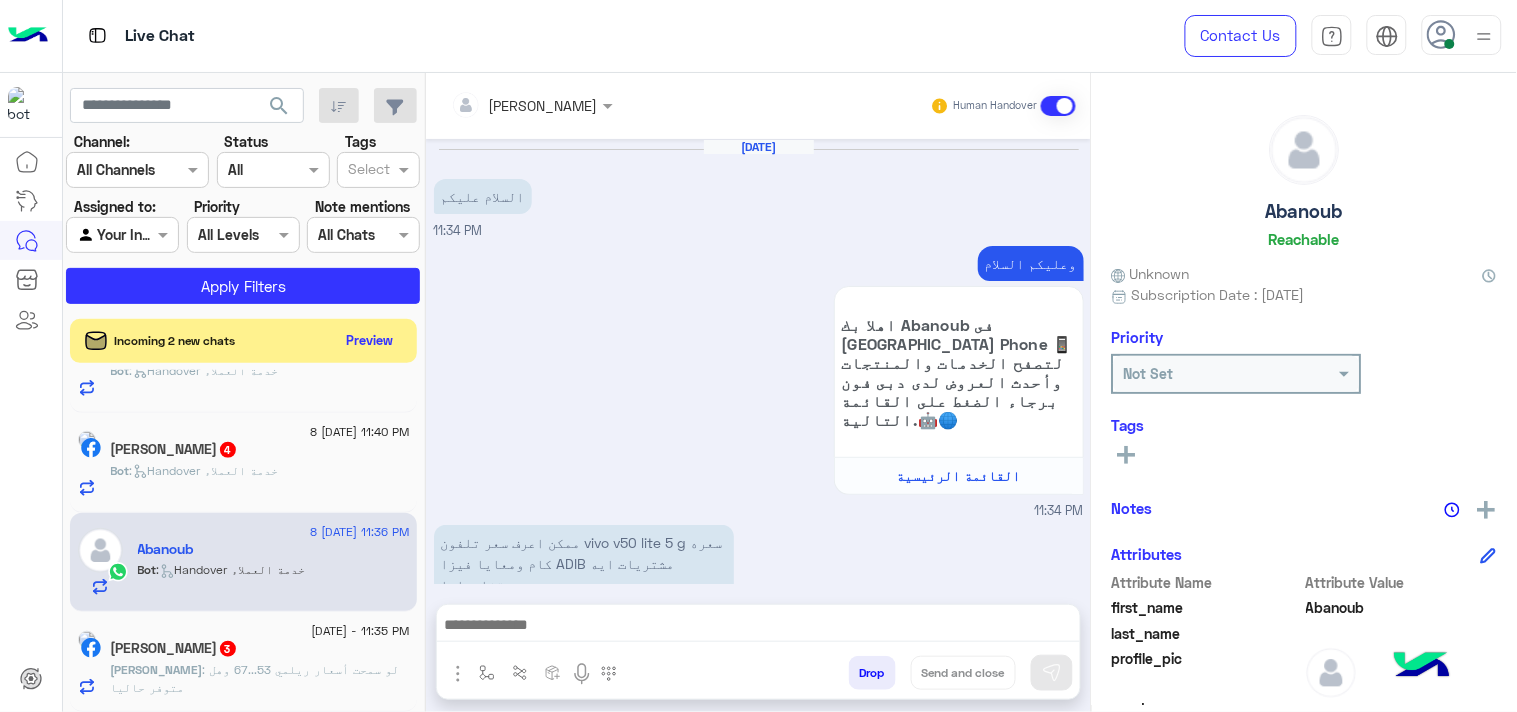 scroll, scrollTop: 550, scrollLeft: 0, axis: vertical 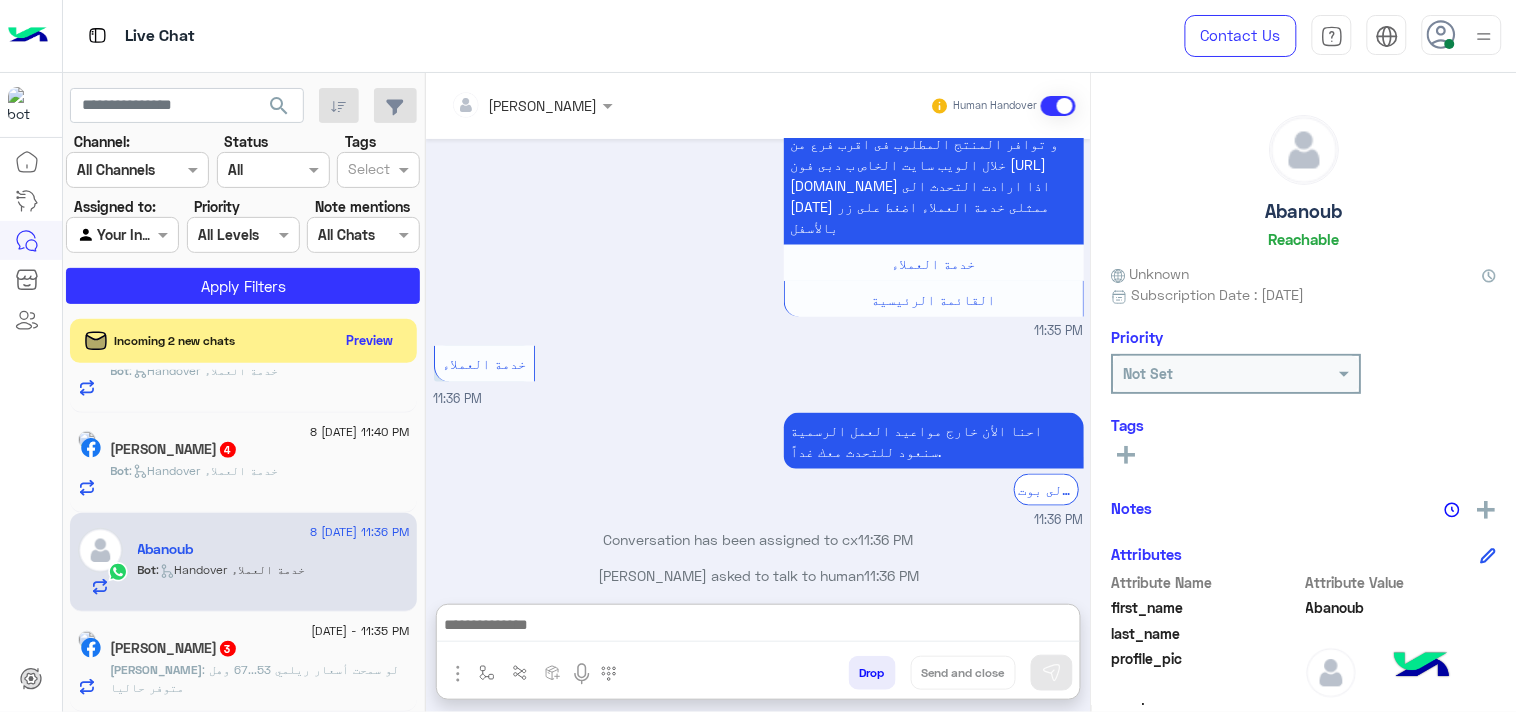 click at bounding box center [758, 627] 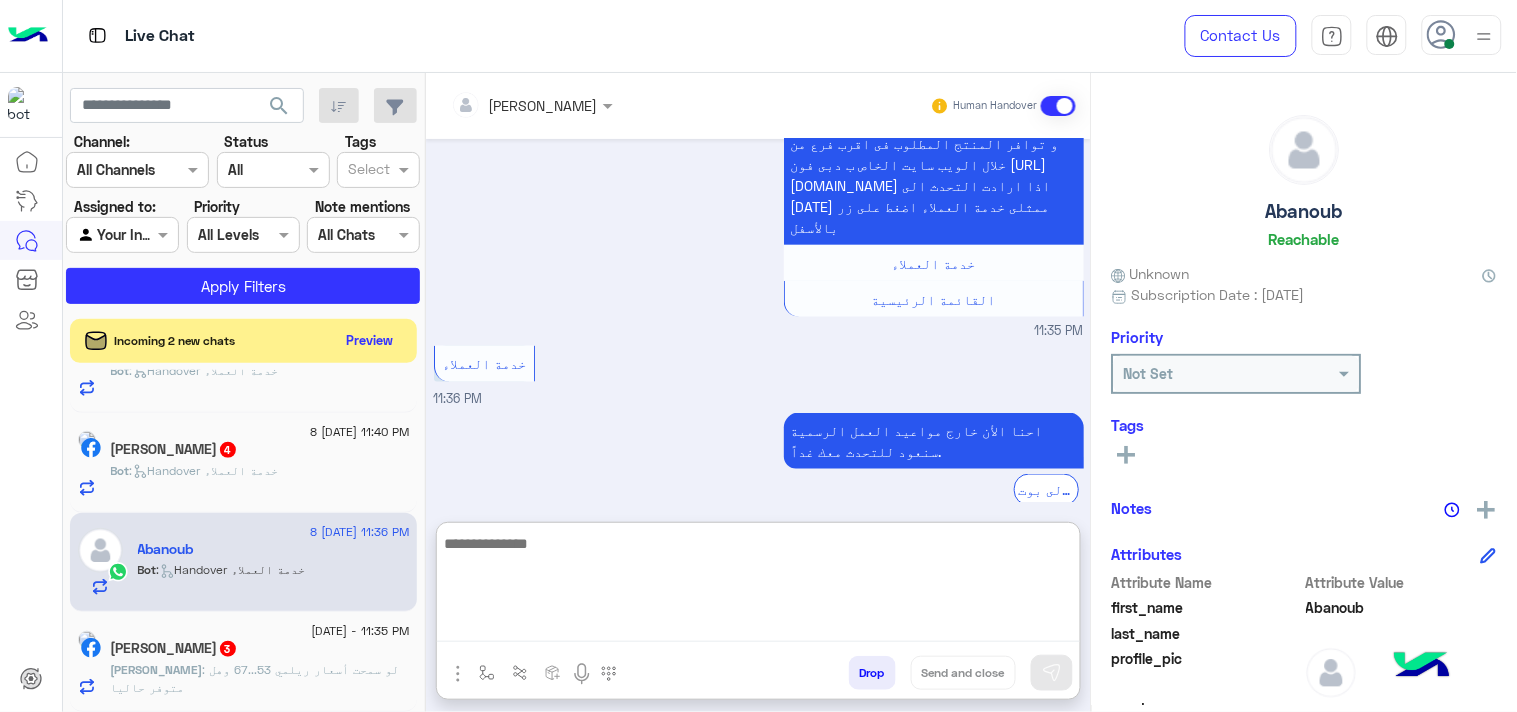 paste on "**********" 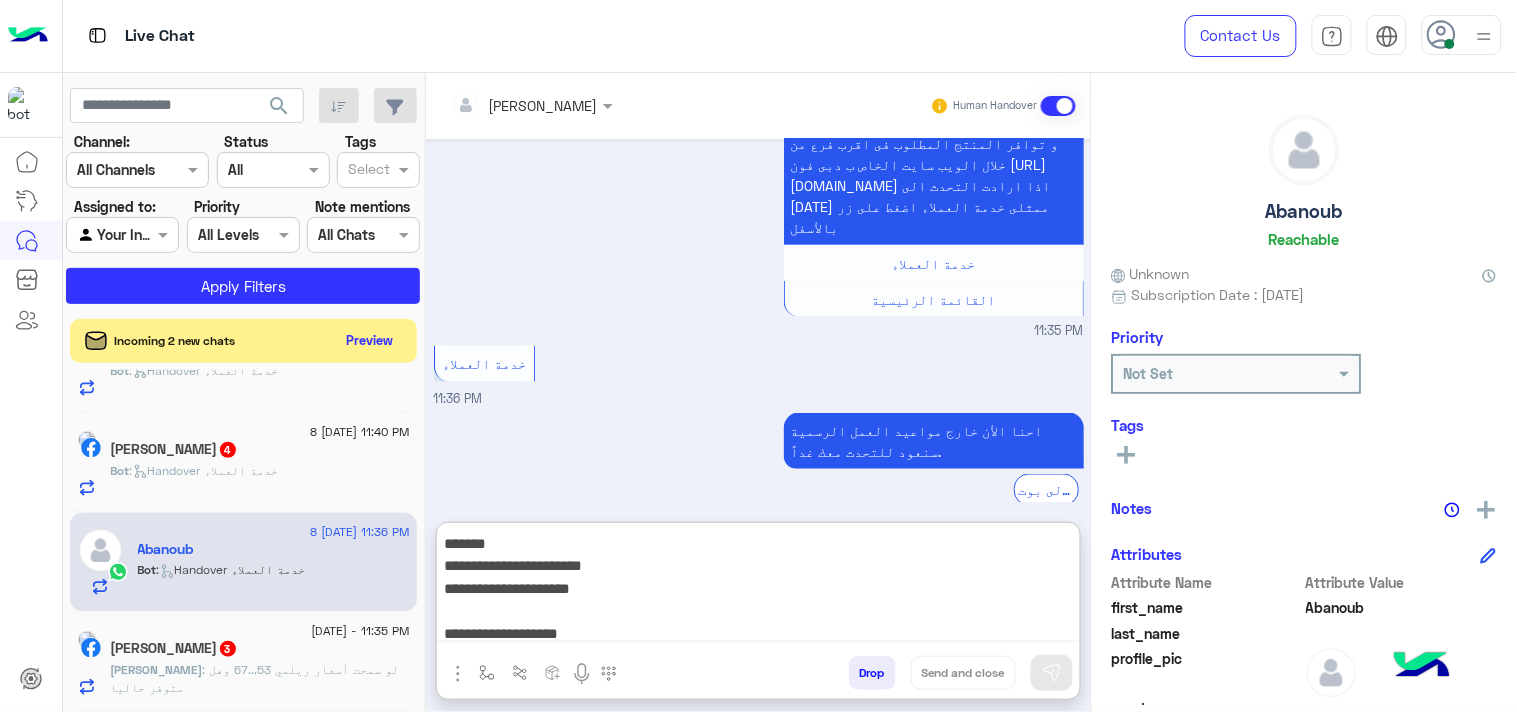 scroll, scrollTop: 38, scrollLeft: 0, axis: vertical 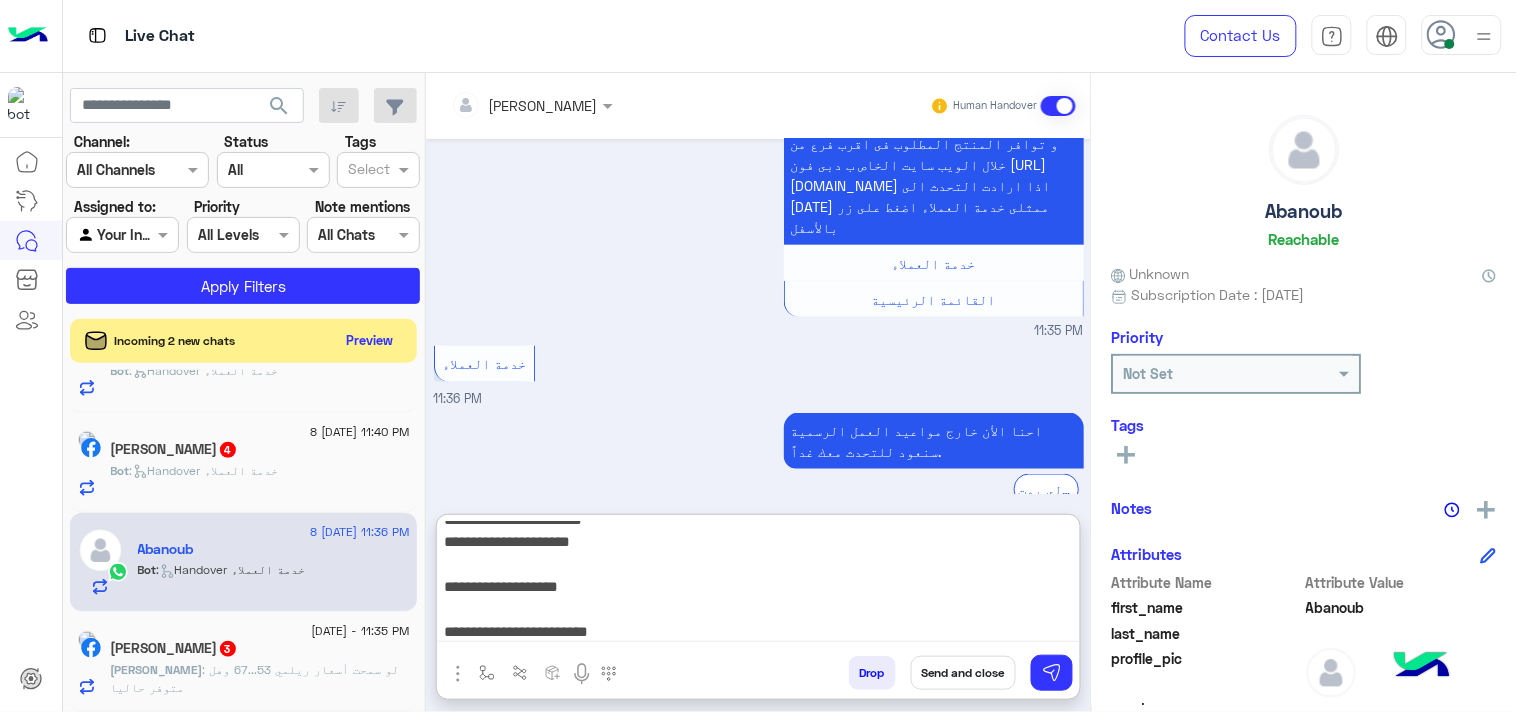 click on "**********" at bounding box center [758, 582] 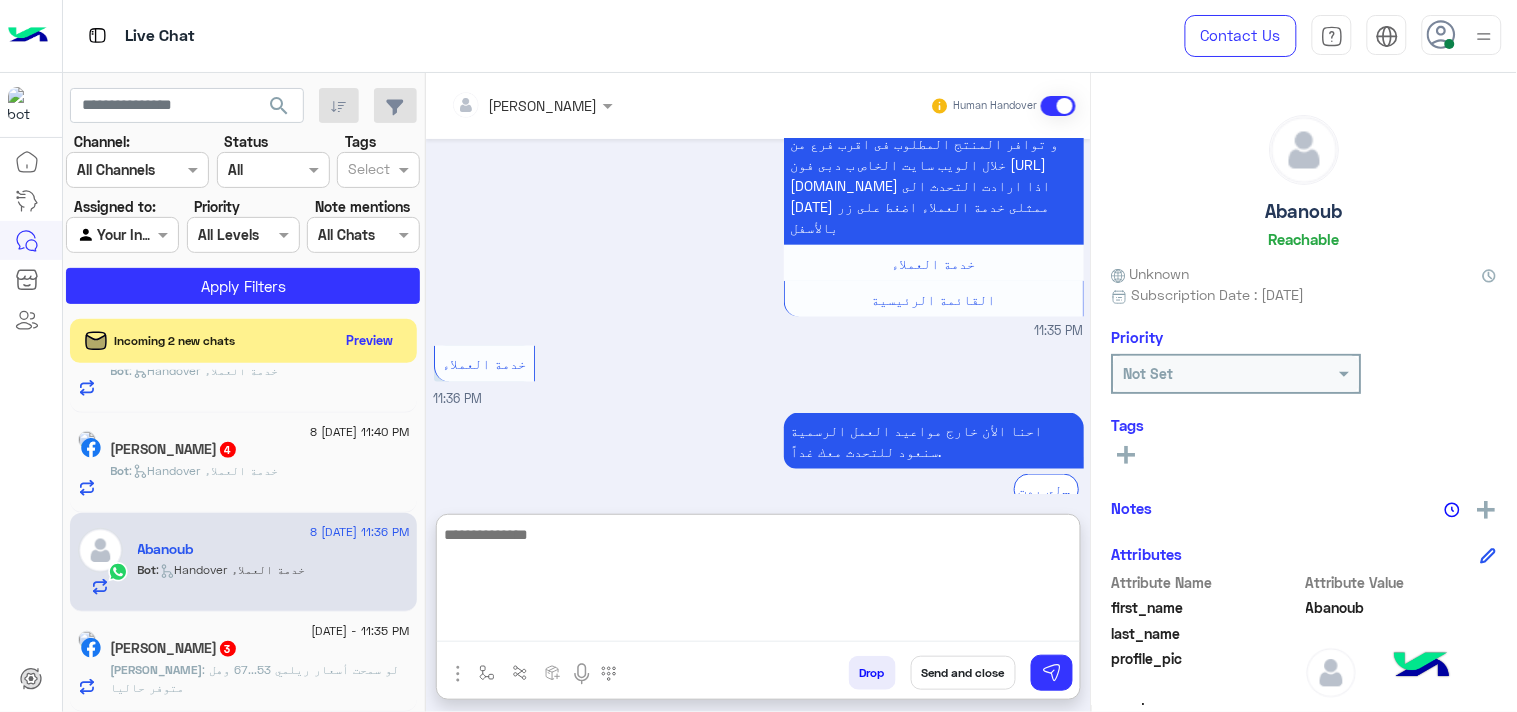 scroll, scrollTop: 0, scrollLeft: 0, axis: both 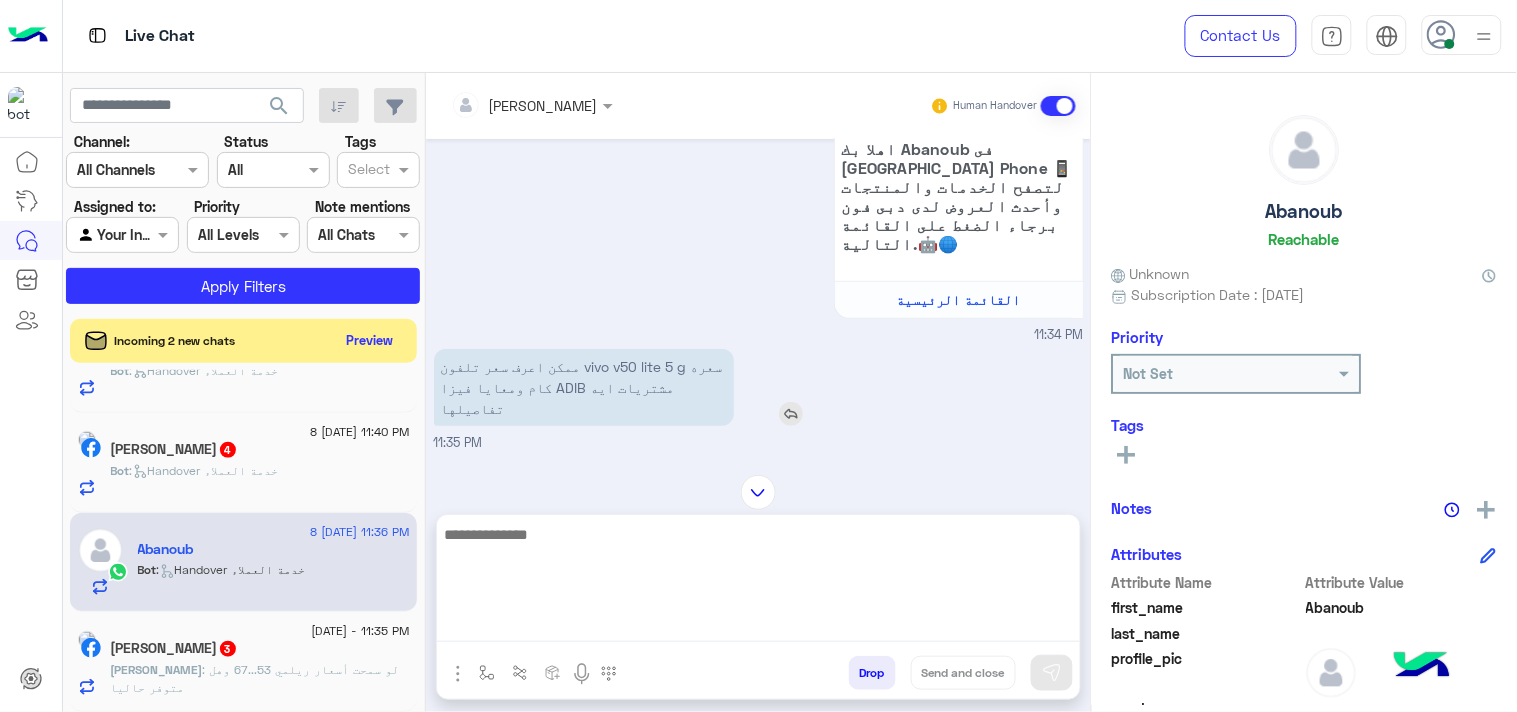 click at bounding box center (791, 414) 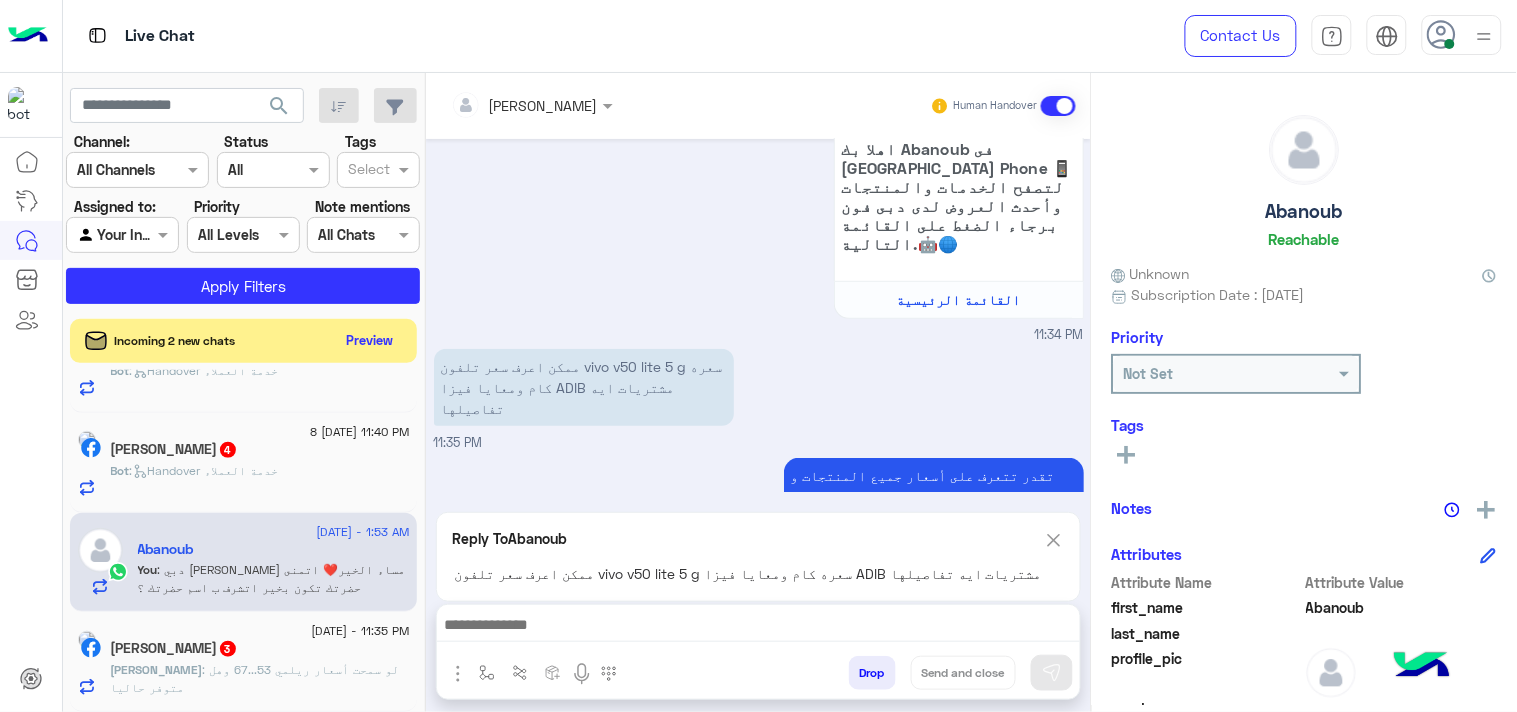 scroll, scrollTop: 861, scrollLeft: 0, axis: vertical 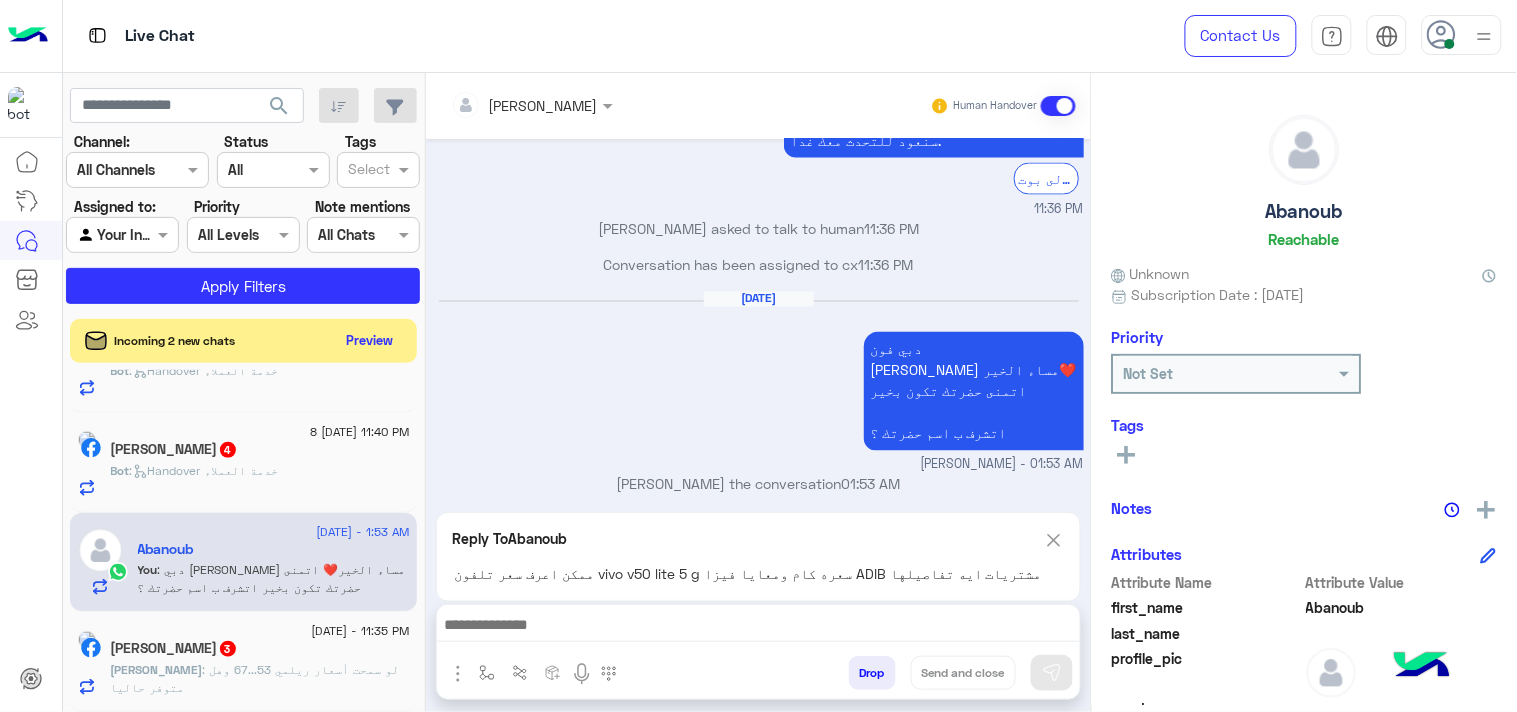 click at bounding box center [758, 627] 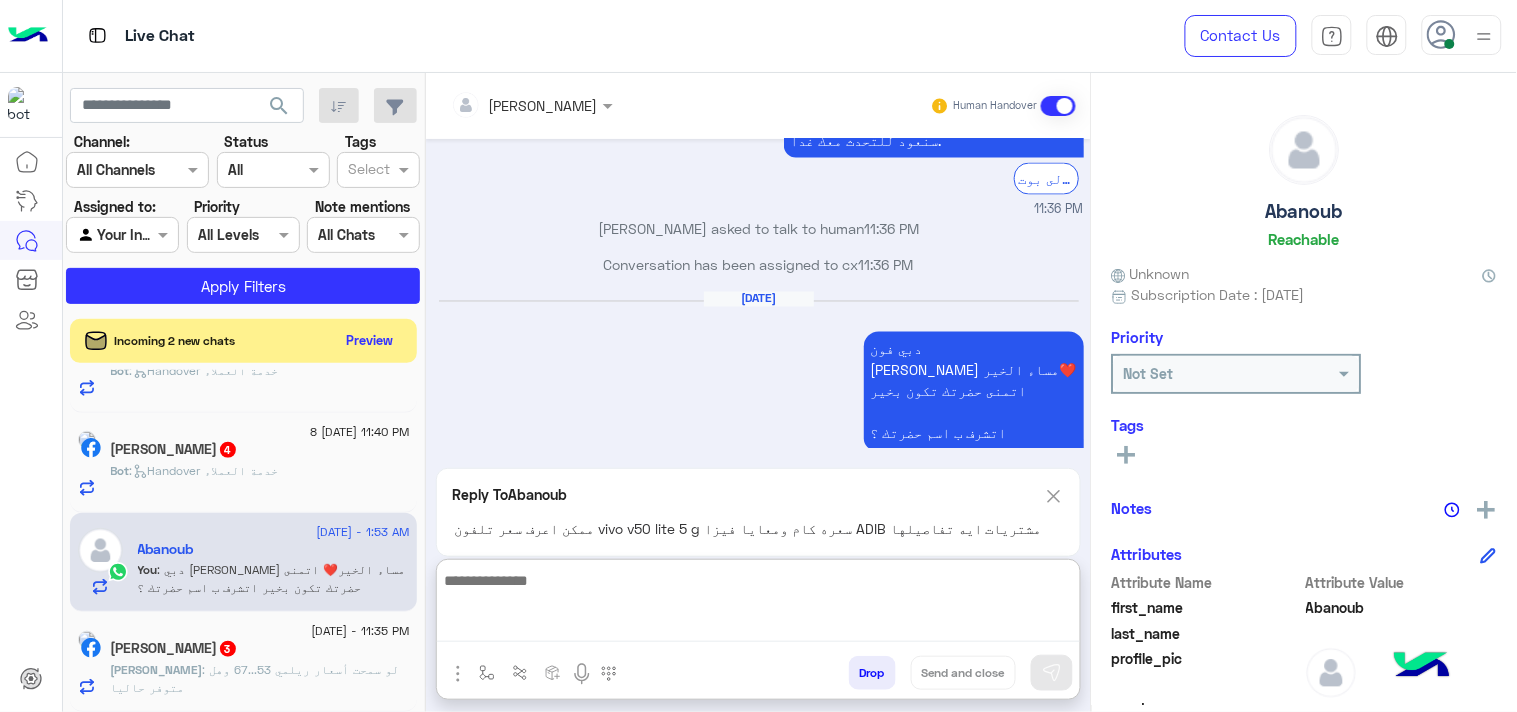 paste on "**********" 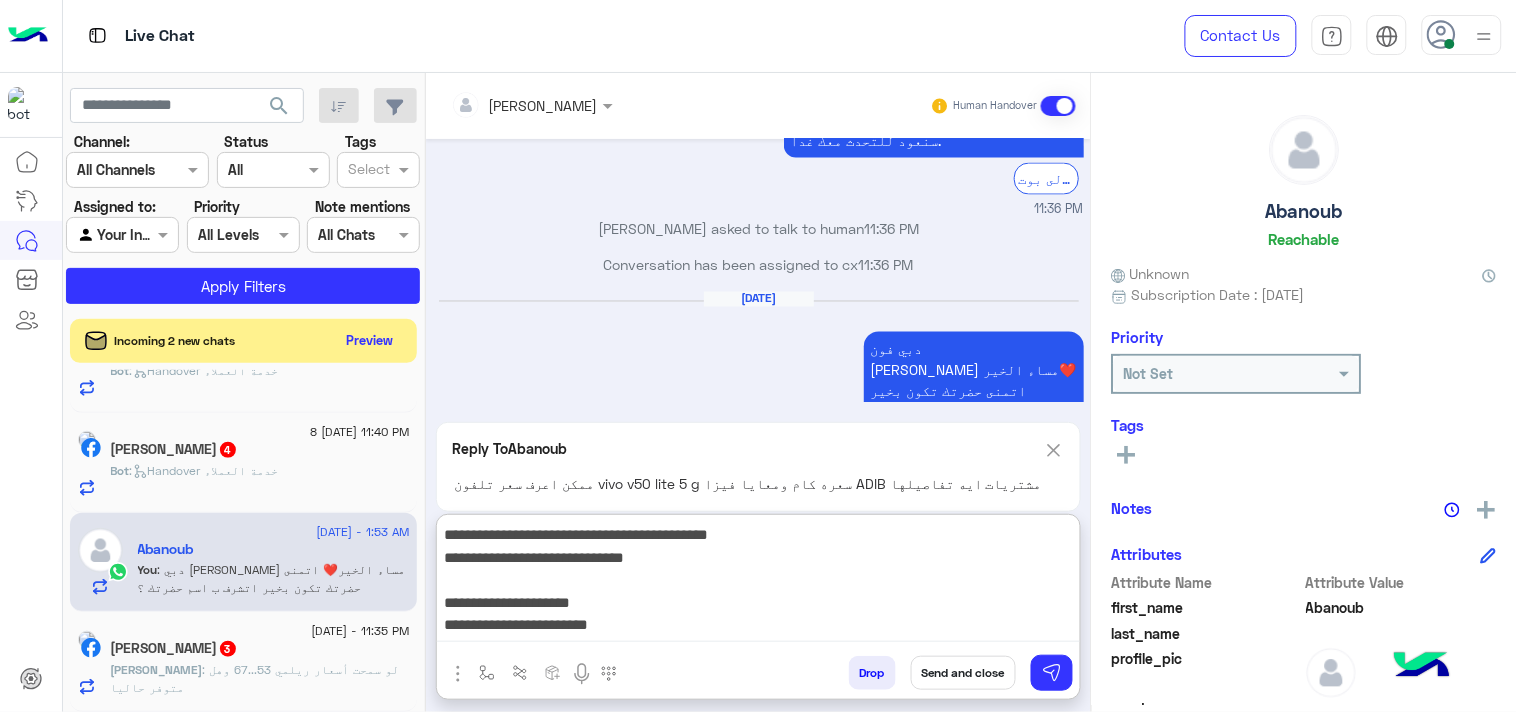 scroll, scrollTop: 20, scrollLeft: 0, axis: vertical 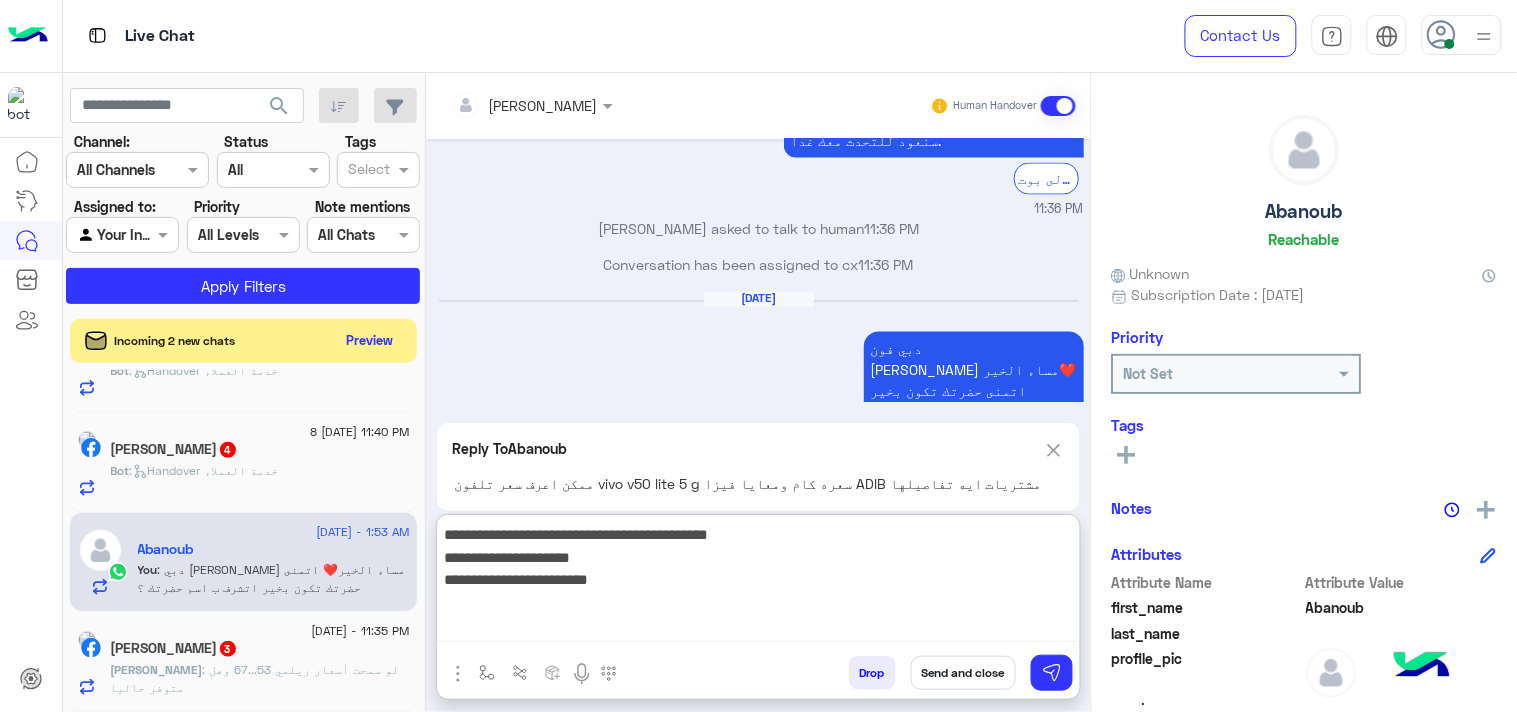 drag, startPoint x: 491, startPoint y: 557, endPoint x: 622, endPoint y: 551, distance: 131.13733 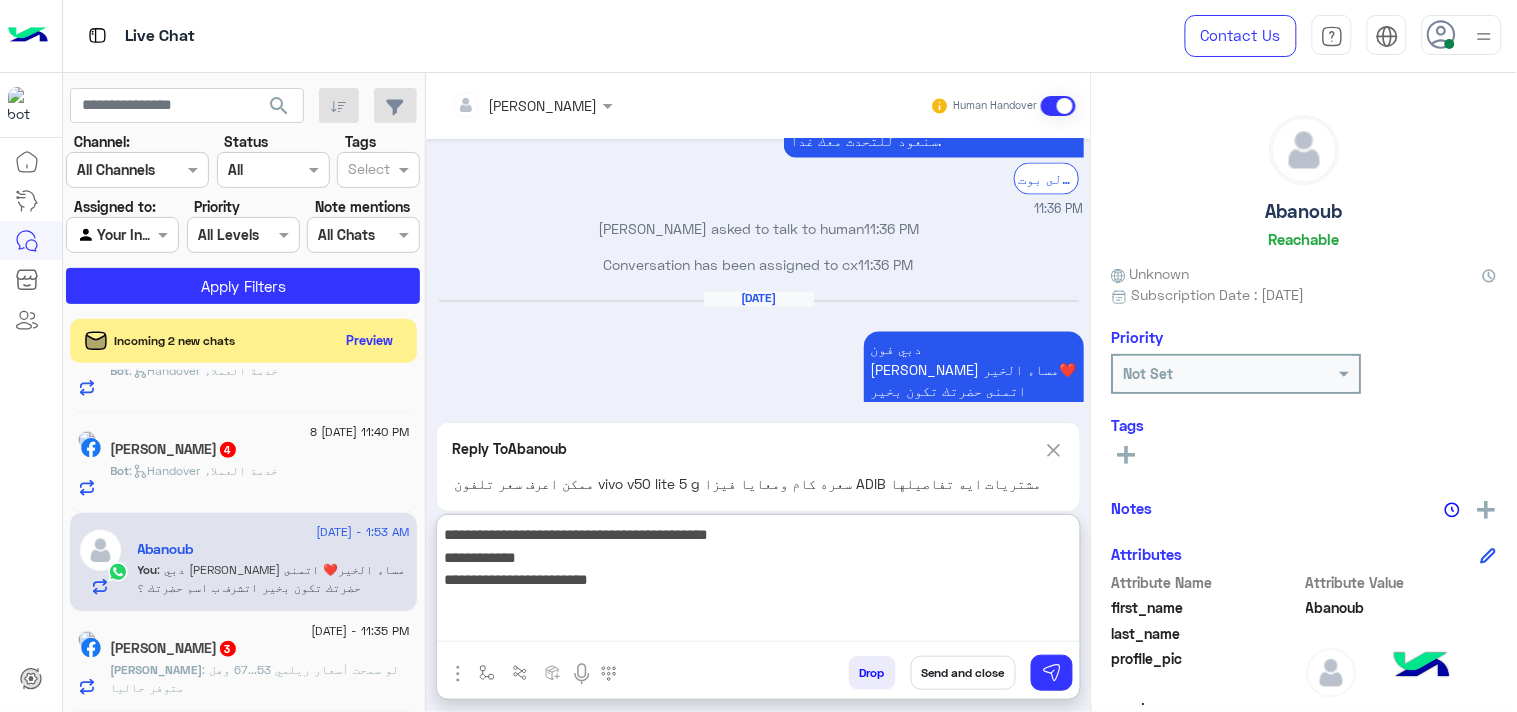 drag, startPoint x: 495, startPoint y: 584, endPoint x: 835, endPoint y: 587, distance: 340.01324 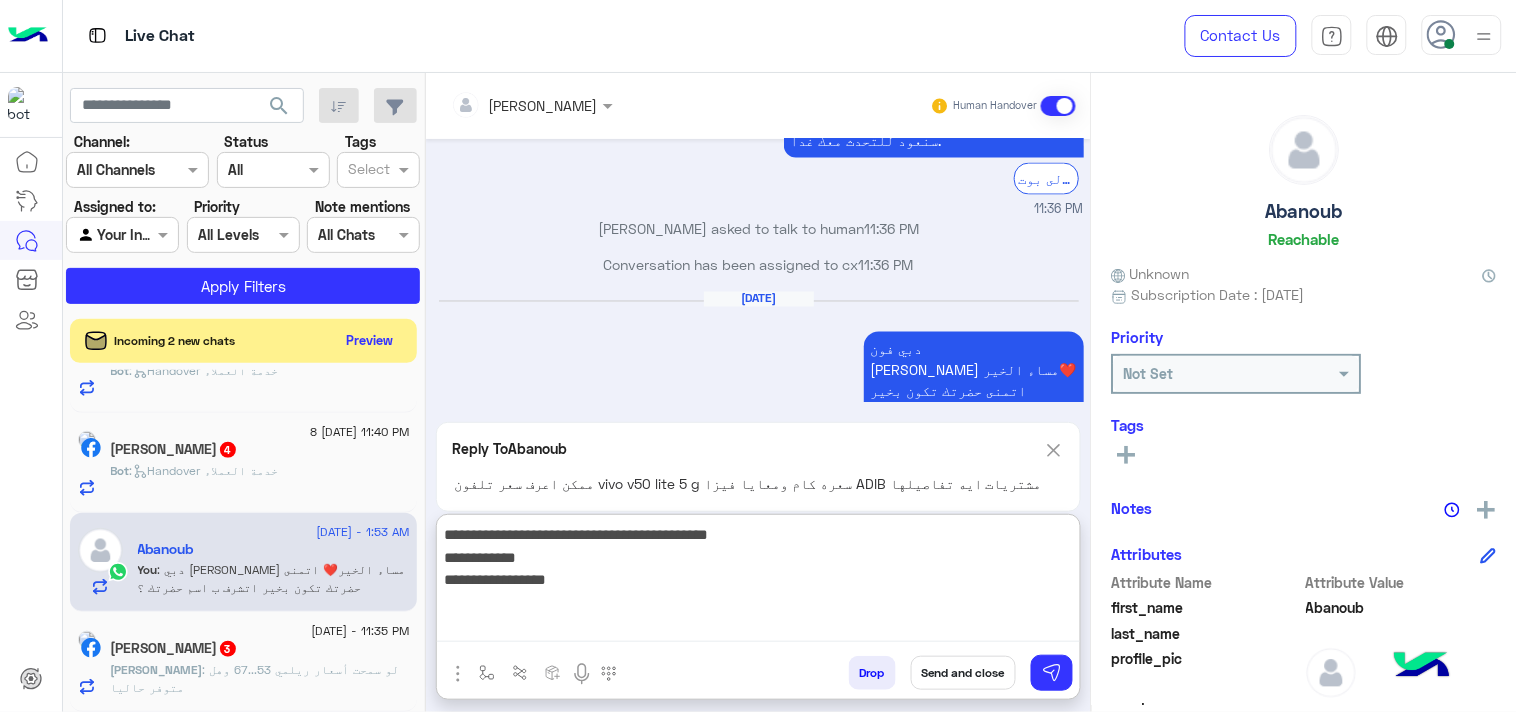 paste on "**********" 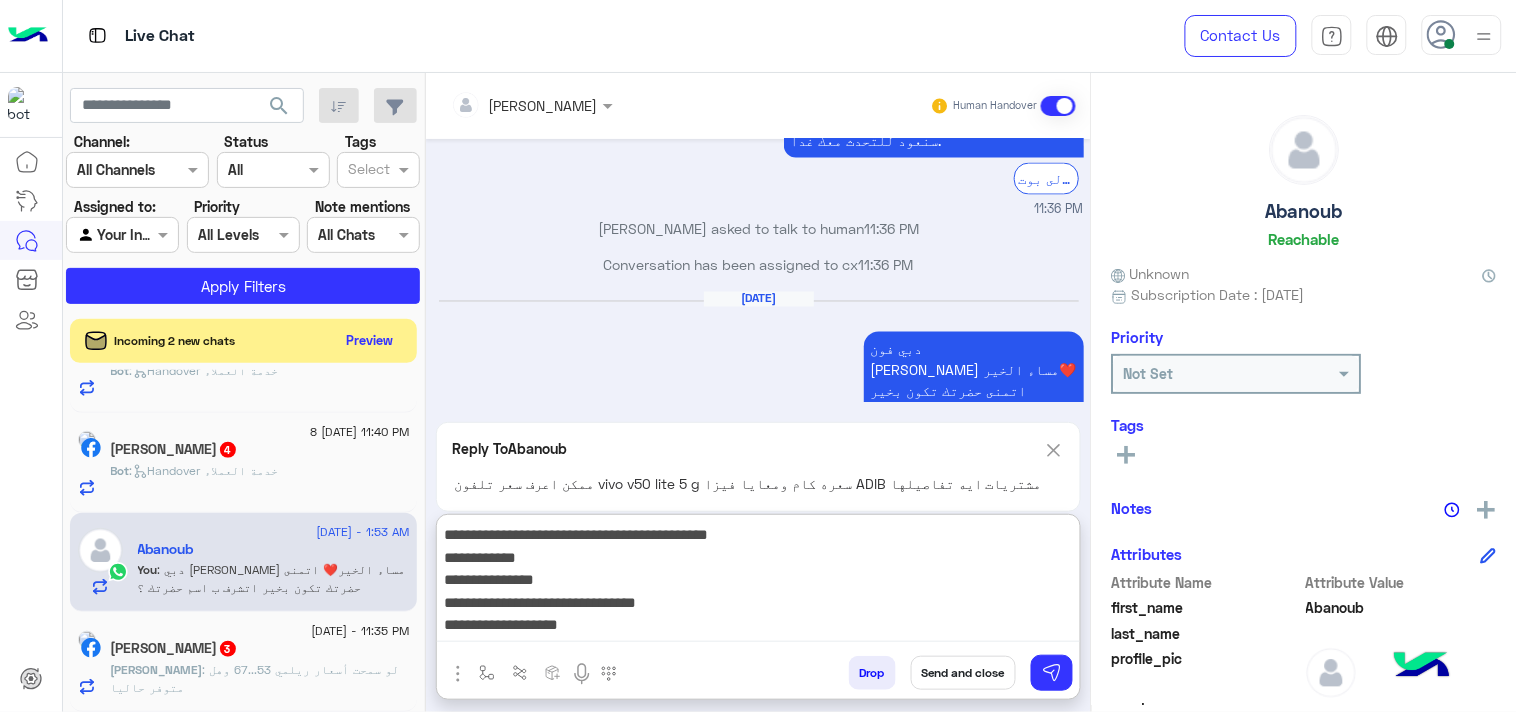 scroll, scrollTop: 38, scrollLeft: 0, axis: vertical 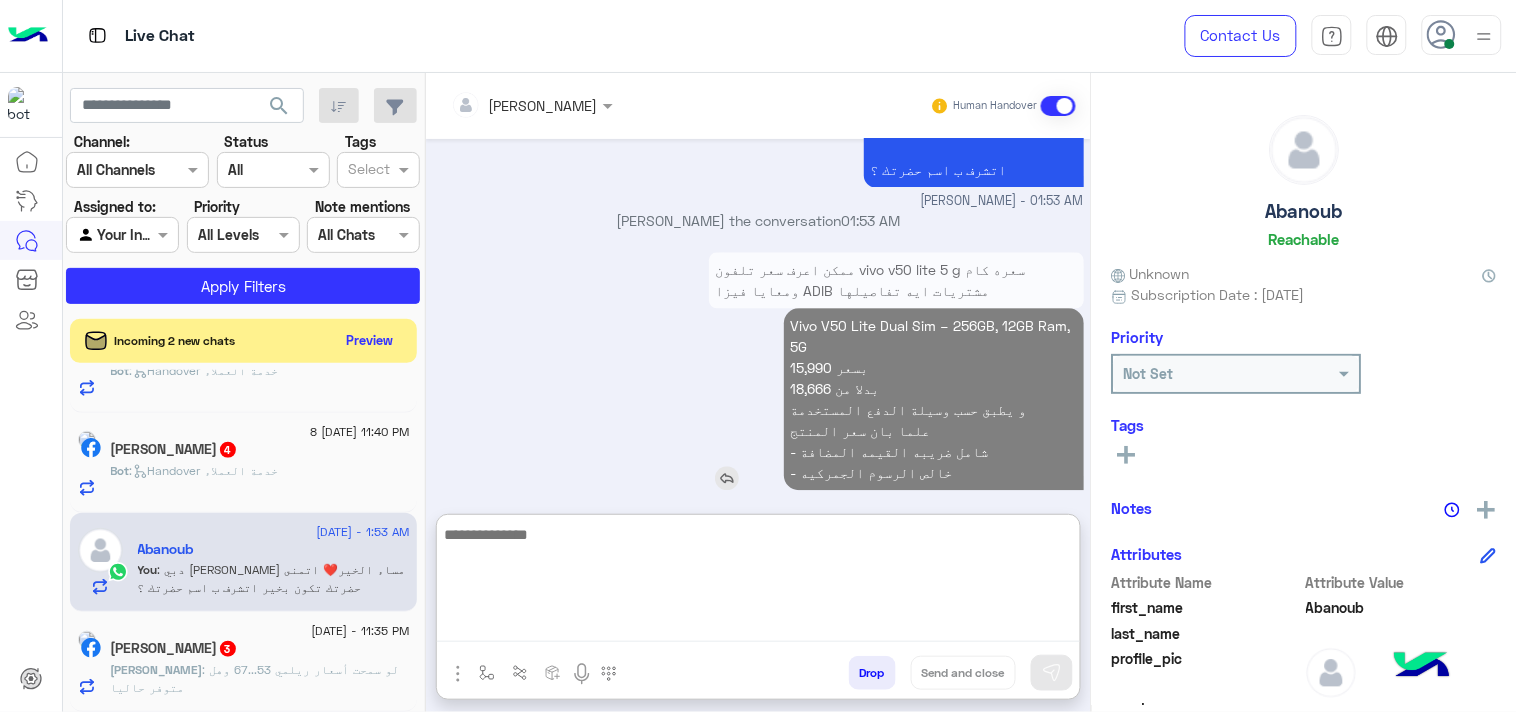 click on "Vivo V50 Lite Dual Sim – 256GB, 12GB Ram, 5G 15,990 بسعر  18,666 بدلا من  و يطبق حسب وسيلة الدفع المستخدمة علما بان سعر المنتج - شامل ضريبه القيمه المضافة - خالص الرسوم الجمركيه" at bounding box center [877, 399] 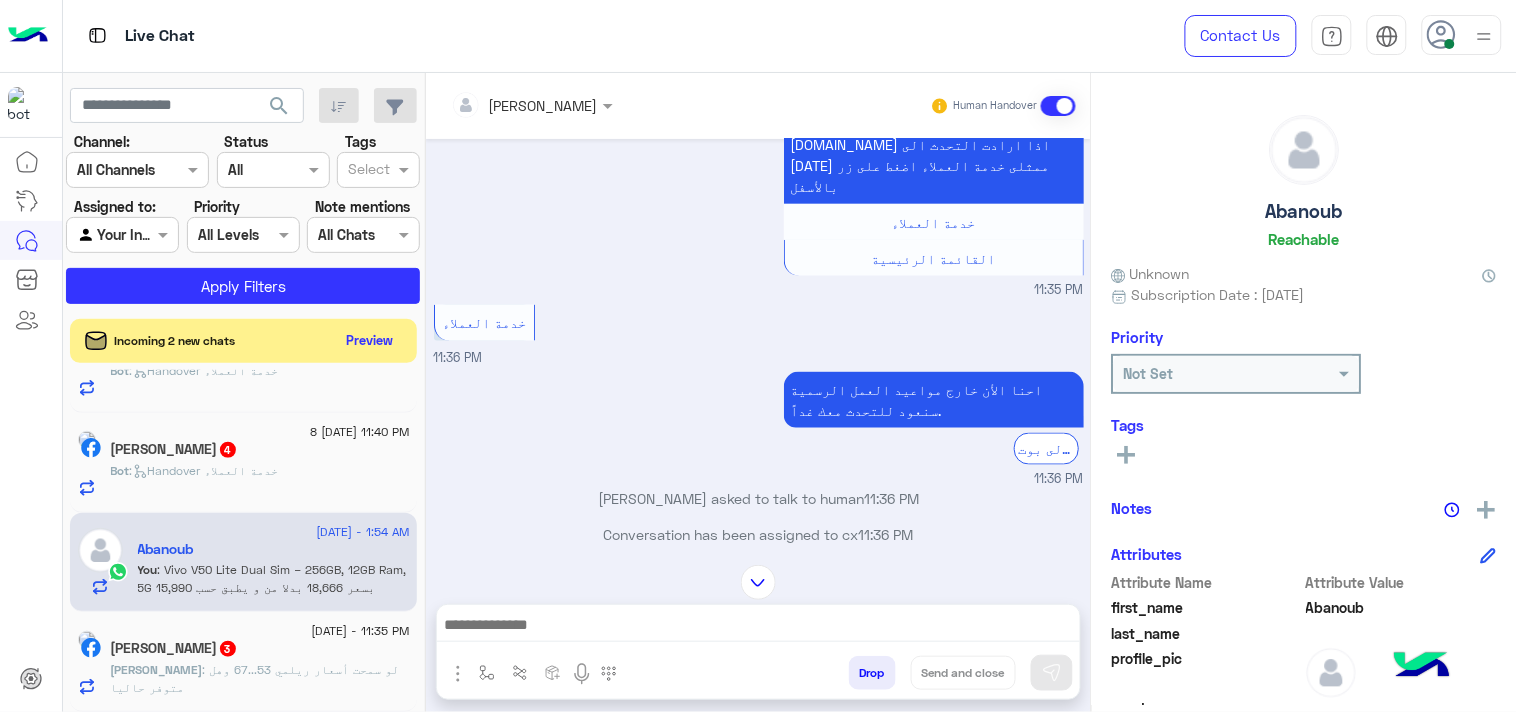scroll, scrollTop: 257, scrollLeft: 0, axis: vertical 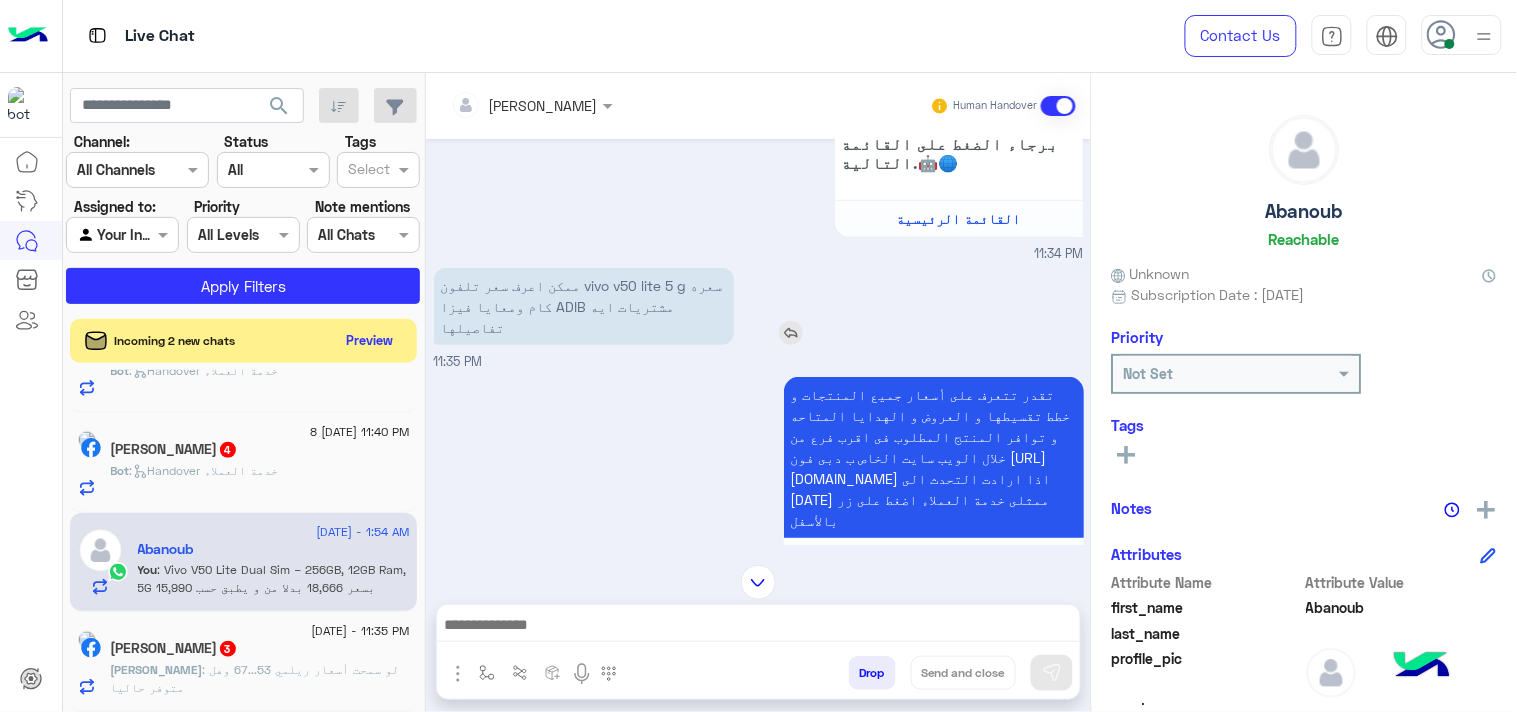 click on "ممكن اعرف سعر تلفون vivo v50 lite 5 g  سعره كام ومعايا فيزا ADIB مشتريات ايه تفاصيلها" at bounding box center [584, 306] 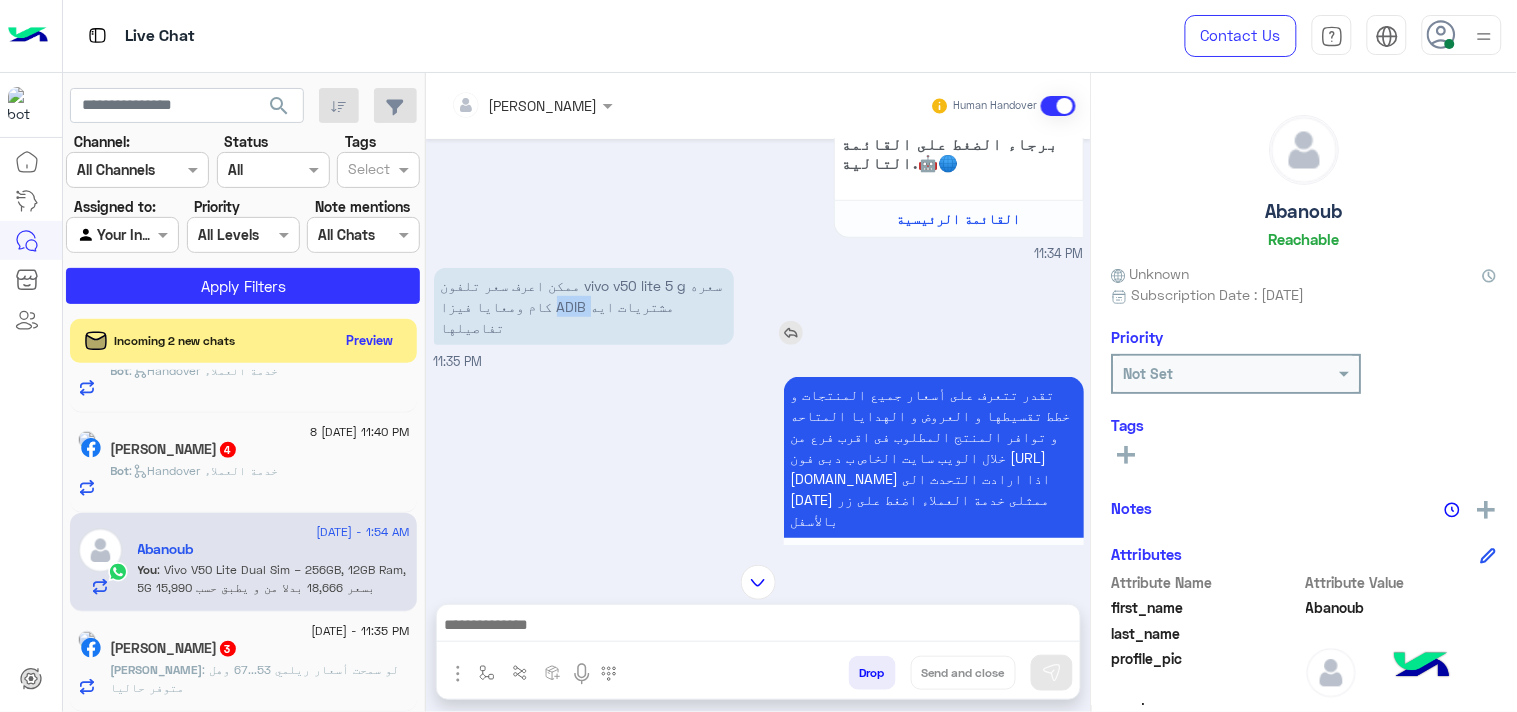 click on "ممكن اعرف سعر تلفون vivo v50 lite 5 g  سعره كام ومعايا فيزا ADIB مشتريات ايه تفاصيلها" at bounding box center (584, 306) 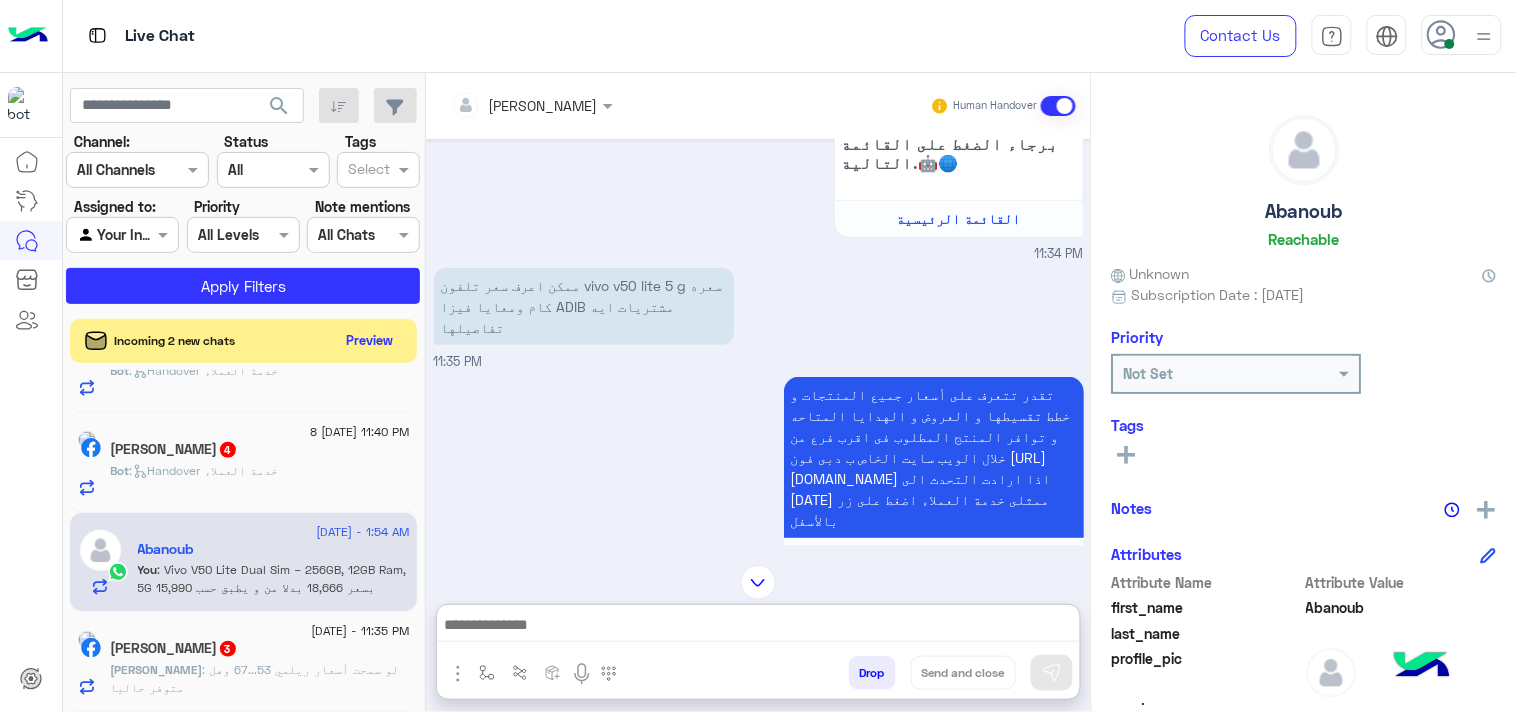 click at bounding box center (758, 627) 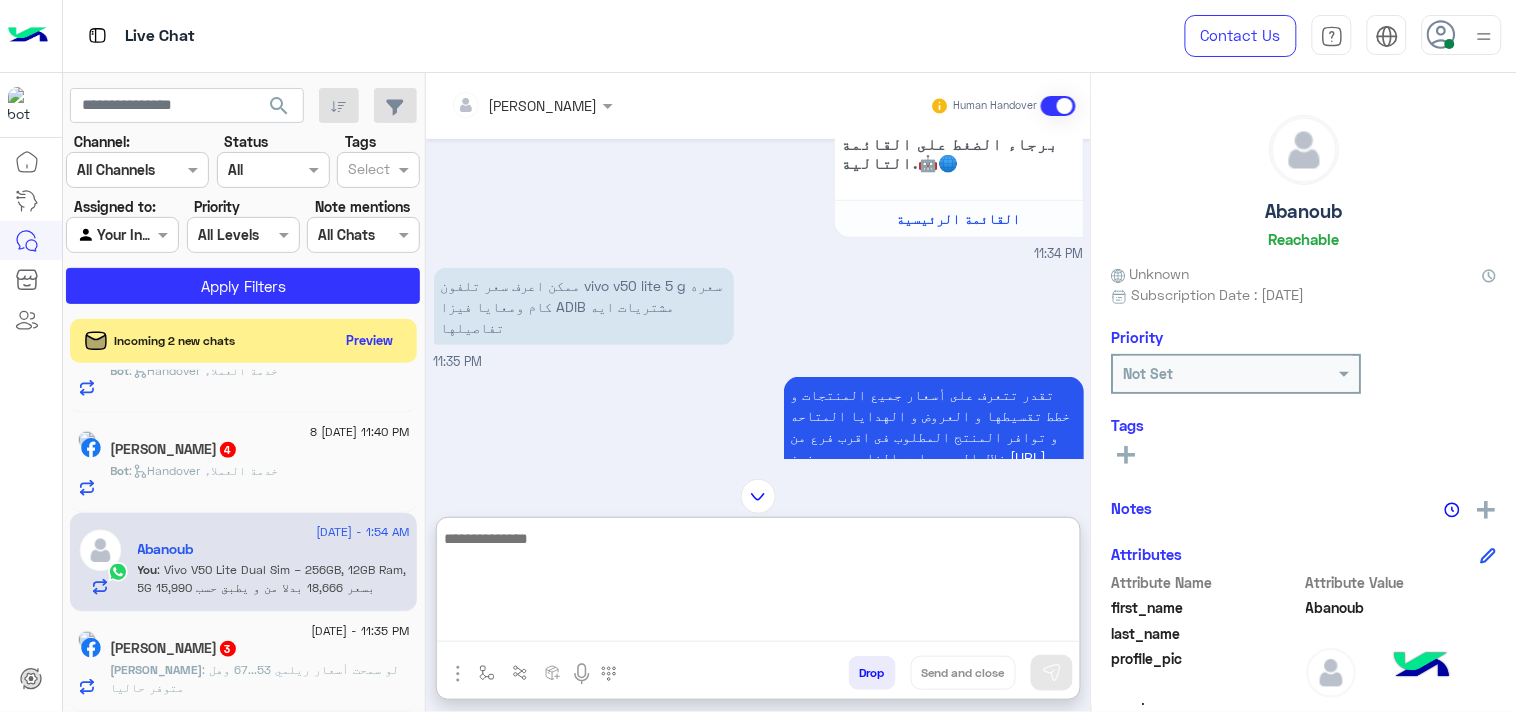 paste on "**********" 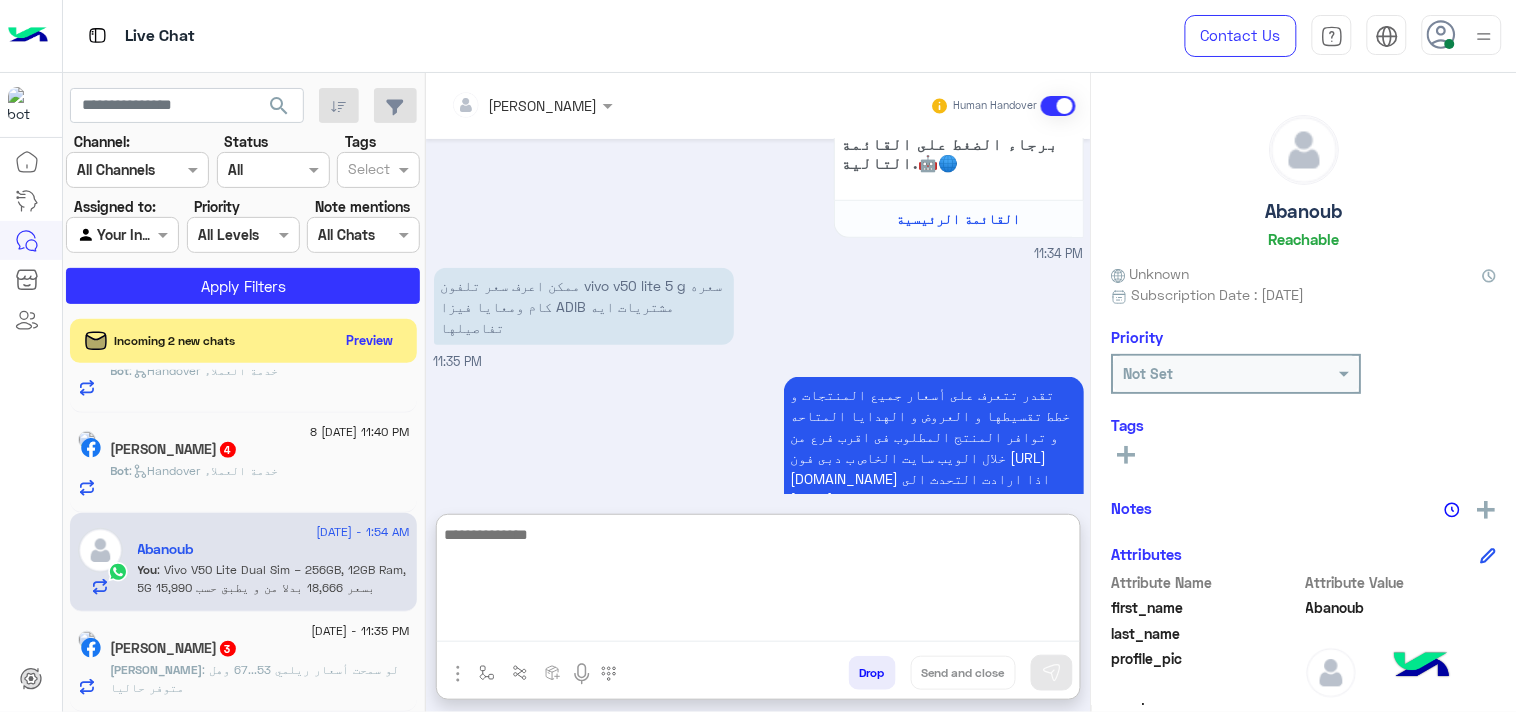 scroll, scrollTop: 1294, scrollLeft: 0, axis: vertical 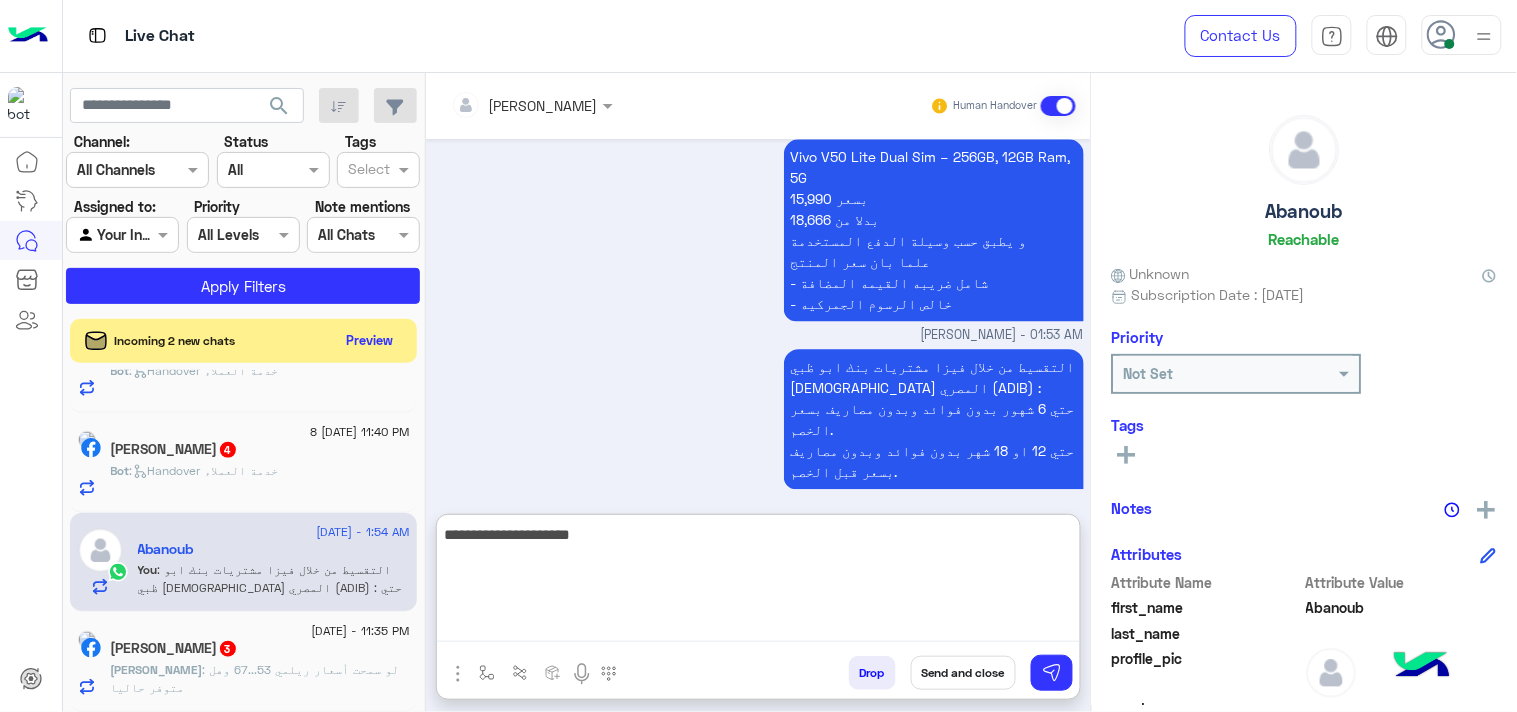 type on "**********" 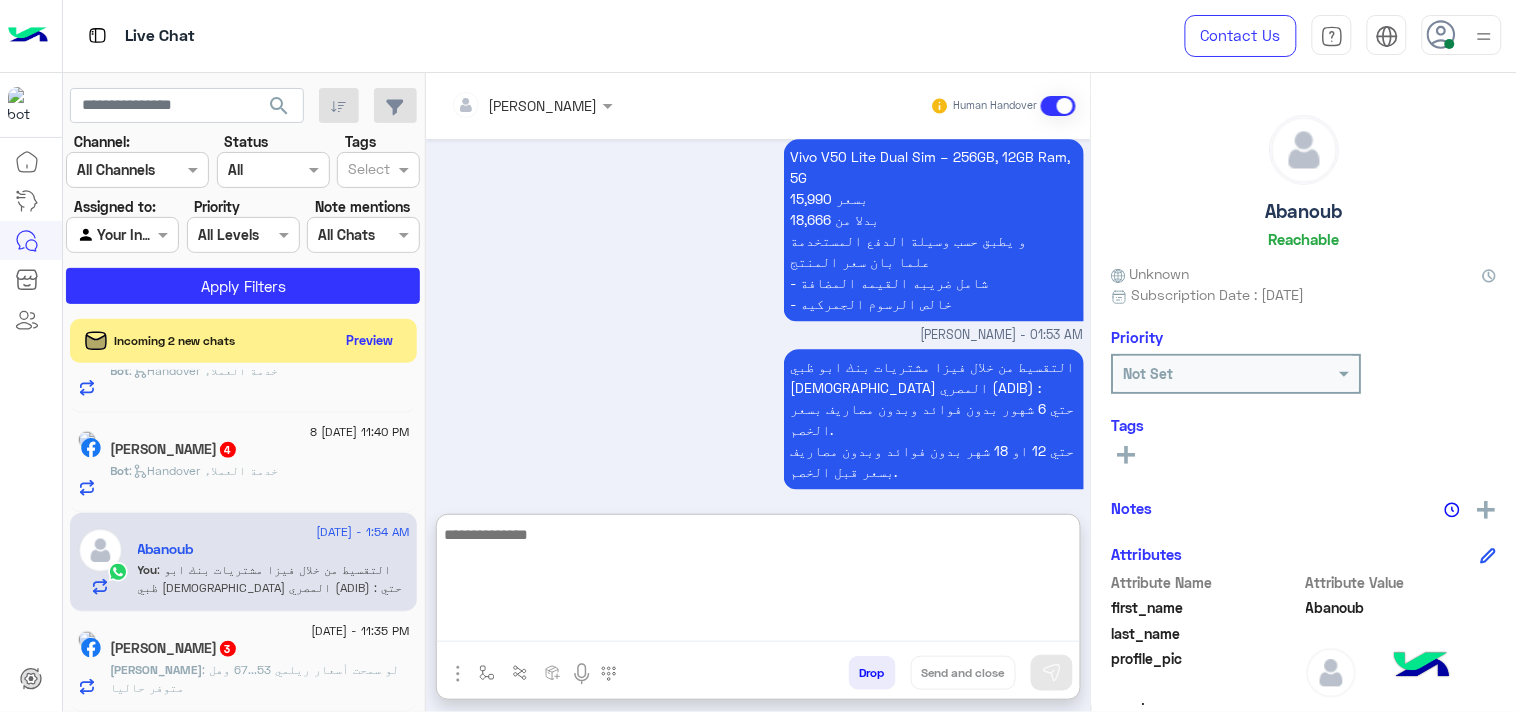 scroll, scrollTop: 1357, scrollLeft: 0, axis: vertical 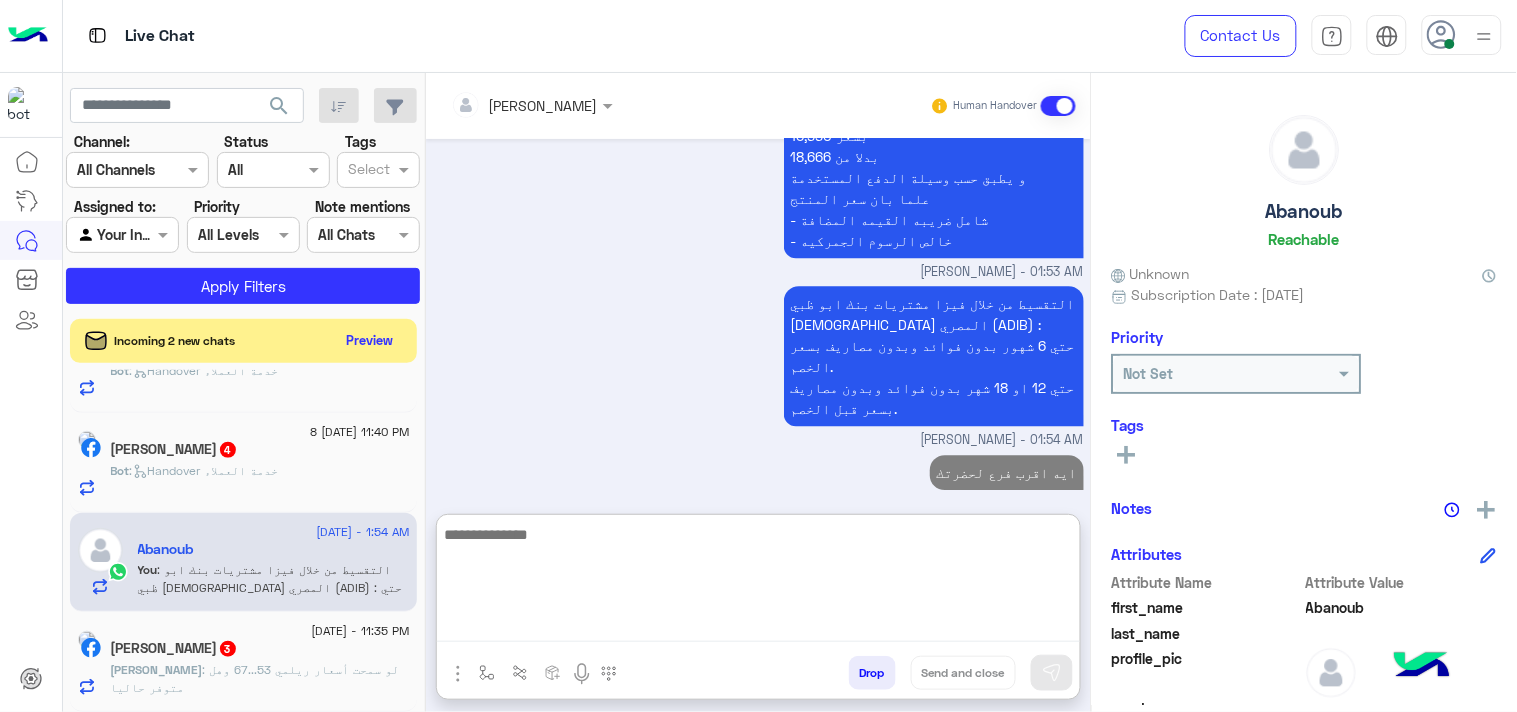 click on "[DATE] - 11:40 PM  [PERSON_NAME]  4 Bot :   Handover خدمة العملاء" 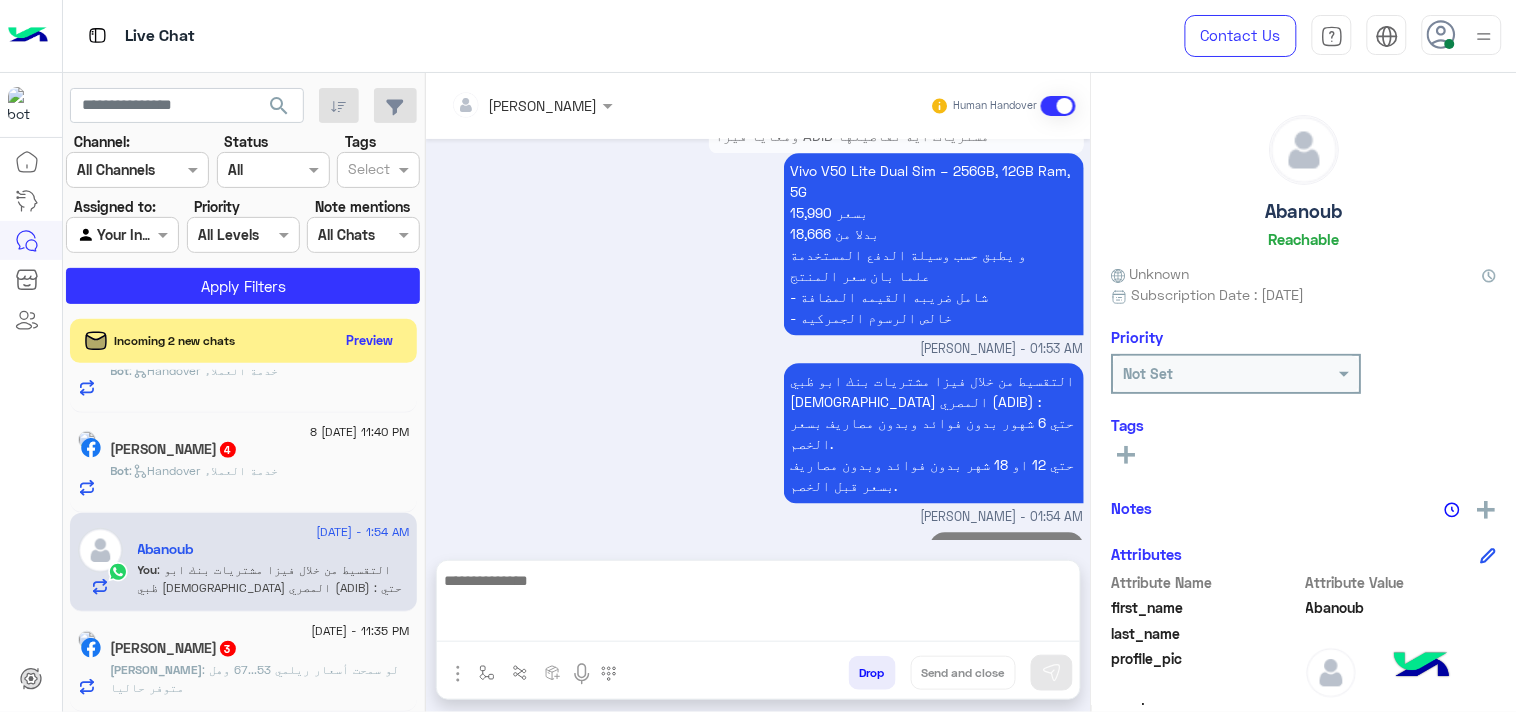 scroll, scrollTop: 1267, scrollLeft: 0, axis: vertical 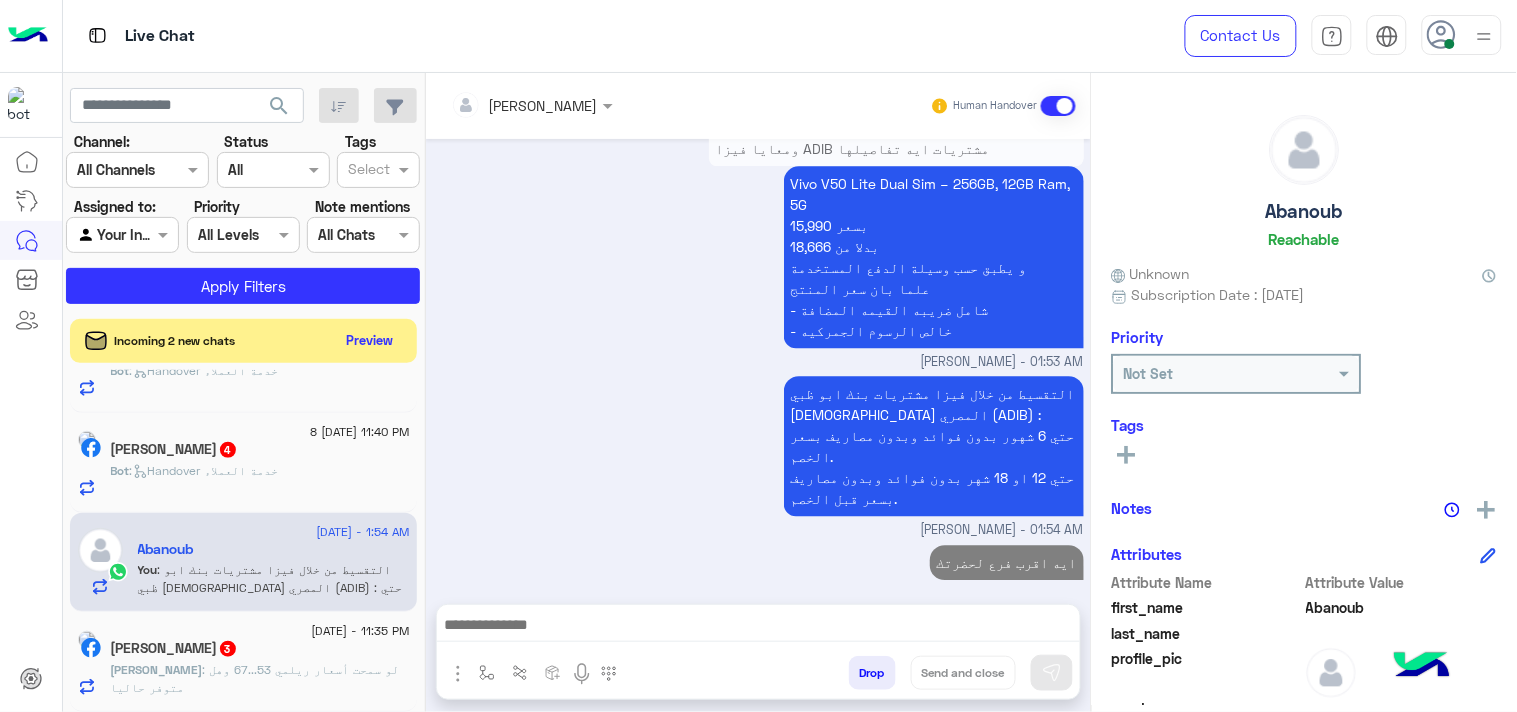 click on "Incoming 2 new chats    Preview" 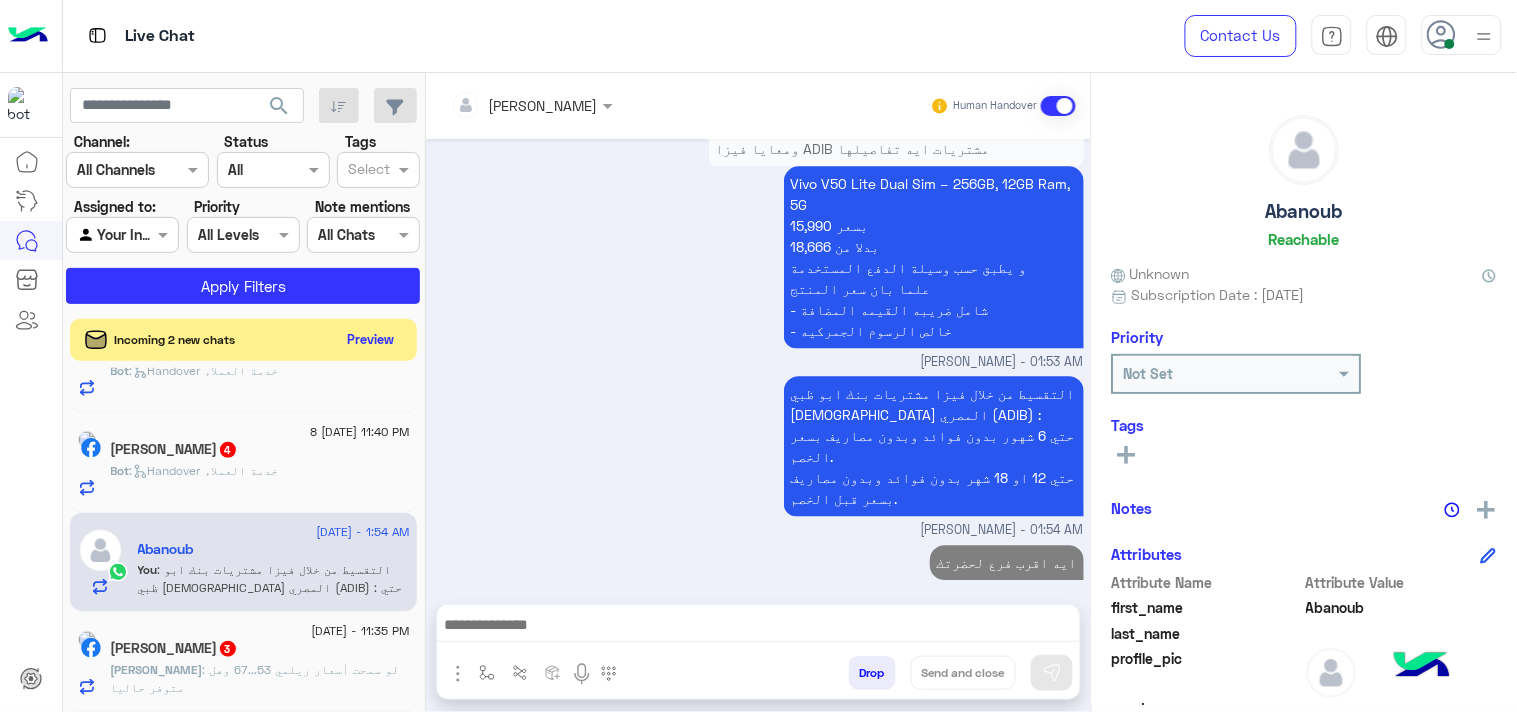 click on "Preview" 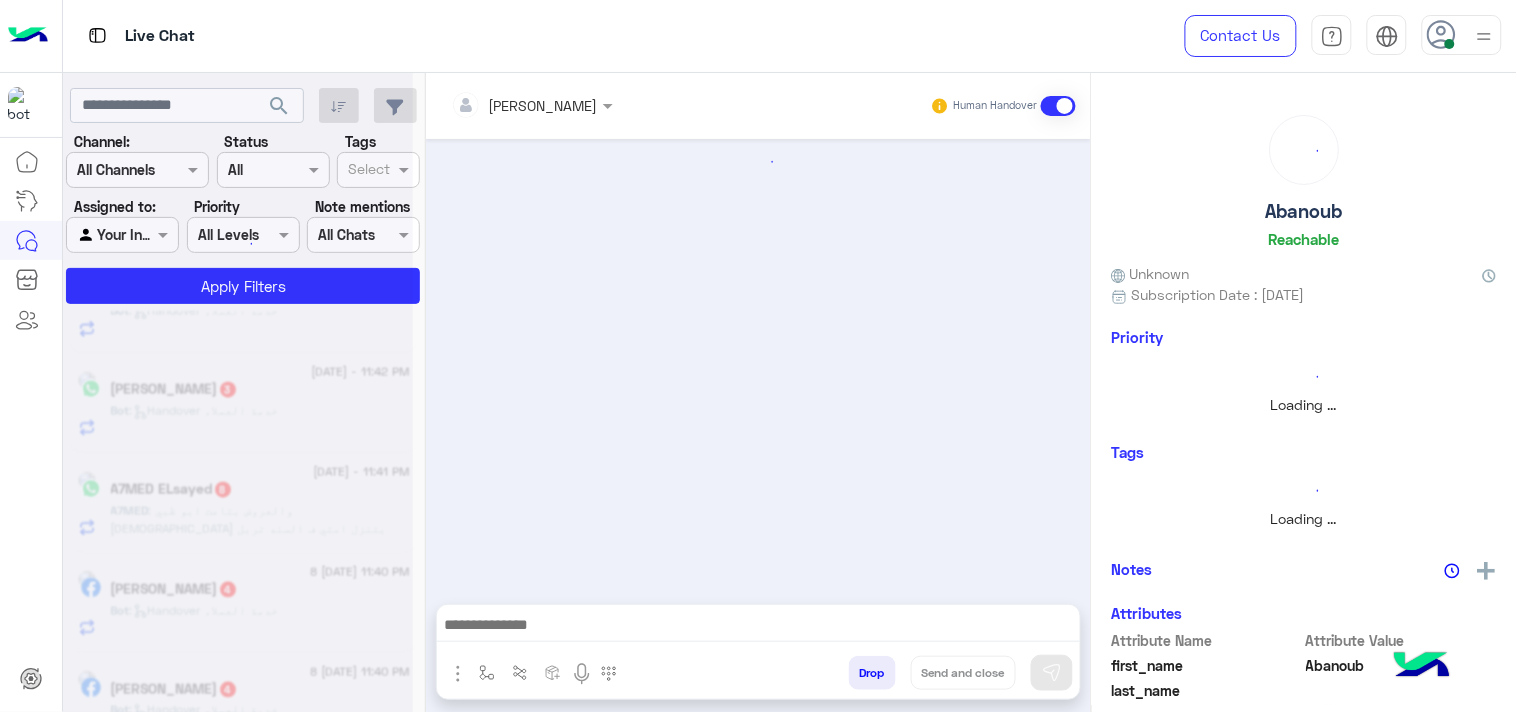 scroll, scrollTop: 0, scrollLeft: 0, axis: both 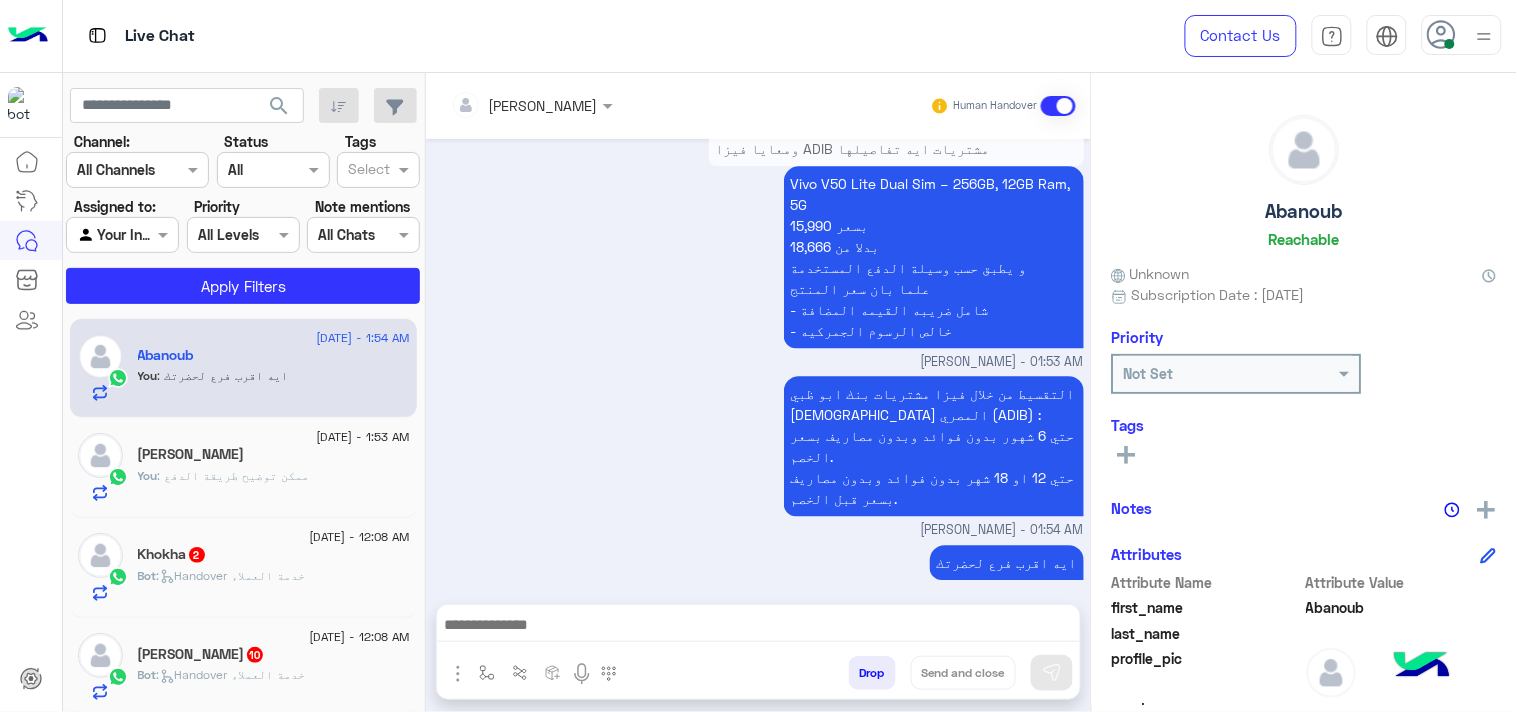 click on "Khokha   2" 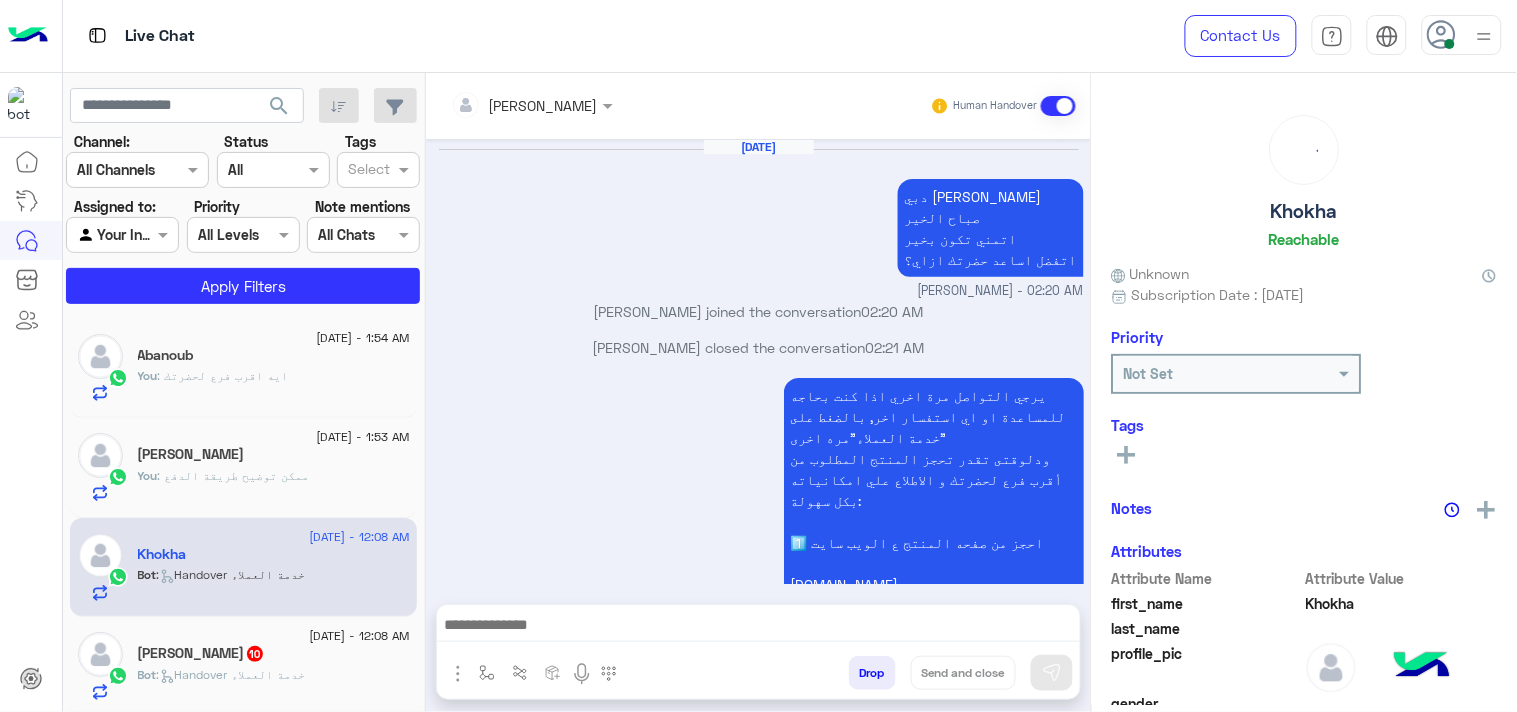scroll, scrollTop: 1690, scrollLeft: 0, axis: vertical 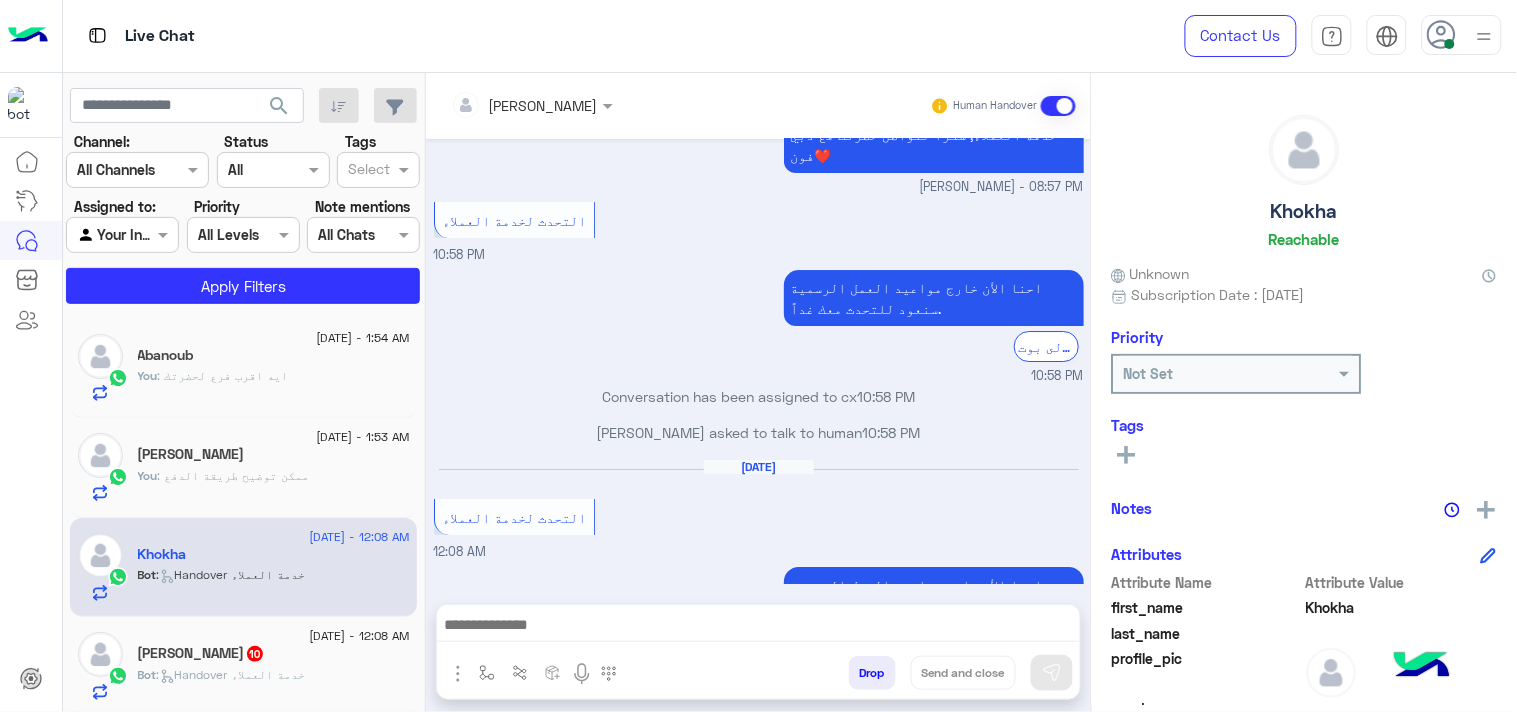 click at bounding box center (758, 627) 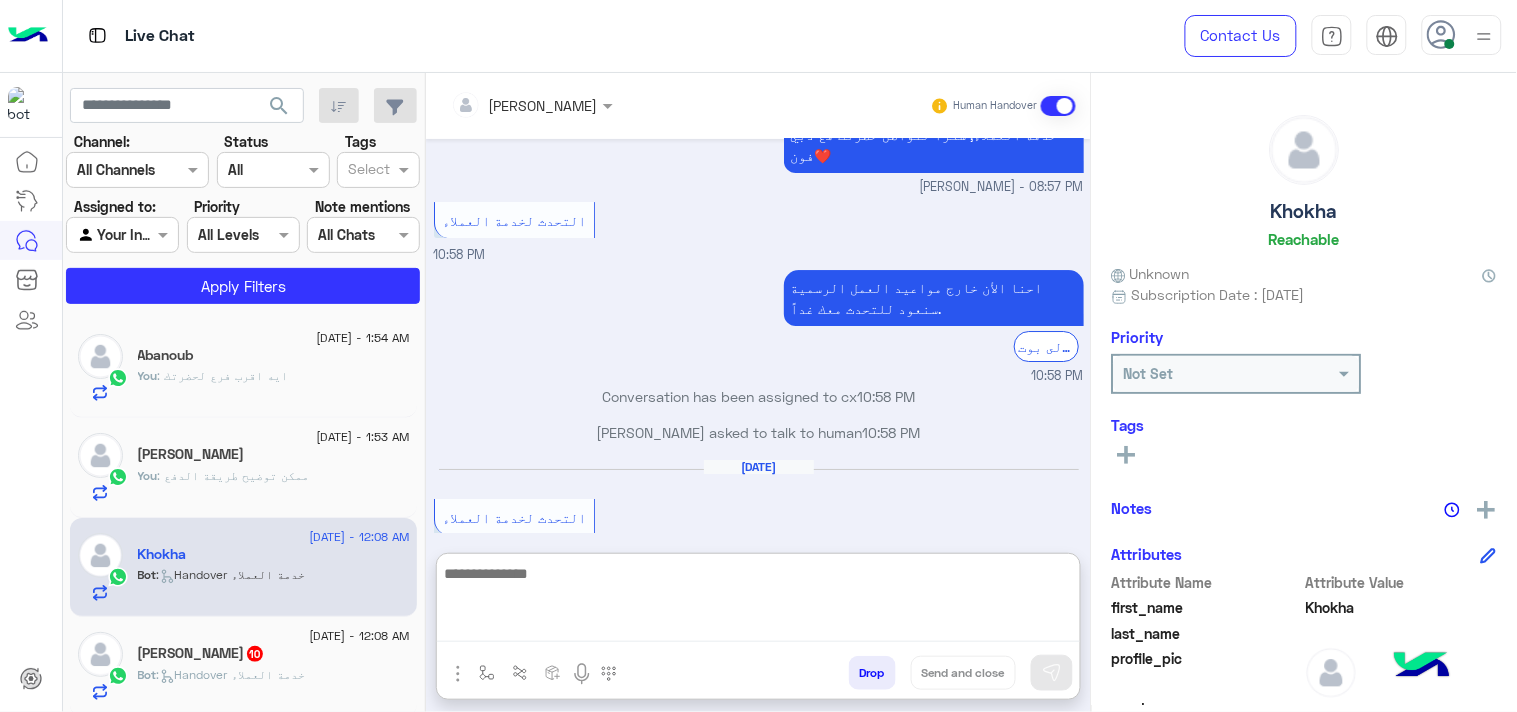paste on "**********" 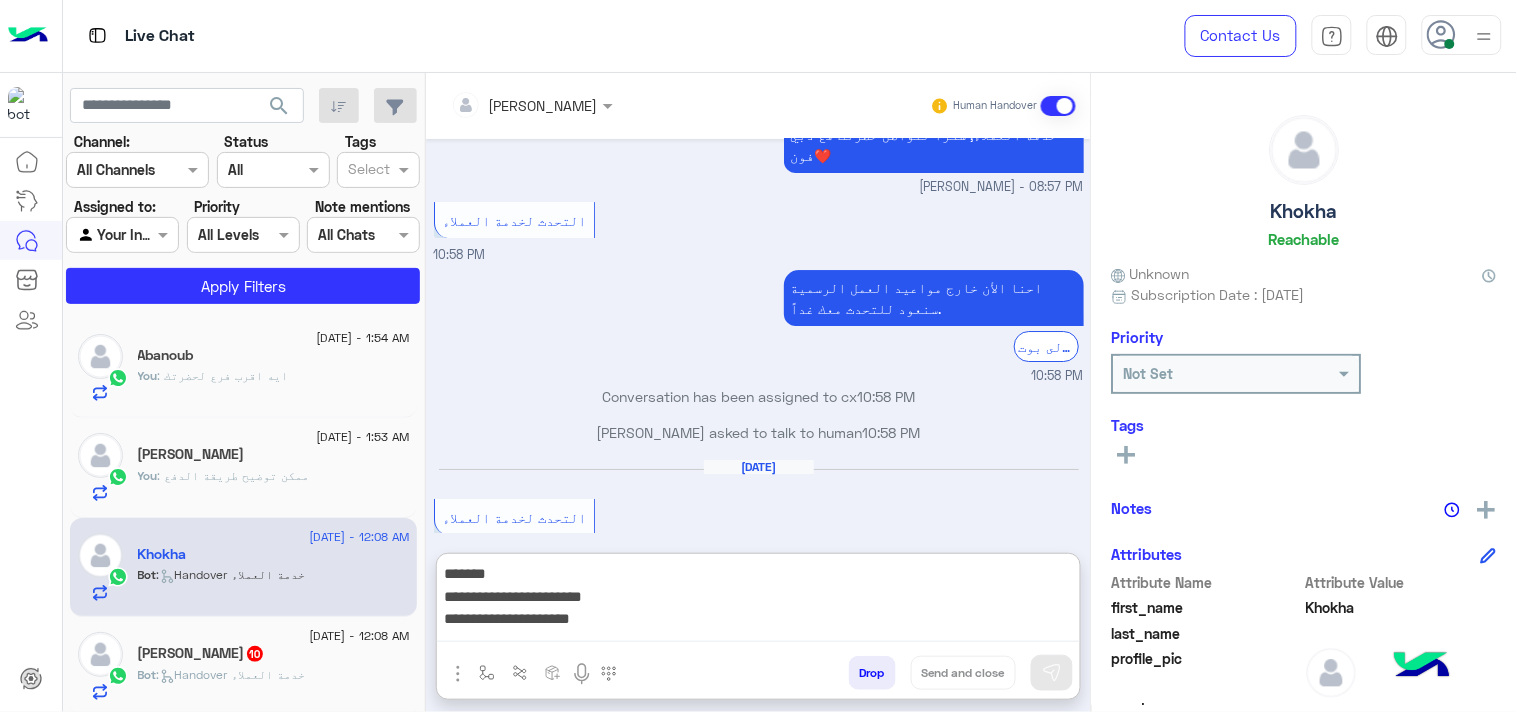 click on "**********" at bounding box center (758, 601) 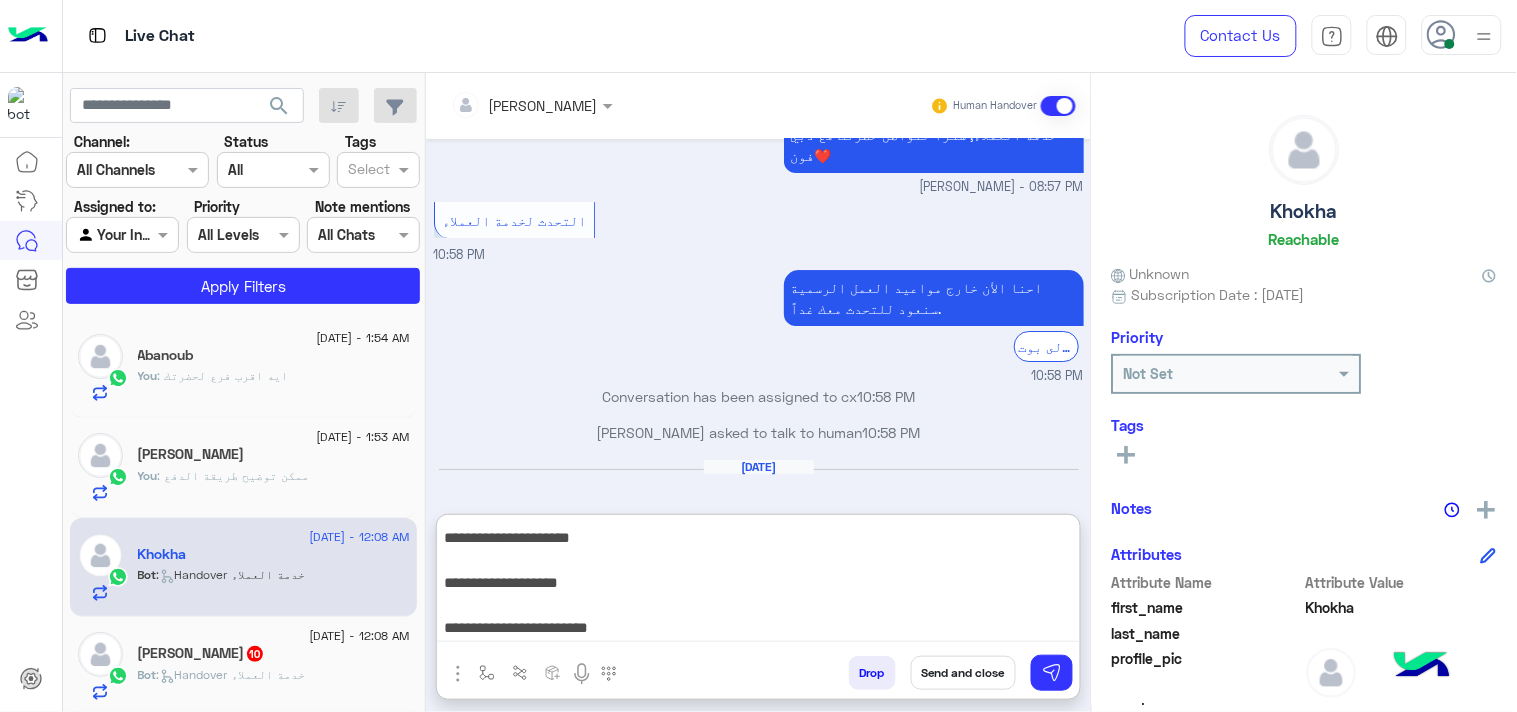 click on "**********" at bounding box center [758, 582] 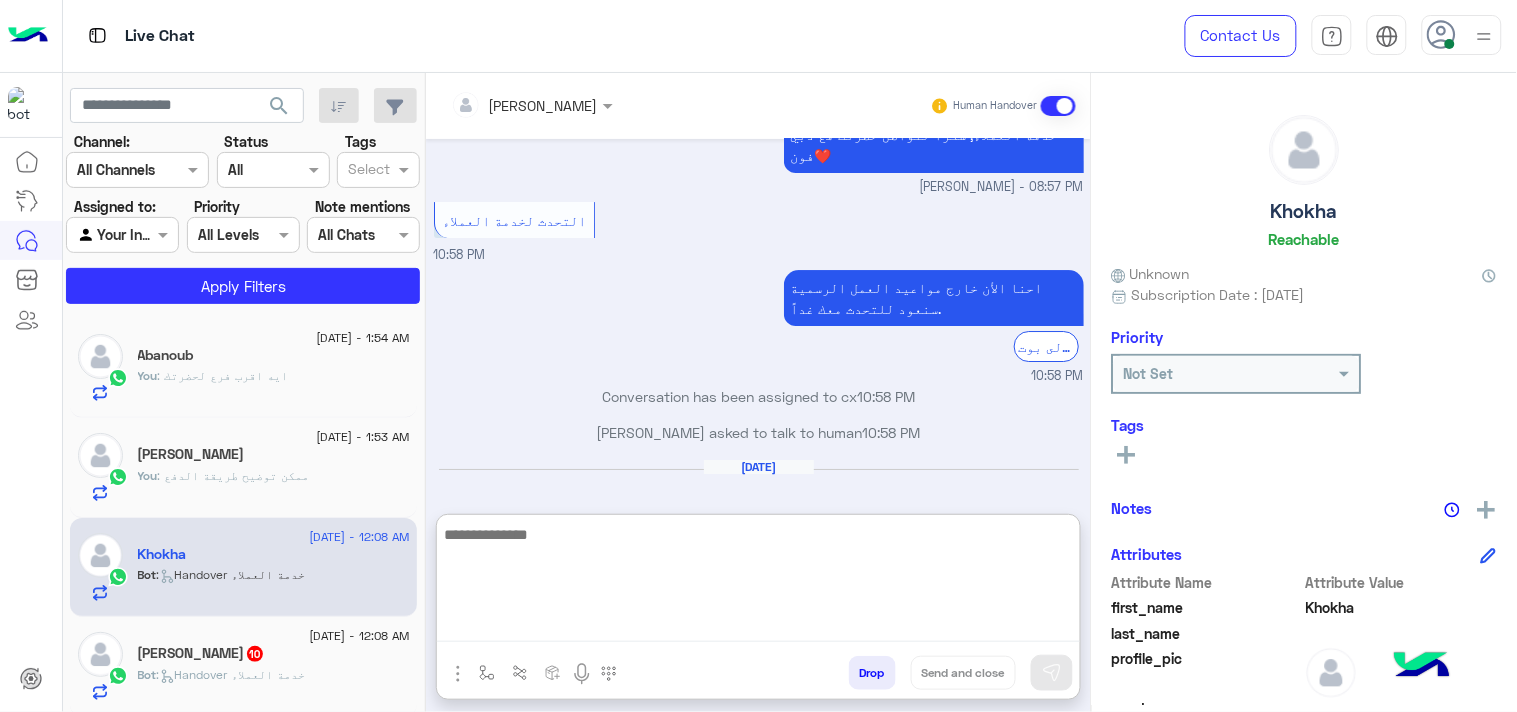 scroll, scrollTop: 0, scrollLeft: 0, axis: both 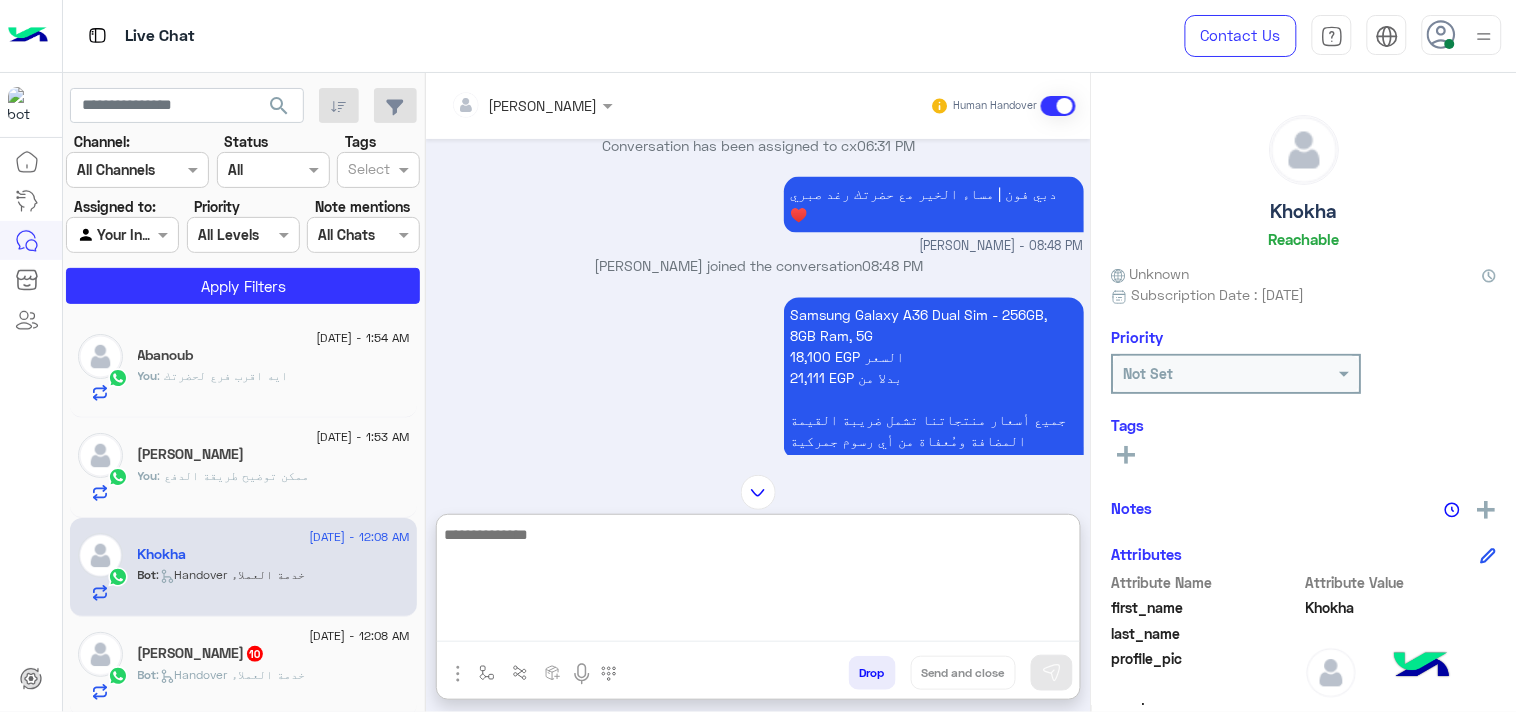 paste on "**********" 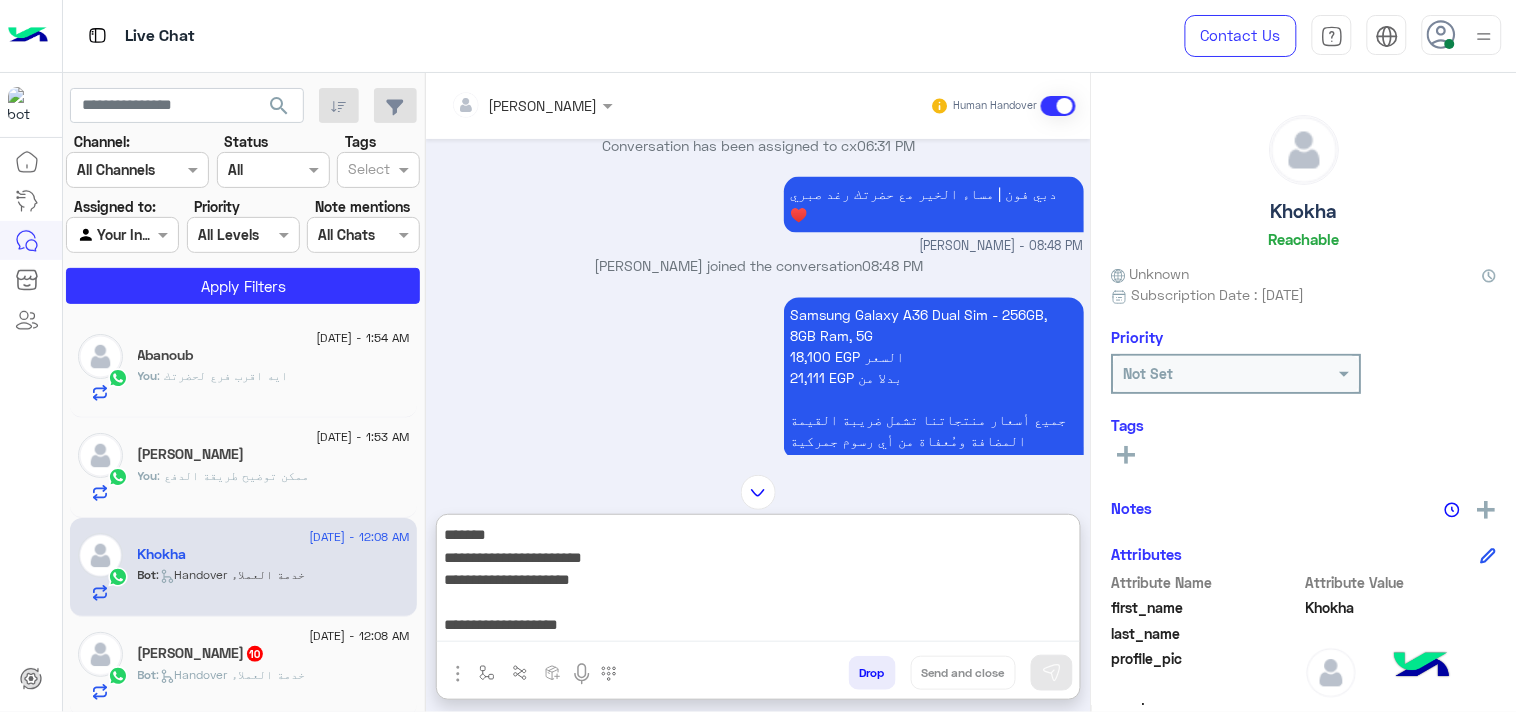 scroll, scrollTop: 38, scrollLeft: 0, axis: vertical 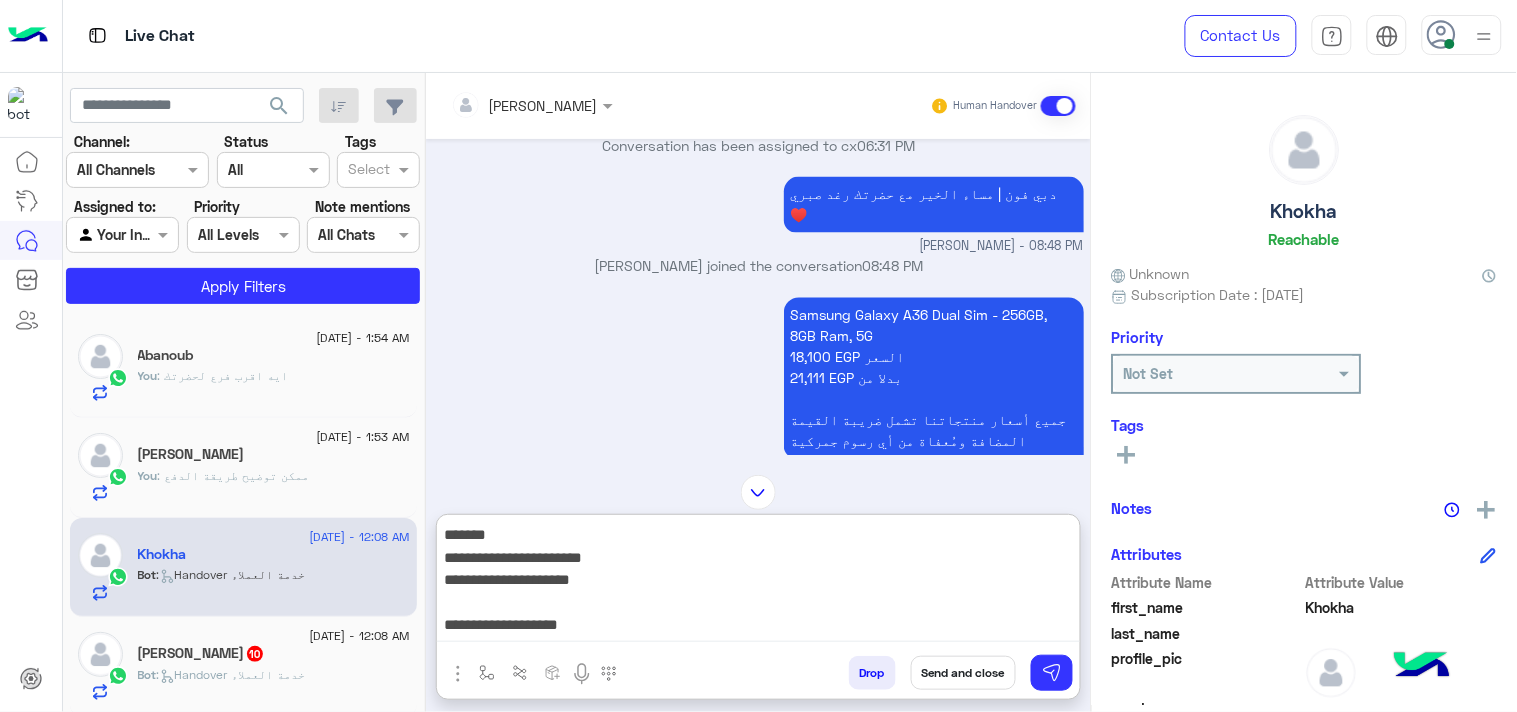 drag, startPoint x: 1011, startPoint y: 551, endPoint x: 1107, endPoint y: 423, distance: 160 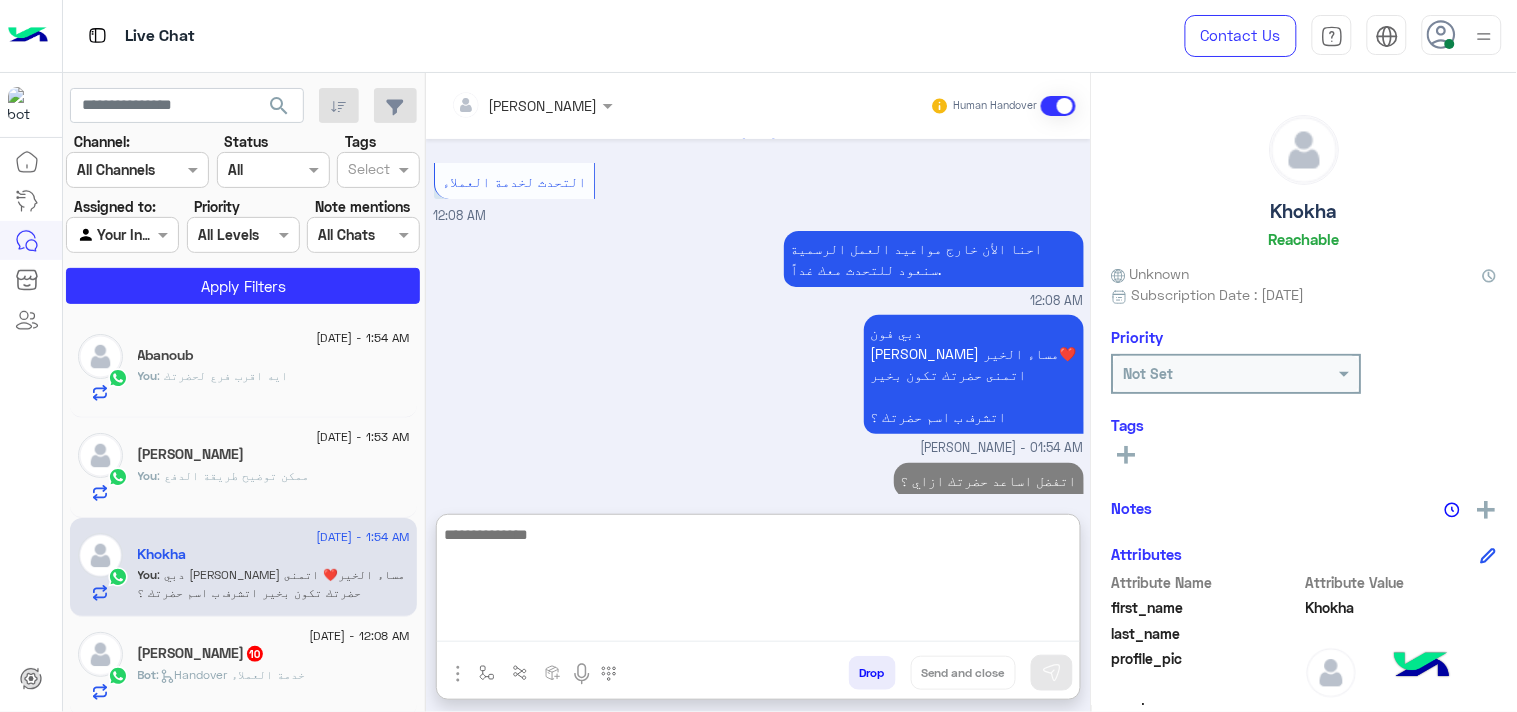 scroll, scrollTop: 2026, scrollLeft: 0, axis: vertical 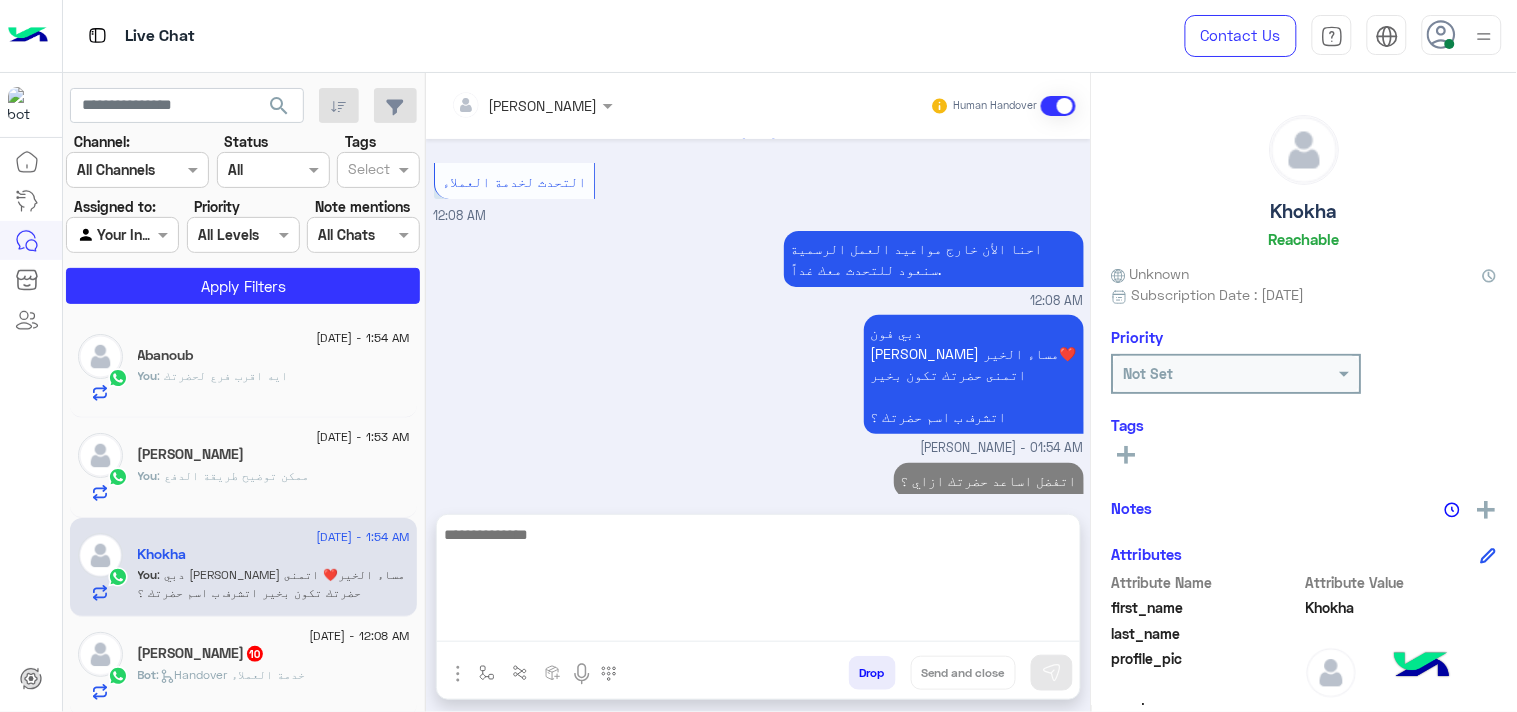 click on "Bot :   Handover خدمة العملاء" 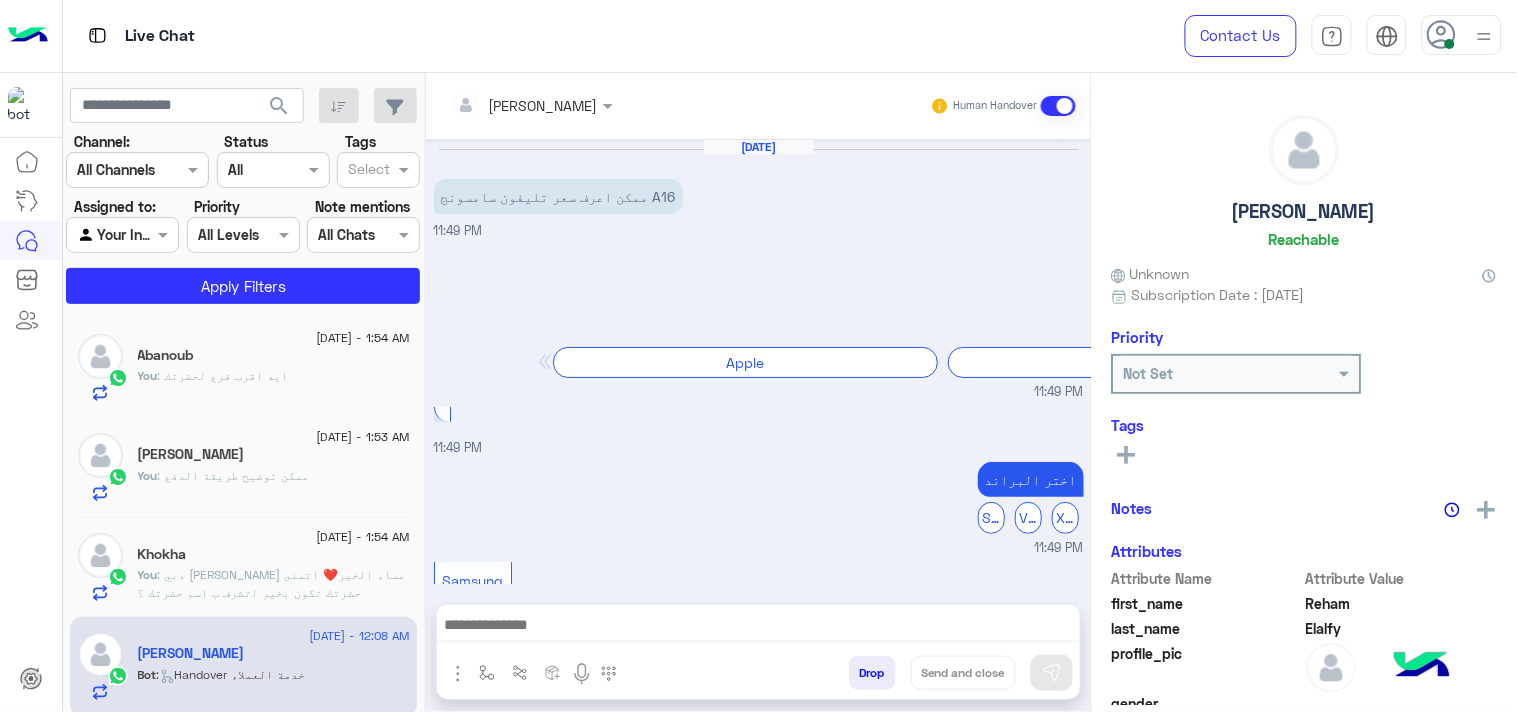 scroll, scrollTop: 2152, scrollLeft: 0, axis: vertical 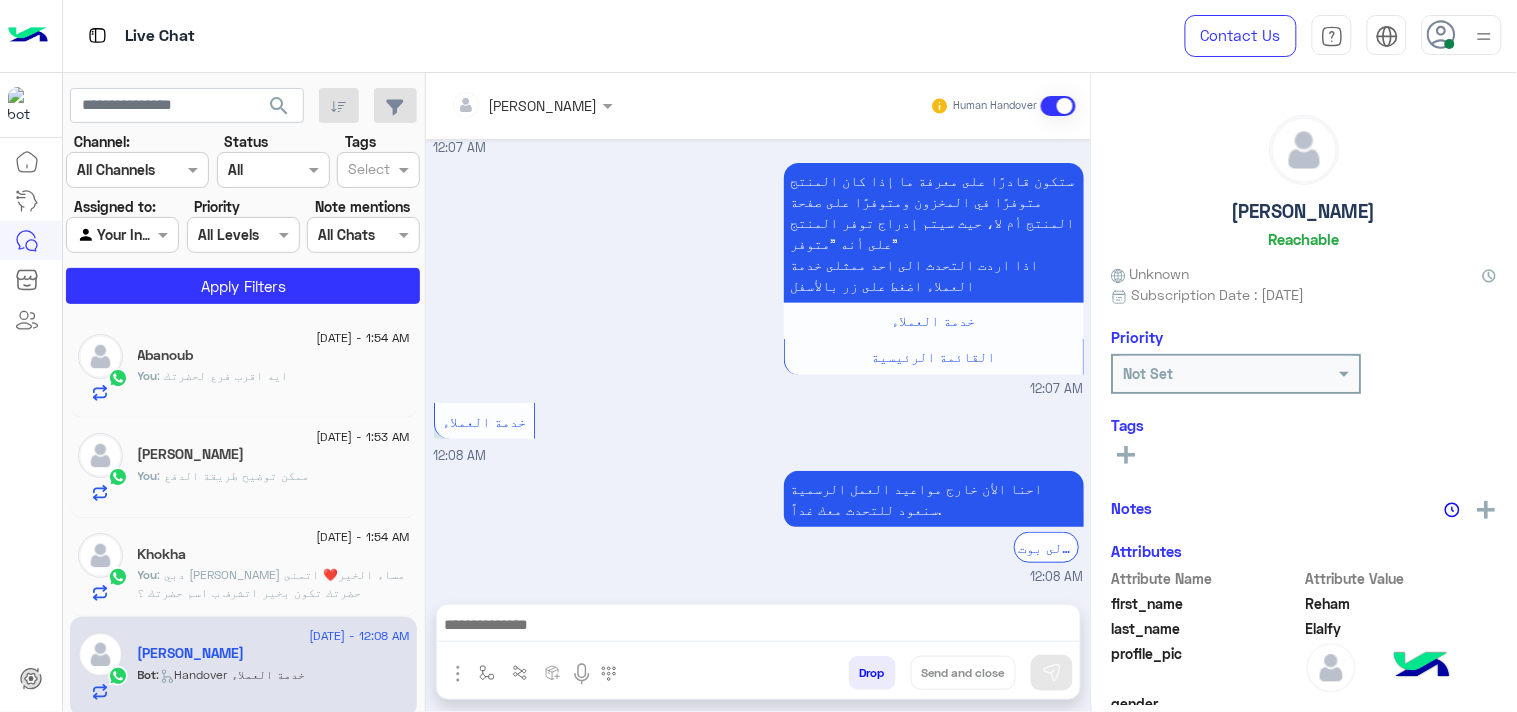 click at bounding box center [758, 627] 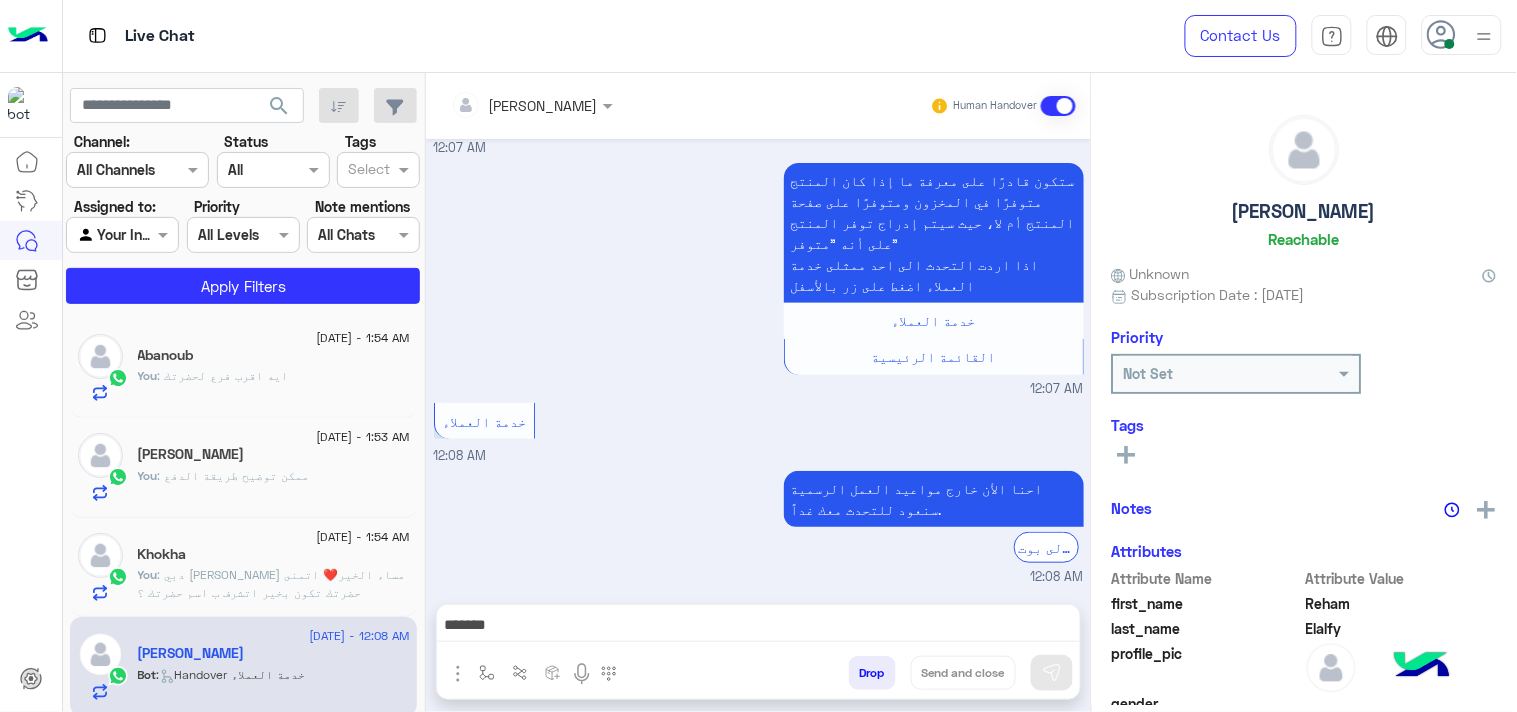 click on "**********" at bounding box center [758, 627] 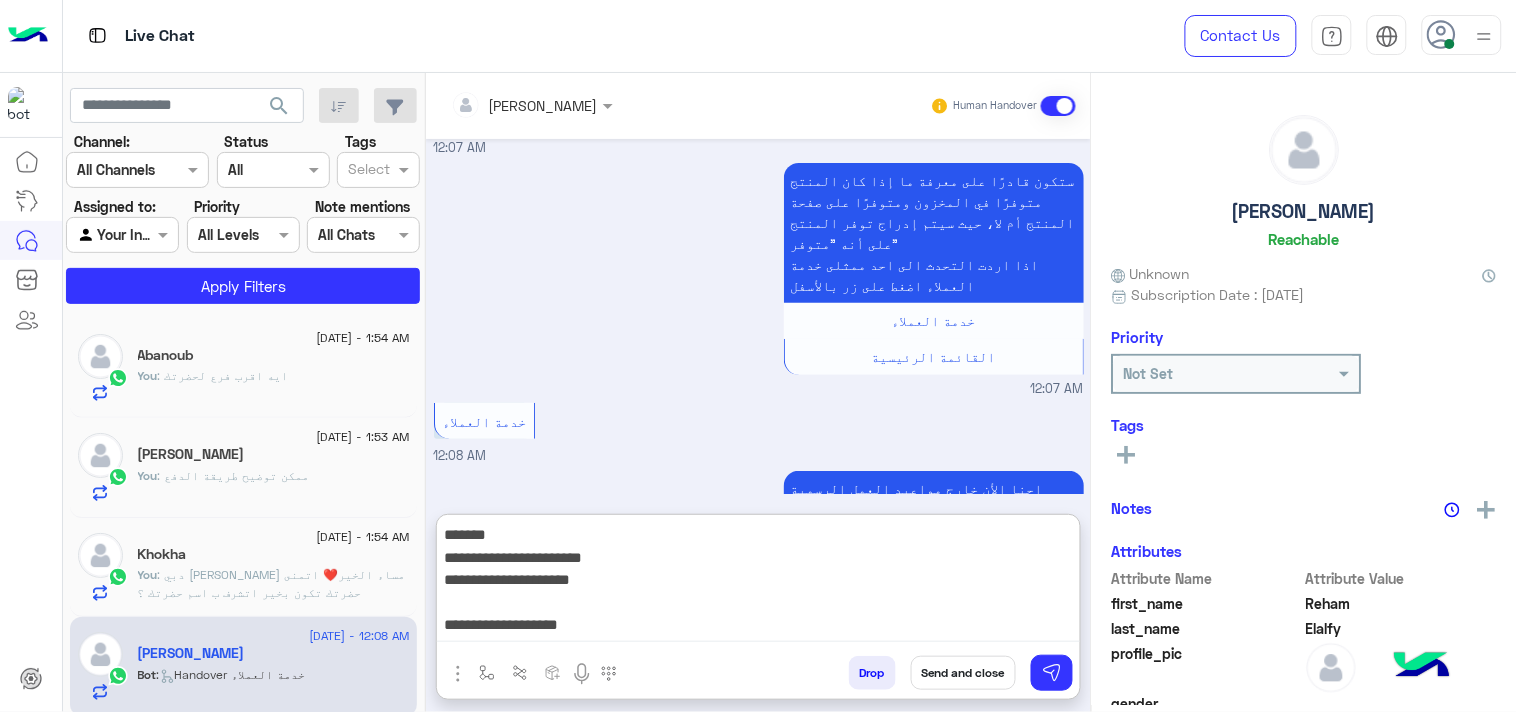 scroll, scrollTop: 42, scrollLeft: 0, axis: vertical 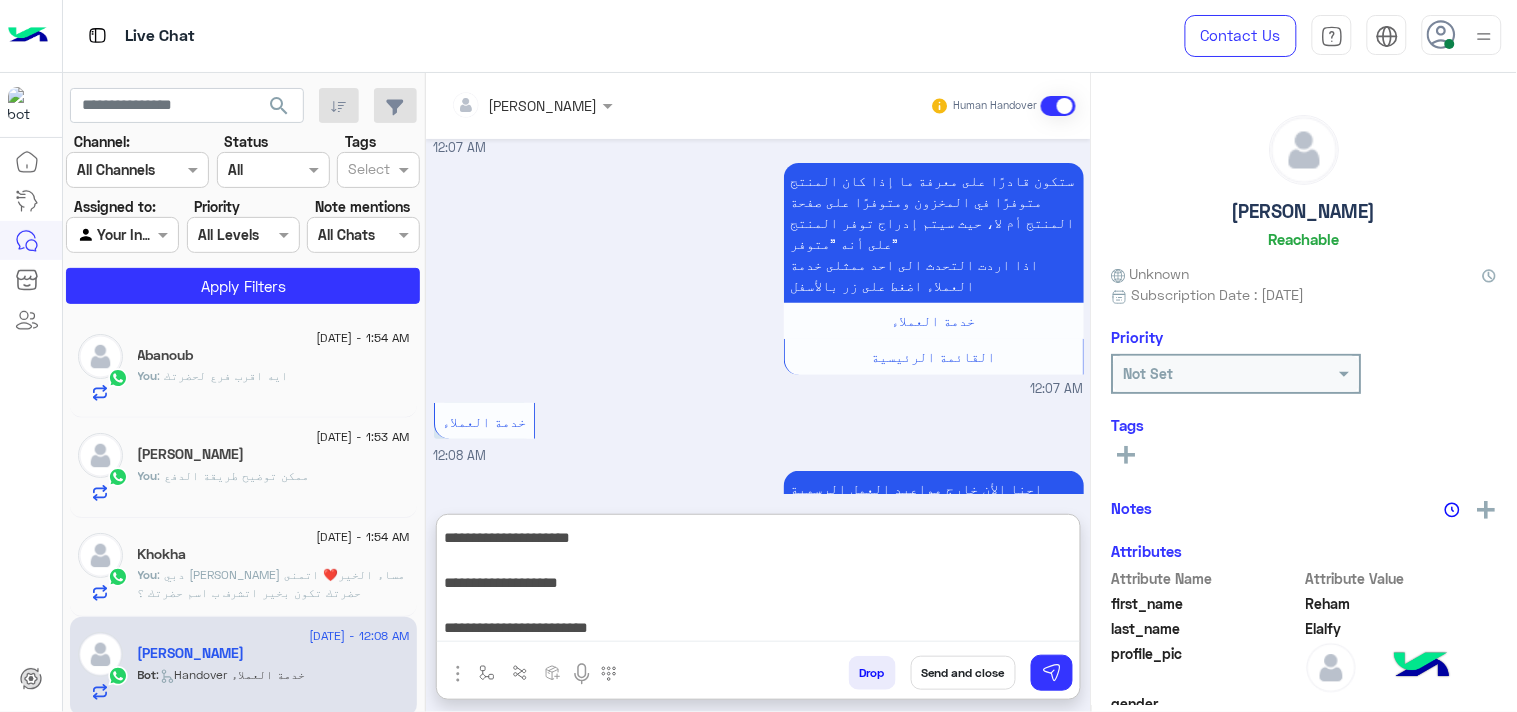 click on "**********" at bounding box center [758, 582] 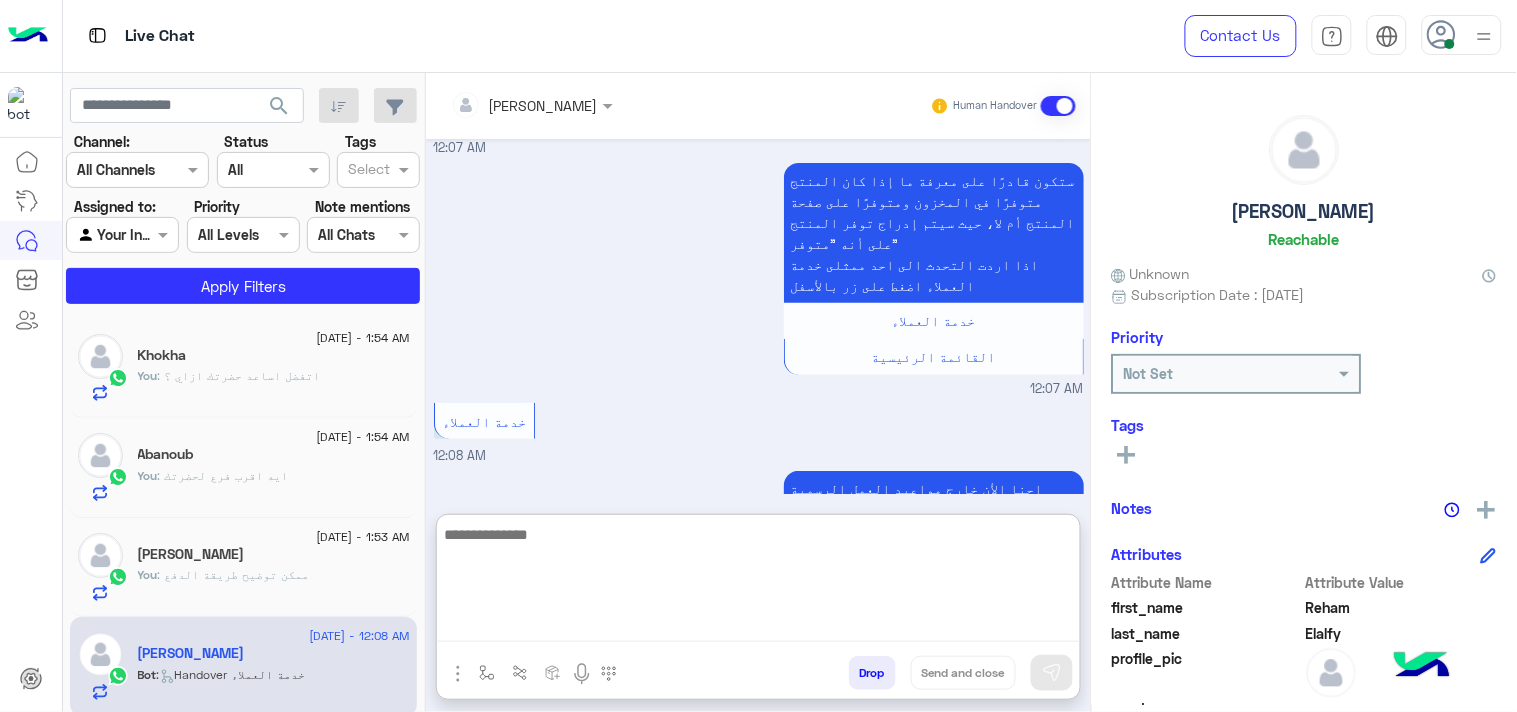 scroll, scrollTop: 0, scrollLeft: 0, axis: both 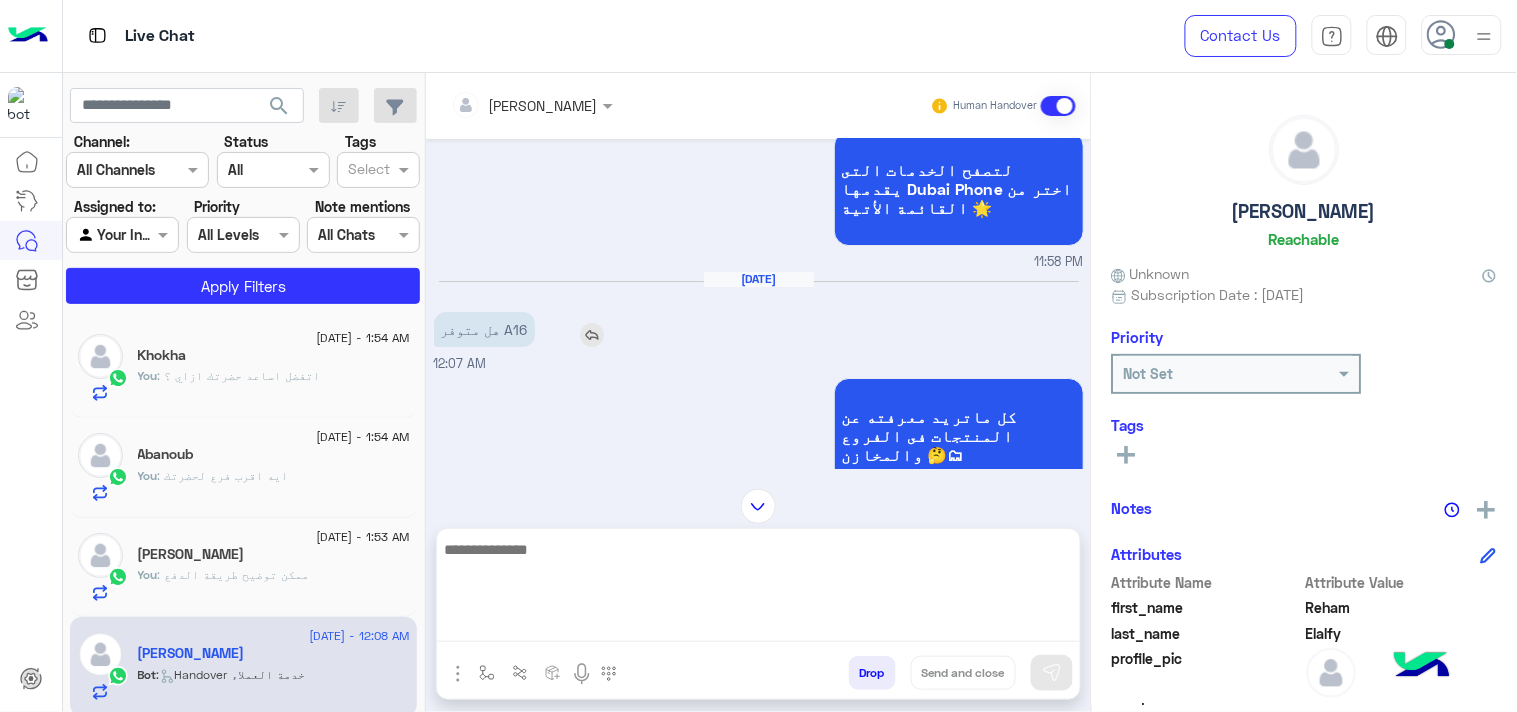 click at bounding box center (592, 335) 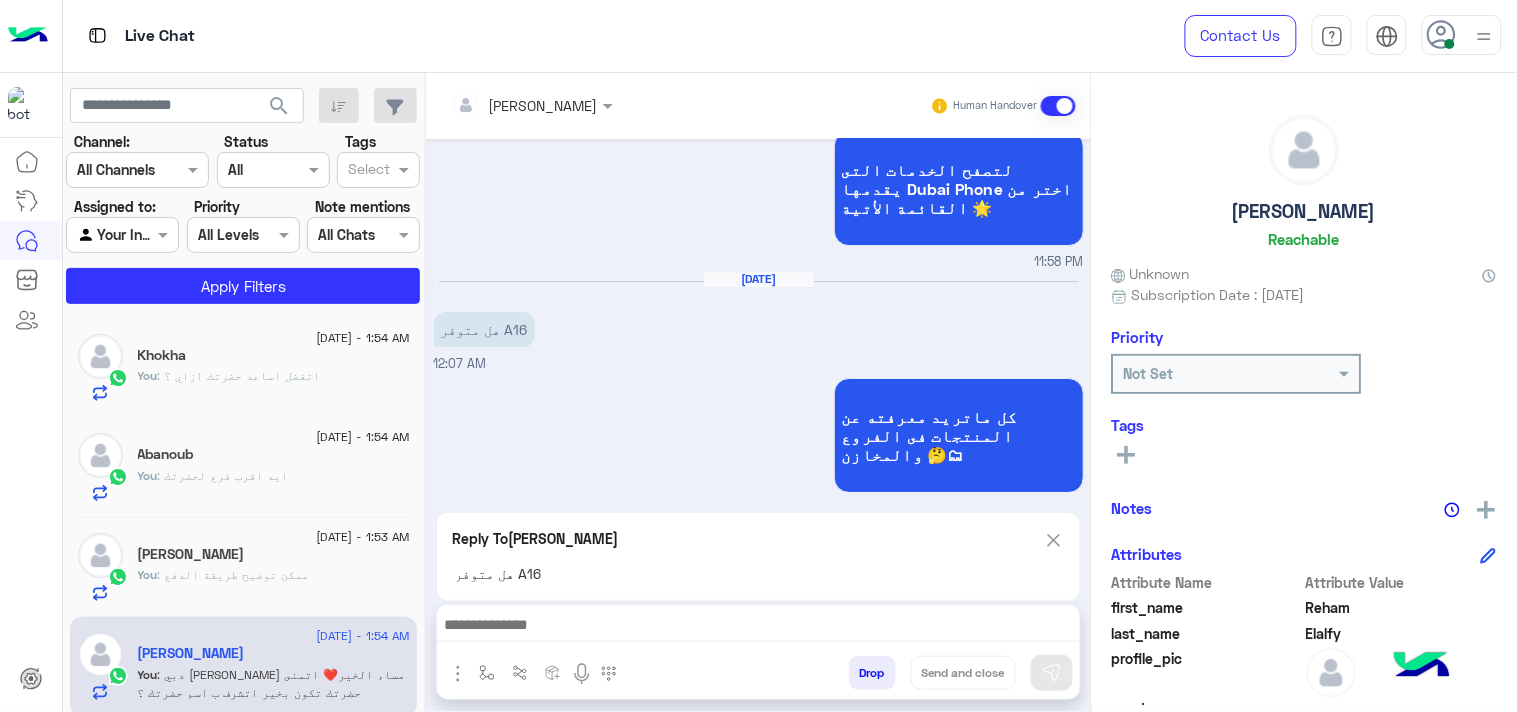 scroll, scrollTop: 2428, scrollLeft: 0, axis: vertical 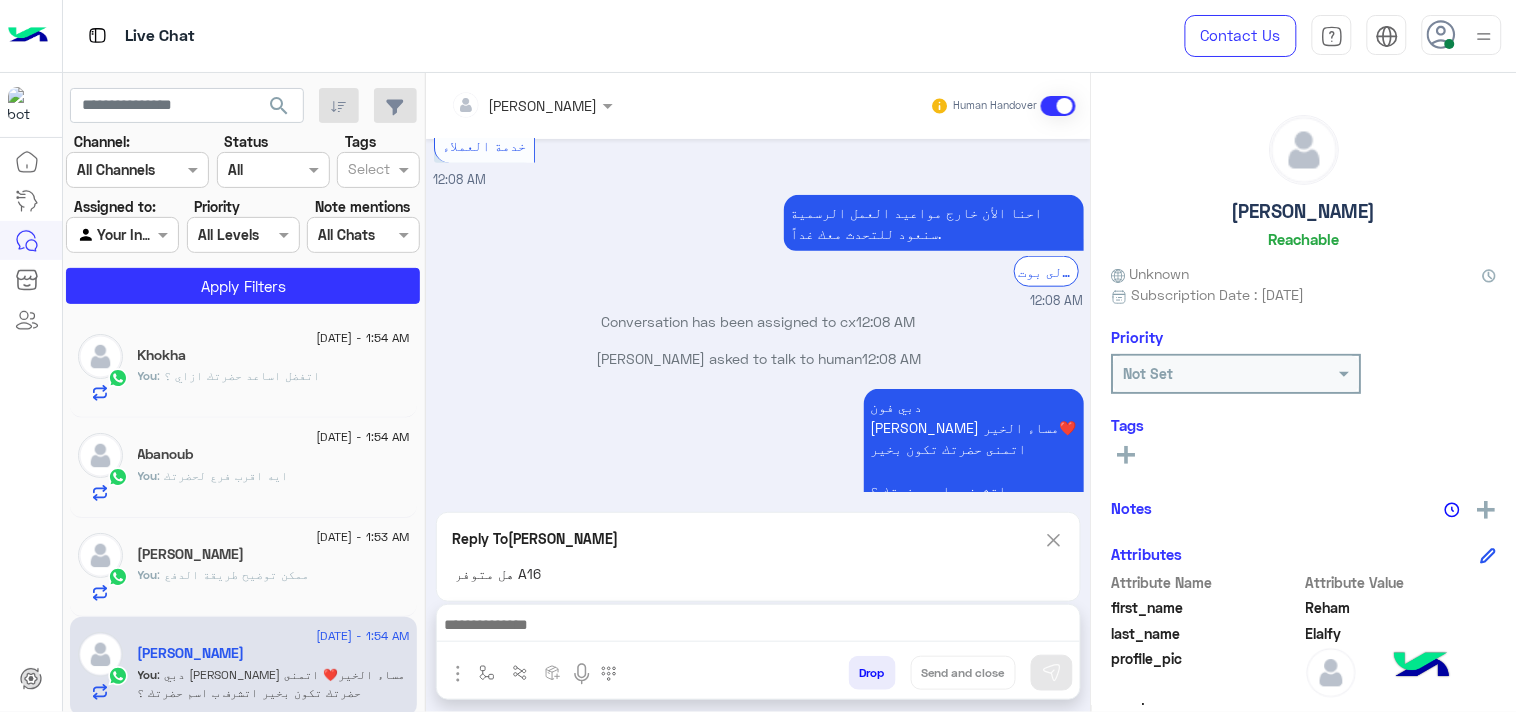 click at bounding box center (758, 627) 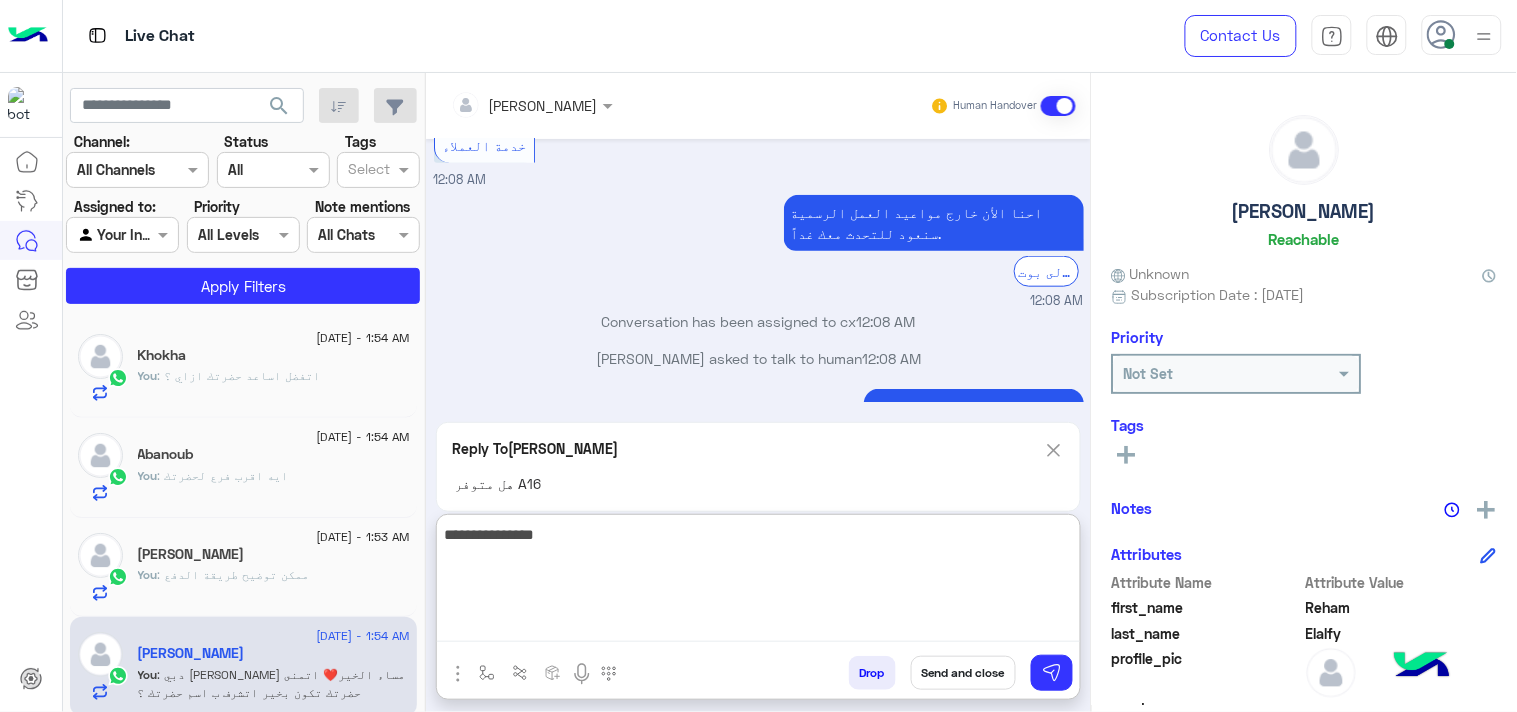 type on "**********" 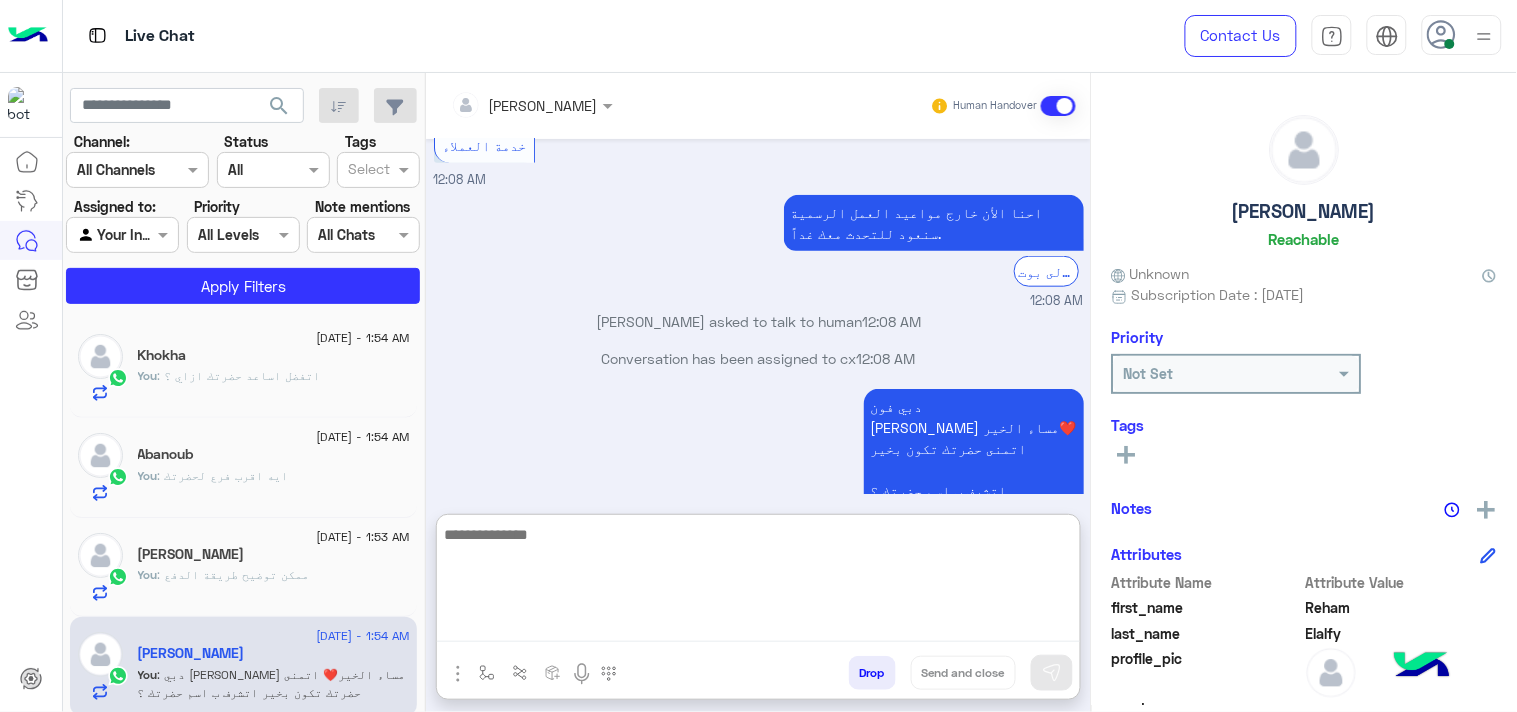 scroll, scrollTop: 2525, scrollLeft: 0, axis: vertical 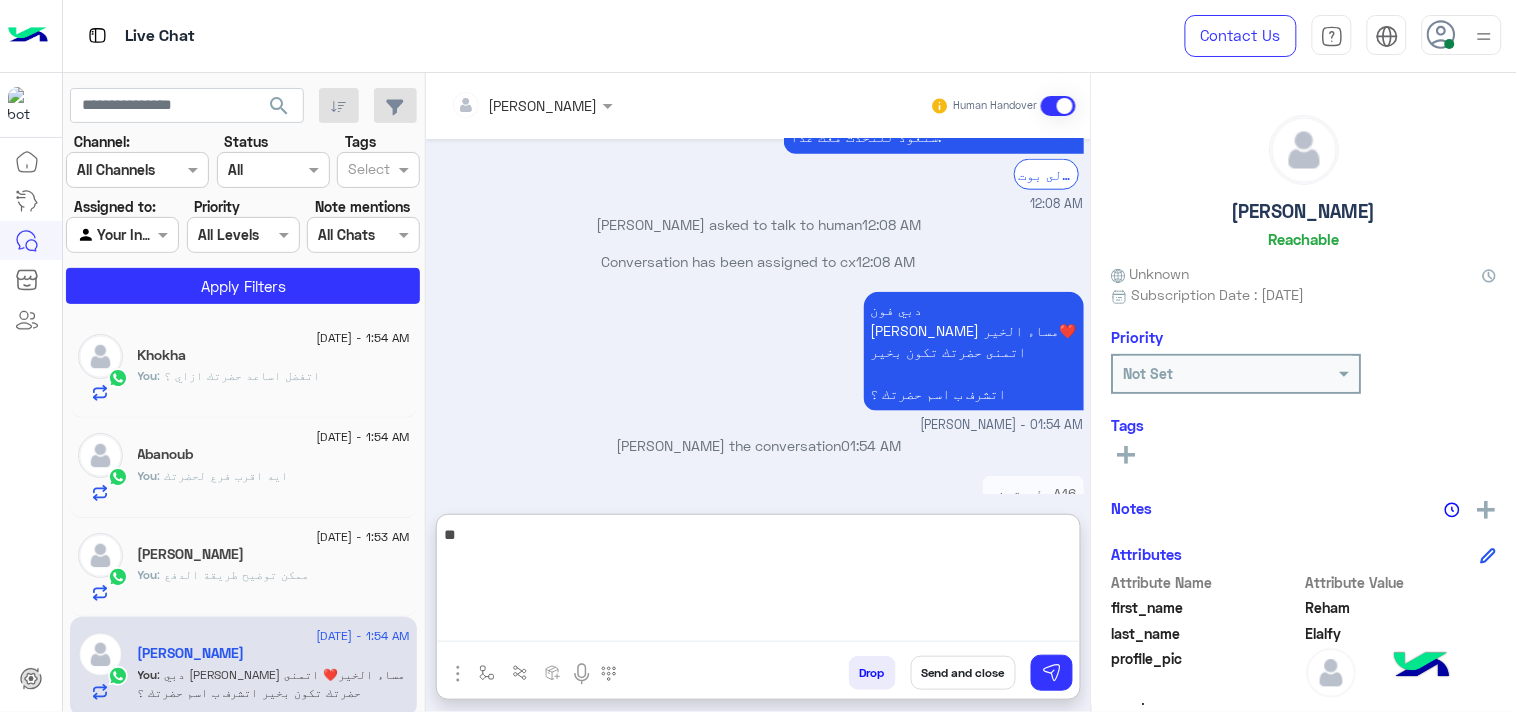 type on "*" 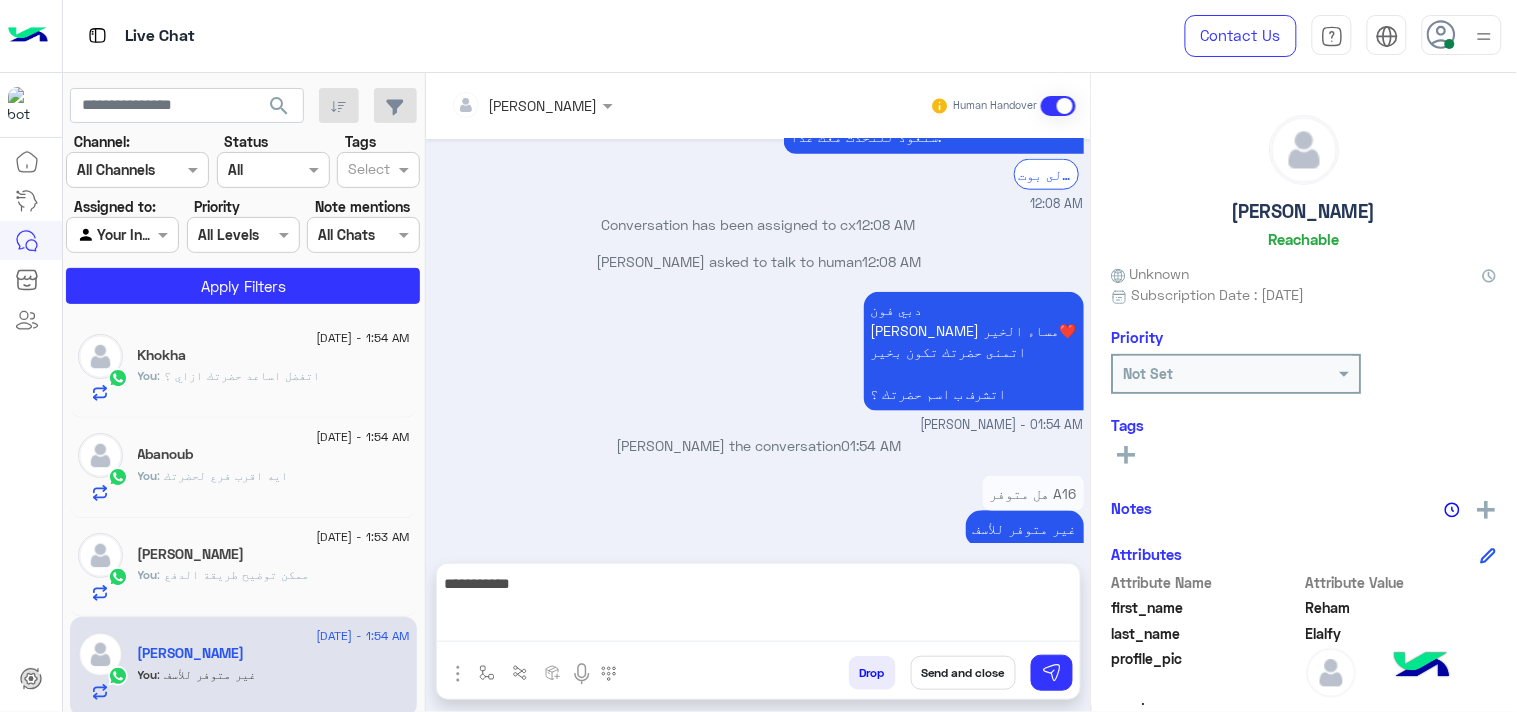 scroll, scrollTop: 2435, scrollLeft: 0, axis: vertical 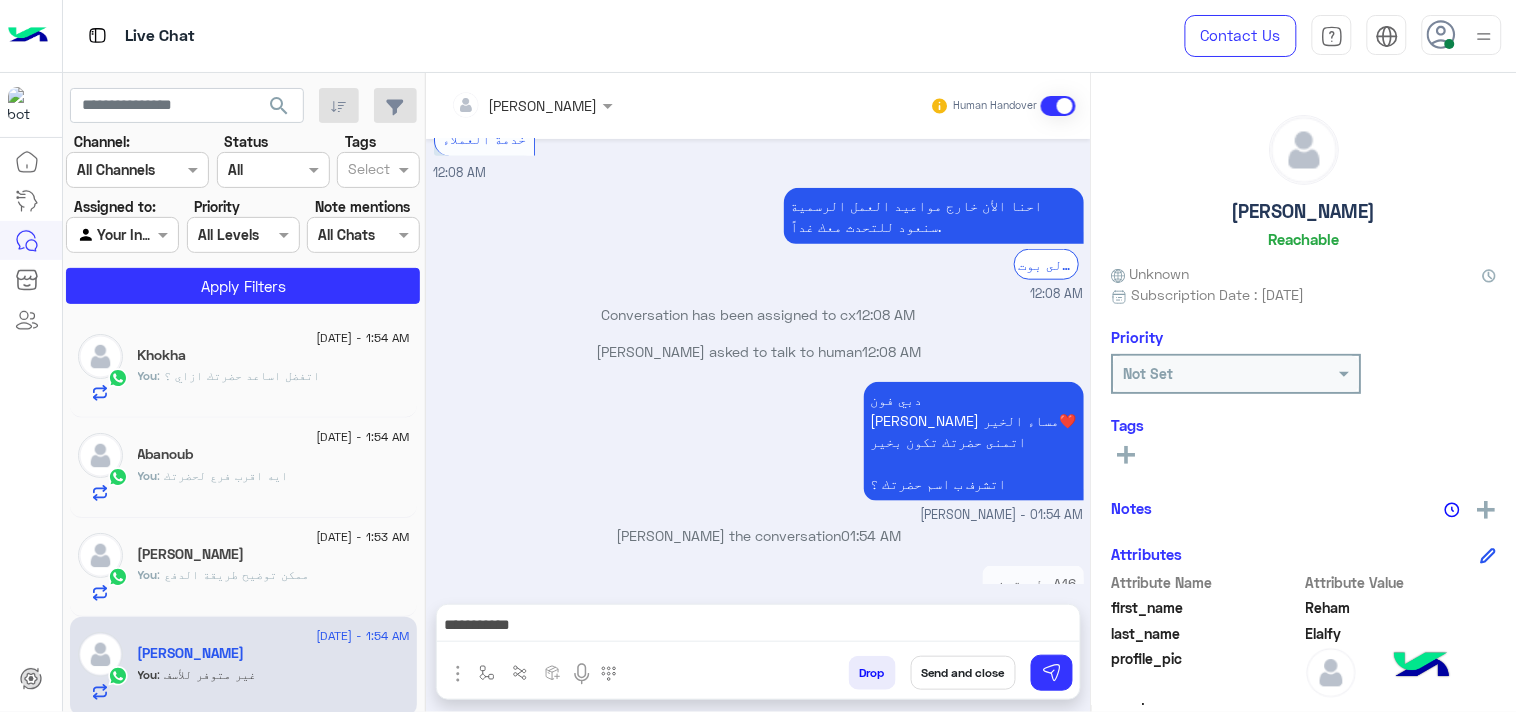click on "**********" at bounding box center [758, 627] 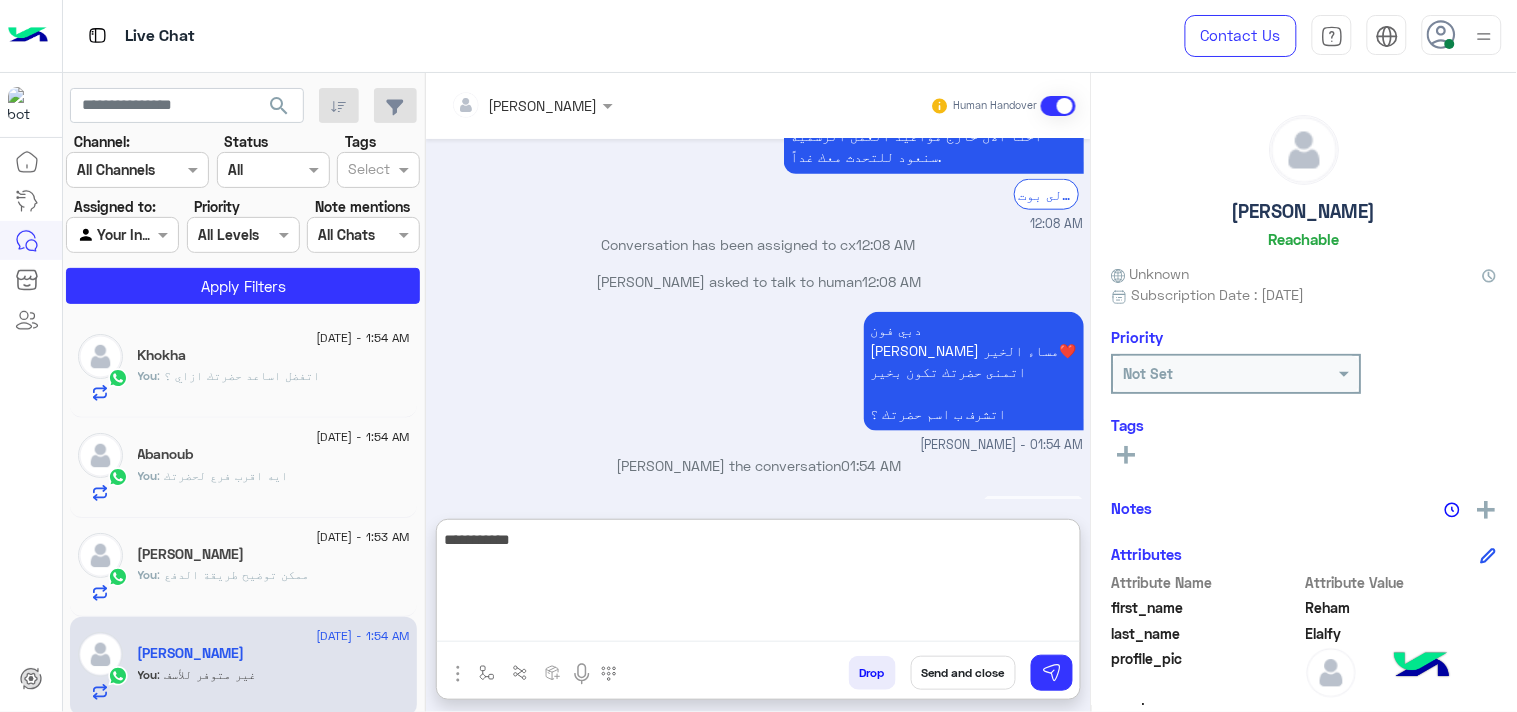 scroll, scrollTop: 2525, scrollLeft: 0, axis: vertical 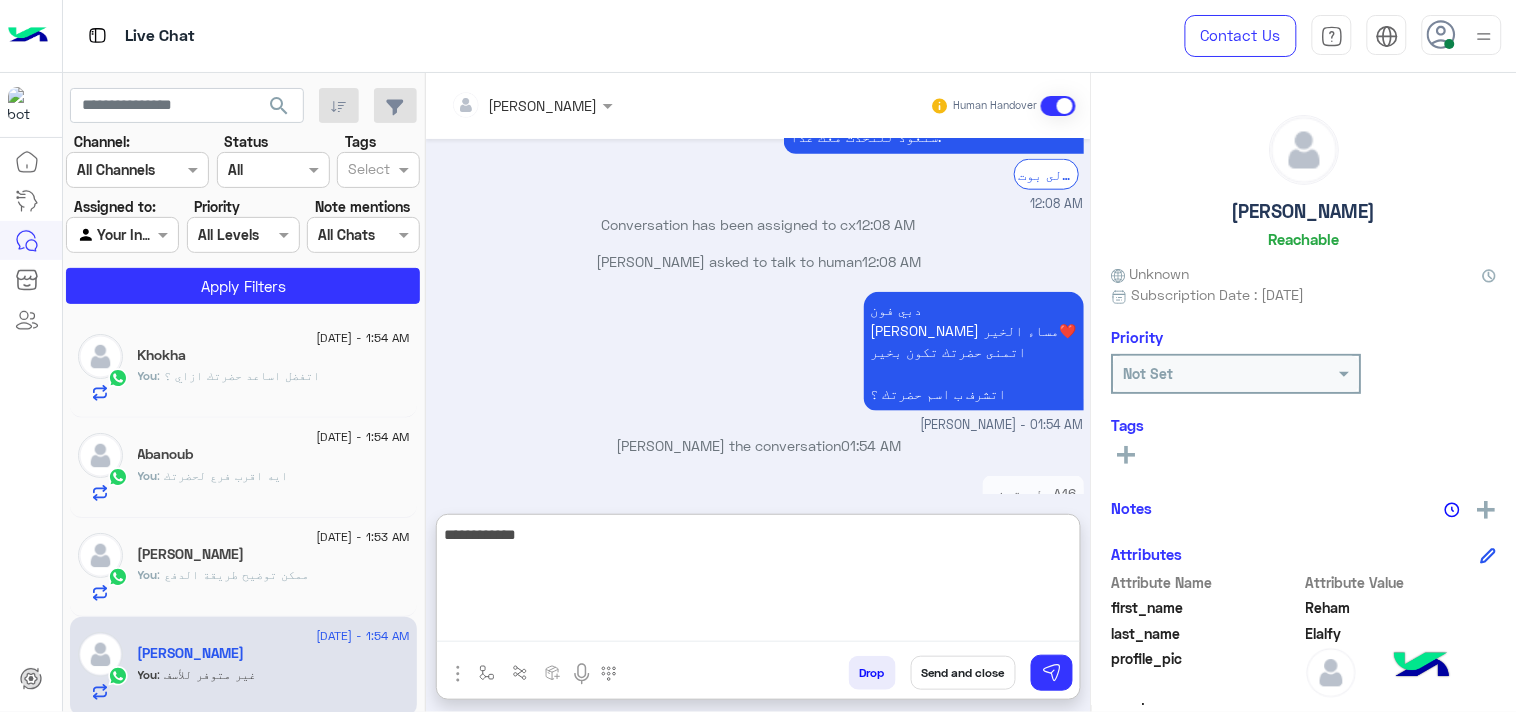 type on "**********" 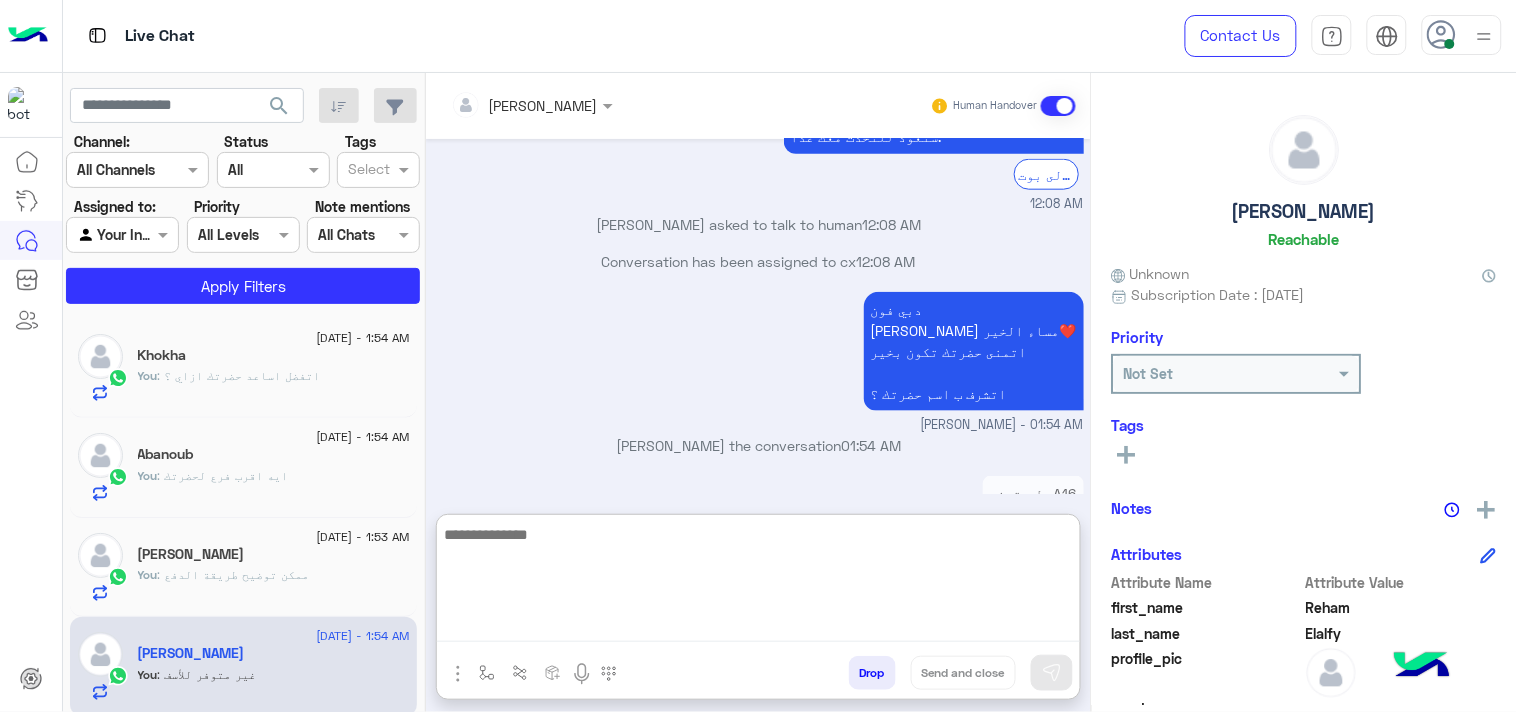 scroll, scrollTop: 2588, scrollLeft: 0, axis: vertical 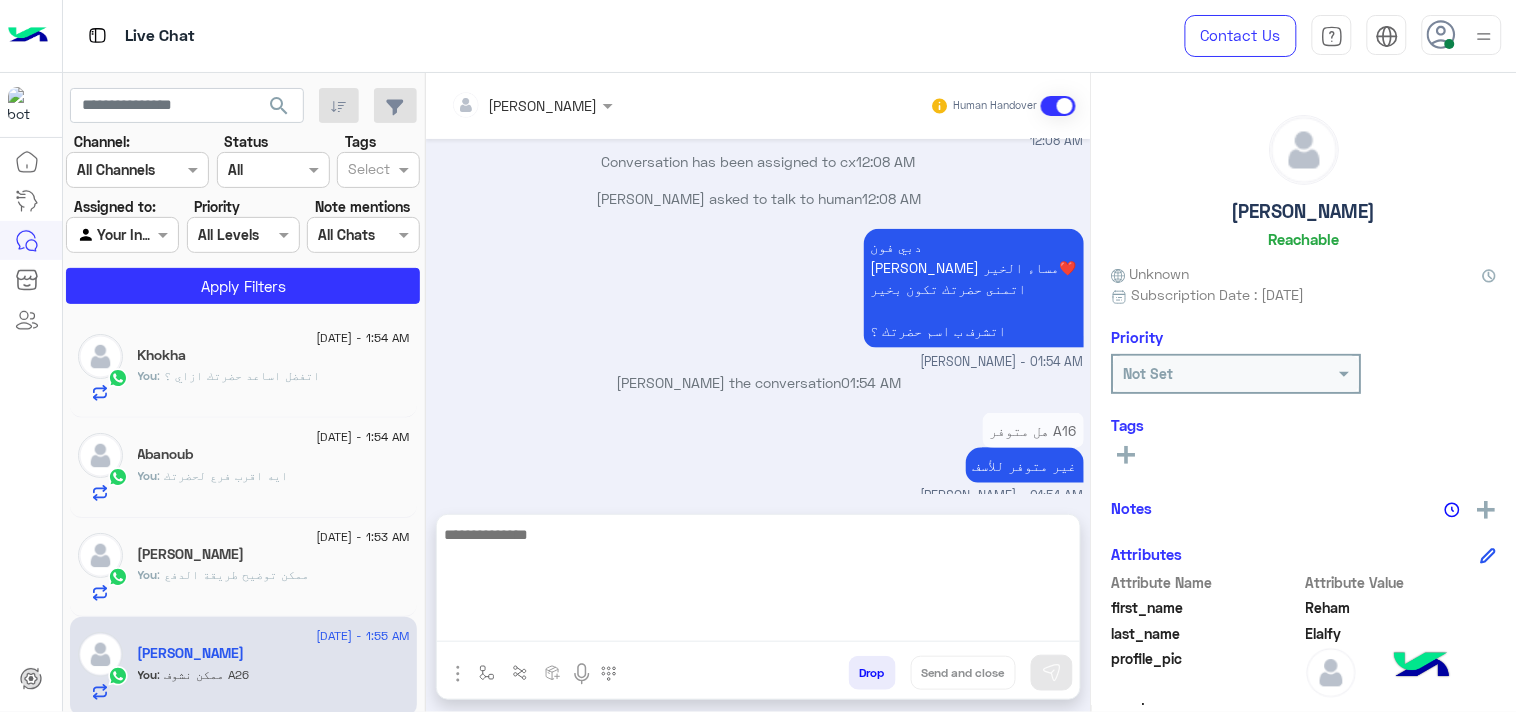 click on "You  : ممكن توضيح طريقة الدفع" 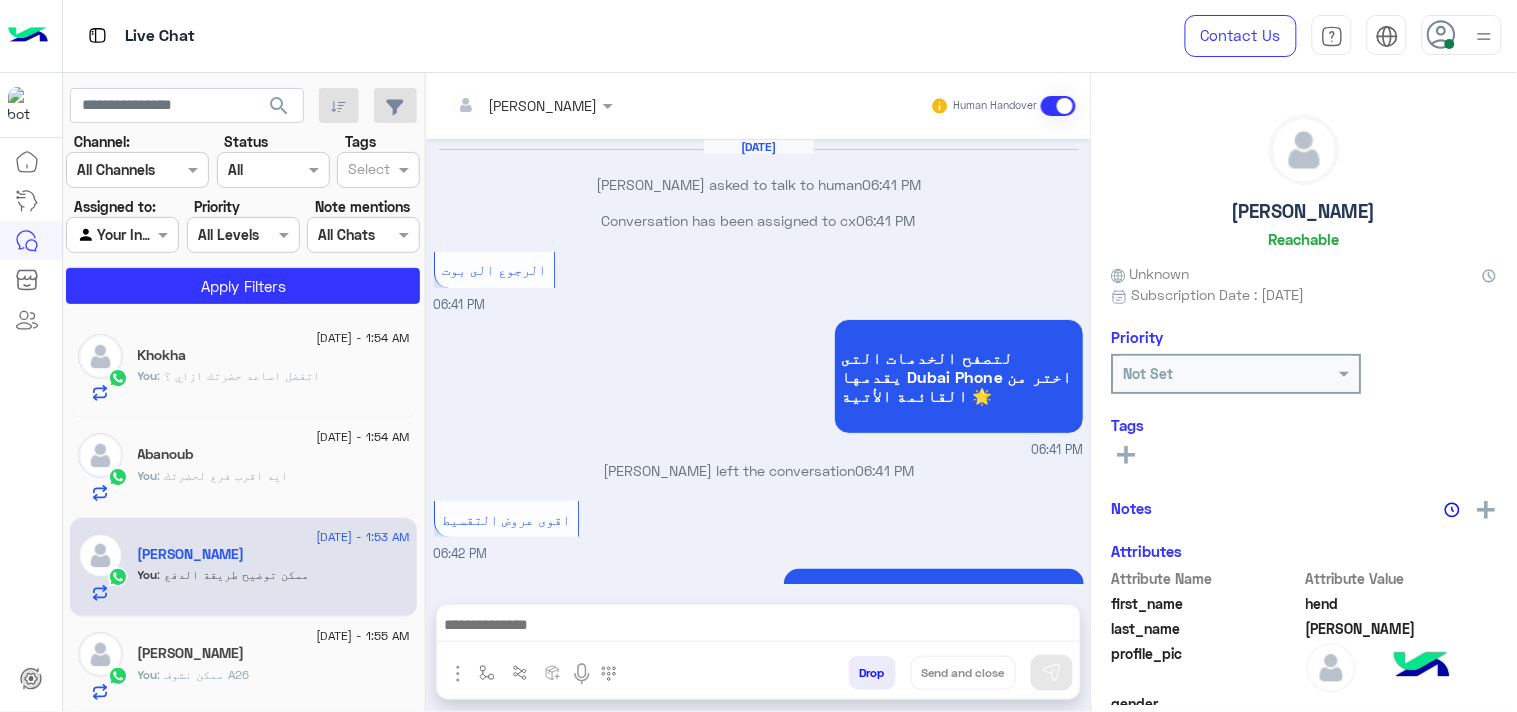scroll, scrollTop: 2453, scrollLeft: 0, axis: vertical 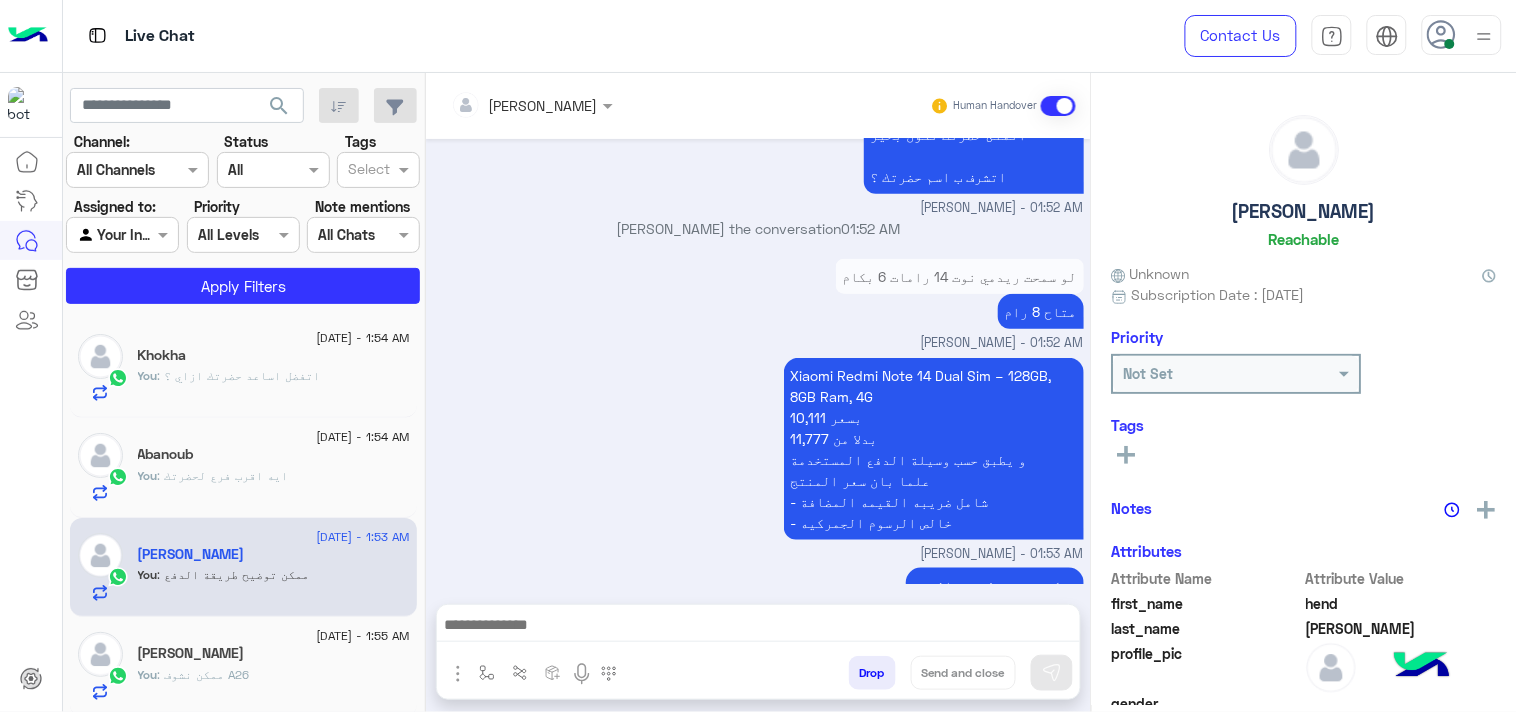 click at bounding box center (758, 627) 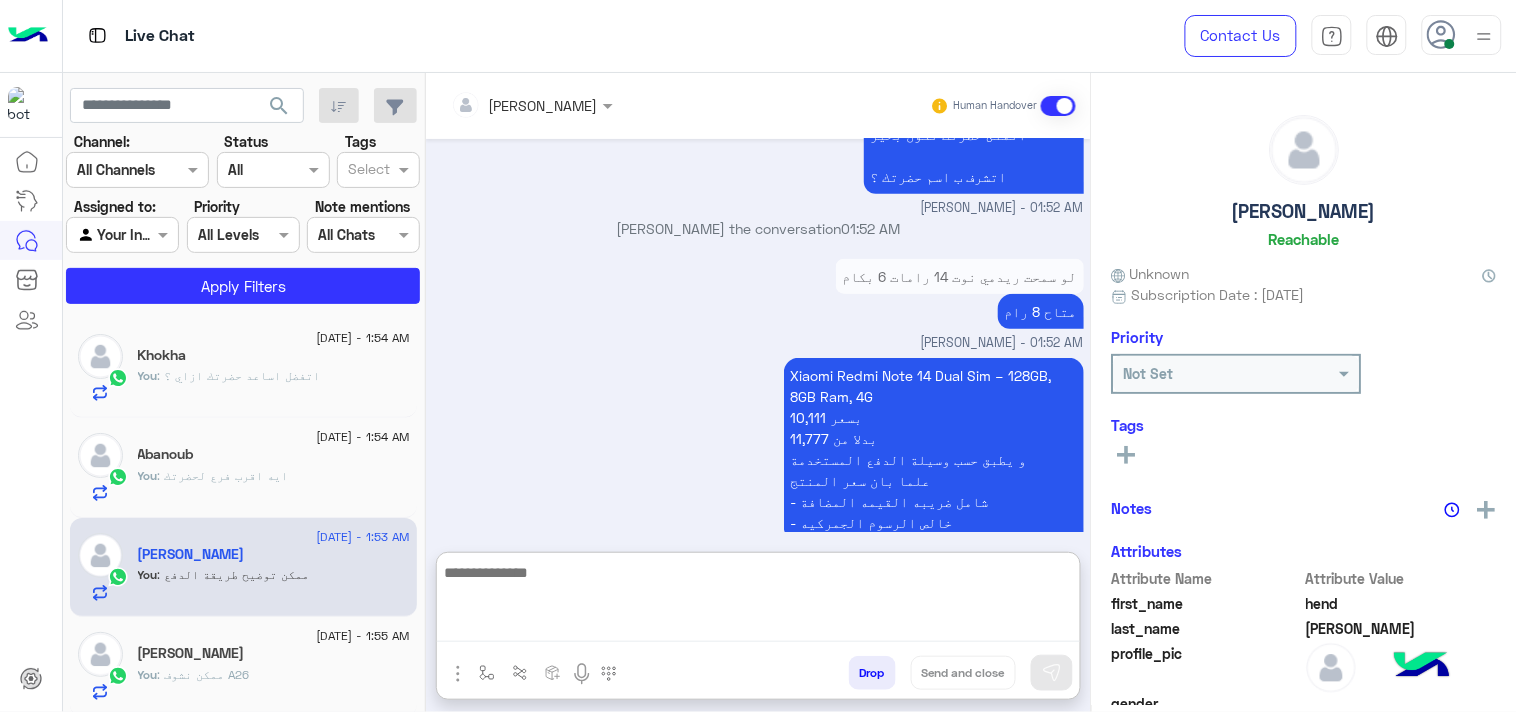 paste on "**********" 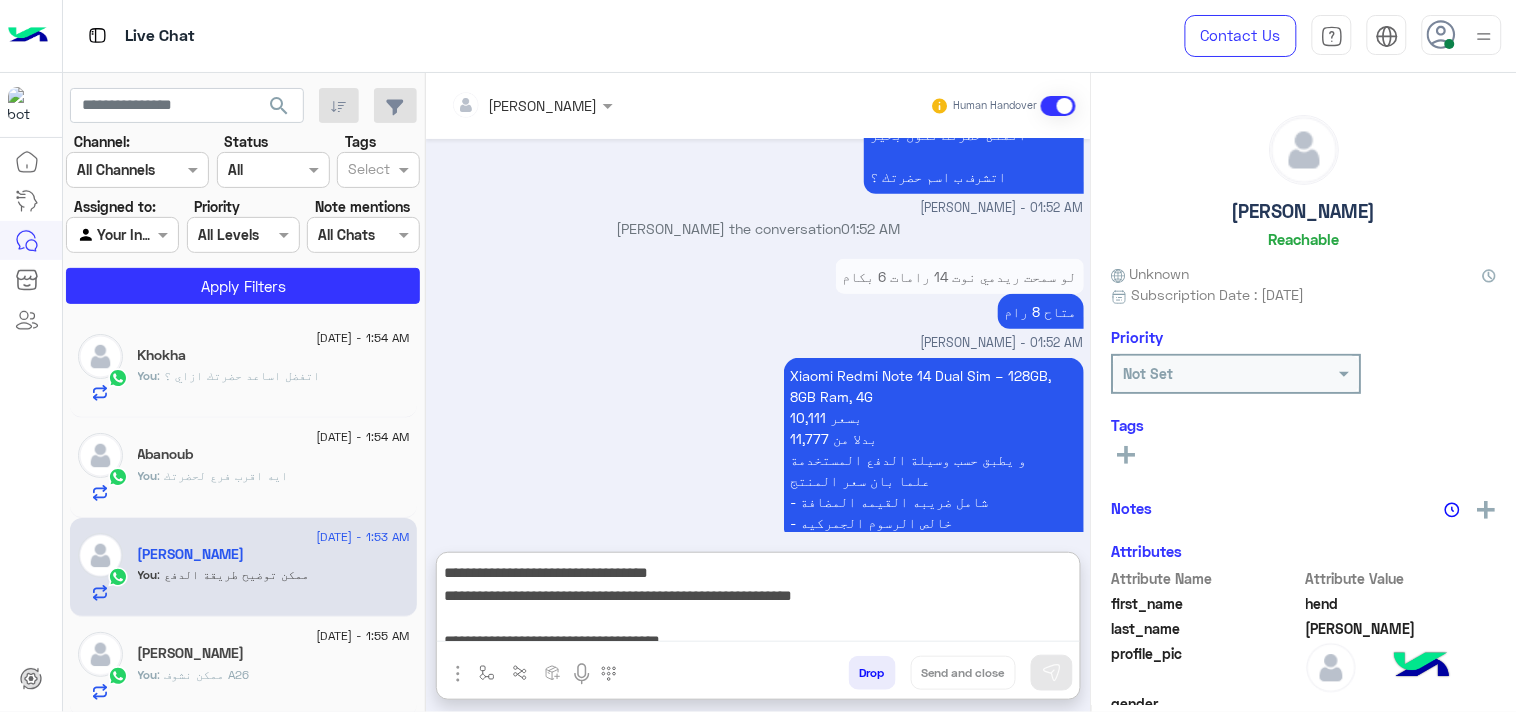 scroll, scrollTop: 132, scrollLeft: 0, axis: vertical 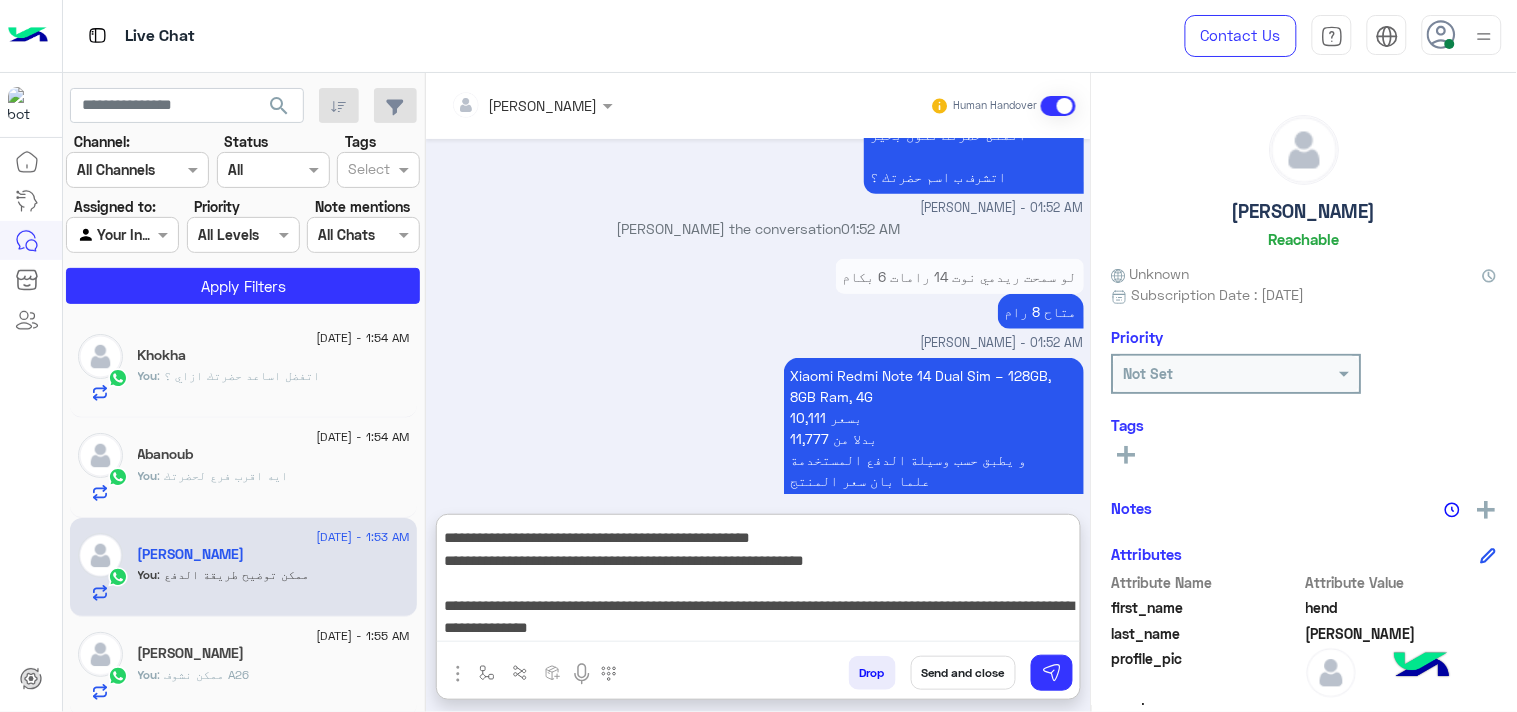 type on "**********" 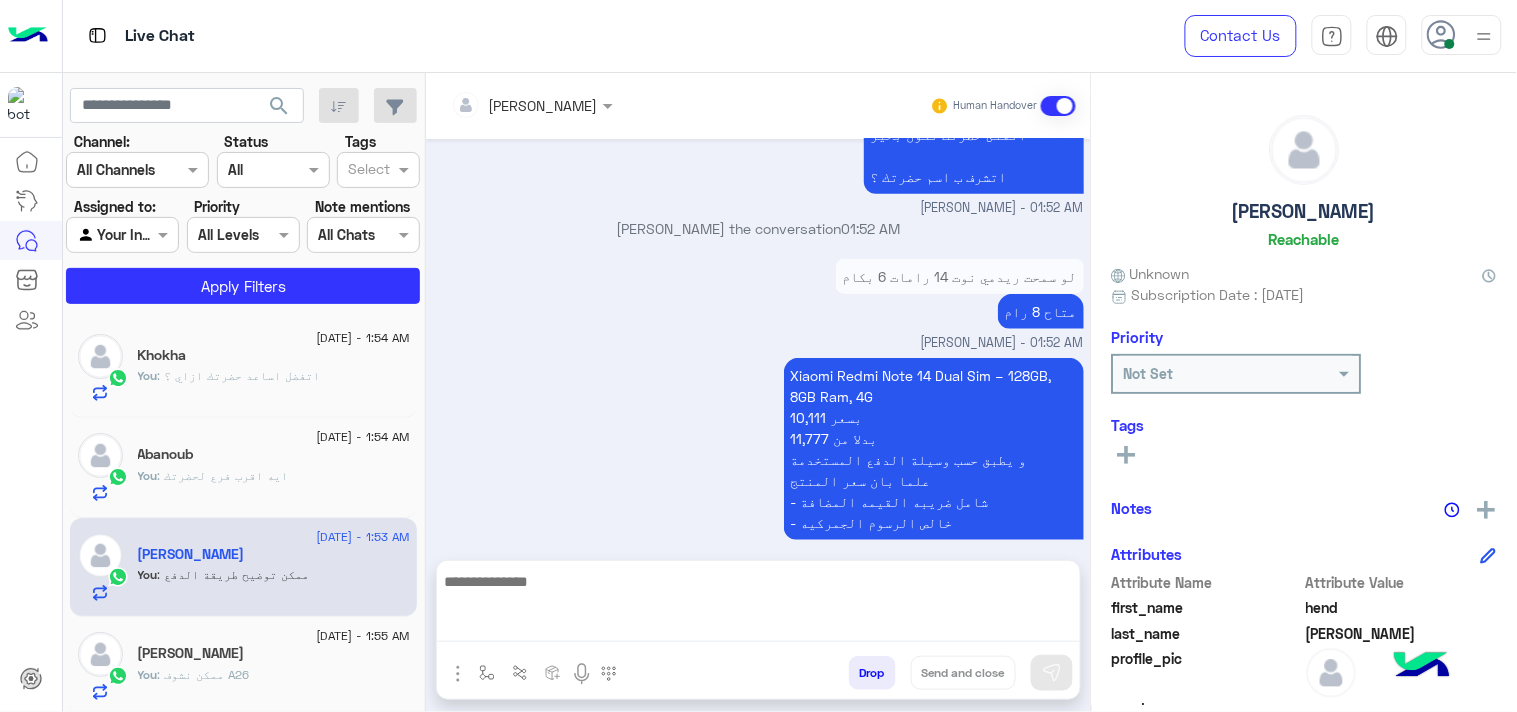 scroll, scrollTop: 0, scrollLeft: 0, axis: both 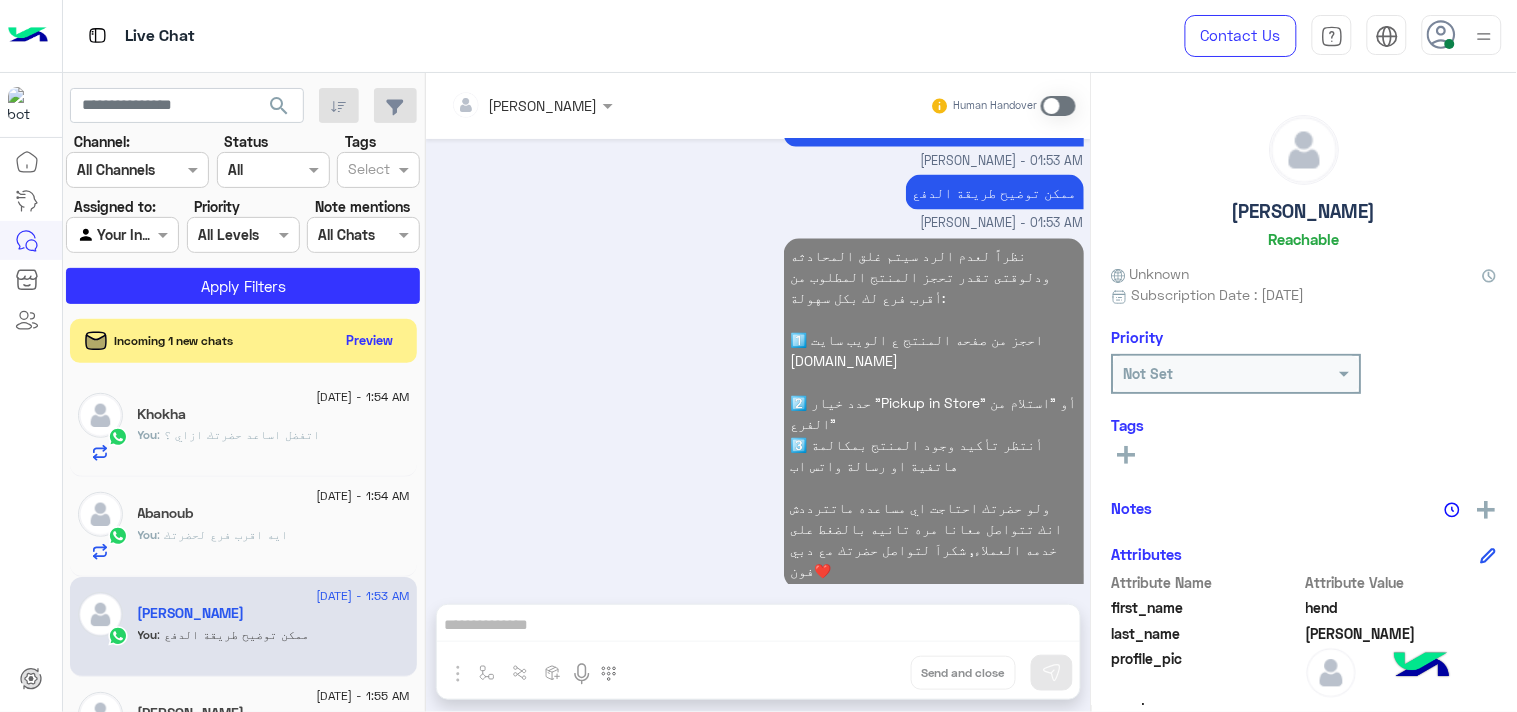 click on ": ايه اقرب فرع لحضرتك" 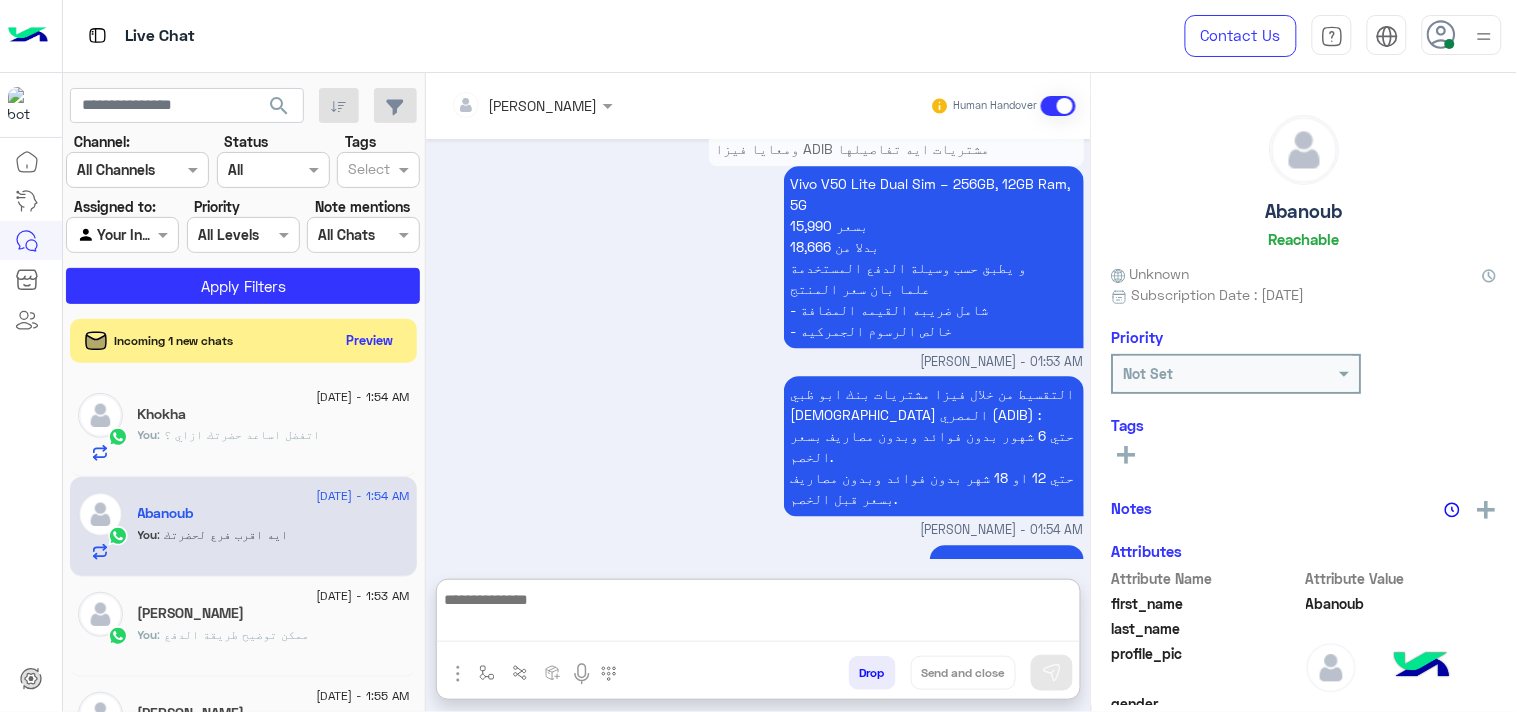 click at bounding box center [758, 614] 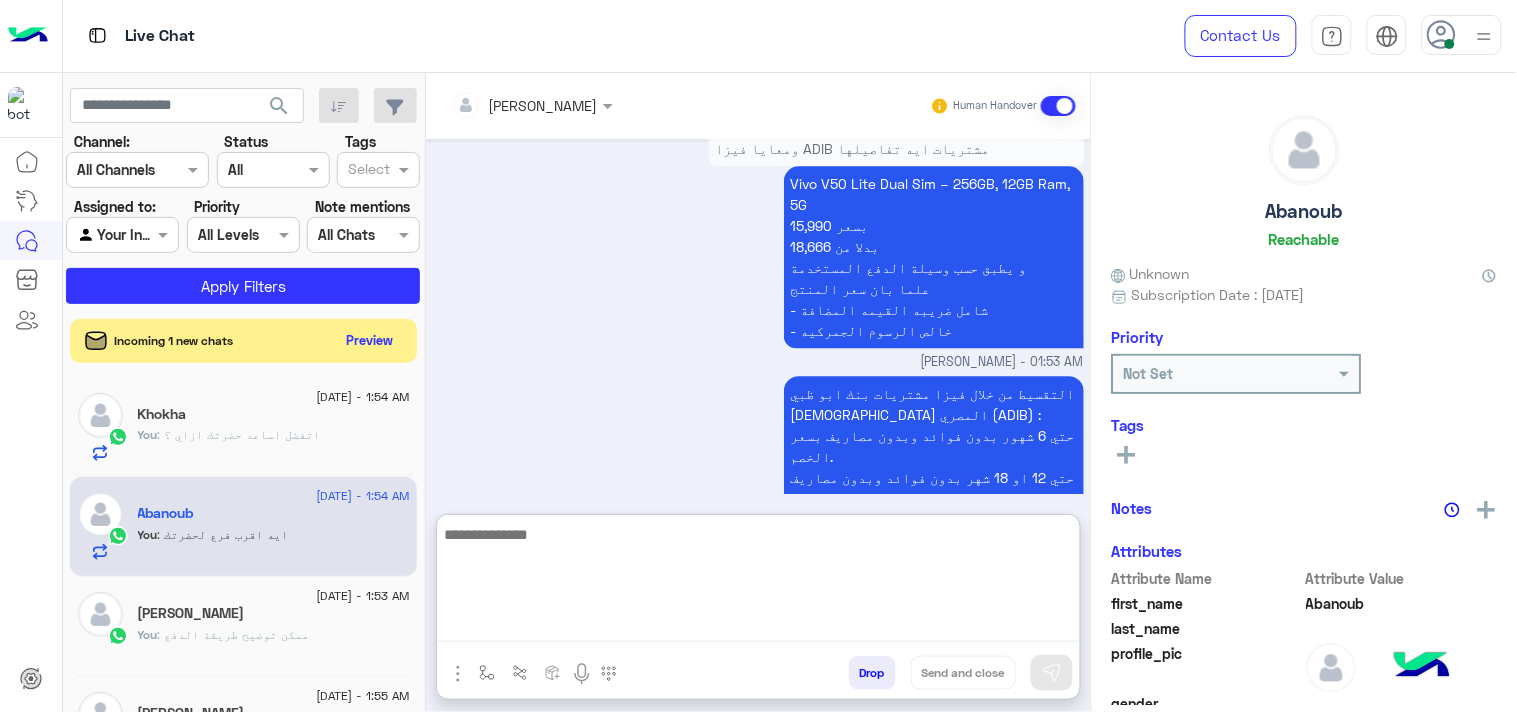 paste on "**********" 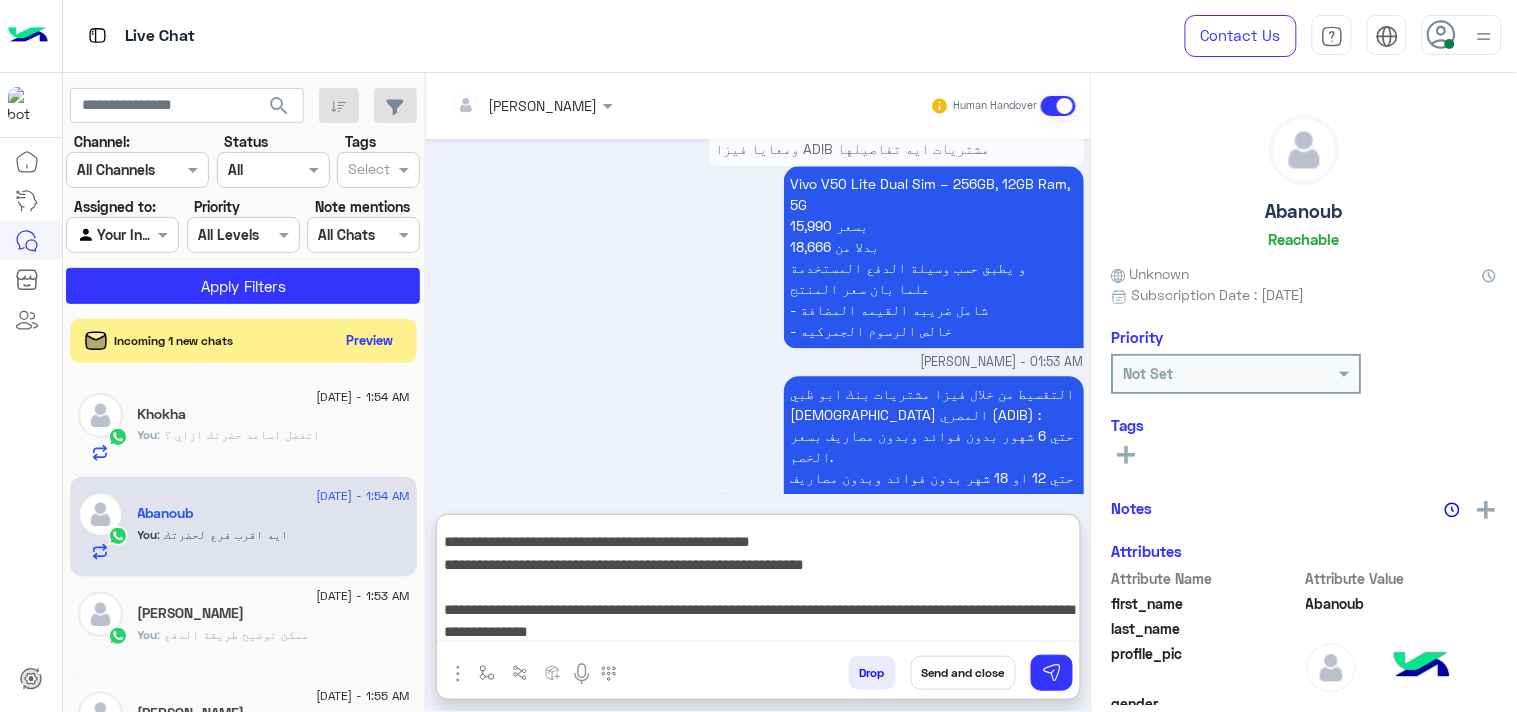 click on "التقسيط من خلال فيزا مشتريات بنك ابو ظبي [DEMOGRAPHIC_DATA] المصري (ADIB) : حتي 6 شهور بدون فوائد وبدون مصاريف بسعر الخصم. حتي 12 او 18 شهر بدون فوائد وبدون مصاريف بسعر قبل الخصم." at bounding box center (877, 446) 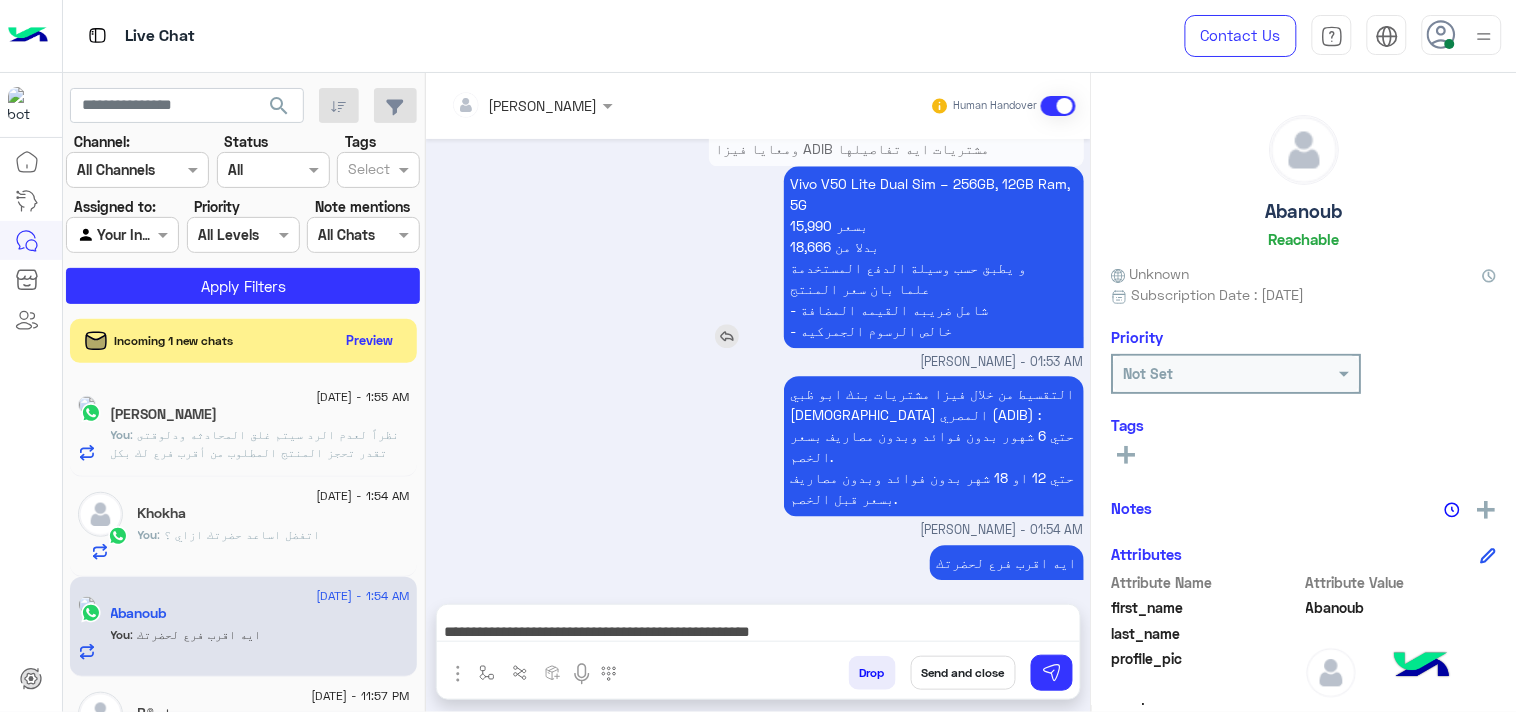 click on "Vivo V50 Lite Dual Sim – 256GB, 12GB Ram, 5G 15,990 بسعر  18,666 بدلا من  و يطبق حسب وسيلة الدفع المستخدمة علما بان سعر المنتج - شامل ضريبه القيمه المضافة - خالص الرسوم الجمركيه" at bounding box center (934, 257) 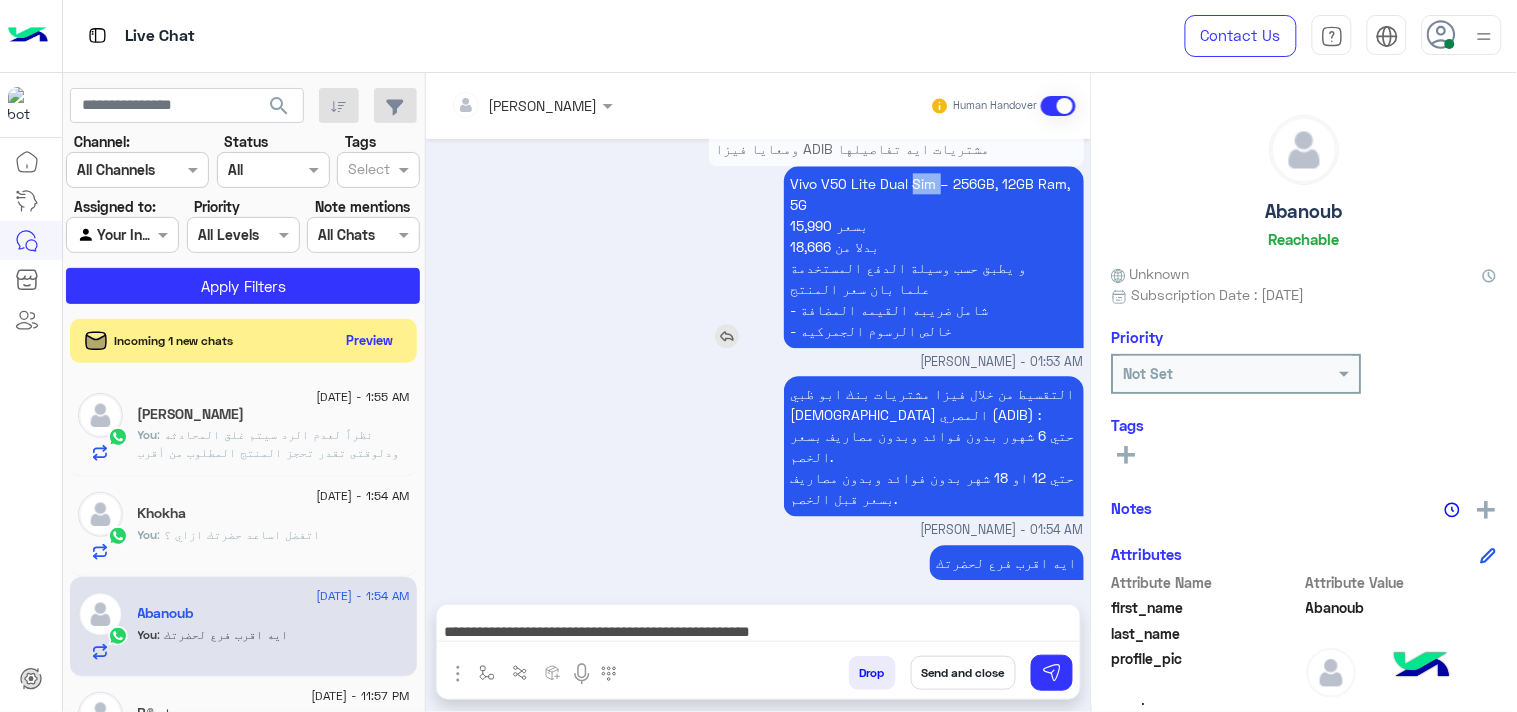 click on "Vivo V50 Lite Dual Sim – 256GB, 12GB Ram, 5G 15,990 بسعر  18,666 بدلا من  و يطبق حسب وسيلة الدفع المستخدمة علما بان سعر المنتج - شامل ضريبه القيمه المضافة - خالص الرسوم الجمركيه" at bounding box center (934, 257) 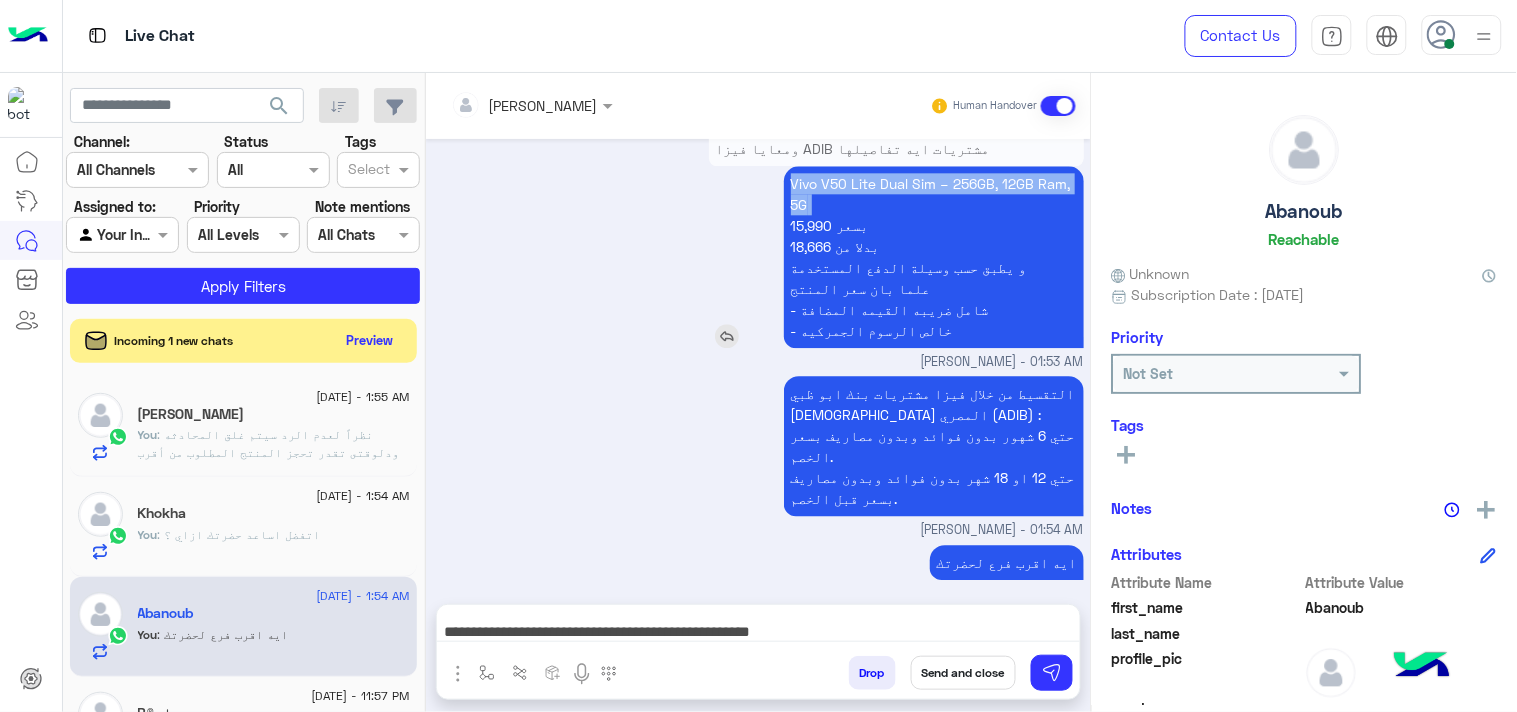 click on "Vivo V50 Lite Dual Sim – 256GB, 12GB Ram, 5G 15,990 بسعر  18,666 بدلا من  و يطبق حسب وسيلة الدفع المستخدمة علما بان سعر المنتج - شامل ضريبه القيمه المضافة - خالص الرسوم الجمركيه" at bounding box center [934, 257] 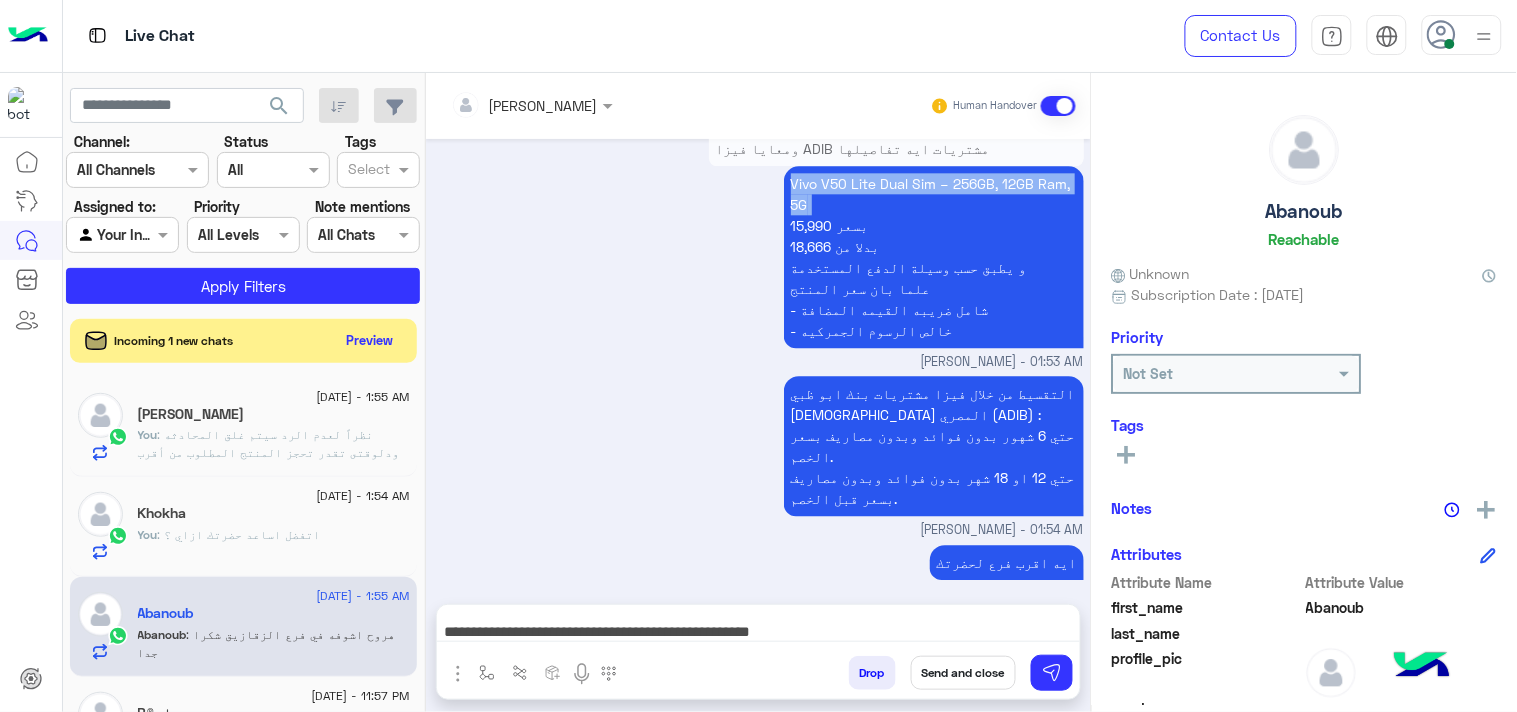scroll, scrollTop: 1355, scrollLeft: 0, axis: vertical 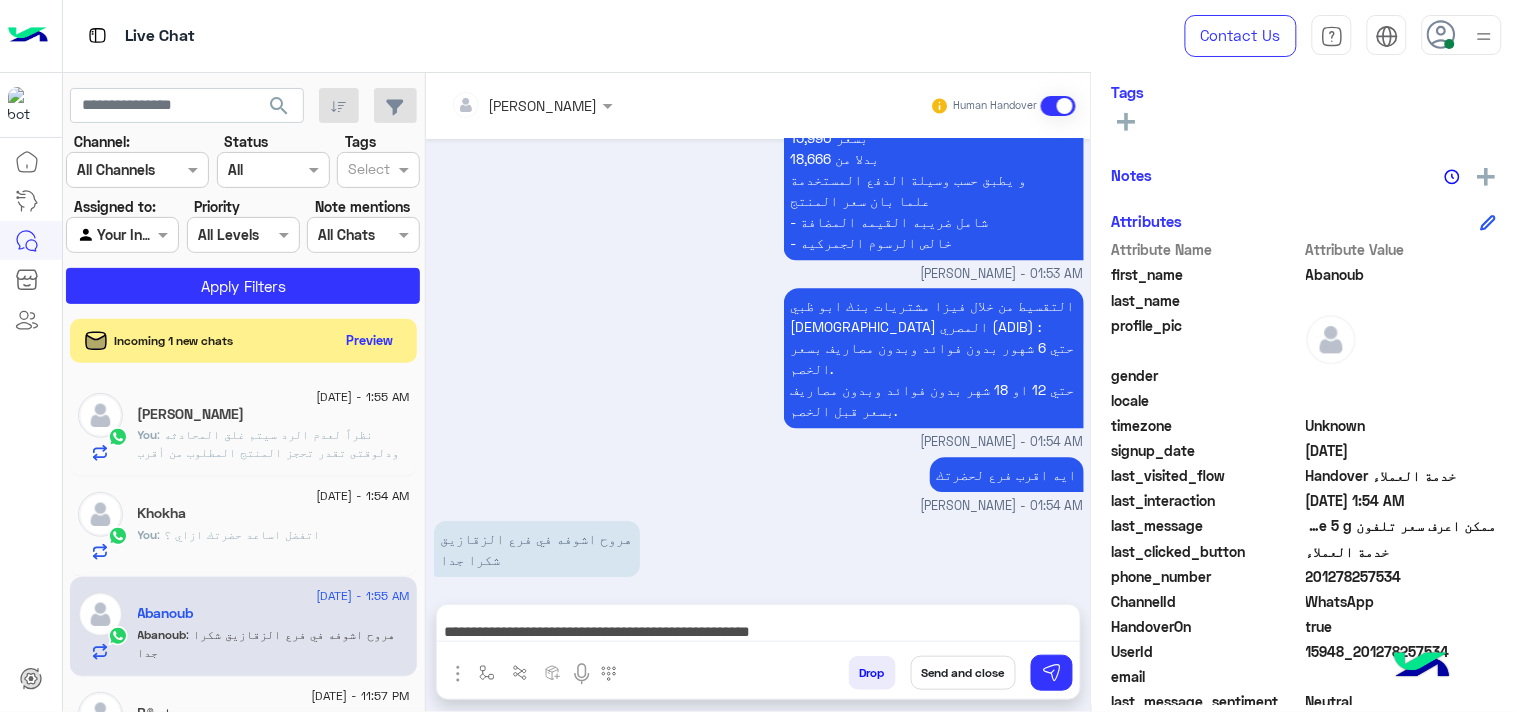 click on "**********" at bounding box center [758, 627] 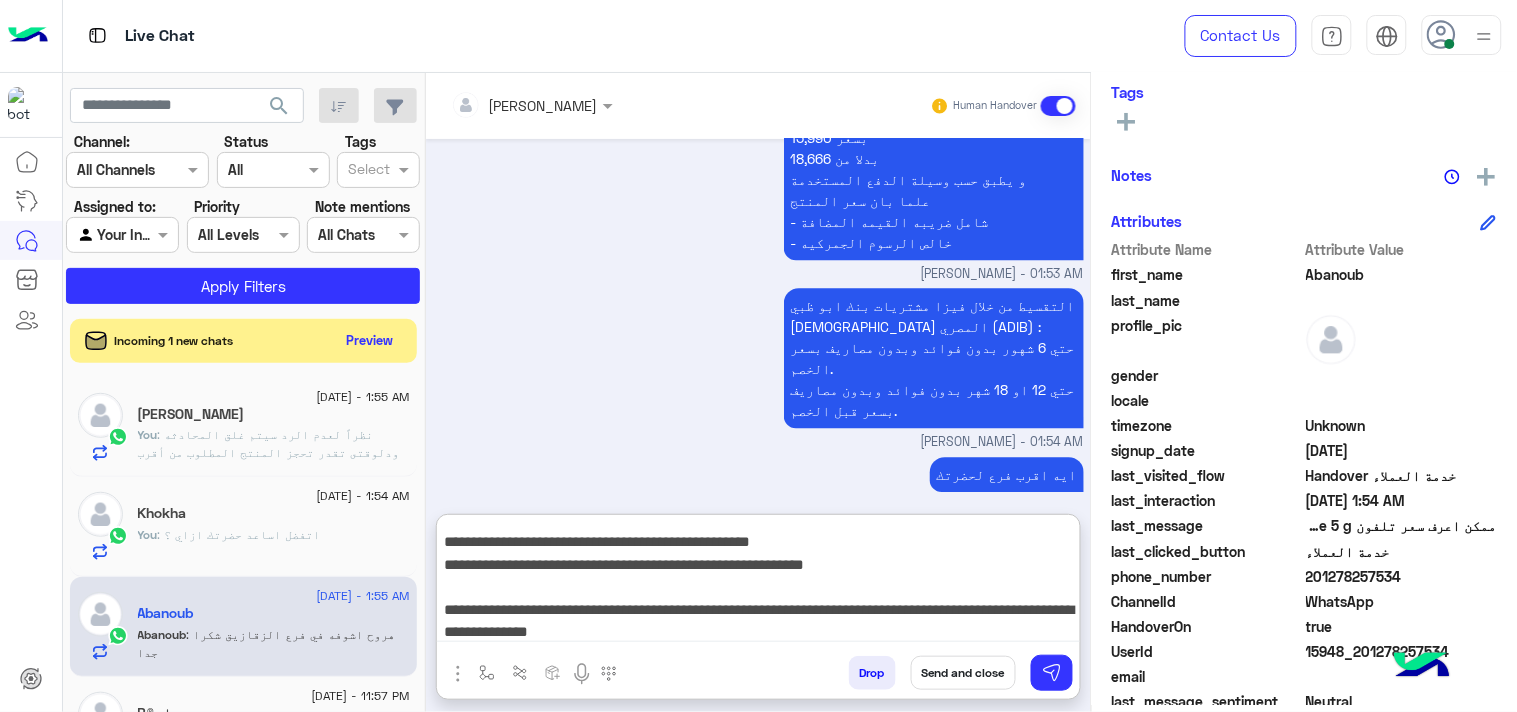scroll, scrollTop: 0, scrollLeft: 0, axis: both 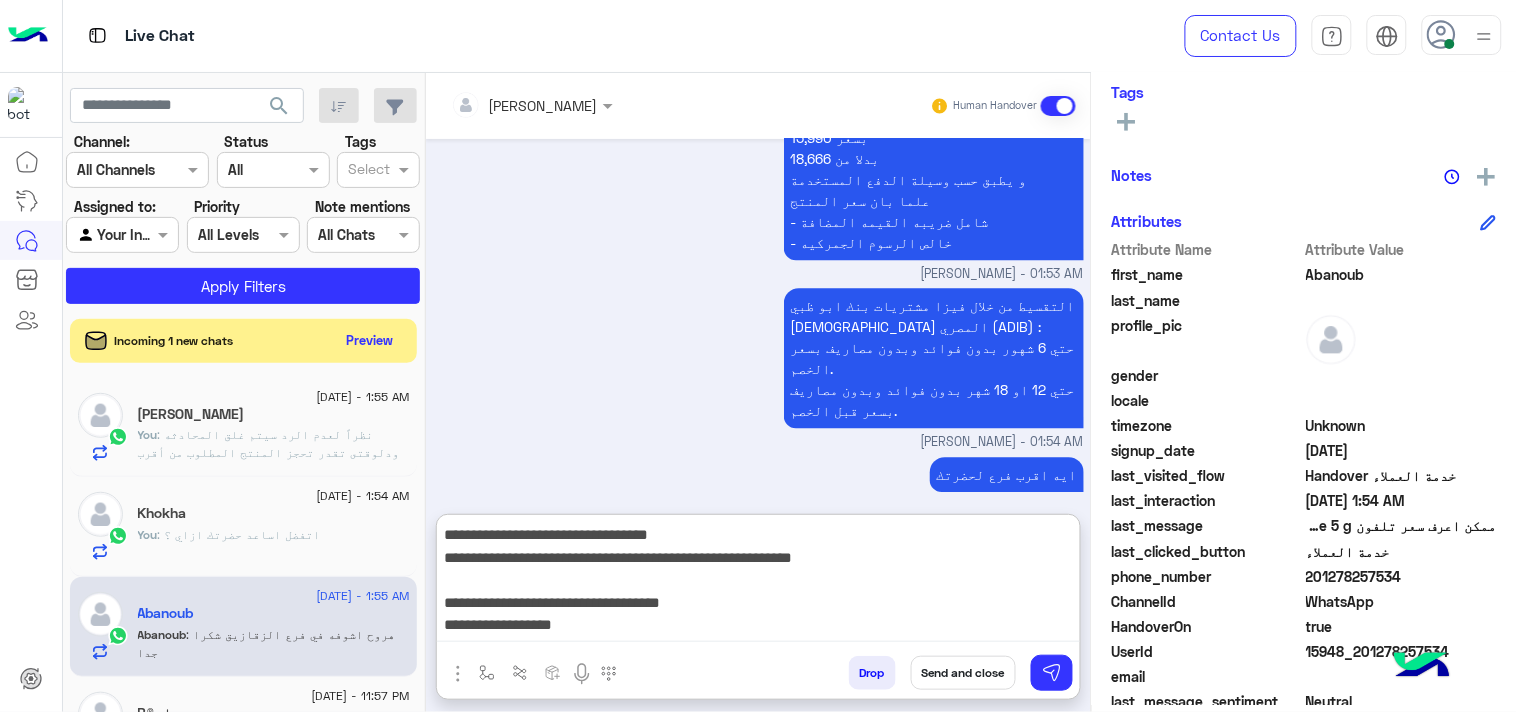 click on "**********" at bounding box center [758, 582] 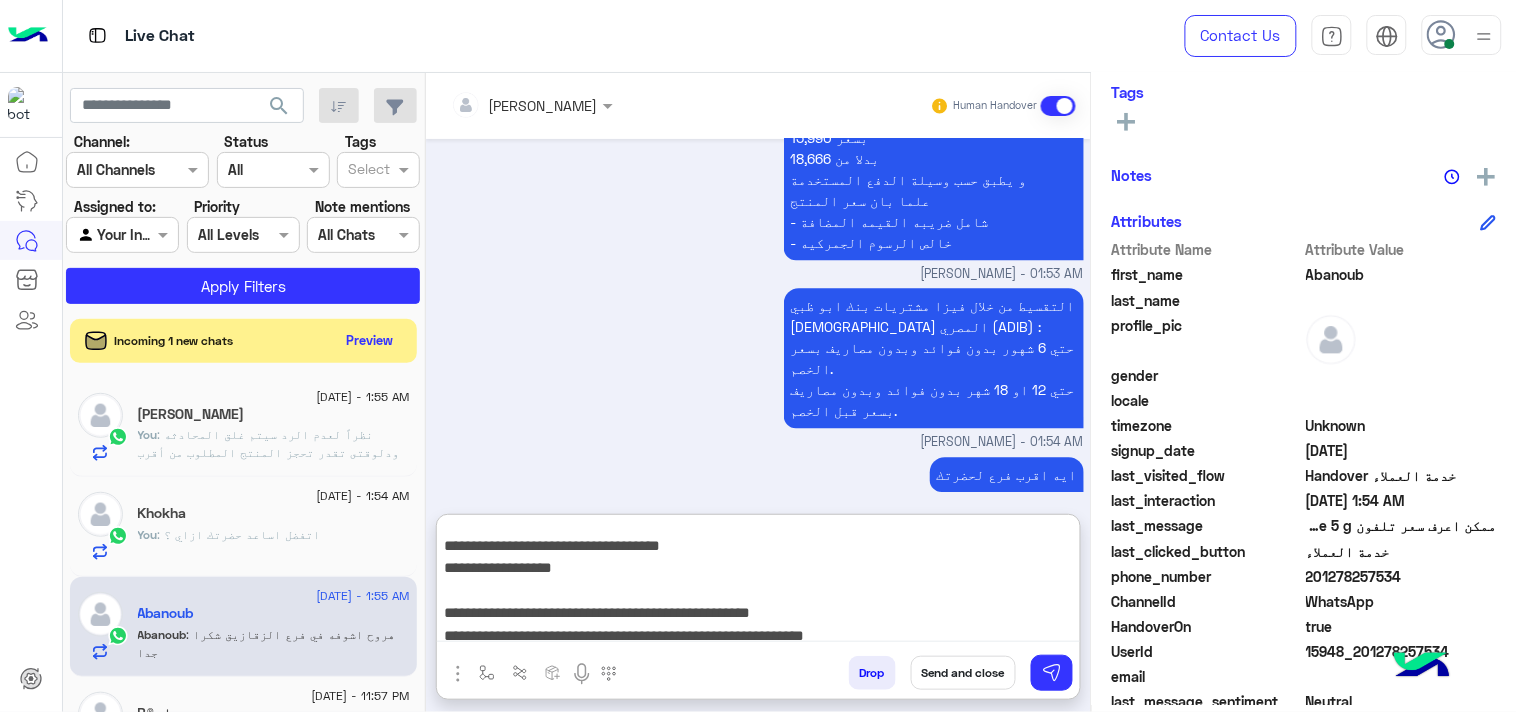 scroll, scrollTop: 132, scrollLeft: 0, axis: vertical 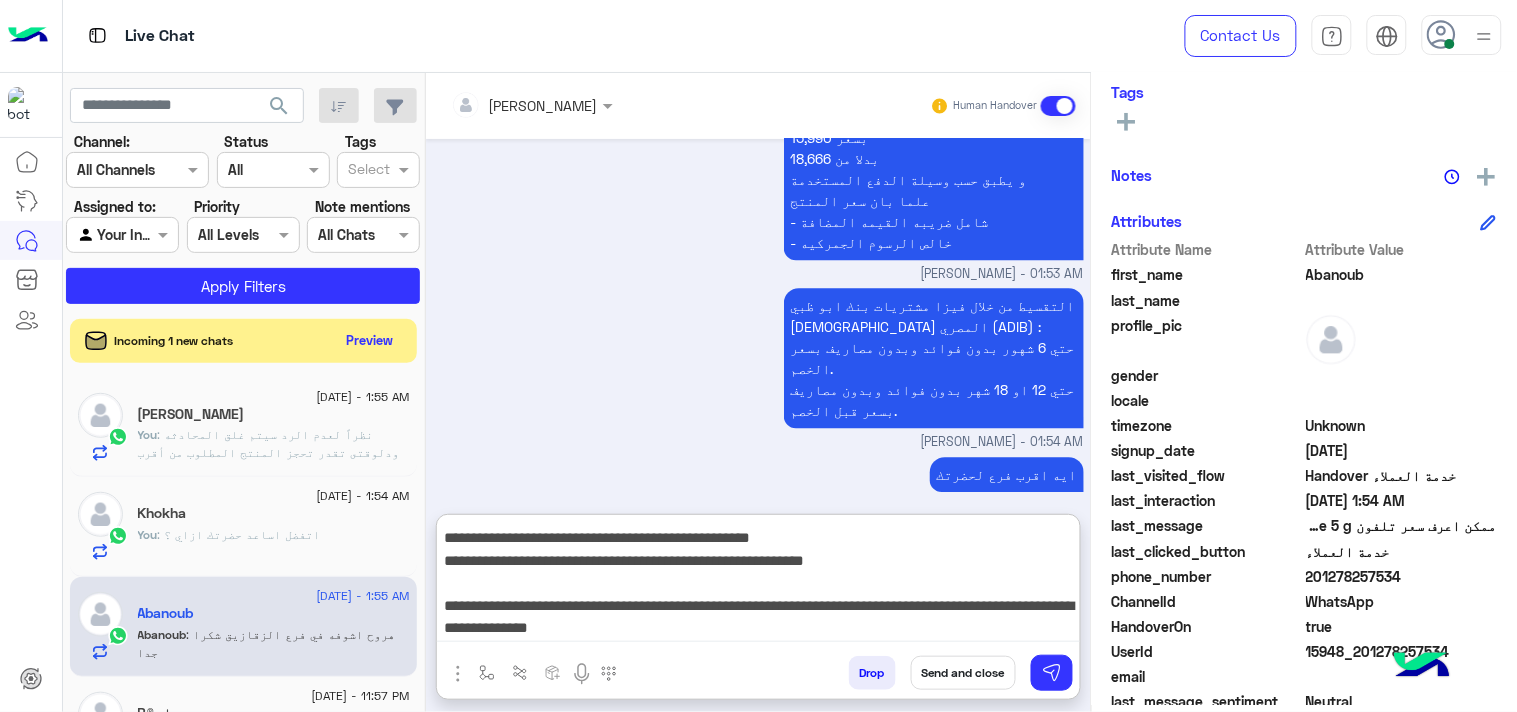 drag, startPoint x: 975, startPoint y: 534, endPoint x: 925, endPoint y: 644, distance: 120.83046 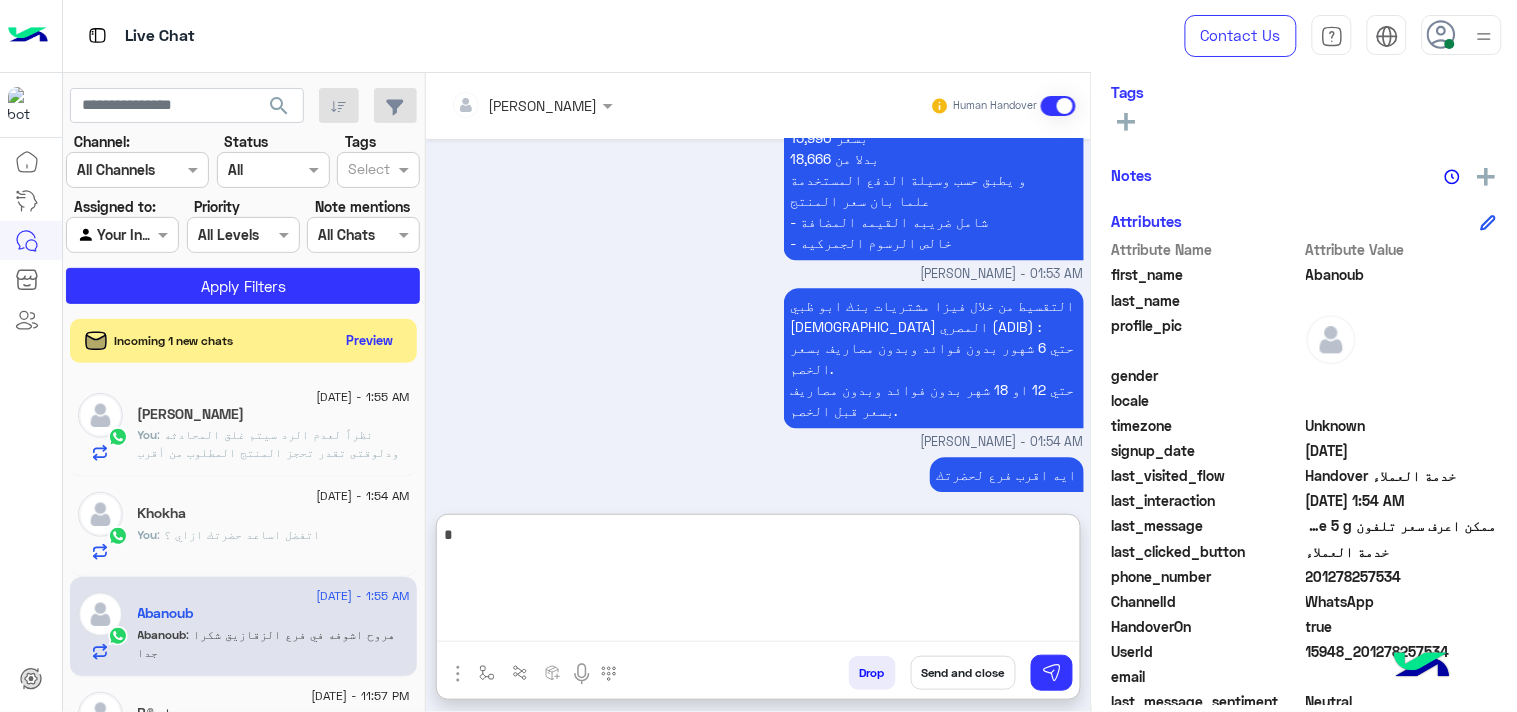 scroll, scrollTop: 0, scrollLeft: 0, axis: both 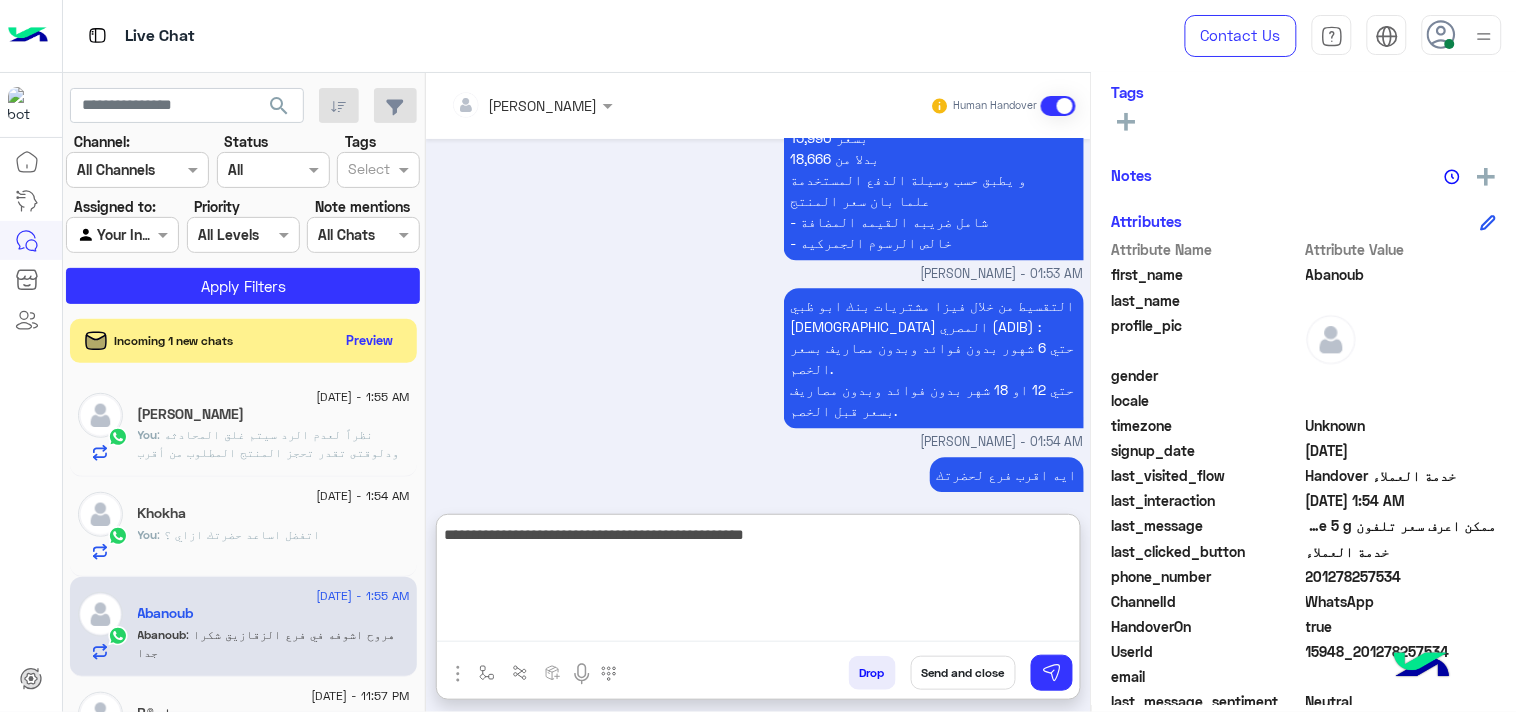 type on "**********" 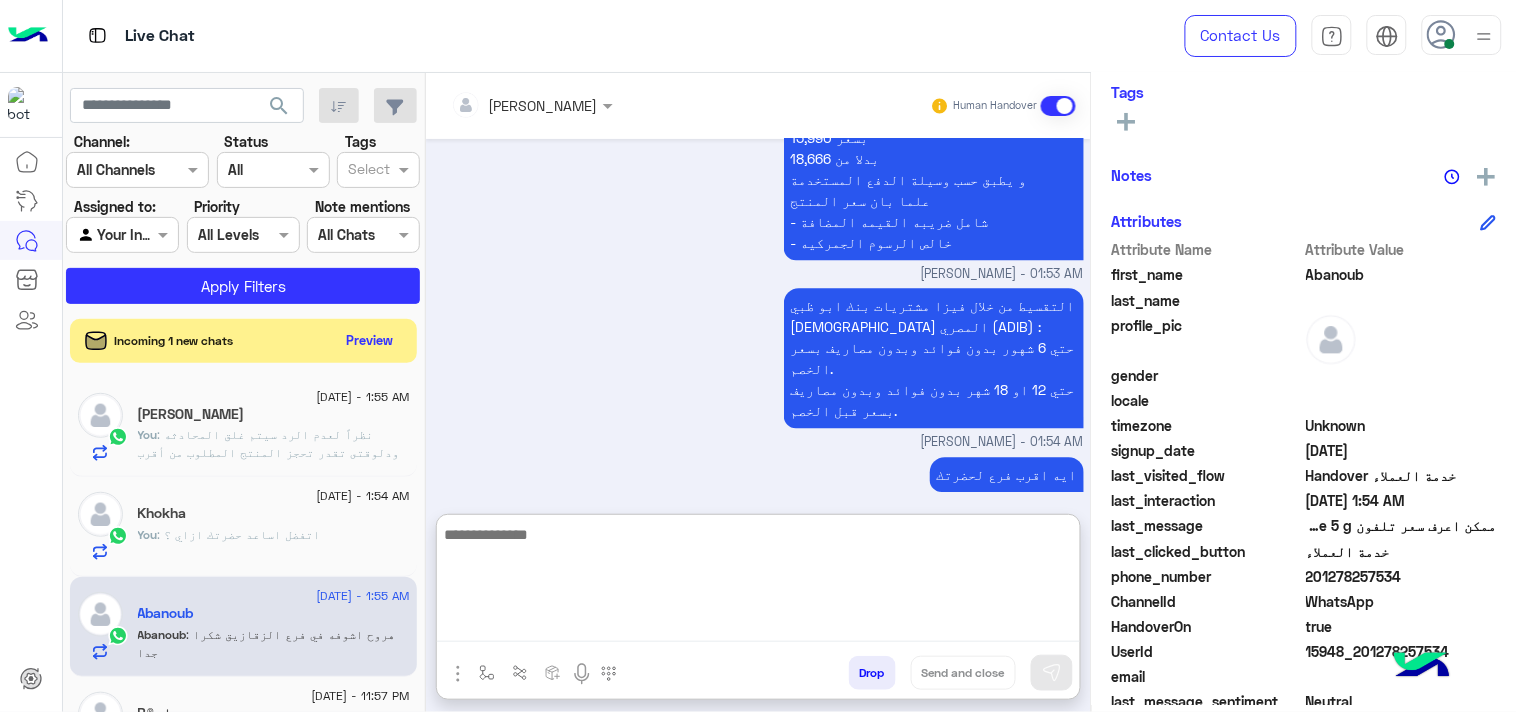 scroll, scrollTop: 1530, scrollLeft: 0, axis: vertical 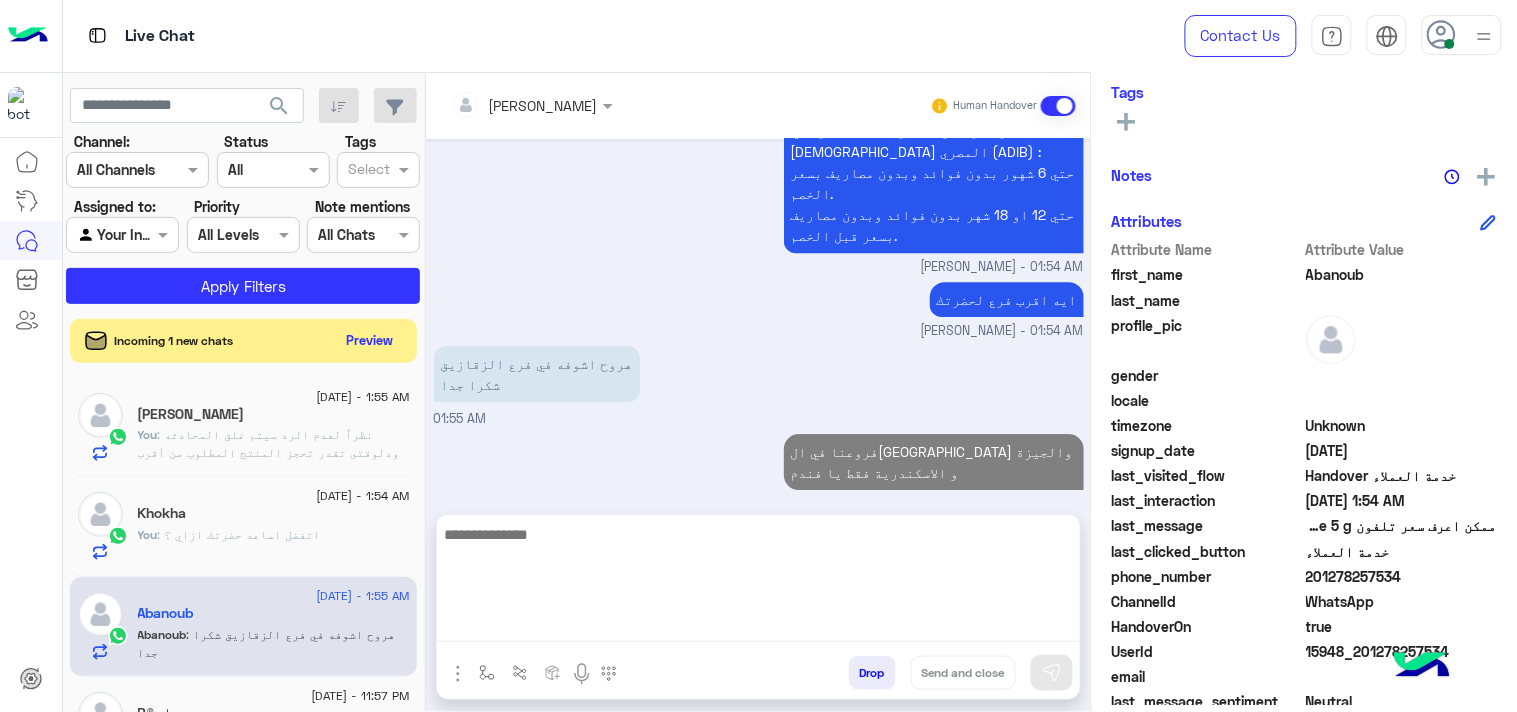 click on "Khokha" 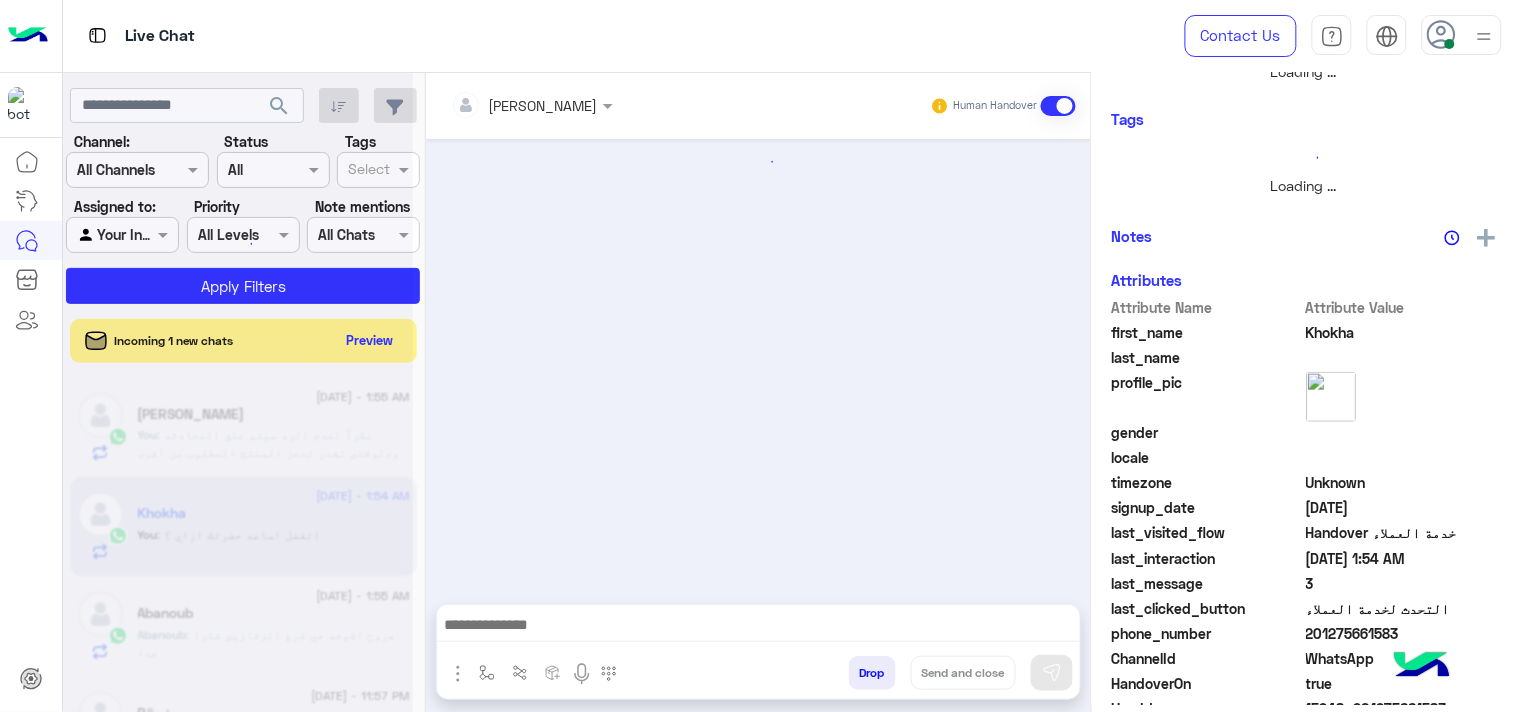 scroll, scrollTop: 361, scrollLeft: 0, axis: vertical 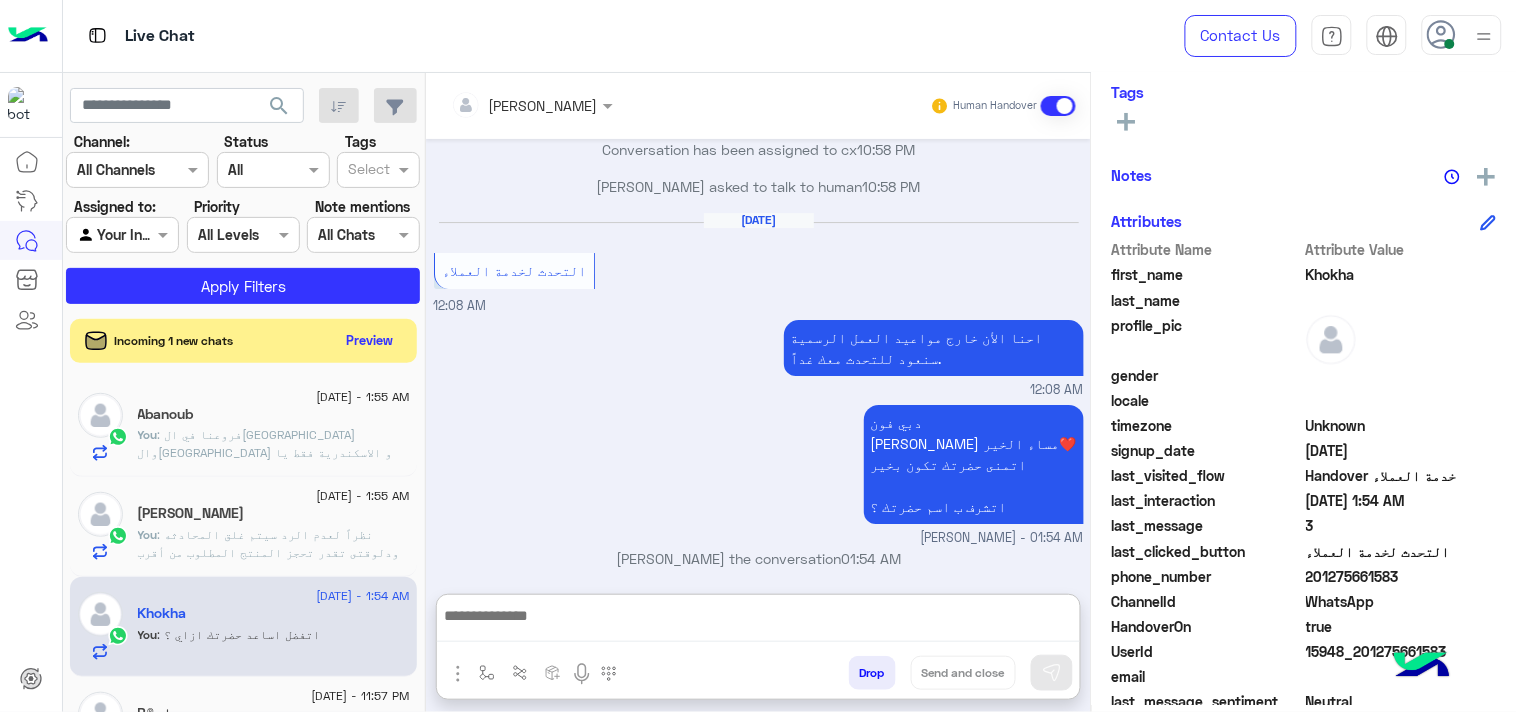 click at bounding box center (758, 623) 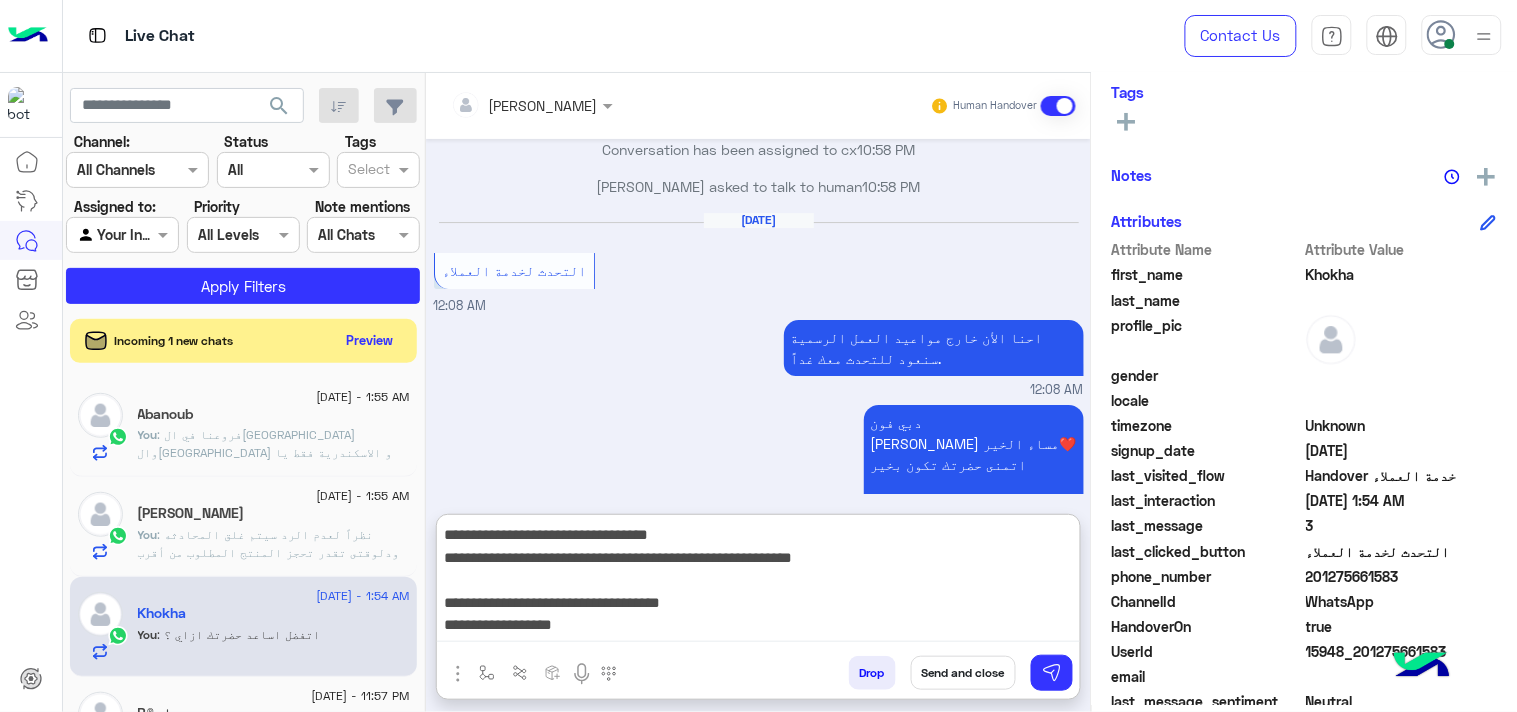 scroll, scrollTop: 132, scrollLeft: 0, axis: vertical 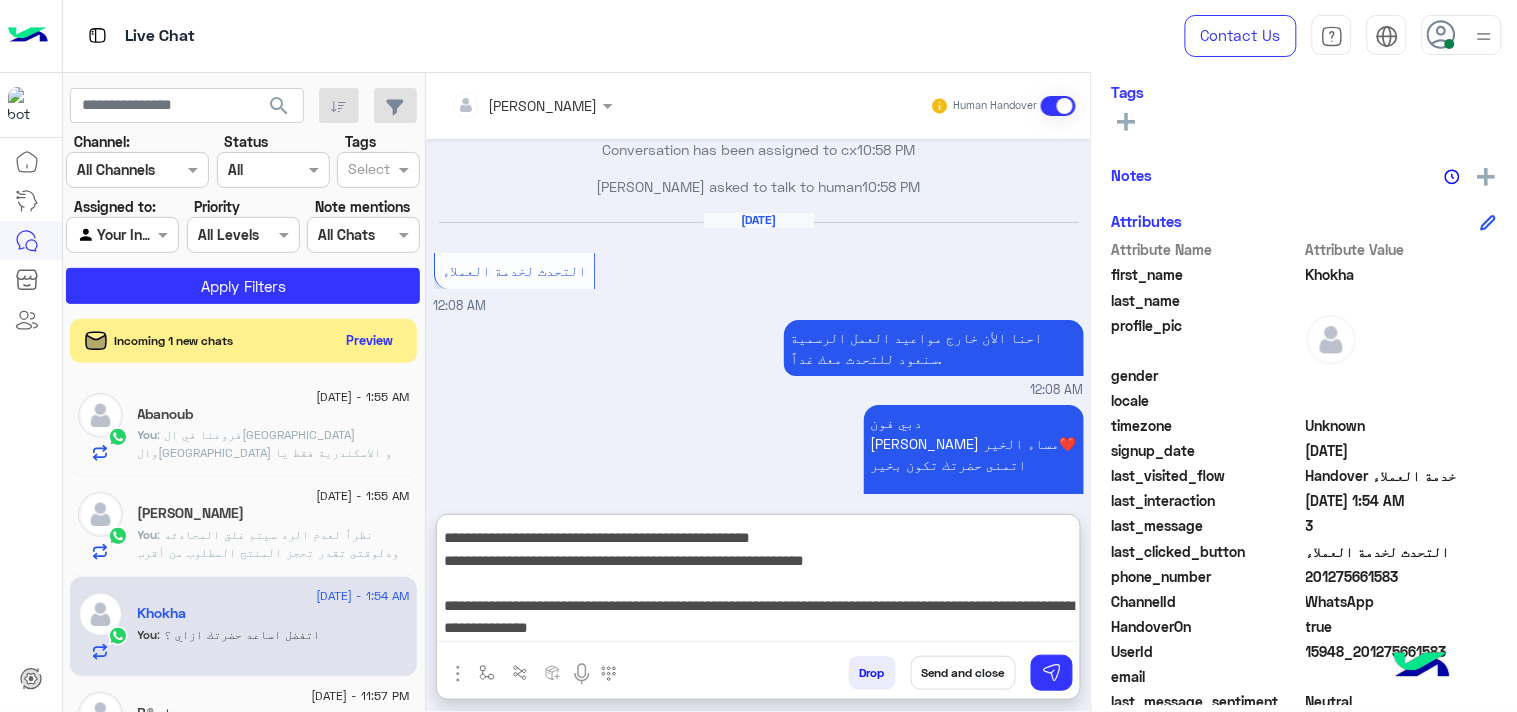 type on "**********" 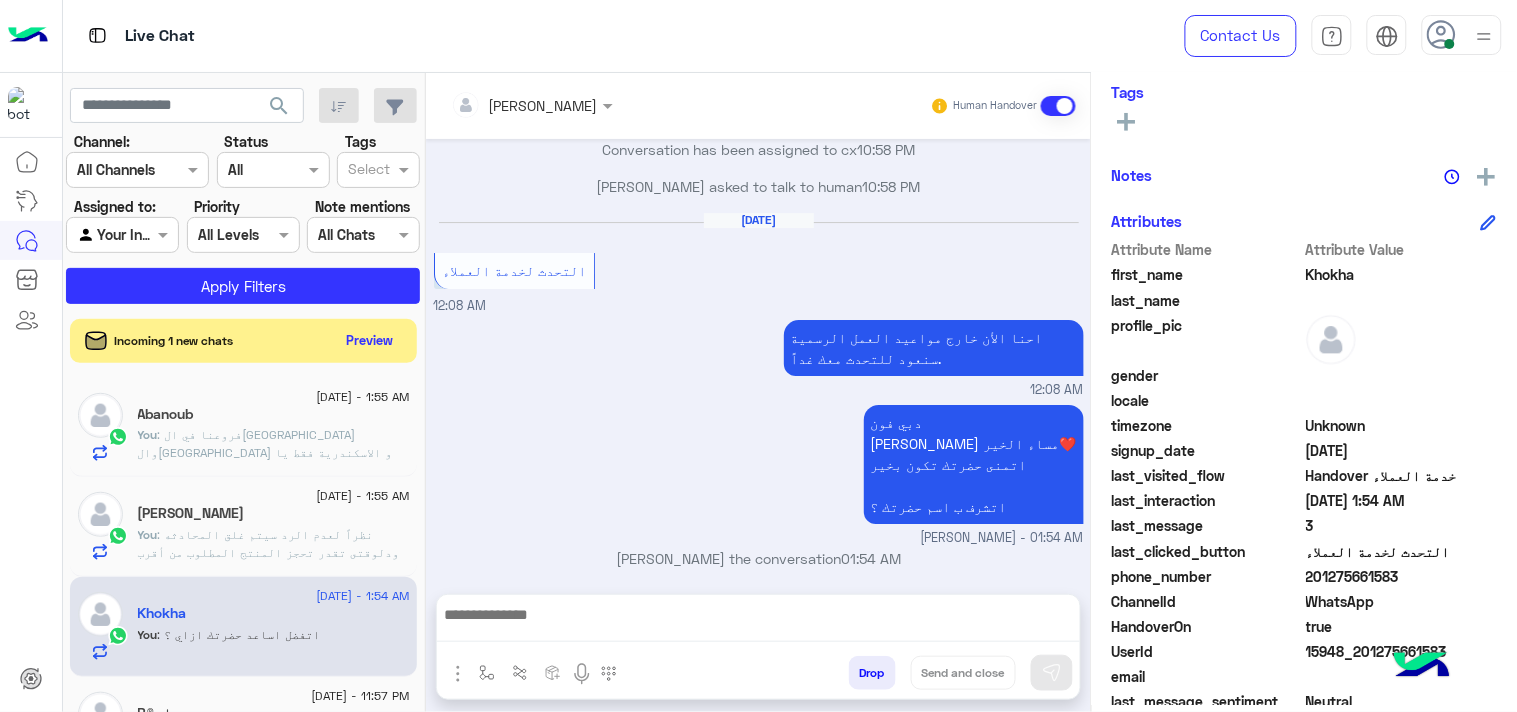 scroll, scrollTop: 0, scrollLeft: 0, axis: both 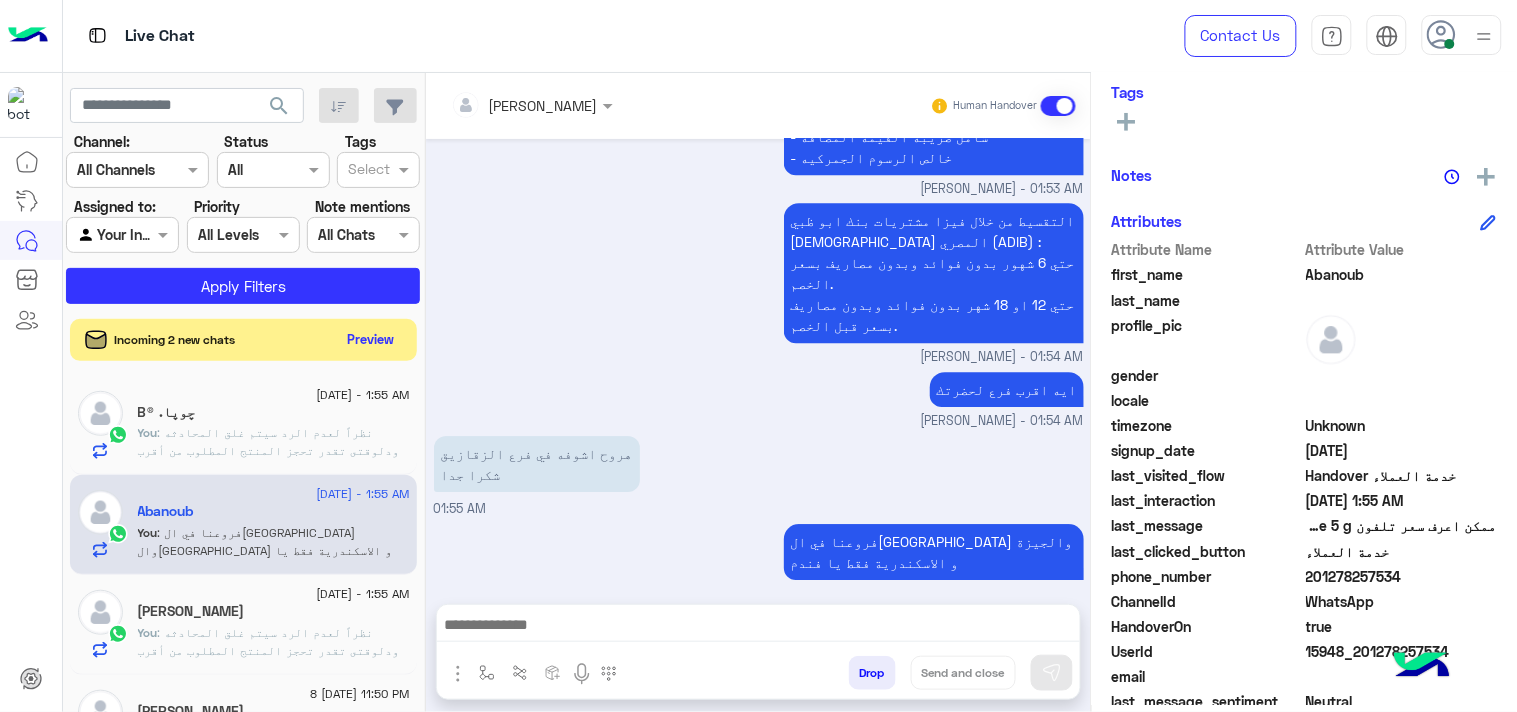 click on "Preview" 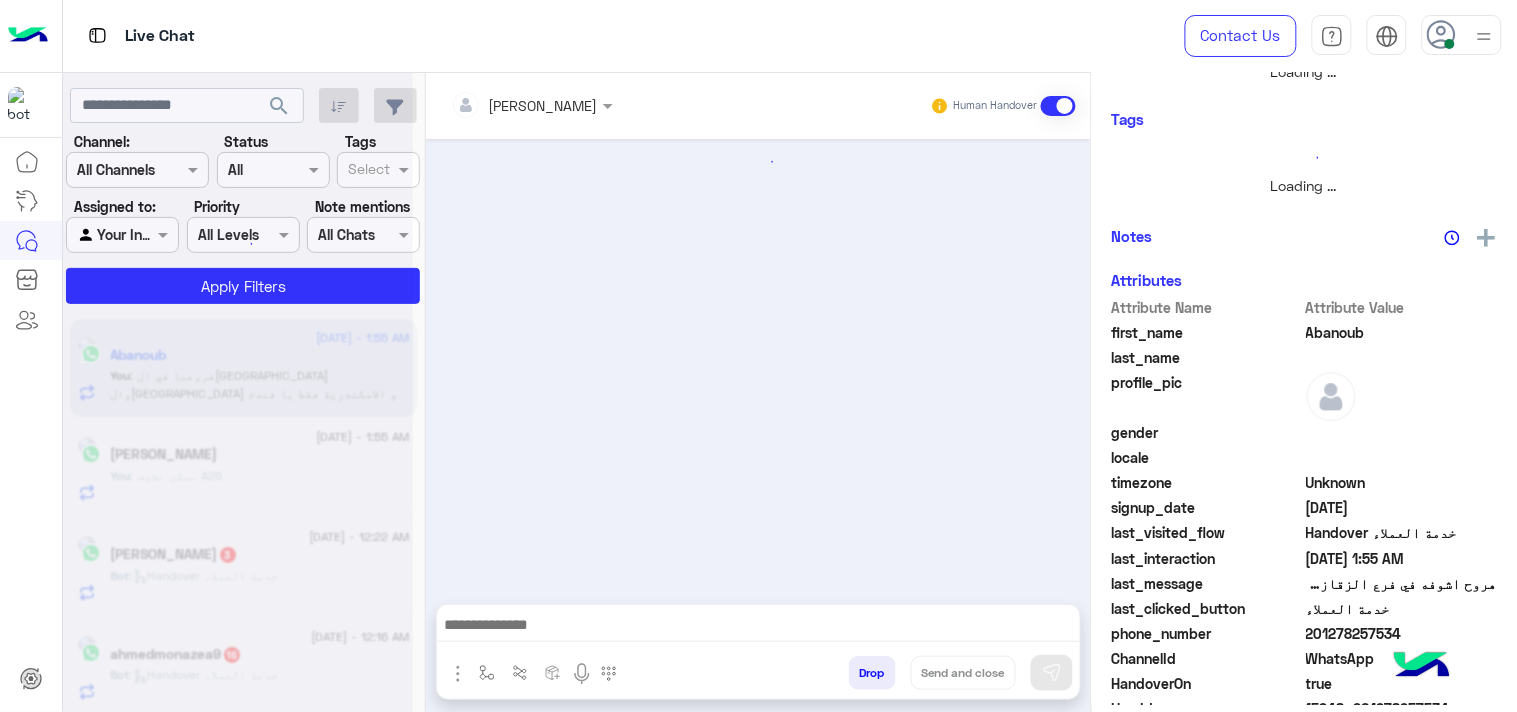 scroll, scrollTop: 333, scrollLeft: 0, axis: vertical 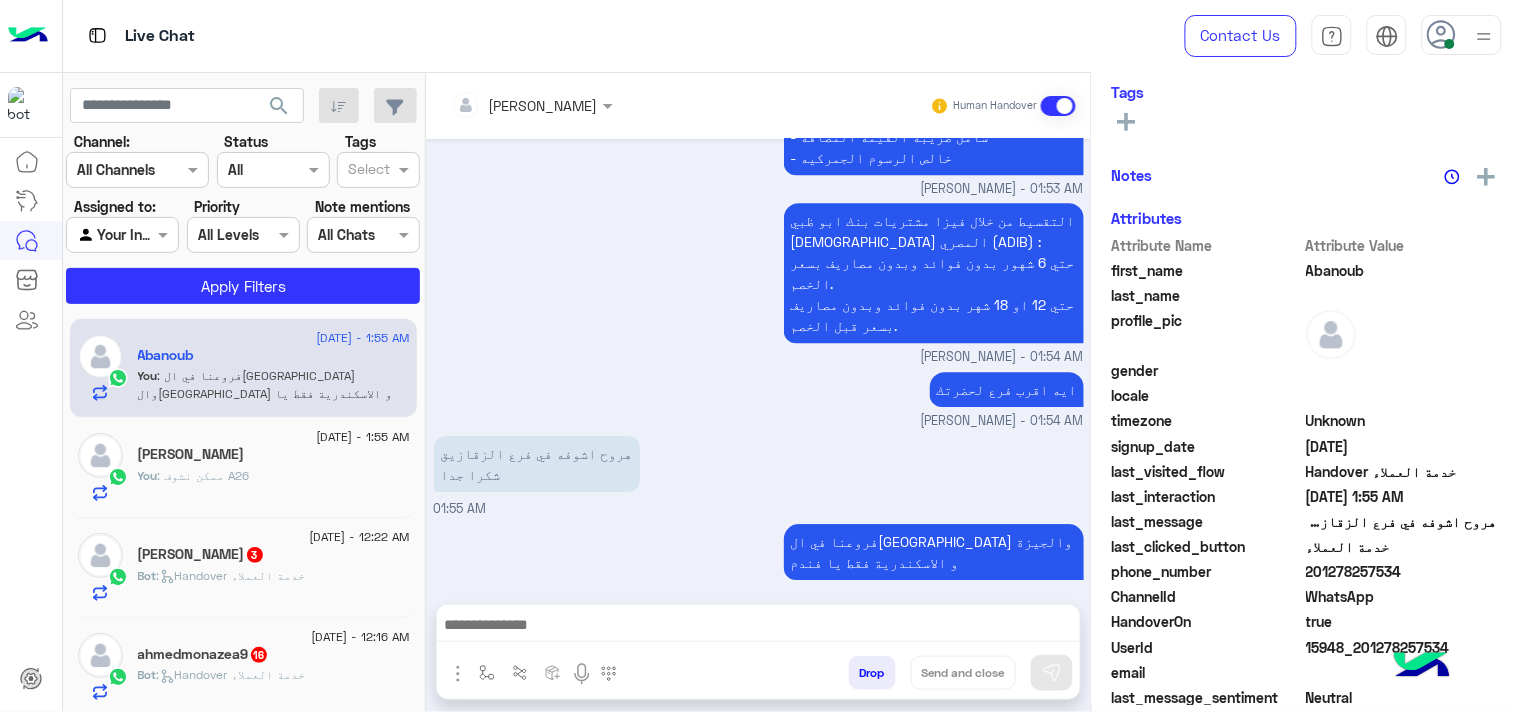 click on "You  : ممكن نشوف A26" 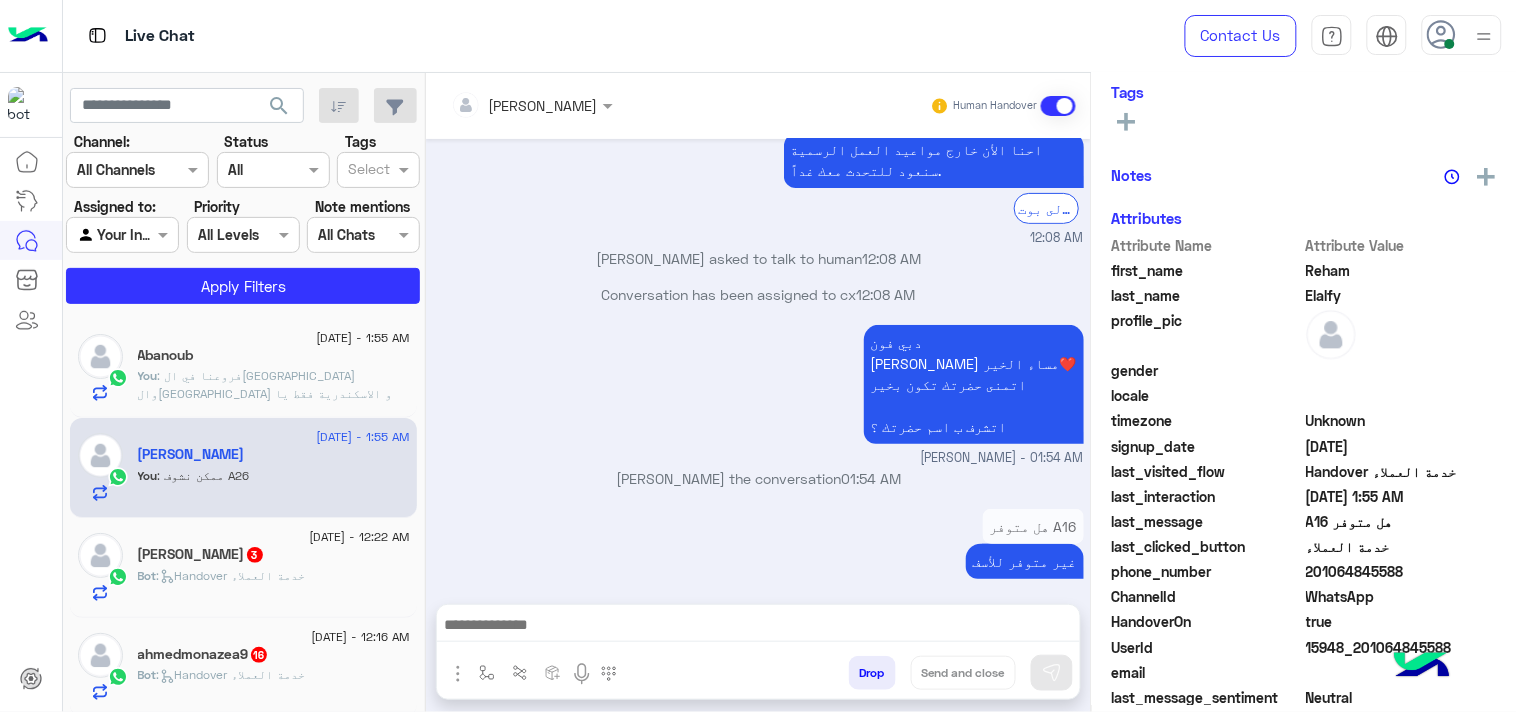 click at bounding box center (758, 627) 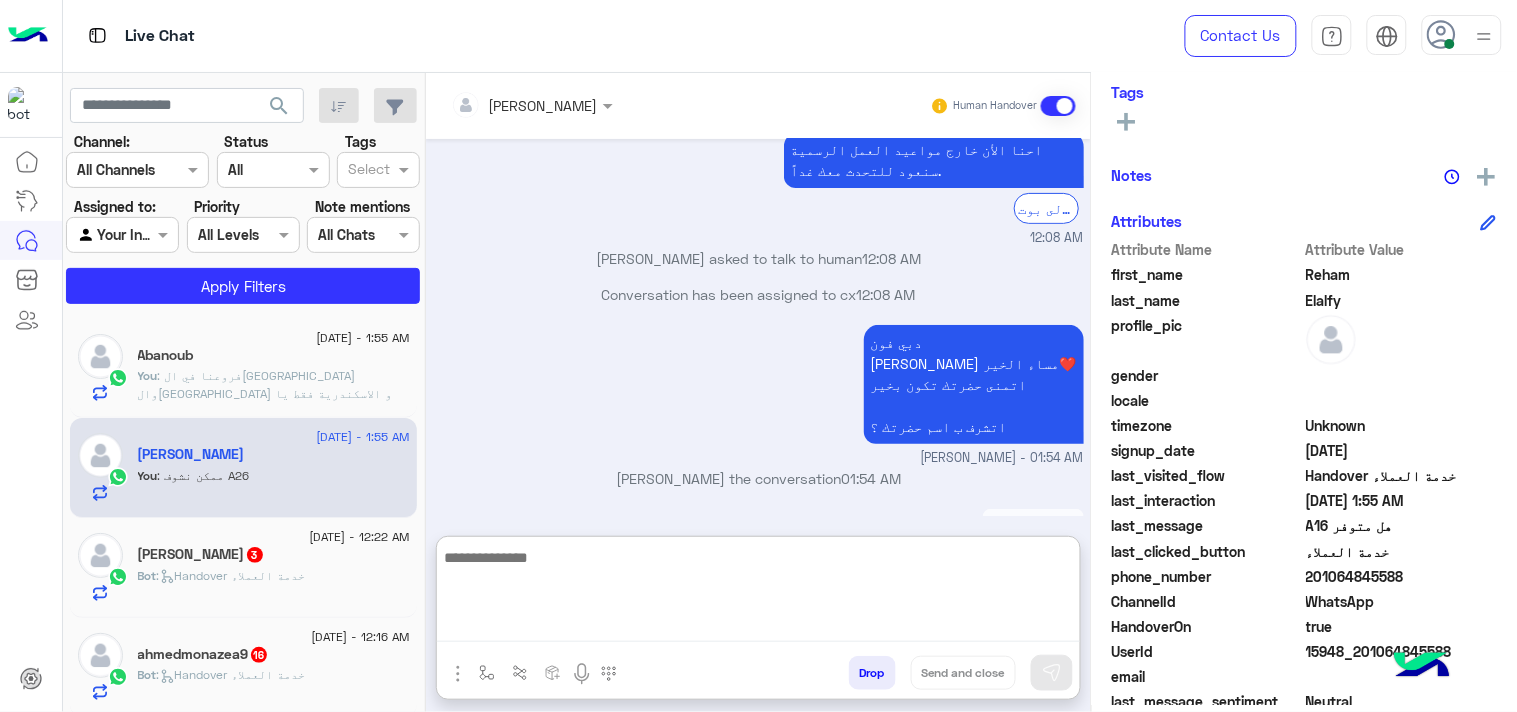 paste on "**********" 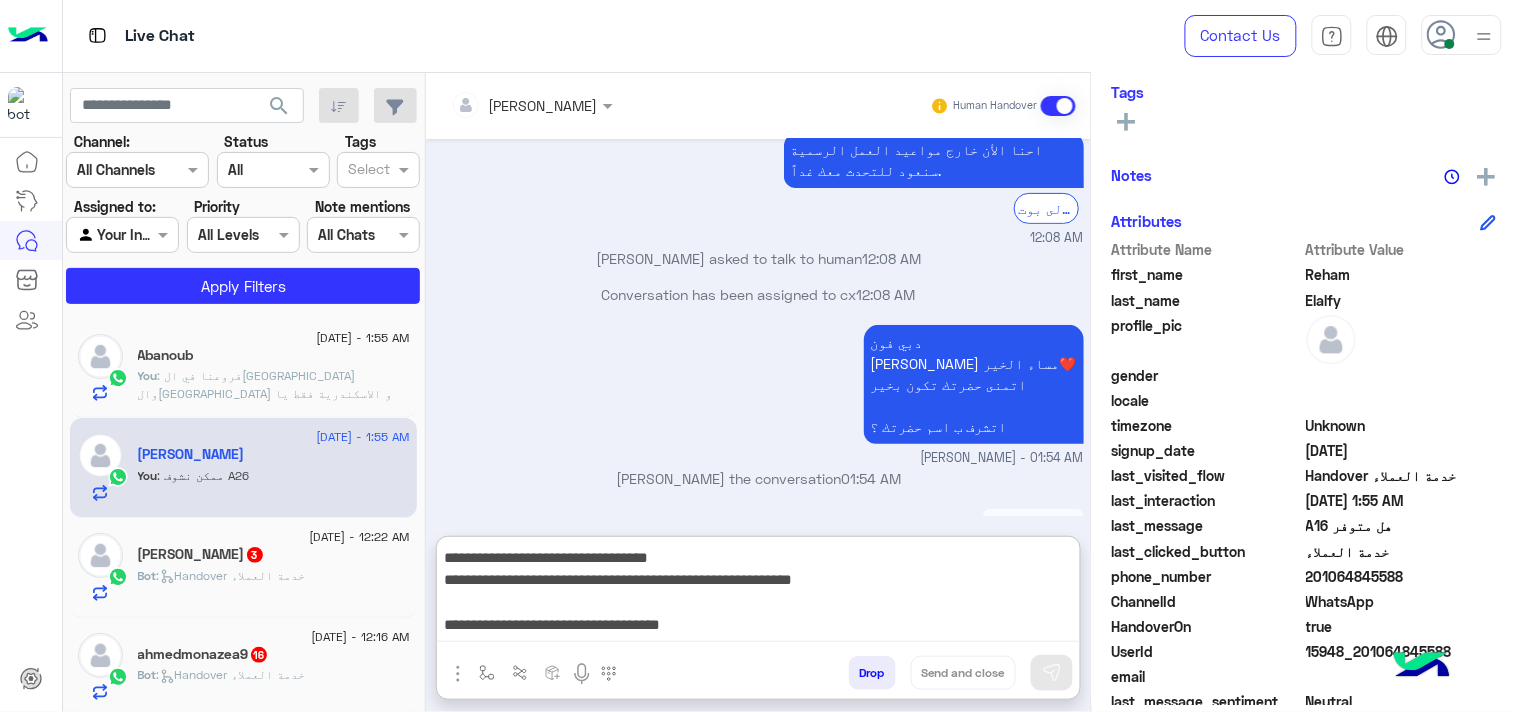 type on "**********" 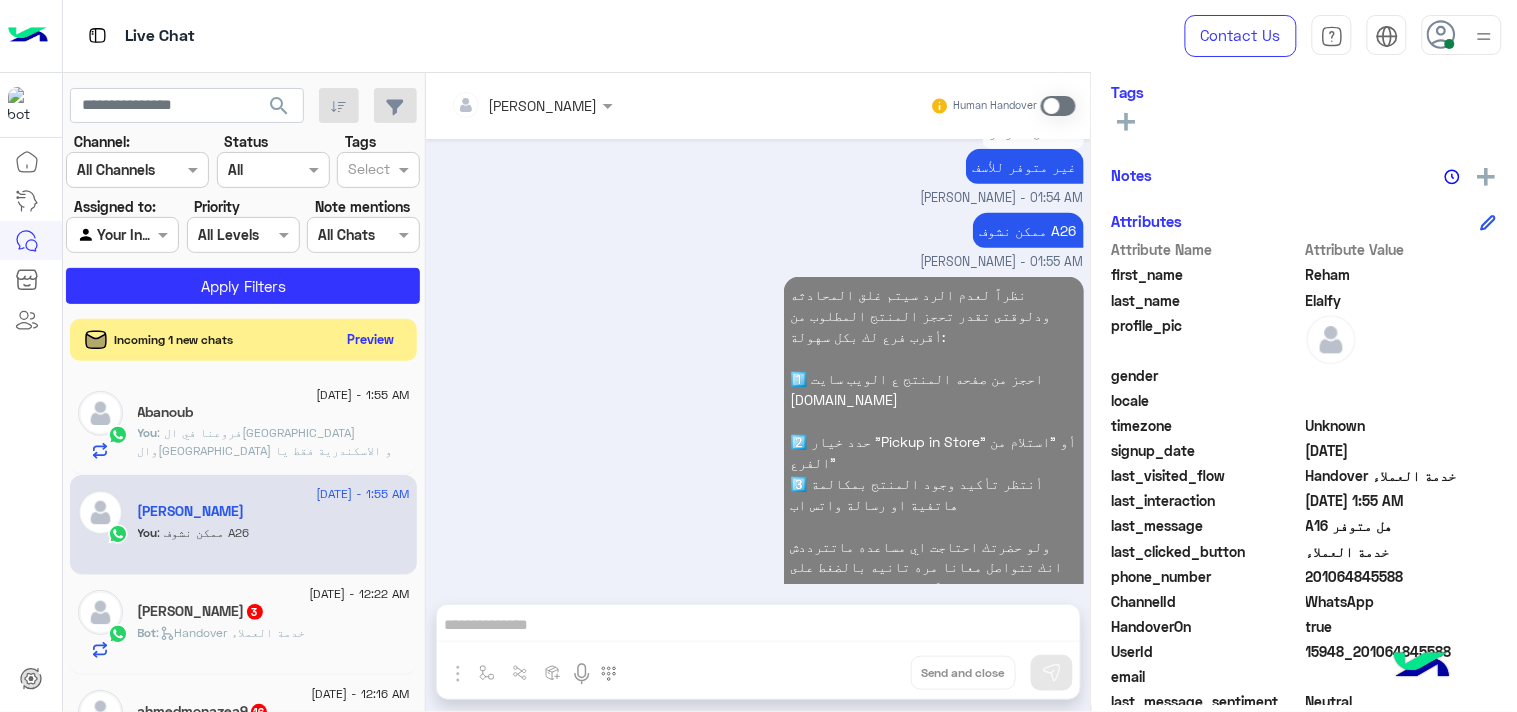 click on "Preview" 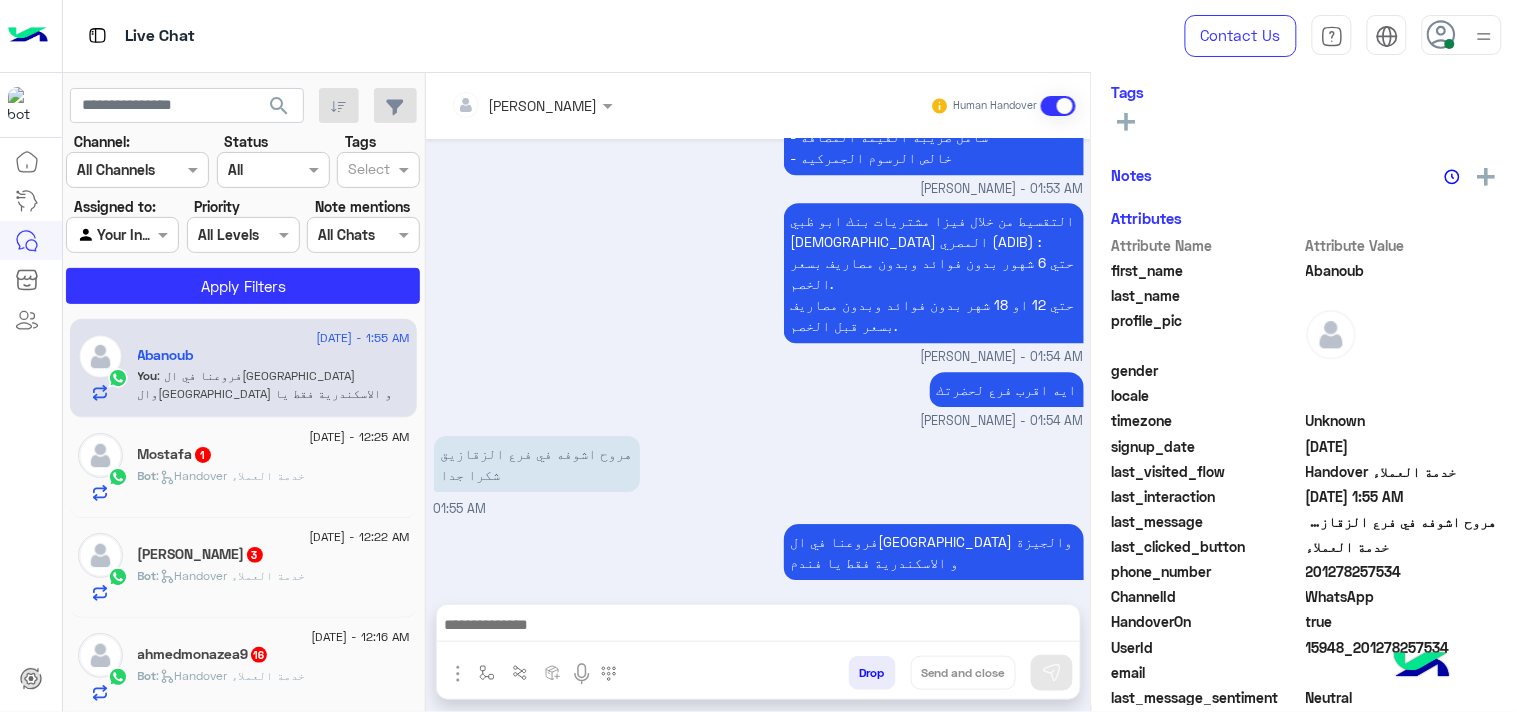 click on "201278257534" 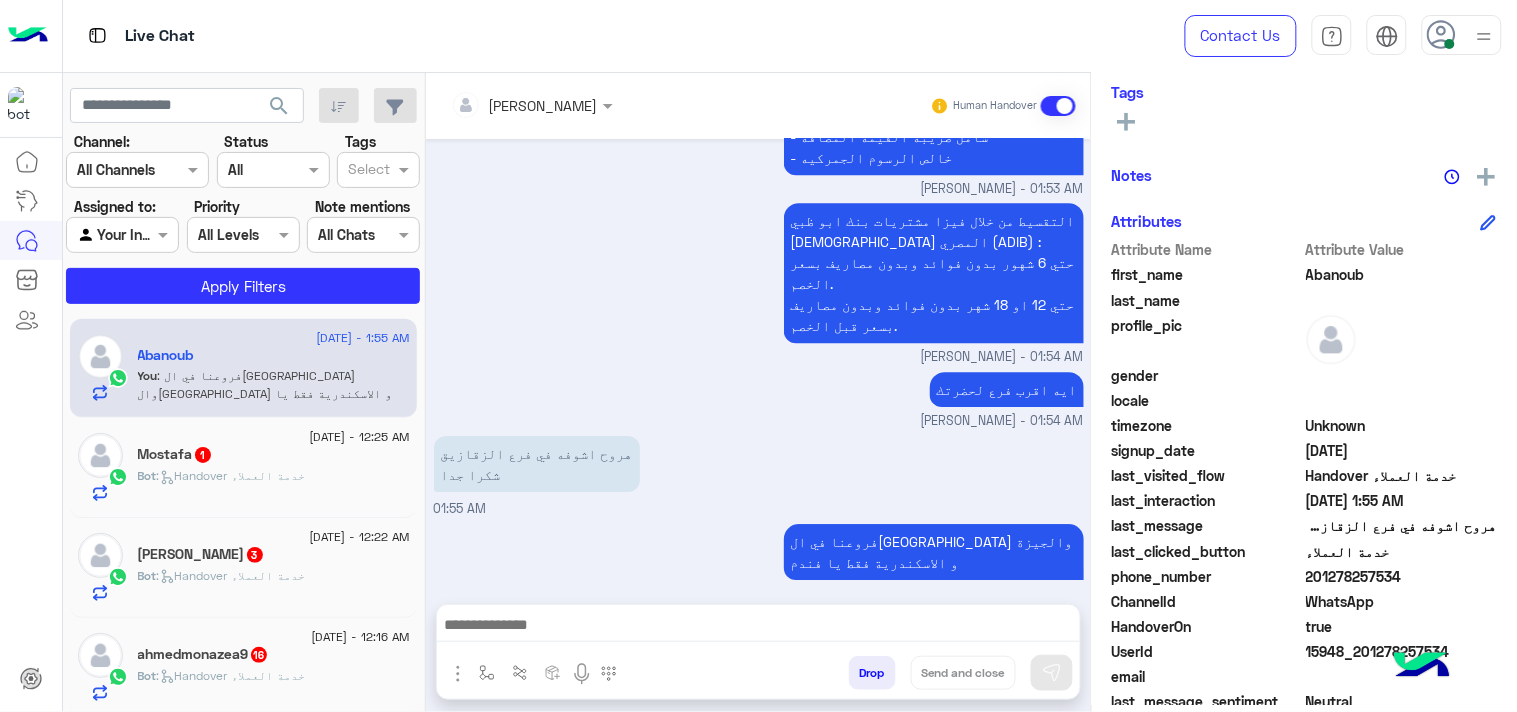 click on "201278257534" 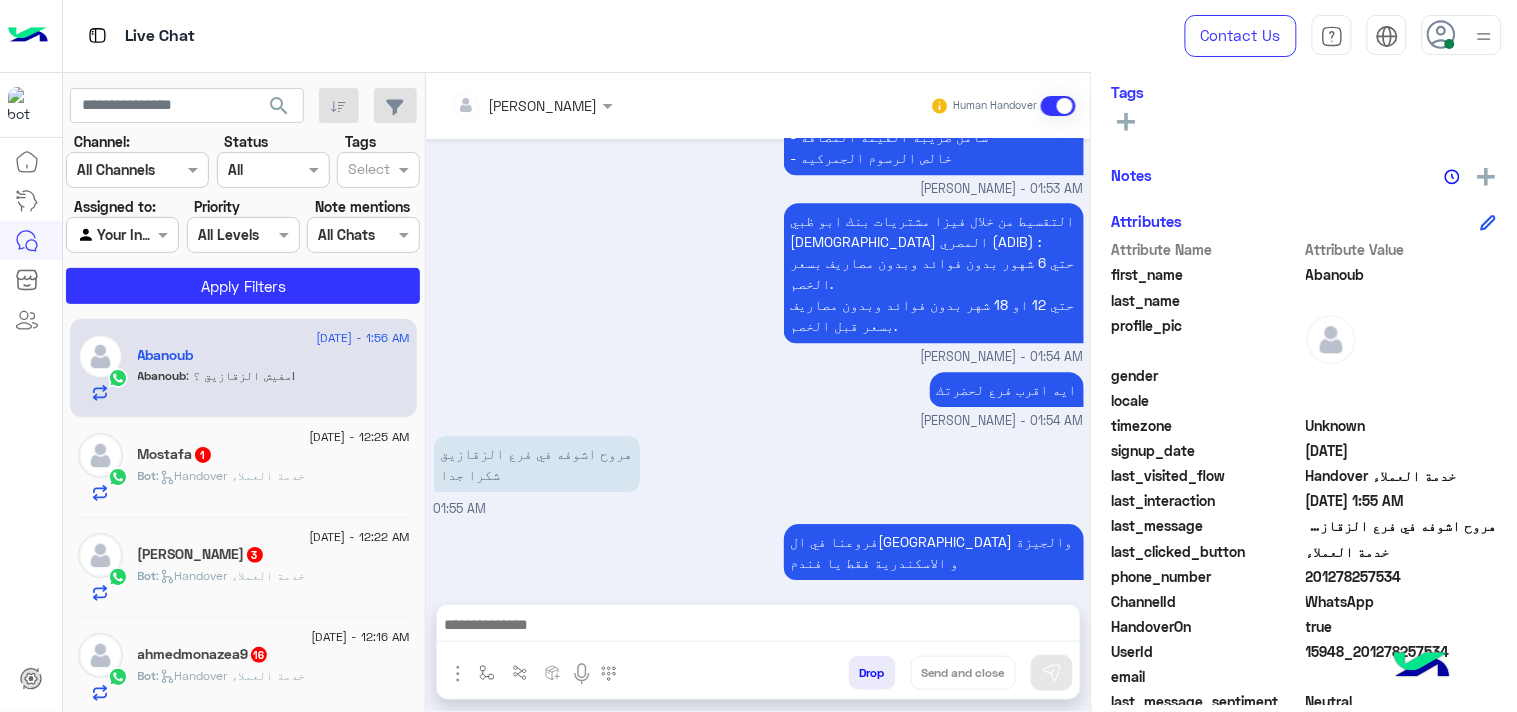 scroll, scrollTop: 1541, scrollLeft: 0, axis: vertical 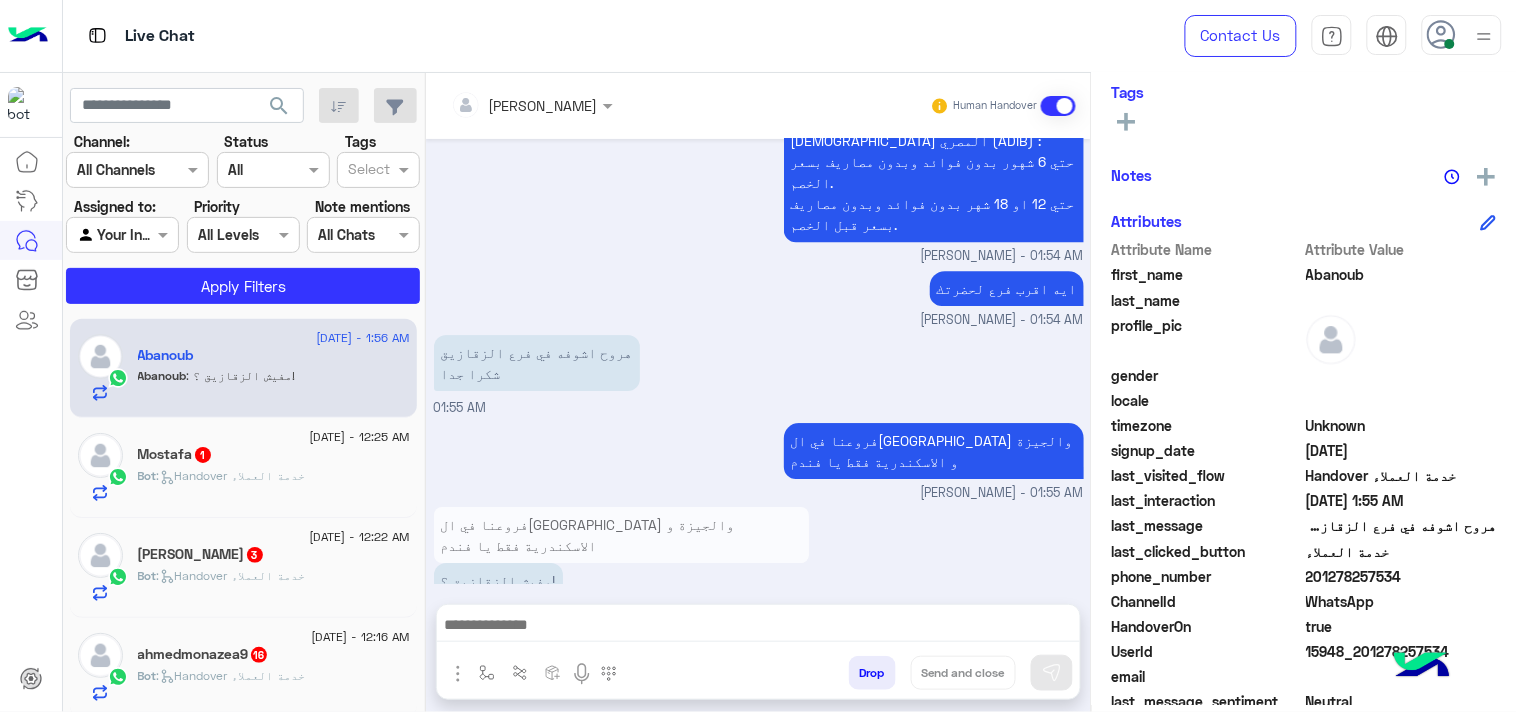click at bounding box center (758, 627) 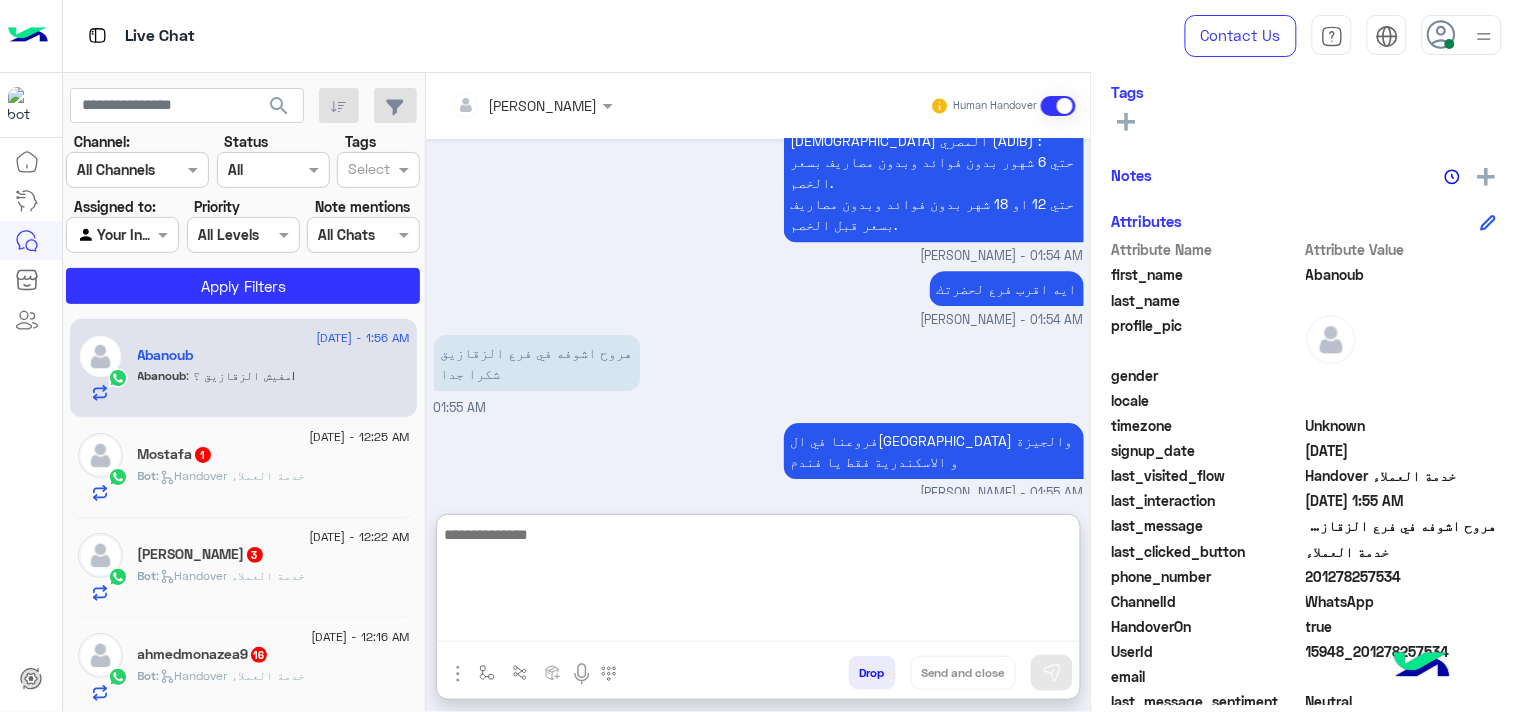 scroll, scrollTop: 1631, scrollLeft: 0, axis: vertical 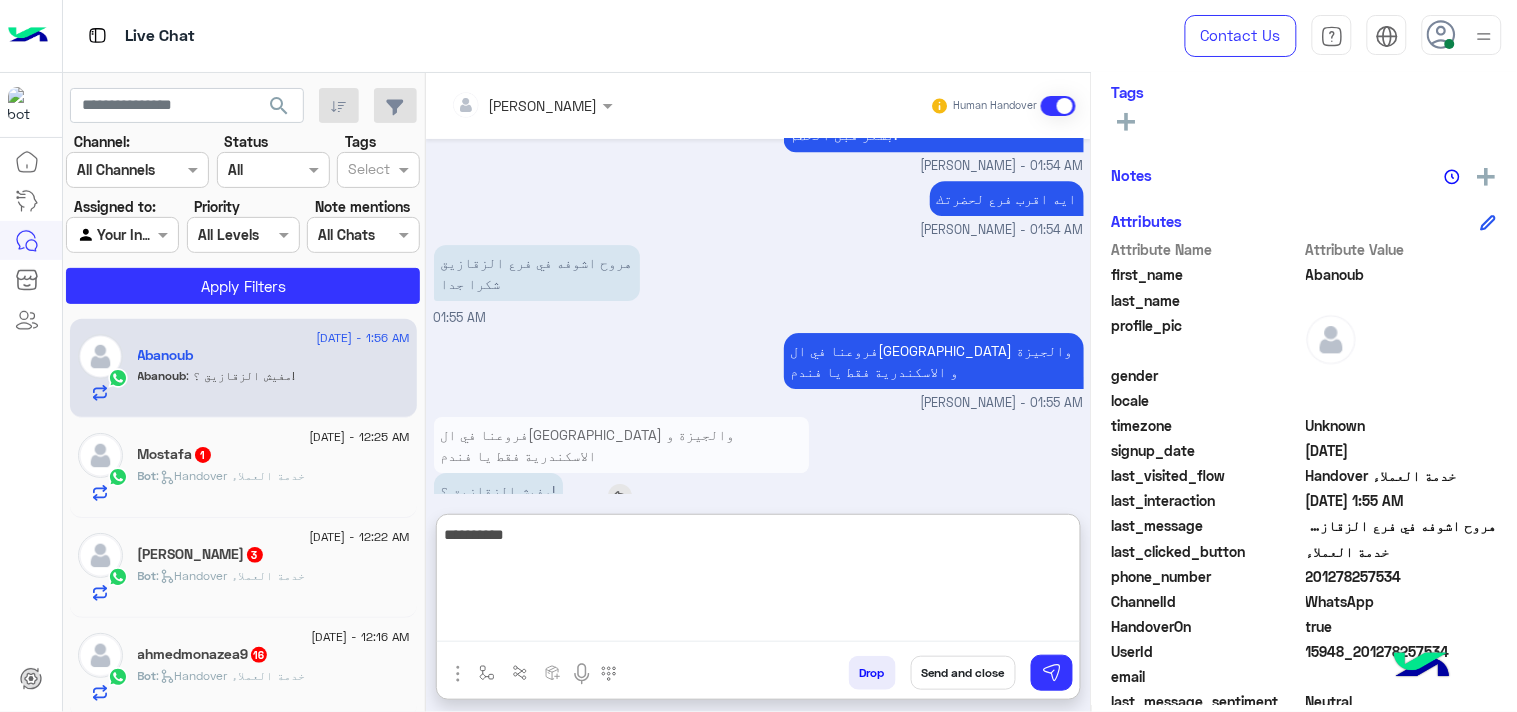 type on "**********" 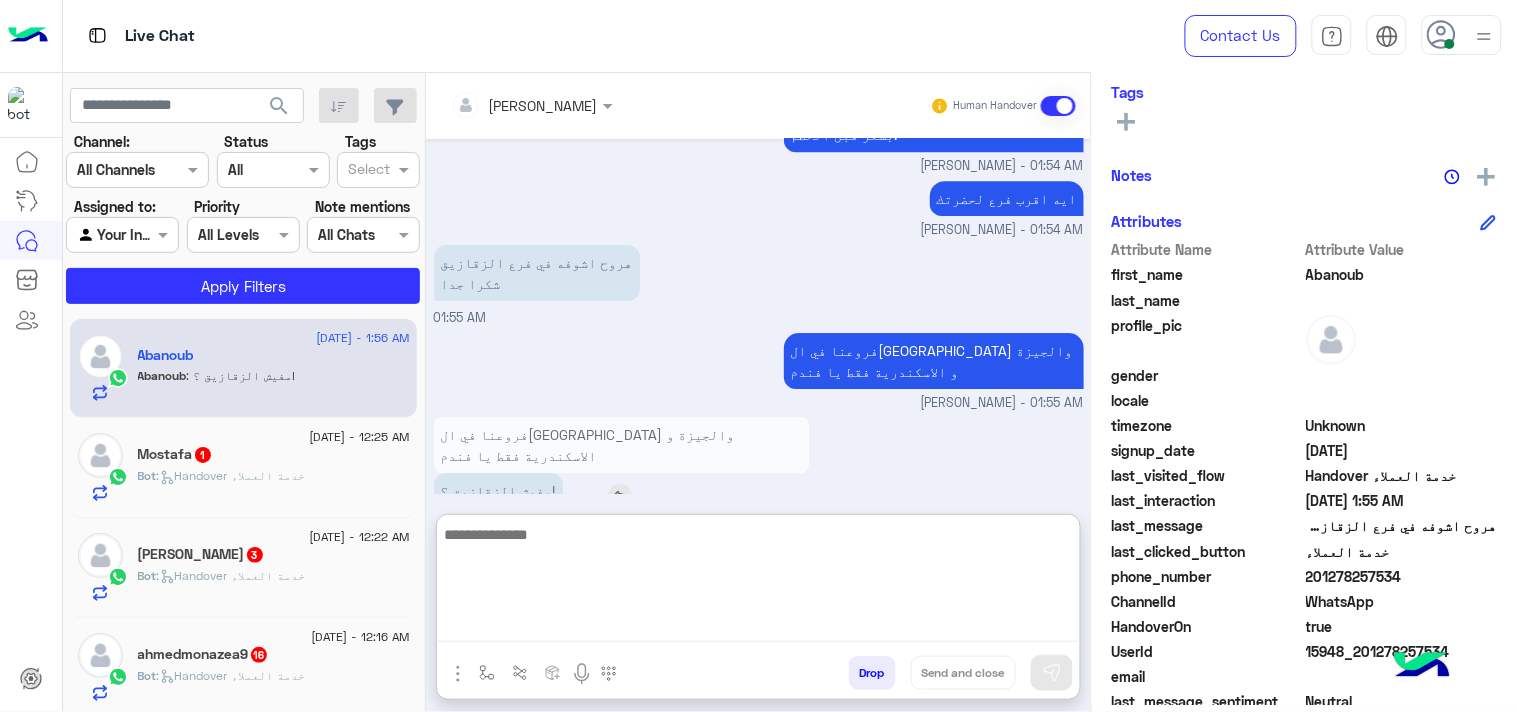 scroll, scrollTop: 1695, scrollLeft: 0, axis: vertical 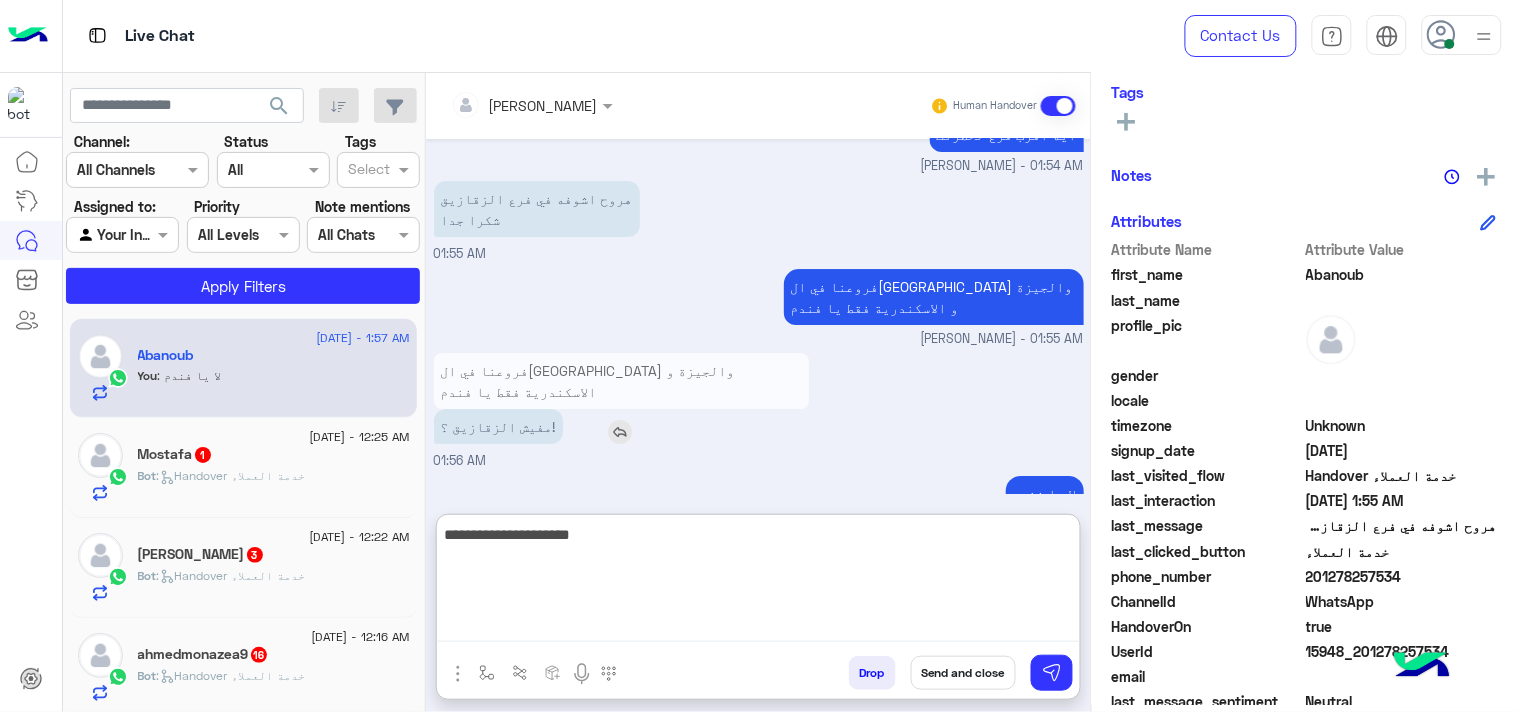 type on "**********" 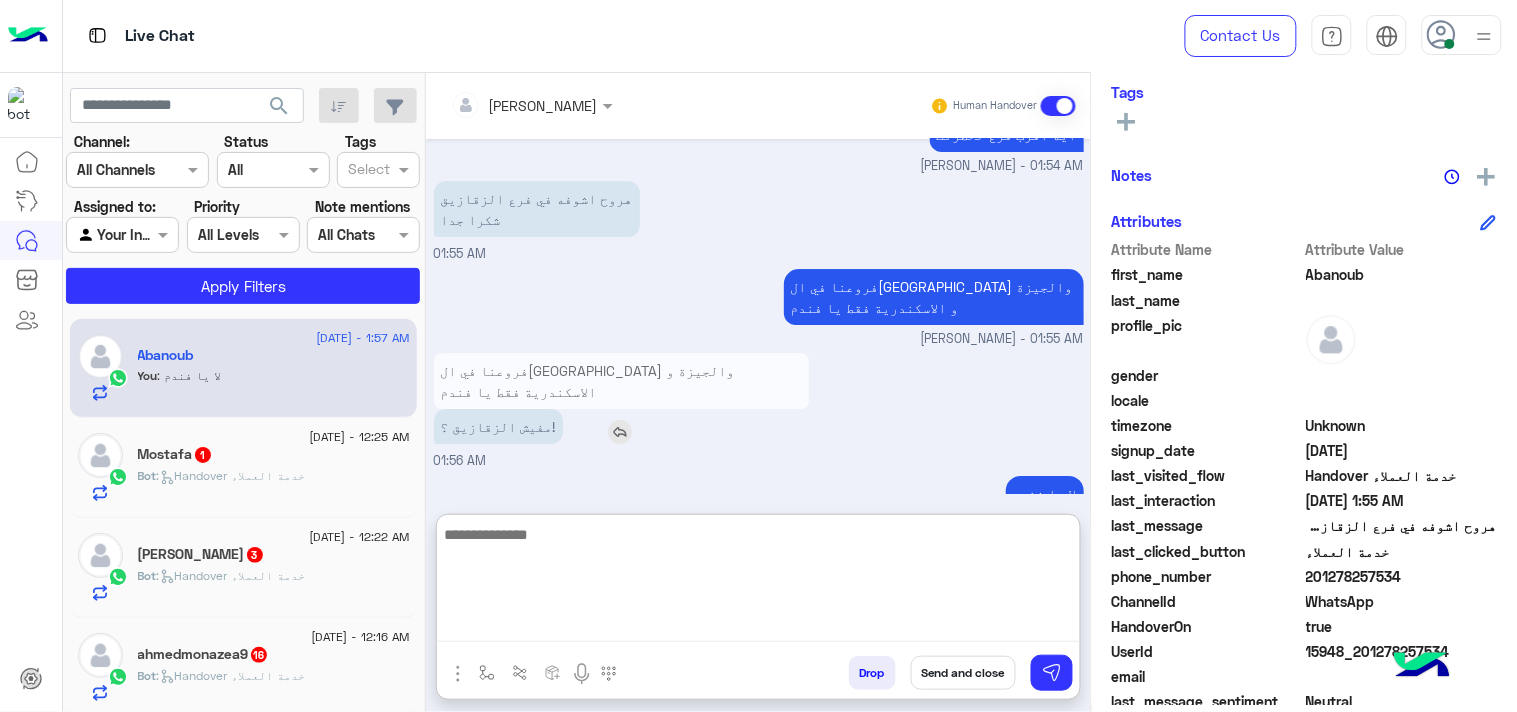 scroll, scrollTop: 1758, scrollLeft: 0, axis: vertical 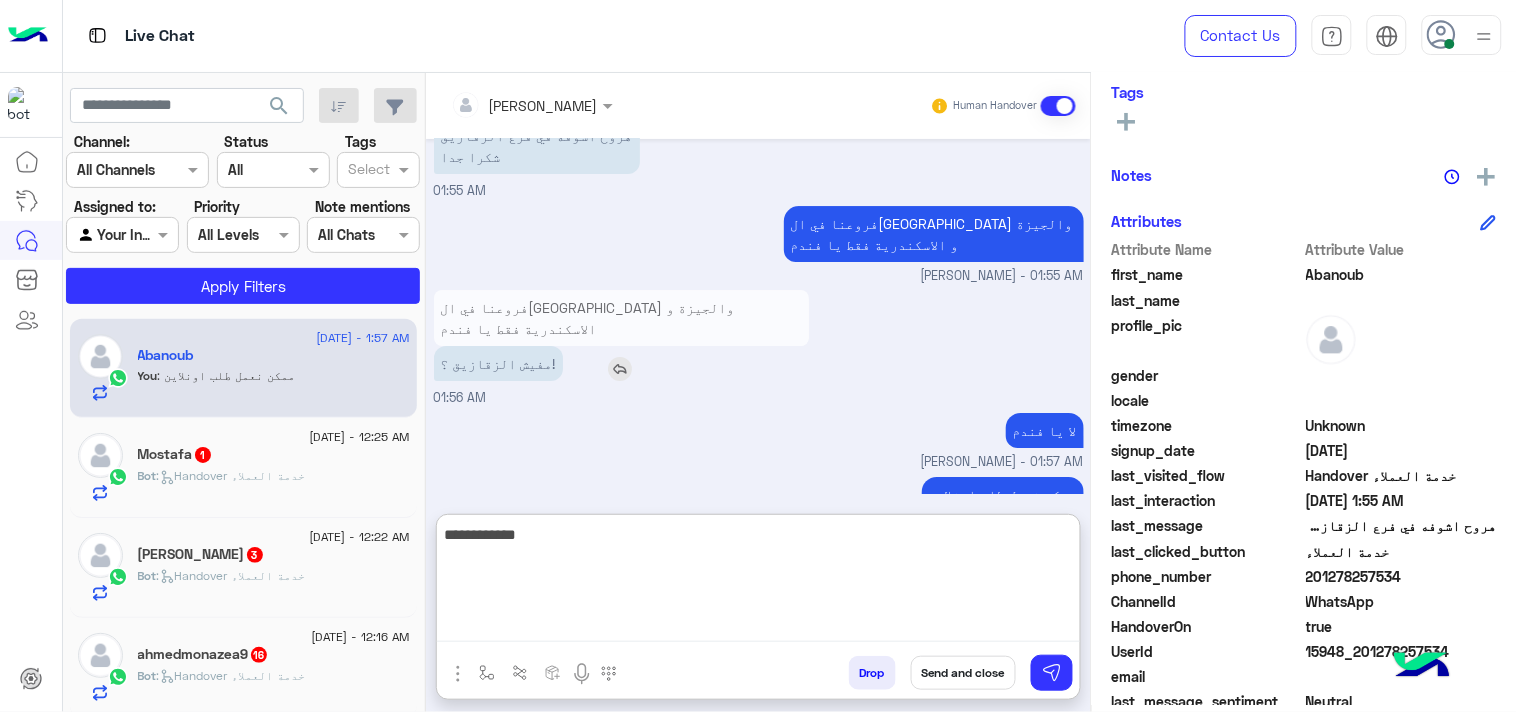 type on "**********" 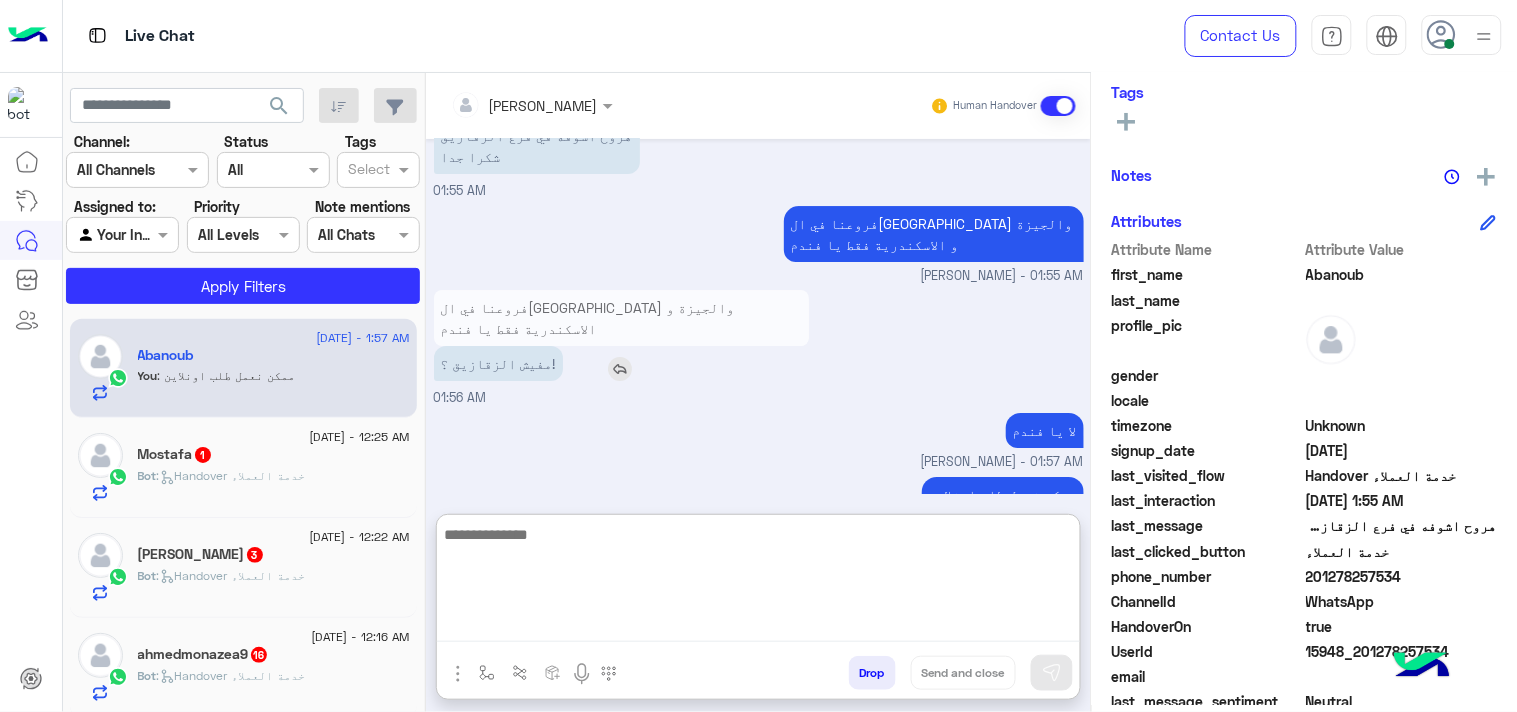 scroll, scrollTop: 1822, scrollLeft: 0, axis: vertical 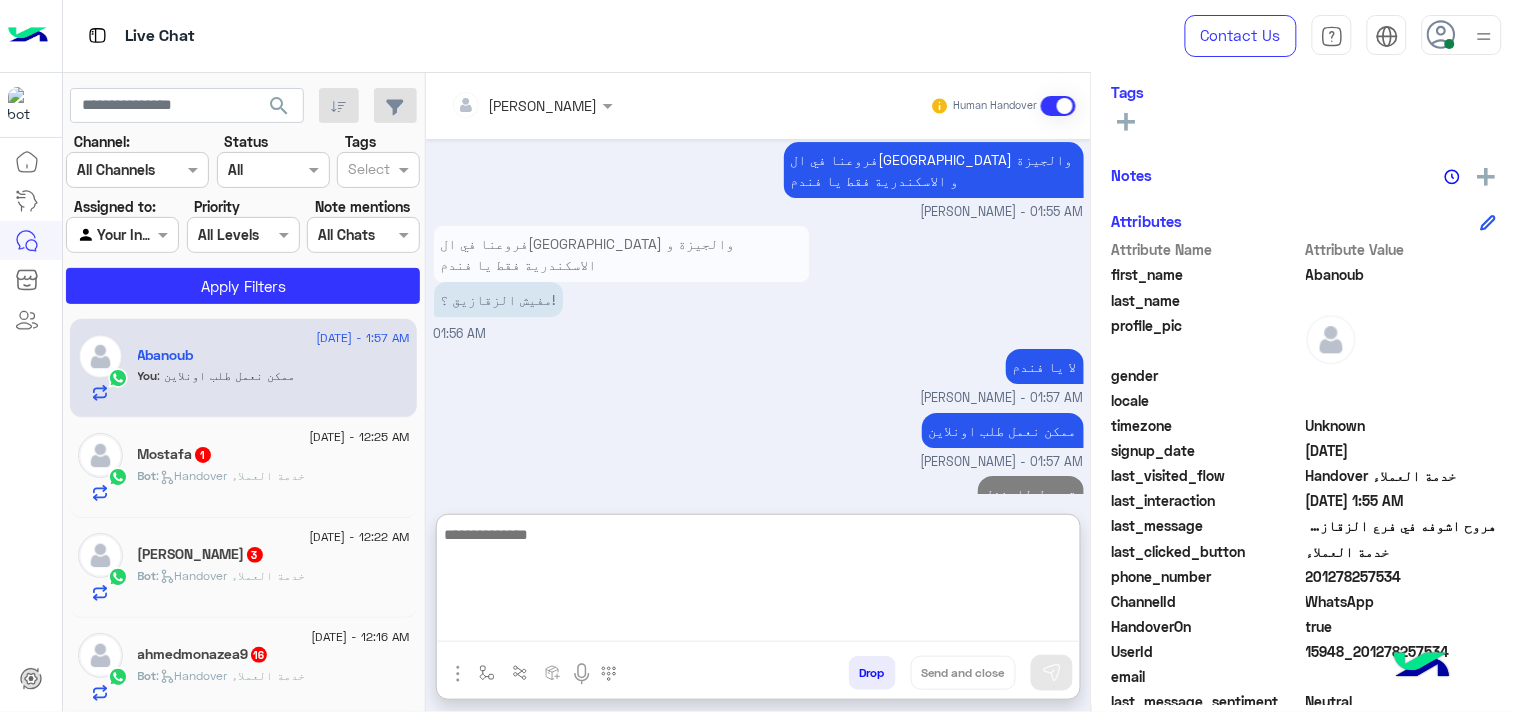 click on "Bot :   Handover خدمة العملاء" 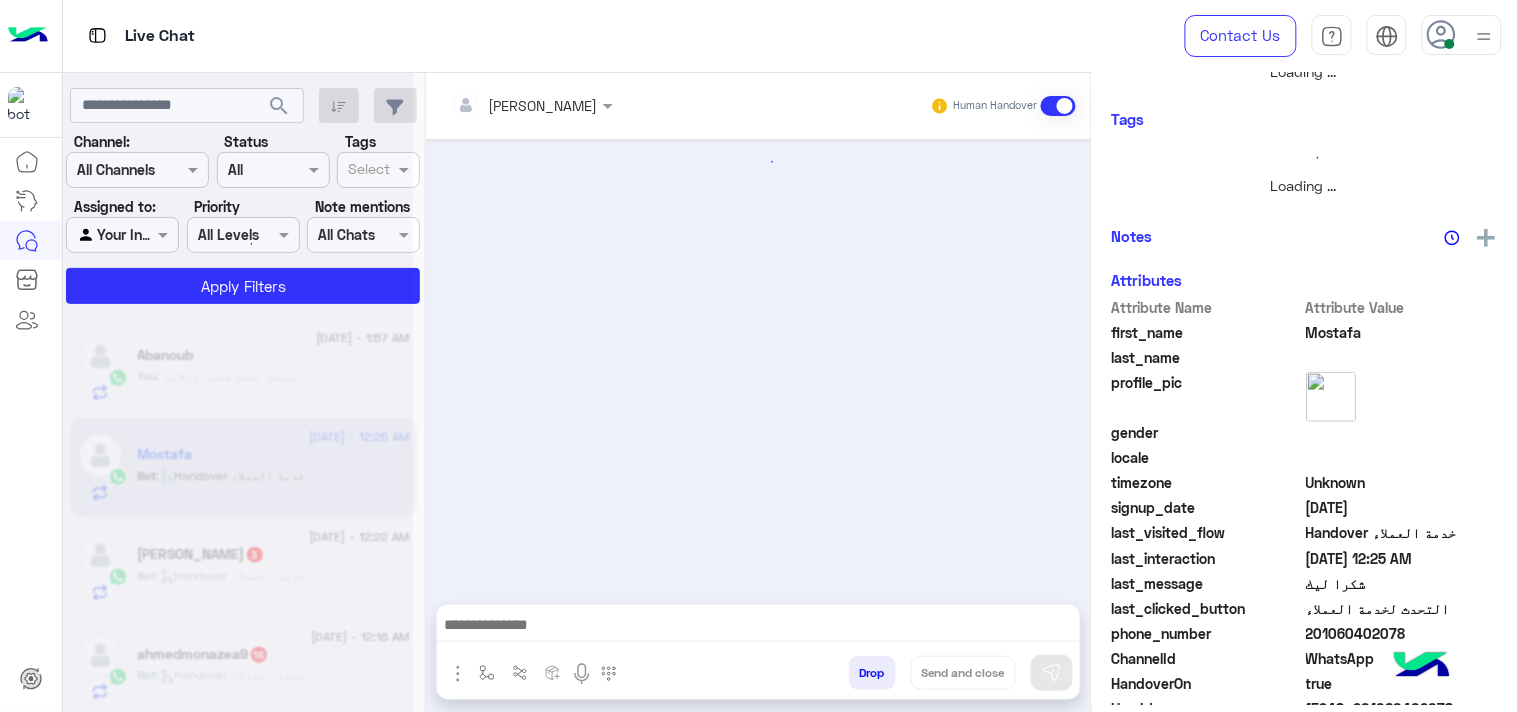 scroll, scrollTop: 0, scrollLeft: 0, axis: both 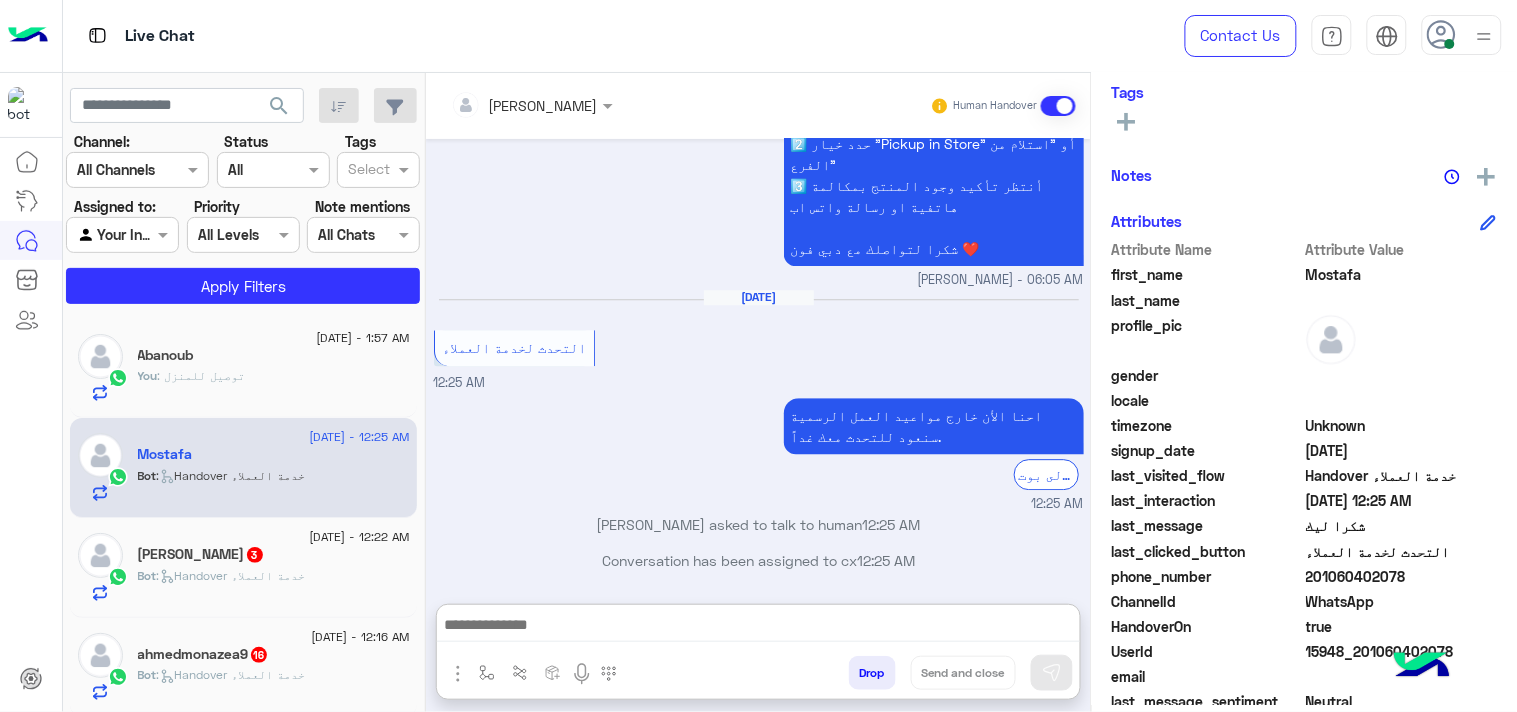 click at bounding box center [758, 627] 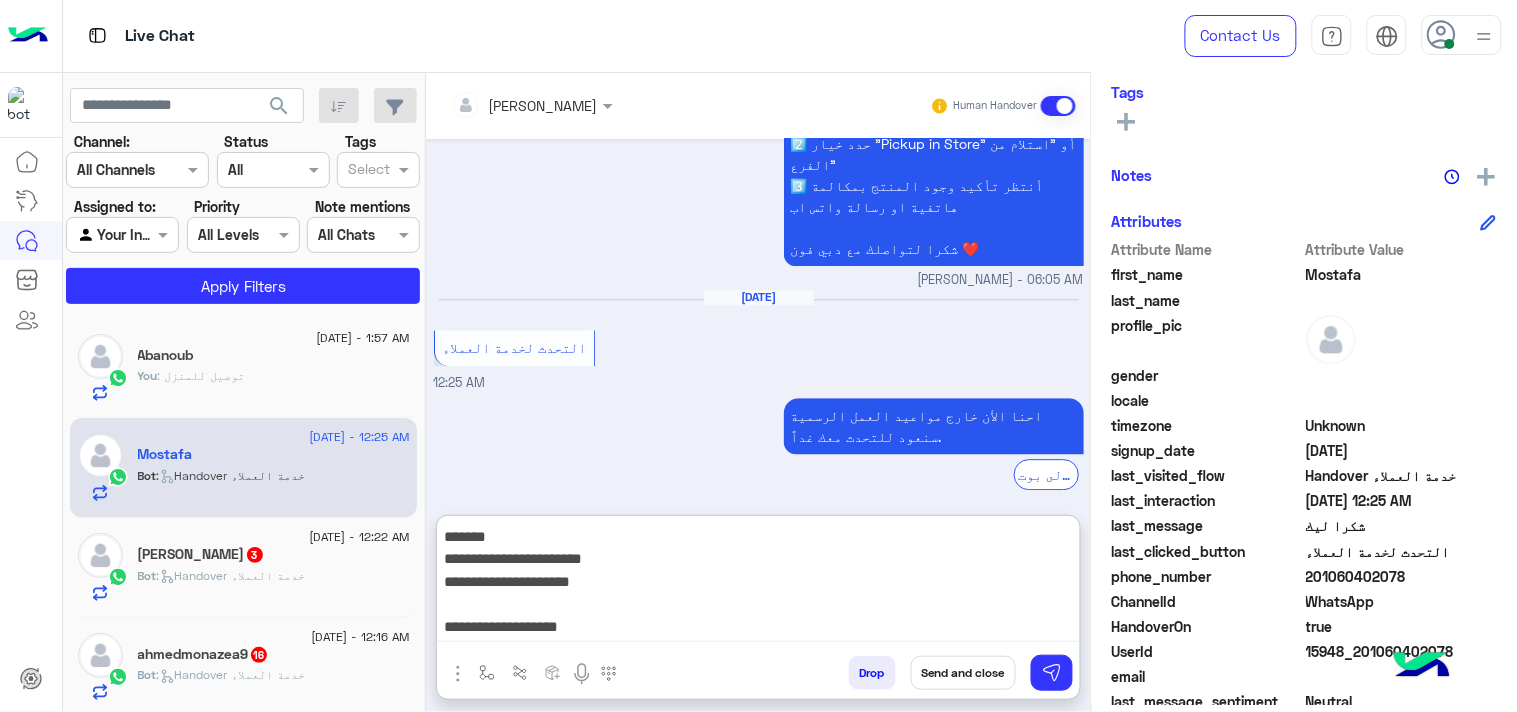 click on "**********" at bounding box center (758, 583) 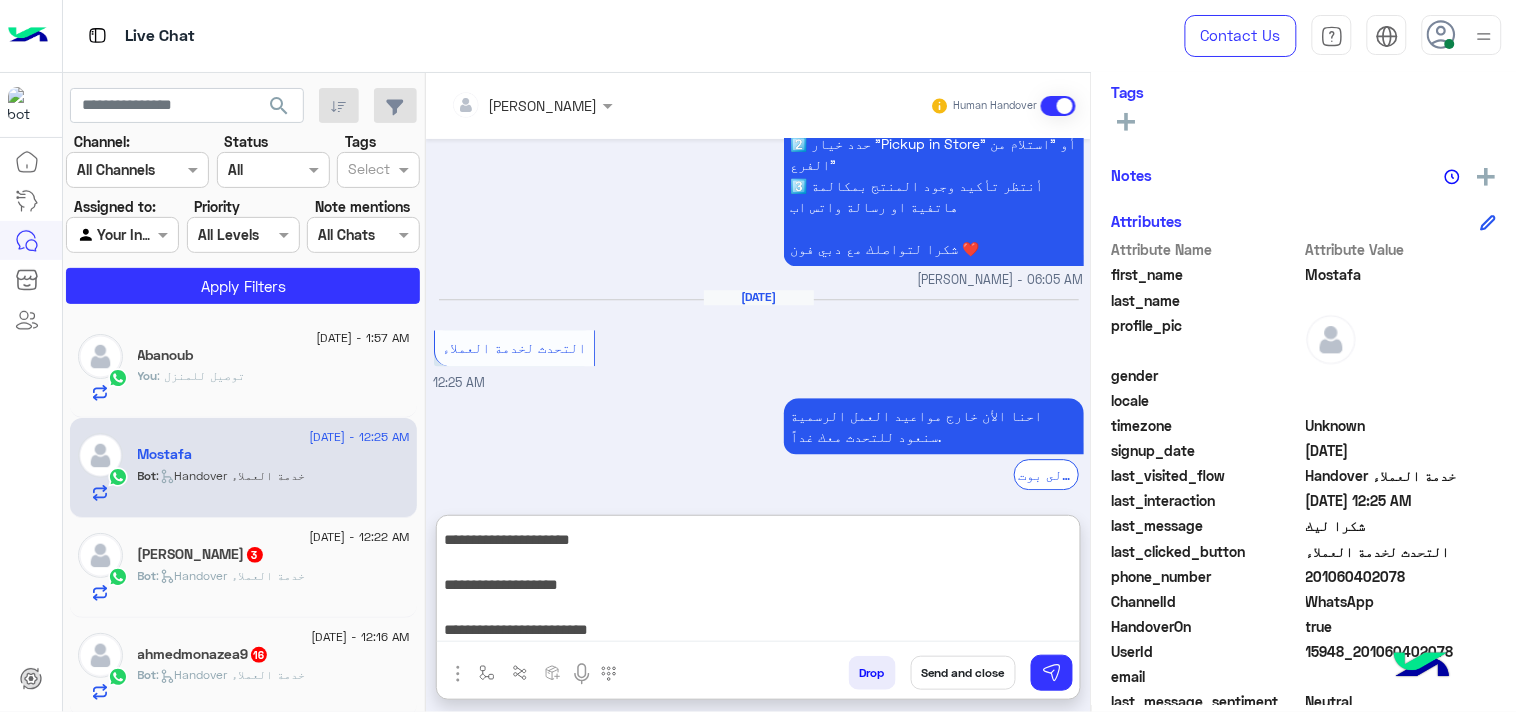 click on "**********" at bounding box center [758, 583] 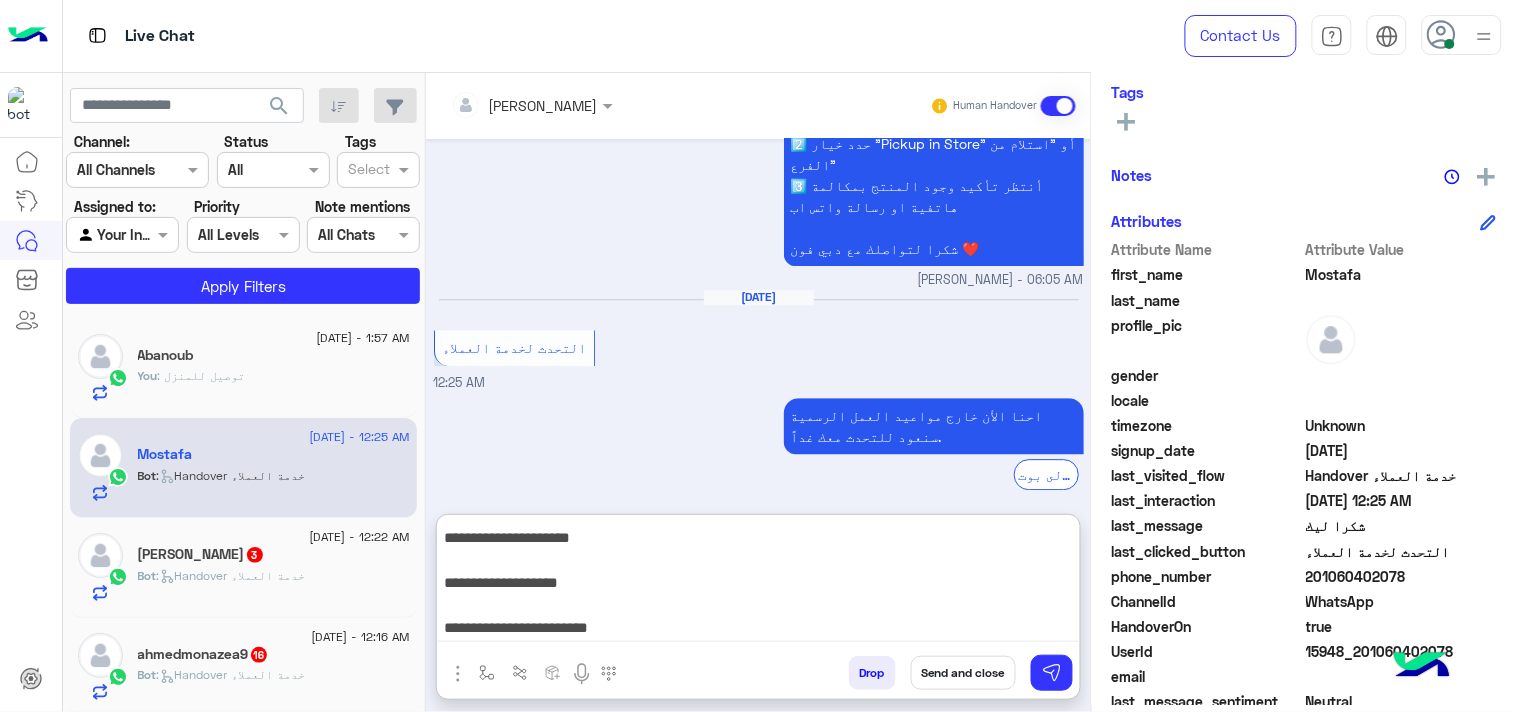type on "**********" 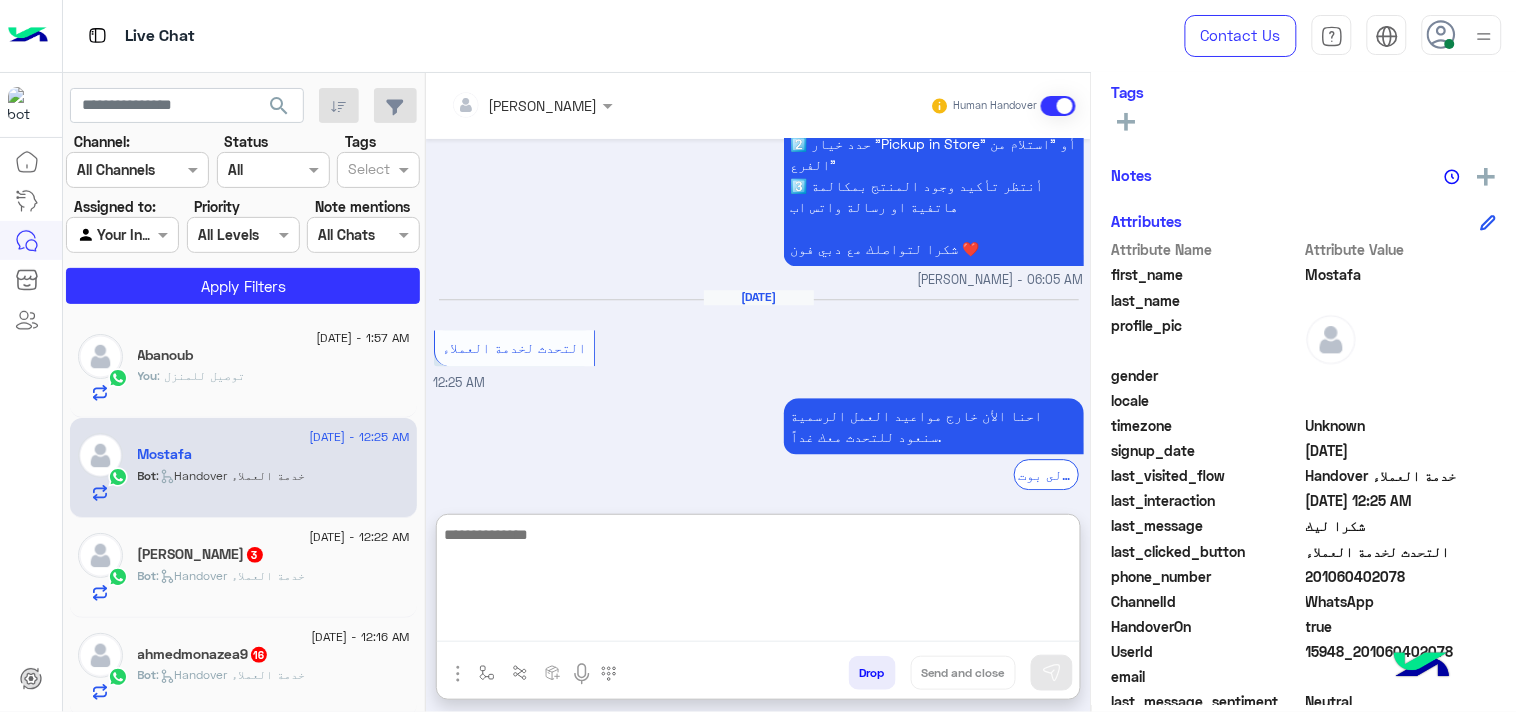 scroll, scrollTop: 0, scrollLeft: 0, axis: both 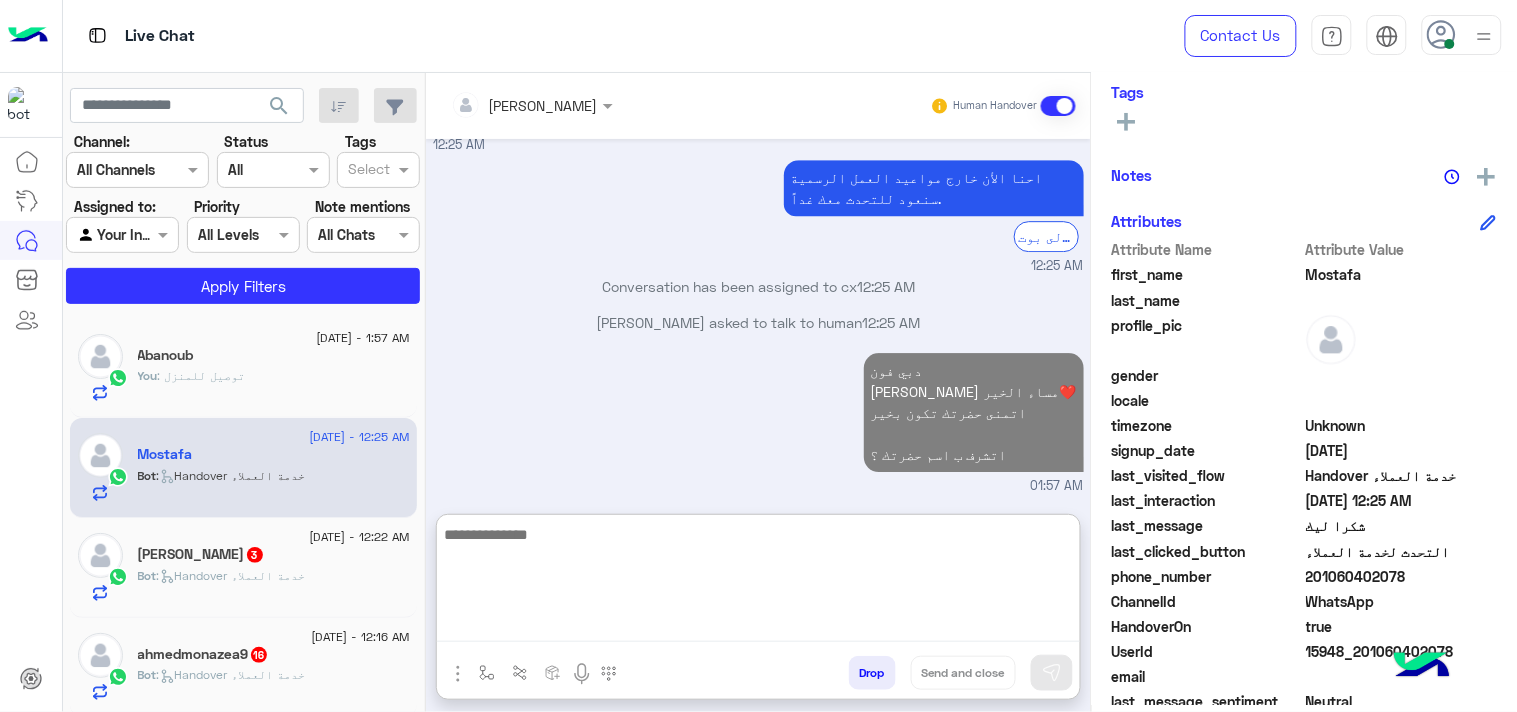 paste on "**********" 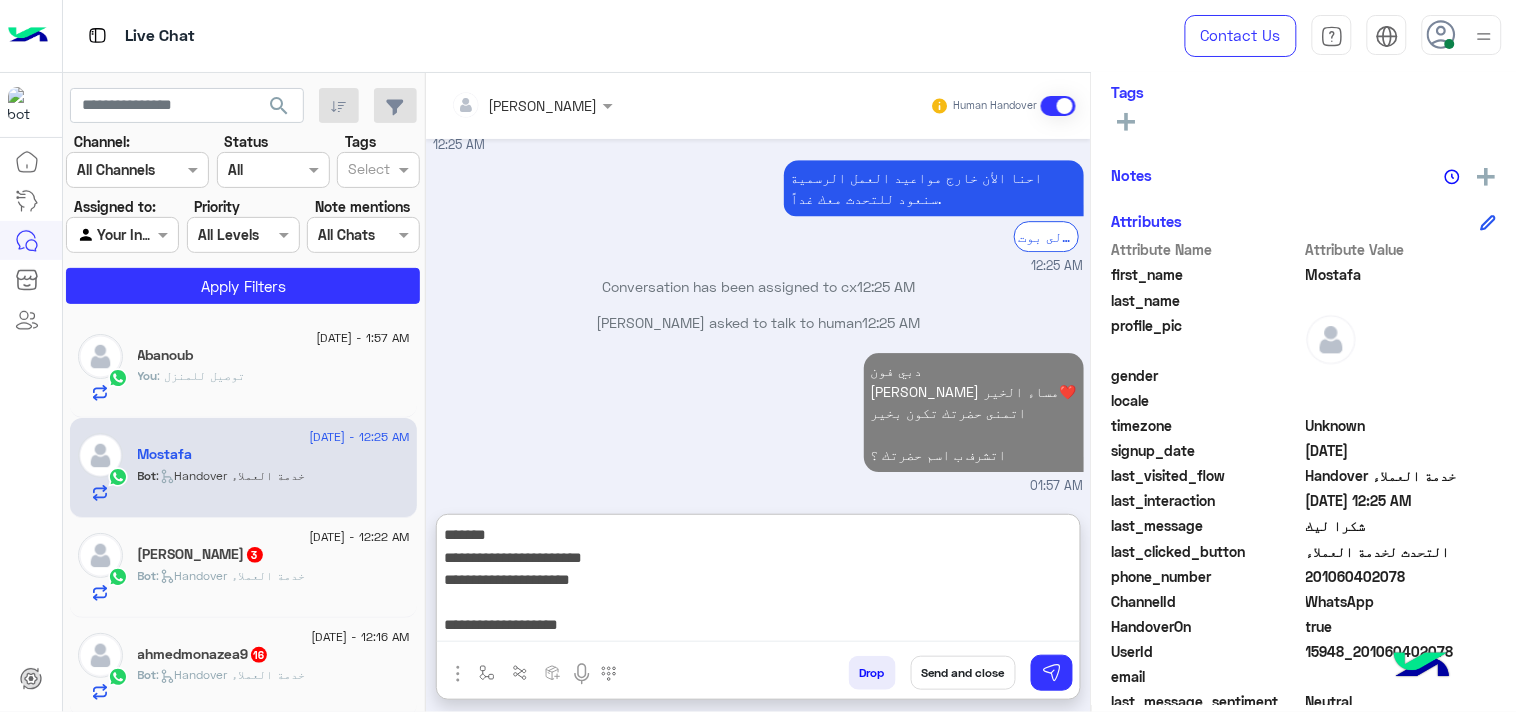 scroll, scrollTop: 38, scrollLeft: 0, axis: vertical 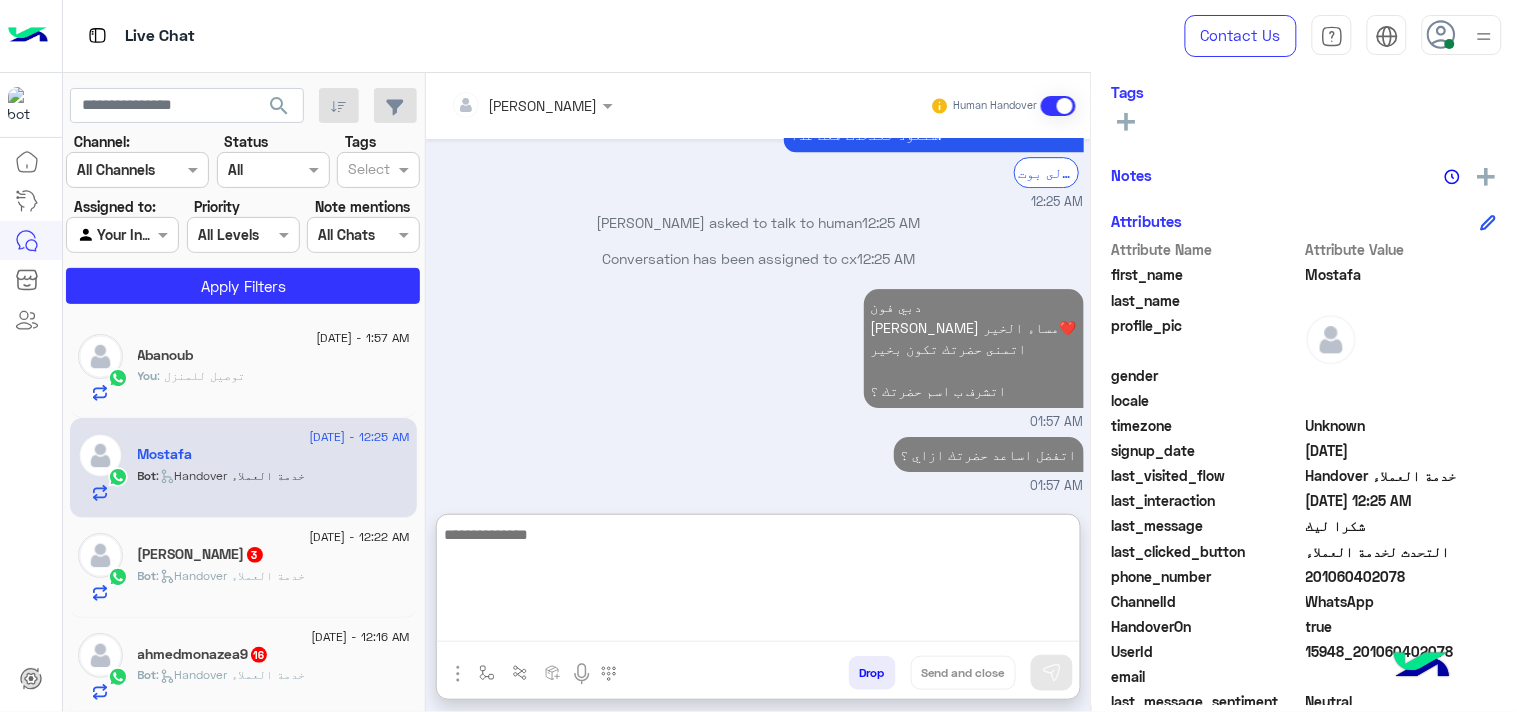 click on "Bot :   Handover خدمة العملاء" 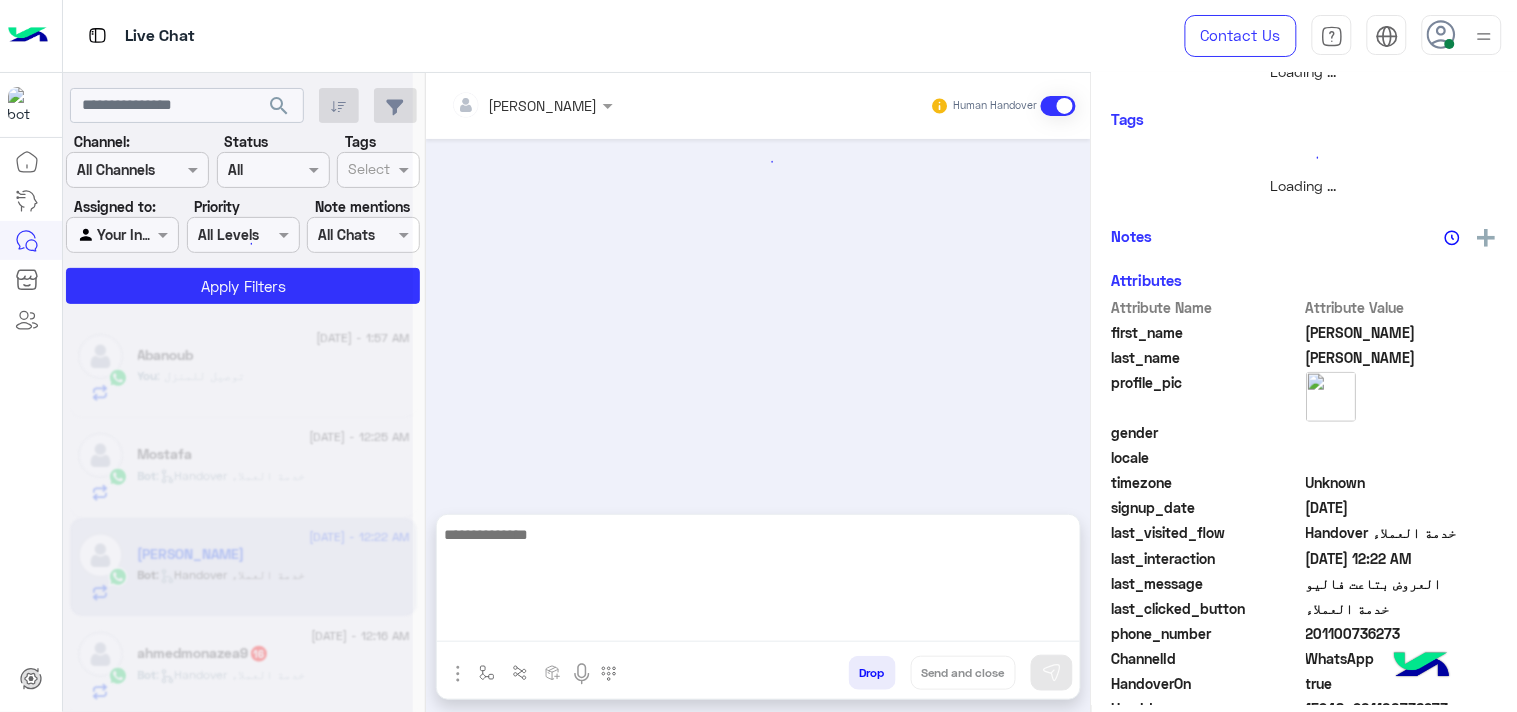 scroll, scrollTop: 0, scrollLeft: 0, axis: both 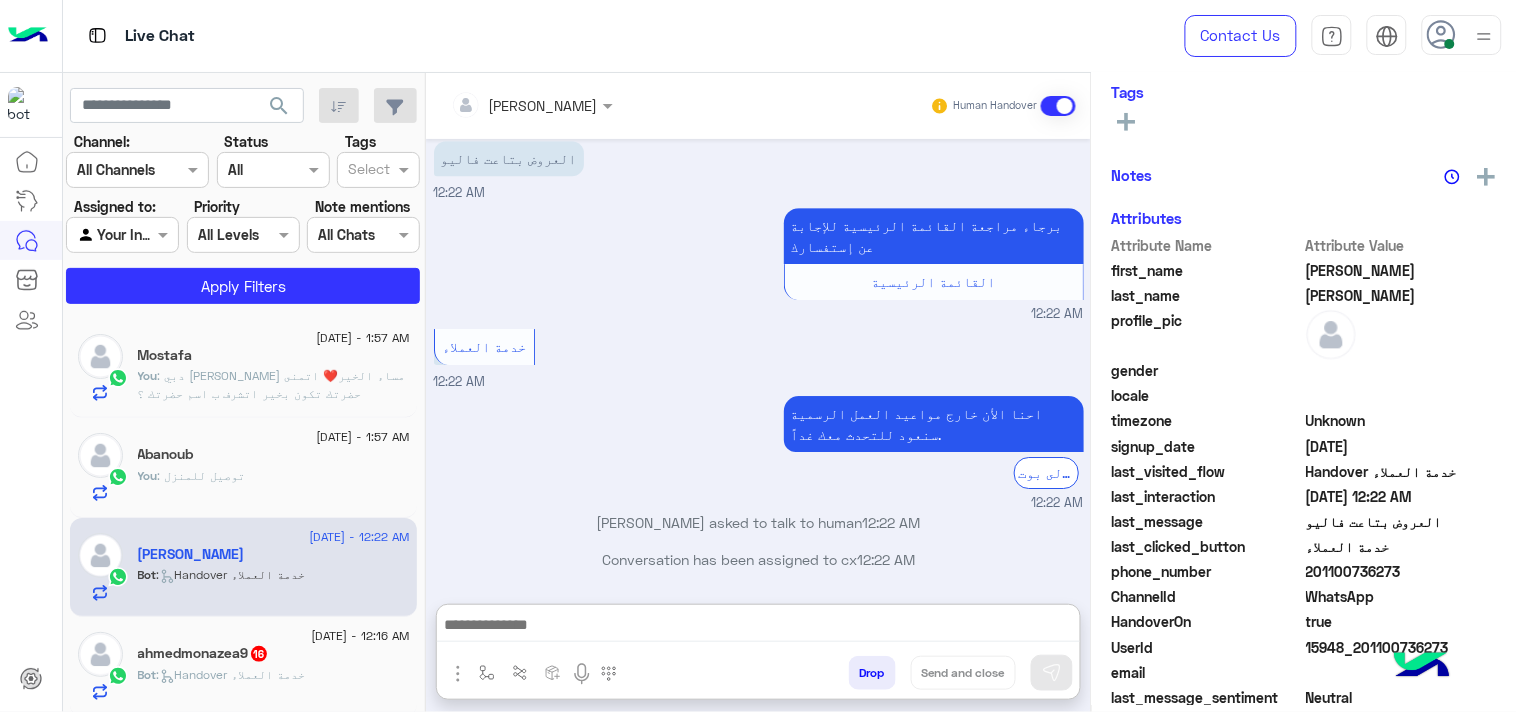 click at bounding box center [758, 627] 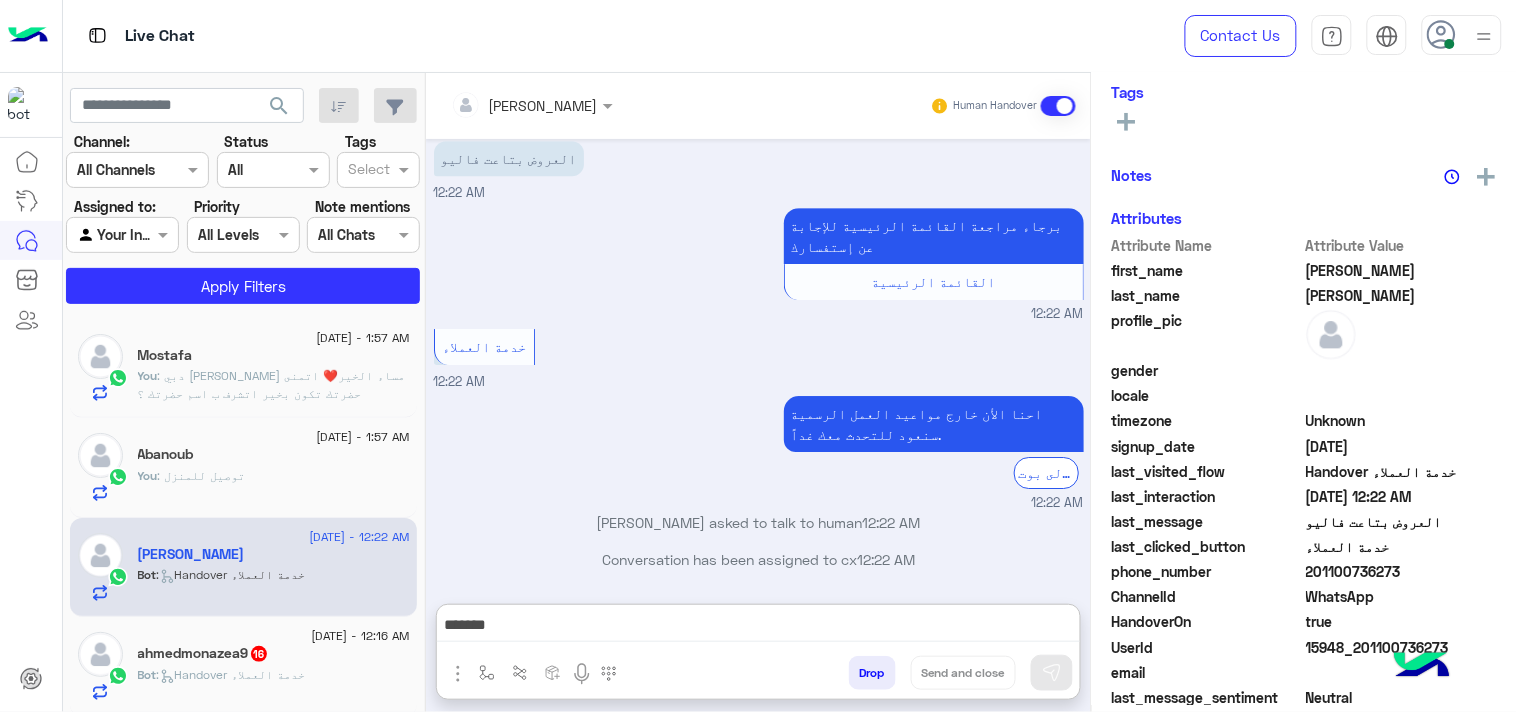 click on "**********" at bounding box center [758, 627] 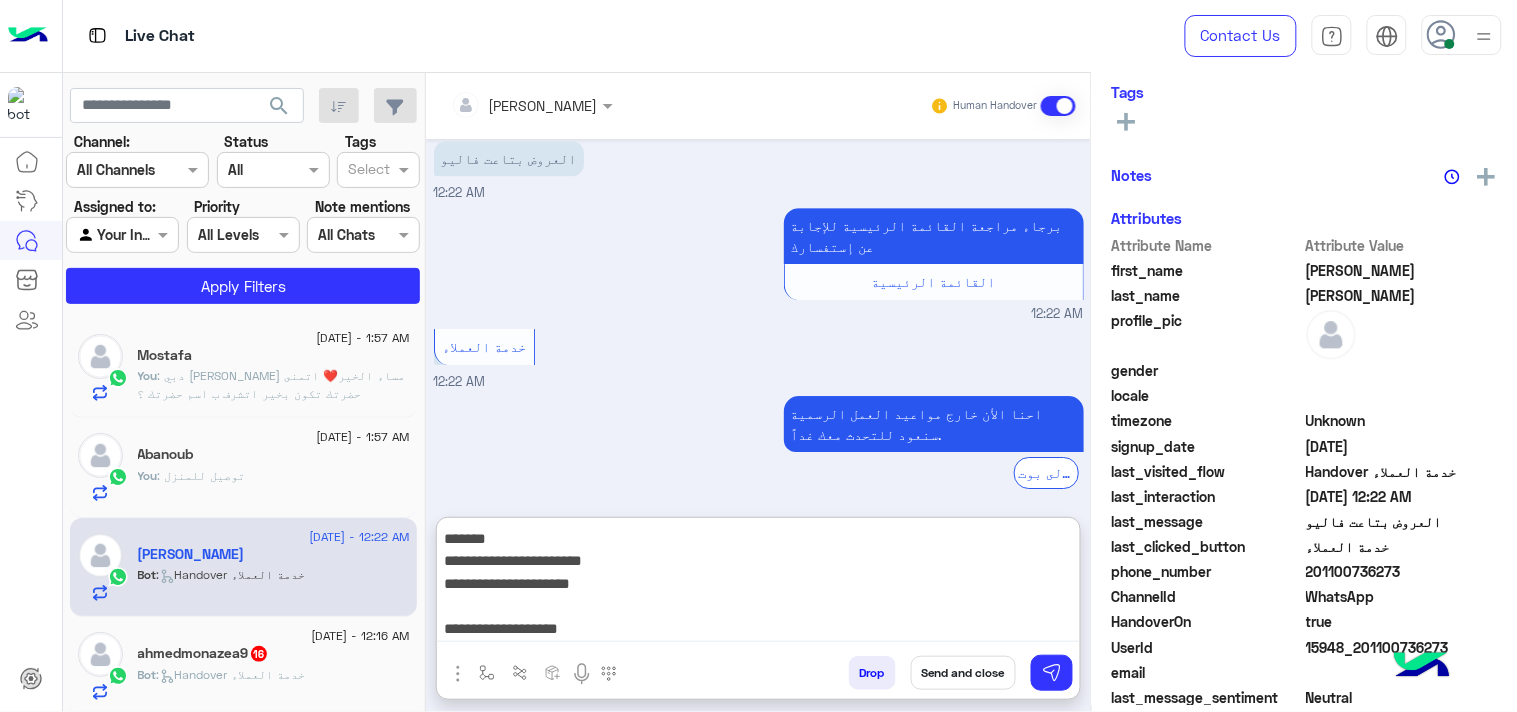 click on "**********" at bounding box center [758, 584] 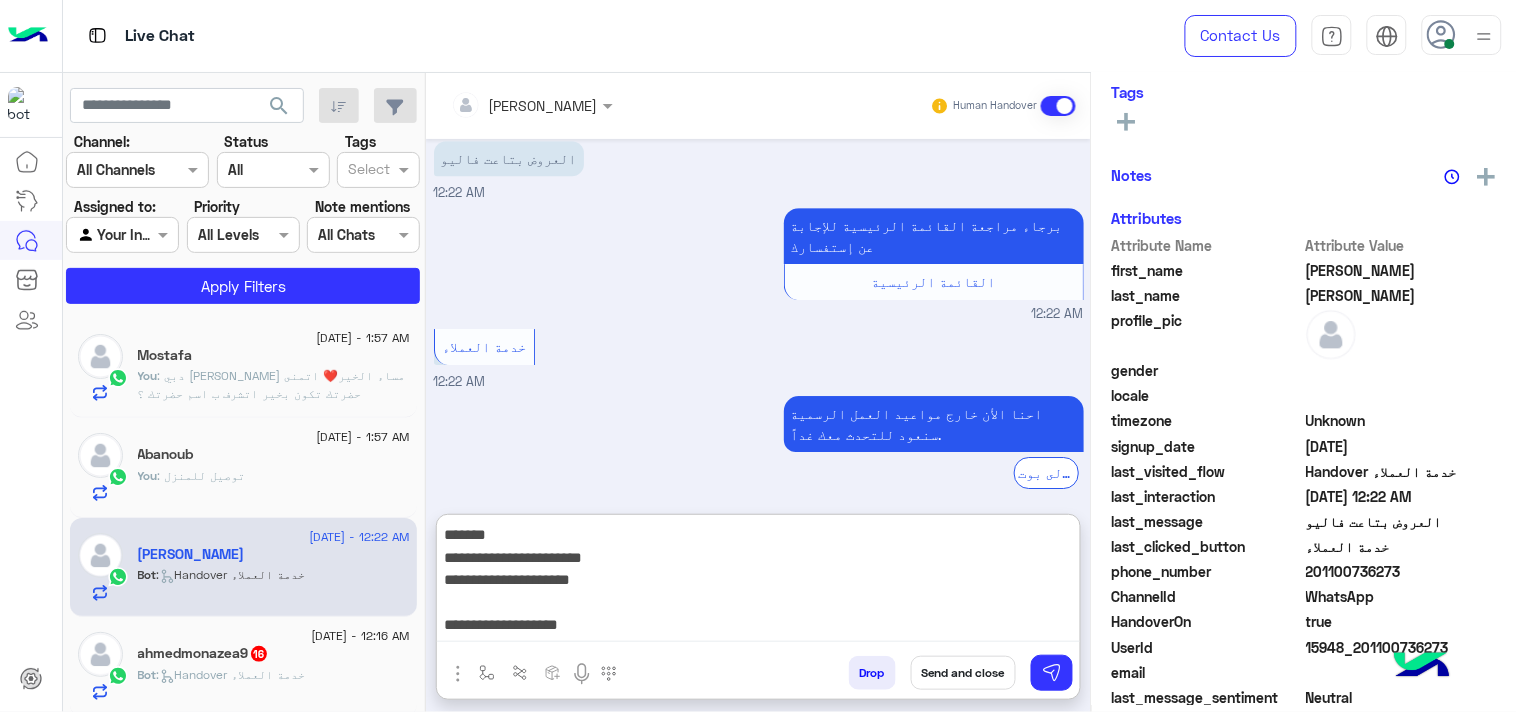 scroll, scrollTop: 42, scrollLeft: 0, axis: vertical 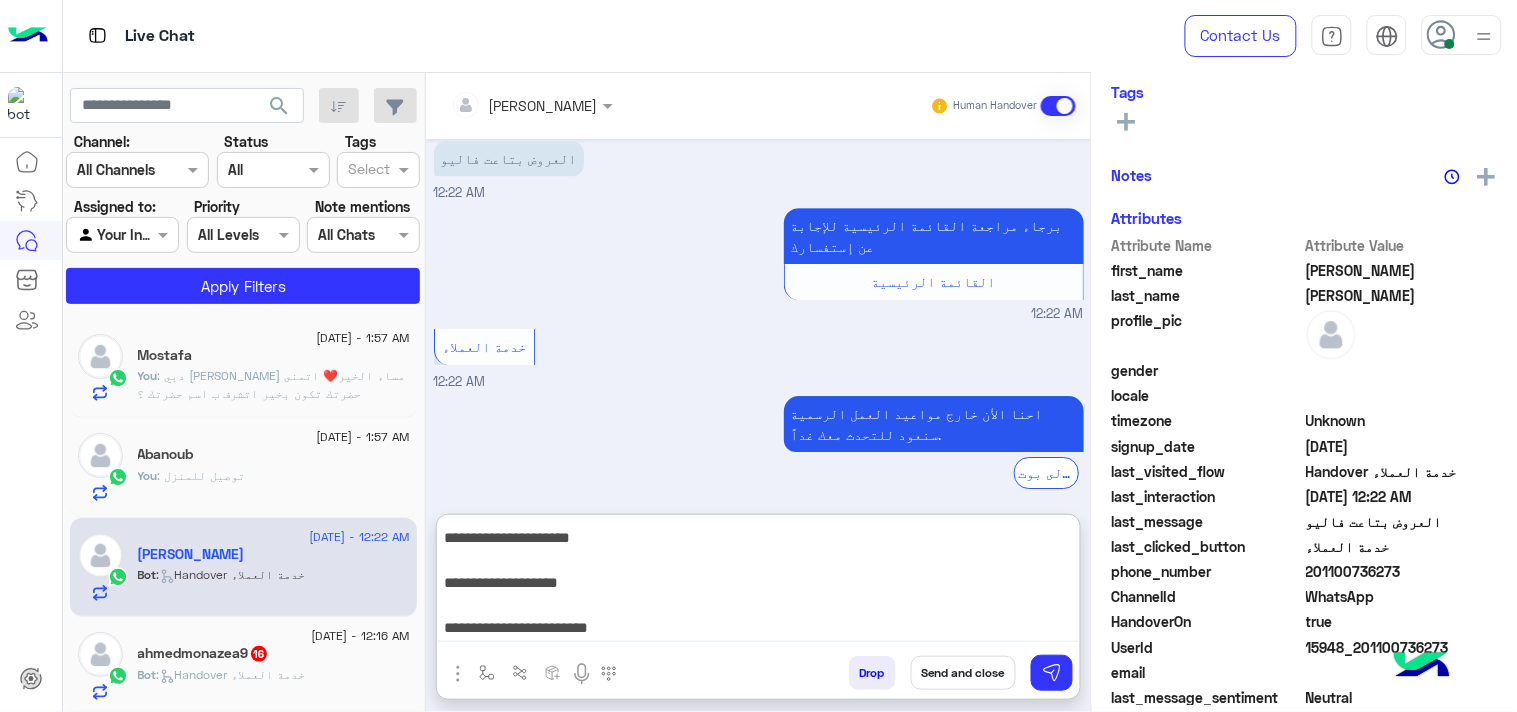 type on "**********" 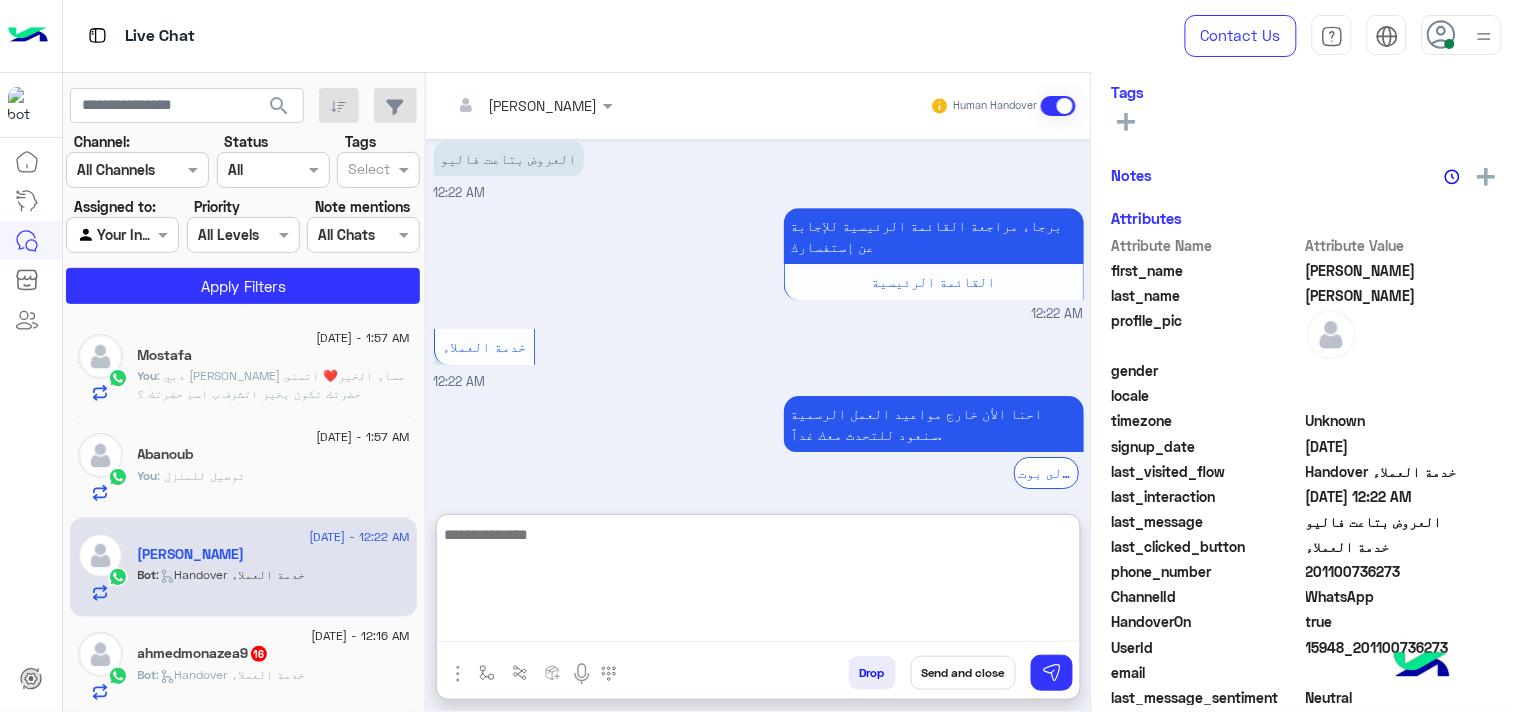 scroll, scrollTop: 0, scrollLeft: 0, axis: both 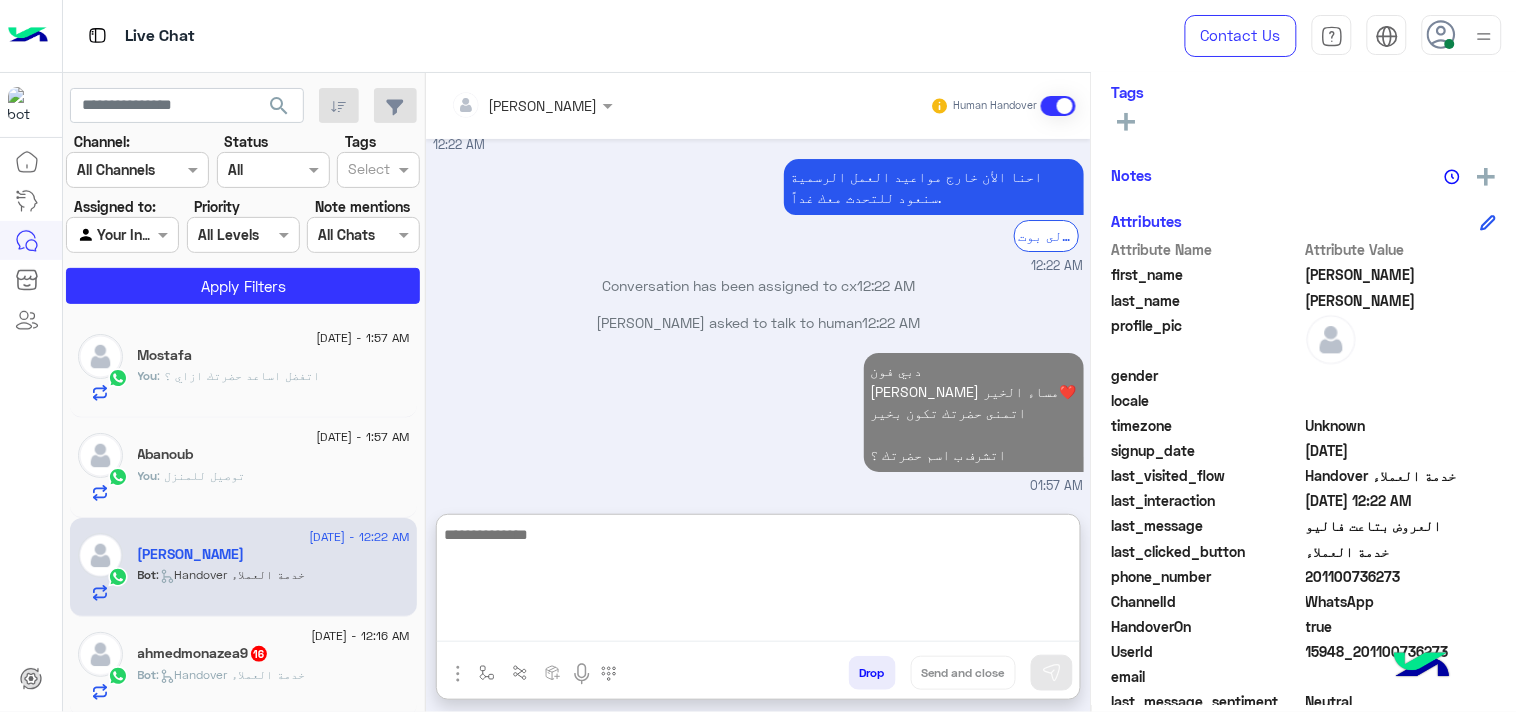 paste on "**********" 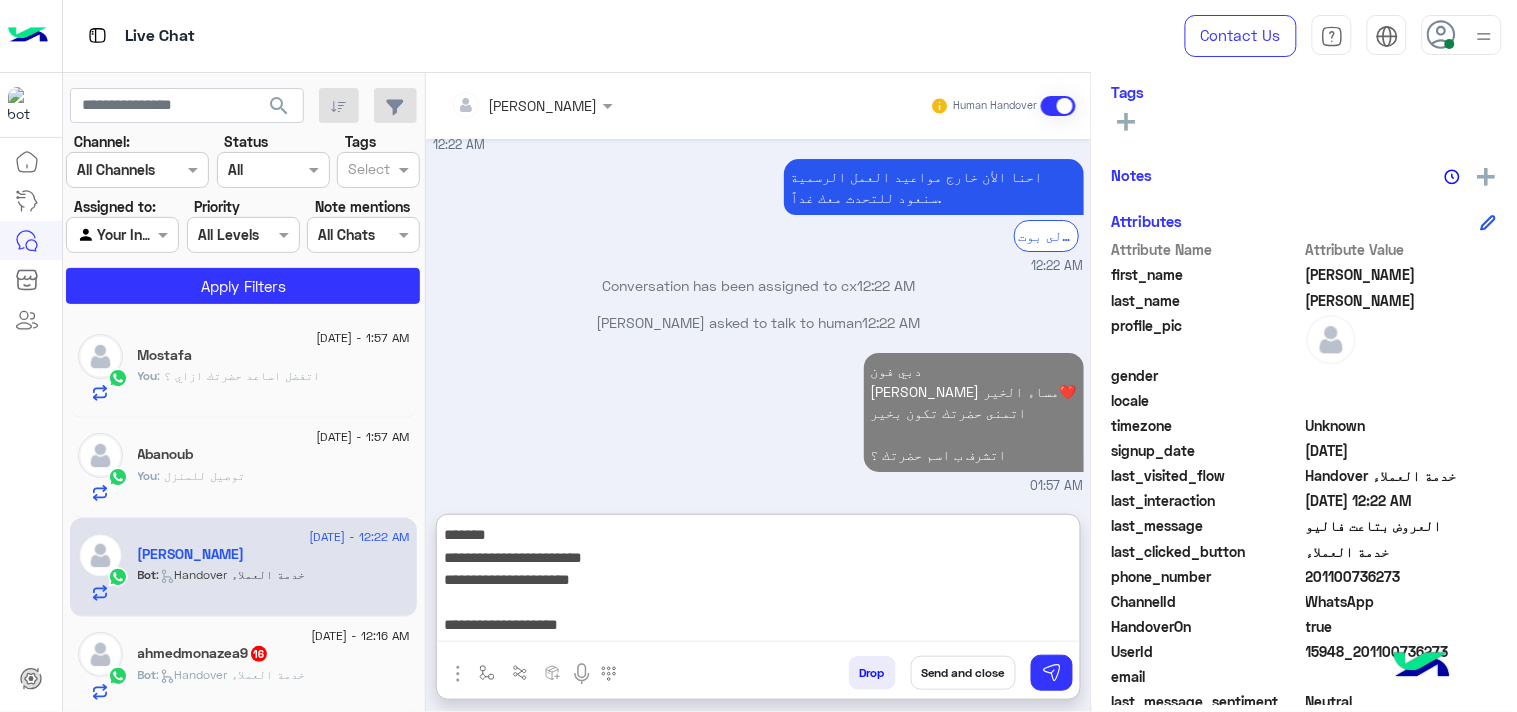 scroll, scrollTop: 38, scrollLeft: 0, axis: vertical 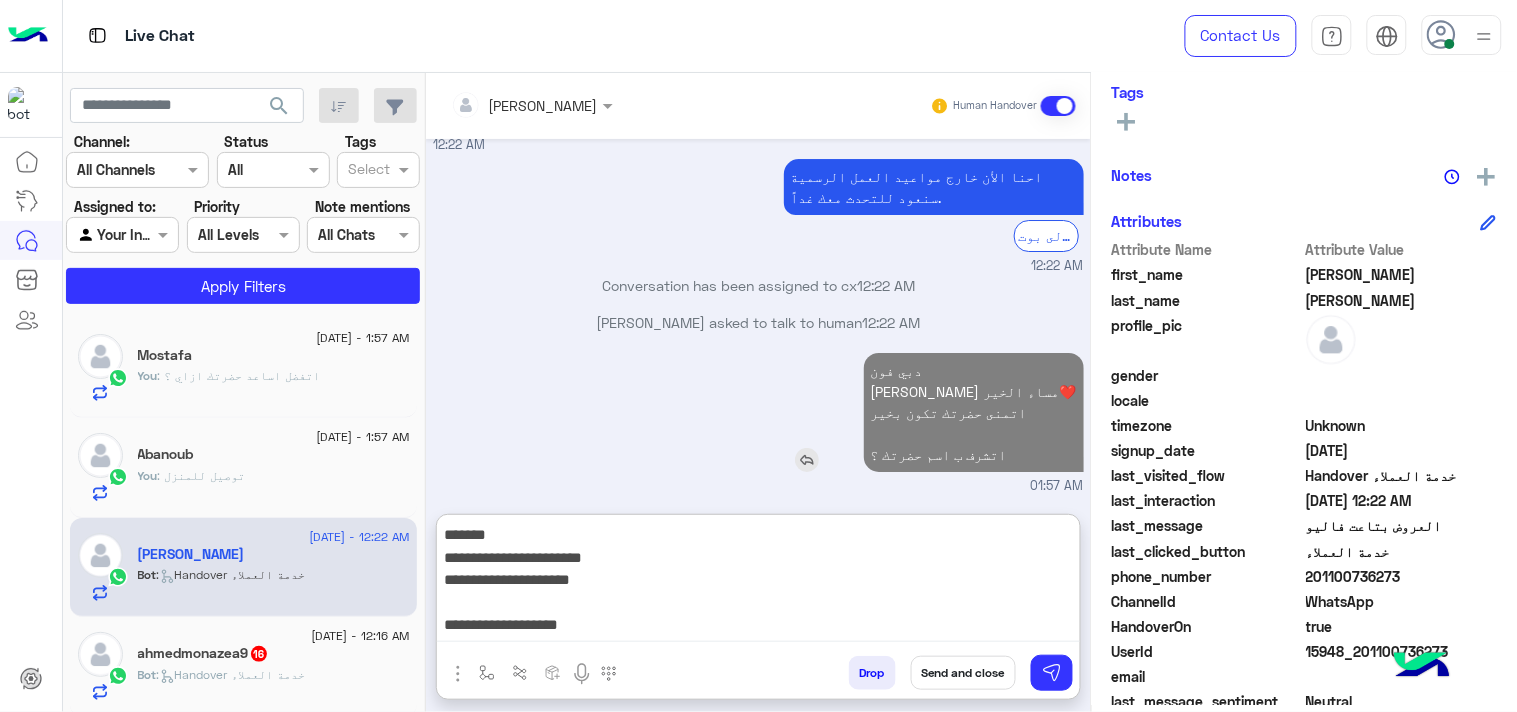 type on "**********" 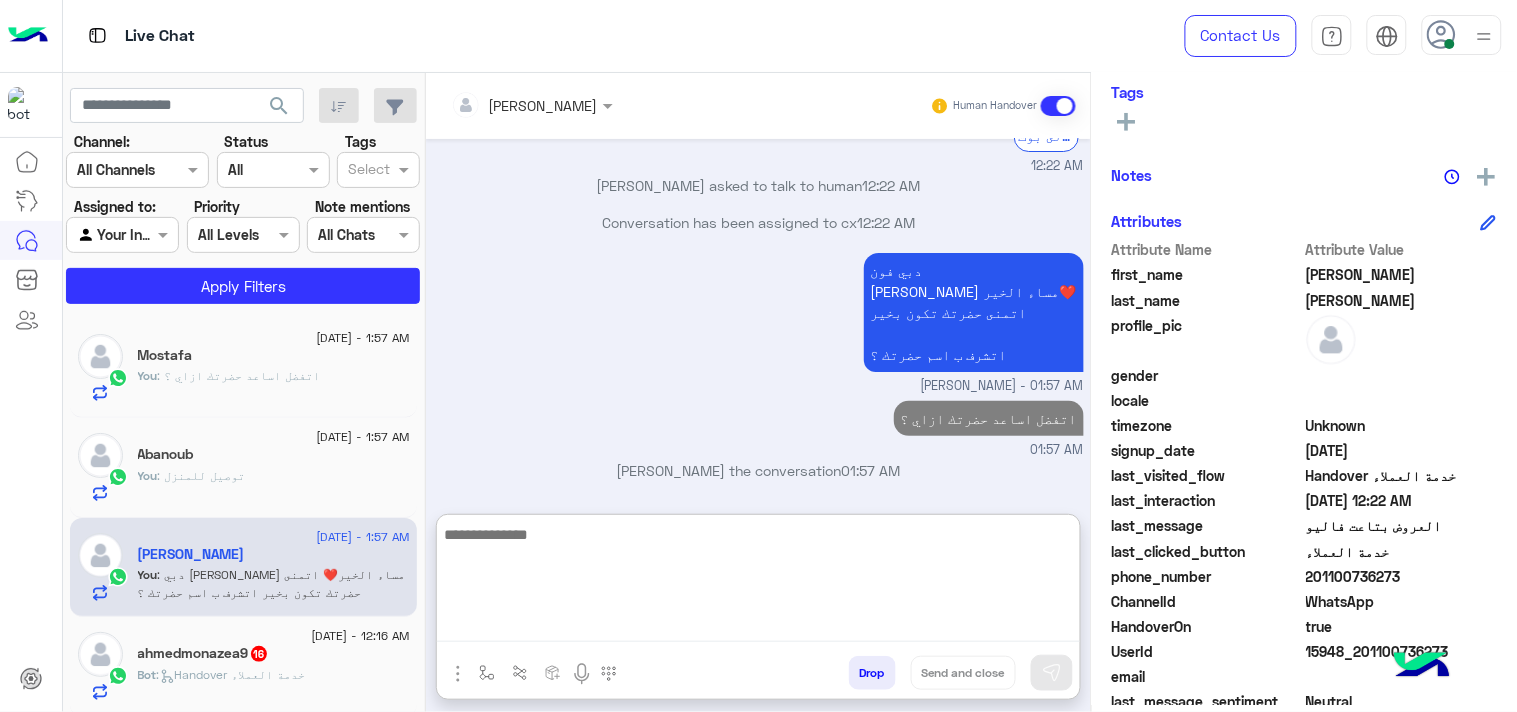 scroll, scrollTop: 1382, scrollLeft: 0, axis: vertical 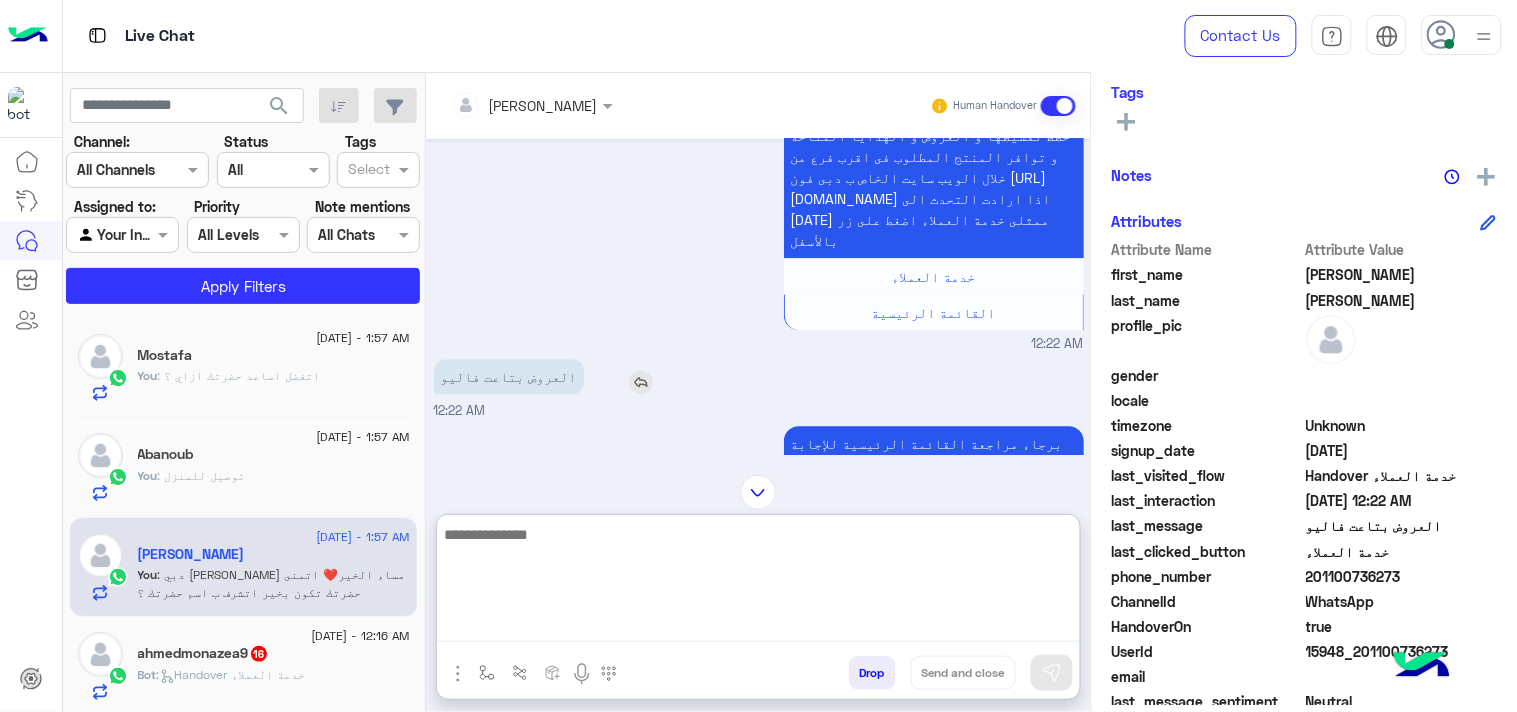 click at bounding box center (641, 382) 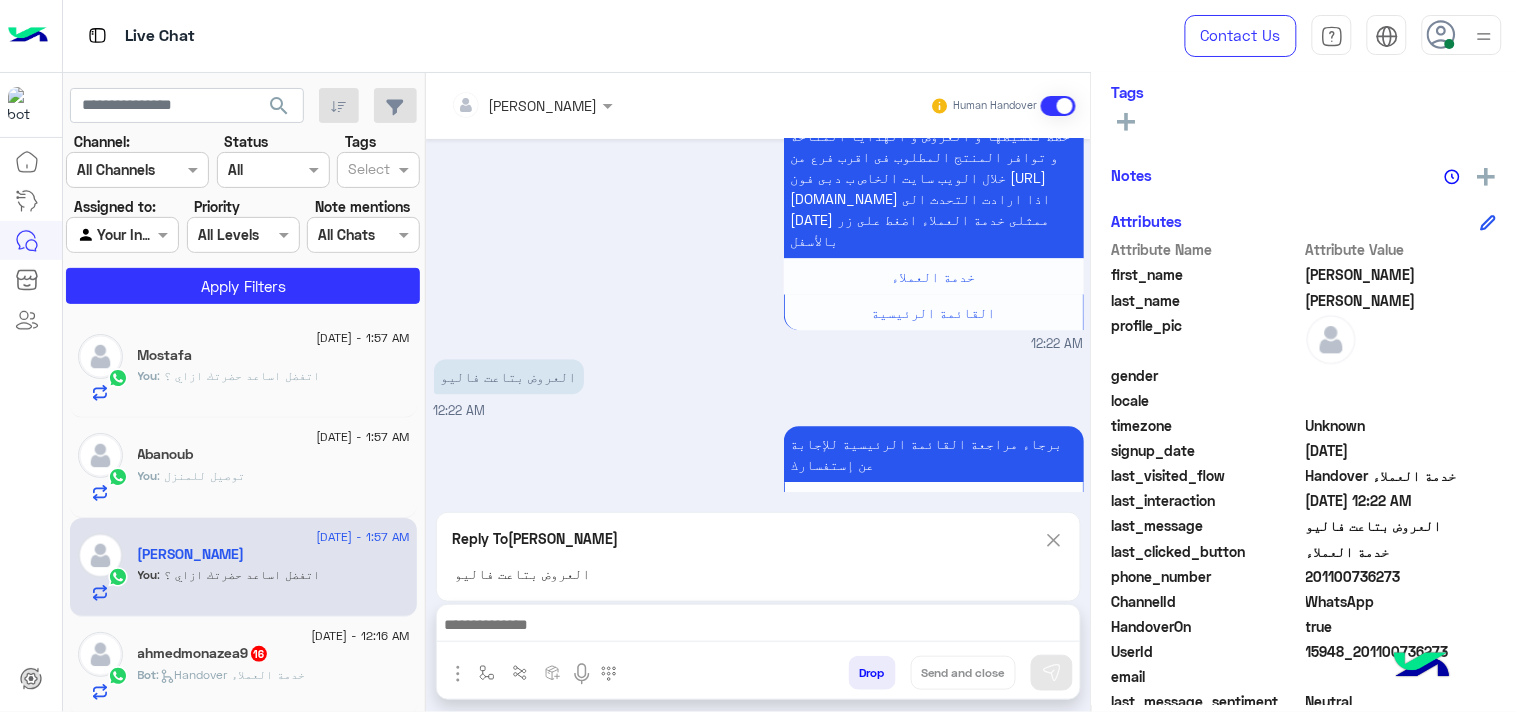 scroll, scrollTop: 1940, scrollLeft: 0, axis: vertical 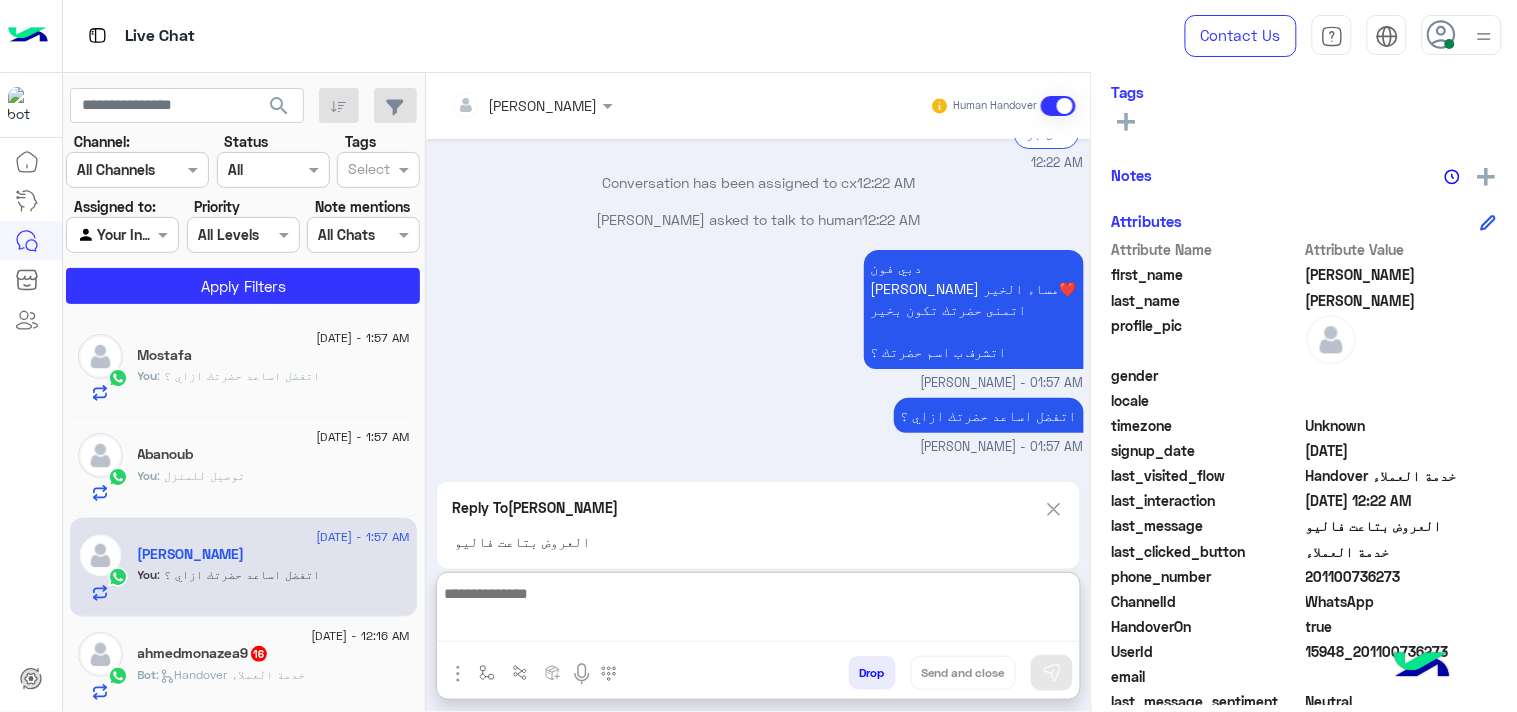 click at bounding box center [758, 611] 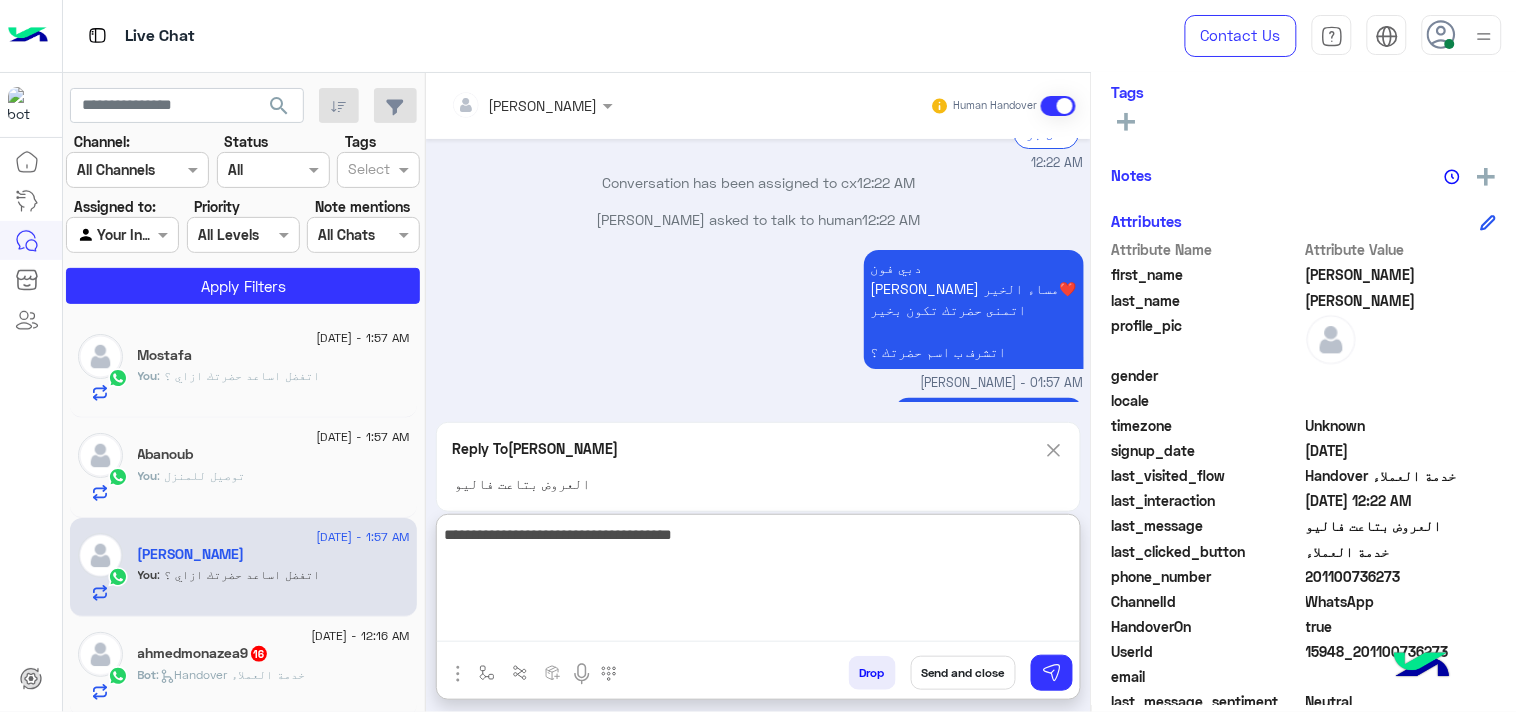 type on "**********" 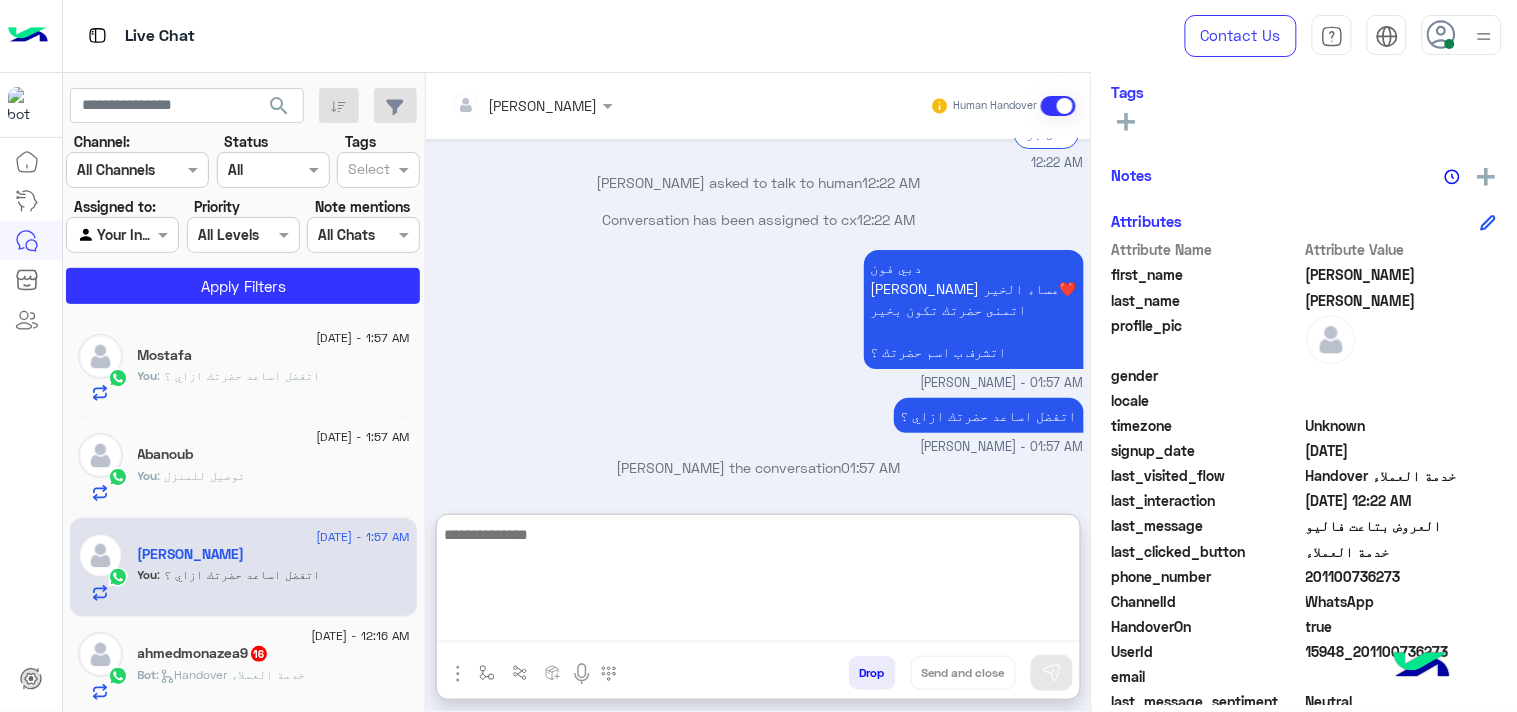 scroll, scrollTop: 2036, scrollLeft: 0, axis: vertical 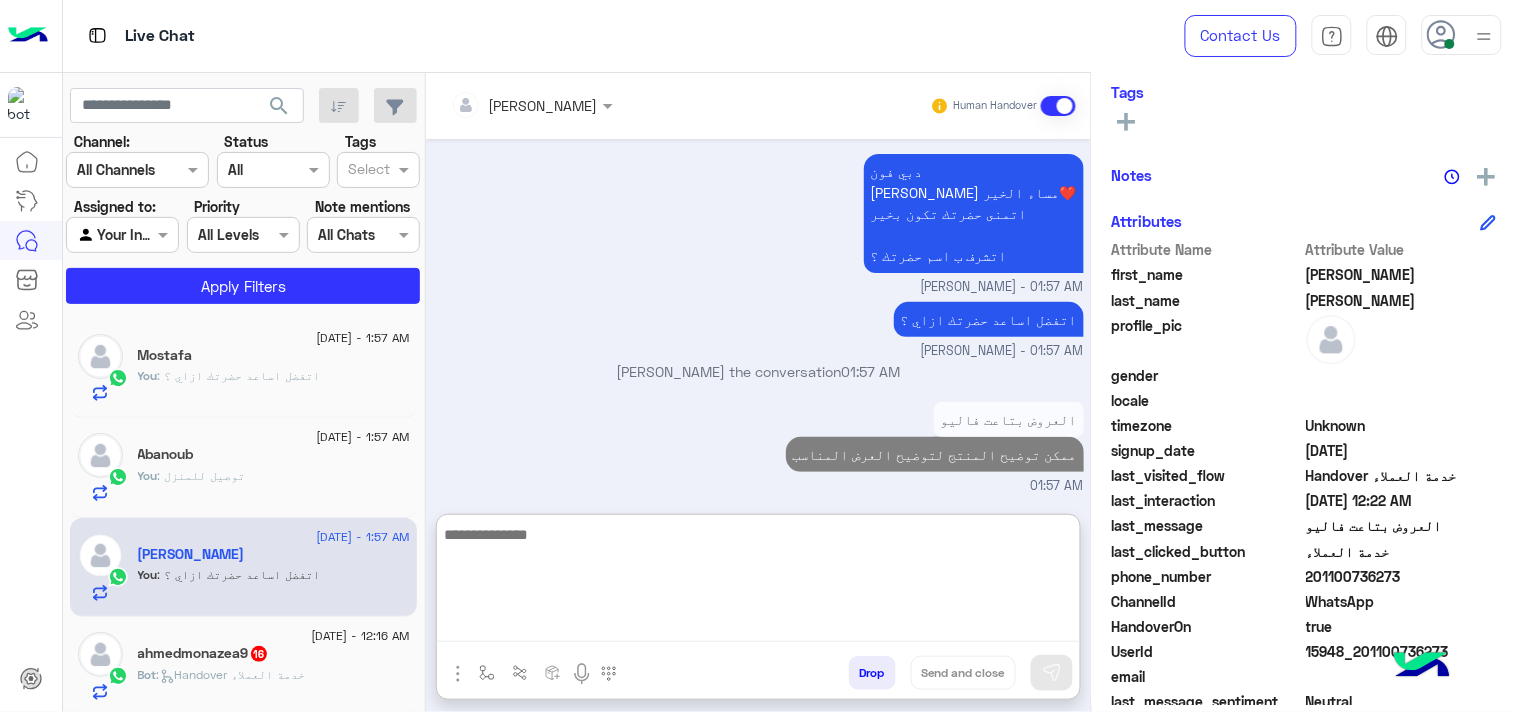 click on "Bot :   Handover خدمة العملاء" 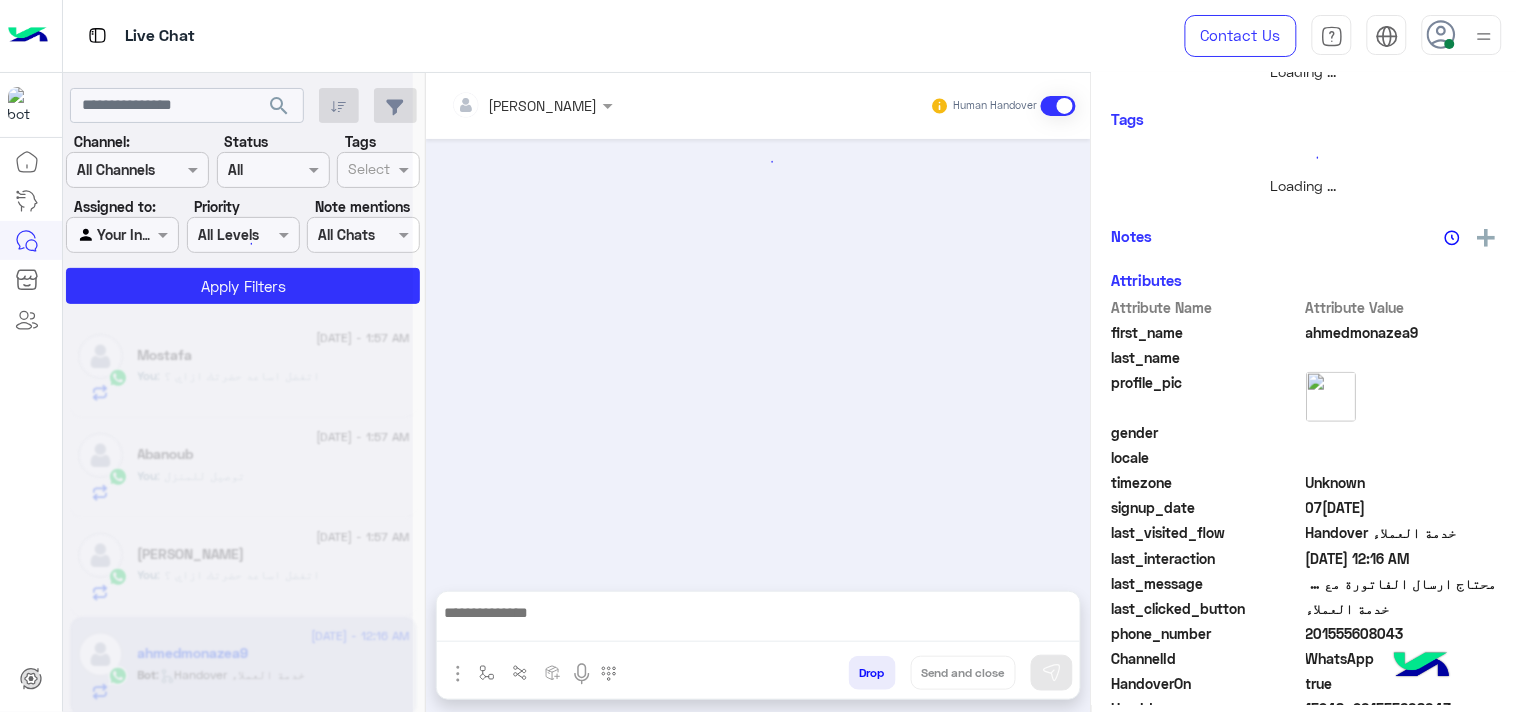 scroll, scrollTop: 0, scrollLeft: 0, axis: both 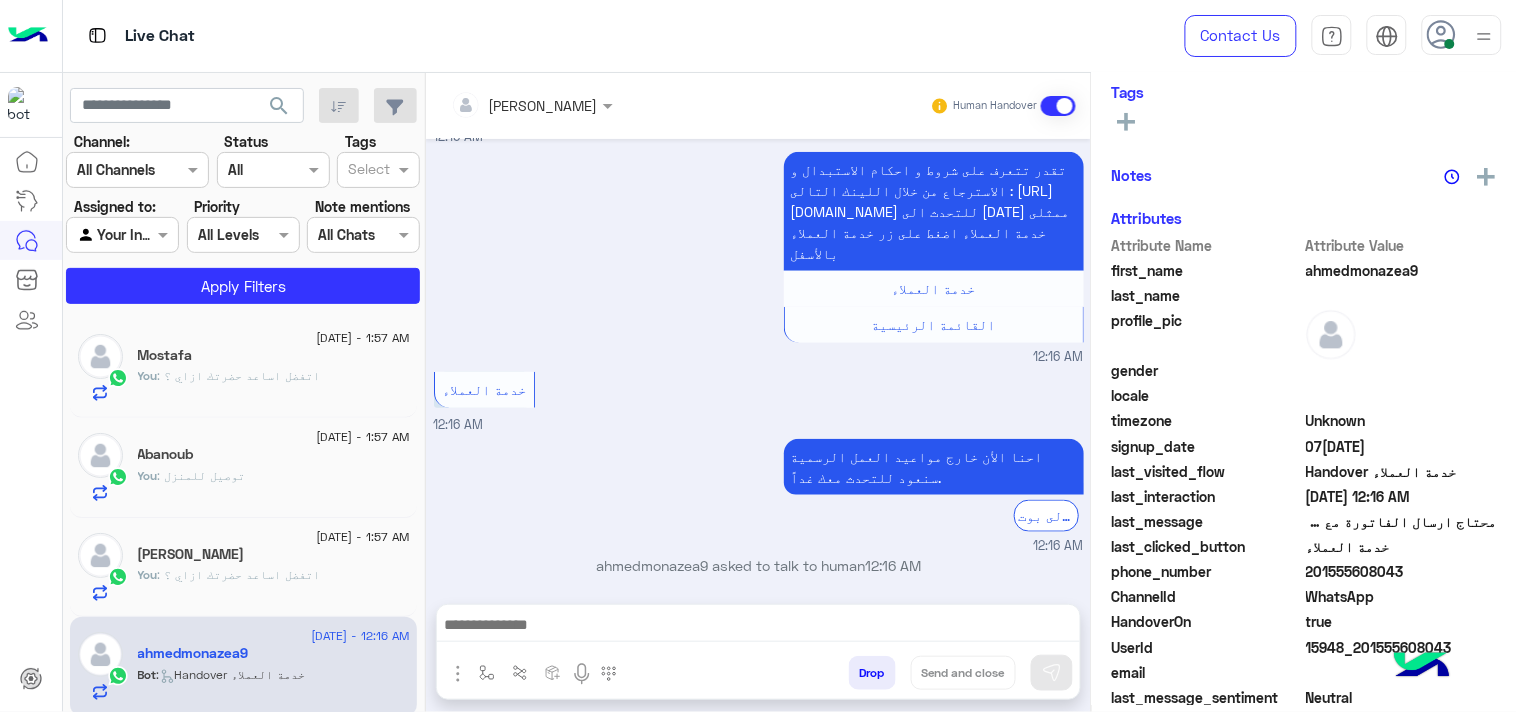 click at bounding box center (758, 627) 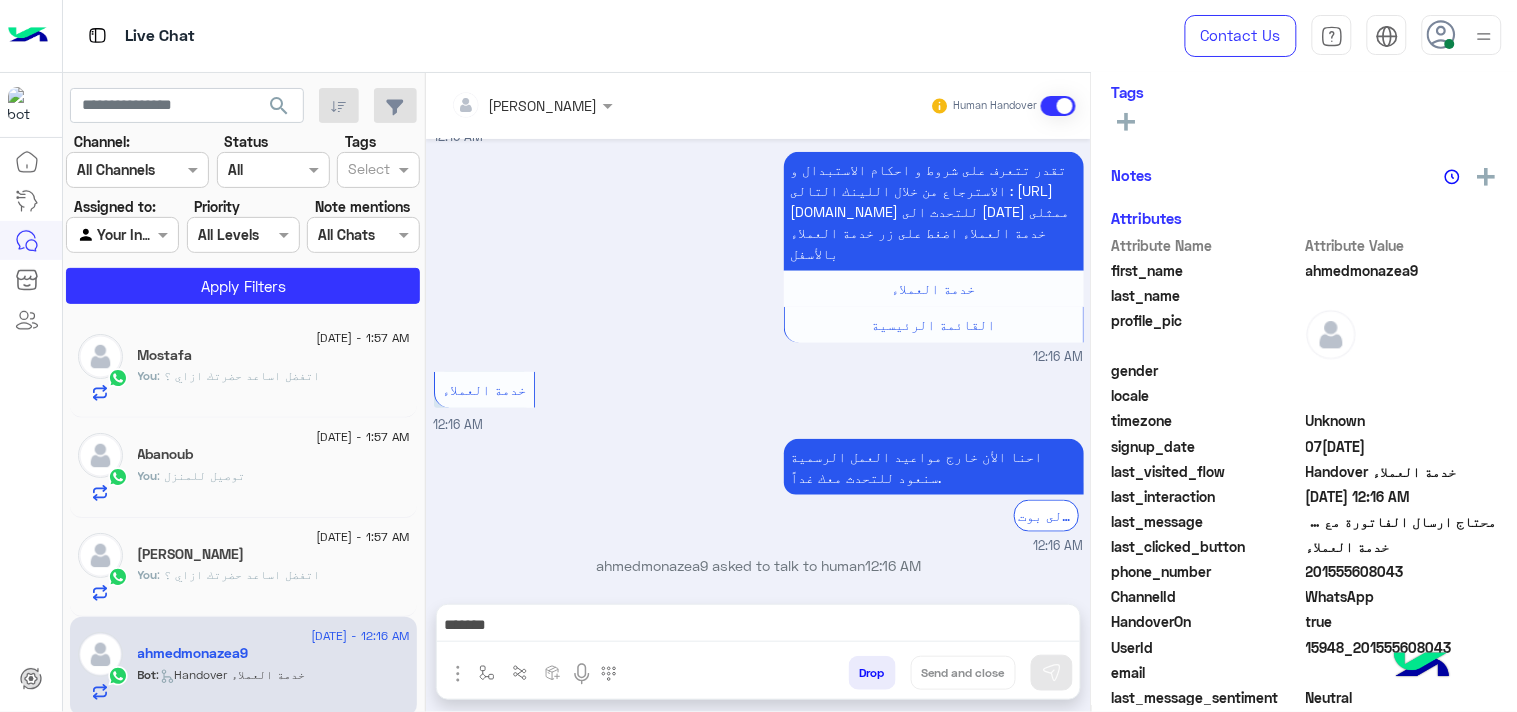 click on "**********" at bounding box center (758, 627) 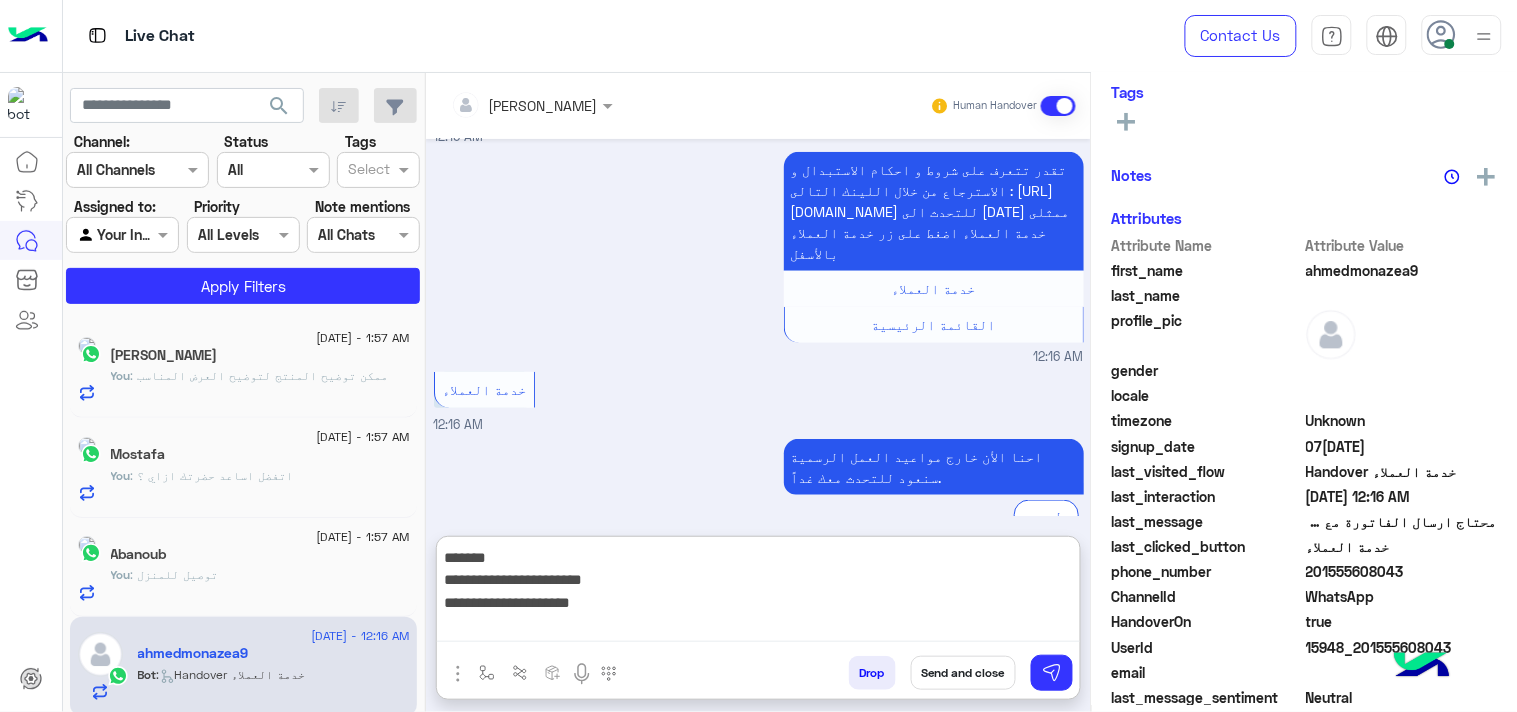 click on "**********" at bounding box center [758, 593] 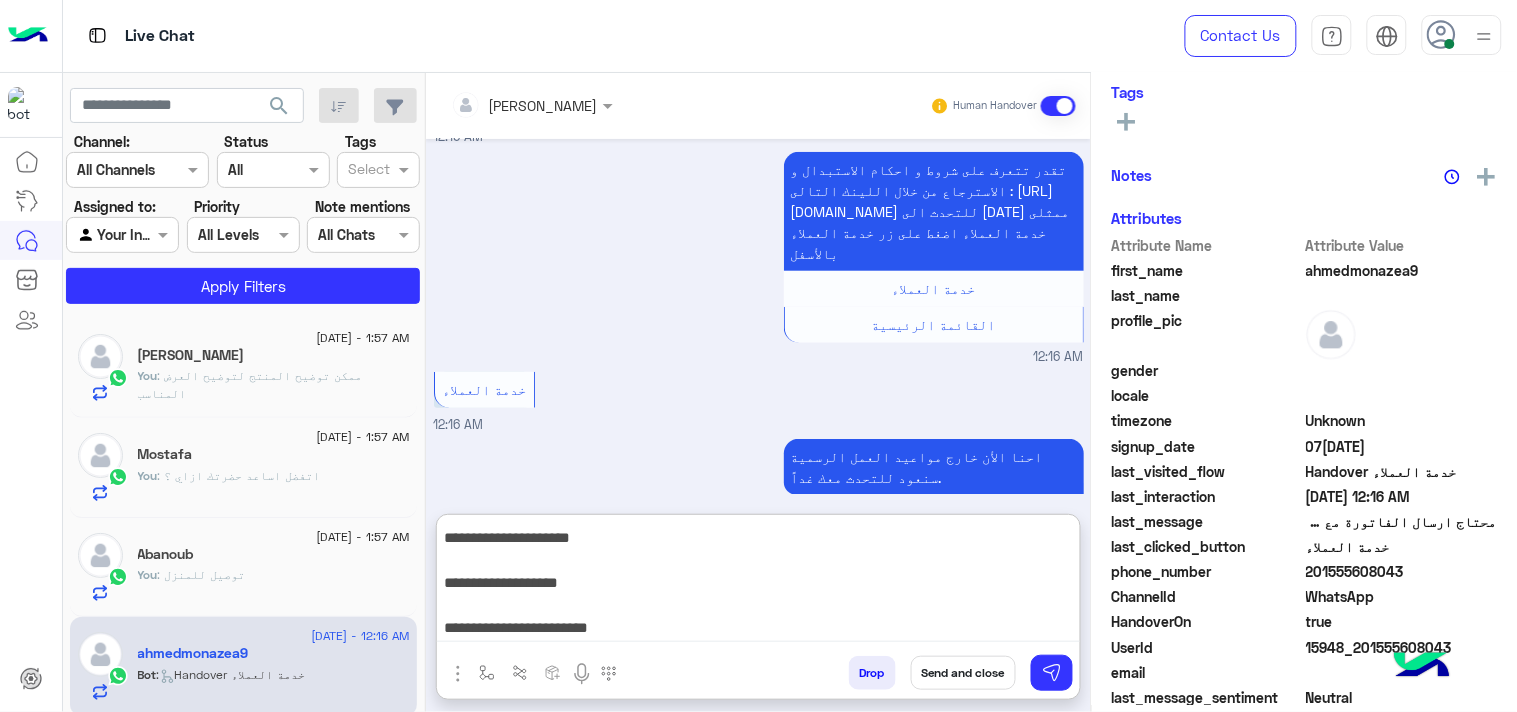 type on "**********" 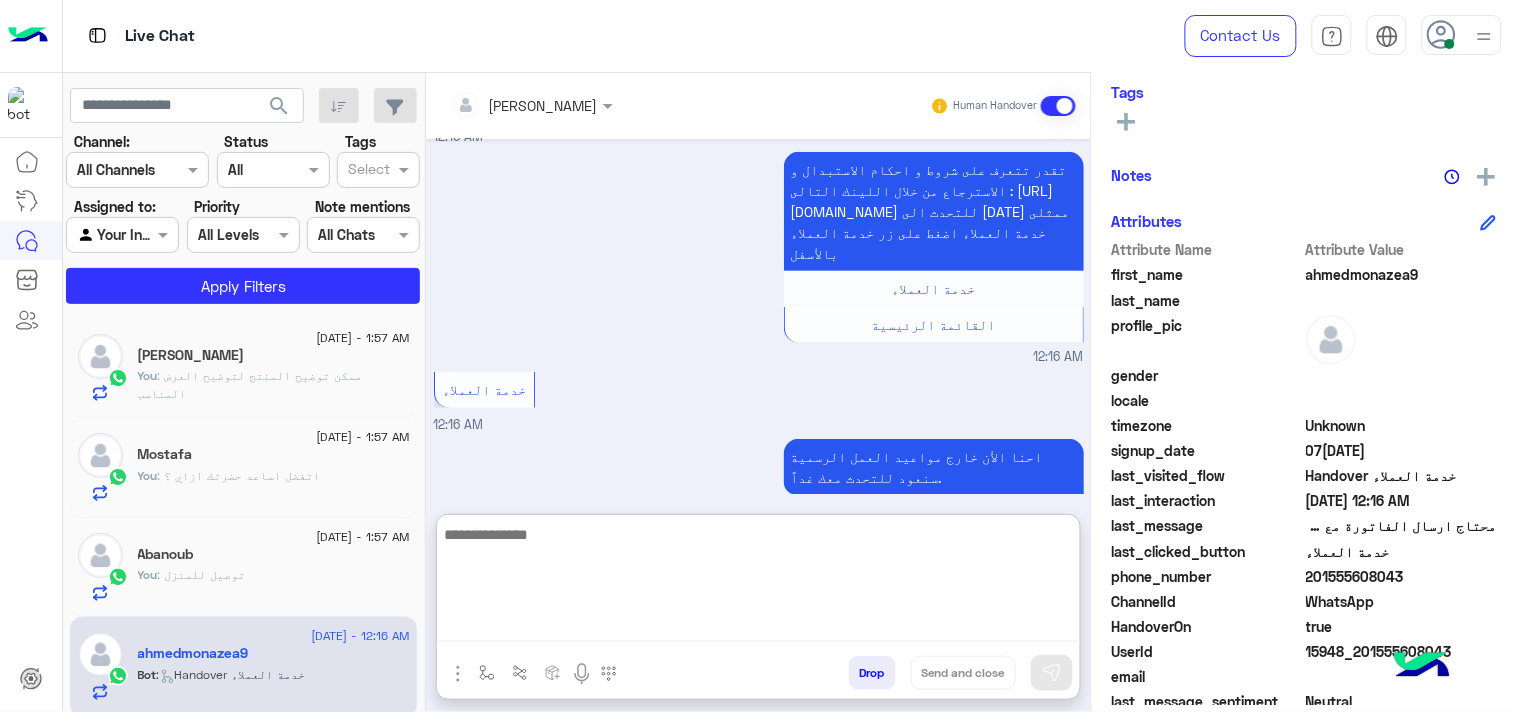 scroll, scrollTop: 0, scrollLeft: 0, axis: both 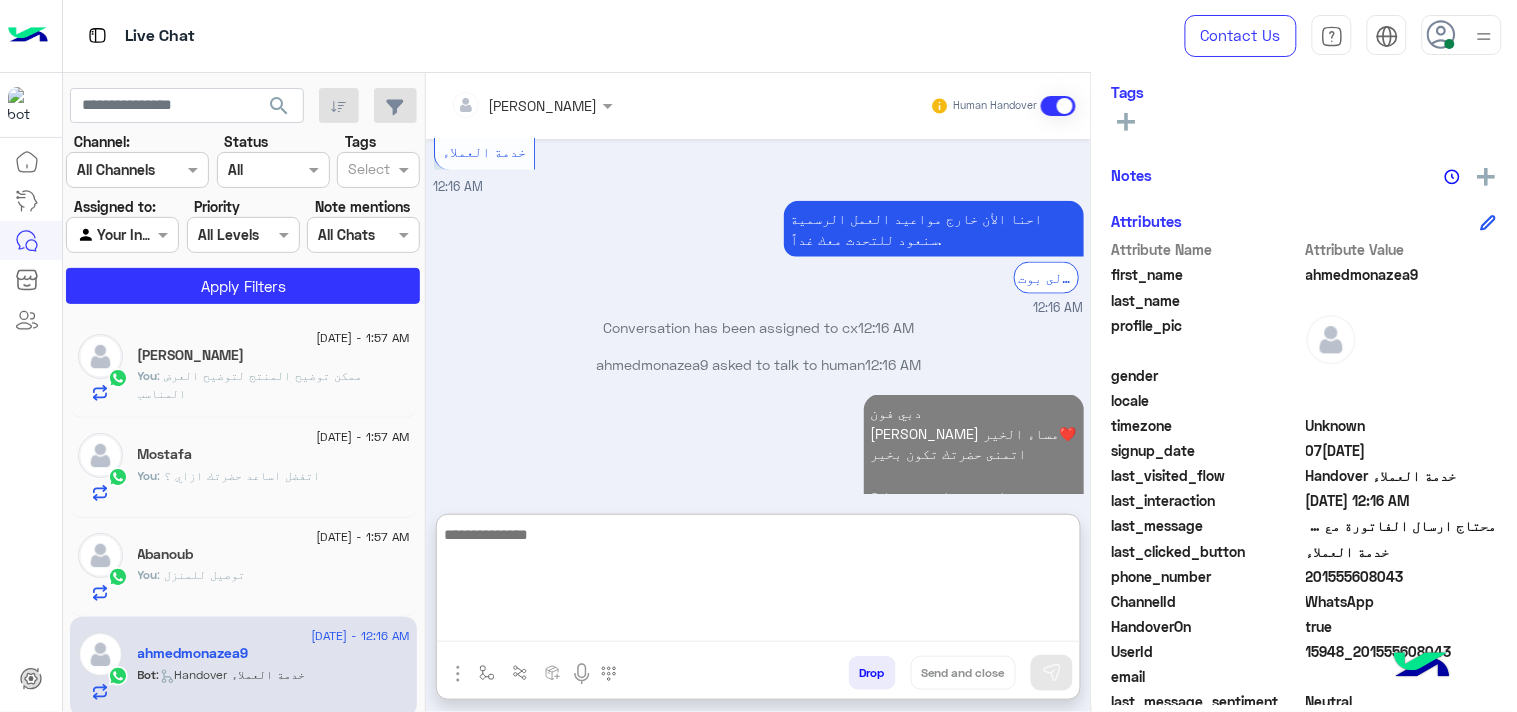 paste on "**********" 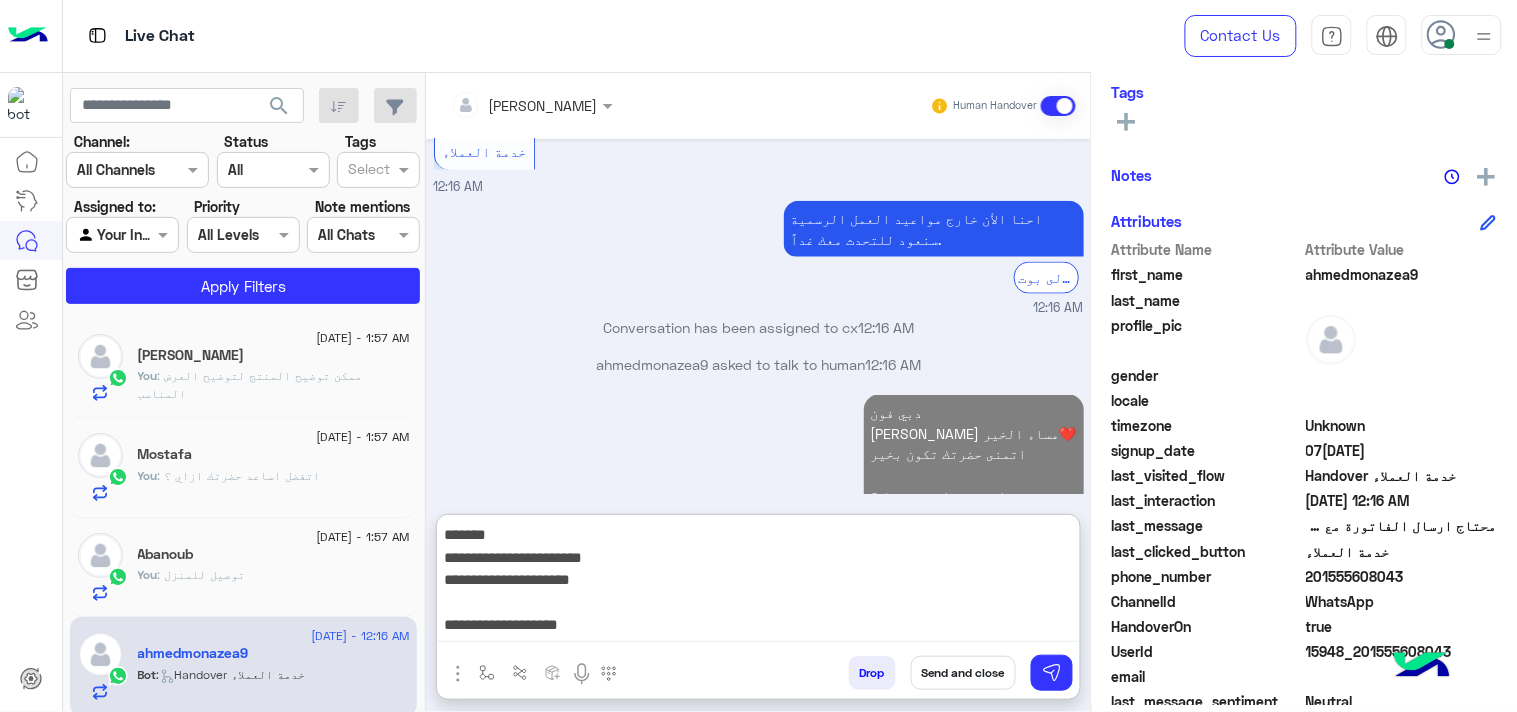 drag, startPoint x: 988, startPoint y: 590, endPoint x: 1090, endPoint y: 463, distance: 162.88953 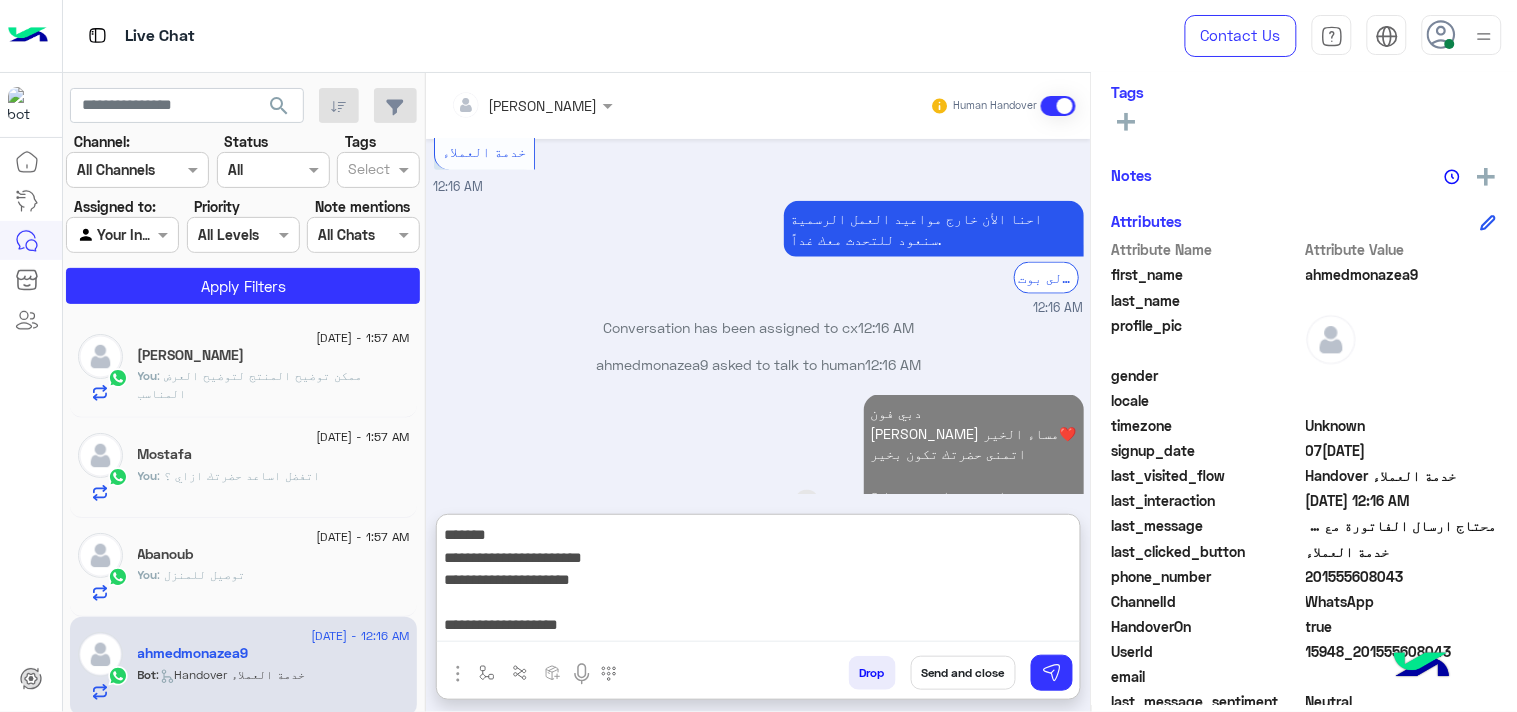 type on "**********" 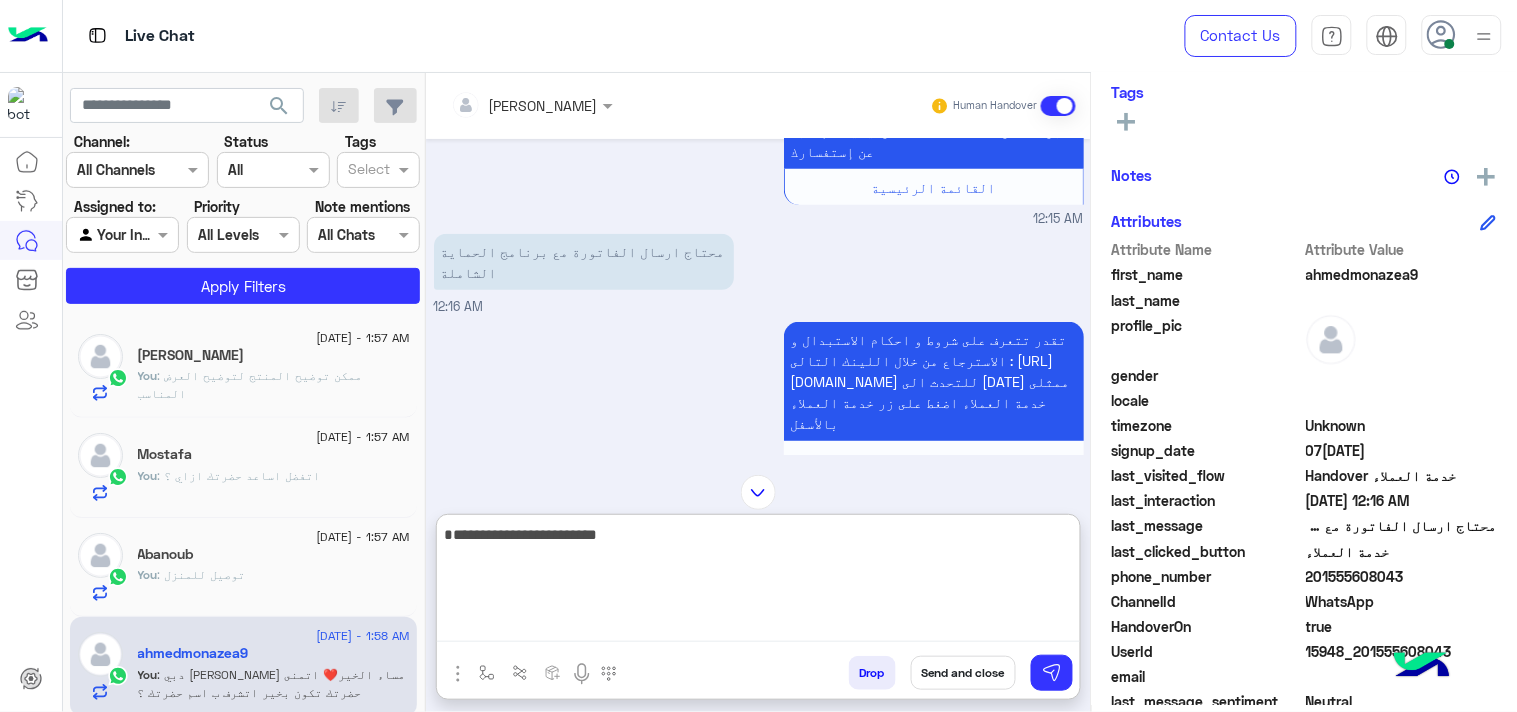 click on "**********" at bounding box center [758, 582] 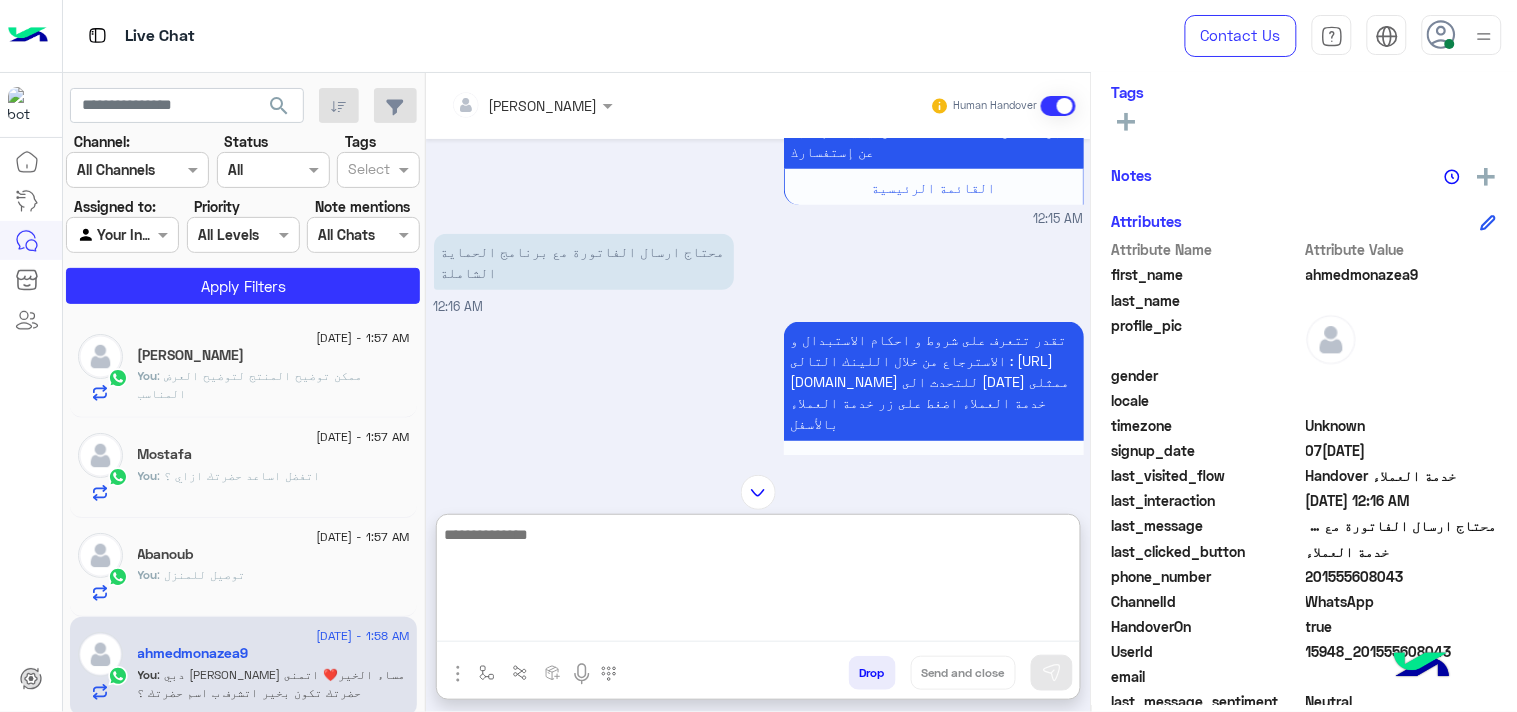 click on "201555608043" 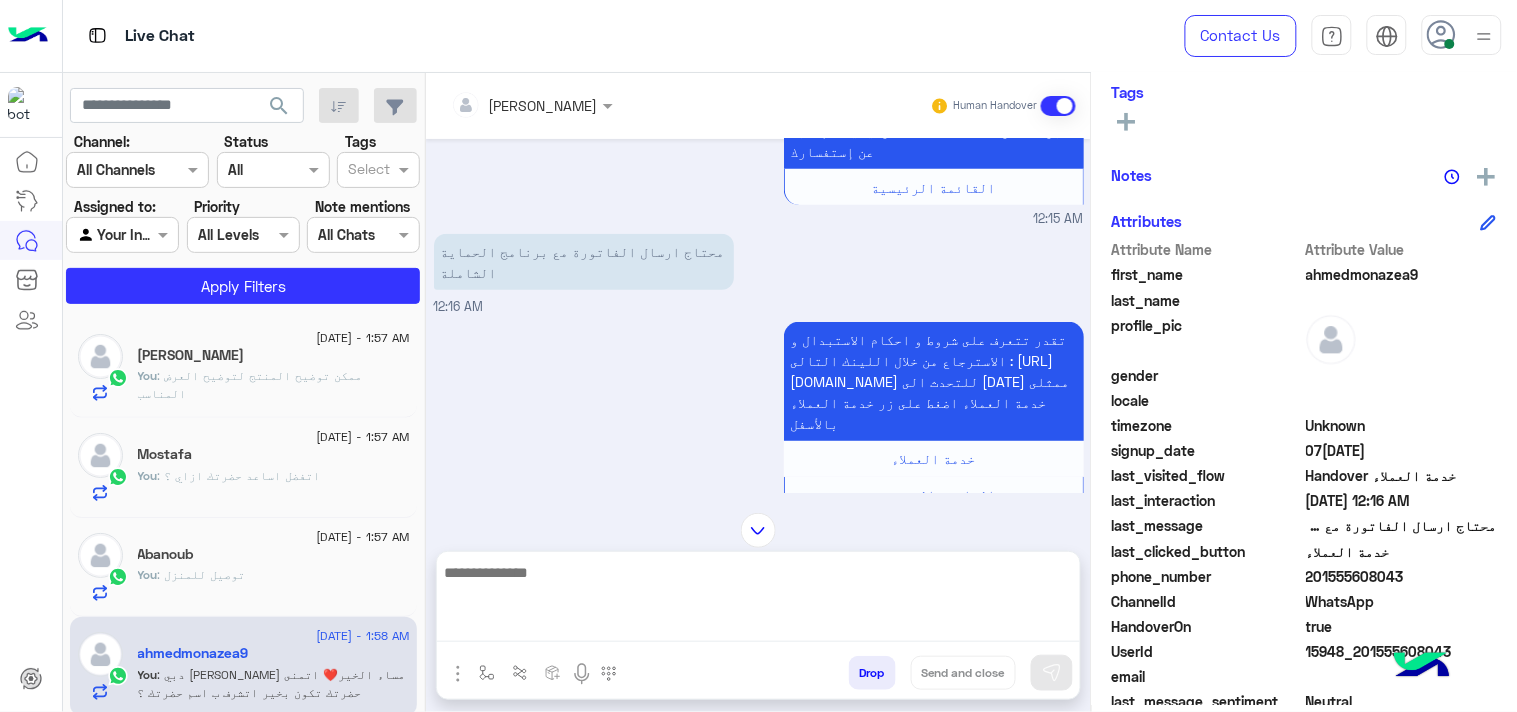 click on "201555608043" 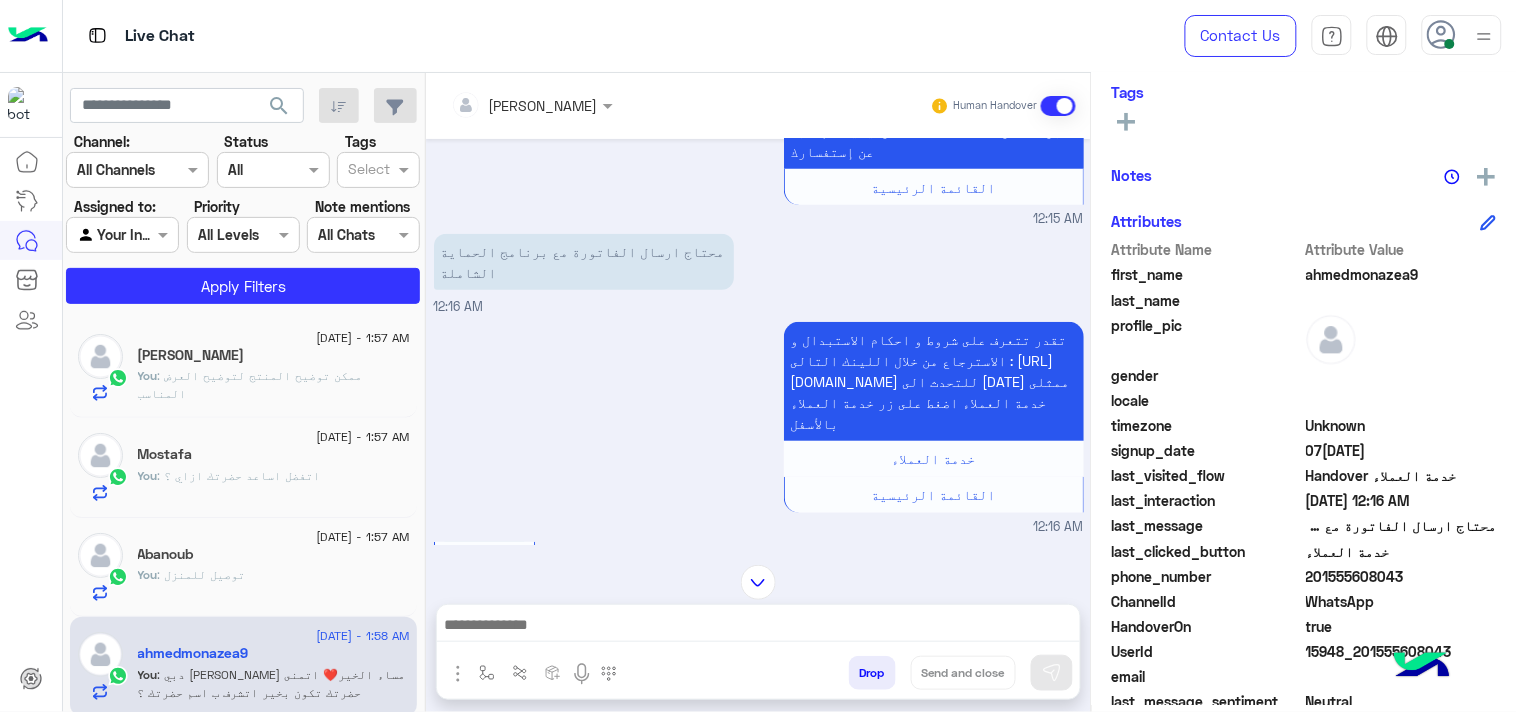 copy on "201555608043" 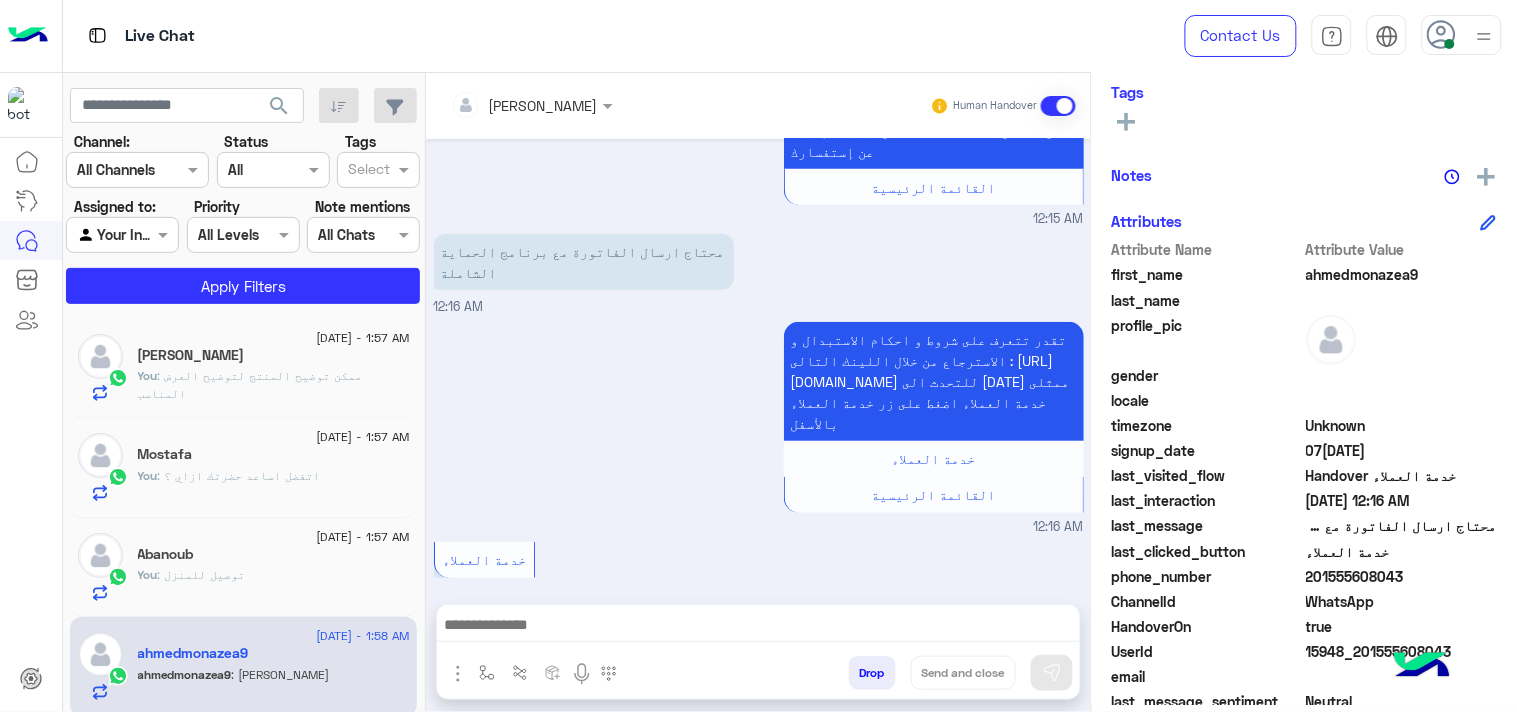 scroll, scrollTop: 2632, scrollLeft: 0, axis: vertical 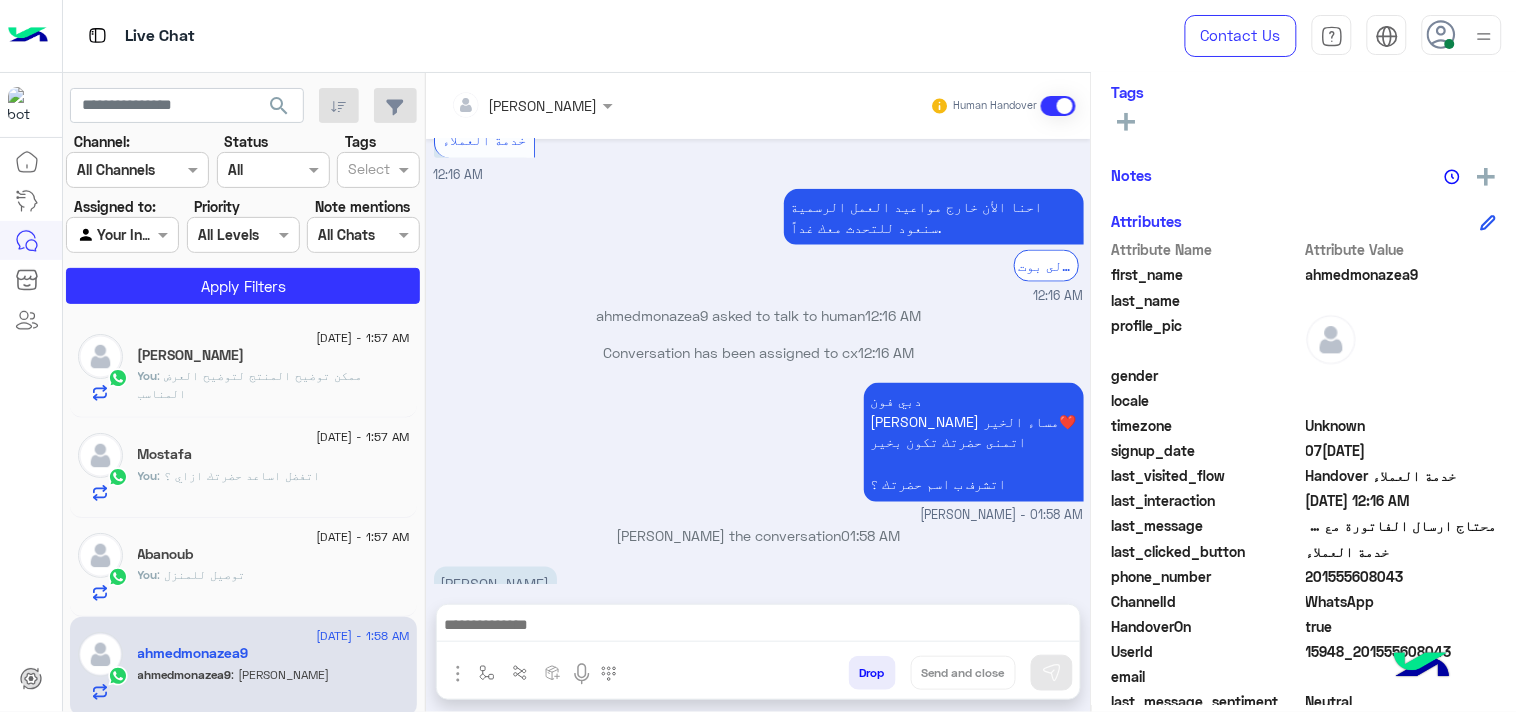 click at bounding box center [458, 674] 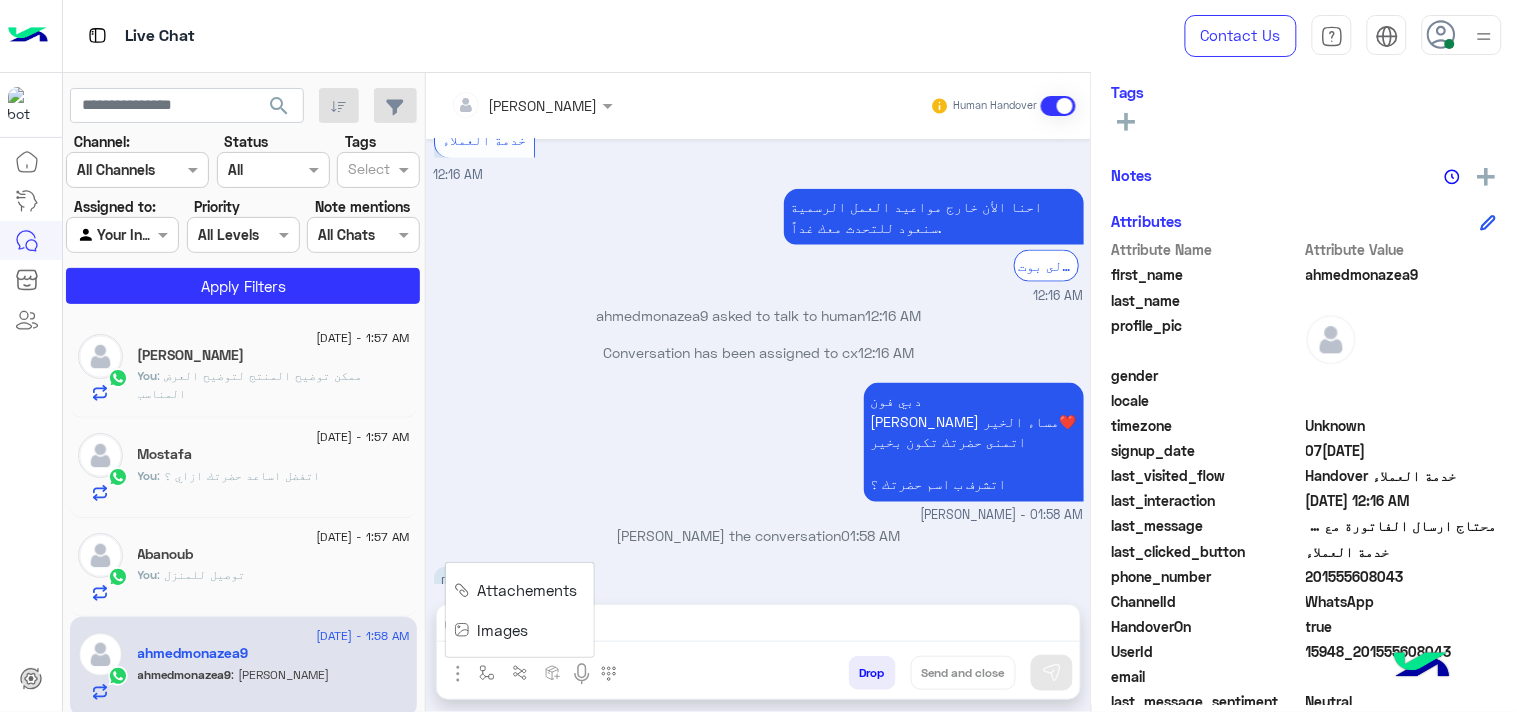click on "Attachements" at bounding box center [528, 590] 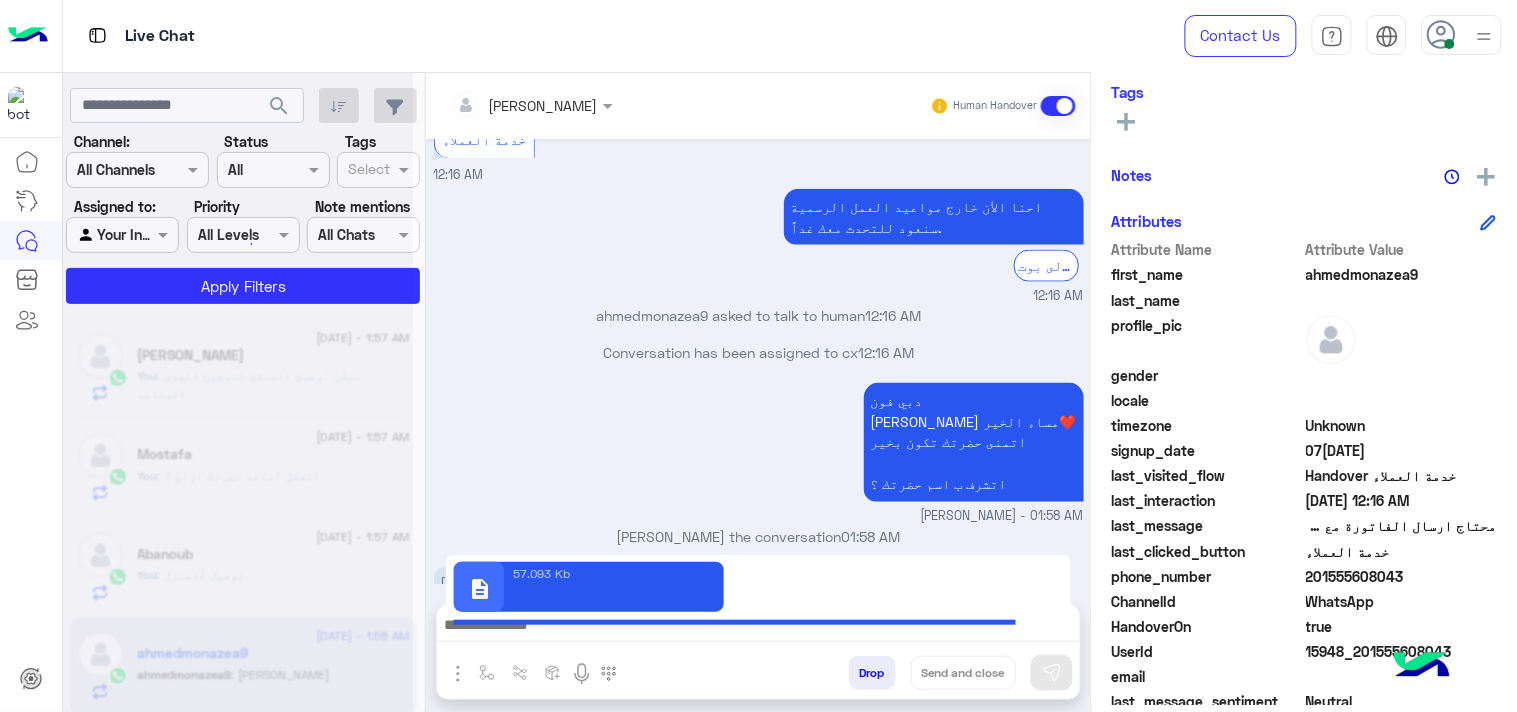 type on "**********" 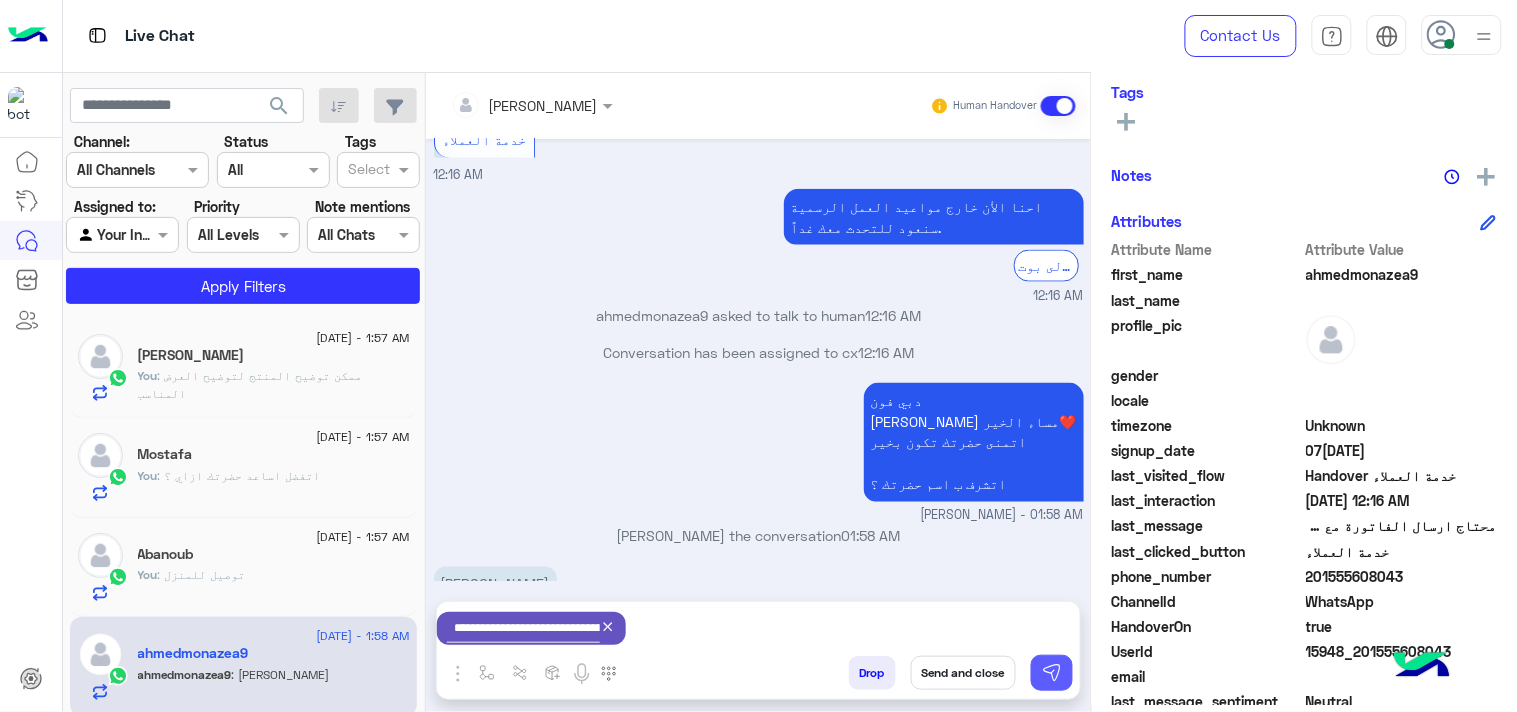 click at bounding box center [1052, 673] 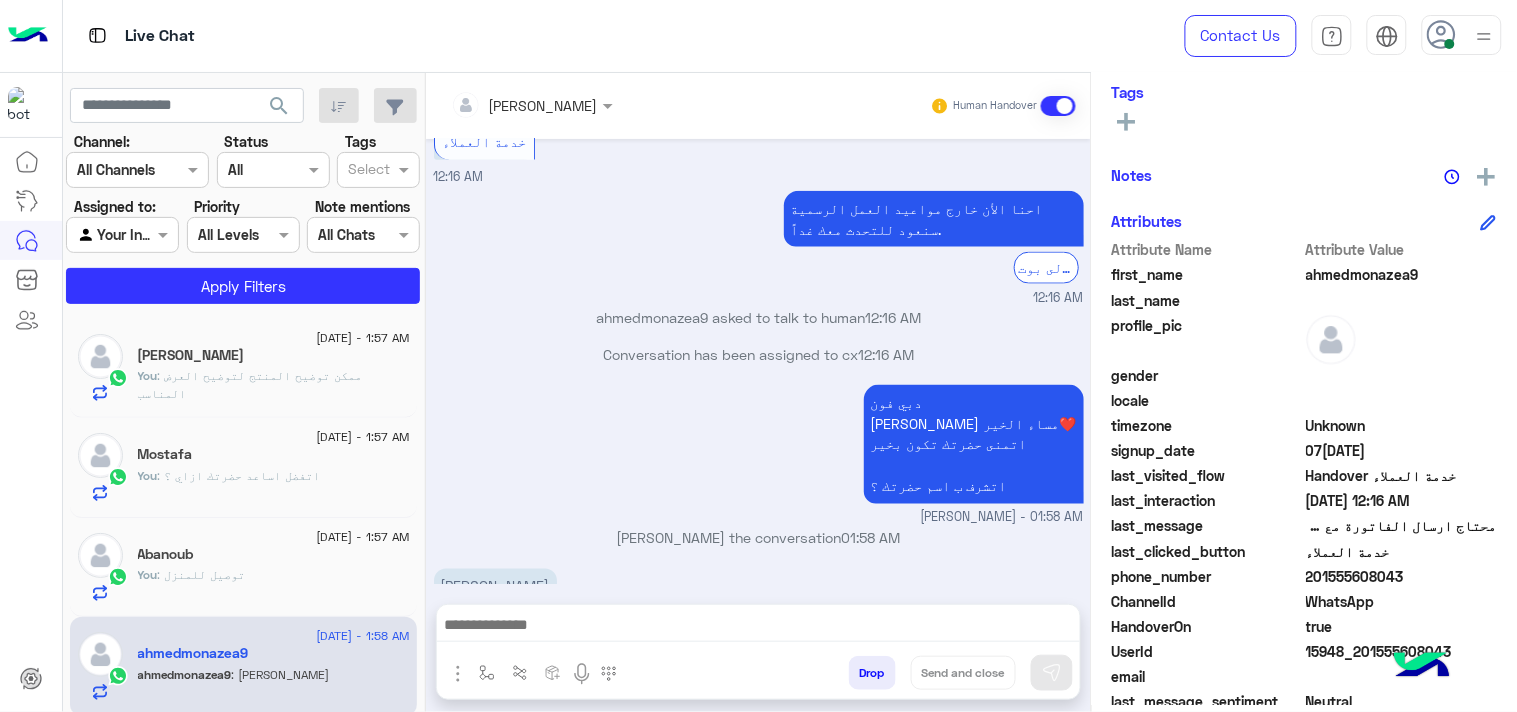 scroll, scrollTop: 2632, scrollLeft: 0, axis: vertical 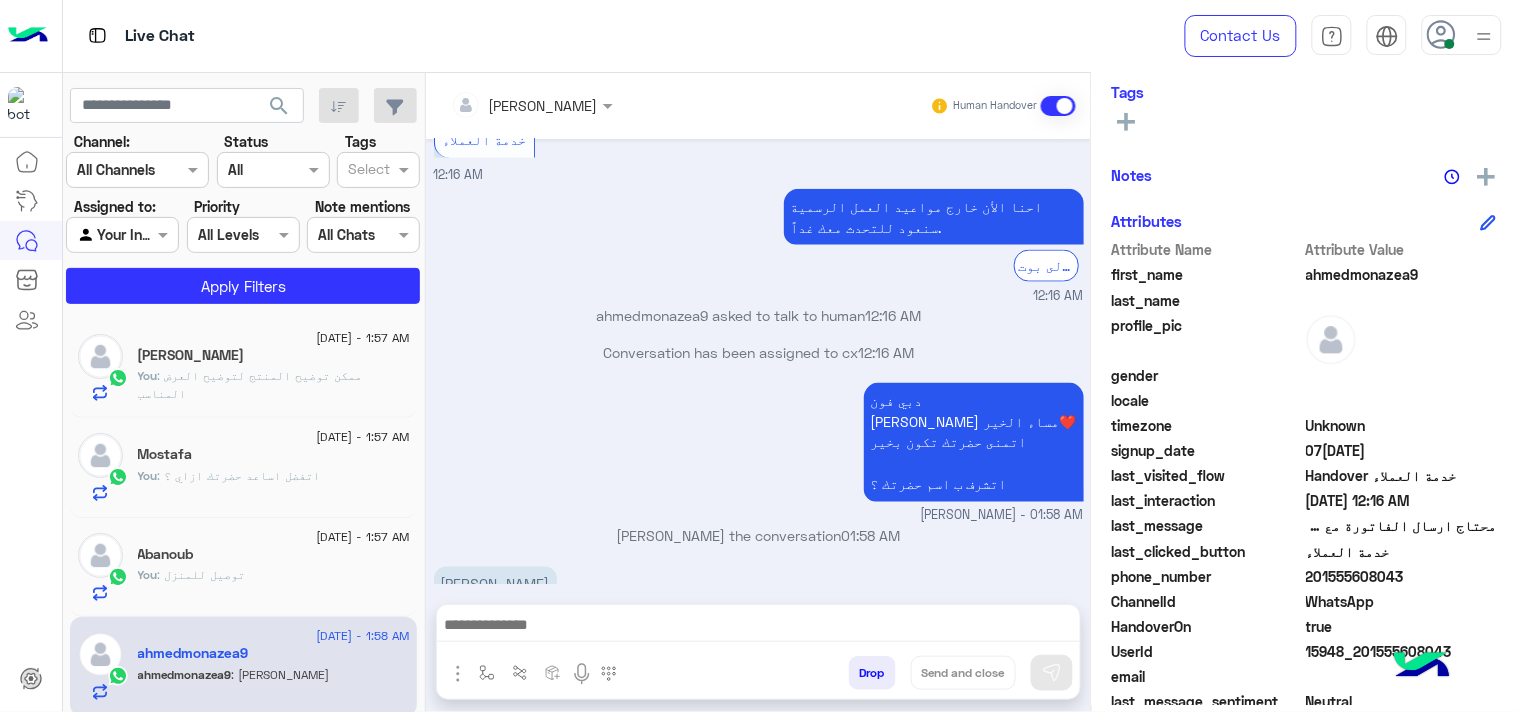 click at bounding box center (758, 627) 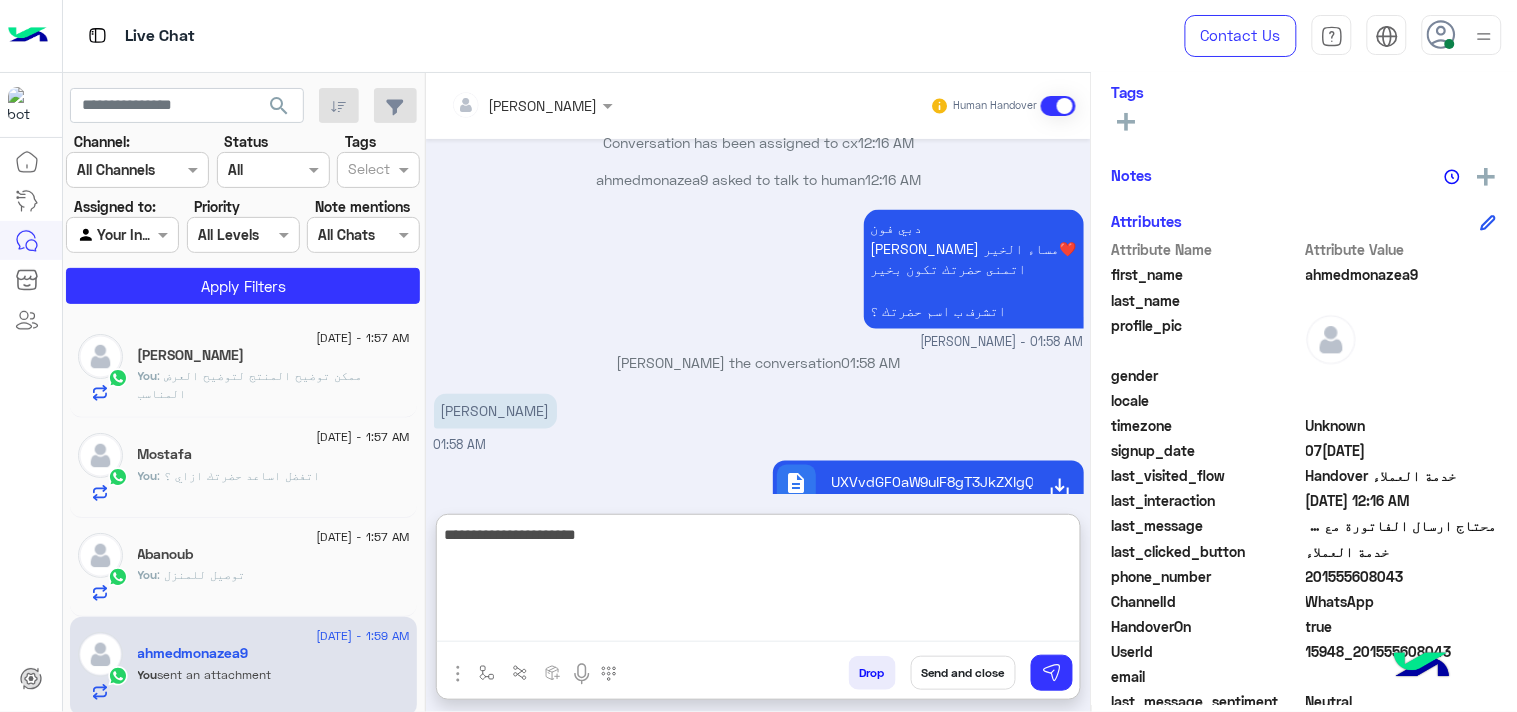 type on "**********" 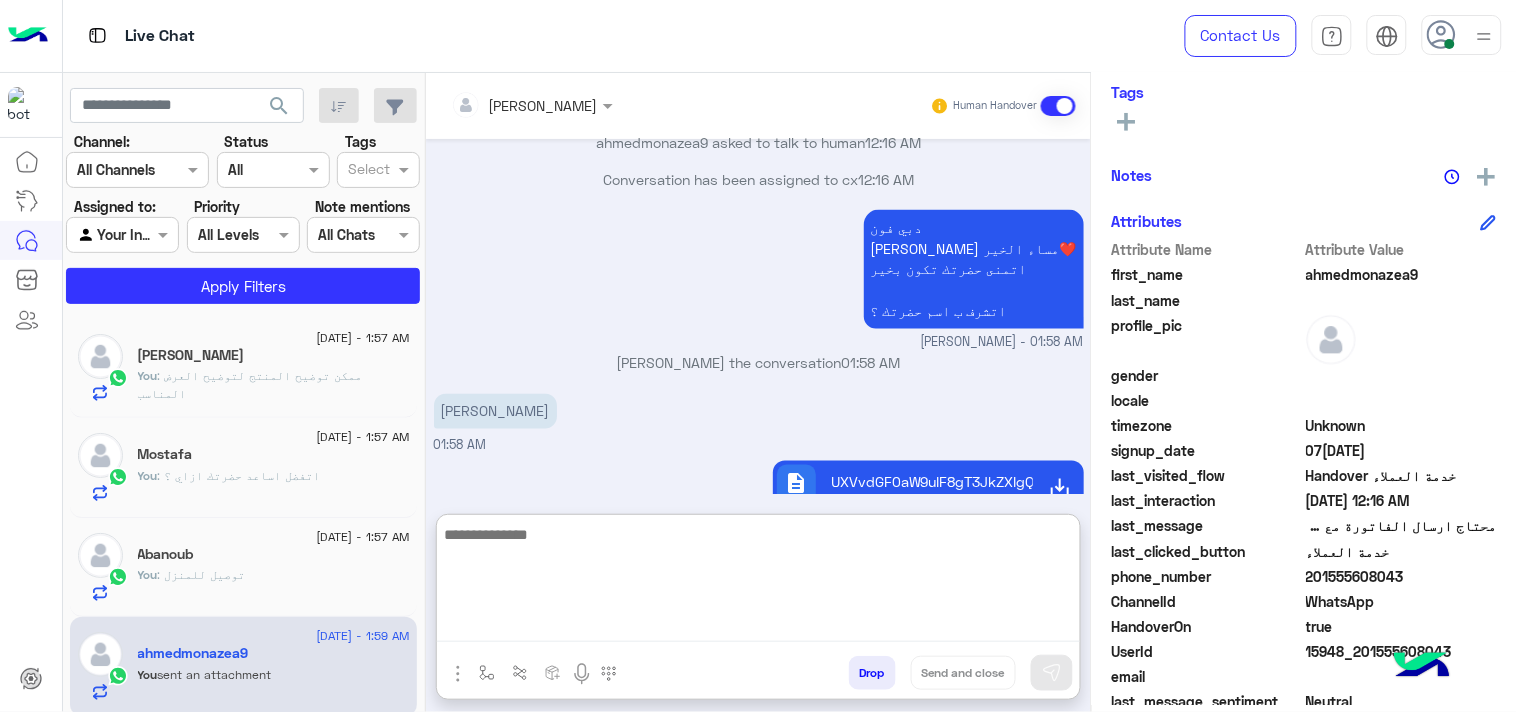 scroll, scrollTop: 2868, scrollLeft: 0, axis: vertical 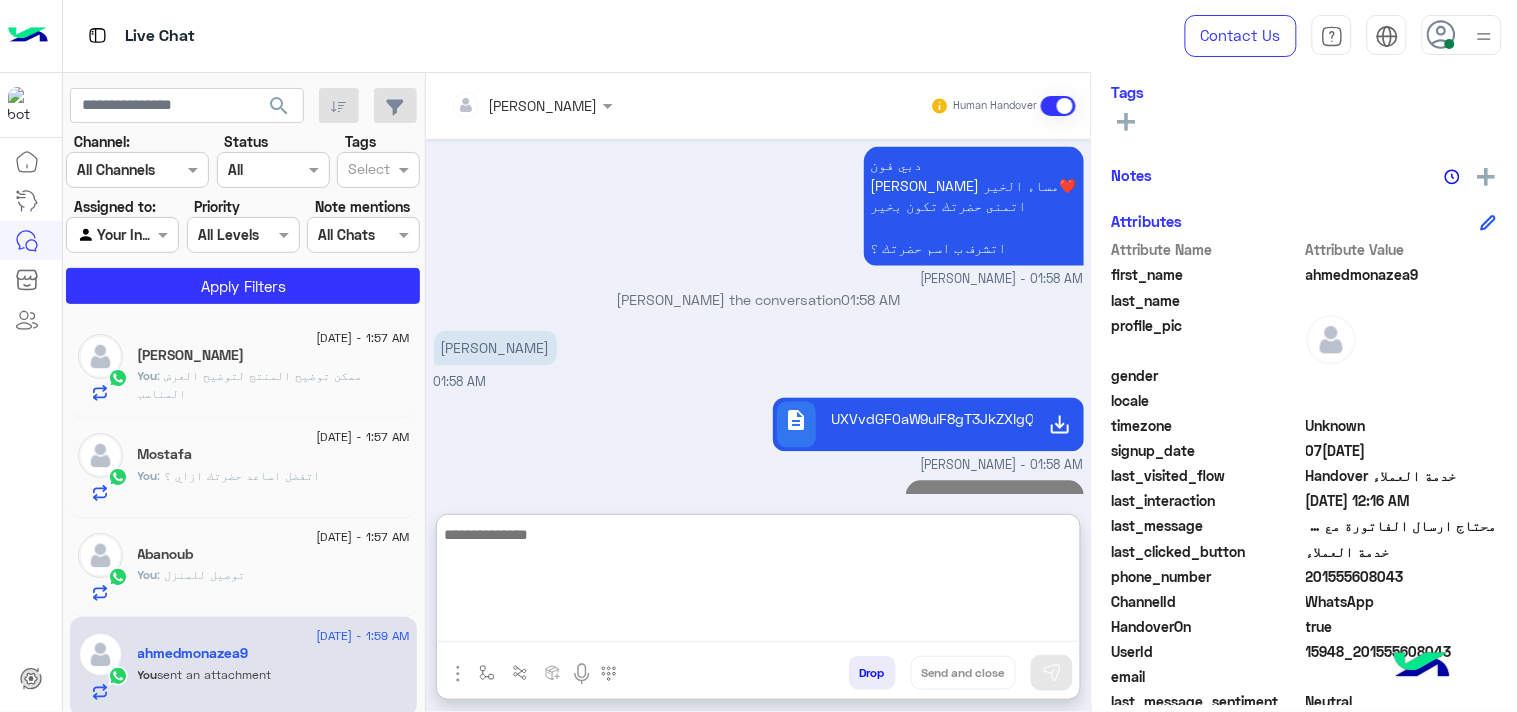 click on "You  : توصيل للمنزل" 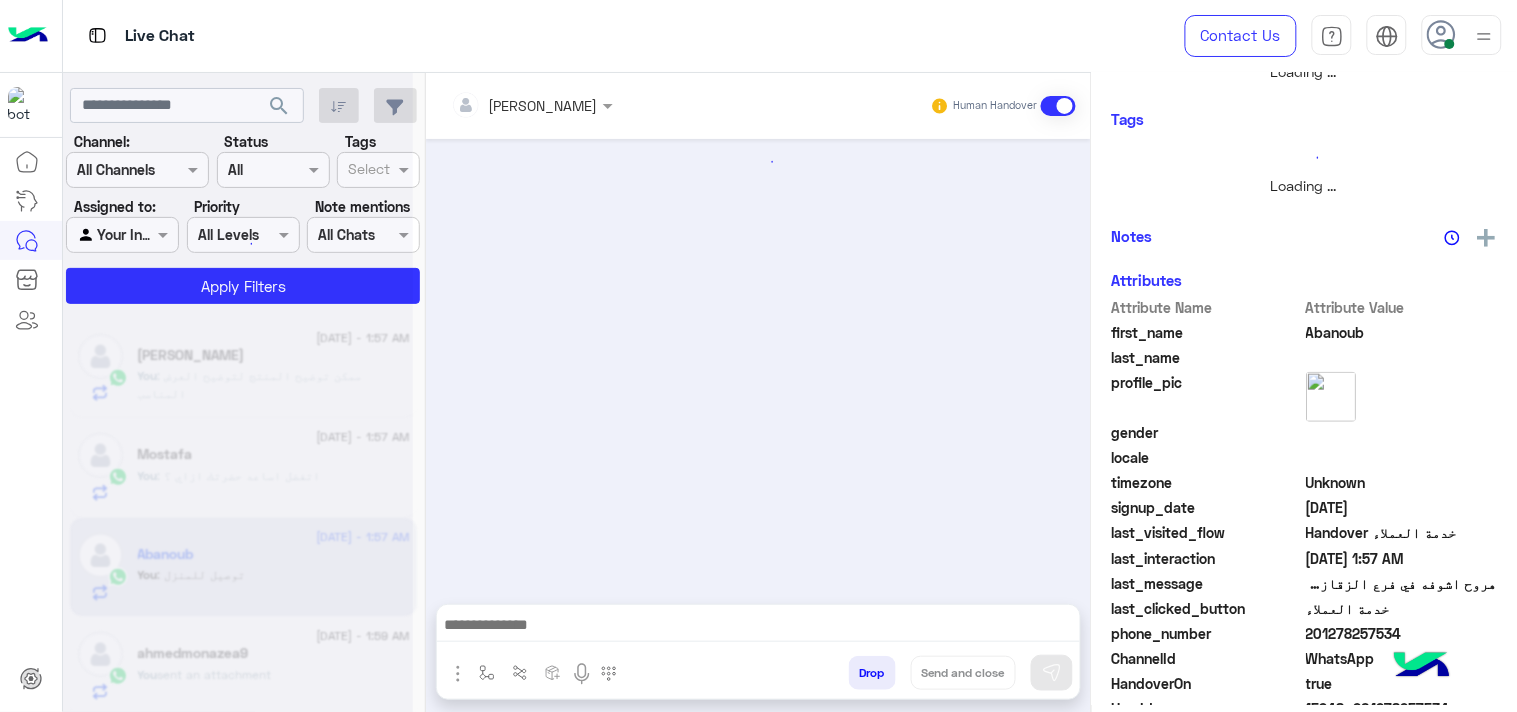 scroll, scrollTop: 0, scrollLeft: 0, axis: both 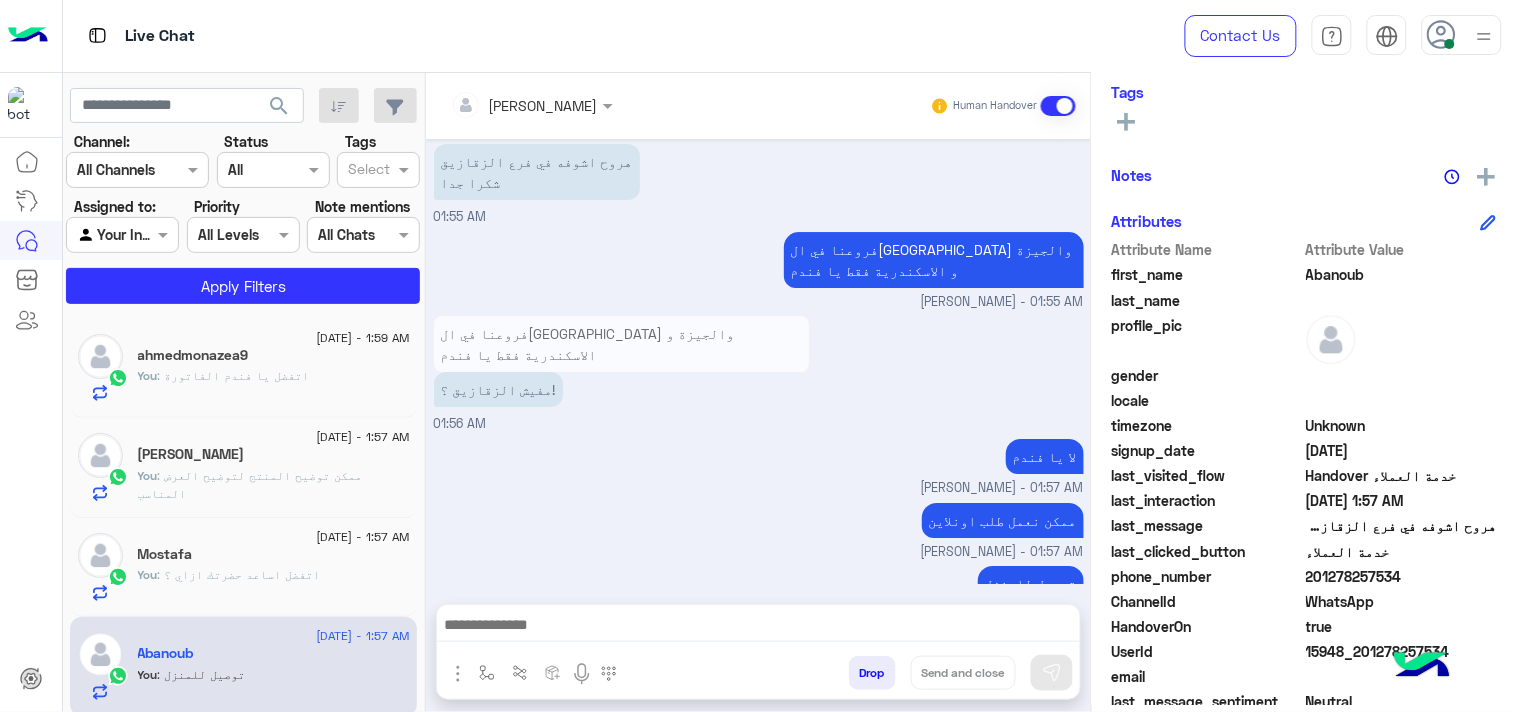 click at bounding box center [758, 627] 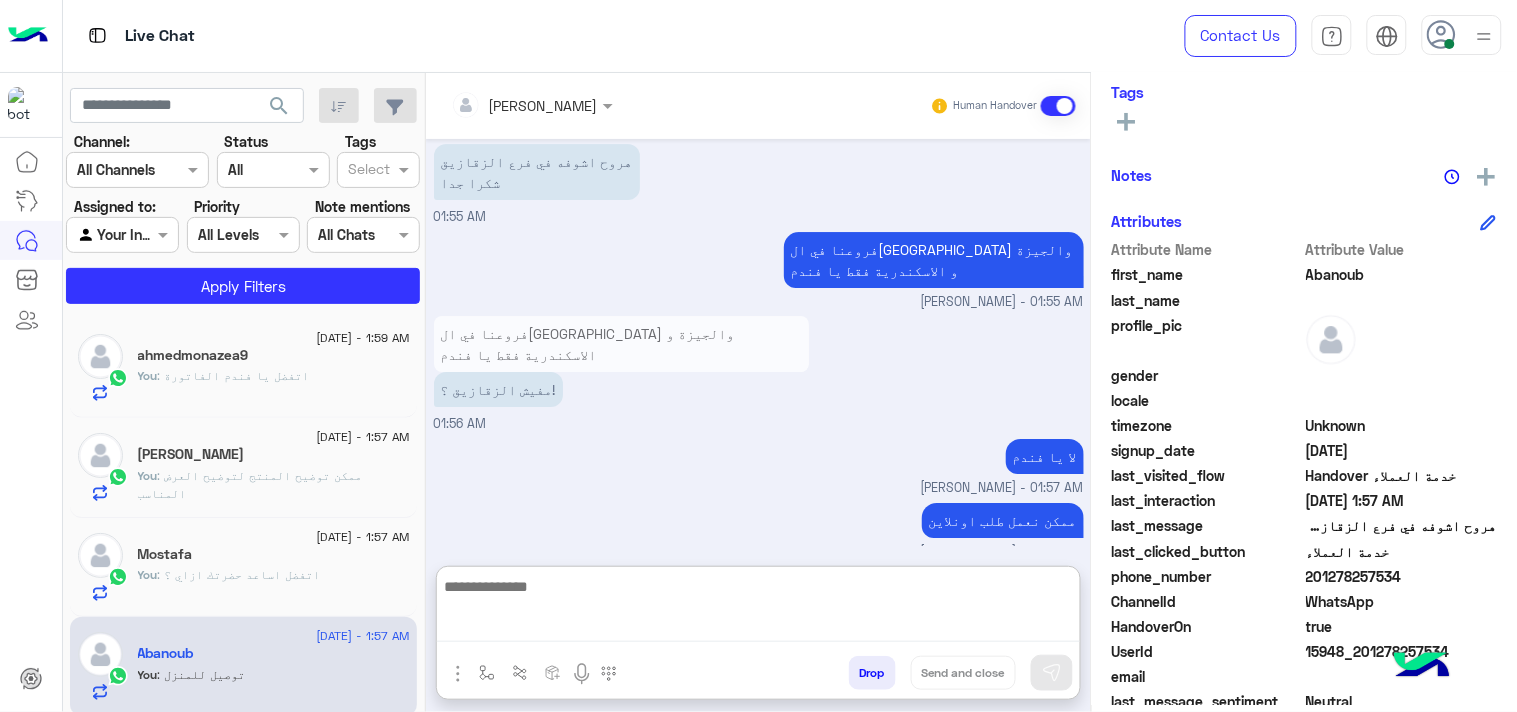 paste on "**********" 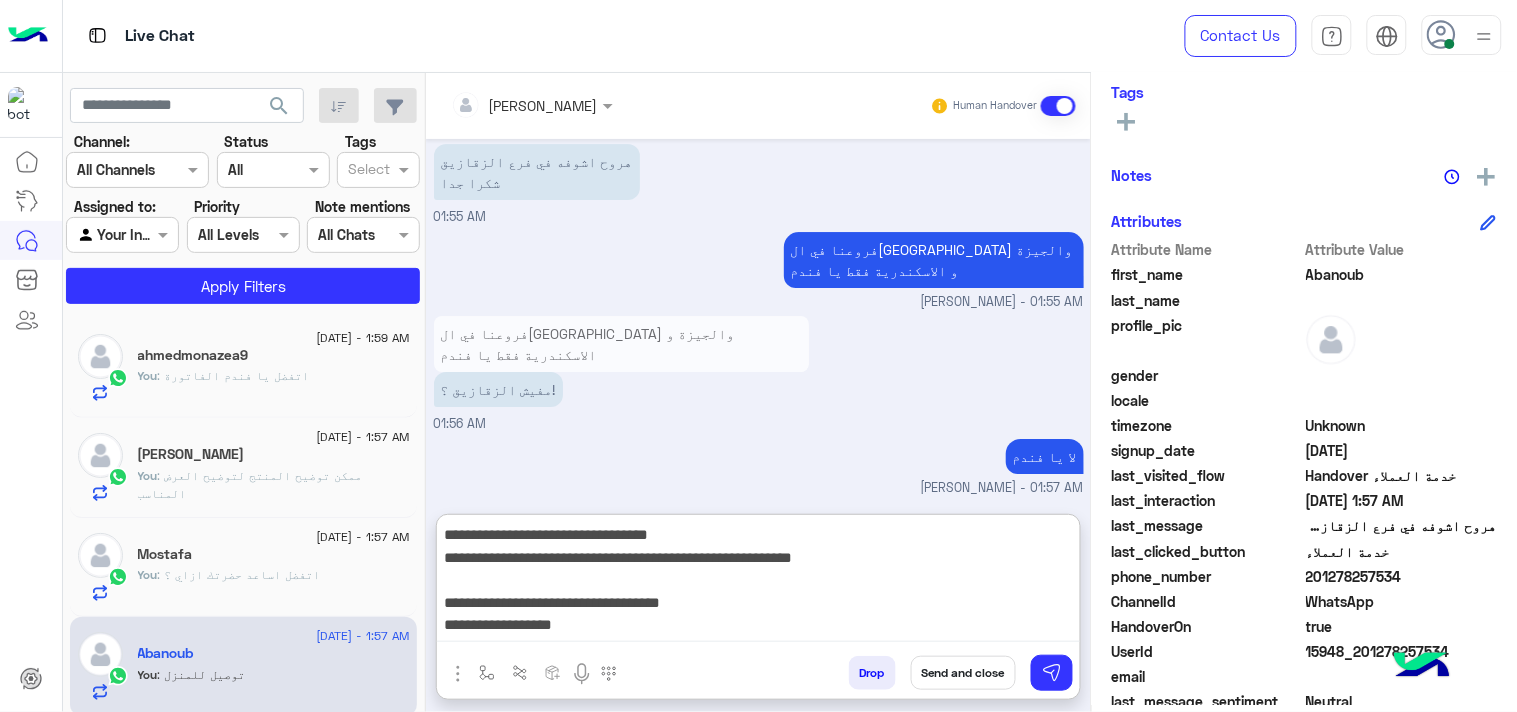 scroll, scrollTop: 132, scrollLeft: 0, axis: vertical 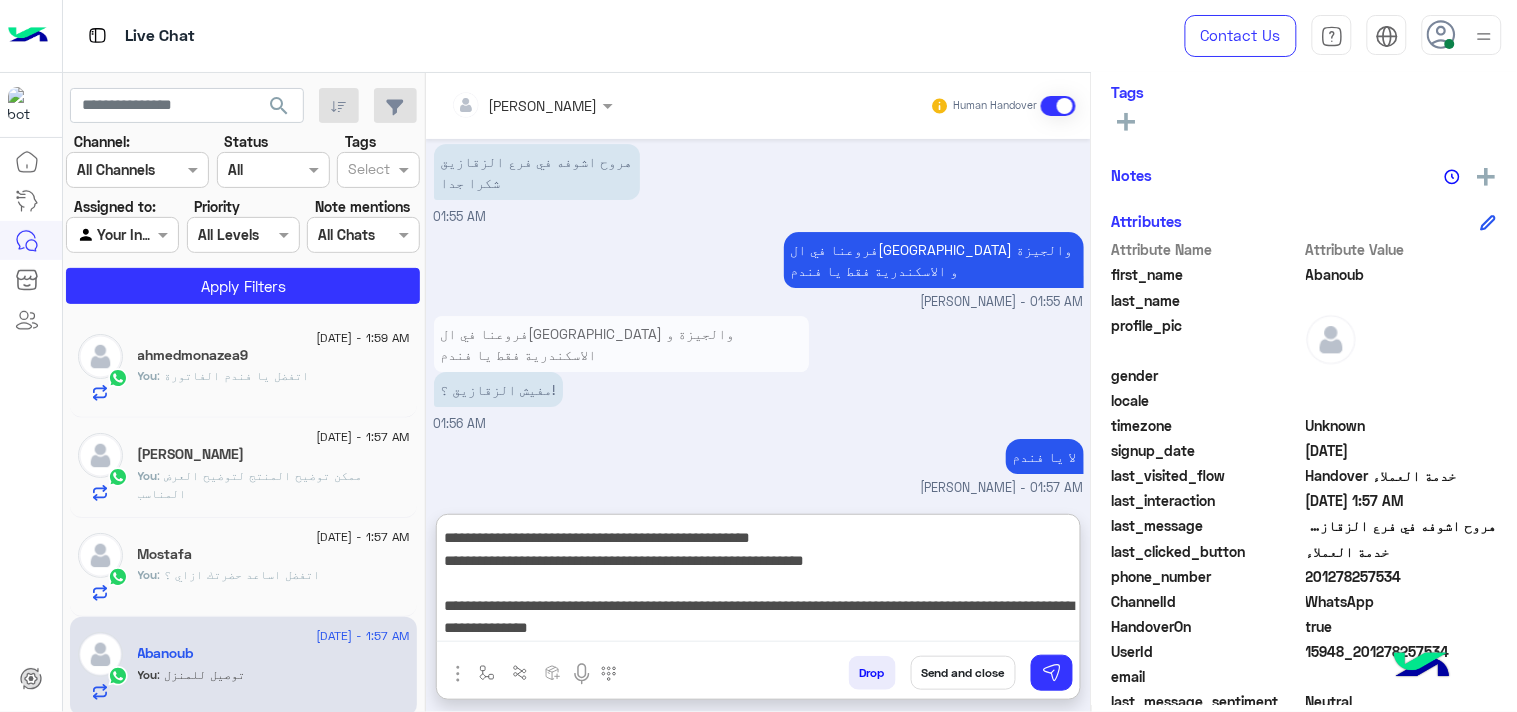 type on "**********" 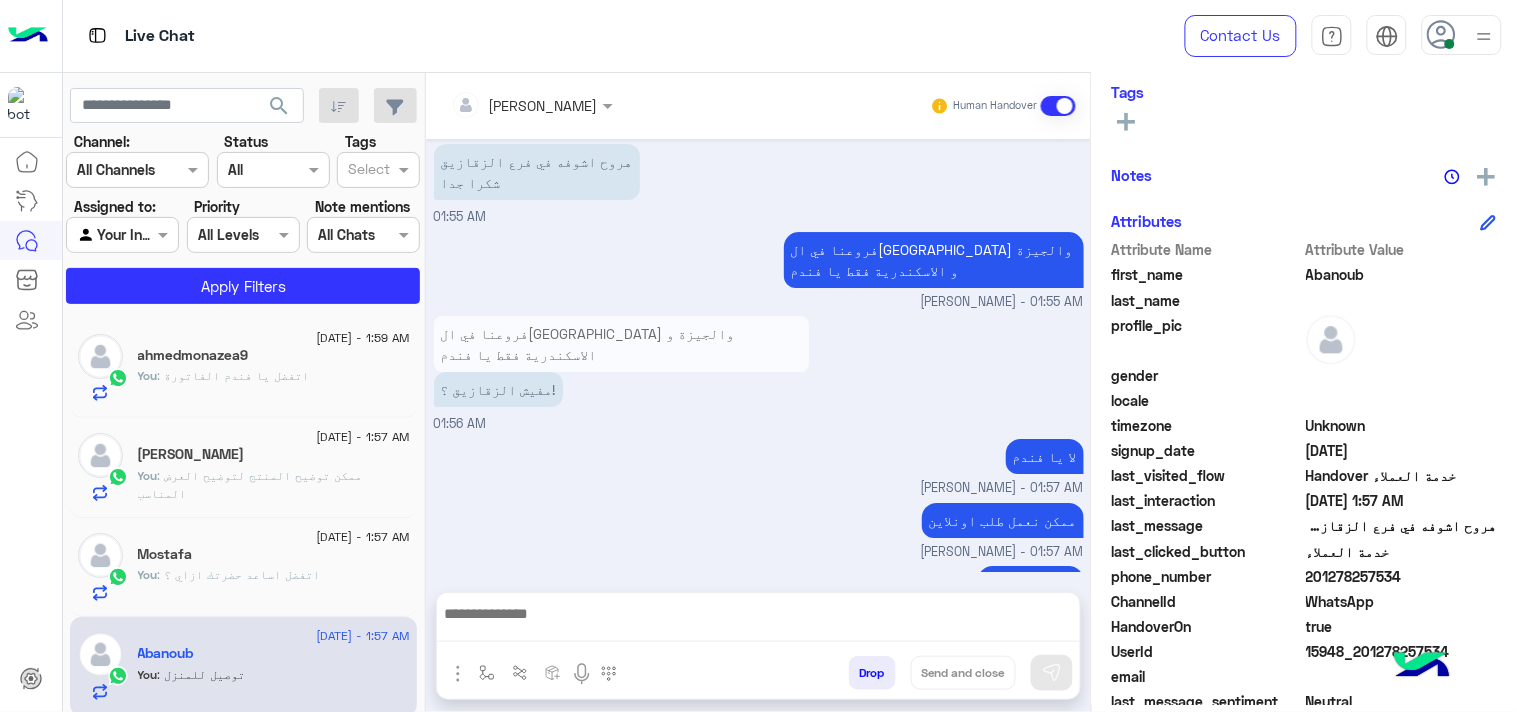 scroll, scrollTop: 0, scrollLeft: 0, axis: both 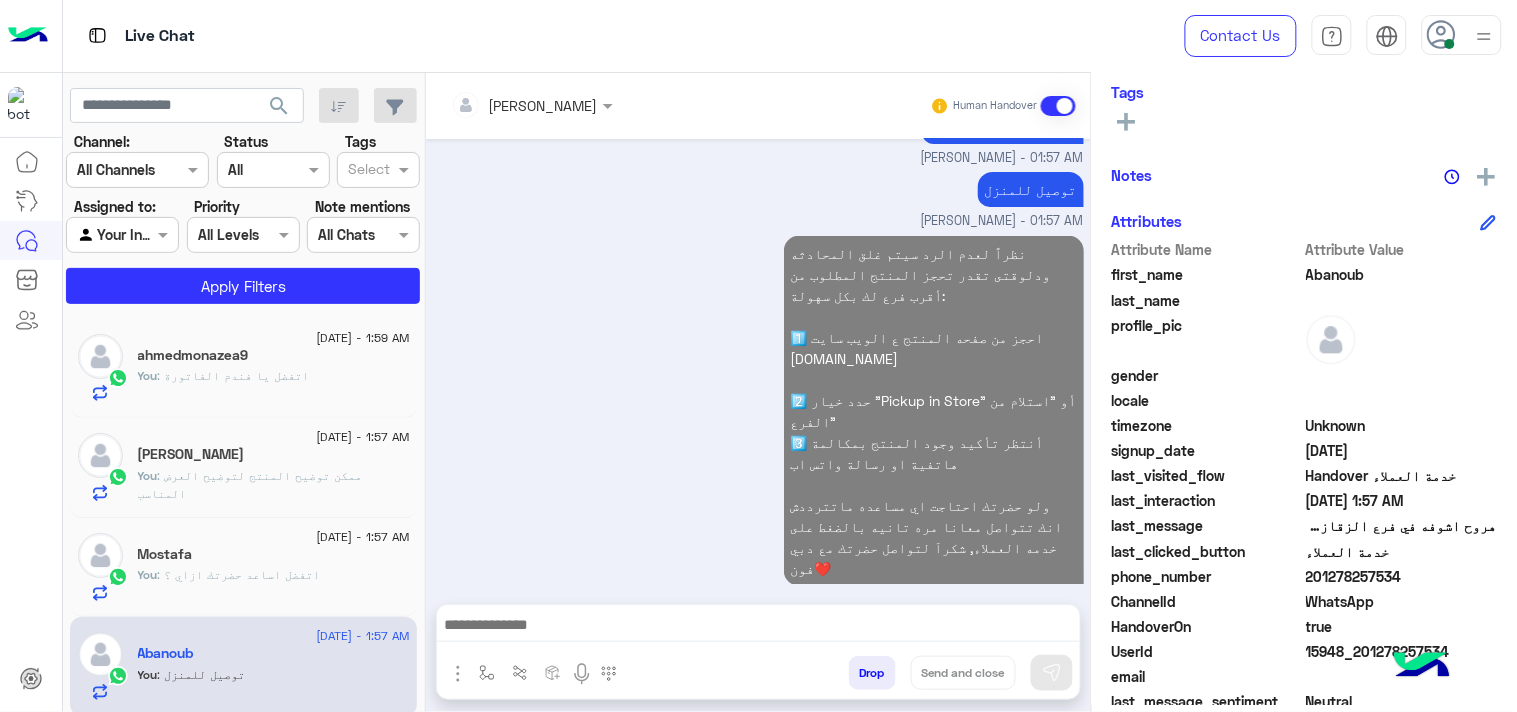 click on "[DATE] - 1:57 AM  [PERSON_NAME]   You  : ممكن توضيح المنتج لتوضيح العرض المناسب" 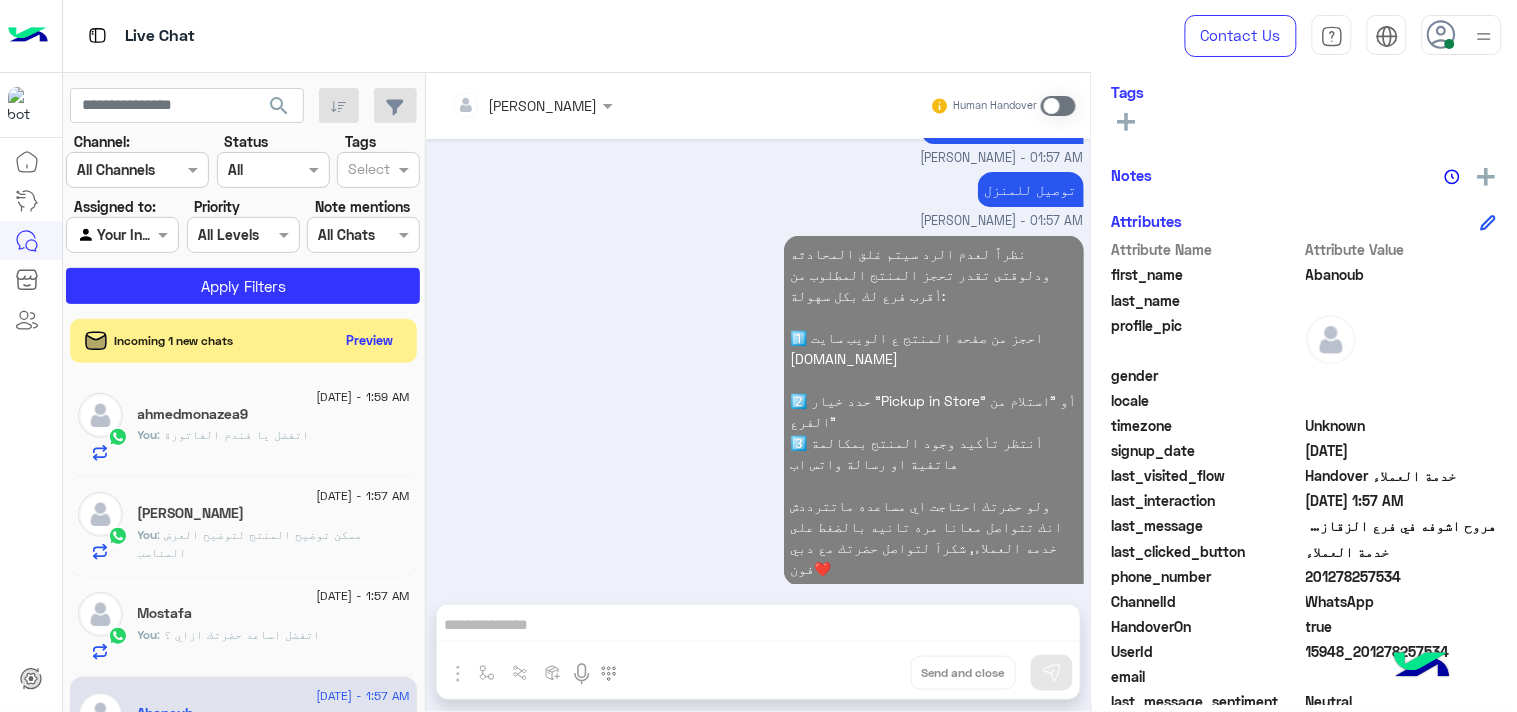 click on "You  :
اتفضل اساعد حضرتك ازاي ؟" 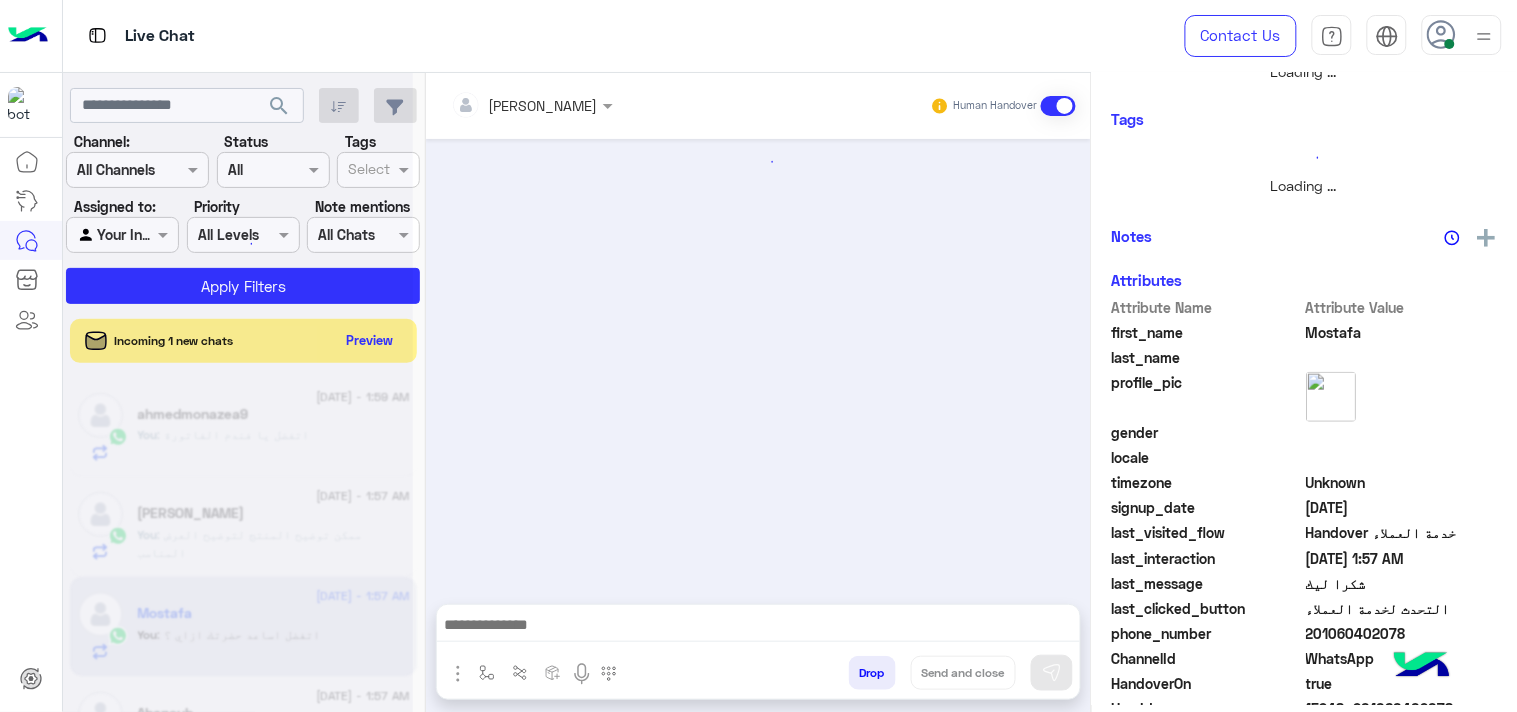 scroll, scrollTop: 361, scrollLeft: 0, axis: vertical 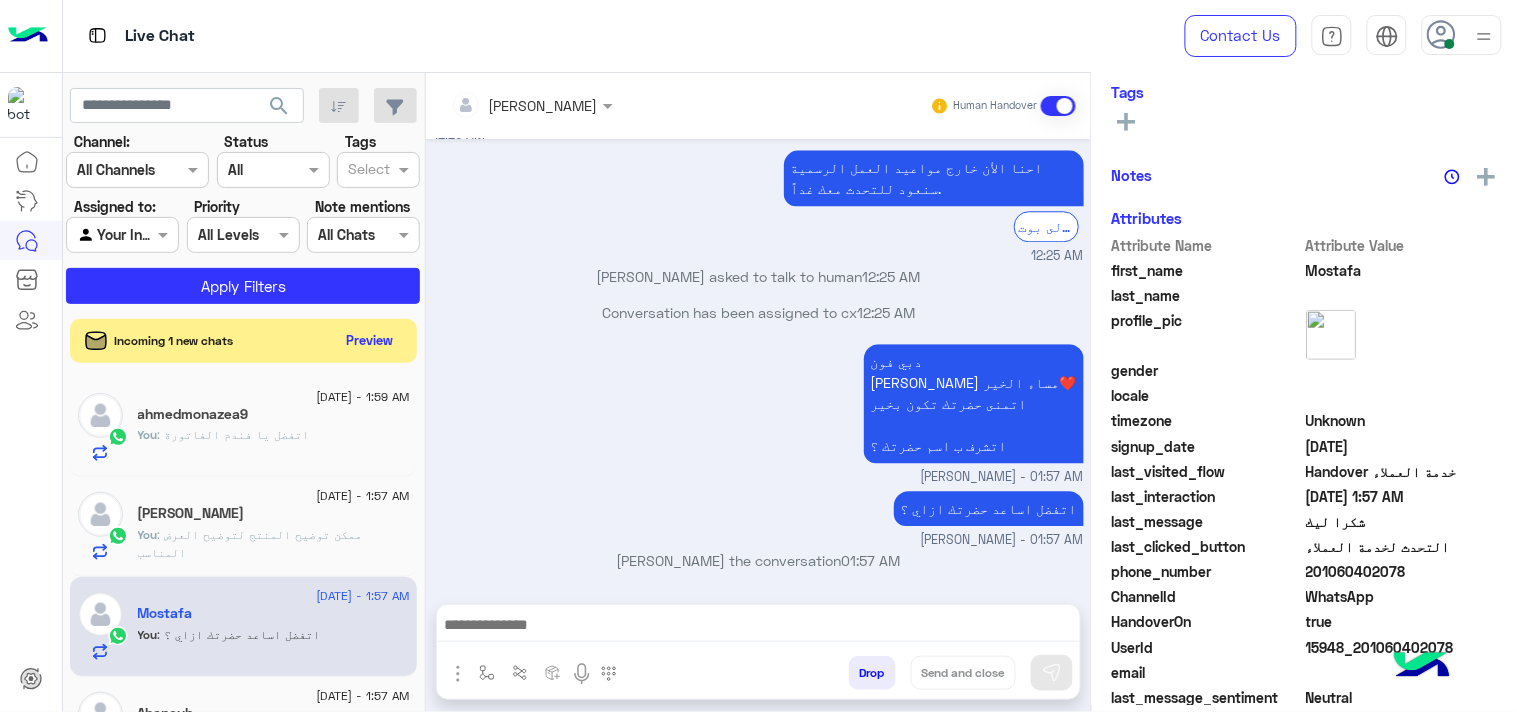 click at bounding box center [758, 627] 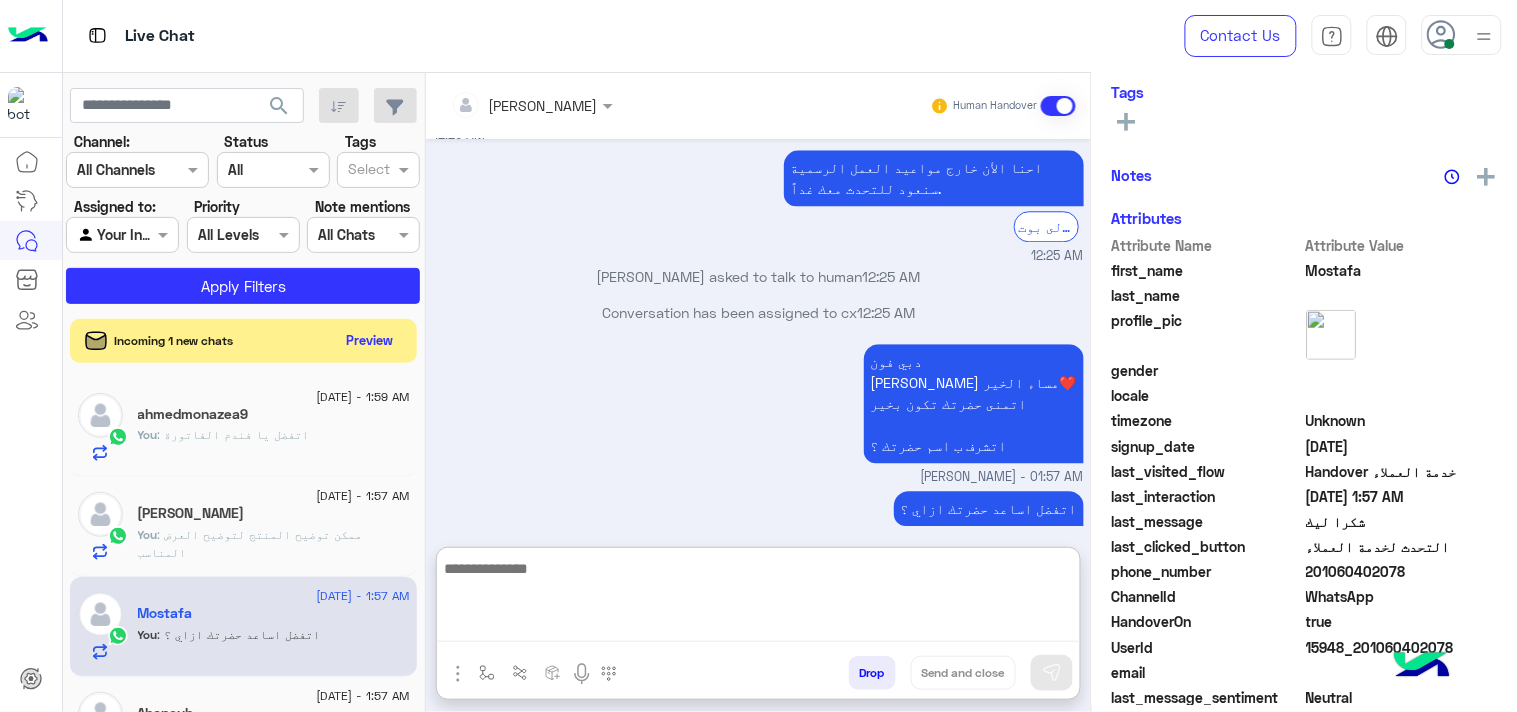 paste on "**********" 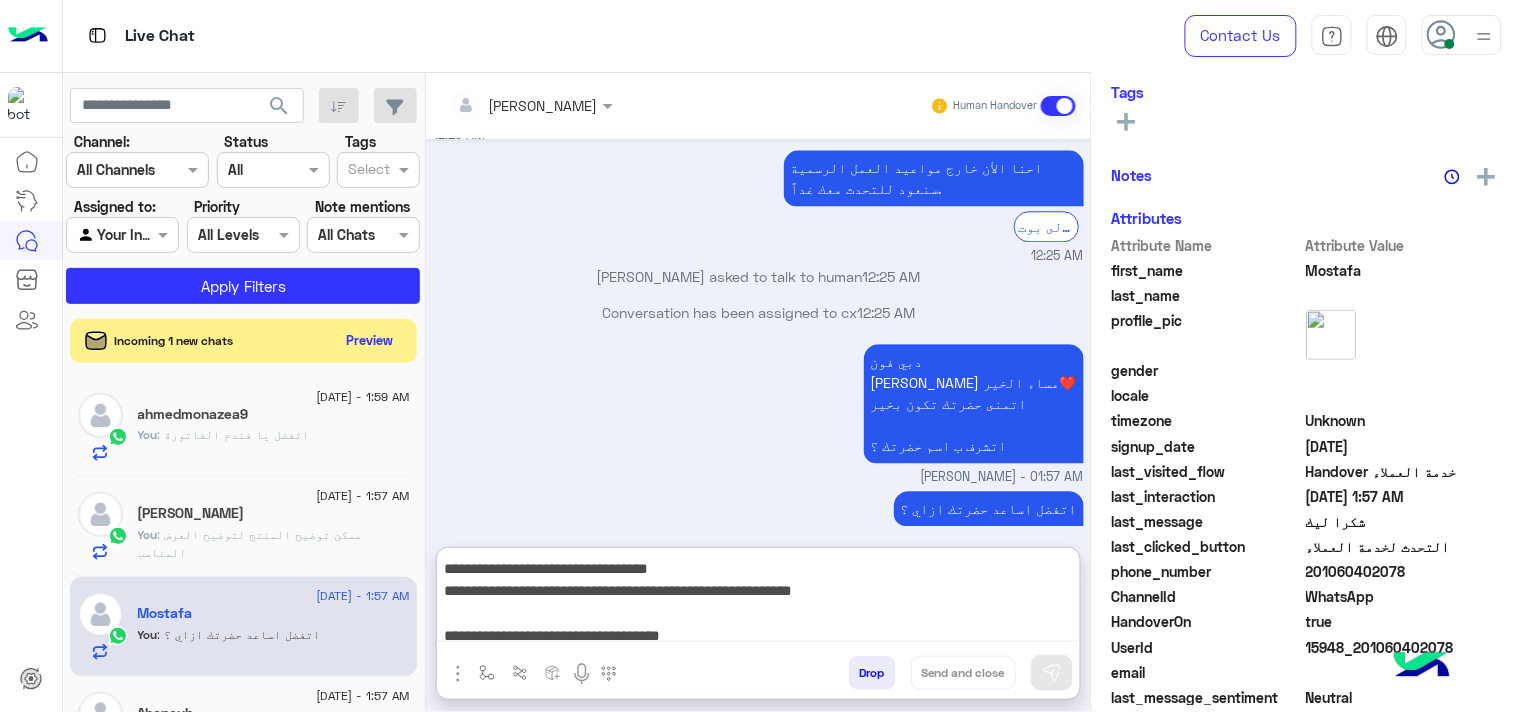 scroll, scrollTop: 132, scrollLeft: 0, axis: vertical 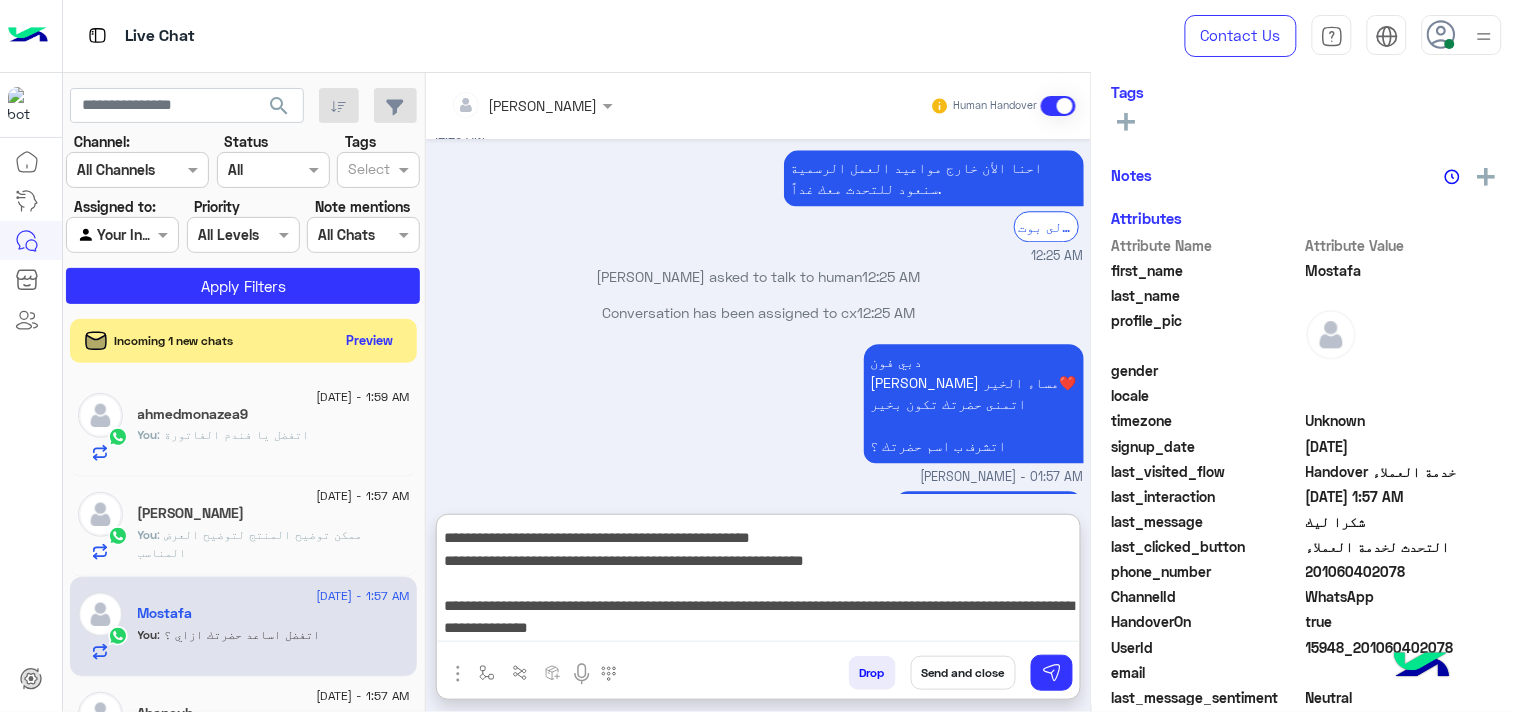 type on "**********" 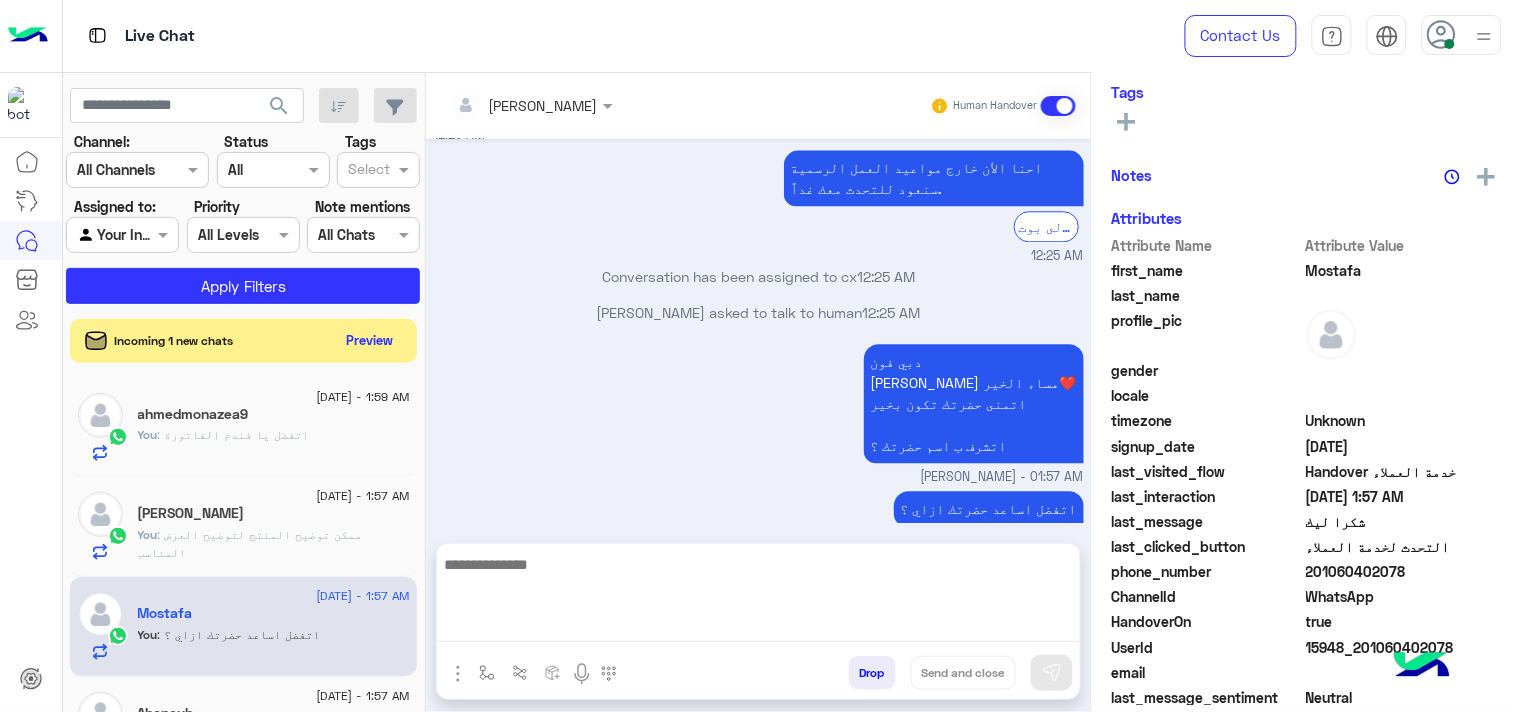 scroll, scrollTop: 0, scrollLeft: 0, axis: both 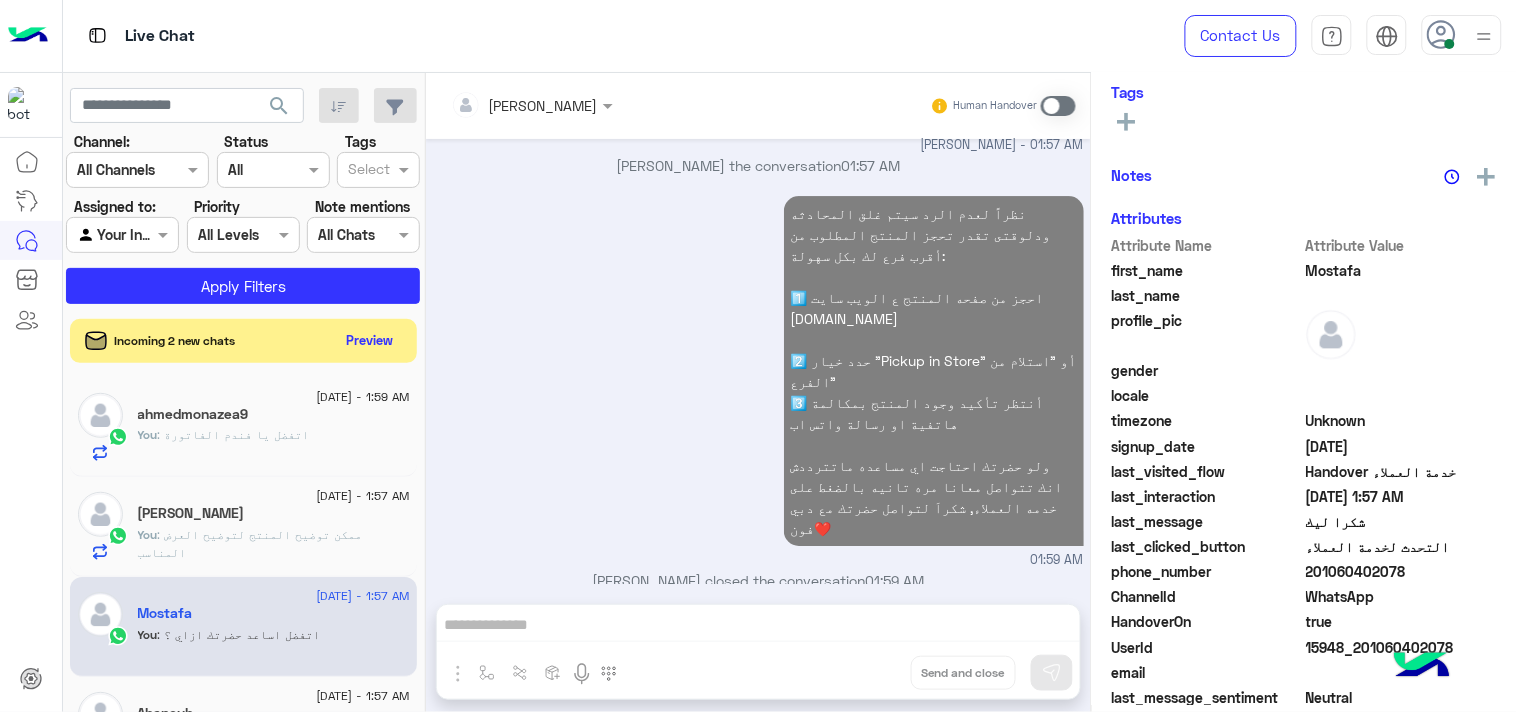 click on ": ممكن توضيح المنتج لتوضيح العرض المناسب" 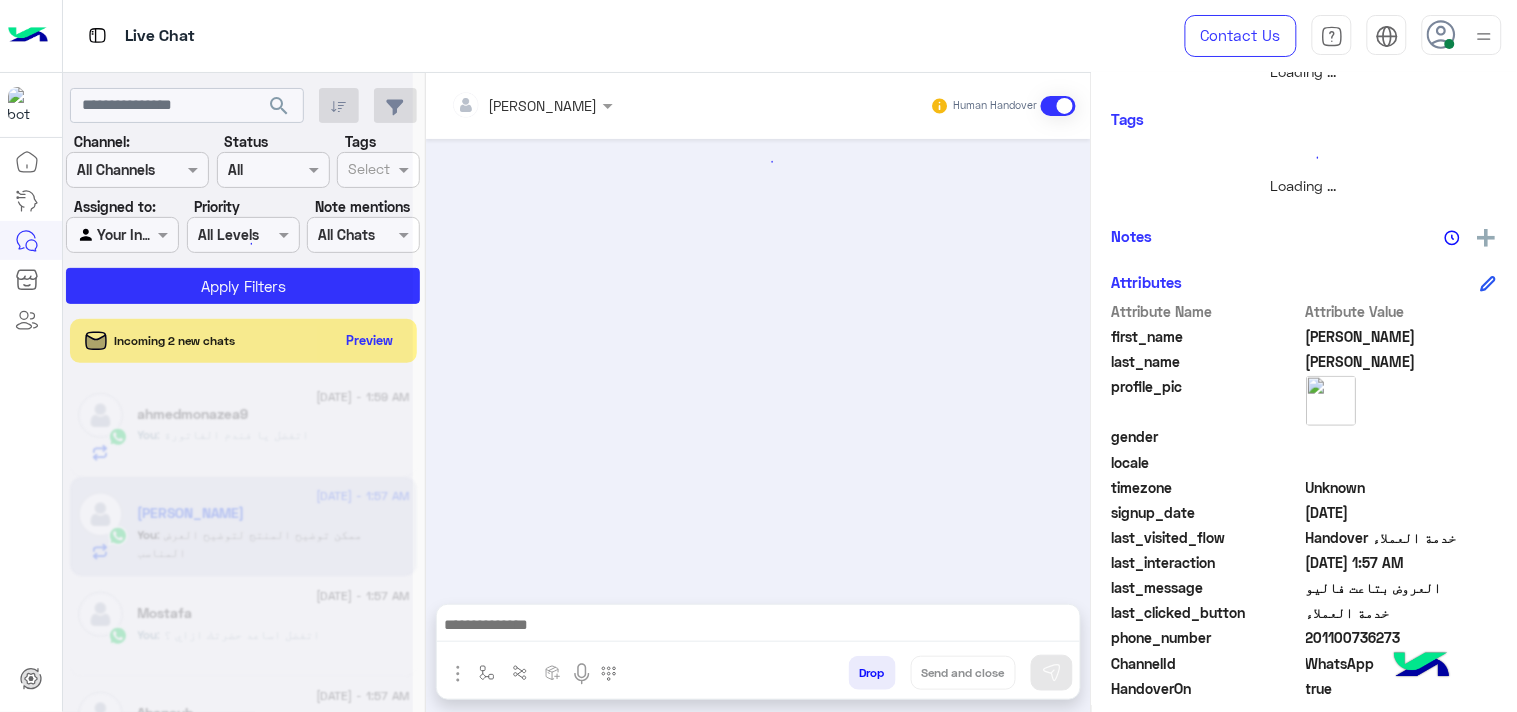 scroll, scrollTop: 361, scrollLeft: 0, axis: vertical 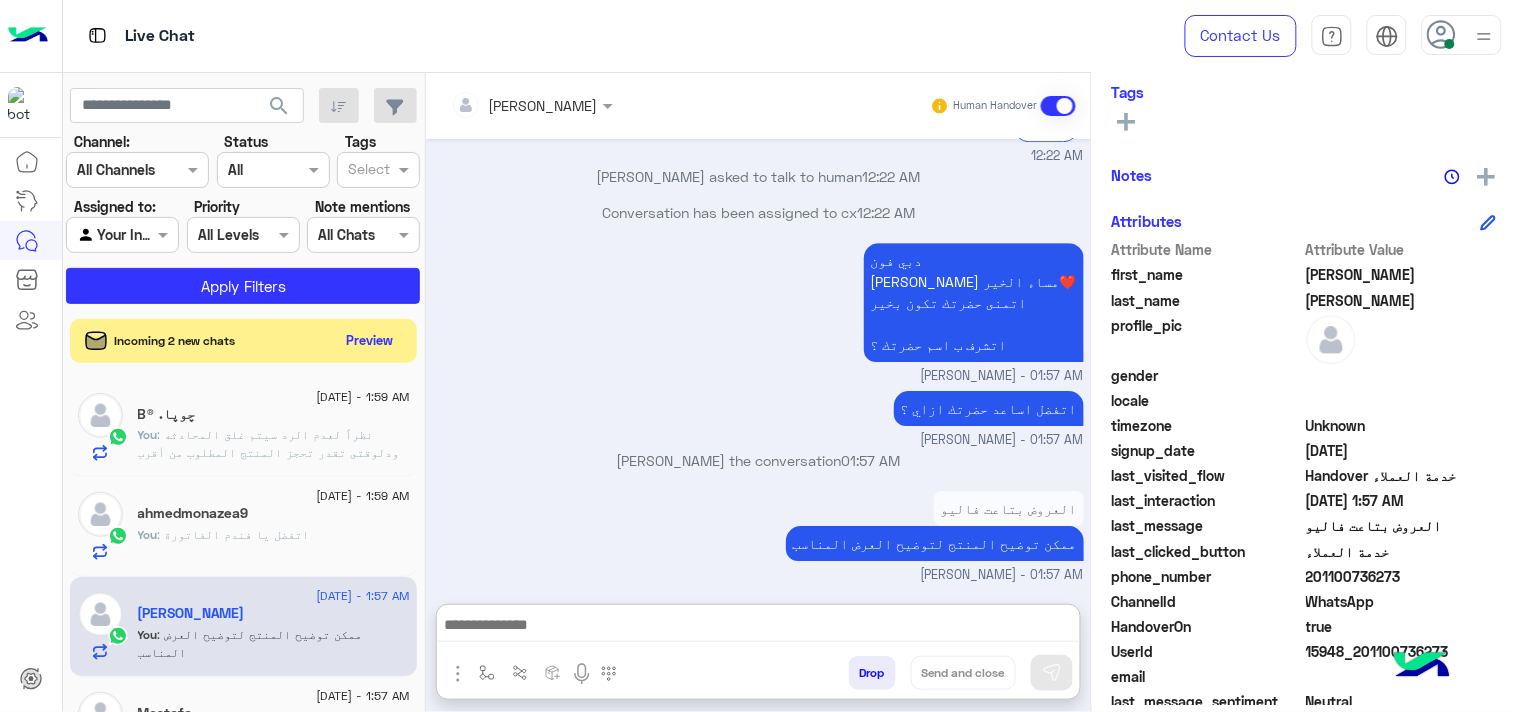 click at bounding box center [758, 627] 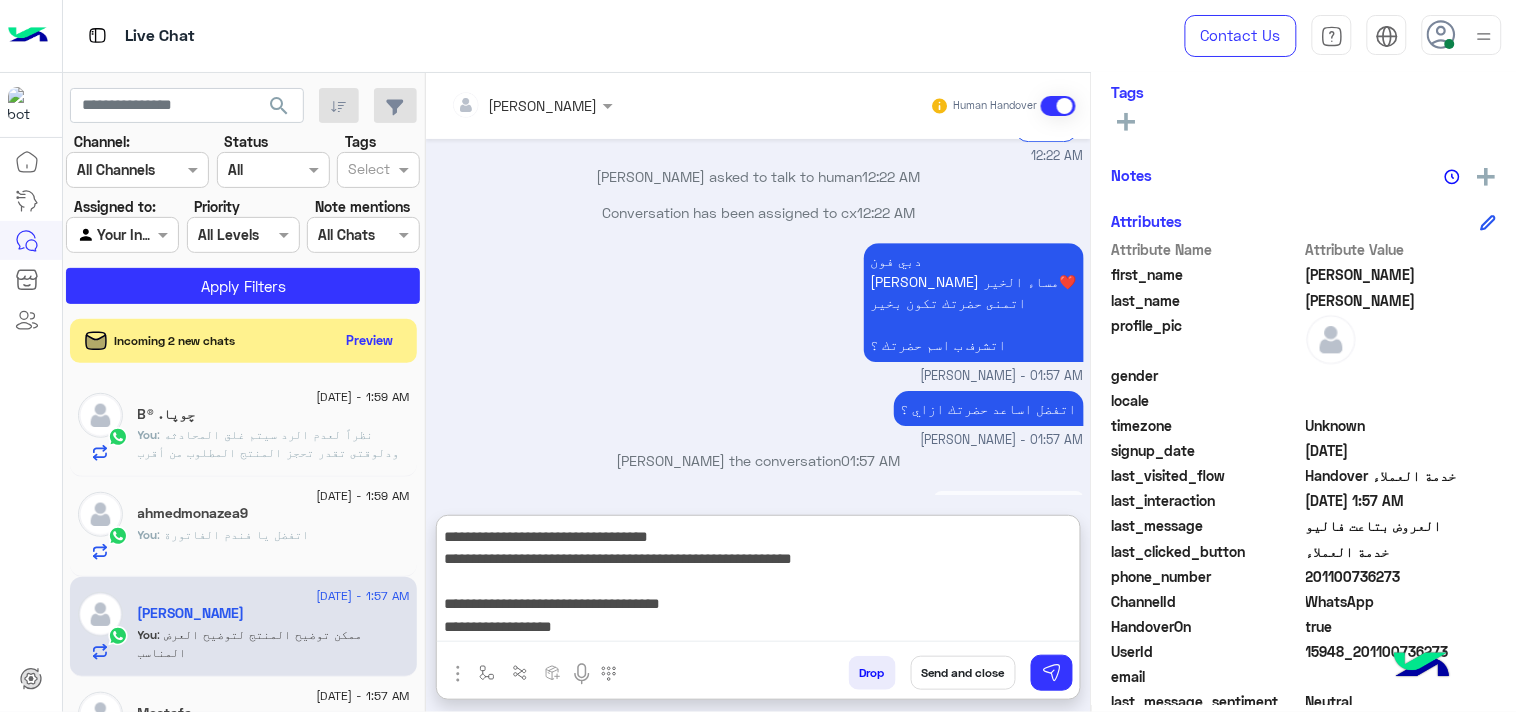 scroll, scrollTop: 132, scrollLeft: 0, axis: vertical 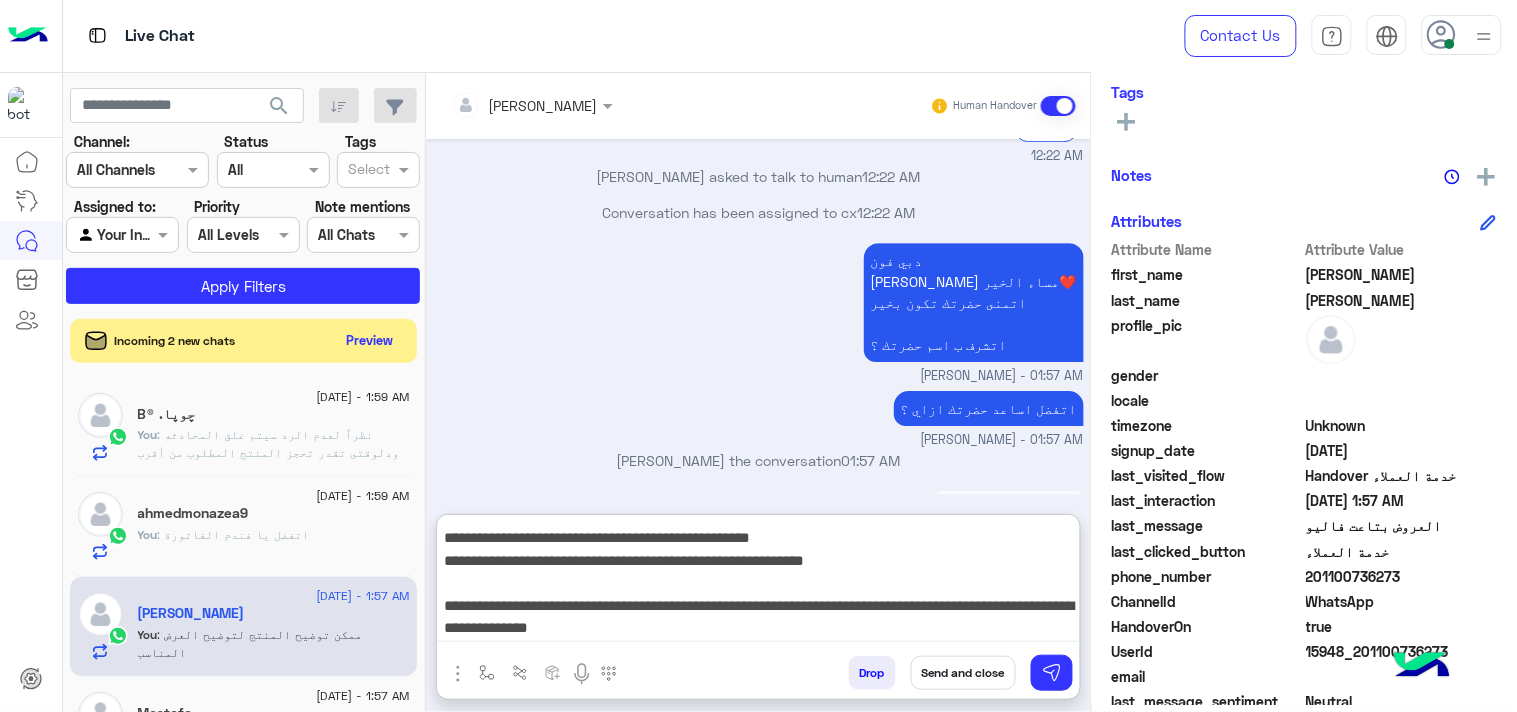 type on "**********" 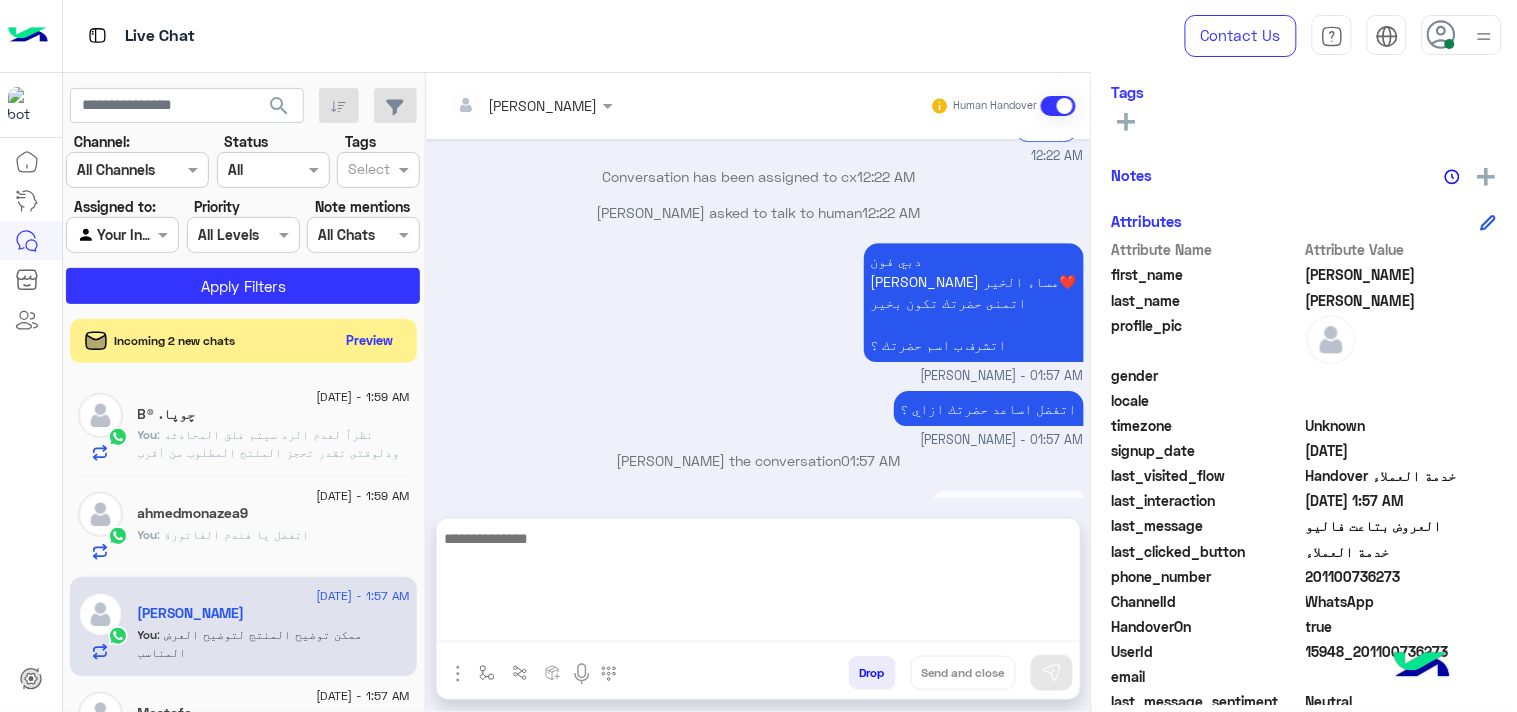 scroll, scrollTop: 0, scrollLeft: 0, axis: both 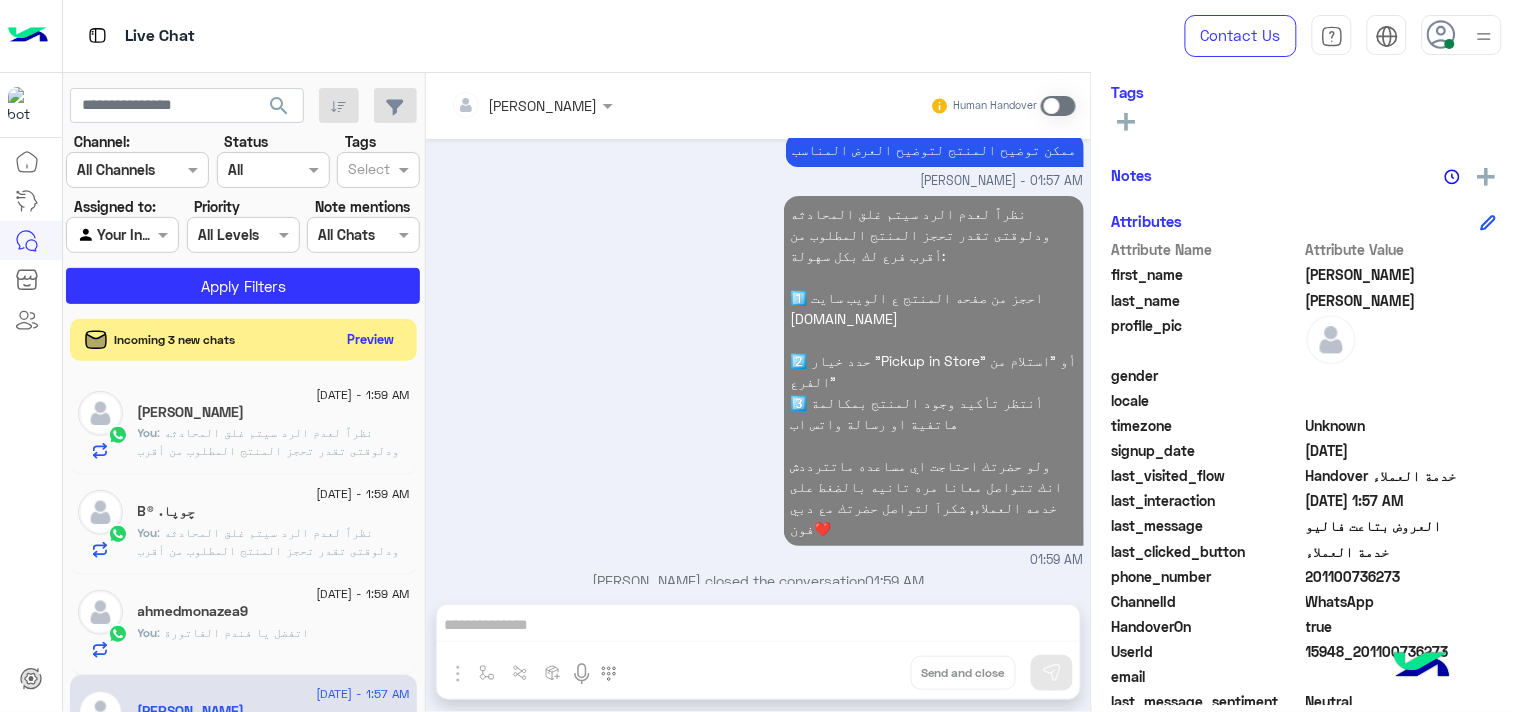 click on "Preview" 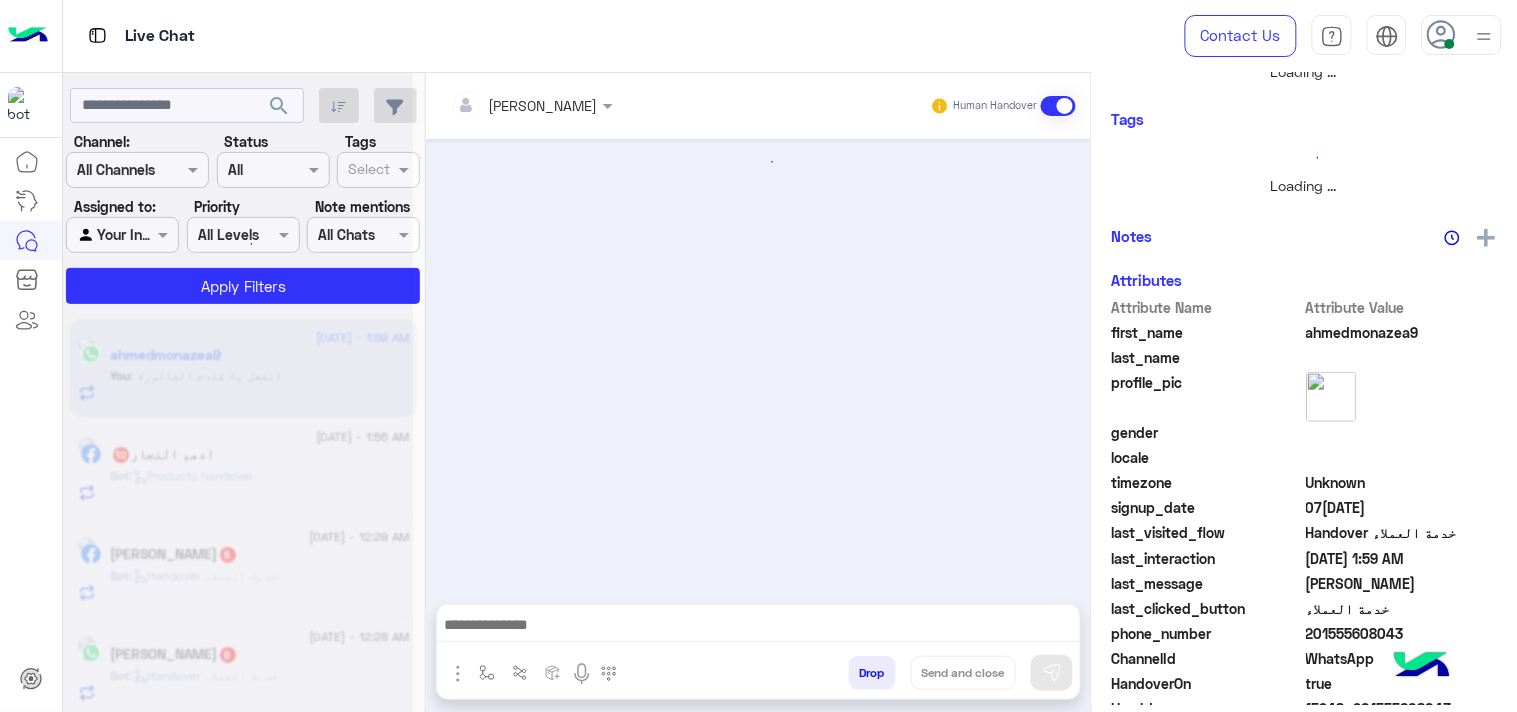 scroll, scrollTop: 333, scrollLeft: 0, axis: vertical 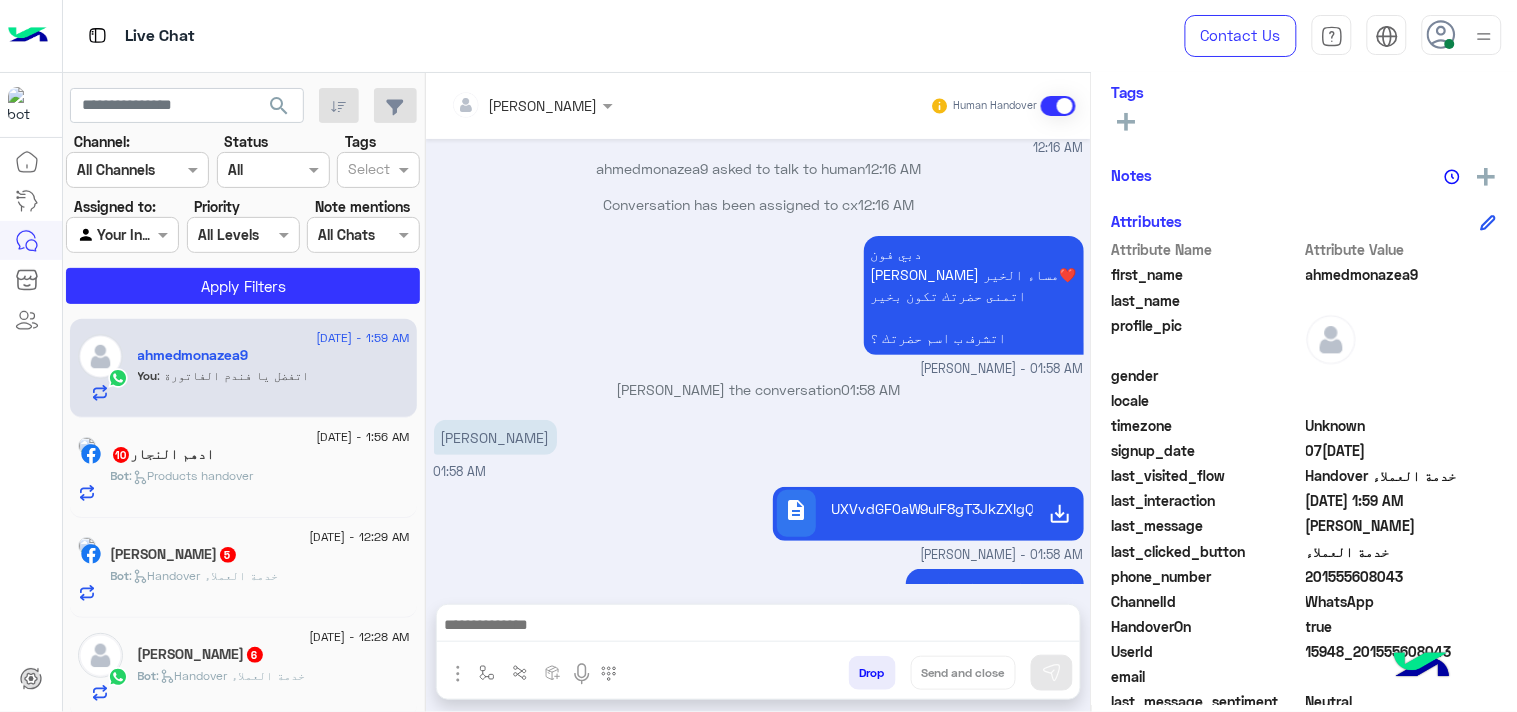 click at bounding box center (758, 627) 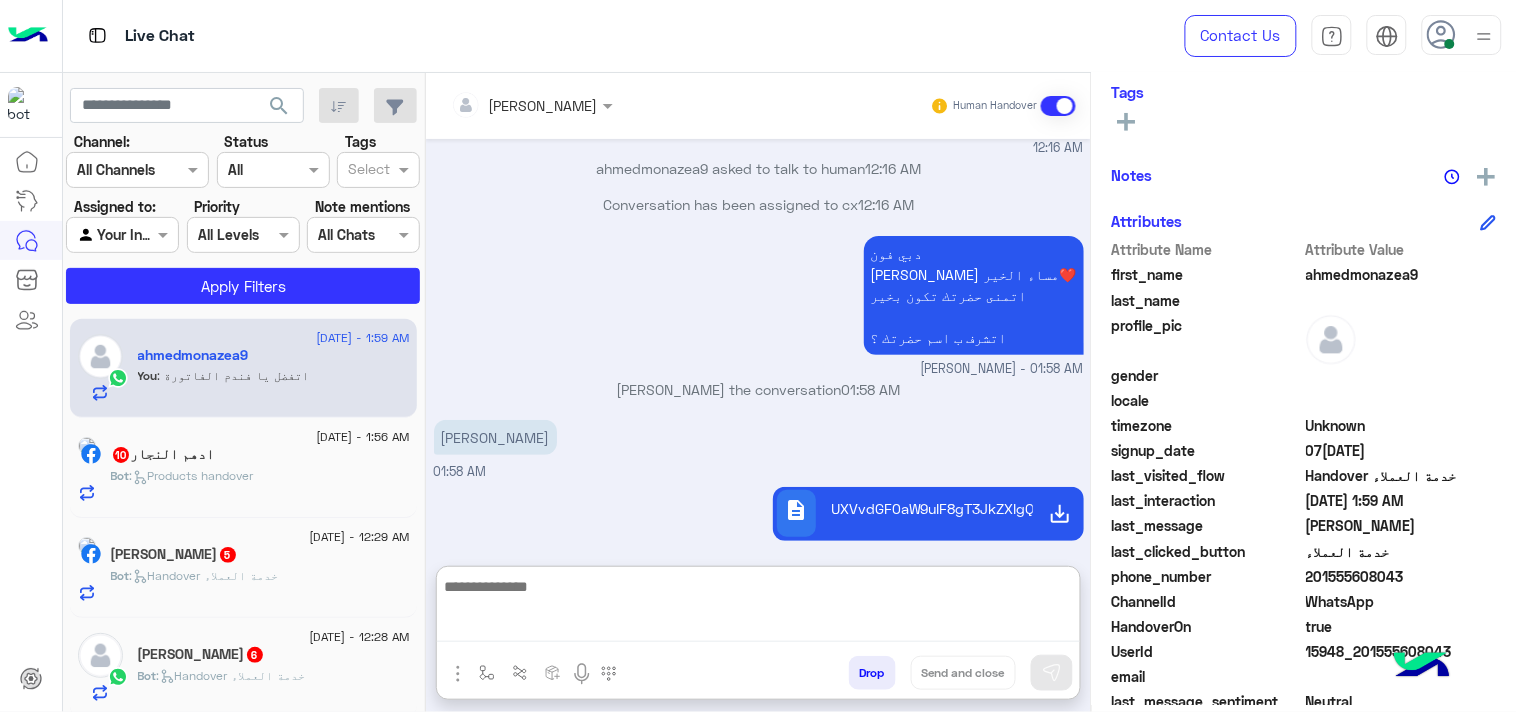 paste on "**********" 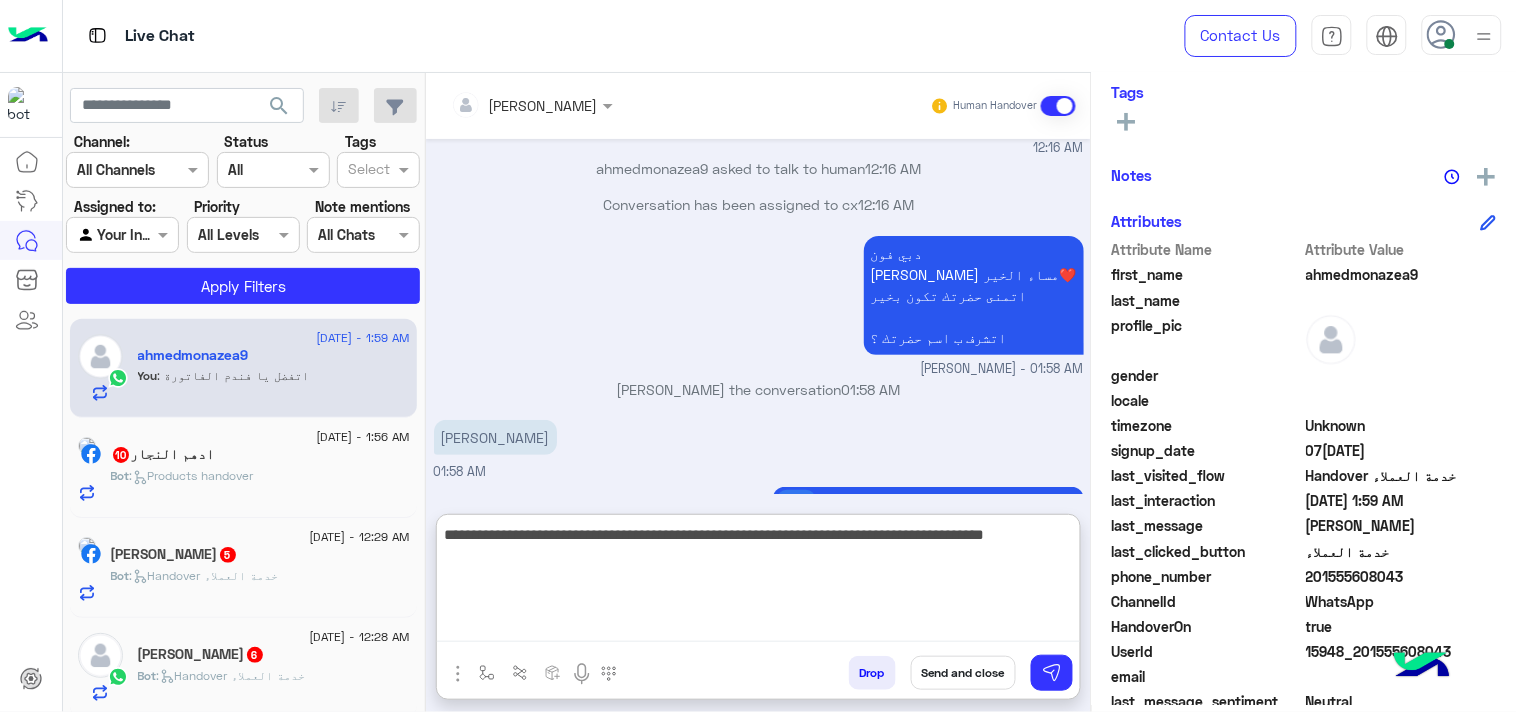 type on "**********" 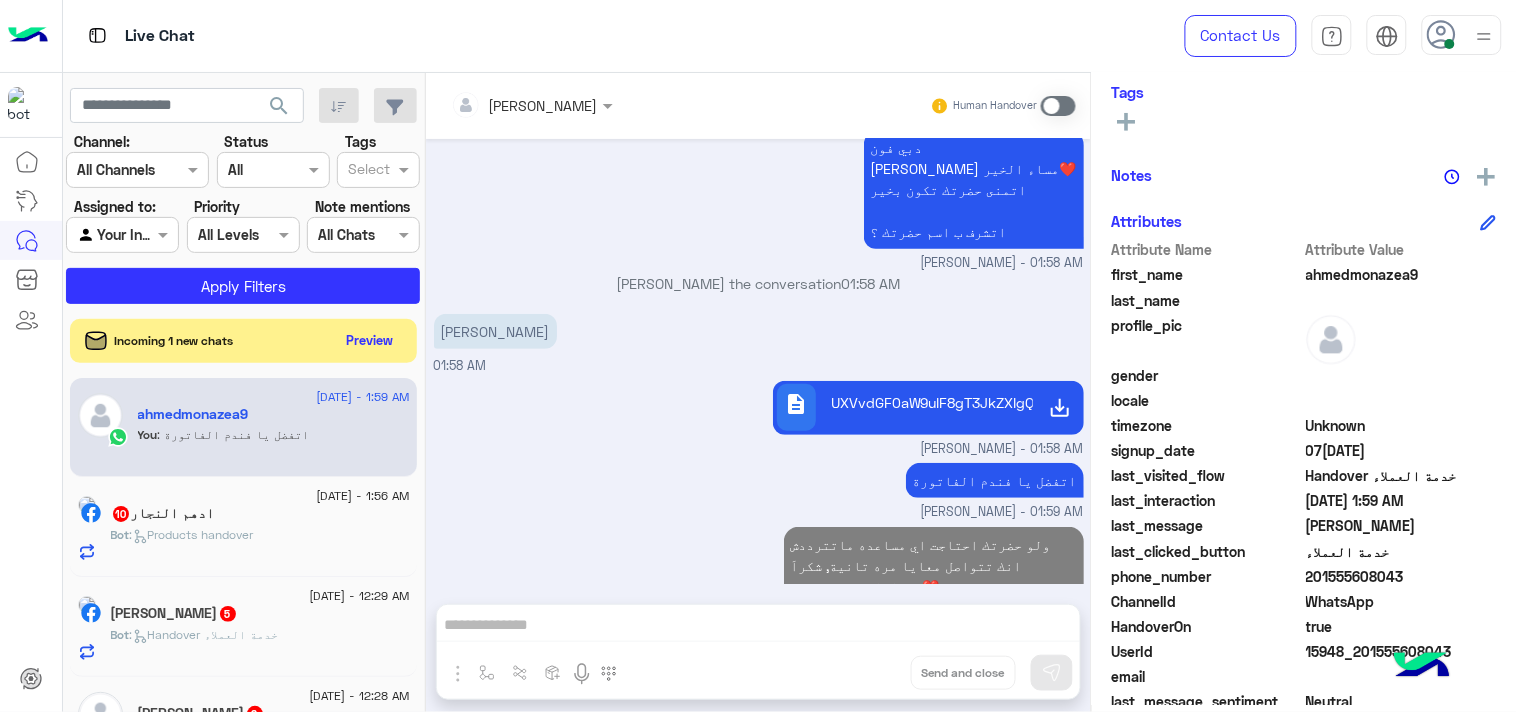 scroll, scrollTop: 2158, scrollLeft: 0, axis: vertical 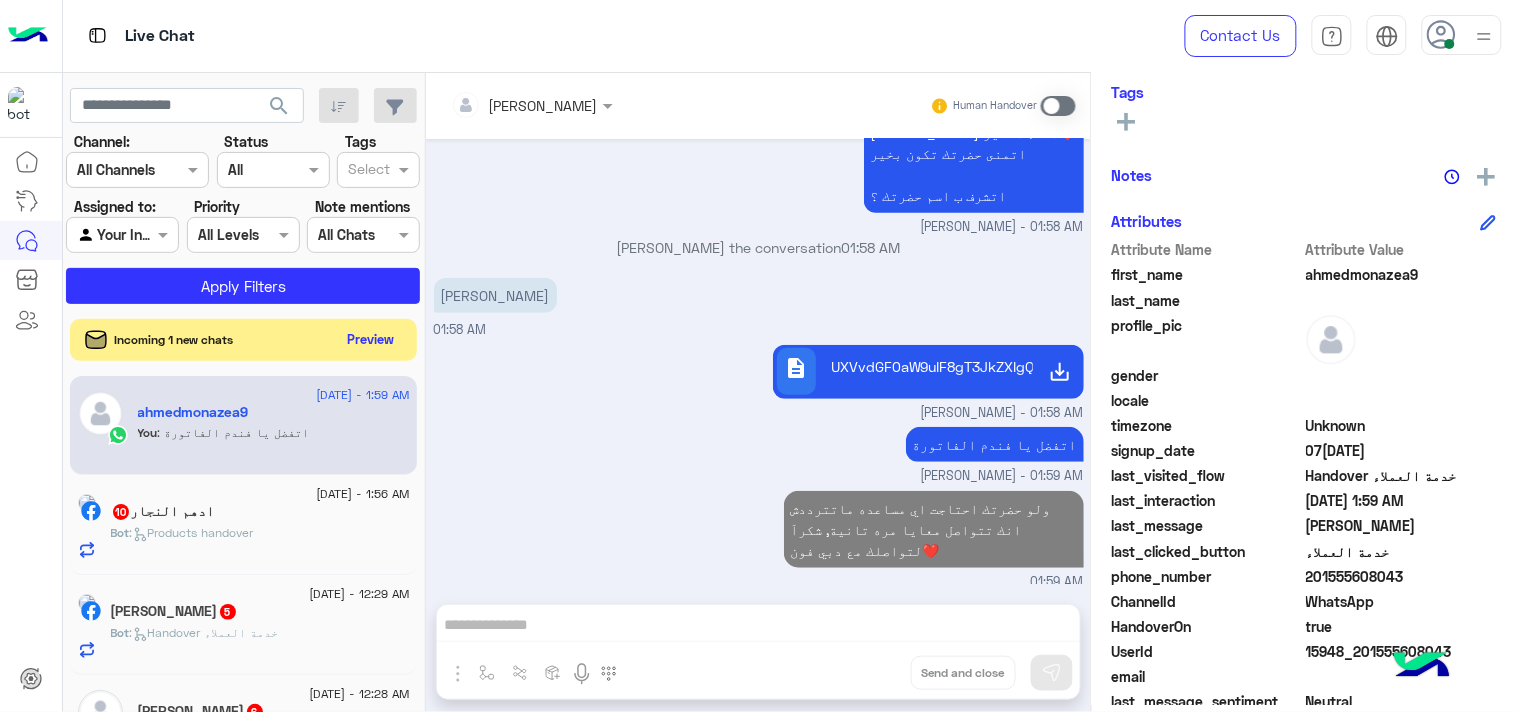 click on "Preview" 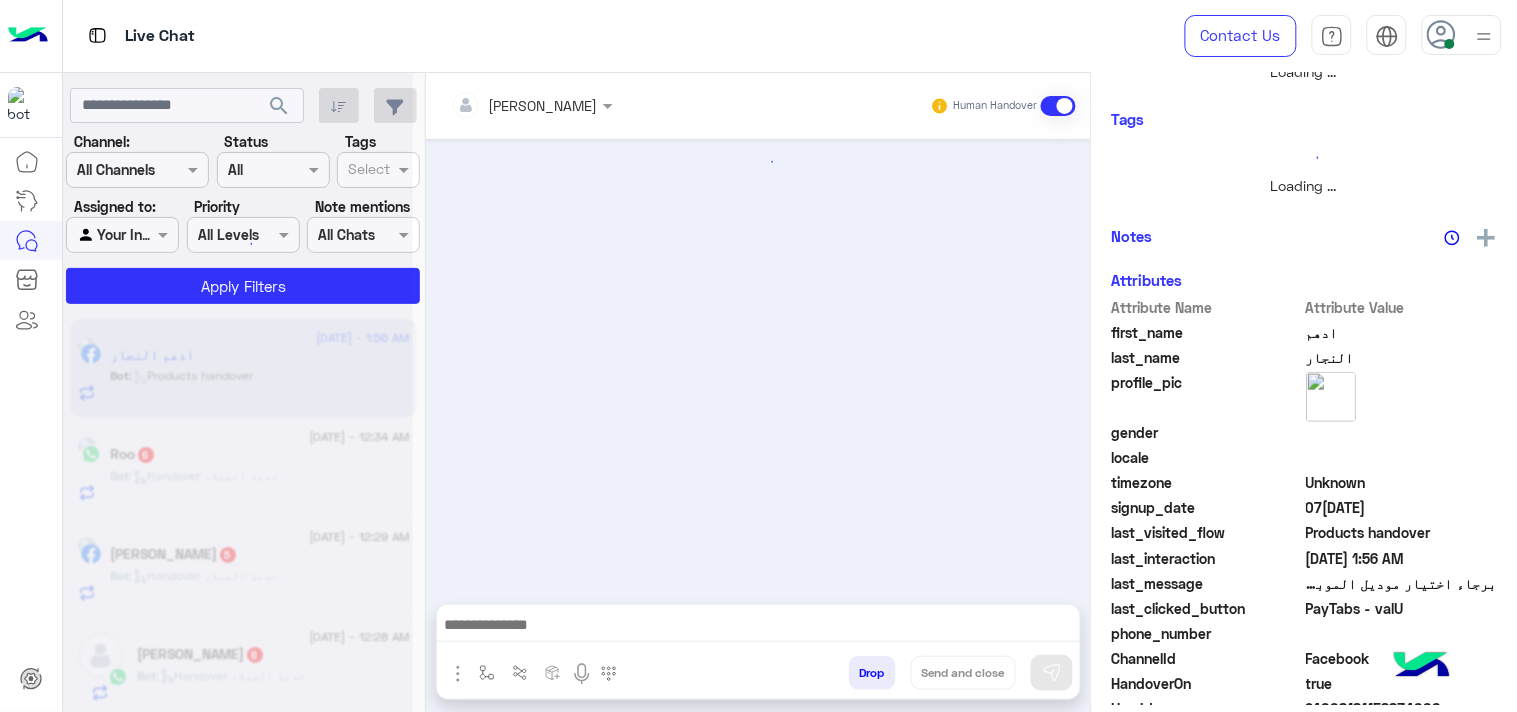 scroll, scrollTop: 361, scrollLeft: 0, axis: vertical 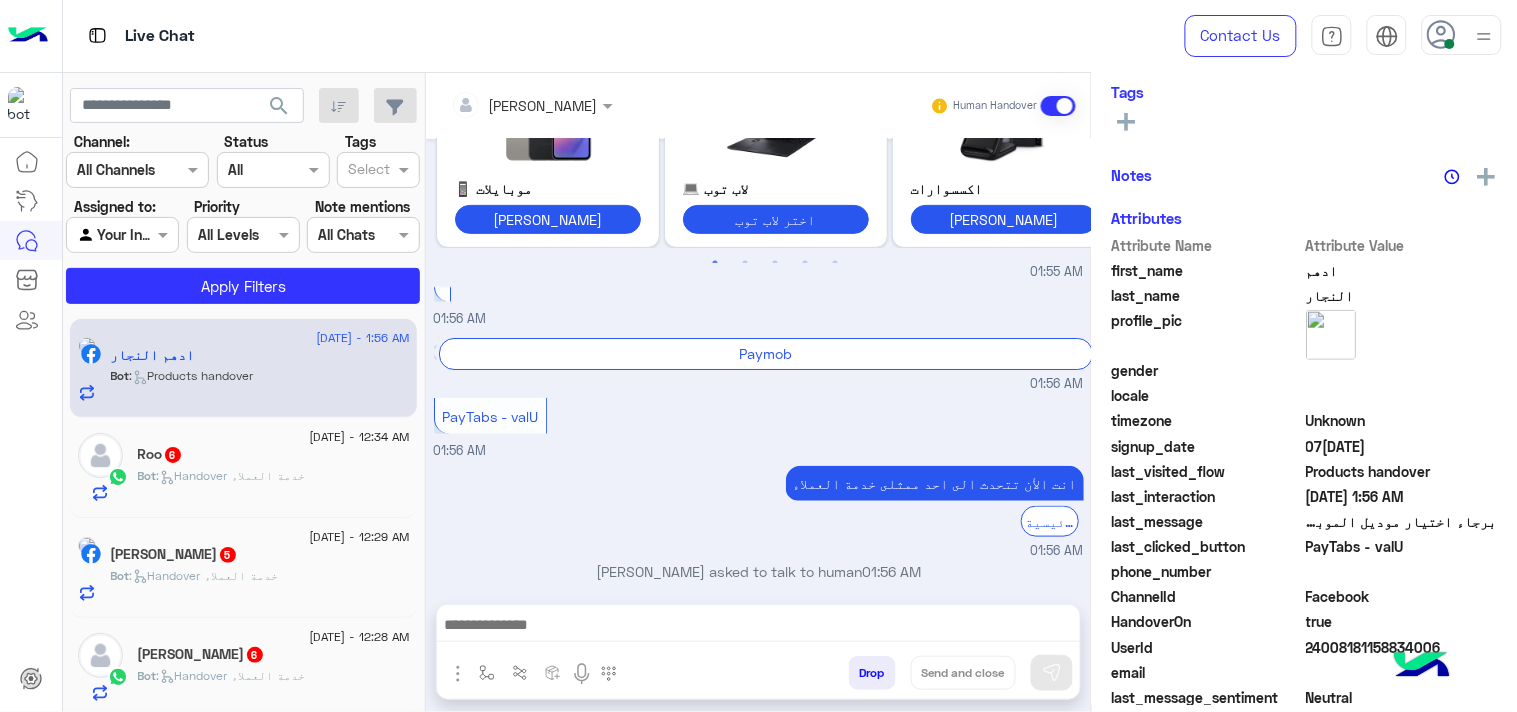 click at bounding box center (758, 627) 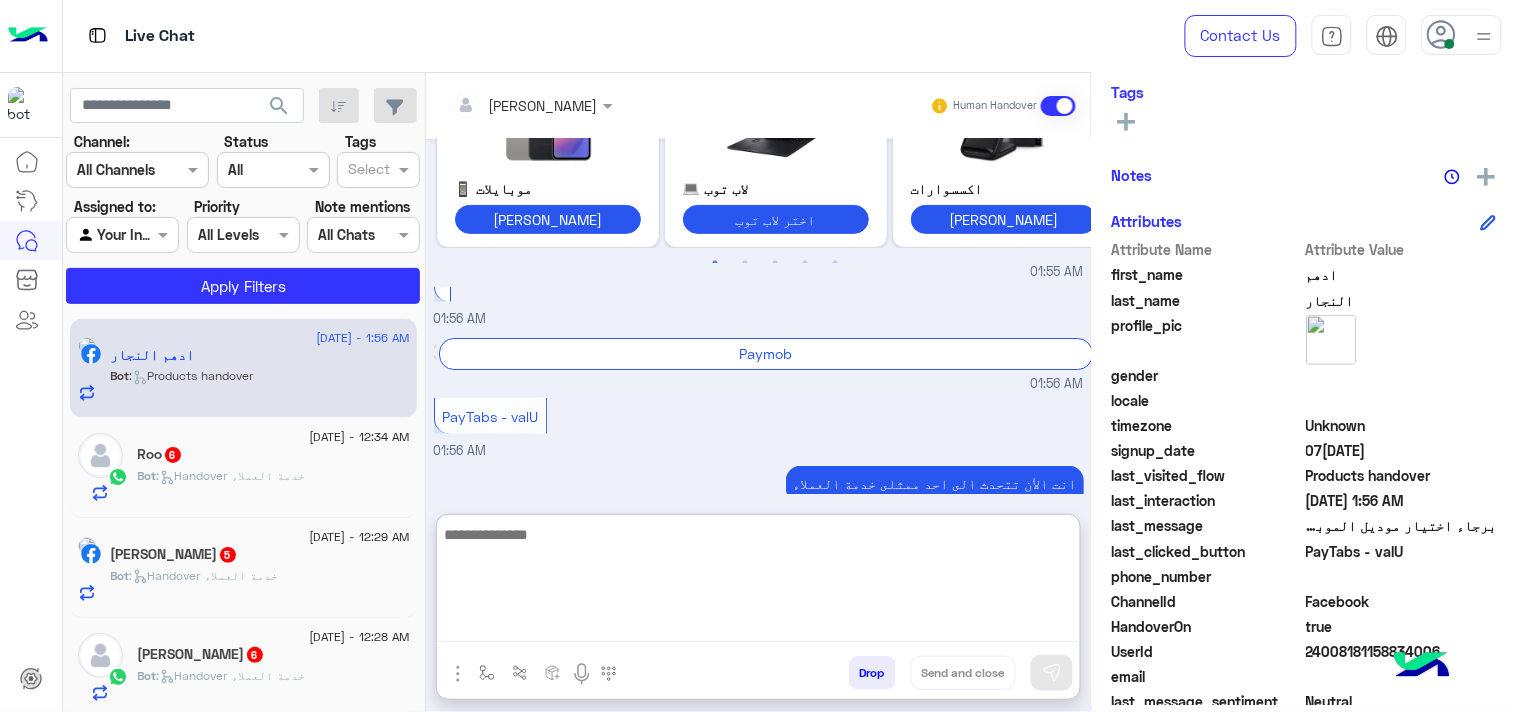 paste on "**********" 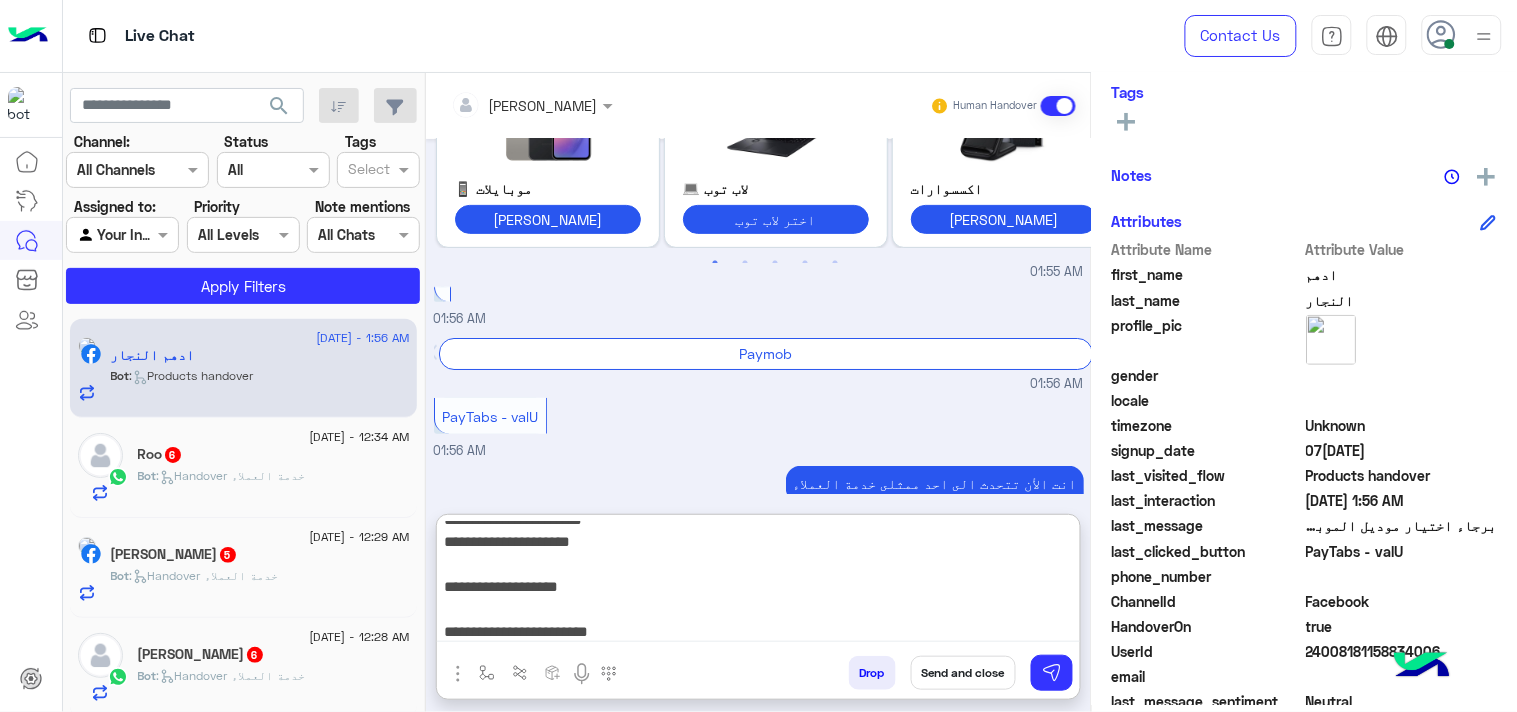 click on "**********" at bounding box center [758, 582] 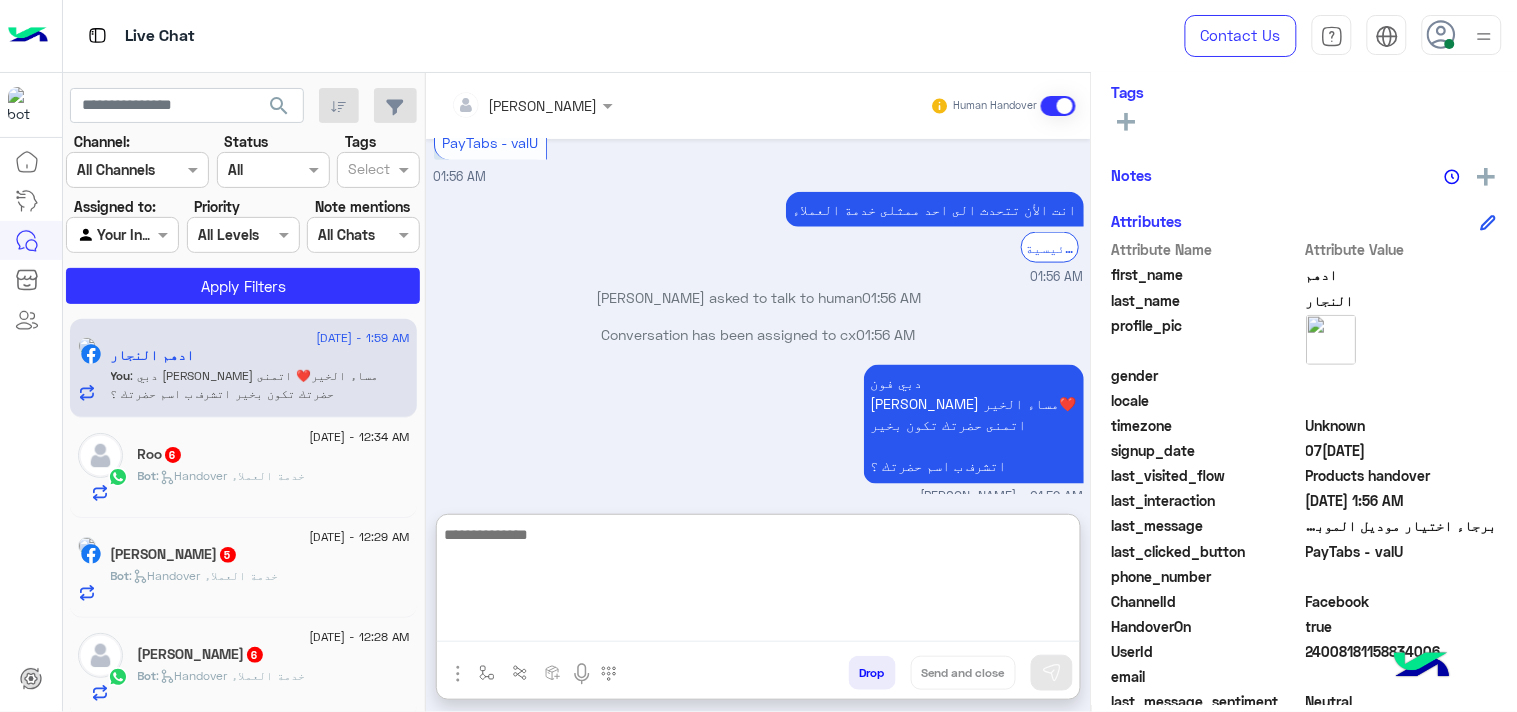 paste on "**********" 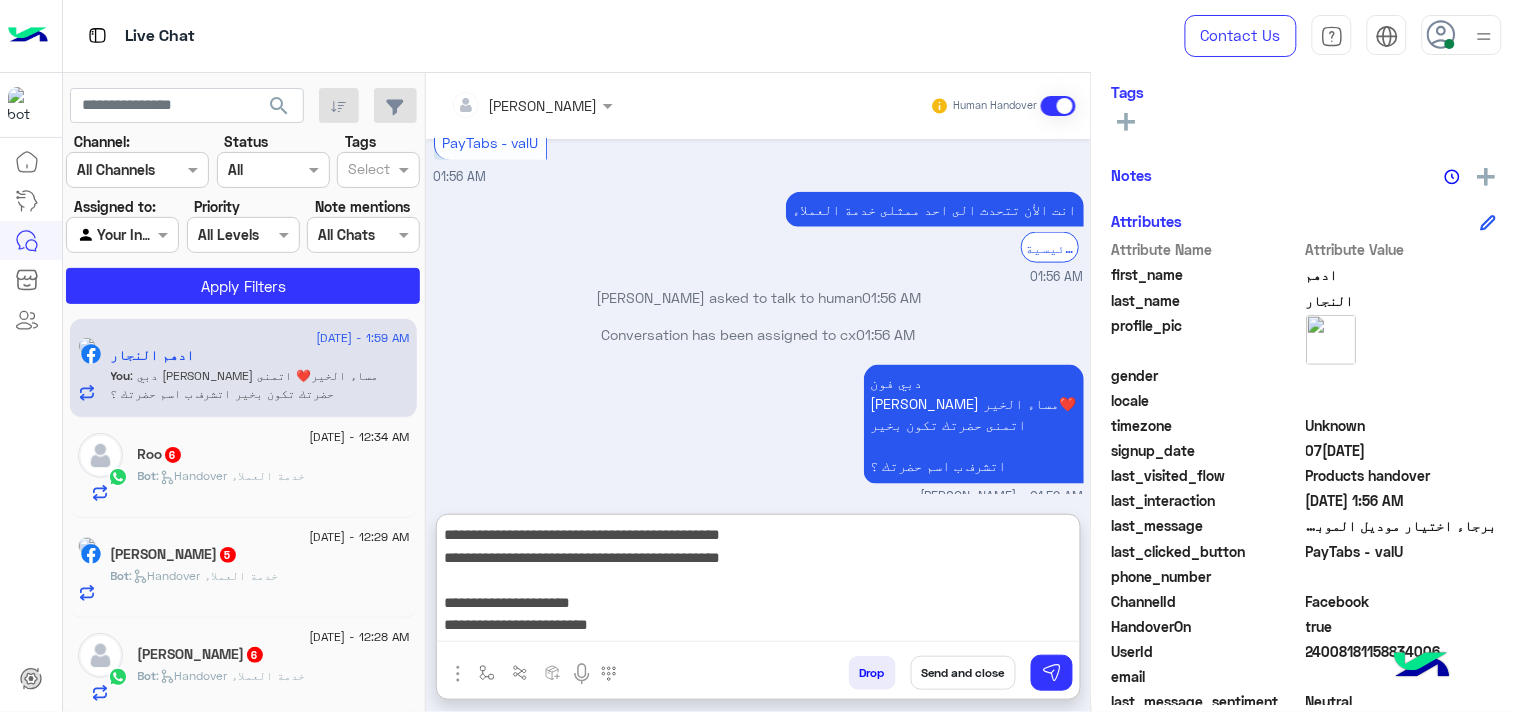 click on "**********" at bounding box center [758, 582] 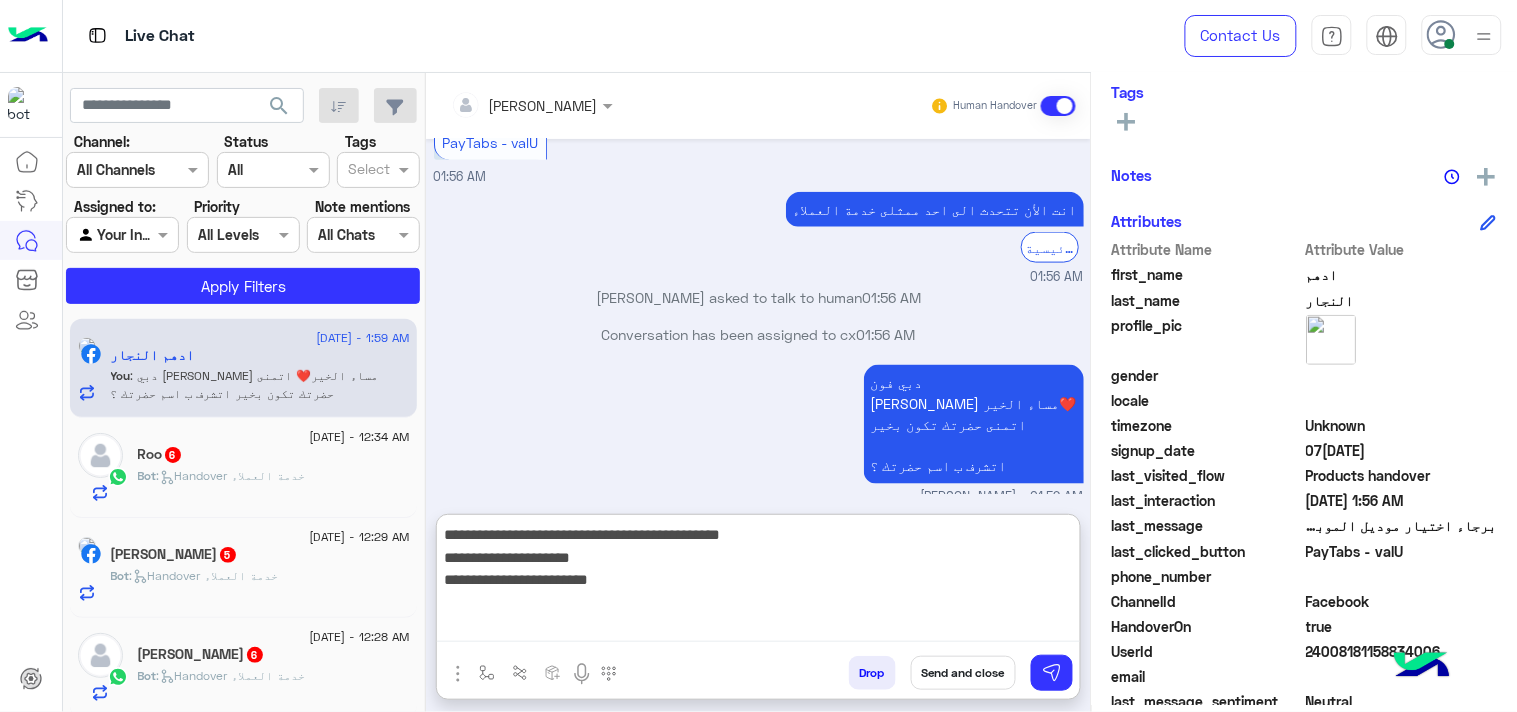 drag, startPoint x: 501, startPoint y: 555, endPoint x: 812, endPoint y: 548, distance: 311.07877 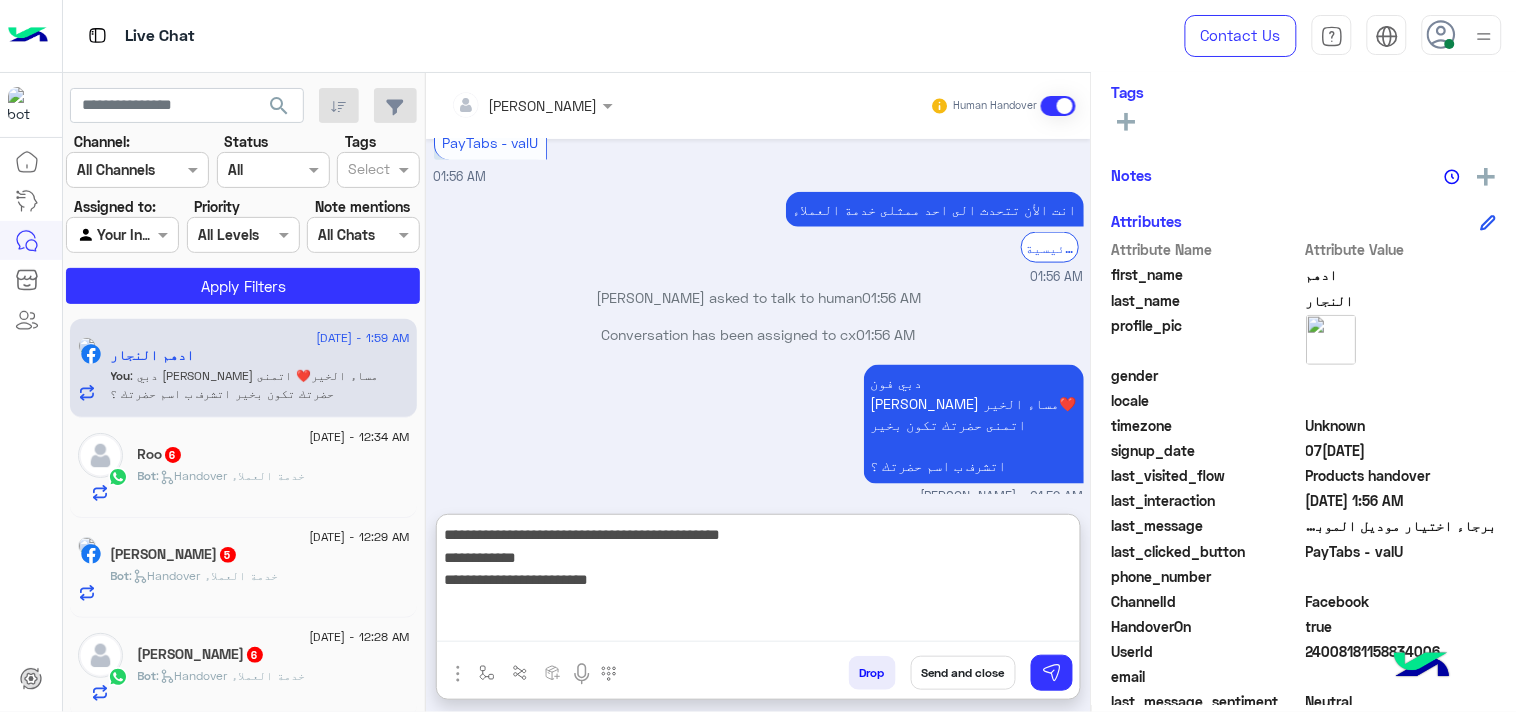 drag, startPoint x: 500, startPoint y: 578, endPoint x: 1074, endPoint y: 582, distance: 574.0139 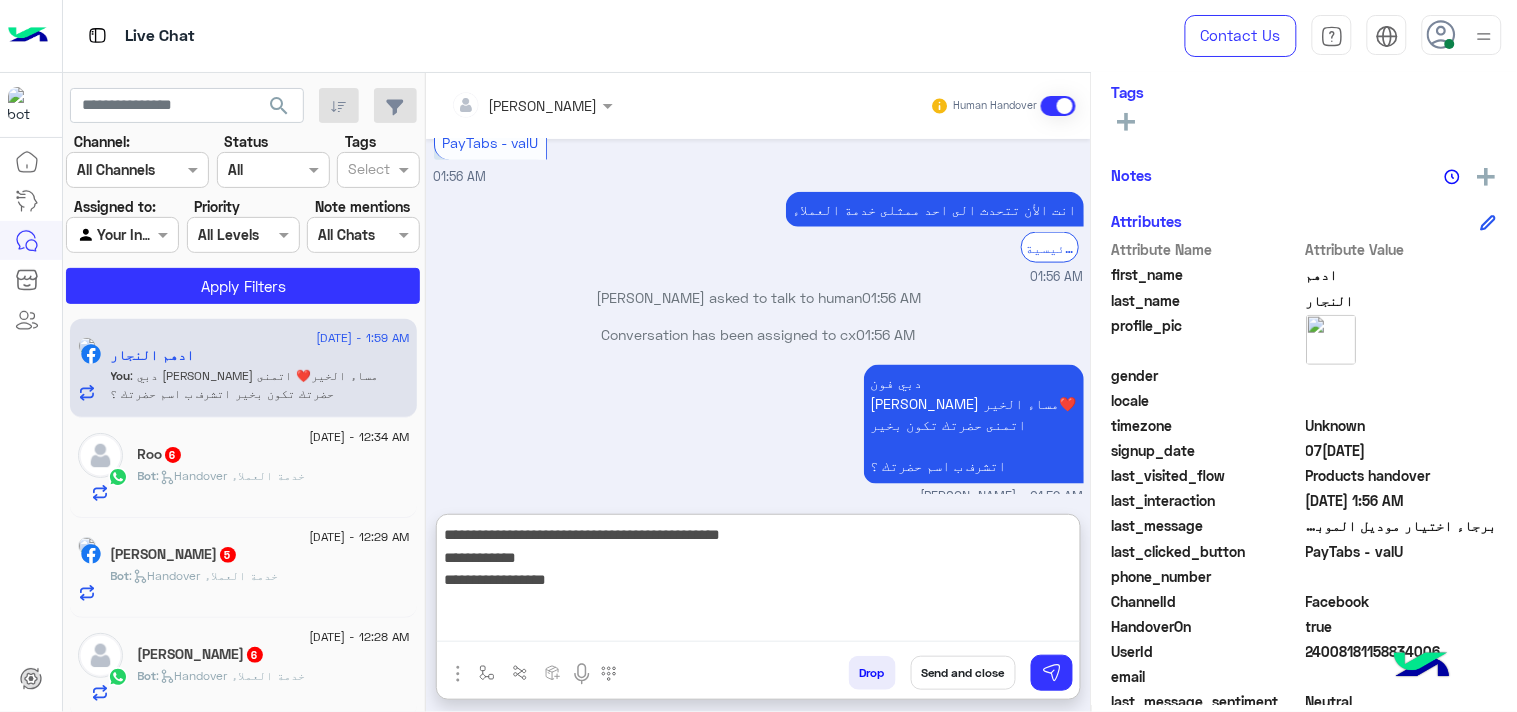 paste on "**********" 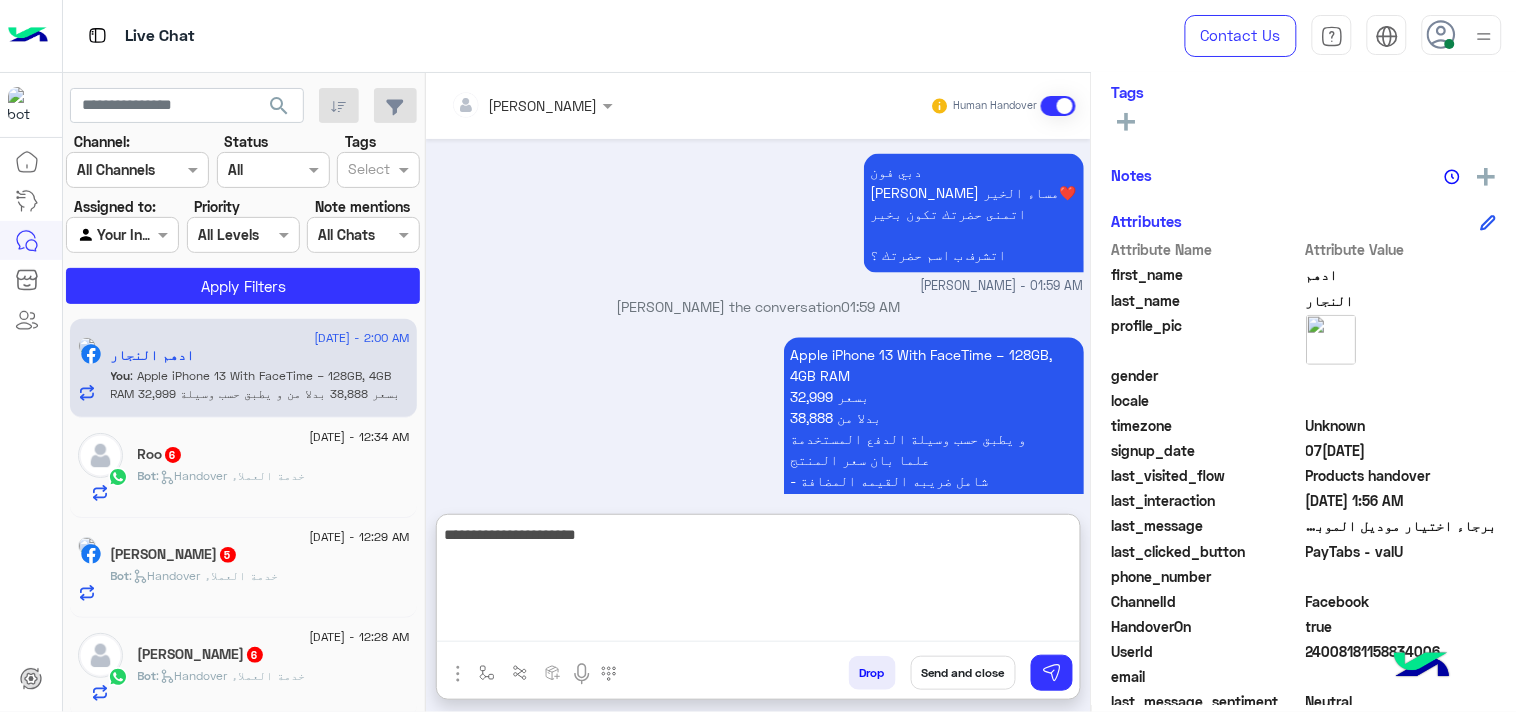 type on "**********" 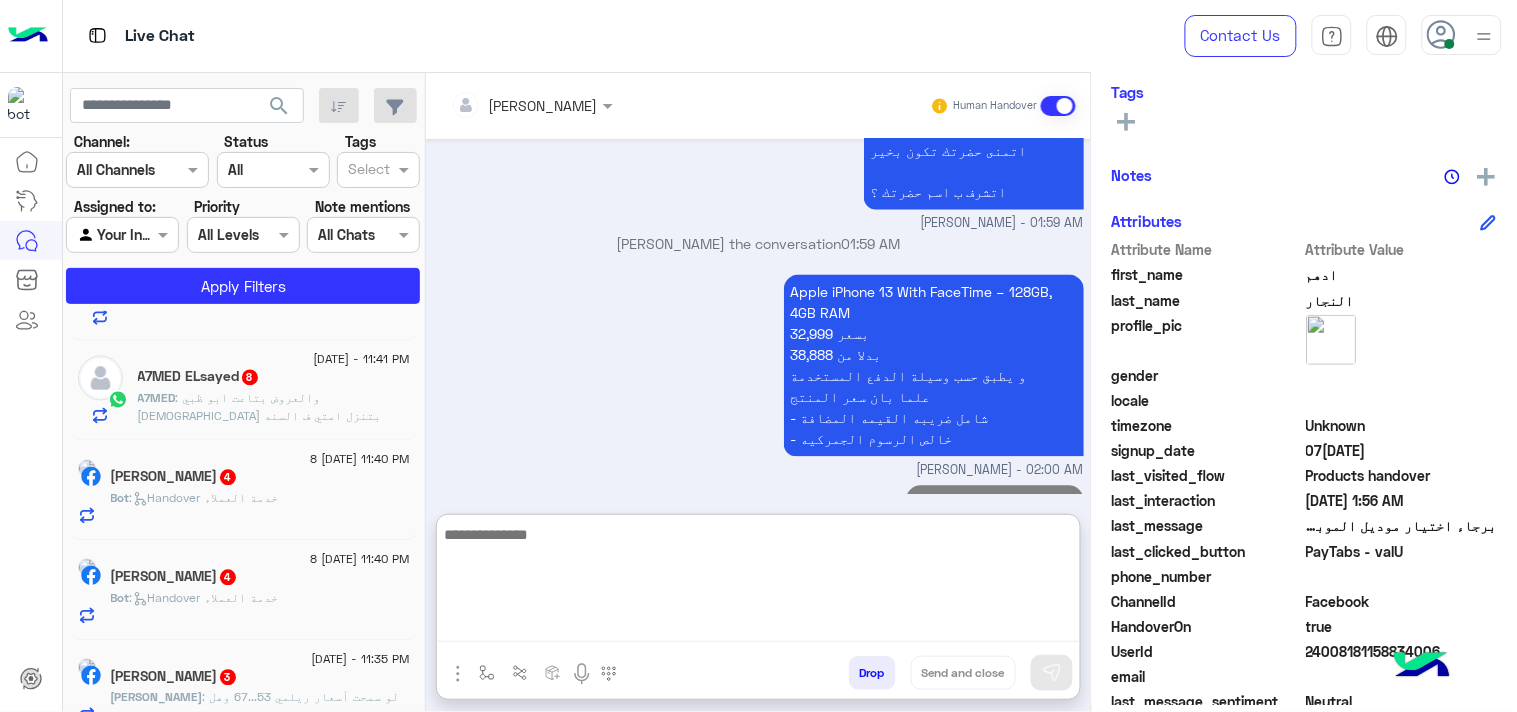 scroll, scrollTop: 1104, scrollLeft: 0, axis: vertical 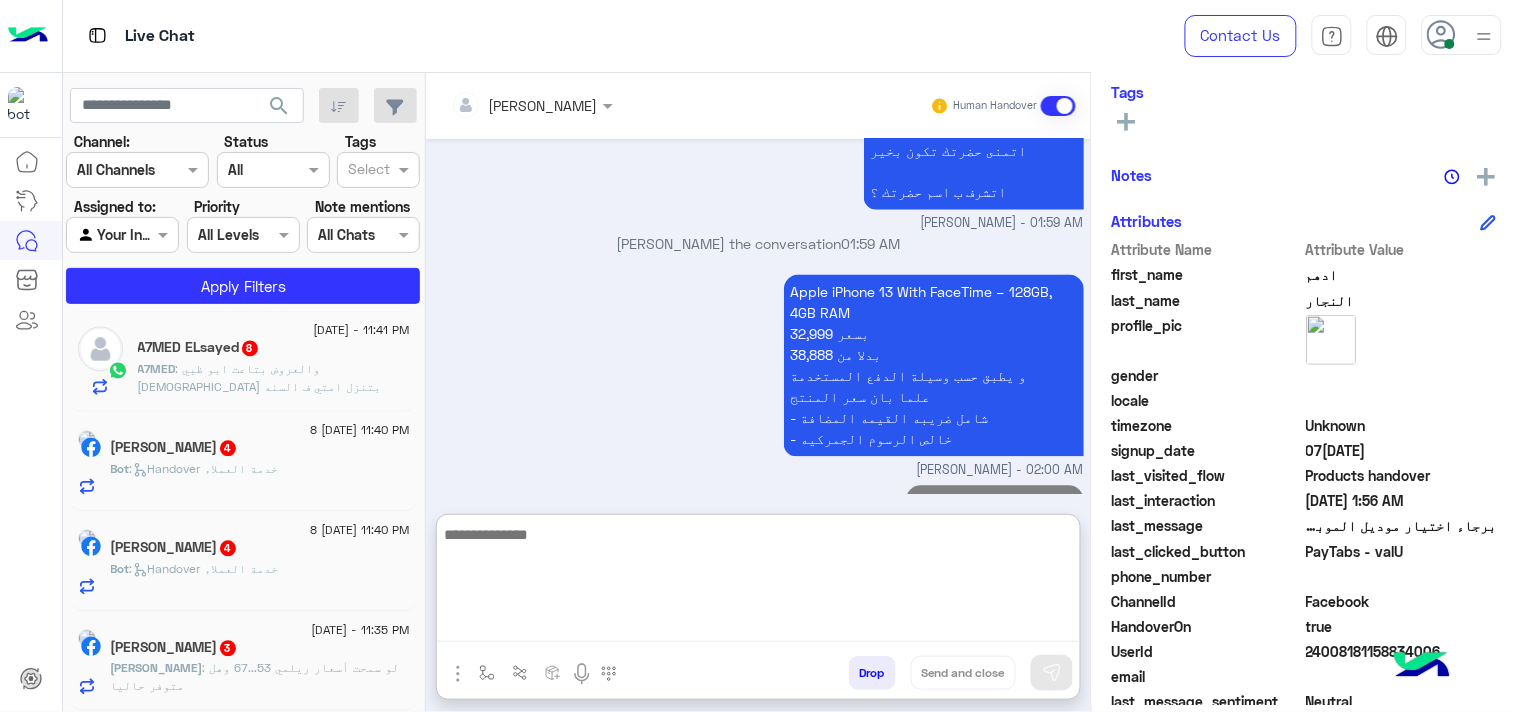 click on "[PERSON_NAME]  3" 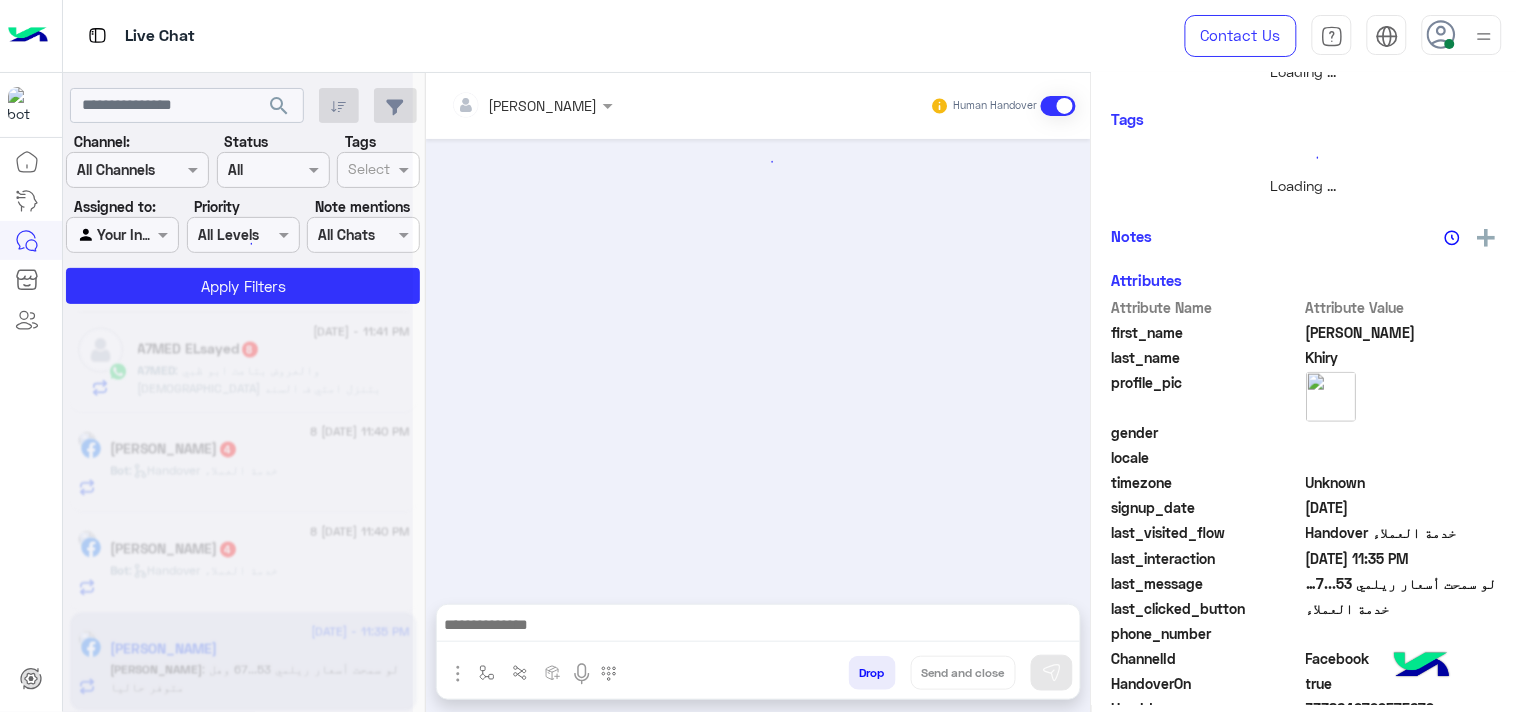 scroll, scrollTop: 0, scrollLeft: 0, axis: both 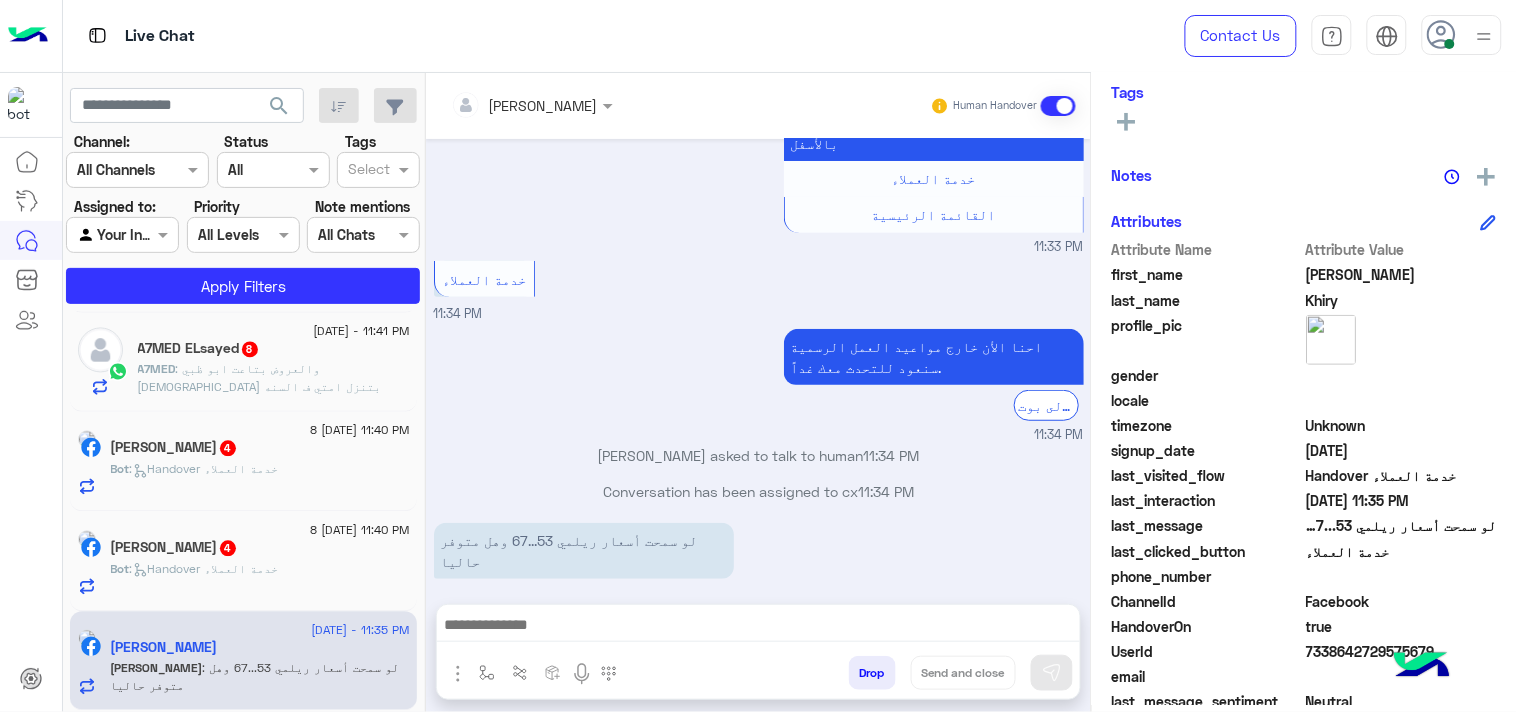 click at bounding box center (758, 627) 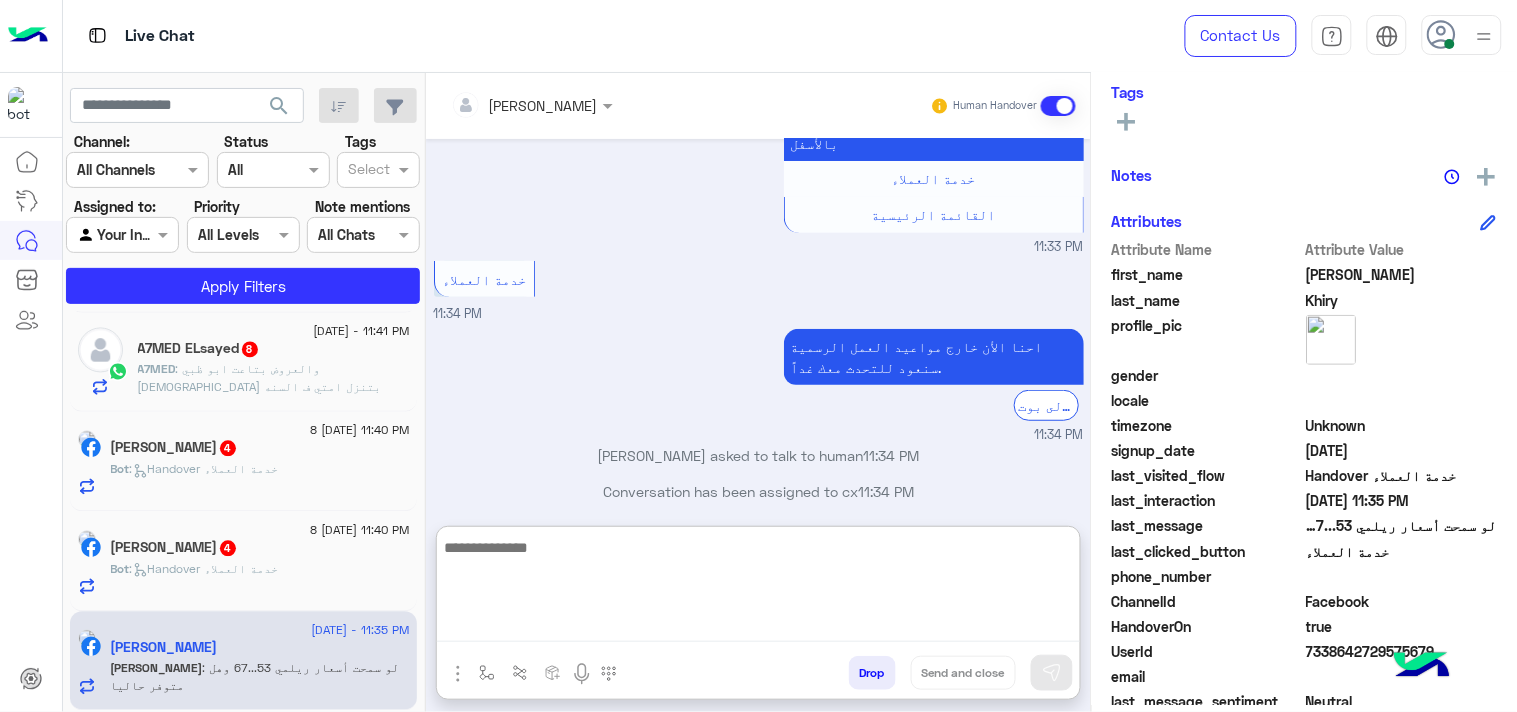 paste on "**********" 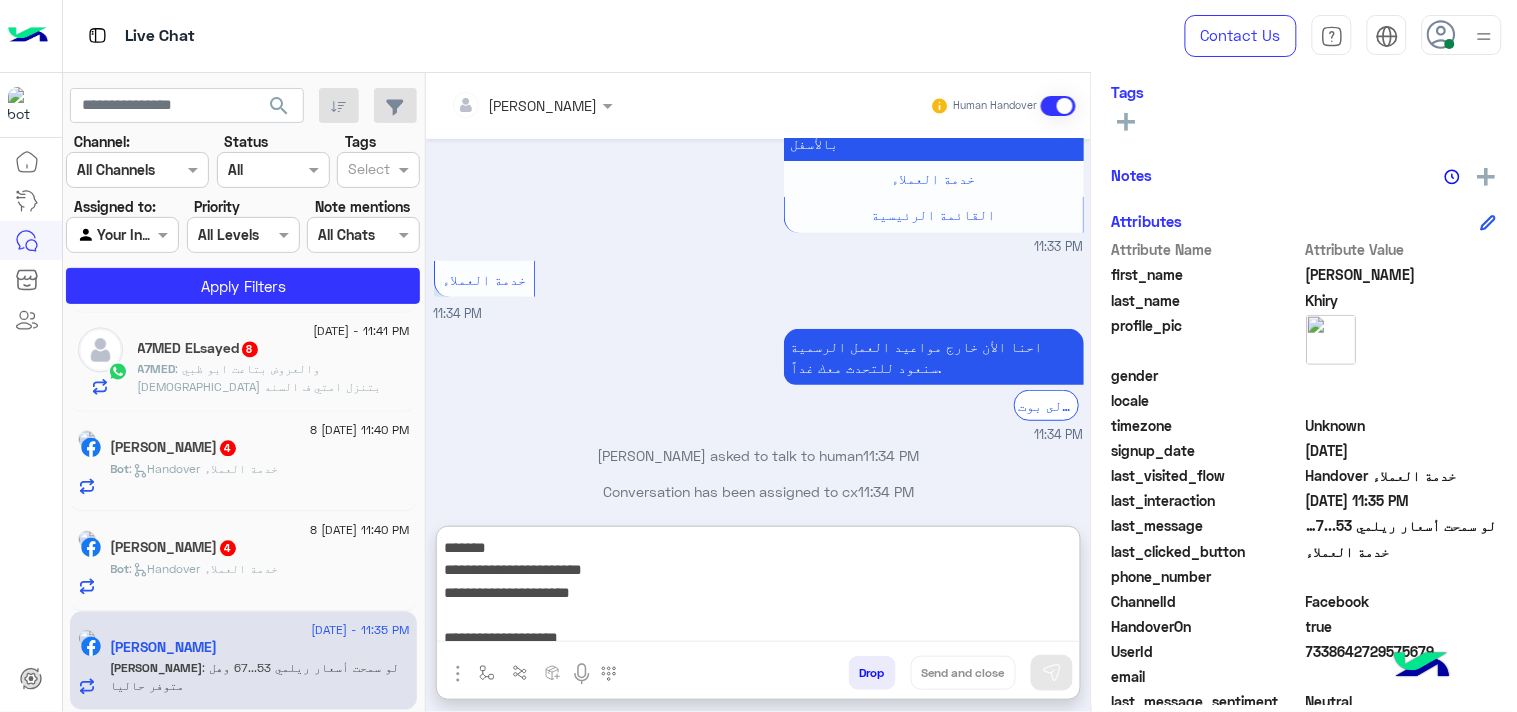 click on "**********" at bounding box center [758, 588] 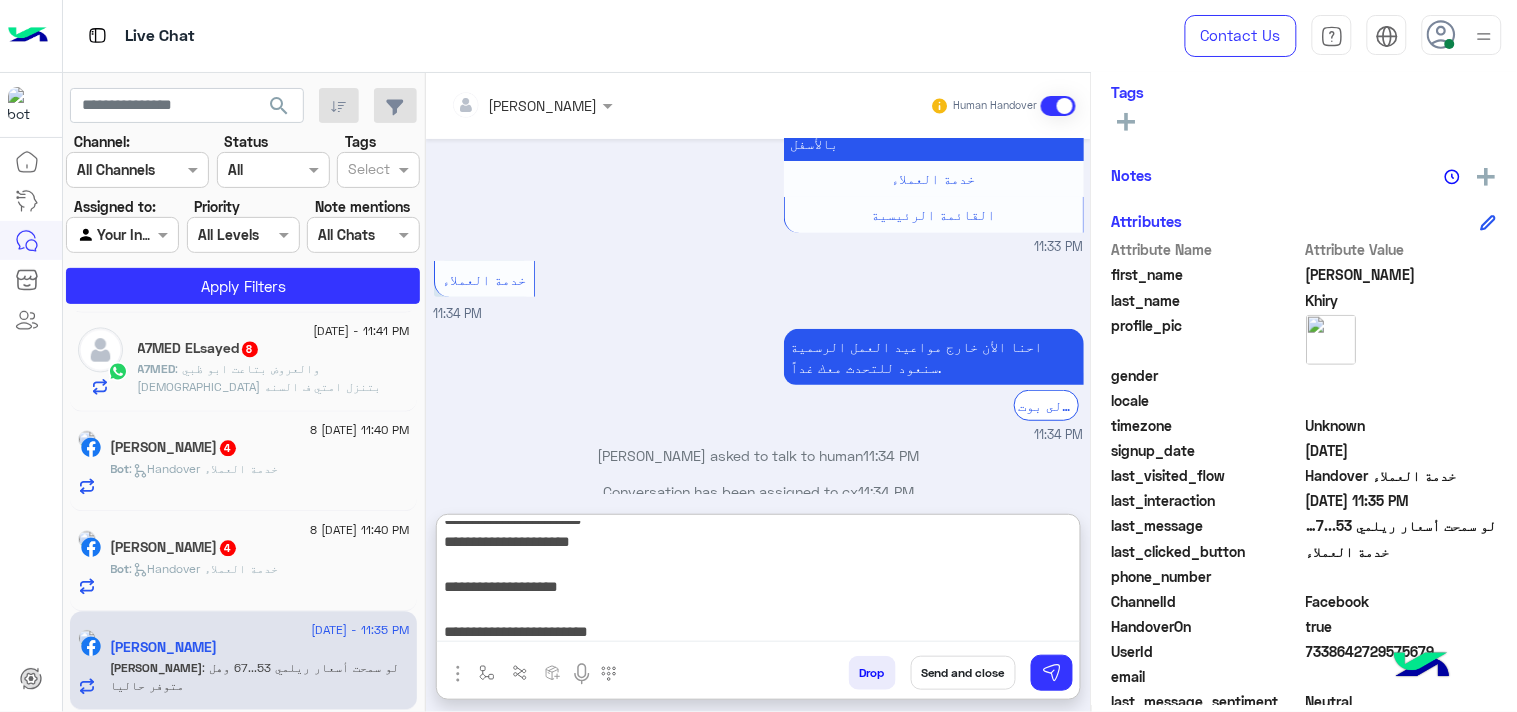 click on "**********" at bounding box center [758, 582] 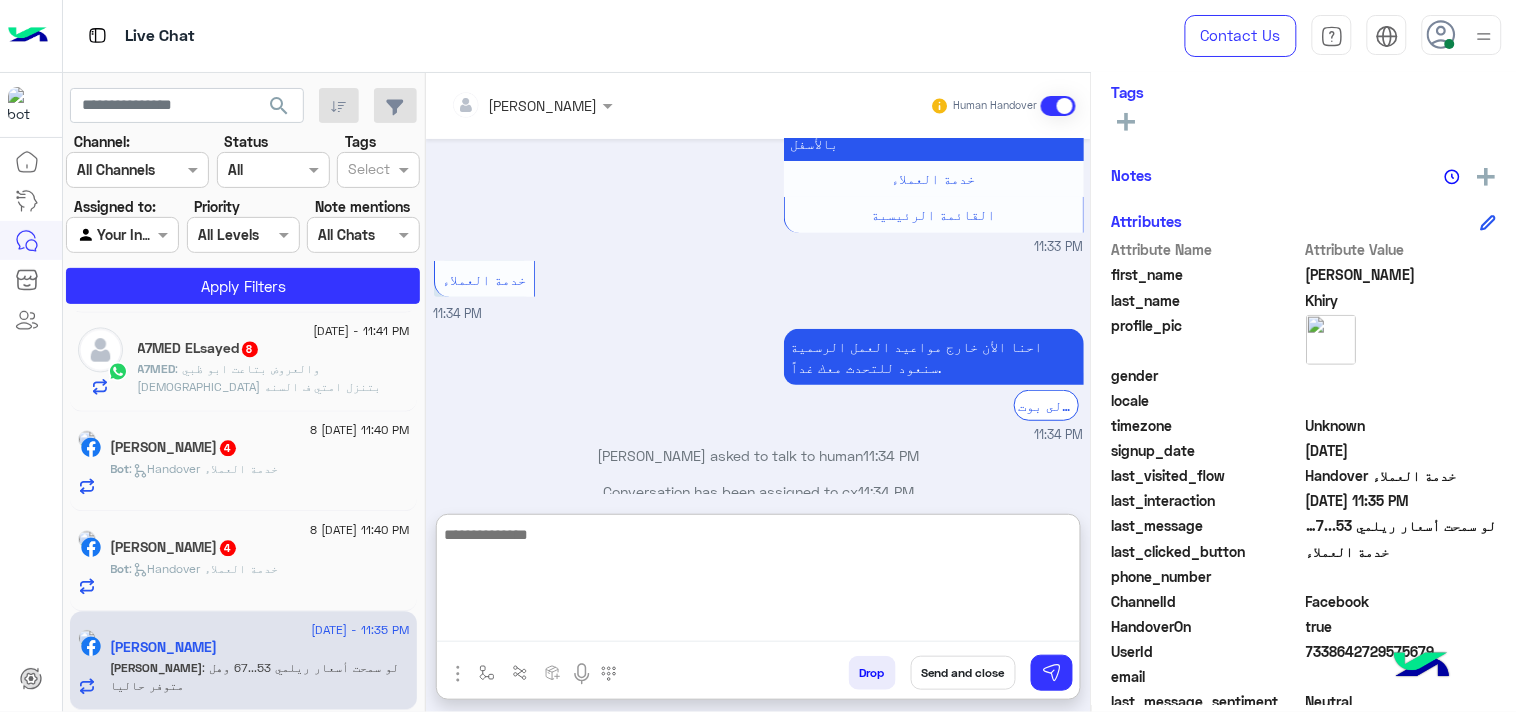 scroll, scrollTop: 0, scrollLeft: 0, axis: both 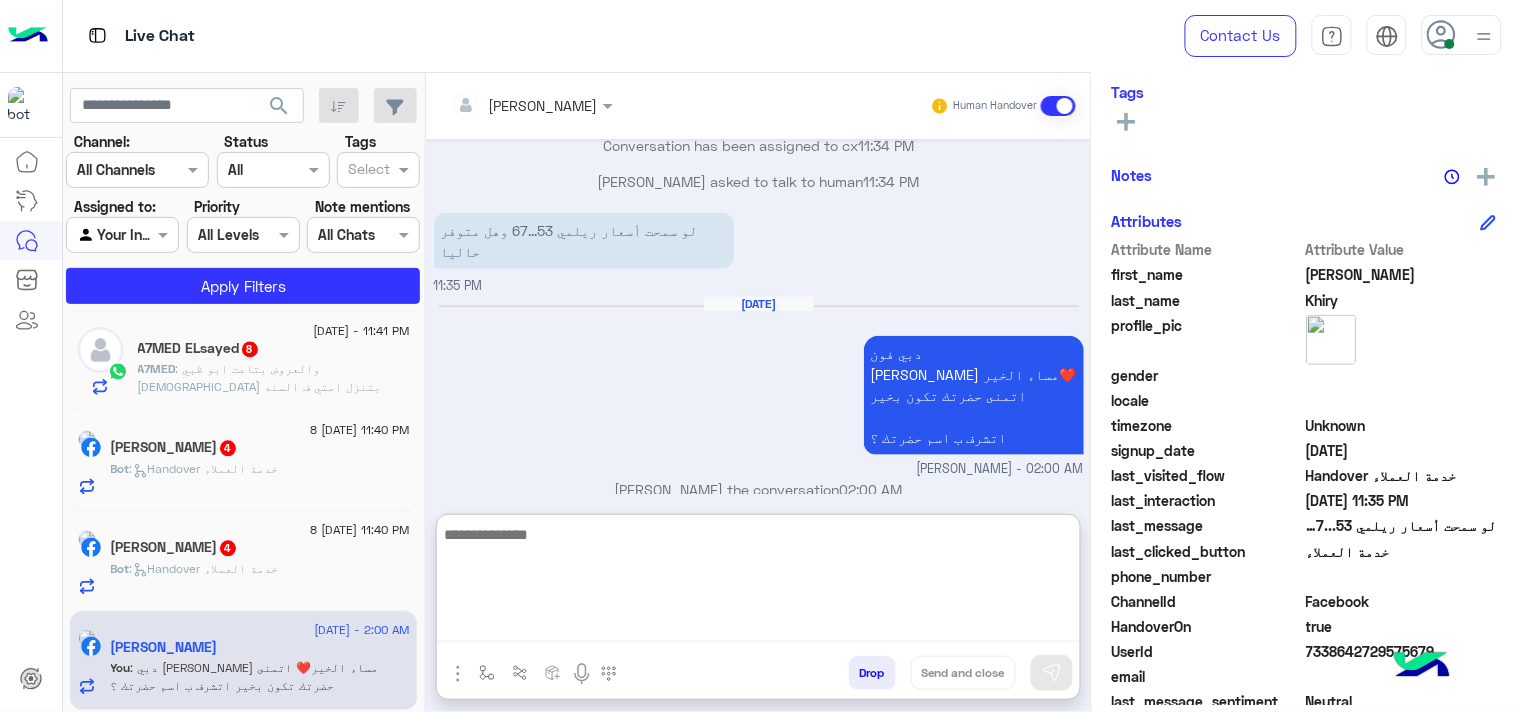 click on "[DATE][DATE]  لو سمحت كنت محتاج موبايل ريلمي 62   11:33 PM  تقدر تتعرف على شروط و احكام الاستبدال و الاسترجاع من خلال اللينك التالى : [URL][DOMAIN_NAME]
للتحدث الى ا[DATE]�ثلى خدمة العملاء اضغط على زر خدمة العملاء بالأسفل     خدمة العملاء   القائمة الرئيسية     11:33 PM   خدمة العملاء    11:34 PM  احنا الأن خارج مواعيد العمل الرسمية سنعود للتحدث معك غداً.  الرجوع الى بوت      11:34 PM   Conversation has been assigned to cx   11:34 PM       [PERSON_NAME] asked to talk to human   11:34 PM      لو سمحت أسعار ريلمي 53...67 وهل متوفر حاليا   11:35 PM   [DATE]  دبي فون [PERSON_NAME] مساء الخير❤️ اتمنى حضرتك تكون بخير اتشرف ب اسم حضرتك ؟  [PERSON_NAME] -  02:00 AM" at bounding box center (758, 316) 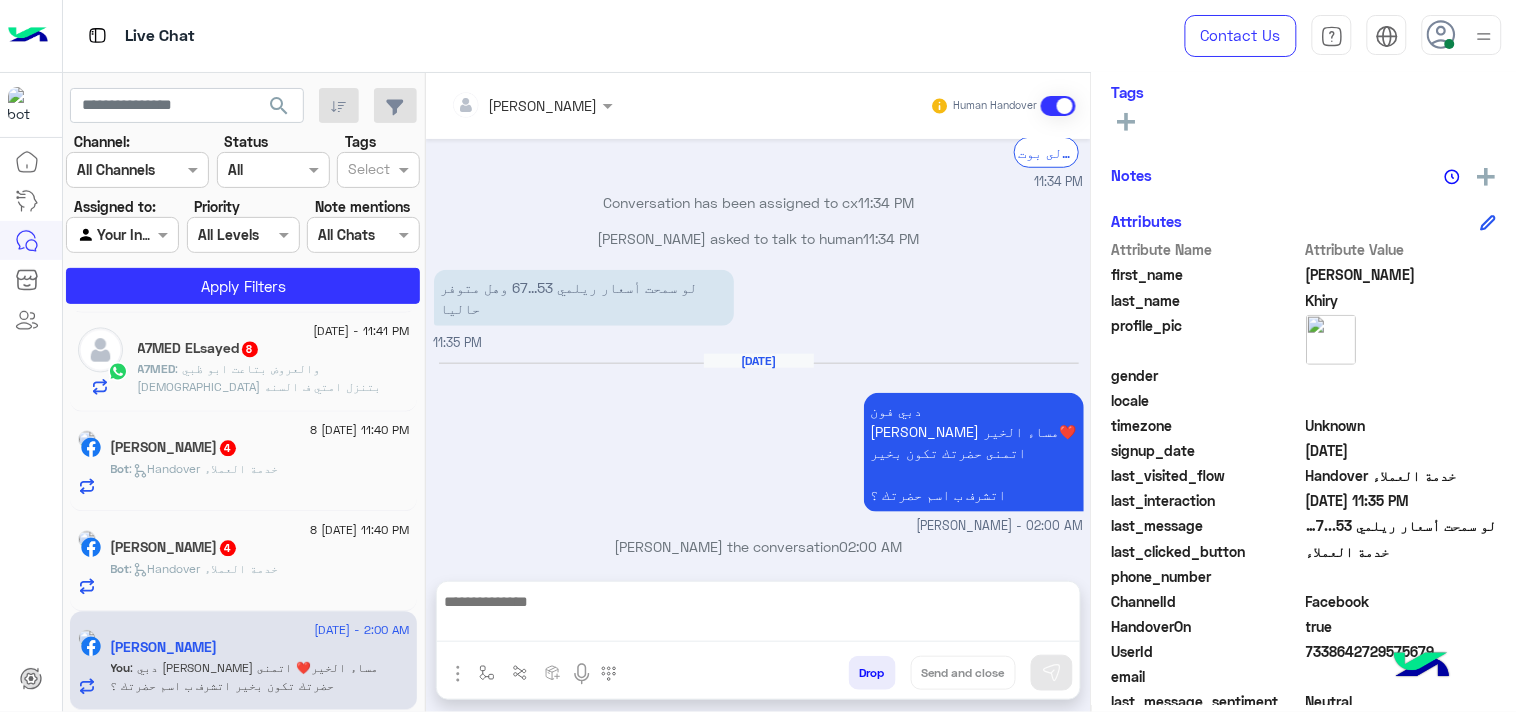 scroll, scrollTop: 424, scrollLeft: 0, axis: vertical 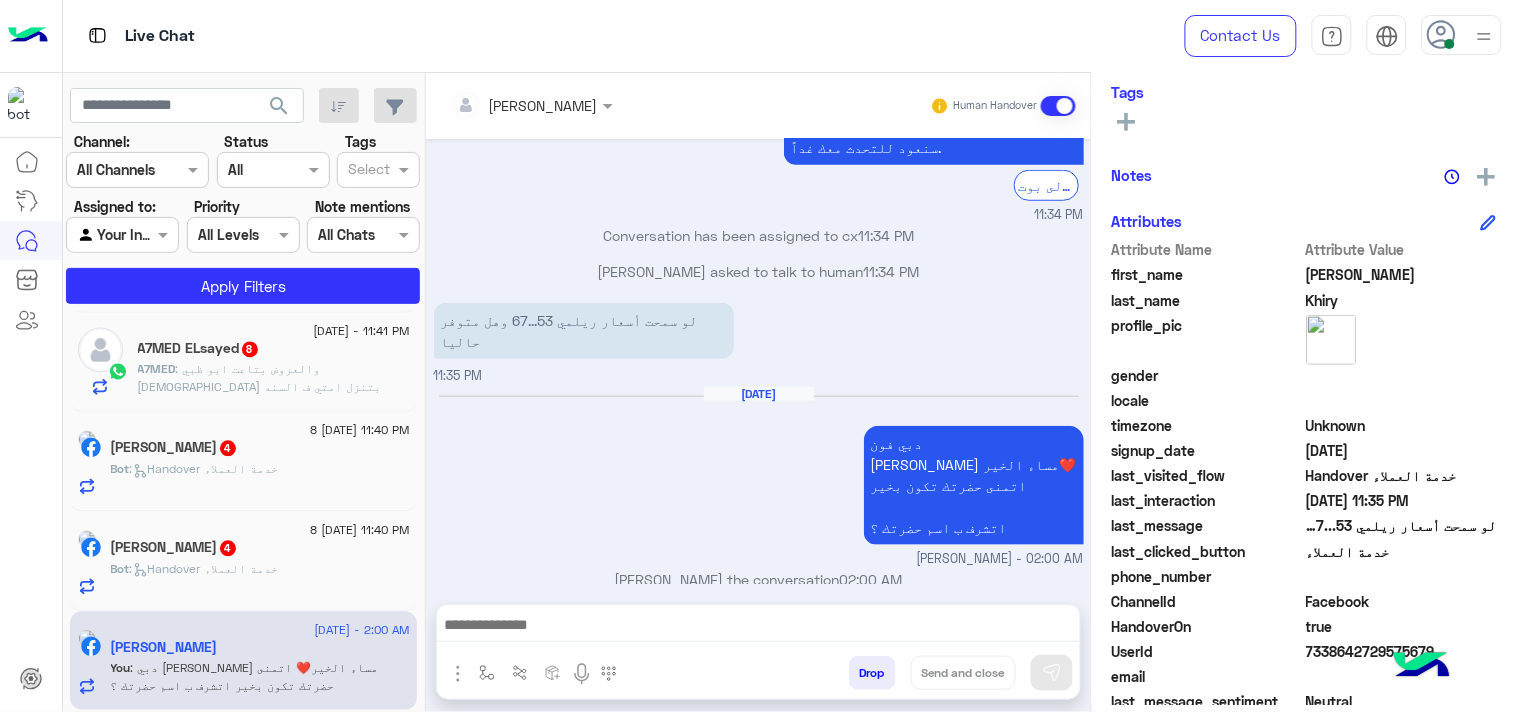 click at bounding box center [758, 630] 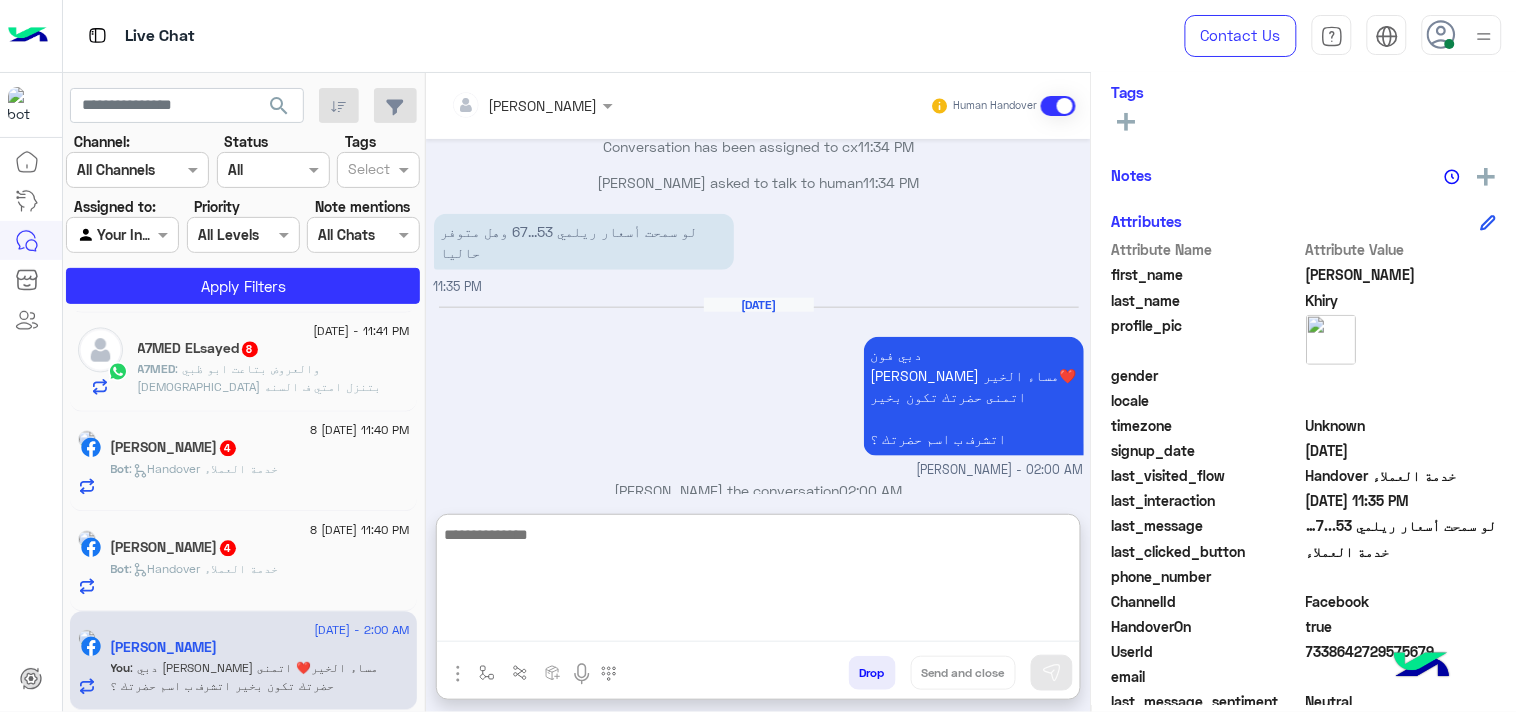 scroll, scrollTop: 514, scrollLeft: 0, axis: vertical 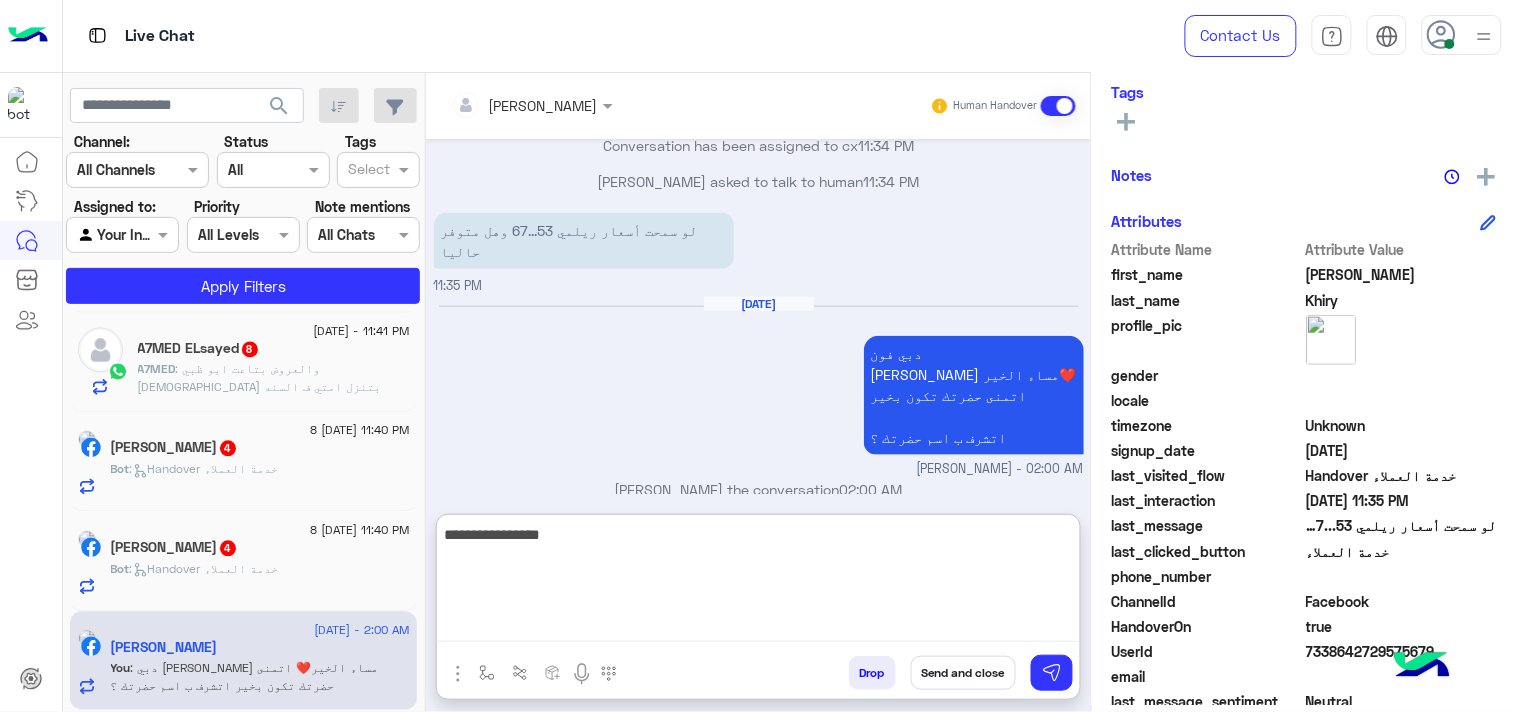 type on "**********" 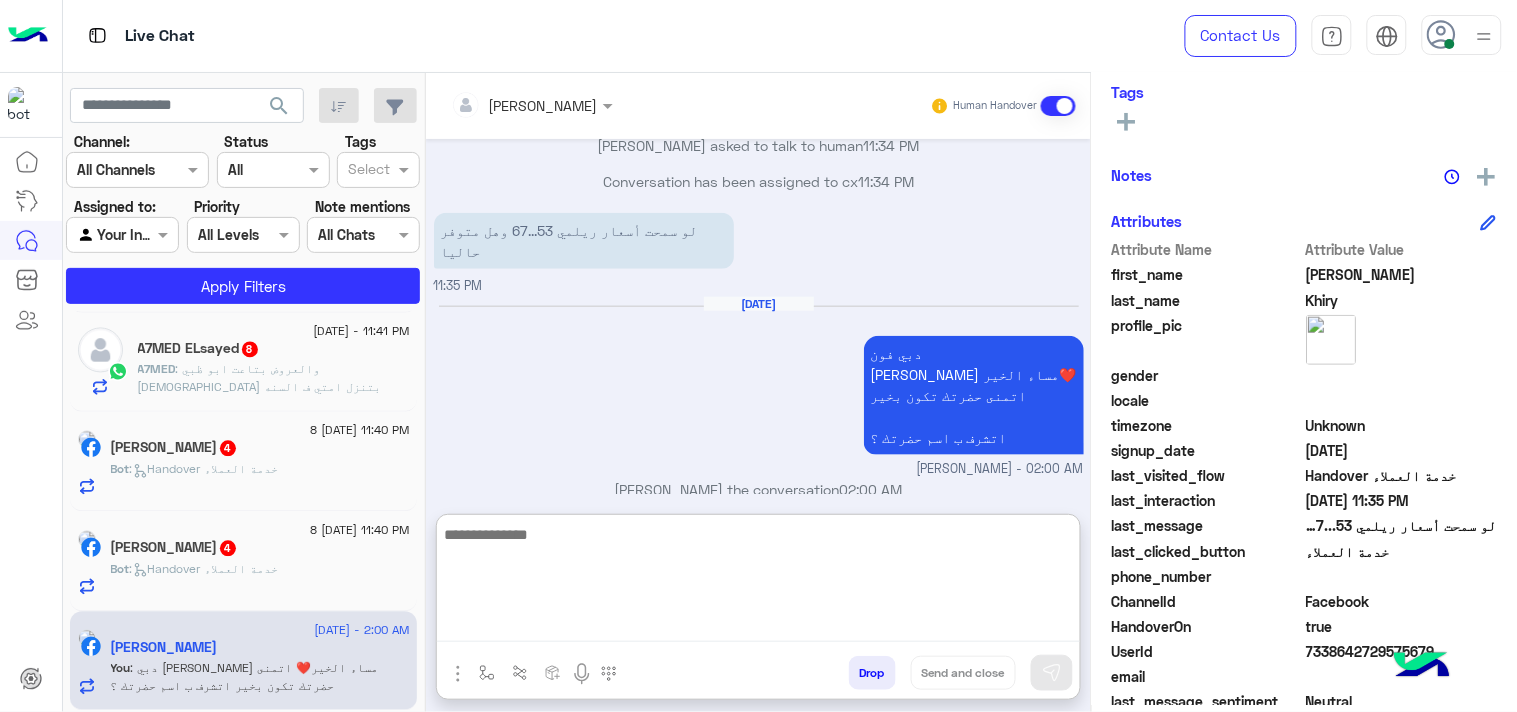 scroll, scrollTop: 577, scrollLeft: 0, axis: vertical 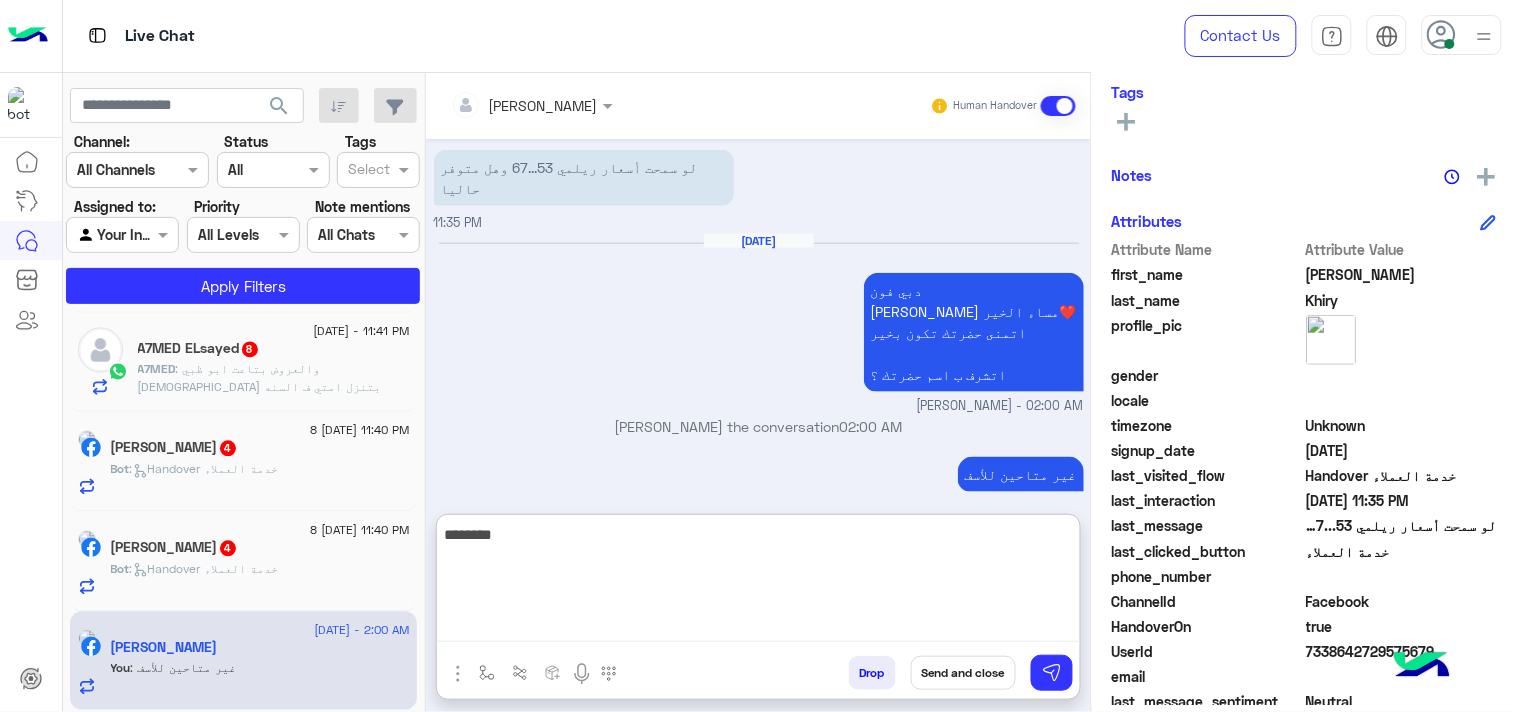 type on "********" 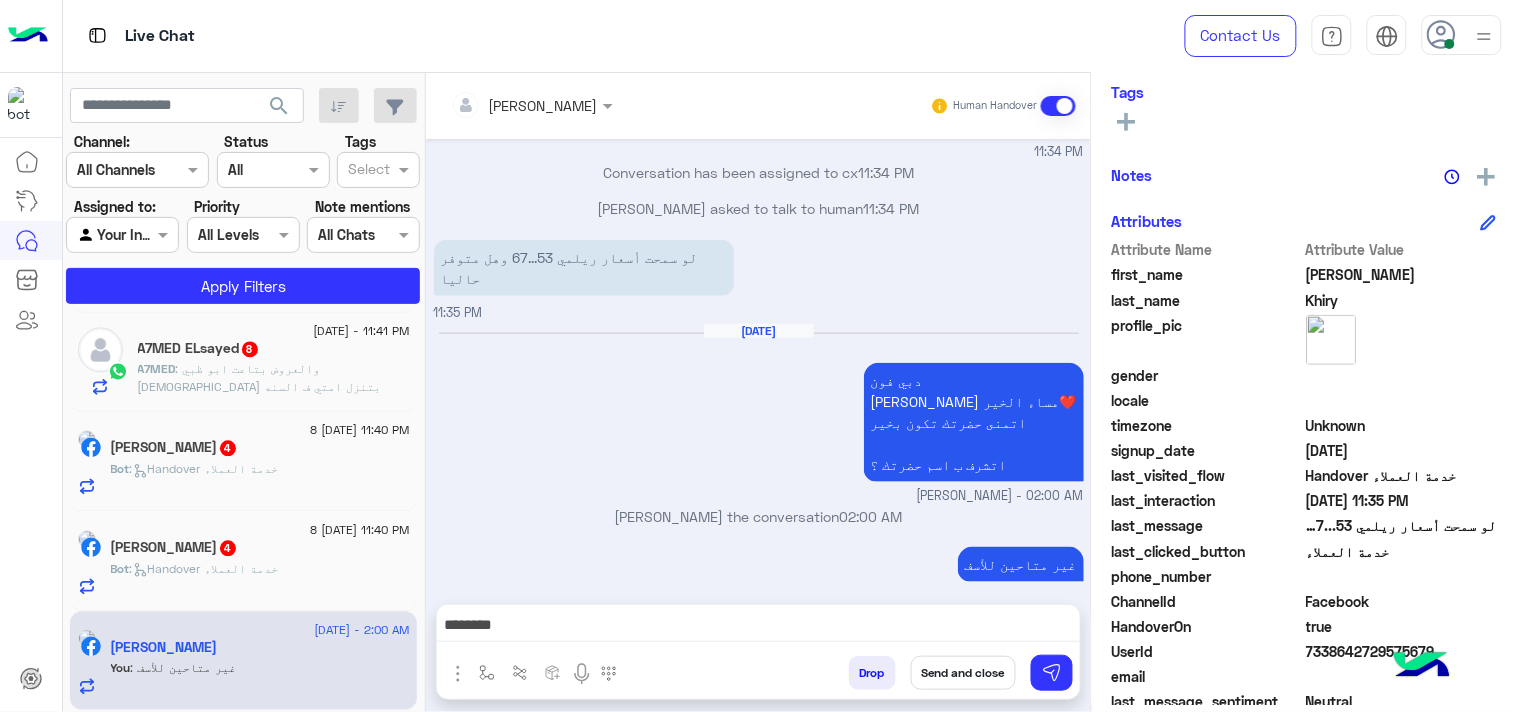 click on "********" at bounding box center (758, 627) 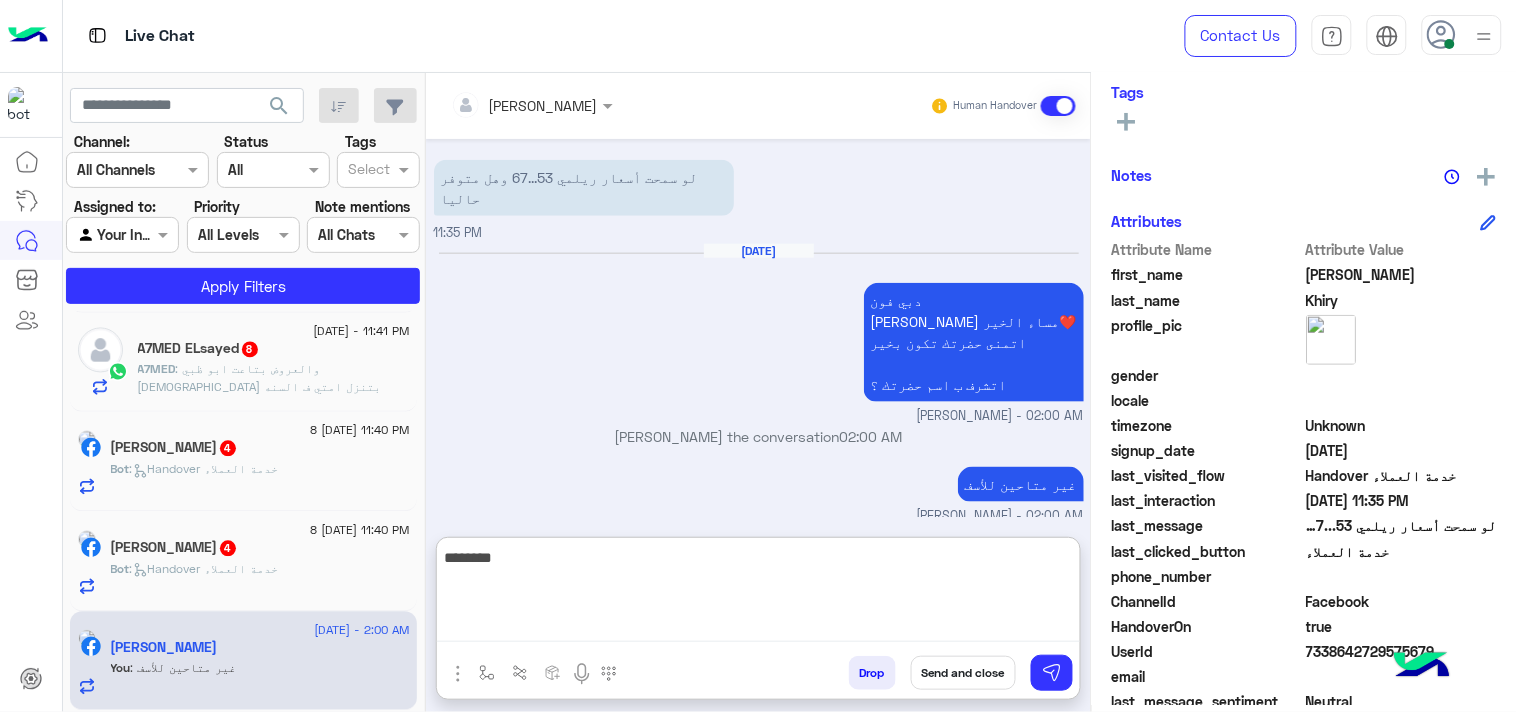 scroll, scrollTop: 577, scrollLeft: 0, axis: vertical 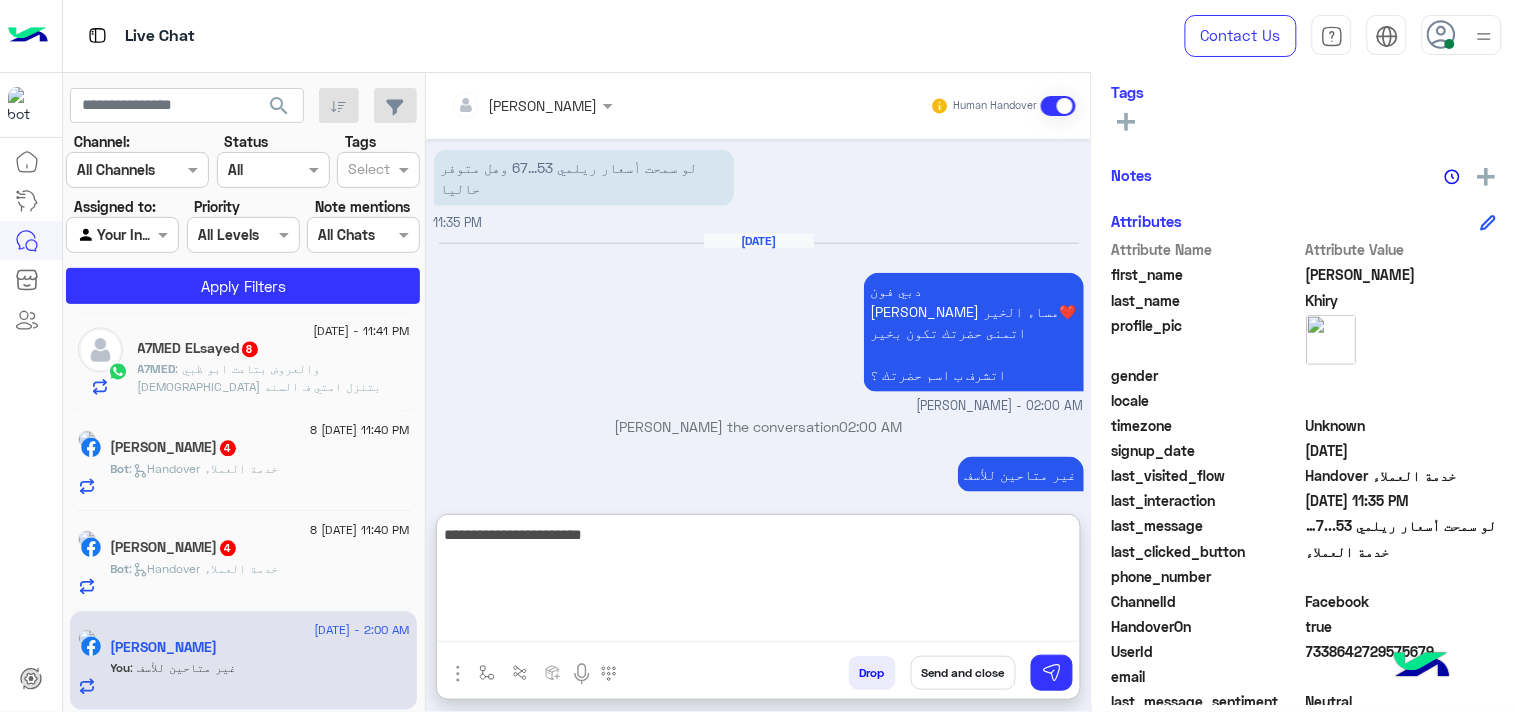 type on "**********" 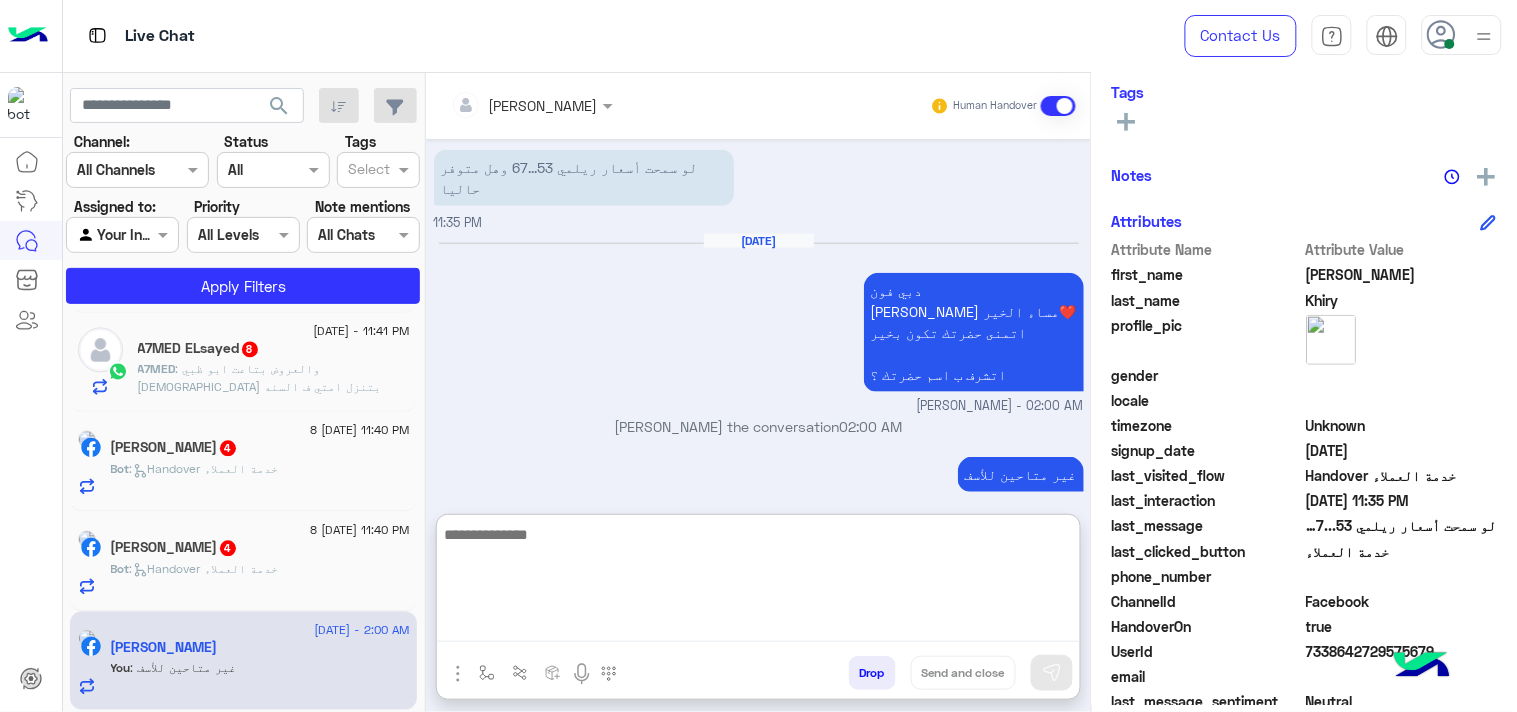 scroll, scrollTop: 641, scrollLeft: 0, axis: vertical 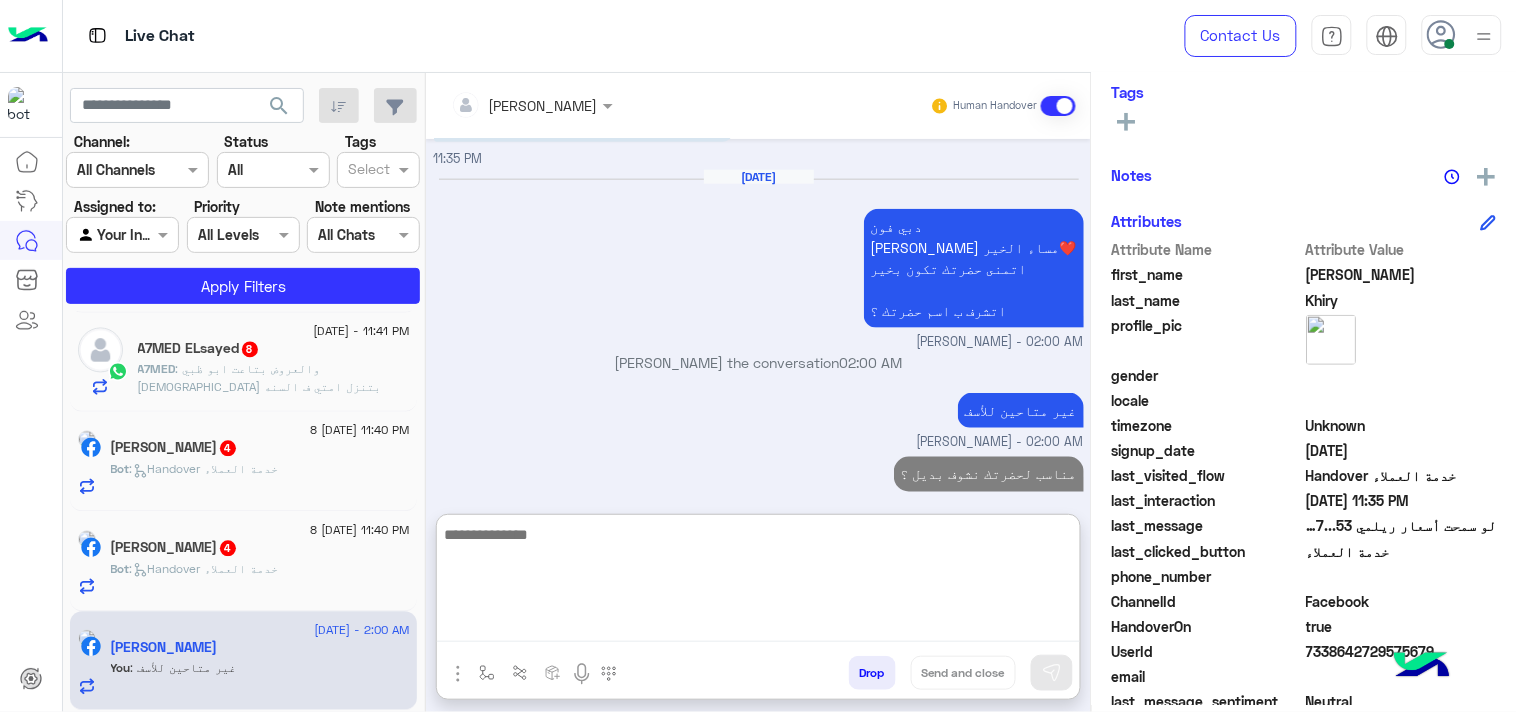 click on "[PERSON_NAME]  4" 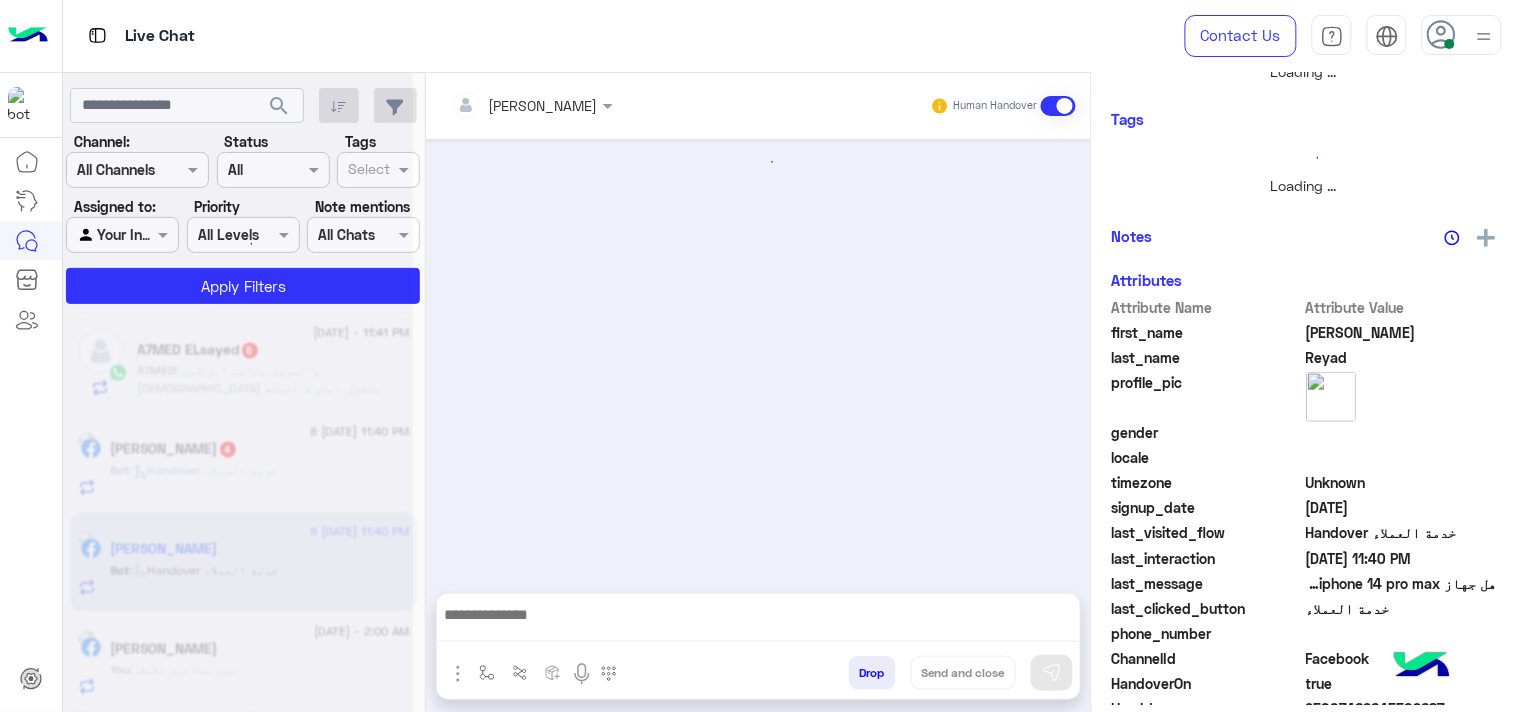 scroll, scrollTop: 0, scrollLeft: 0, axis: both 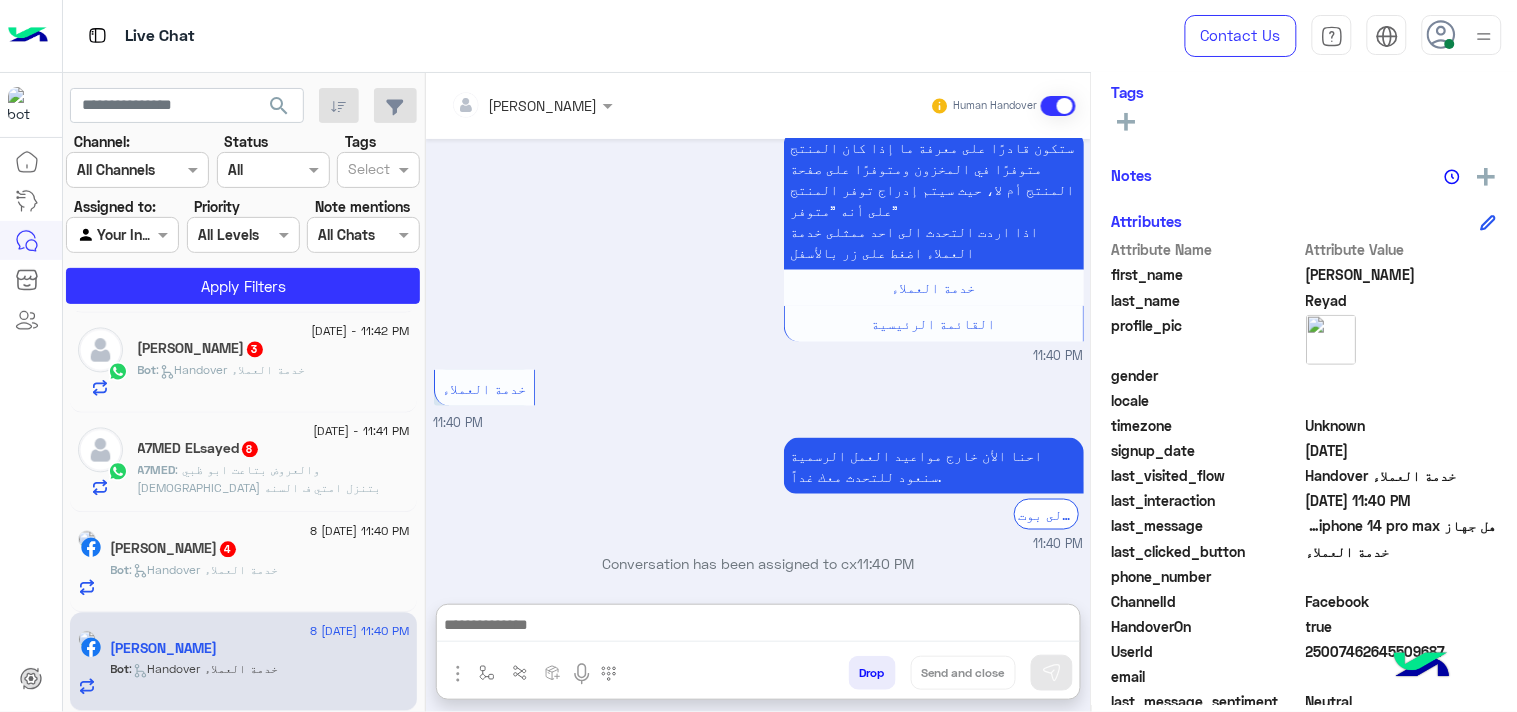 click at bounding box center (758, 627) 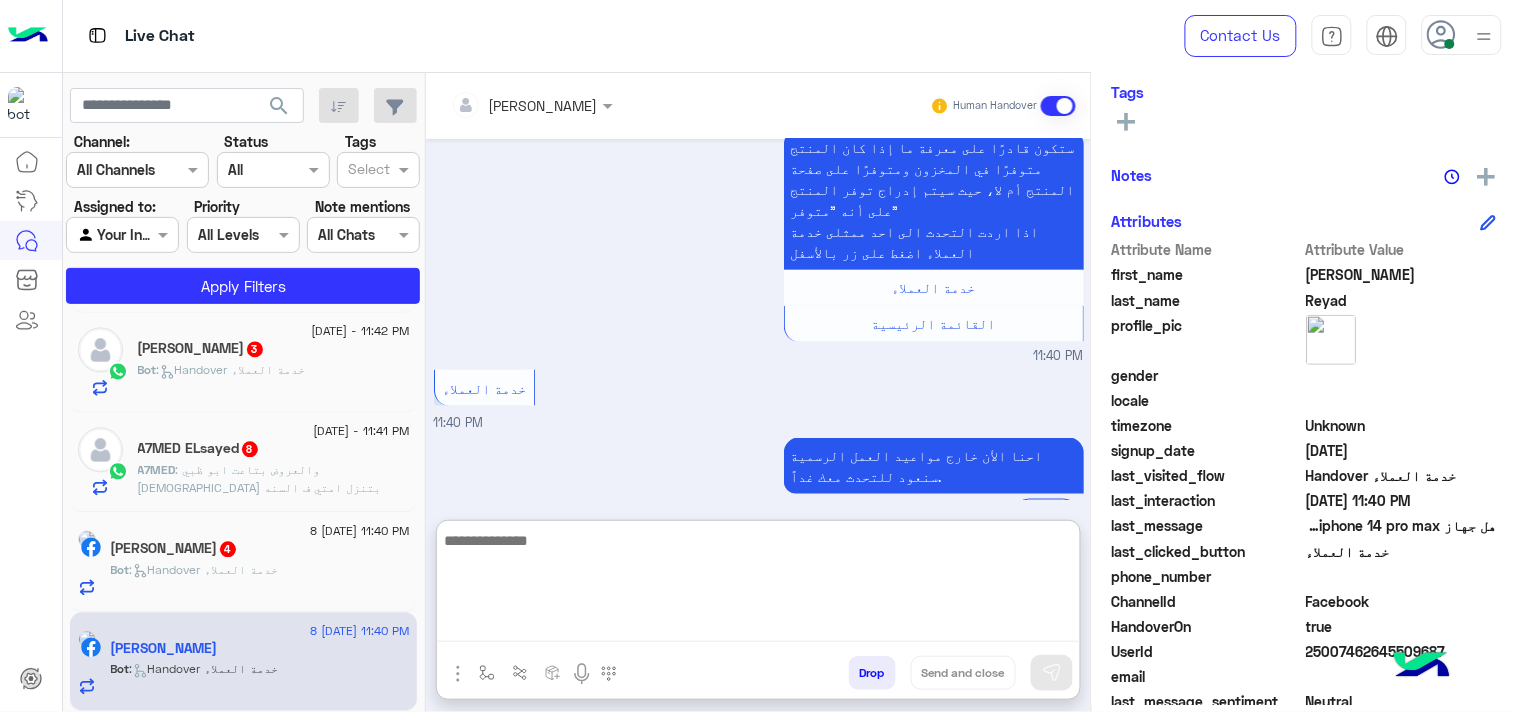 paste on "**********" 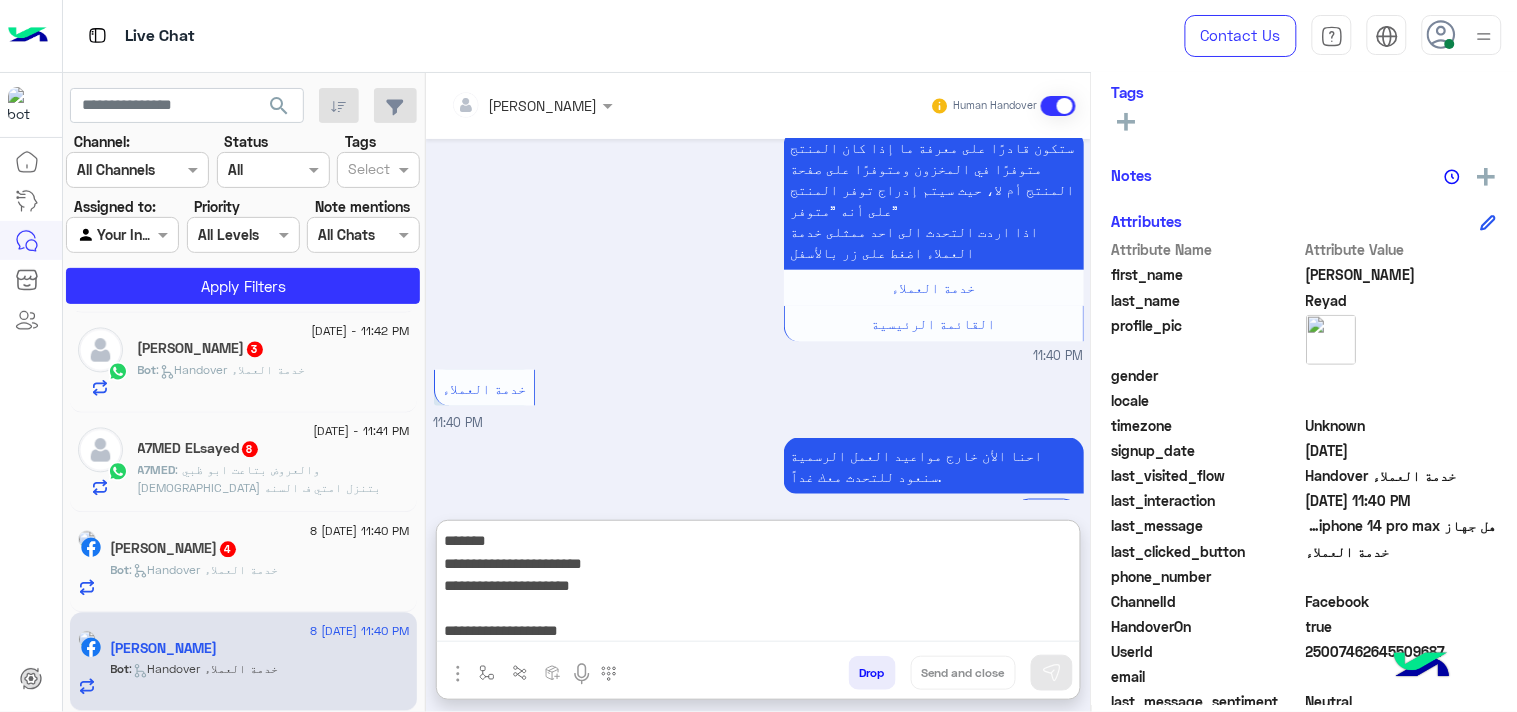 click on "**********" at bounding box center (758, 585) 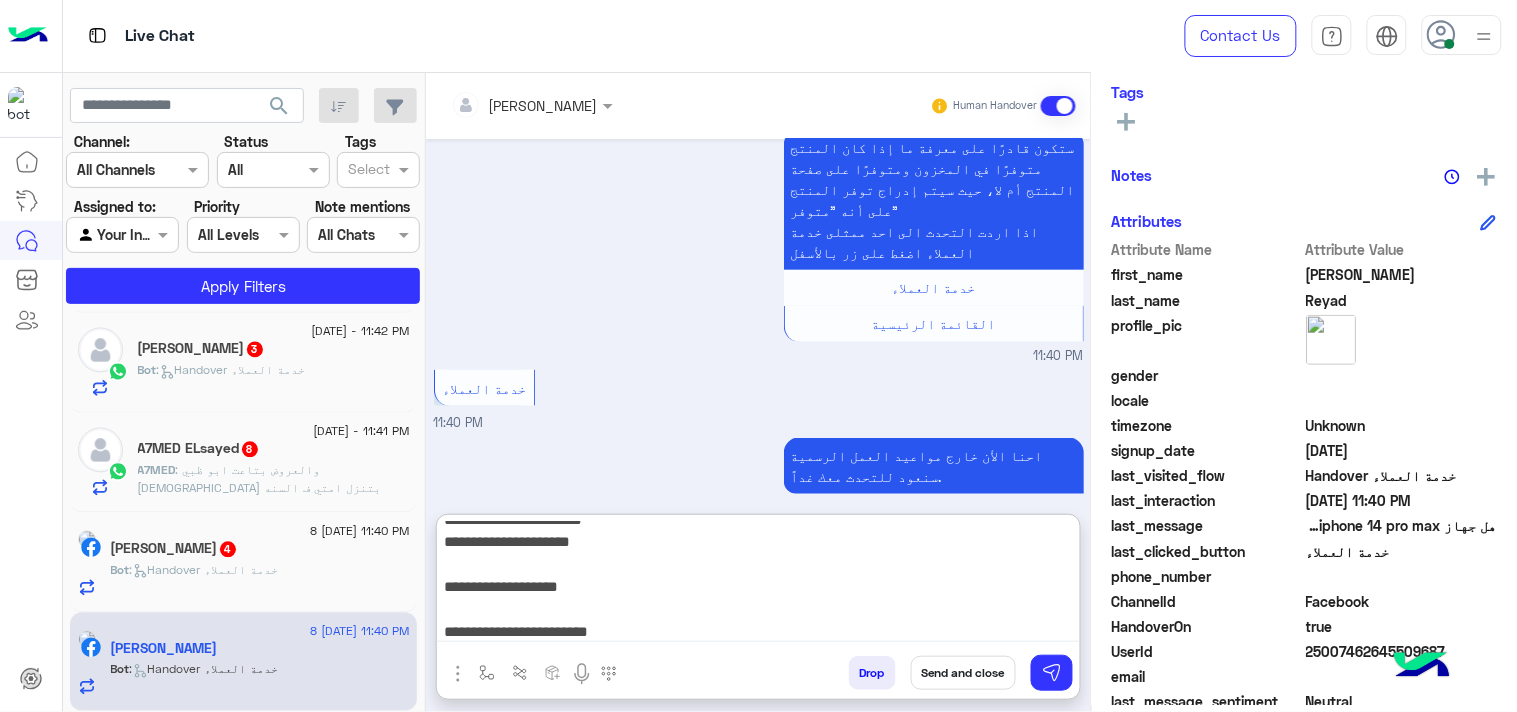 click on "**********" at bounding box center [758, 582] 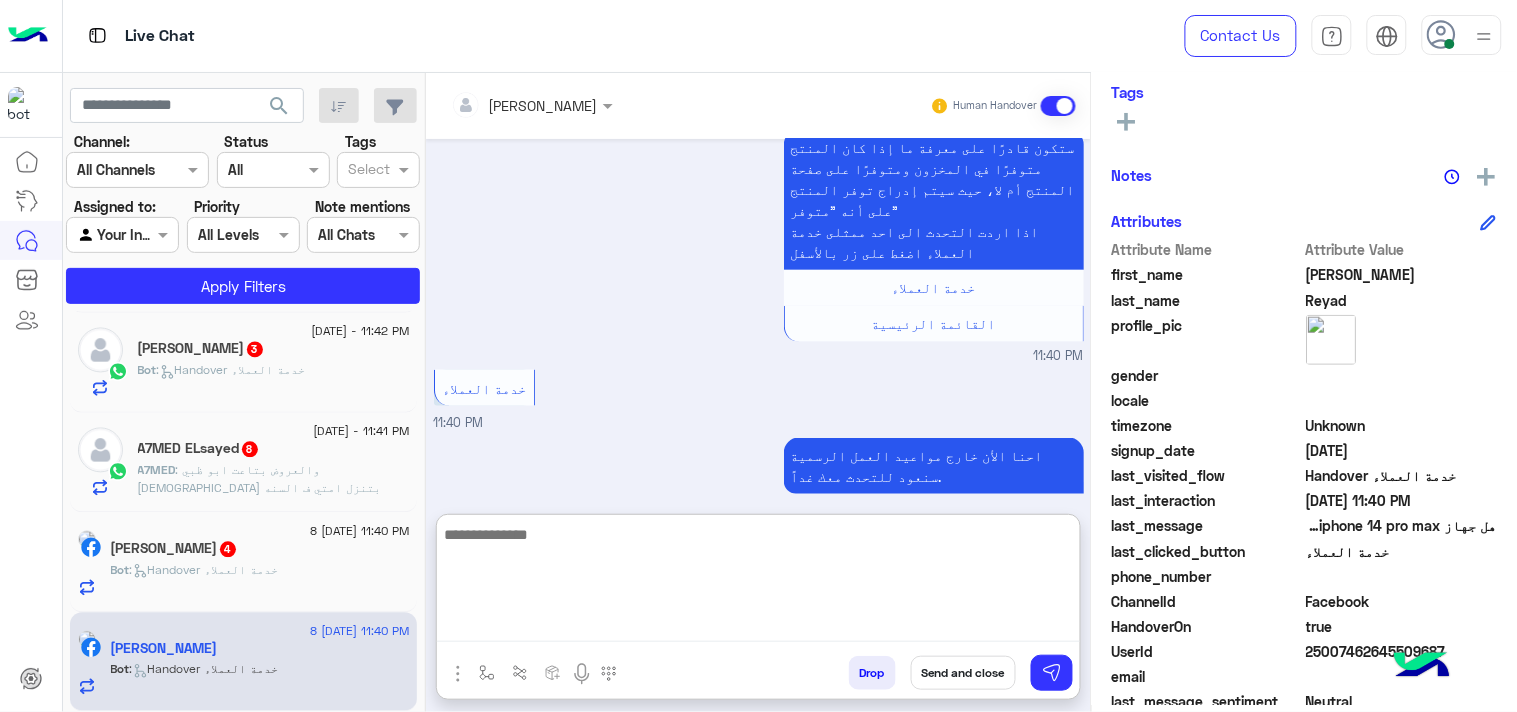 scroll, scrollTop: 0, scrollLeft: 0, axis: both 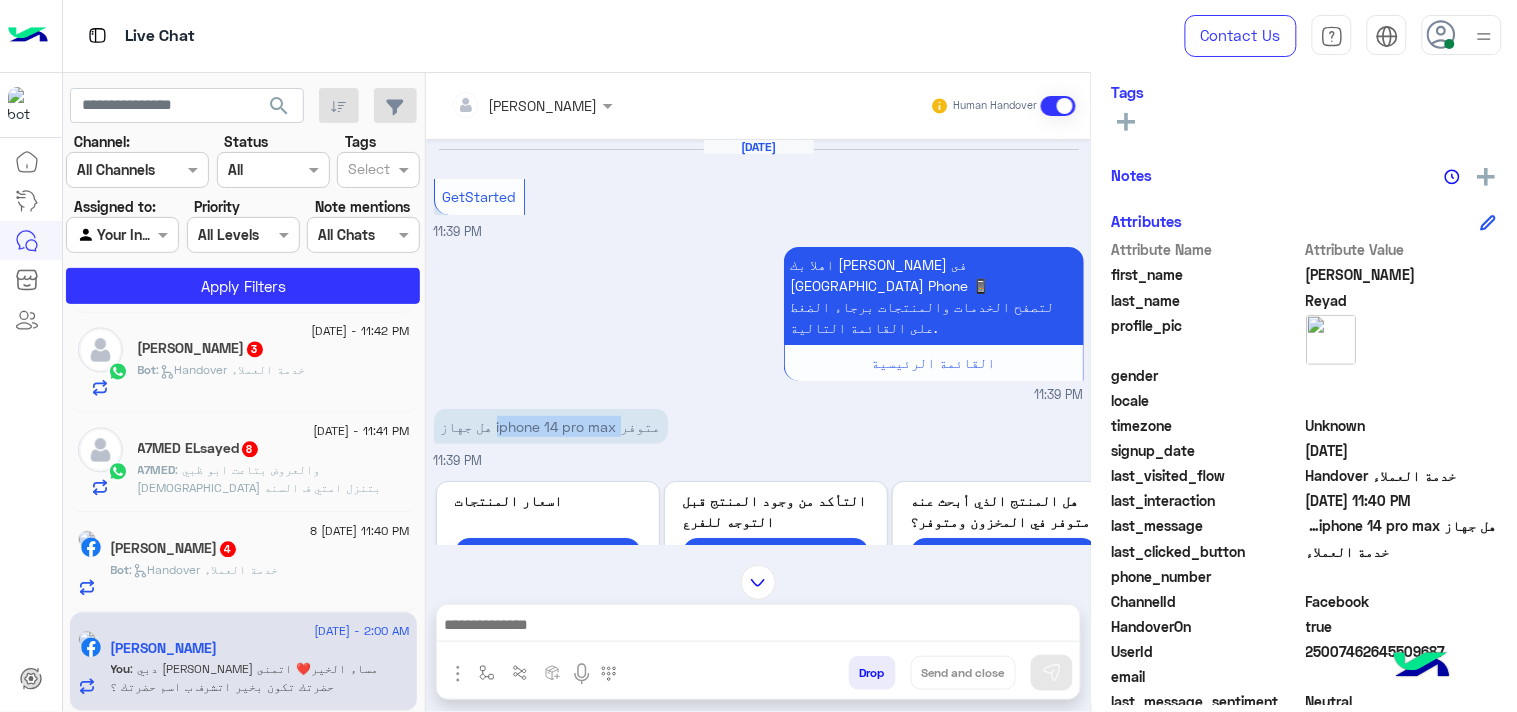drag, startPoint x: 618, startPoint y: 404, endPoint x: 495, endPoint y: 417, distance: 123.68508 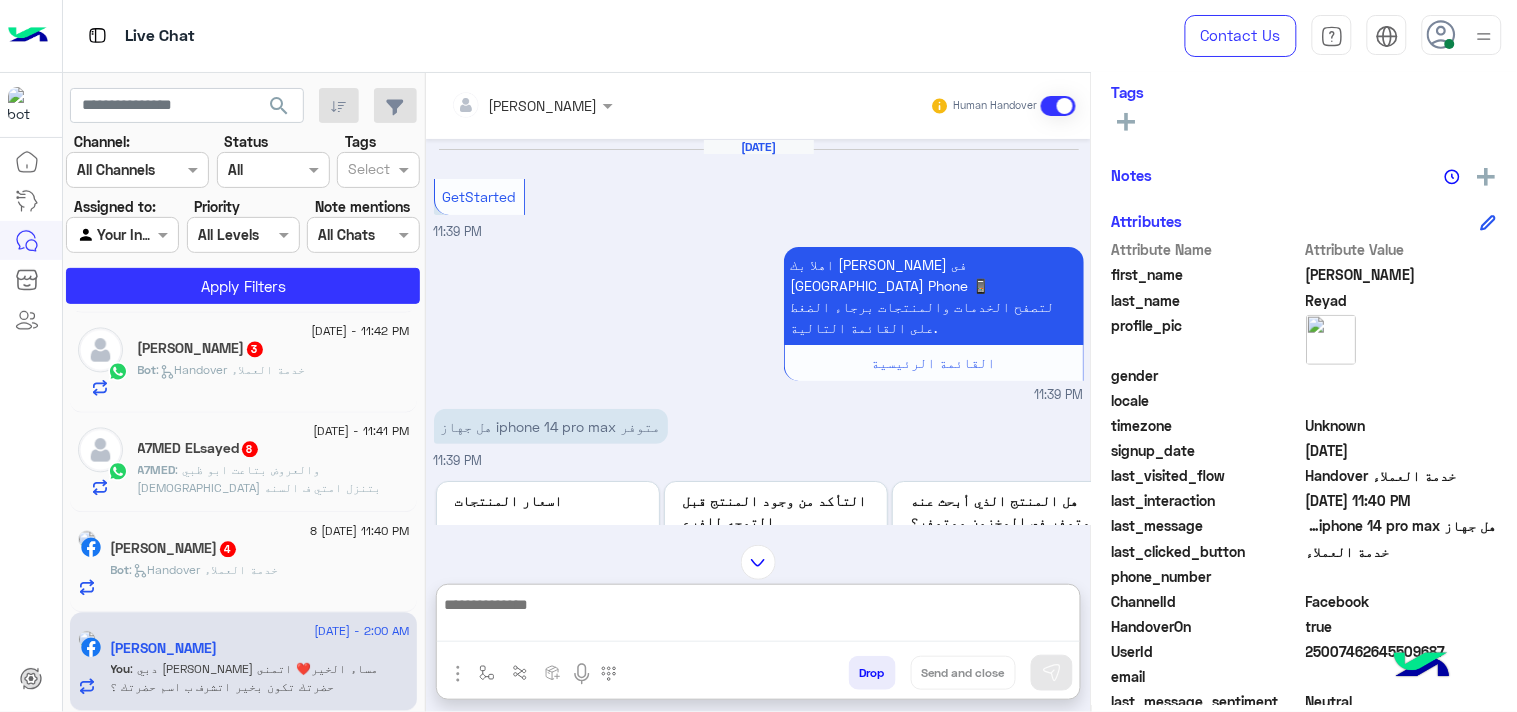 click at bounding box center (758, 617) 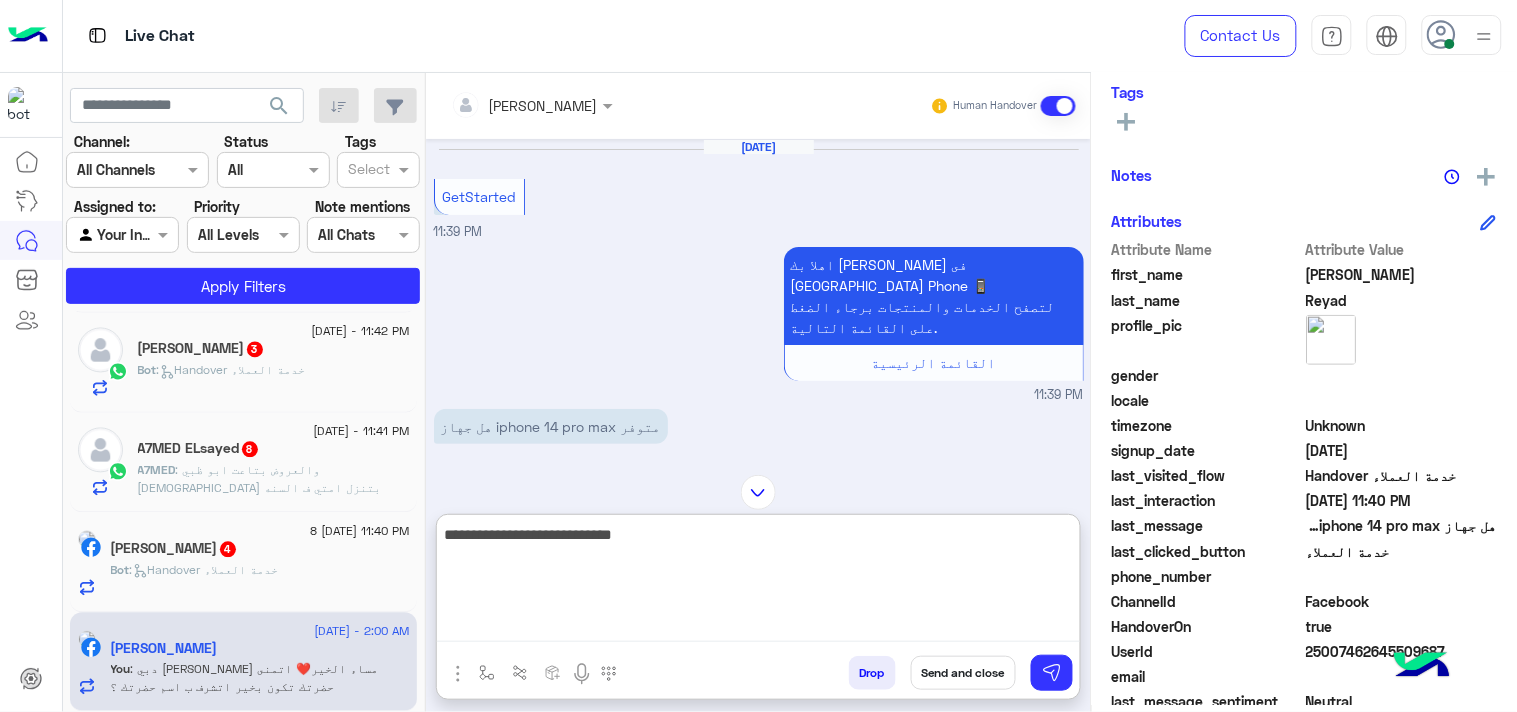 type on "**********" 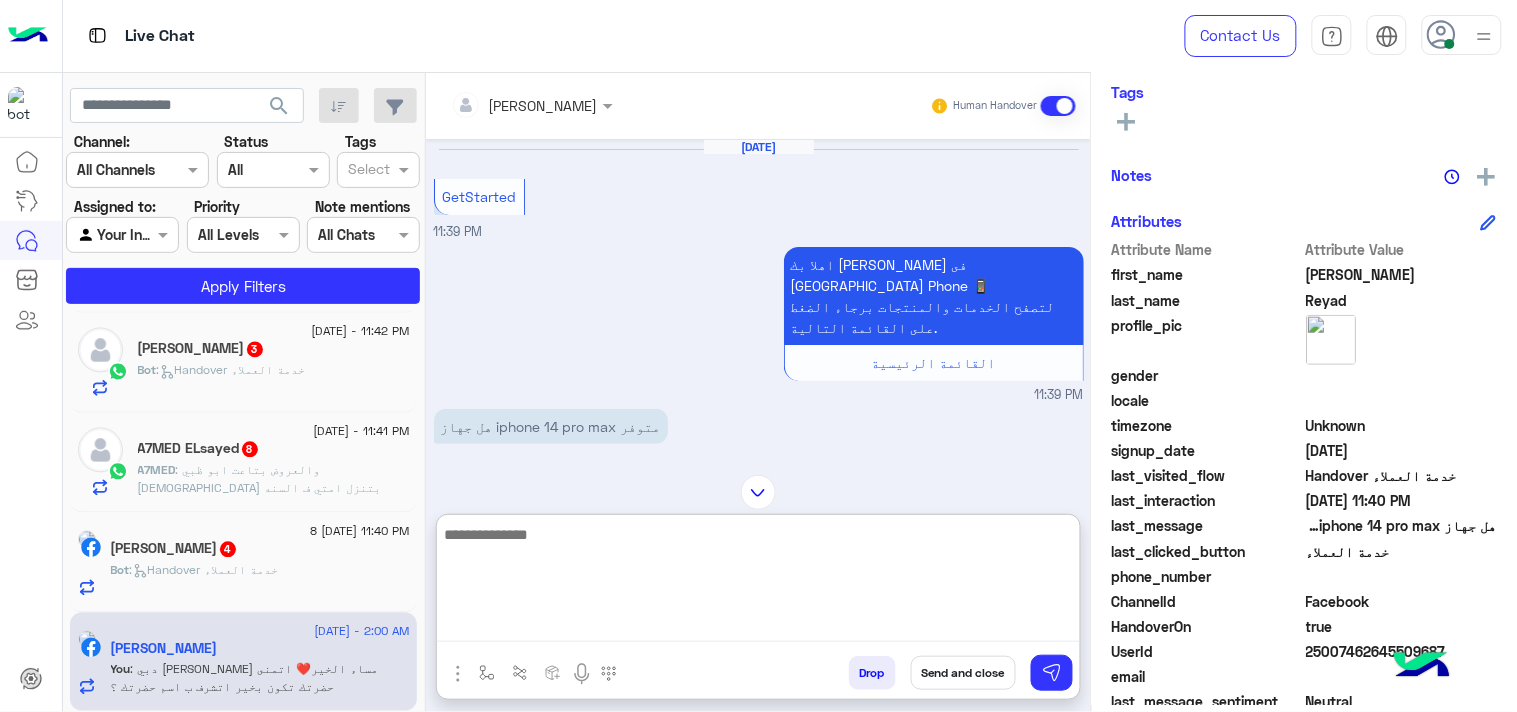 type on "*" 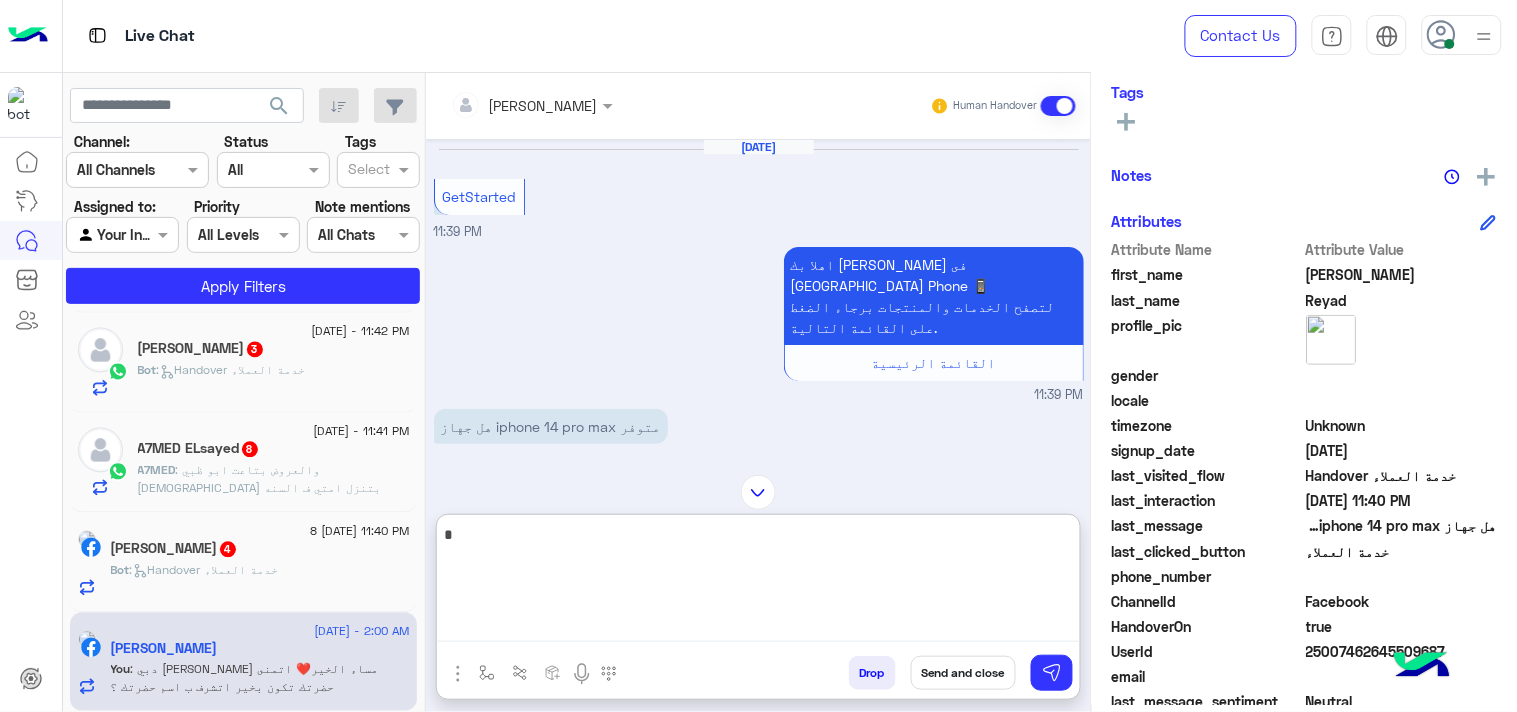 scroll, scrollTop: 932, scrollLeft: 0, axis: vertical 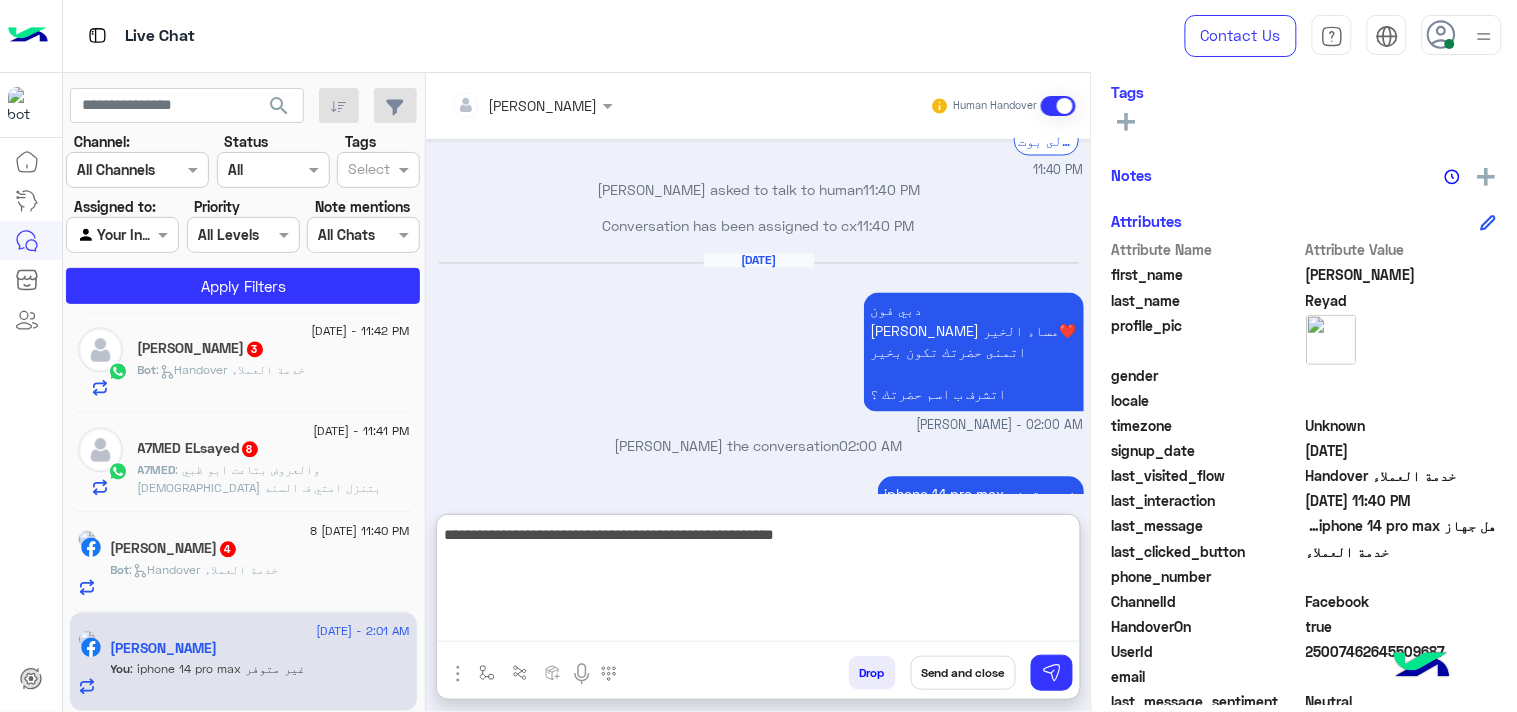 type on "**********" 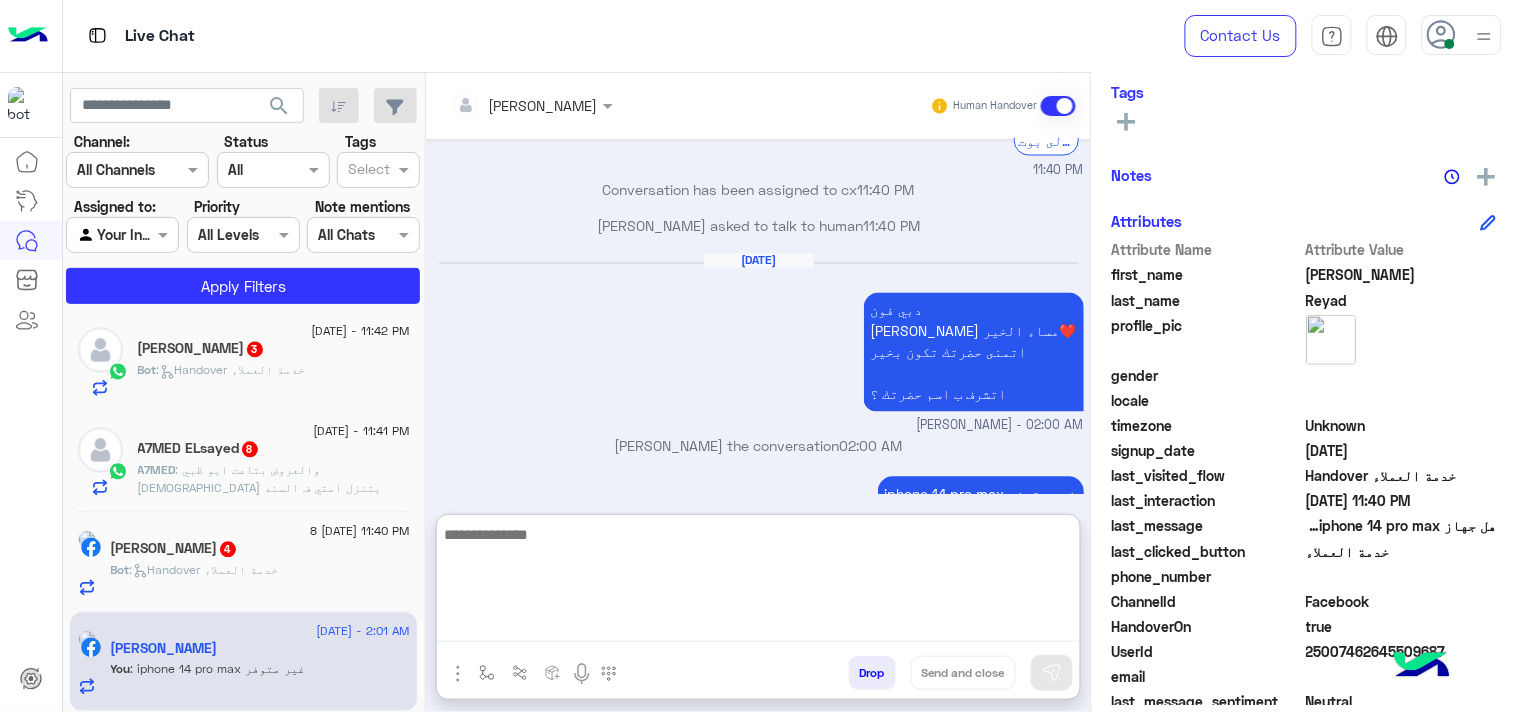 scroll, scrollTop: 1016, scrollLeft: 0, axis: vertical 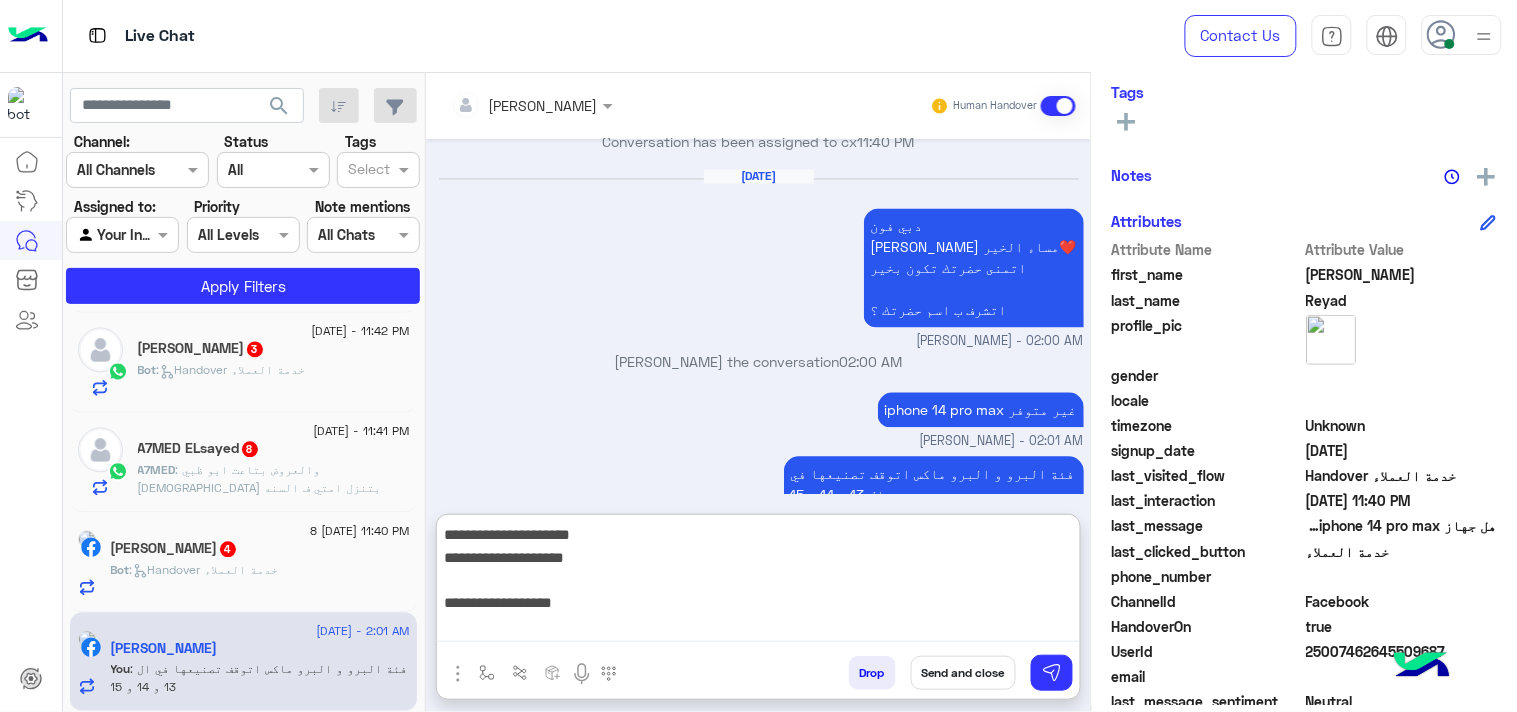 type on "**********" 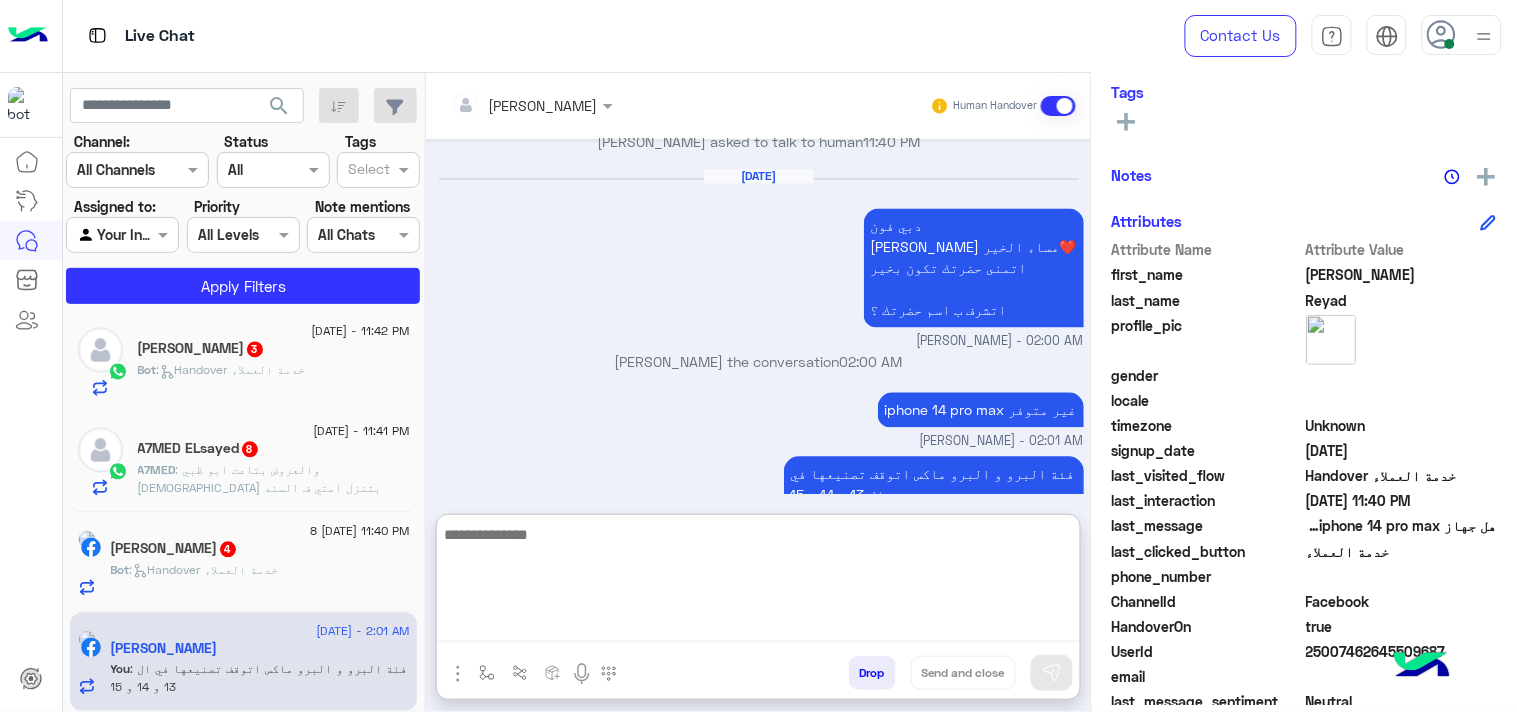 scroll, scrollTop: 1143, scrollLeft: 0, axis: vertical 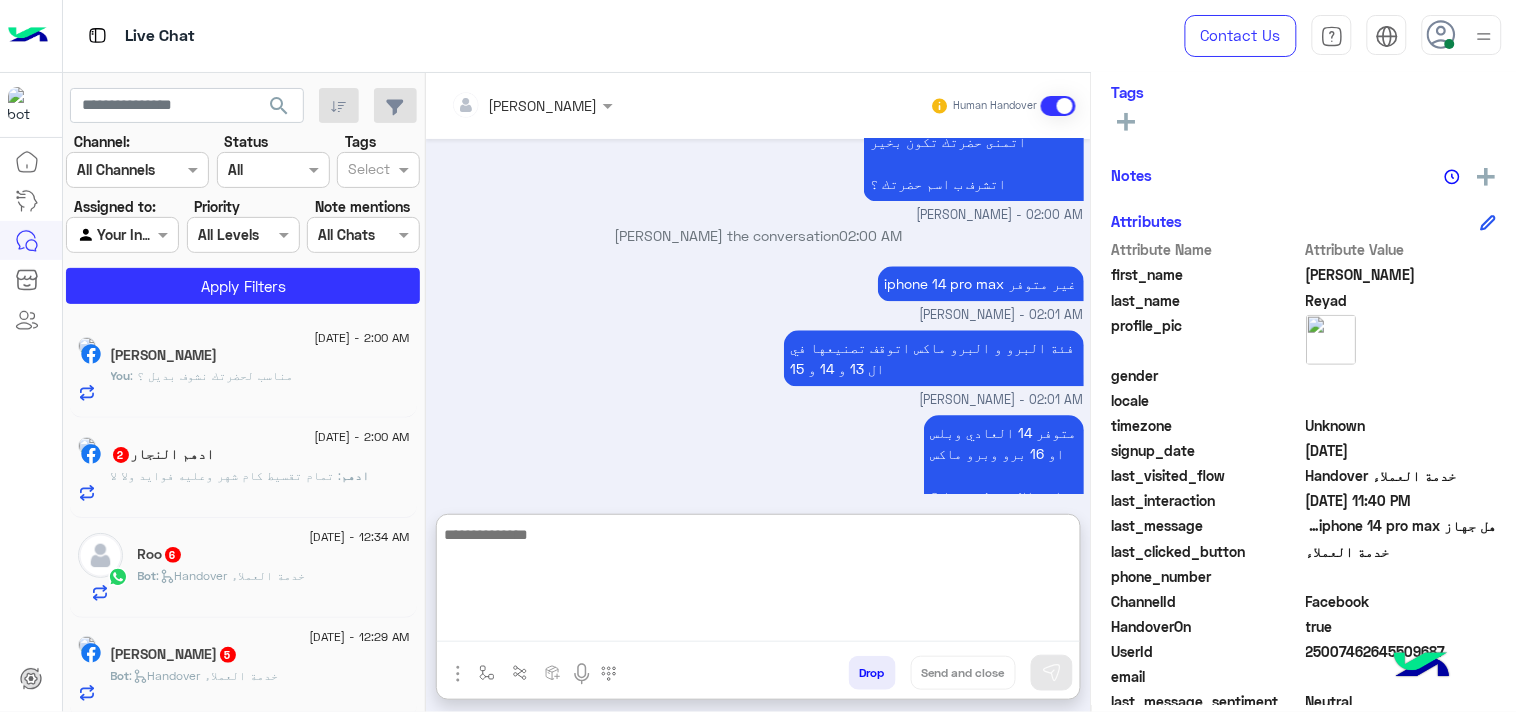 click on ": مناسب لحضرتك نشوف بديل ؟" 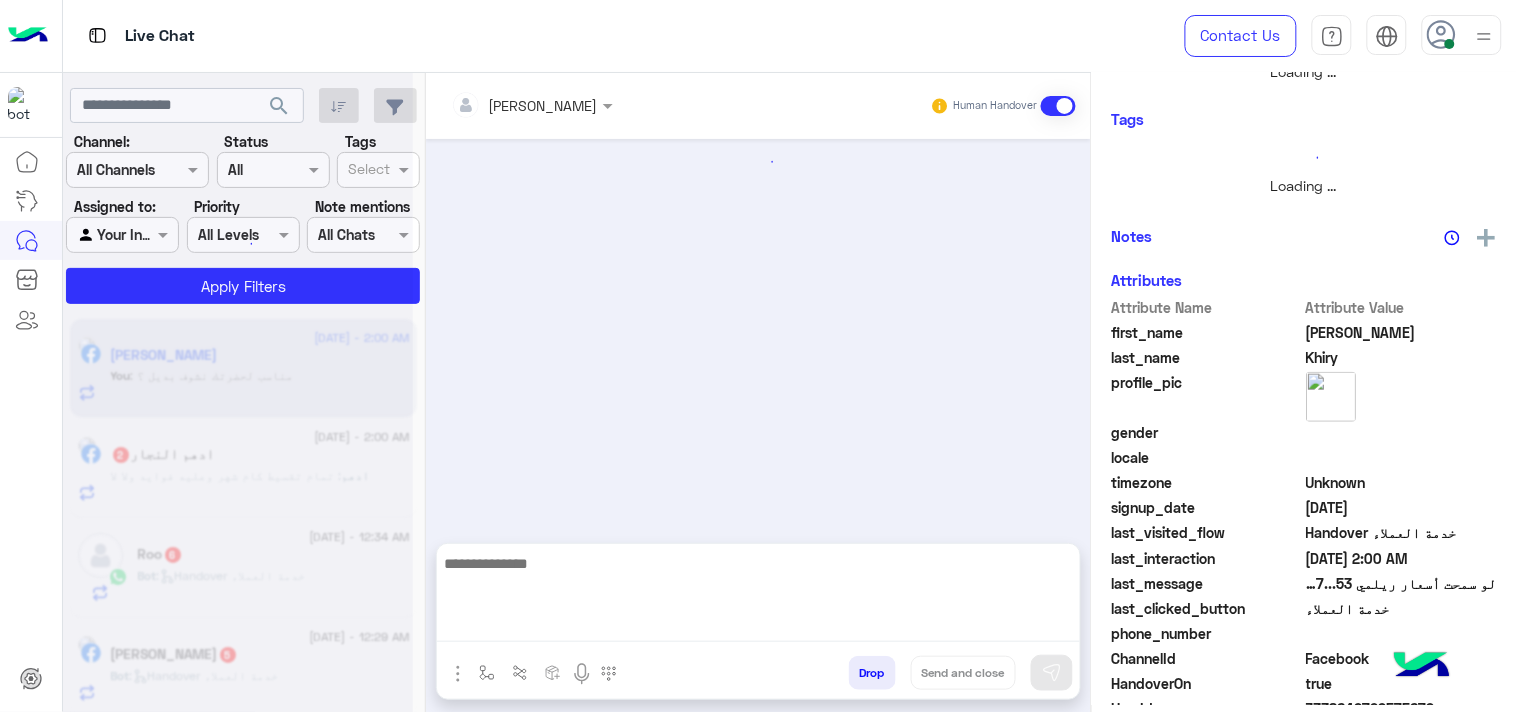 scroll, scrollTop: 0, scrollLeft: 0, axis: both 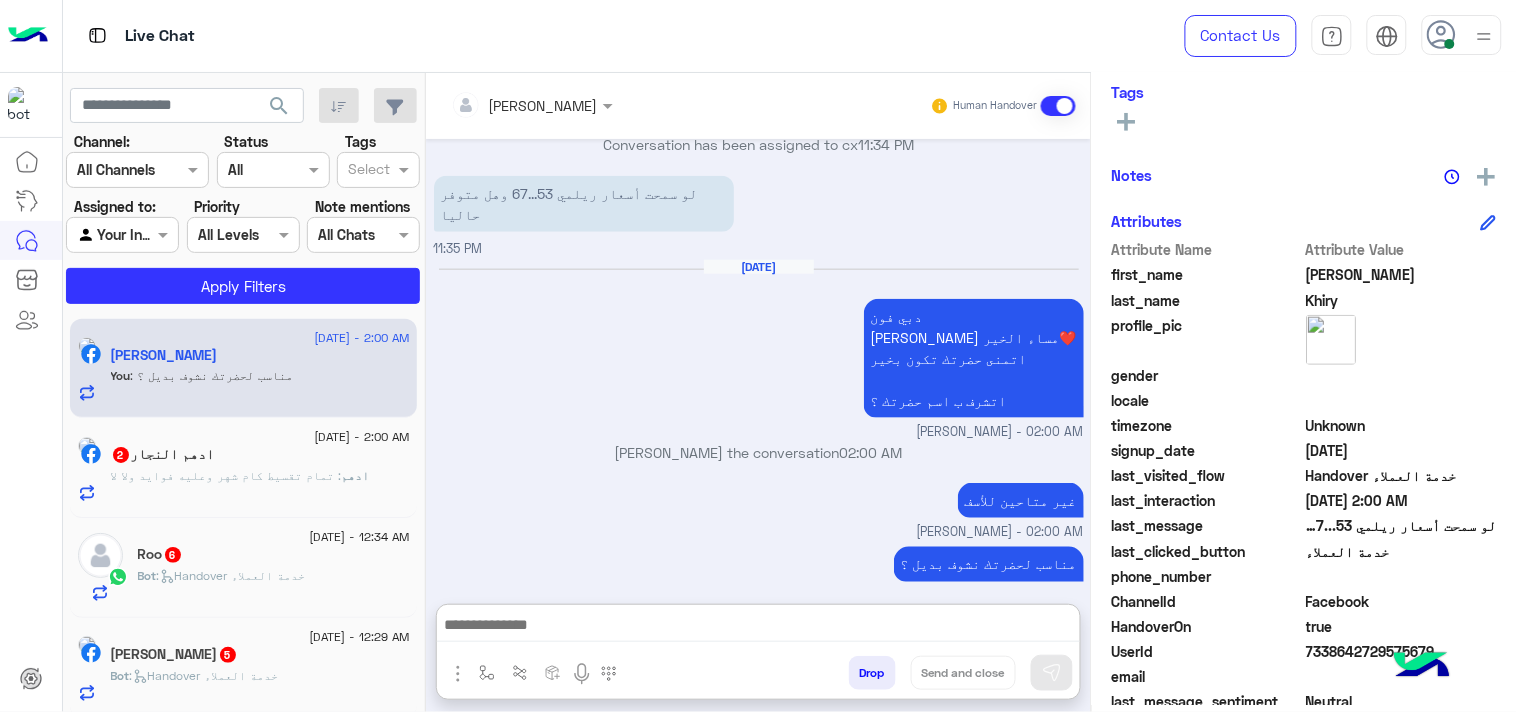 drag, startPoint x: 991, startPoint y: 617, endPoint x: 990, endPoint y: 630, distance: 13.038404 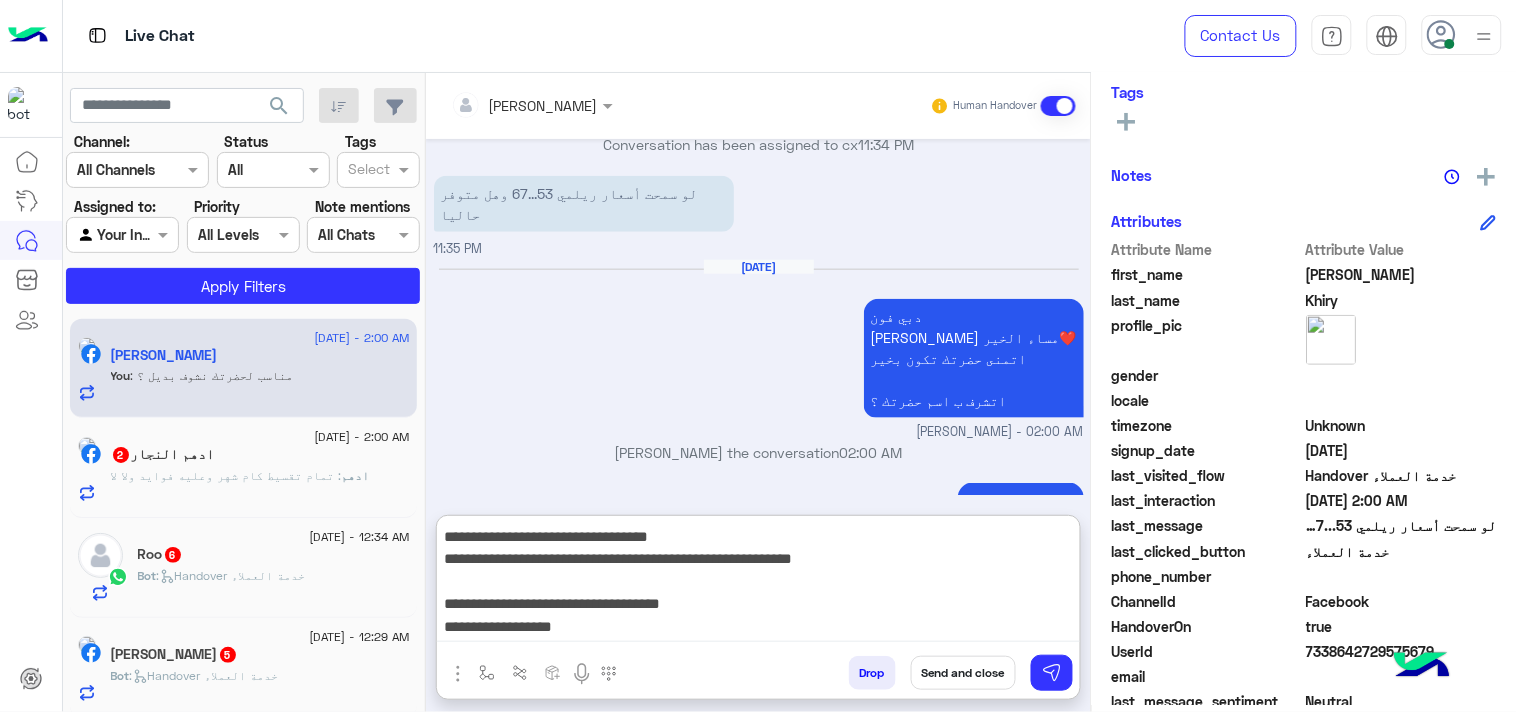 scroll, scrollTop: 132, scrollLeft: 0, axis: vertical 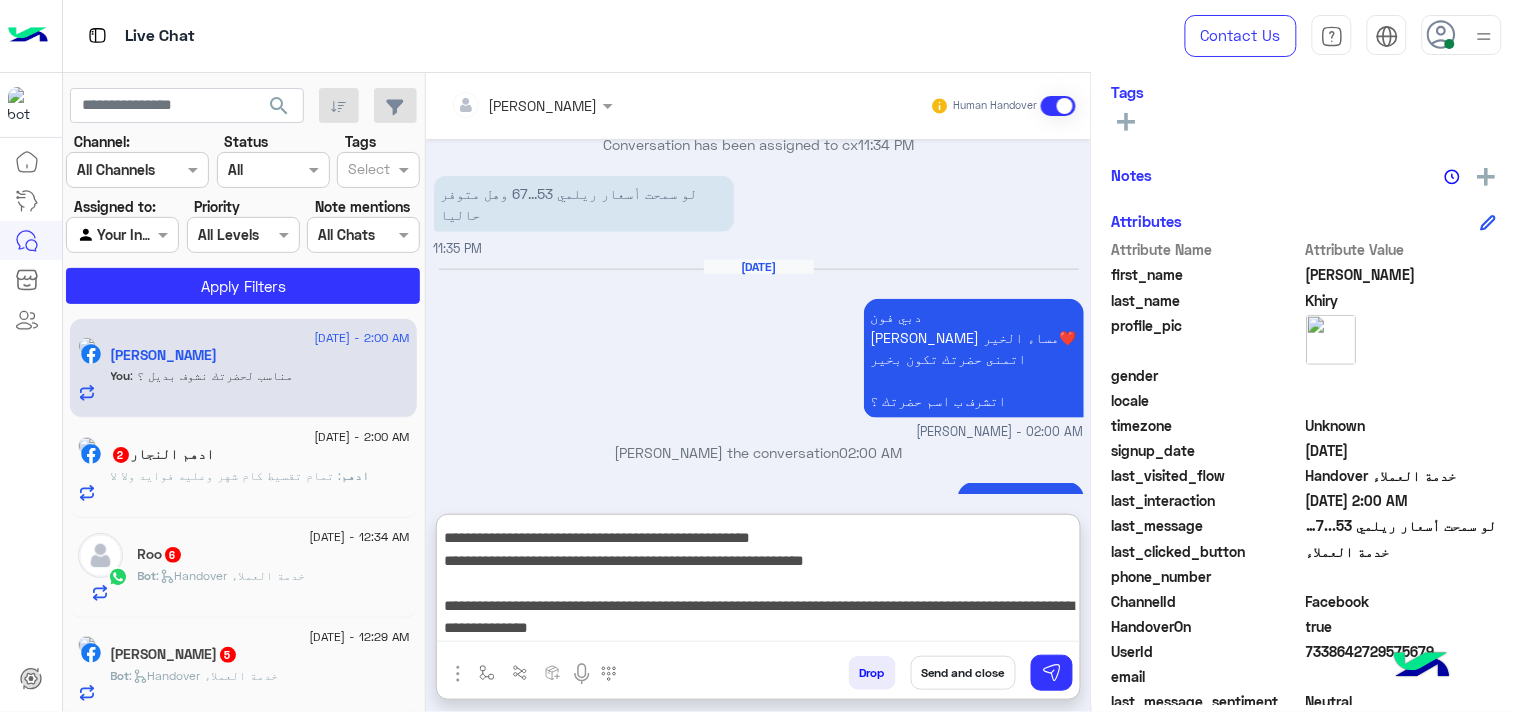 type on "**********" 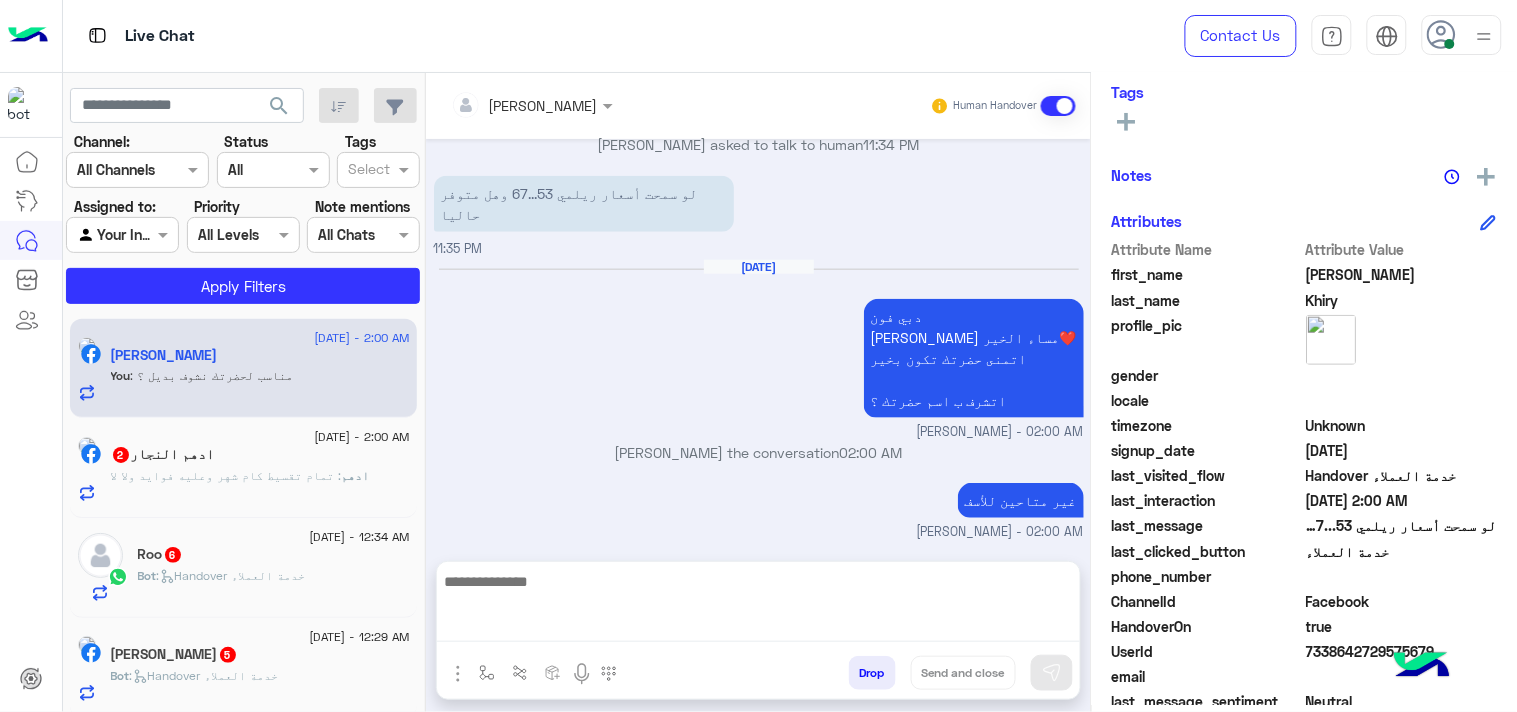 scroll, scrollTop: 0, scrollLeft: 0, axis: both 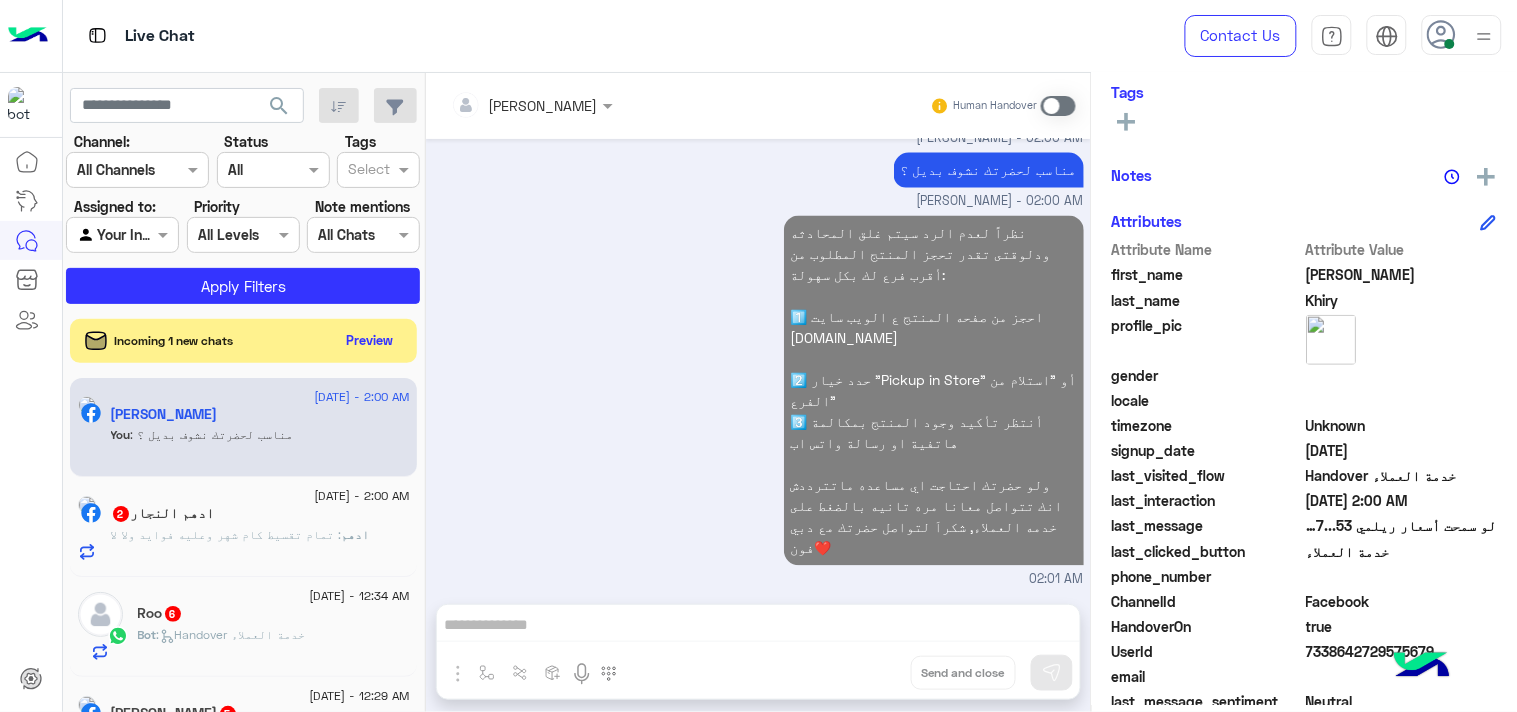 click on "[PERSON_NAME]  2" 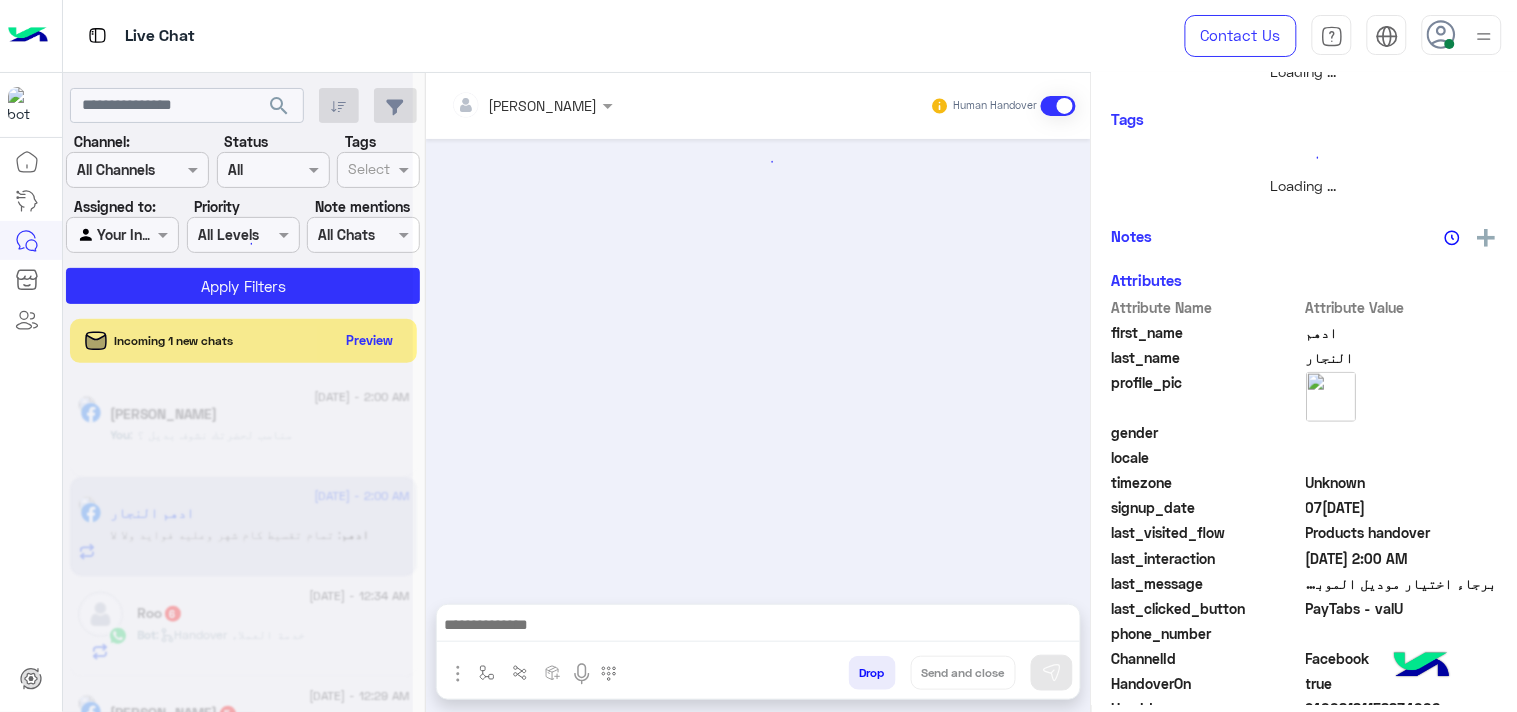 scroll, scrollTop: 361, scrollLeft: 0, axis: vertical 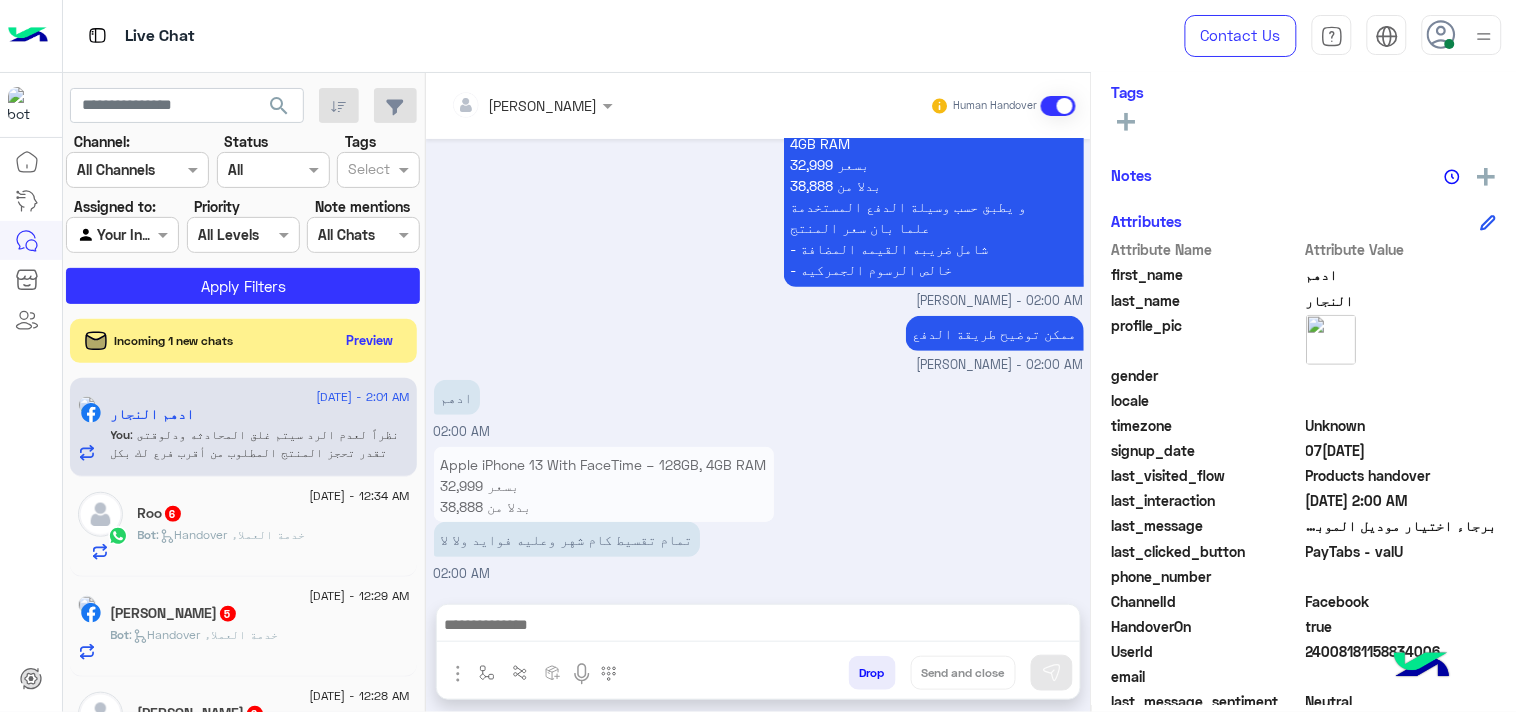click at bounding box center [758, 627] 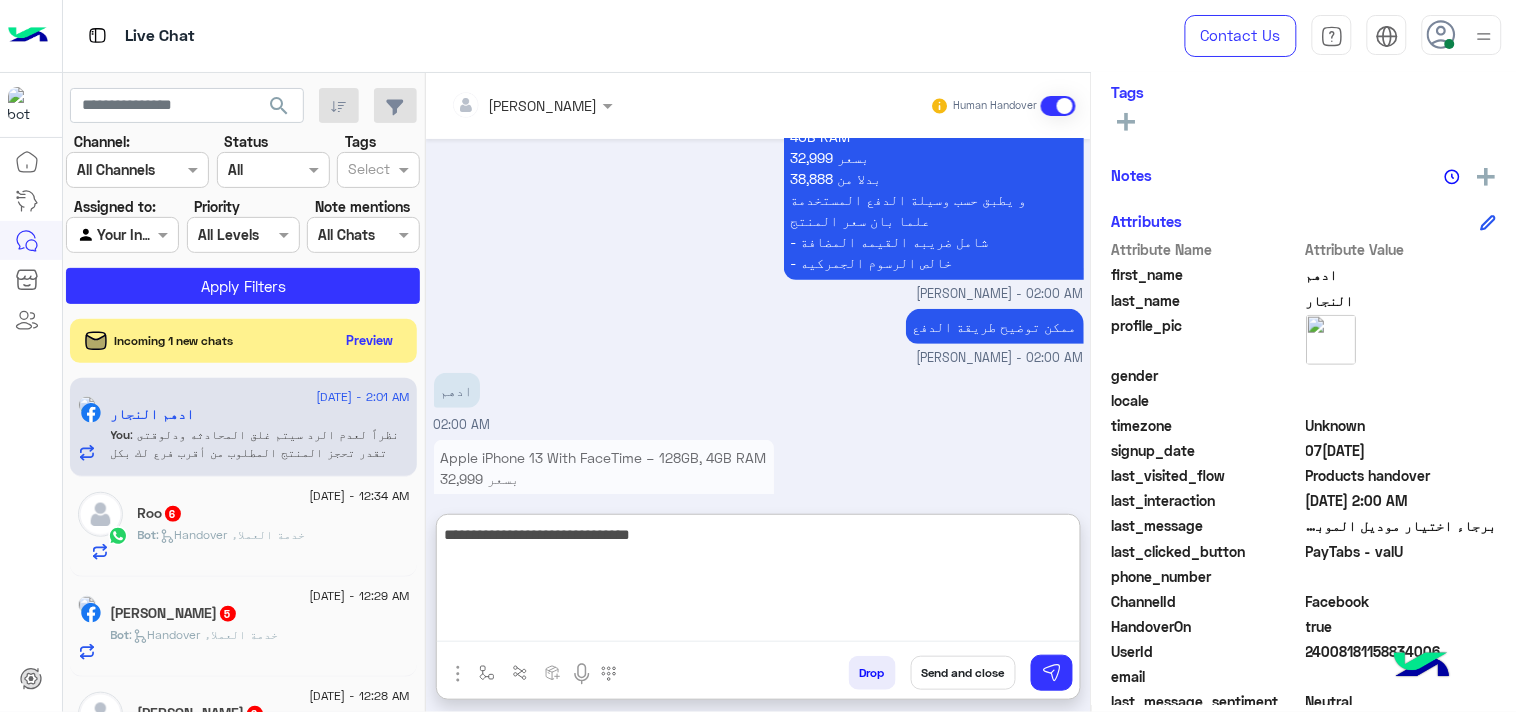 type on "**********" 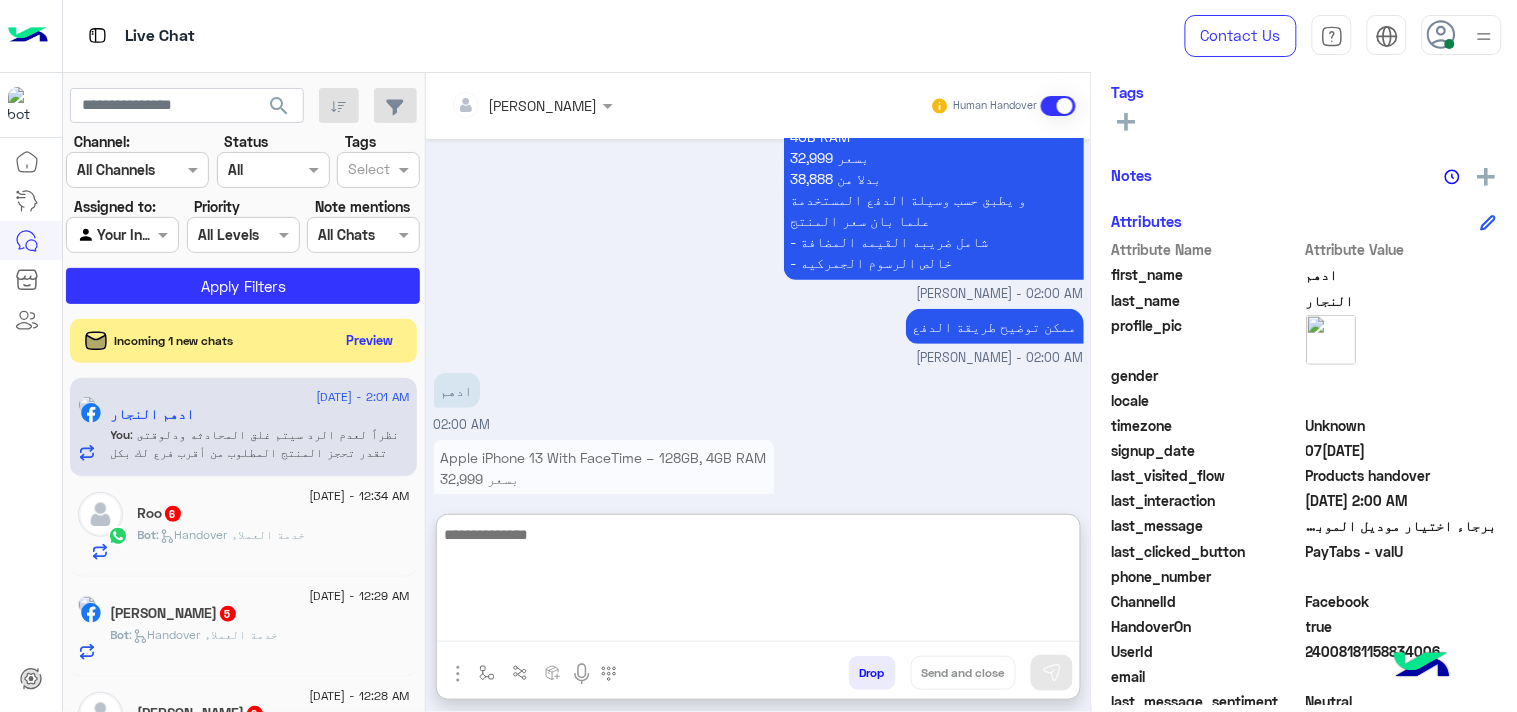 scroll, scrollTop: 2304, scrollLeft: 0, axis: vertical 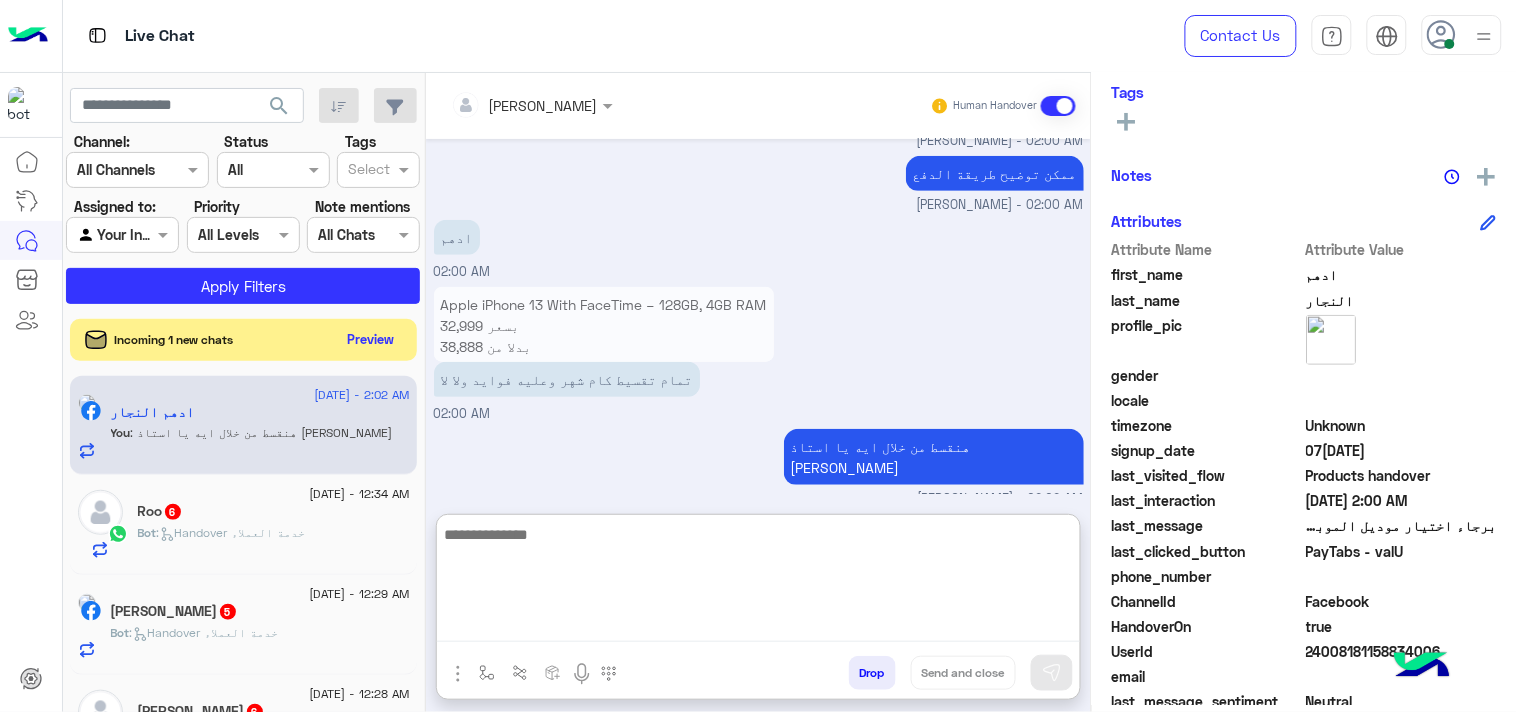 click on "Preview" 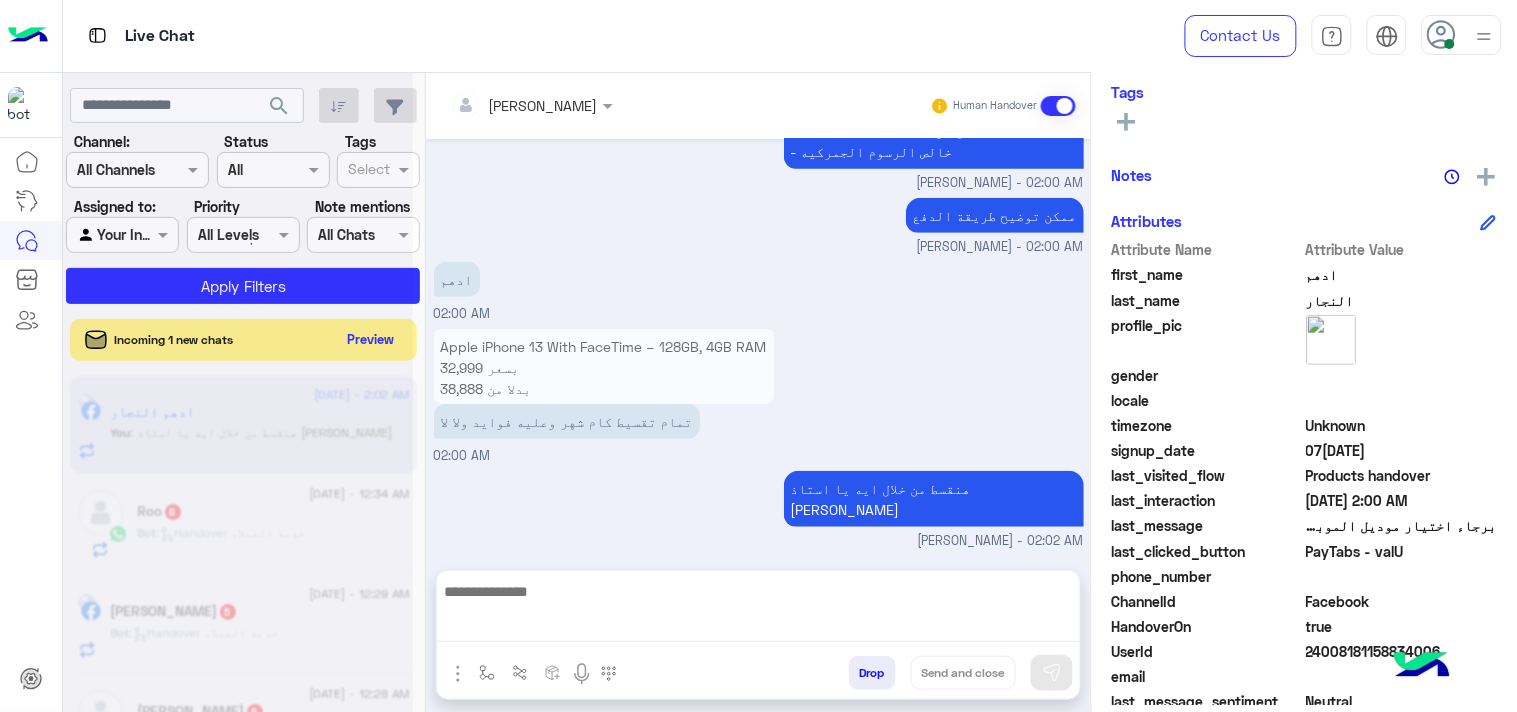 scroll, scrollTop: 2214, scrollLeft: 0, axis: vertical 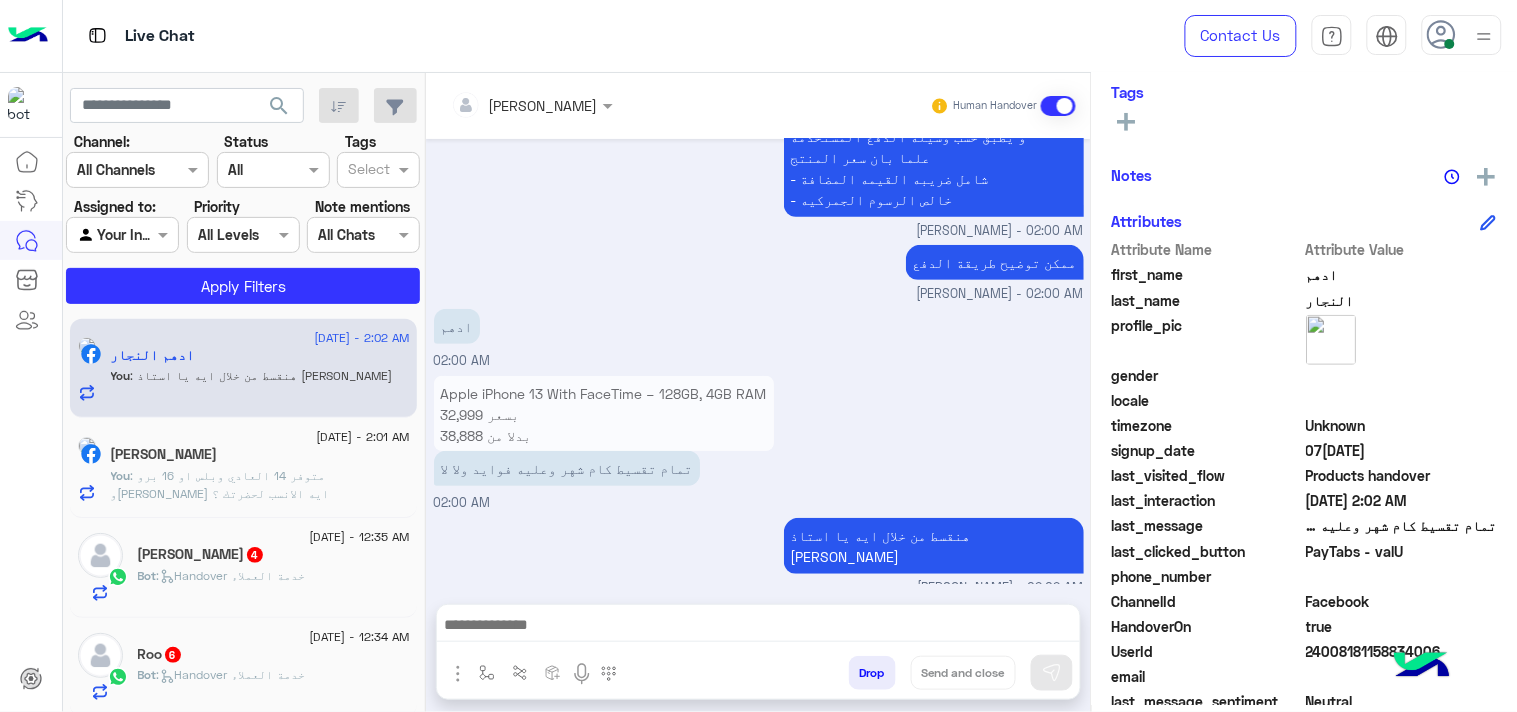click at bounding box center (758, 627) 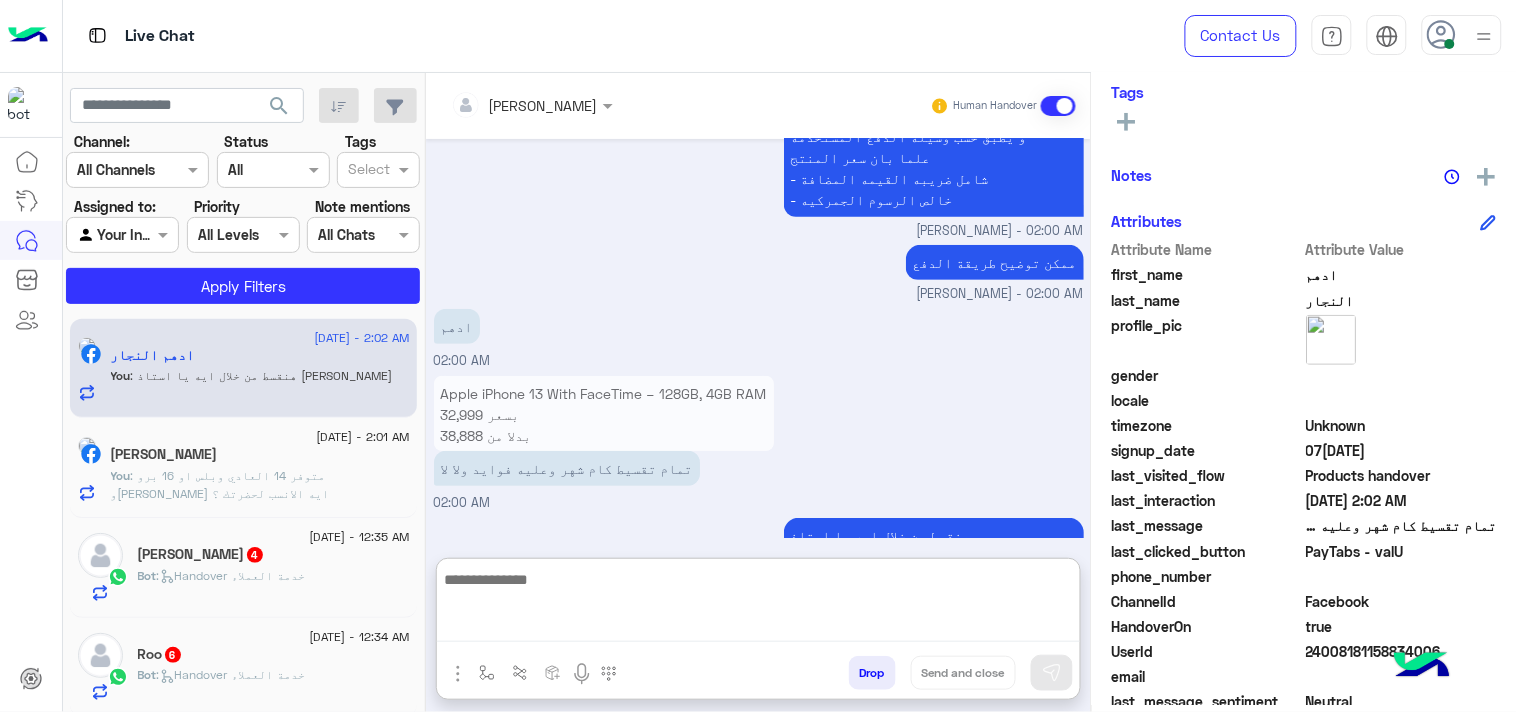 paste on "**********" 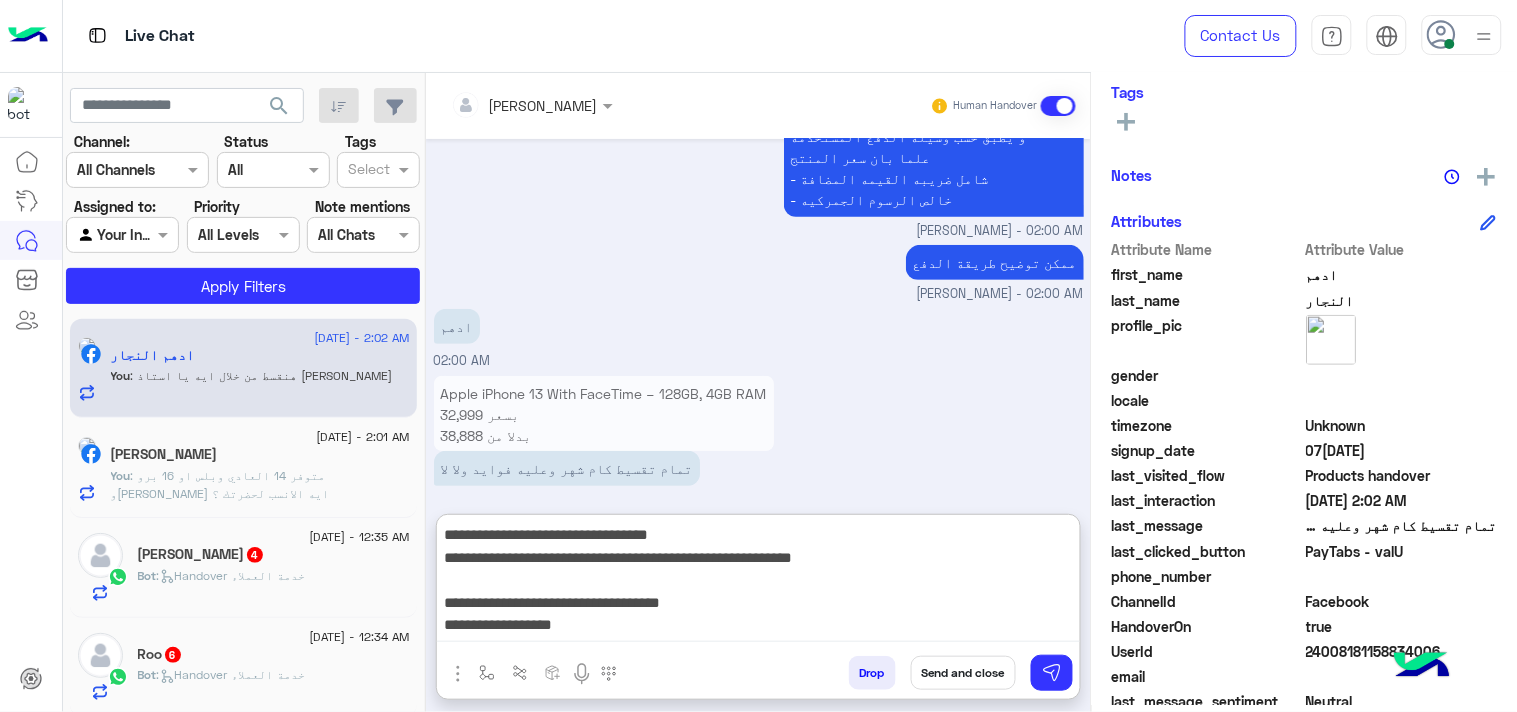 scroll, scrollTop: 130, scrollLeft: 0, axis: vertical 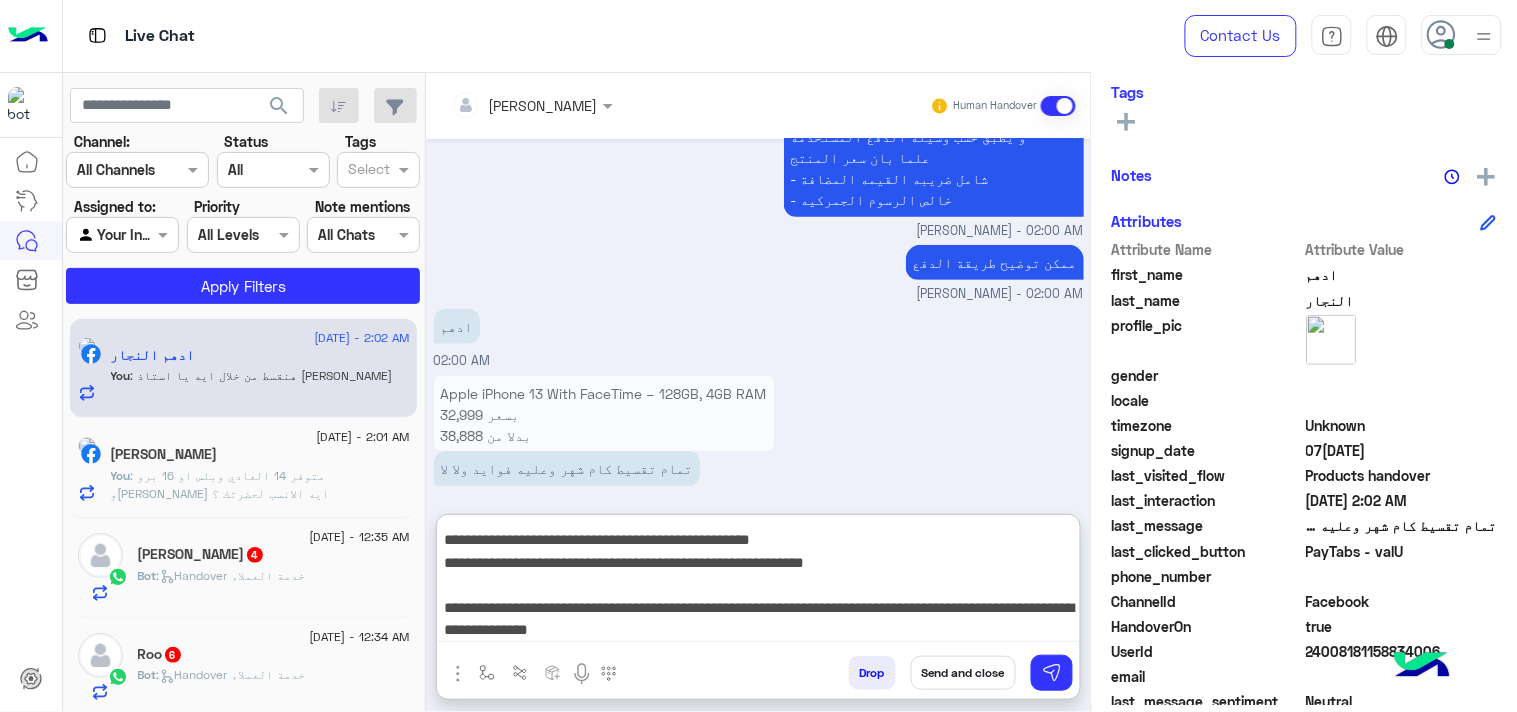type on "**********" 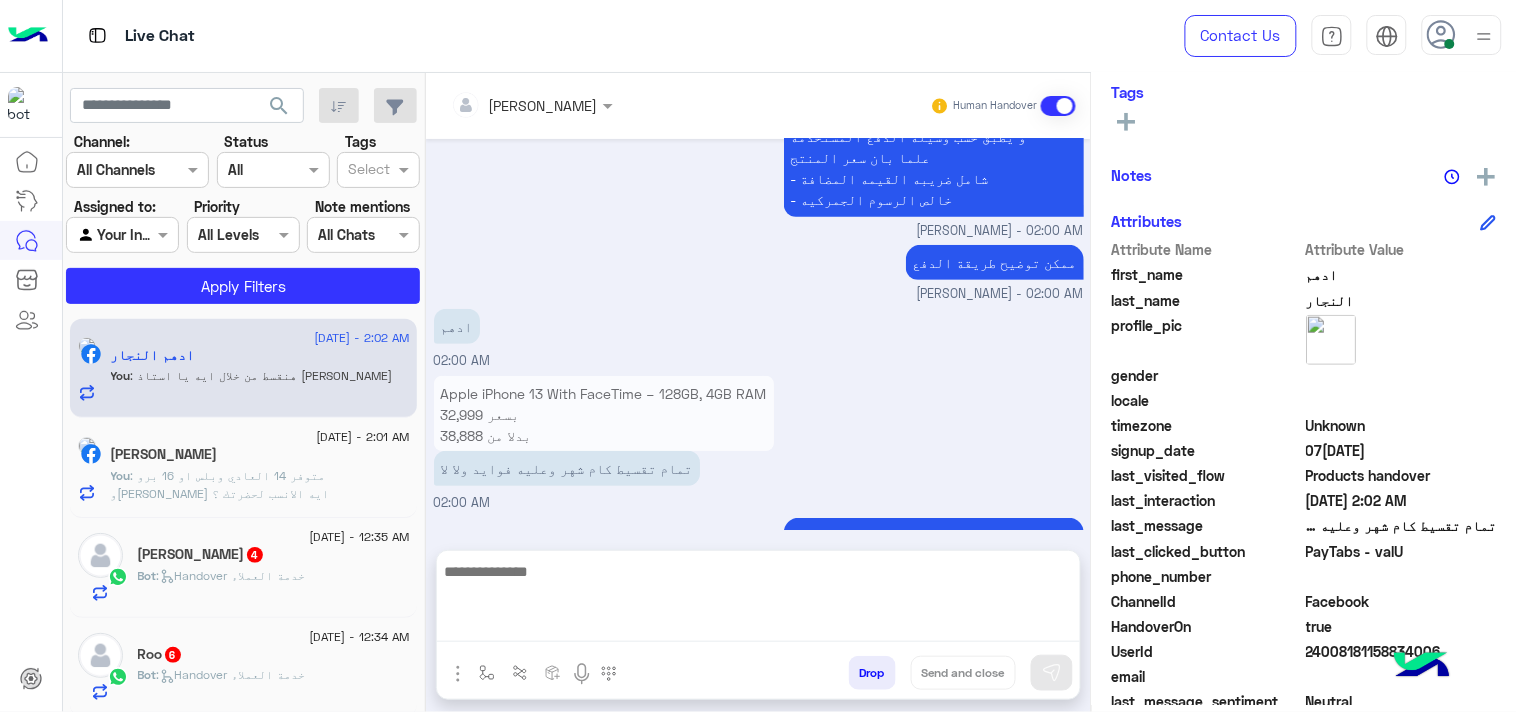 scroll, scrollTop: 0, scrollLeft: 0, axis: both 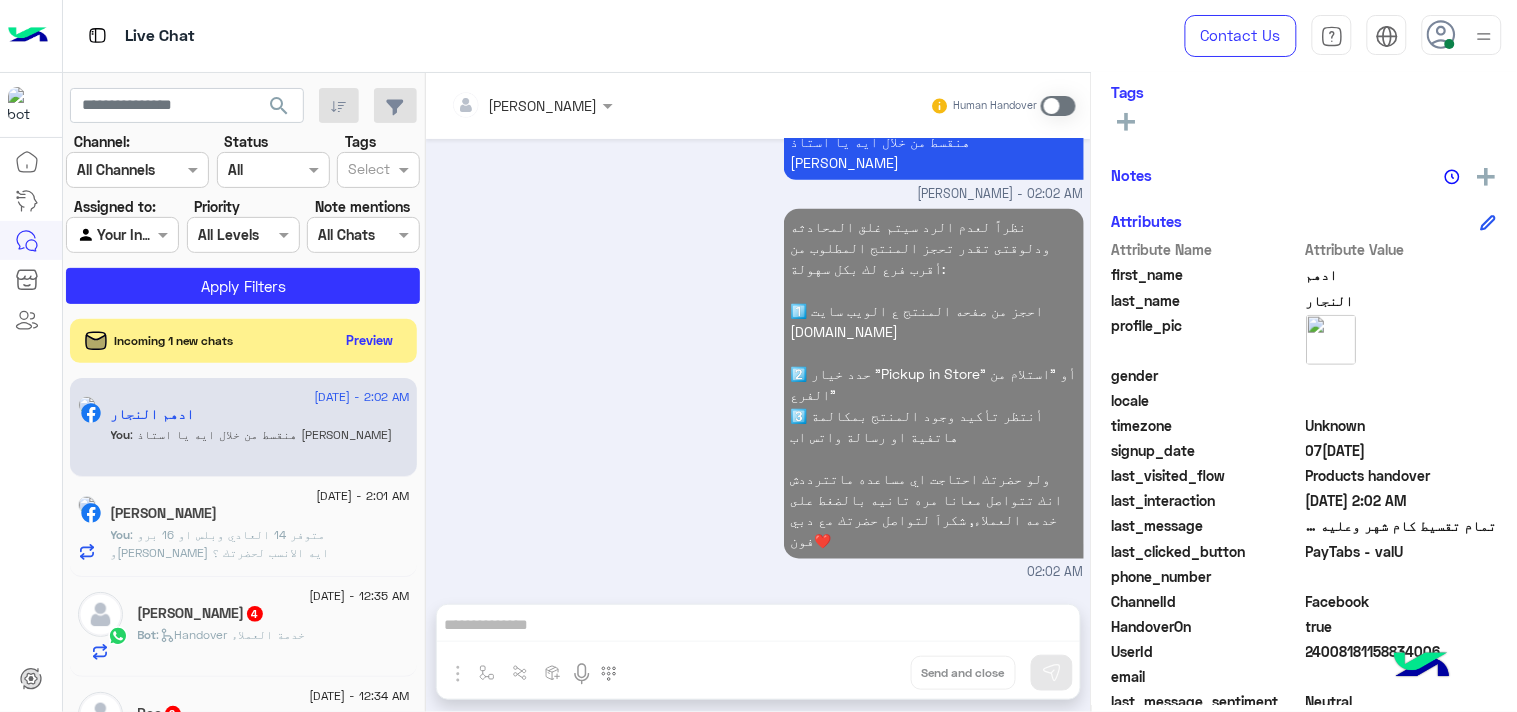 click at bounding box center (1058, 106) 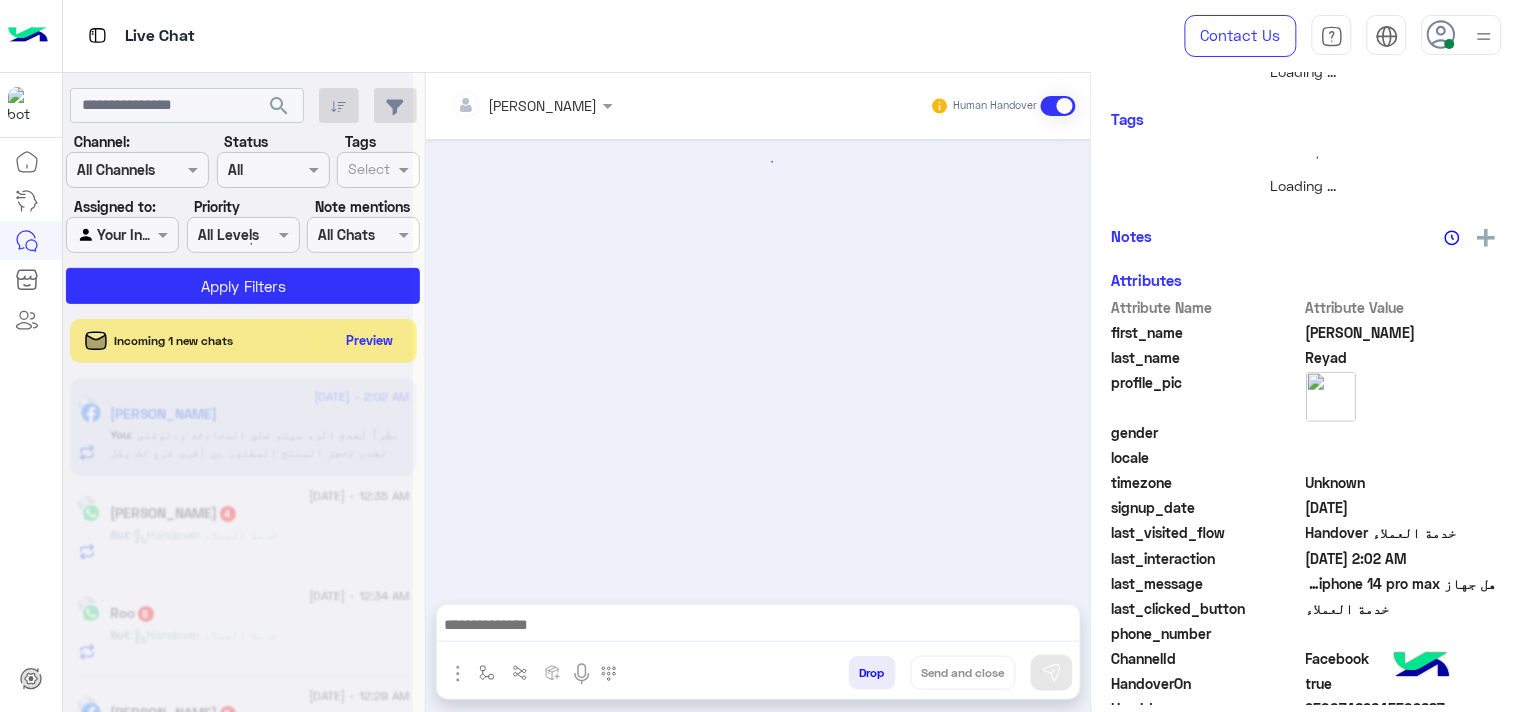 scroll, scrollTop: 361, scrollLeft: 0, axis: vertical 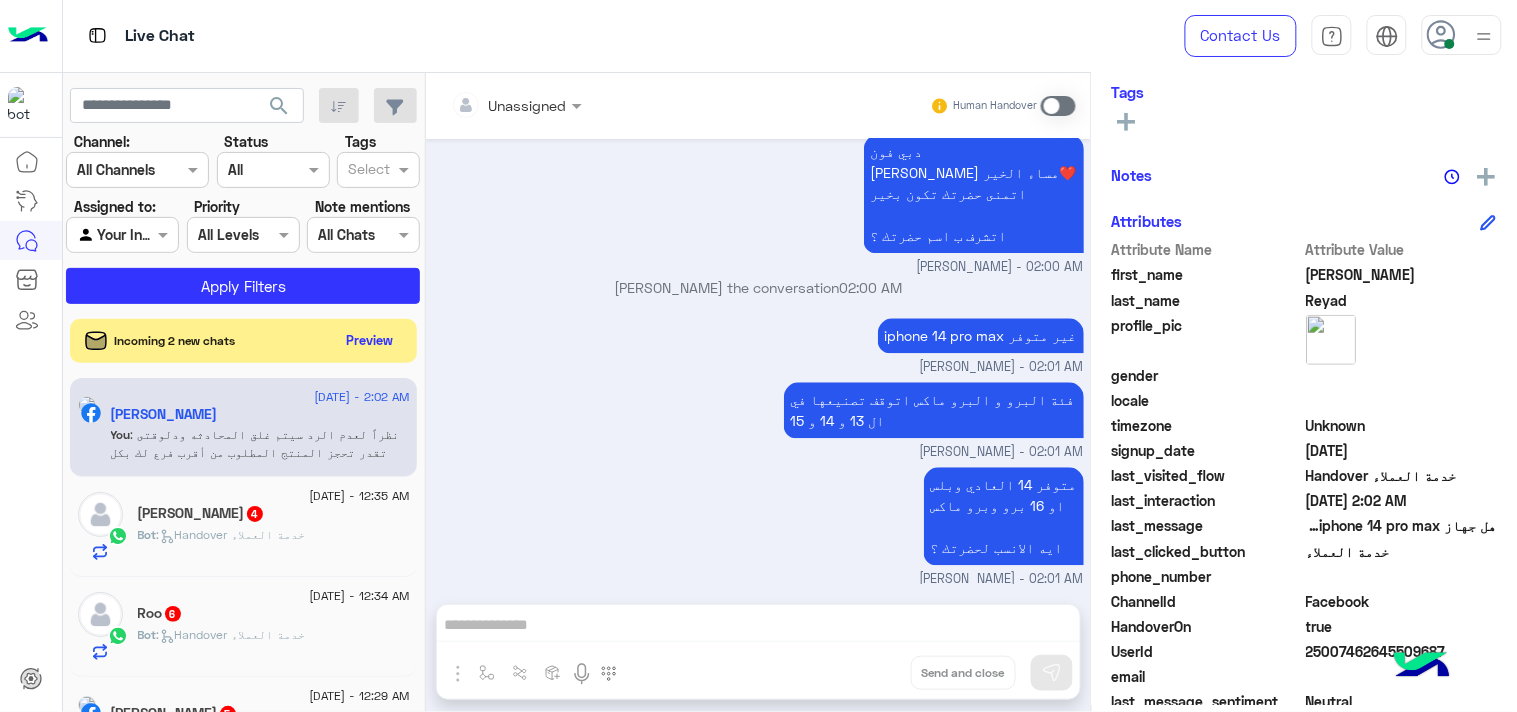 click at bounding box center [1058, 106] 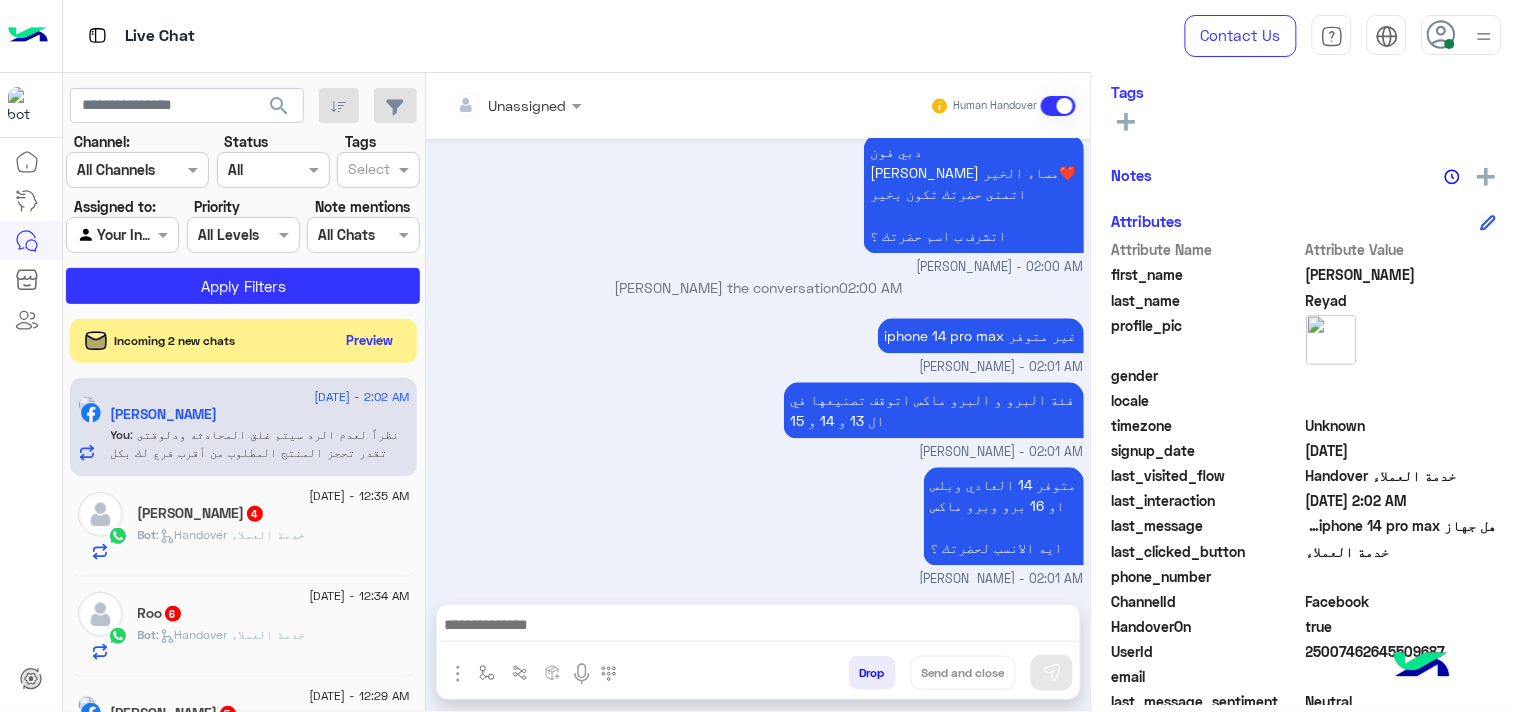 scroll, scrollTop: 1126, scrollLeft: 0, axis: vertical 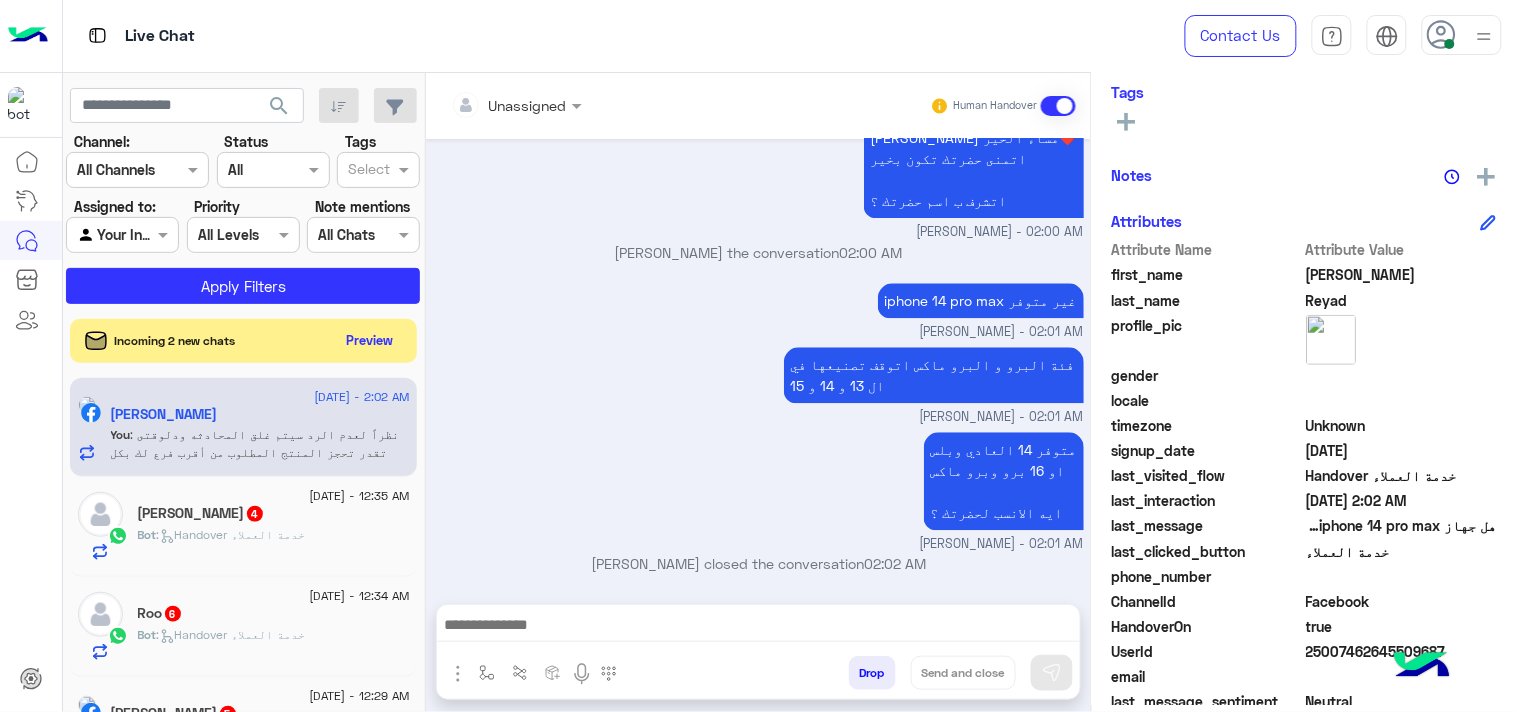 click at bounding box center (758, 627) 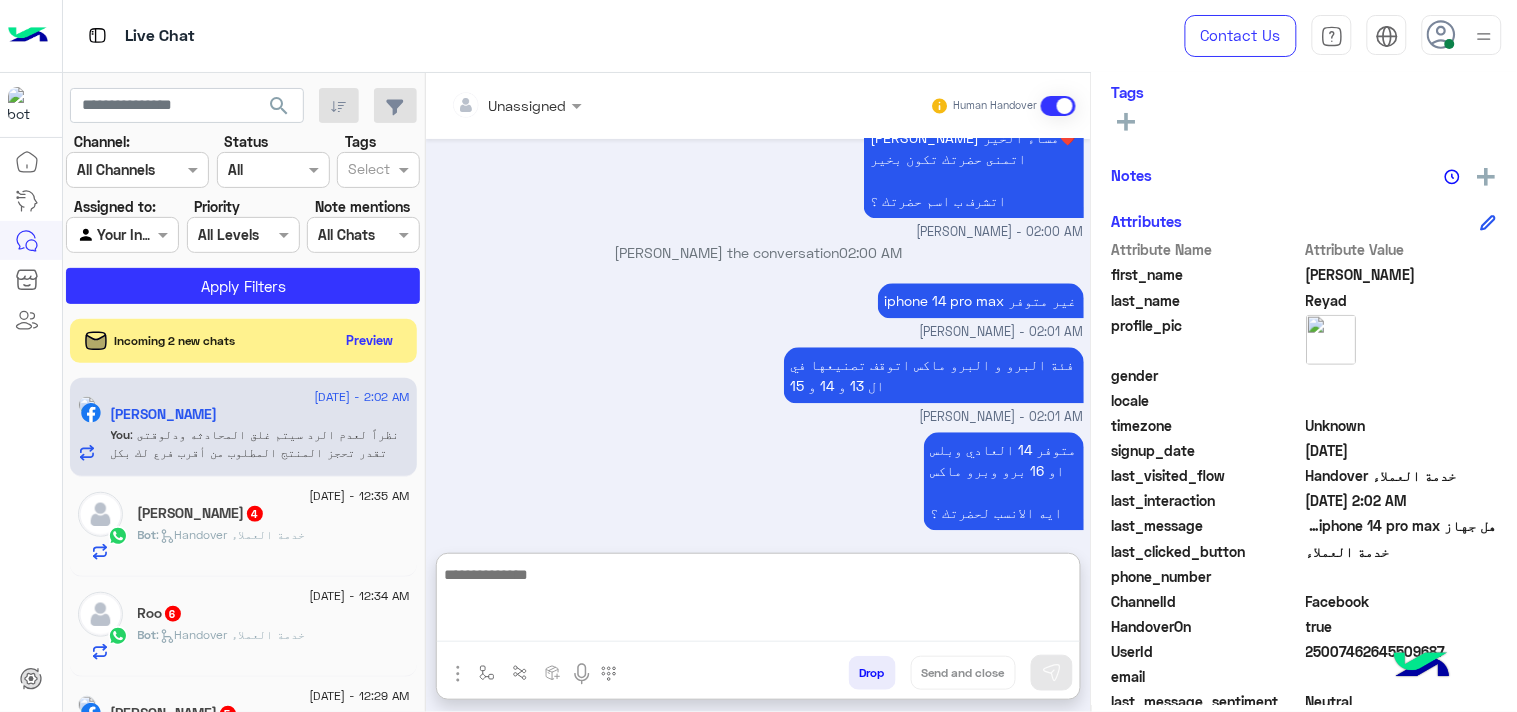 paste on "**********" 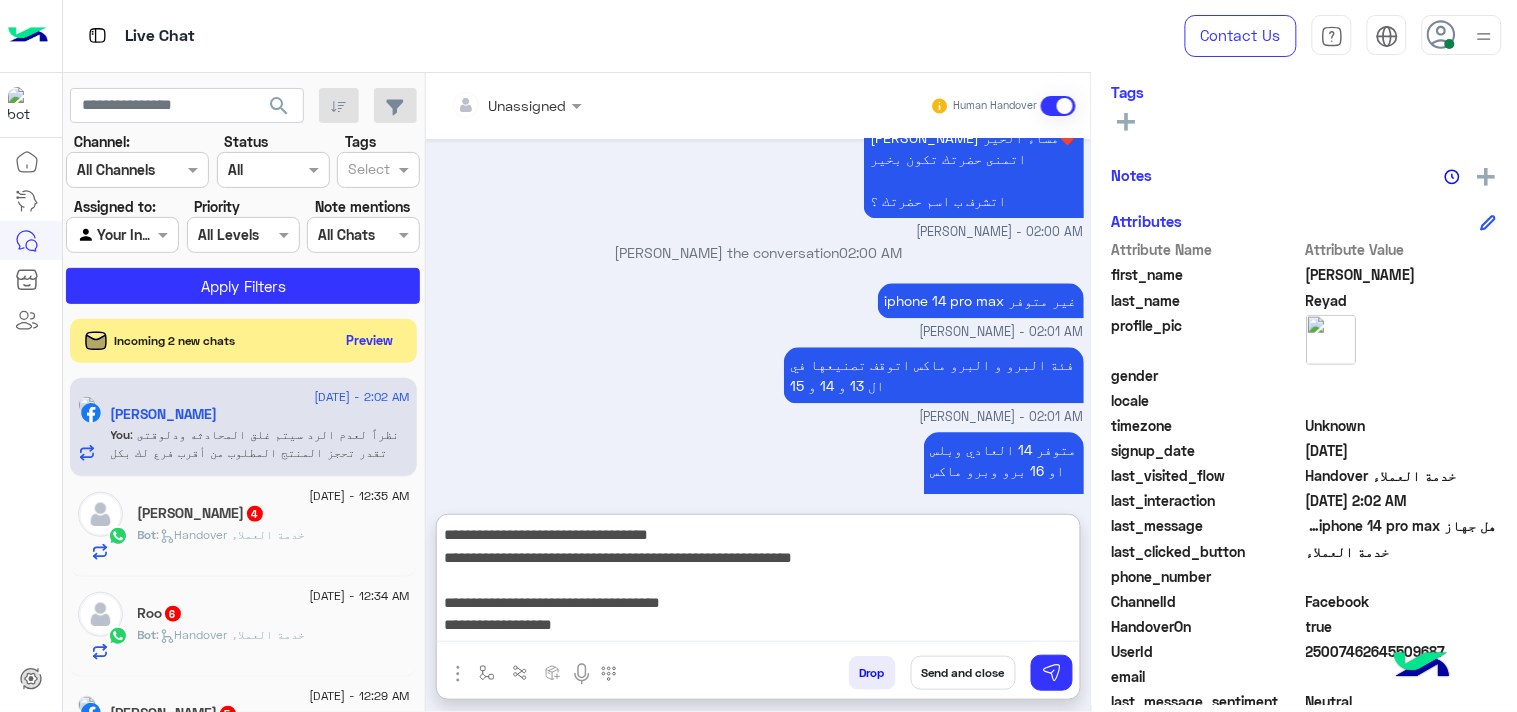 scroll, scrollTop: 132, scrollLeft: 0, axis: vertical 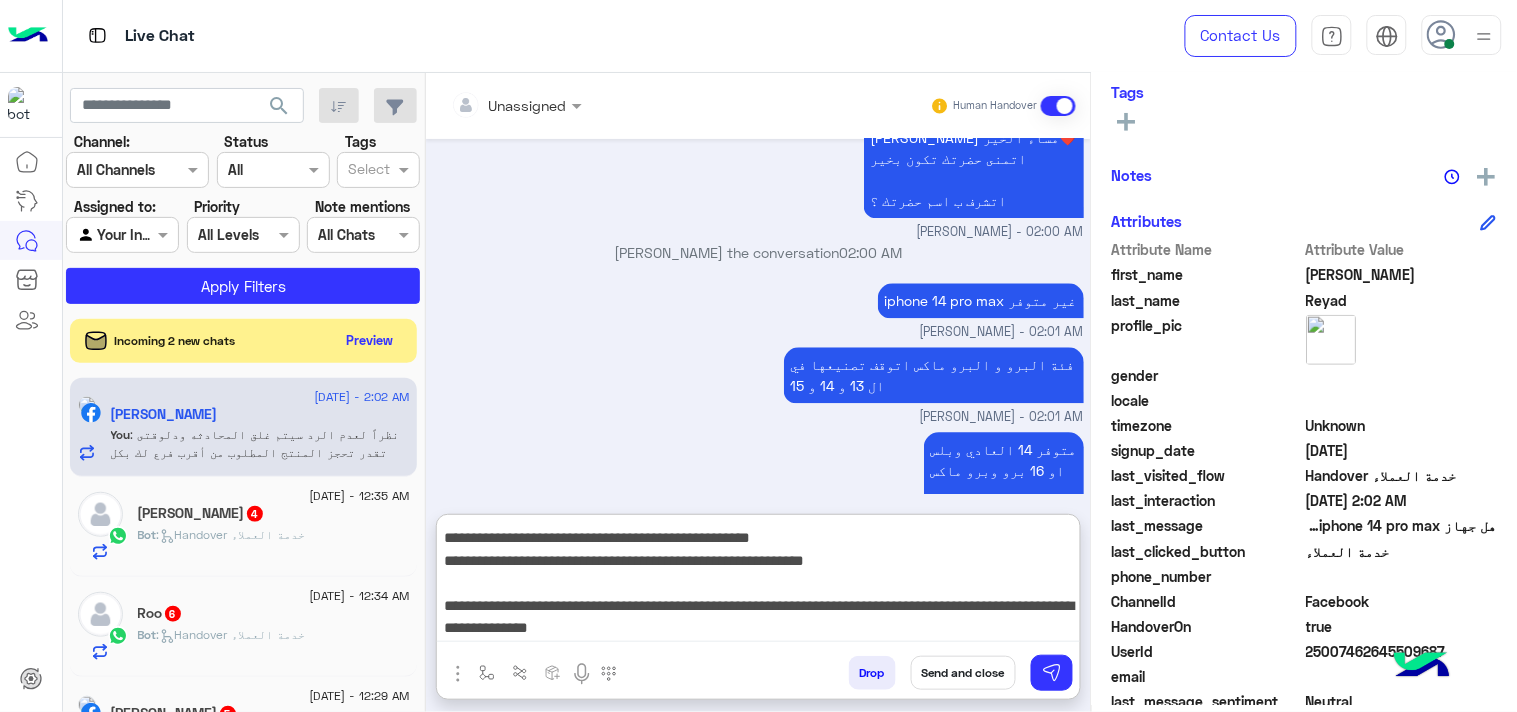 type on "**********" 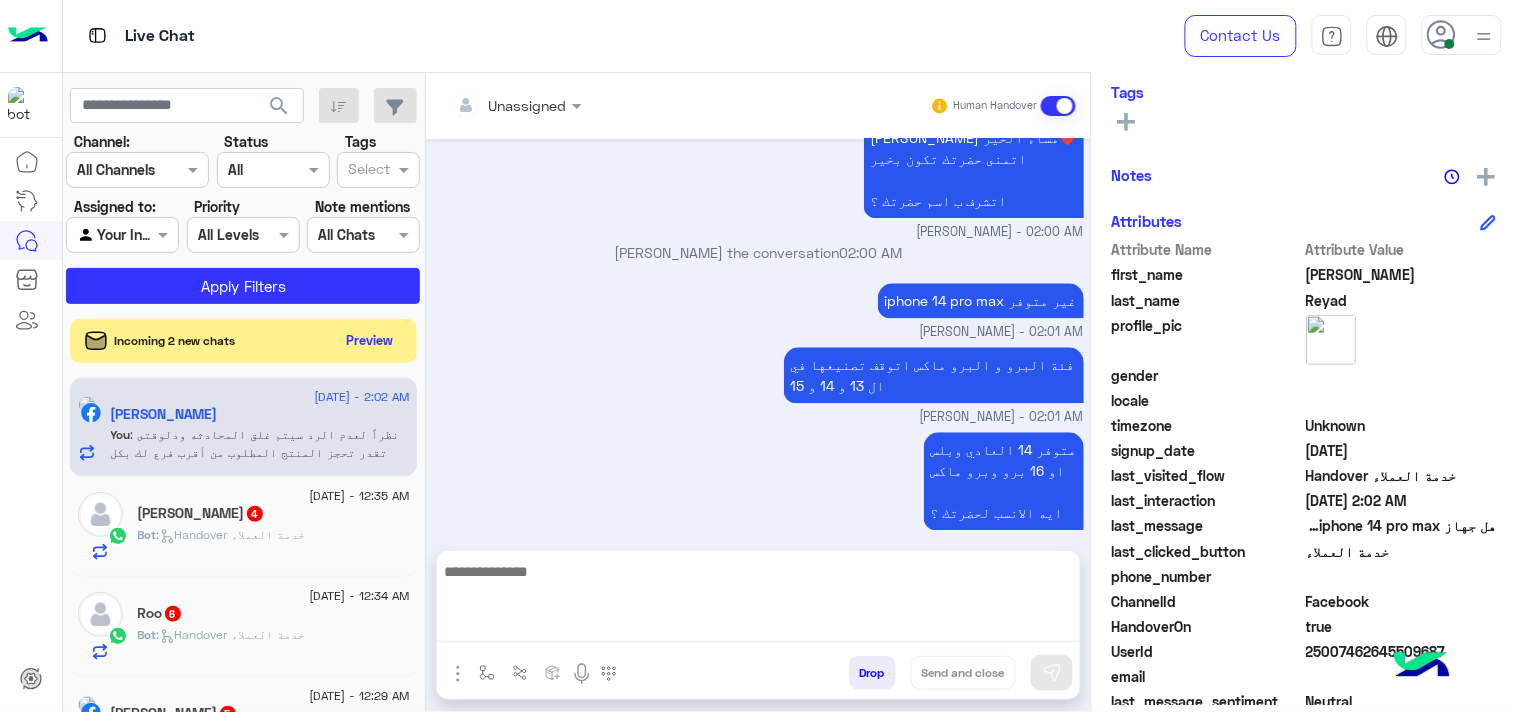 scroll, scrollTop: 0, scrollLeft: 0, axis: both 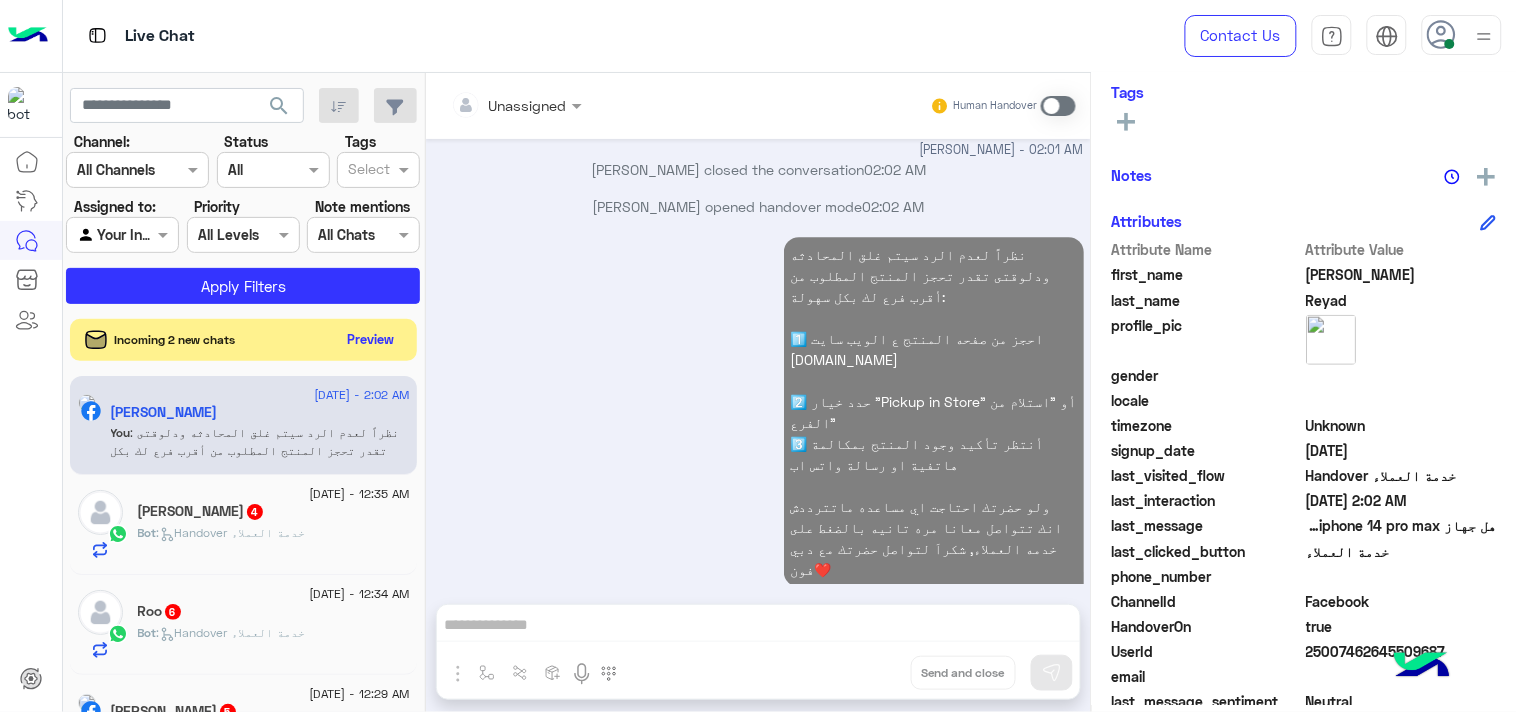 click on "Preview" 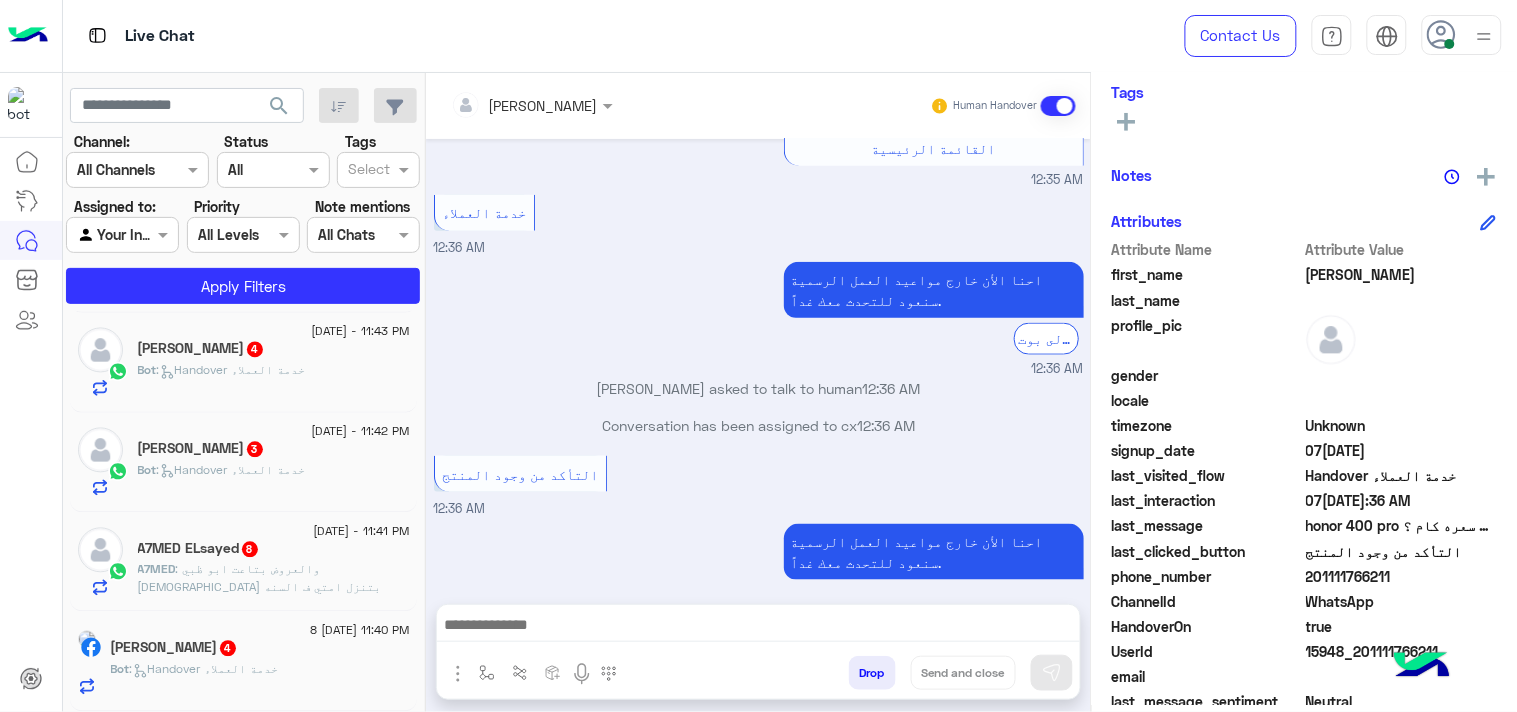 click on "[PERSON_NAME]  4" 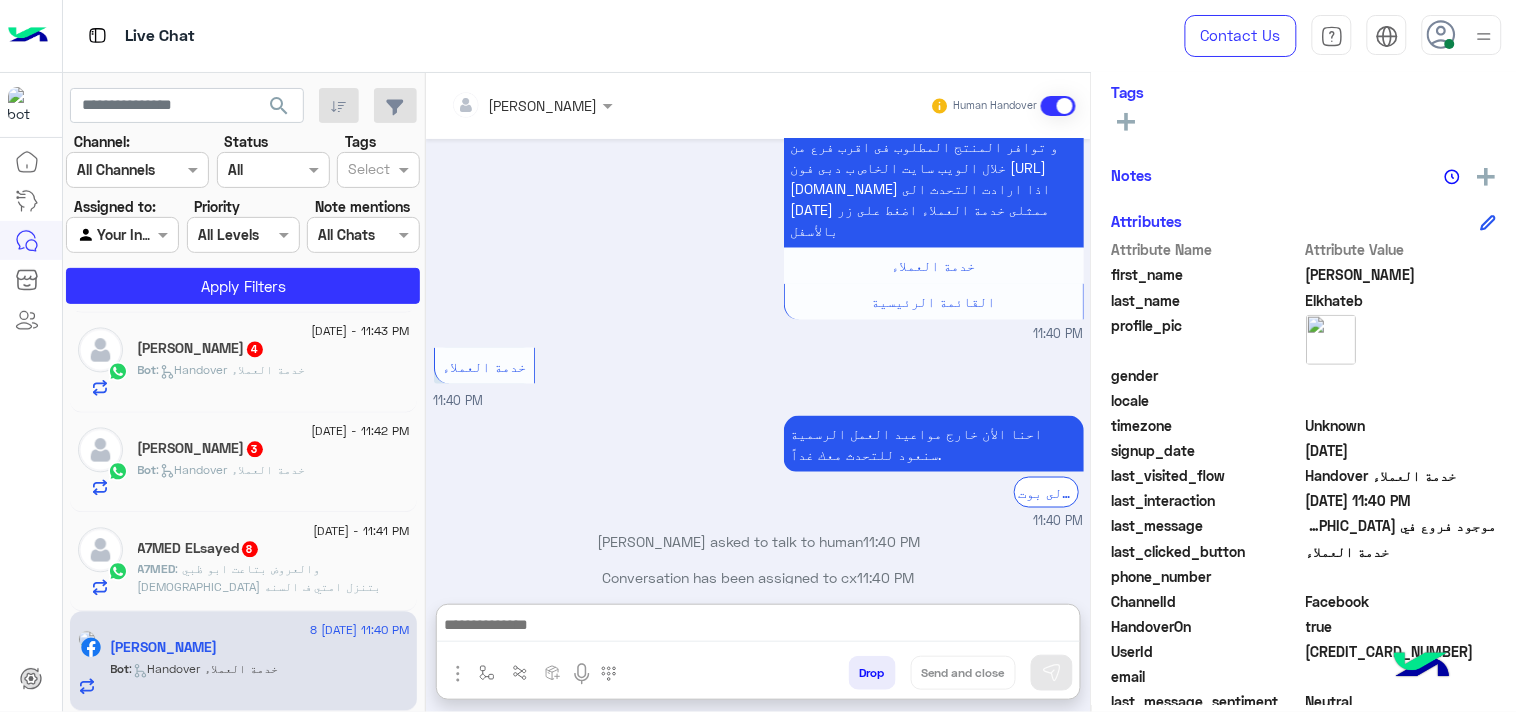 click at bounding box center (758, 627) 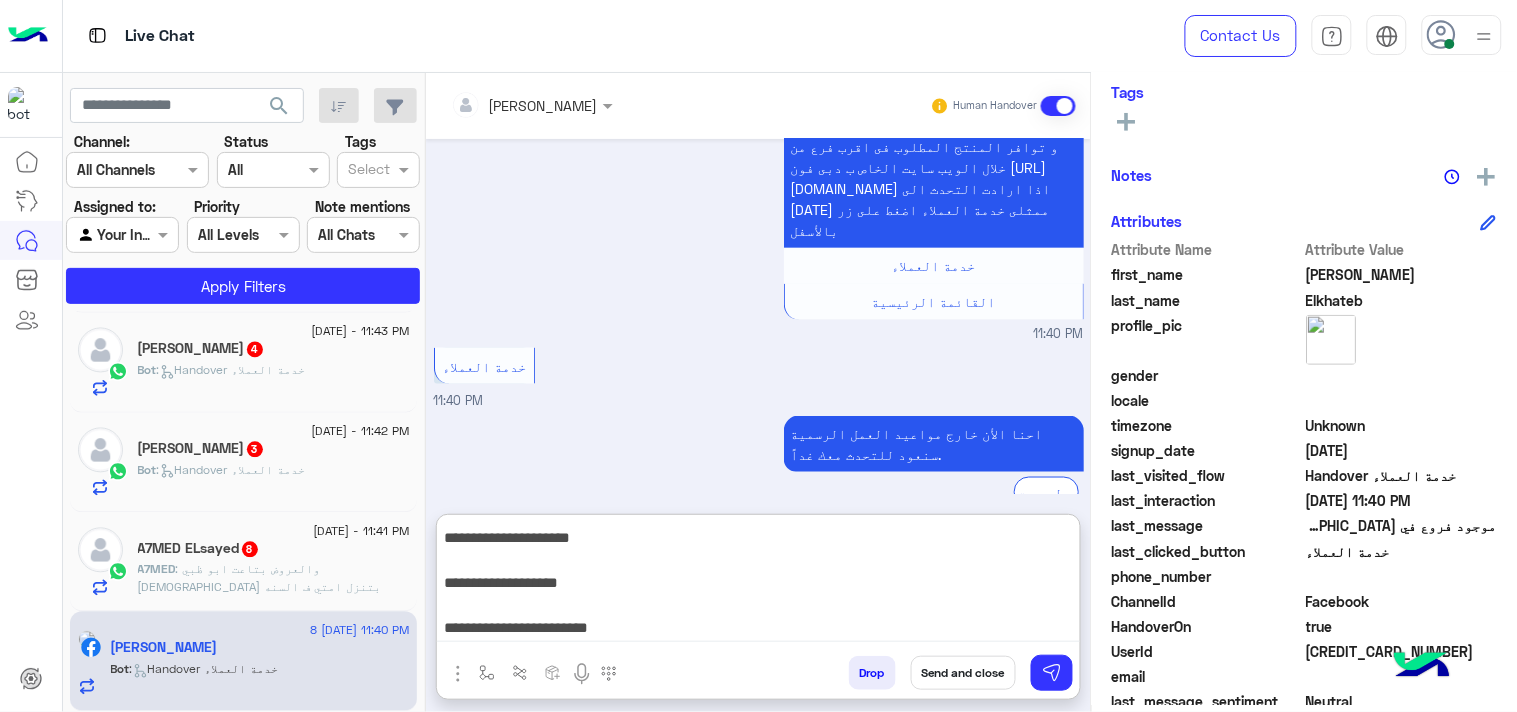 click on "**********" at bounding box center [758, 582] 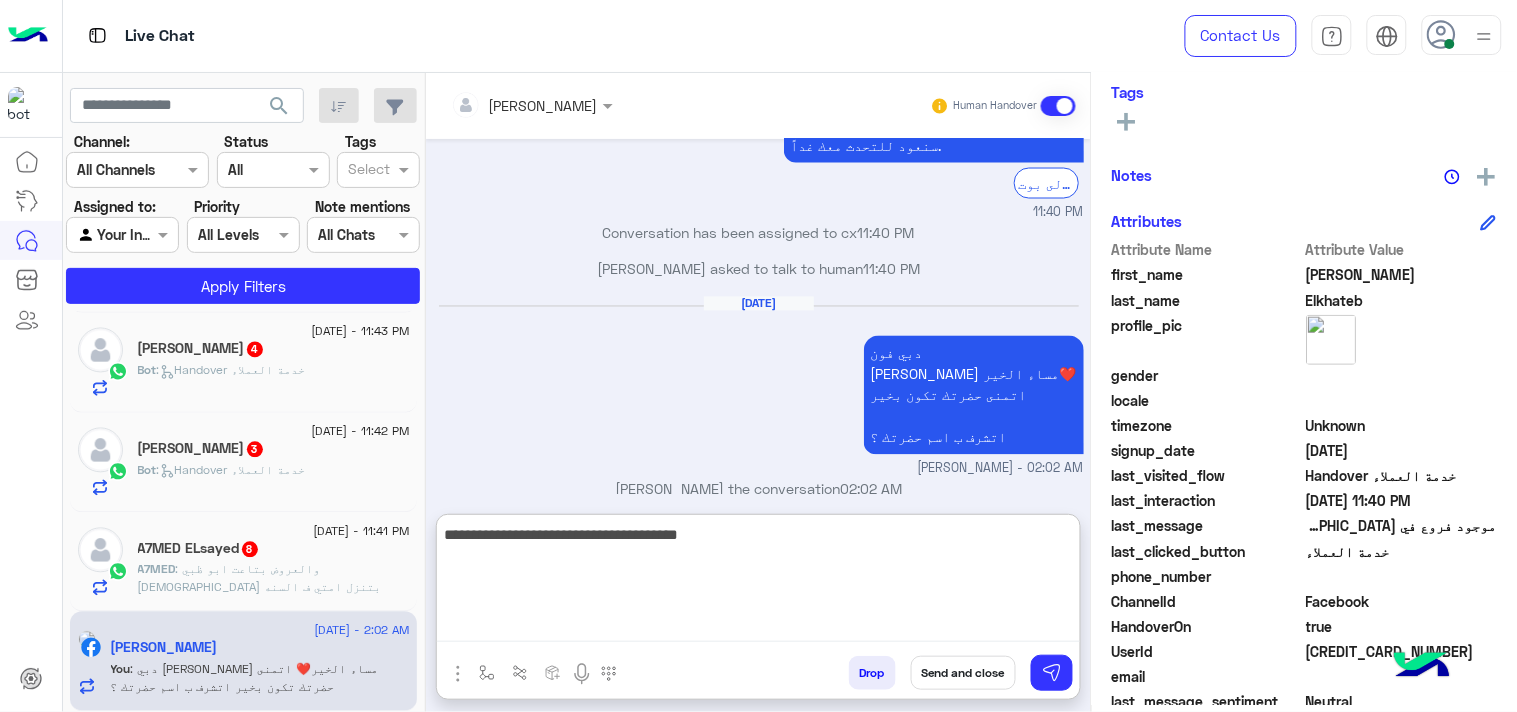 type on "**********" 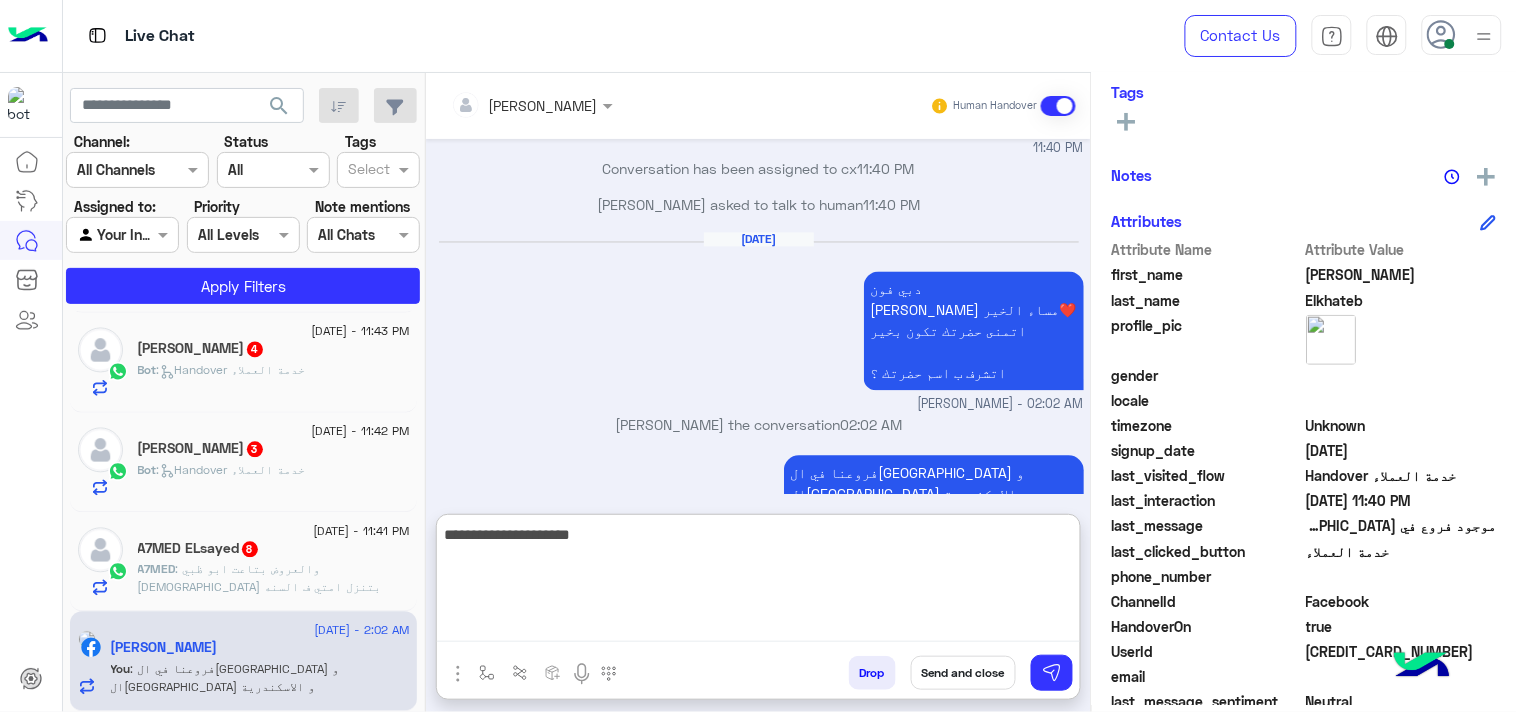 type on "**********" 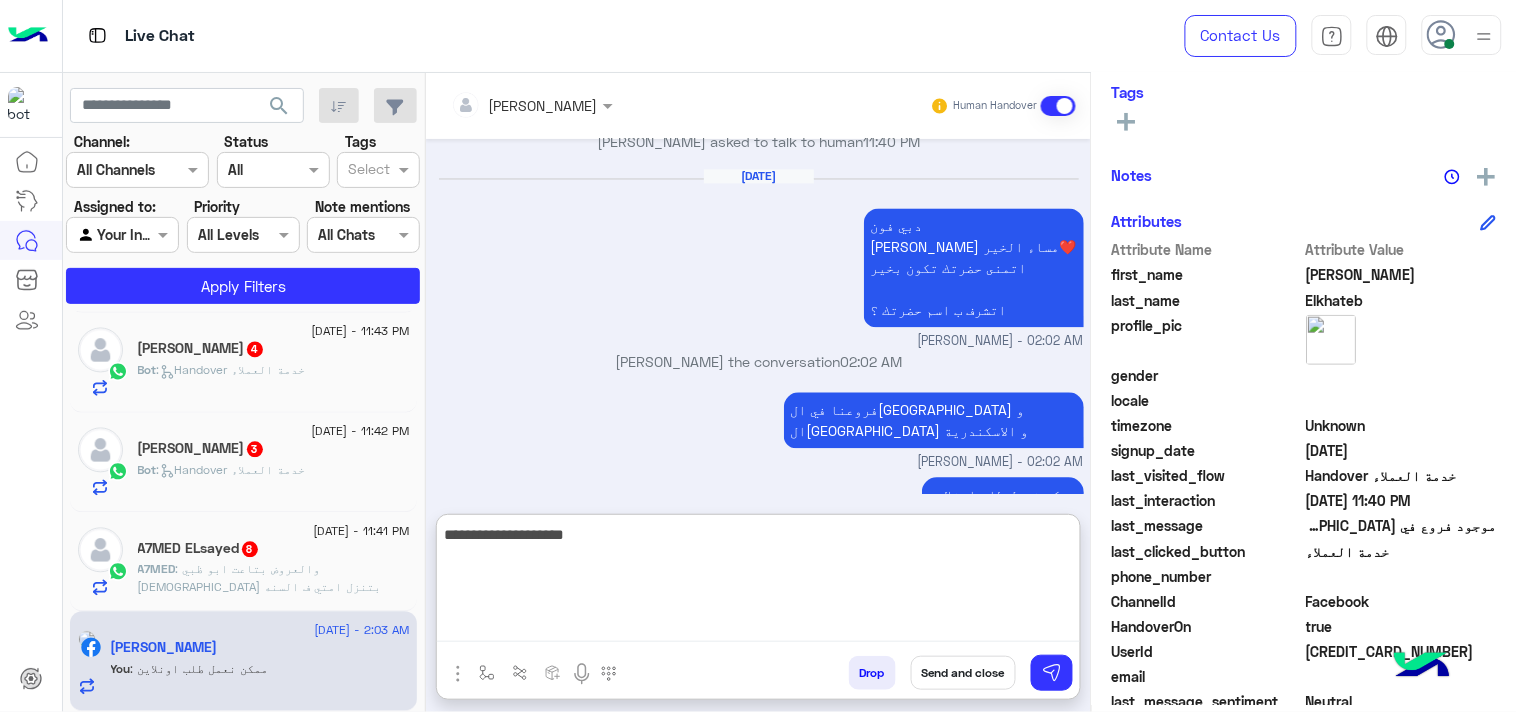 type on "**********" 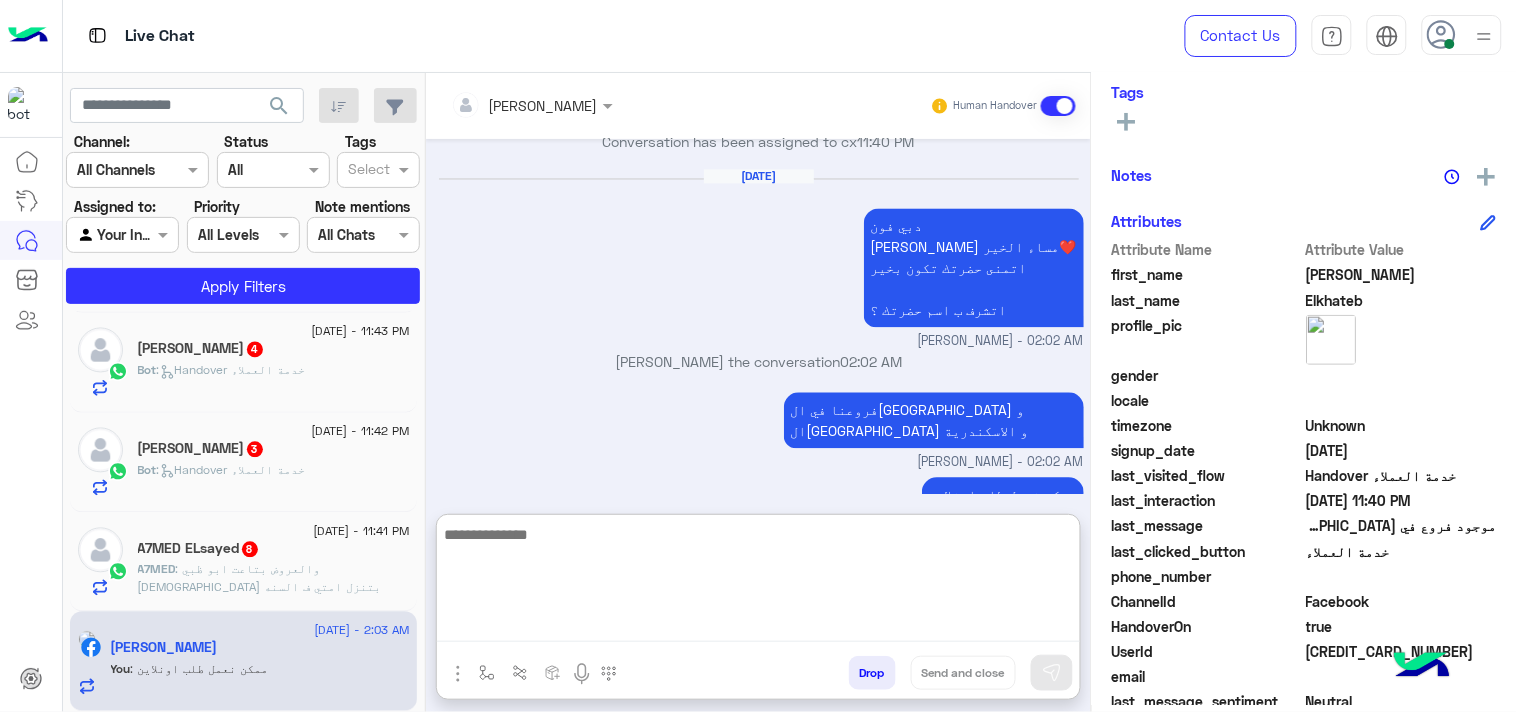 scroll, scrollTop: 1101, scrollLeft: 0, axis: vertical 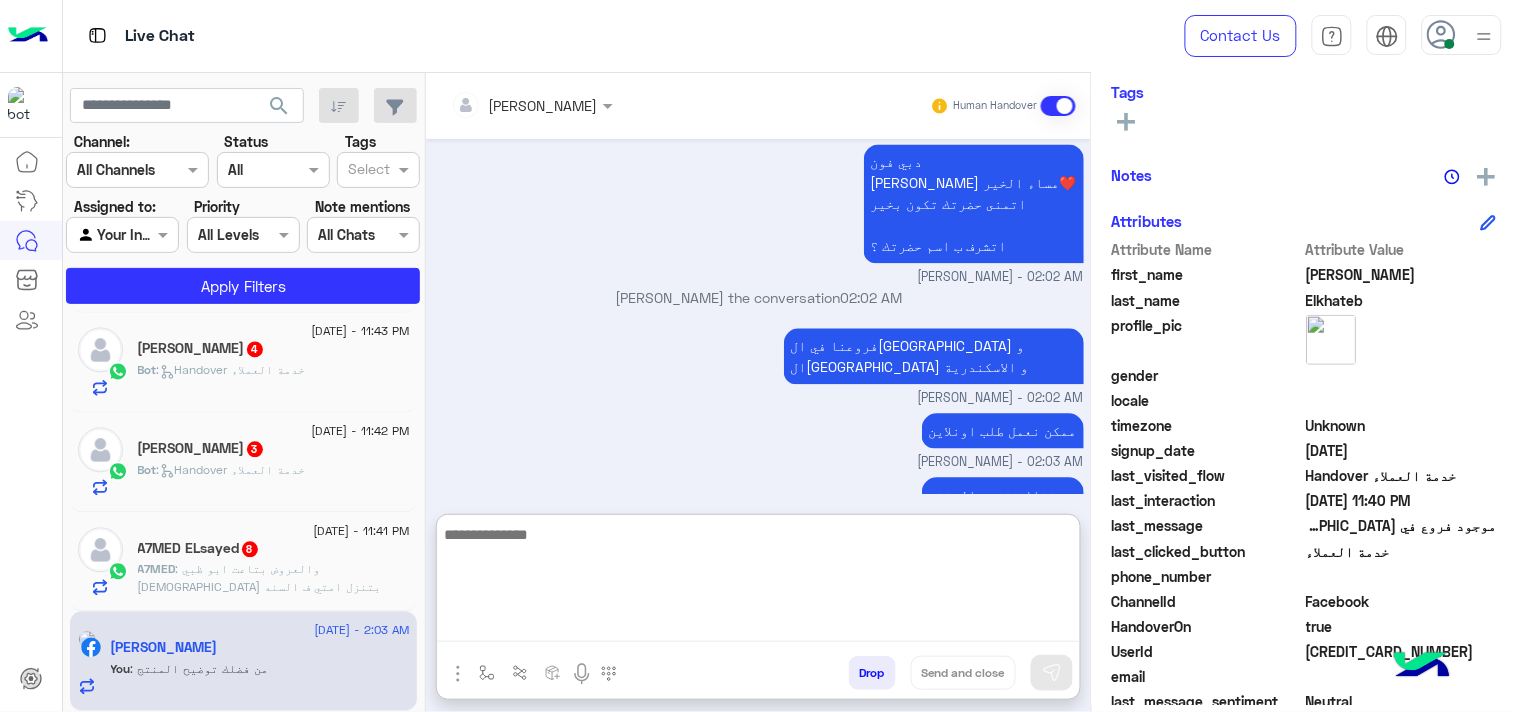 click on "Bot :   Handover خدمة العملاء" 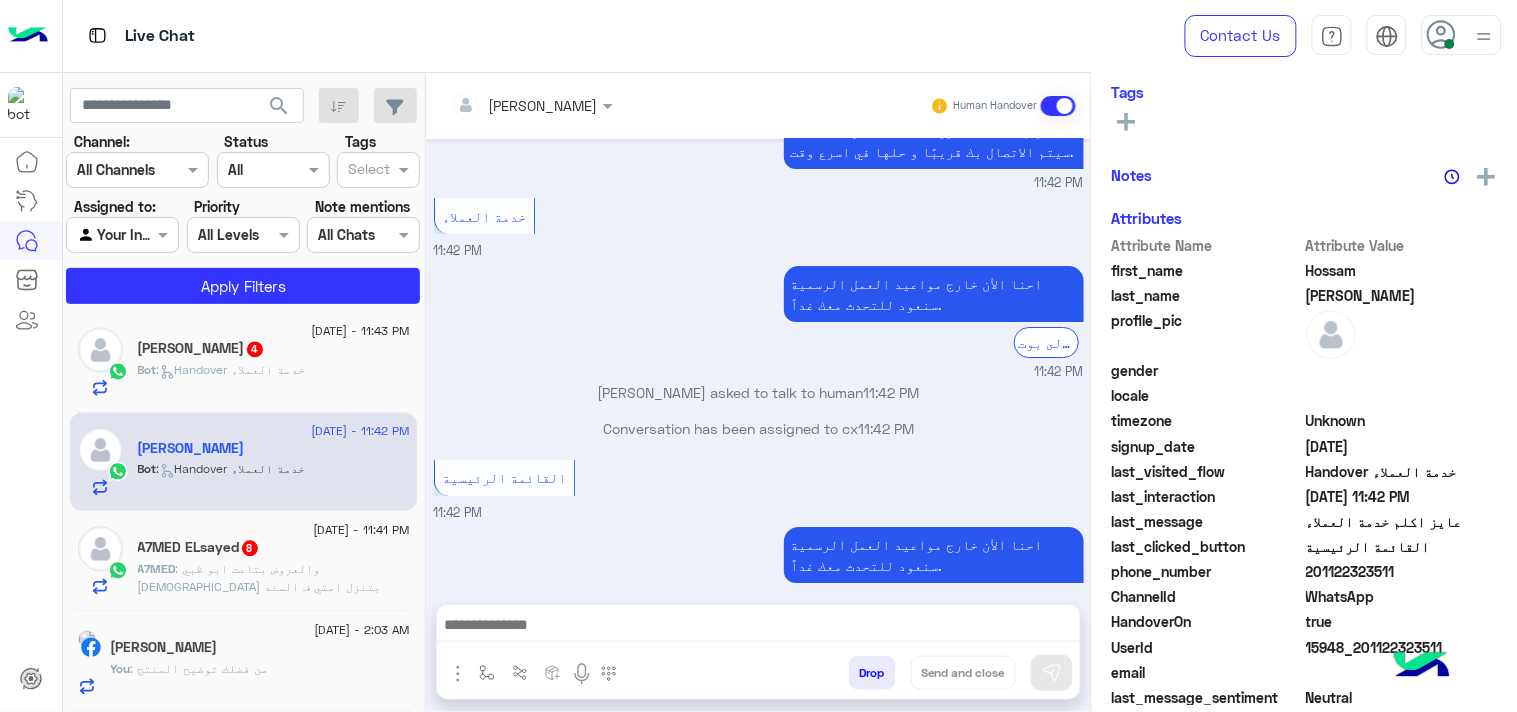 click at bounding box center (758, 627) 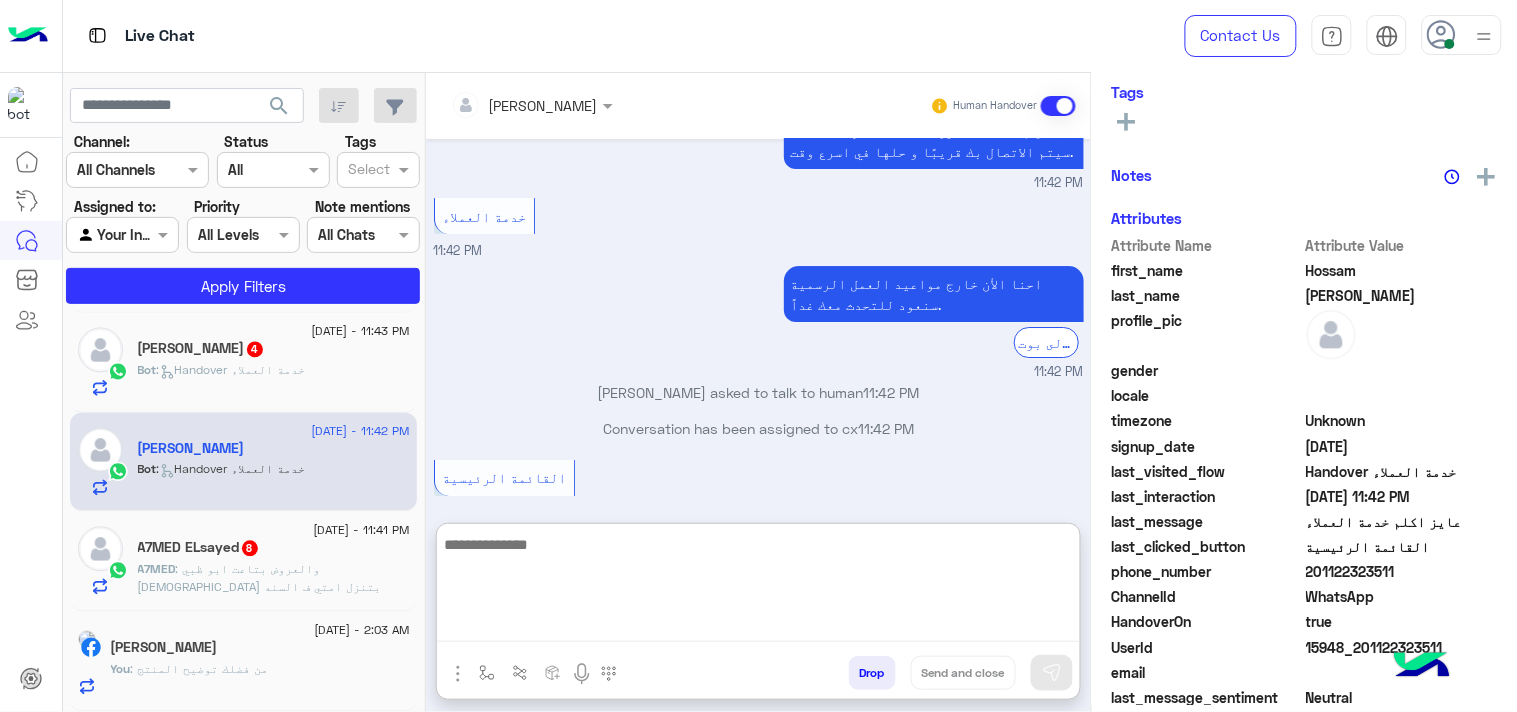 paste on "**********" 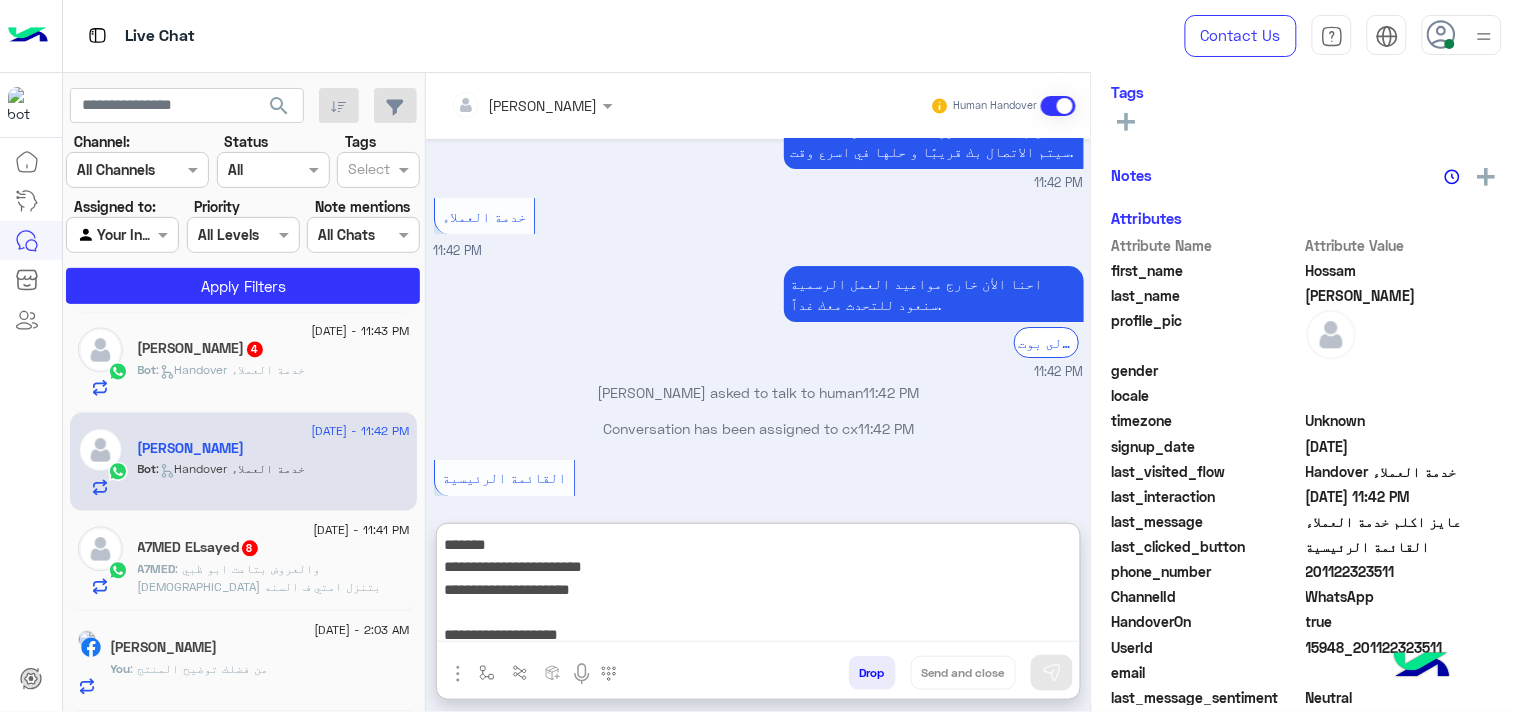 click on "**********" at bounding box center [758, 587] 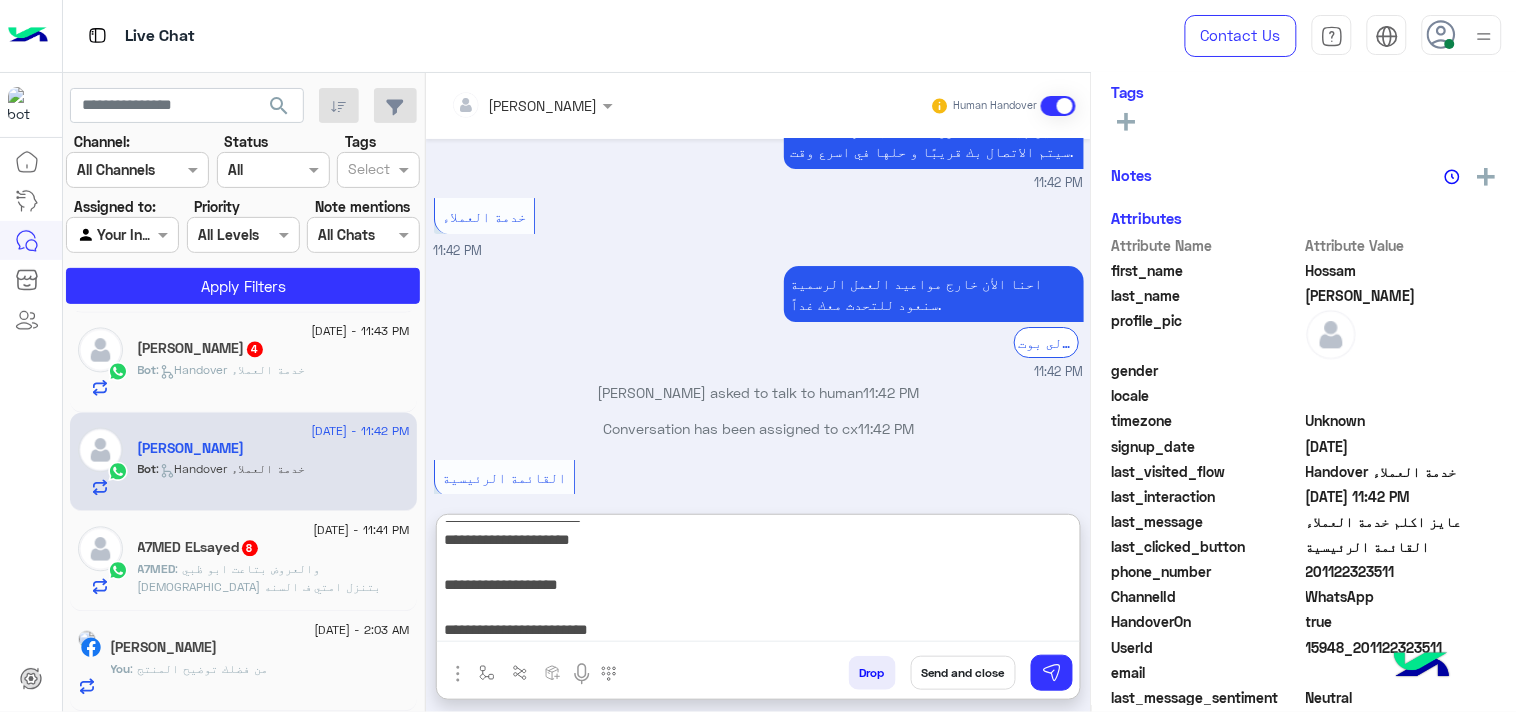 click on "**********" at bounding box center (758, 582) 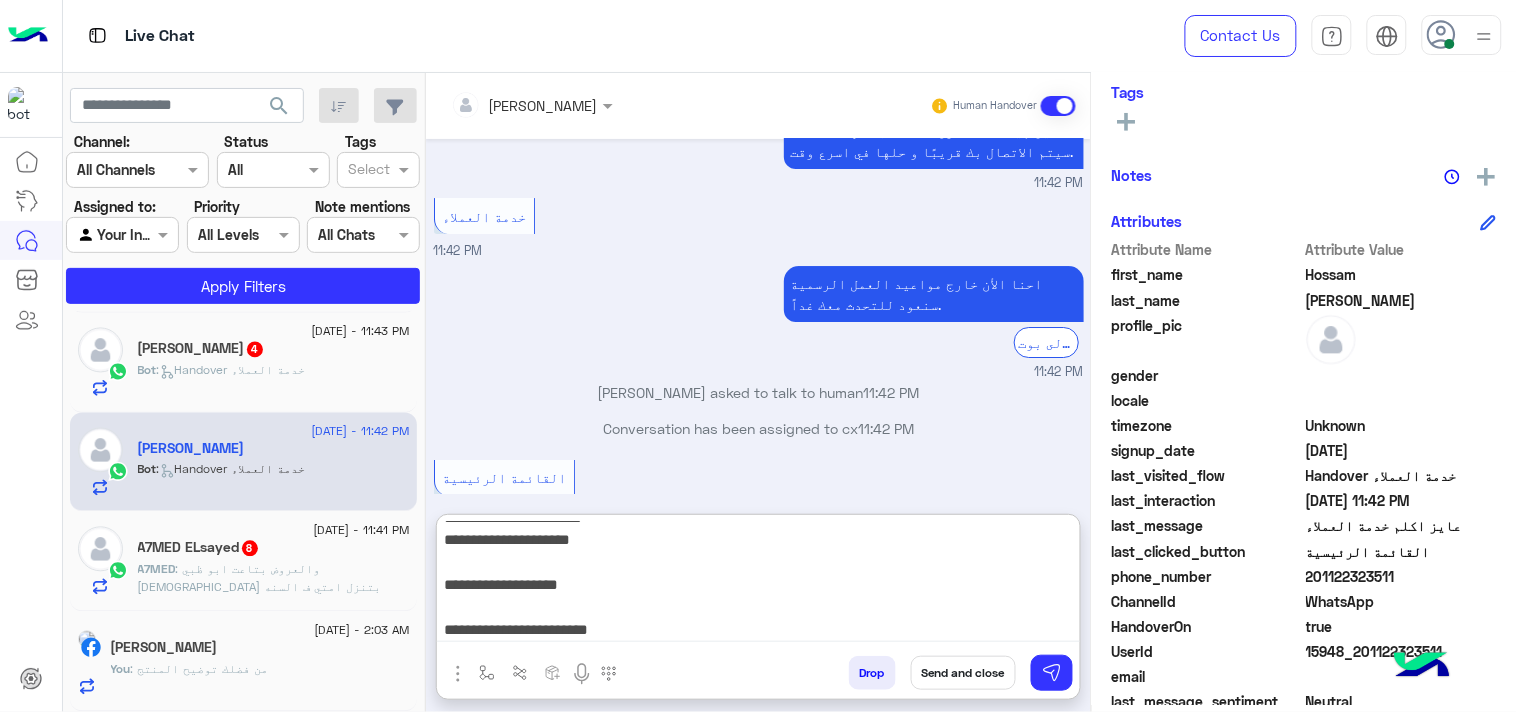 click on "**********" at bounding box center [758, 582] 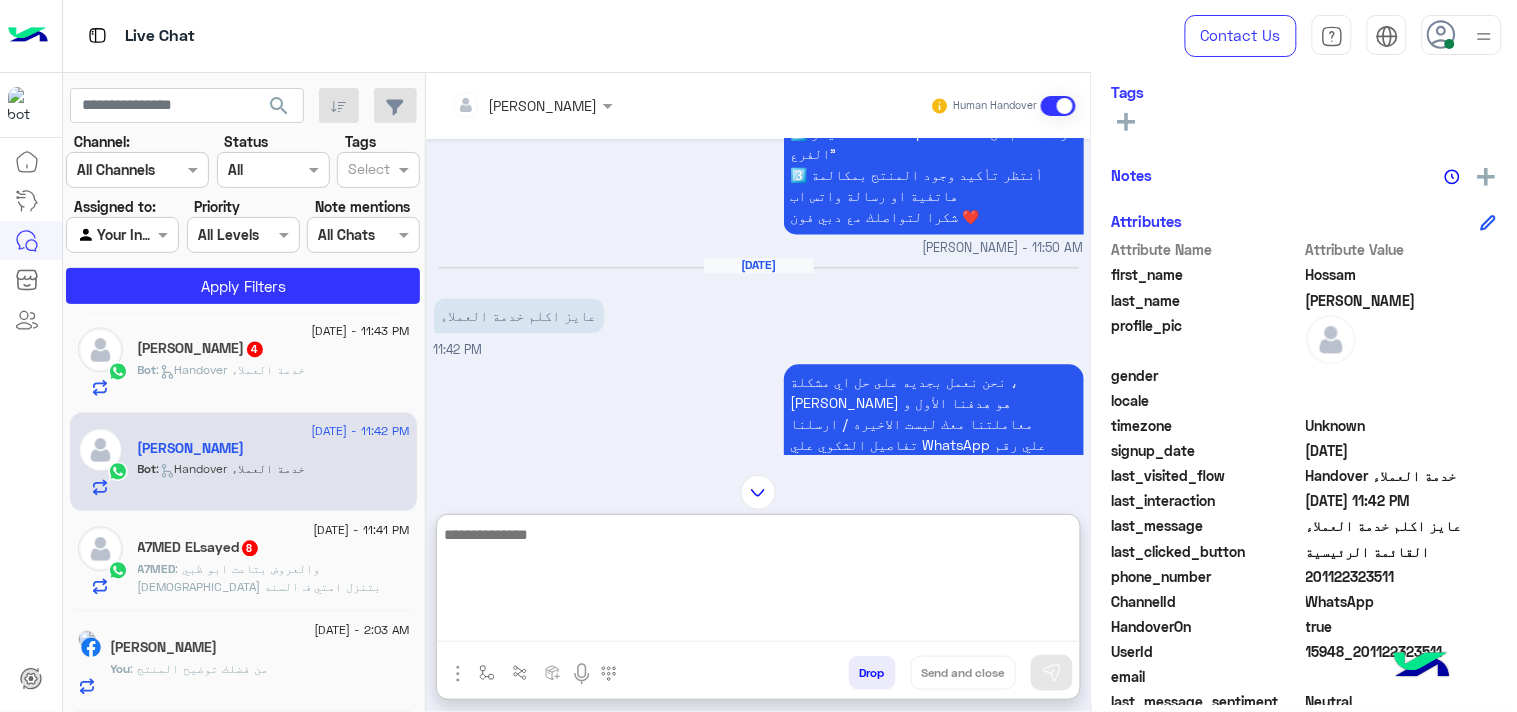 paste on "**********" 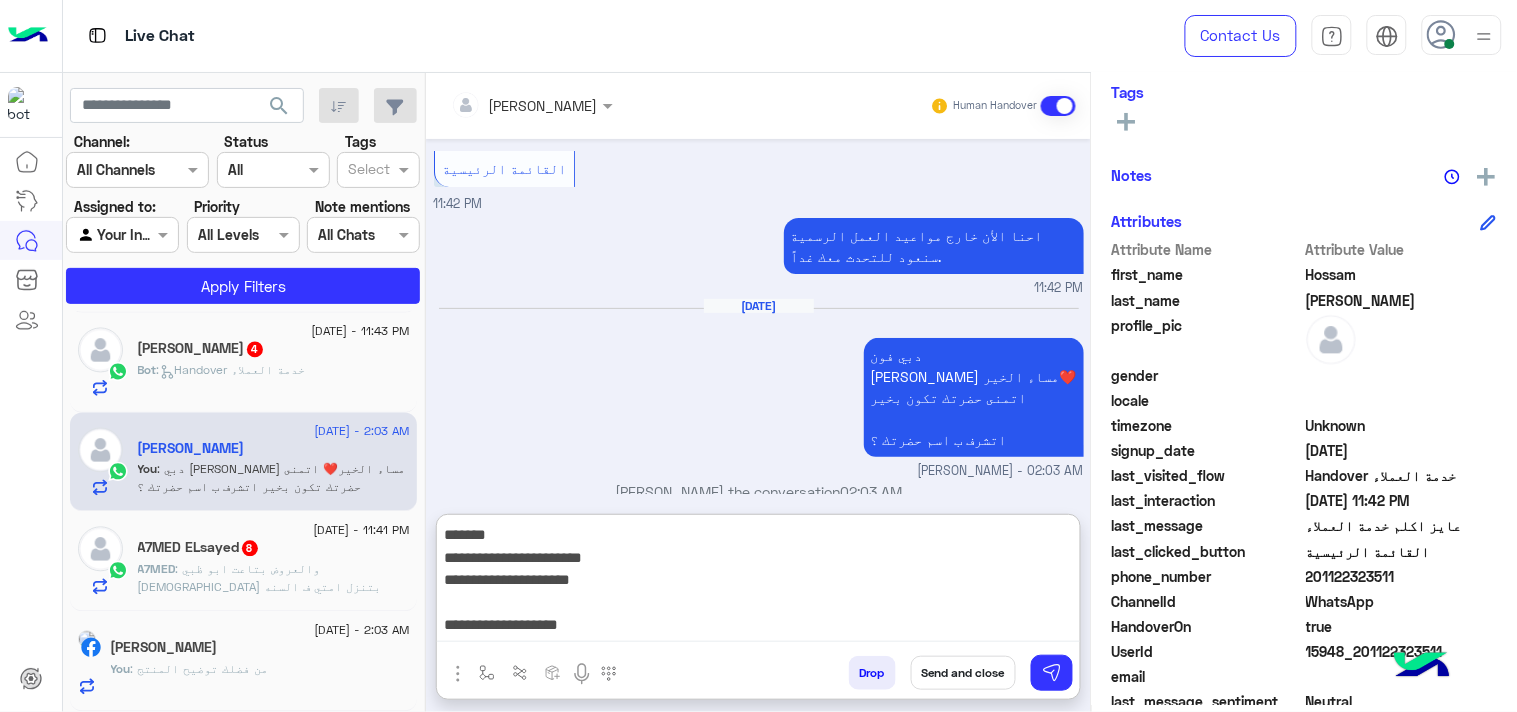 drag, startPoint x: 914, startPoint y: 587, endPoint x: 1033, endPoint y: 514, distance: 139.60658 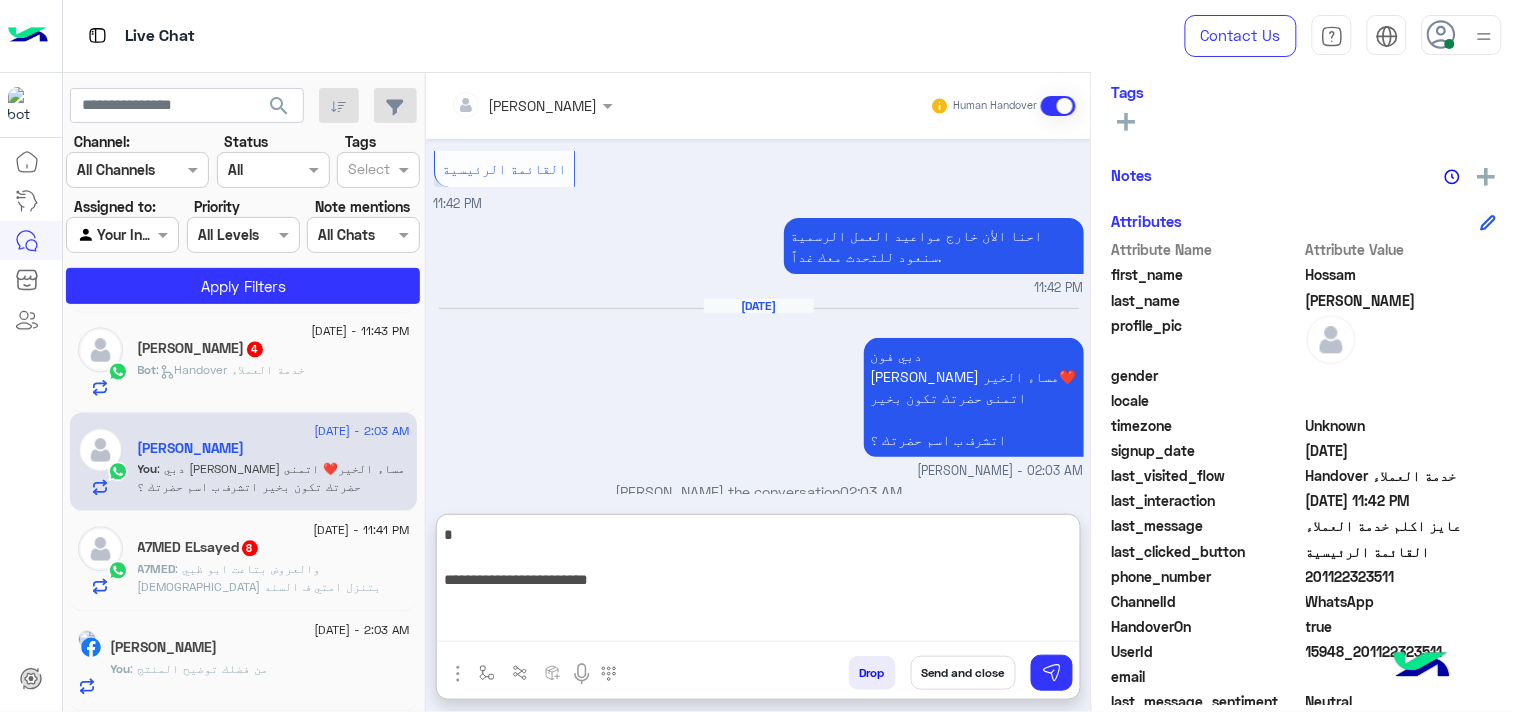 type on "**********" 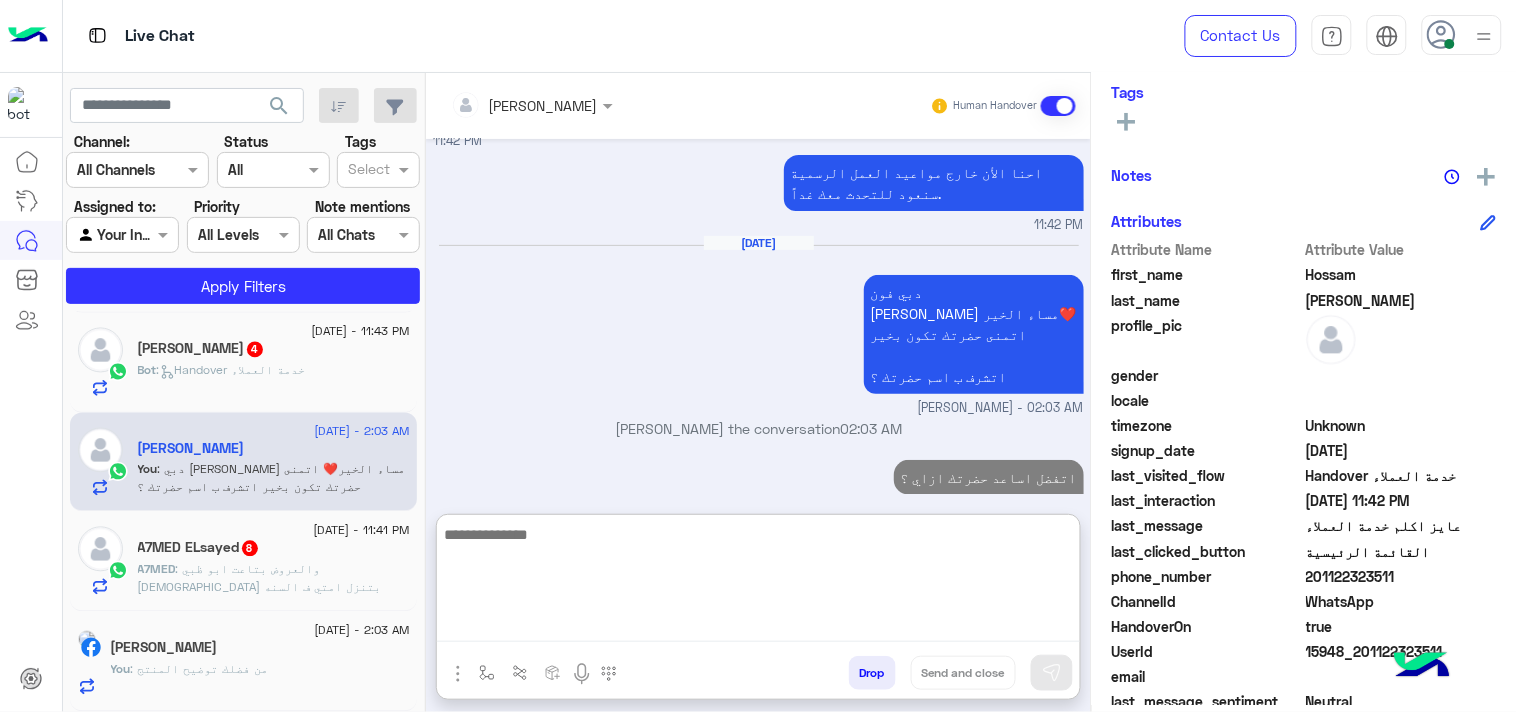 click on "Bot :   Handover خدمة العملاء" 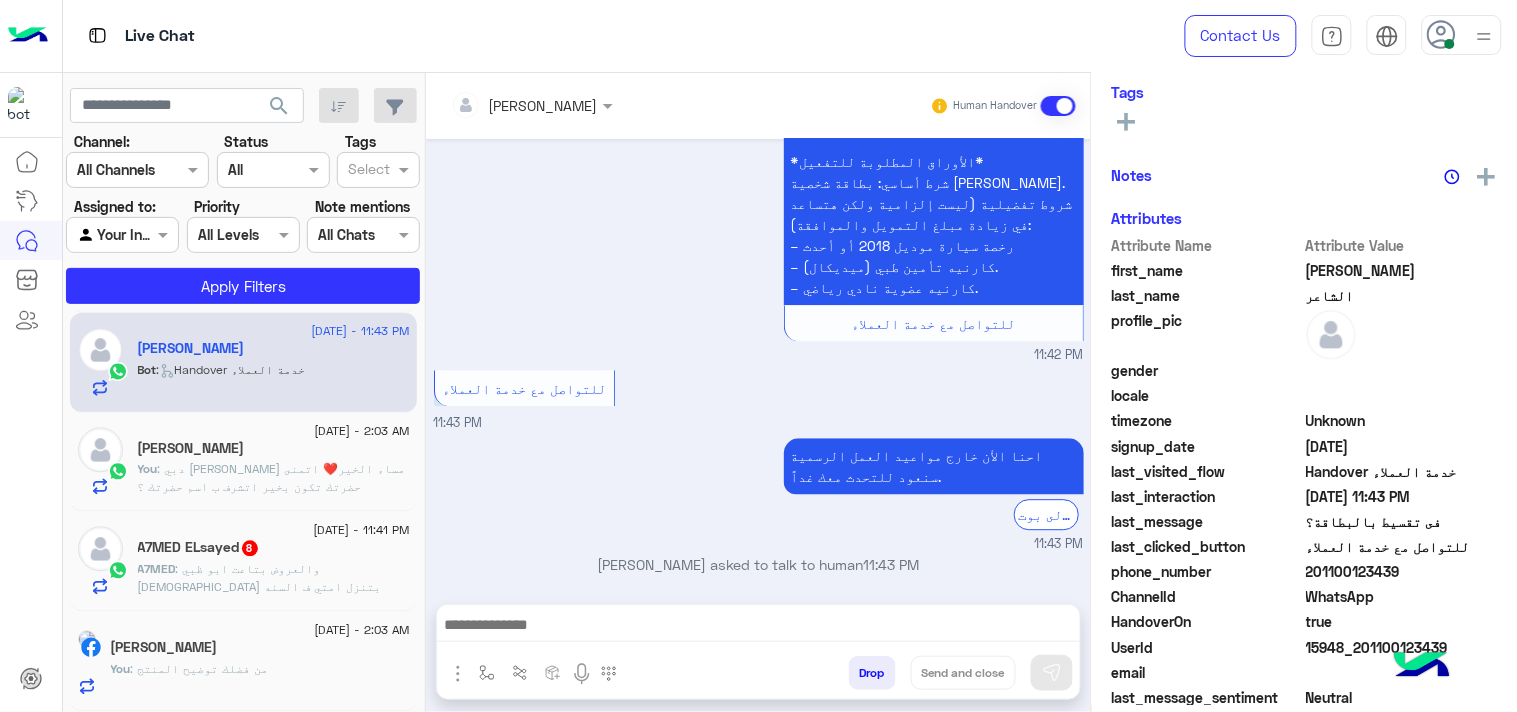 click at bounding box center [758, 627] 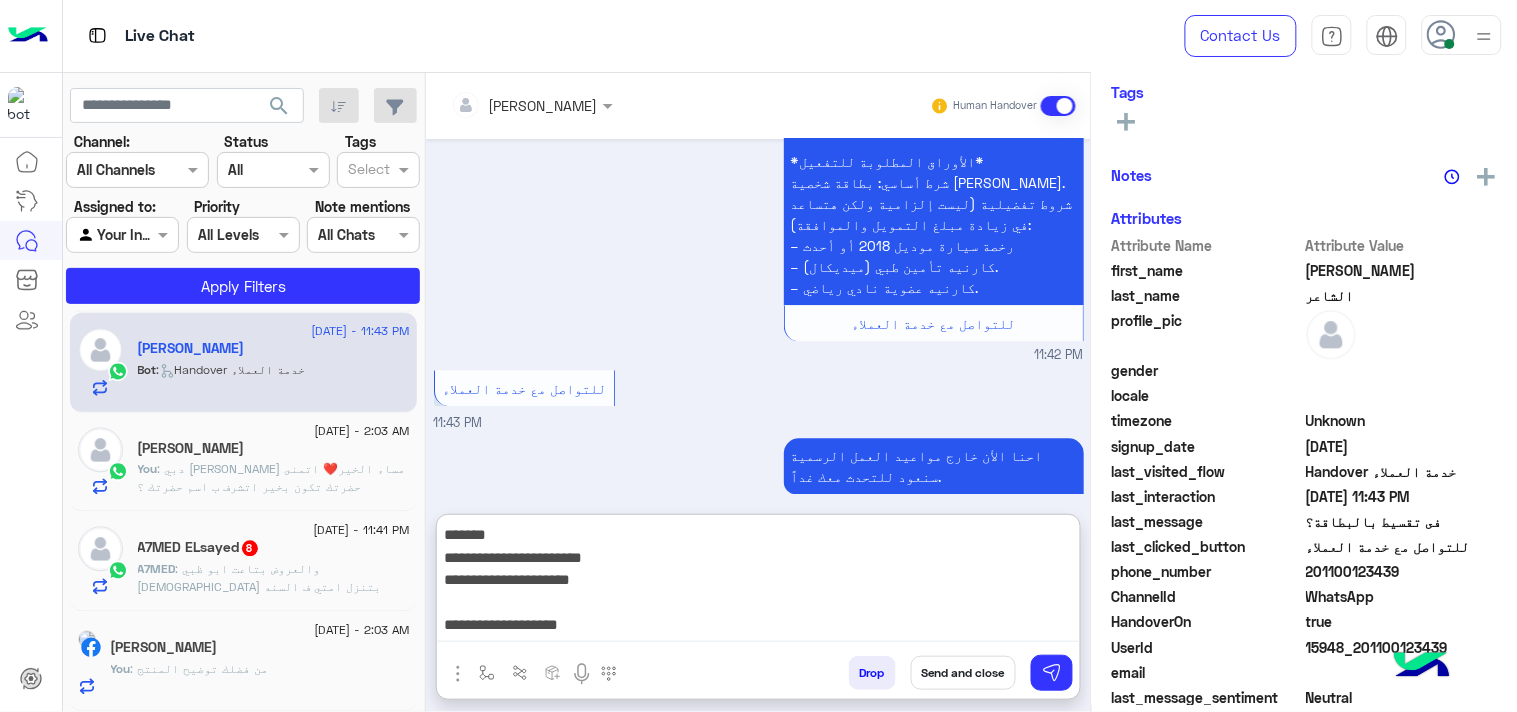 click on "**********" at bounding box center (758, 582) 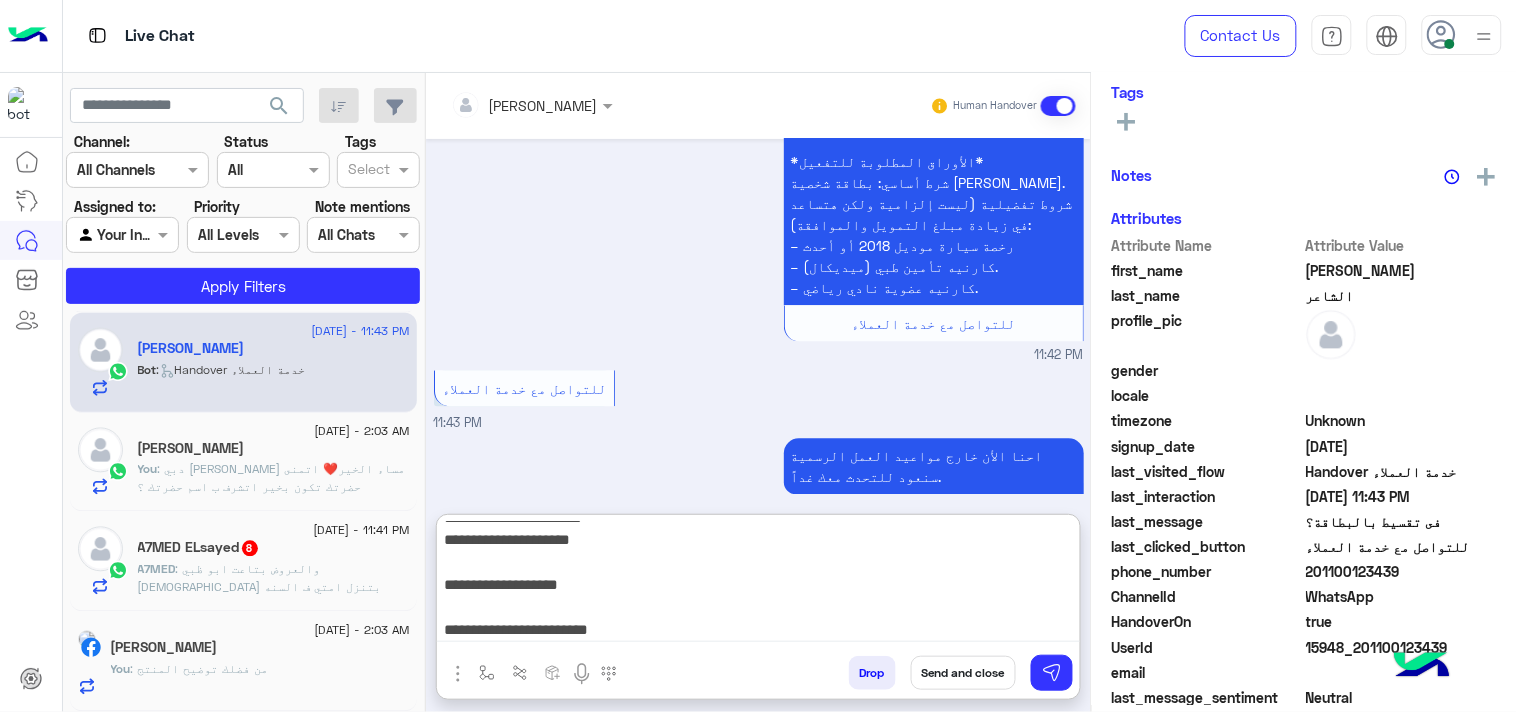 type on "**********" 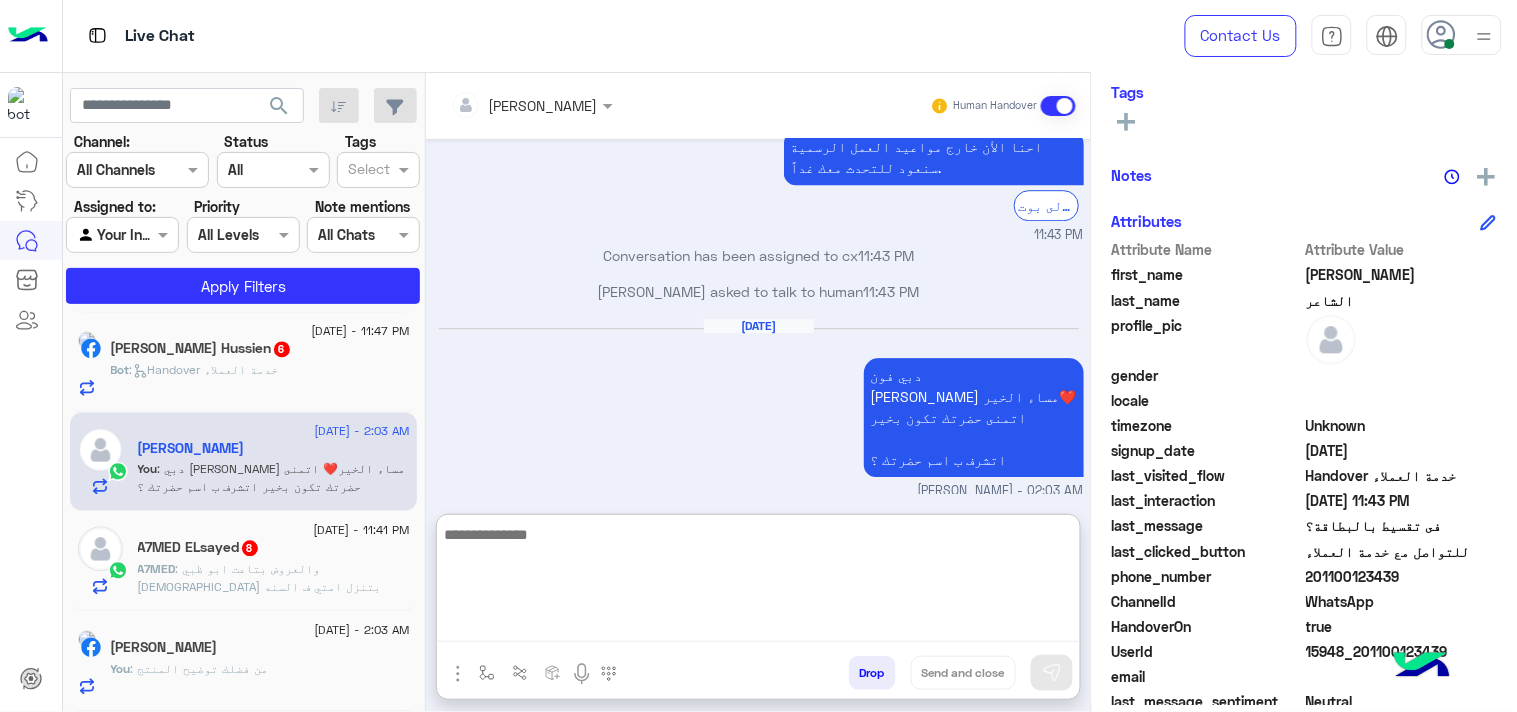 paste on "**********" 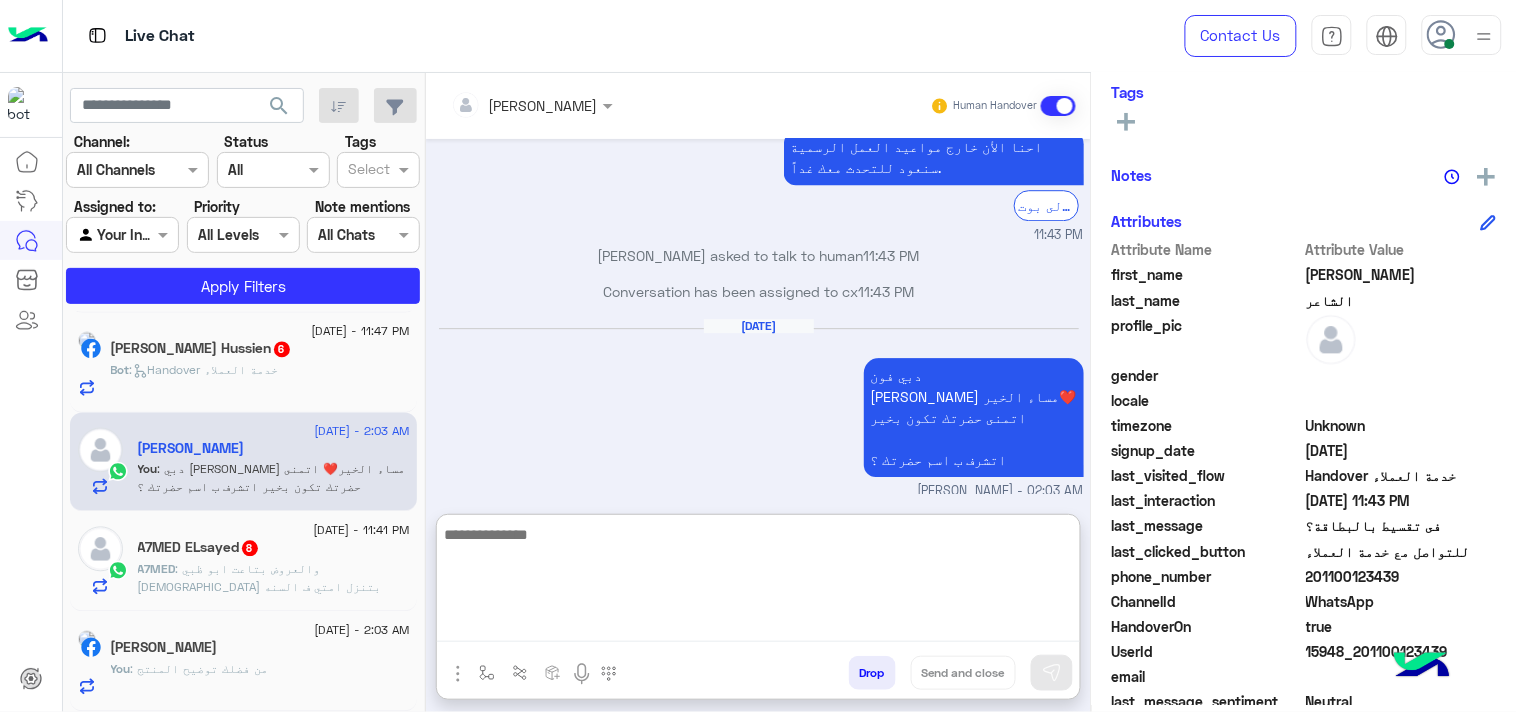 scroll, scrollTop: 1653, scrollLeft: 0, axis: vertical 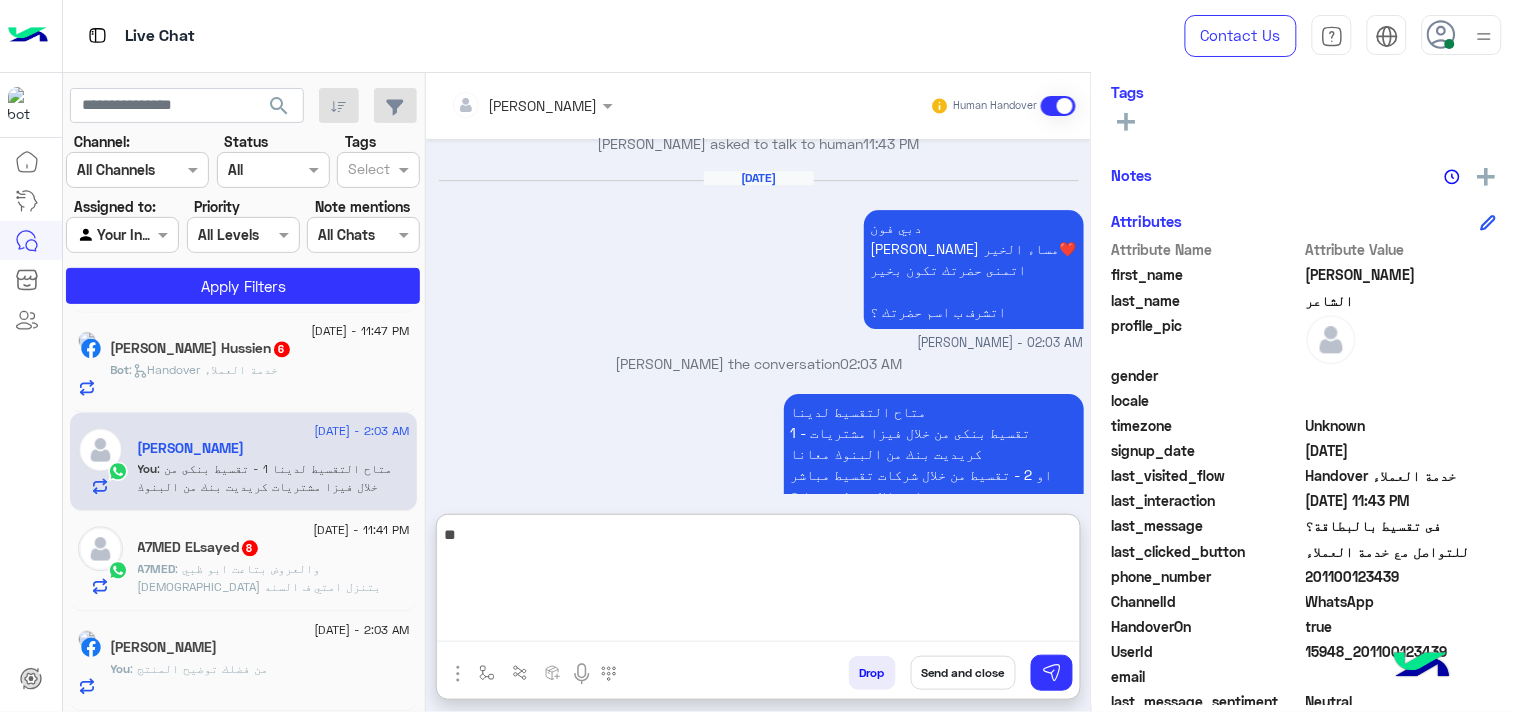 type on "*" 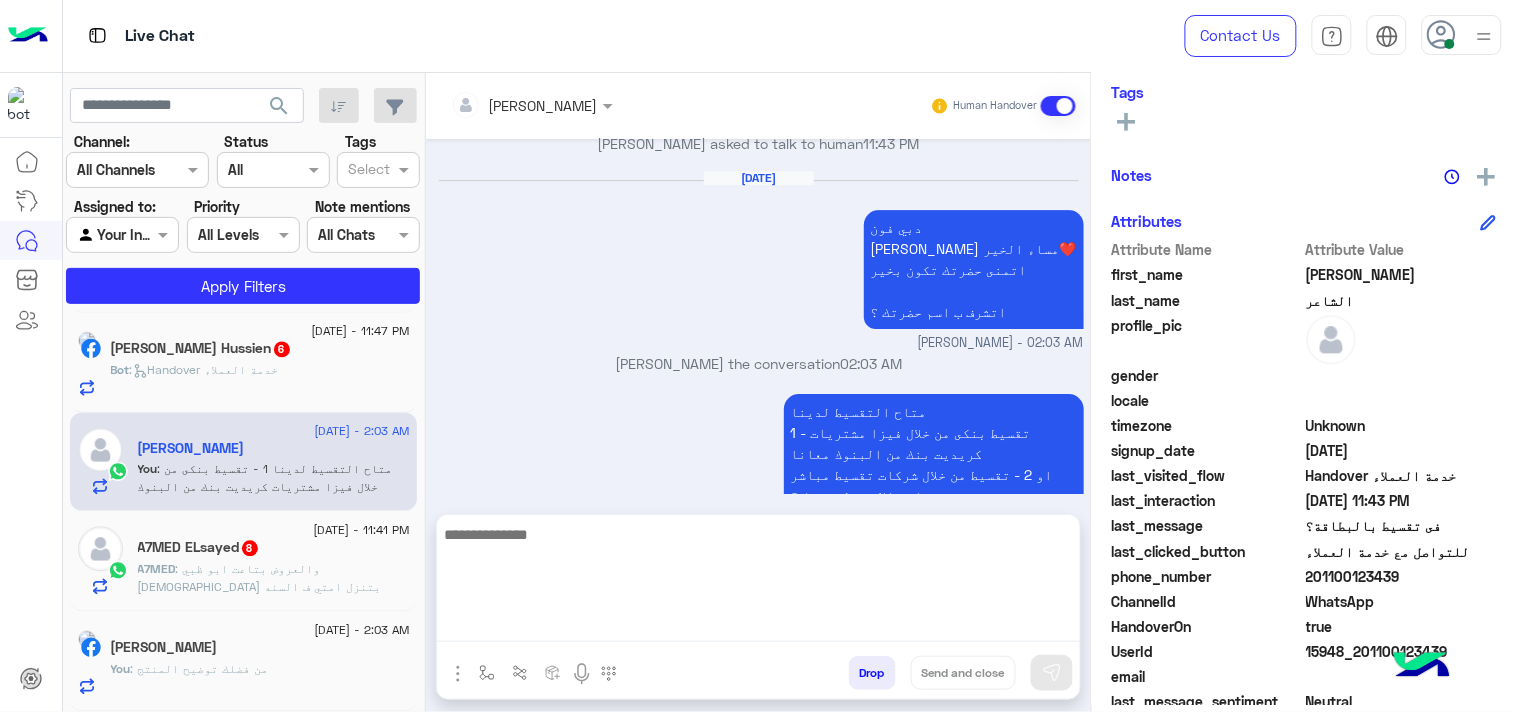 click on "Bot :   Handover خدمة العملاء" 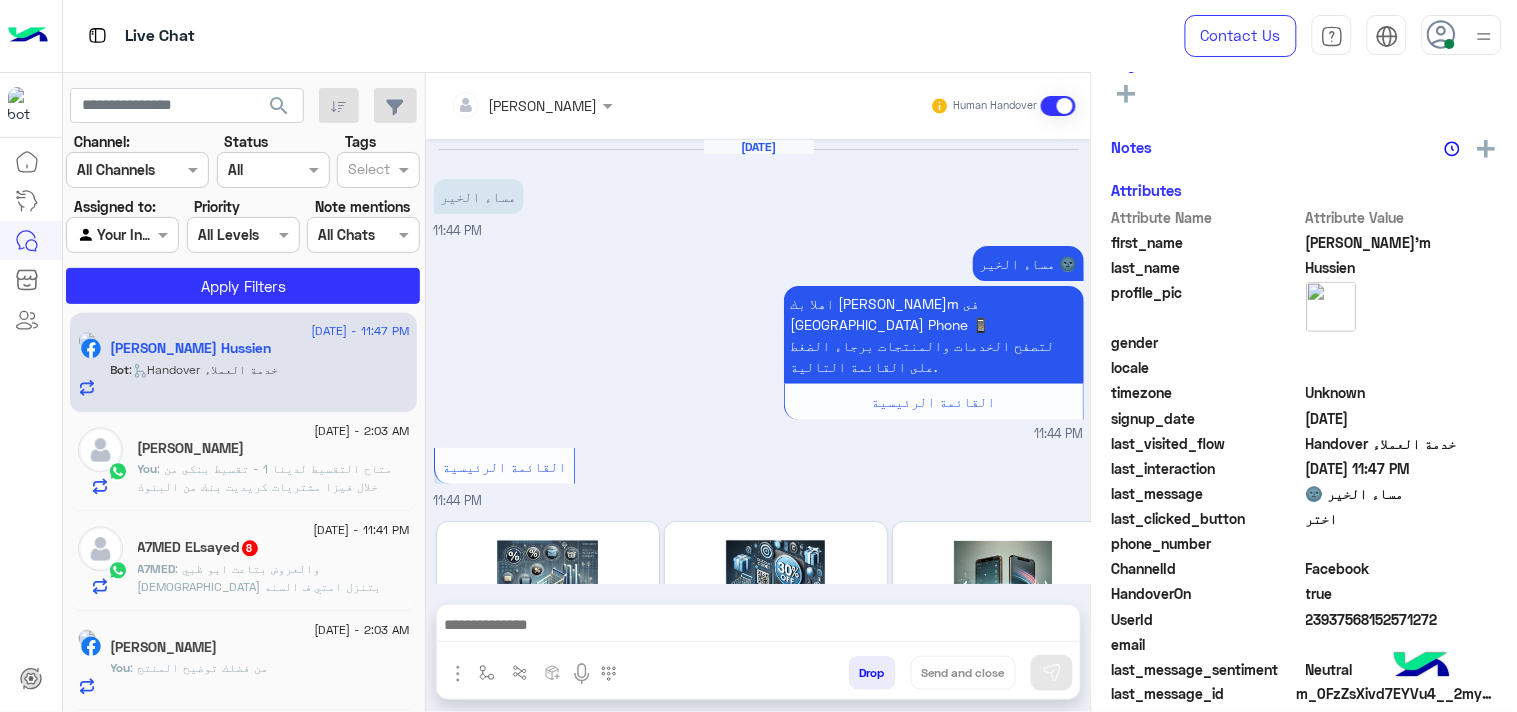 scroll, scrollTop: 333, scrollLeft: 0, axis: vertical 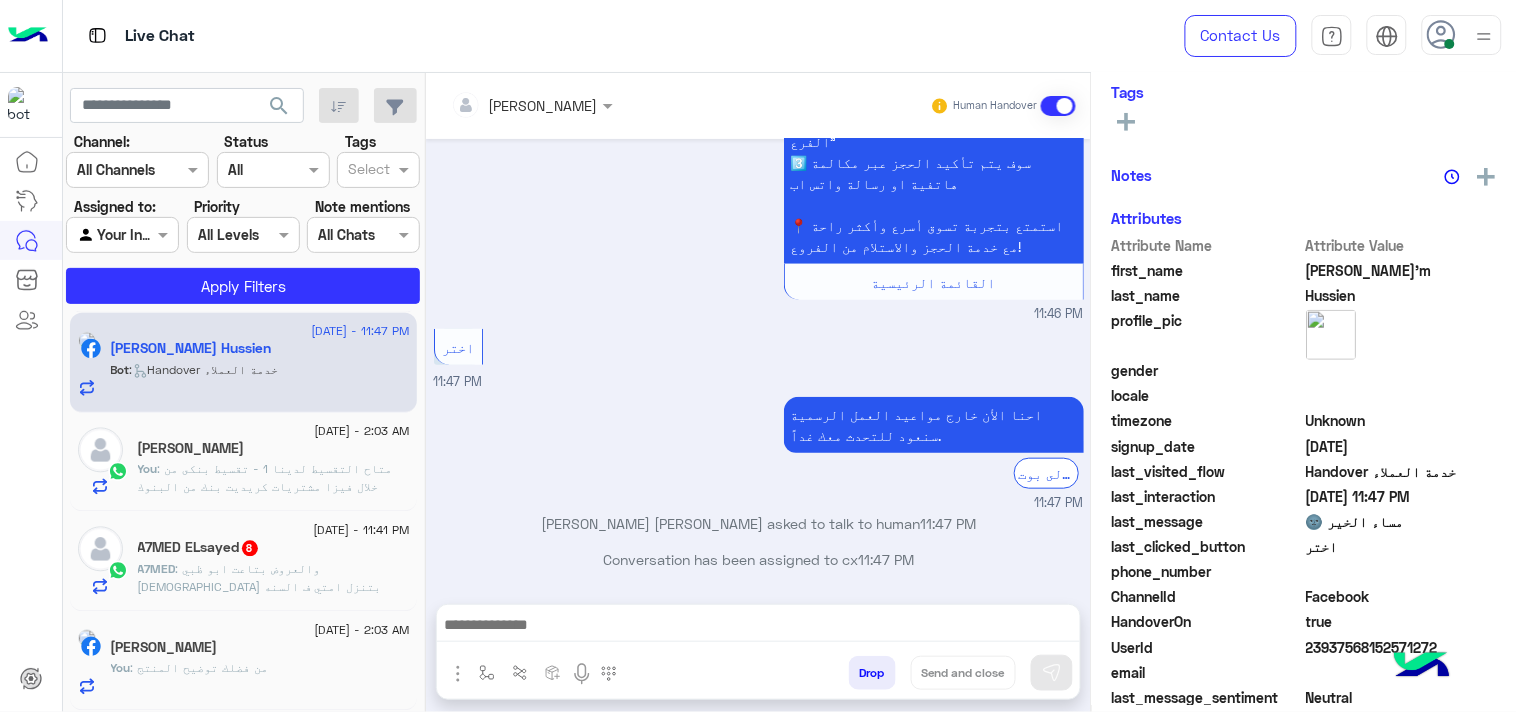 click at bounding box center [758, 627] 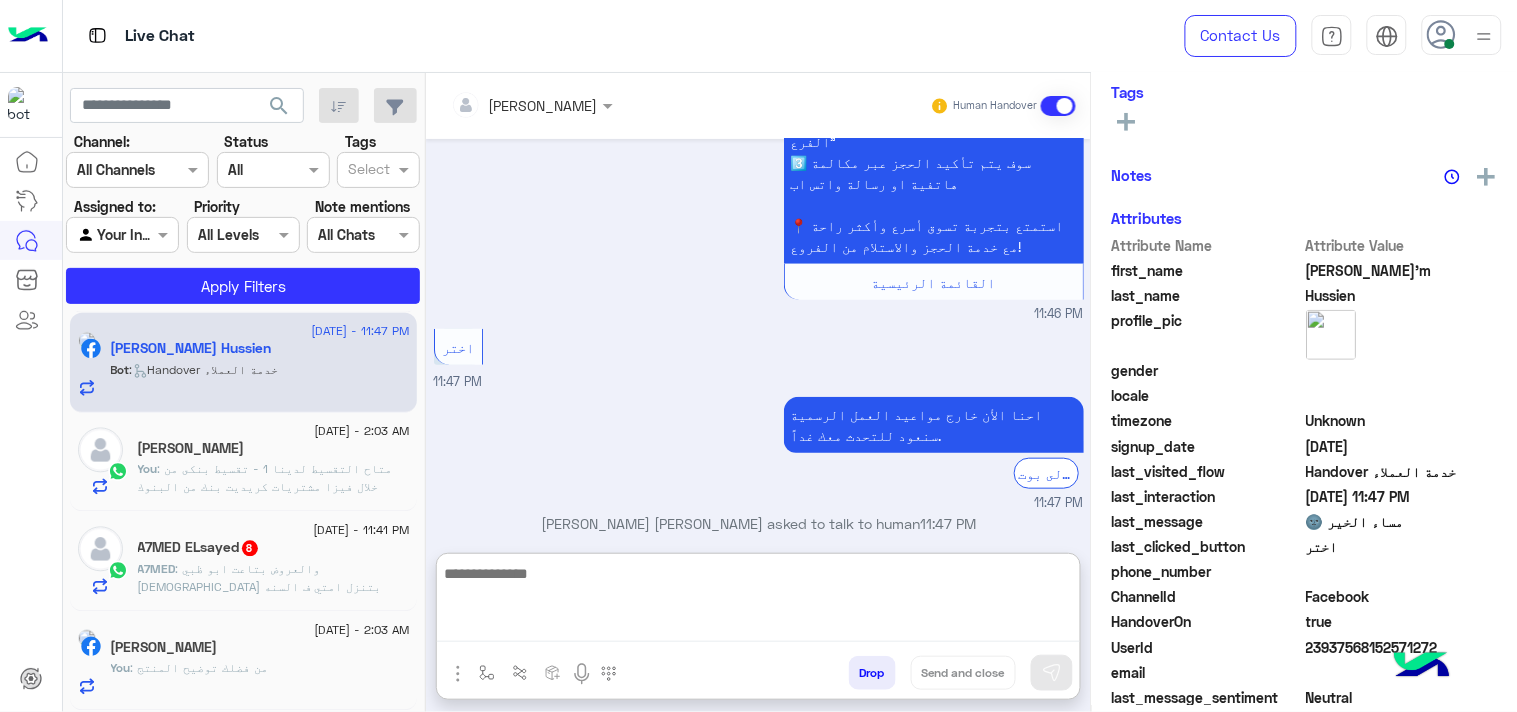 paste on "**********" 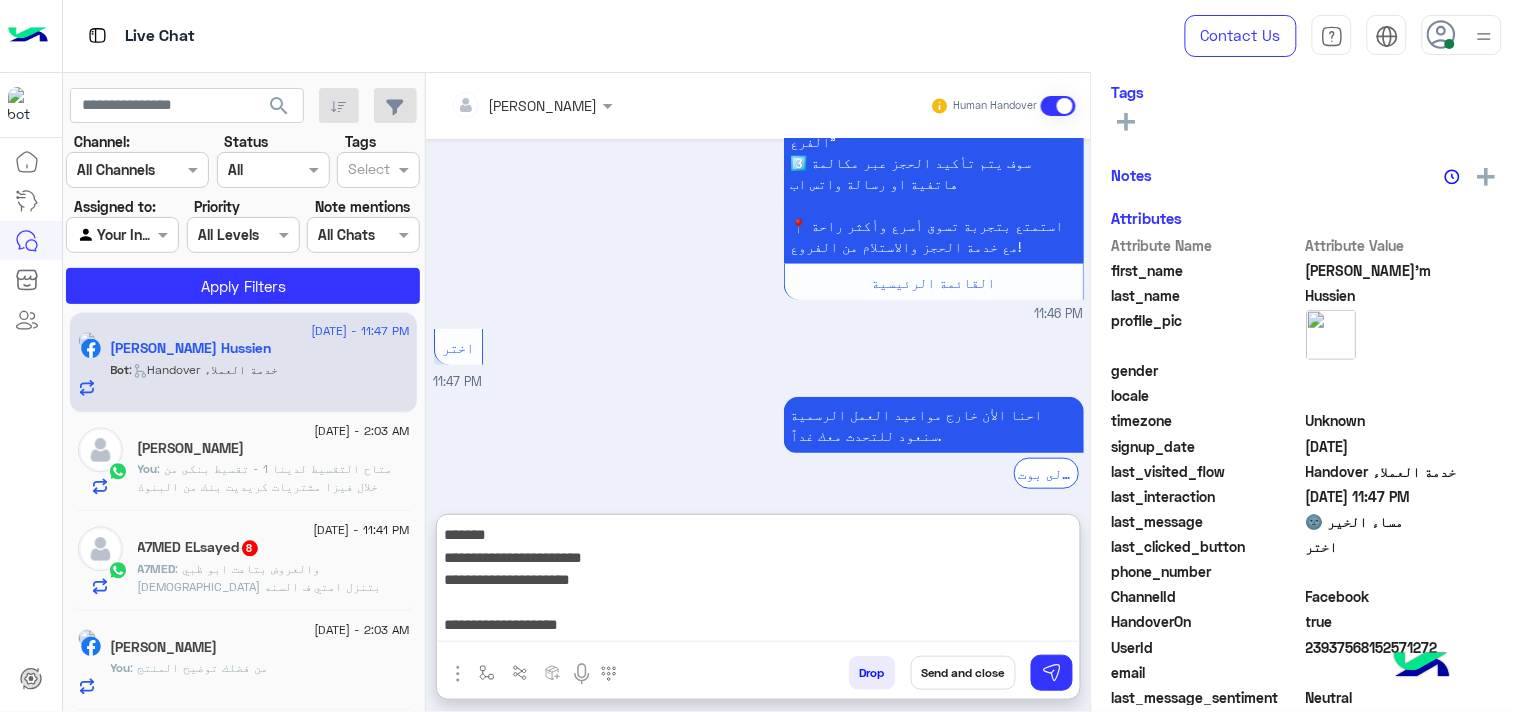 click on "**********" at bounding box center (758, 582) 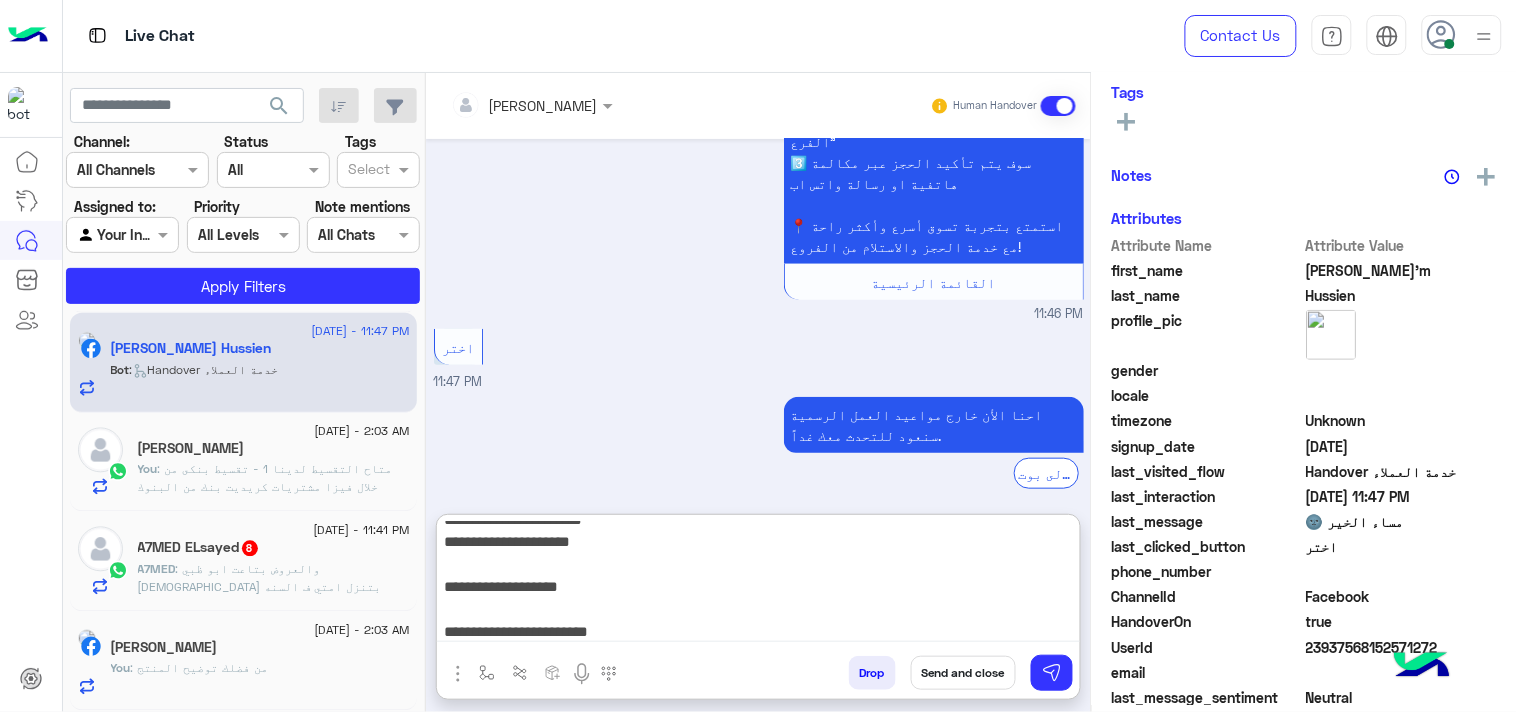 click on "**********" at bounding box center [758, 582] 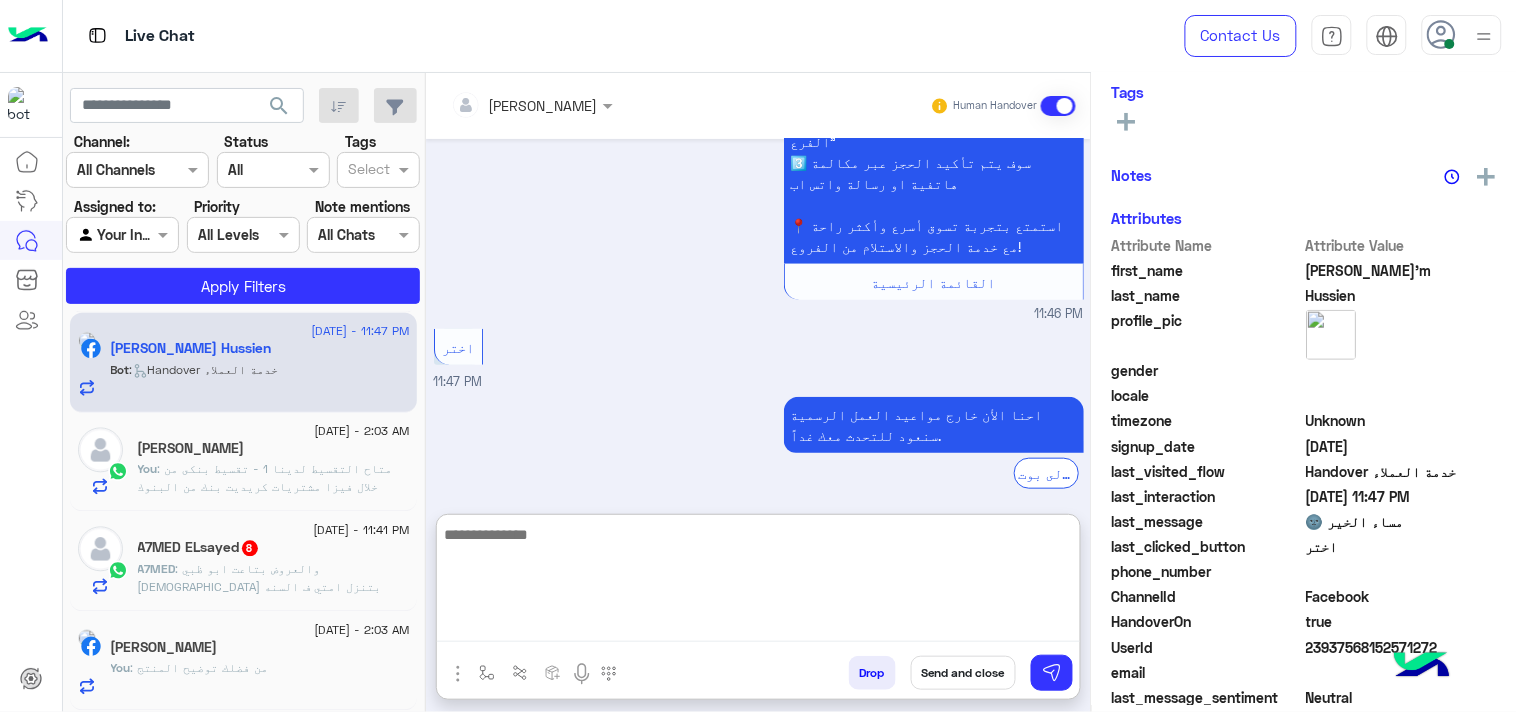 scroll, scrollTop: 0, scrollLeft: 0, axis: both 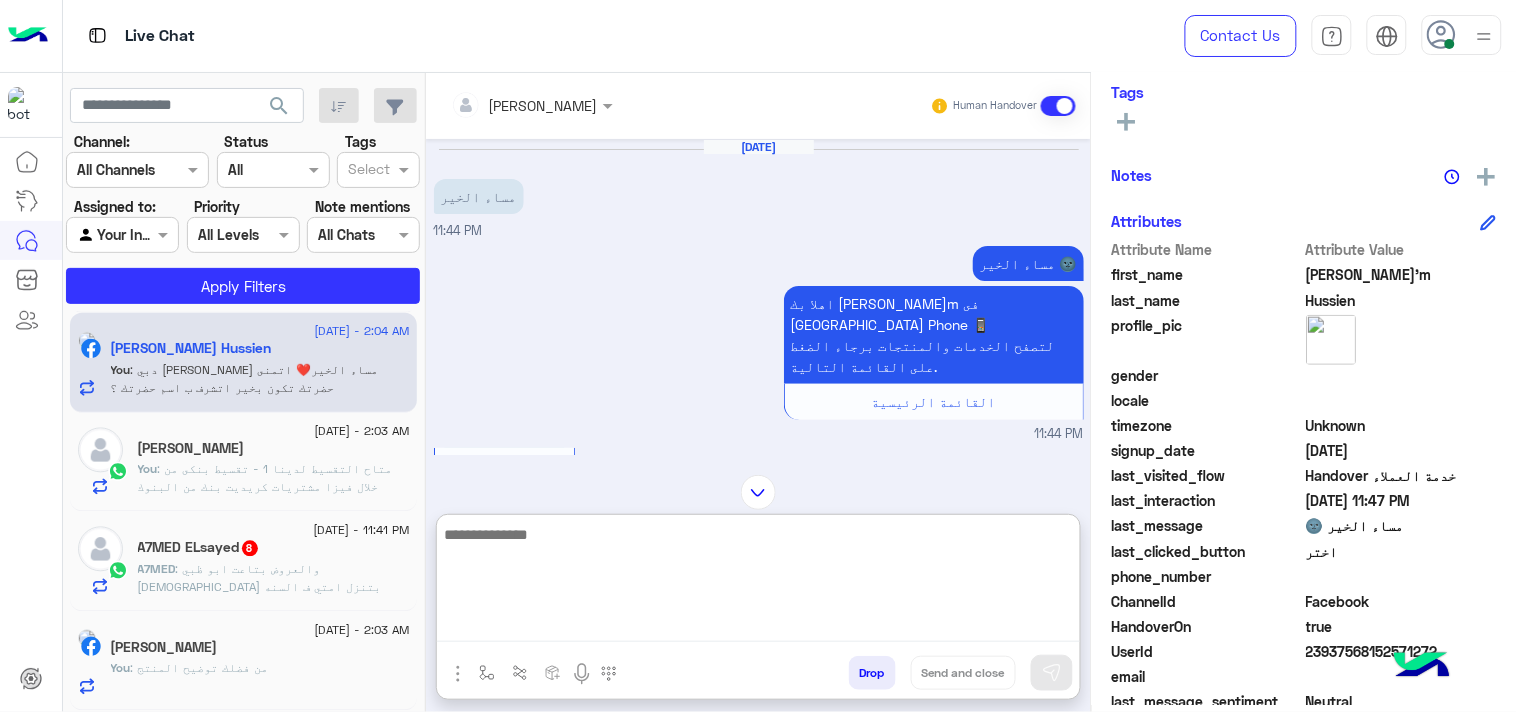 paste on "**********" 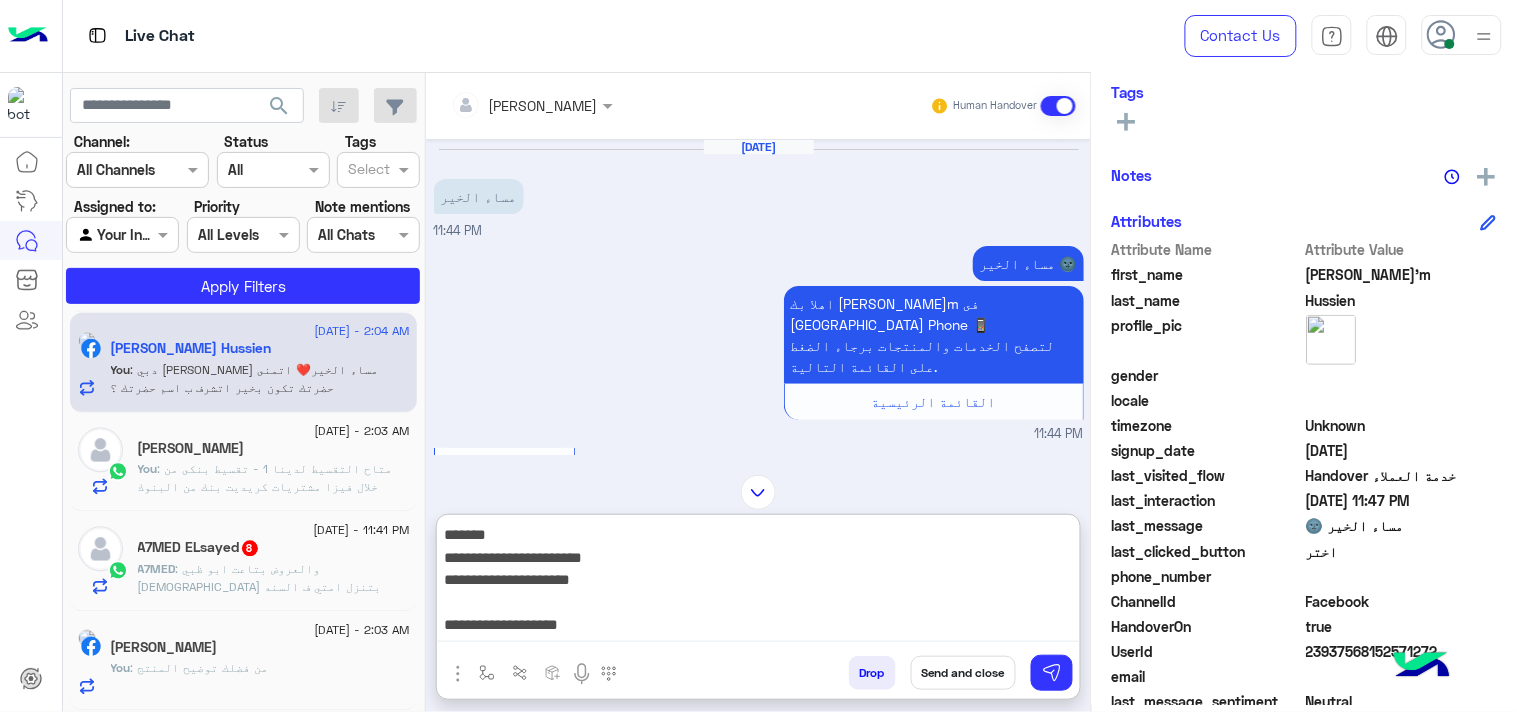 drag, startPoint x: 868, startPoint y: 611, endPoint x: 1182, endPoint y: 443, distance: 356.11795 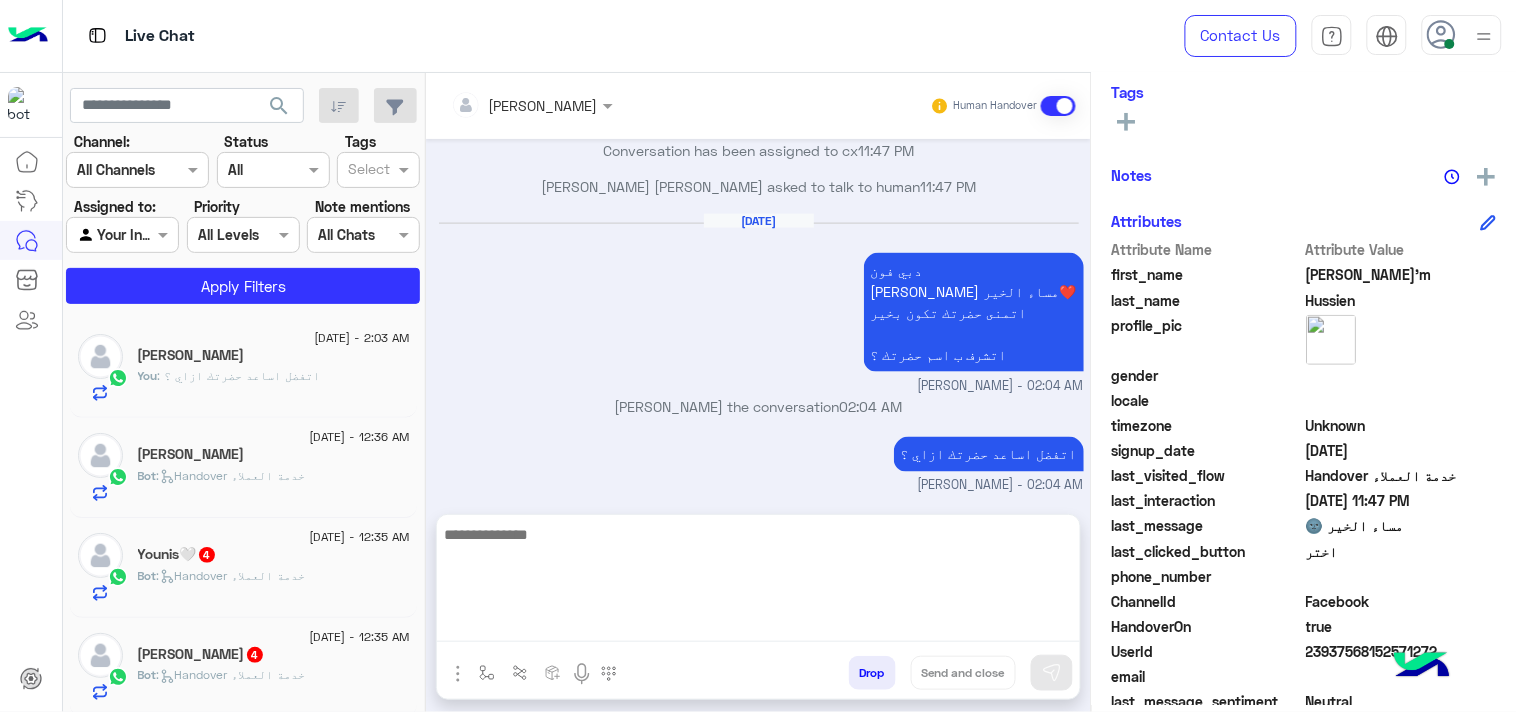 click on "[PERSON_NAME]" 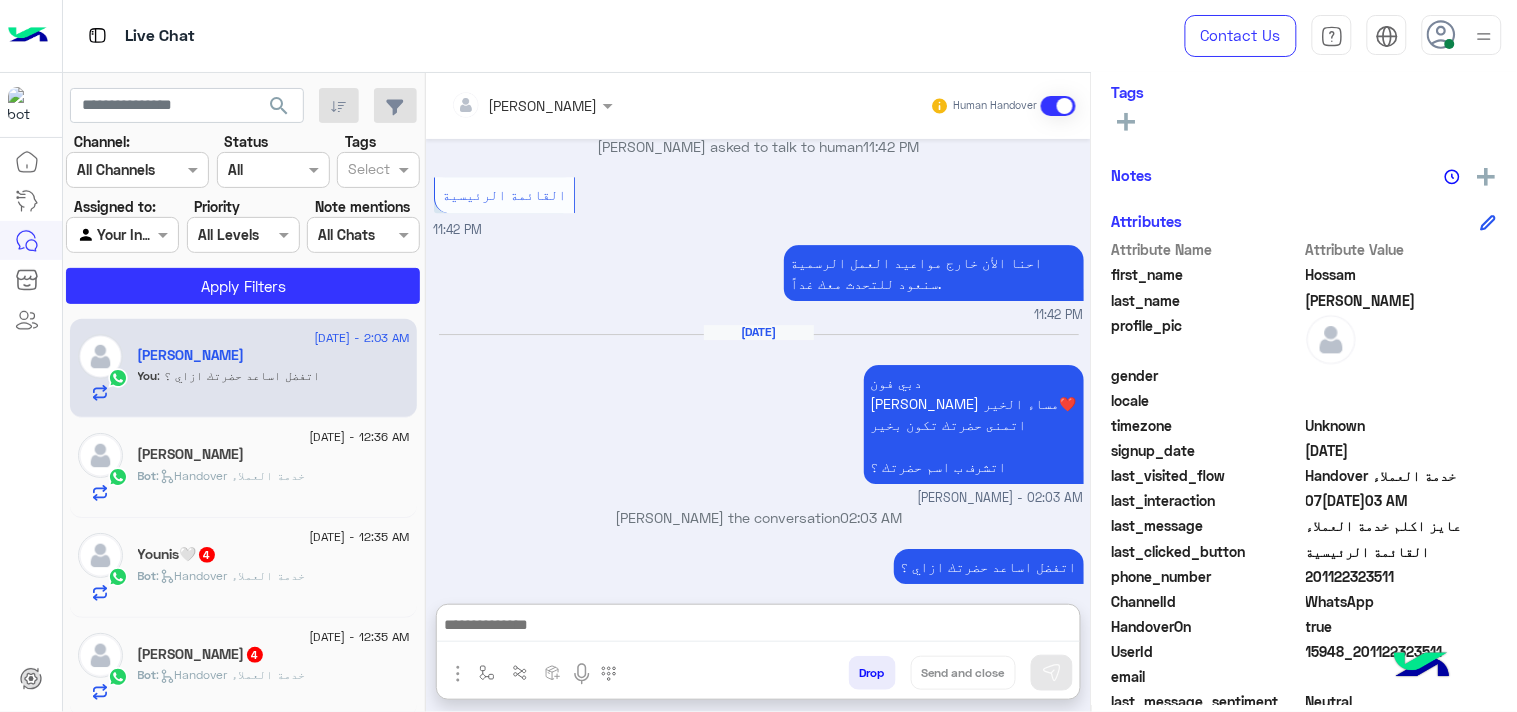 click at bounding box center (758, 627) 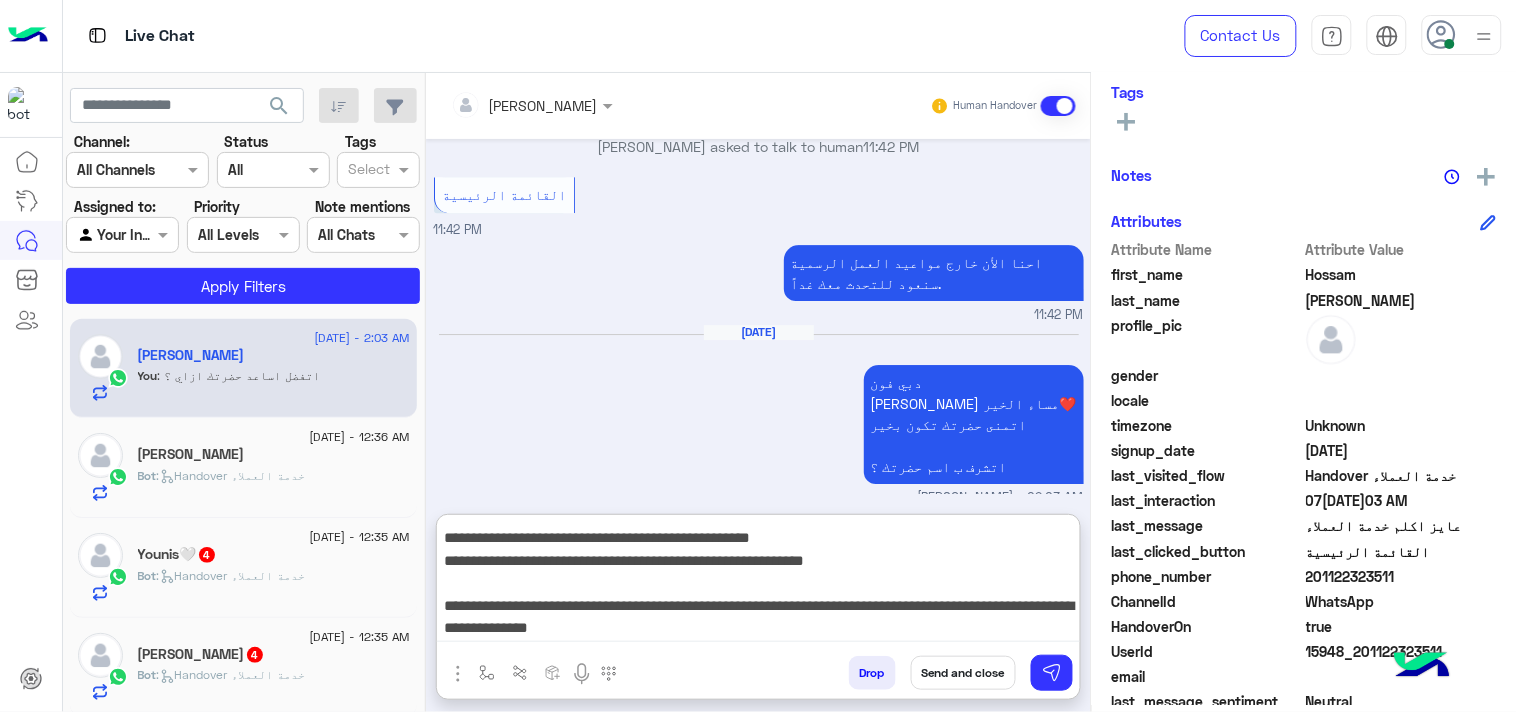 type on "**********" 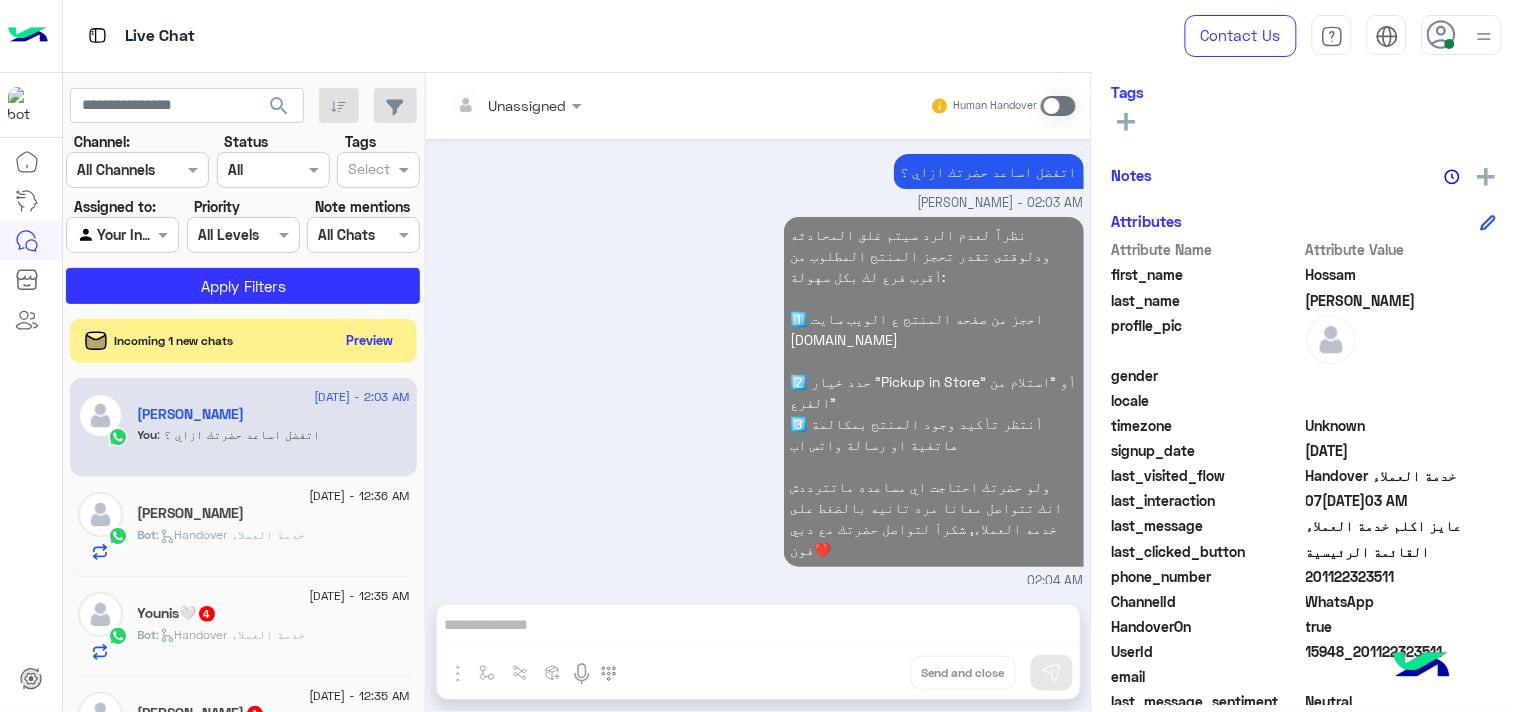 click on "search" 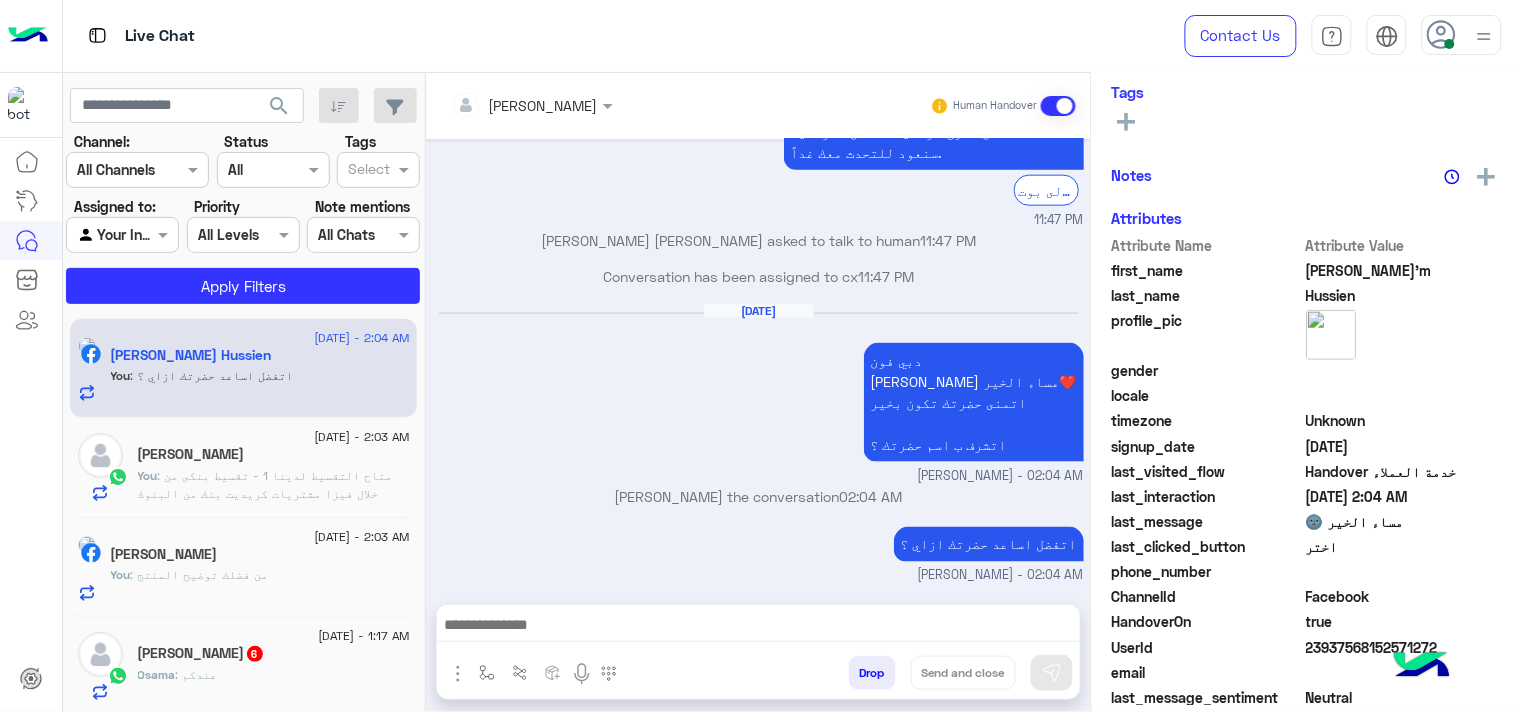 click on "You  : من فضلك توضيح المنتج" 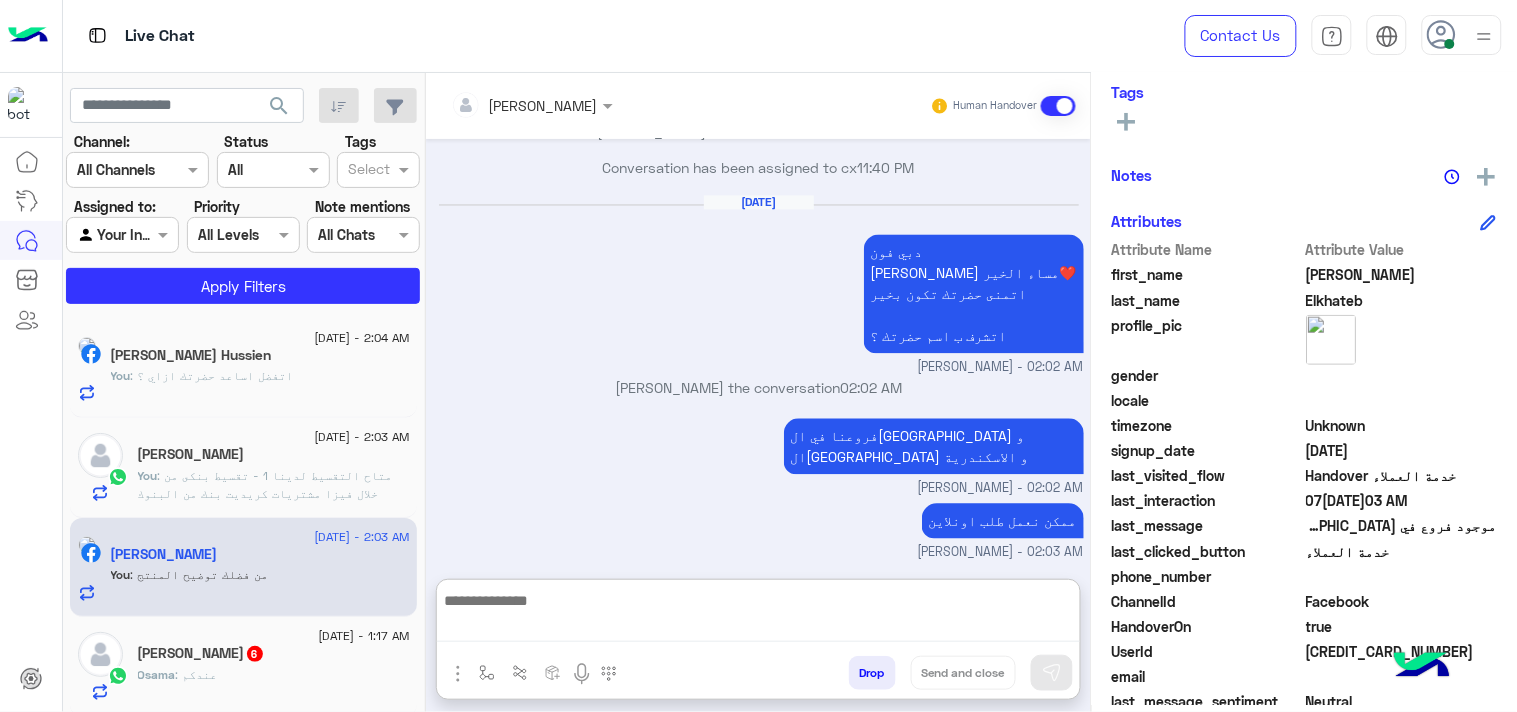 click at bounding box center [758, 615] 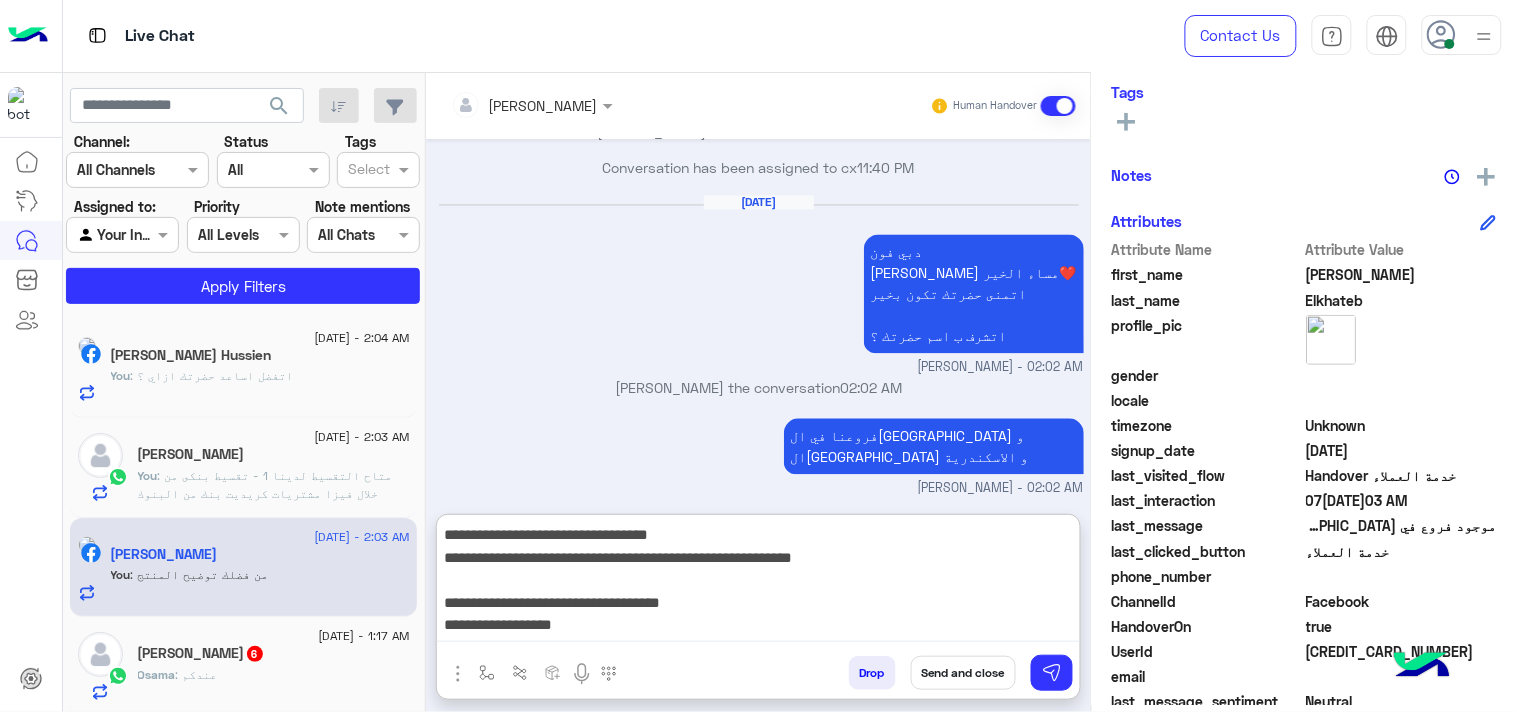 type on "**********" 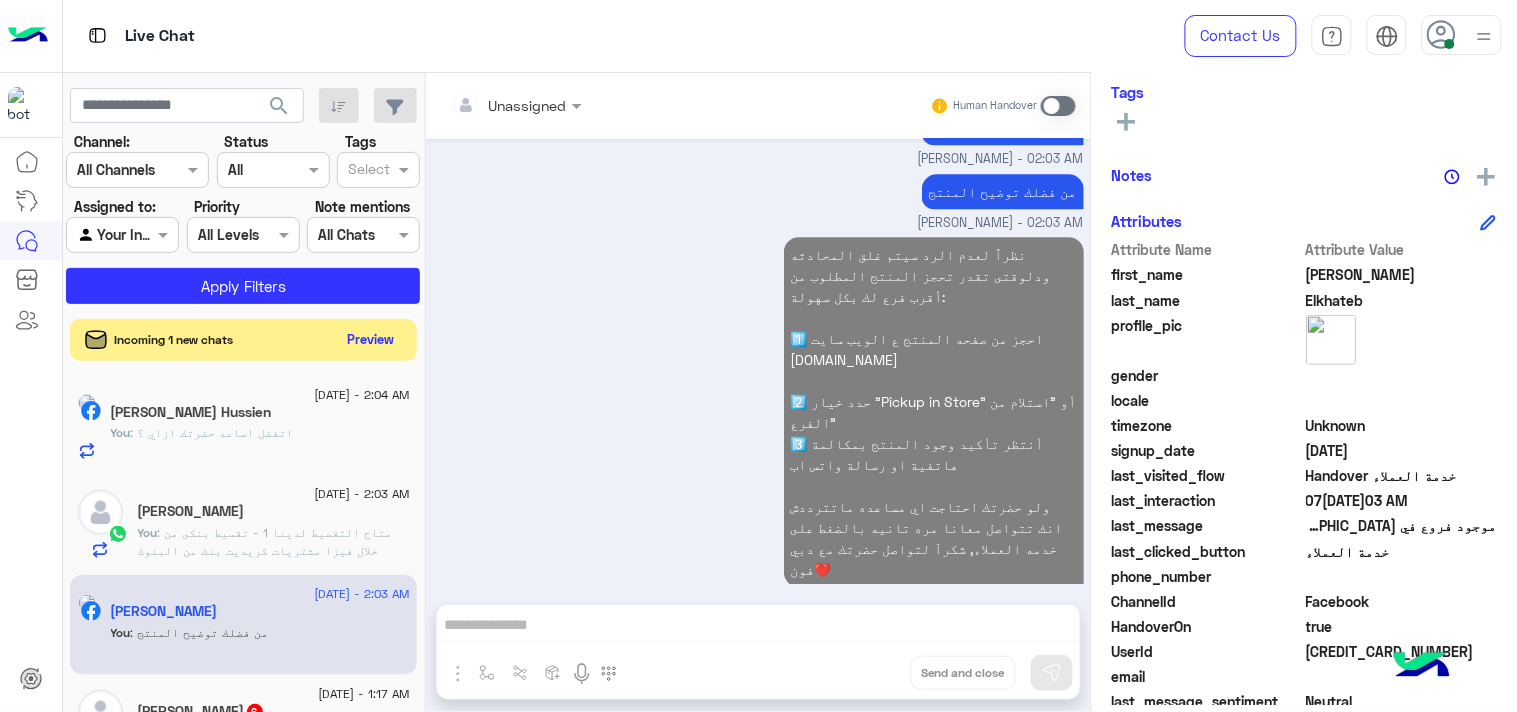 click on "search Channel: Channel All Channels Status Channel All Tags Select Assigned to: Agent Filter Your Inbox Priority All Levels All Levels Note mentions Select All Chats Apply Filters  Incoming 1 new chats    Preview  [DATE] - 2:04 AM  [PERSON_NAME] Hussien   You  :
اتفضل اساعد حضرتك ازاي ؟ [DATE] - 2:03 AM  [PERSON_NAME]   You  : متاح التقسيط لدينا
1 - تقسيط بنكى من خلال فيزا مشتريات كريديت بنك من البنوك معانا
او 2 - تقسيط من خلال شركات تقسيط مباشر ايه الانسب لحضرتك ؟ [DATE] - 2:03 AM  [PERSON_NAME]   You  : من فضلك توضيح المنتج  [DATE] - 1:17 AM  [PERSON_NAME]  6 Osama : عندكم [DATE] - 12:36 AM  Ibrahim   Bot :   Handover خدمة العملاء  [DATE] - 12:35 AM  Younis🤍   4 Bot :   Handover خدمة العملاء  [DATE] - 12:35 AM  John   4 Bot :   Handover خدمة العملاء  [DATE] - 12:34 AM  Roo   6 Bot :  [DATE] - 12:29 AM 5 Bot :  6" 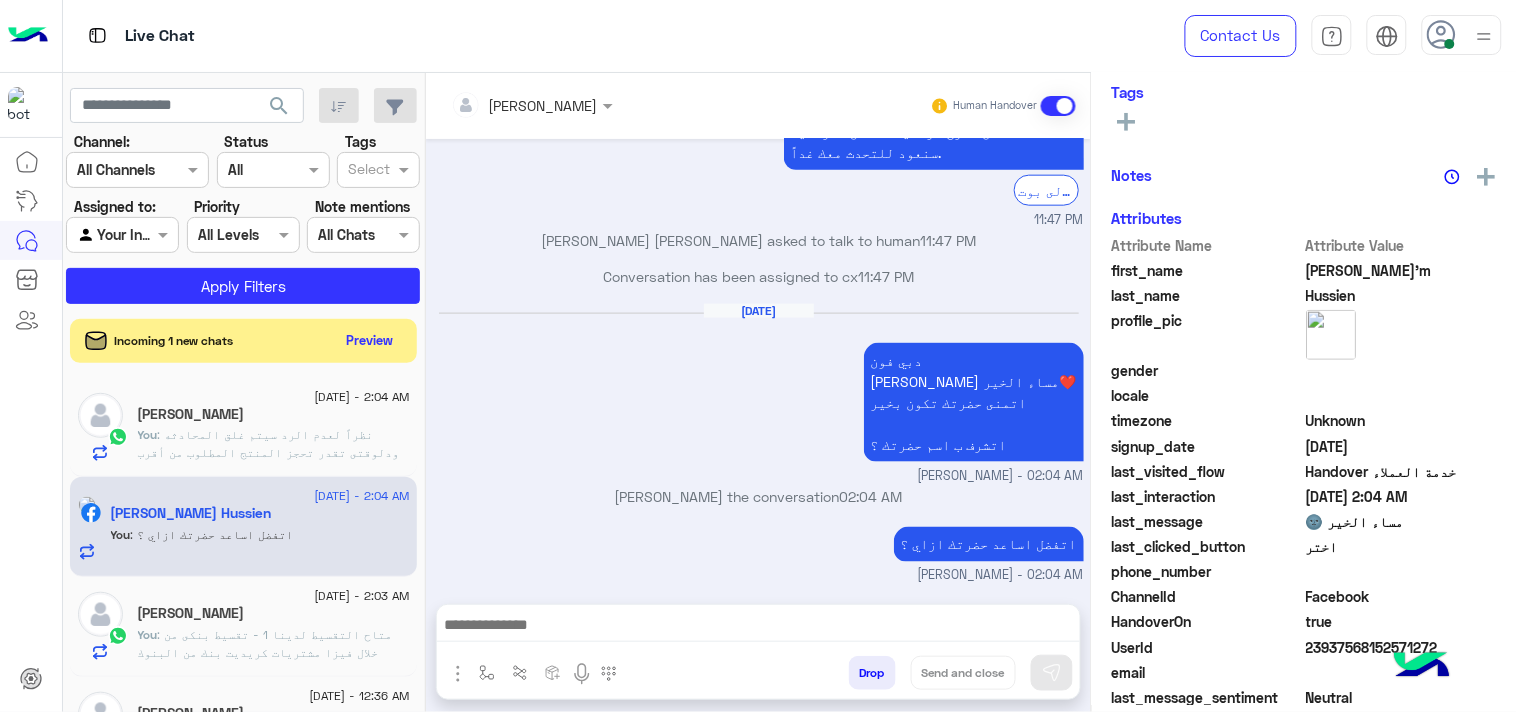 click at bounding box center [758, 627] 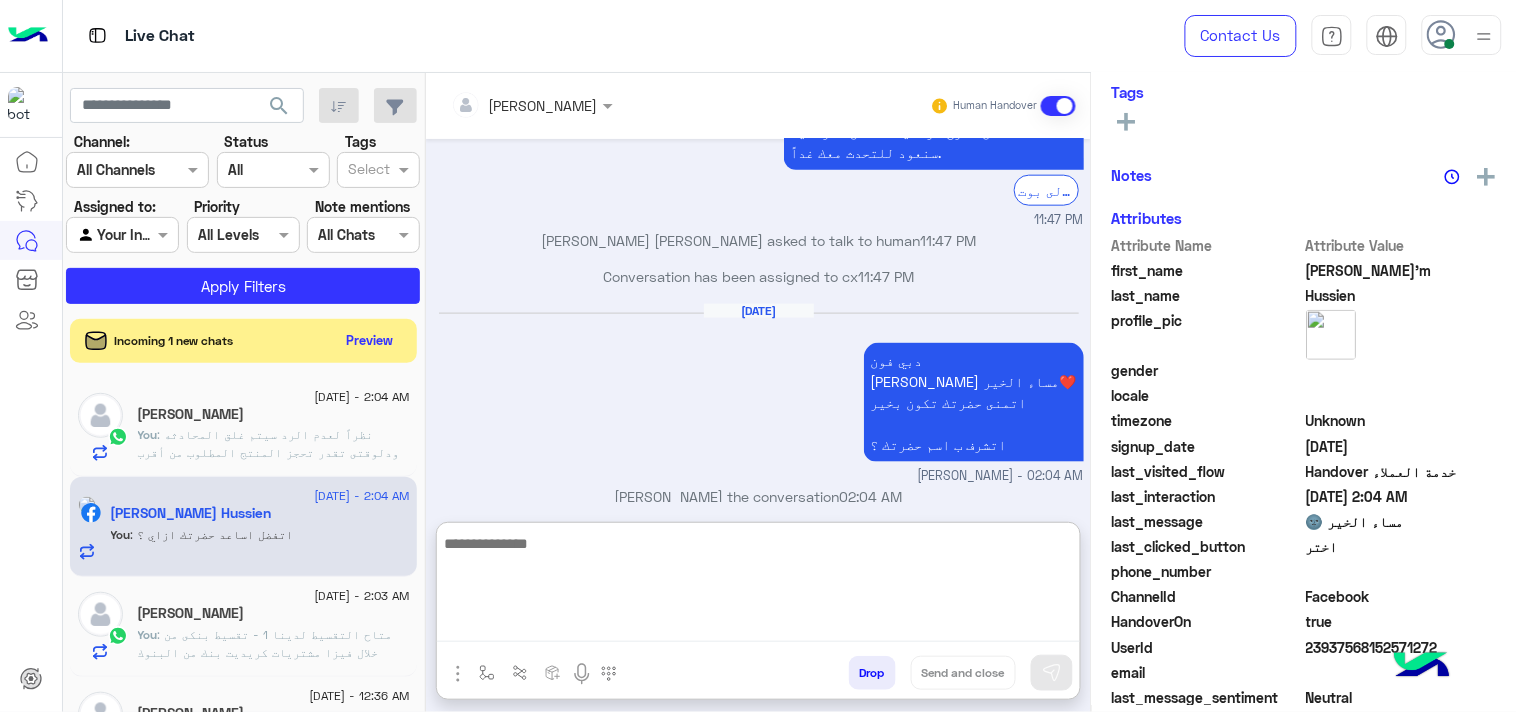 paste on "**********" 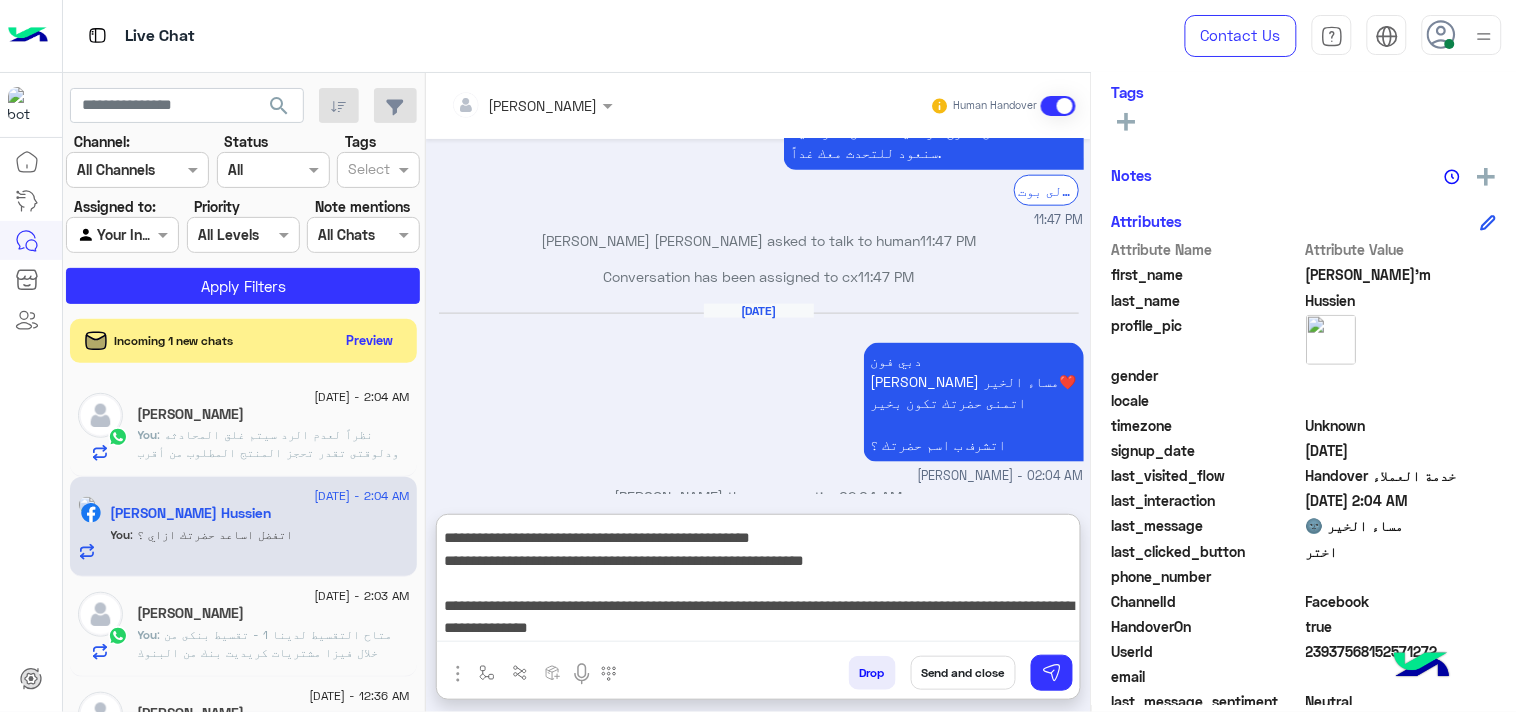type on "**********" 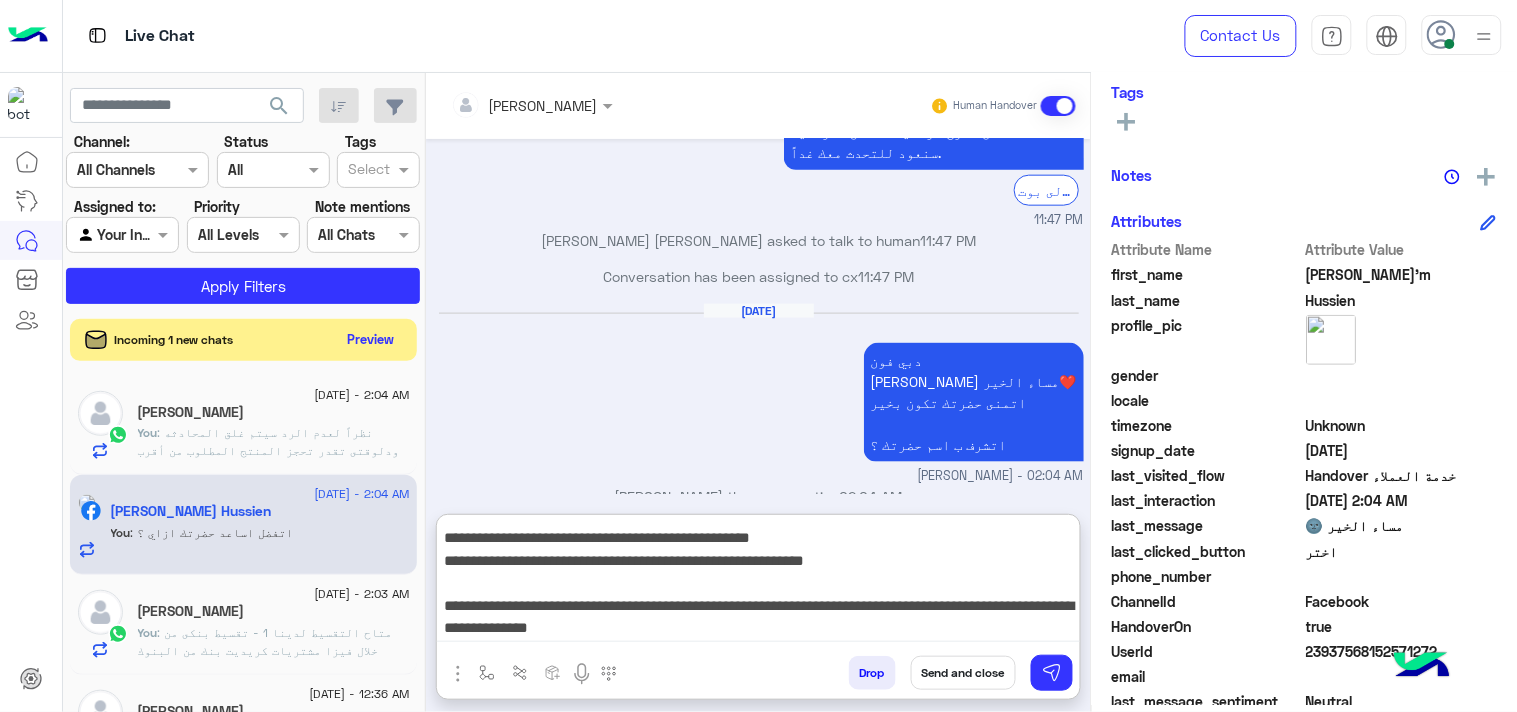 click on "Preview" 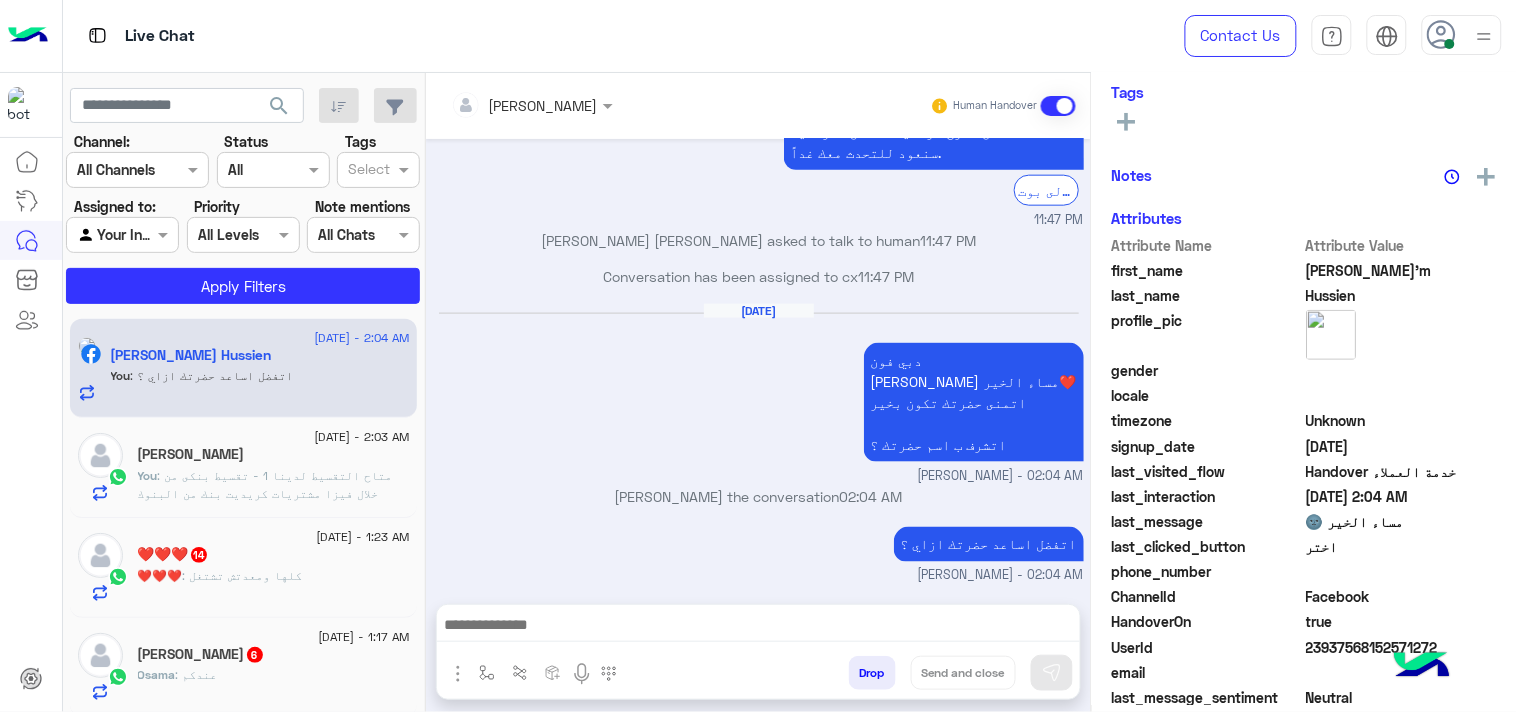 click on ": متاح التقسيط لدينا
1 - تقسيط بنكى من خلال فيزا مشتريات كريديت بنك من البنوك معانا
او 2 - تقسيط من خلال شركات تقسيط مباشر ايه الانسب لحضرتك ؟" 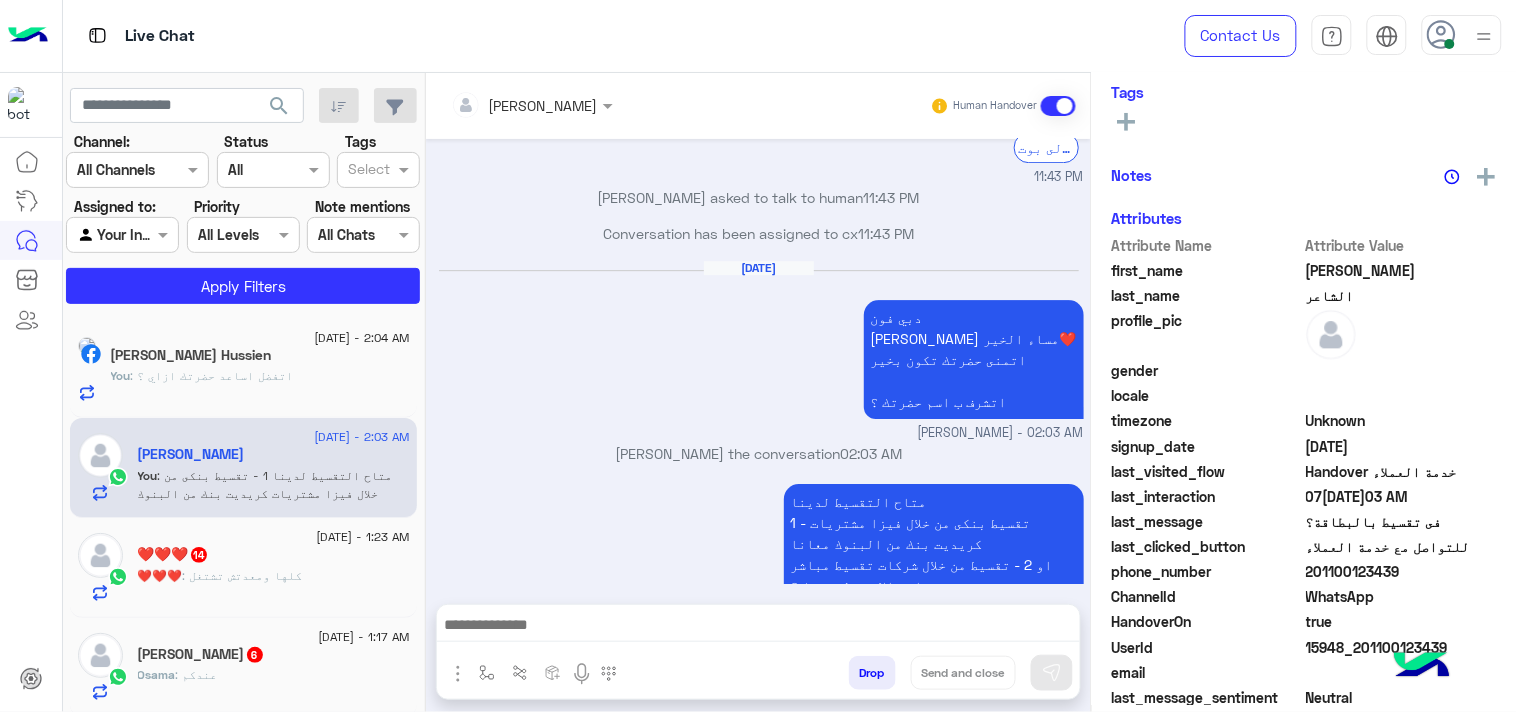 click at bounding box center (758, 627) 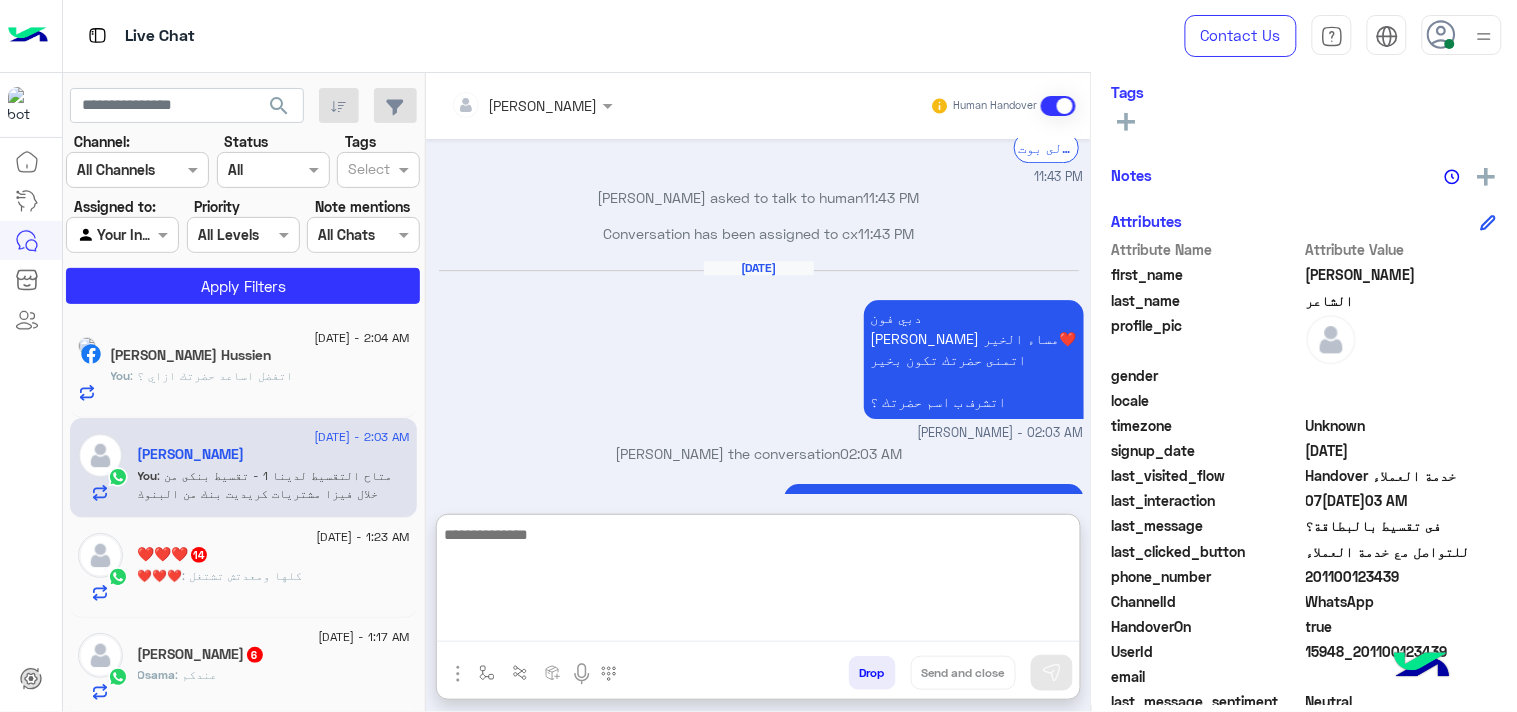 paste on "**********" 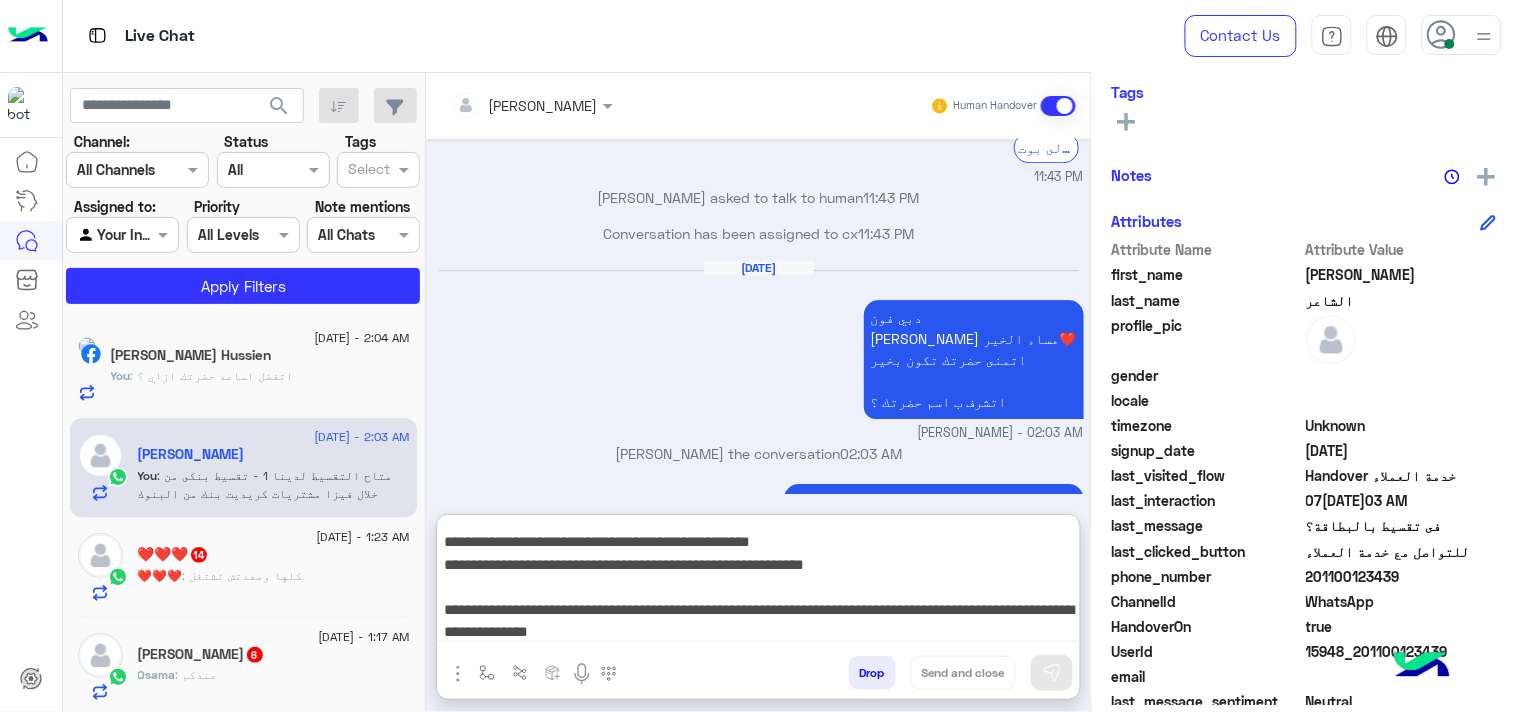 type on "**********" 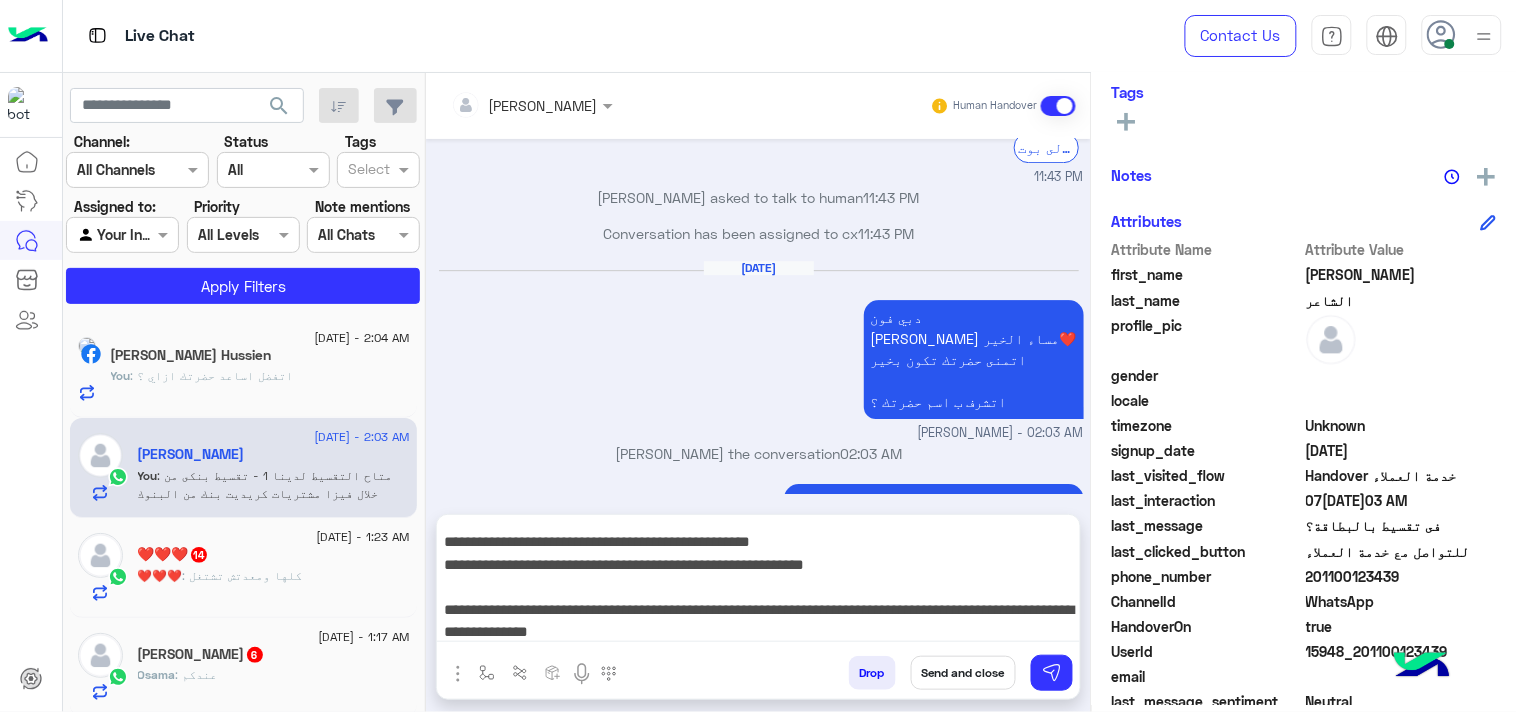 click on "Send and close" at bounding box center (963, 673) 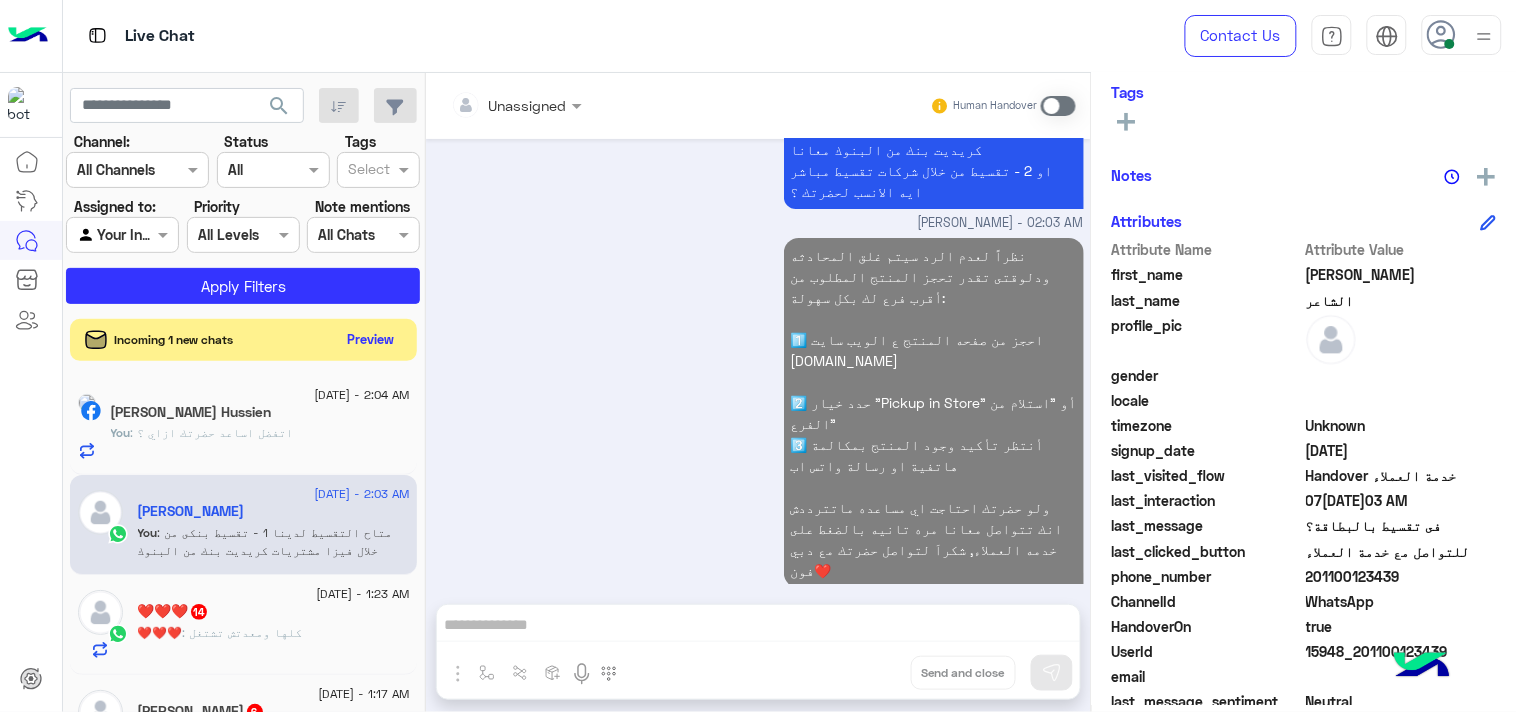 click on "Preview" 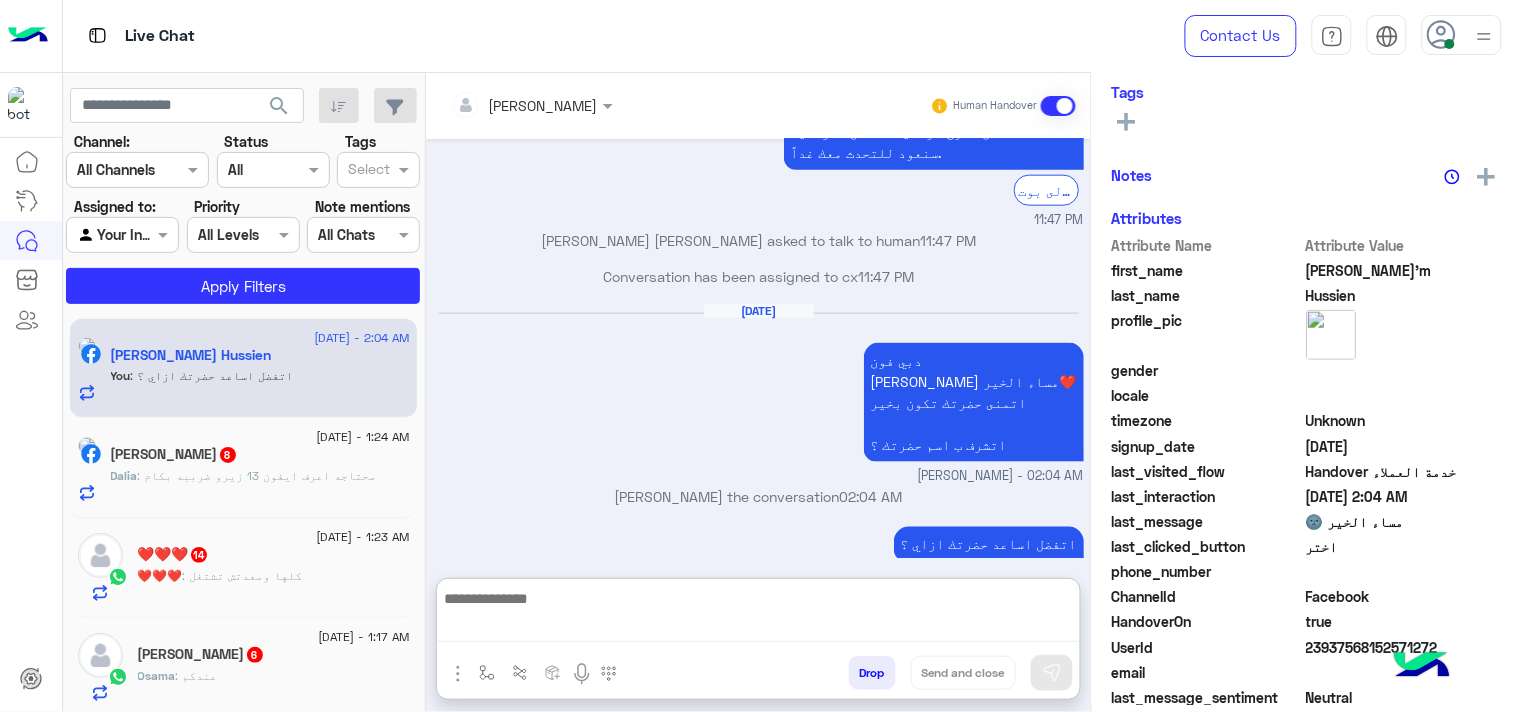 click at bounding box center (758, 614) 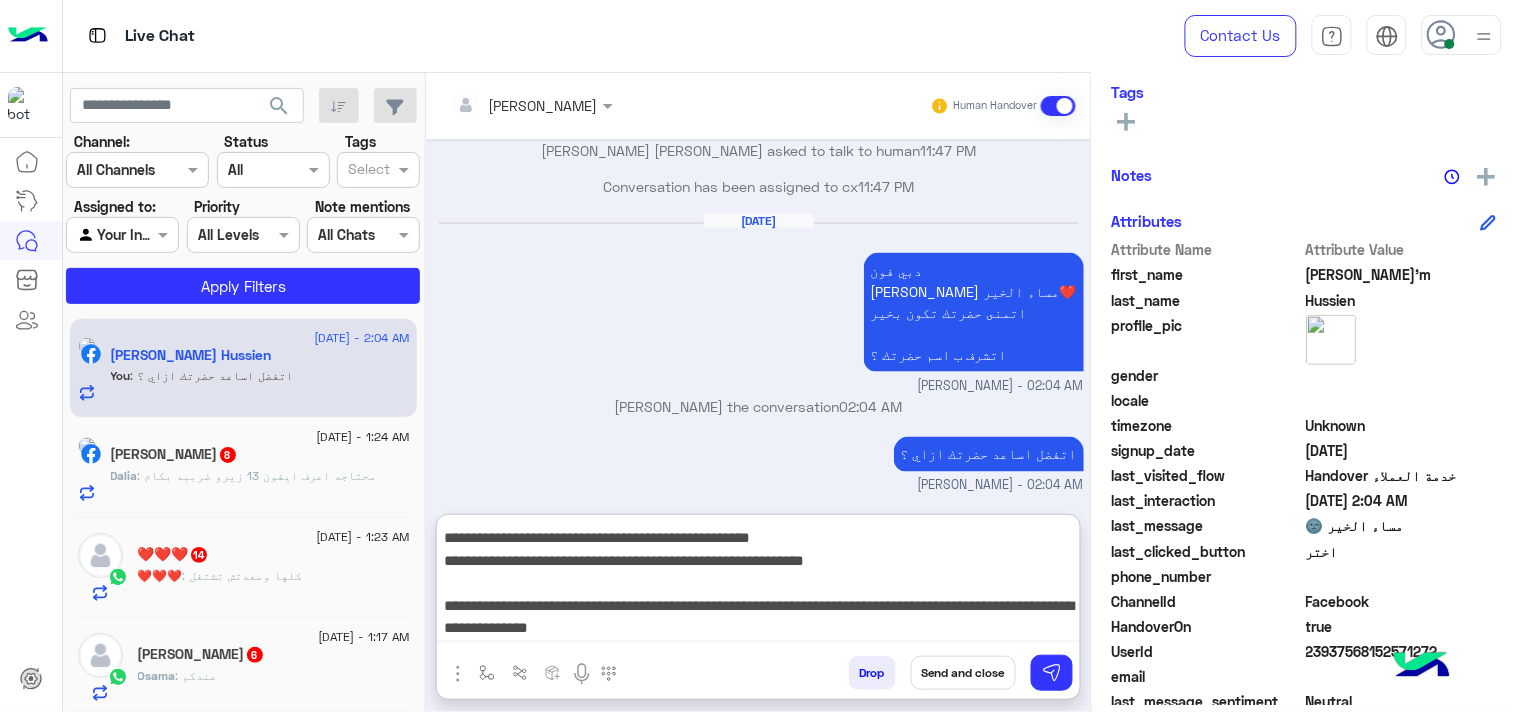 type on "**********" 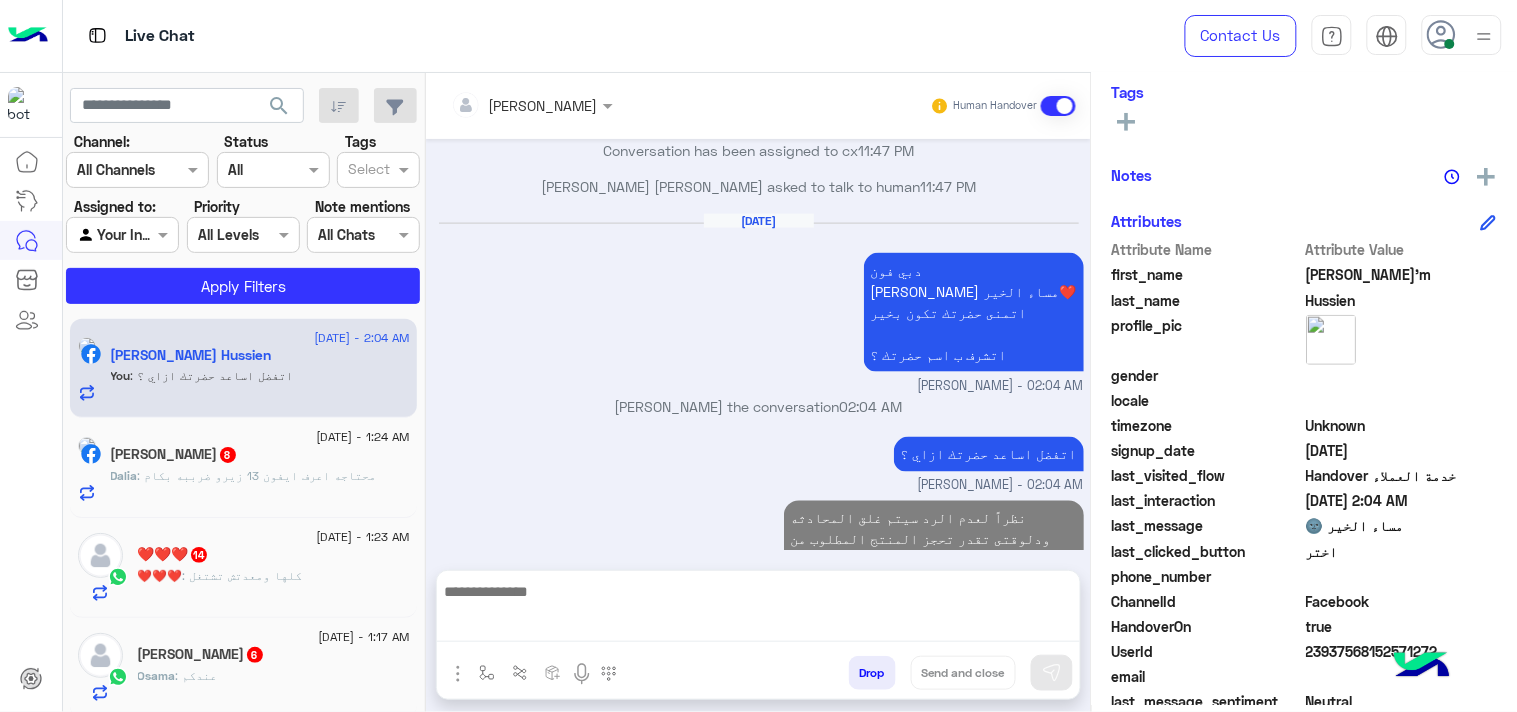 scroll, scrollTop: 2913, scrollLeft: 0, axis: vertical 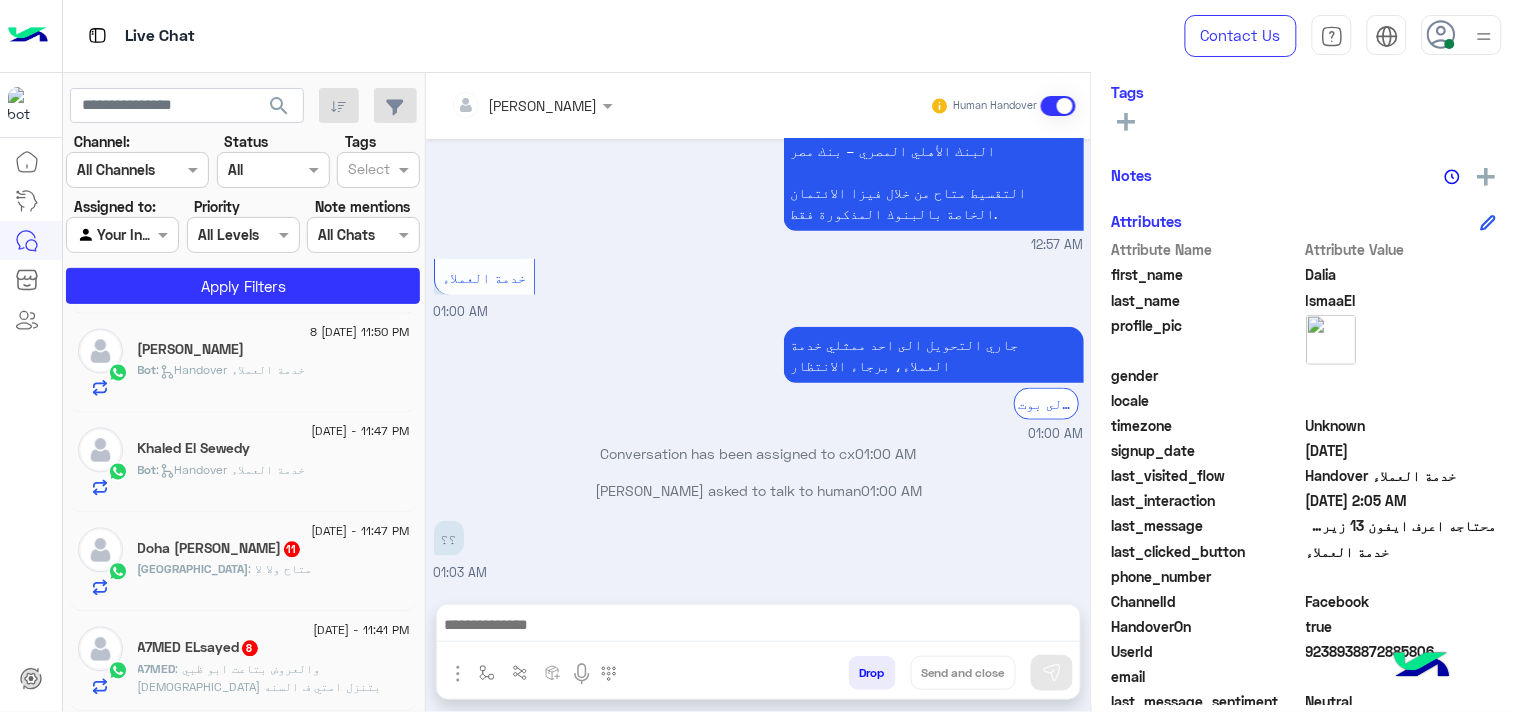 click on "A7MED ELsayed  8" 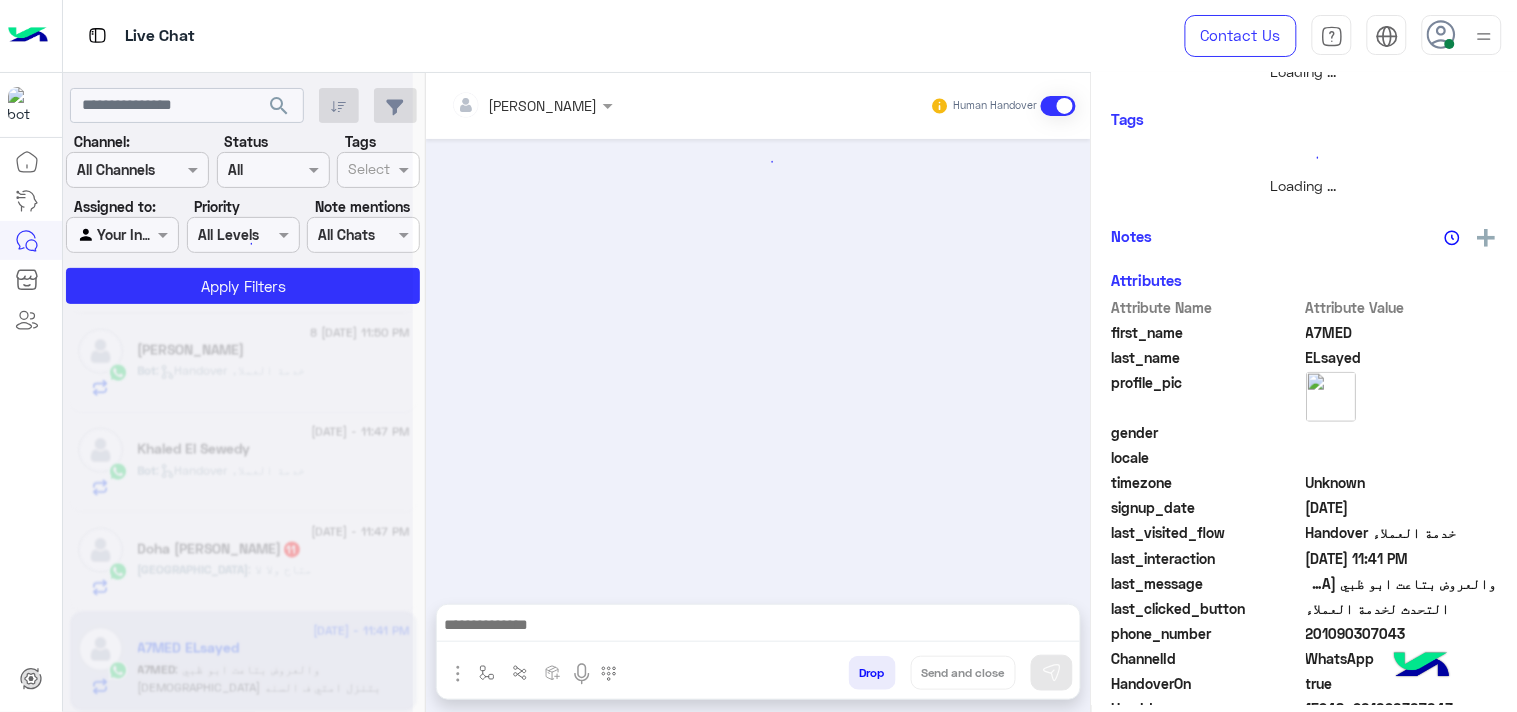 scroll, scrollTop: 361, scrollLeft: 0, axis: vertical 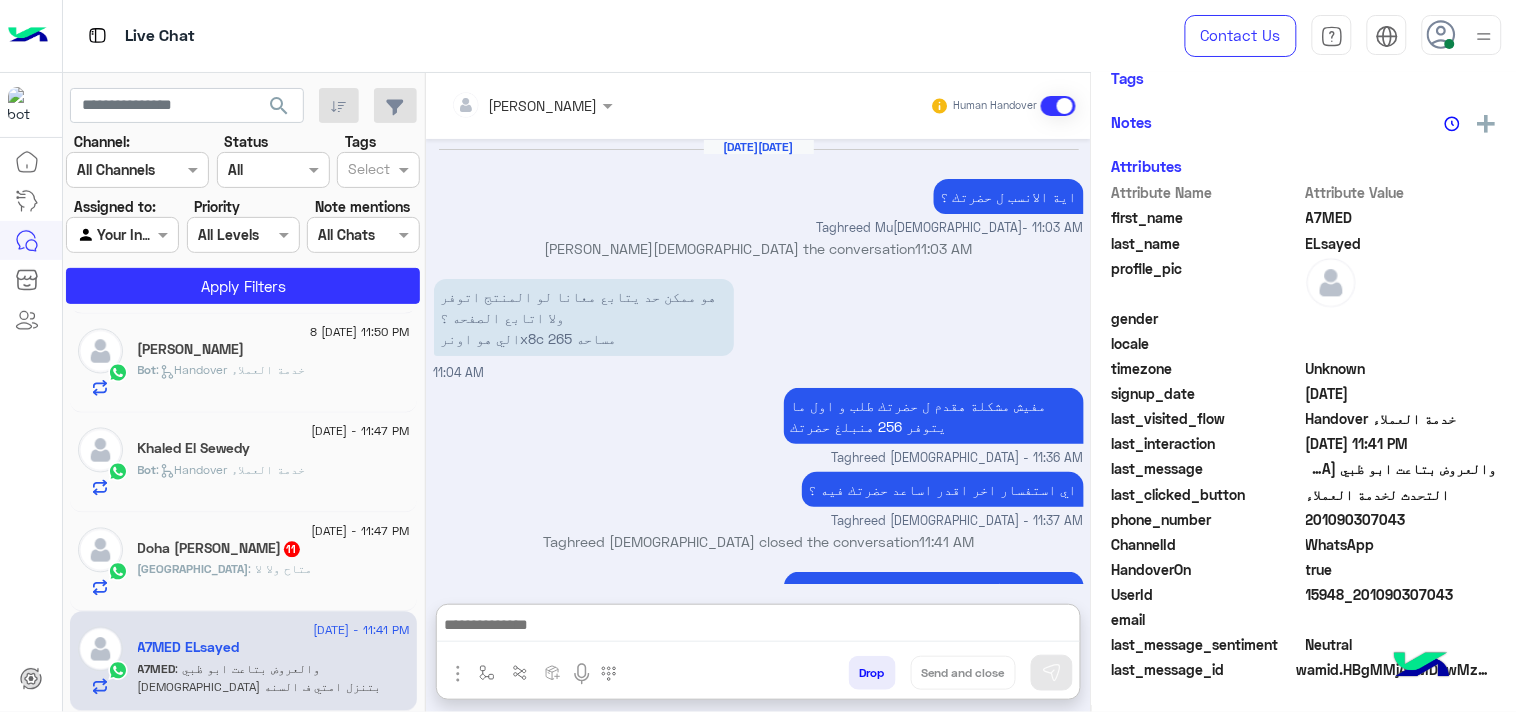 click at bounding box center [758, 627] 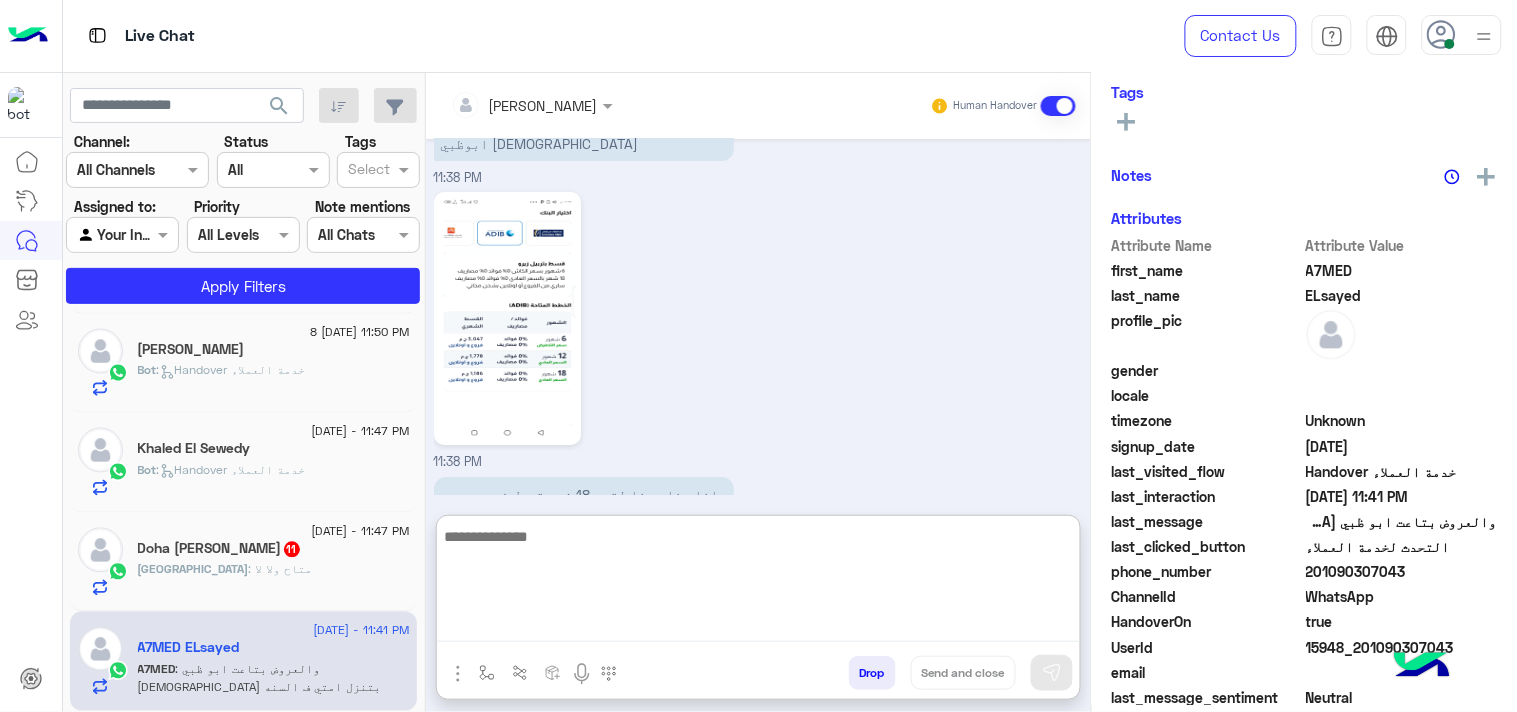 paste on "**********" 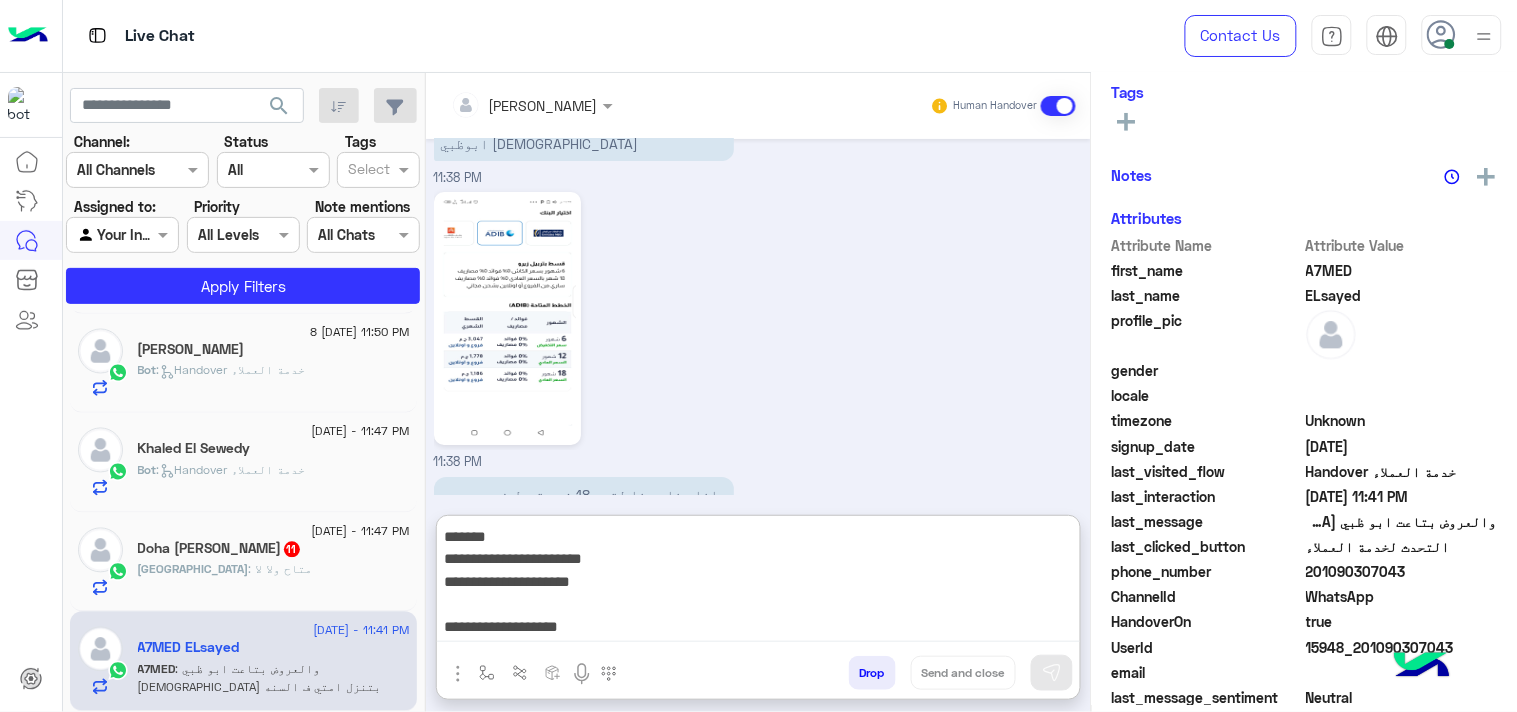 click on "**********" at bounding box center (758, 583) 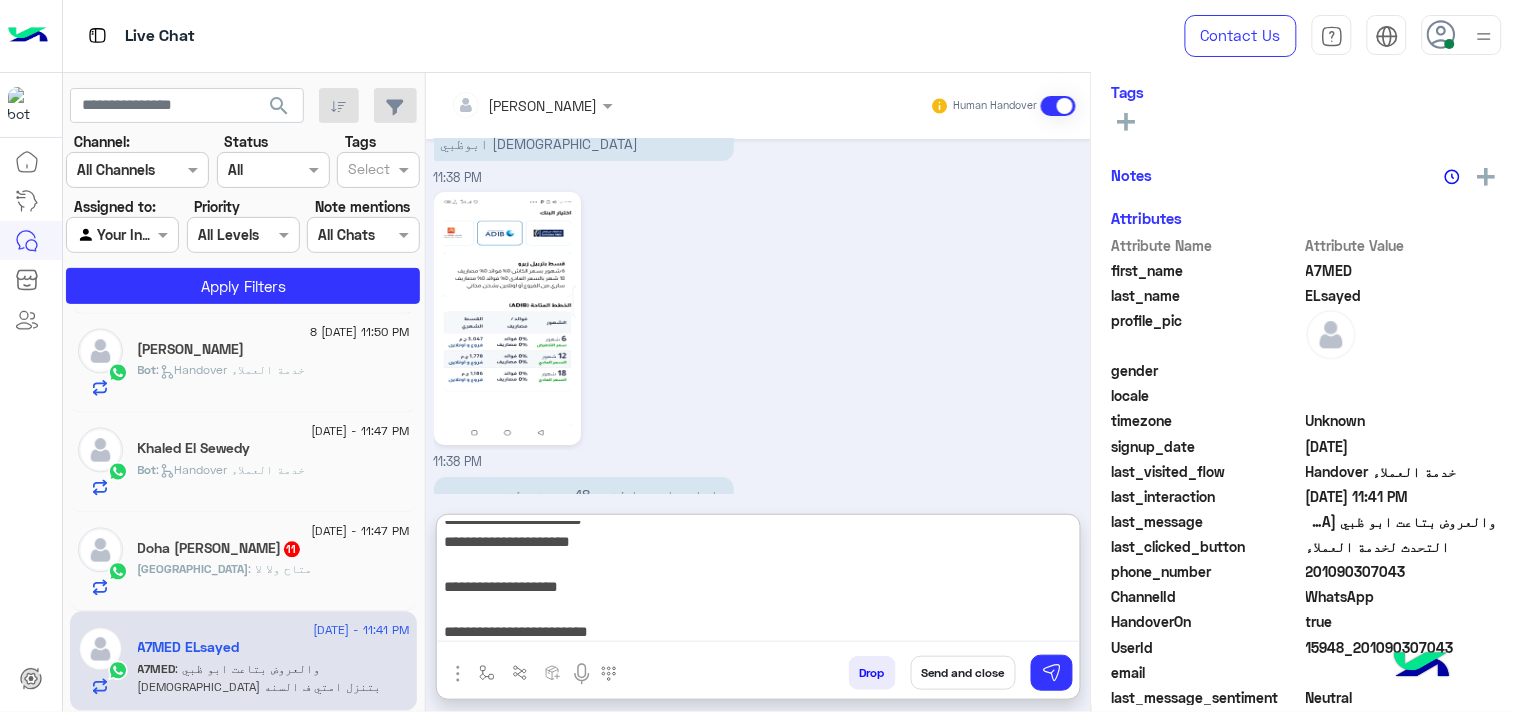 click on "**********" at bounding box center (758, 582) 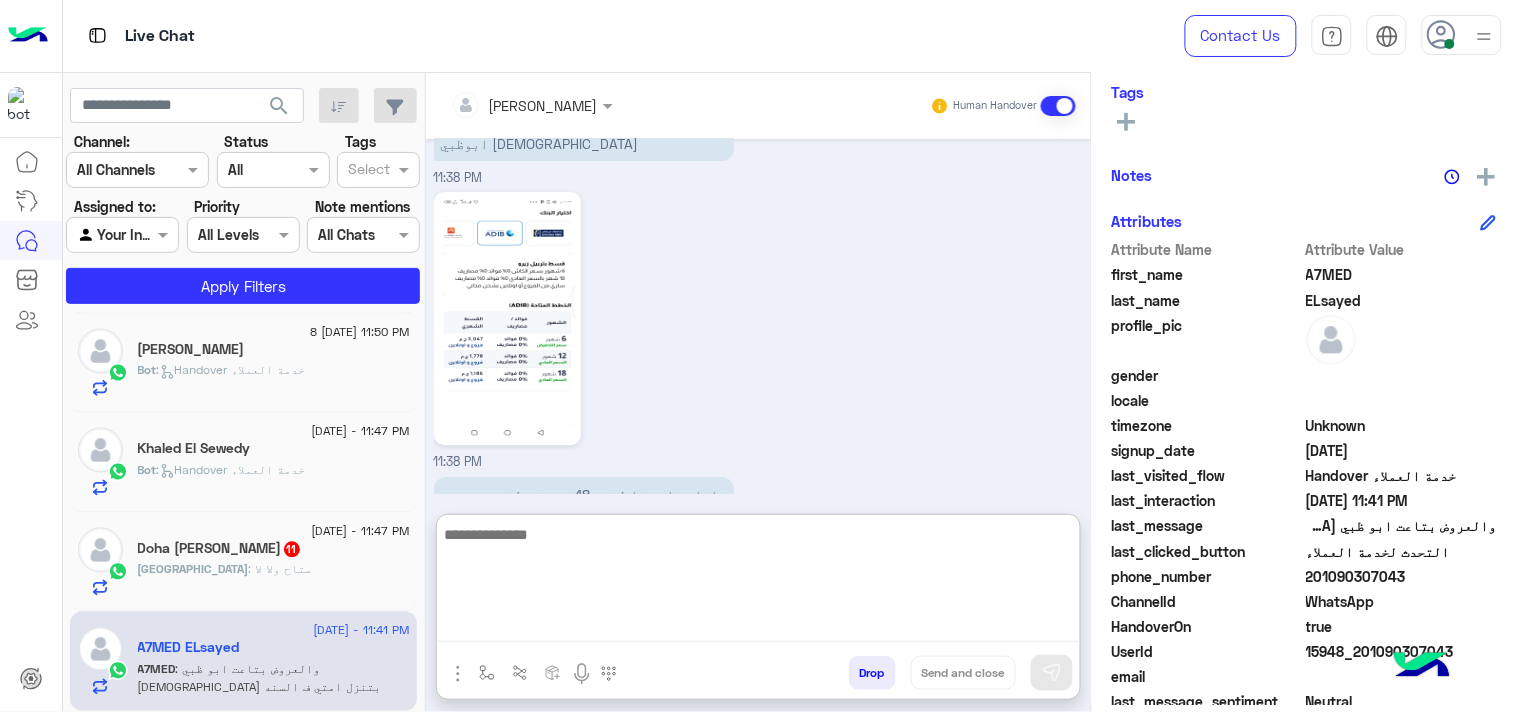 scroll, scrollTop: 1938, scrollLeft: 0, axis: vertical 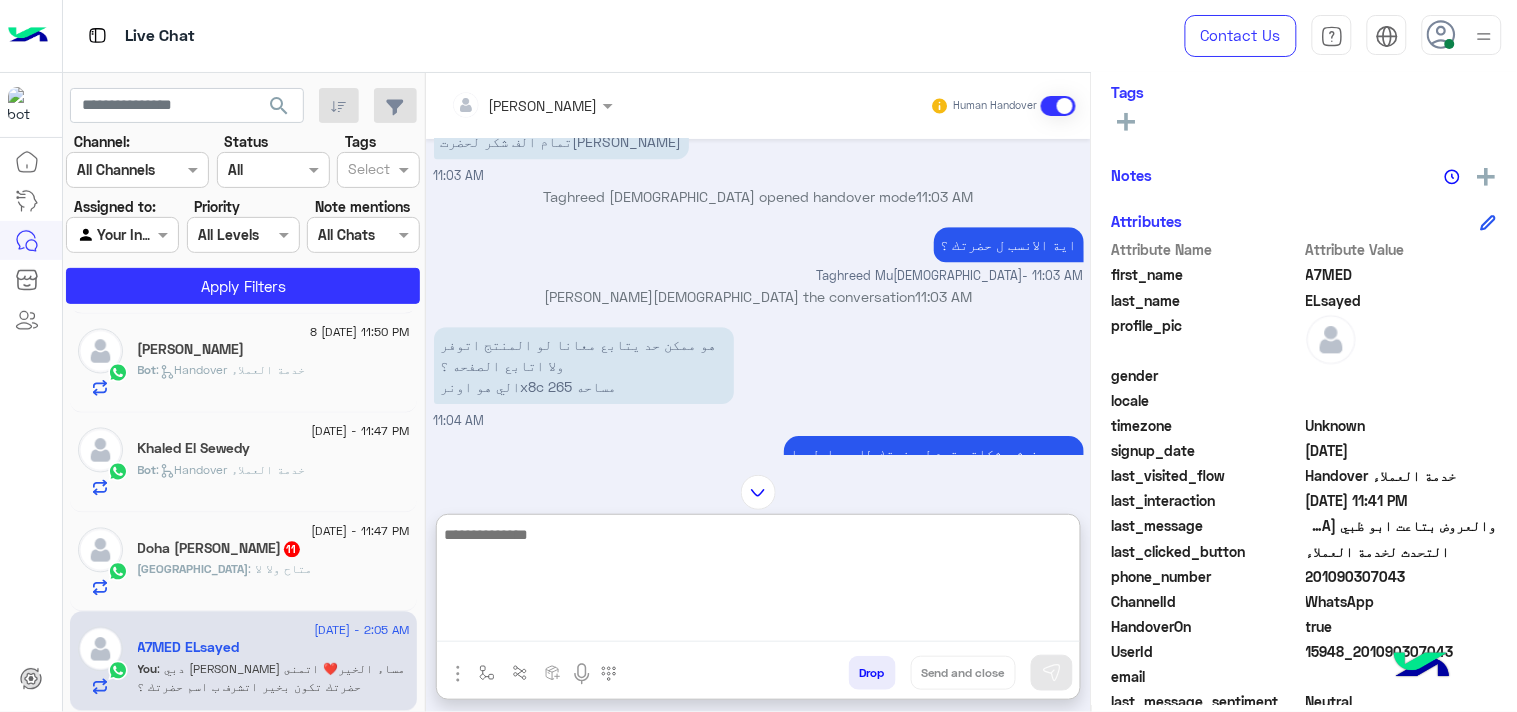 paste on "**********" 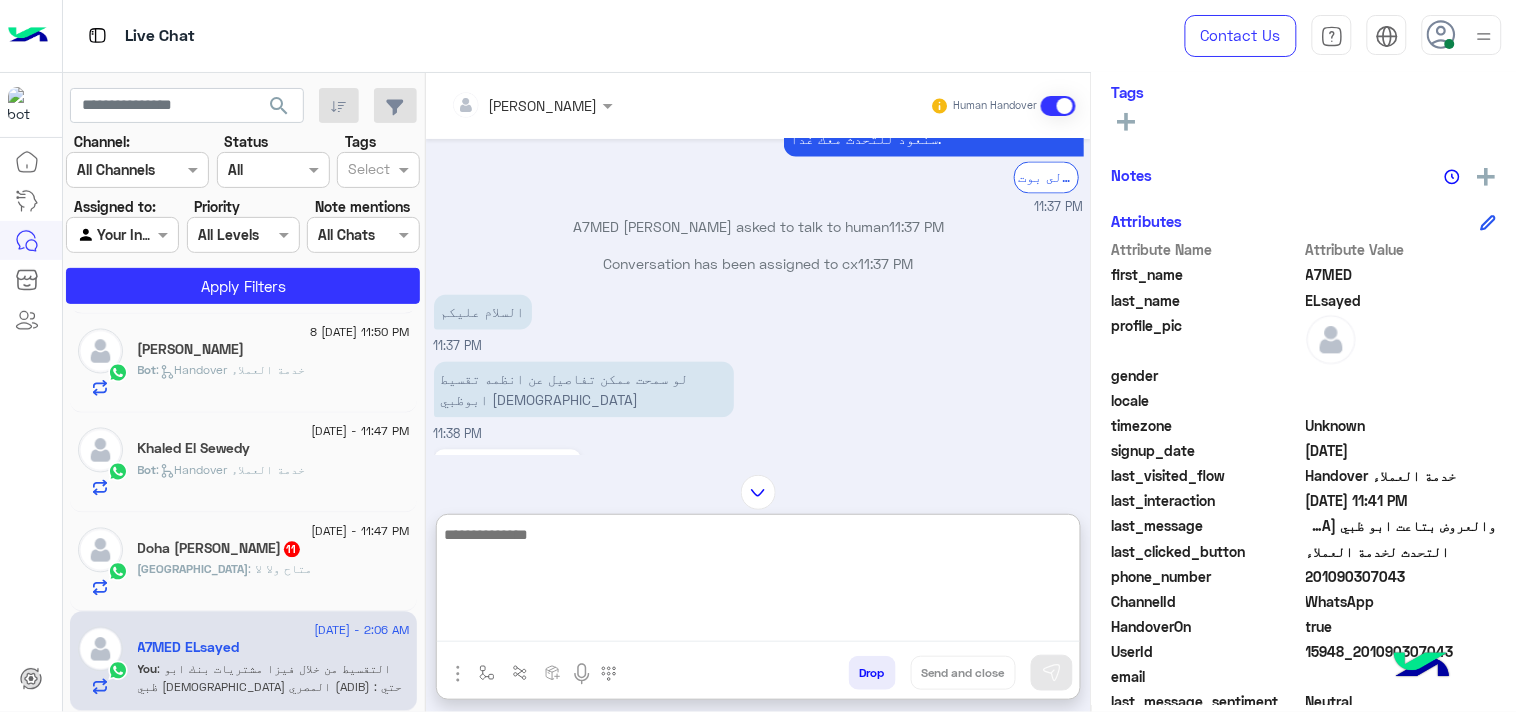 scroll, scrollTop: 2843, scrollLeft: 0, axis: vertical 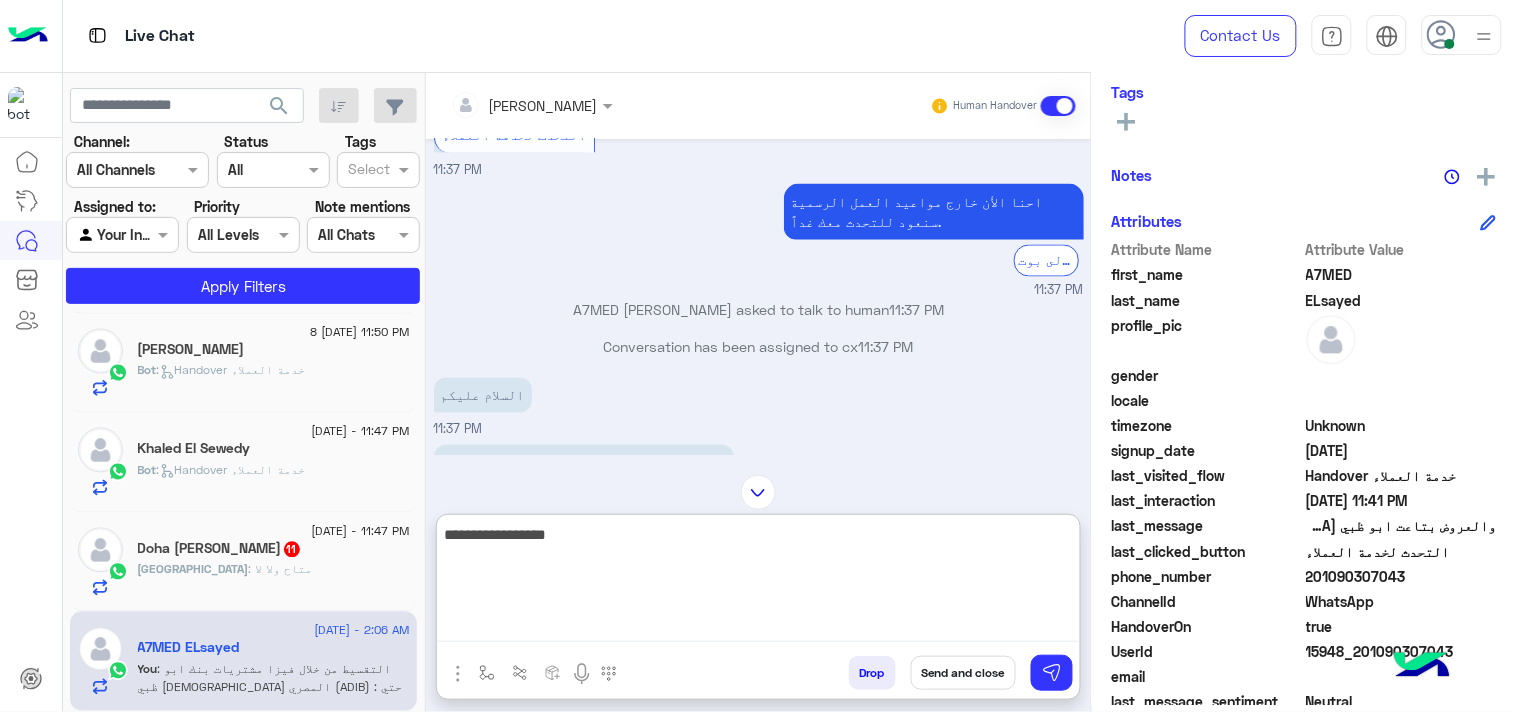 type on "**********" 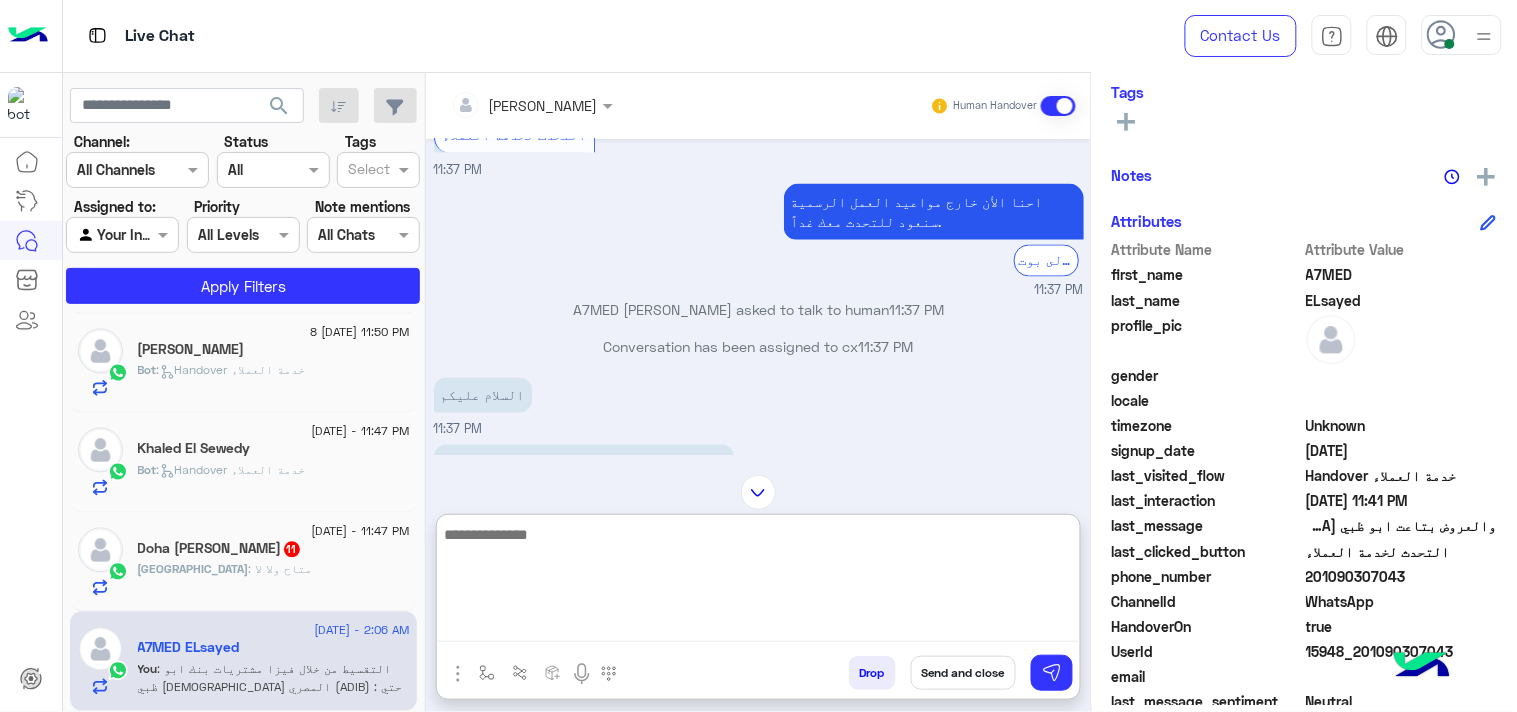 scroll, scrollTop: 3907, scrollLeft: 0, axis: vertical 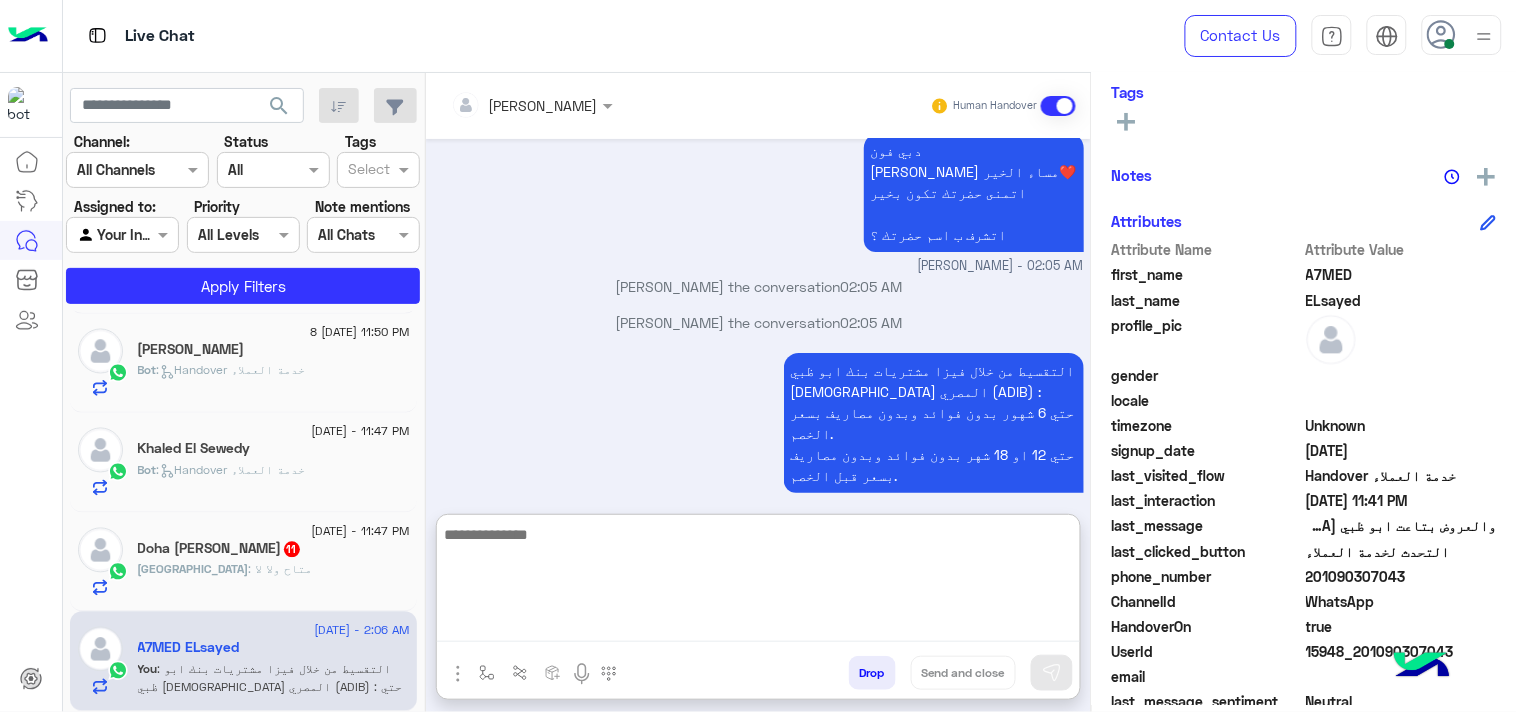click on "Doha abdelhady  11" 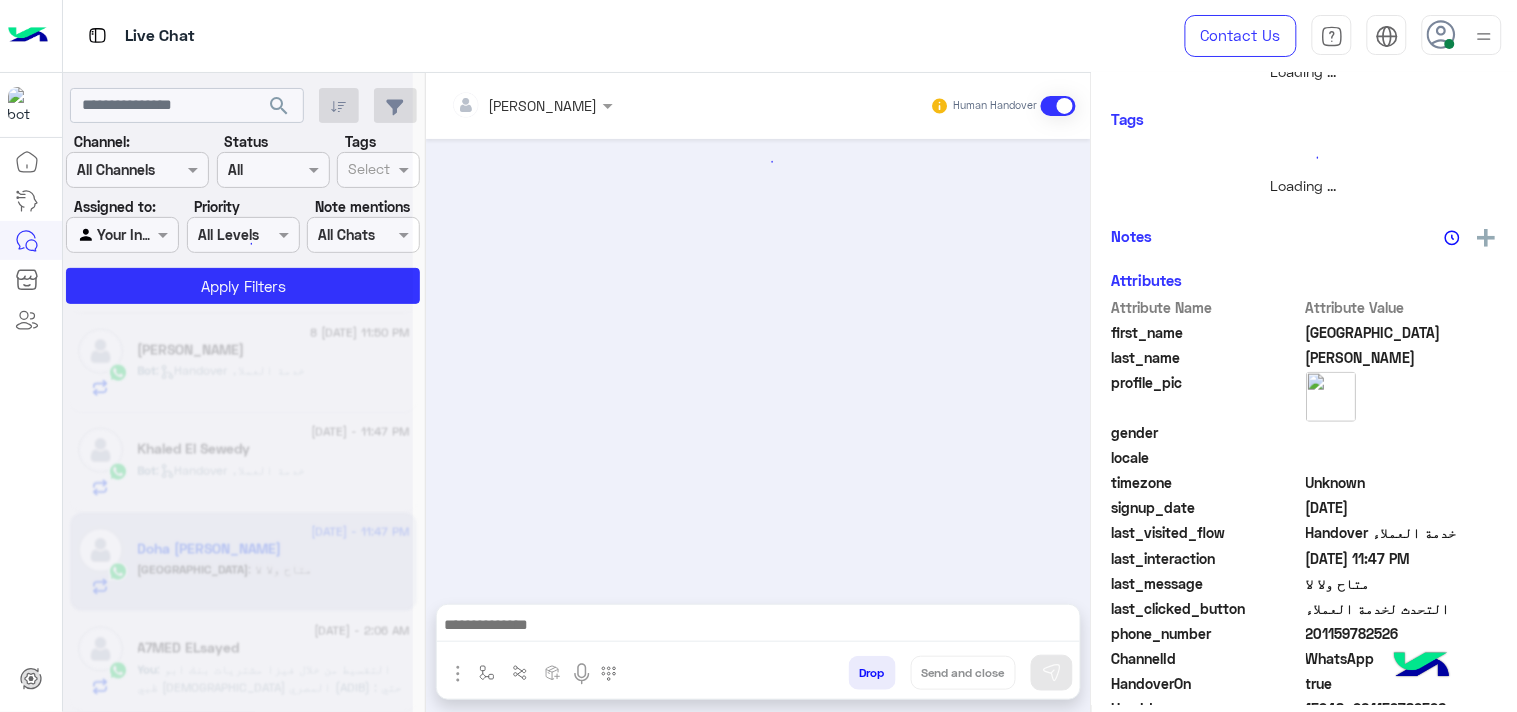 scroll, scrollTop: 0, scrollLeft: 0, axis: both 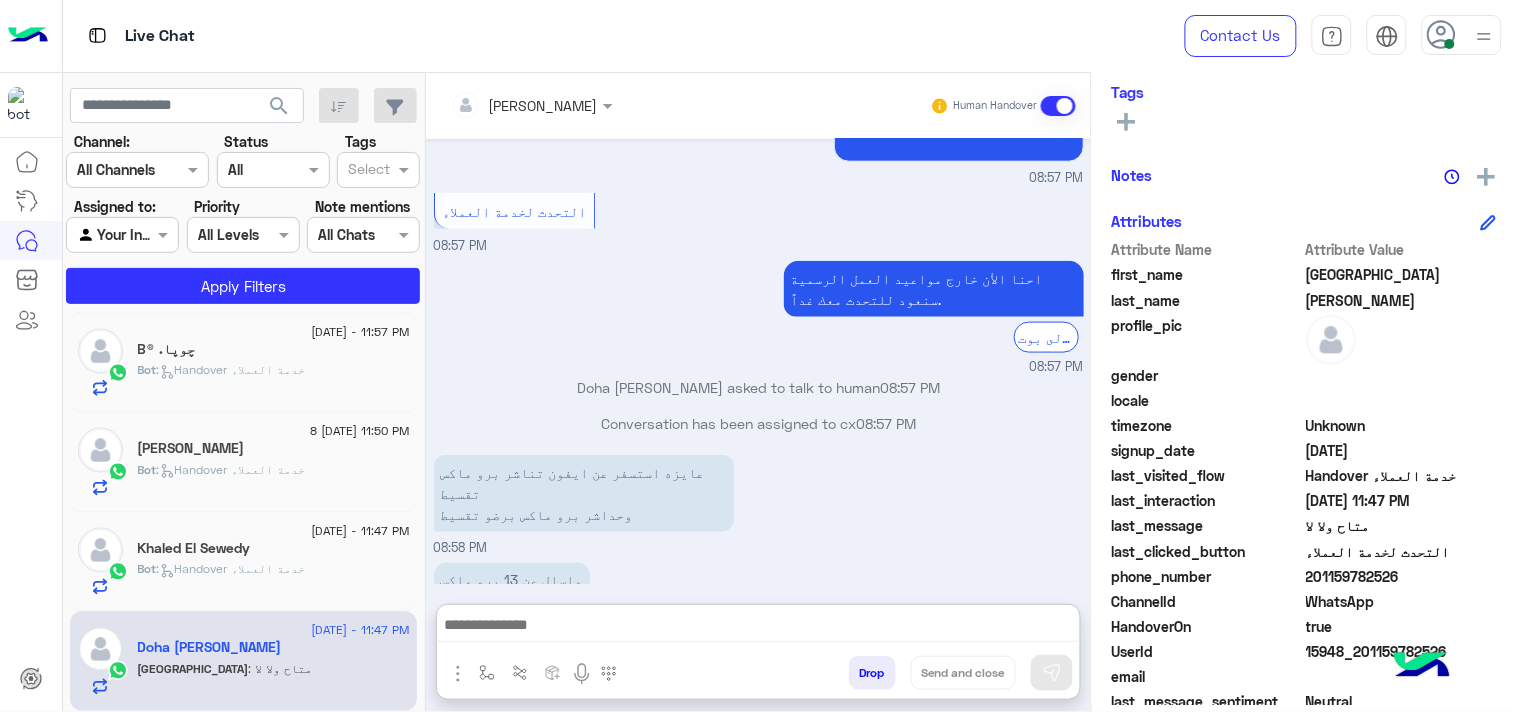 click at bounding box center [758, 627] 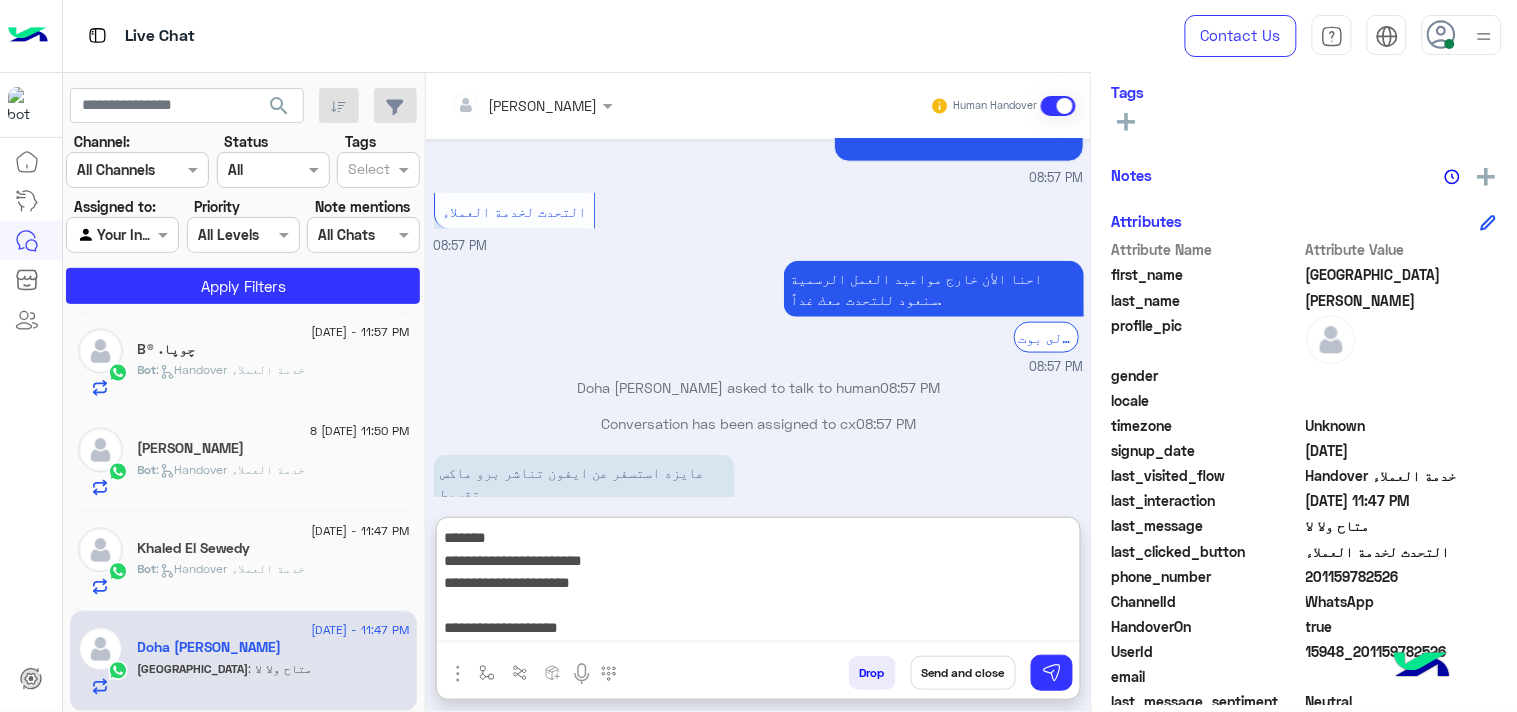 click on "**********" at bounding box center (758, 583) 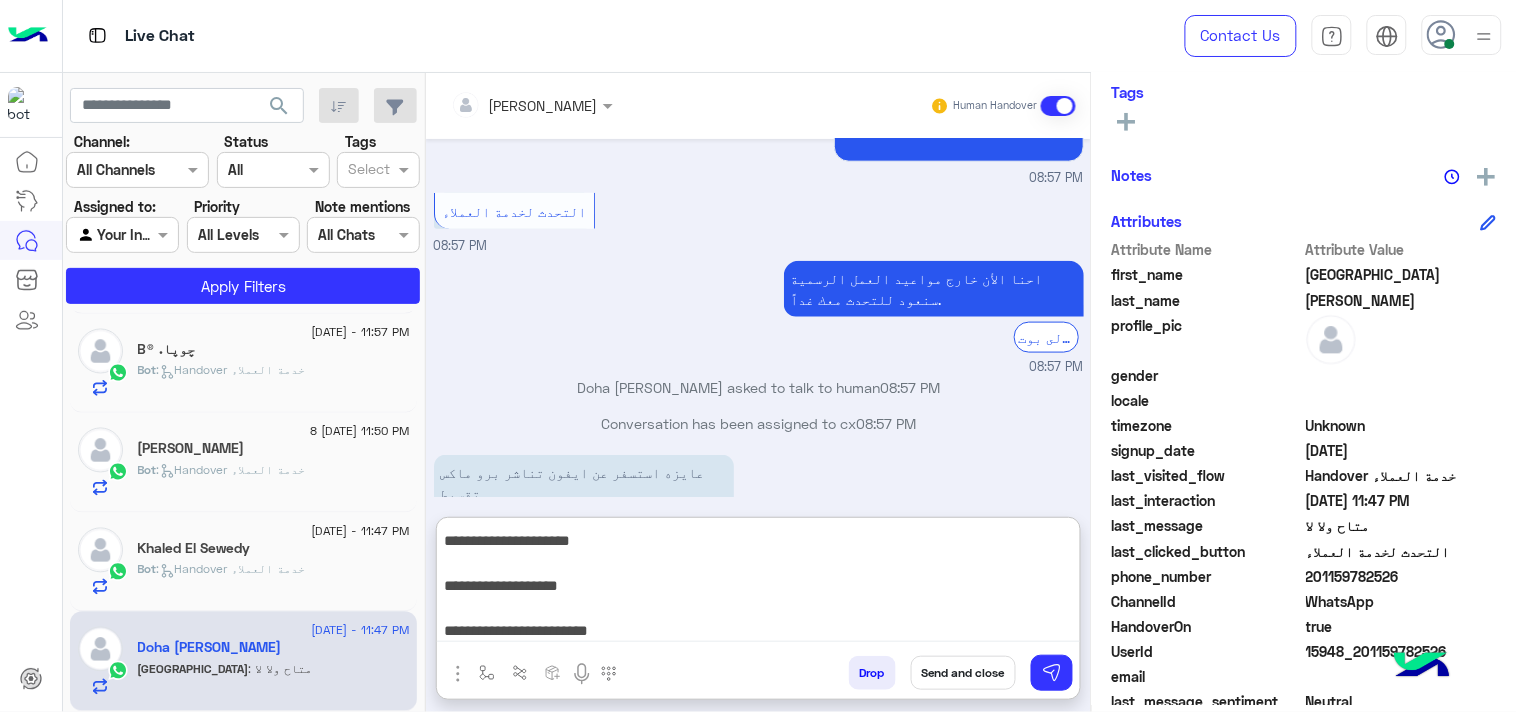 click on "**********" at bounding box center [758, 583] 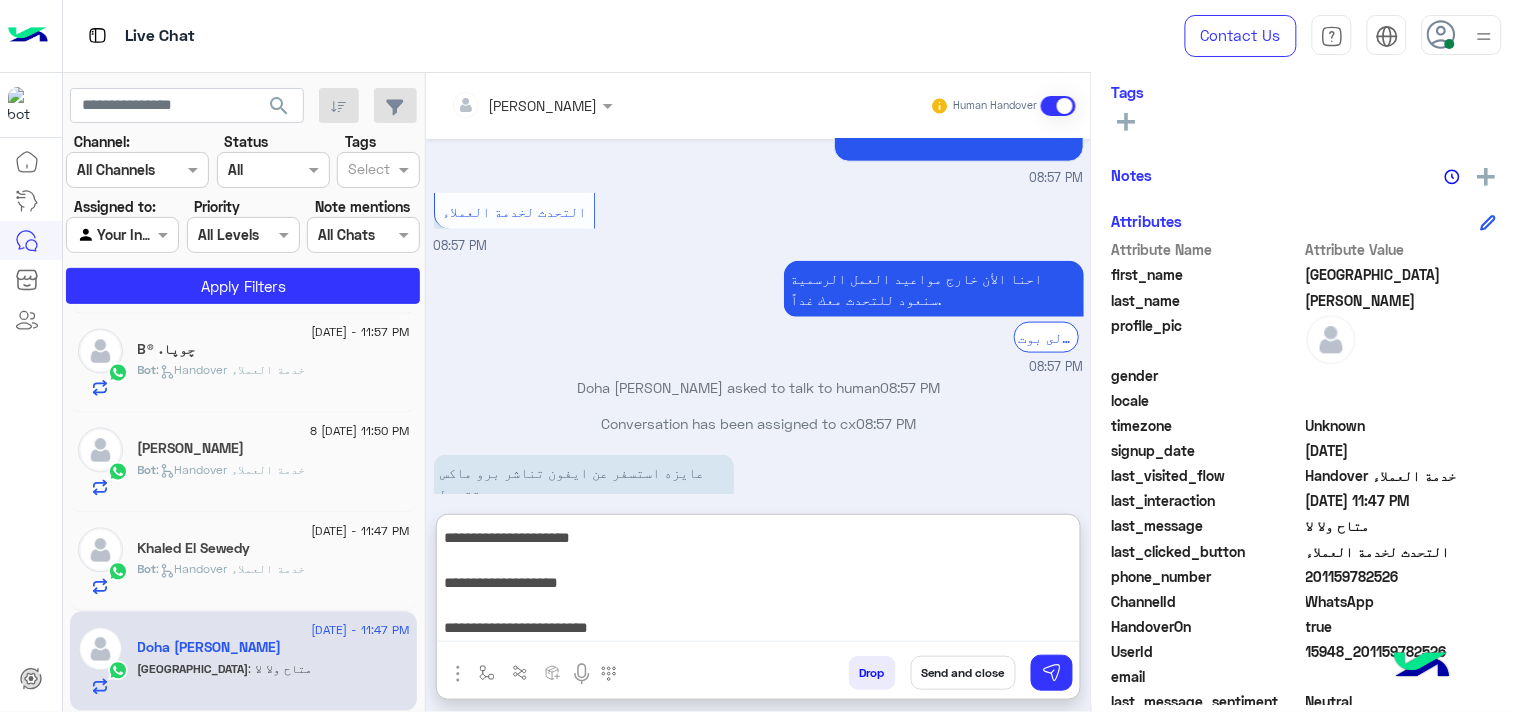 type on "**********" 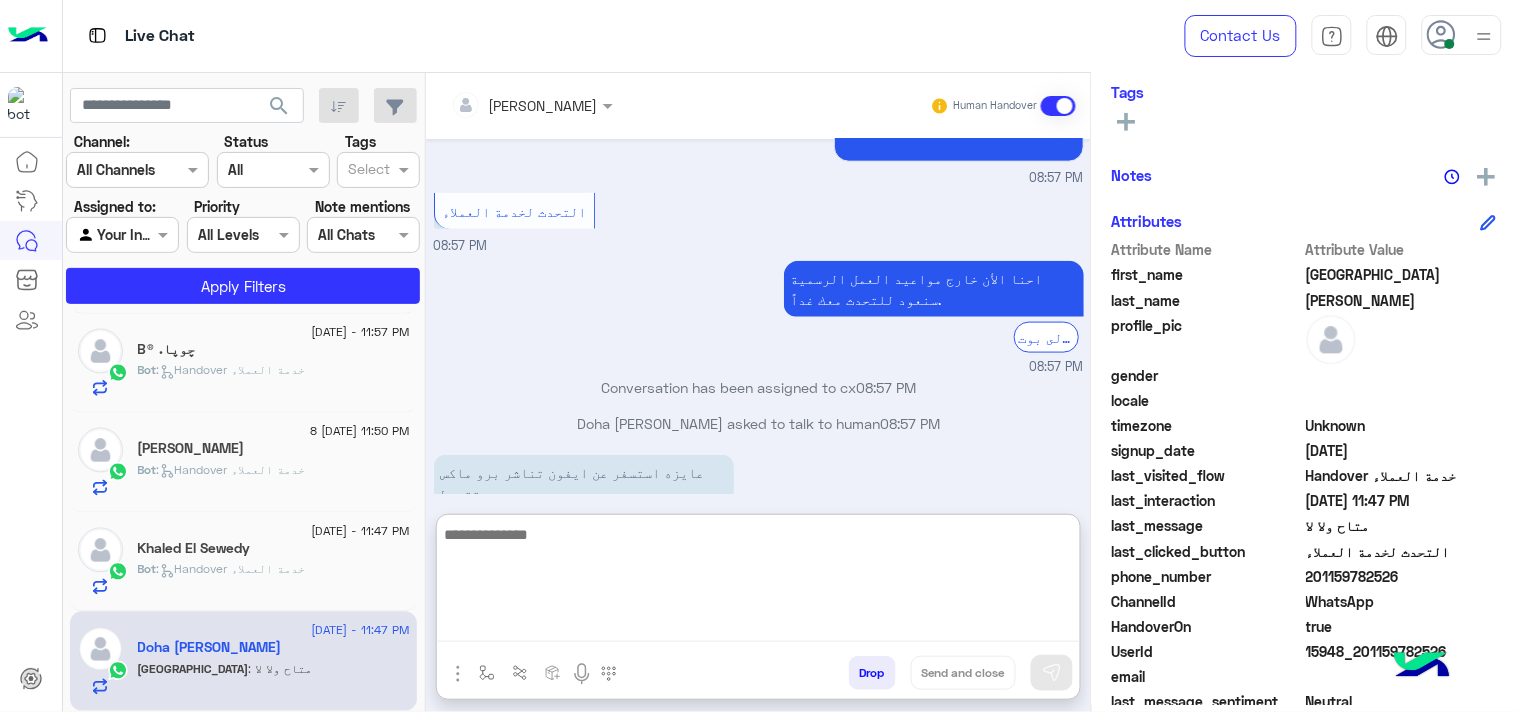 scroll, scrollTop: 0, scrollLeft: 0, axis: both 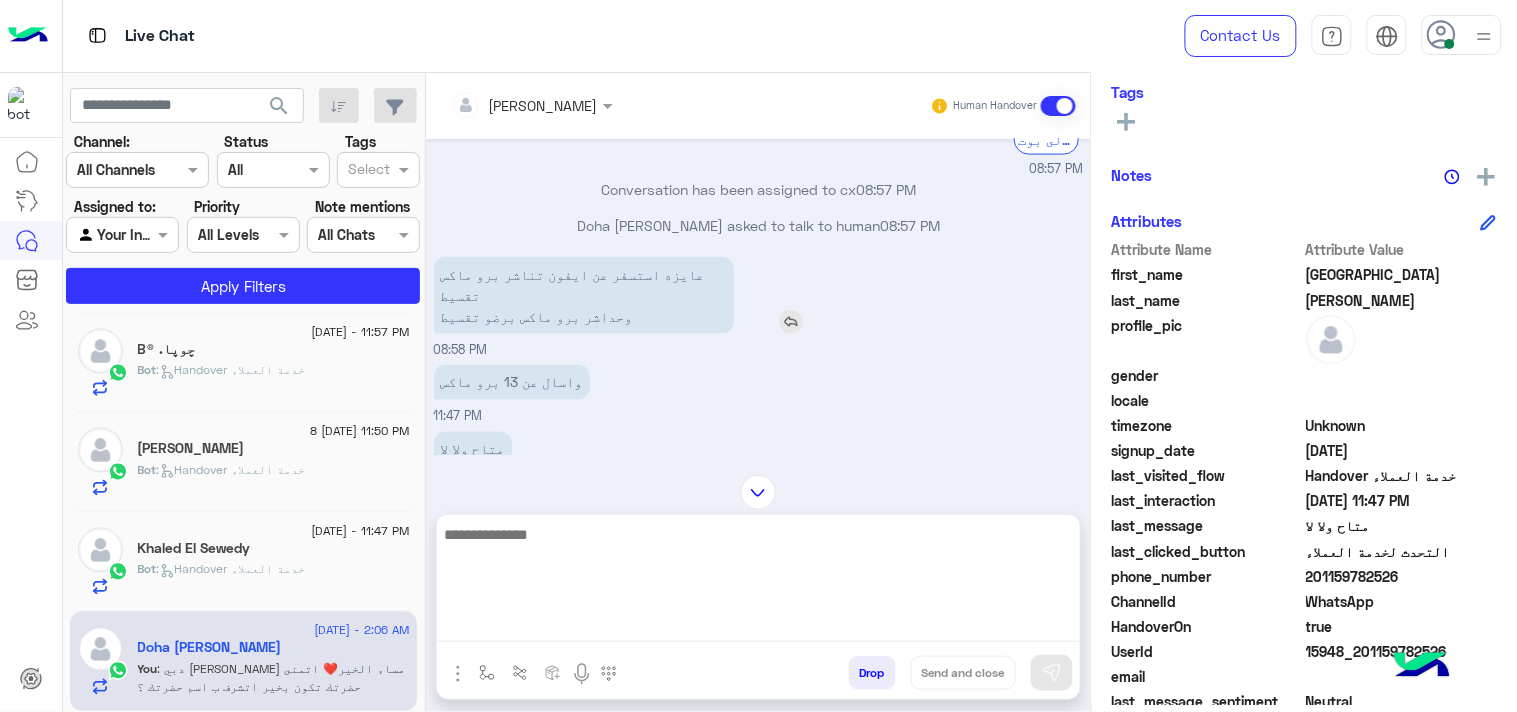 click at bounding box center [791, 322] 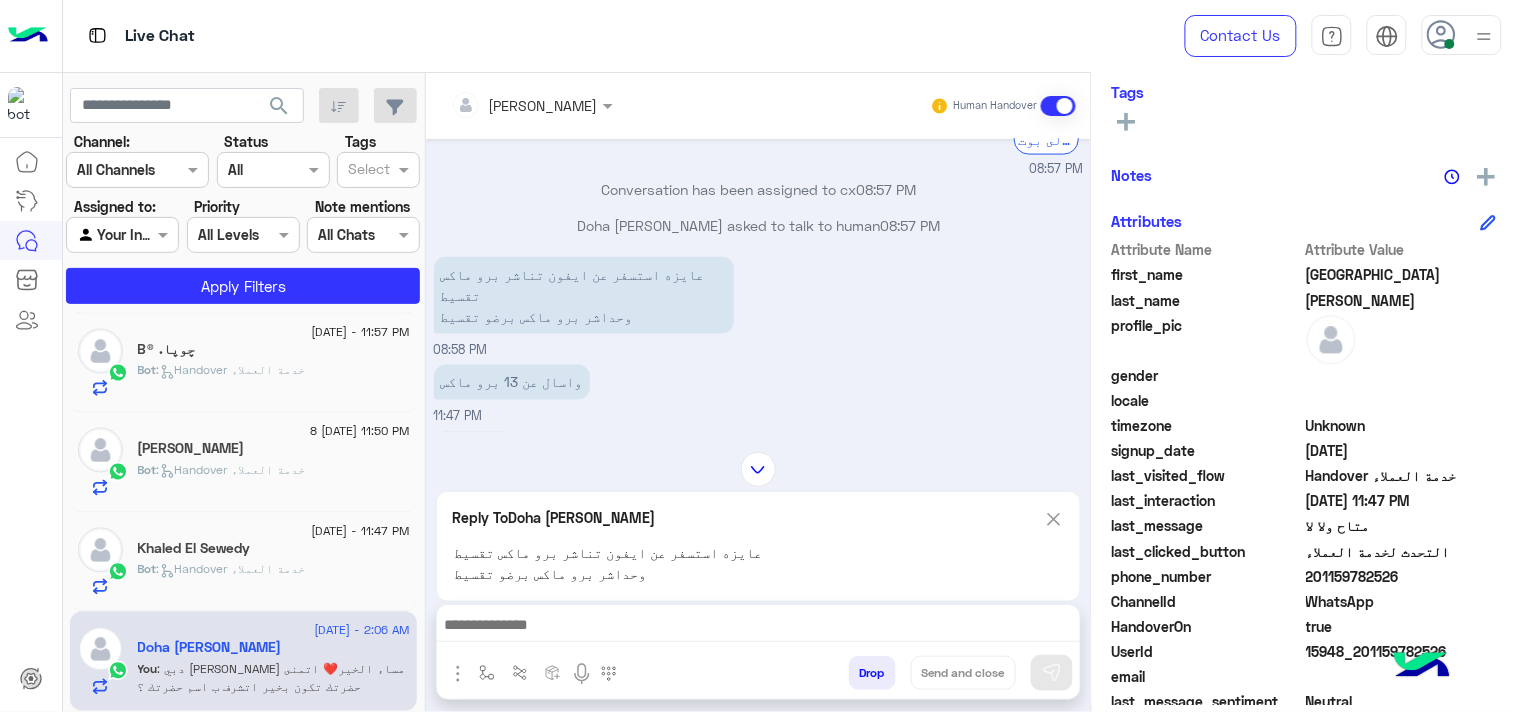 click at bounding box center [758, 630] 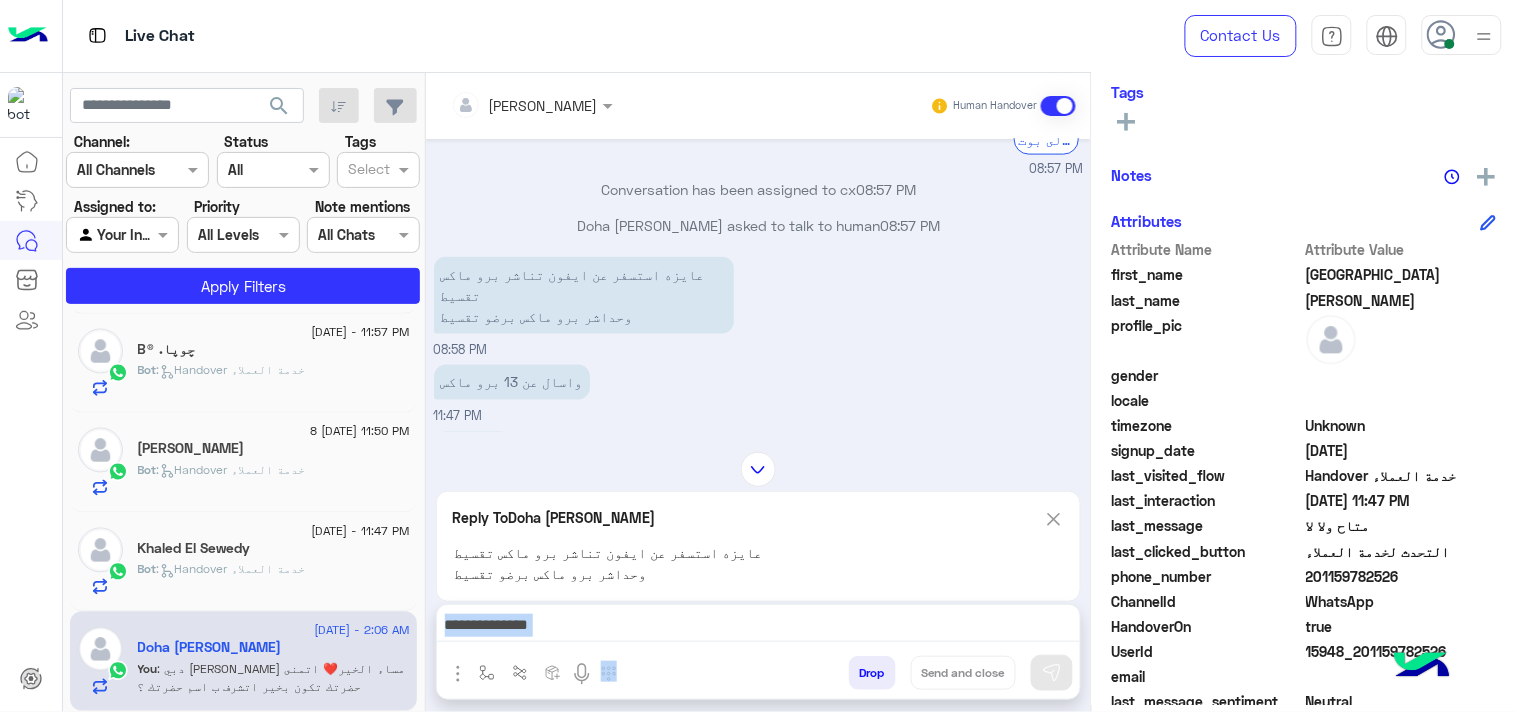 click at bounding box center (758, 630) 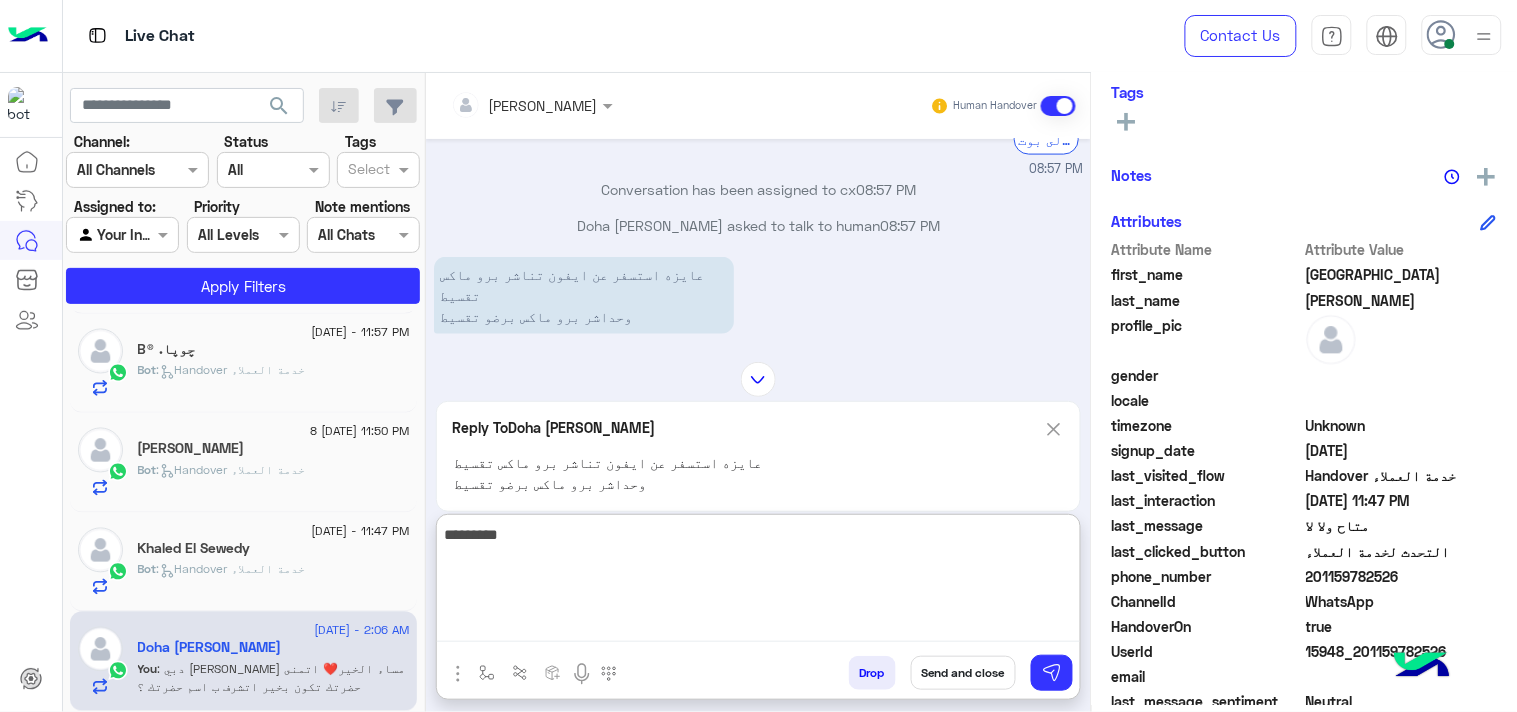 type on "*********" 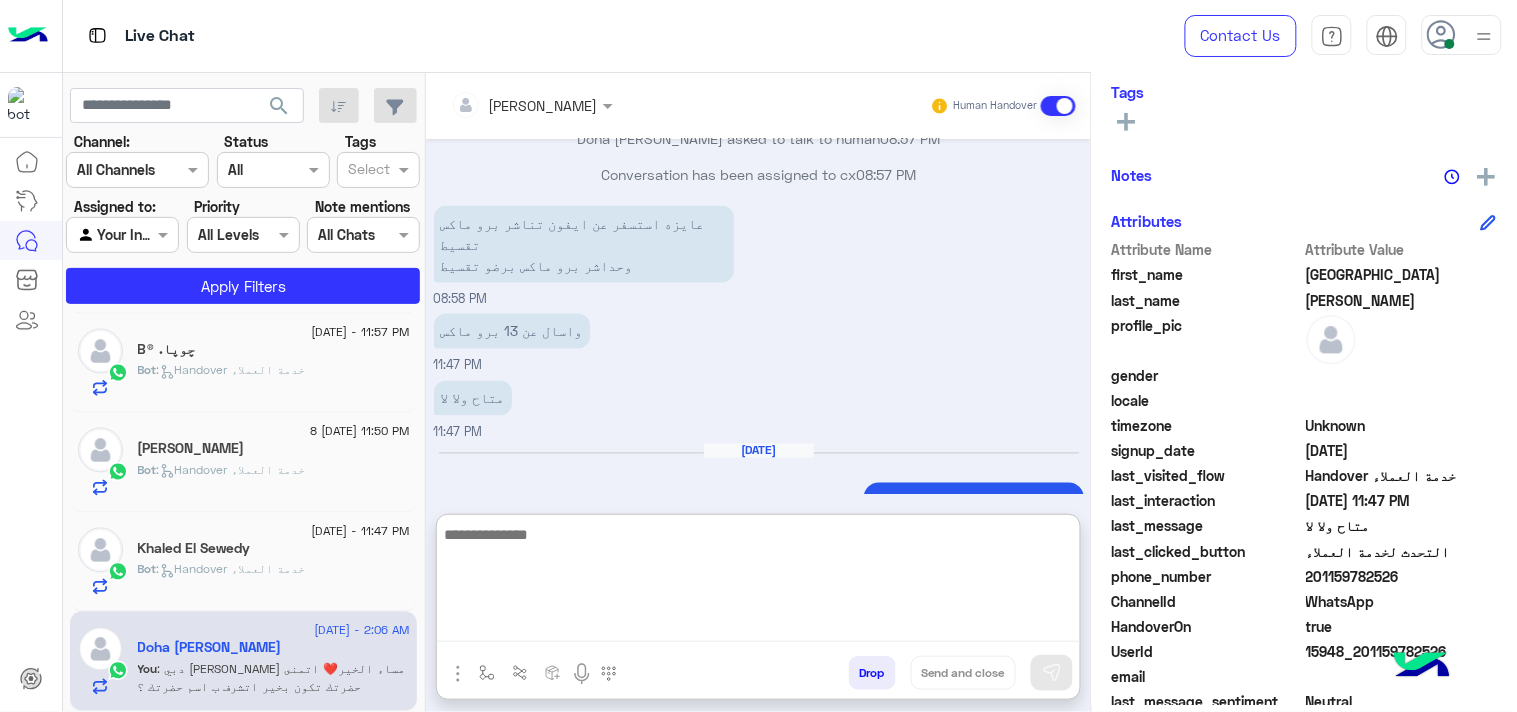 scroll, scrollTop: 2642, scrollLeft: 0, axis: vertical 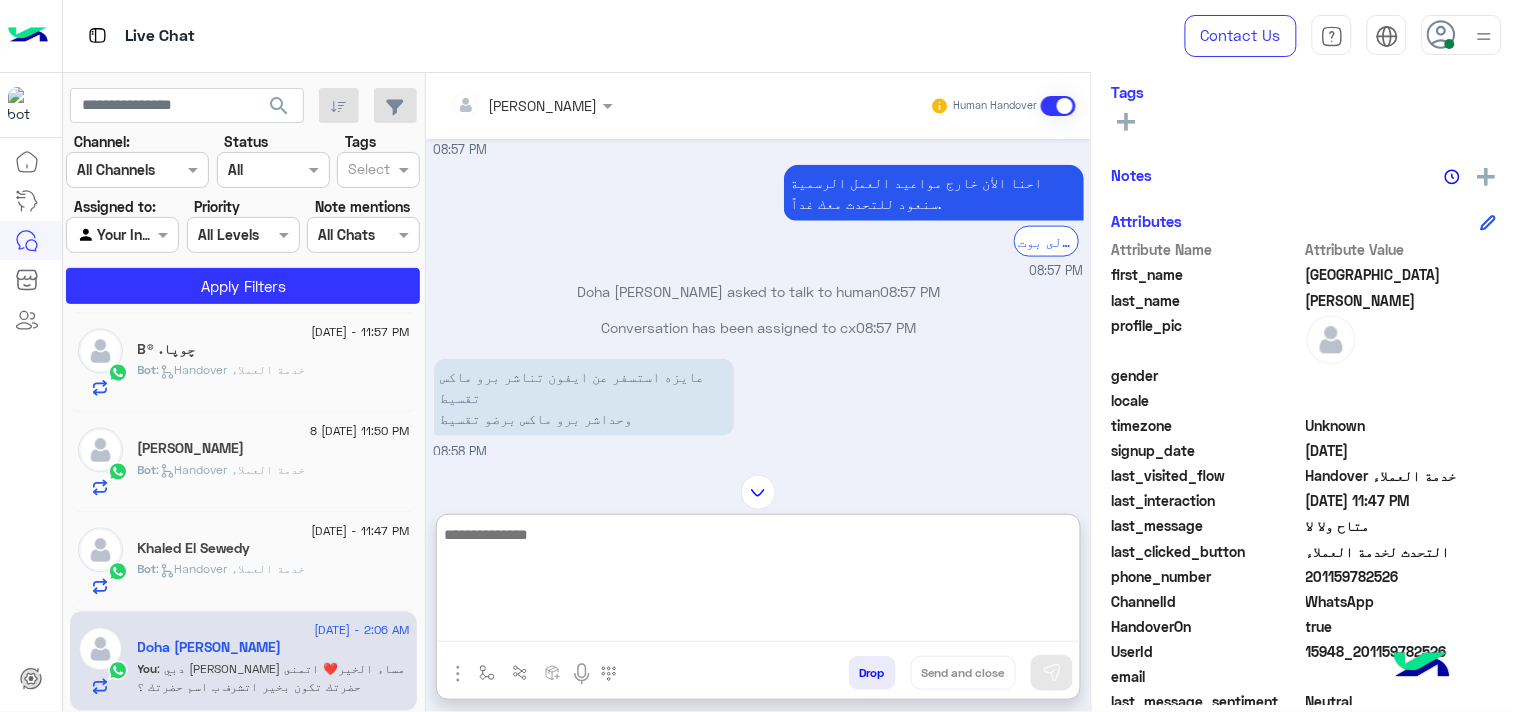 click at bounding box center (647, 490) 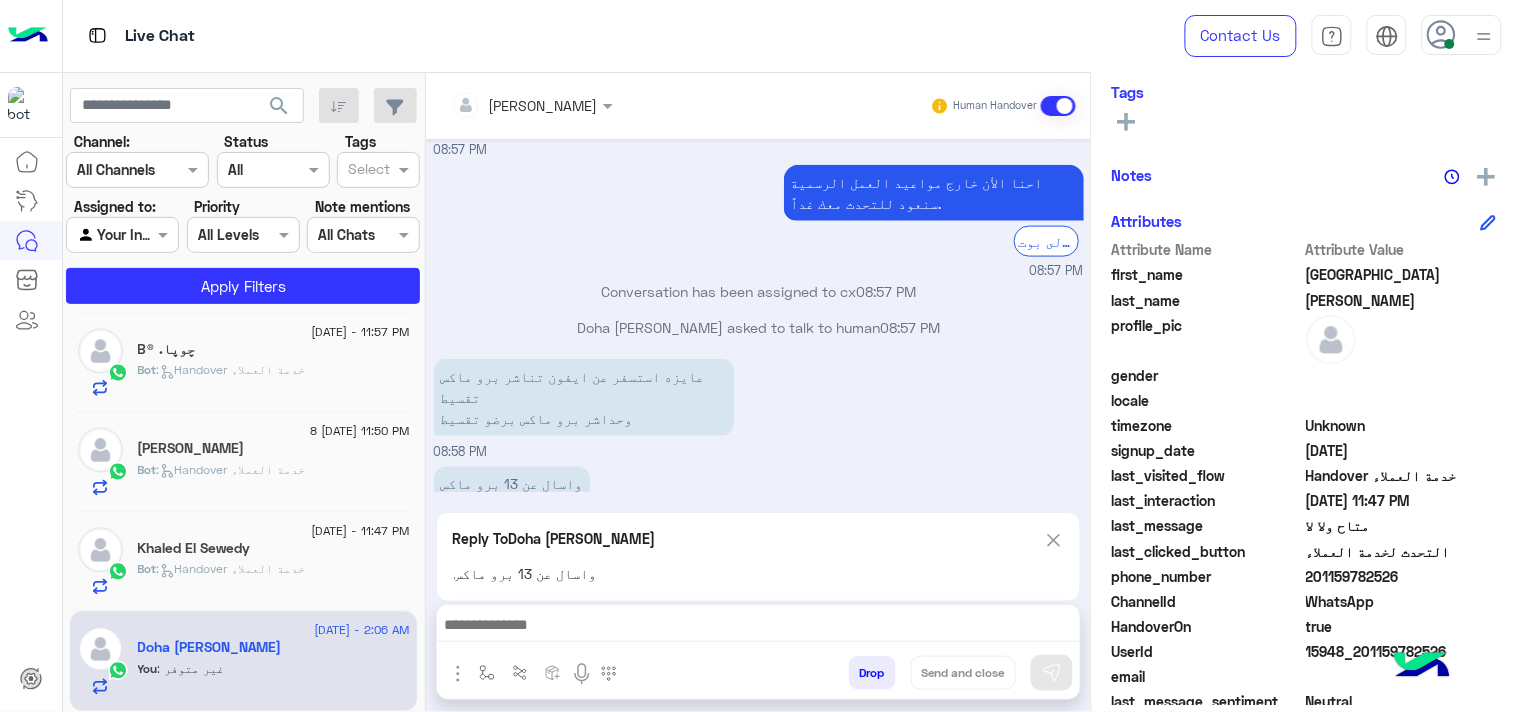 scroll, scrollTop: 2977, scrollLeft: 0, axis: vertical 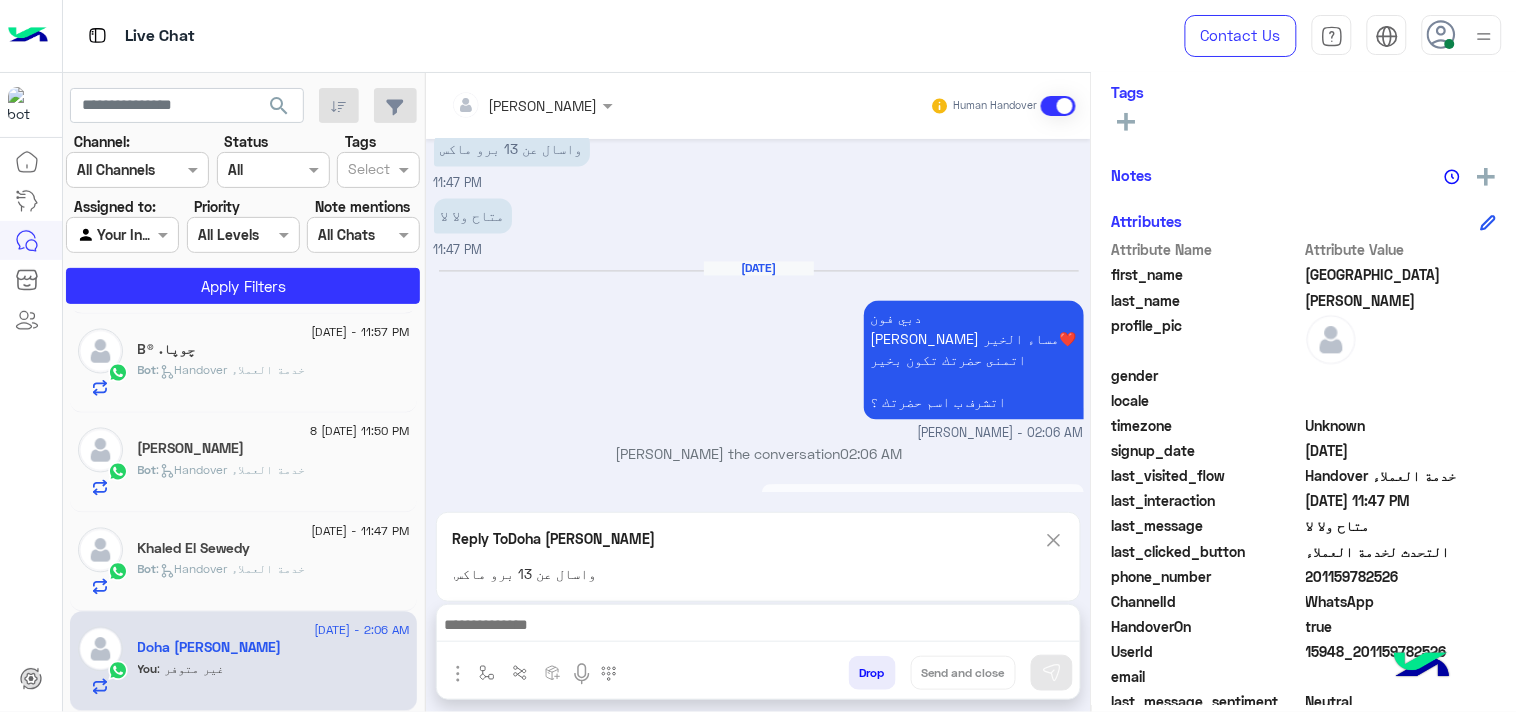 click at bounding box center [758, 627] 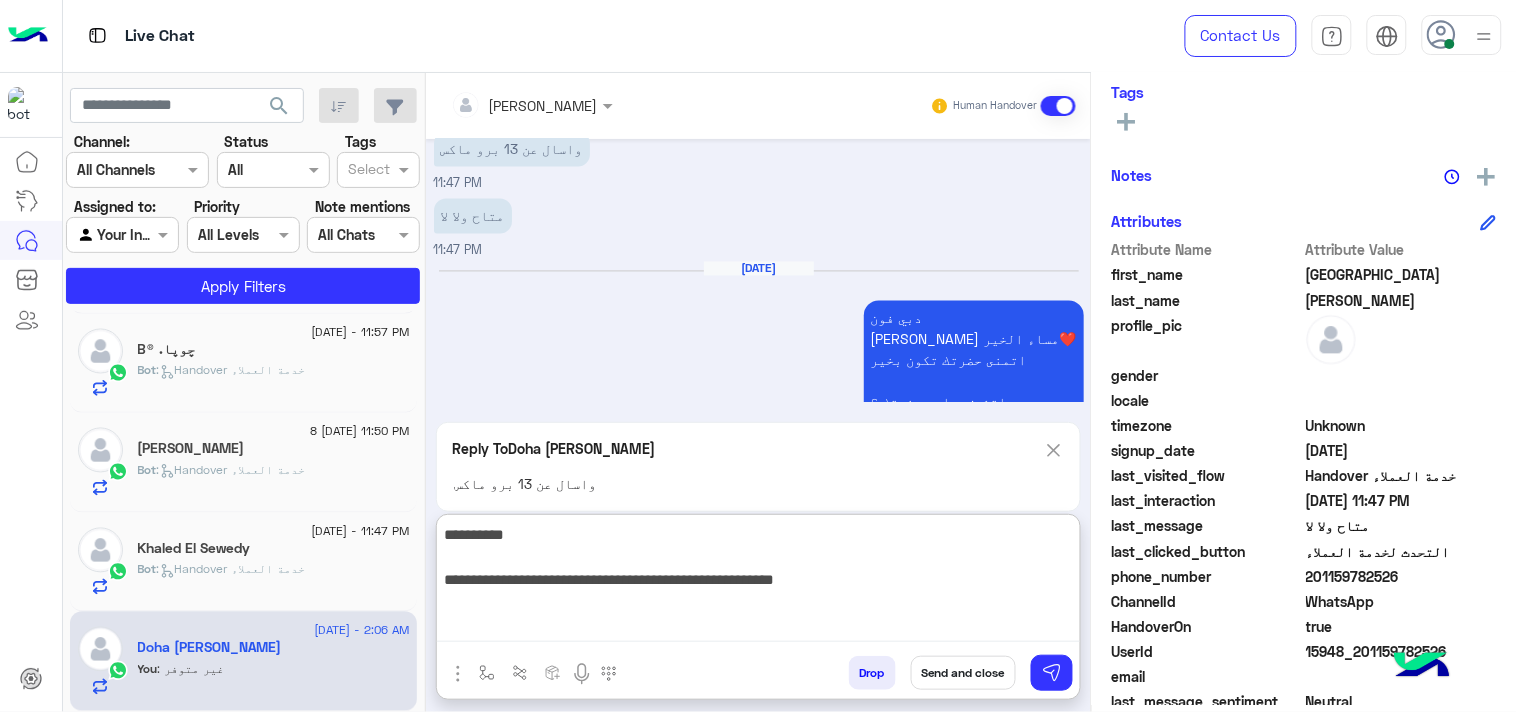 type on "**********" 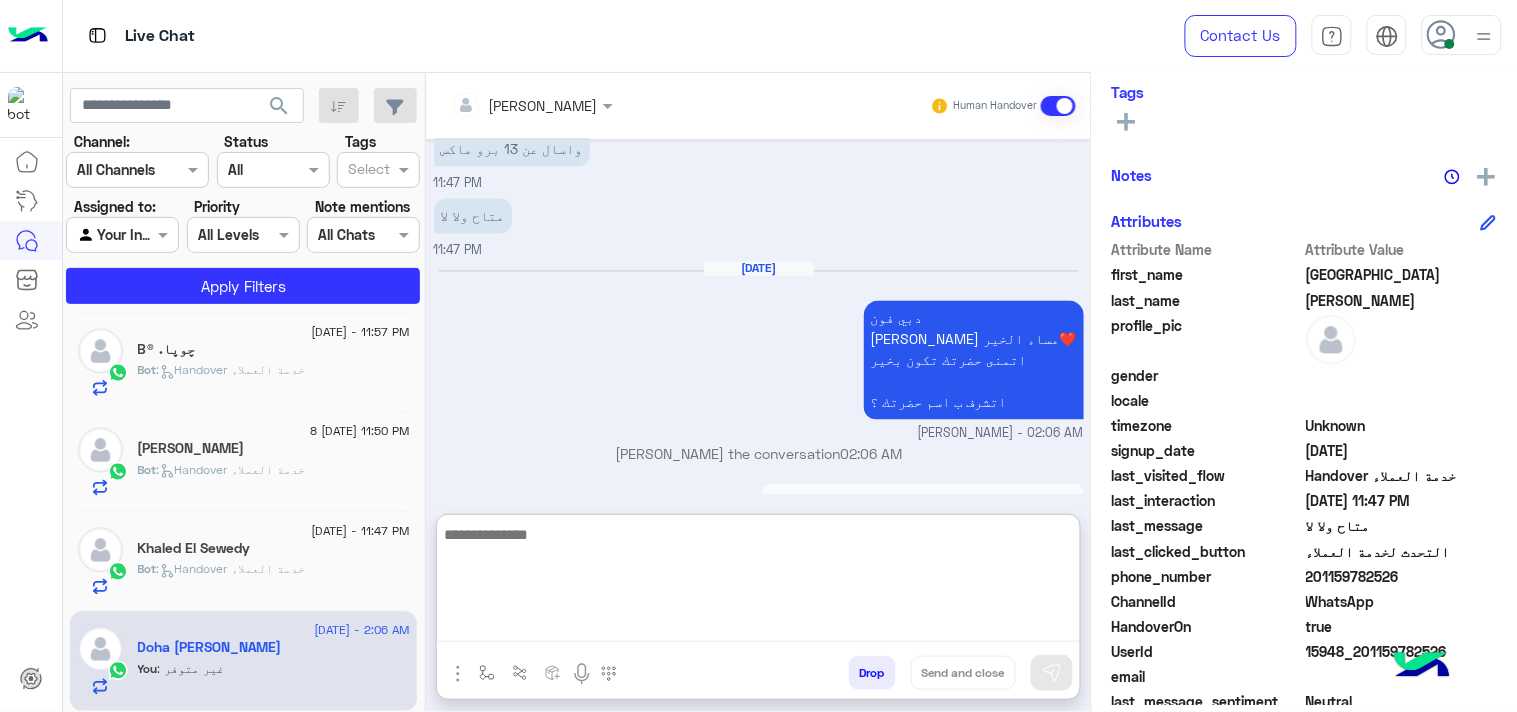 scroll, scrollTop: 3136, scrollLeft: 0, axis: vertical 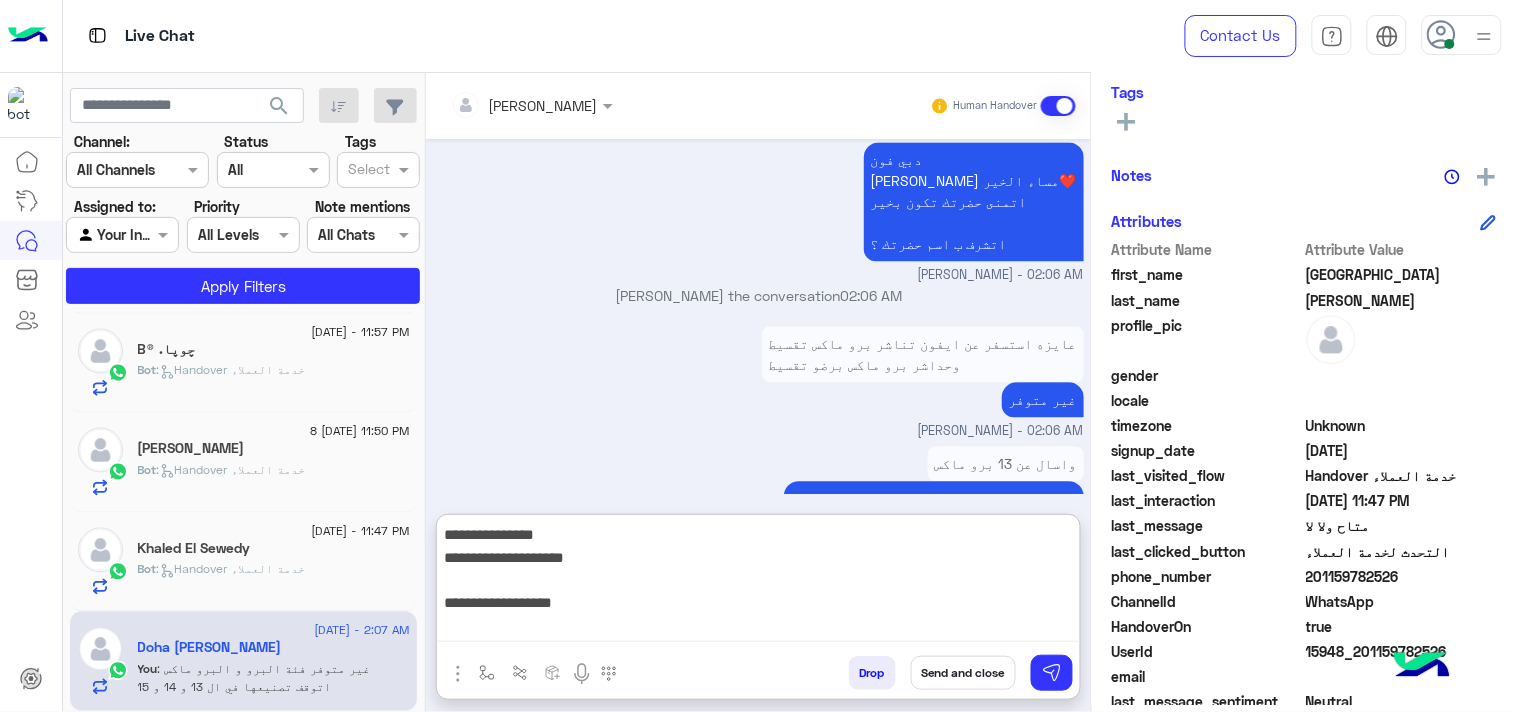 type on "**********" 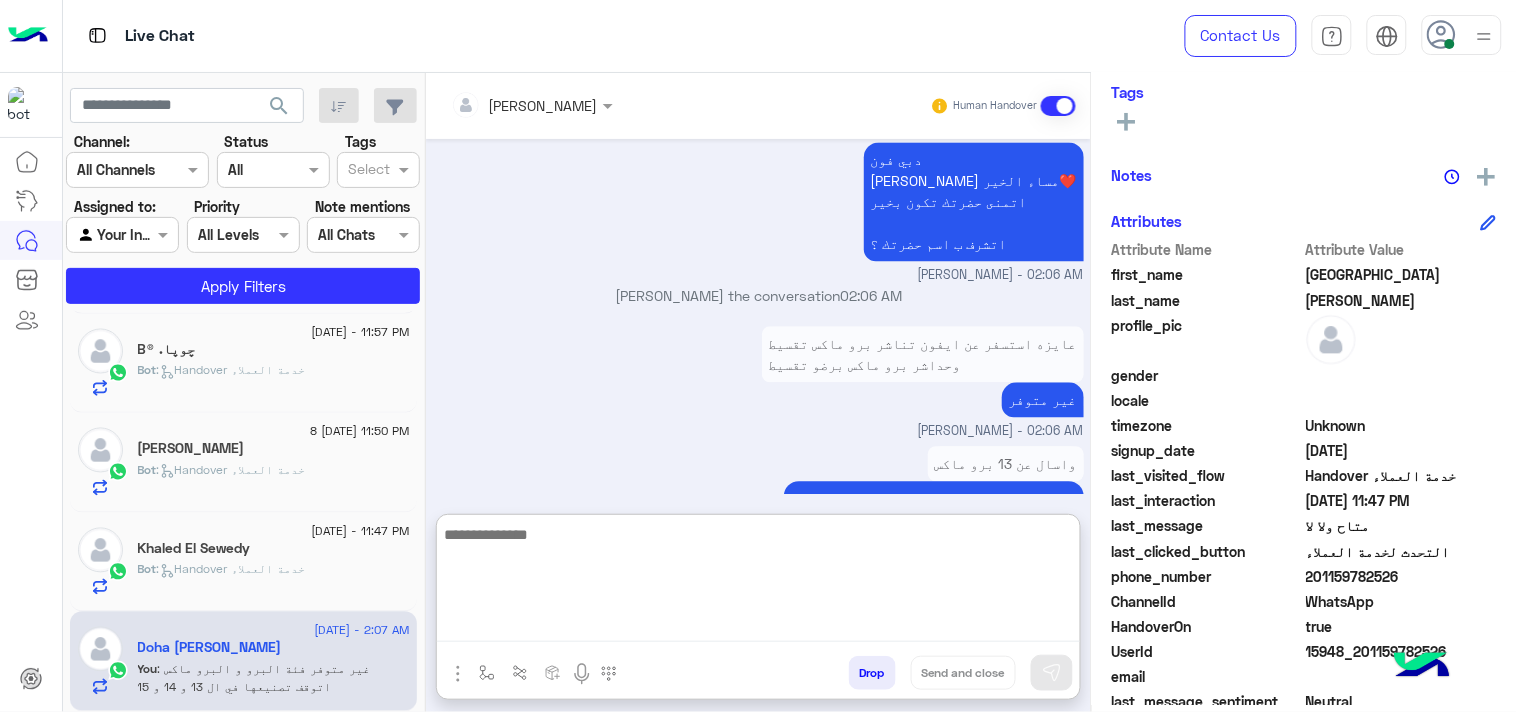 scroll, scrollTop: 3263, scrollLeft: 0, axis: vertical 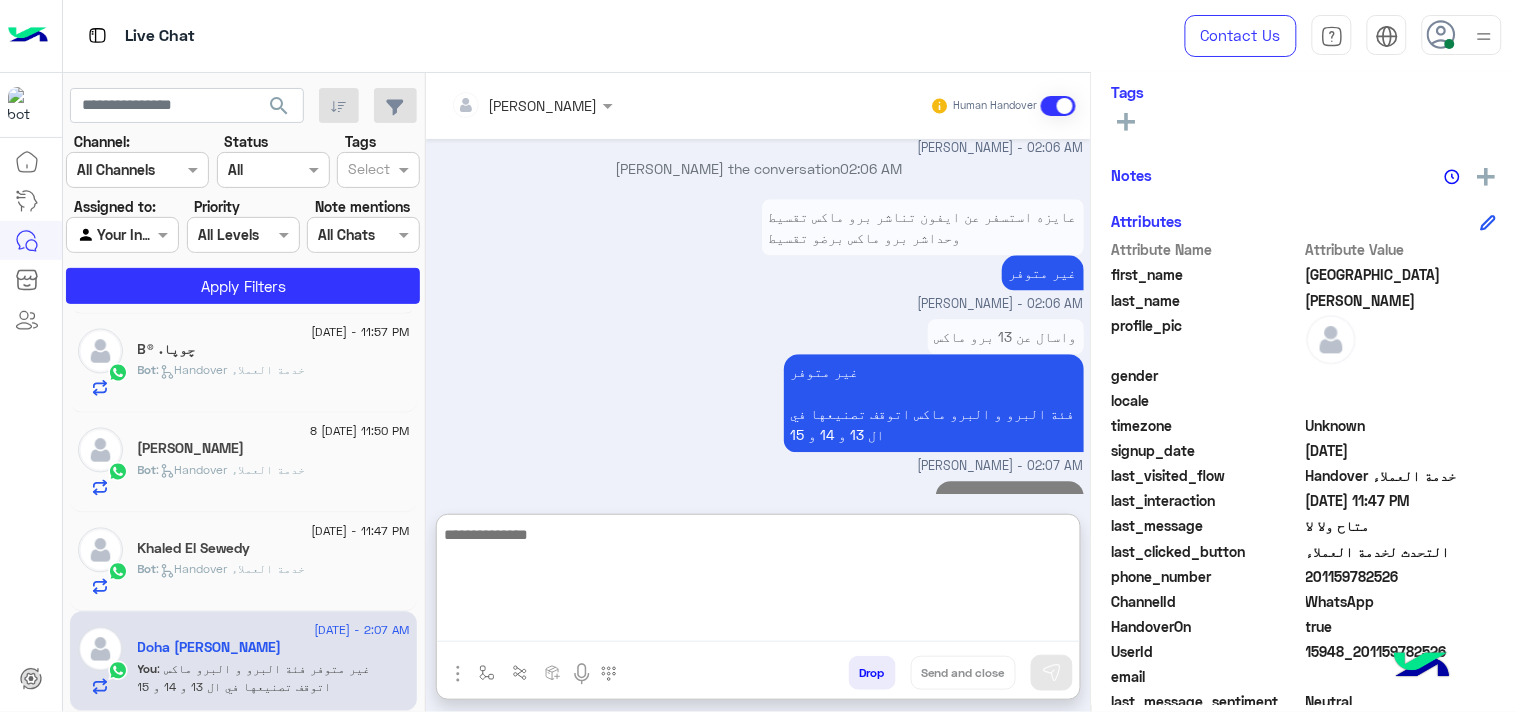click on "Khaled El Sewedy" 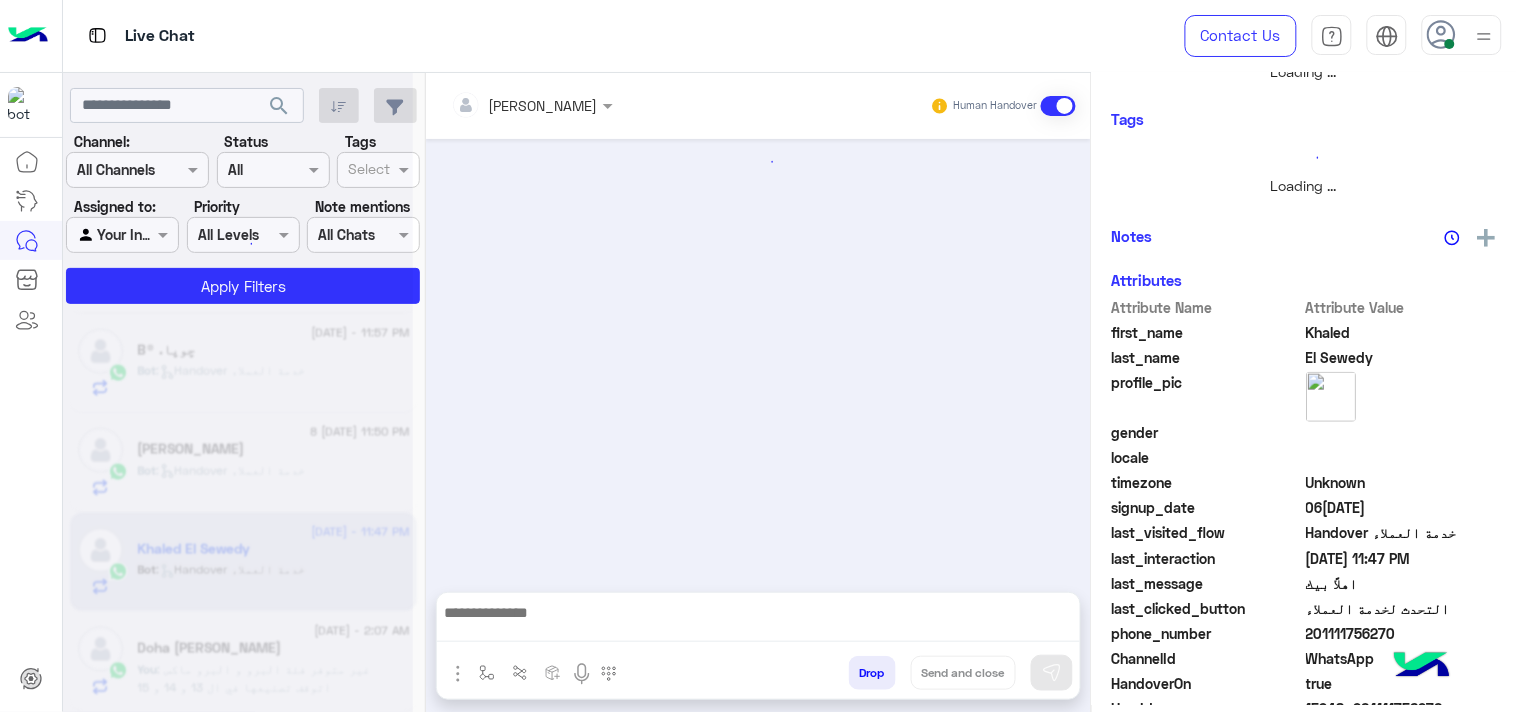 scroll, scrollTop: 0, scrollLeft: 0, axis: both 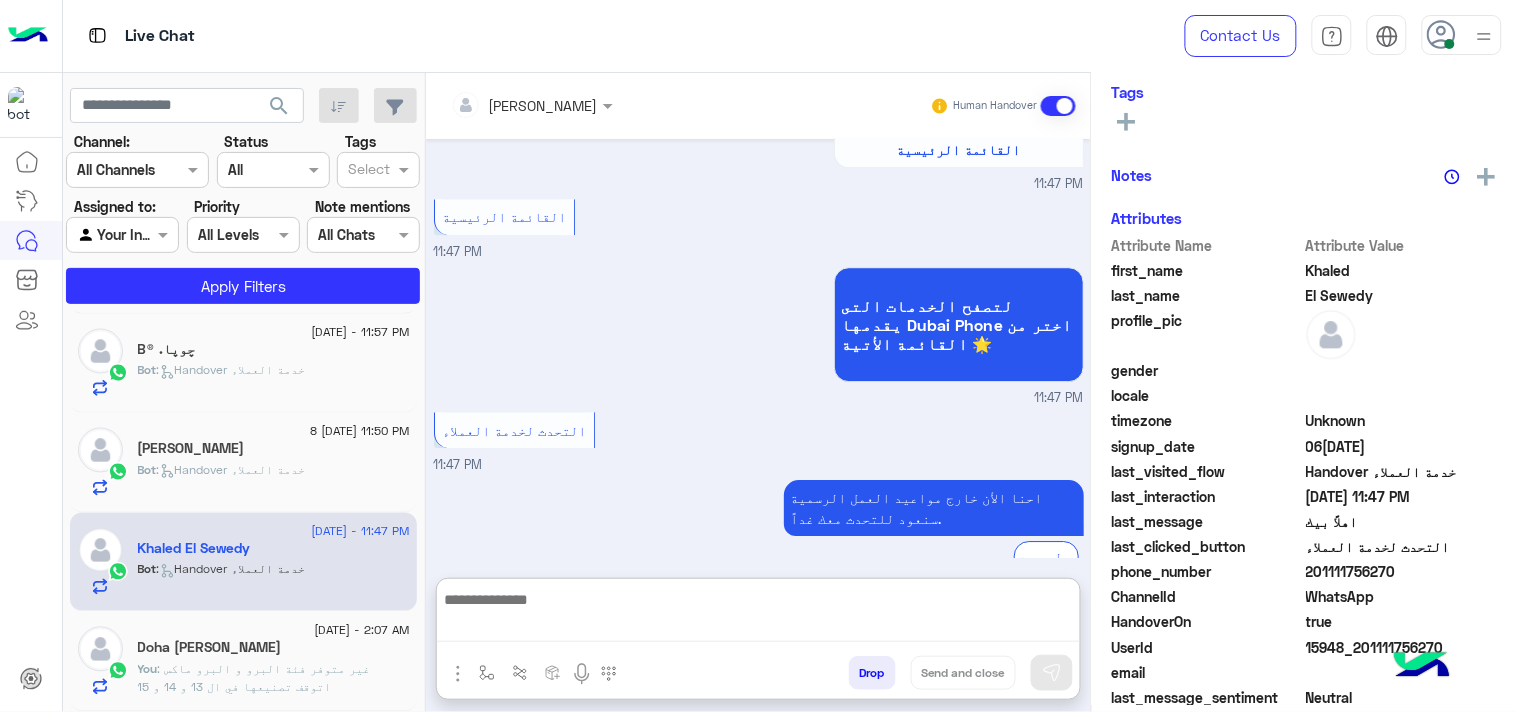 click at bounding box center (758, 614) 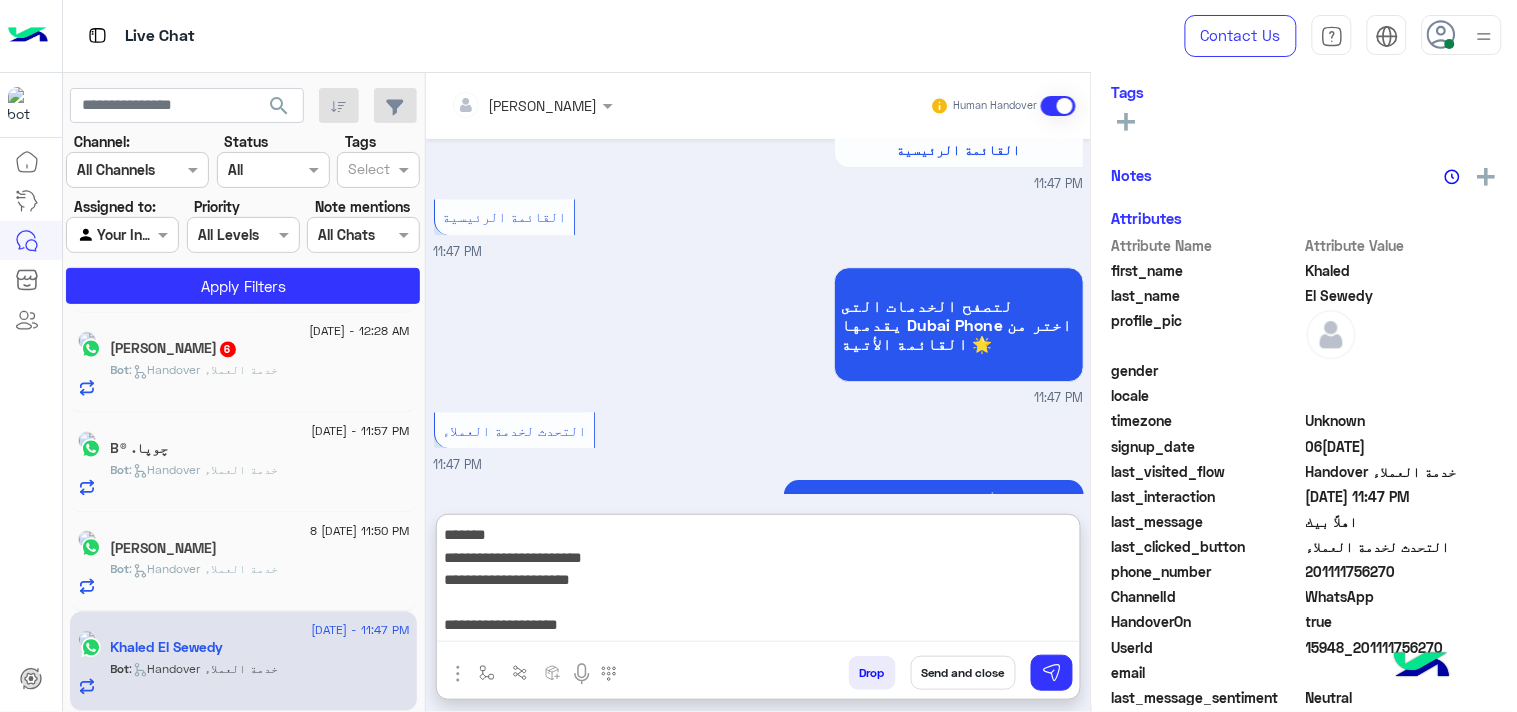 scroll, scrollTop: 42, scrollLeft: 0, axis: vertical 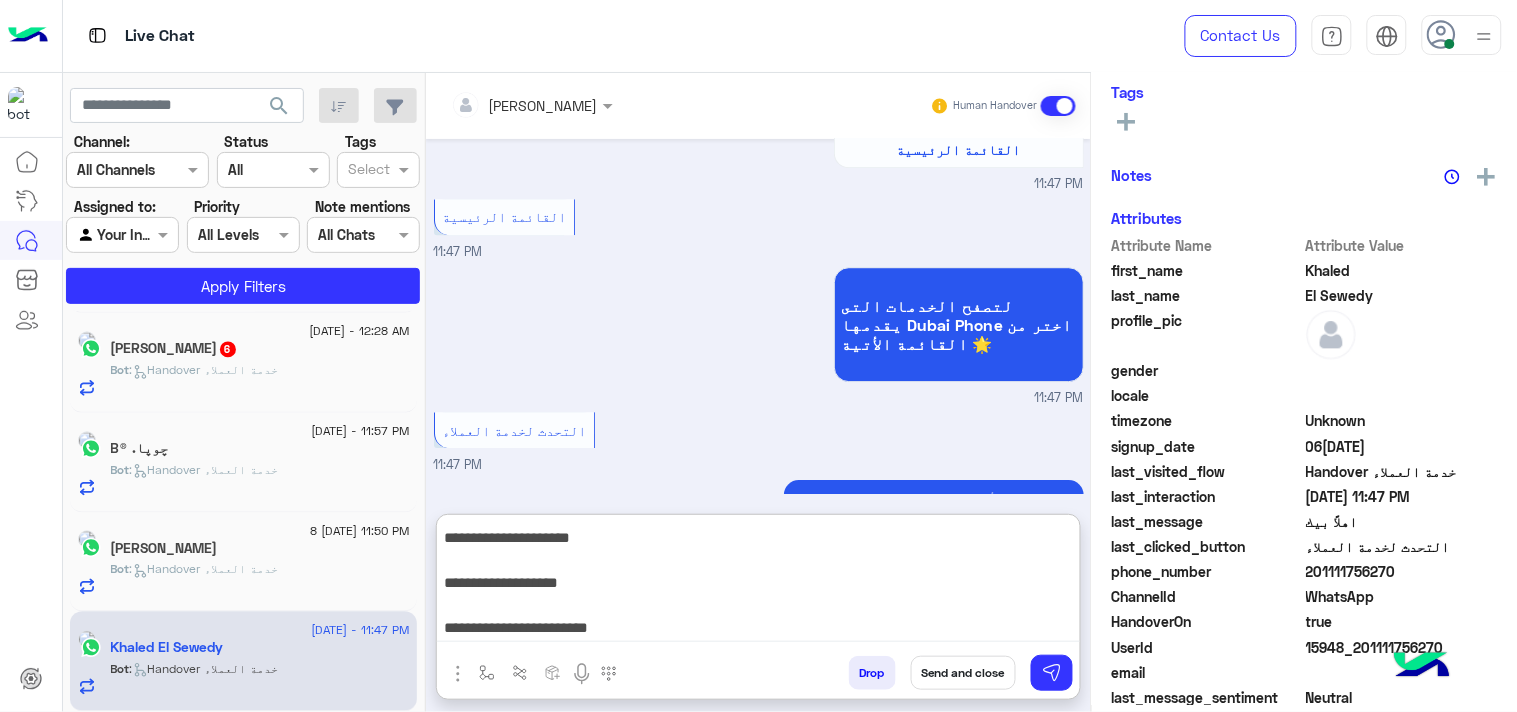 click on "**********" at bounding box center (758, 582) 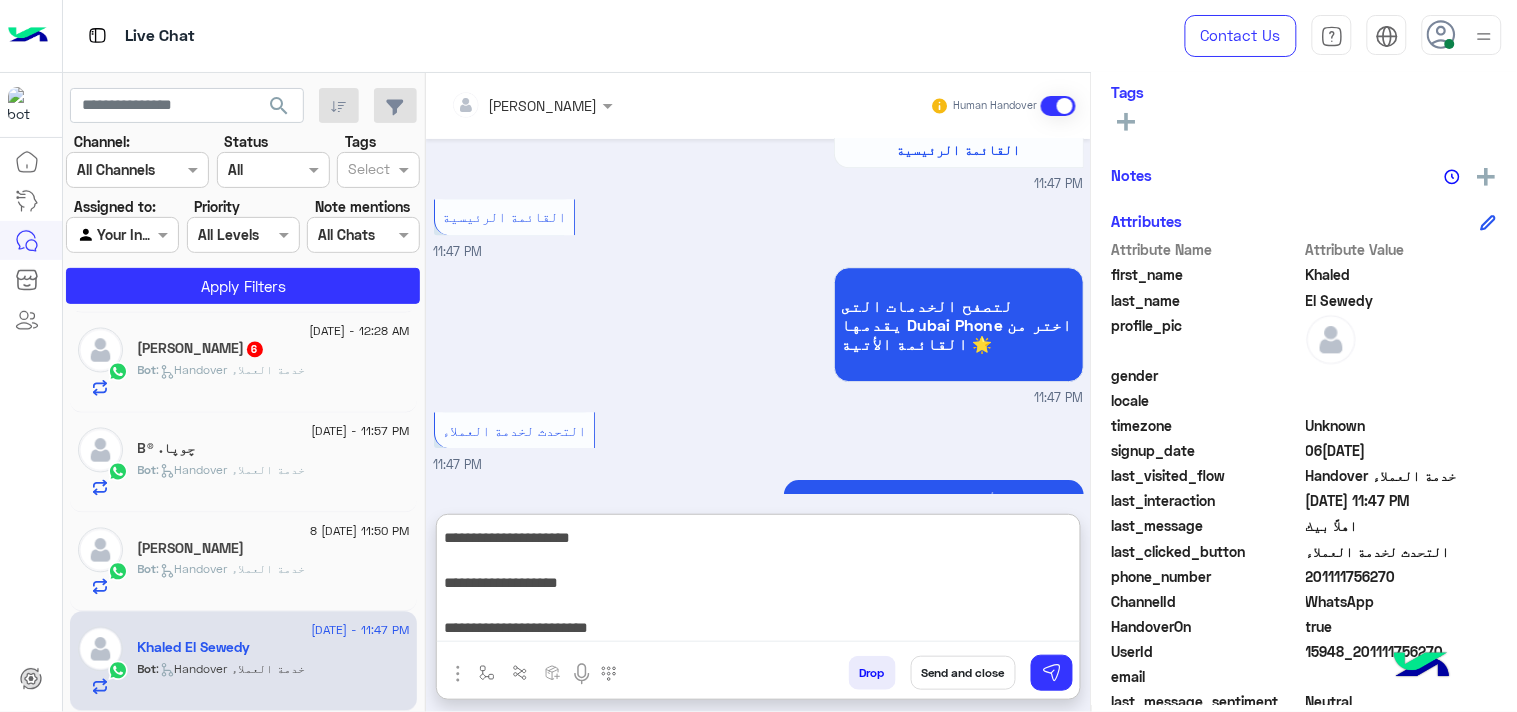 click on "**********" at bounding box center (758, 582) 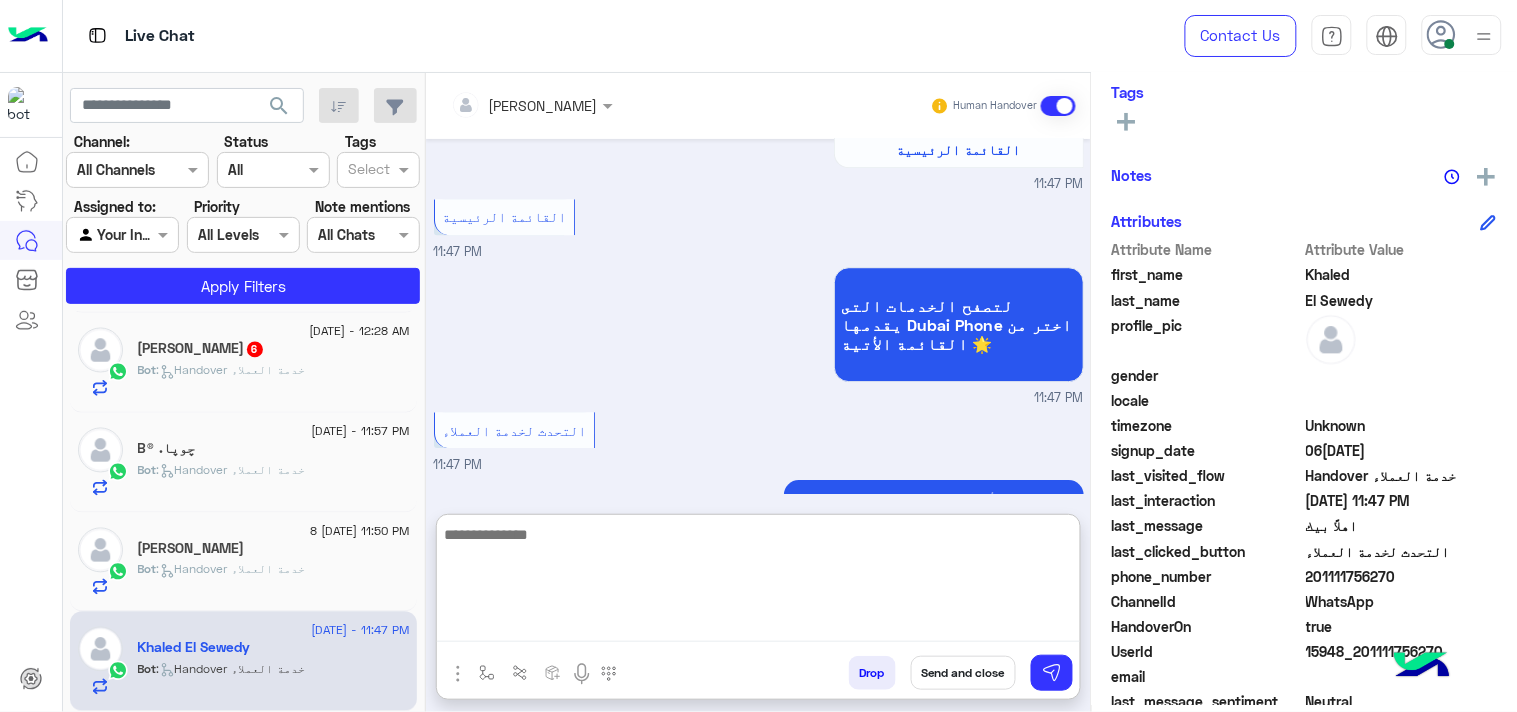 scroll, scrollTop: 0, scrollLeft: 0, axis: both 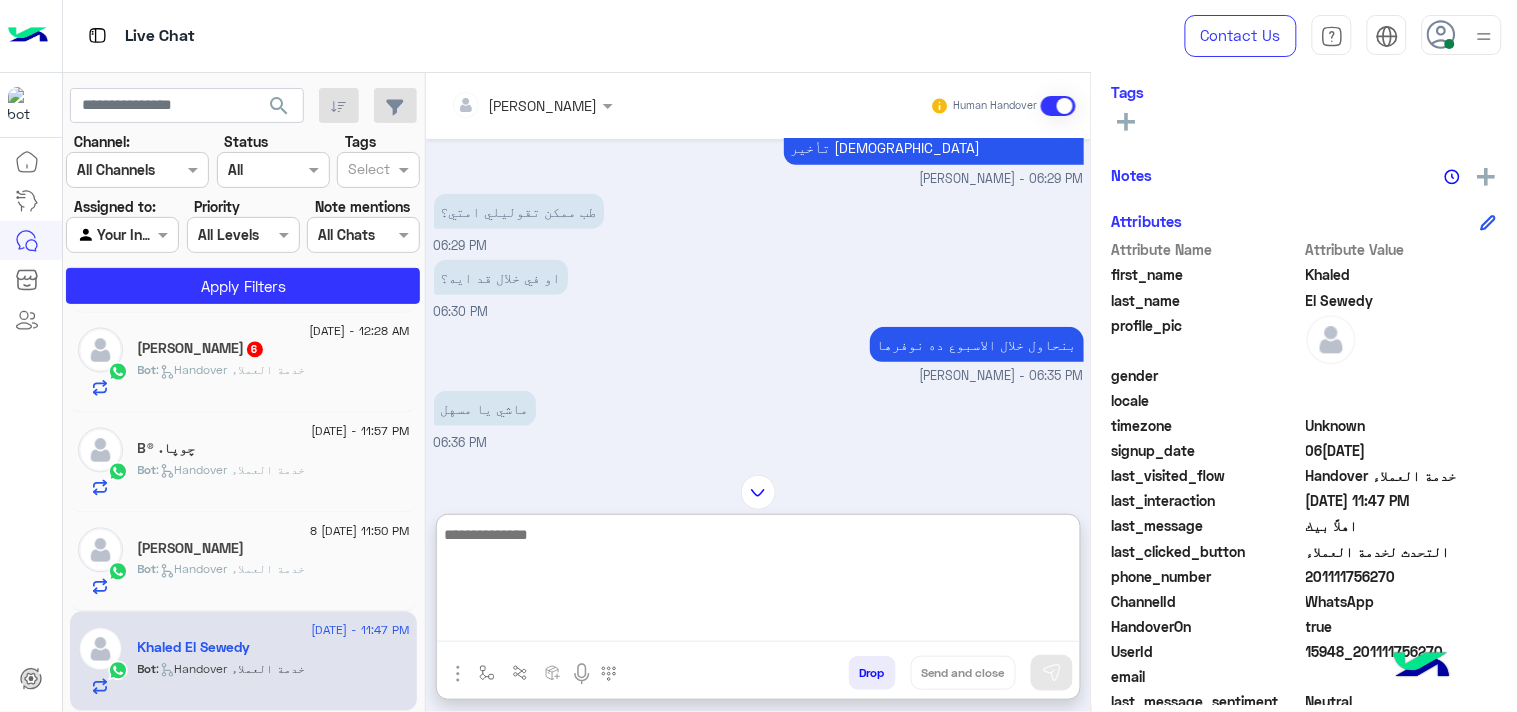 paste on "**********" 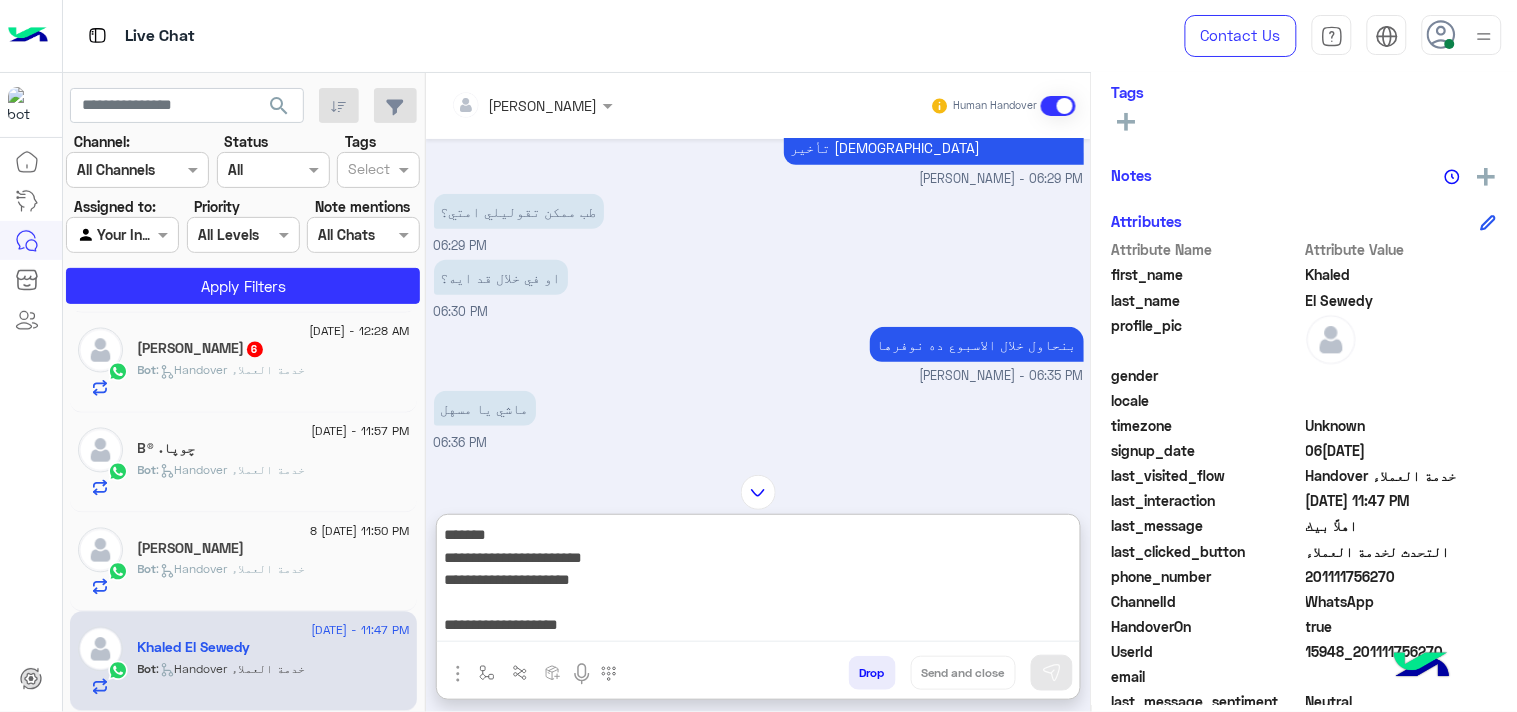 scroll, scrollTop: 38, scrollLeft: 0, axis: vertical 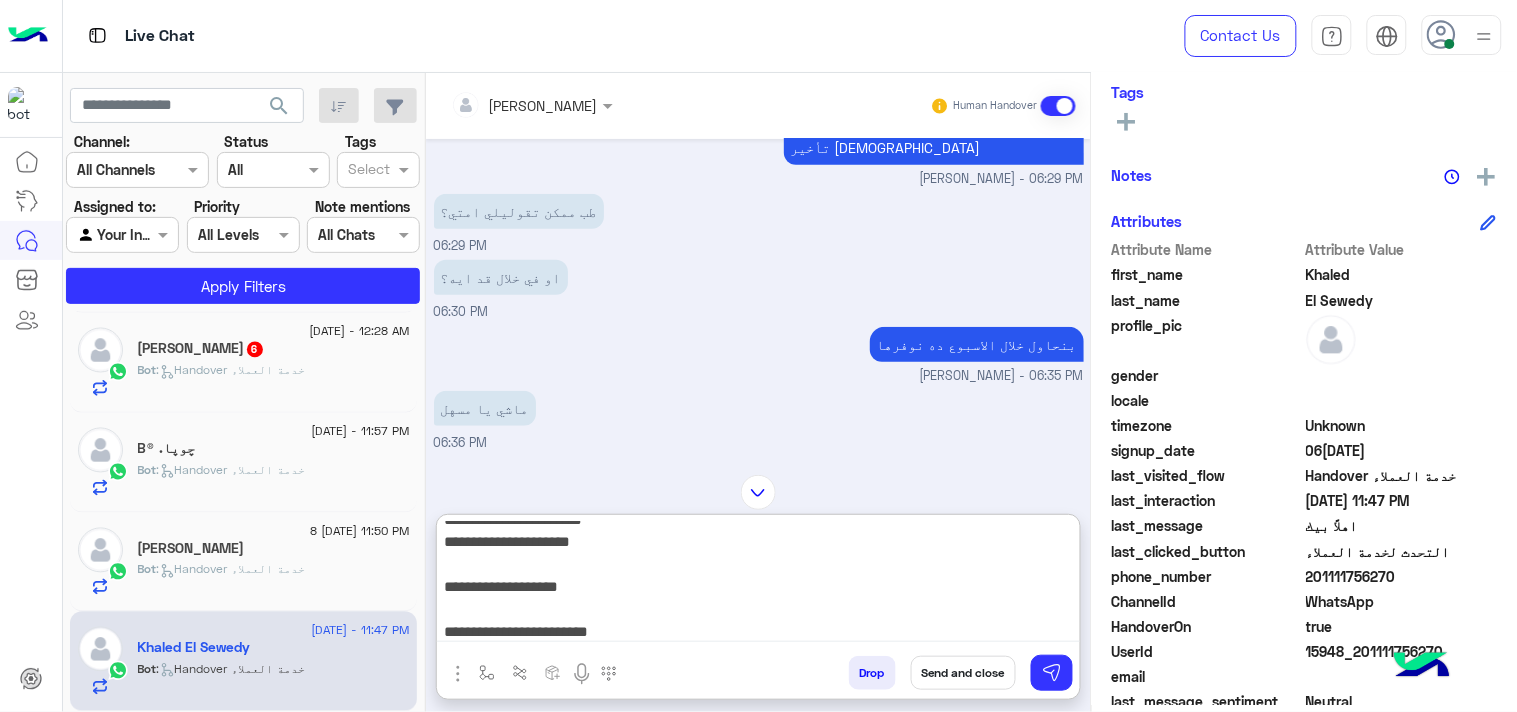 drag, startPoint x: 964, startPoint y: 600, endPoint x: 1051, endPoint y: 542, distance: 104.56099 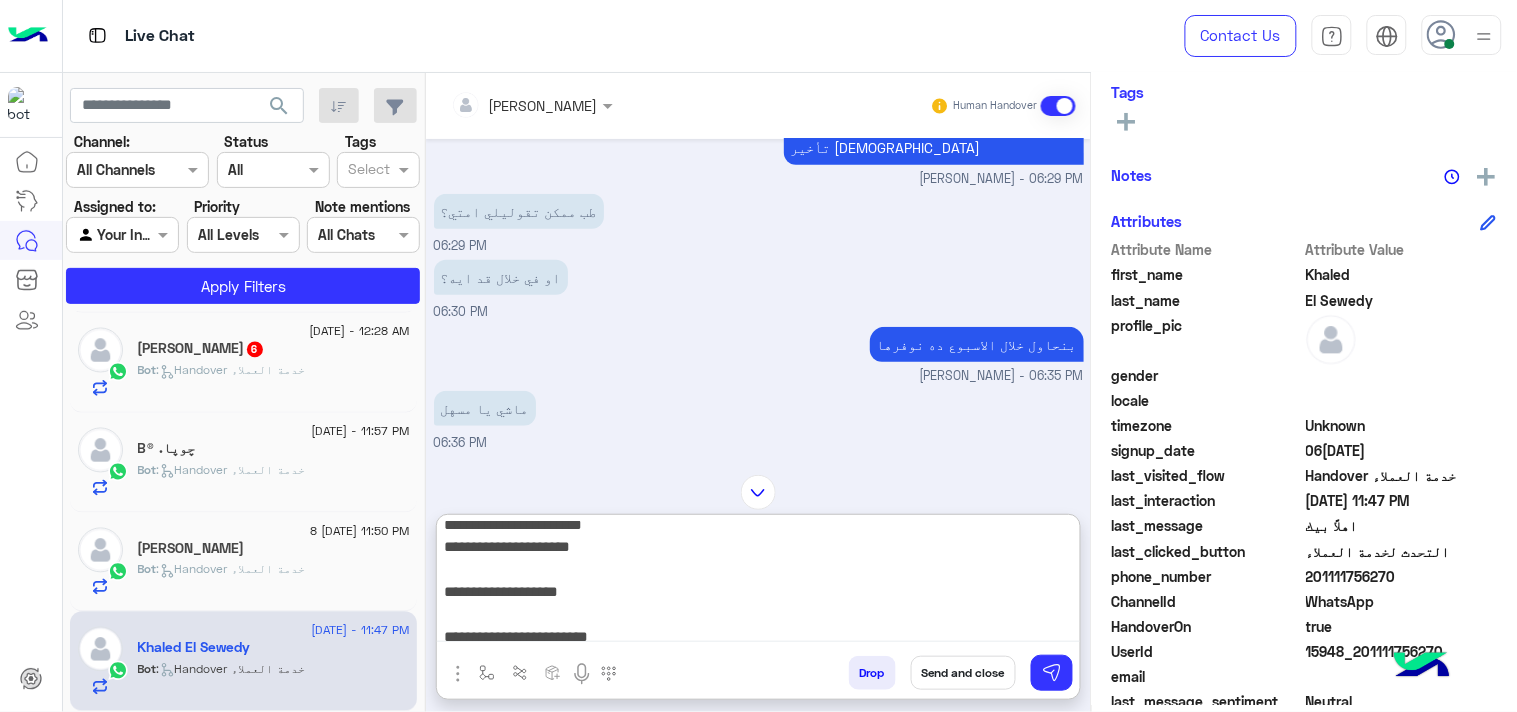 scroll, scrollTop: 1717, scrollLeft: 0, axis: vertical 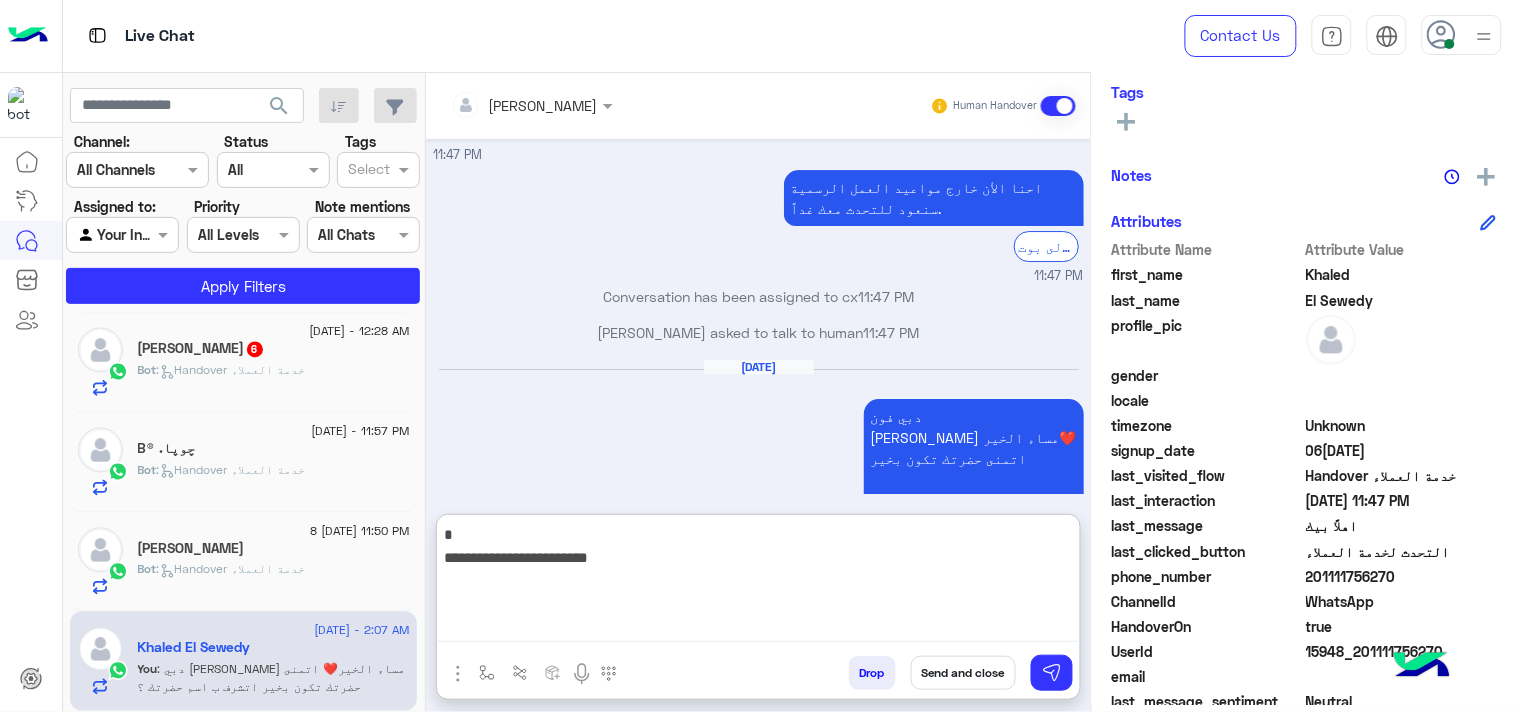 type on "**********" 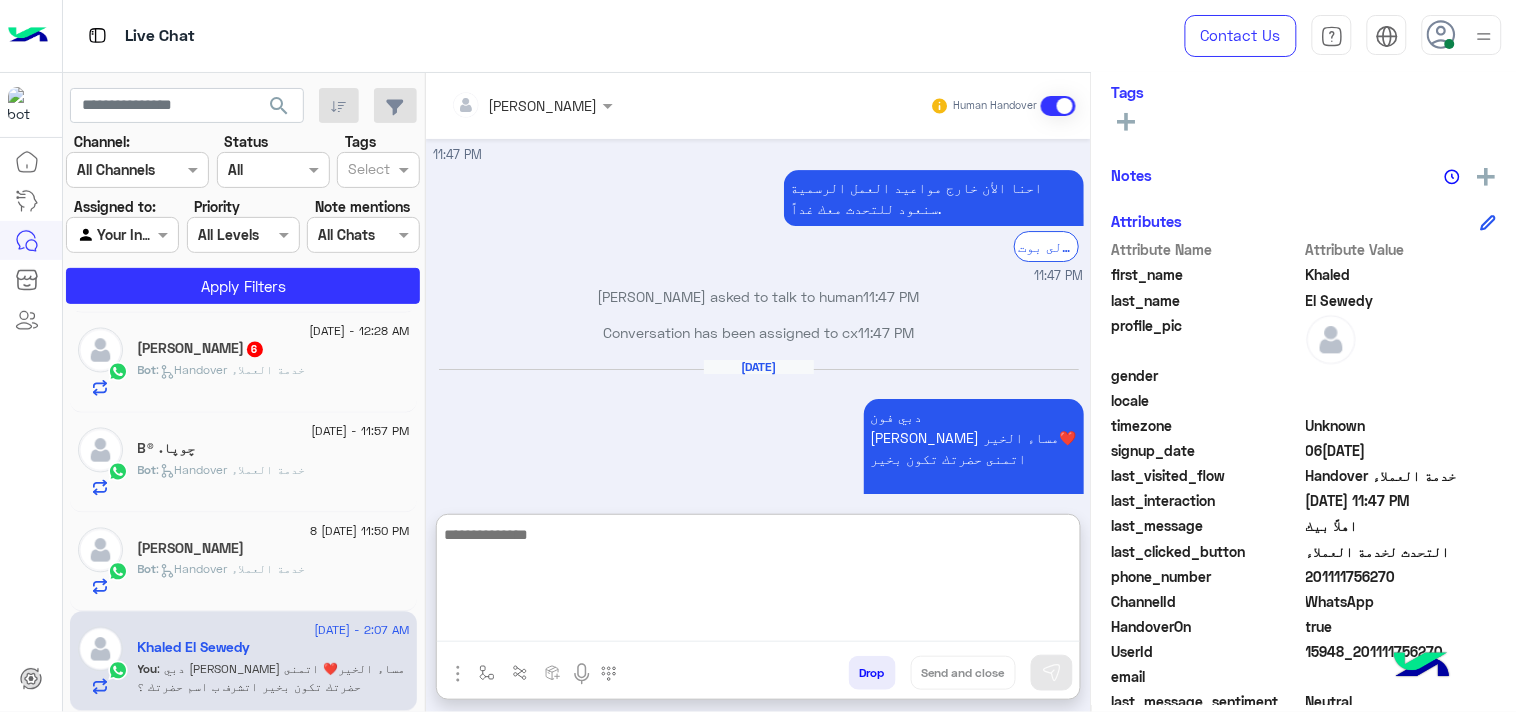 scroll, scrollTop: 1781, scrollLeft: 0, axis: vertical 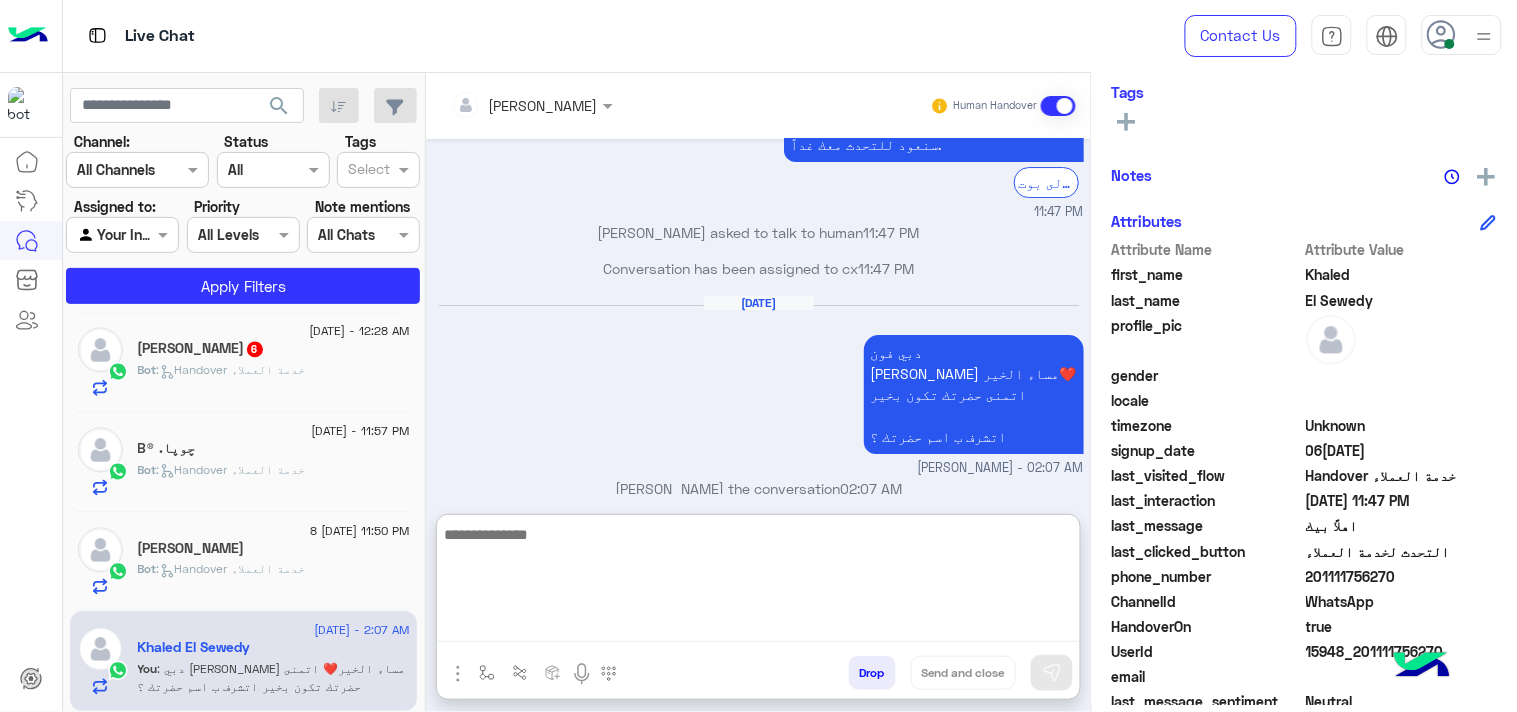 click on "[PERSON_NAME]" 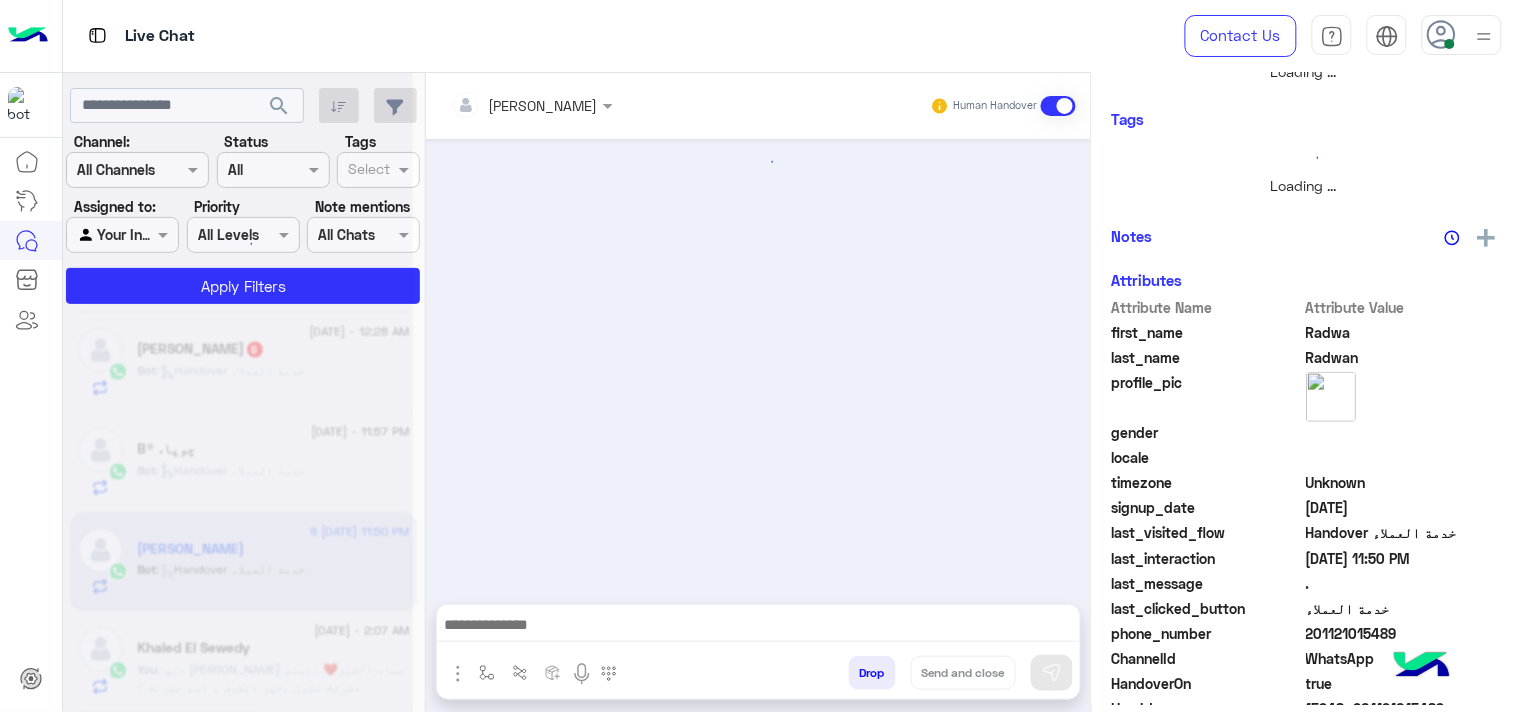 scroll, scrollTop: 0, scrollLeft: 0, axis: both 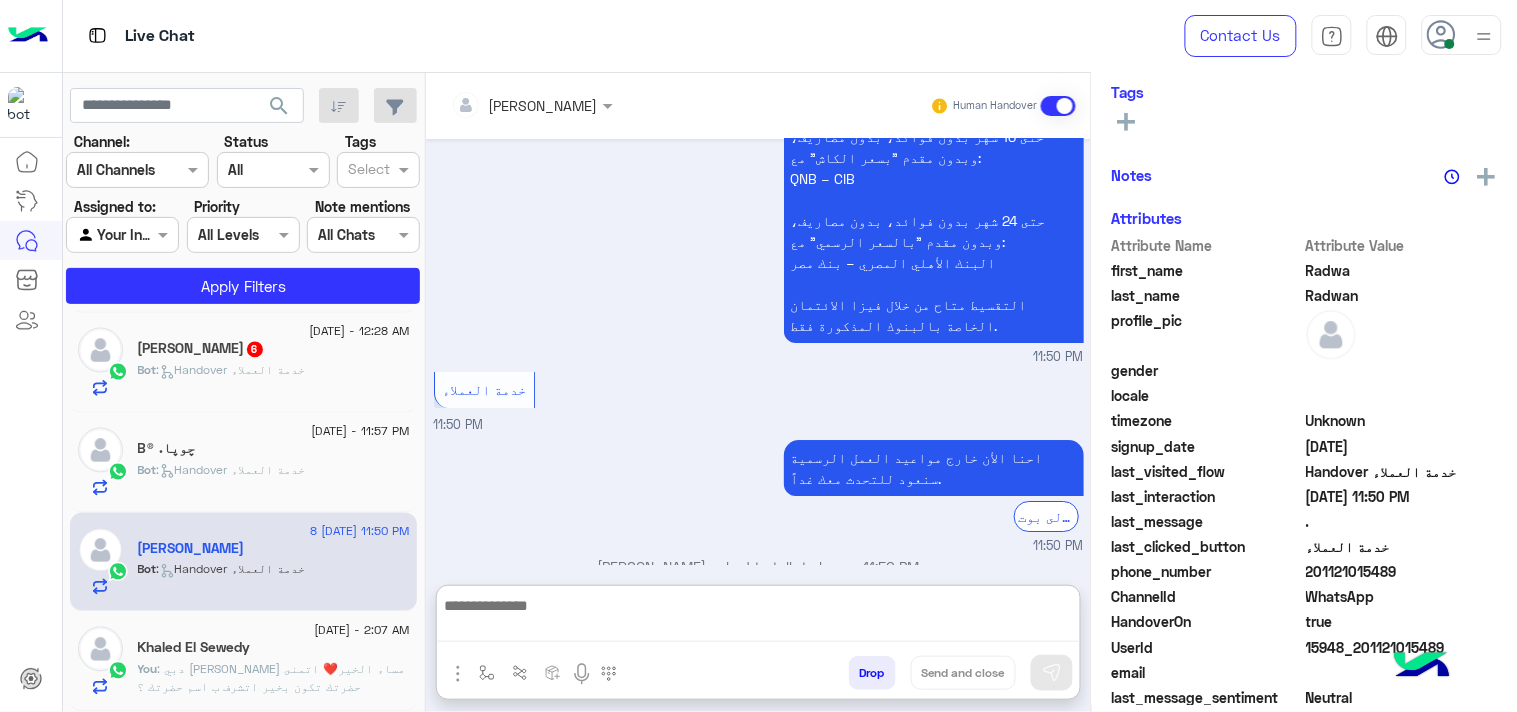 click at bounding box center [758, 617] 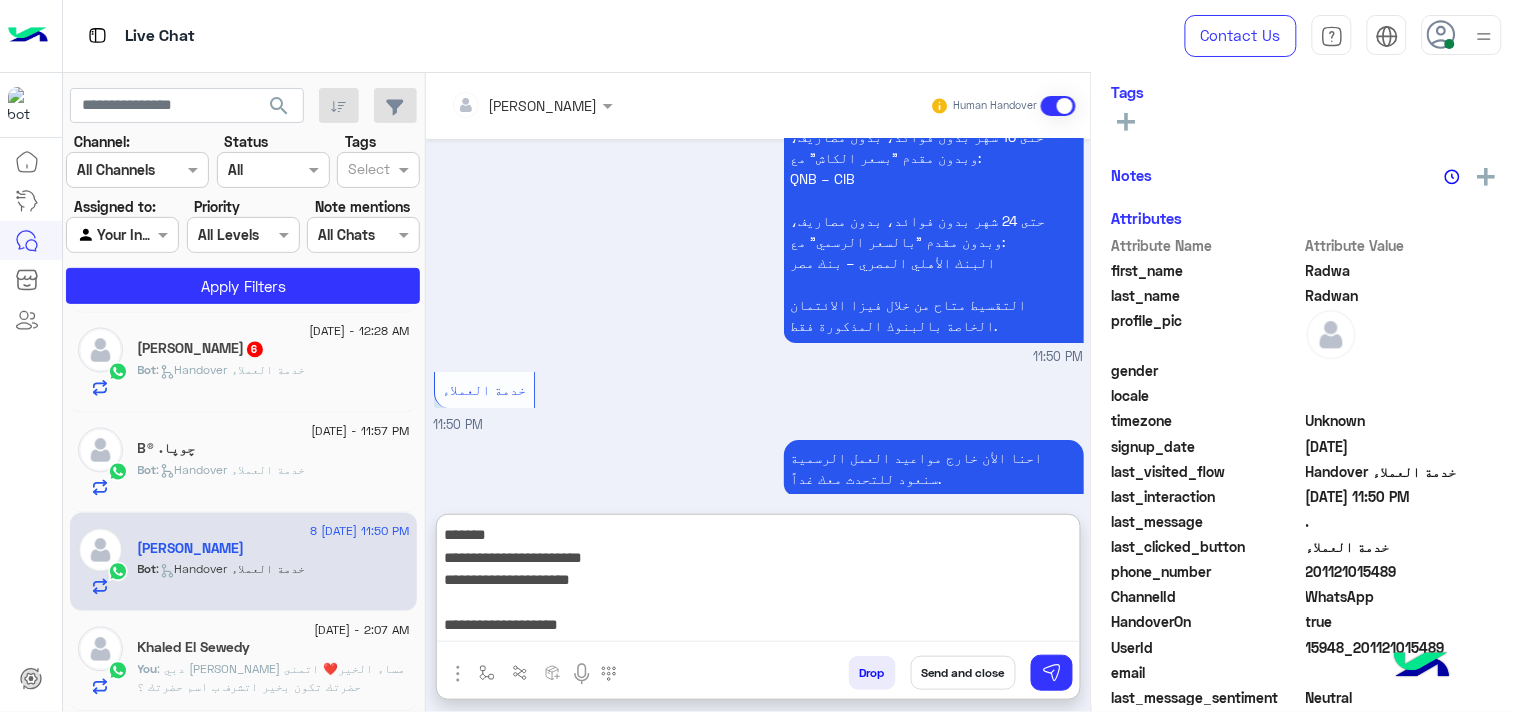 scroll, scrollTop: 42, scrollLeft: 0, axis: vertical 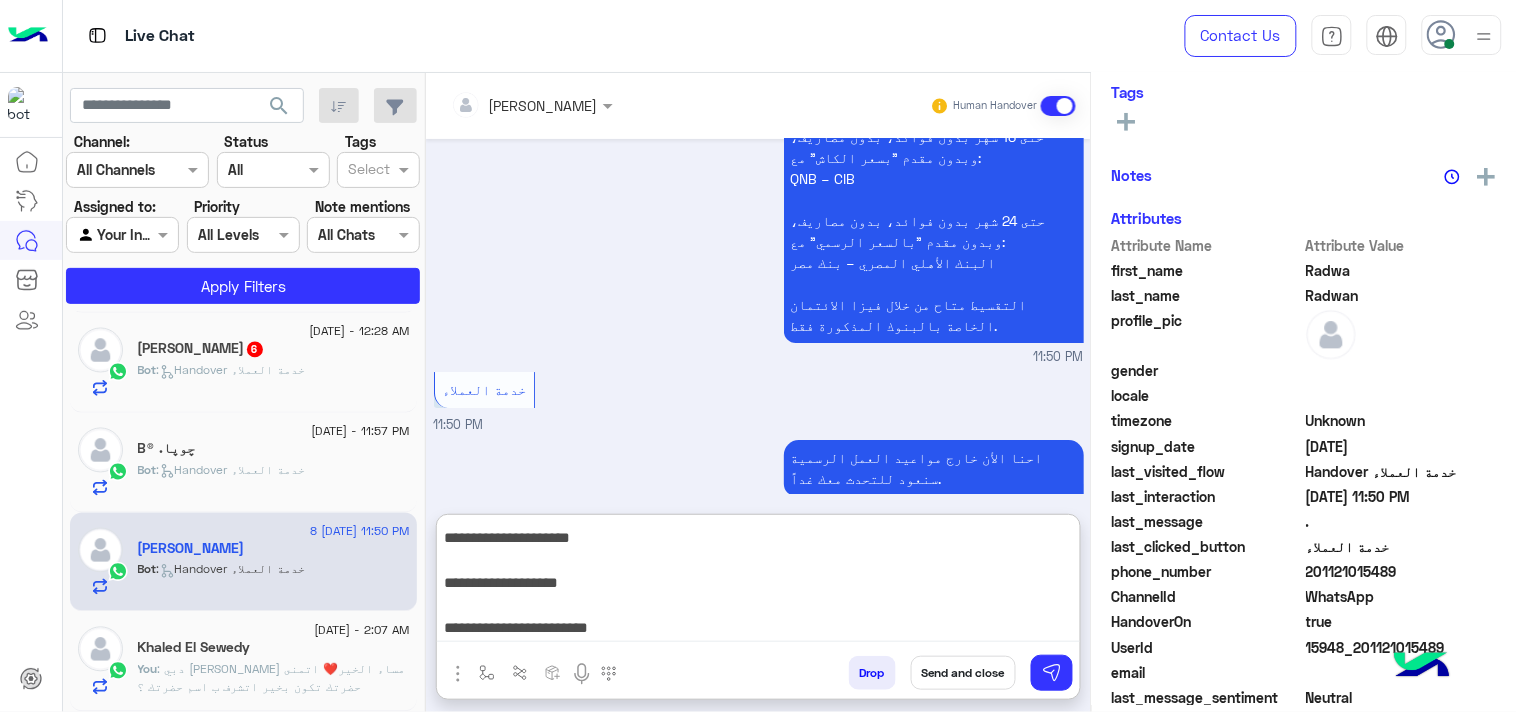 click on "**********" at bounding box center (758, 582) 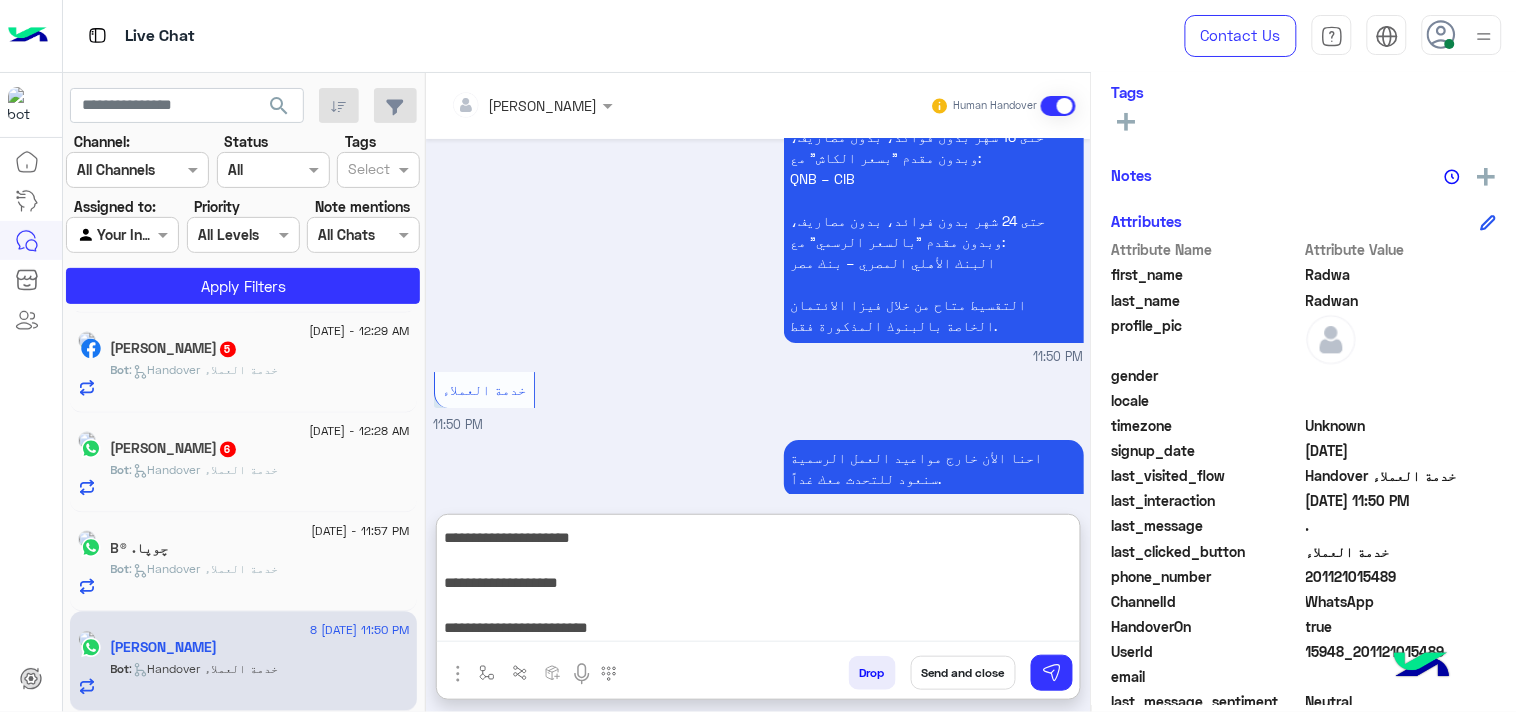 click on "**********" at bounding box center [758, 582] 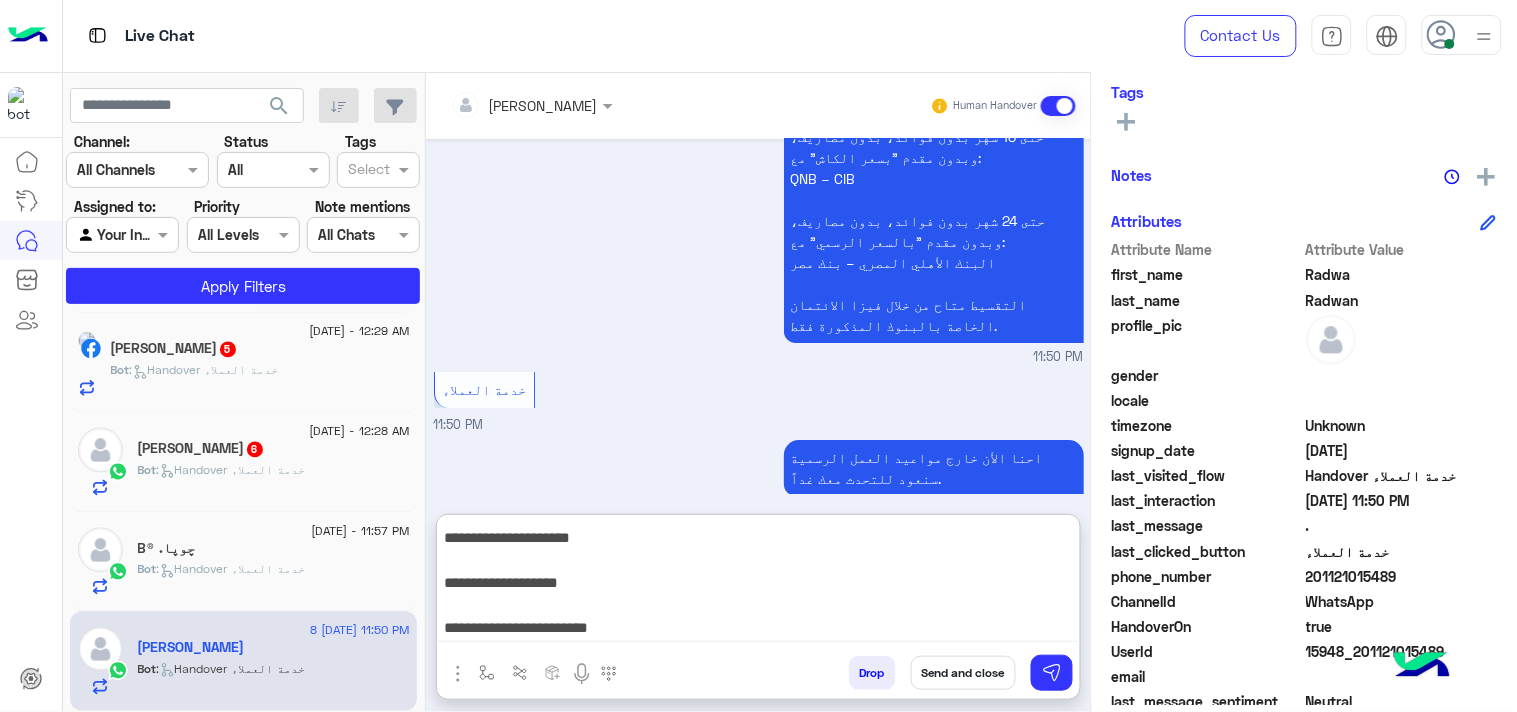 type on "**********" 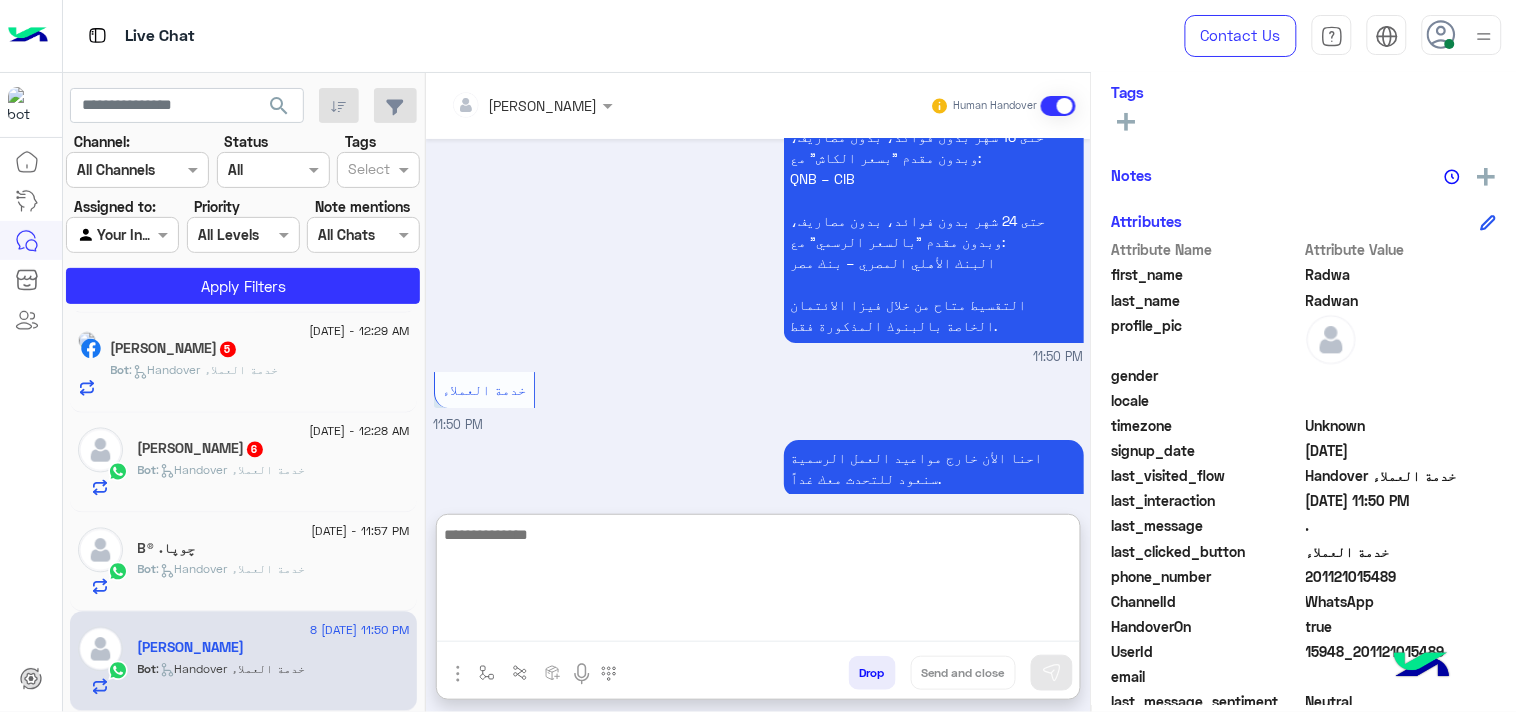 scroll, scrollTop: 0, scrollLeft: 0, axis: both 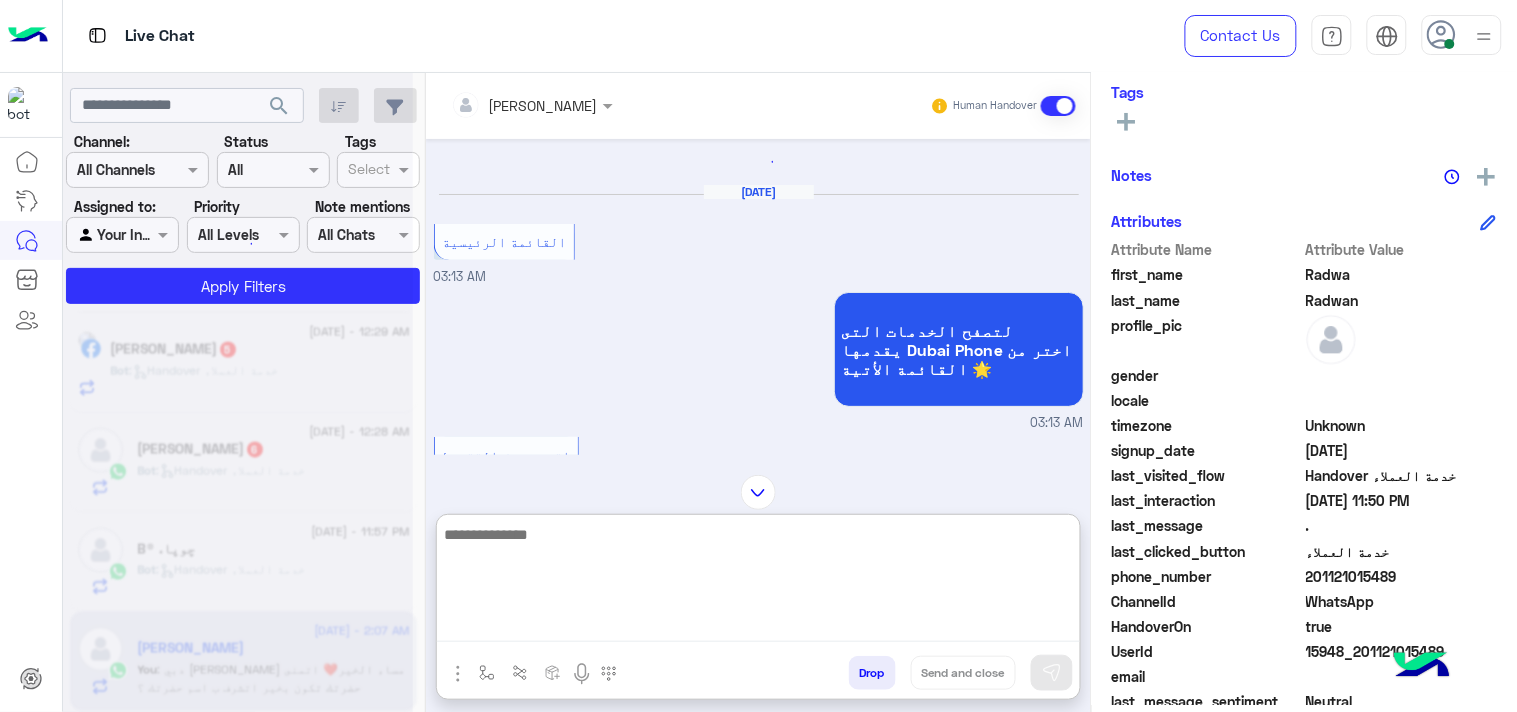 paste on "**********" 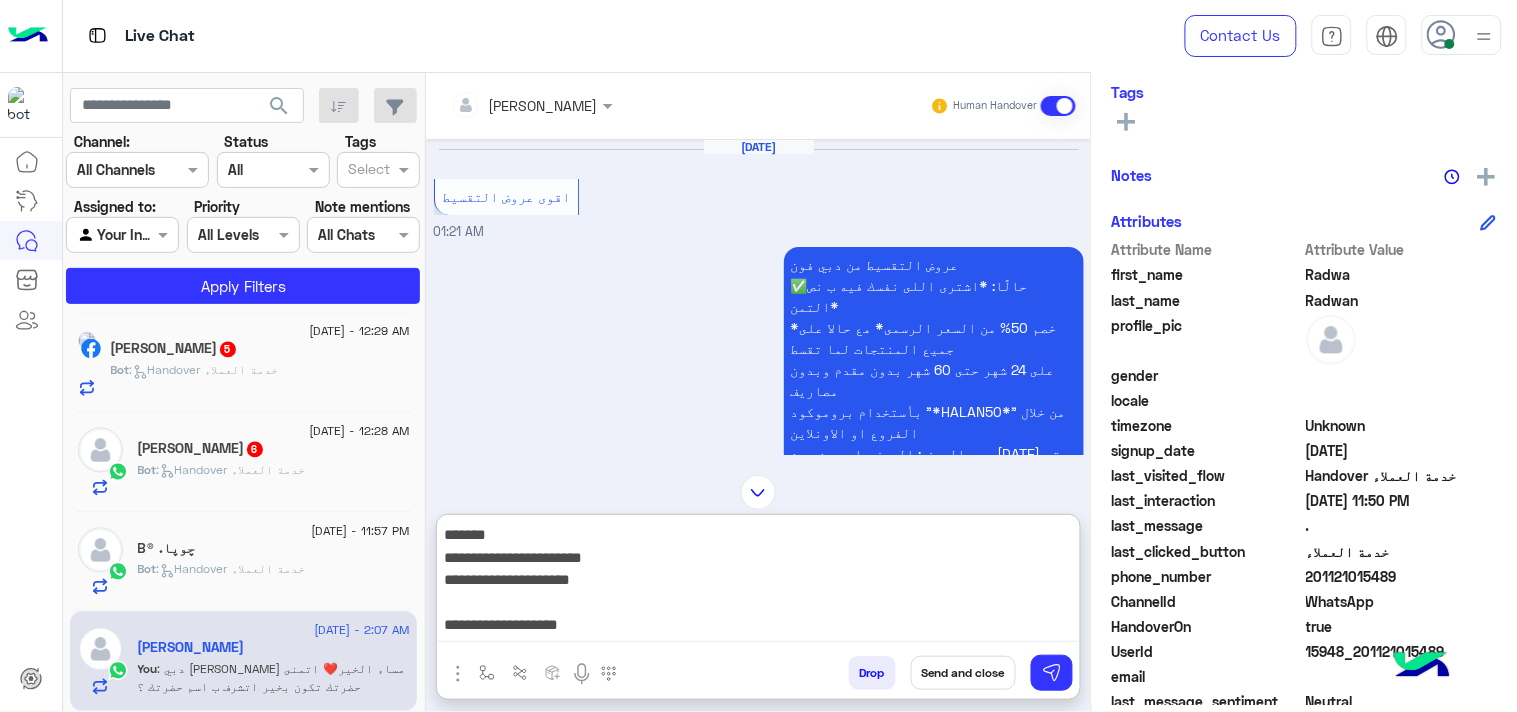 scroll, scrollTop: 38, scrollLeft: 0, axis: vertical 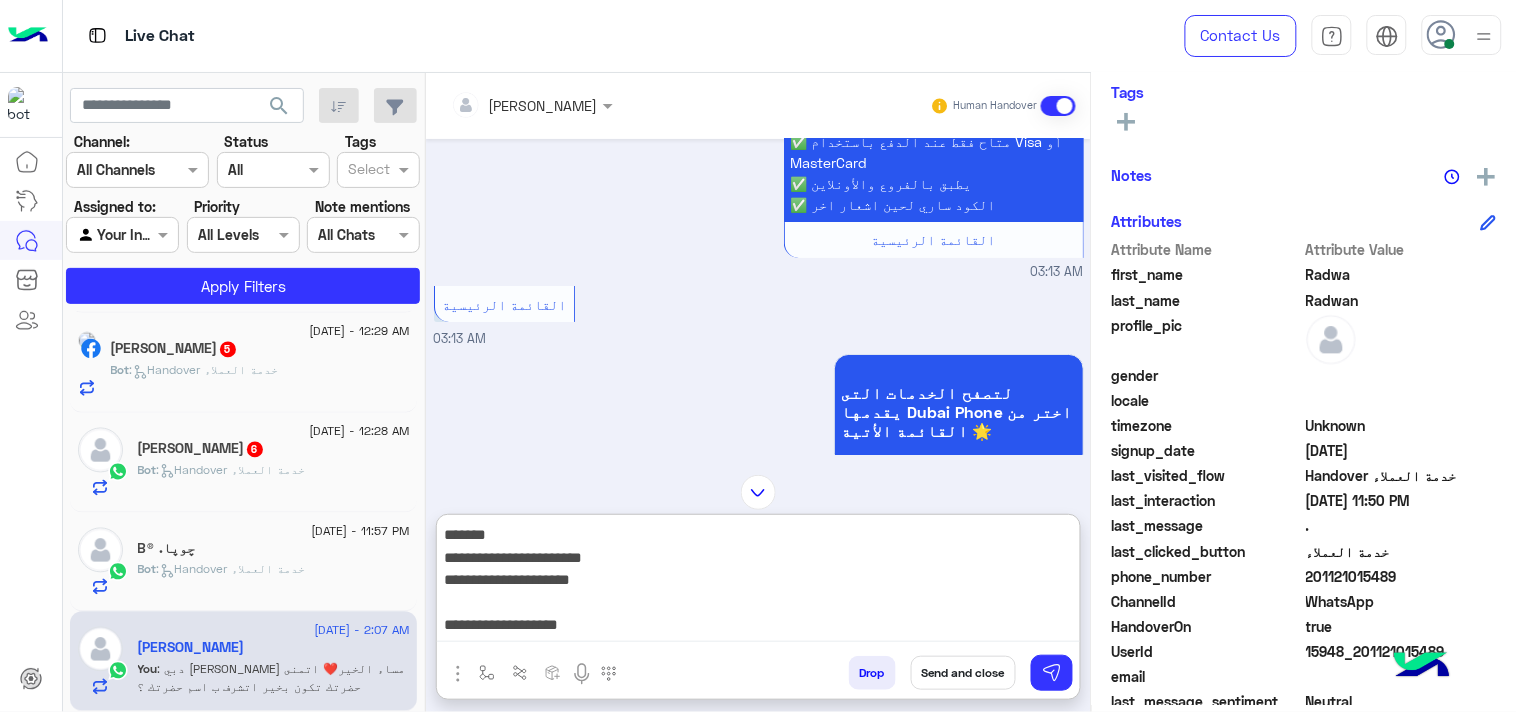 drag, startPoint x: 874, startPoint y: 582, endPoint x: 1240, endPoint y: 413, distance: 403.13397 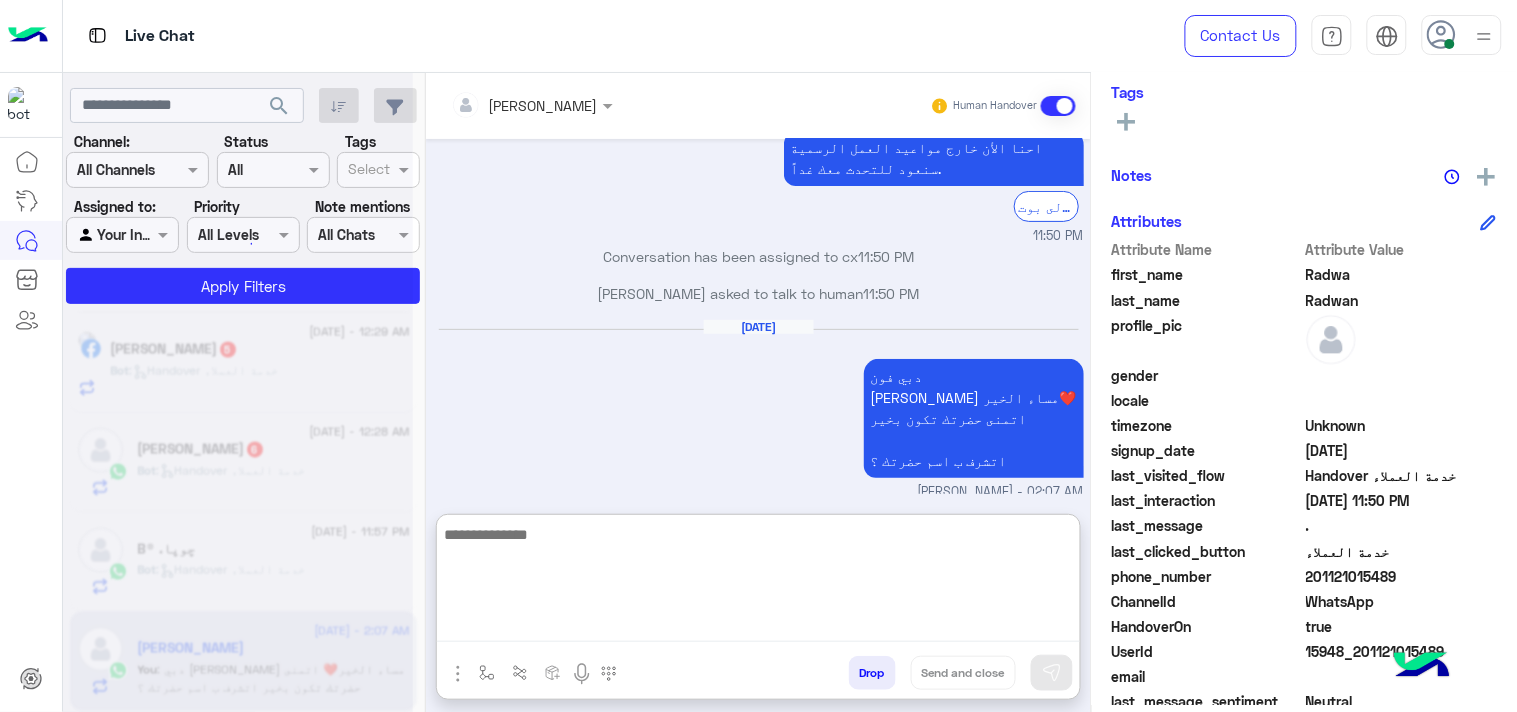 scroll, scrollTop: 8056, scrollLeft: 0, axis: vertical 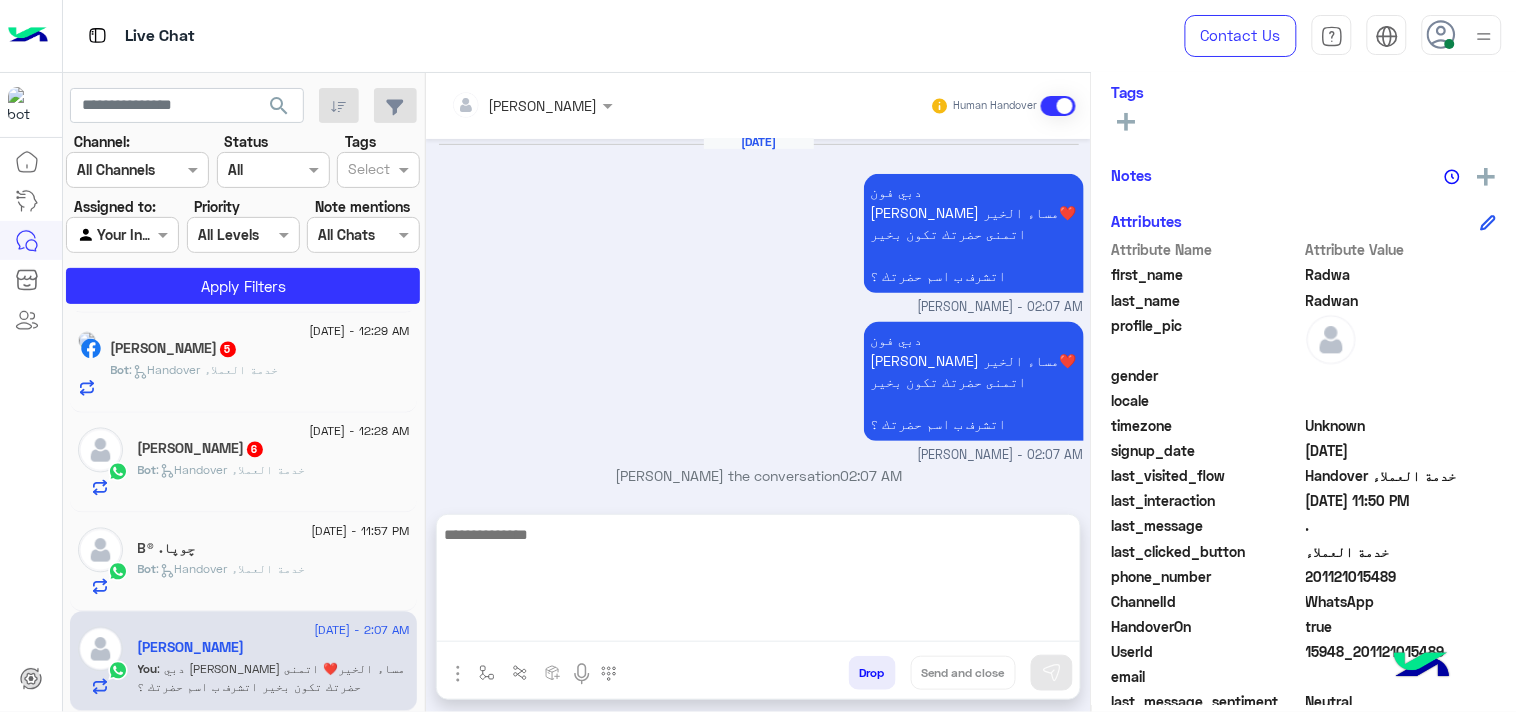 click on ":   Handover خدمة العملاء" 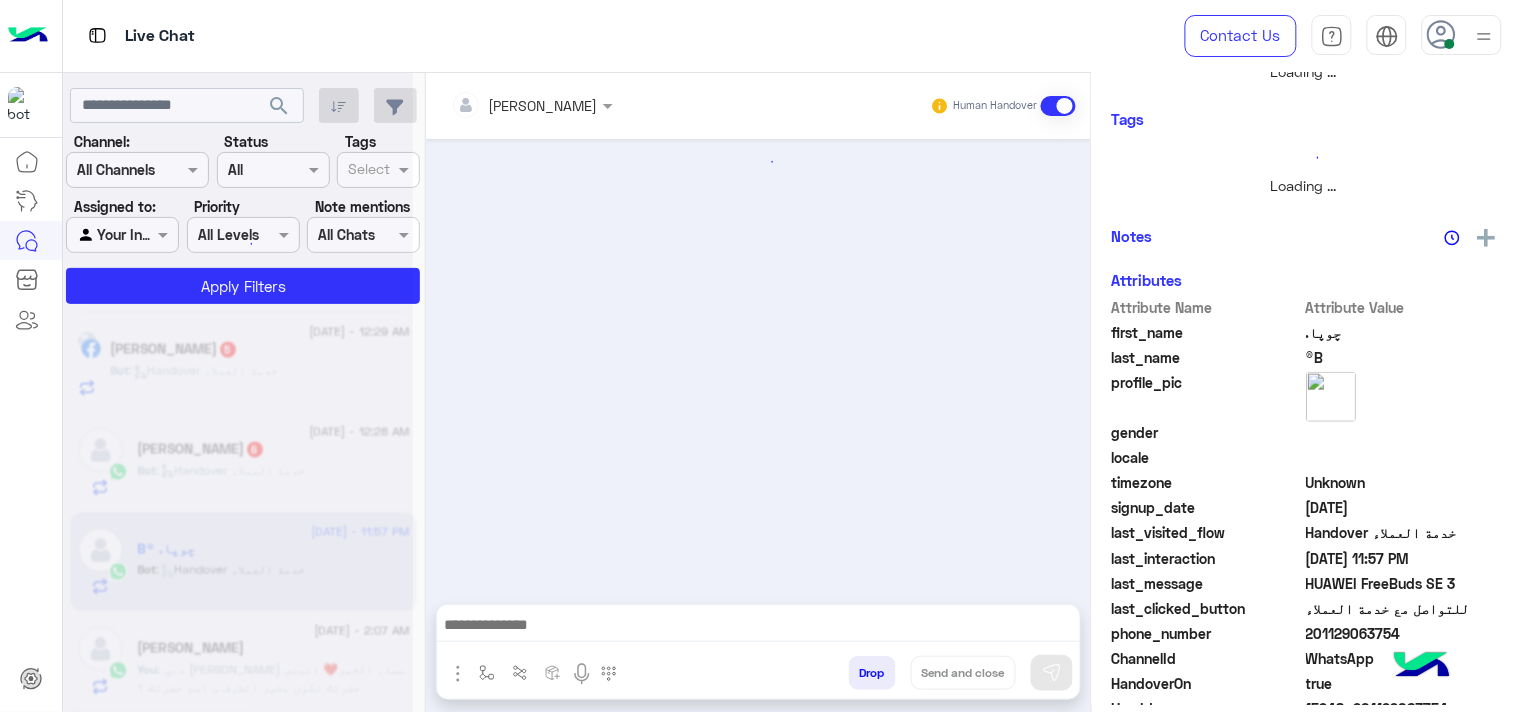 scroll, scrollTop: 0, scrollLeft: 0, axis: both 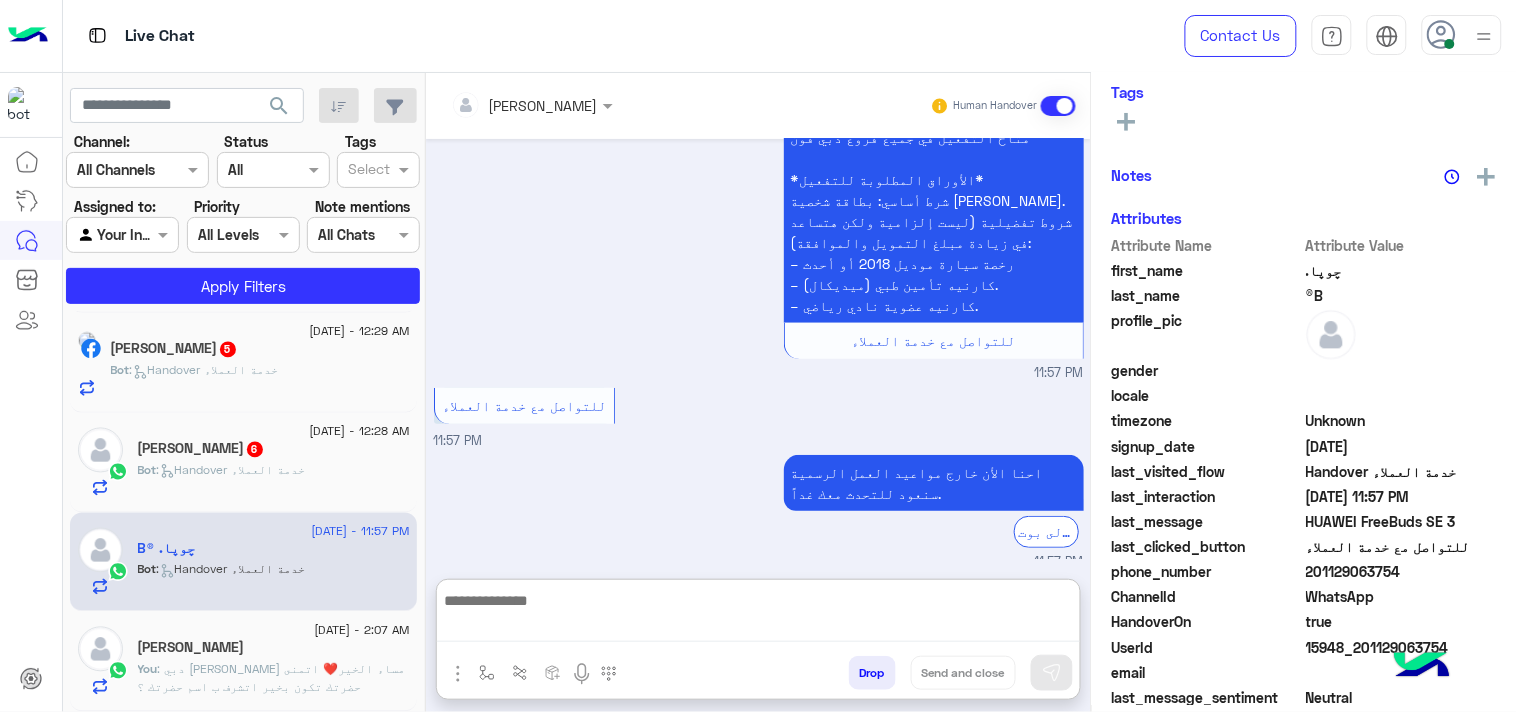 click at bounding box center (758, 615) 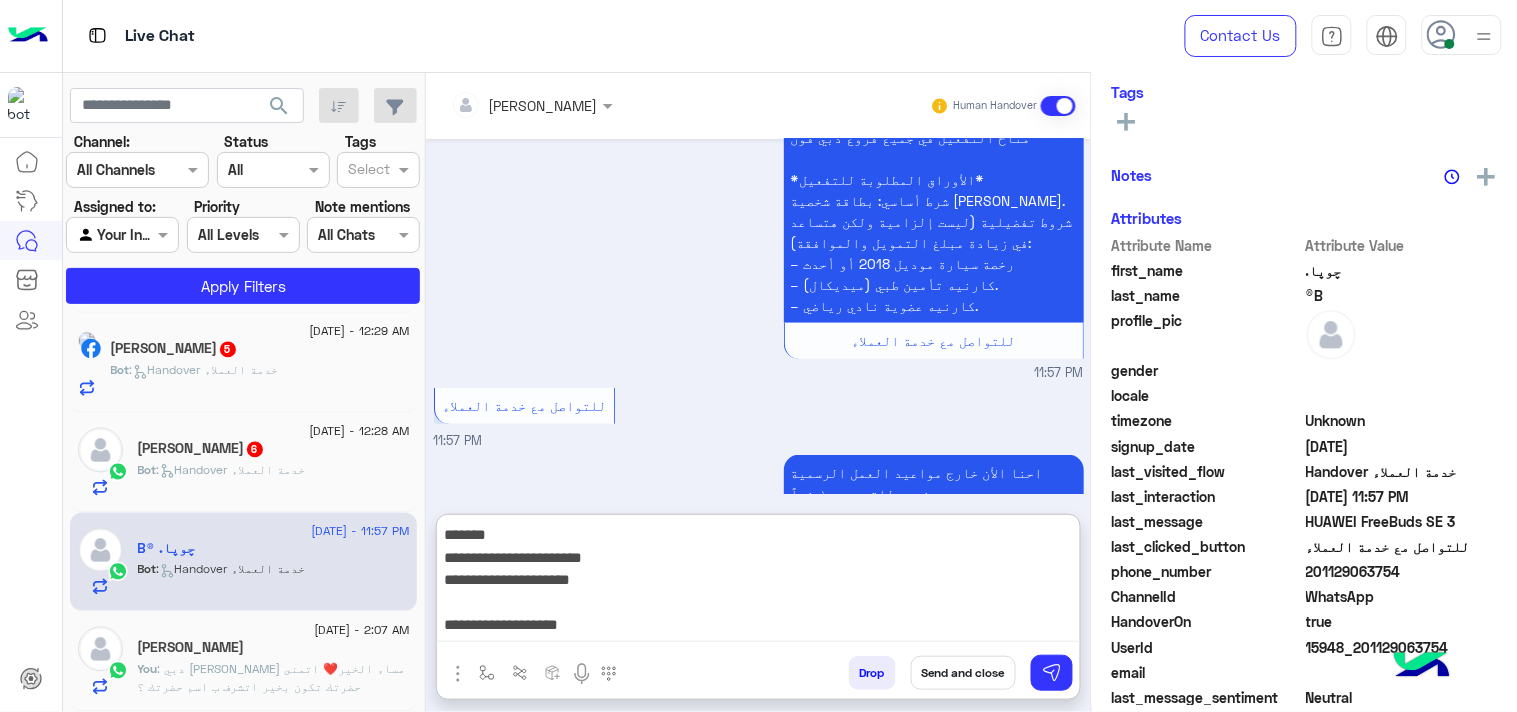 click on "**********" at bounding box center [758, 582] 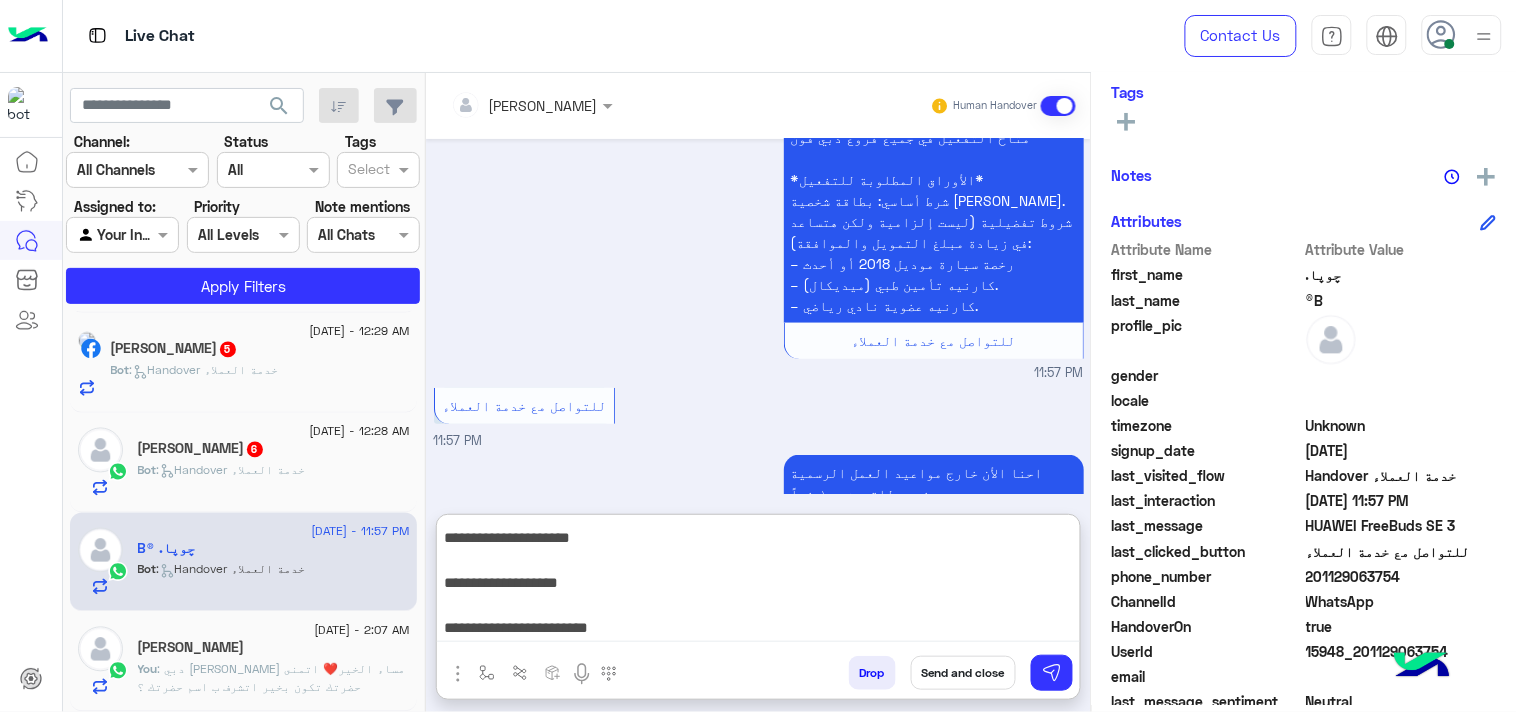 type on "**********" 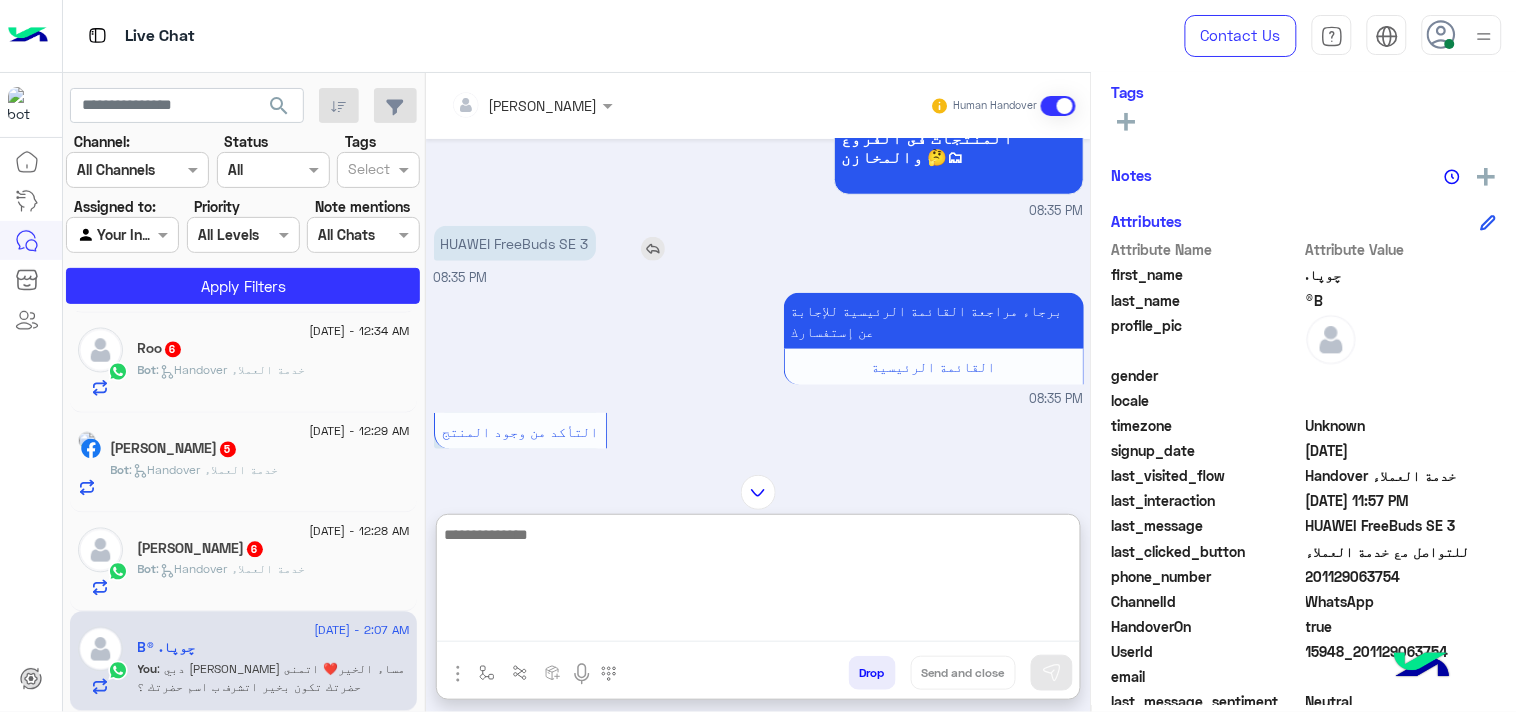 click on "HUAWEI FreeBuds SE 3" at bounding box center (515, 243) 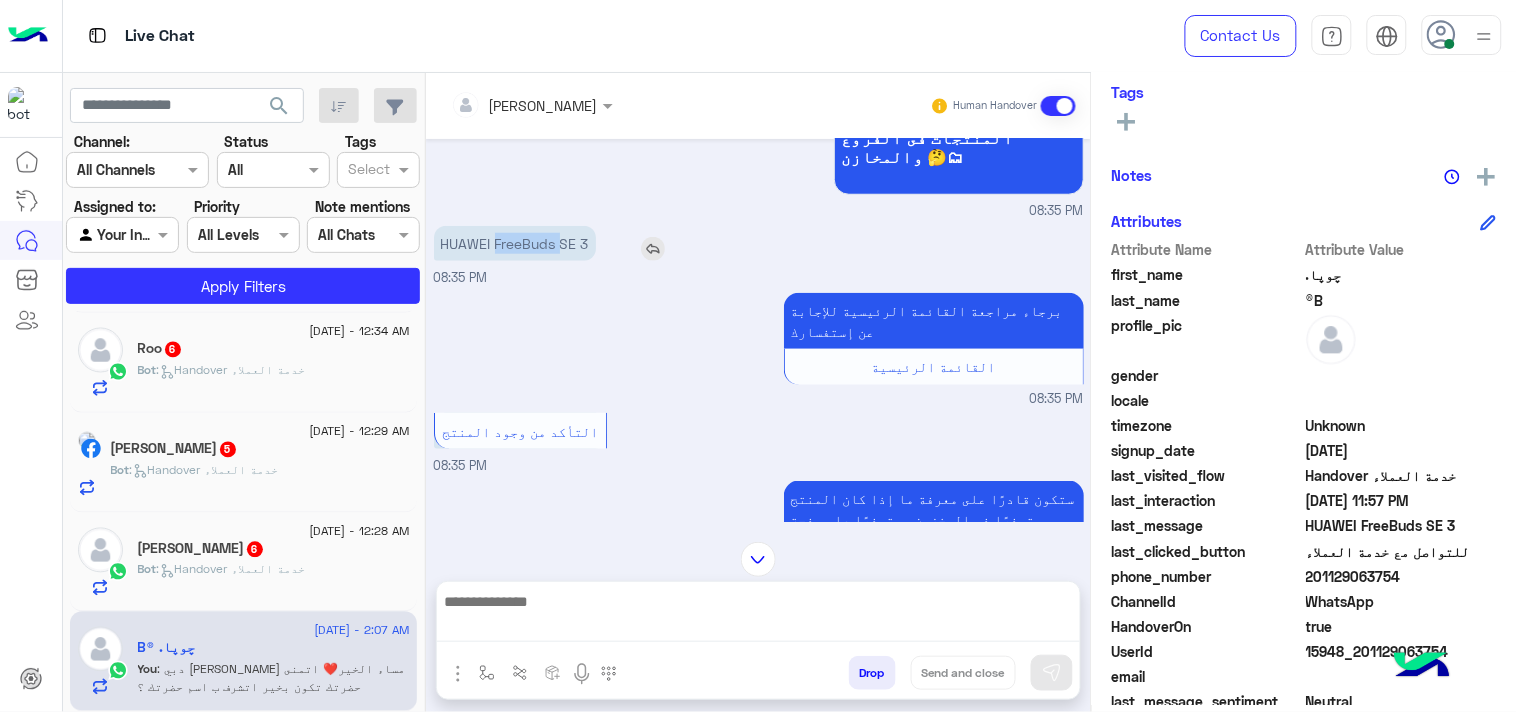 click on "HUAWEI FreeBuds SE 3" at bounding box center (515, 243) 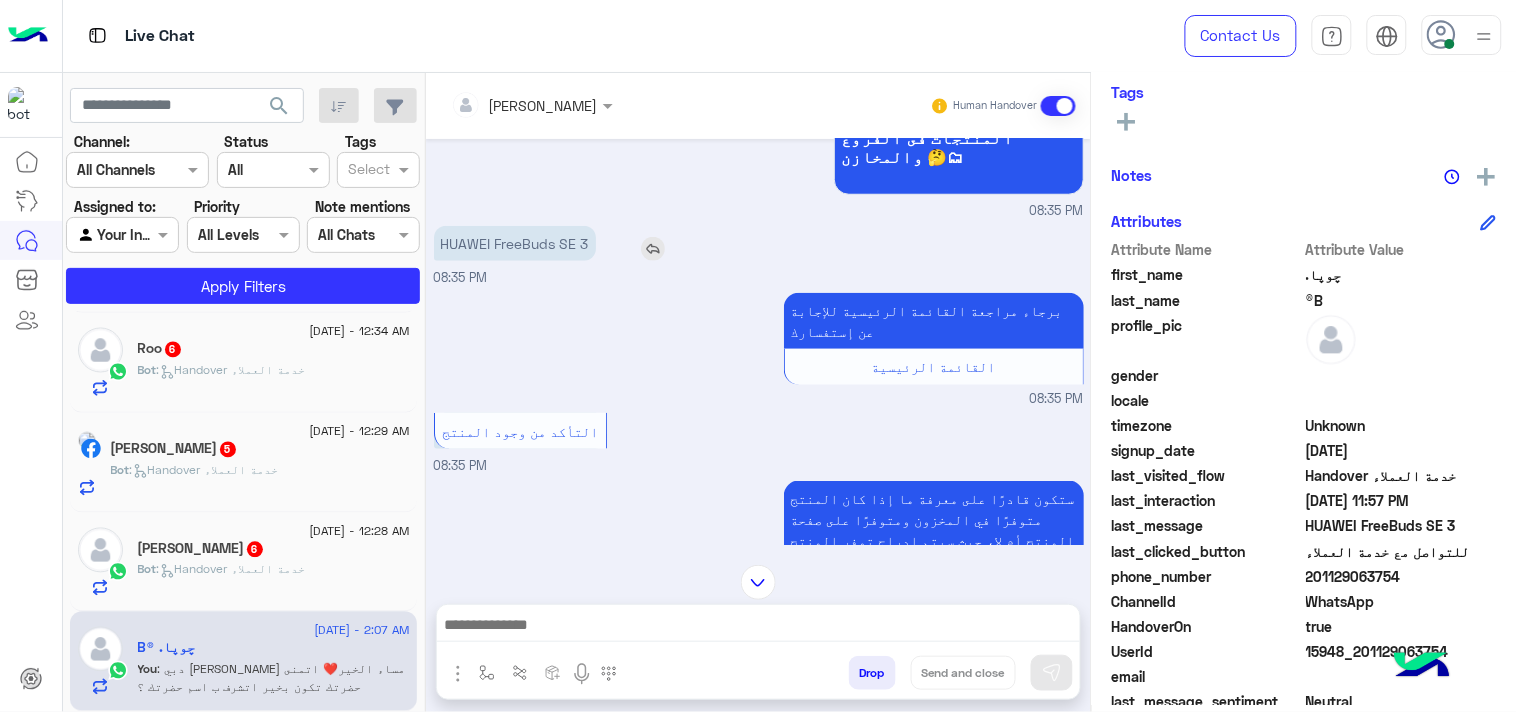 click on "HUAWEI FreeBuds SE 3" at bounding box center [515, 243] 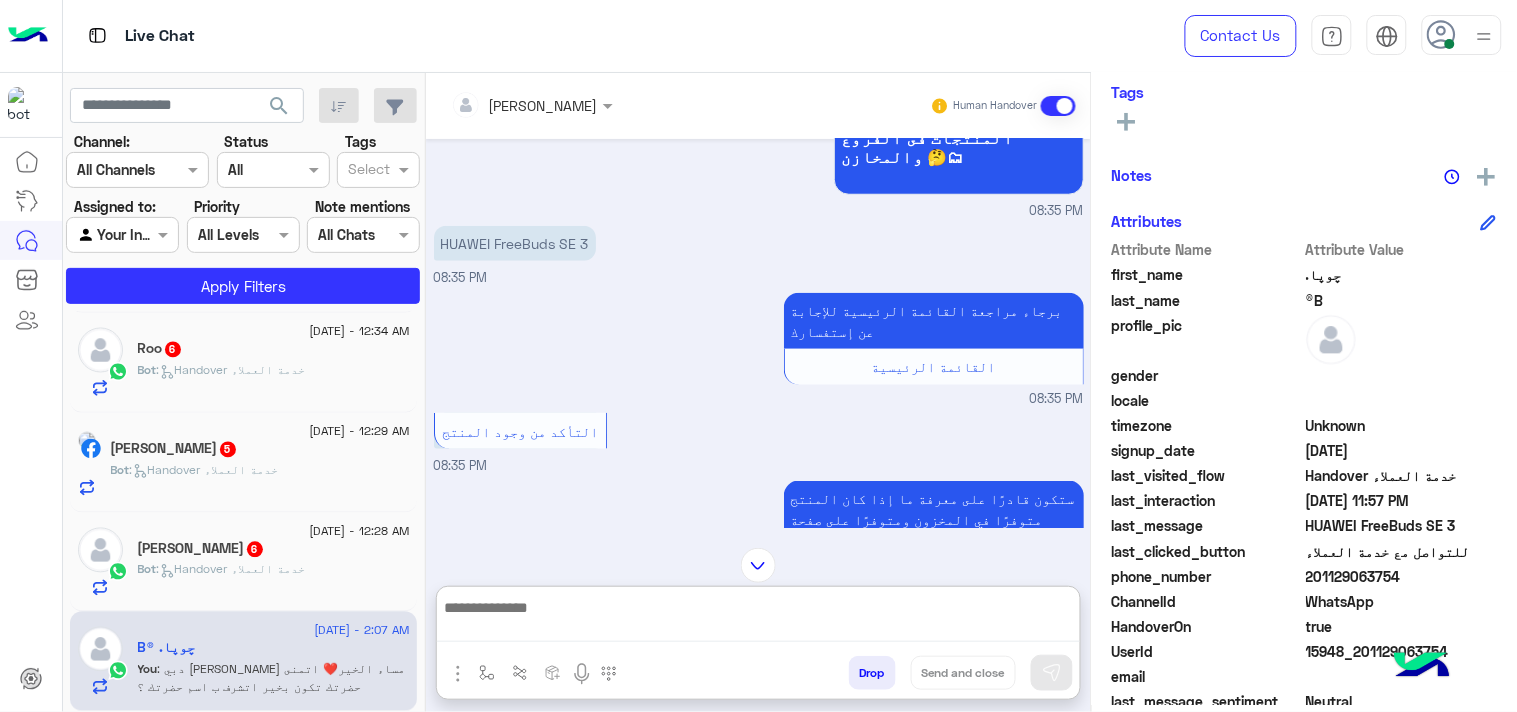click at bounding box center (758, 618) 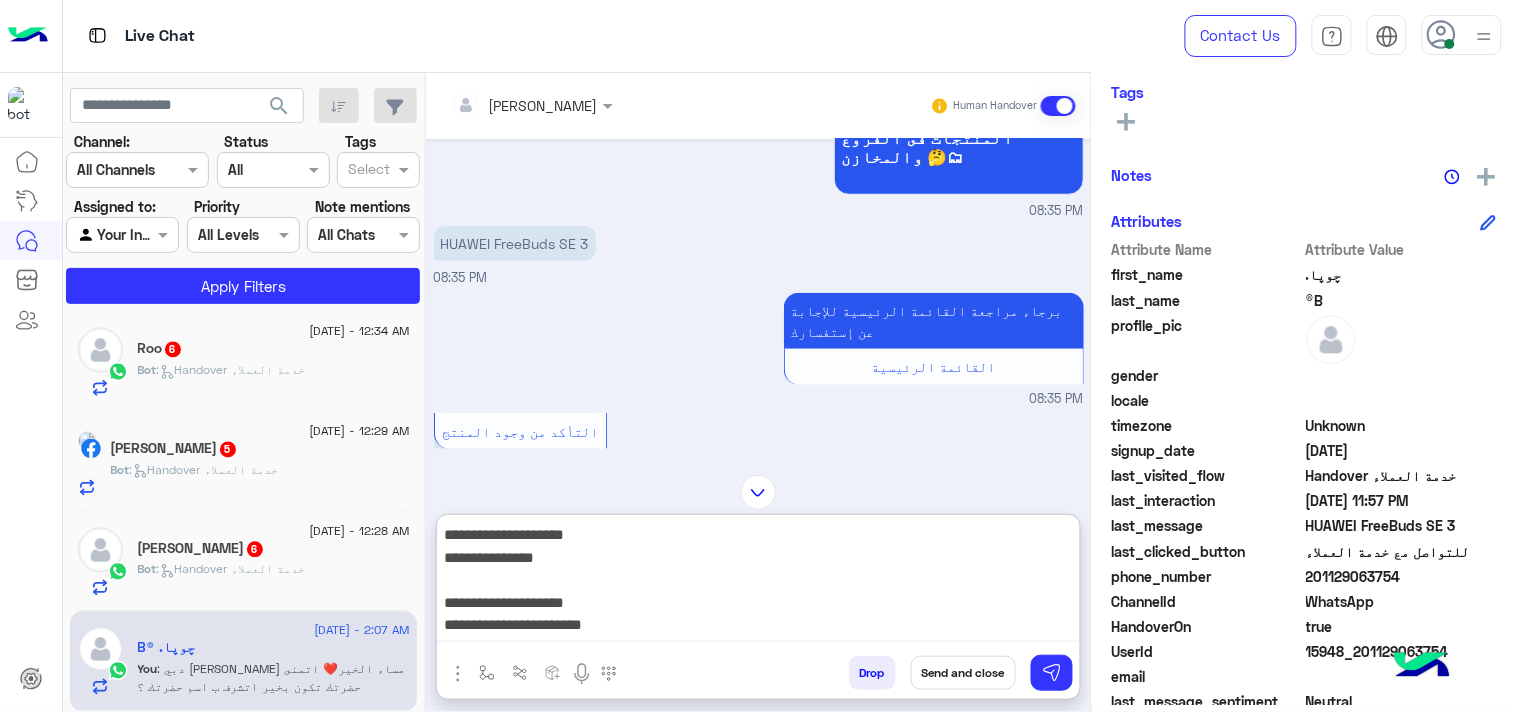 click on "**********" at bounding box center (758, 582) 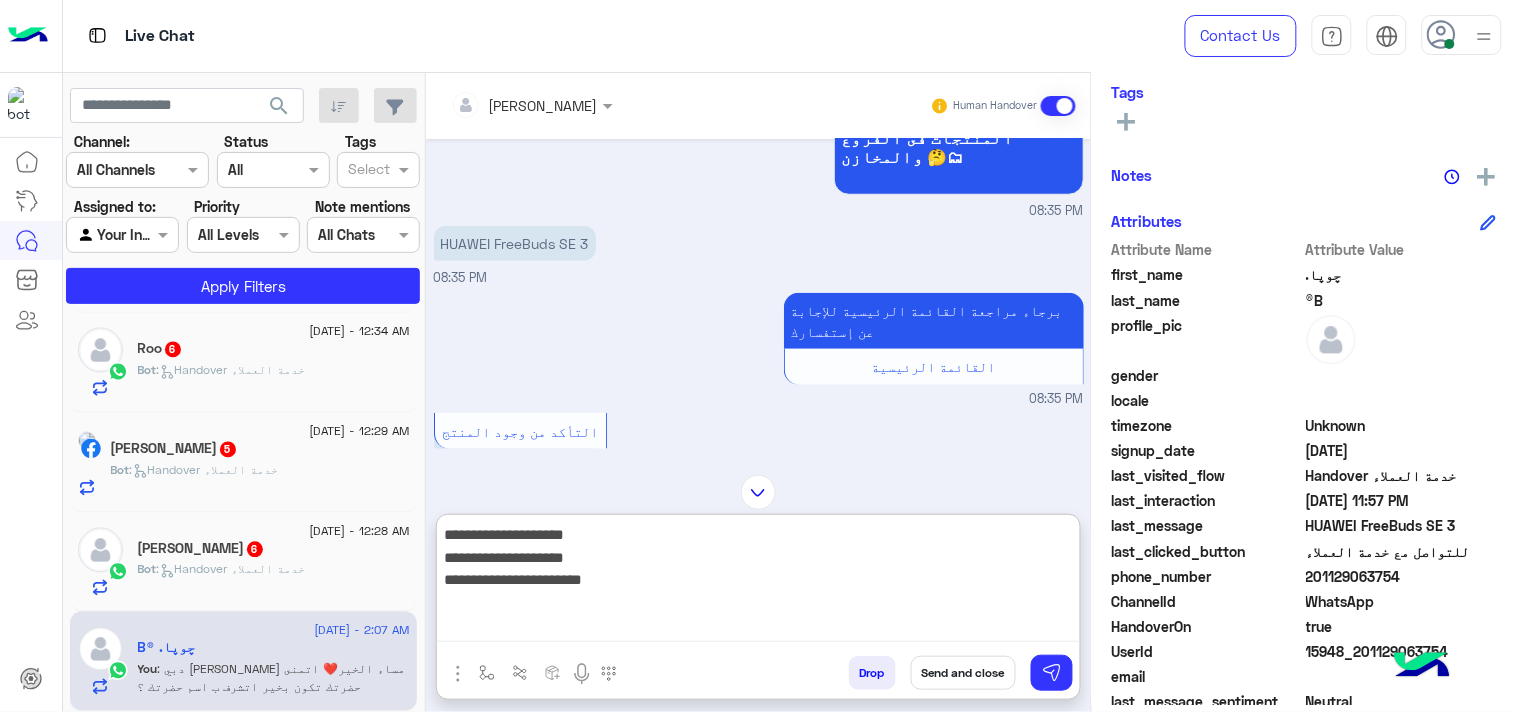 drag, startPoint x: 492, startPoint y: 557, endPoint x: 834, endPoint y: 552, distance: 342.03656 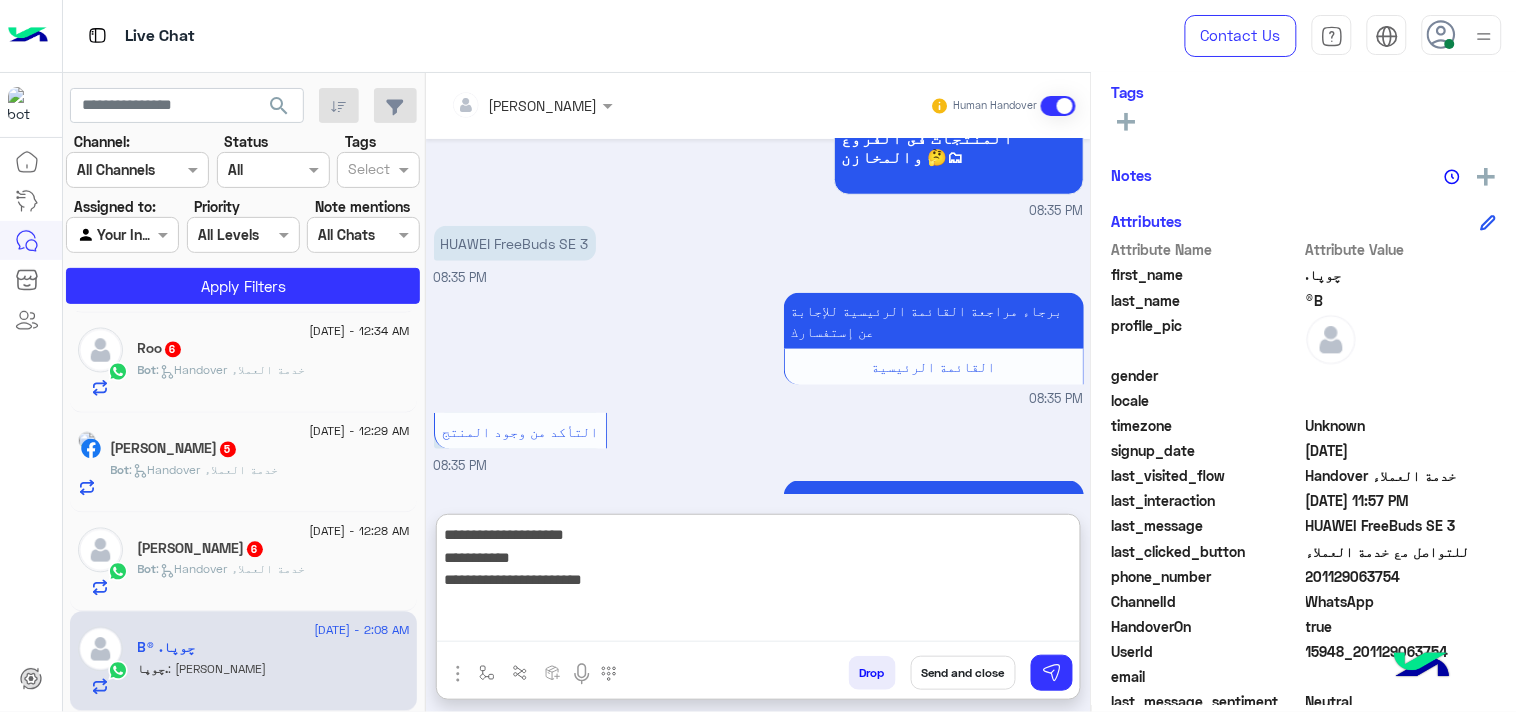 scroll, scrollTop: 2401, scrollLeft: 0, axis: vertical 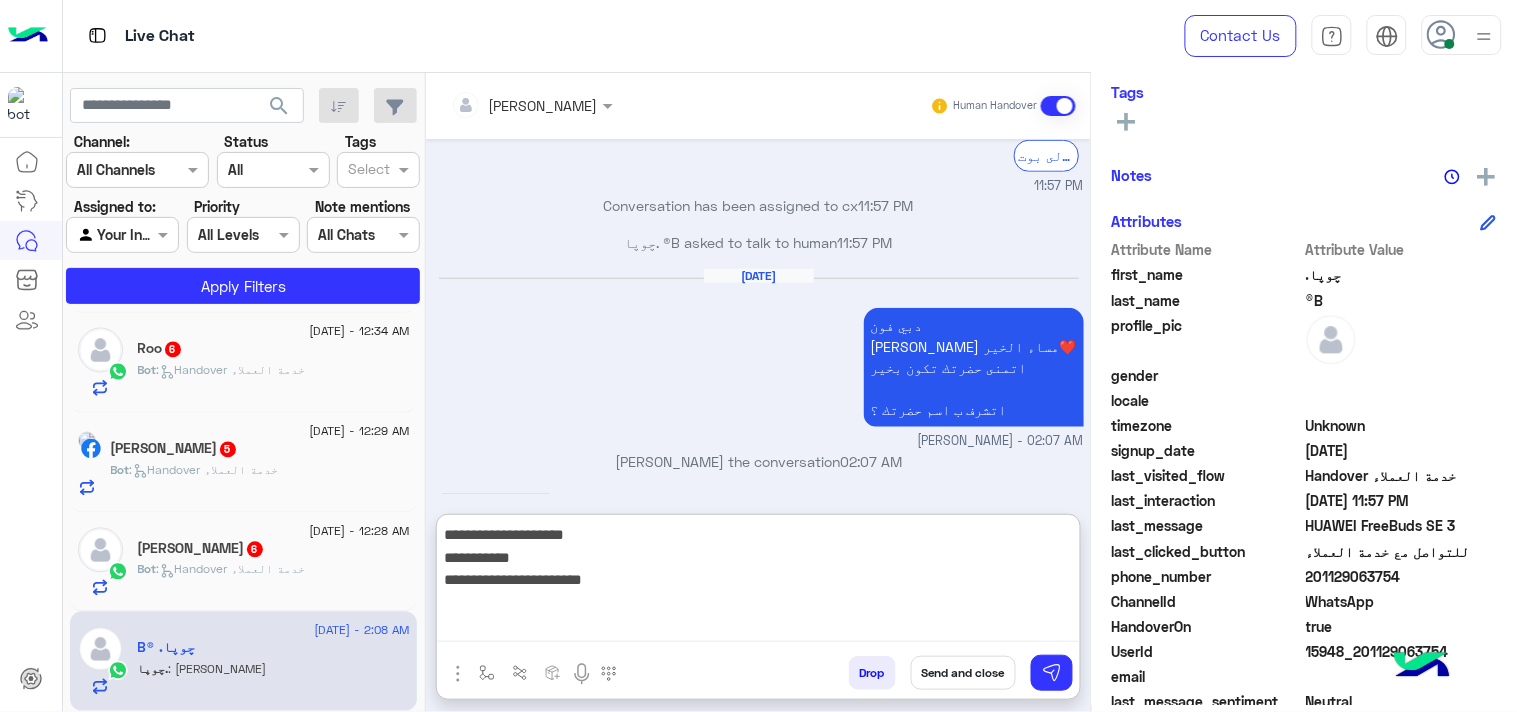 click on "**********" at bounding box center (758, 582) 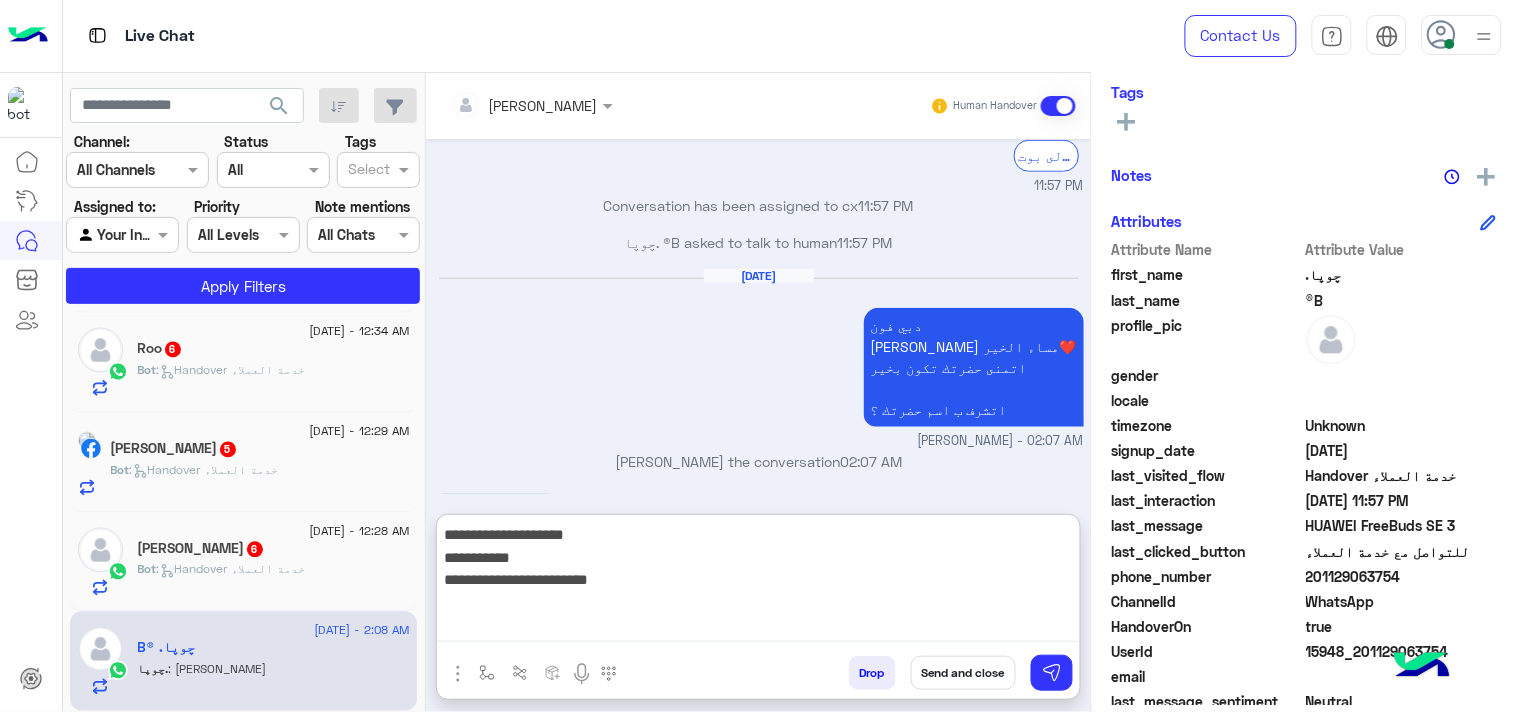 drag, startPoint x: 484, startPoint y: 582, endPoint x: 771, endPoint y: 582, distance: 287 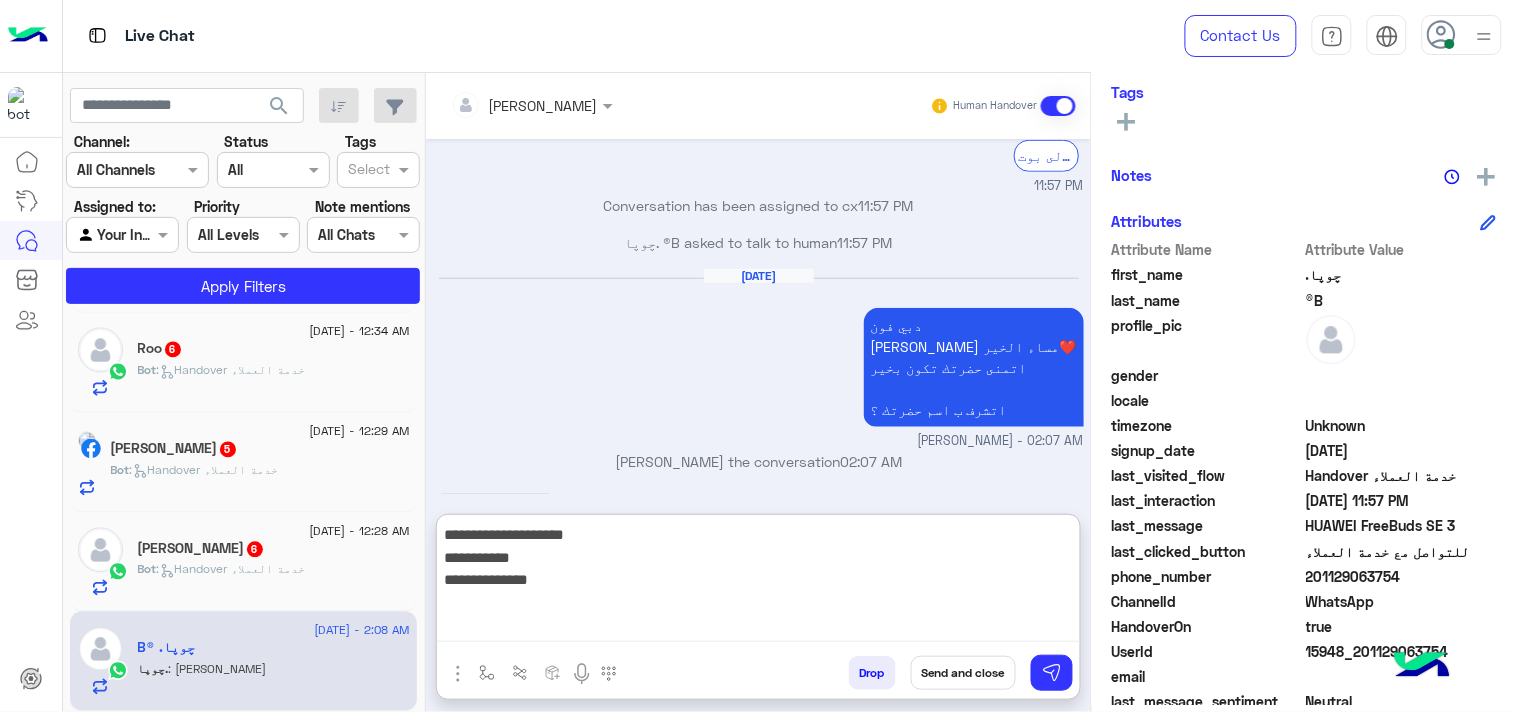 type on "**********" 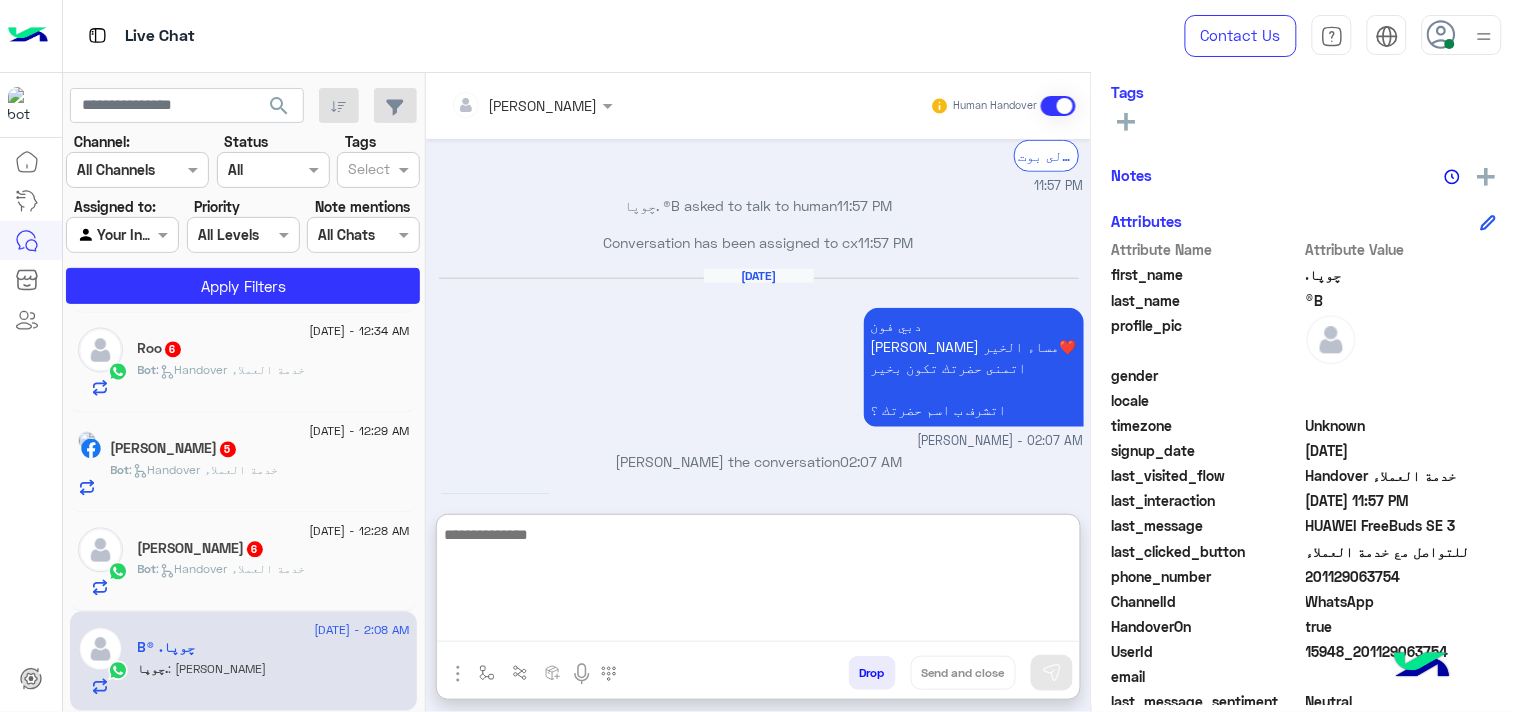 scroll, scrollTop: 2506, scrollLeft: 0, axis: vertical 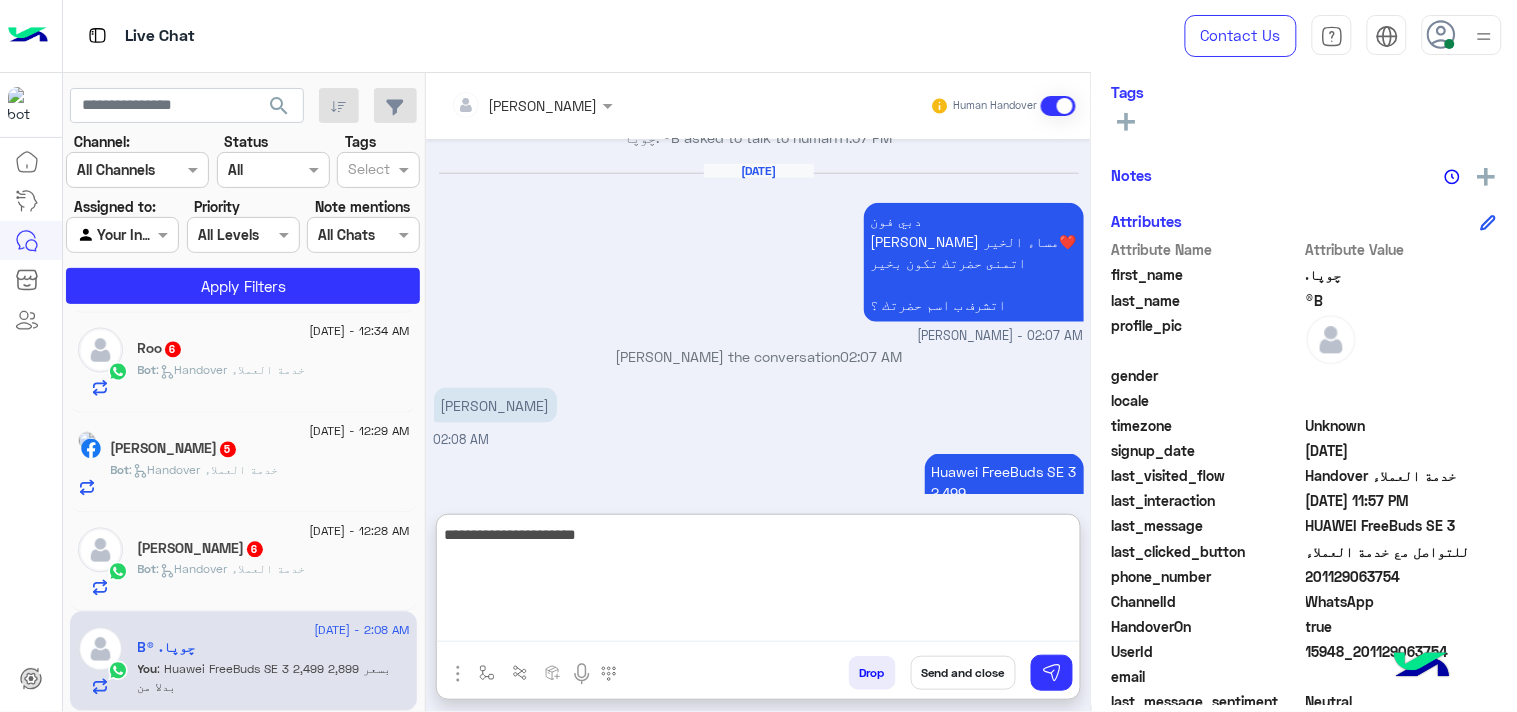 type on "**********" 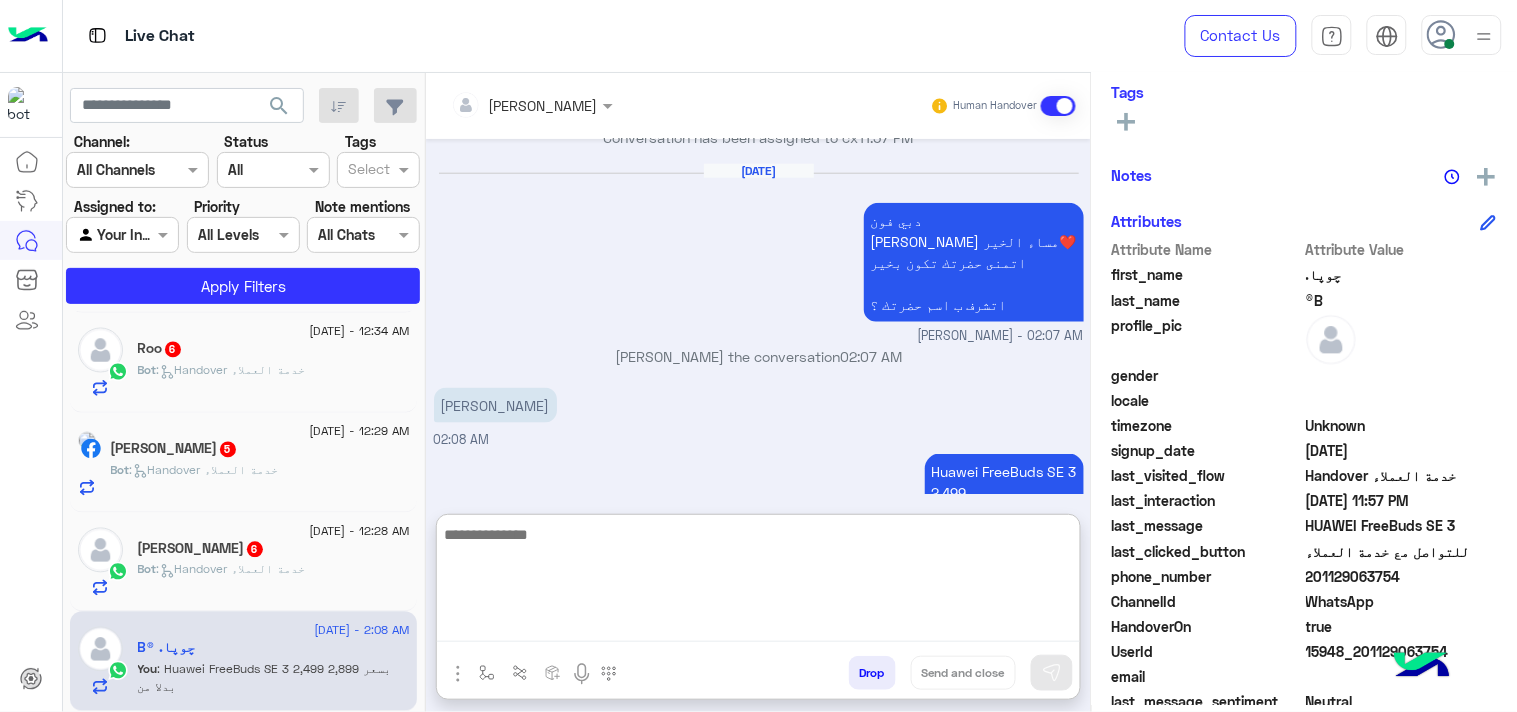 scroll, scrollTop: 2570, scrollLeft: 0, axis: vertical 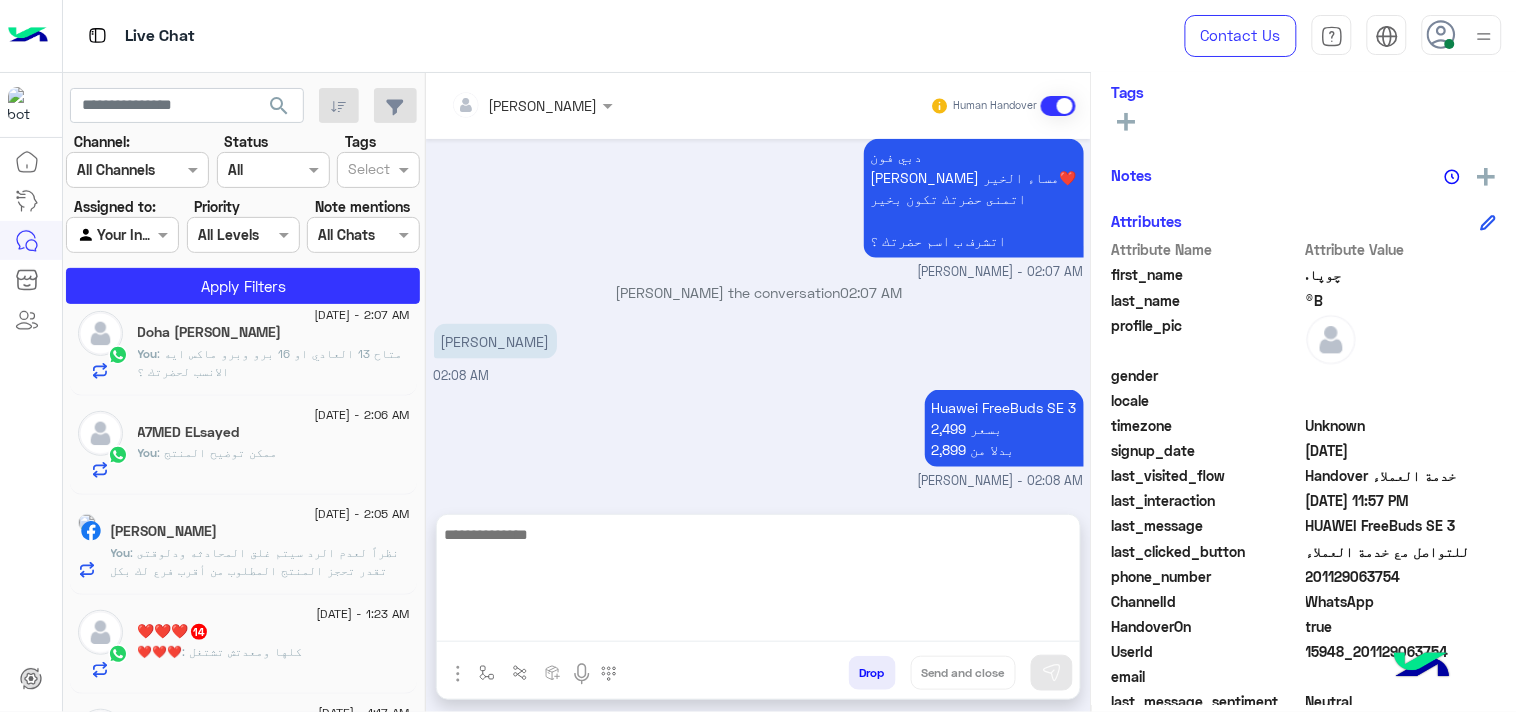 click on "[PERSON_NAME]" 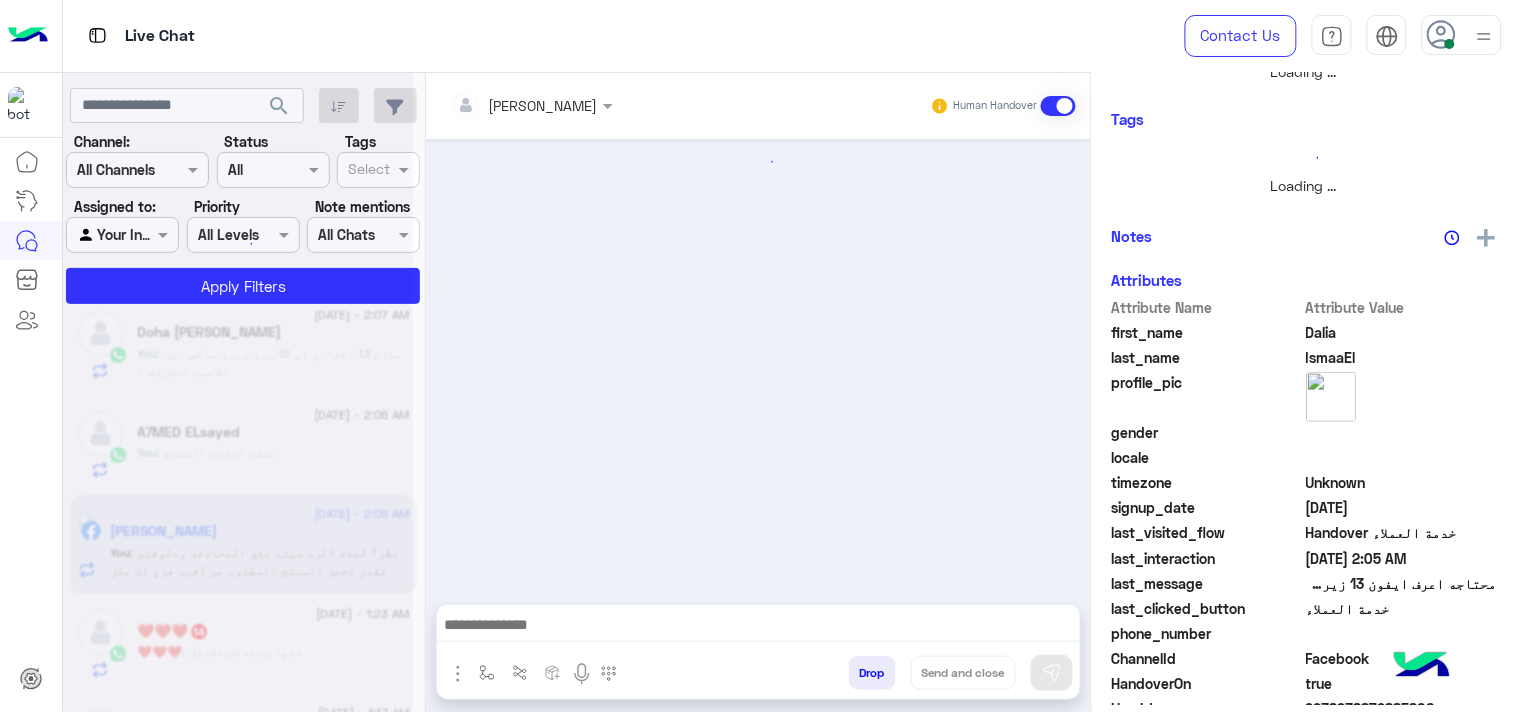 scroll, scrollTop: 0, scrollLeft: 0, axis: both 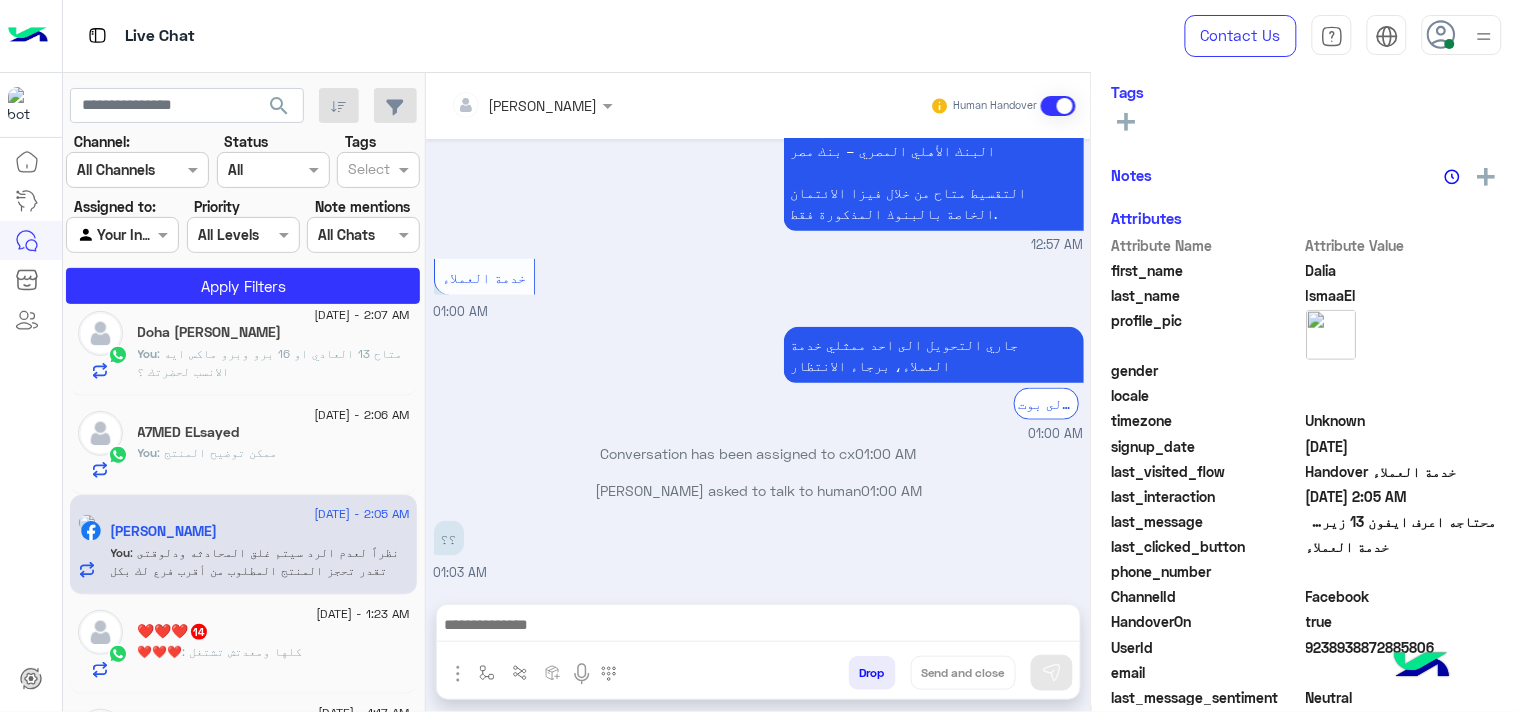 click on "A7MED ELsayed" 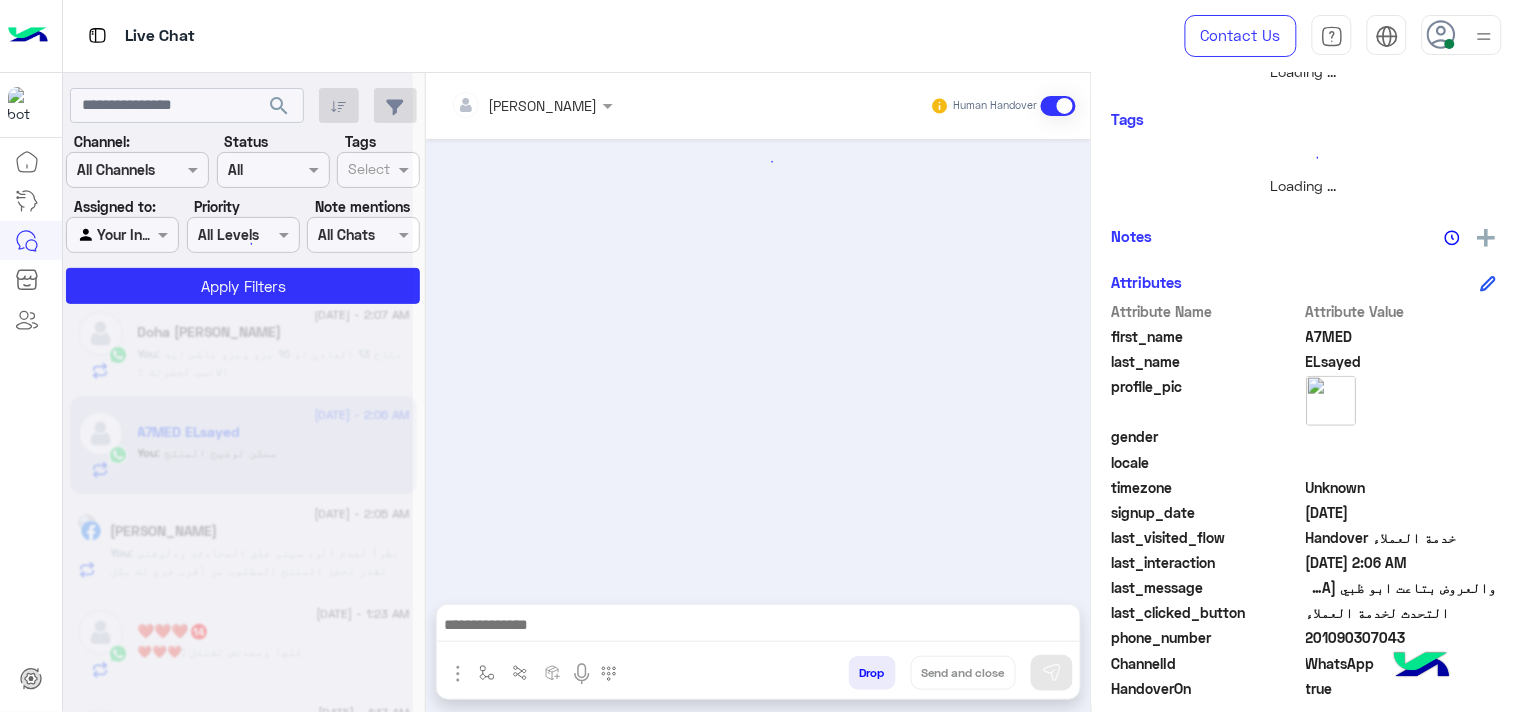 scroll, scrollTop: 361, scrollLeft: 0, axis: vertical 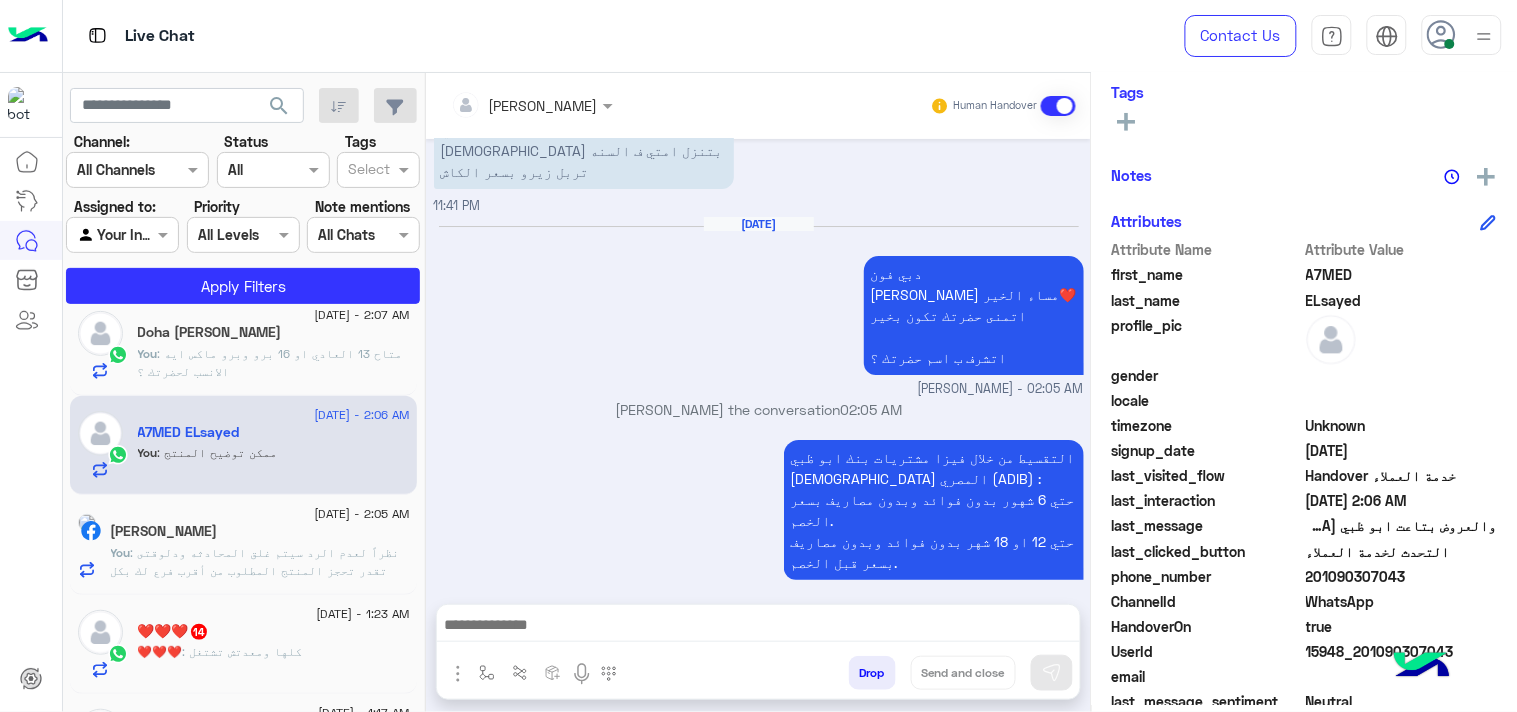 click at bounding box center [758, 630] 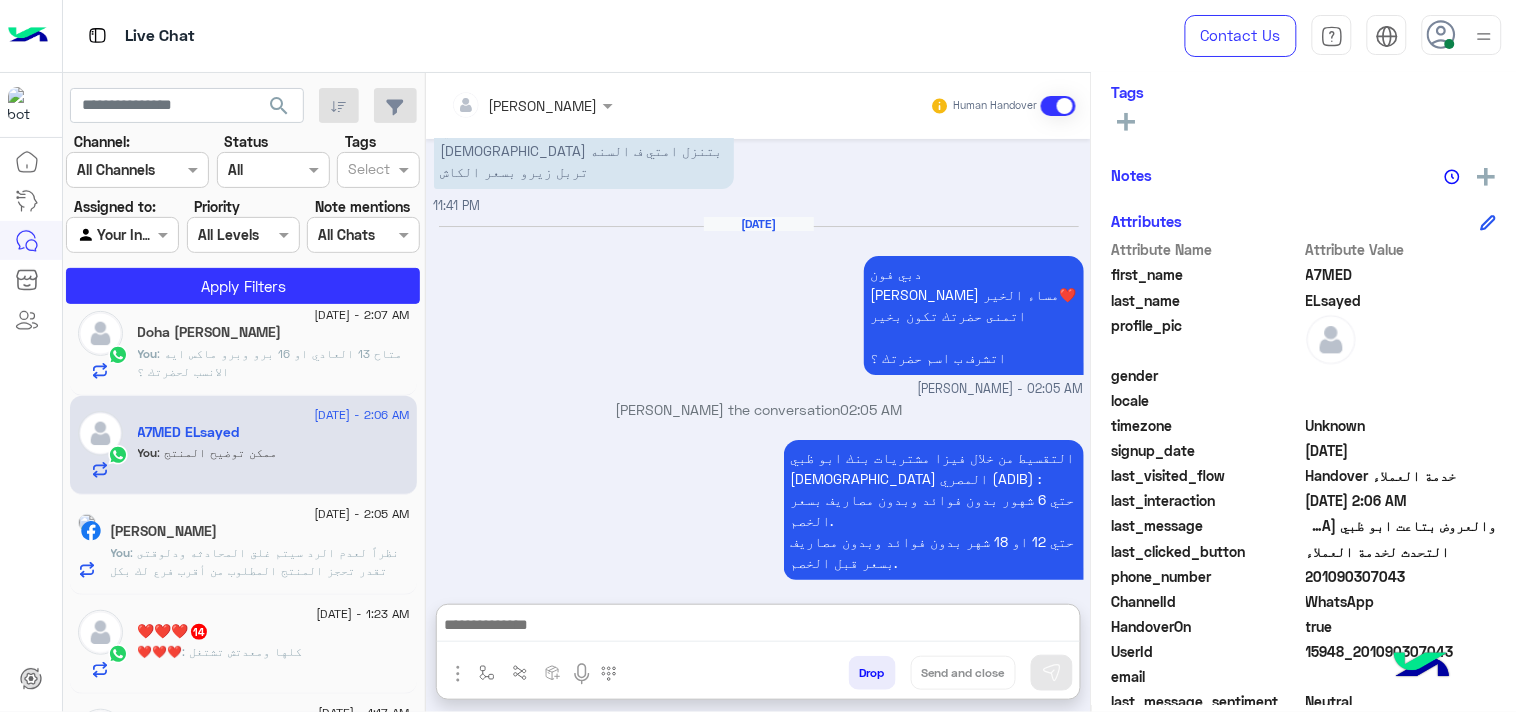 click at bounding box center [758, 627] 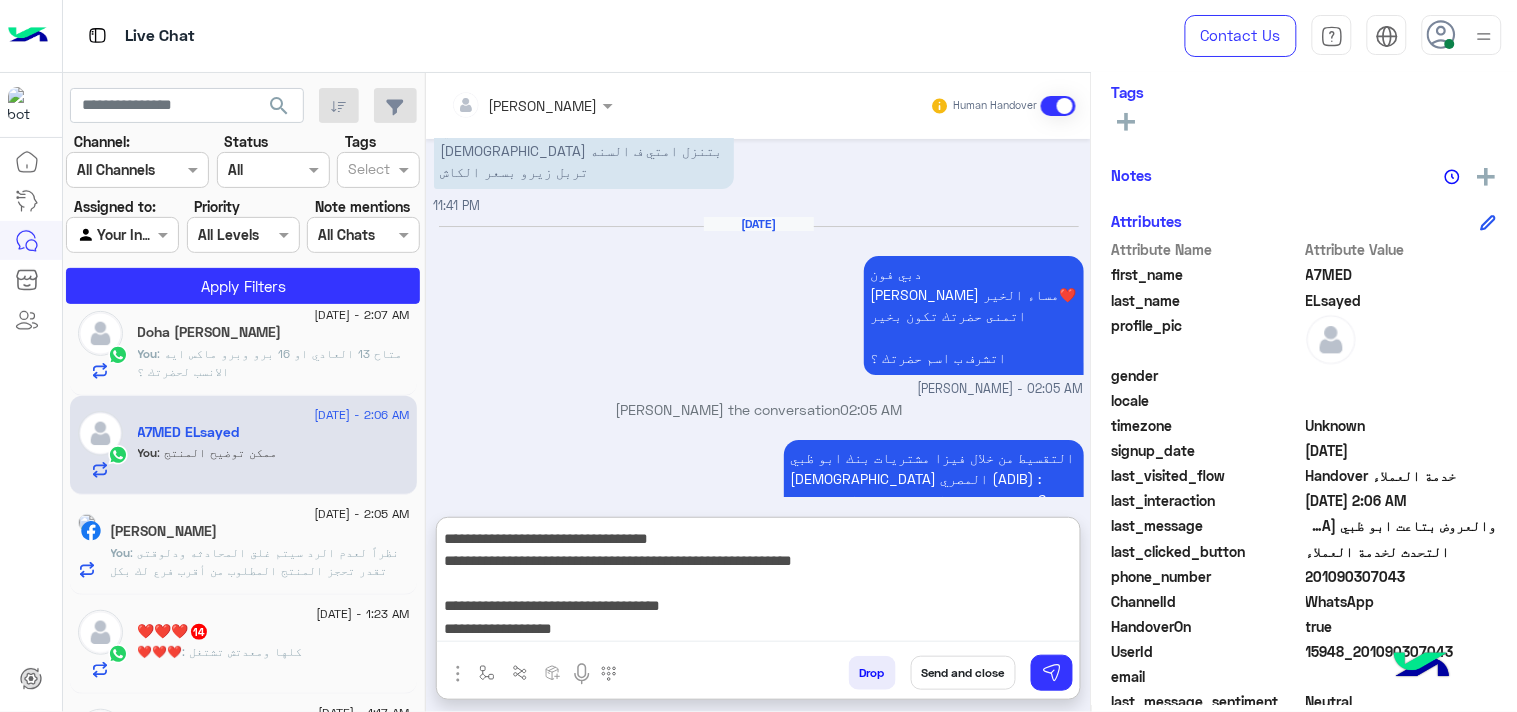 scroll, scrollTop: 132, scrollLeft: 0, axis: vertical 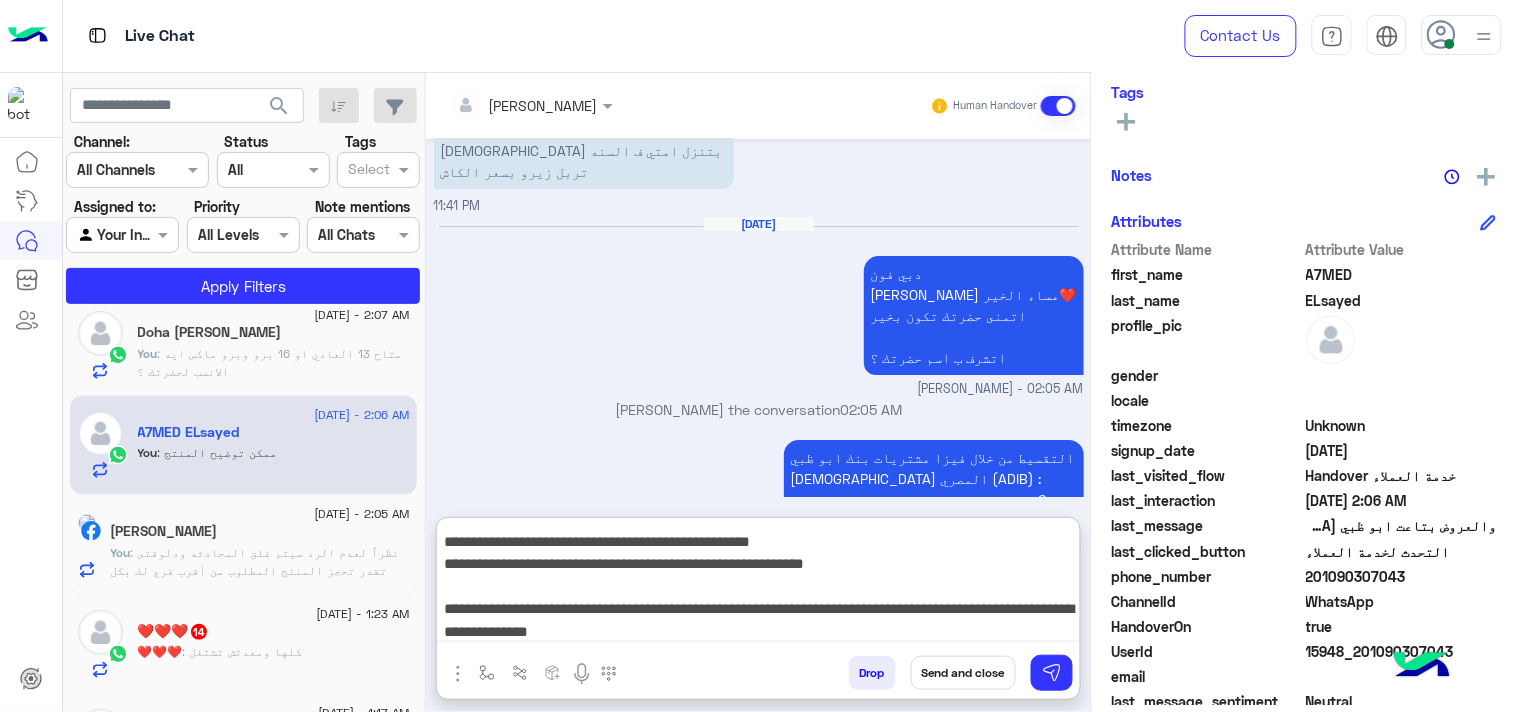 type on "**********" 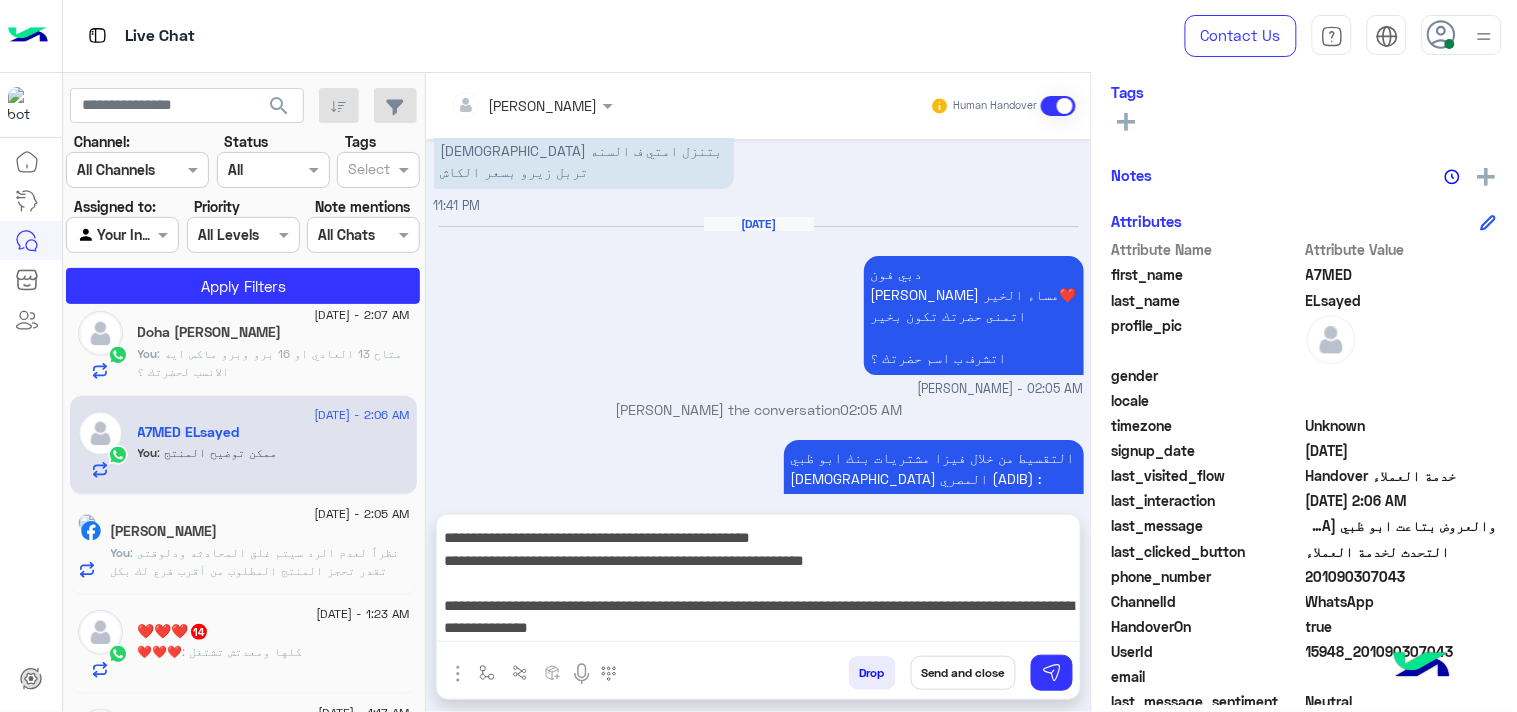 click on "التقسيط من خلال فيزا مشتريات بنك ابو ظبي [DEMOGRAPHIC_DATA] المصري (ADIB) : حتي 6 شهور بدون فوائد وبدون مصاريف بسعر الخصم. حتي 12 او 18 شهر بدون فوائد وبدون مصاريف بسعر قبل الخصم." at bounding box center [877, 510] 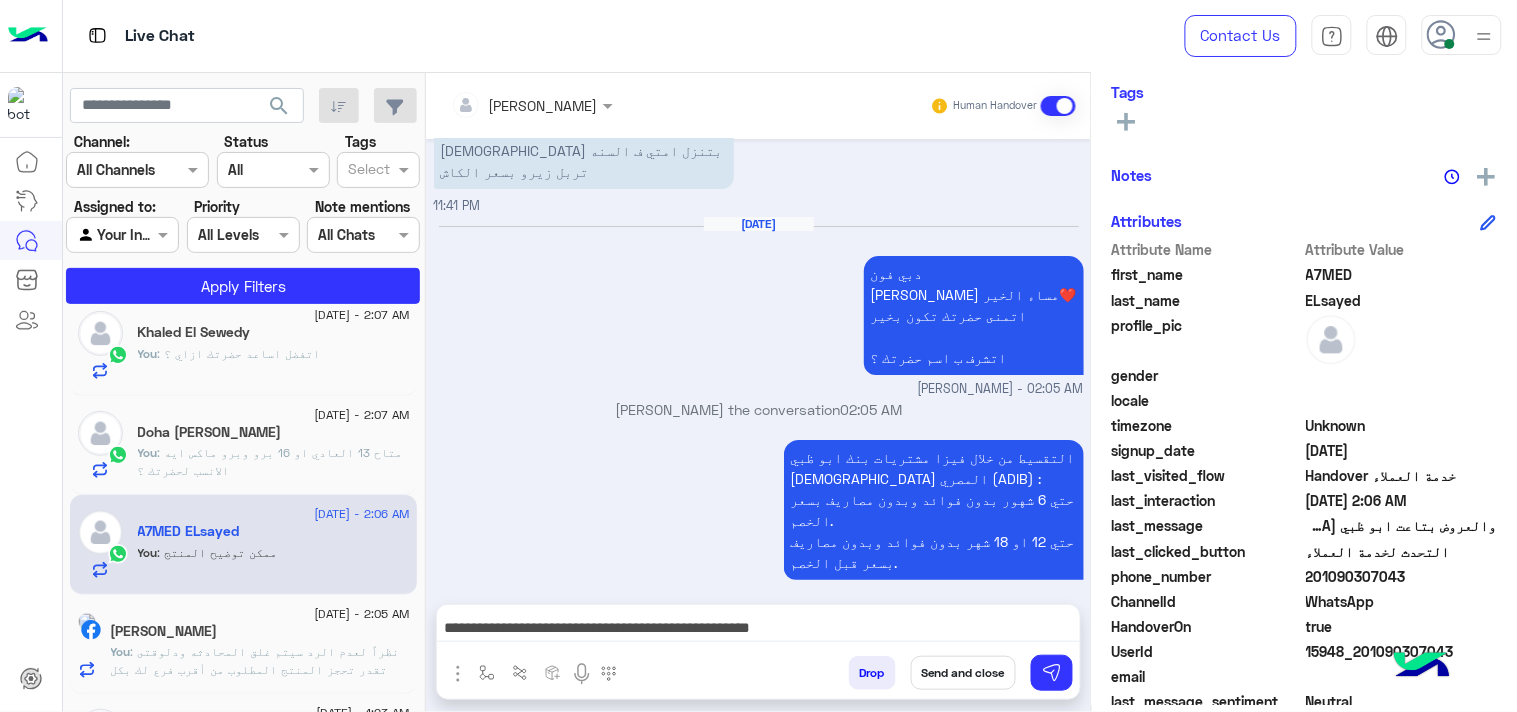 click on "201090307043" 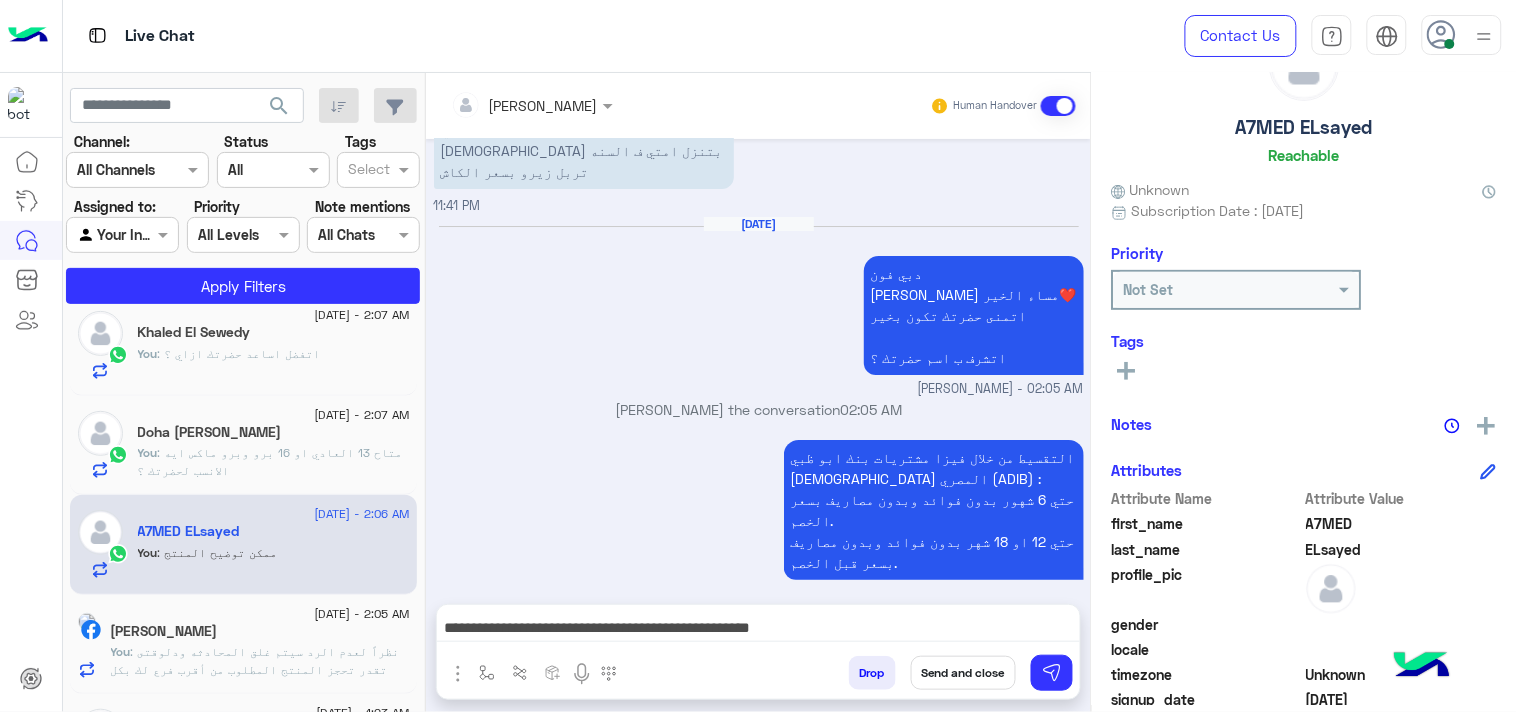 scroll, scrollTop: 0, scrollLeft: 0, axis: both 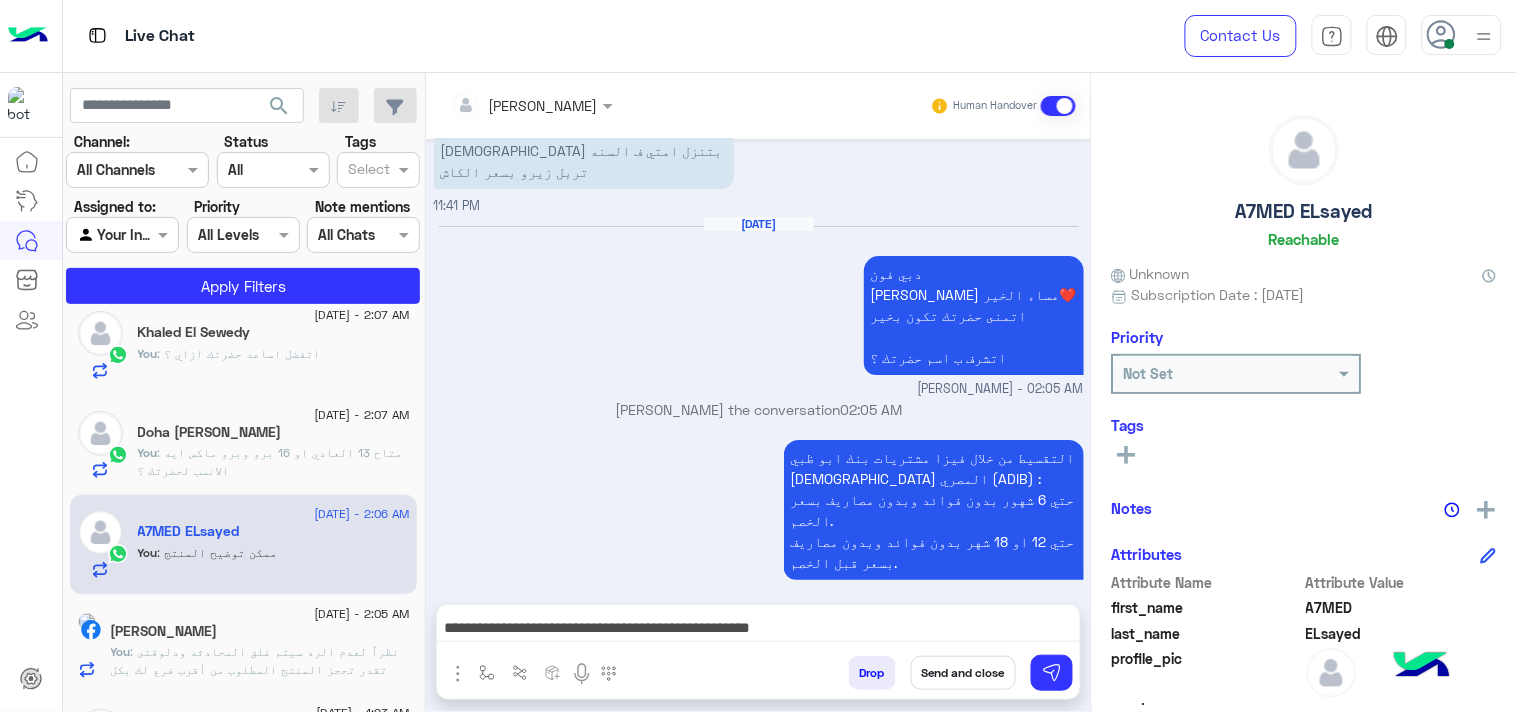 click on "A7MED ELsayed" 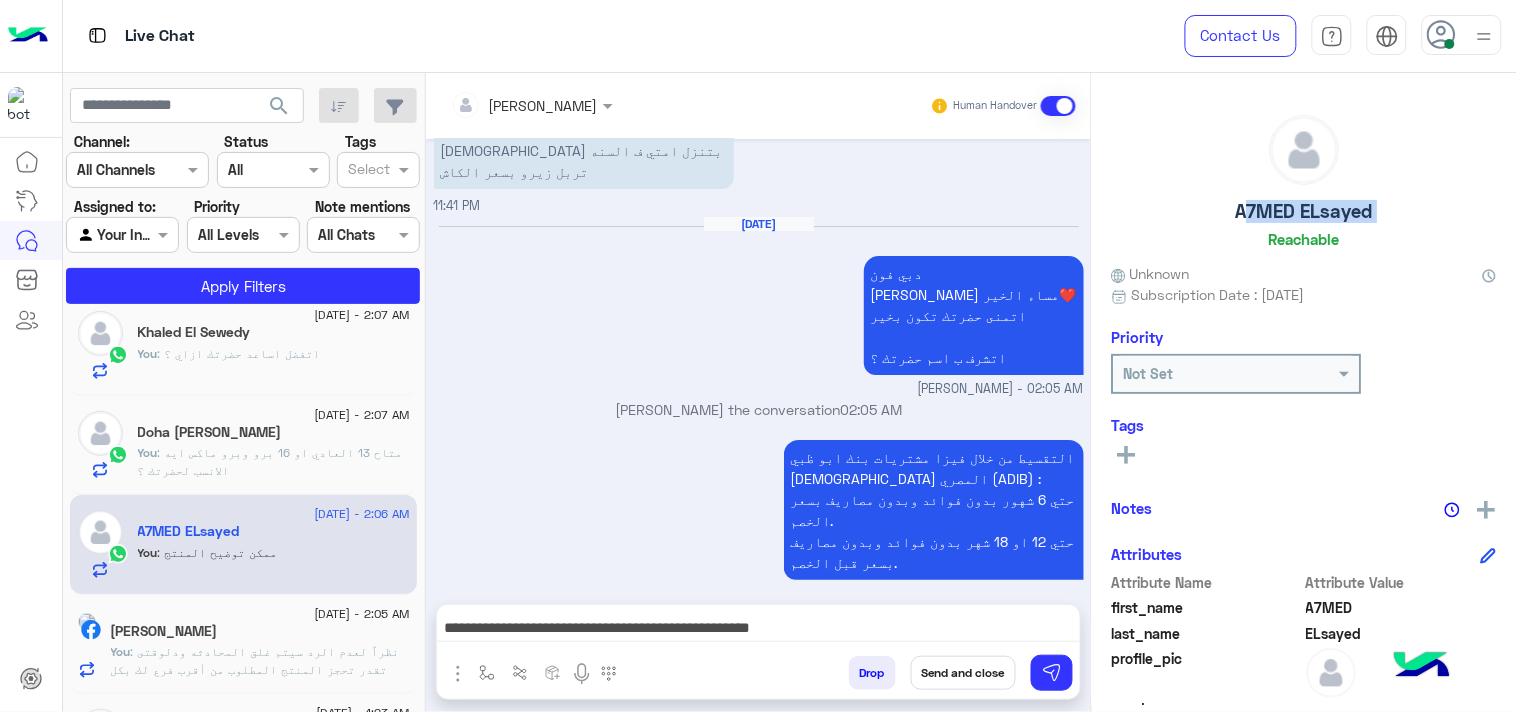 click on "A7MED ELsayed" 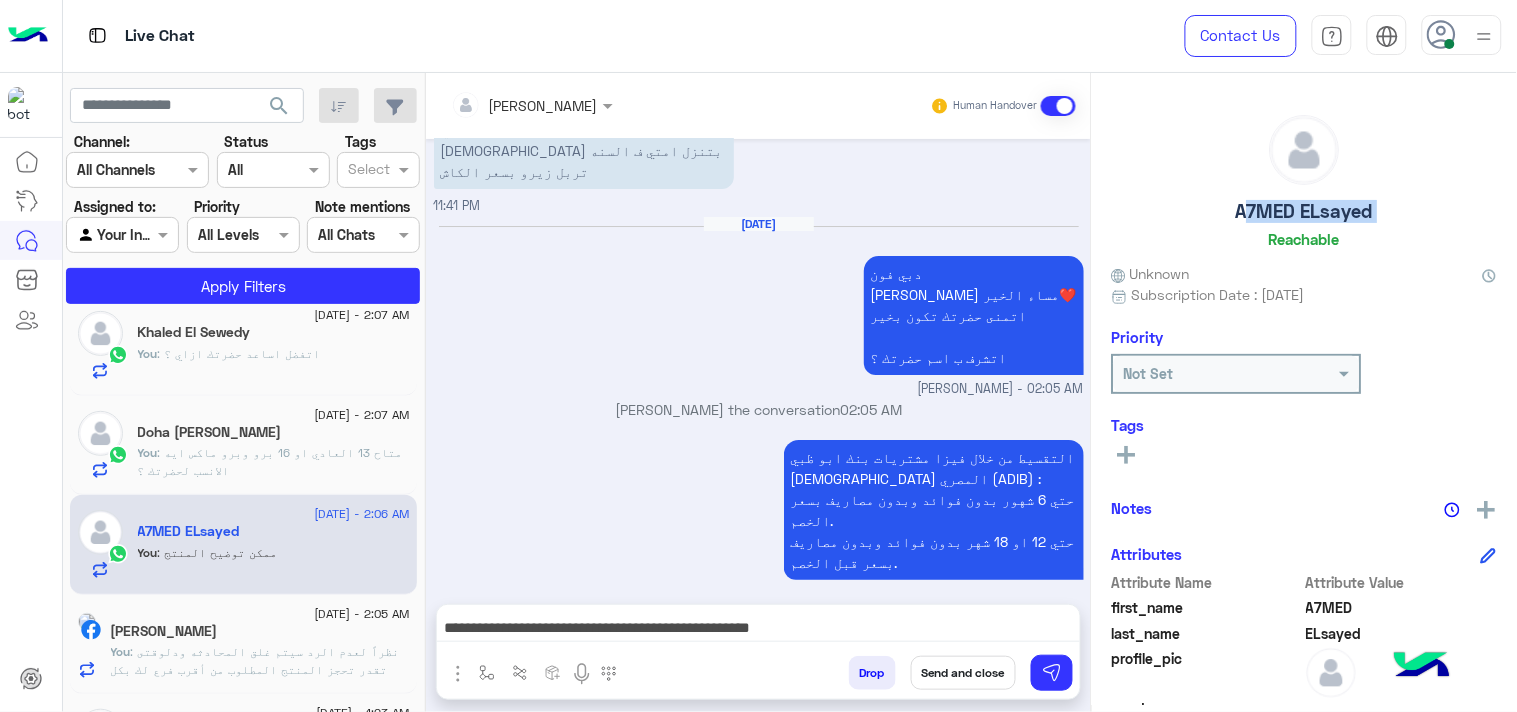 click on "Send and close" at bounding box center (963, 673) 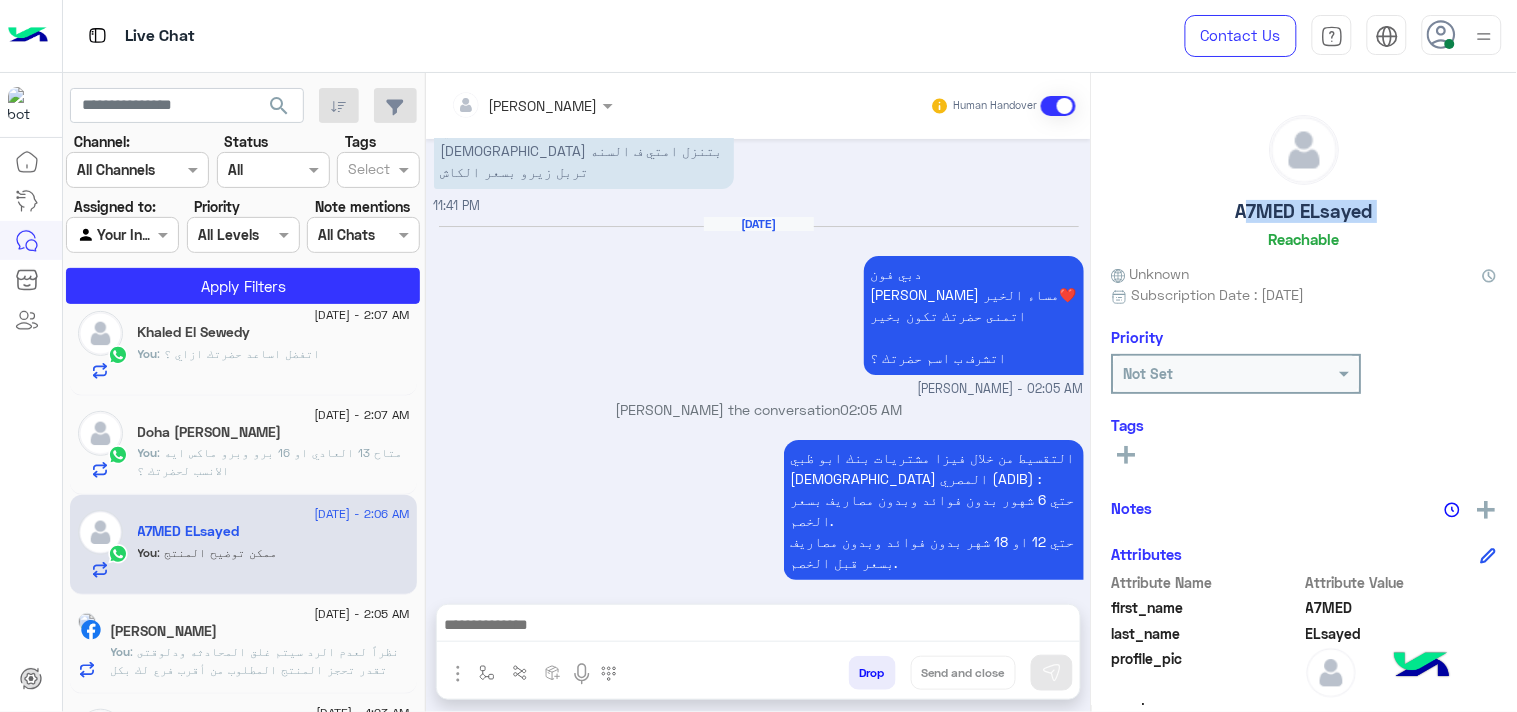 scroll, scrollTop: 0, scrollLeft: 0, axis: both 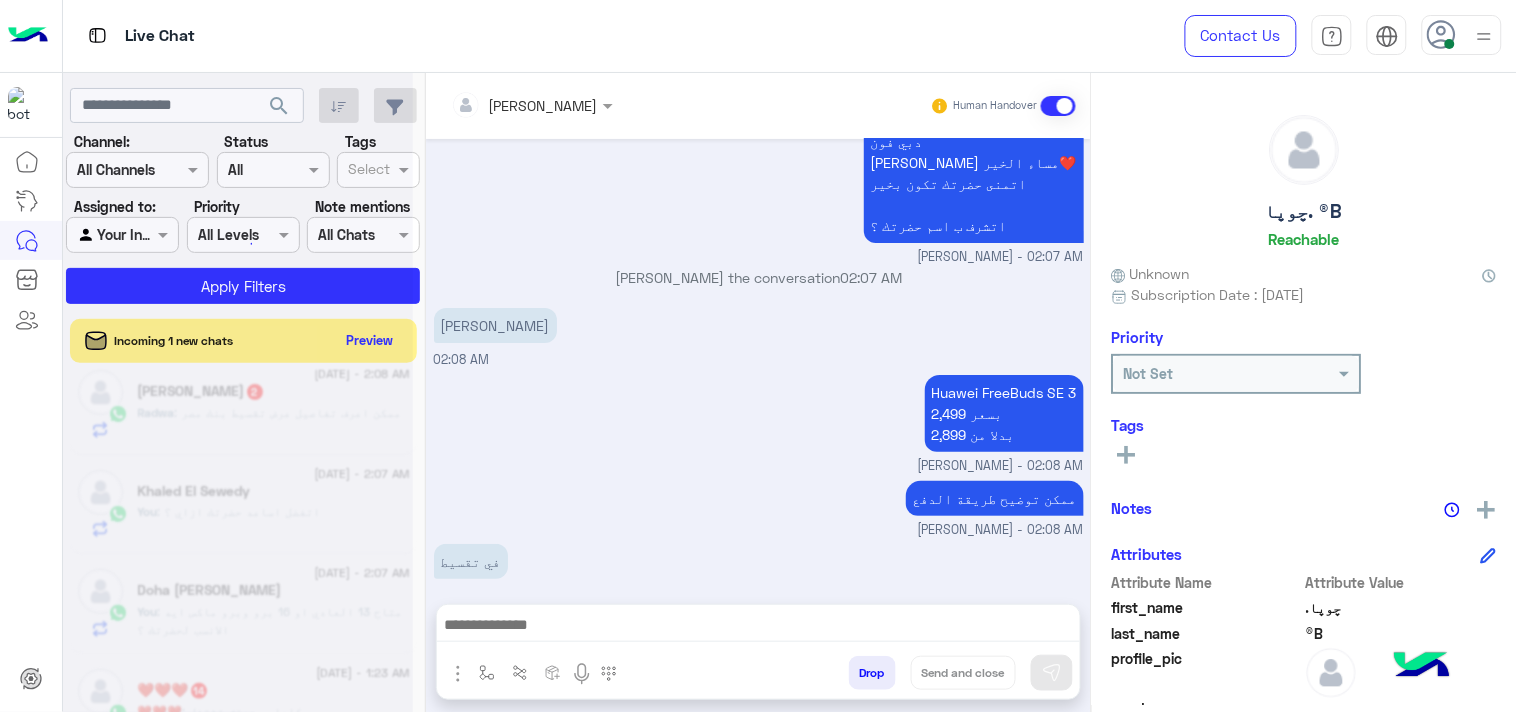 click 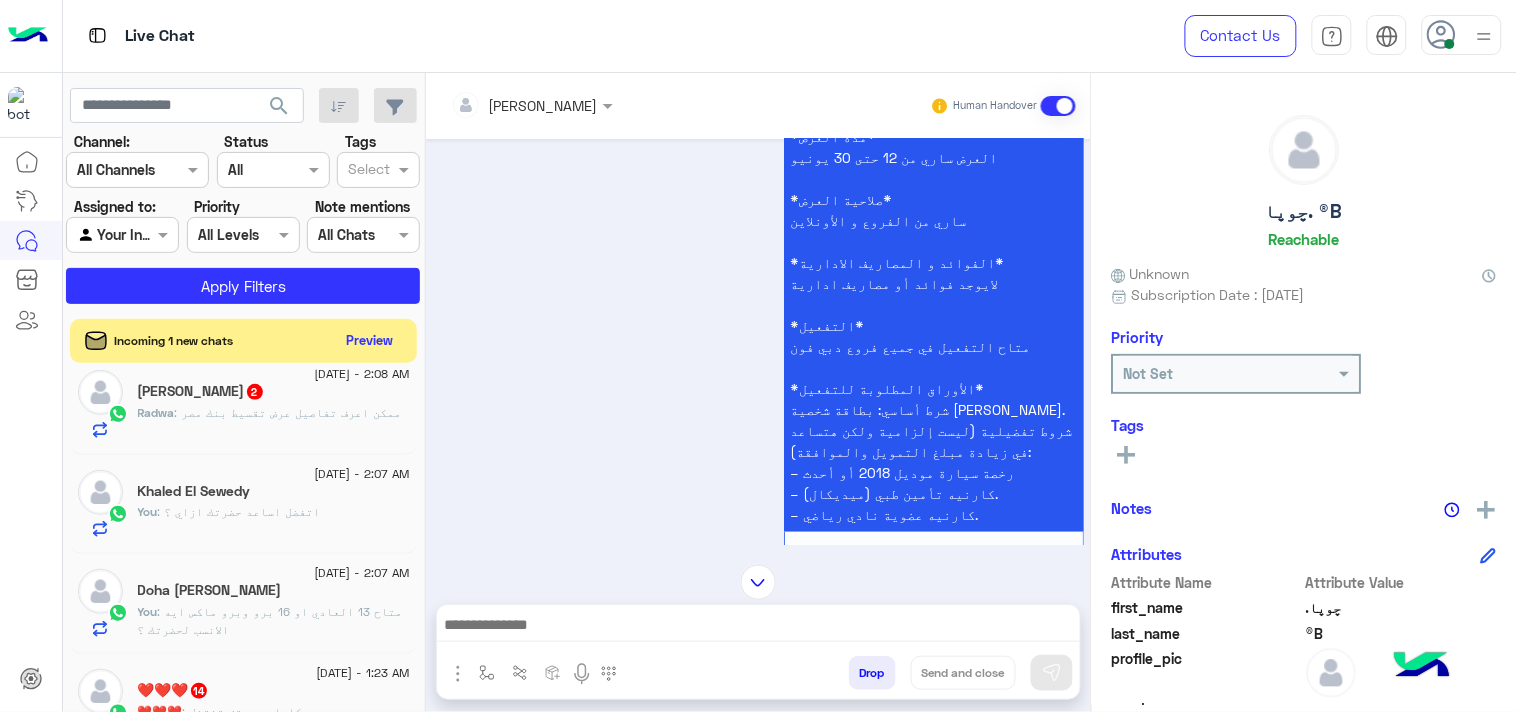 scroll, scrollTop: 730, scrollLeft: 0, axis: vertical 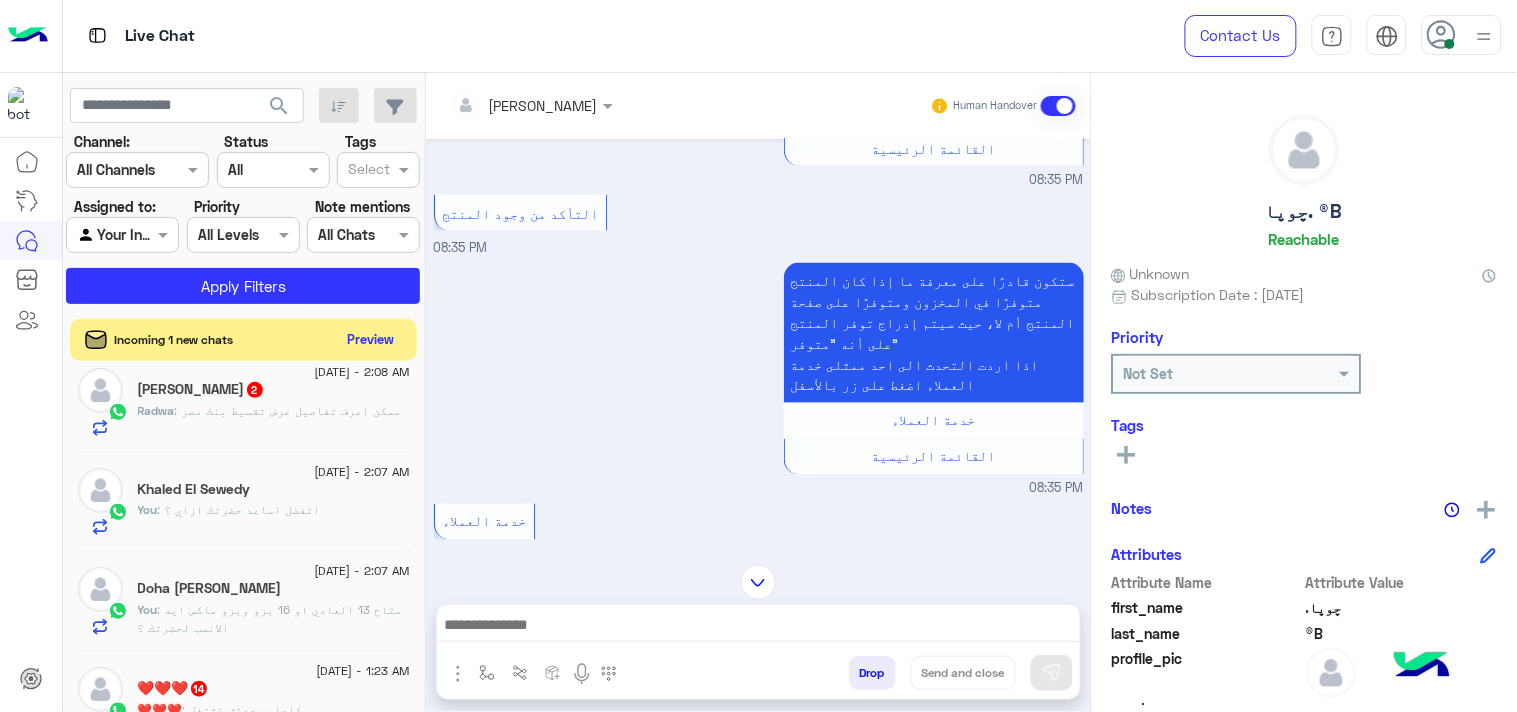 click on "Preview" 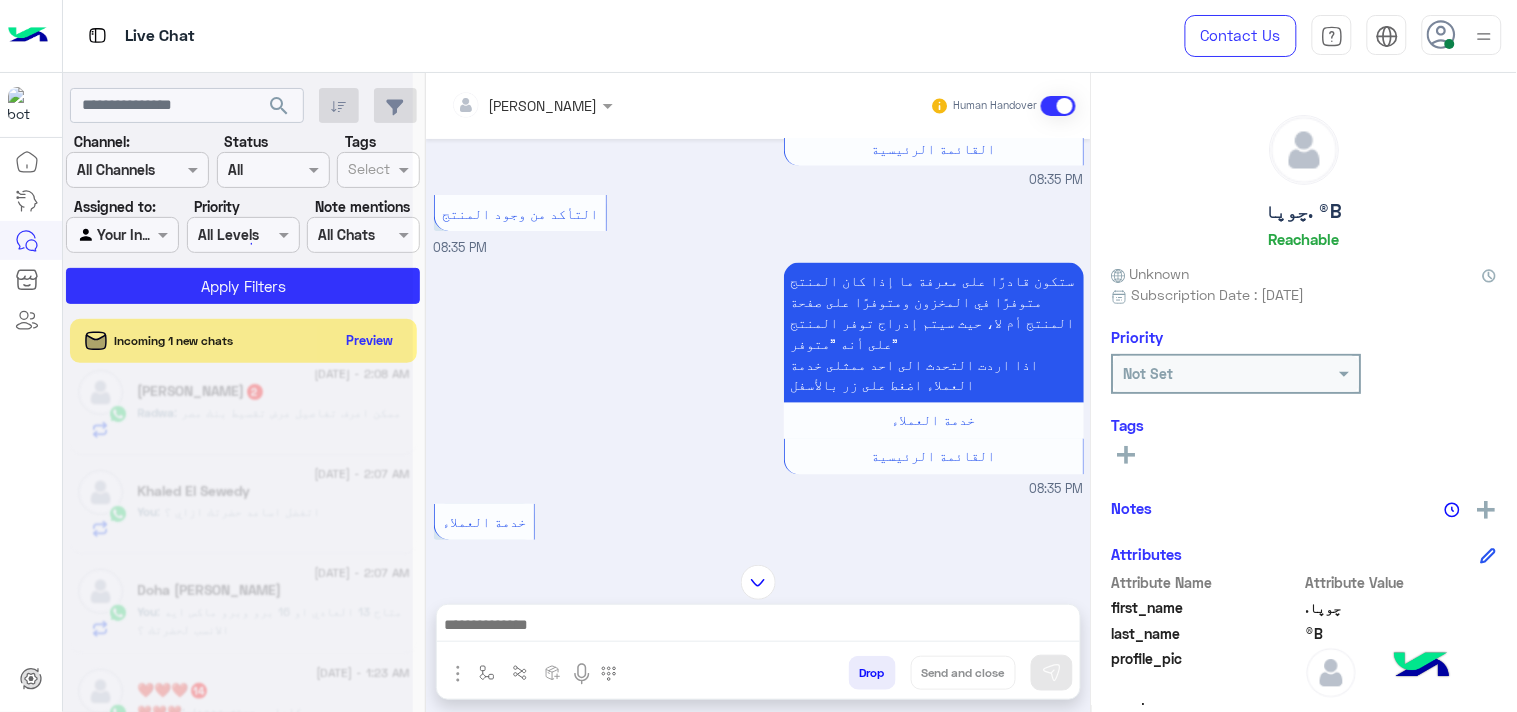 click 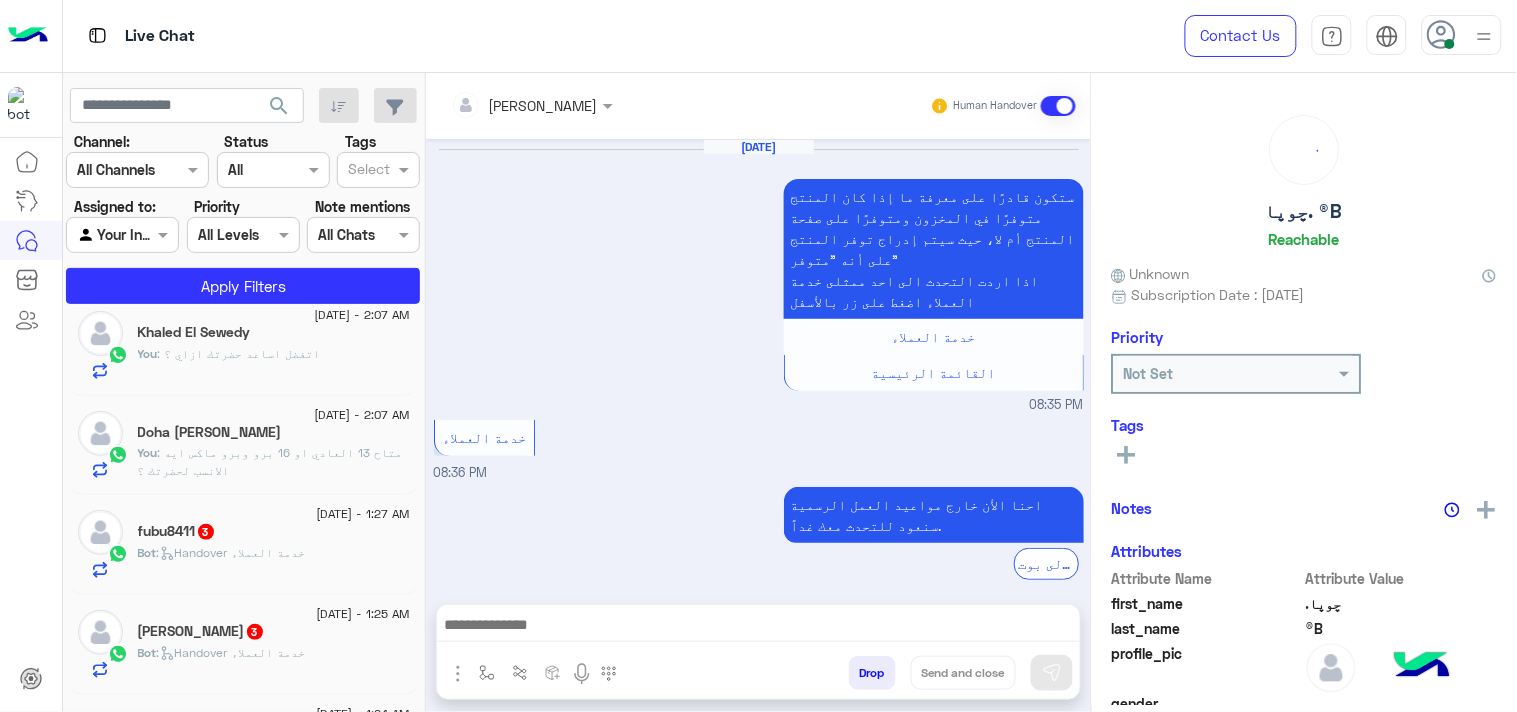 scroll, scrollTop: 1837, scrollLeft: 0, axis: vertical 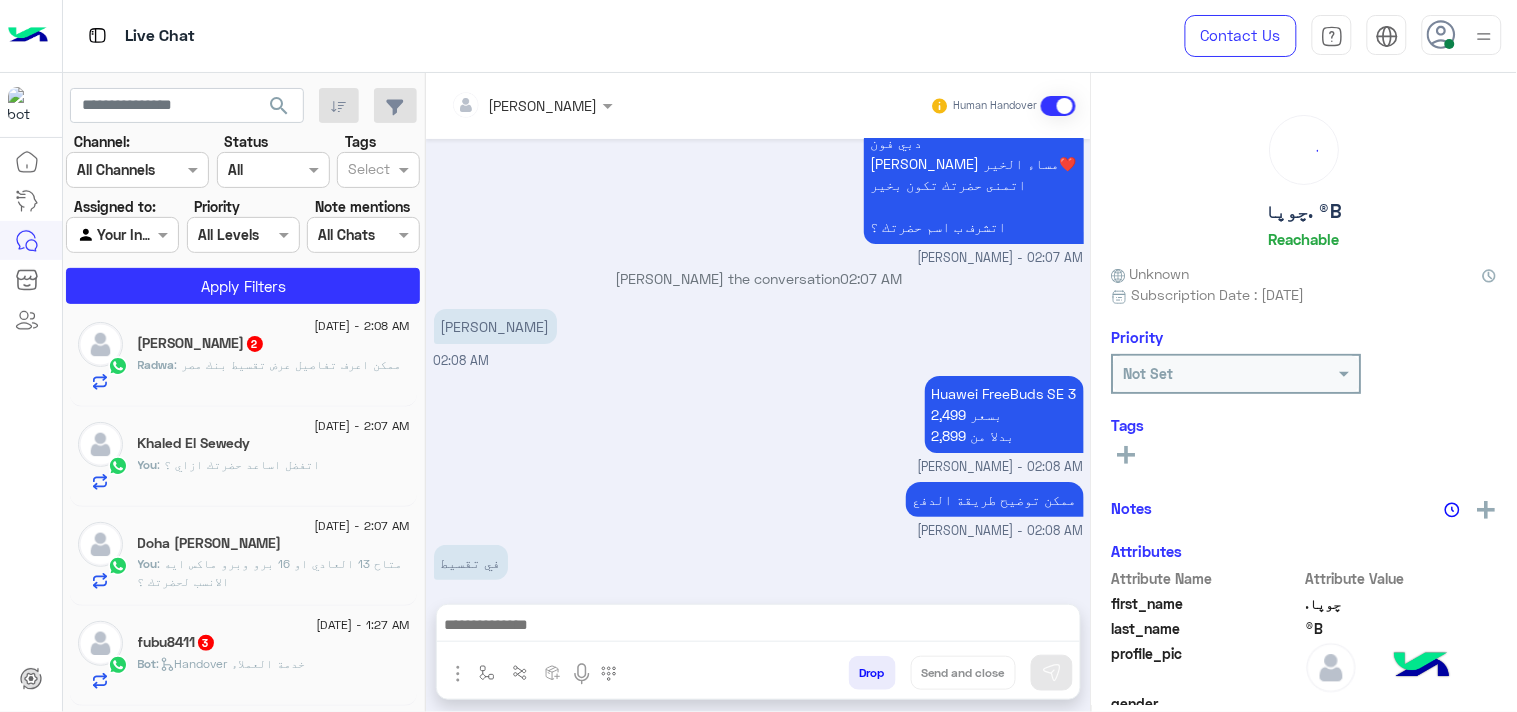 click on "You  : متاح 13 العادي
او 16 برو و[PERSON_NAME]
ايه الانسب لحضرتك ؟" 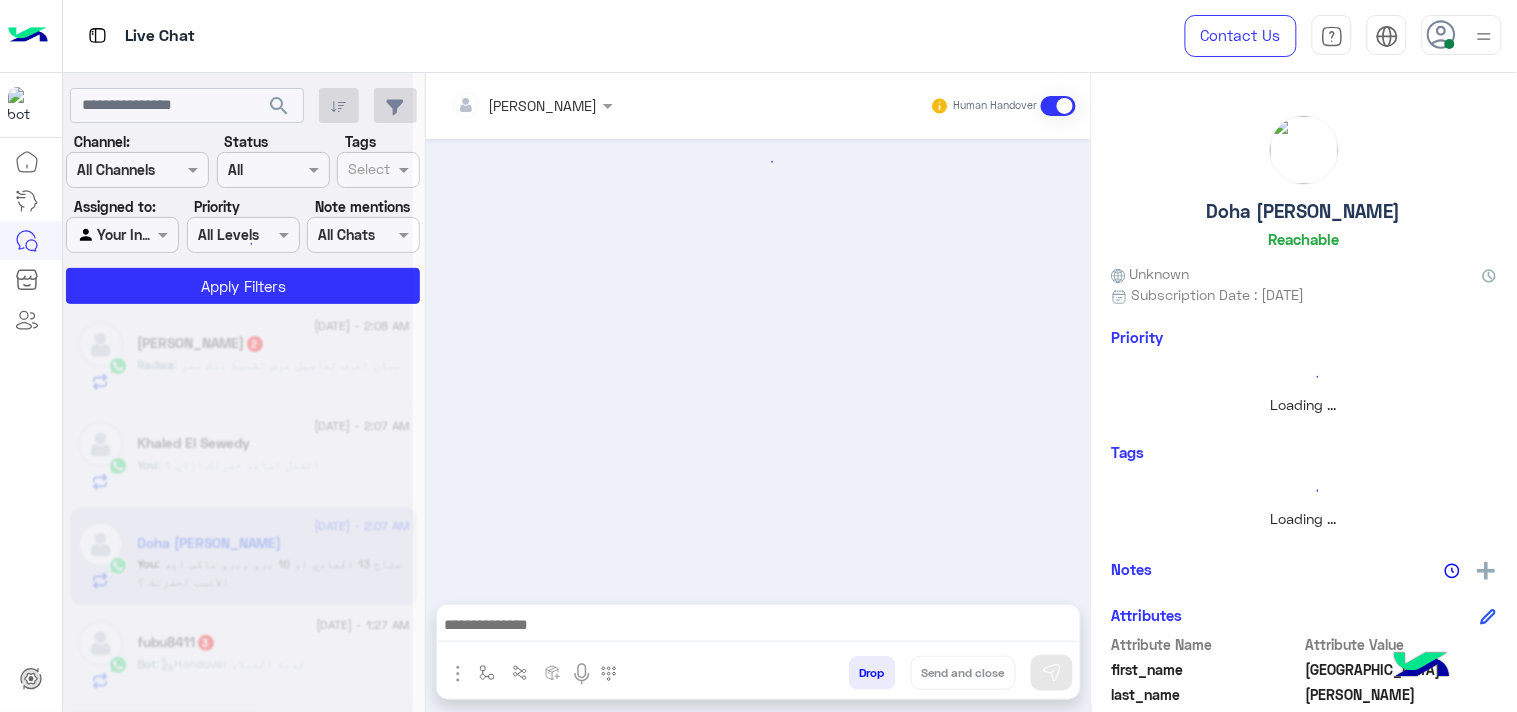 scroll, scrollTop: 0, scrollLeft: 0, axis: both 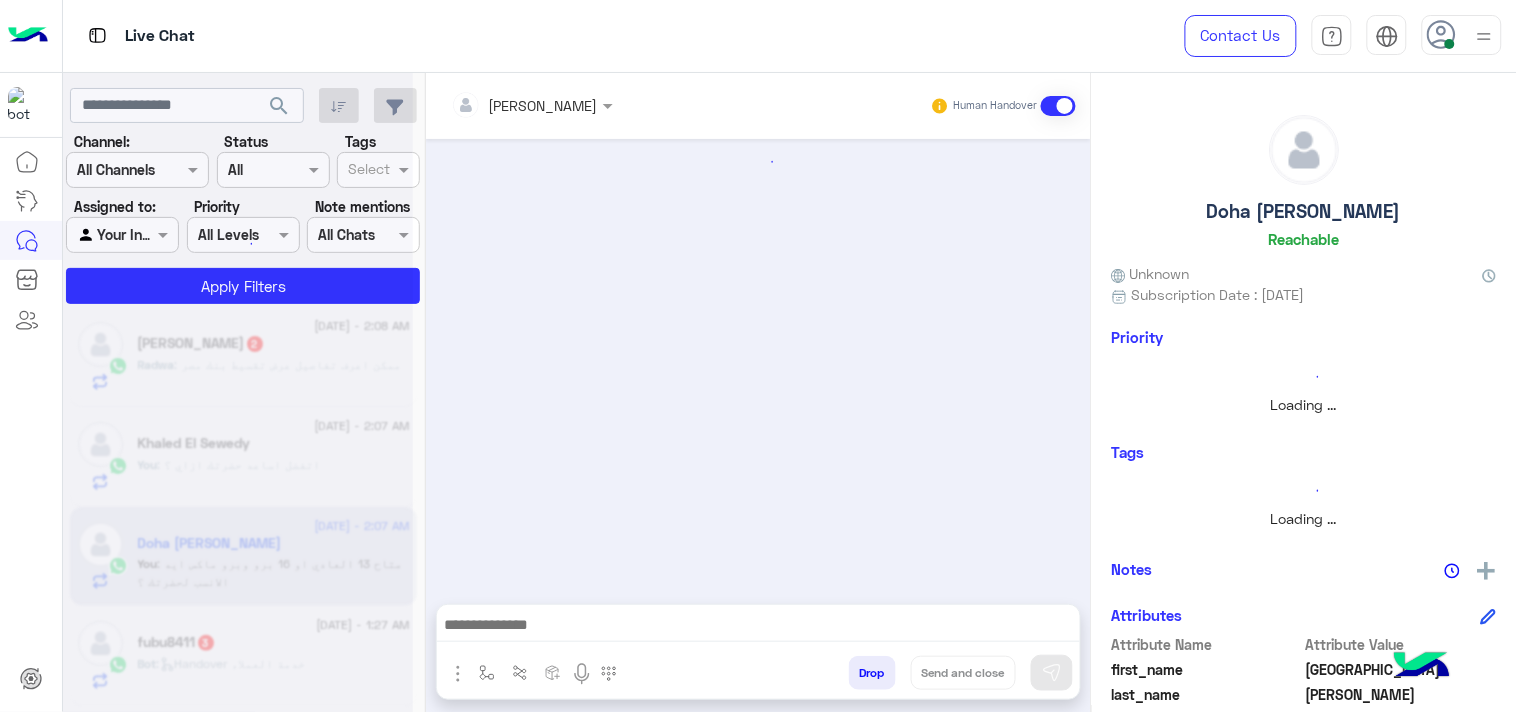 click at bounding box center (758, 627) 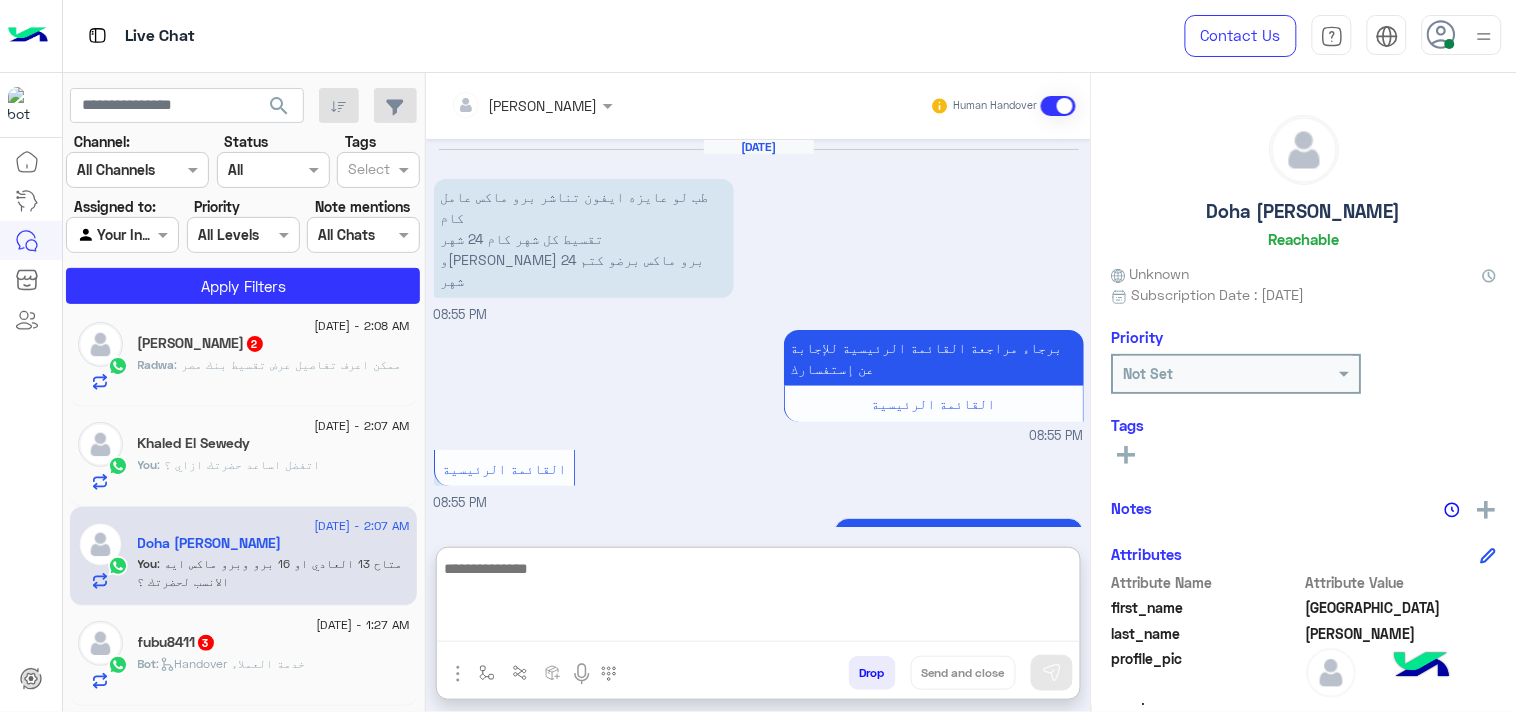 scroll, scrollTop: 1753, scrollLeft: 0, axis: vertical 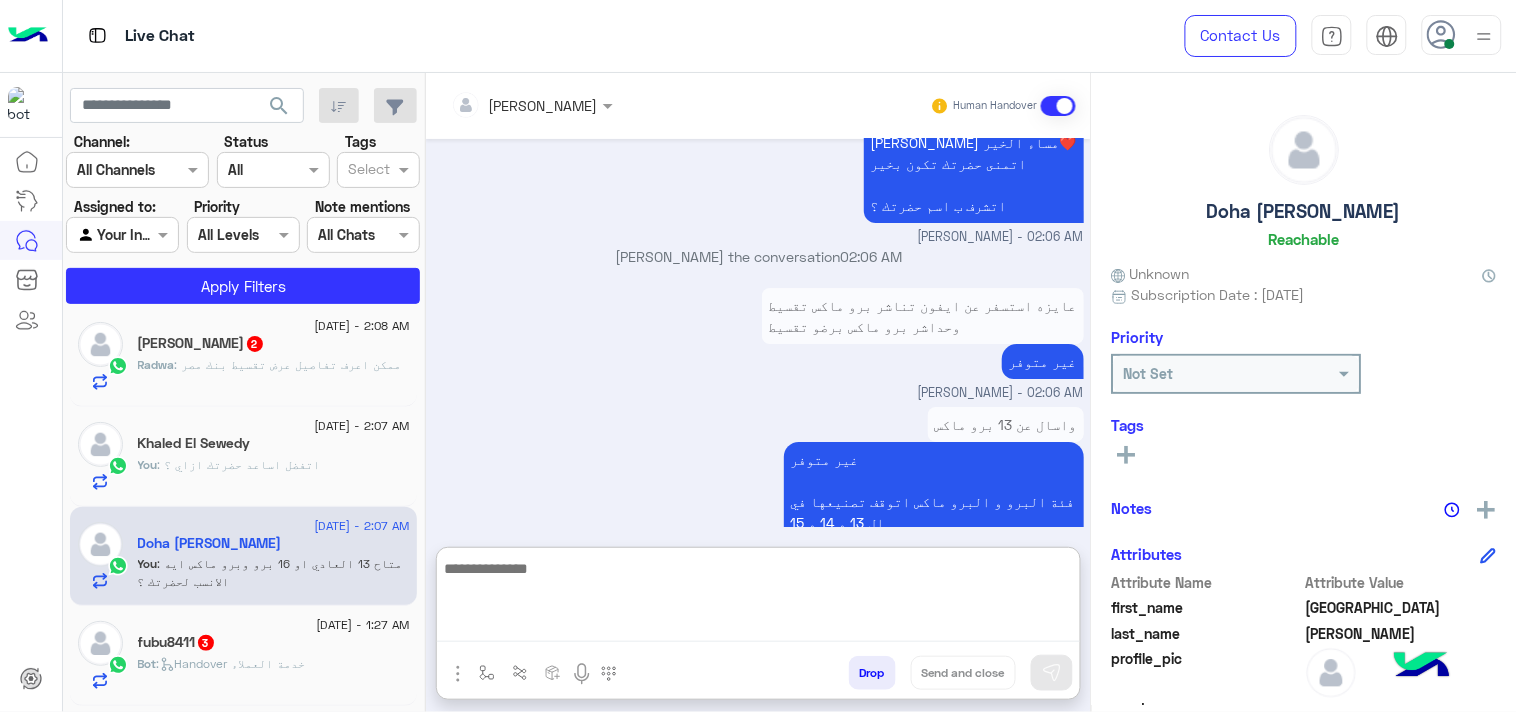 paste on "**********" 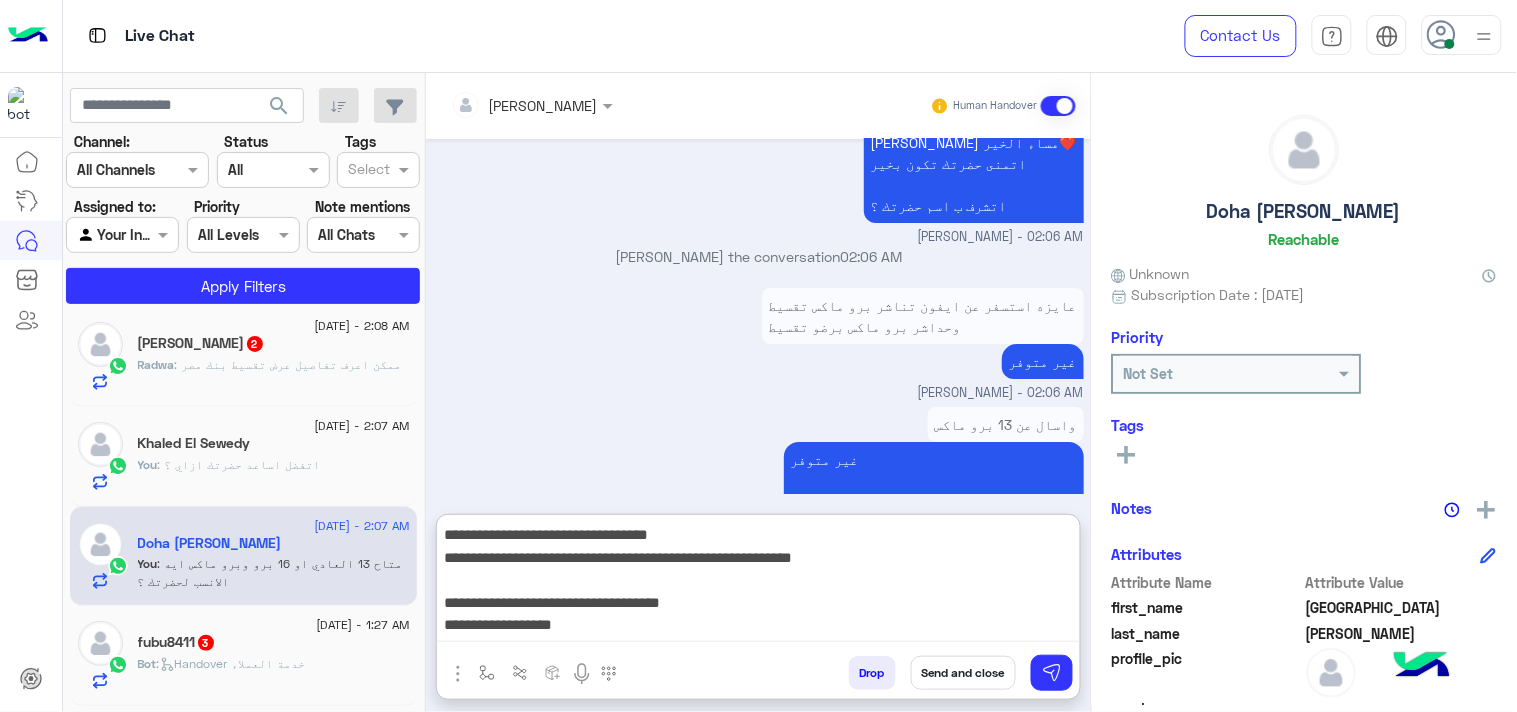 scroll, scrollTop: 128, scrollLeft: 0, axis: vertical 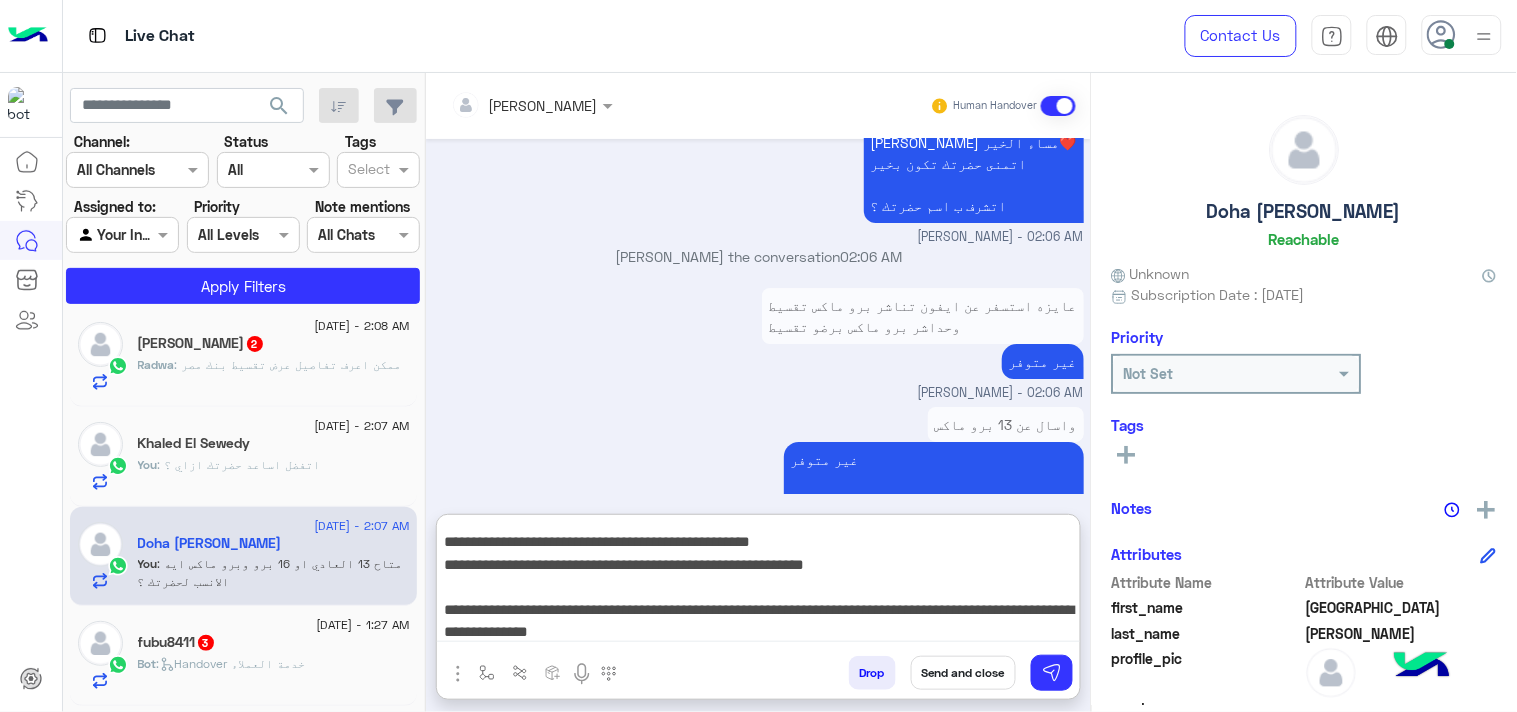 type on "**********" 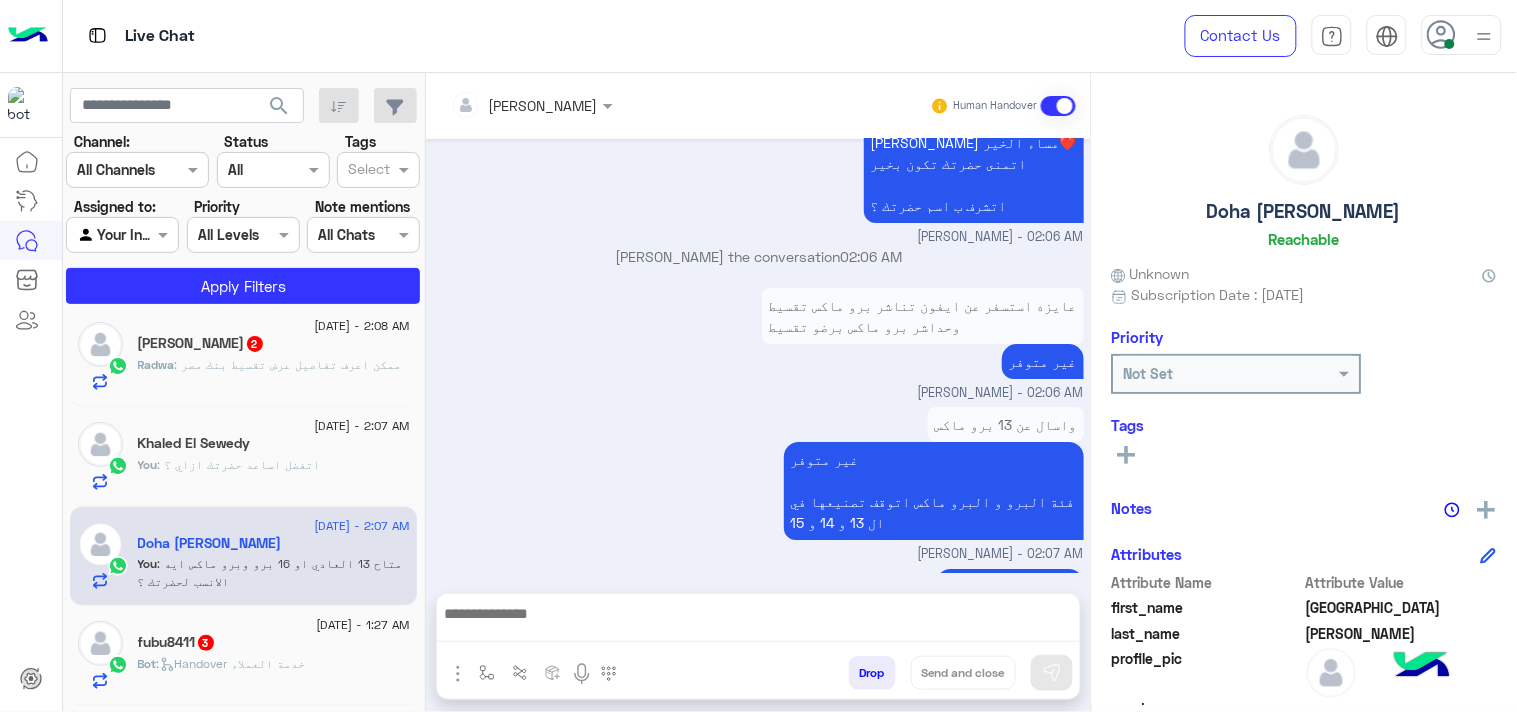 scroll, scrollTop: 0, scrollLeft: 0, axis: both 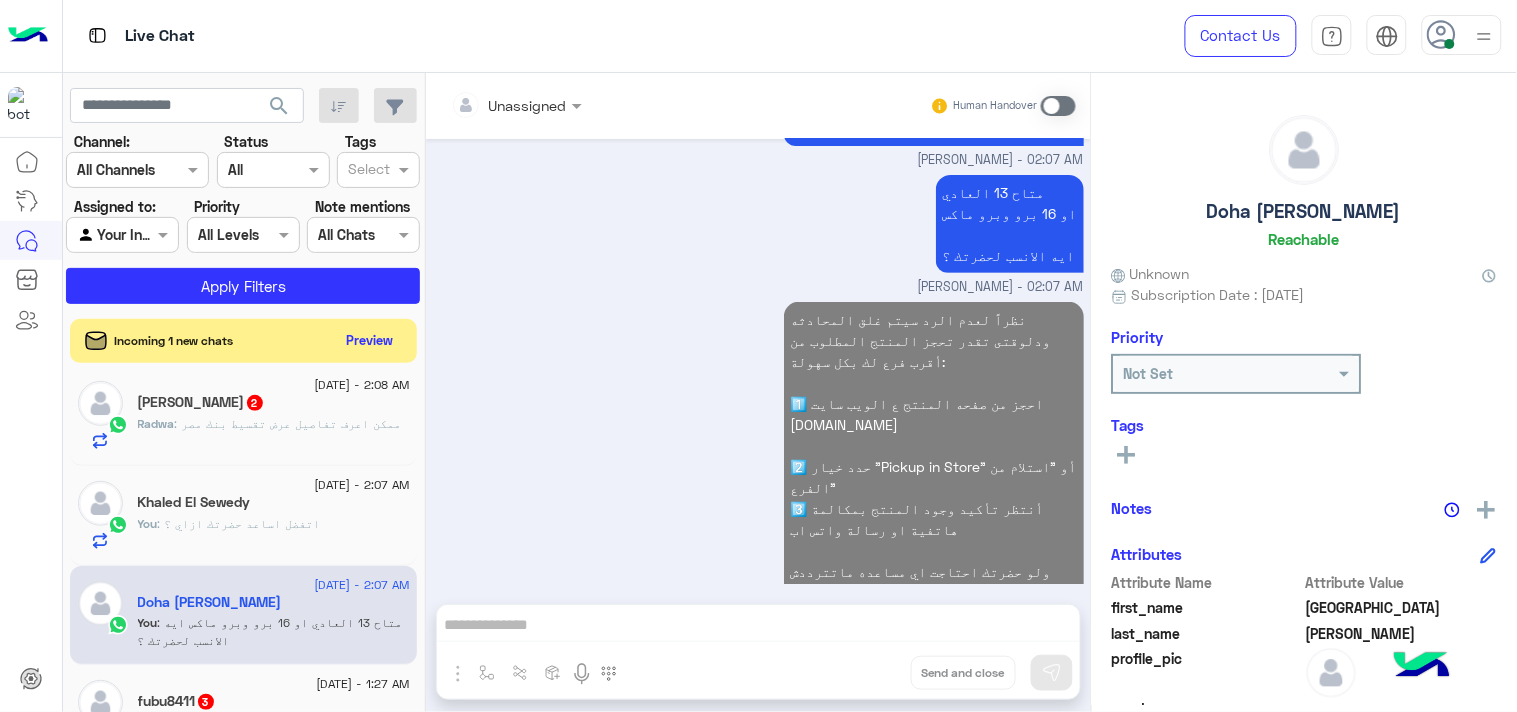 click on ":
اتفضل اساعد حضرتك ازاي ؟" 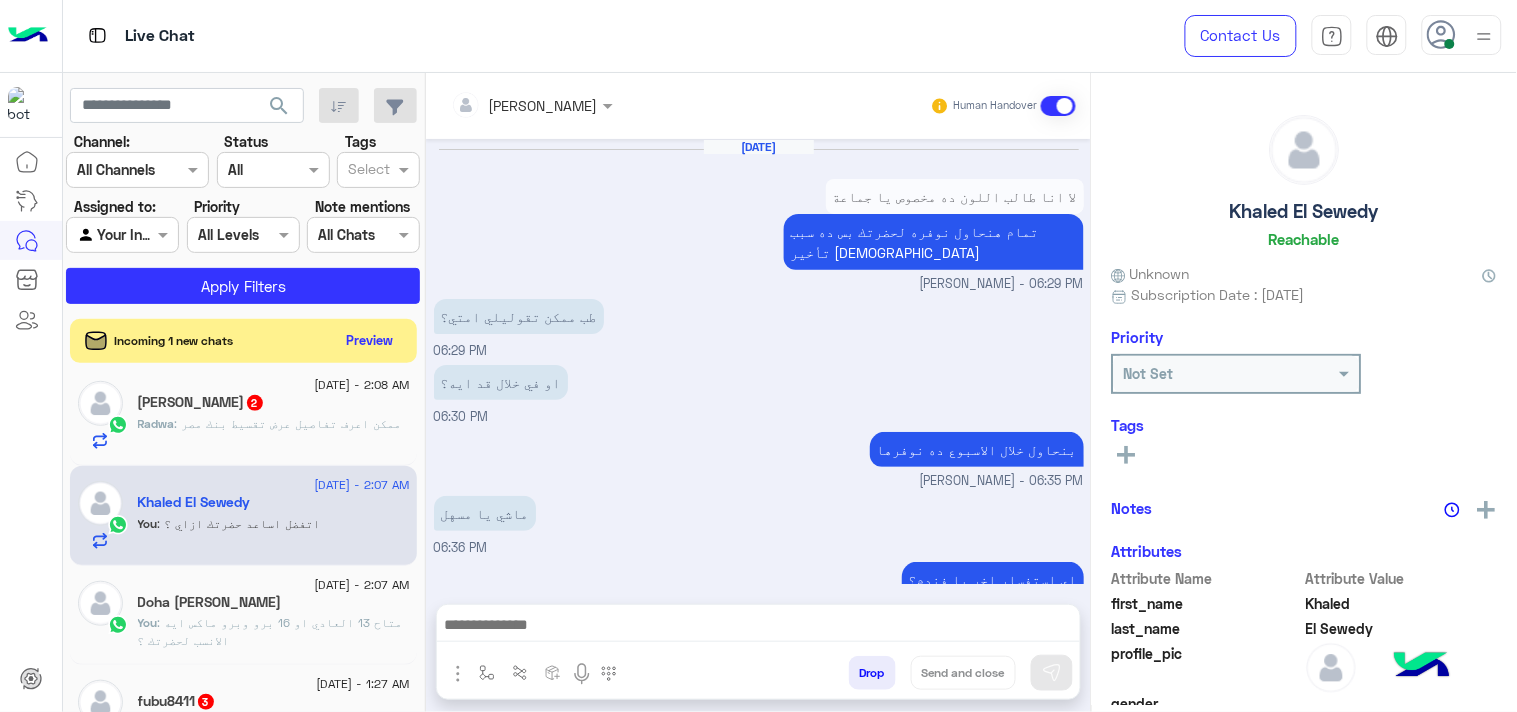 scroll, scrollTop: 1492, scrollLeft: 0, axis: vertical 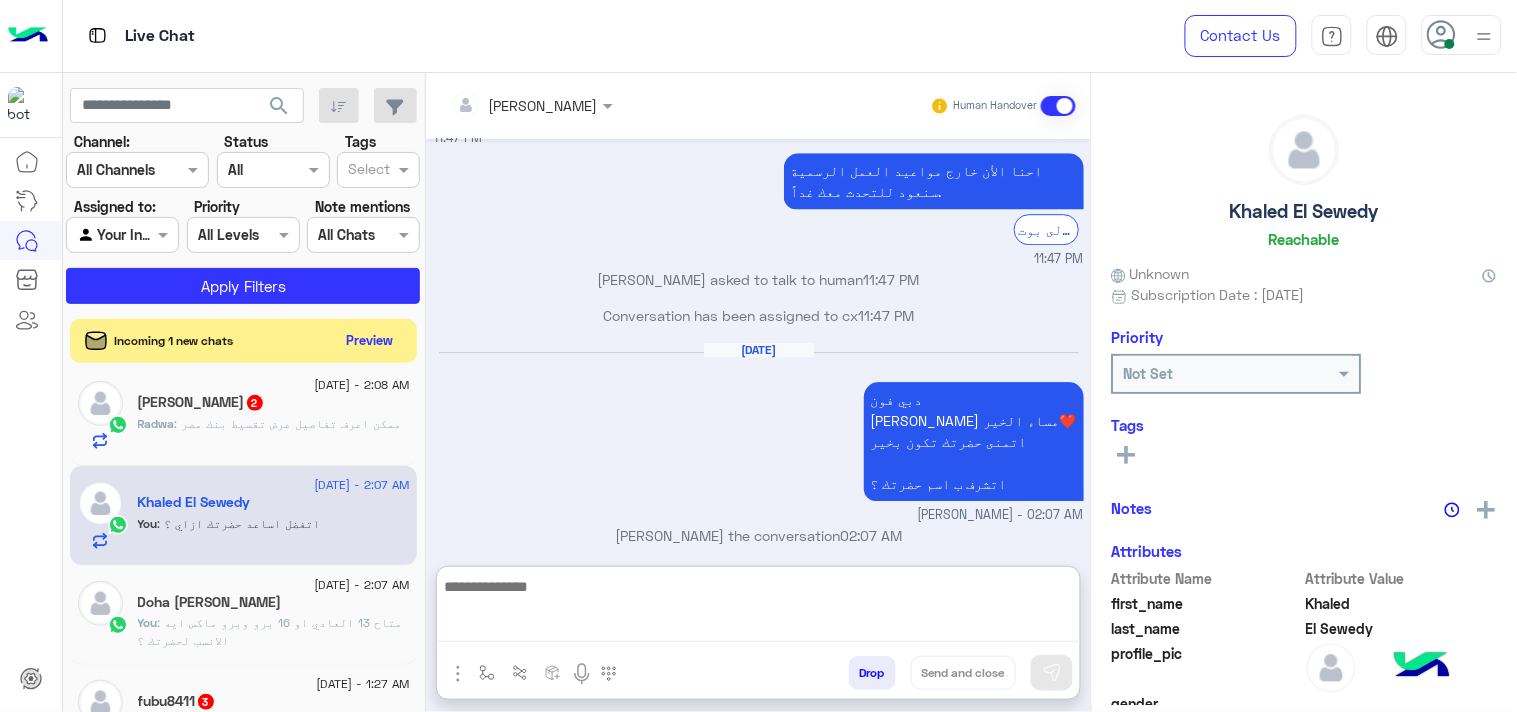 click at bounding box center [758, 608] 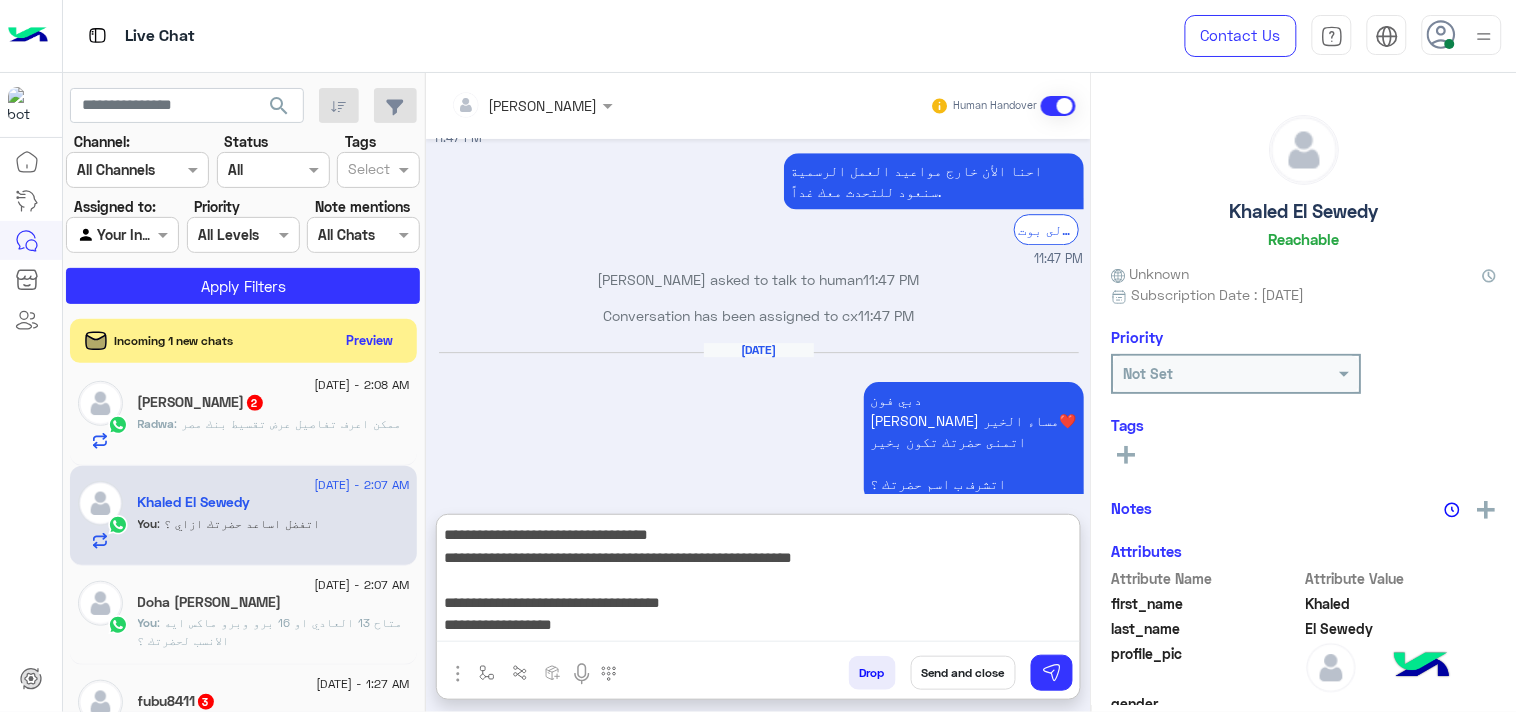 type on "**********" 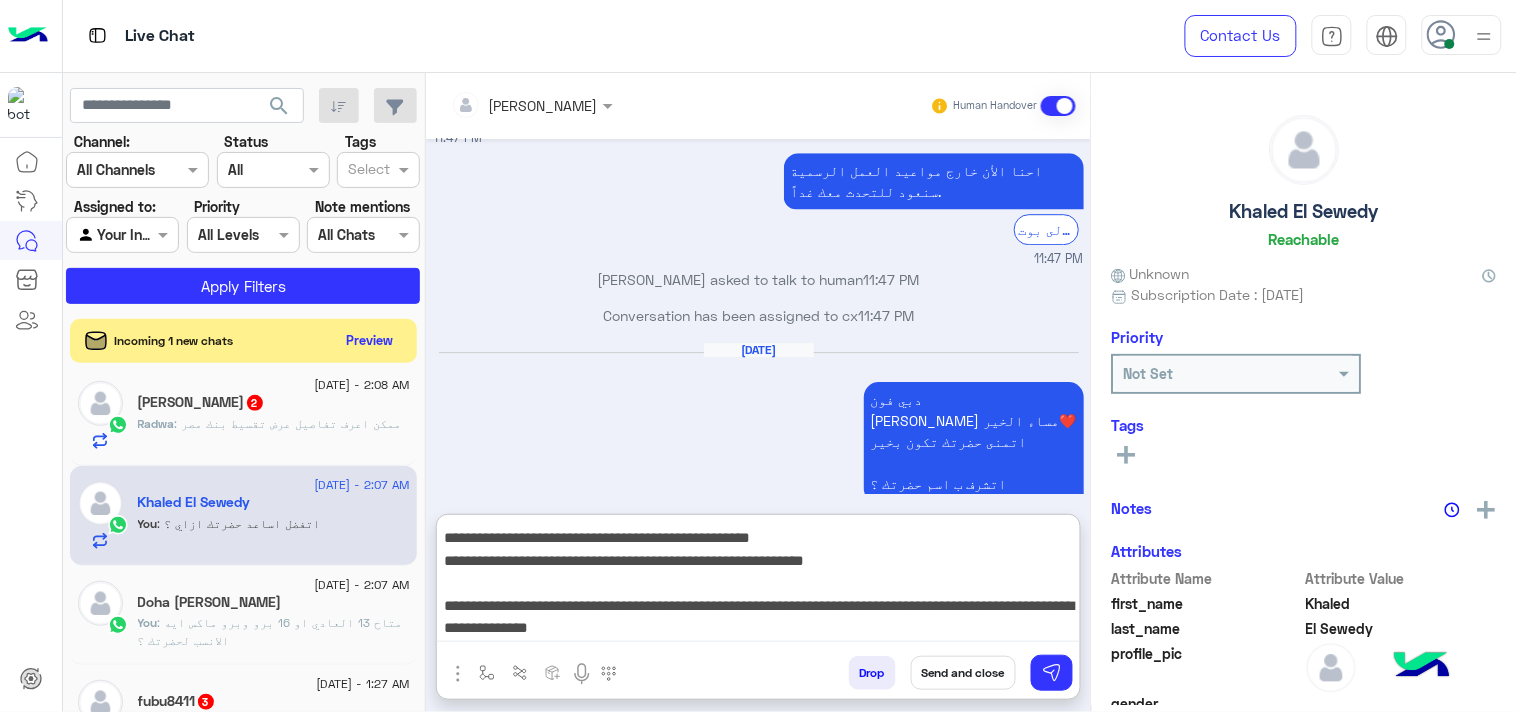 click on "Send and close" at bounding box center [963, 673] 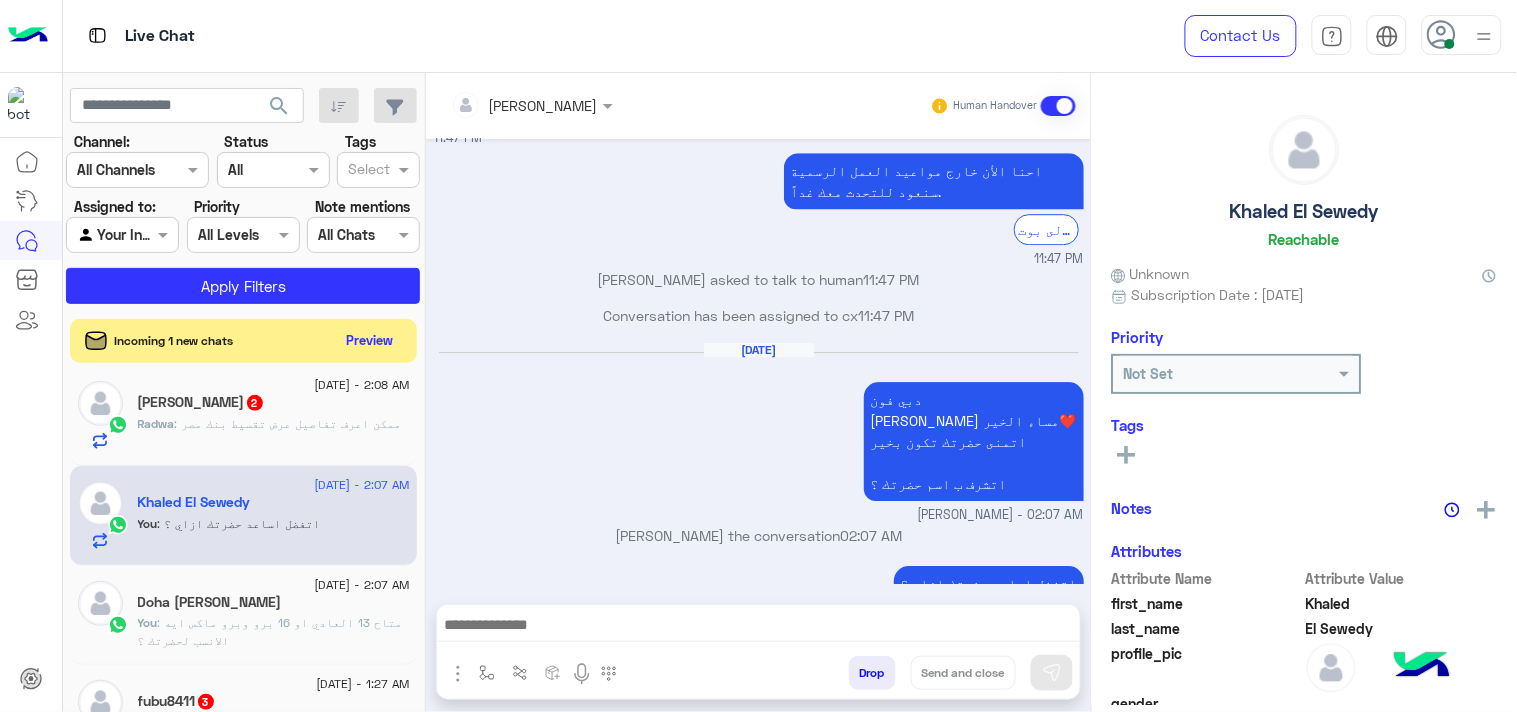 scroll, scrollTop: 0, scrollLeft: 0, axis: both 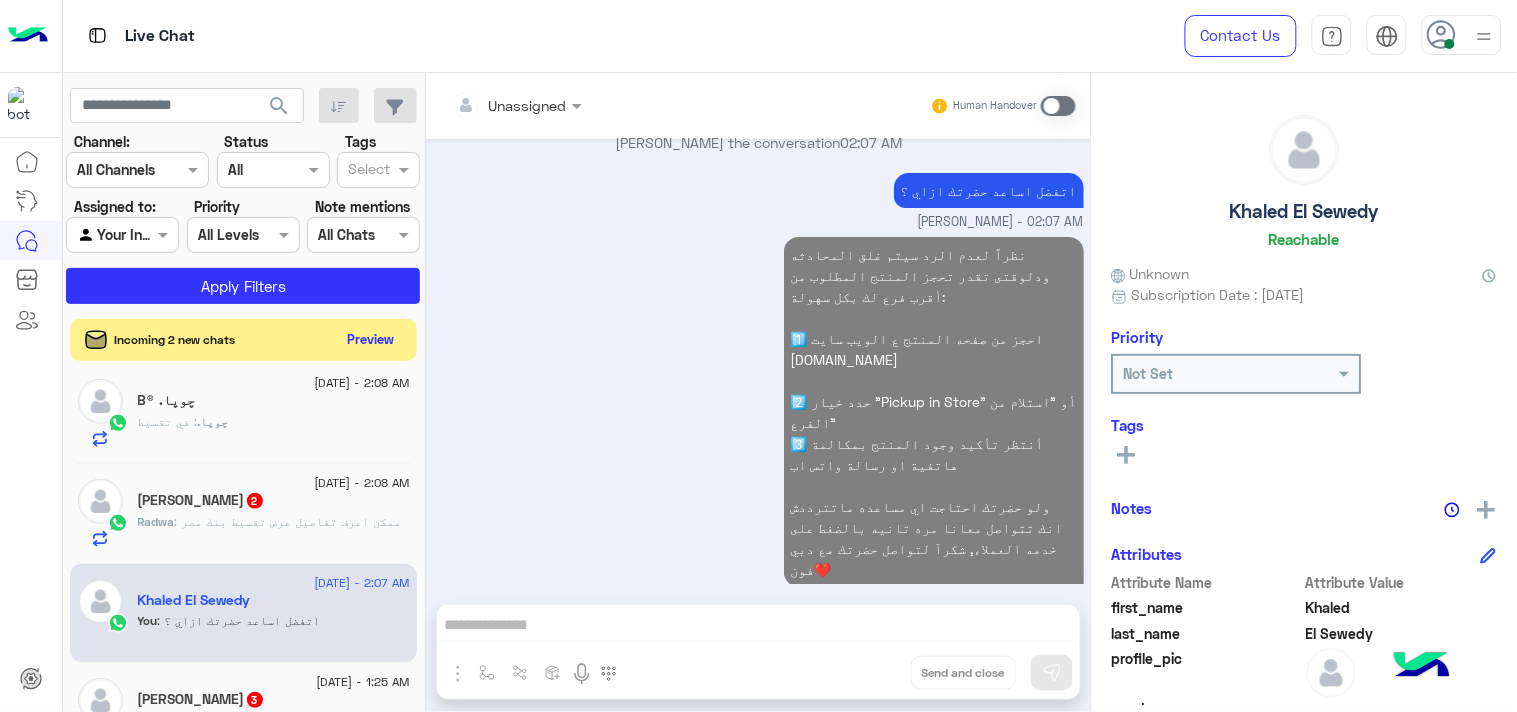click on "Preview" 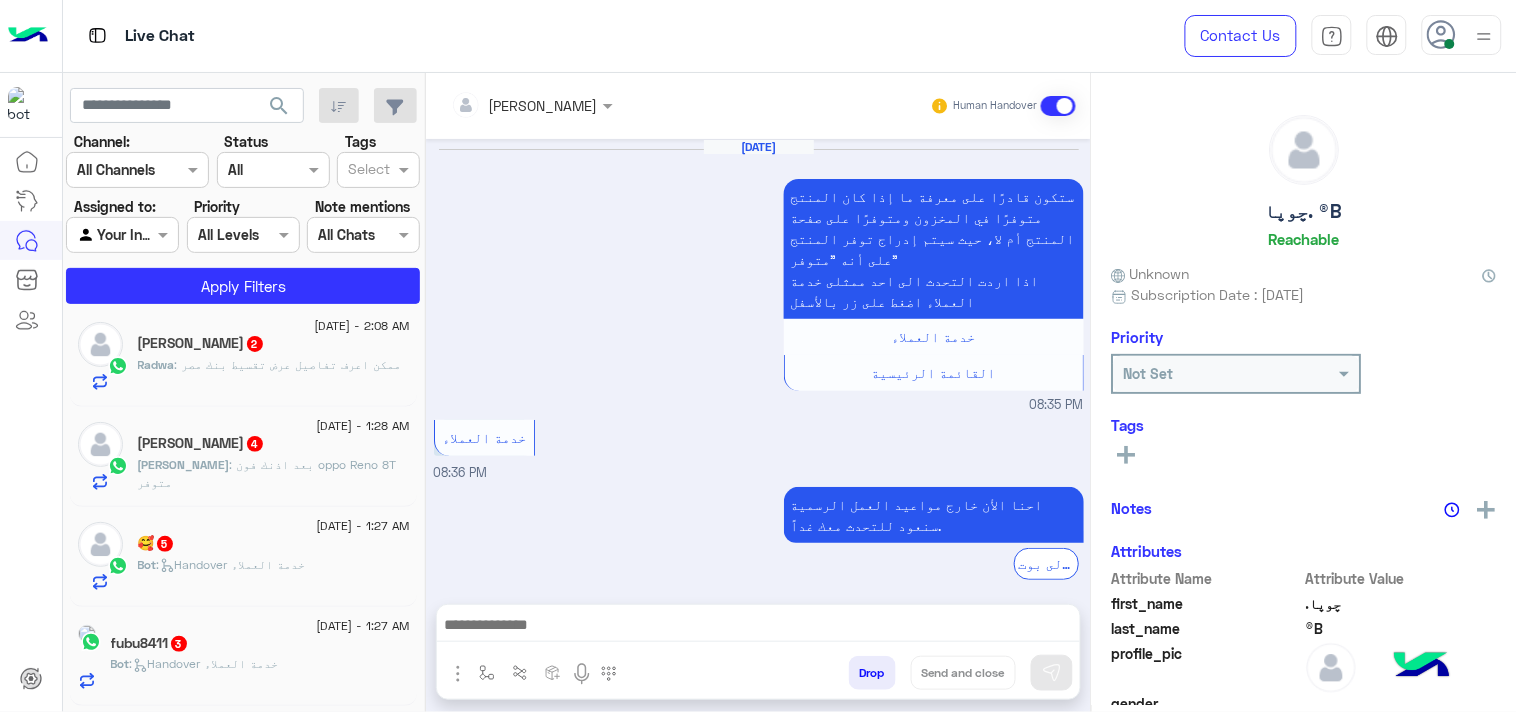 scroll, scrollTop: 1837, scrollLeft: 0, axis: vertical 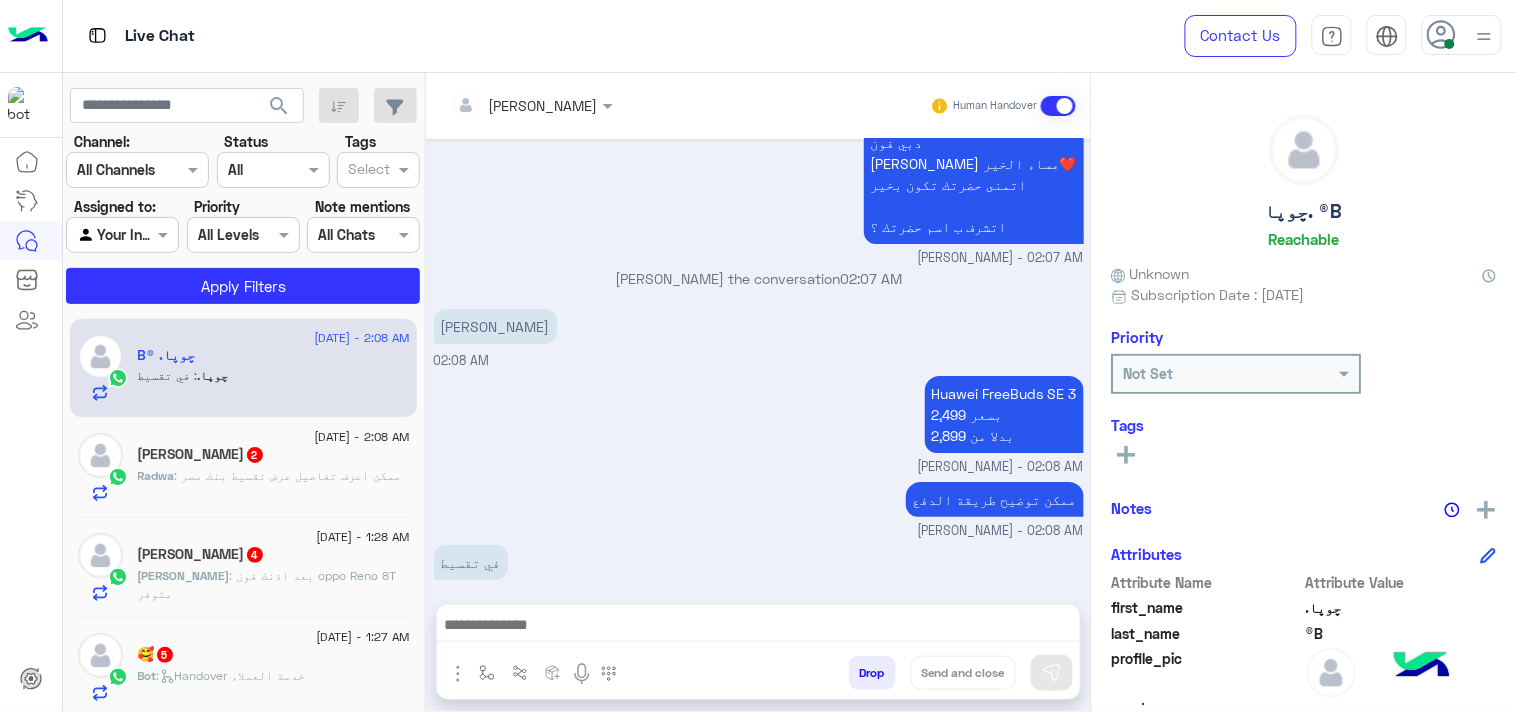 click at bounding box center (758, 627) 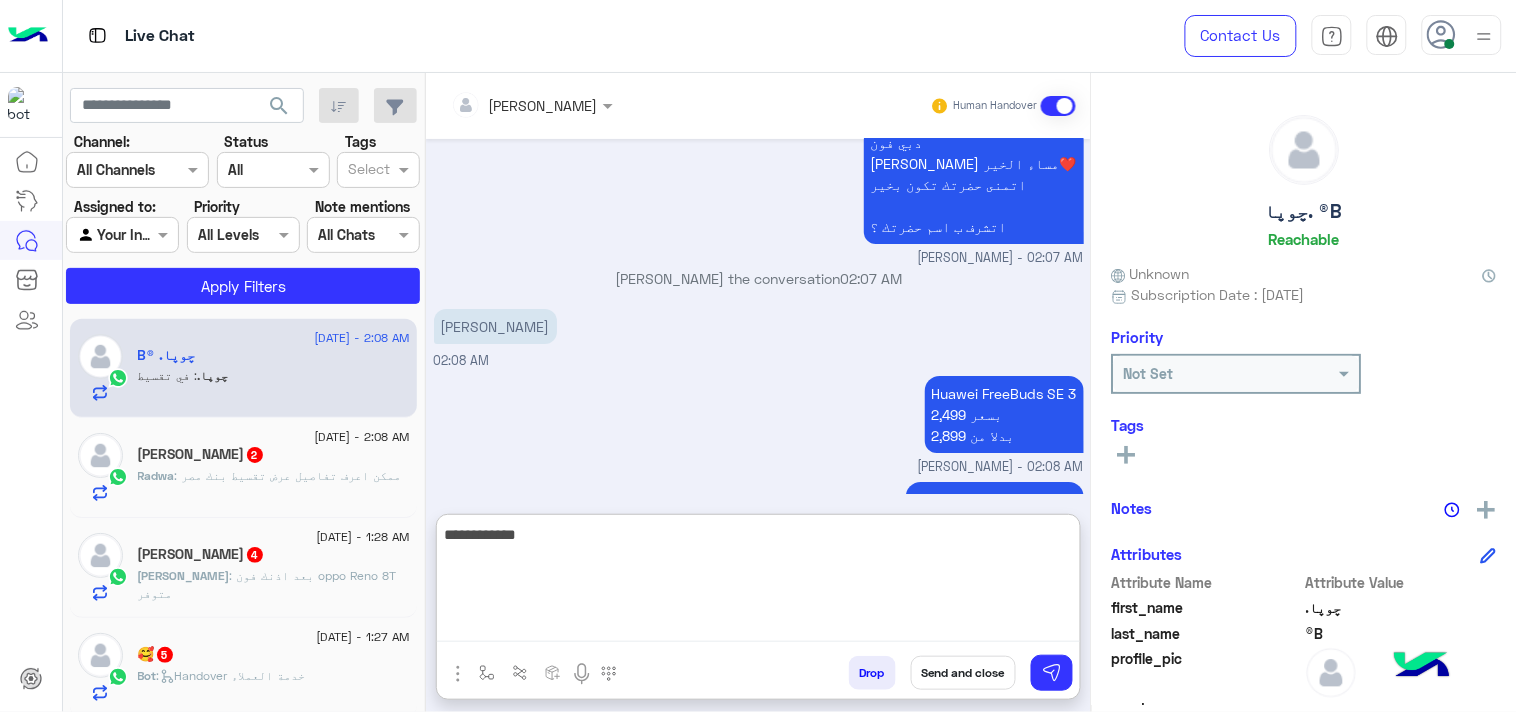 type on "**********" 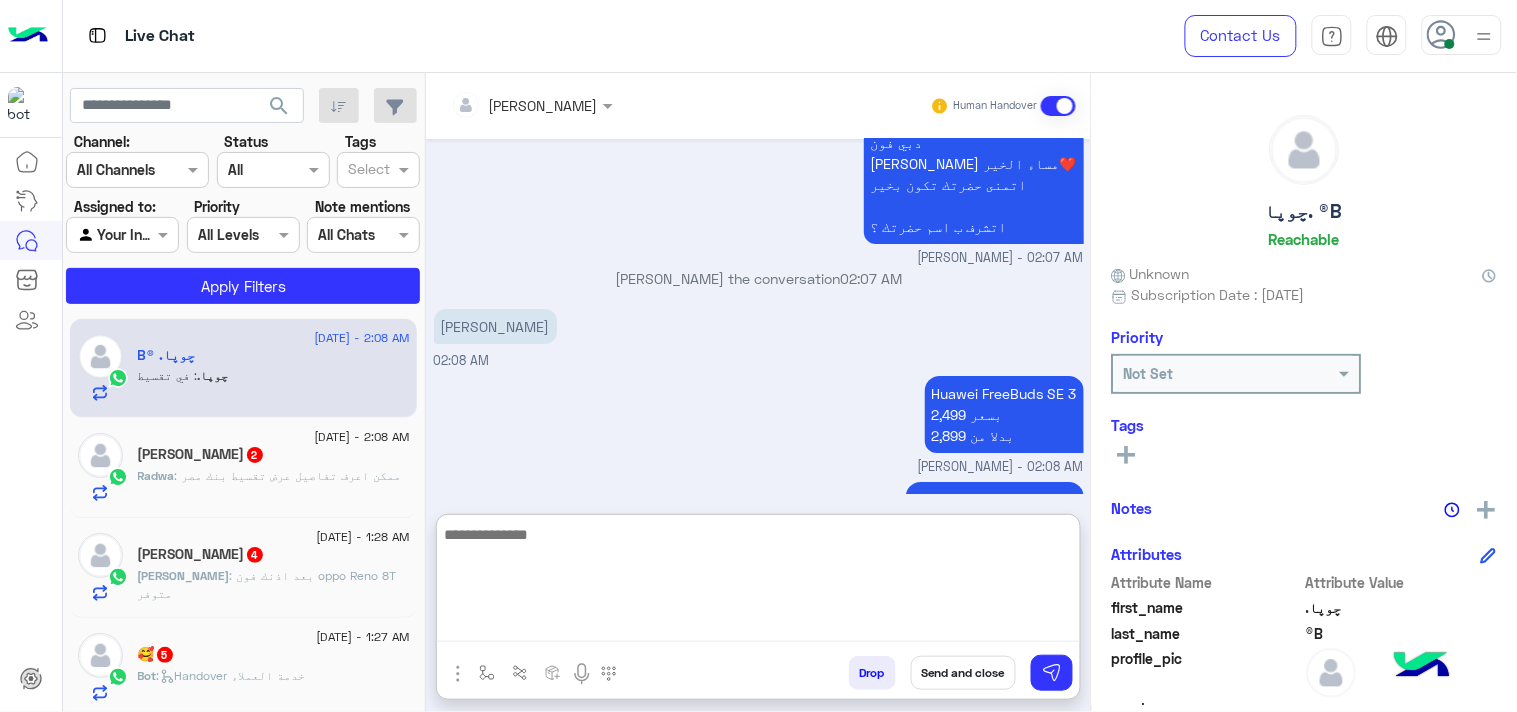 scroll, scrollTop: 1992, scrollLeft: 0, axis: vertical 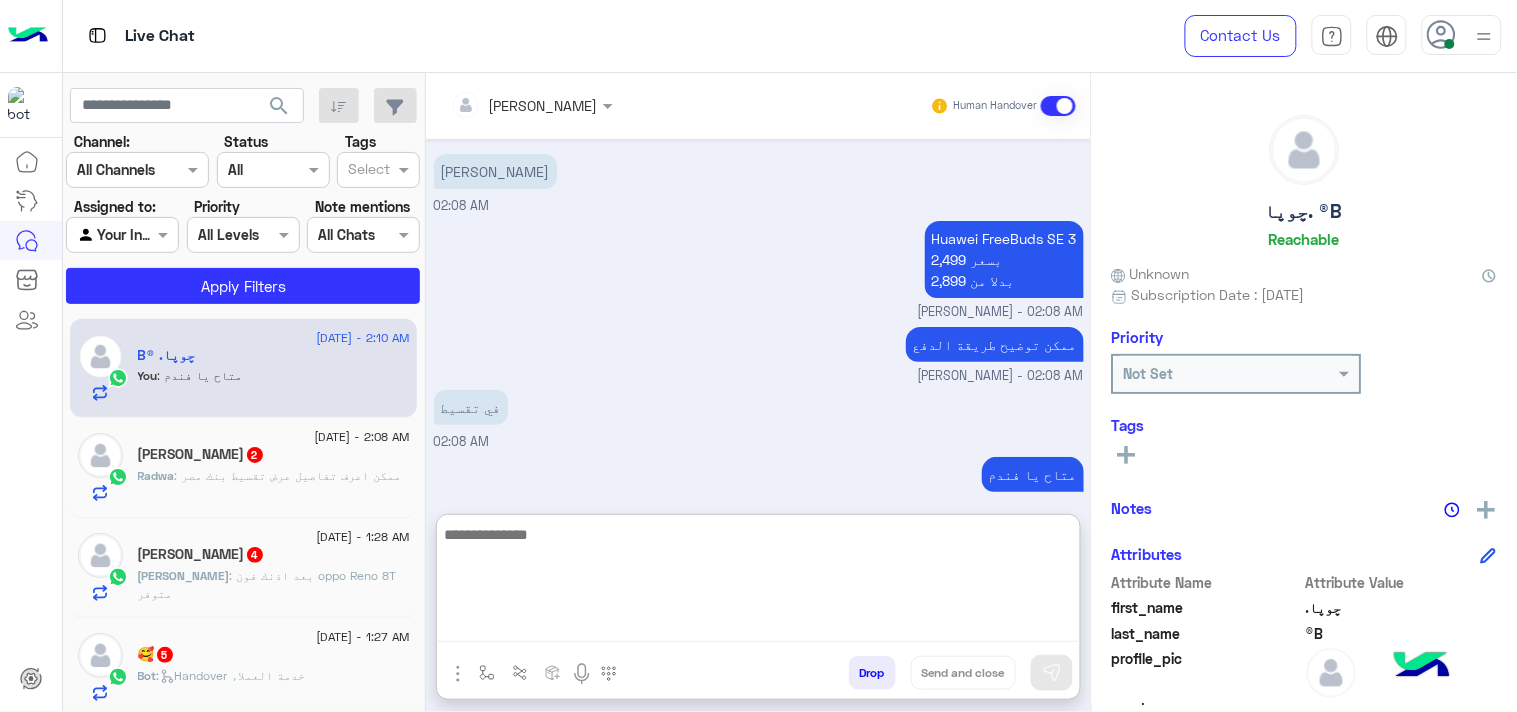 paste on "**********" 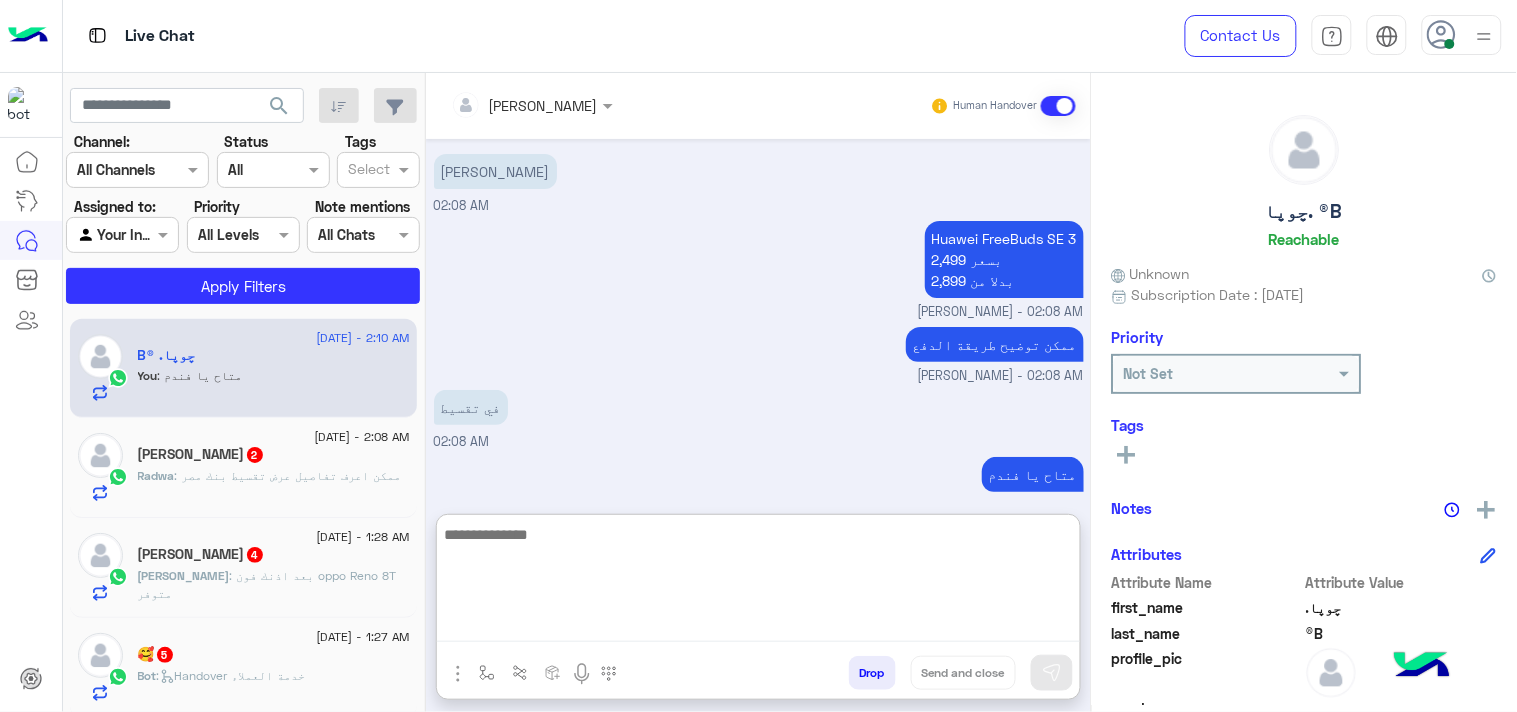 scroll, scrollTop: 2140, scrollLeft: 0, axis: vertical 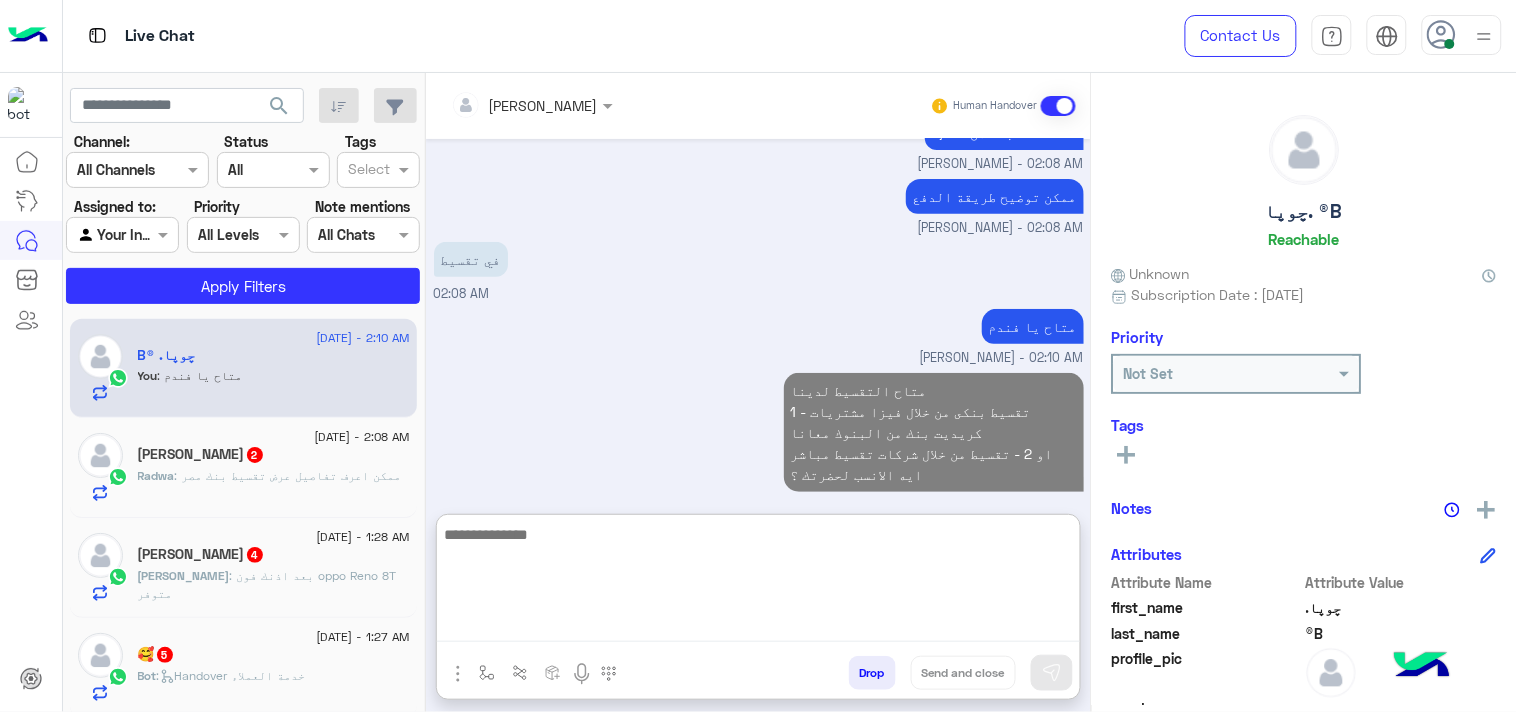 click on "Radwa : ممكن اعرف تفاصيل عرض تقسيط بنك مصر" 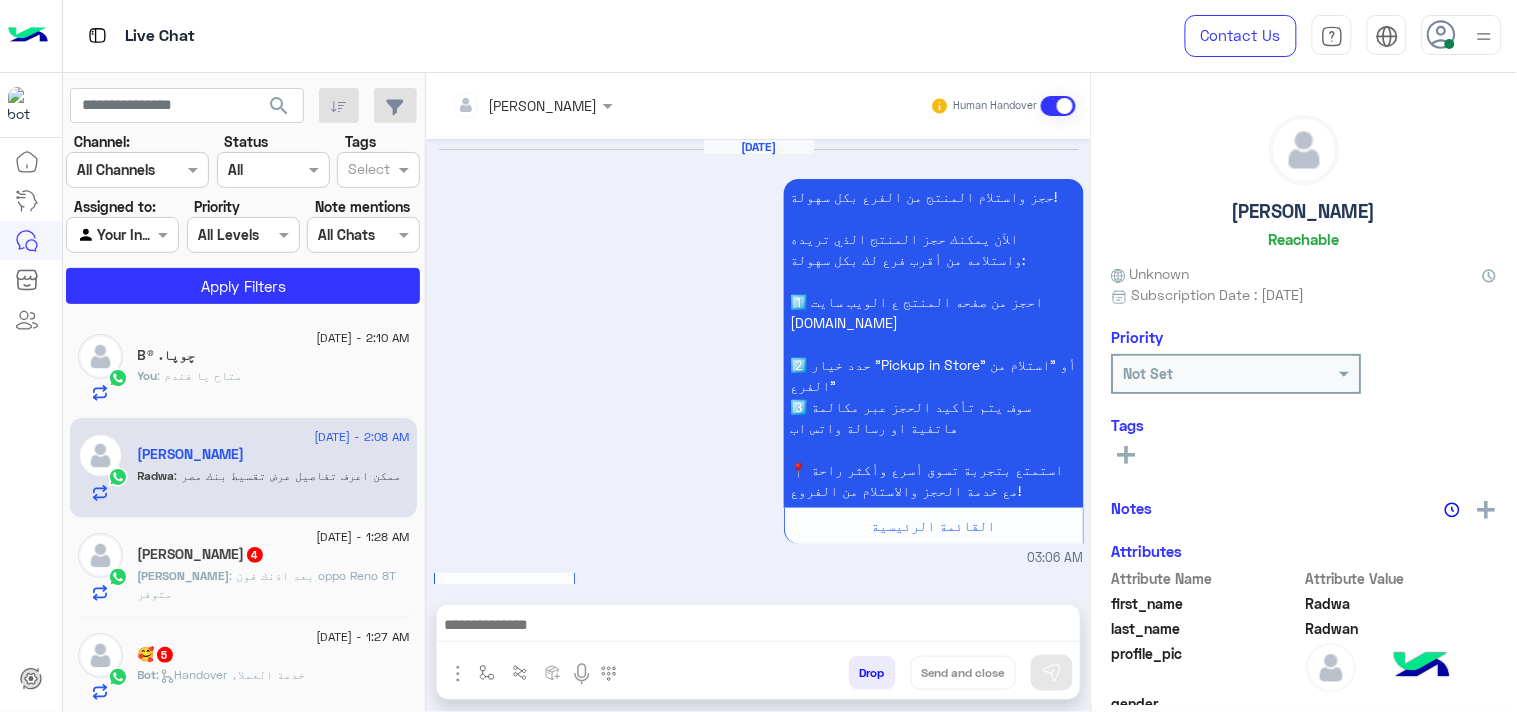 scroll, scrollTop: 2900, scrollLeft: 0, axis: vertical 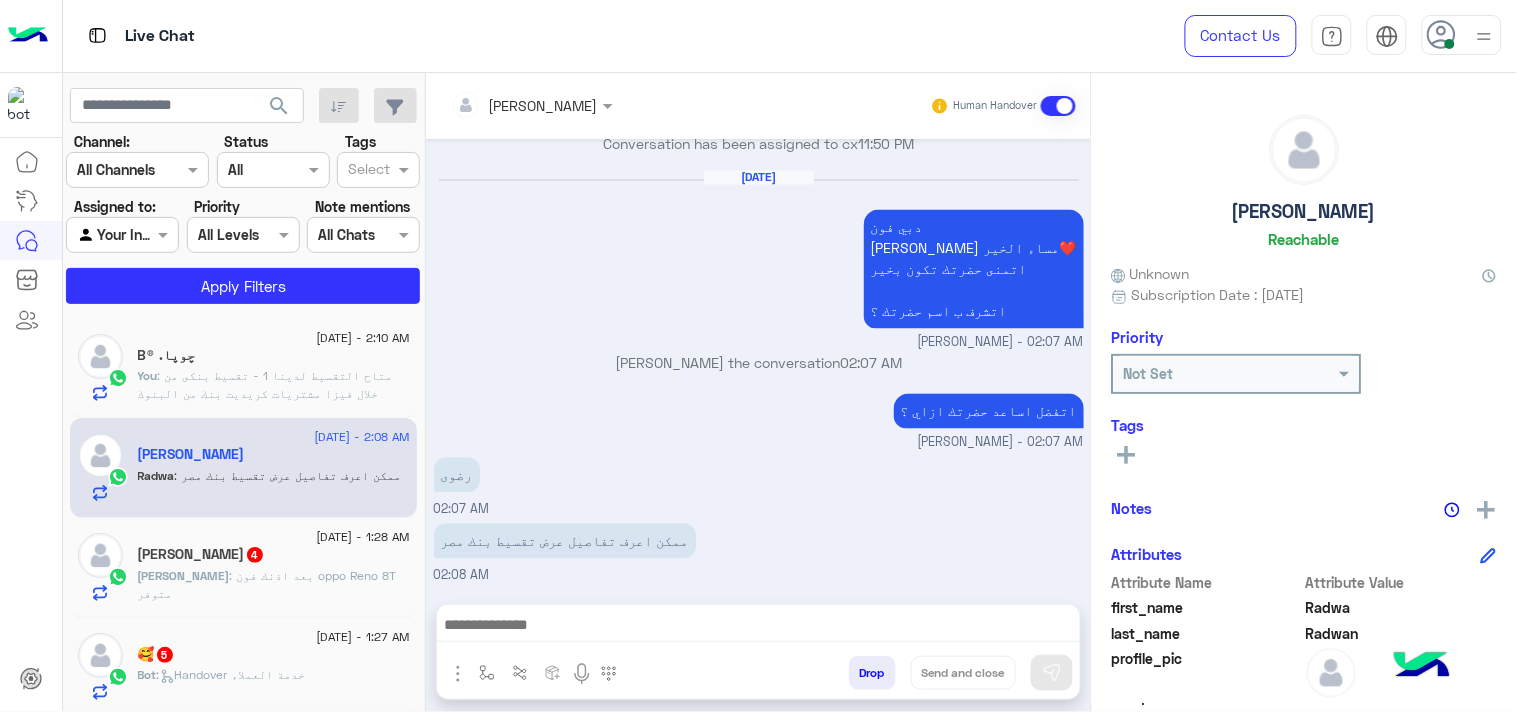 click at bounding box center (758, 627) 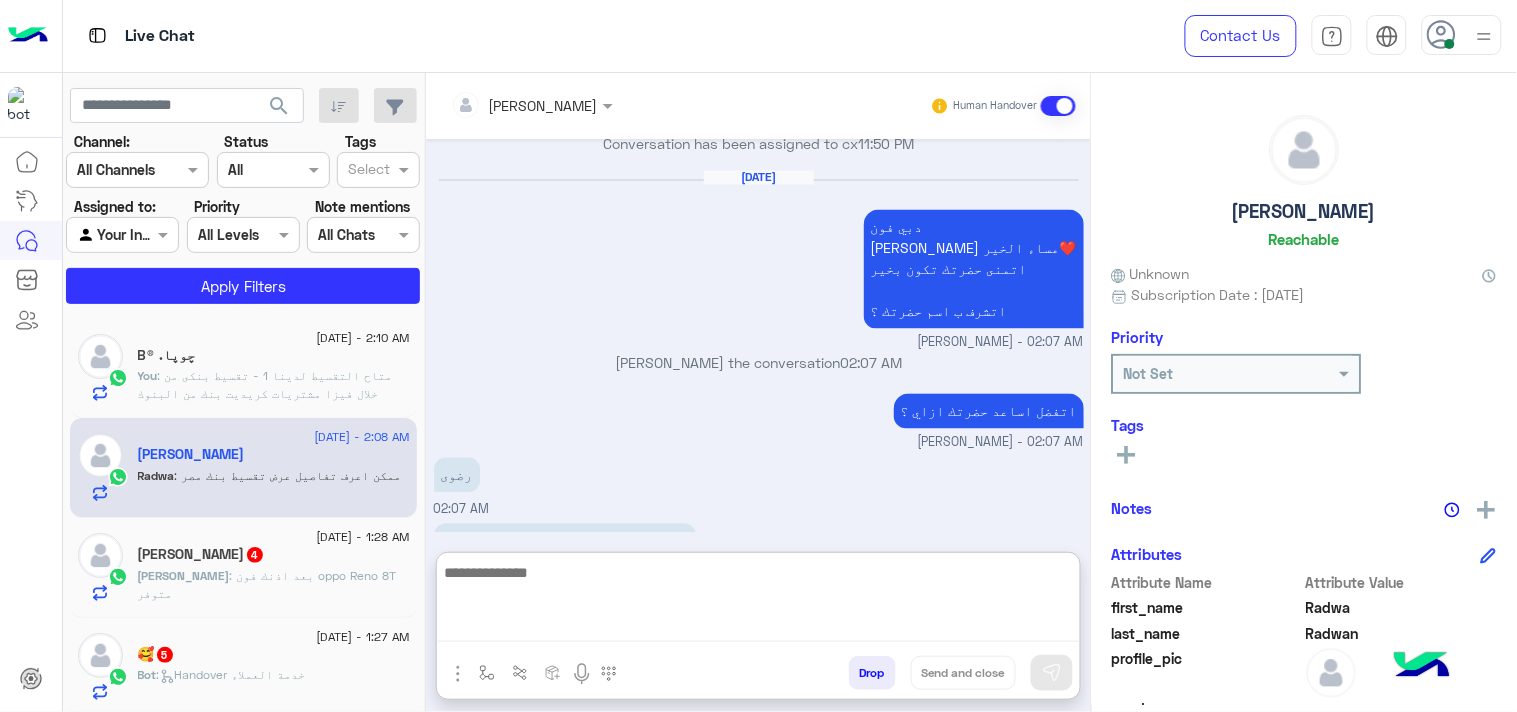 paste on "**********" 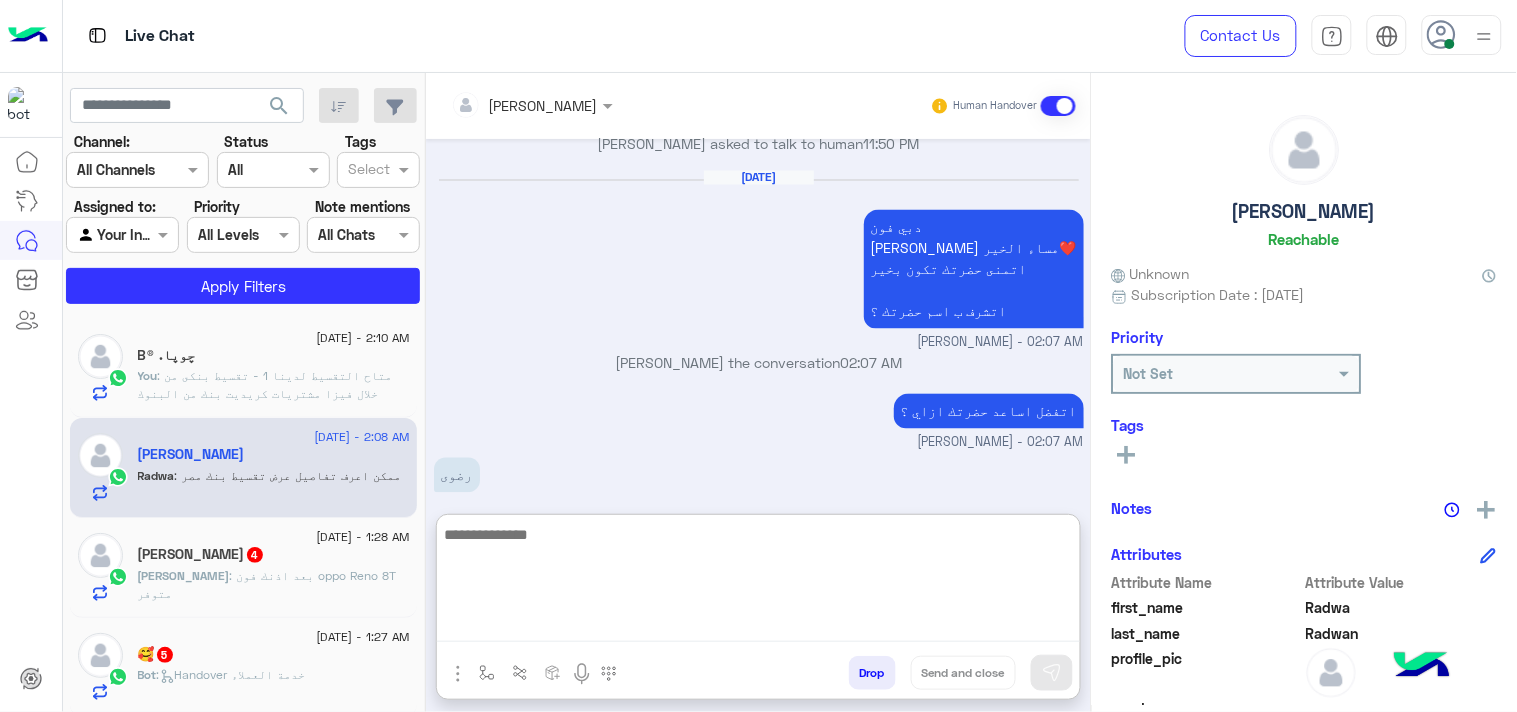 scroll, scrollTop: 3158, scrollLeft: 0, axis: vertical 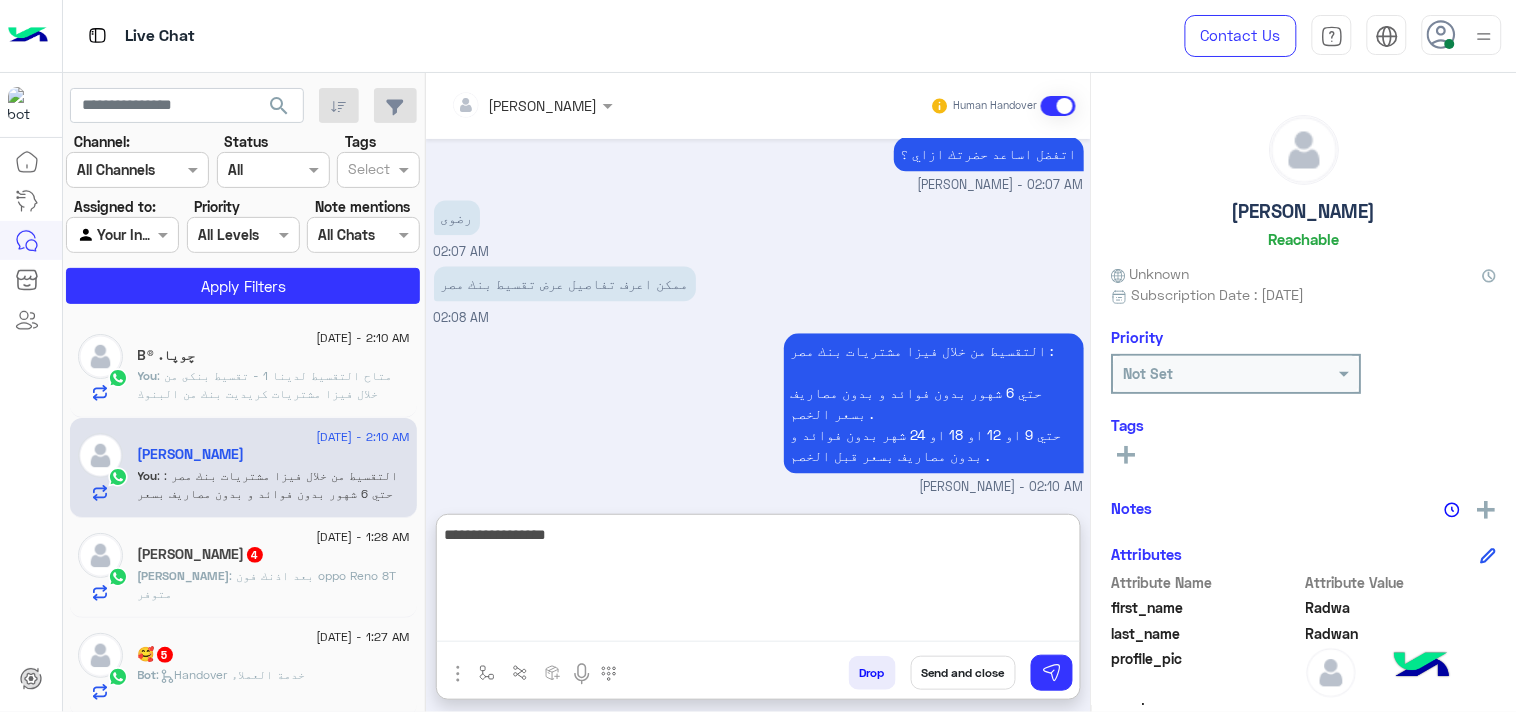 type on "**********" 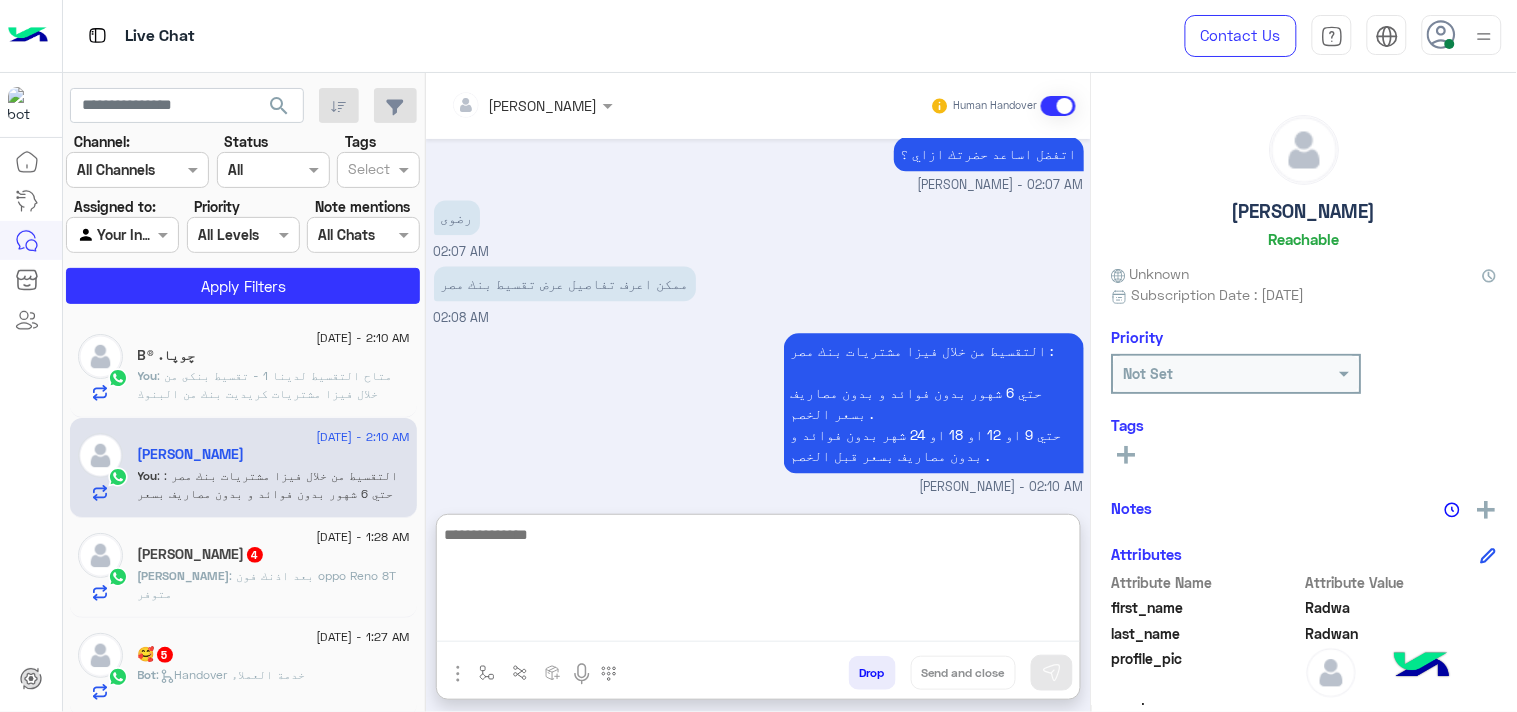 scroll, scrollTop: 3222, scrollLeft: 0, axis: vertical 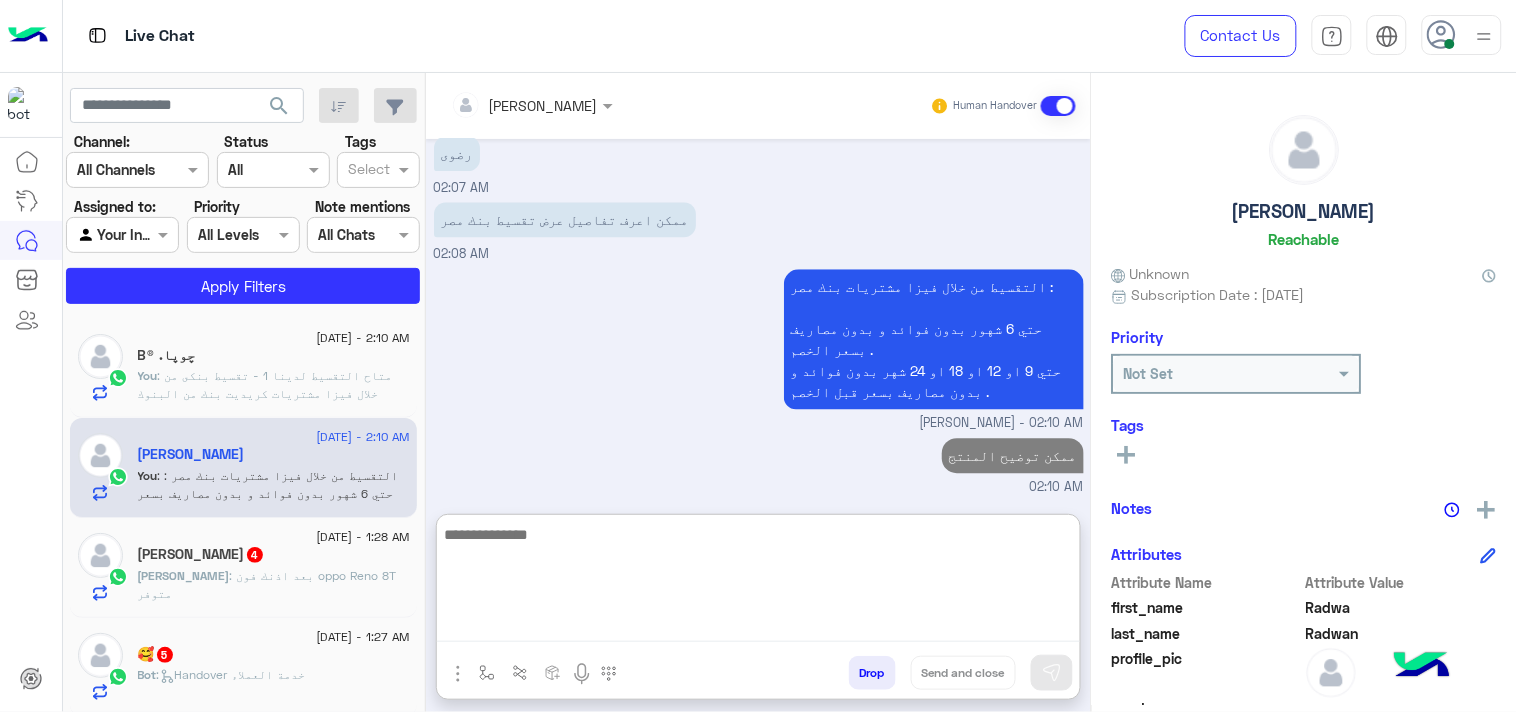 click on "[DATE] - 1:28 AM  [PERSON_NAME]   4 [PERSON_NAME] : بعد اذنك فون oppo Reno 8T متوفر" 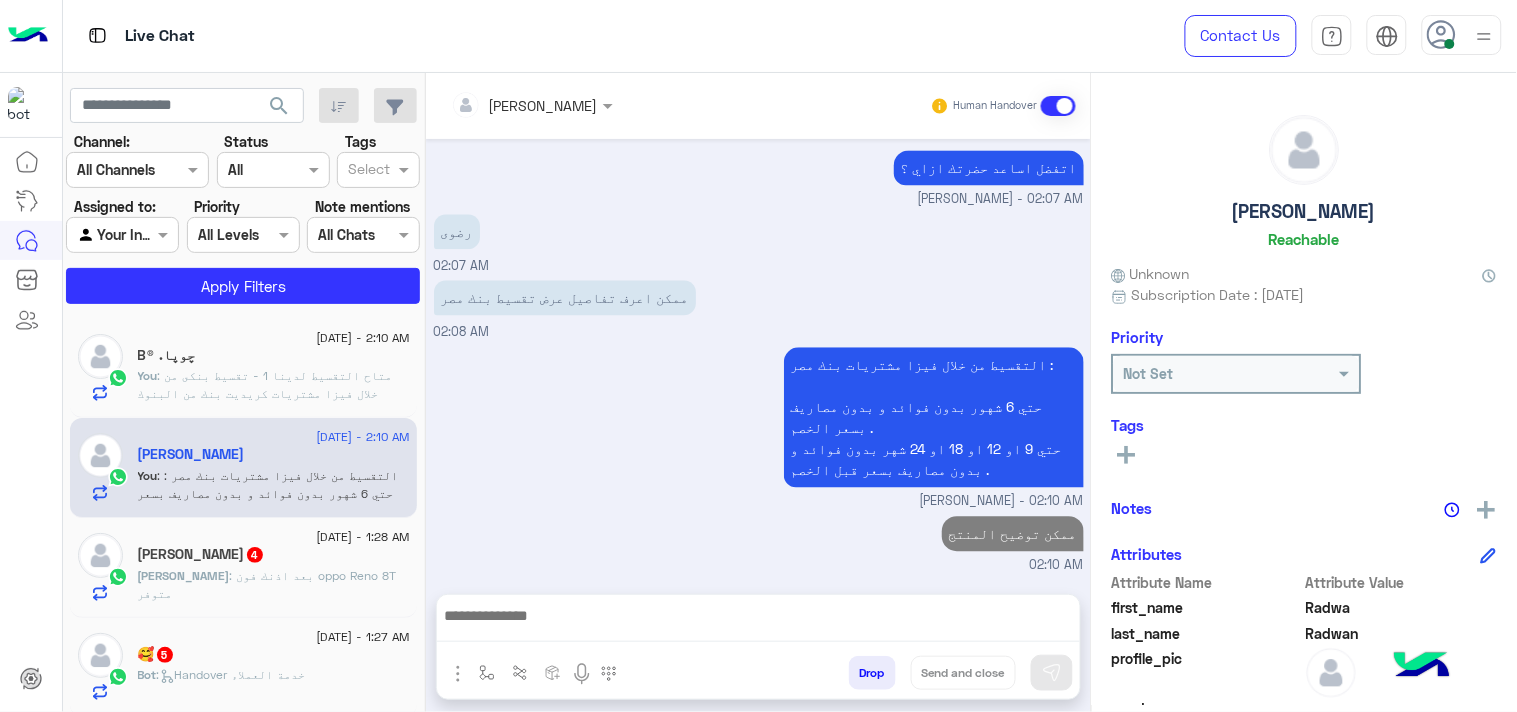 scroll, scrollTop: 3132, scrollLeft: 0, axis: vertical 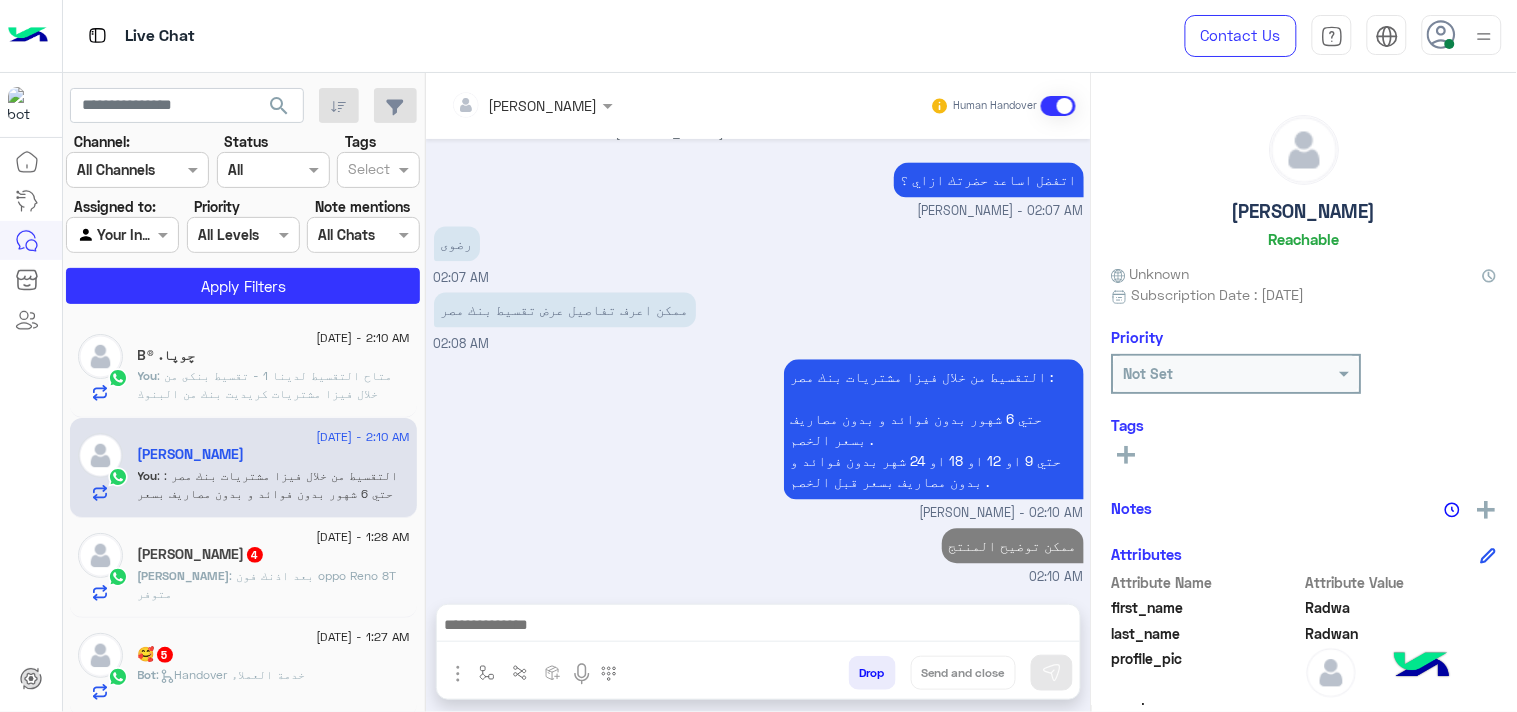 click on ": بعد اذنك فون oppo Reno 8T متوفر" 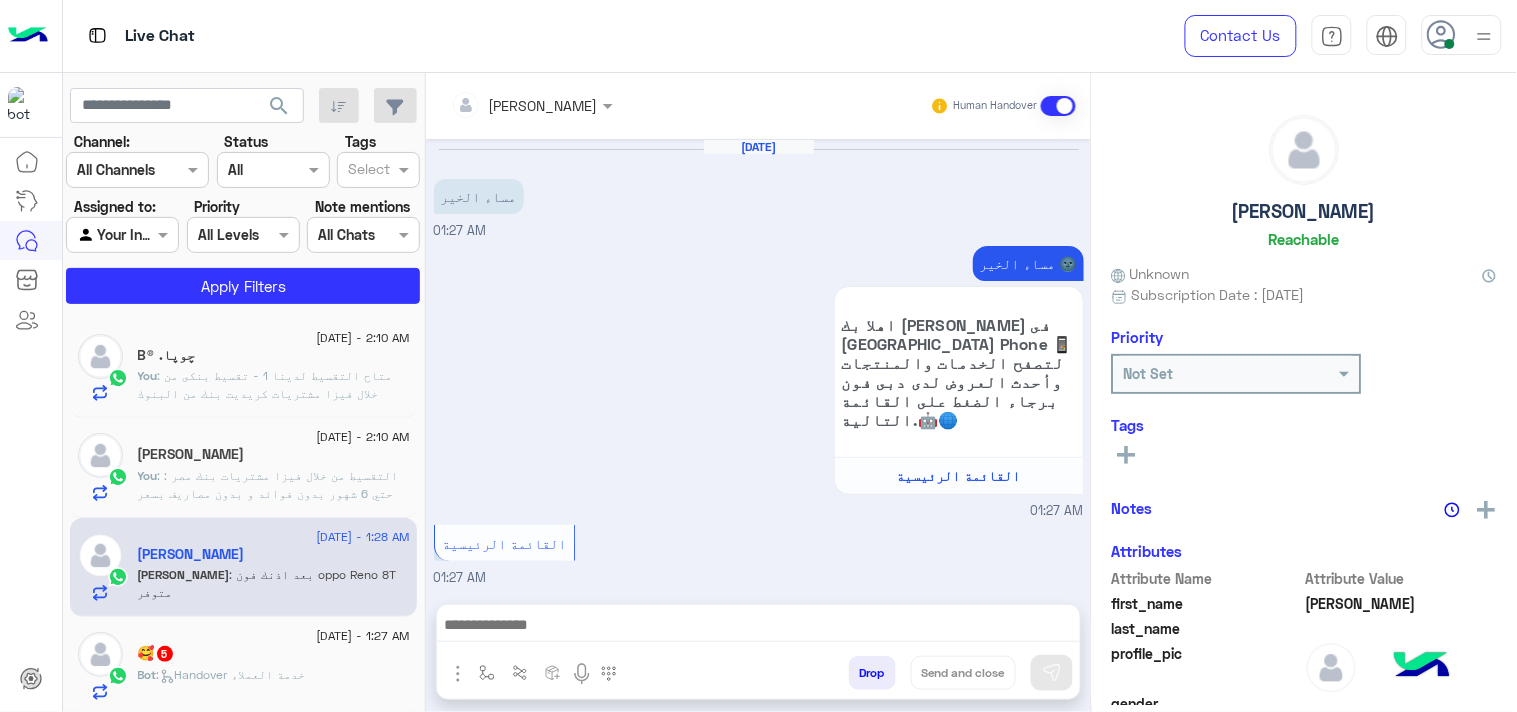 scroll, scrollTop: 458, scrollLeft: 0, axis: vertical 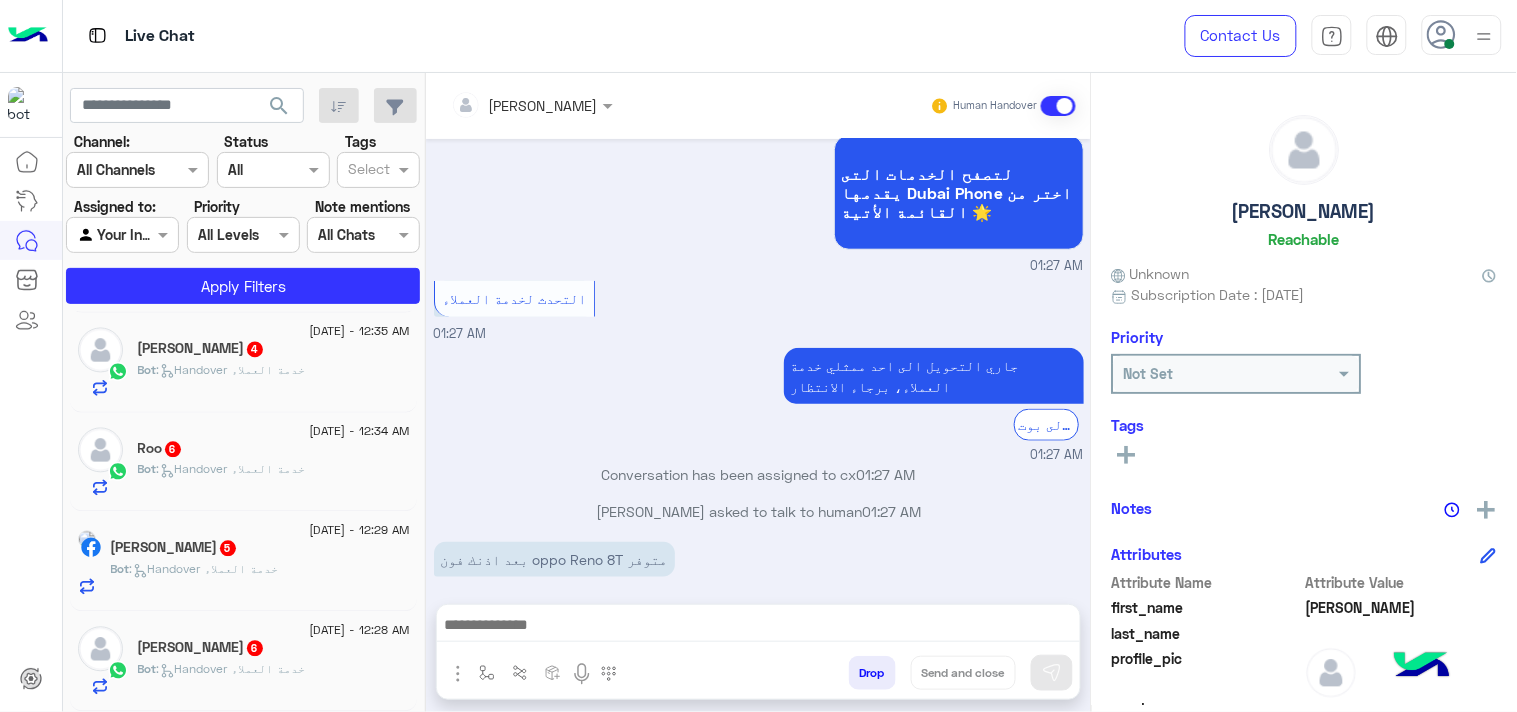 click on "Bot :   Handover خدمة العملاء" 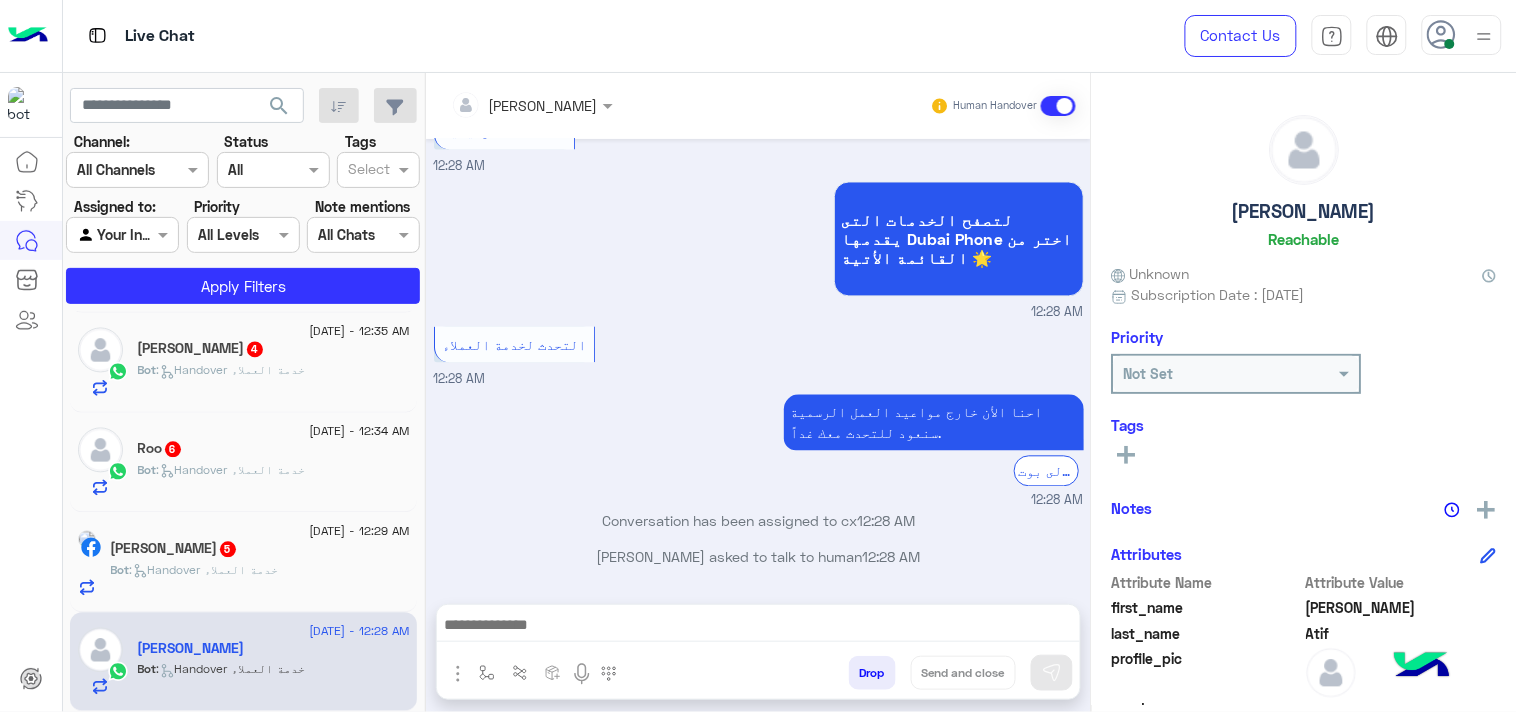 click at bounding box center [758, 627] 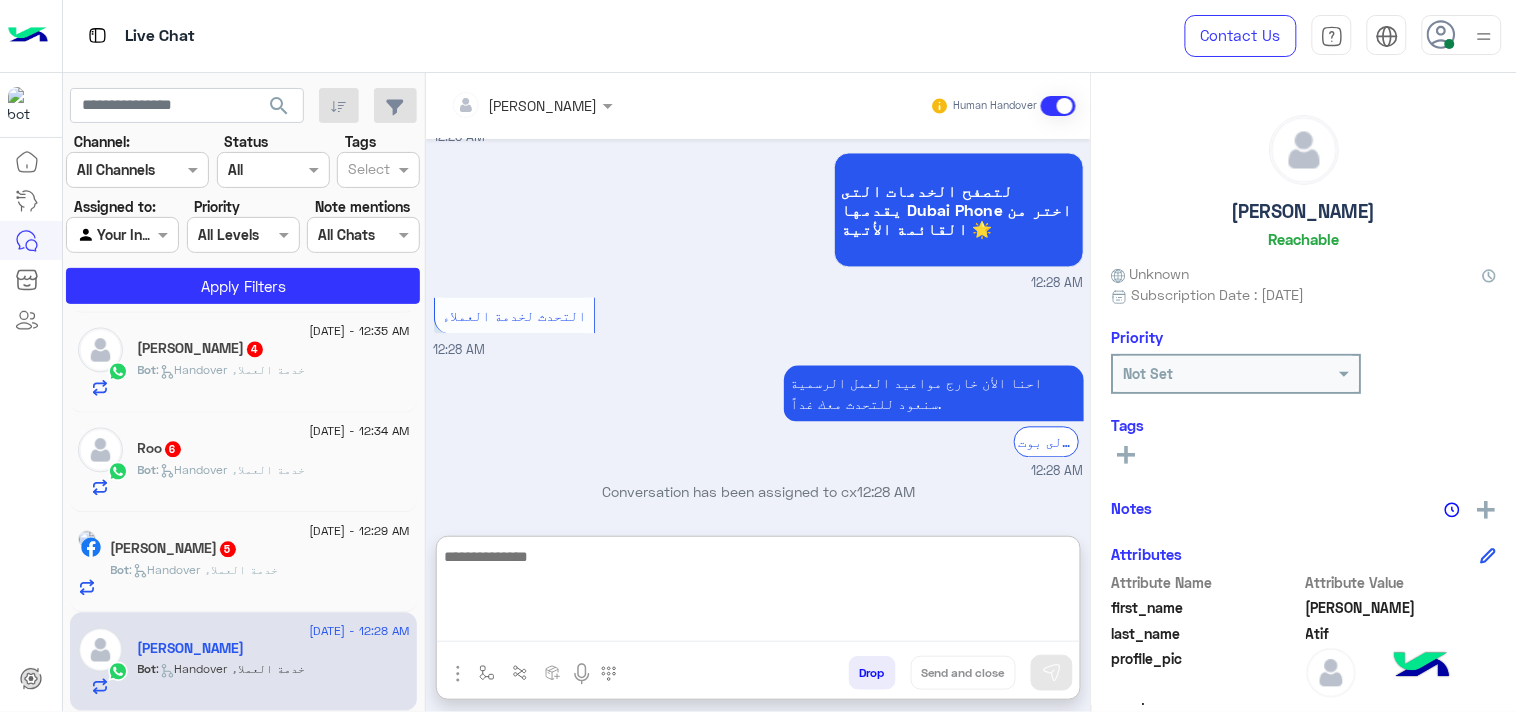 paste on "**********" 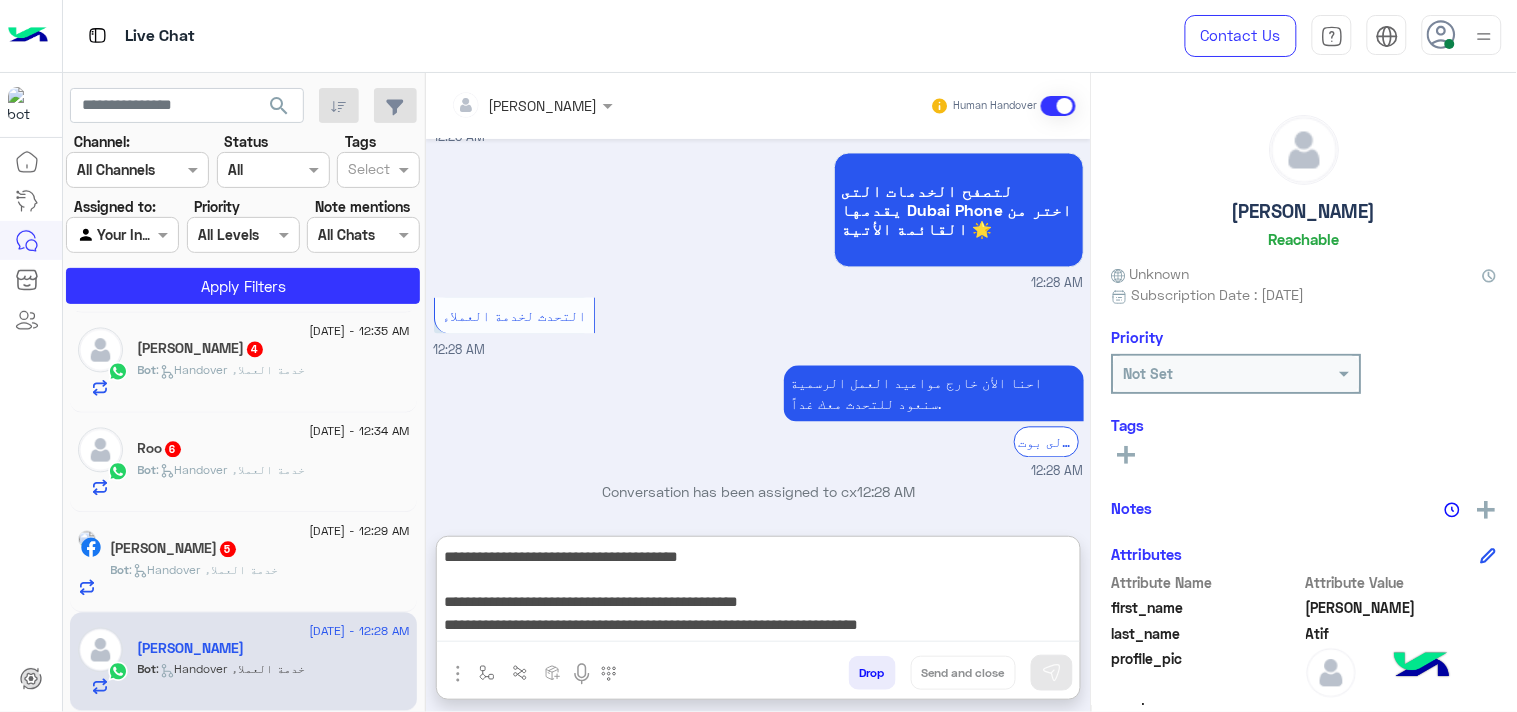click on "**********" at bounding box center (758, 593) 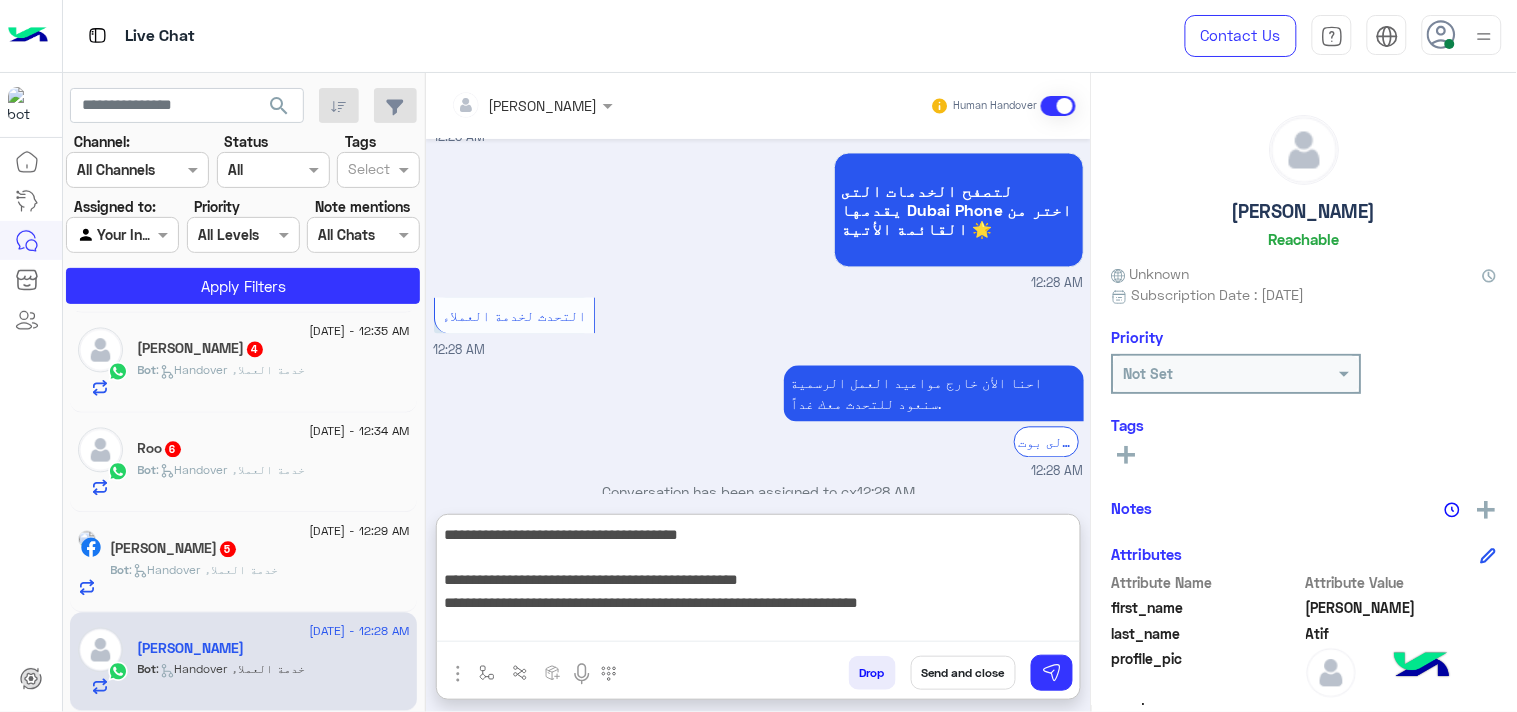 click on "**********" at bounding box center [758, 582] 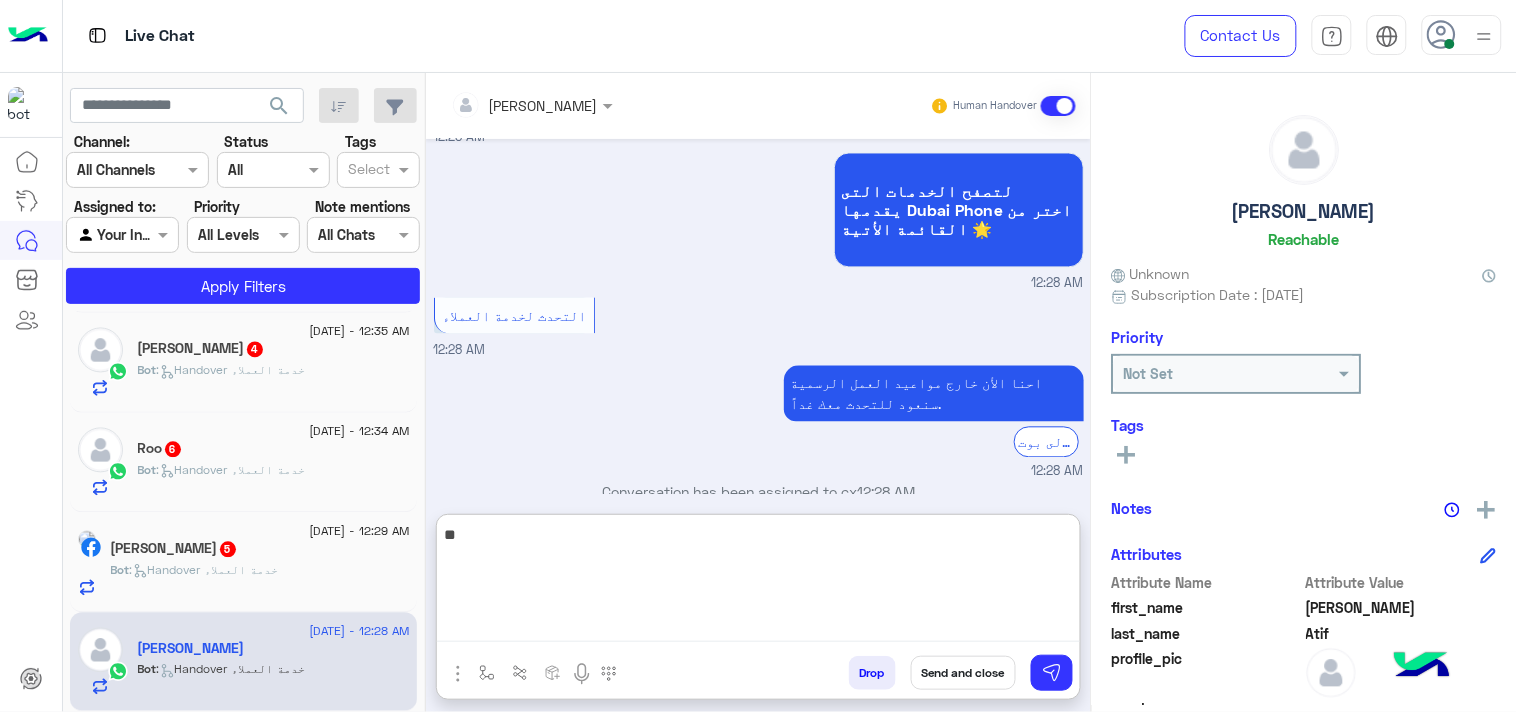 type on "*" 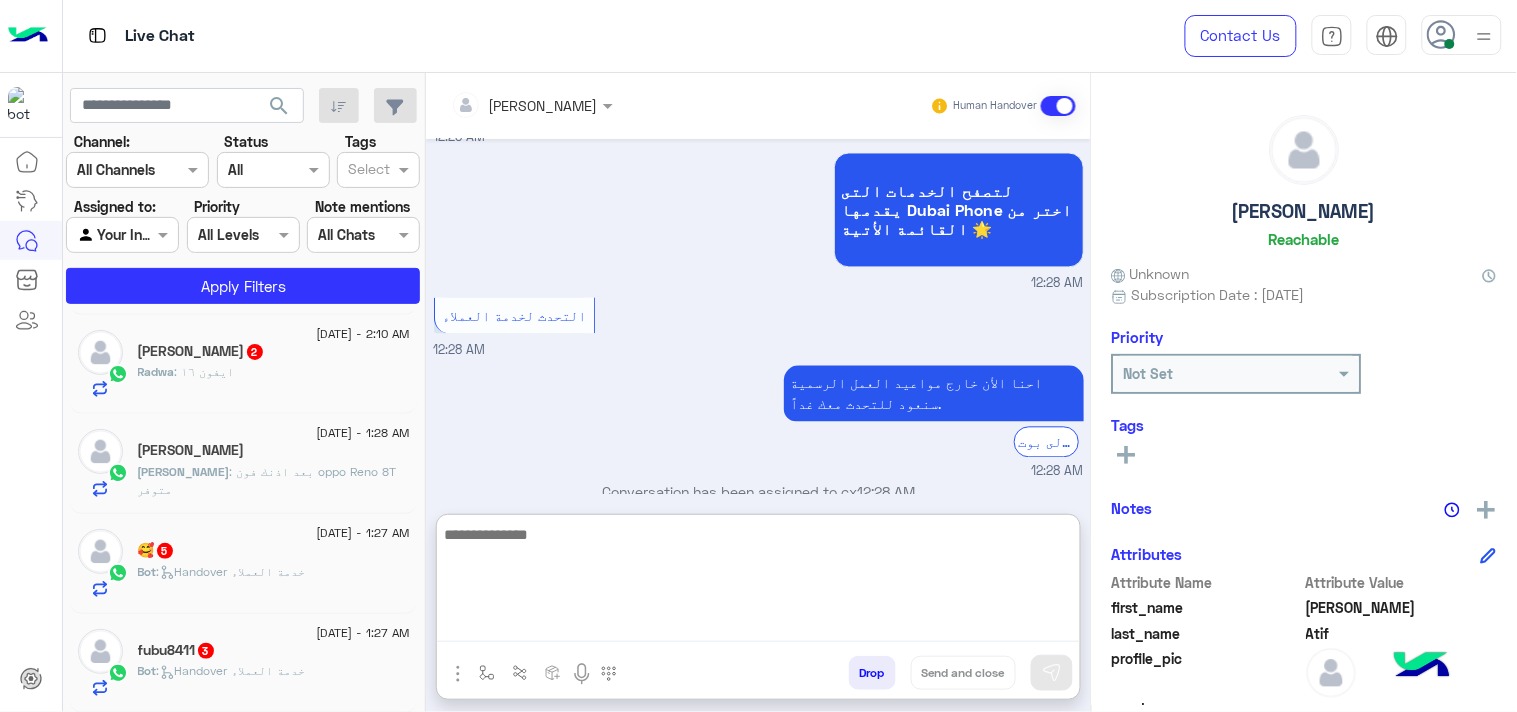 scroll, scrollTop: 0, scrollLeft: 0, axis: both 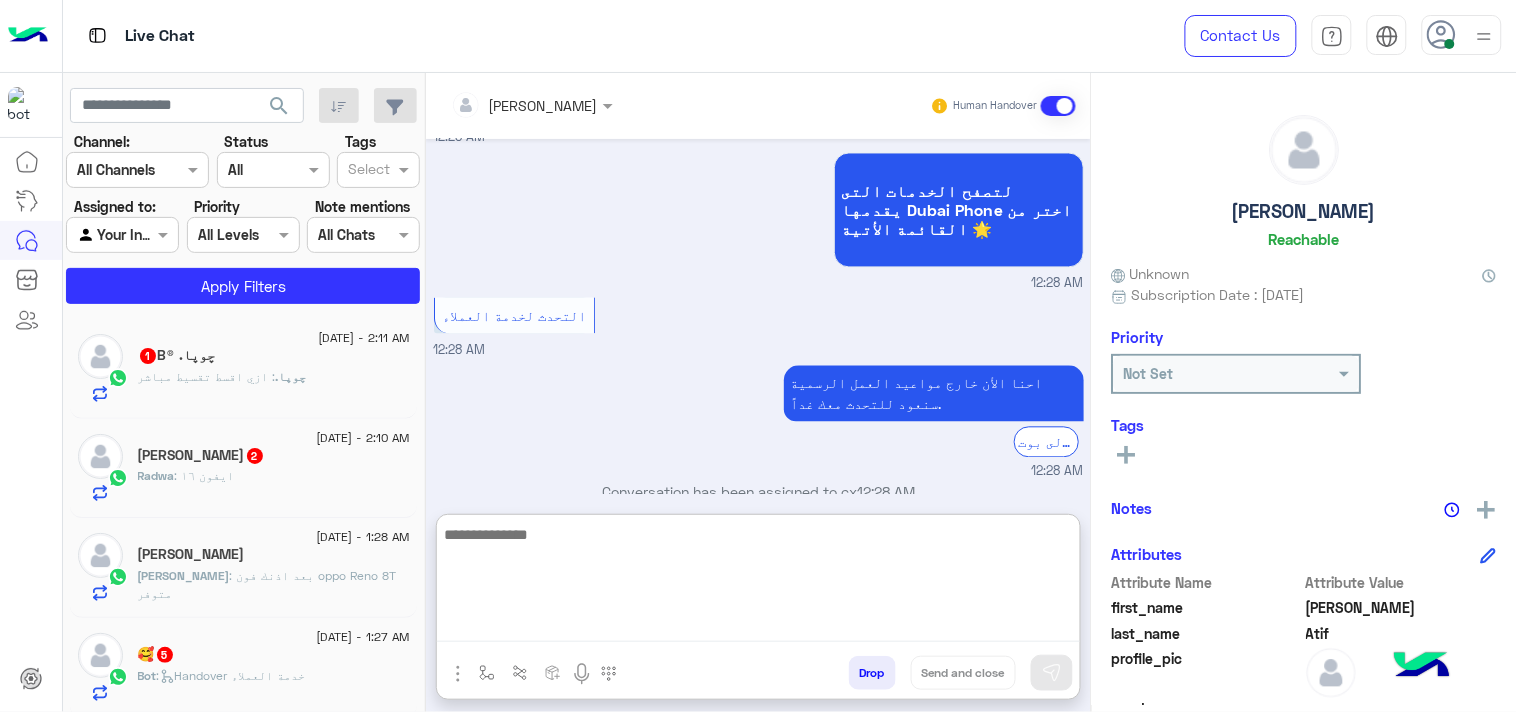 click on "[DATE] - 1:28 AM" 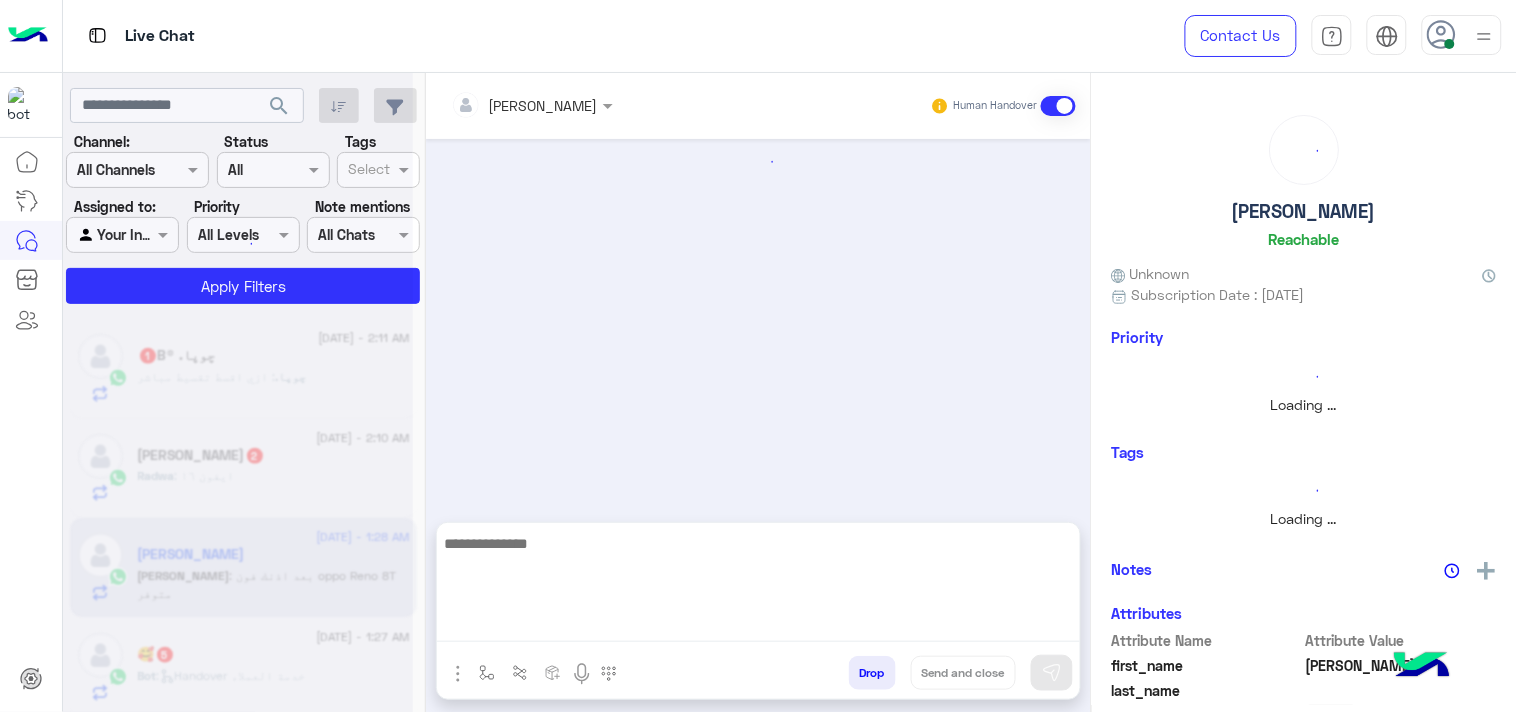 scroll, scrollTop: 0, scrollLeft: 0, axis: both 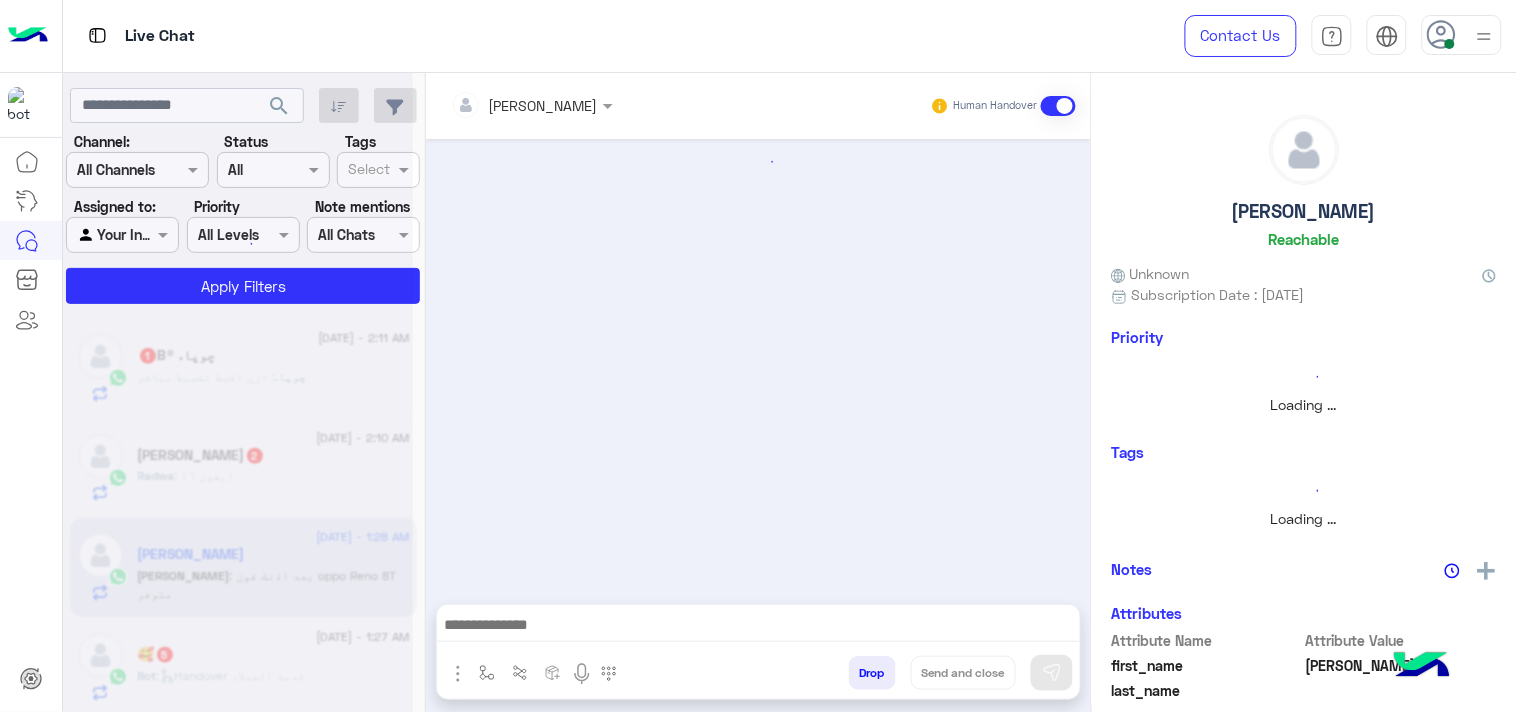 click 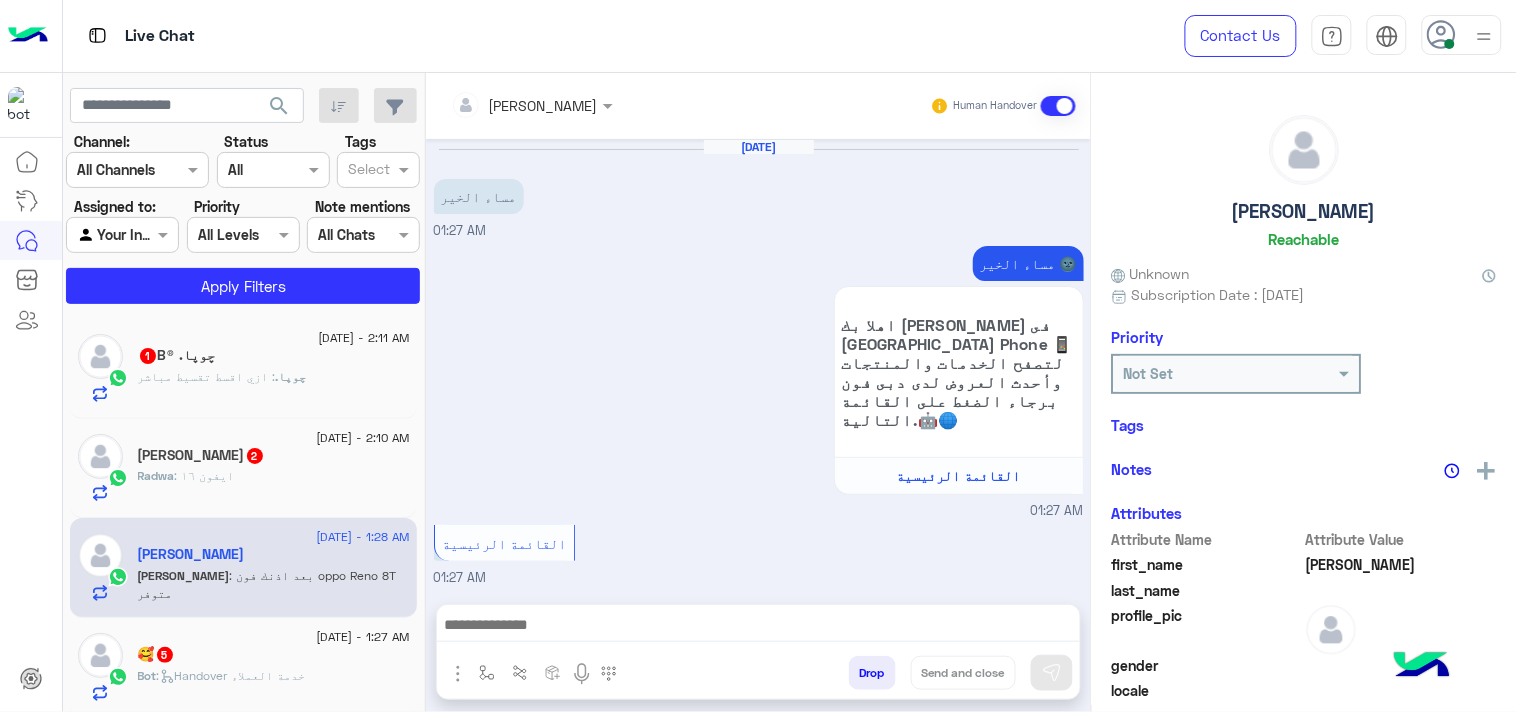 scroll, scrollTop: 458, scrollLeft: 0, axis: vertical 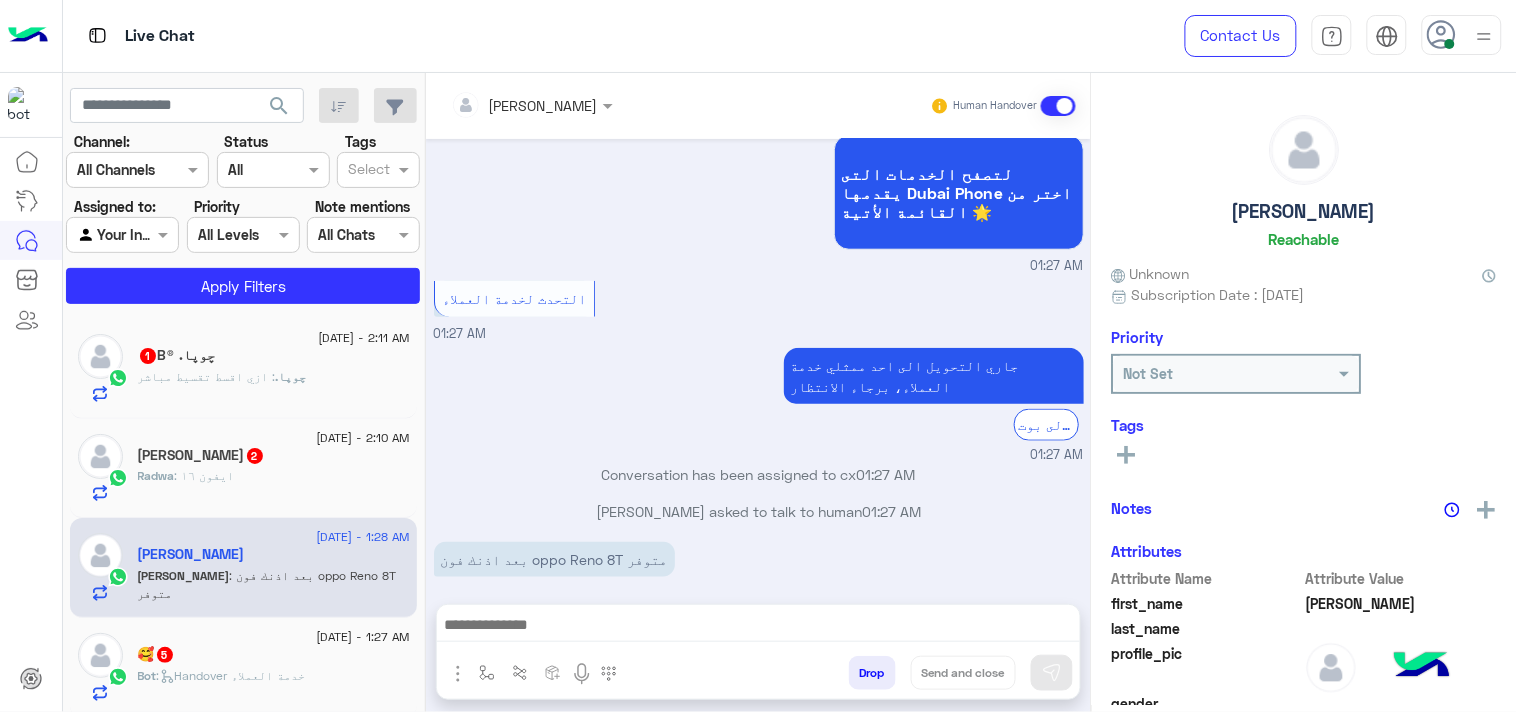 click on "چوپا. : ازي اقسط تقسيط مباشر" 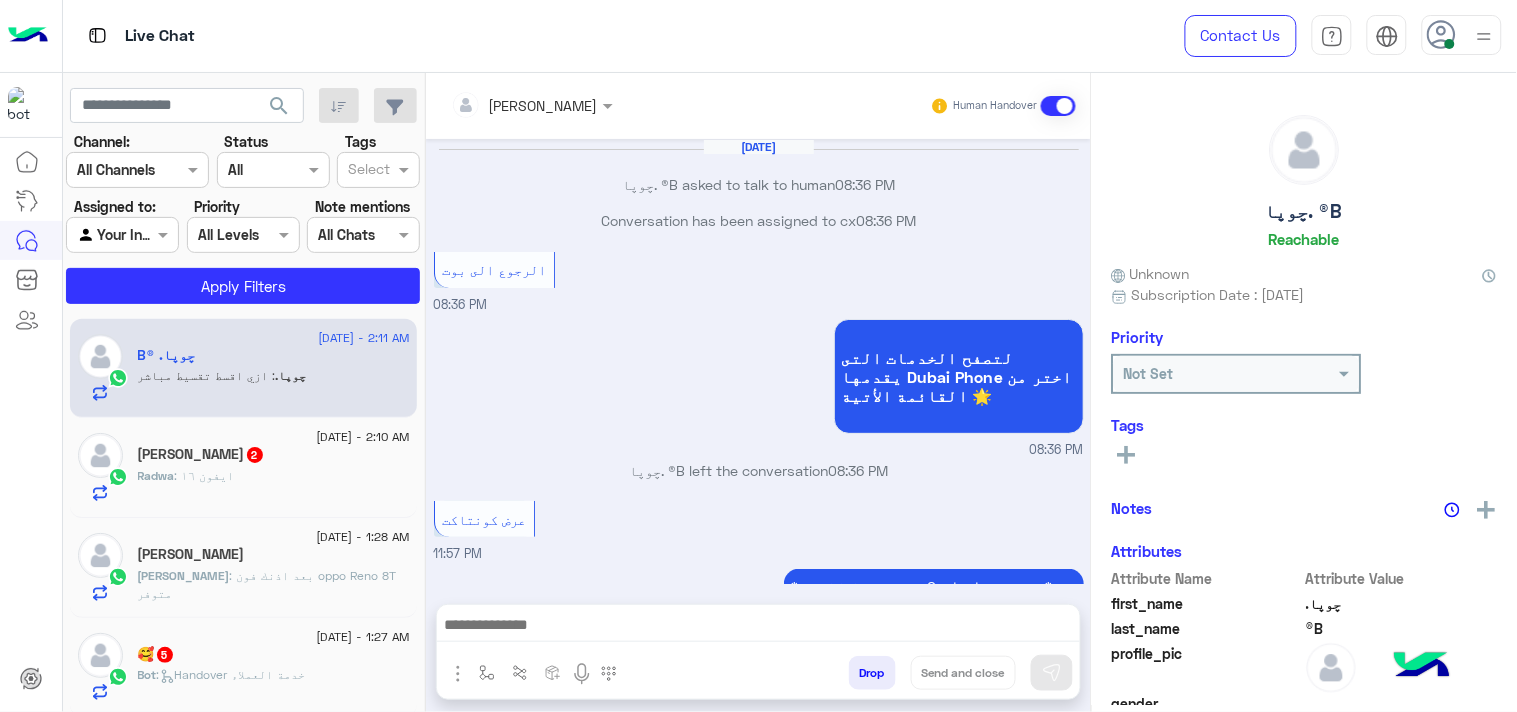 scroll, scrollTop: 1707, scrollLeft: 0, axis: vertical 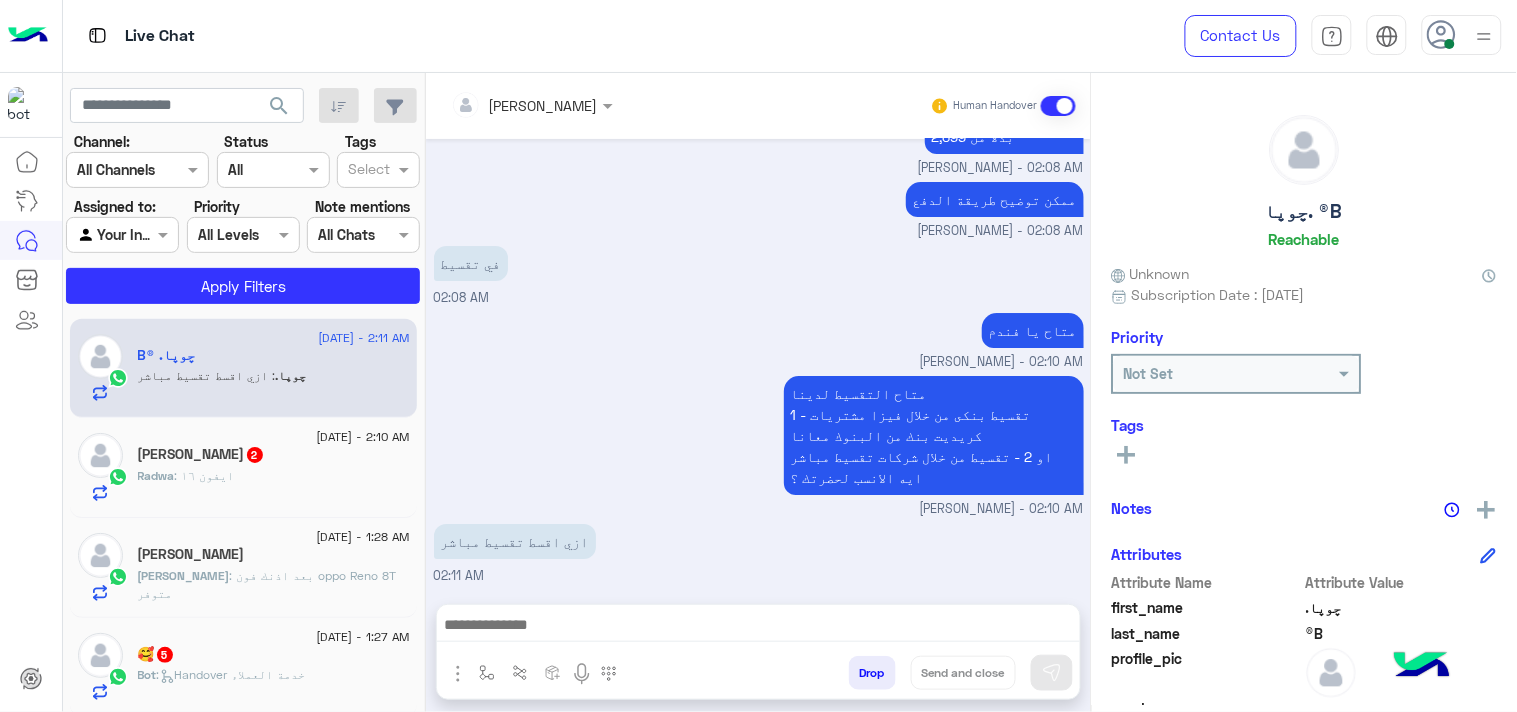click at bounding box center (758, 627) 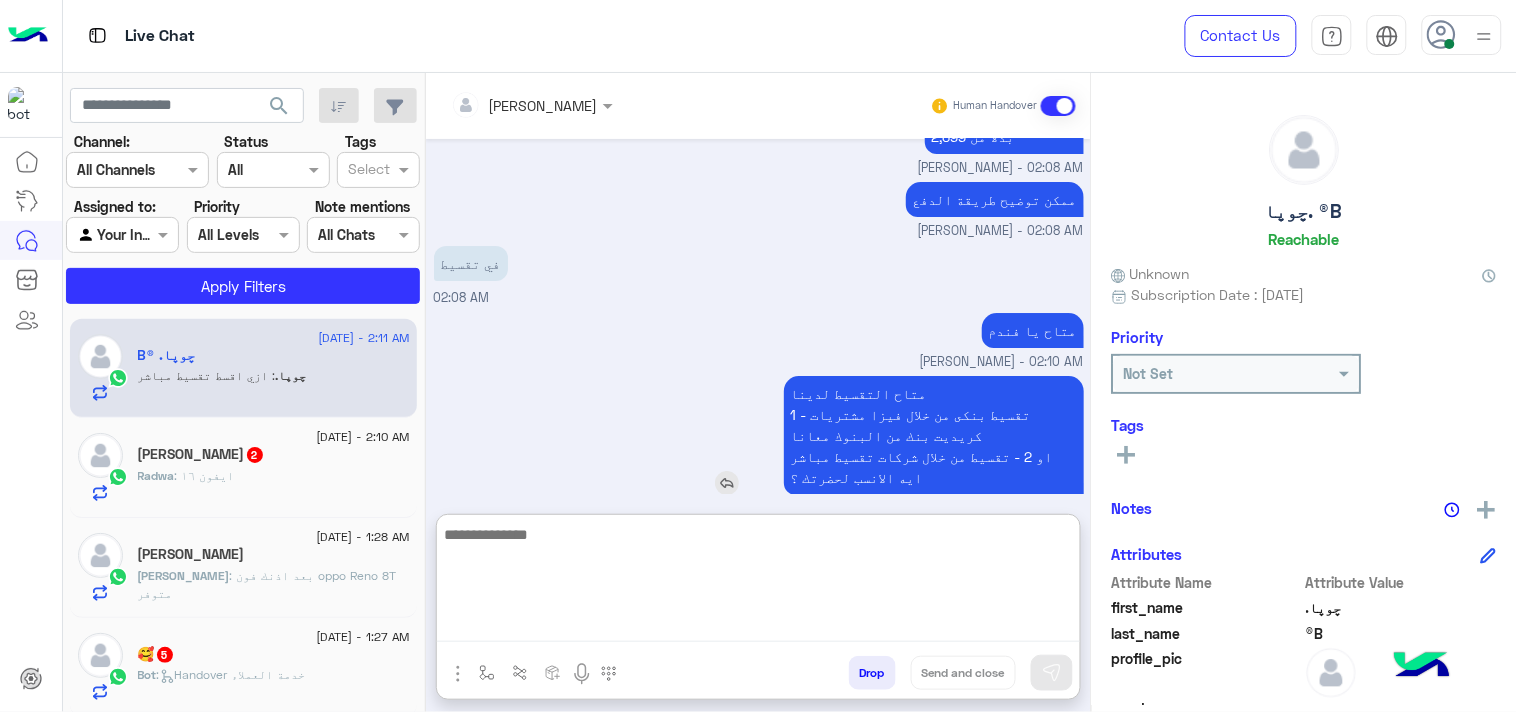 scroll, scrollTop: 1797, scrollLeft: 0, axis: vertical 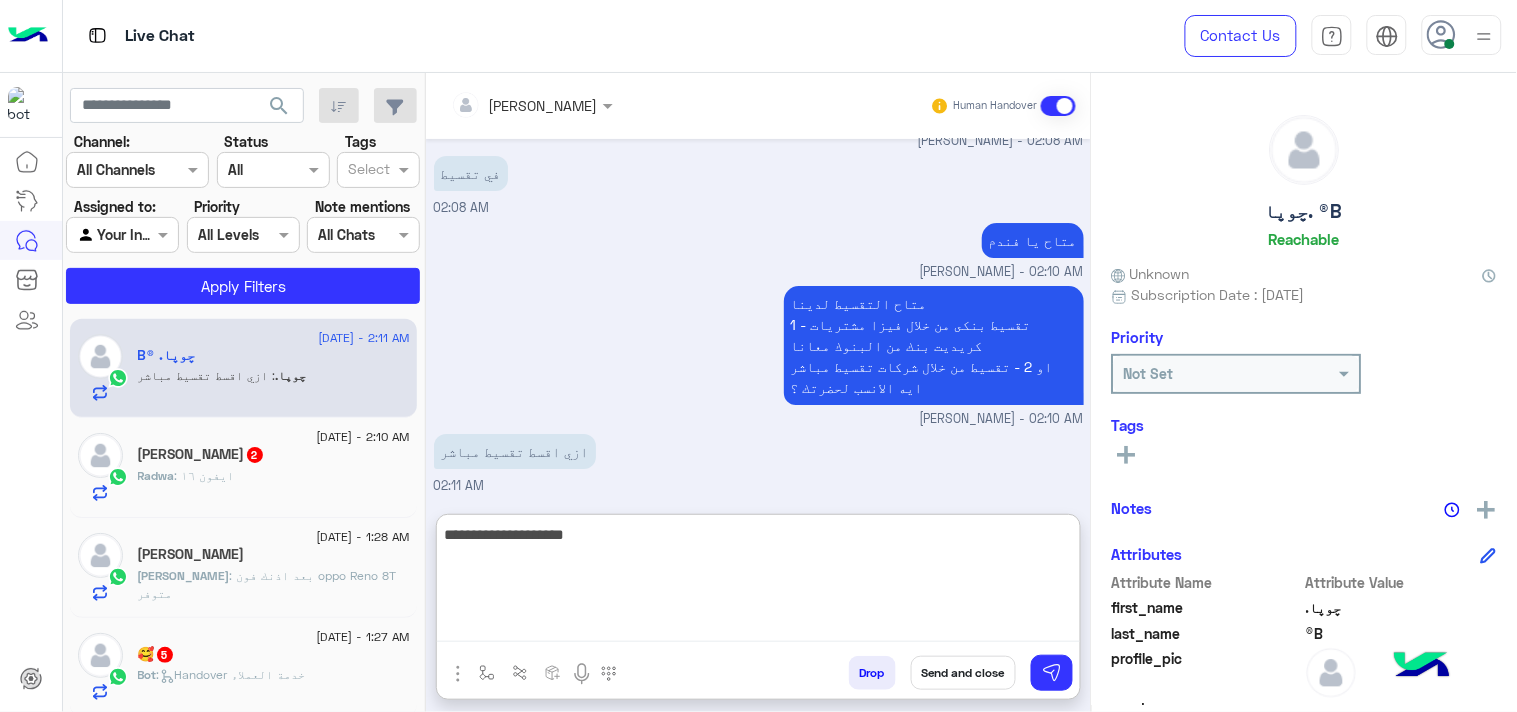 type on "**********" 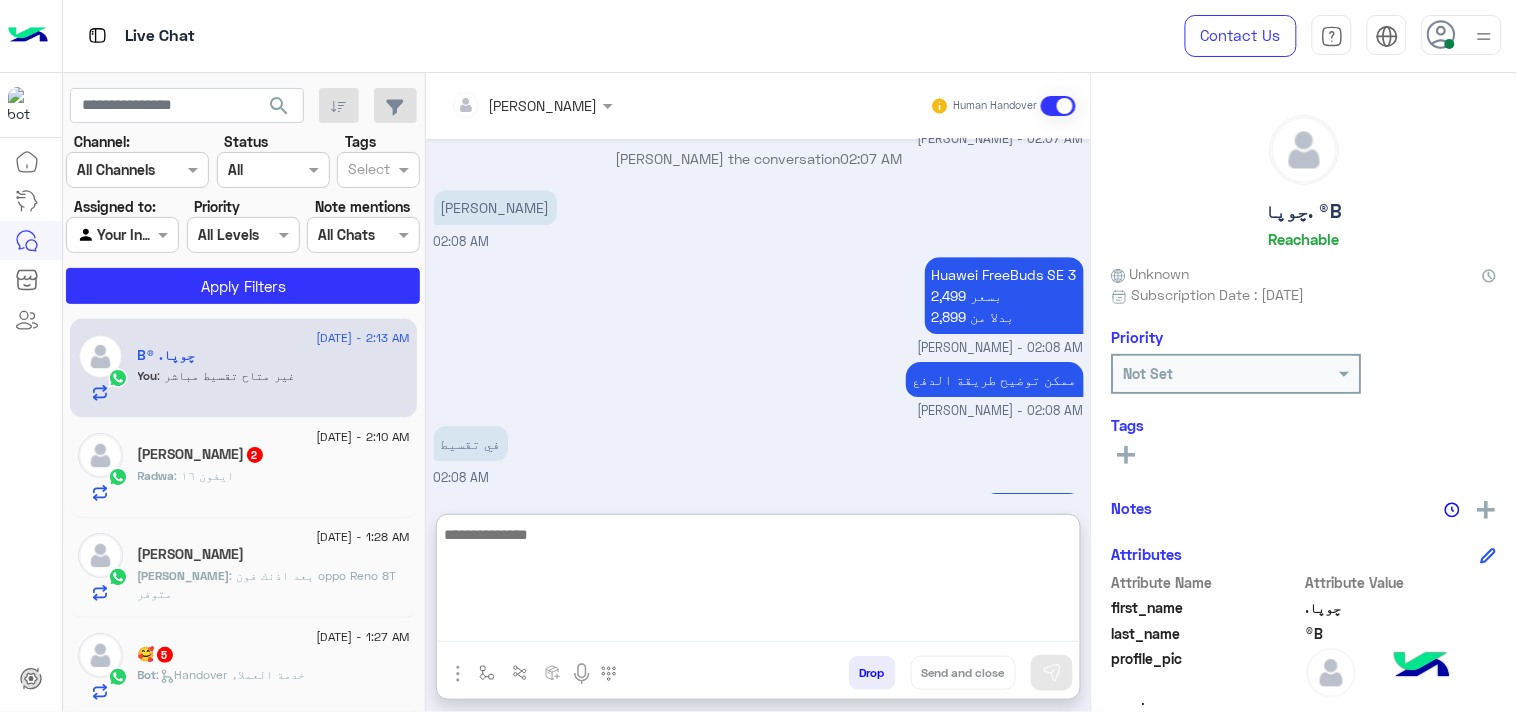 scroll, scrollTop: 1861, scrollLeft: 0, axis: vertical 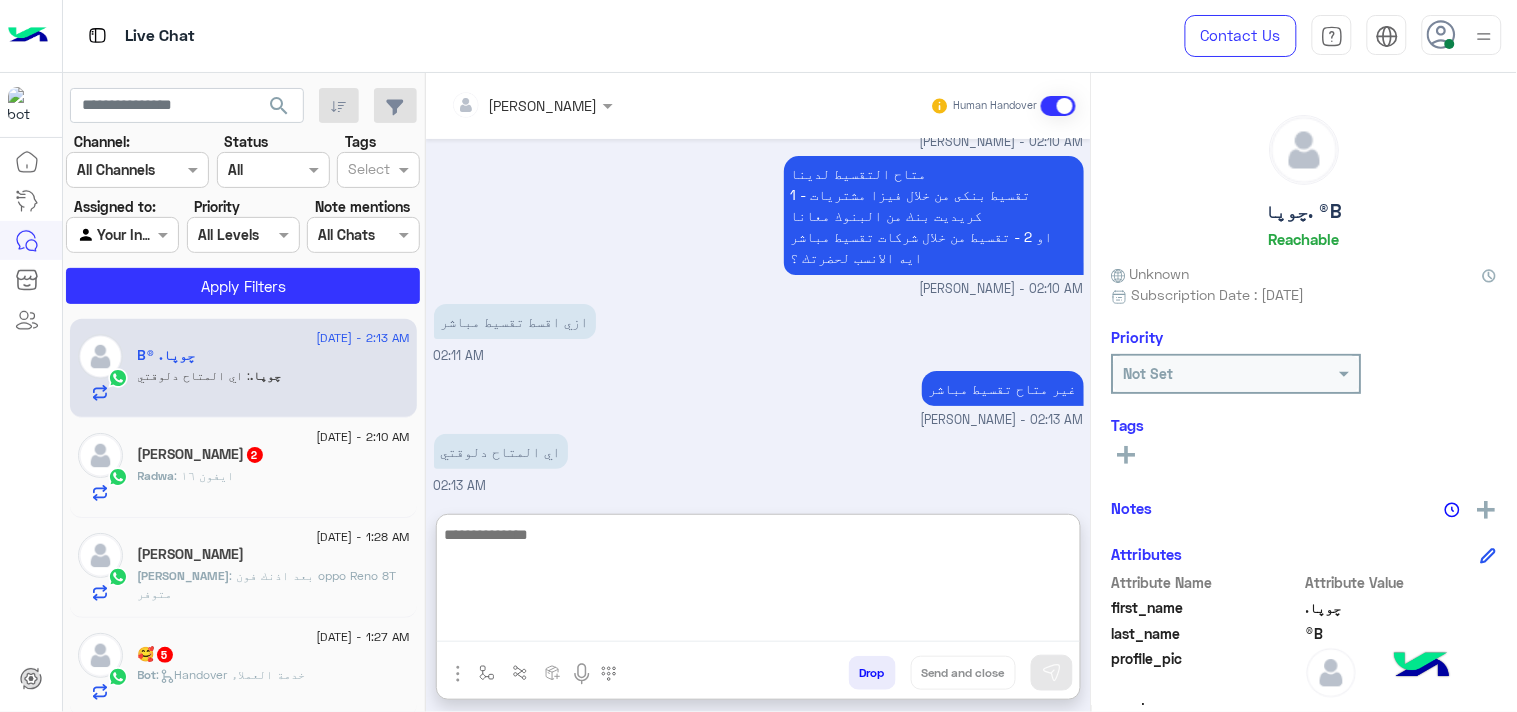 paste on "**********" 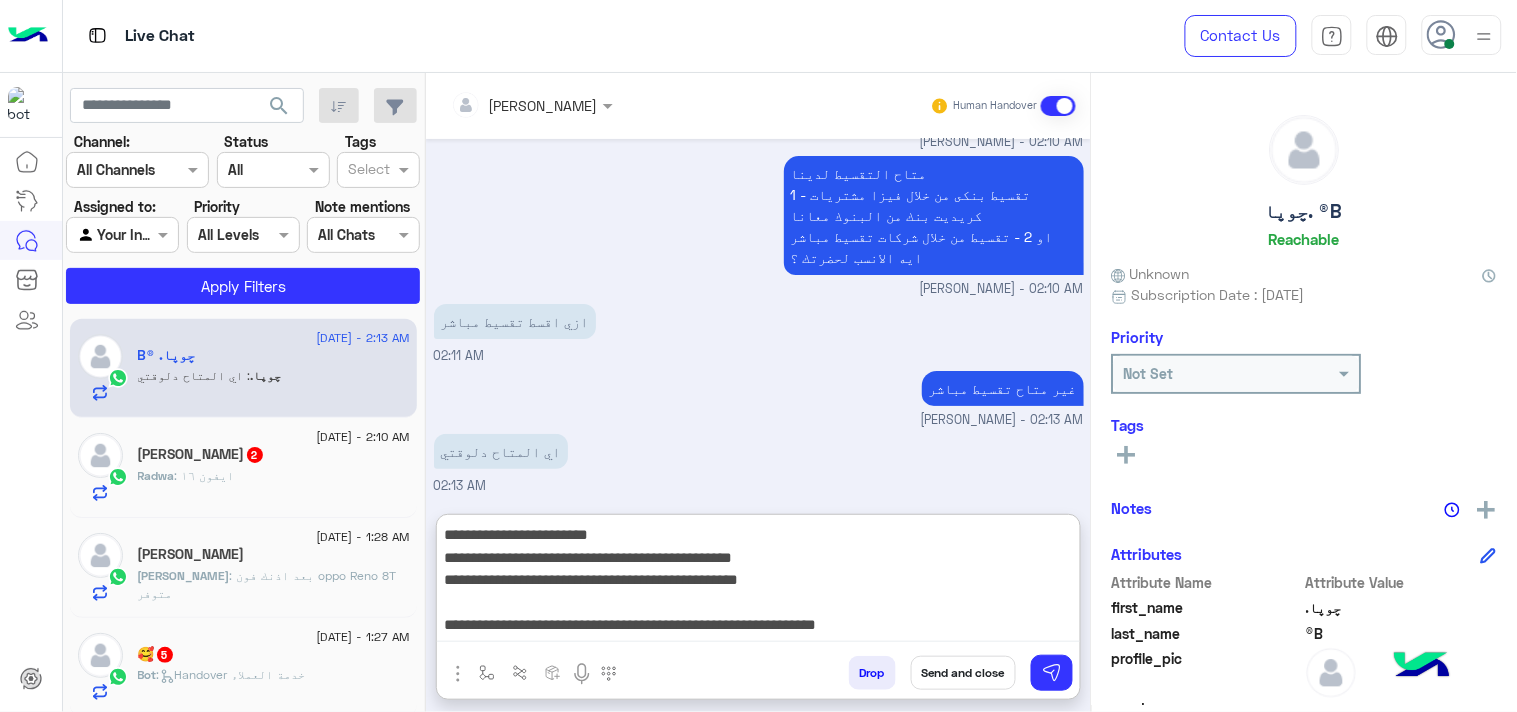 scroll, scrollTop: 38, scrollLeft: 0, axis: vertical 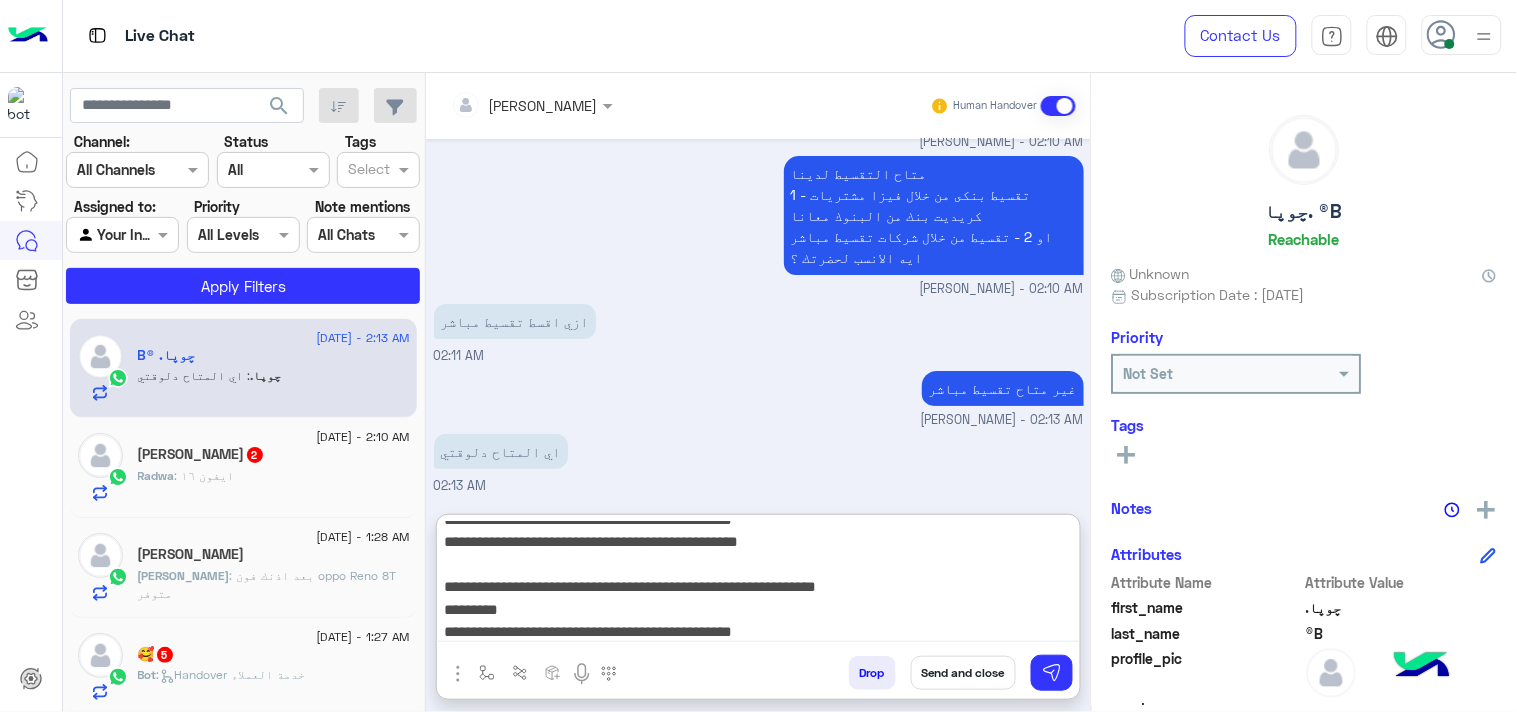 click on "**********" at bounding box center (758, 582) 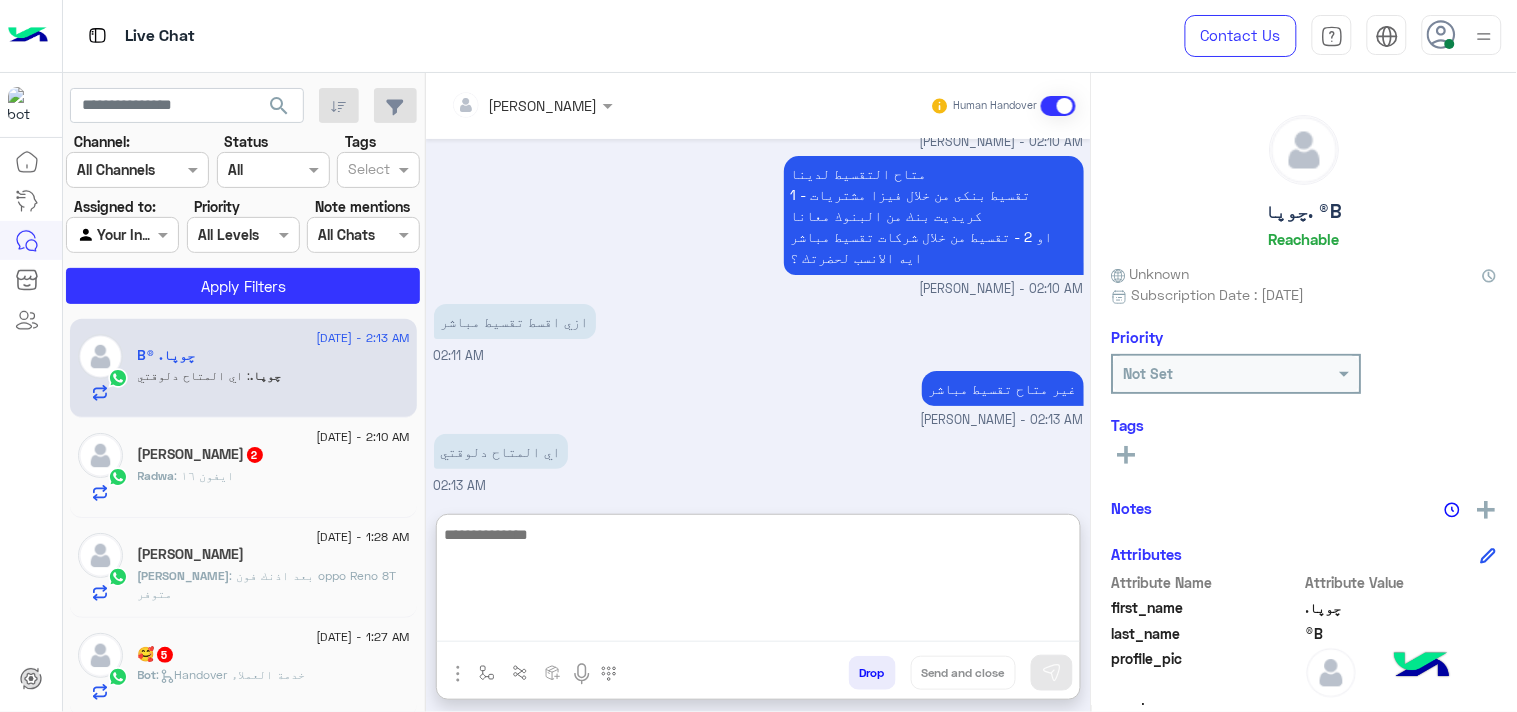 scroll, scrollTop: 0, scrollLeft: 0, axis: both 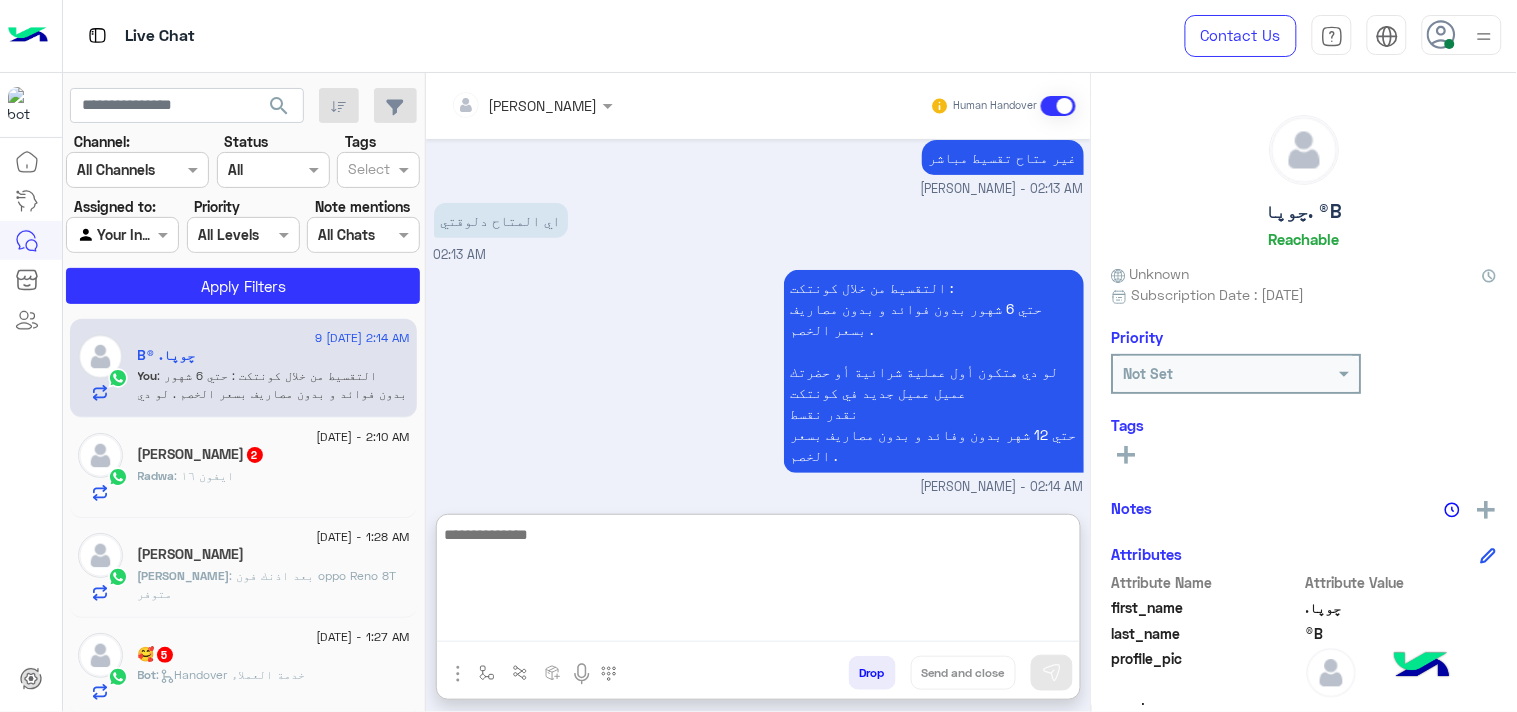 paste on "**********" 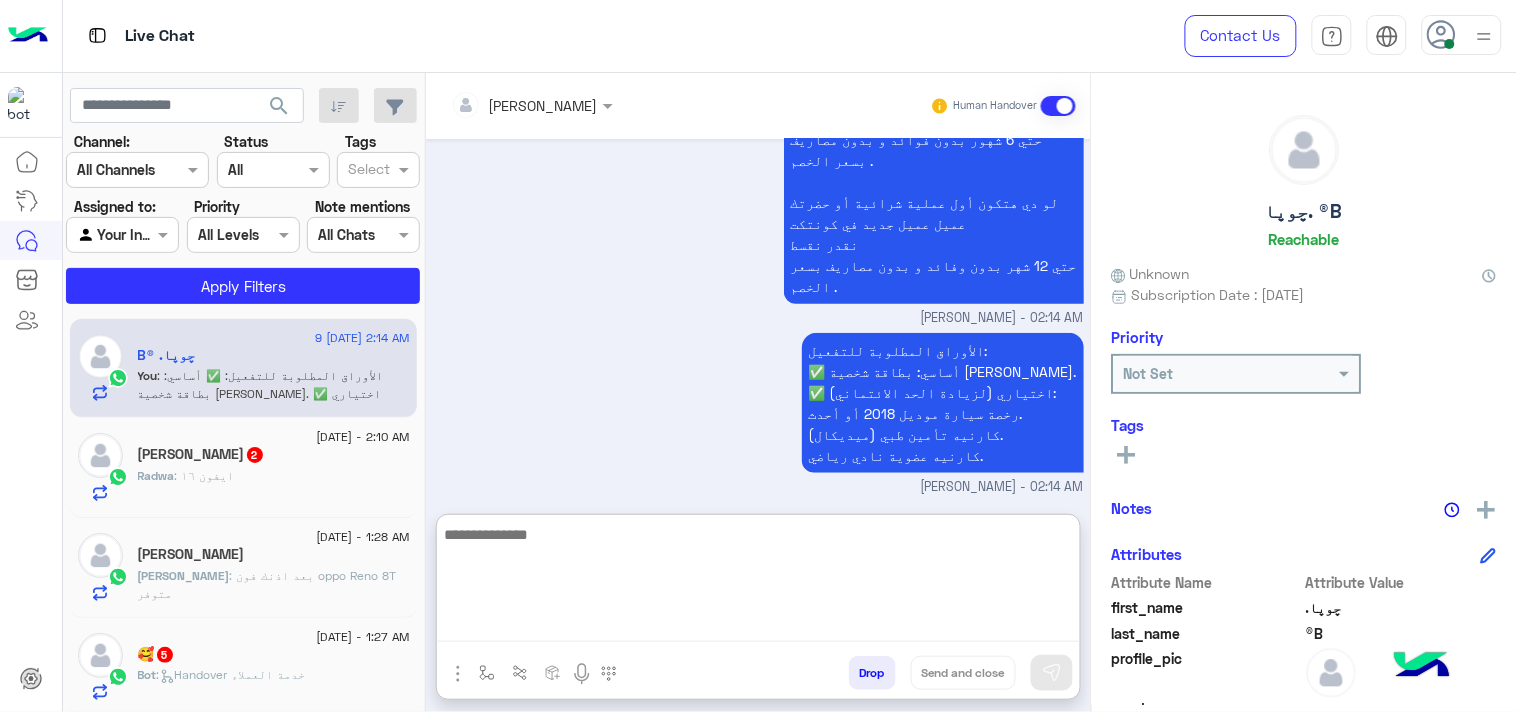 click on "Radwa Radwan  2" 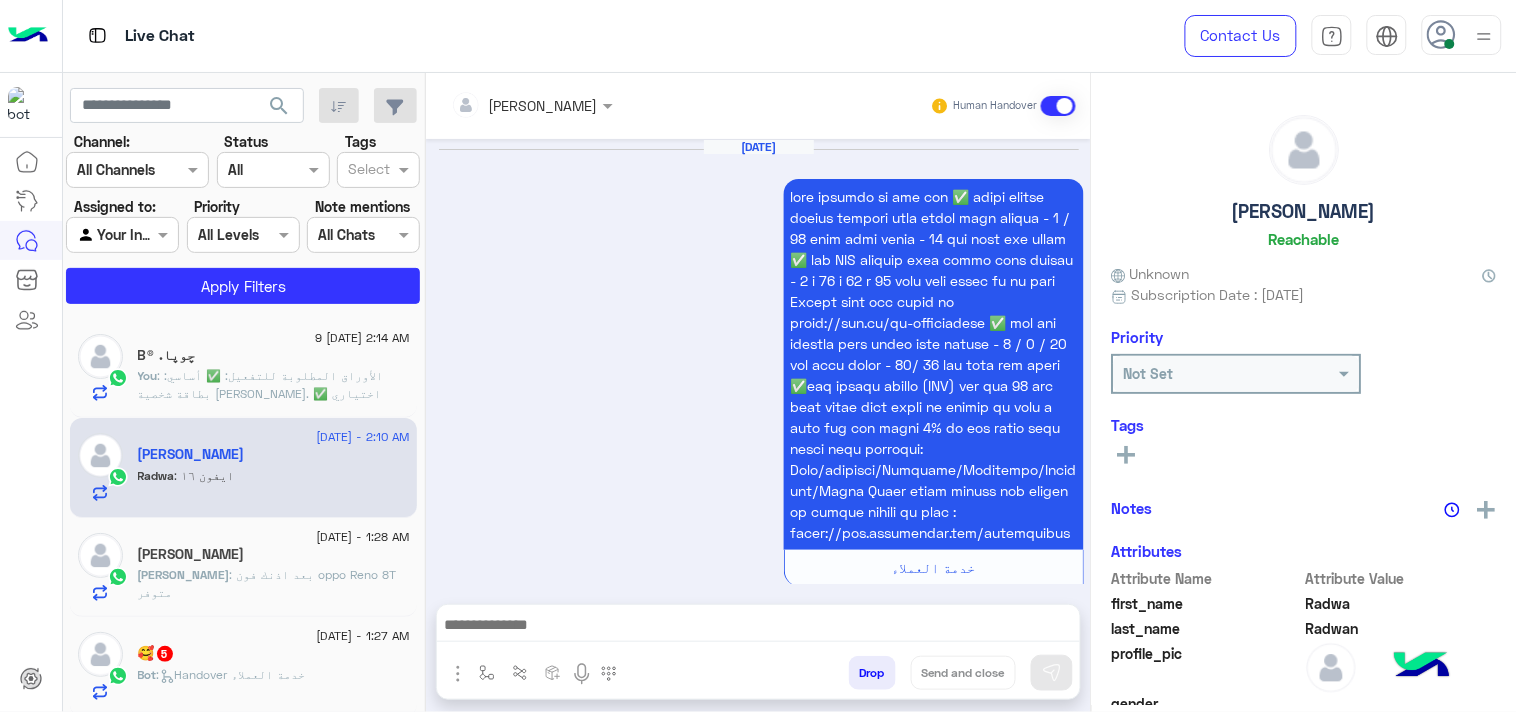 scroll, scrollTop: 2626, scrollLeft: 0, axis: vertical 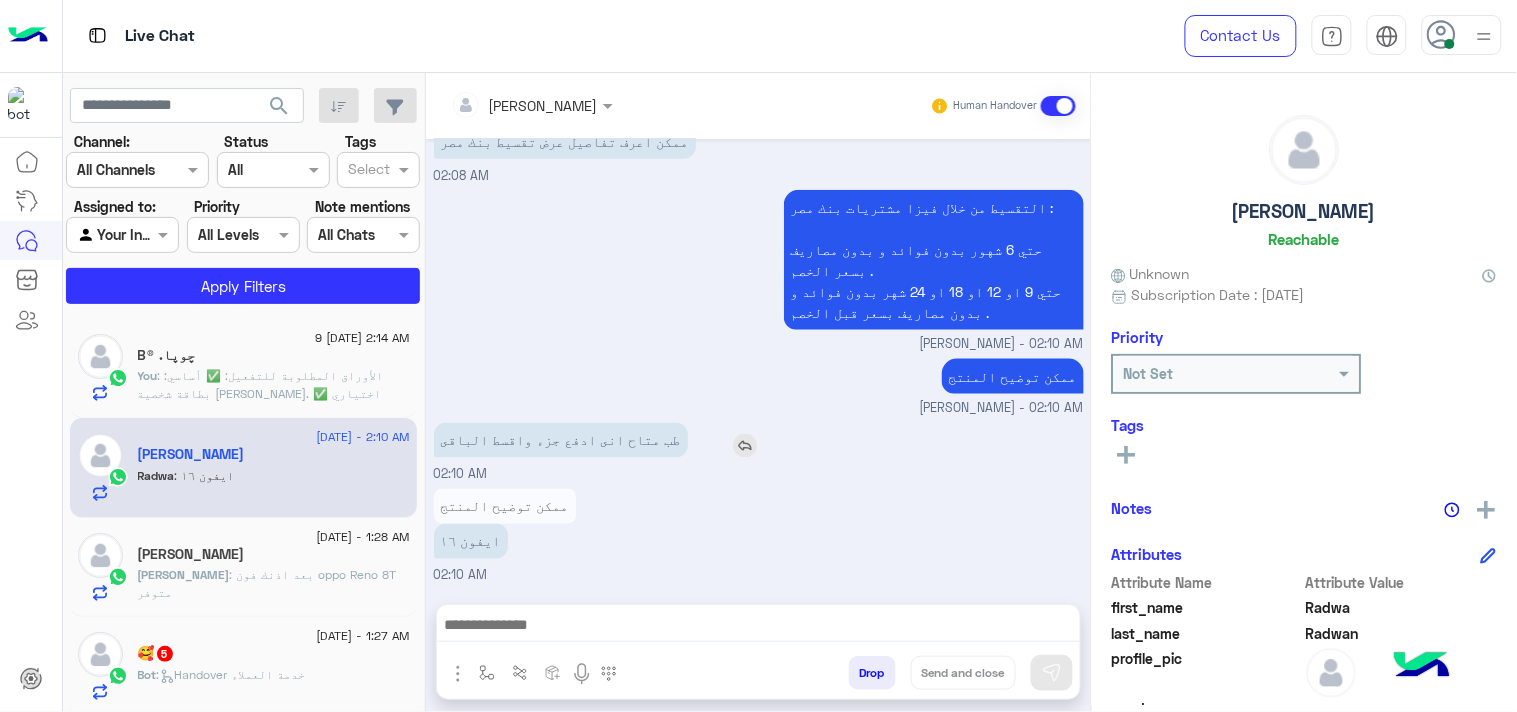 click at bounding box center [745, 446] 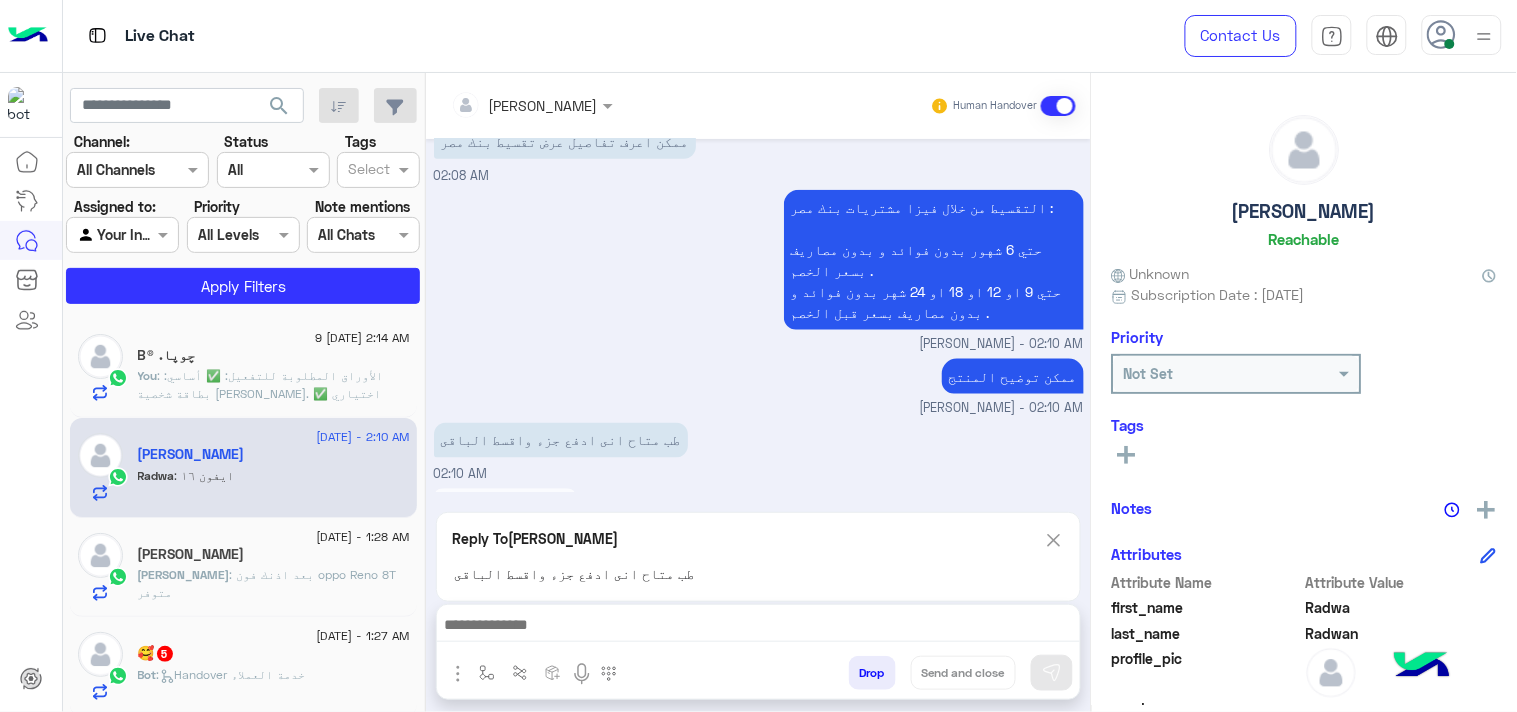 click at bounding box center (758, 630) 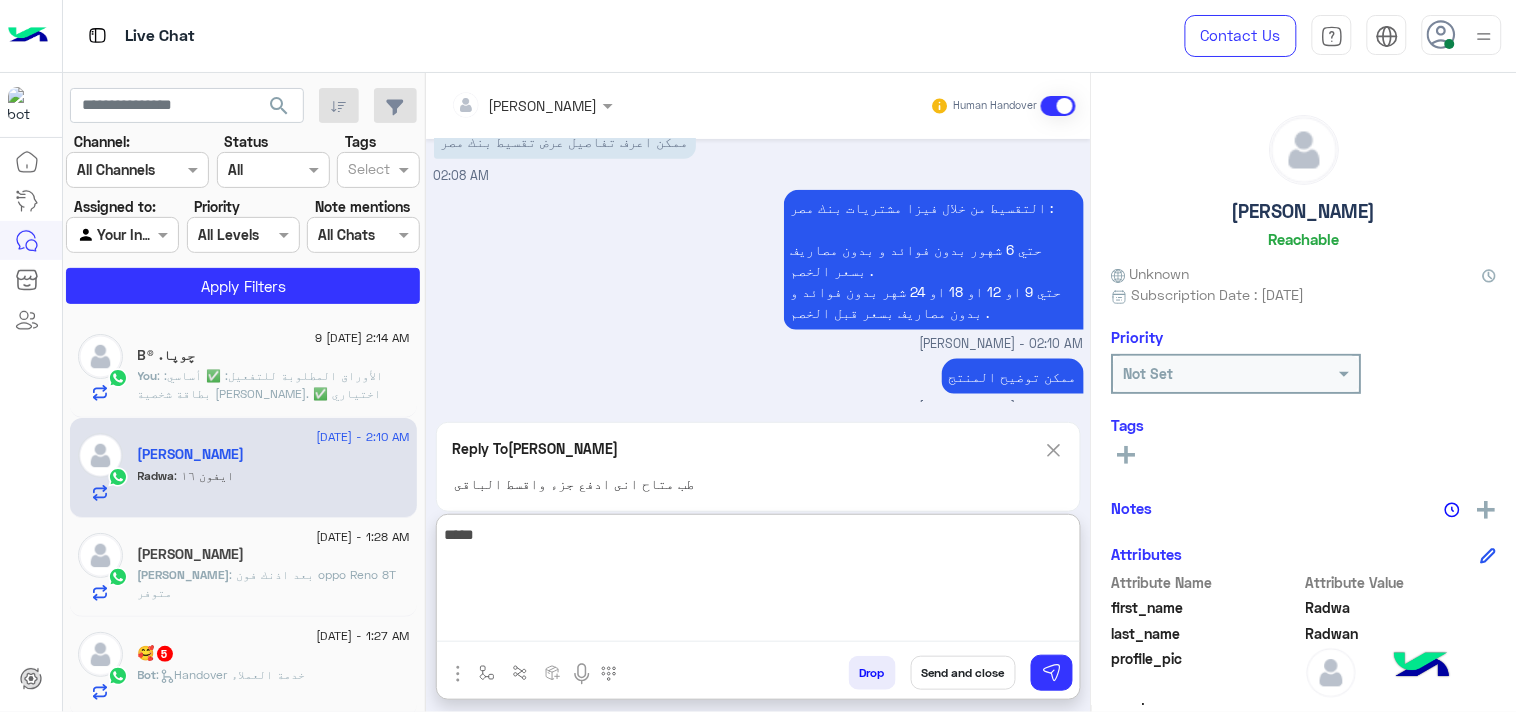 type on "*****" 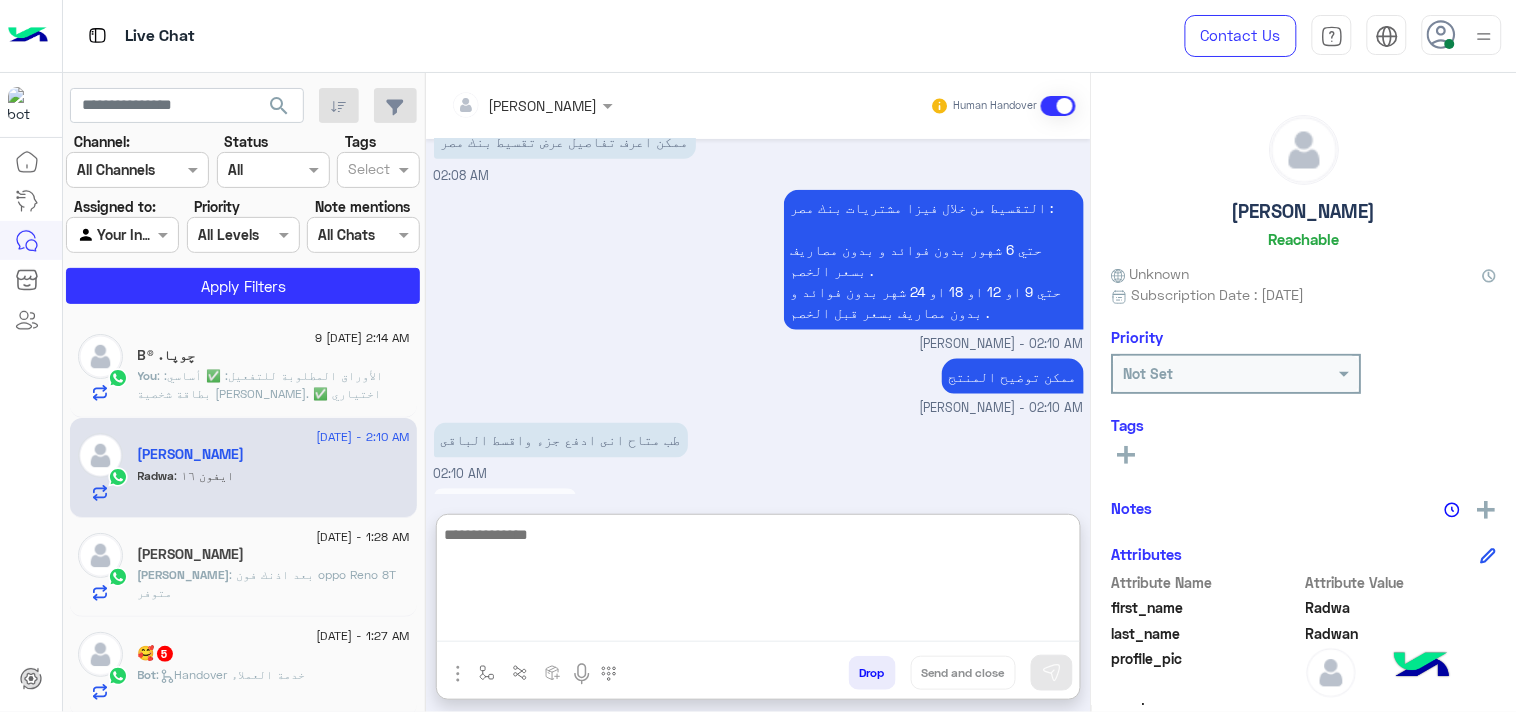 scroll, scrollTop: 2814, scrollLeft: 0, axis: vertical 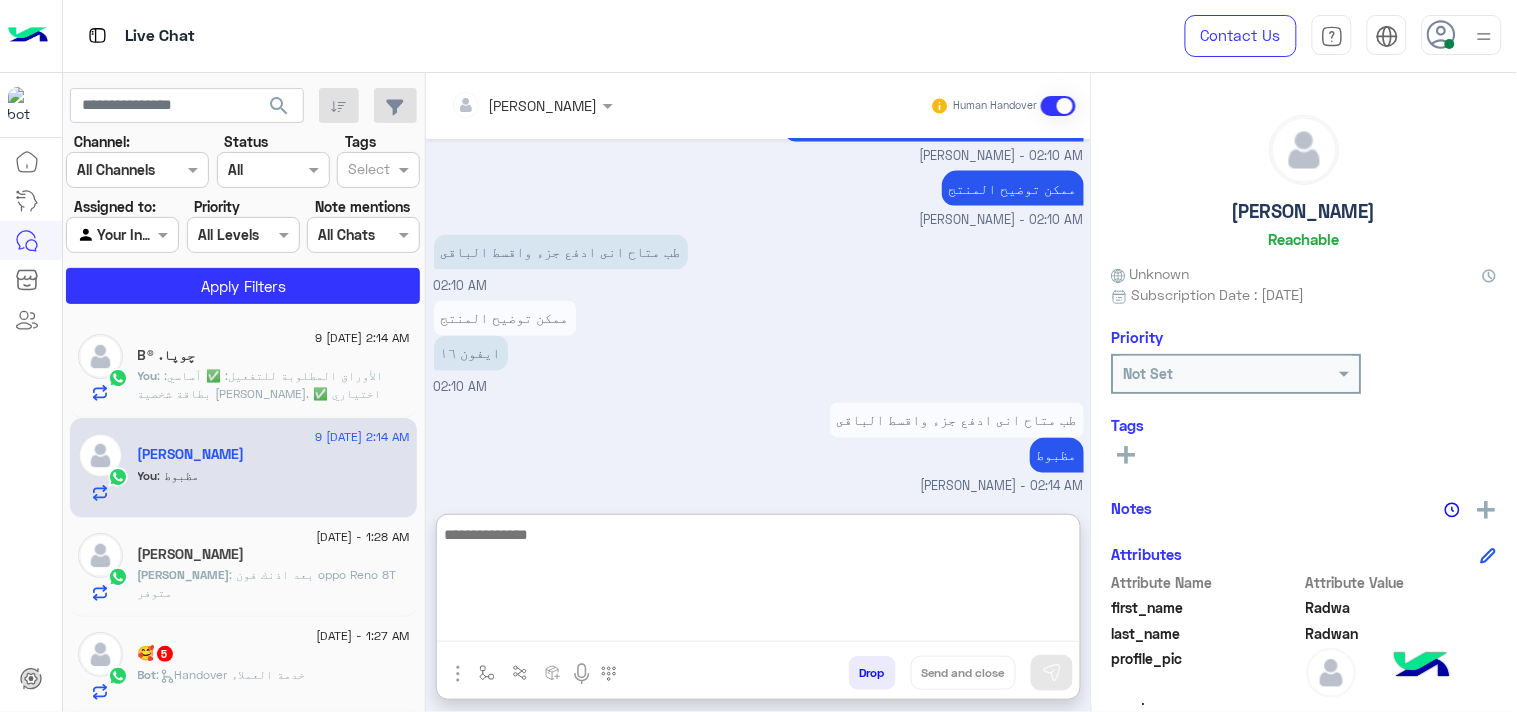 paste on "**********" 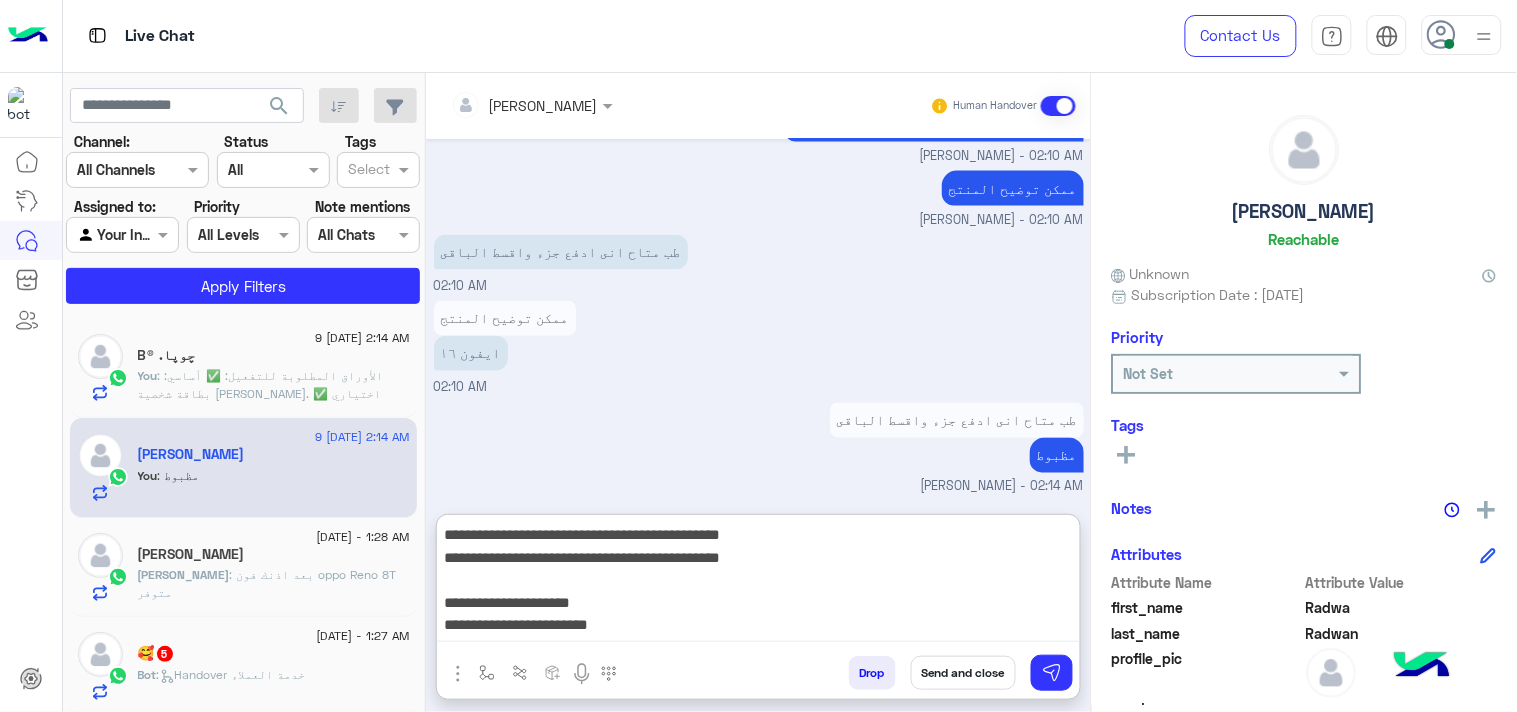 scroll, scrollTop: 16, scrollLeft: 0, axis: vertical 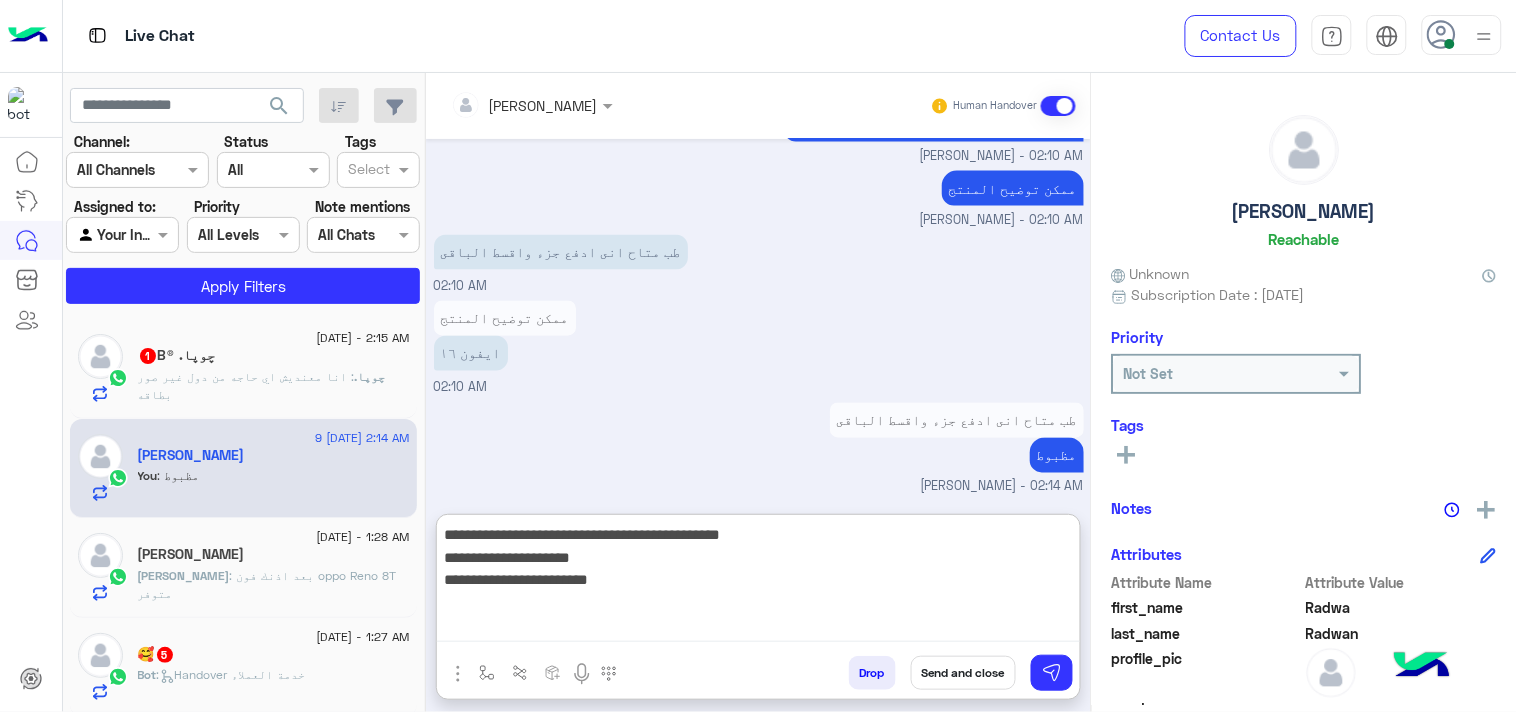 drag, startPoint x: 495, startPoint y: 561, endPoint x: 708, endPoint y: 563, distance: 213.00938 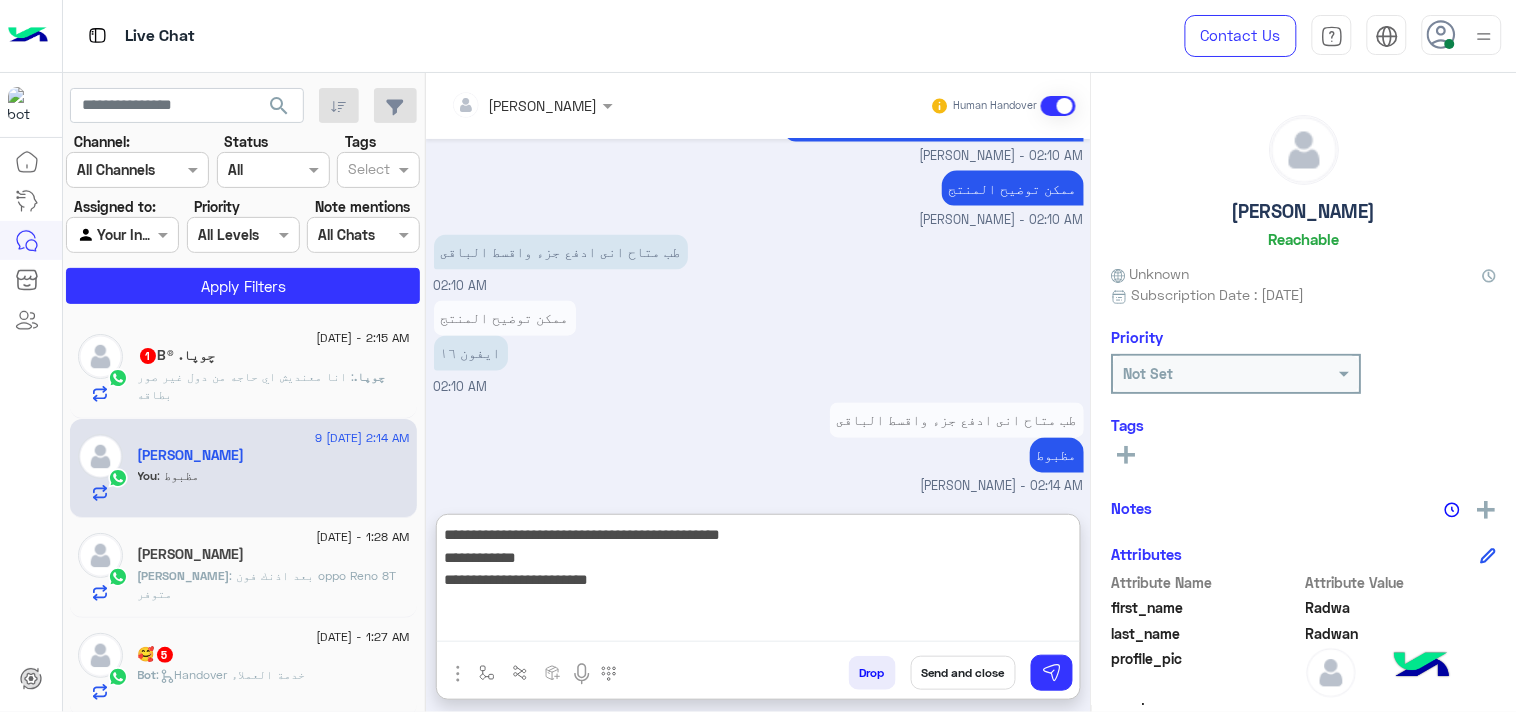 drag, startPoint x: 497, startPoint y: 586, endPoint x: 798, endPoint y: 585, distance: 301.00165 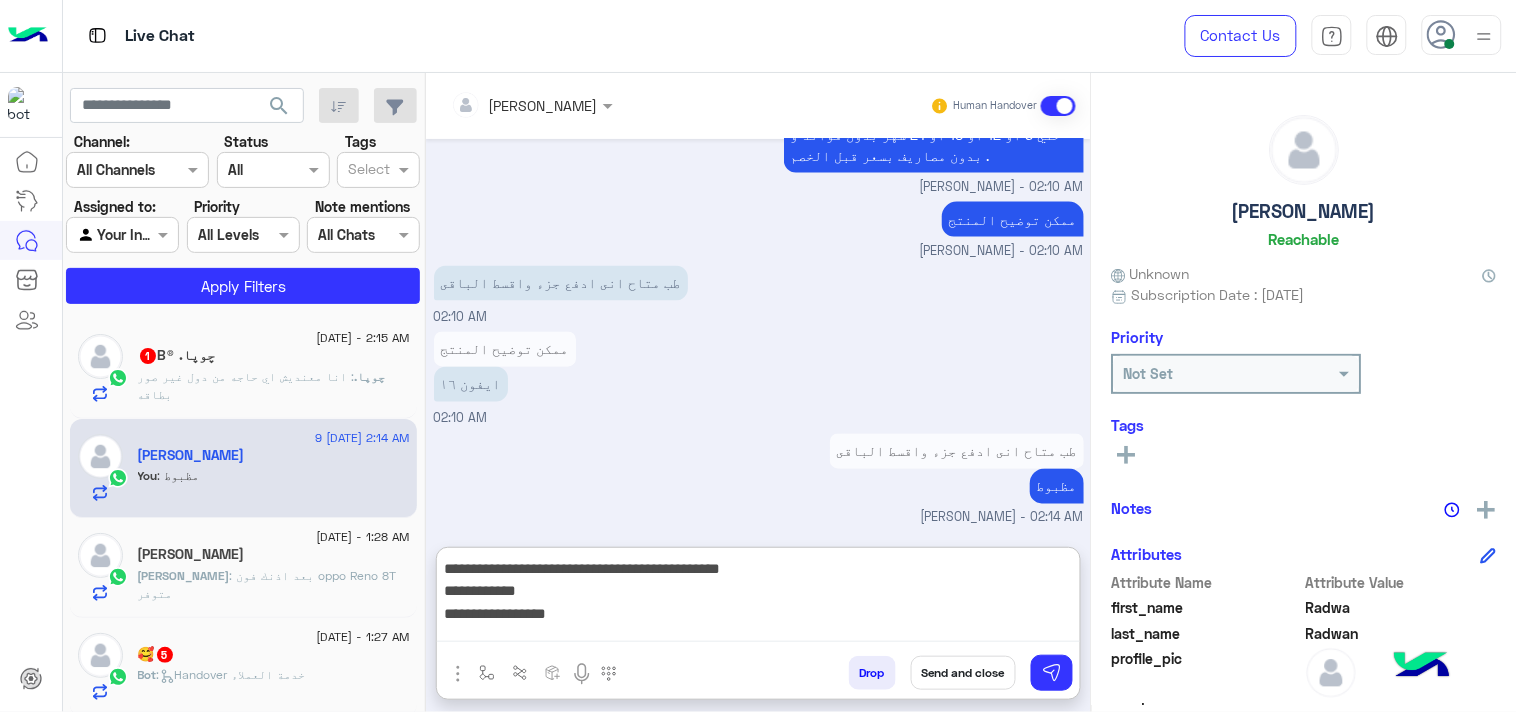 scroll, scrollTop: 2814, scrollLeft: 0, axis: vertical 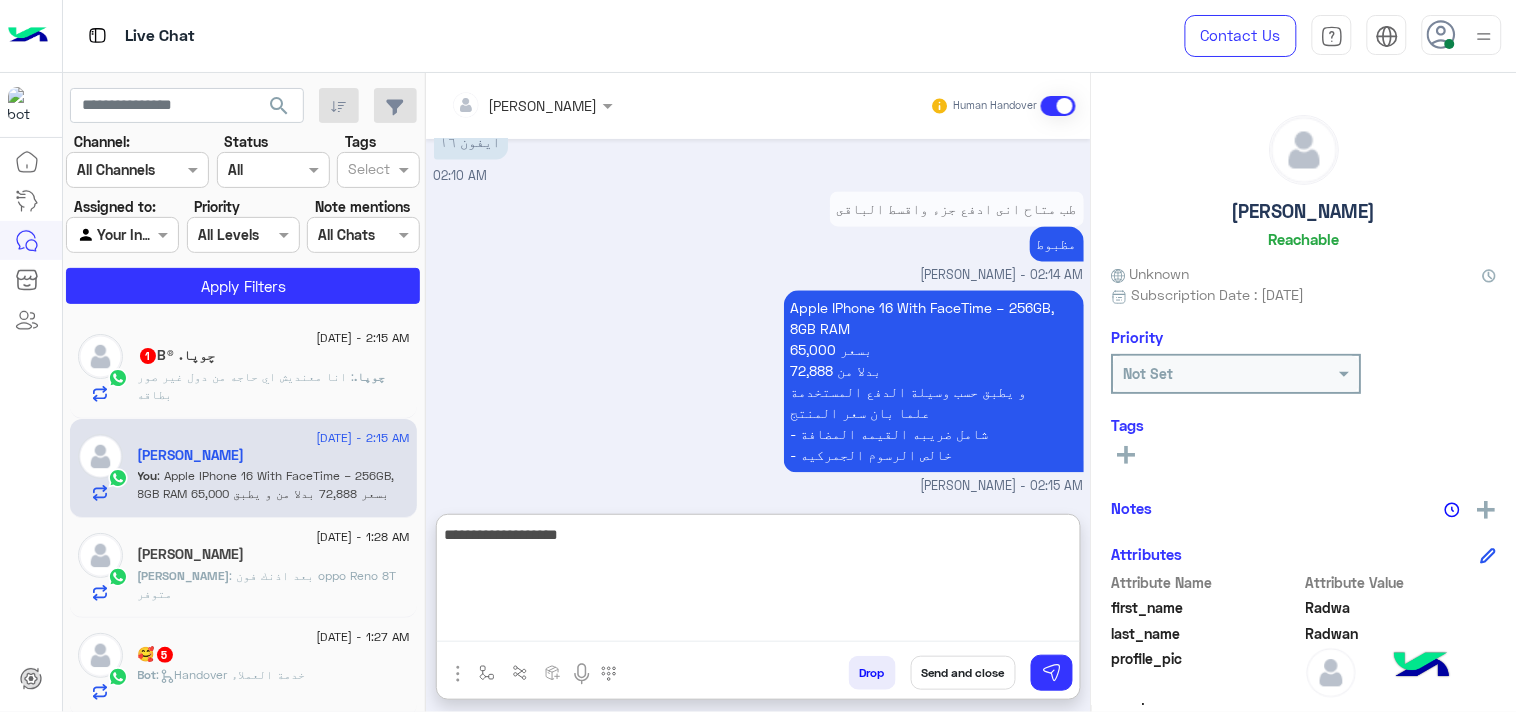 type on "**********" 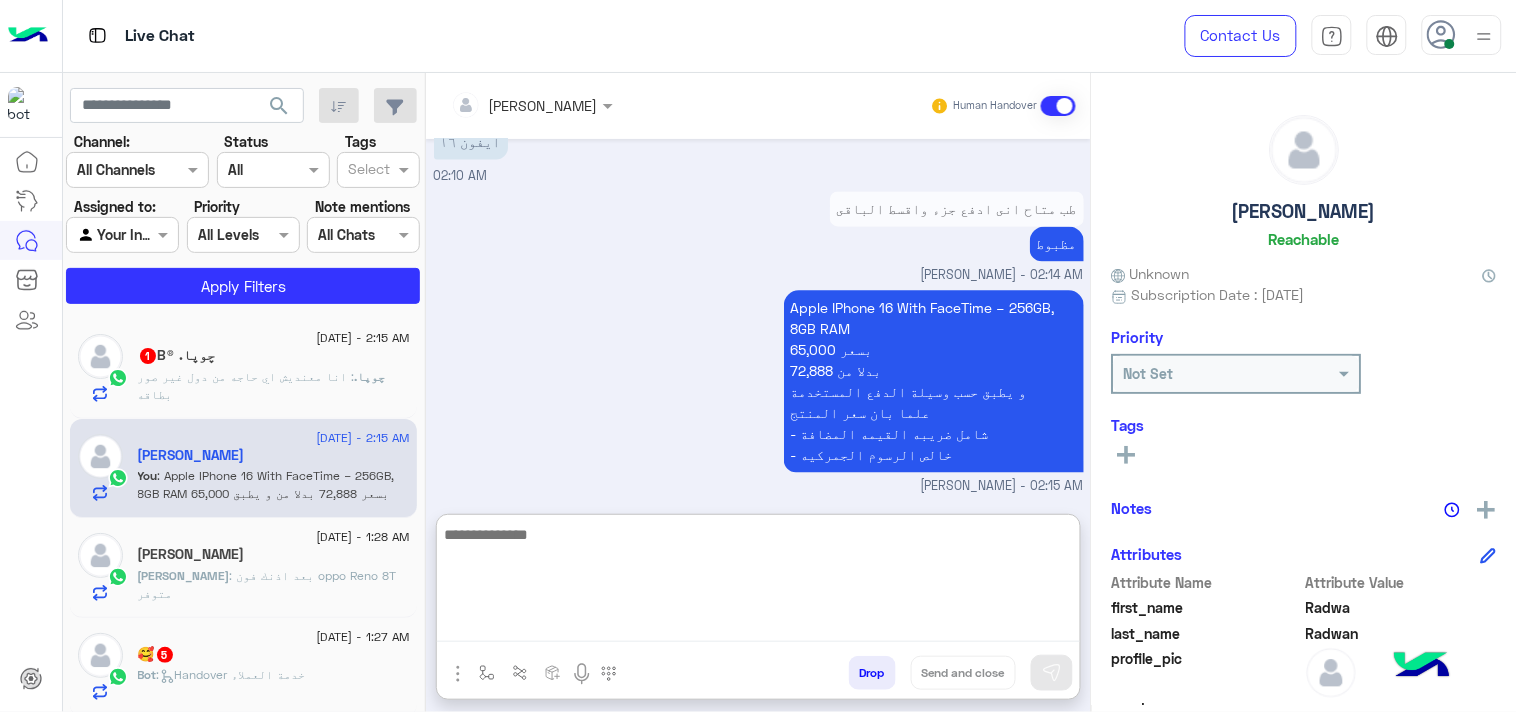 scroll, scrollTop: 3088, scrollLeft: 0, axis: vertical 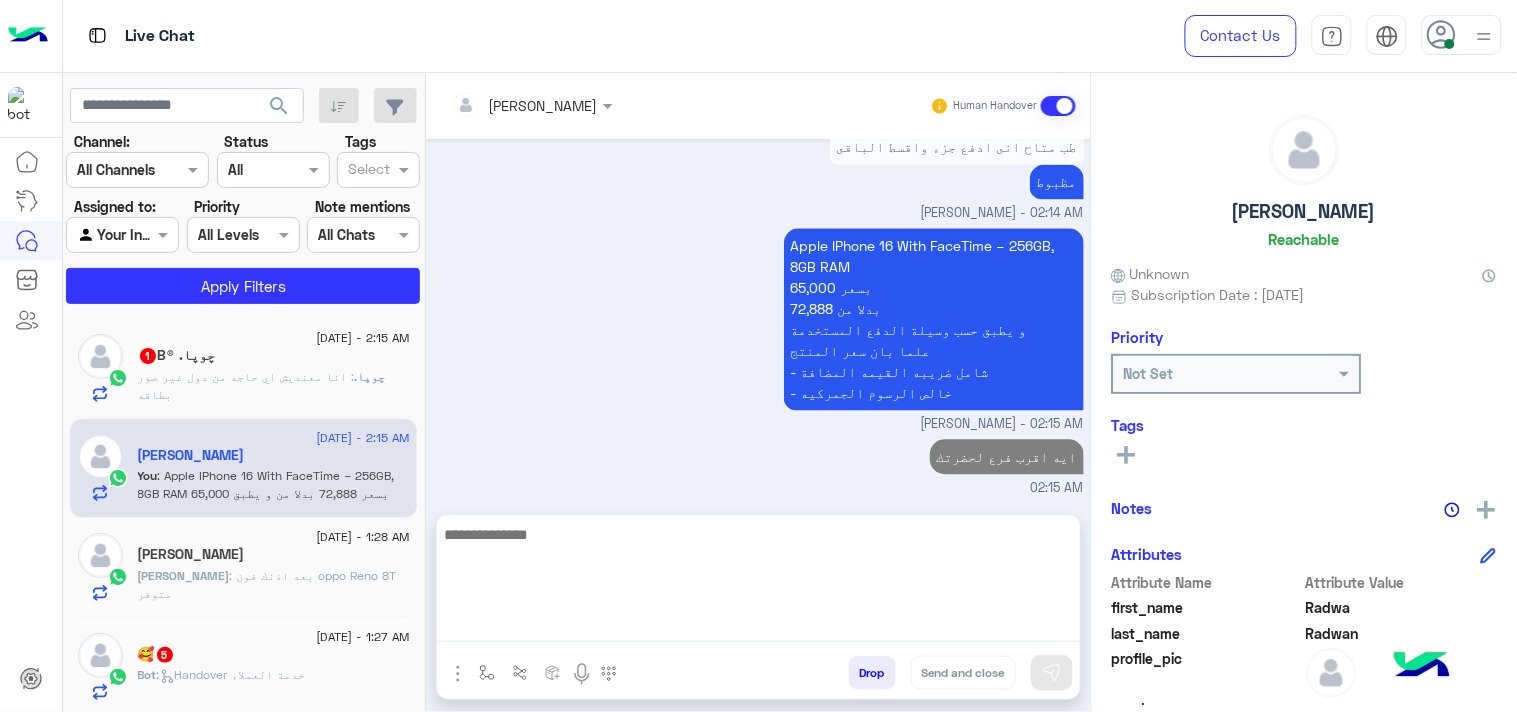 click on "چوپا. : انا معنديش اي حاجه من دول غير صور بطاقه" 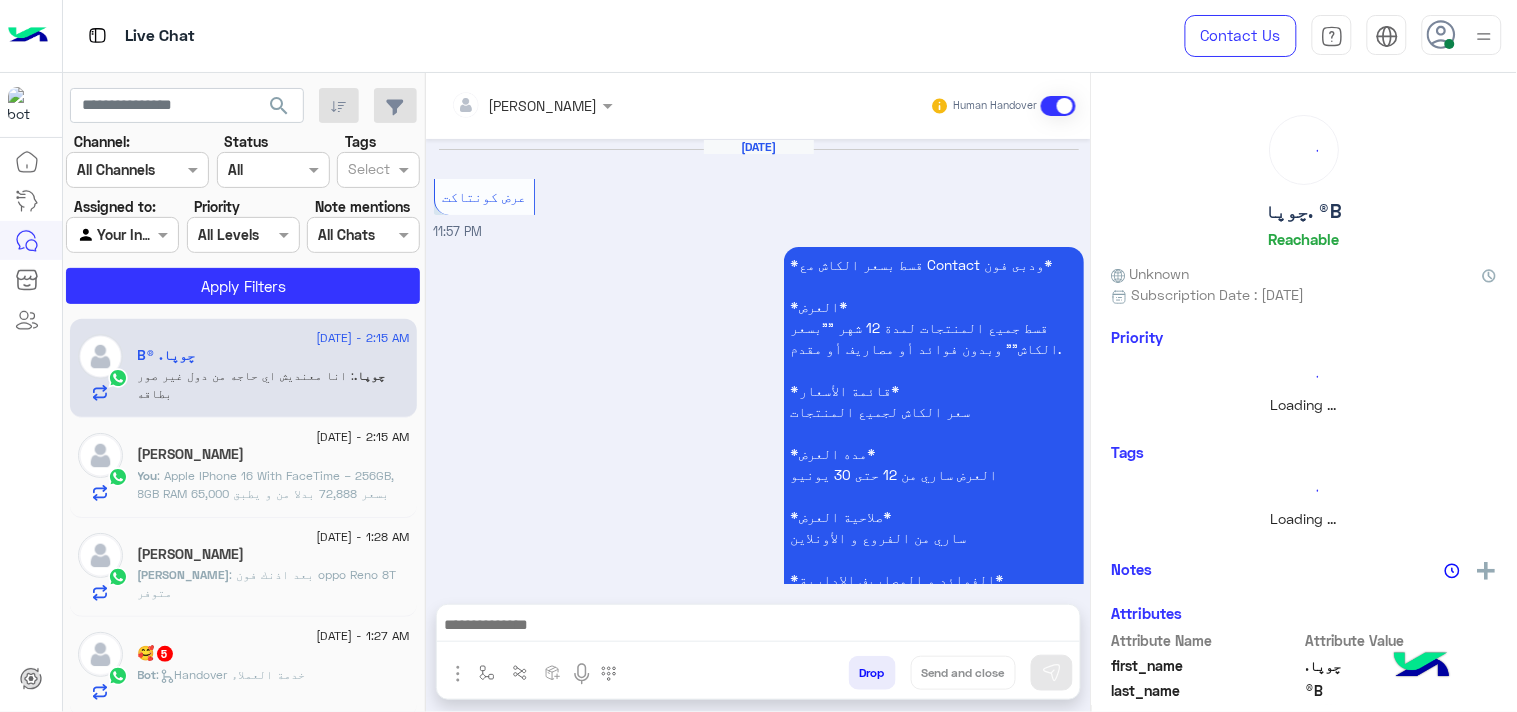 scroll, scrollTop: 2057, scrollLeft: 0, axis: vertical 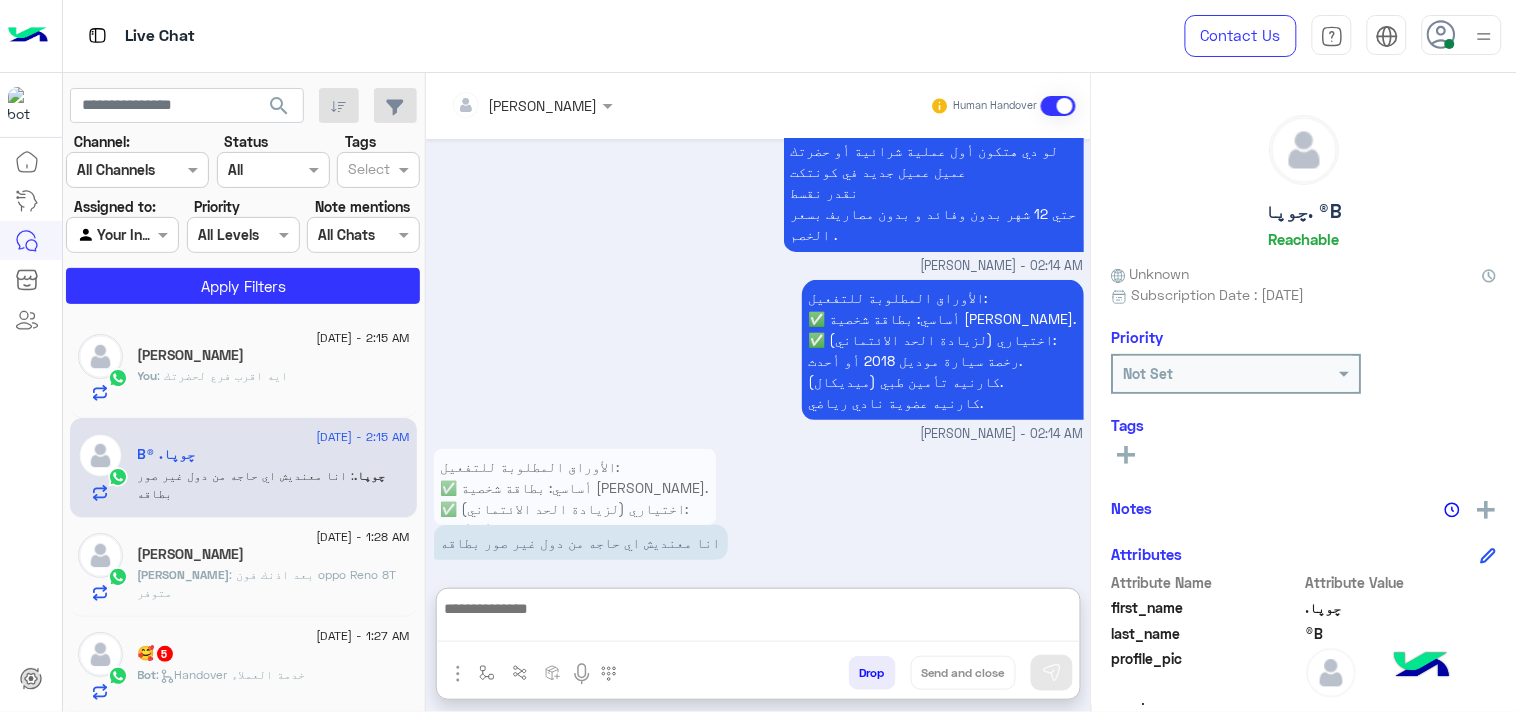 click at bounding box center [758, 619] 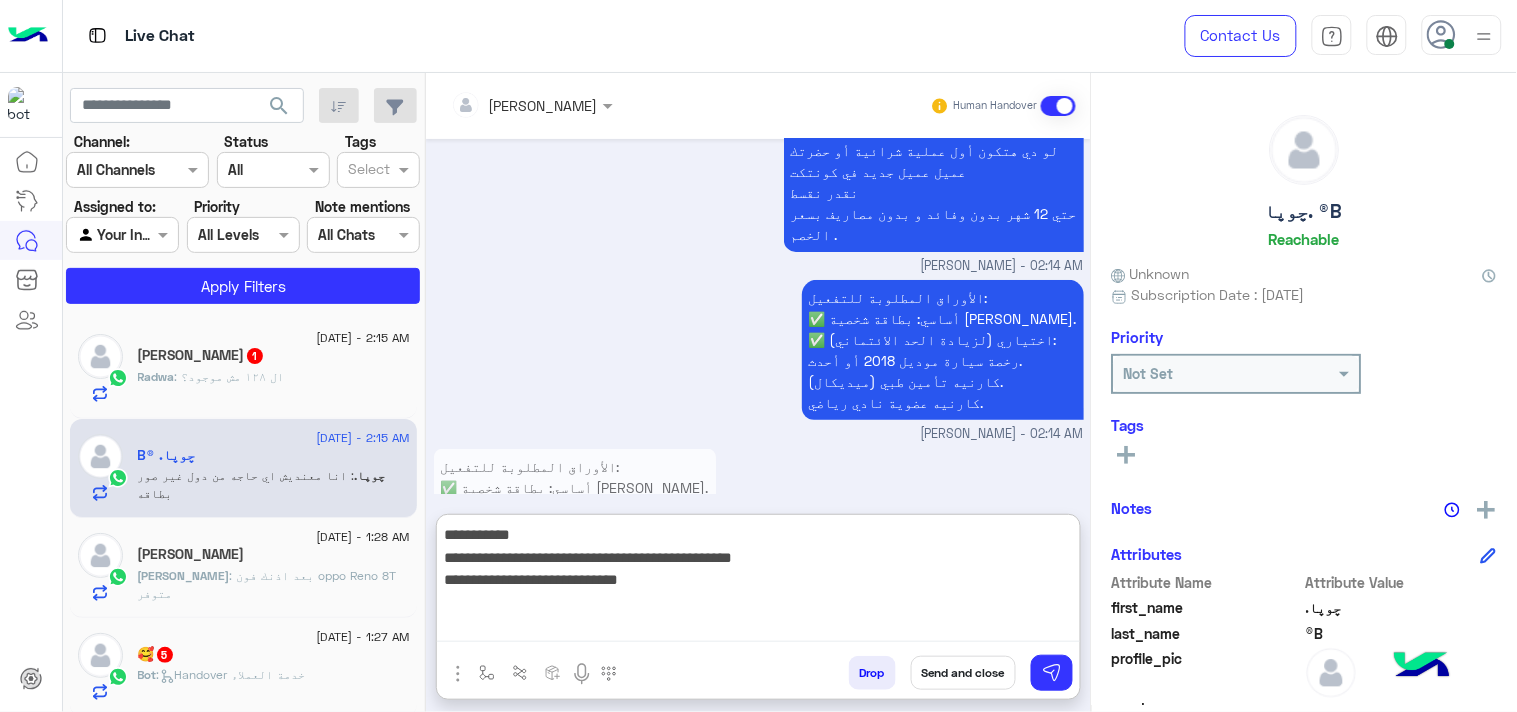 type on "**********" 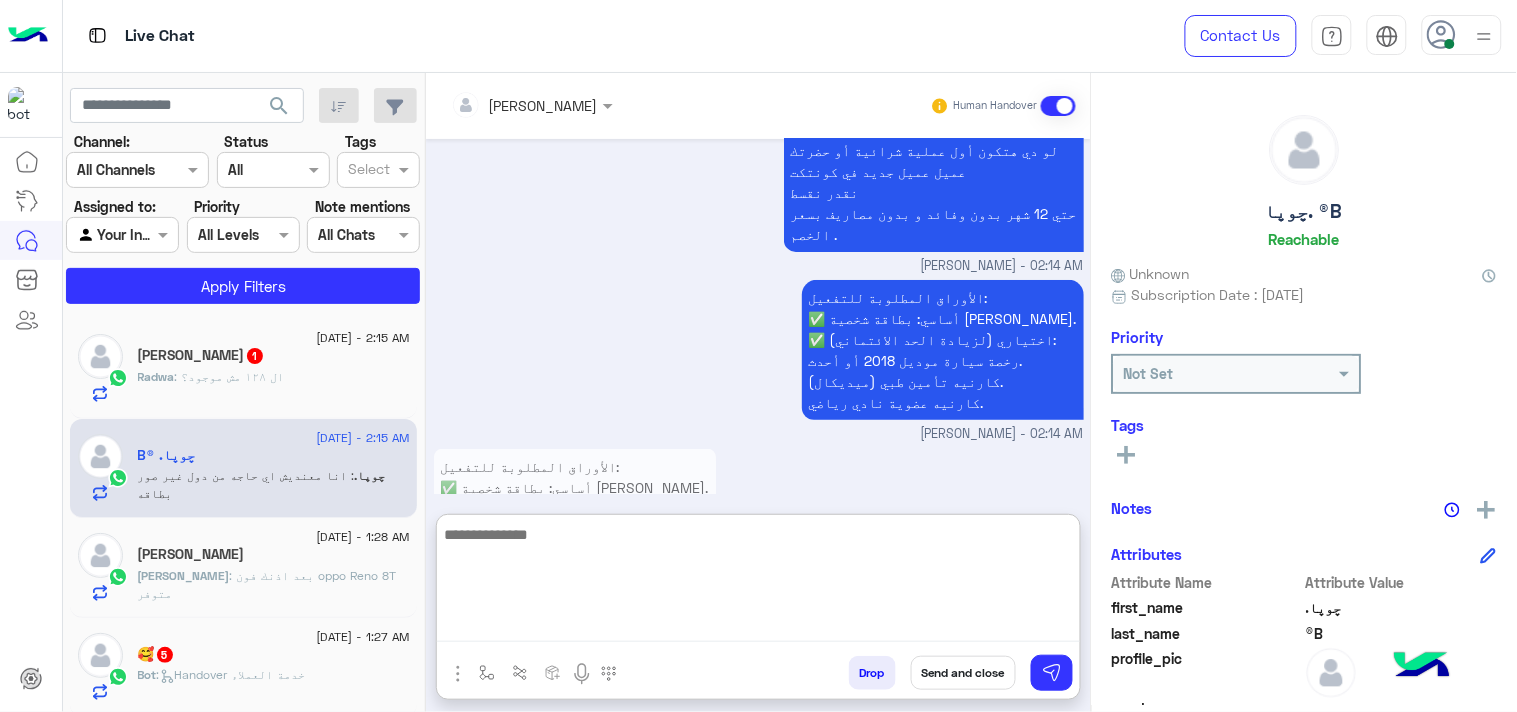 scroll, scrollTop: 2274, scrollLeft: 0, axis: vertical 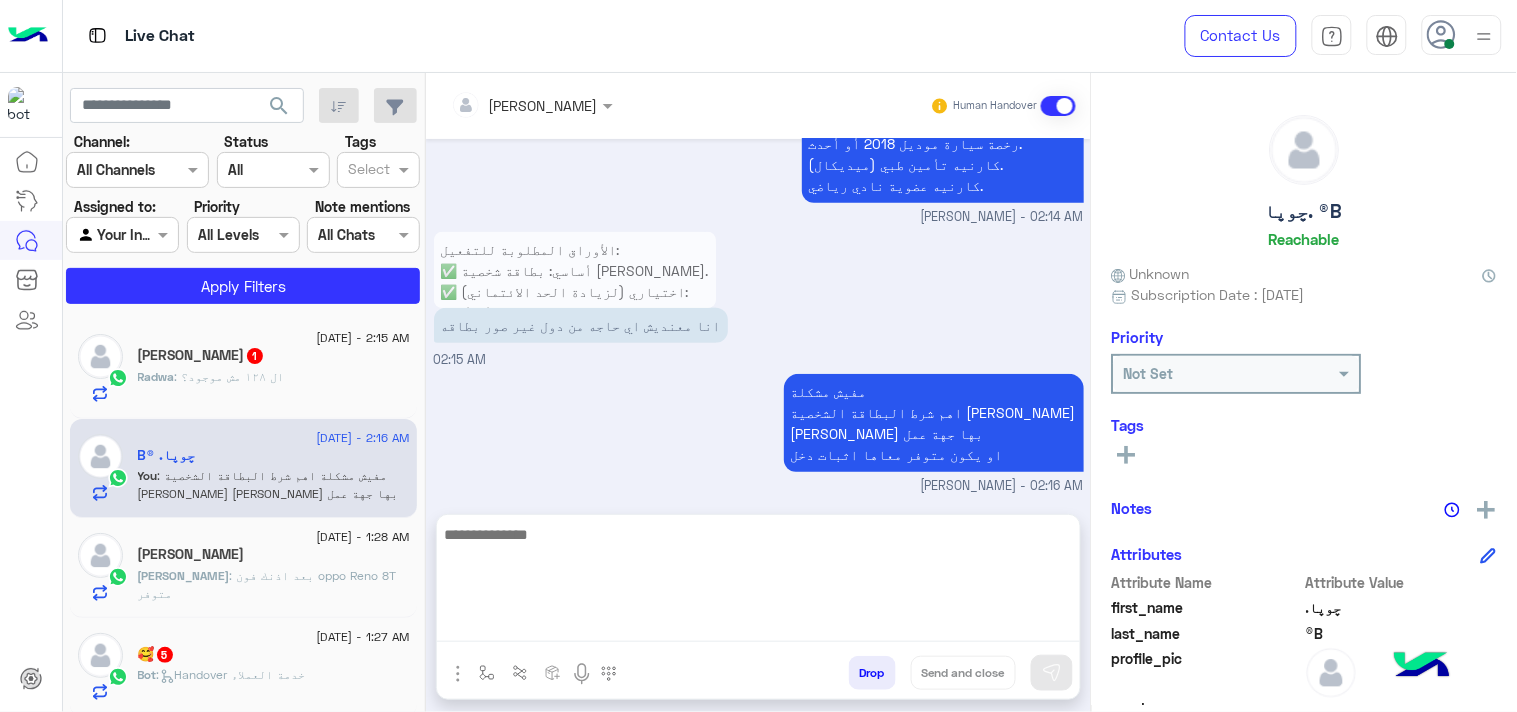 click on "Radwa : ال ١٢٨ مش موجود؟" 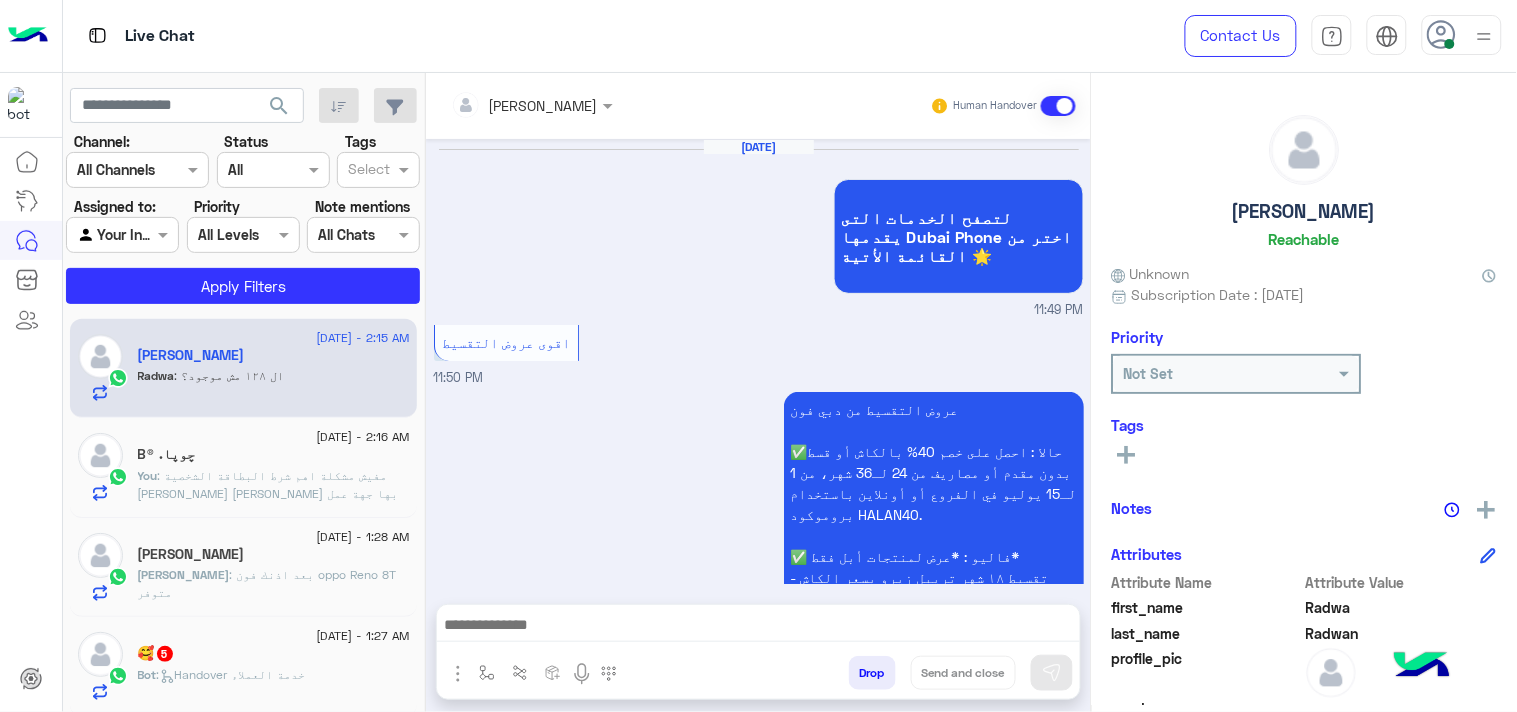 scroll, scrollTop: 2415, scrollLeft: 0, axis: vertical 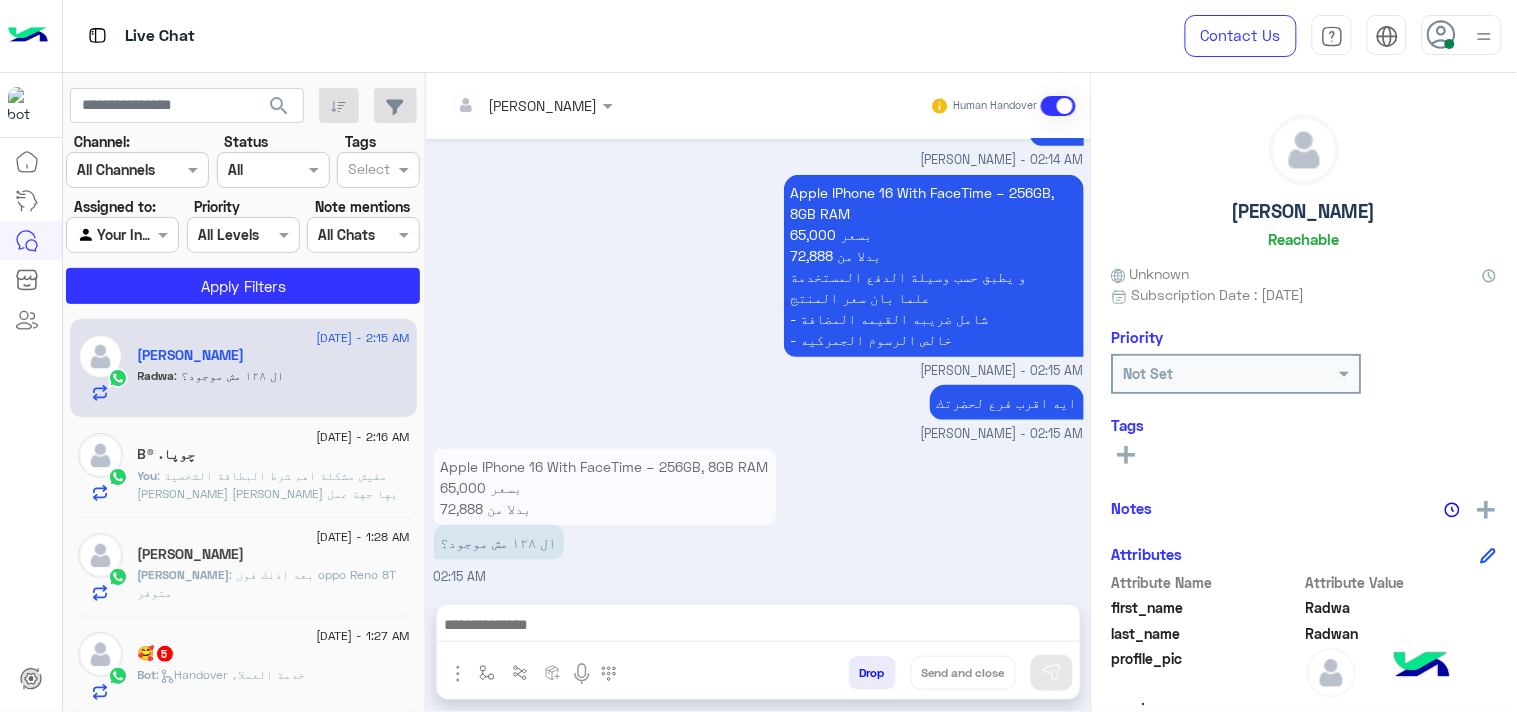 click at bounding box center (758, 630) 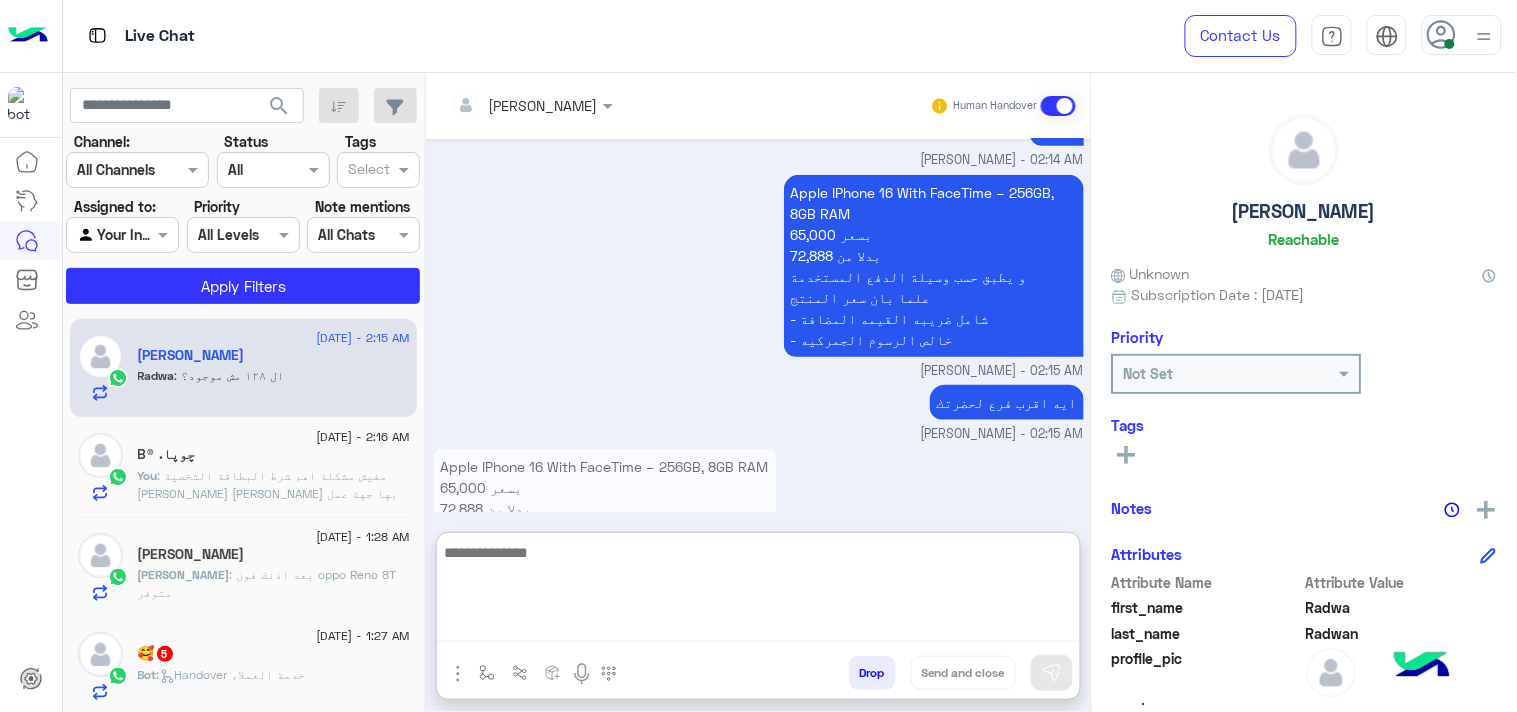 paste on "**********" 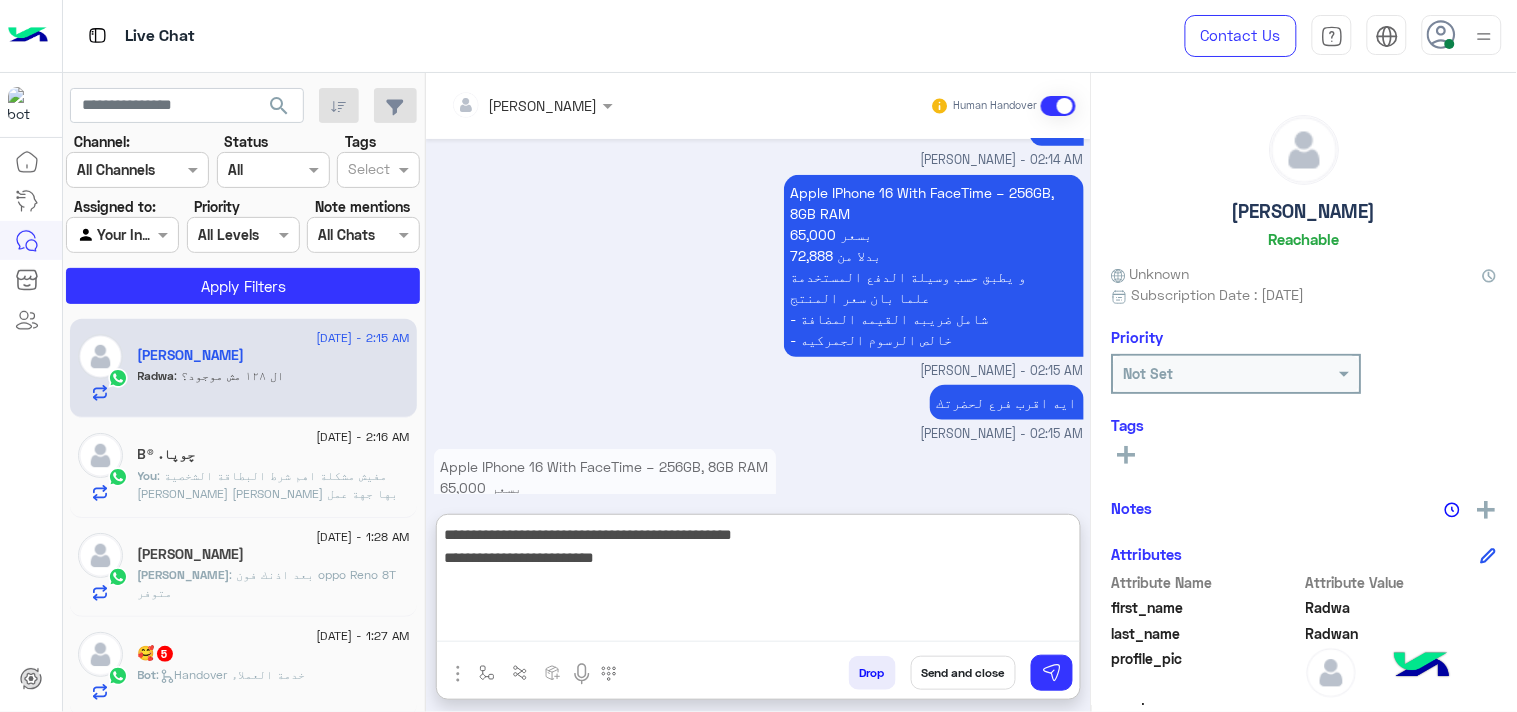 click on "**********" at bounding box center [758, 582] 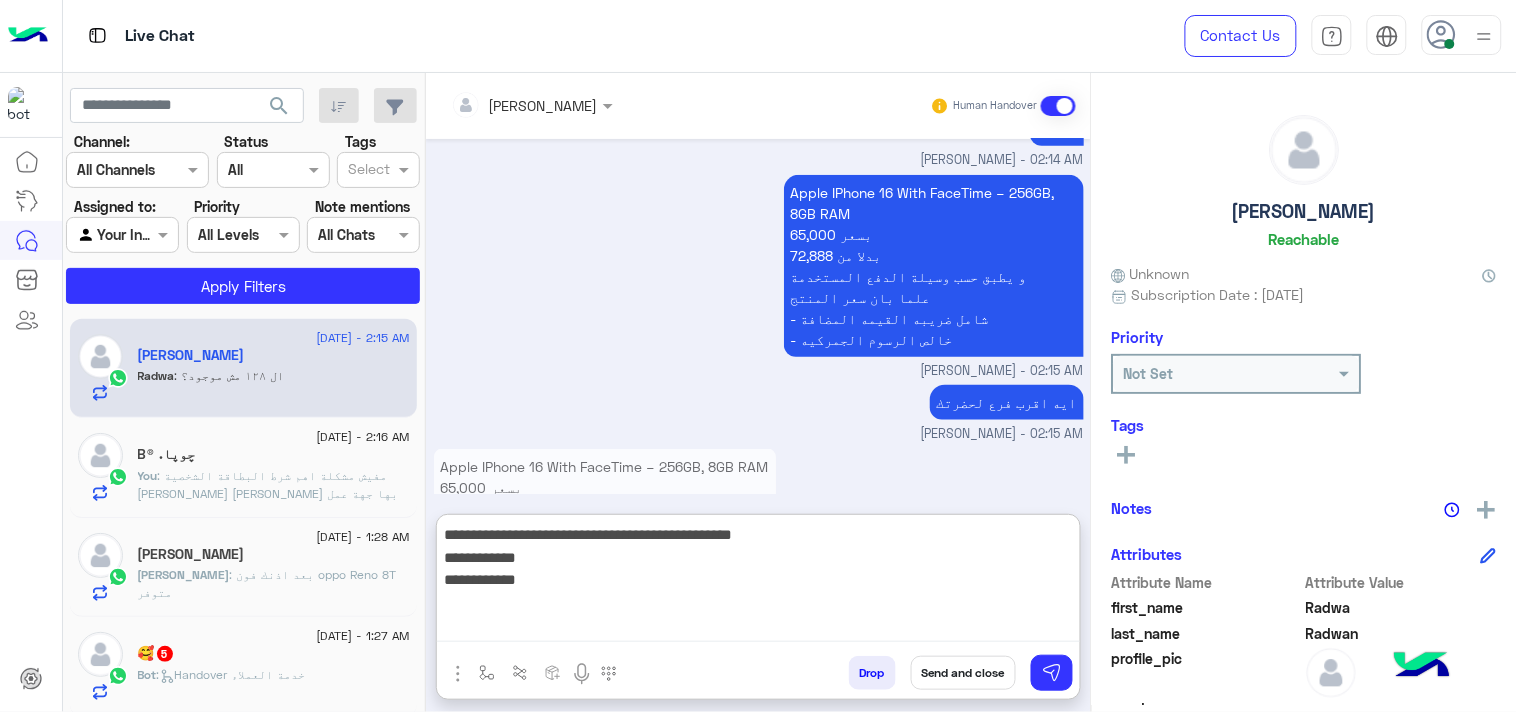 click on "**********" at bounding box center (758, 582) 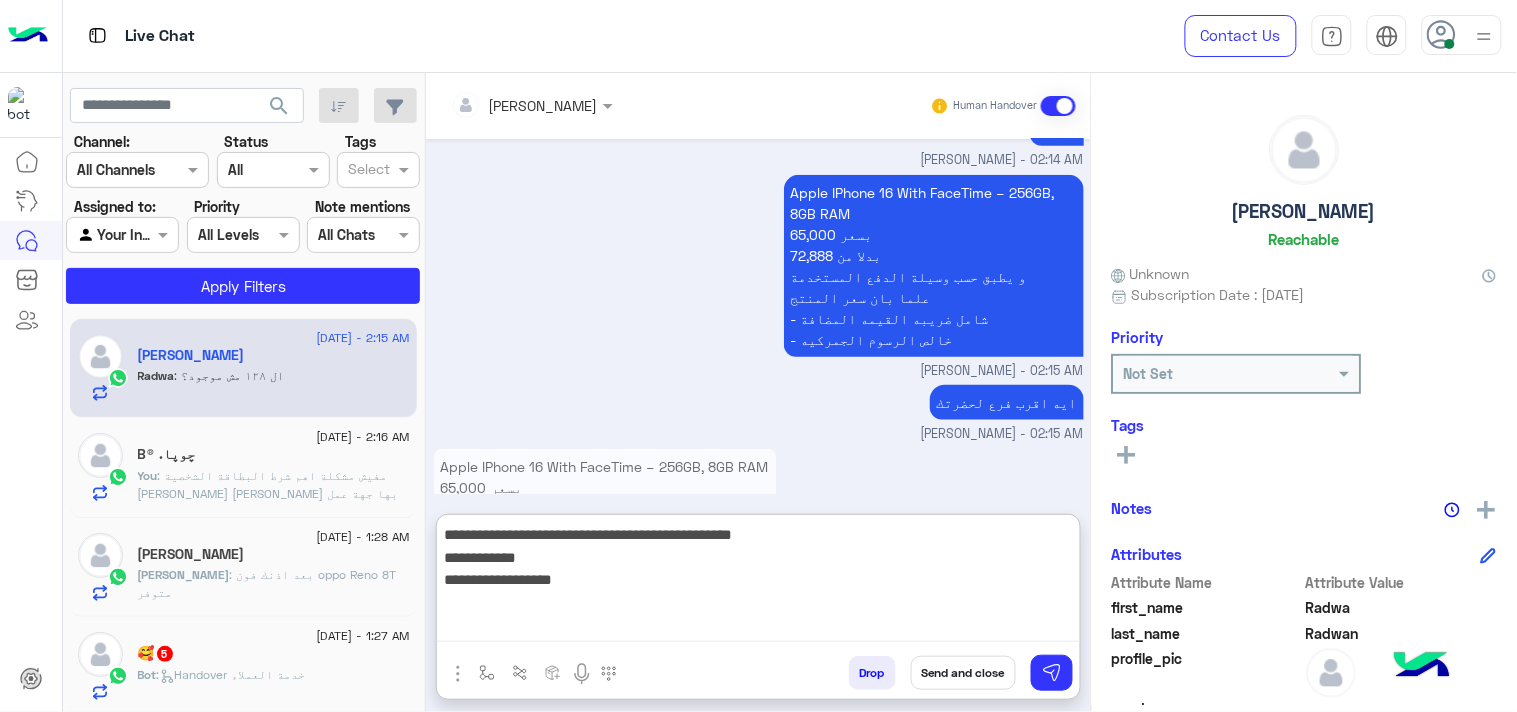 paste on "**********" 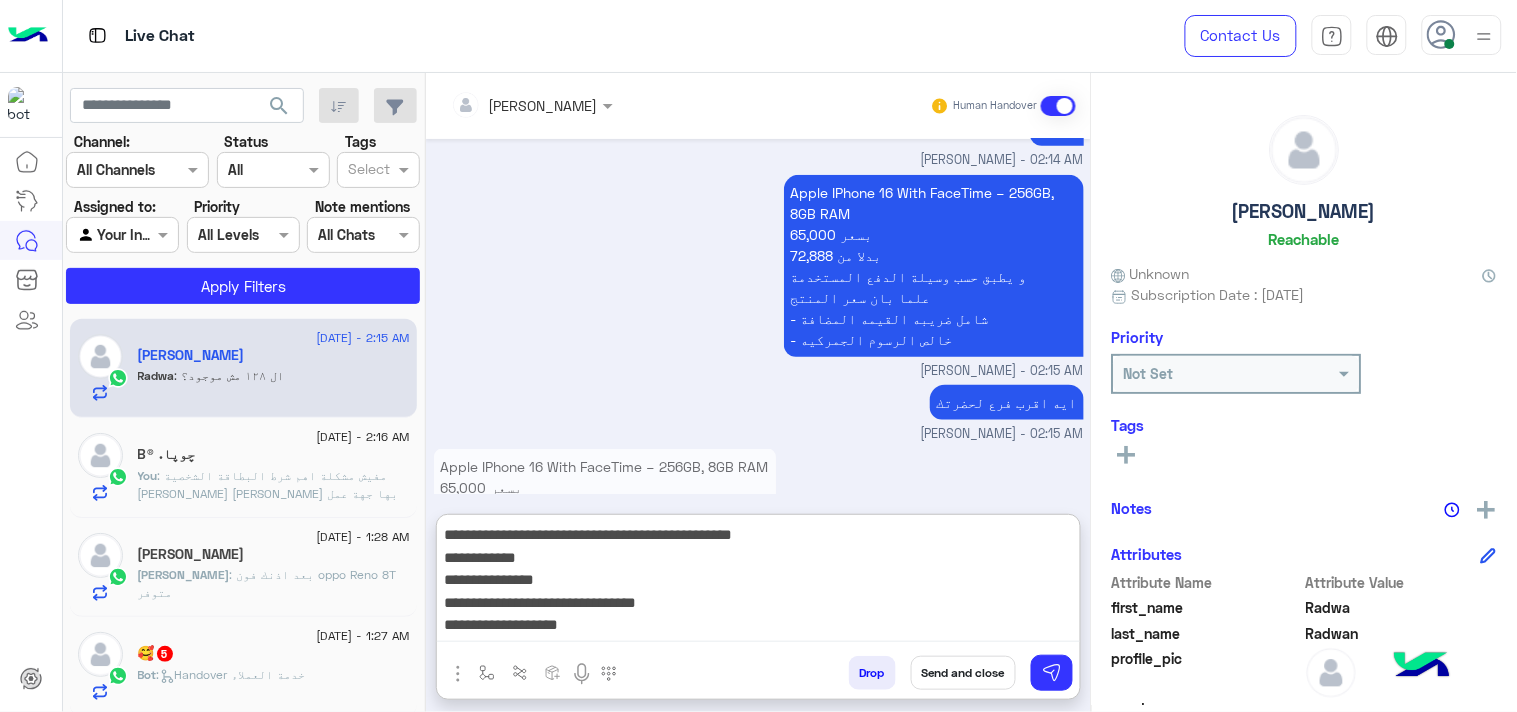 scroll, scrollTop: 38, scrollLeft: 0, axis: vertical 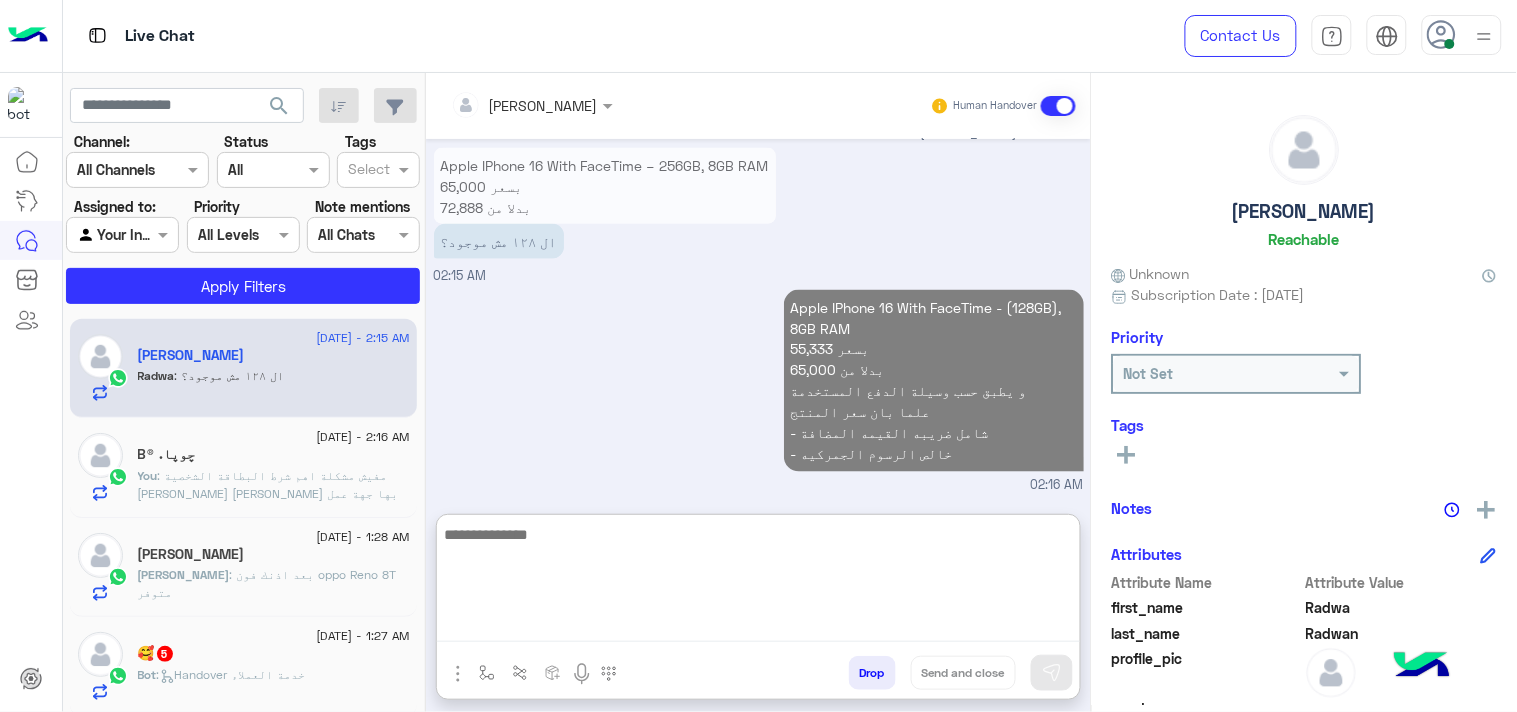click on "You  : مفيش مشكلة
اهم شرط البطاقة الشخصية [PERSON_NAME] [PERSON_NAME] بها جهة عمل
او يكون متوفر معاها اثبات دخل" 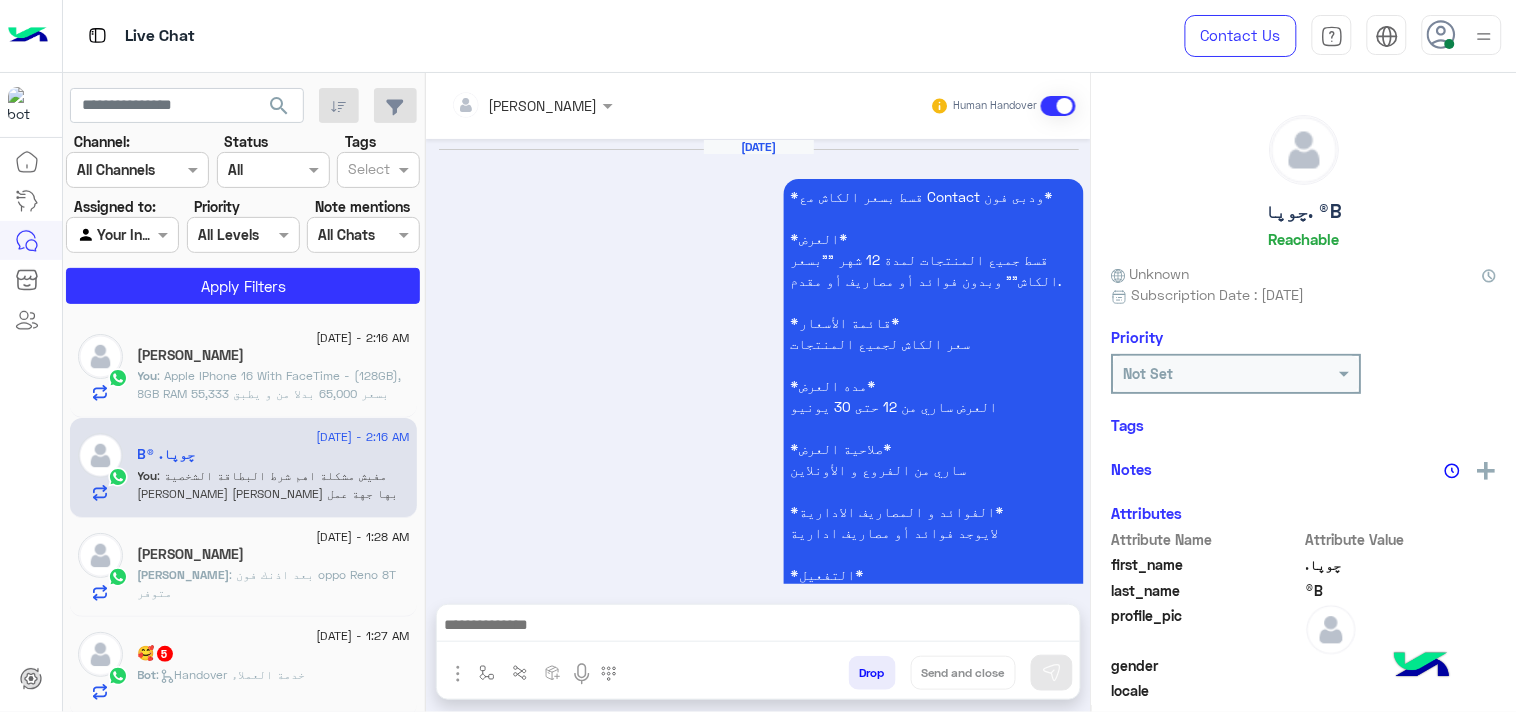 scroll, scrollTop: 2116, scrollLeft: 0, axis: vertical 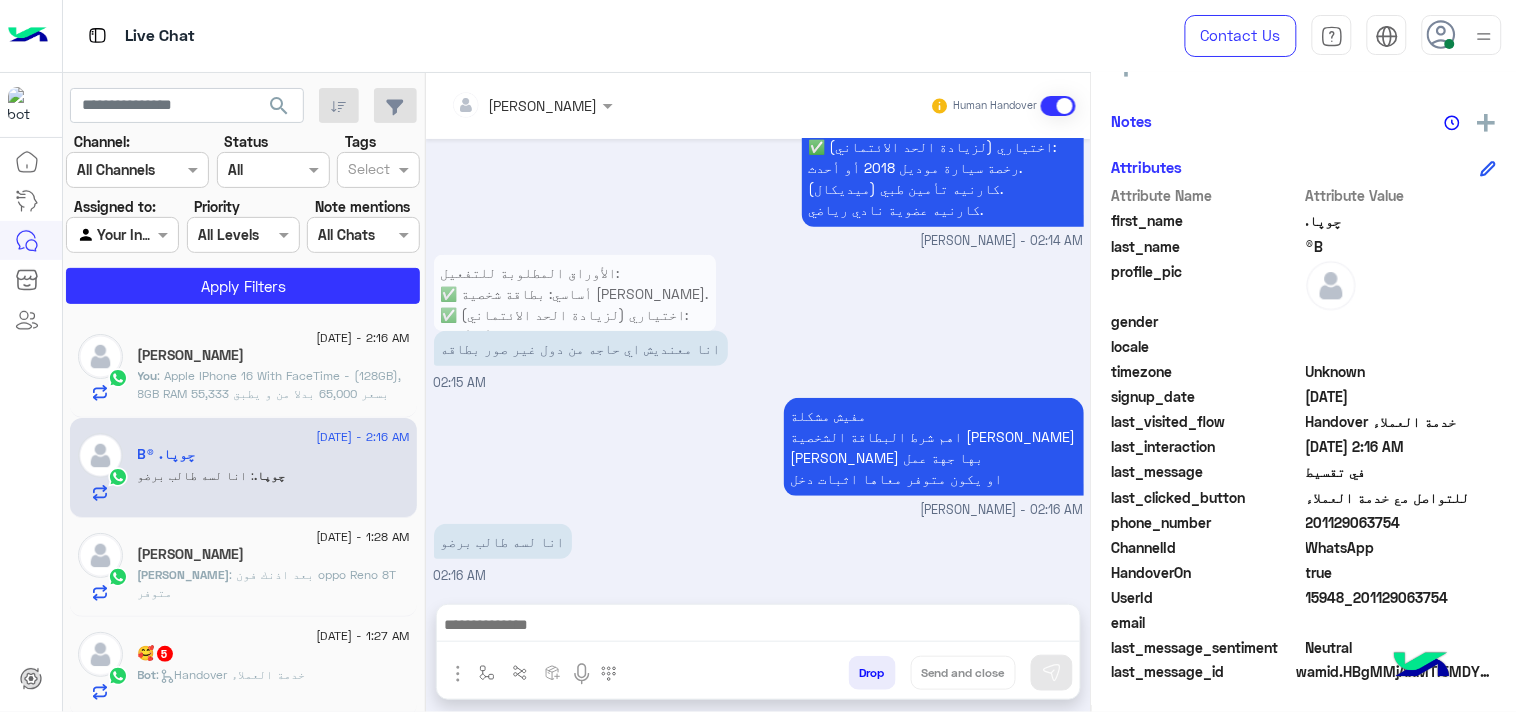 click on "201129063754" 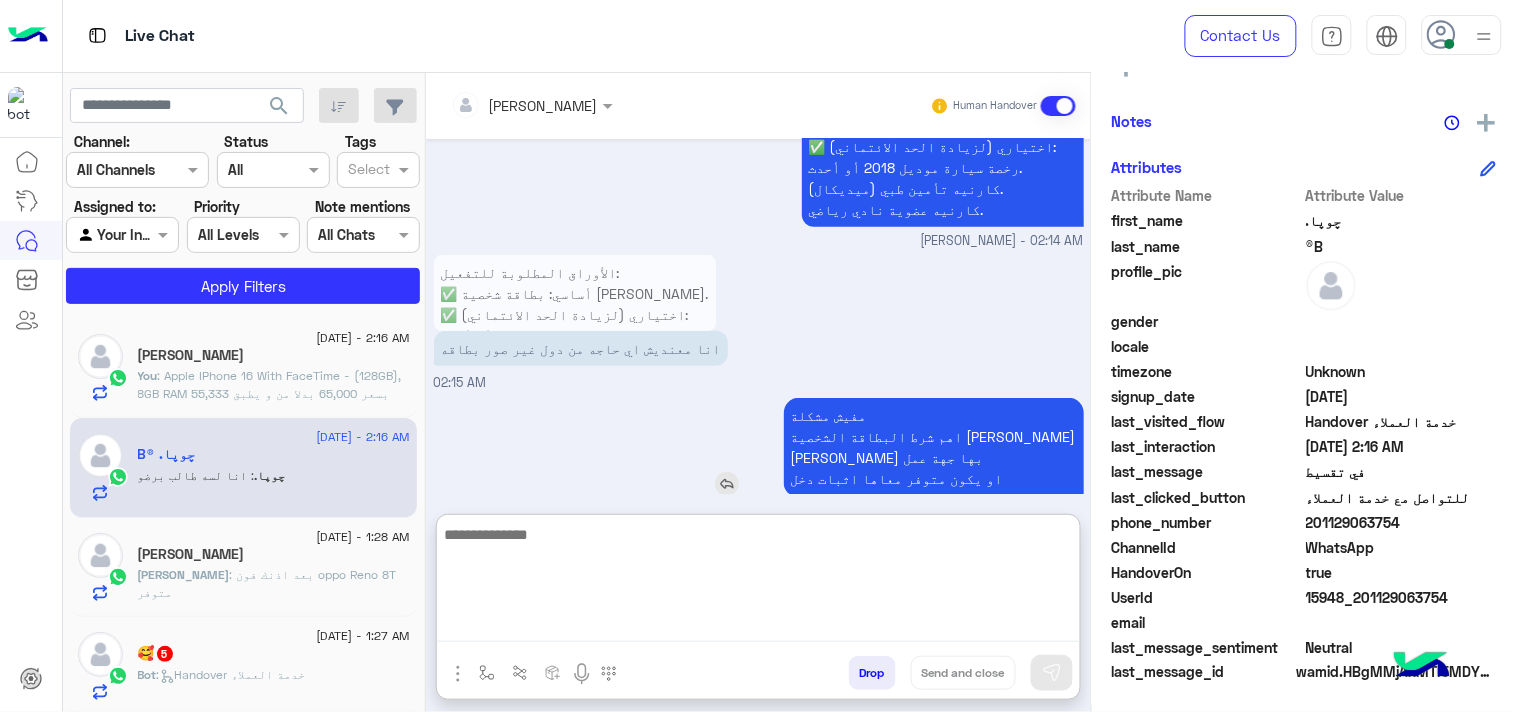 scroll, scrollTop: 2273, scrollLeft: 0, axis: vertical 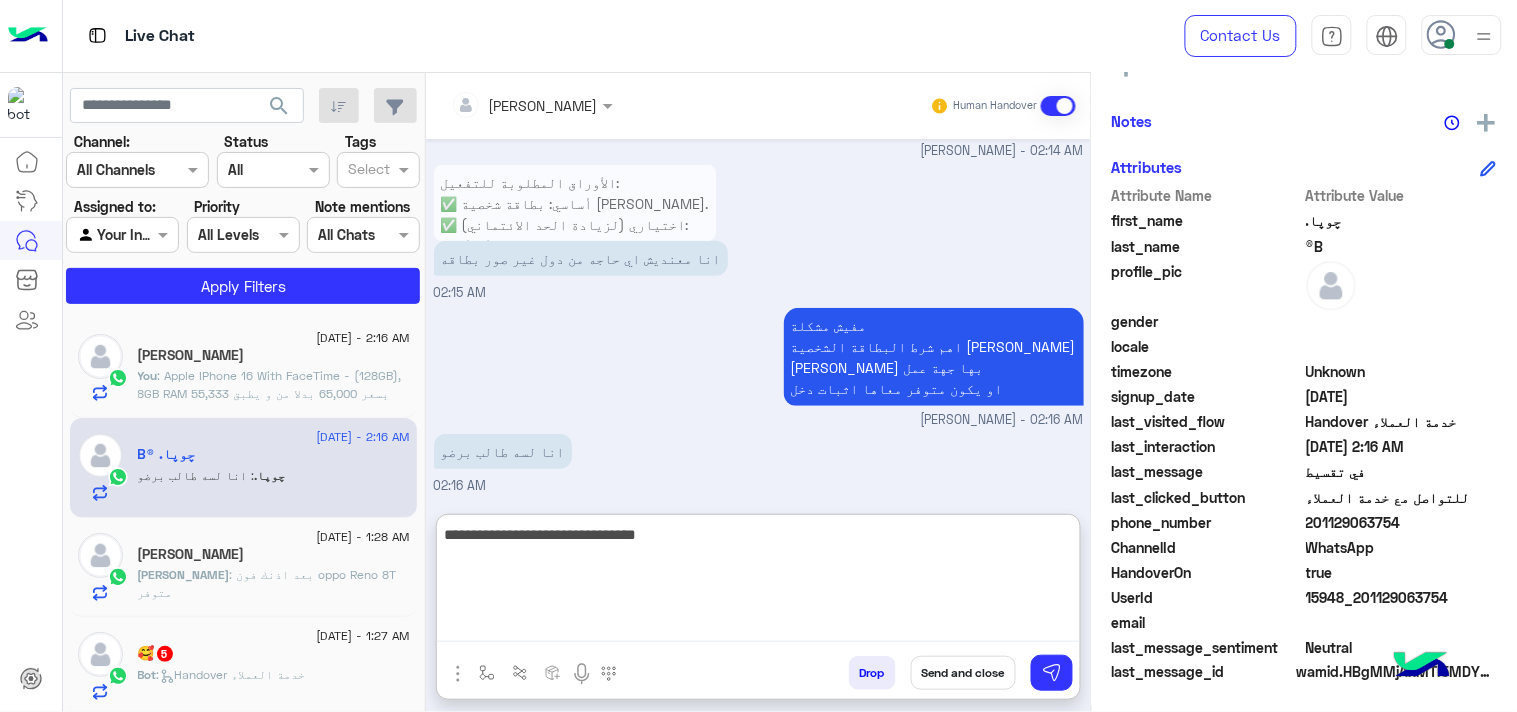 type on "**********" 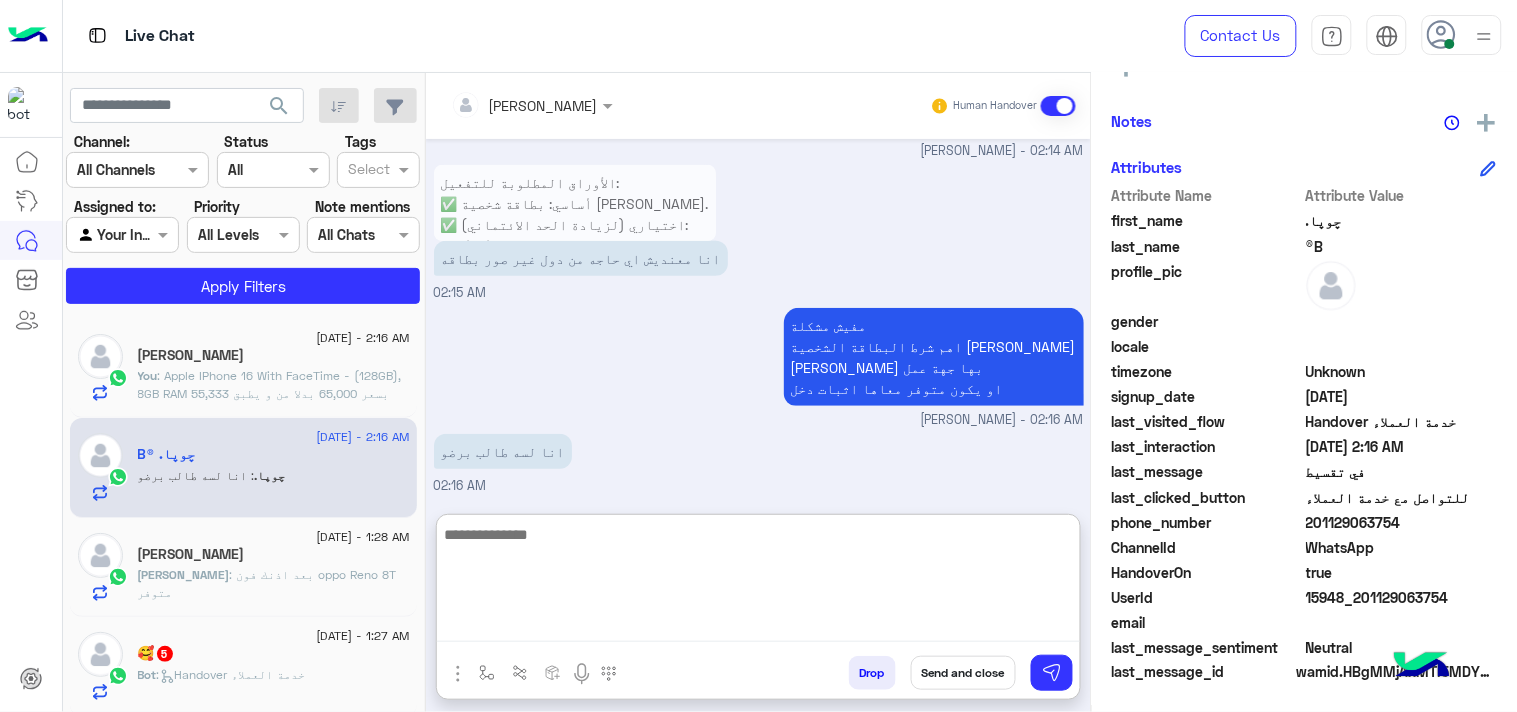 scroll, scrollTop: 2336, scrollLeft: 0, axis: vertical 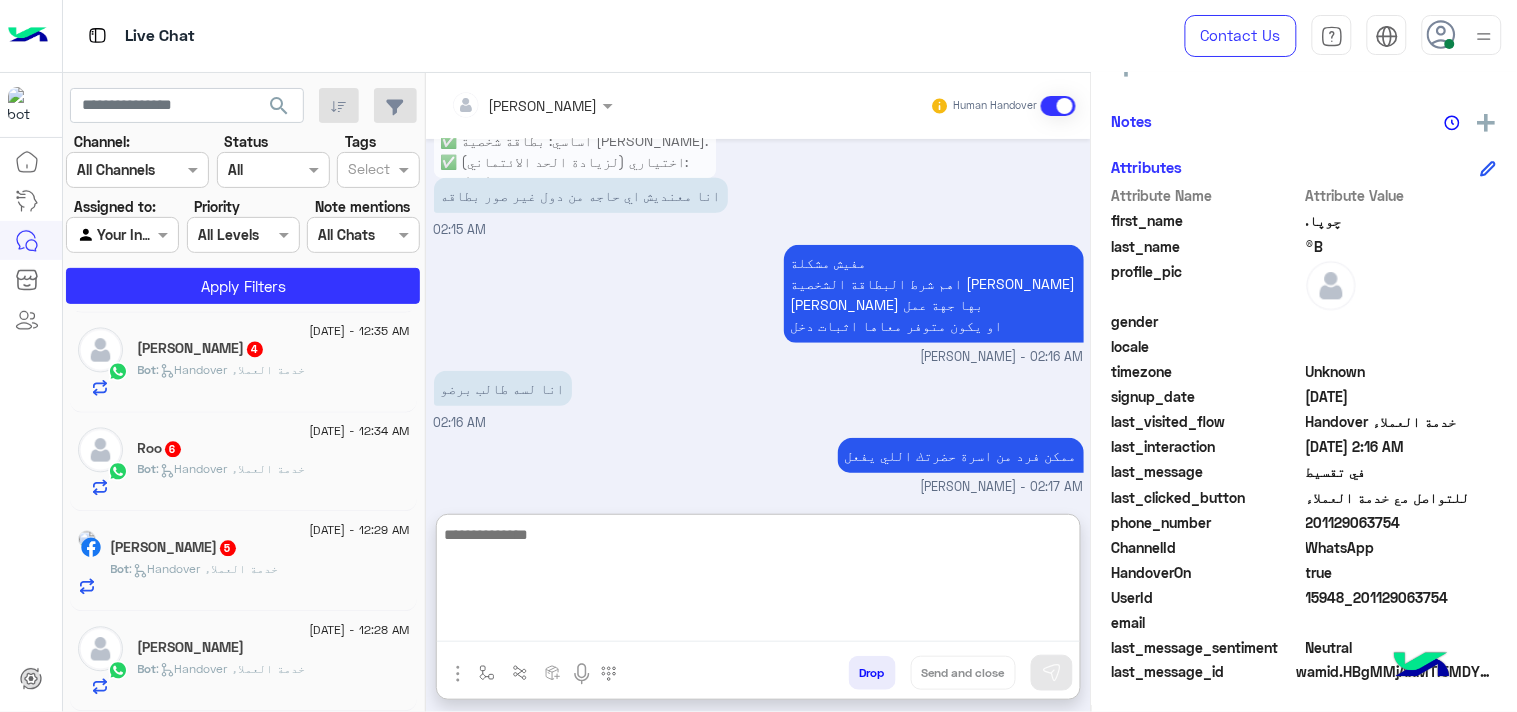 click on "[PERSON_NAME]" 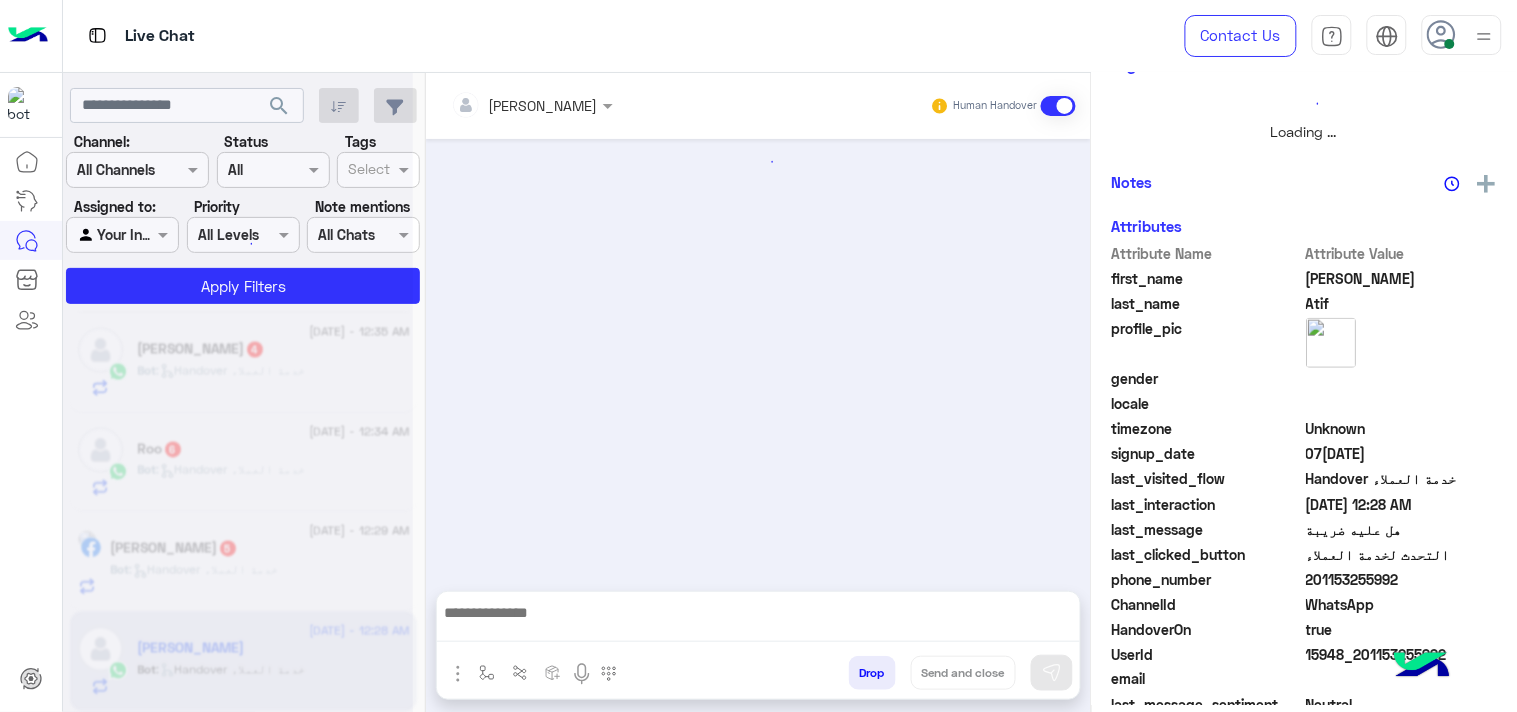 scroll, scrollTop: 0, scrollLeft: 0, axis: both 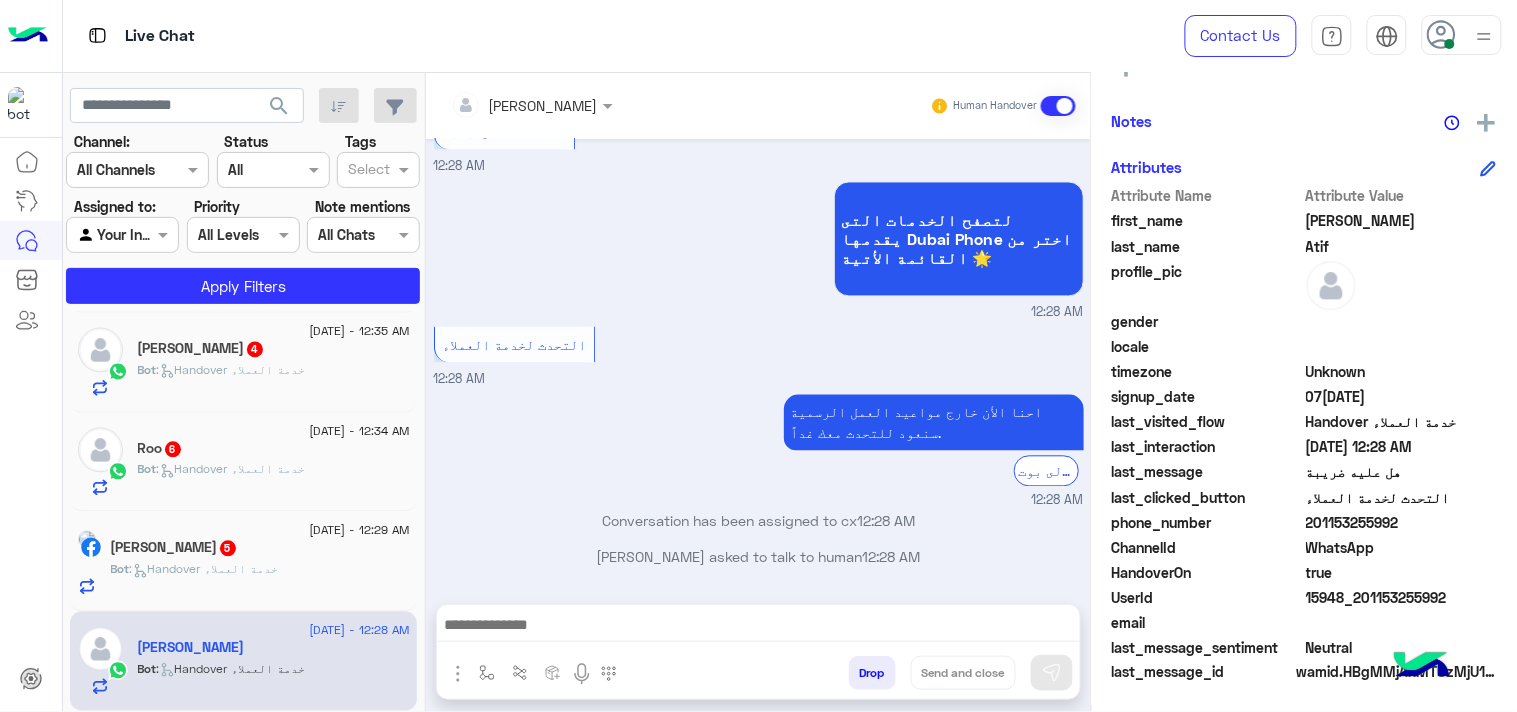 click at bounding box center [758, 627] 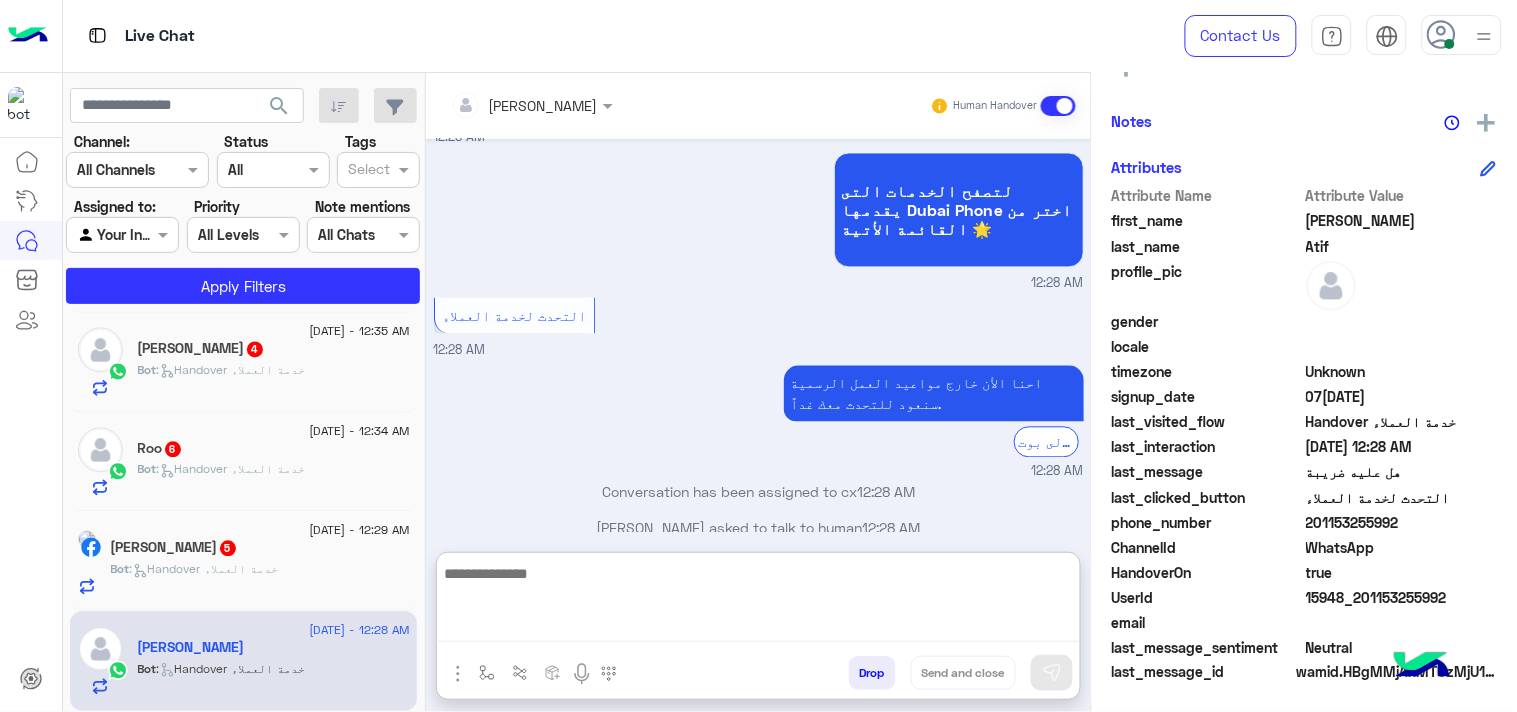 paste 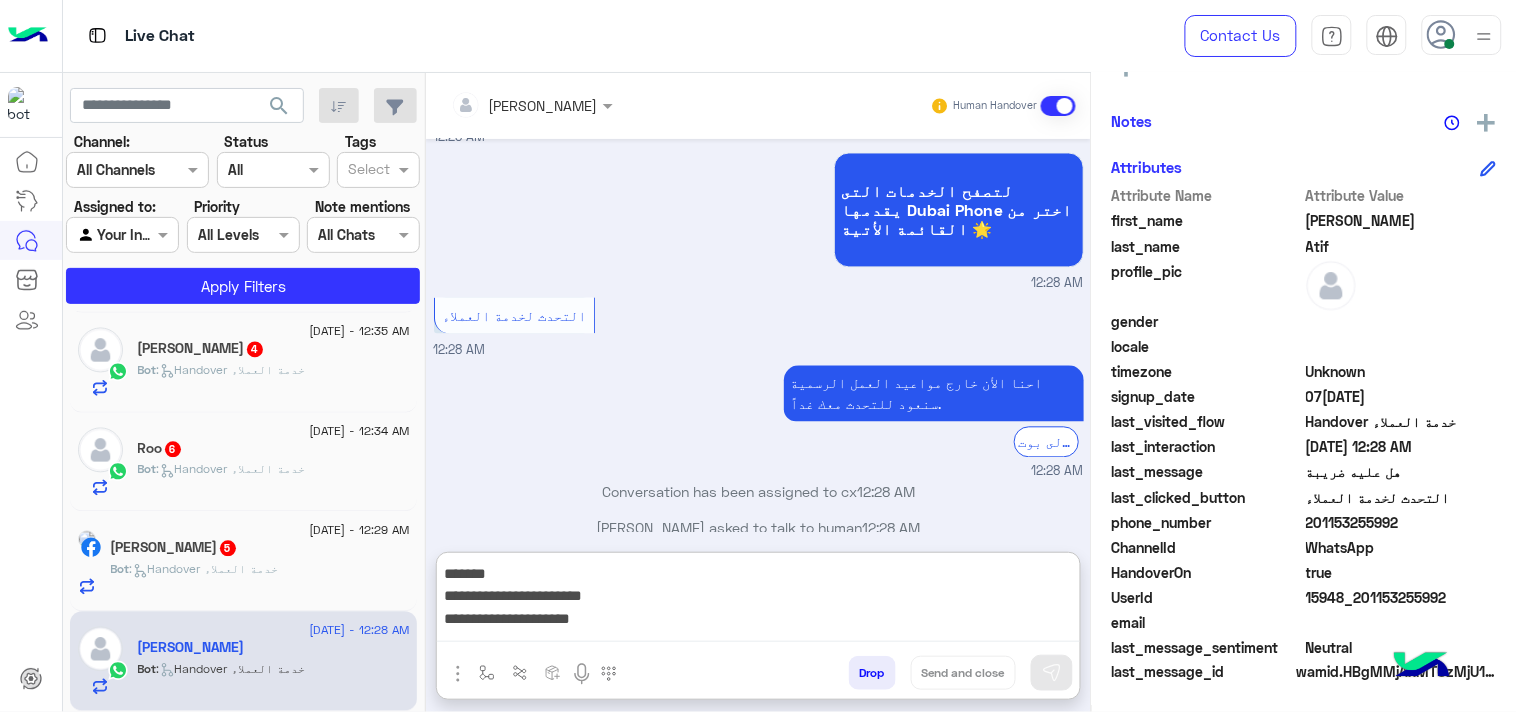 click on "**********" at bounding box center [758, 602] 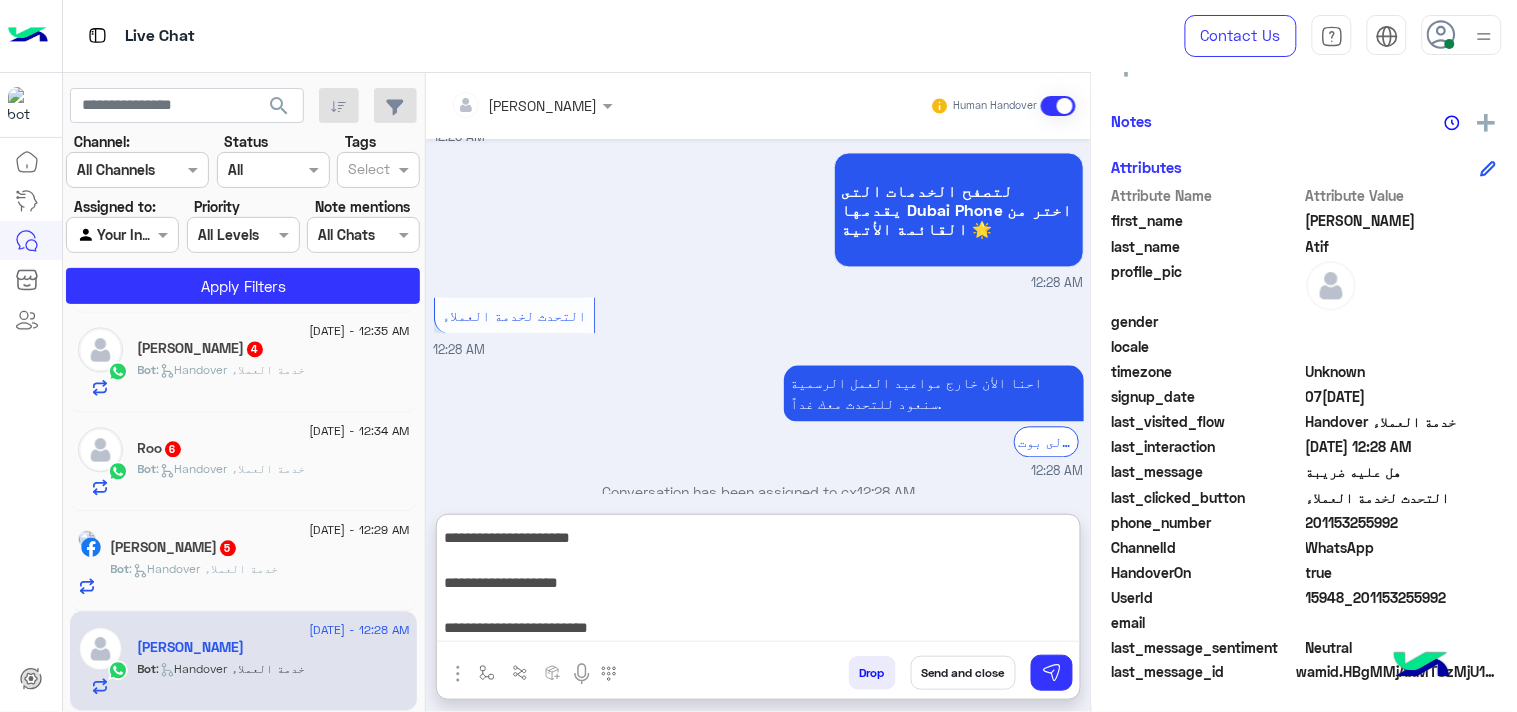 click on "**********" at bounding box center (758, 582) 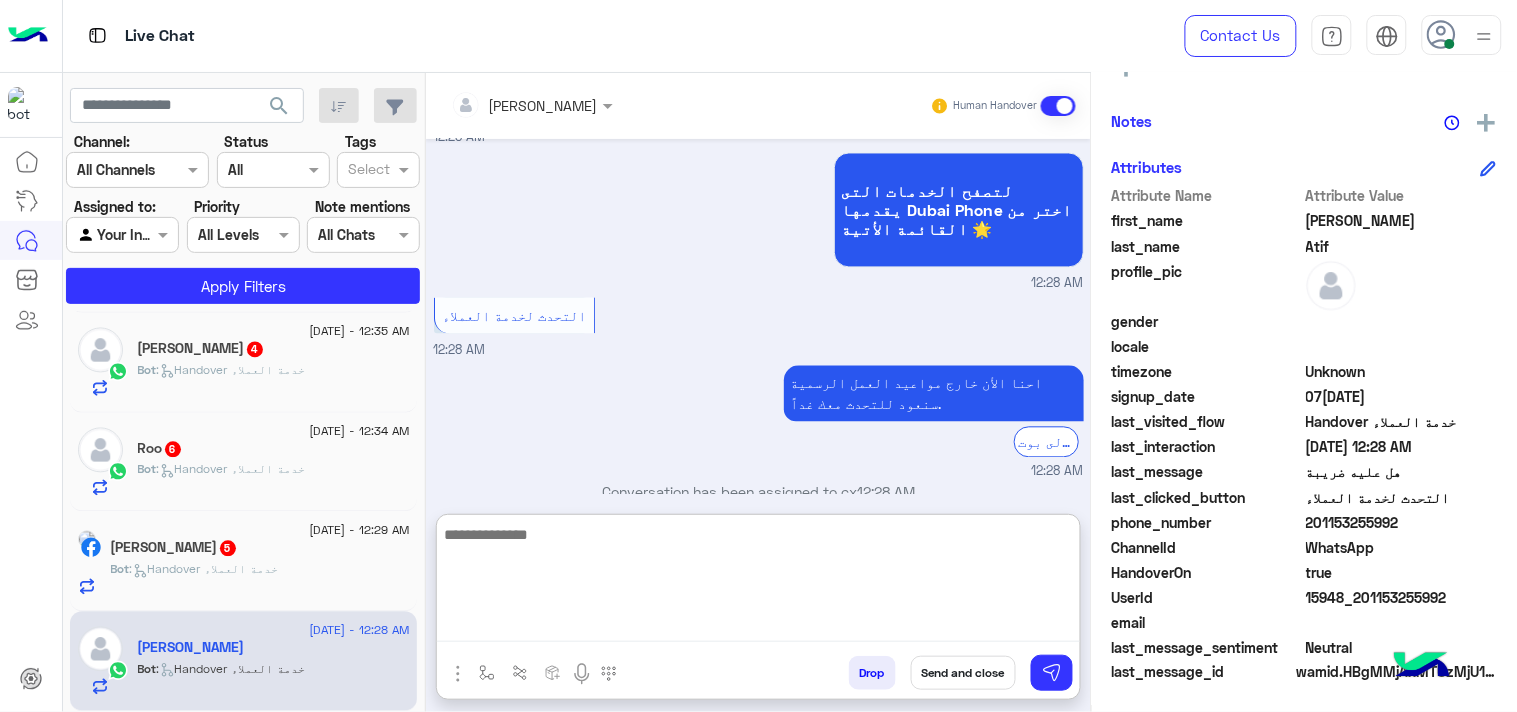 scroll, scrollTop: 0, scrollLeft: 0, axis: both 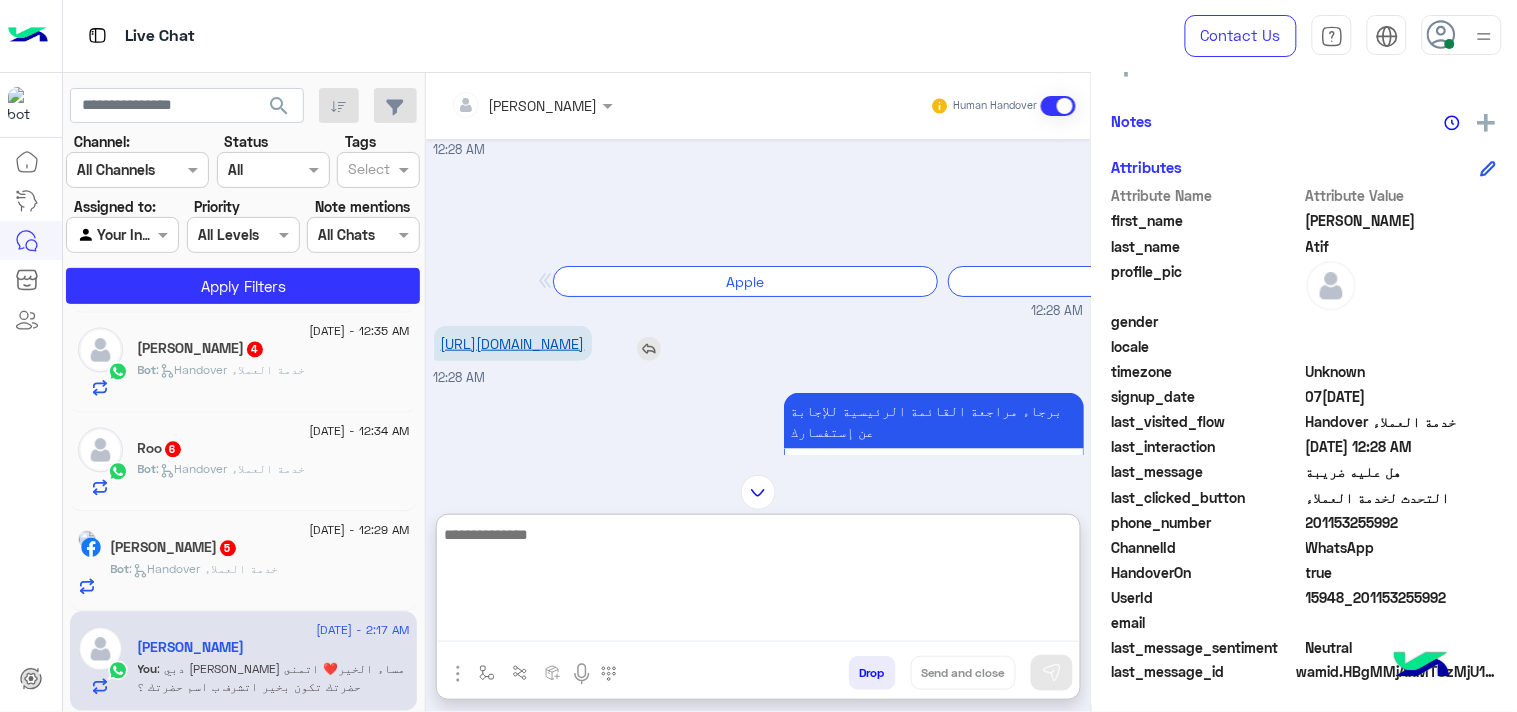 click on "[URL][DOMAIN_NAME]" at bounding box center (513, 343) 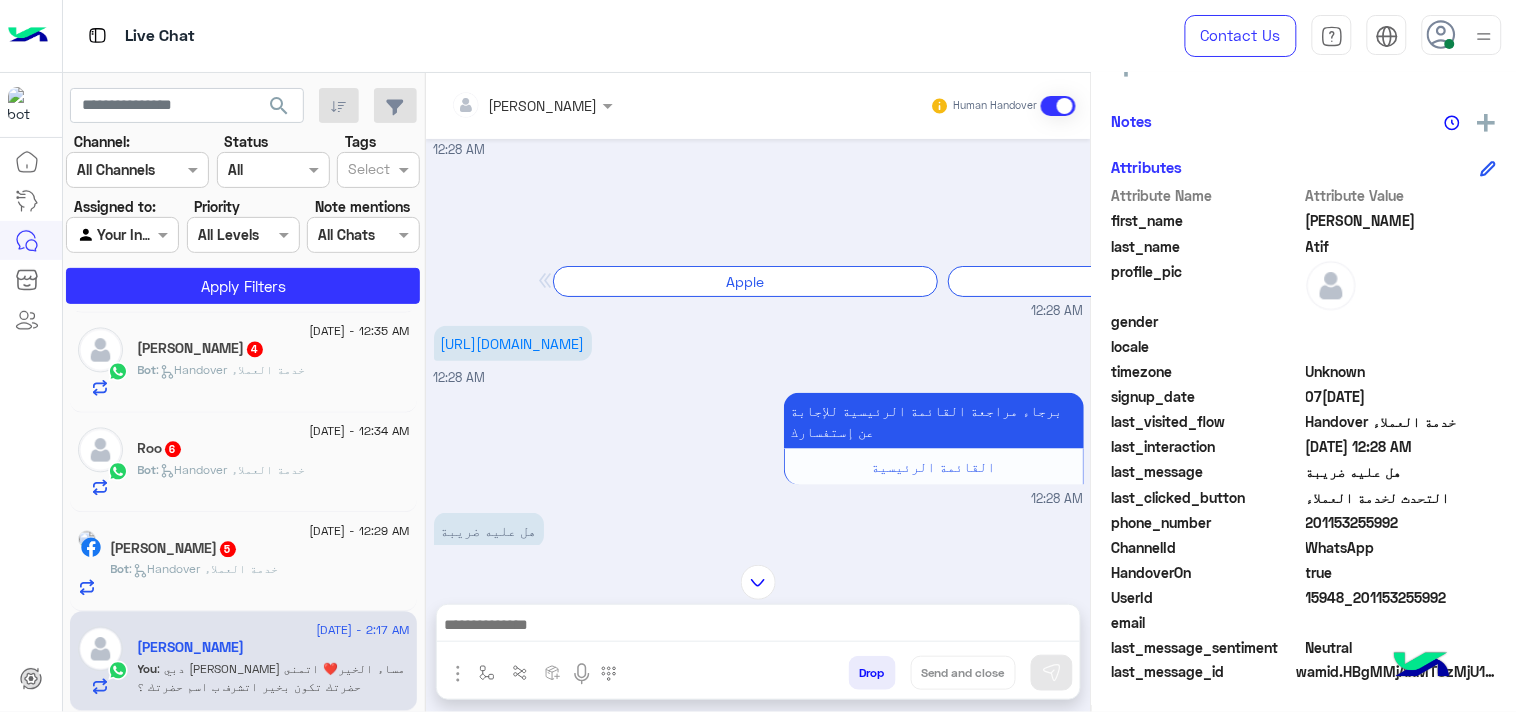 click at bounding box center (758, 627) 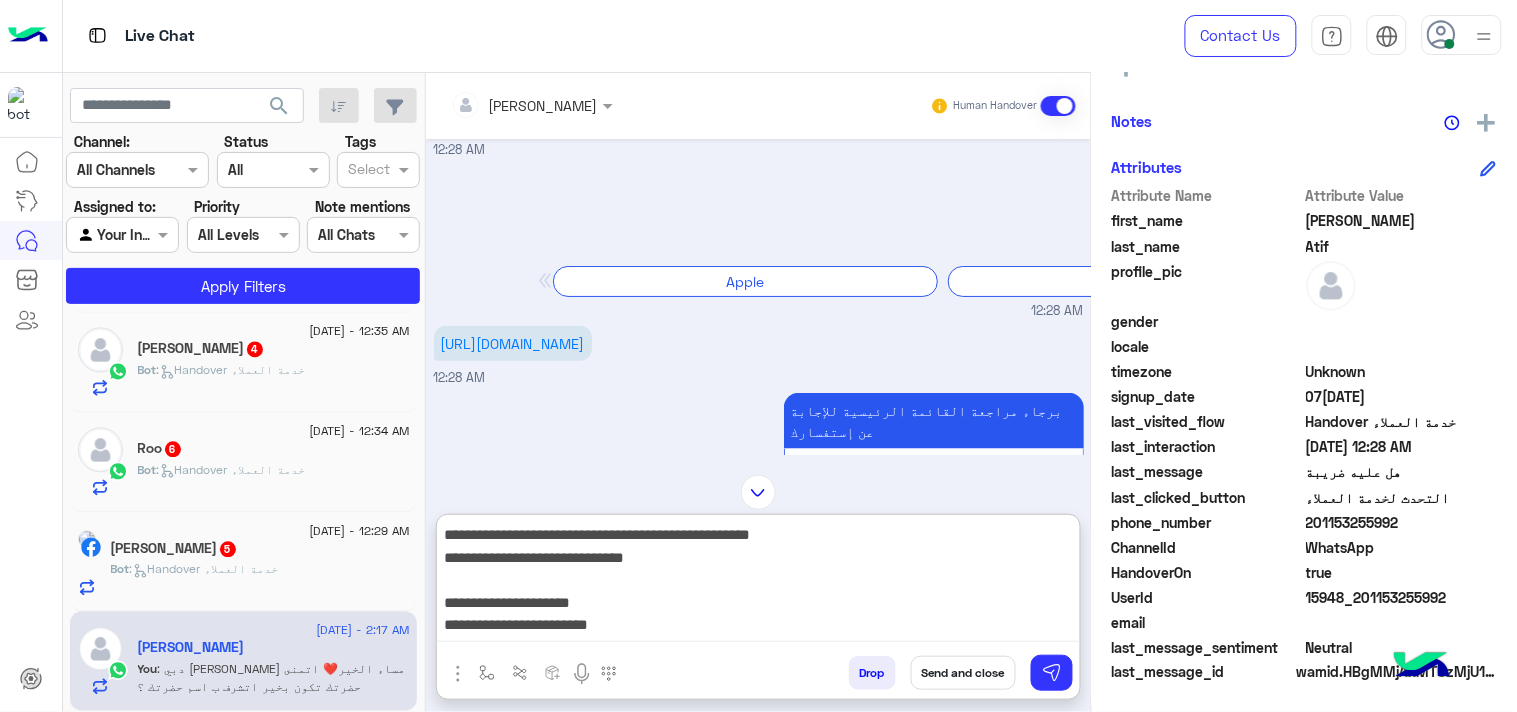 scroll, scrollTop: 16, scrollLeft: 0, axis: vertical 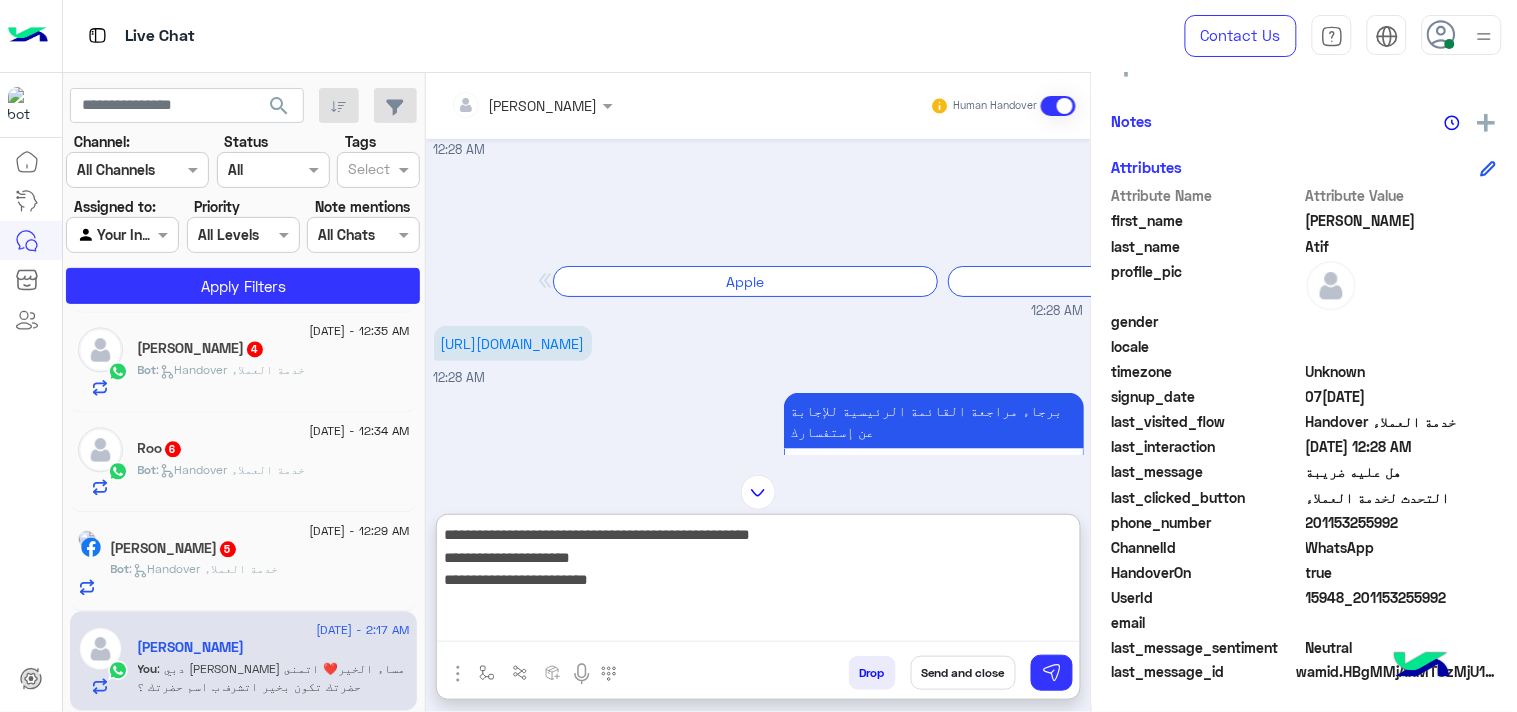 drag, startPoint x: 516, startPoint y: 557, endPoint x: 702, endPoint y: 555, distance: 186.01076 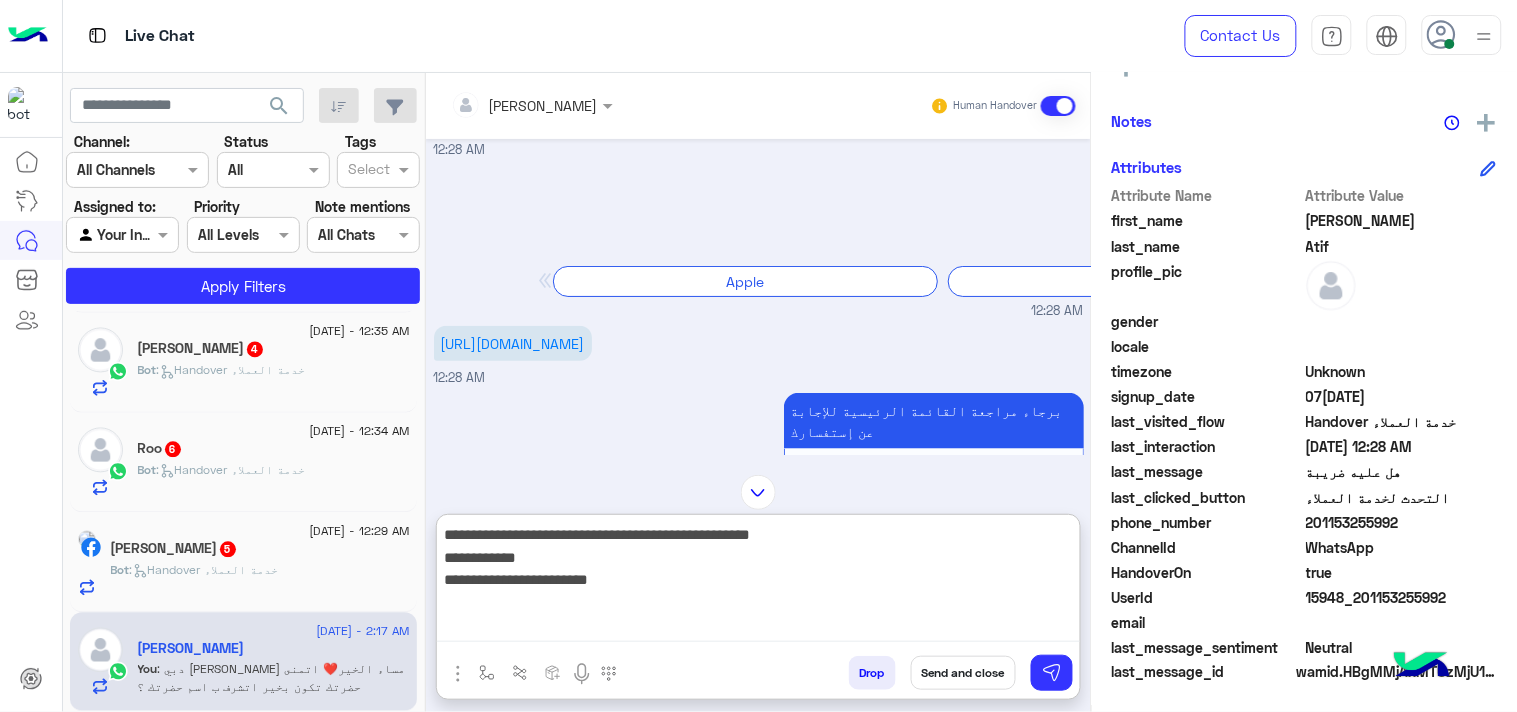 drag, startPoint x: 497, startPoint y: 575, endPoint x: 822, endPoint y: 576, distance: 325.00153 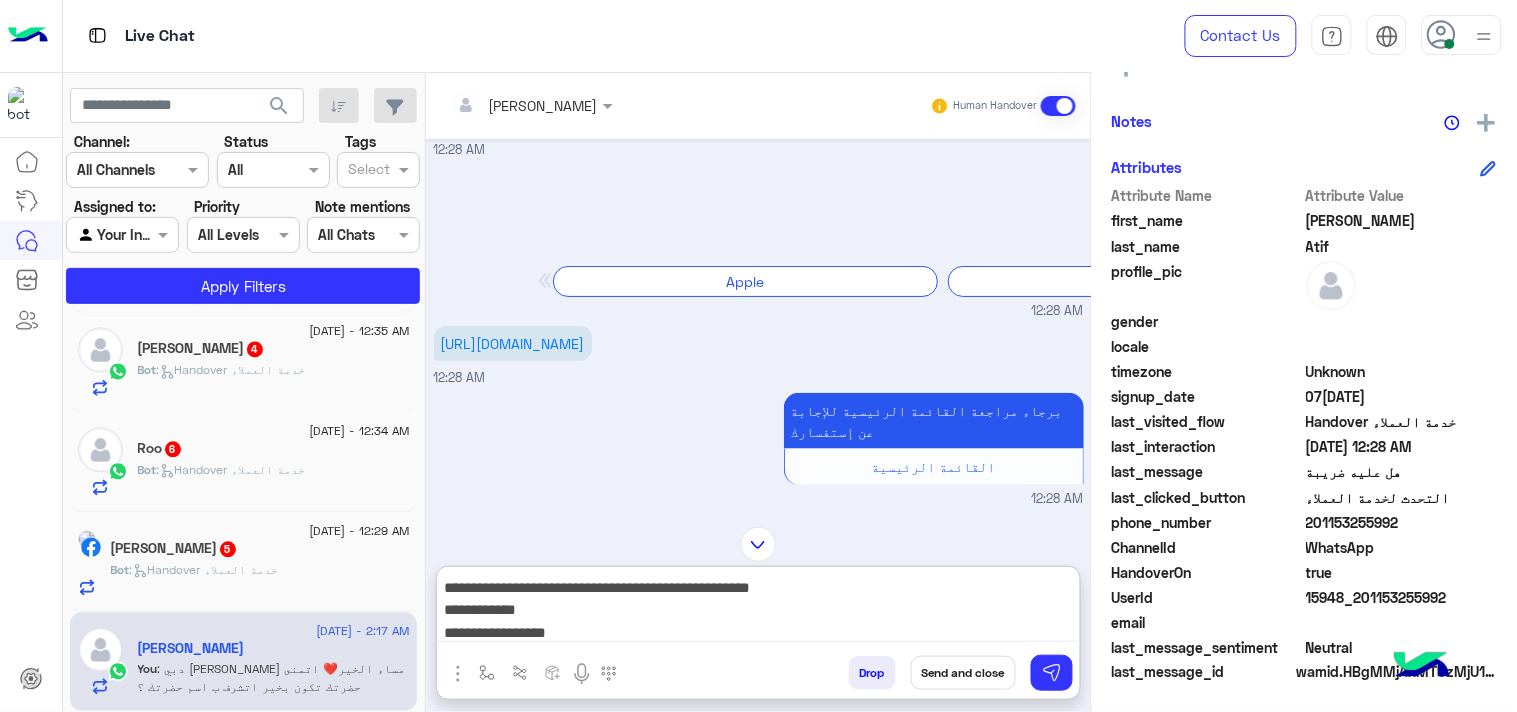 type on "**********" 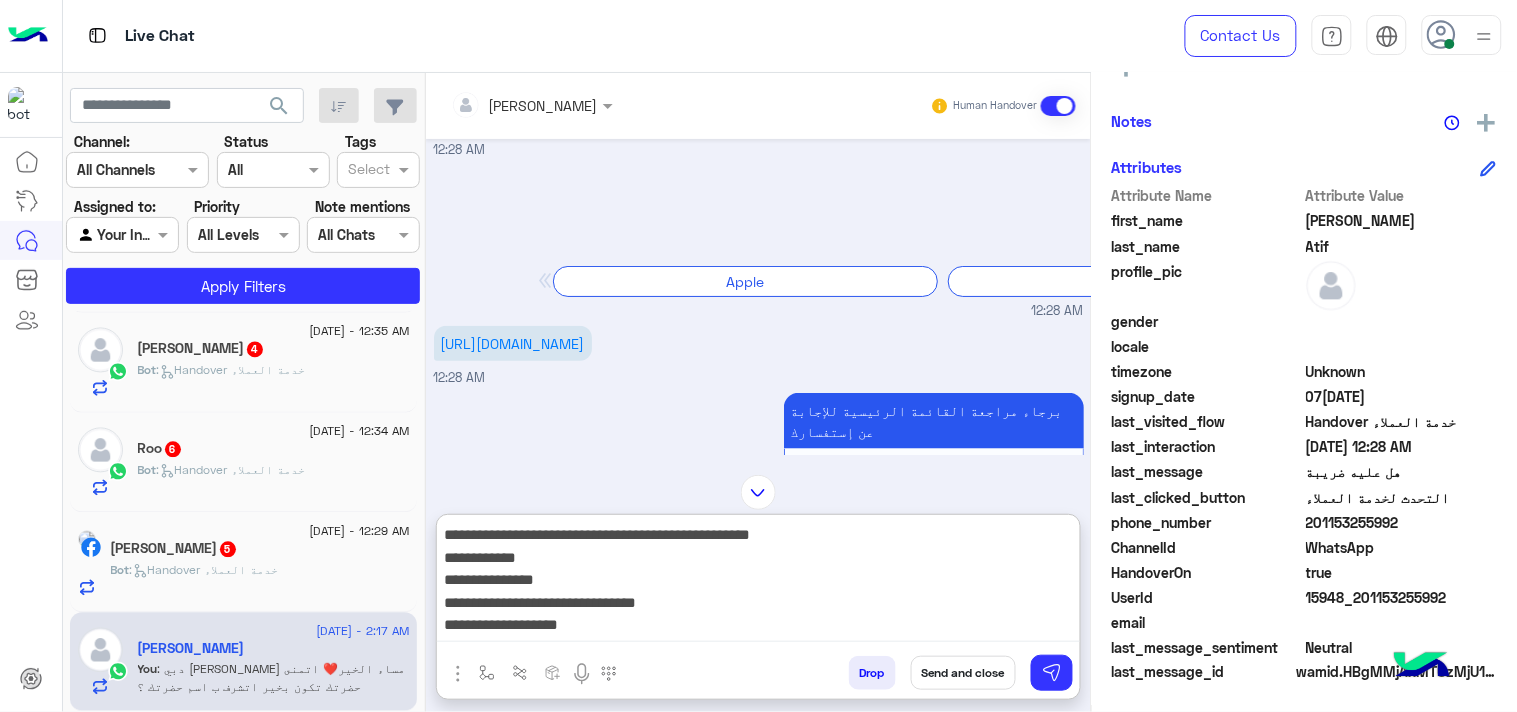 scroll, scrollTop: 48, scrollLeft: 0, axis: vertical 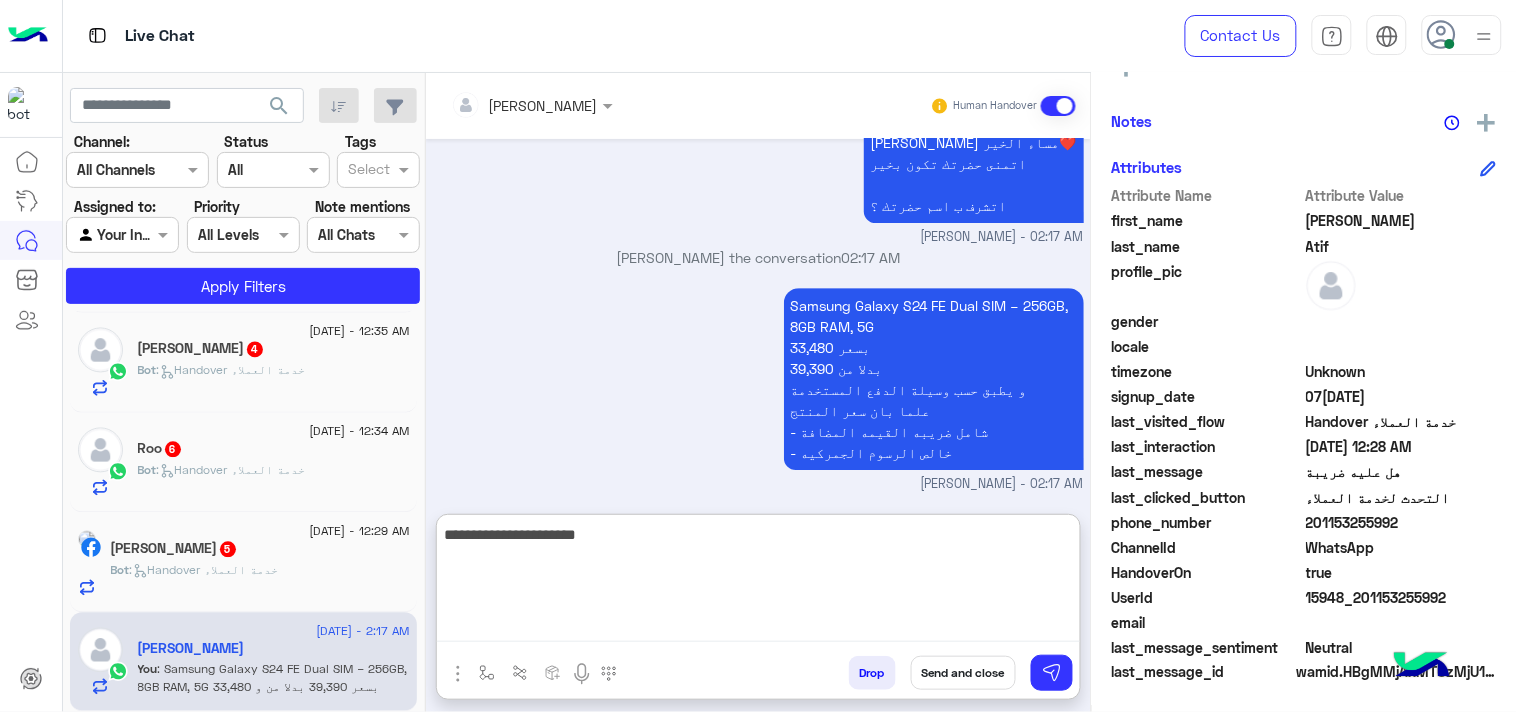 type on "**********" 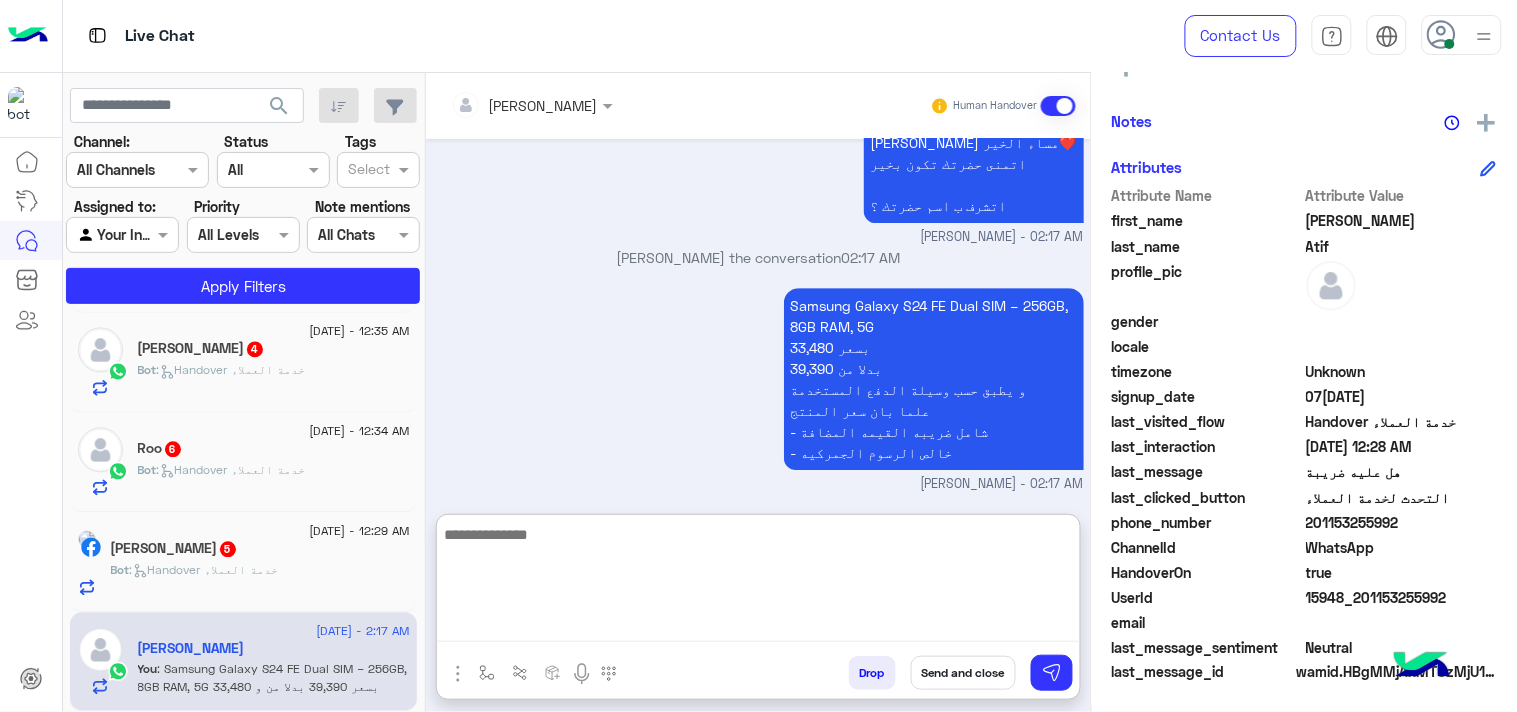 scroll, scrollTop: 1591, scrollLeft: 0, axis: vertical 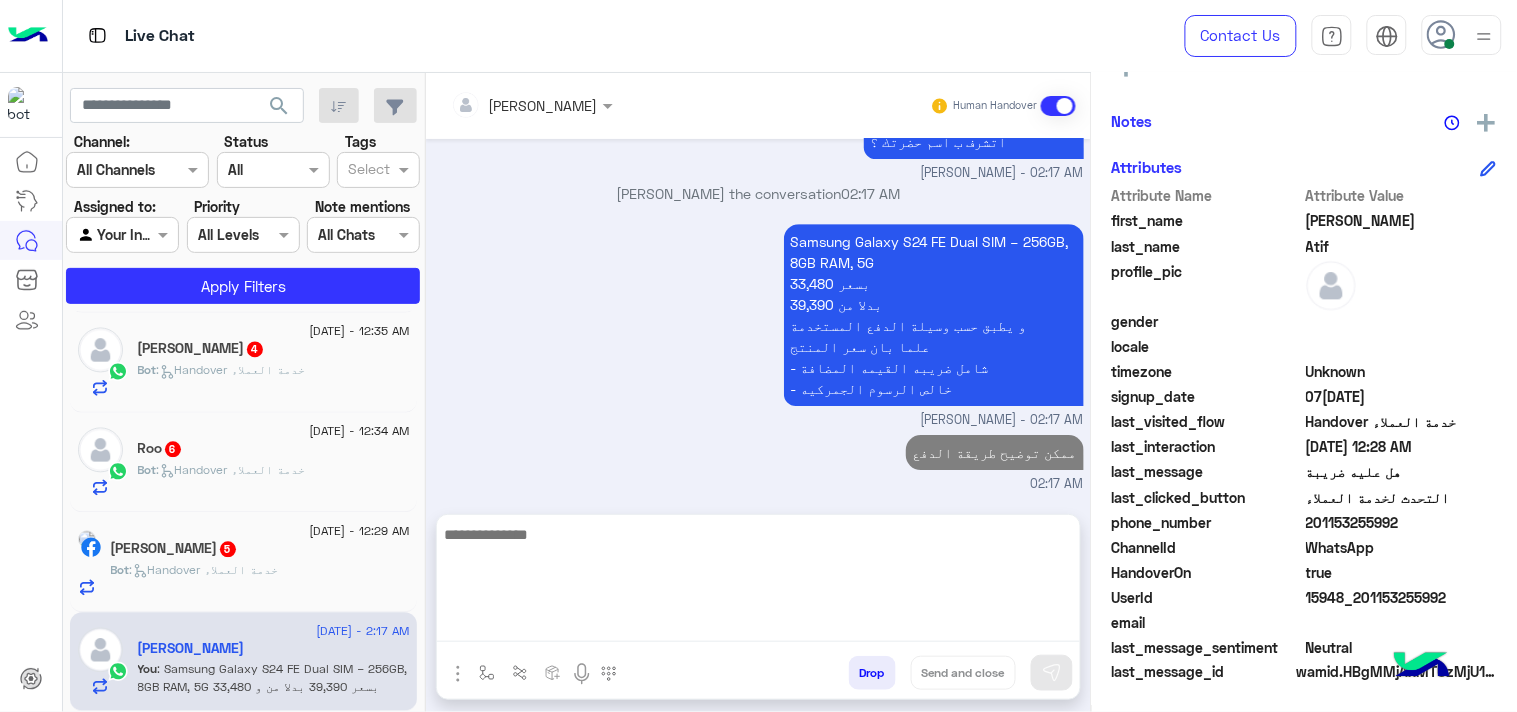click on "[PERSON_NAME]  5" 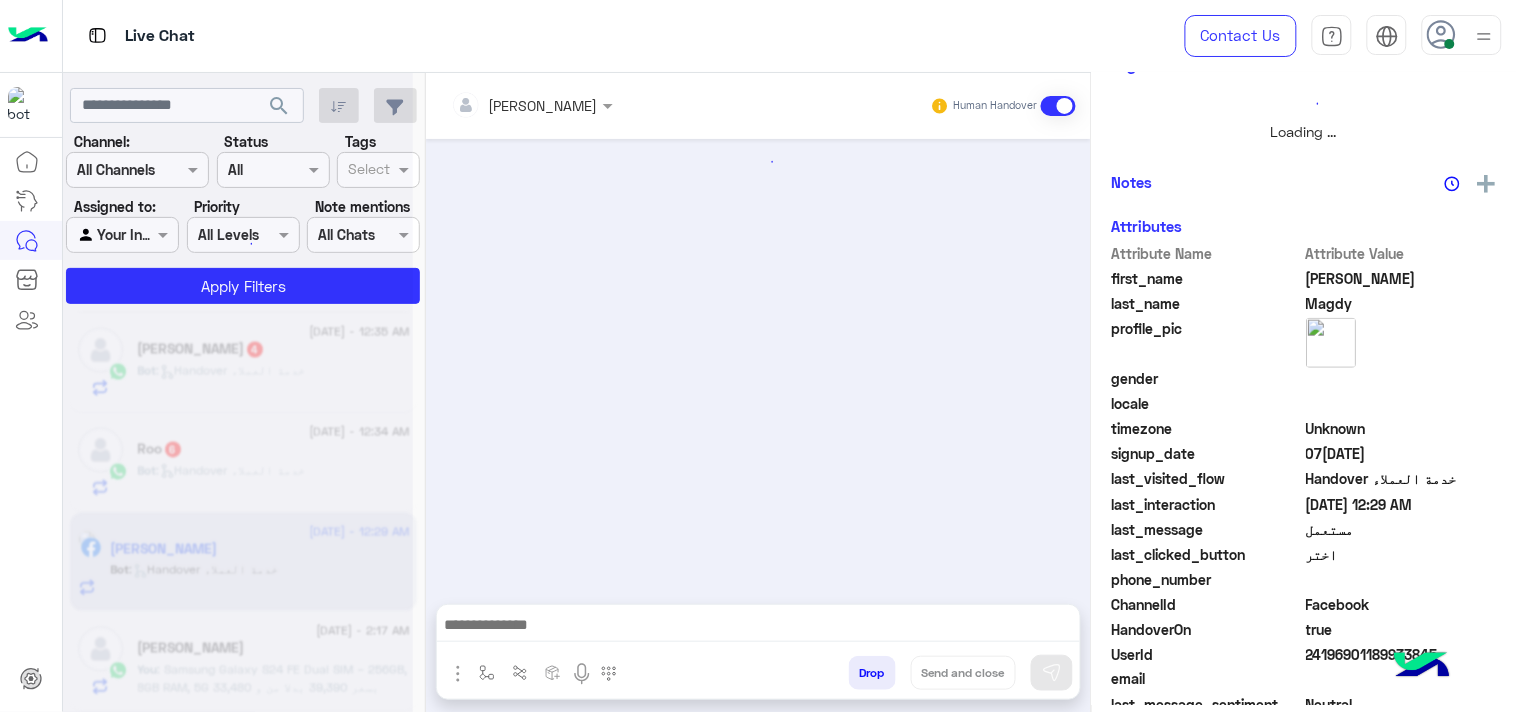scroll, scrollTop: 0, scrollLeft: 0, axis: both 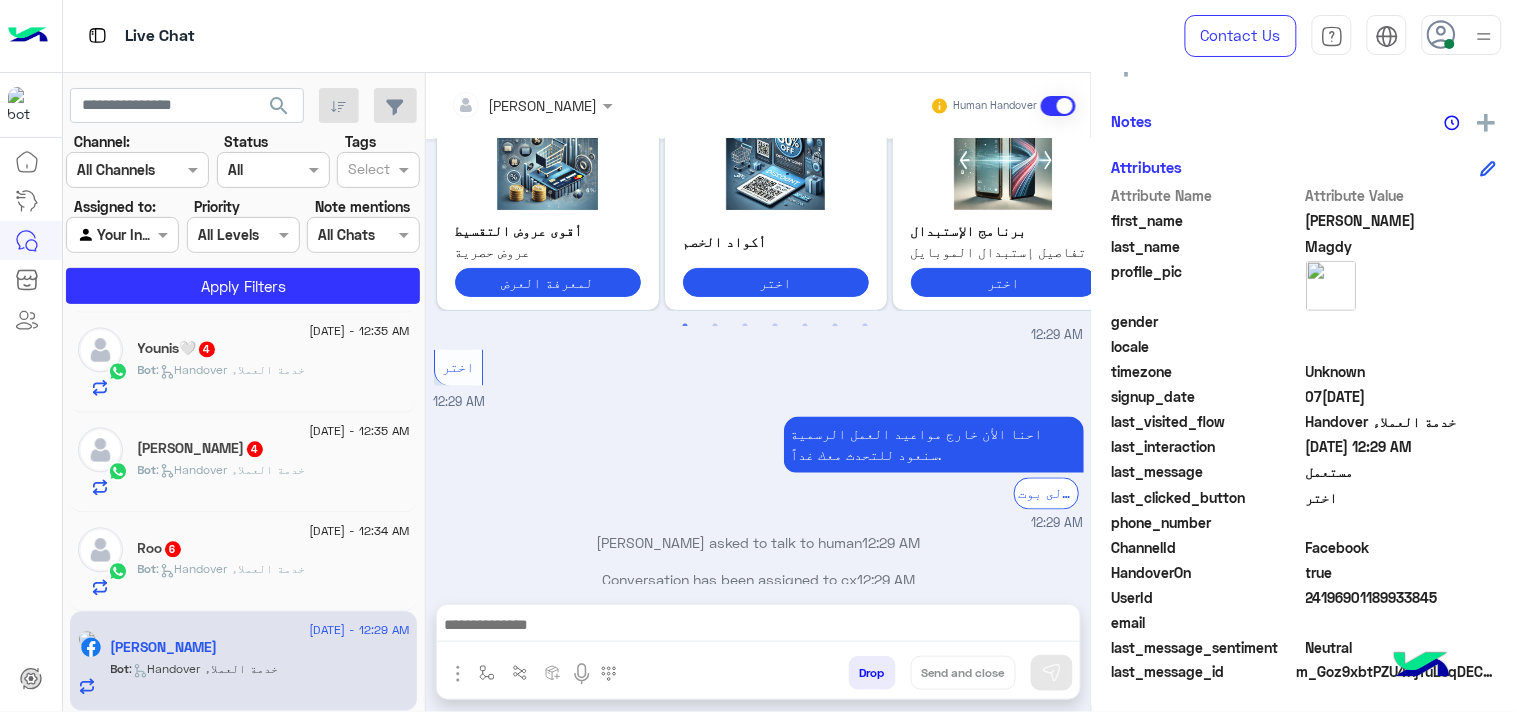 click at bounding box center (758, 627) 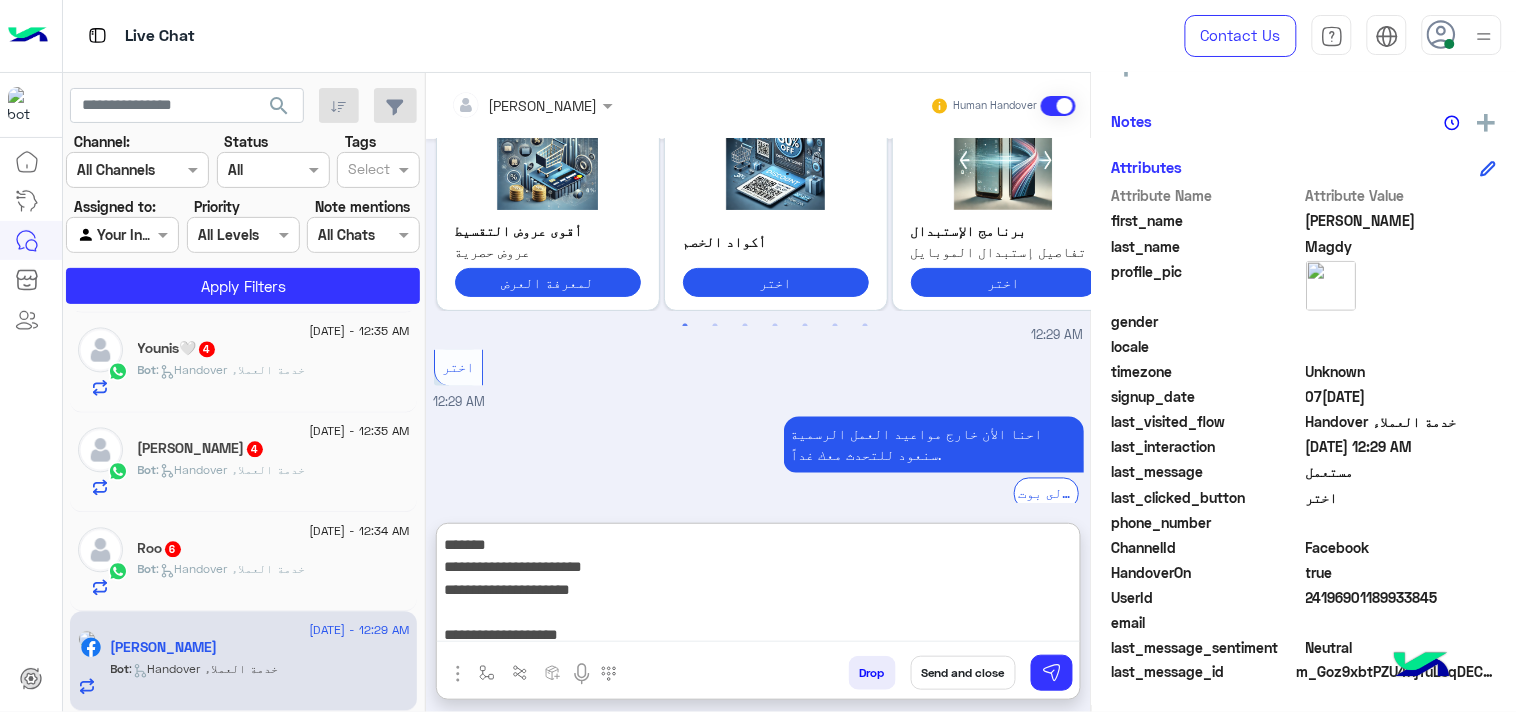 click on "**********" at bounding box center (758, 587) 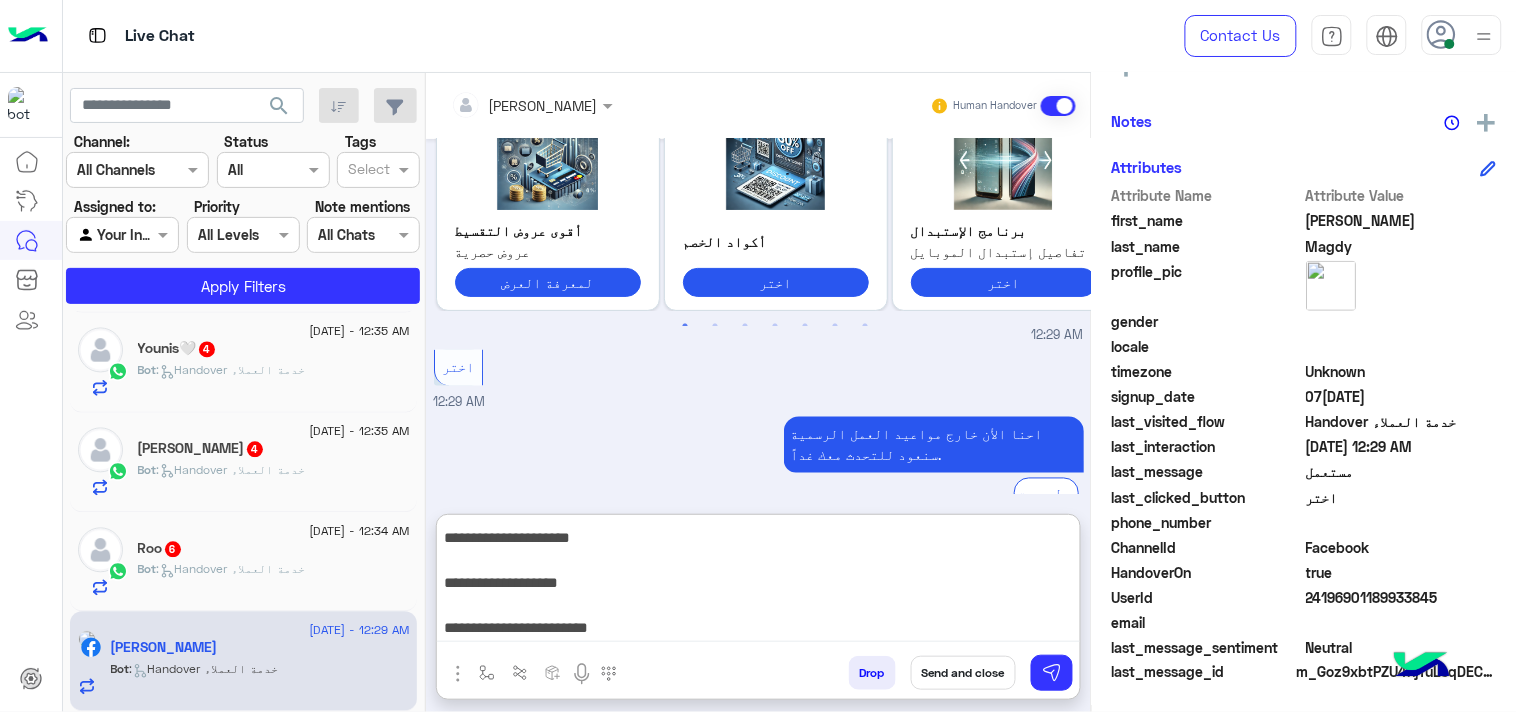 click on "**********" at bounding box center [758, 582] 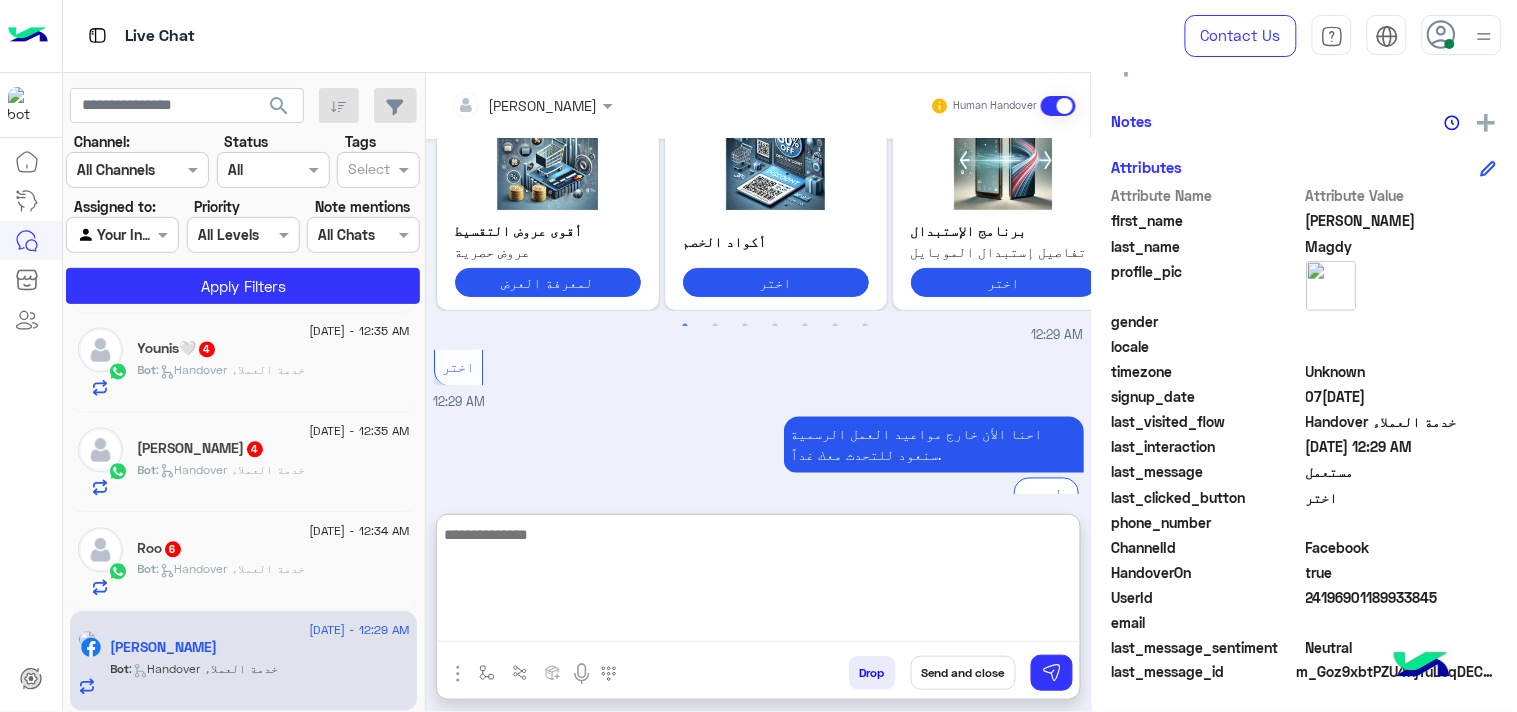 scroll, scrollTop: 0, scrollLeft: 0, axis: both 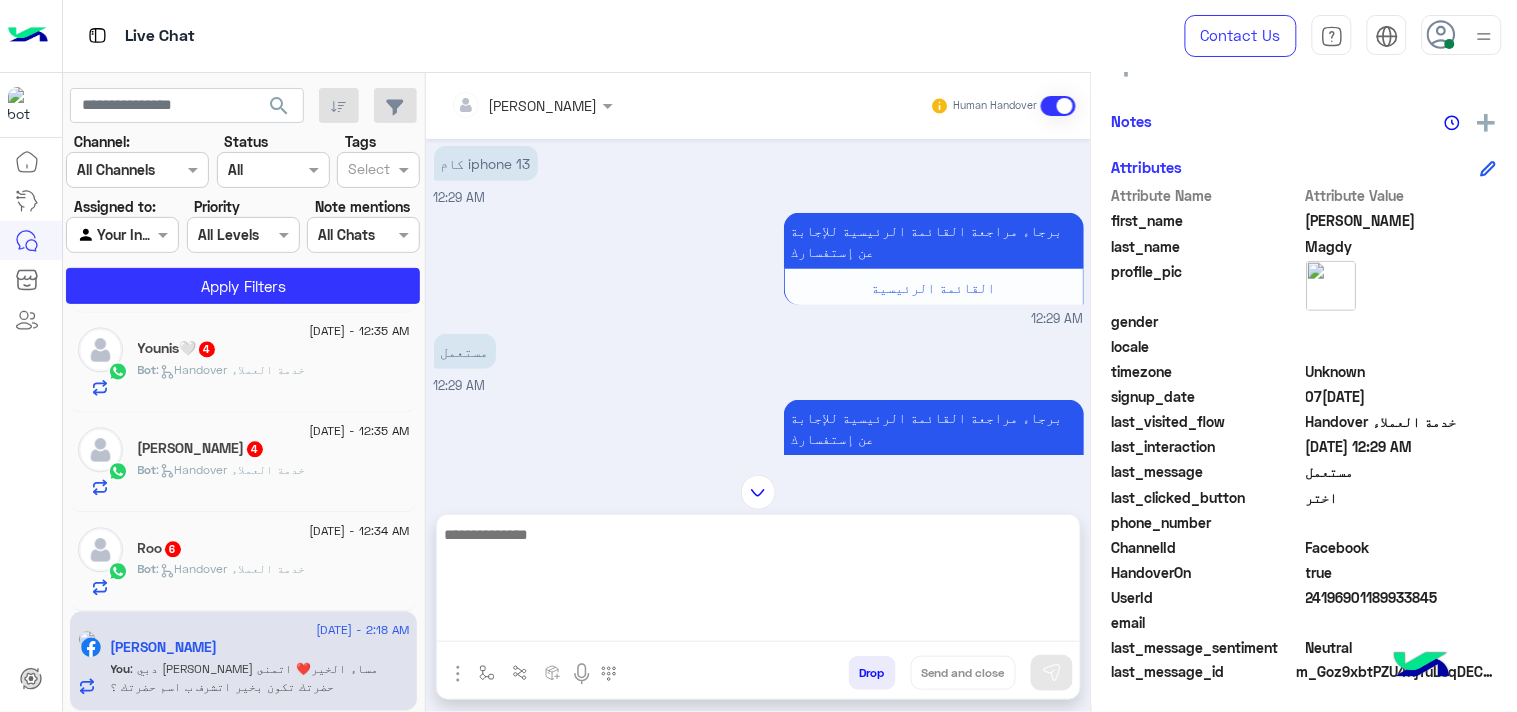 click on "مستعمل   12:29 AM" at bounding box center (759, 362) 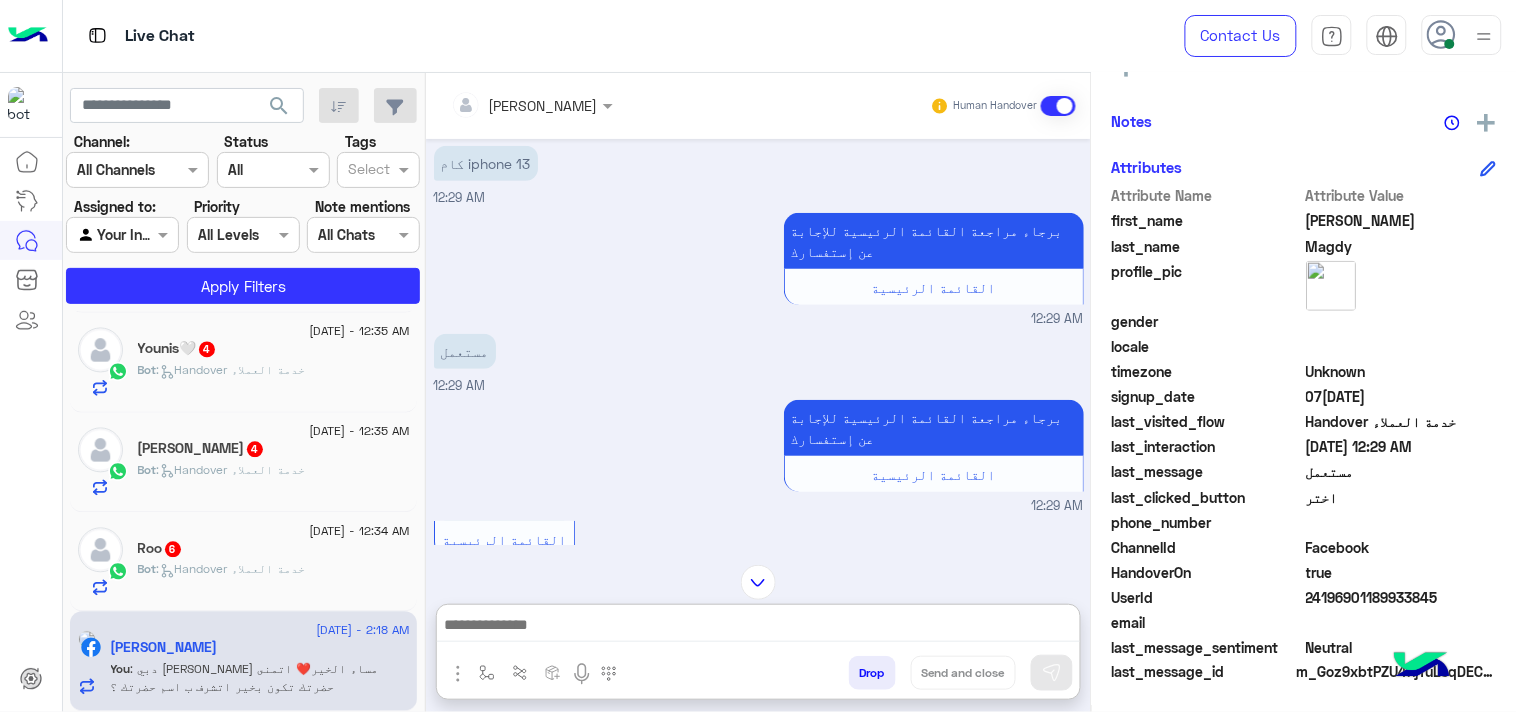 click at bounding box center [758, 627] 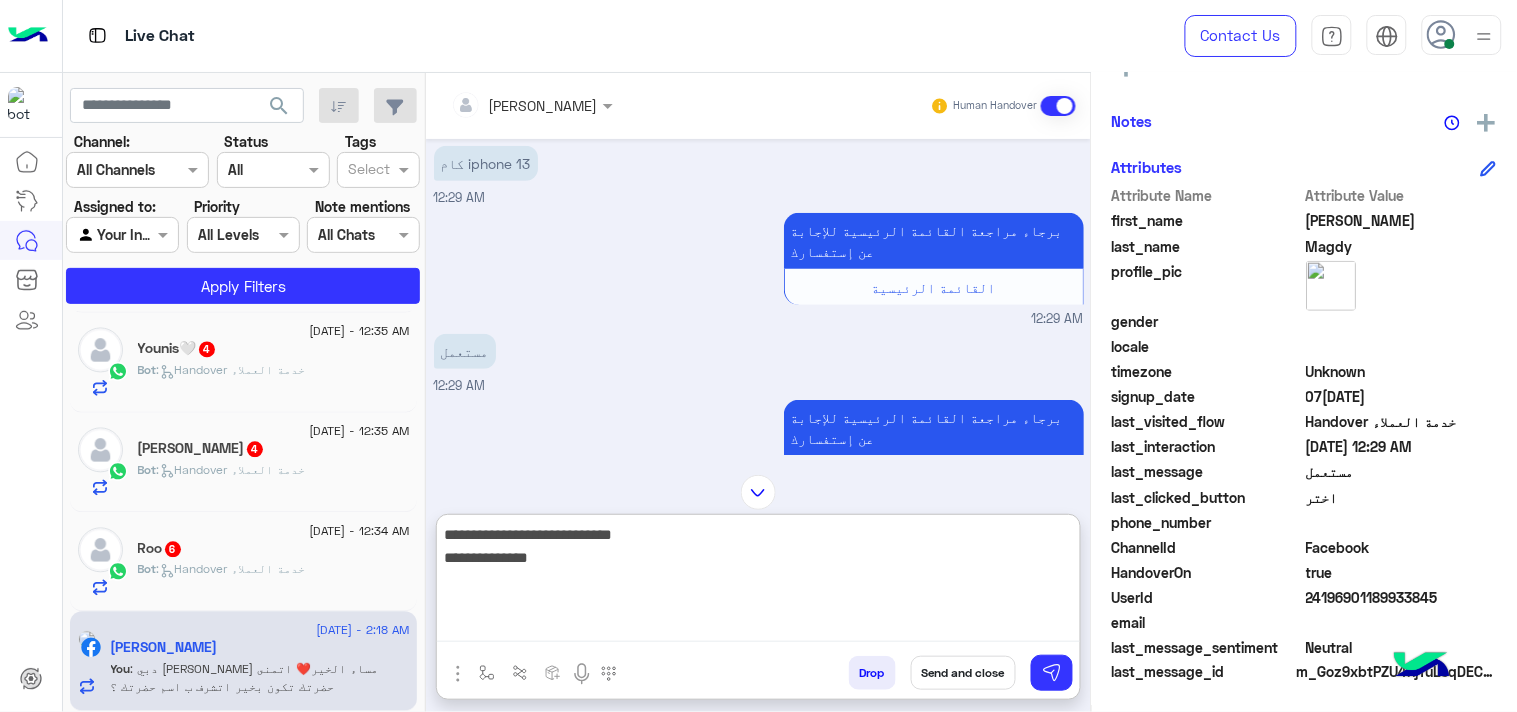 type on "**********" 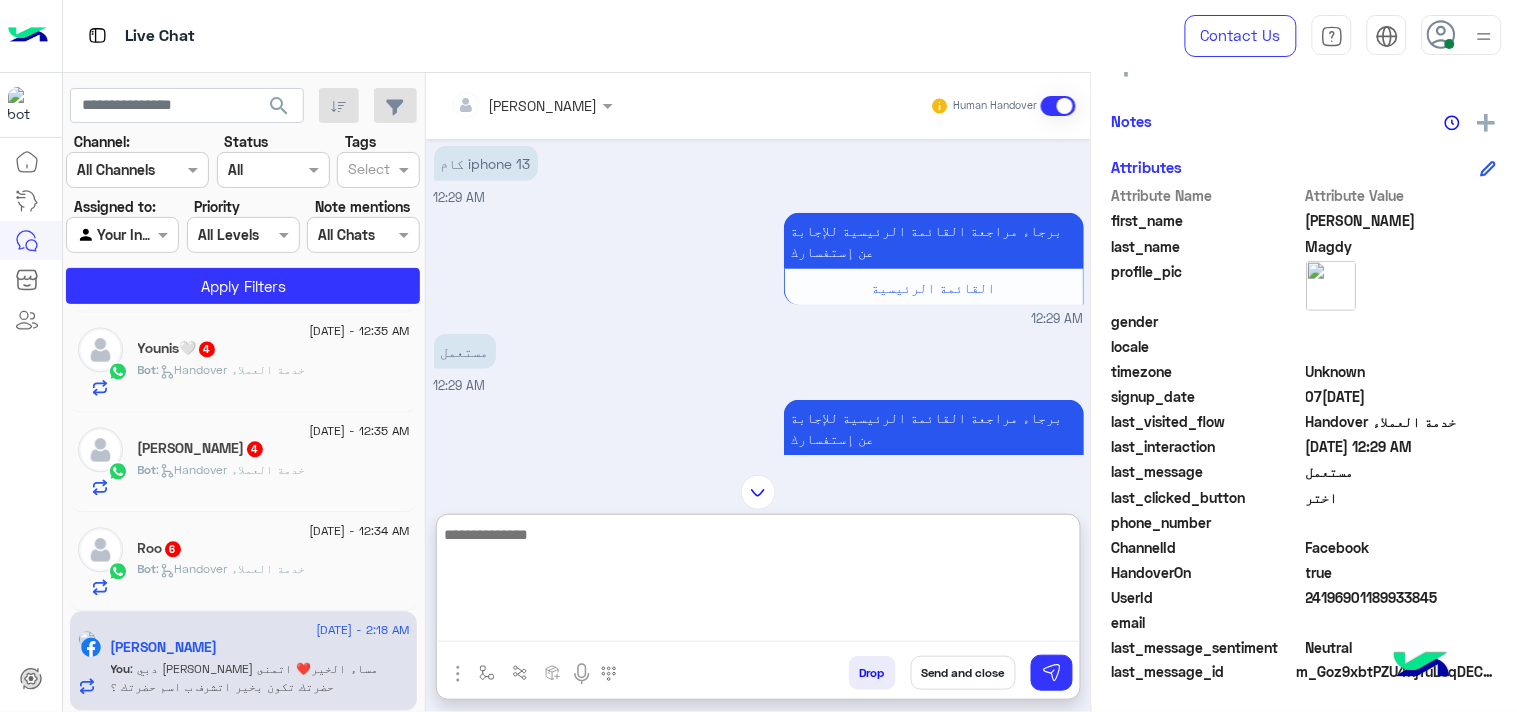 scroll, scrollTop: 1125, scrollLeft: 0, axis: vertical 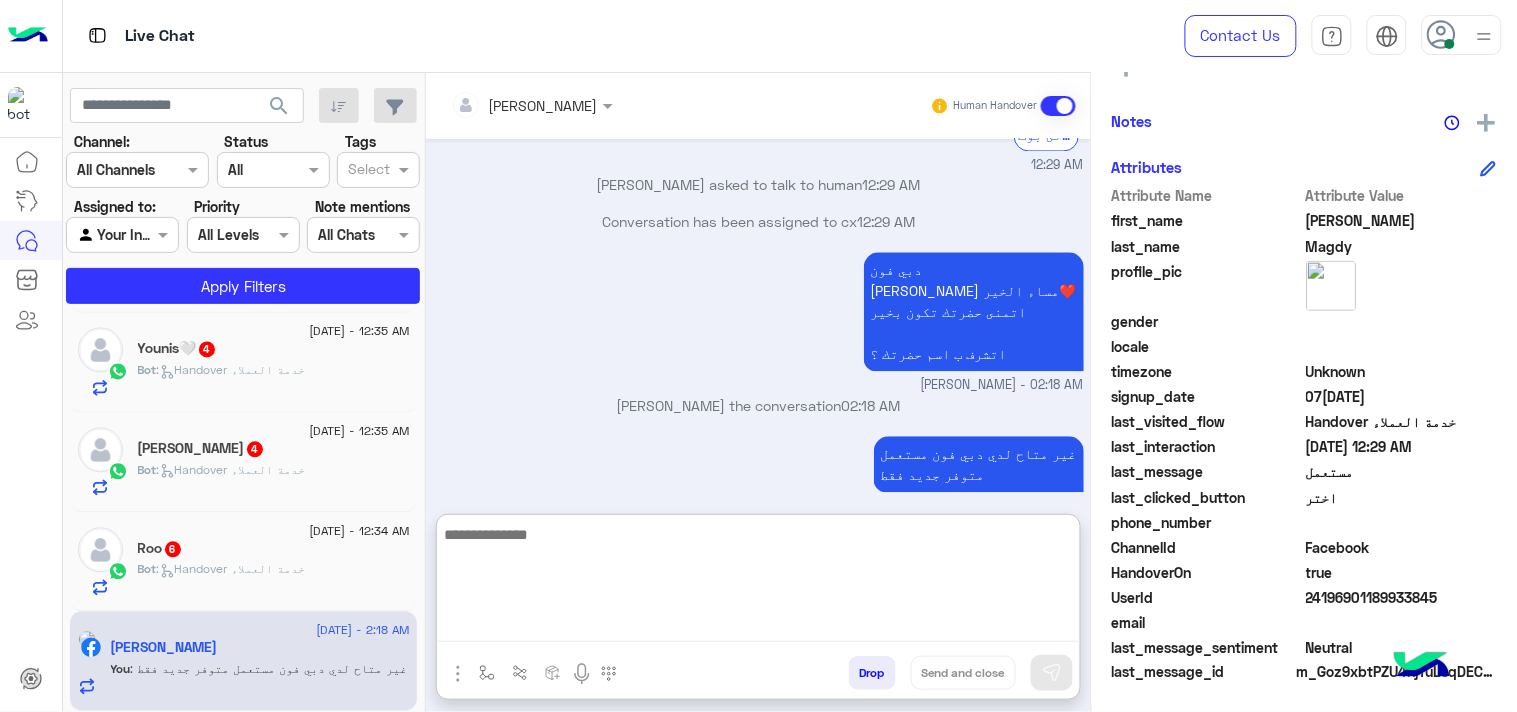 click on "Bot :   Handover خدمة العملاء" 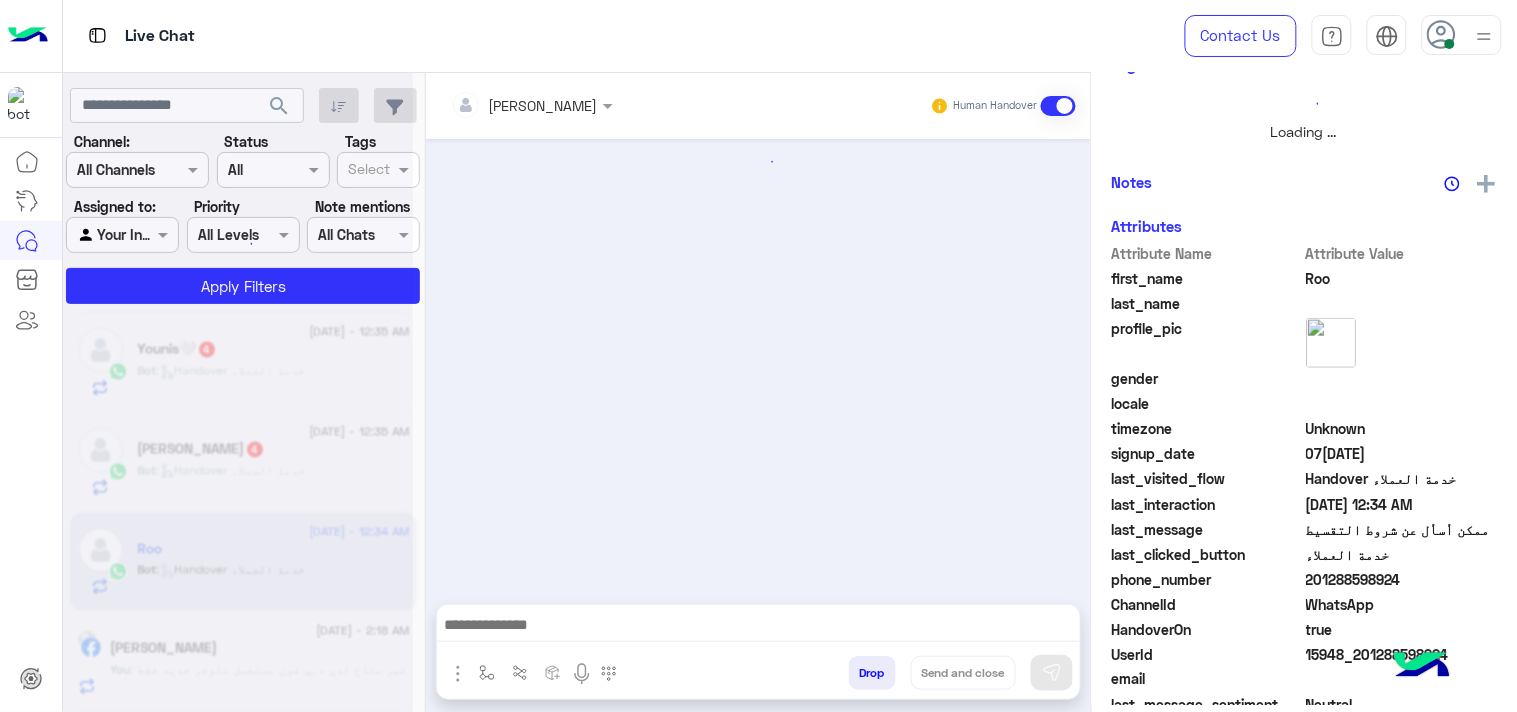 scroll, scrollTop: 0, scrollLeft: 0, axis: both 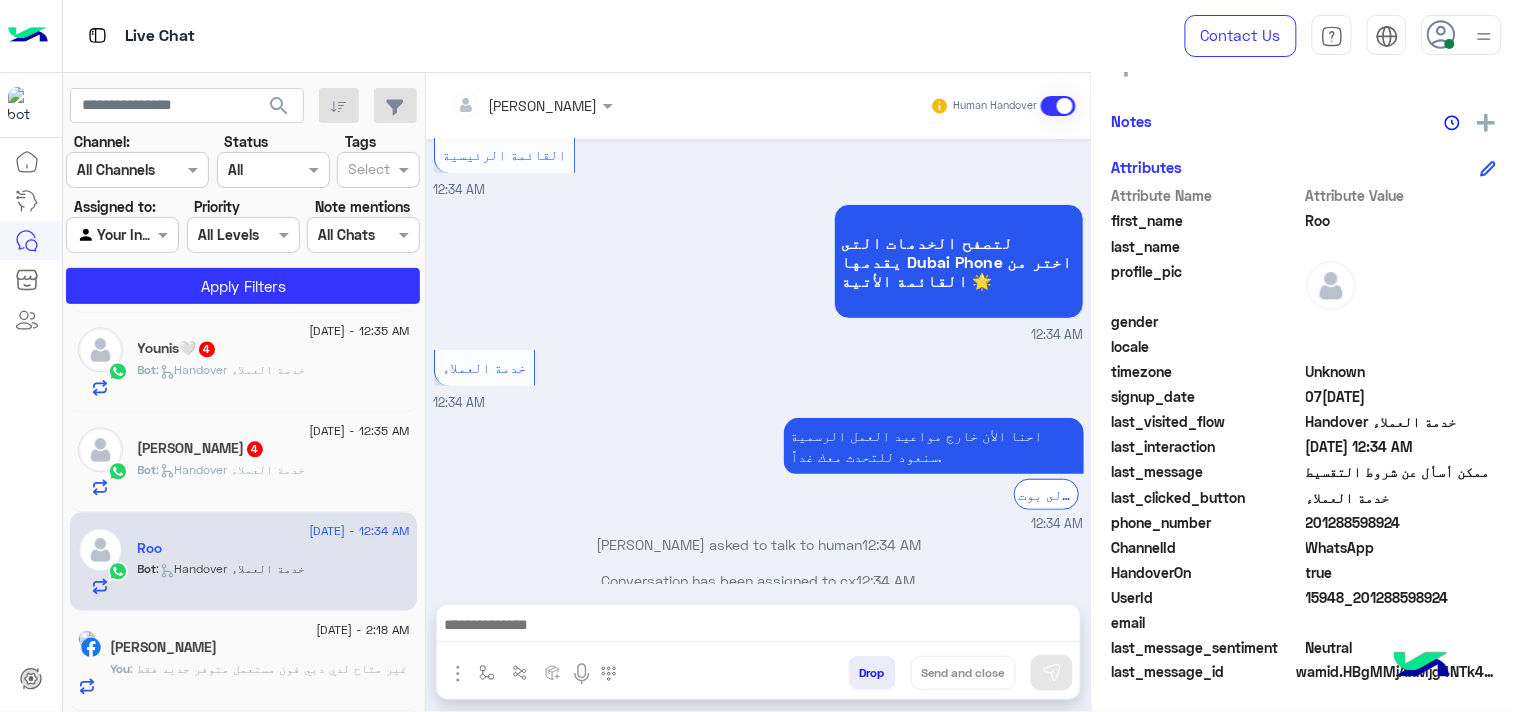 click at bounding box center (758, 627) 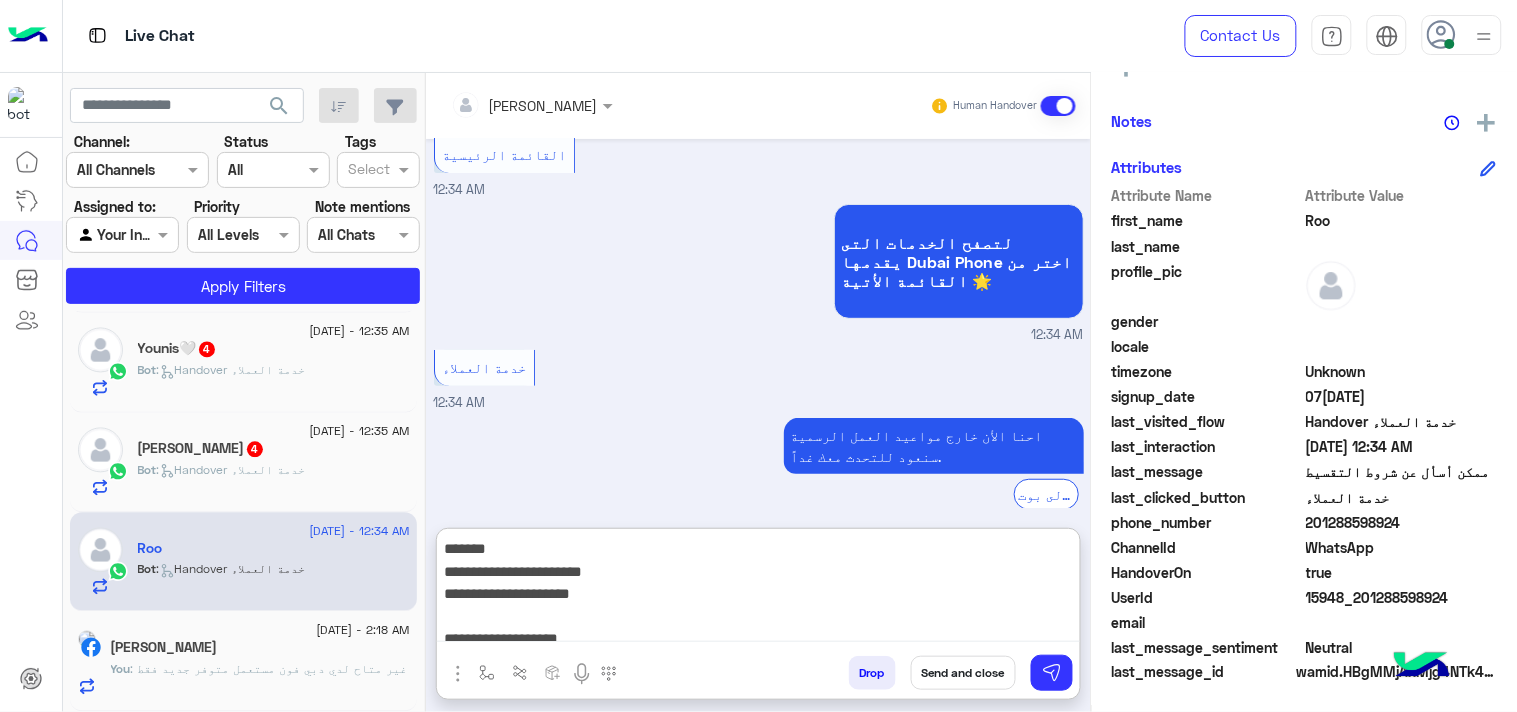 scroll, scrollTop: 42, scrollLeft: 0, axis: vertical 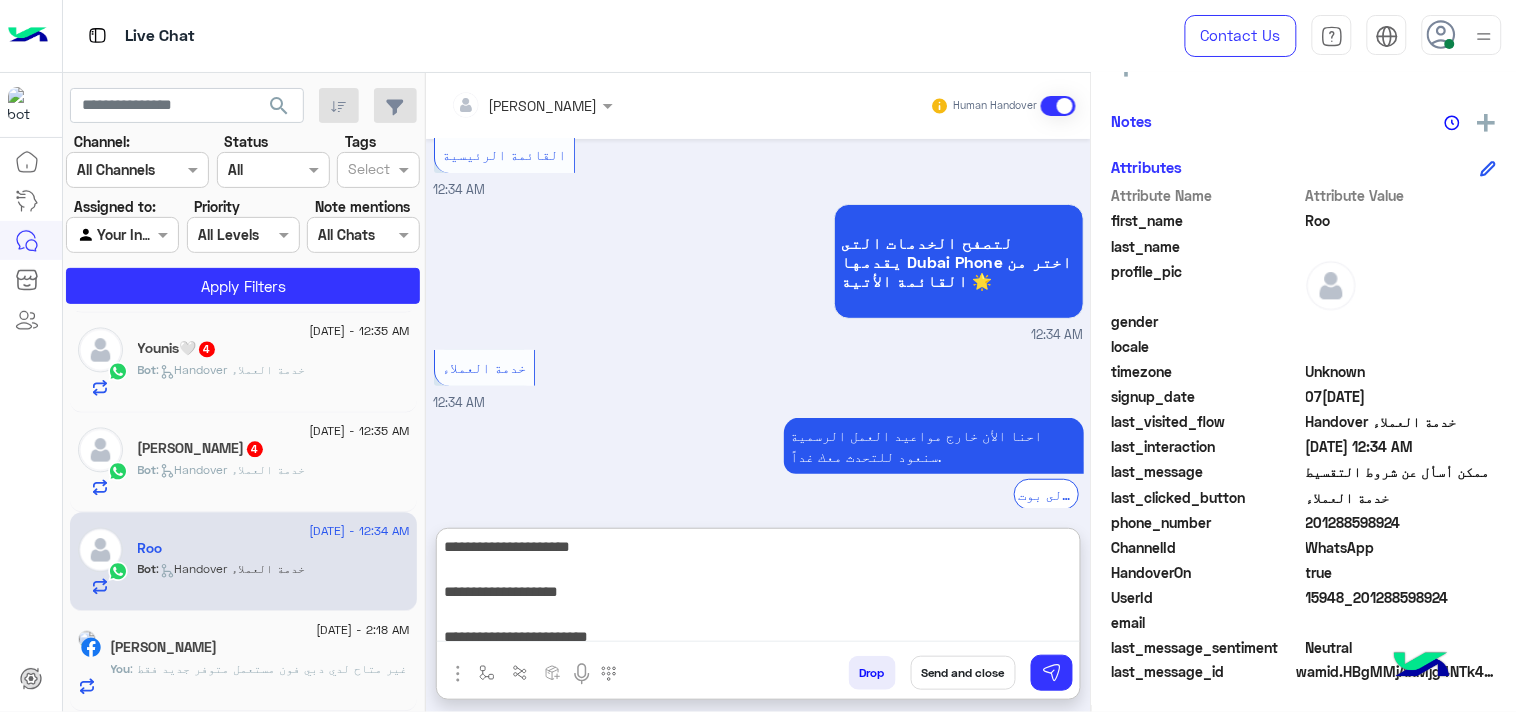 click on "**********" at bounding box center [758, 589] 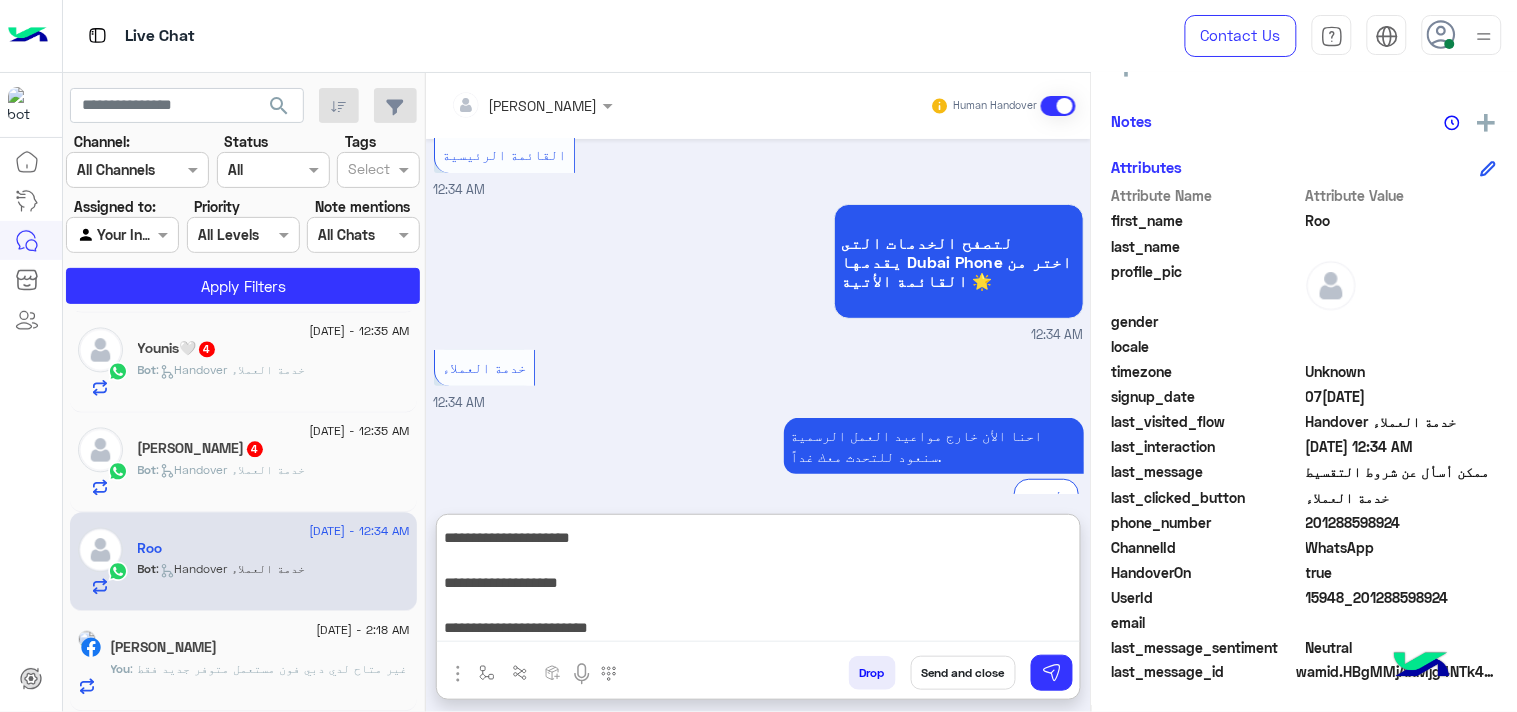 click on "**********" at bounding box center (758, 582) 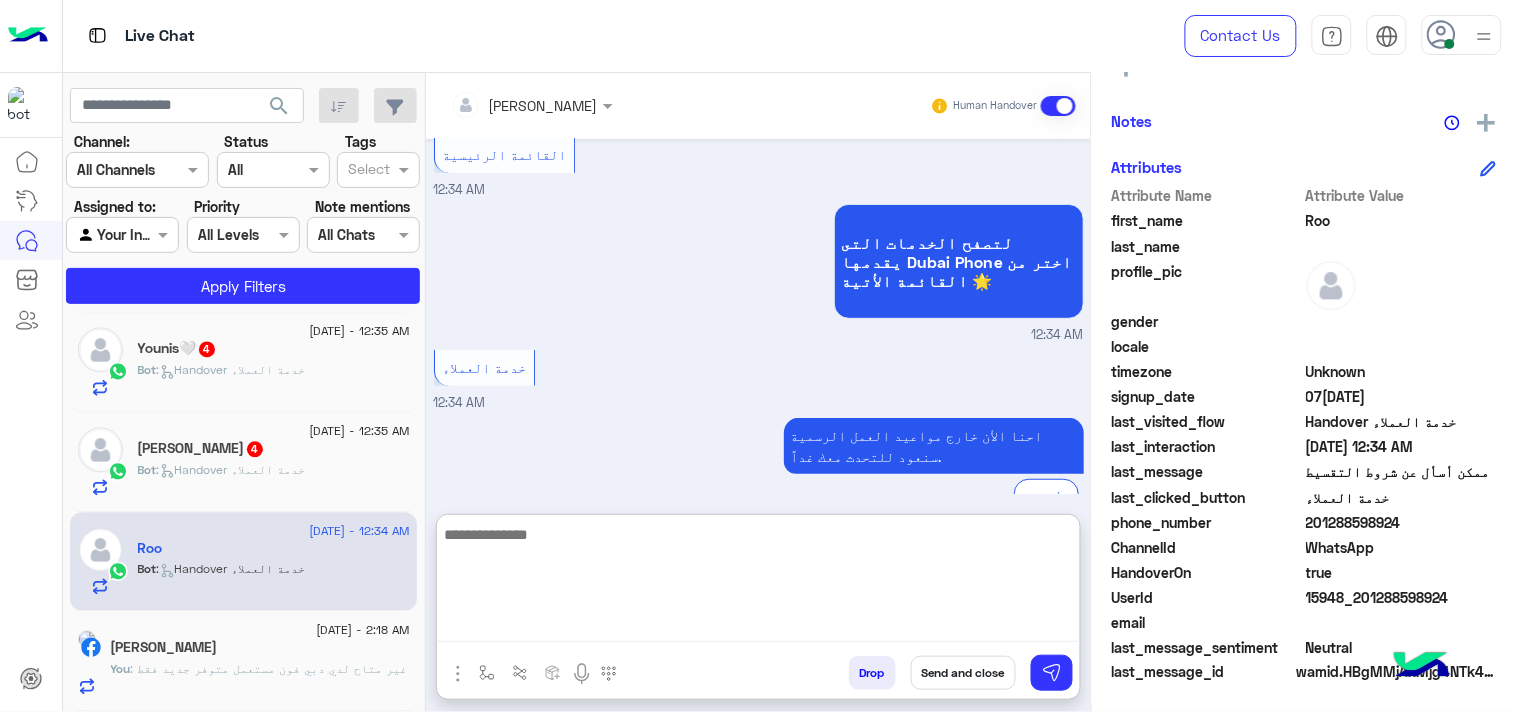 scroll, scrollTop: 0, scrollLeft: 0, axis: both 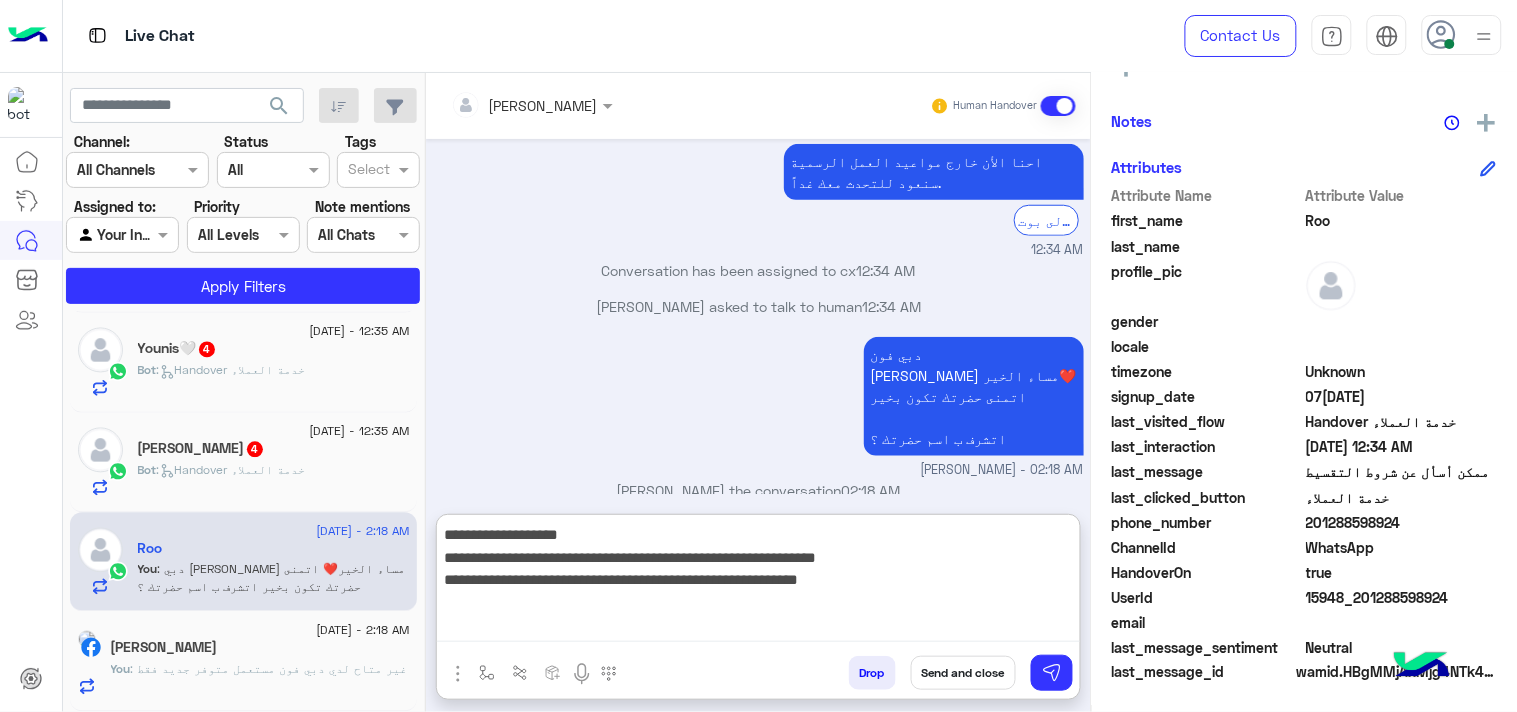 type on "**********" 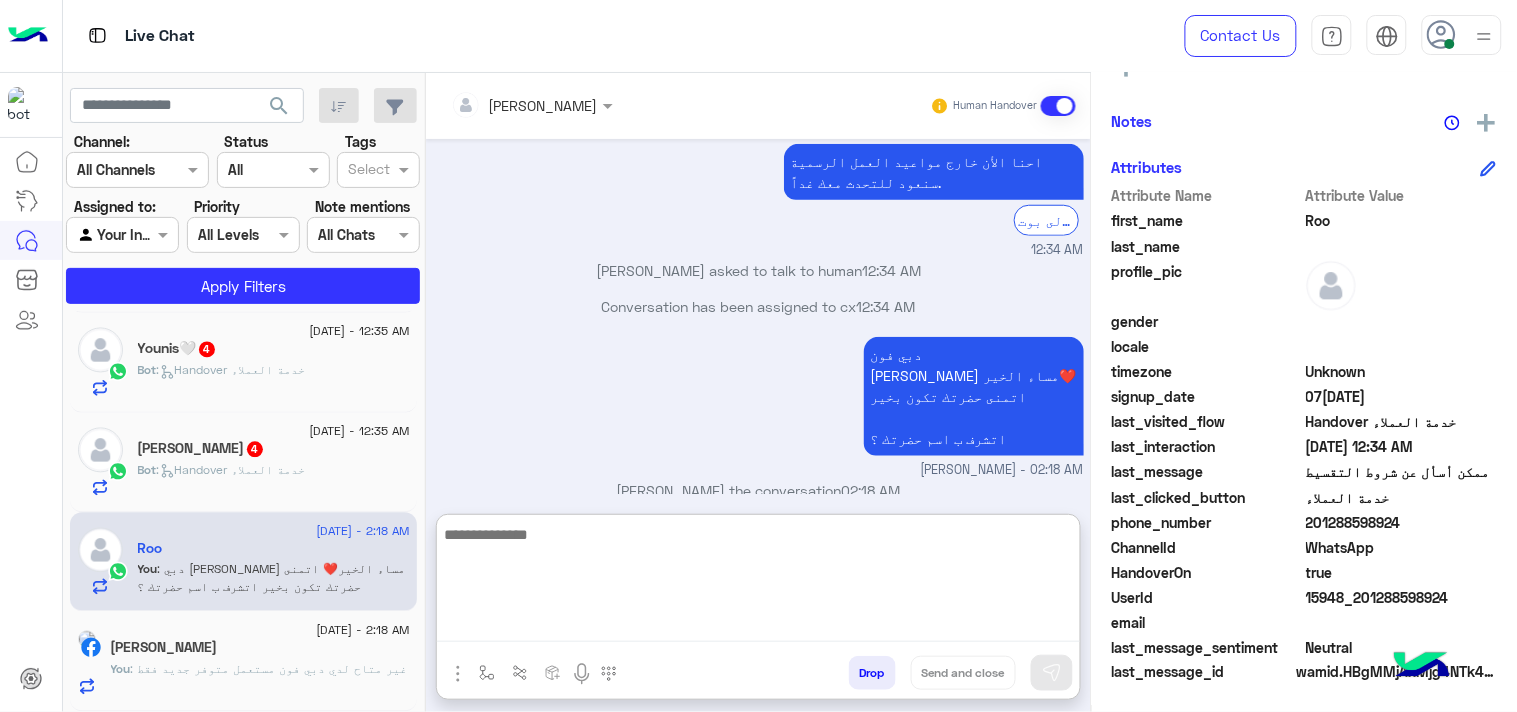 scroll, scrollTop: 2537, scrollLeft: 0, axis: vertical 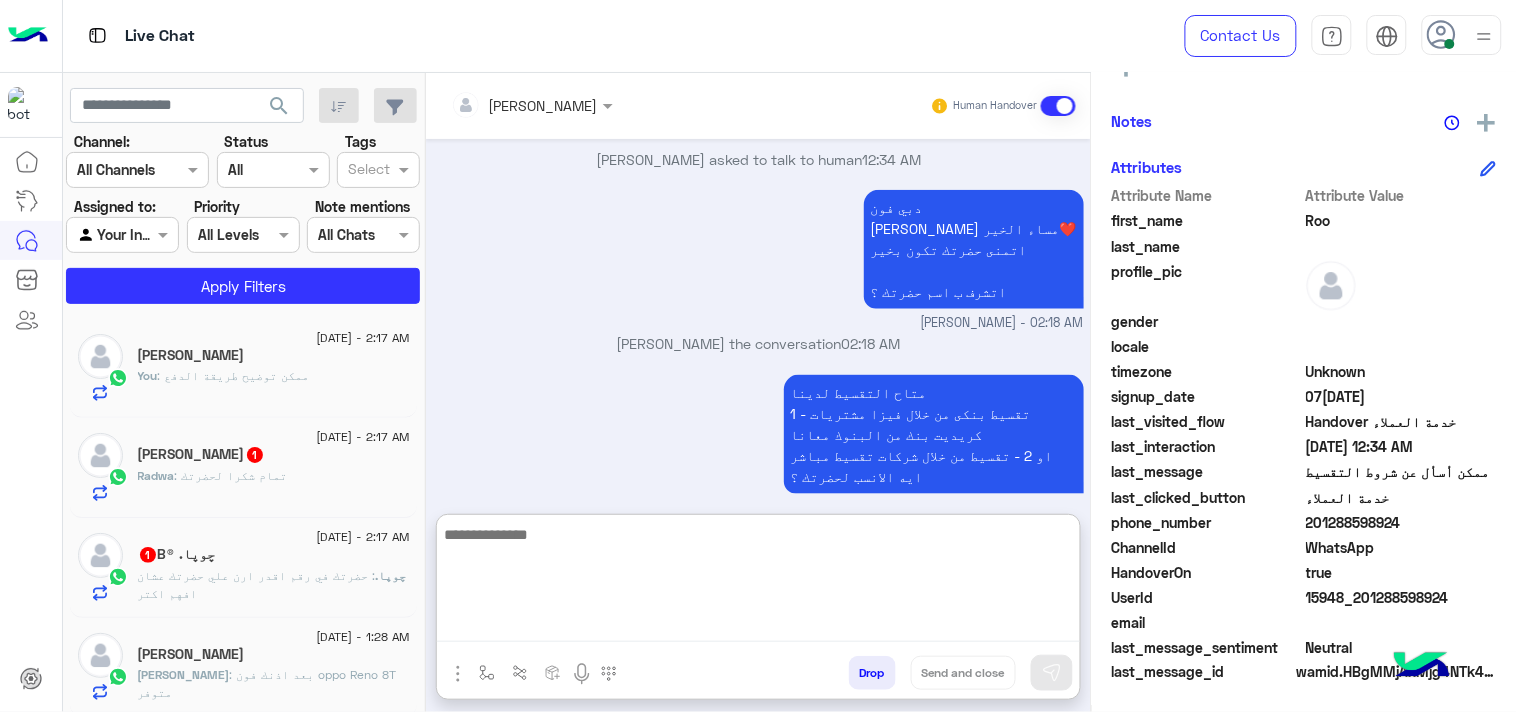 click on "[PERSON_NAME]" 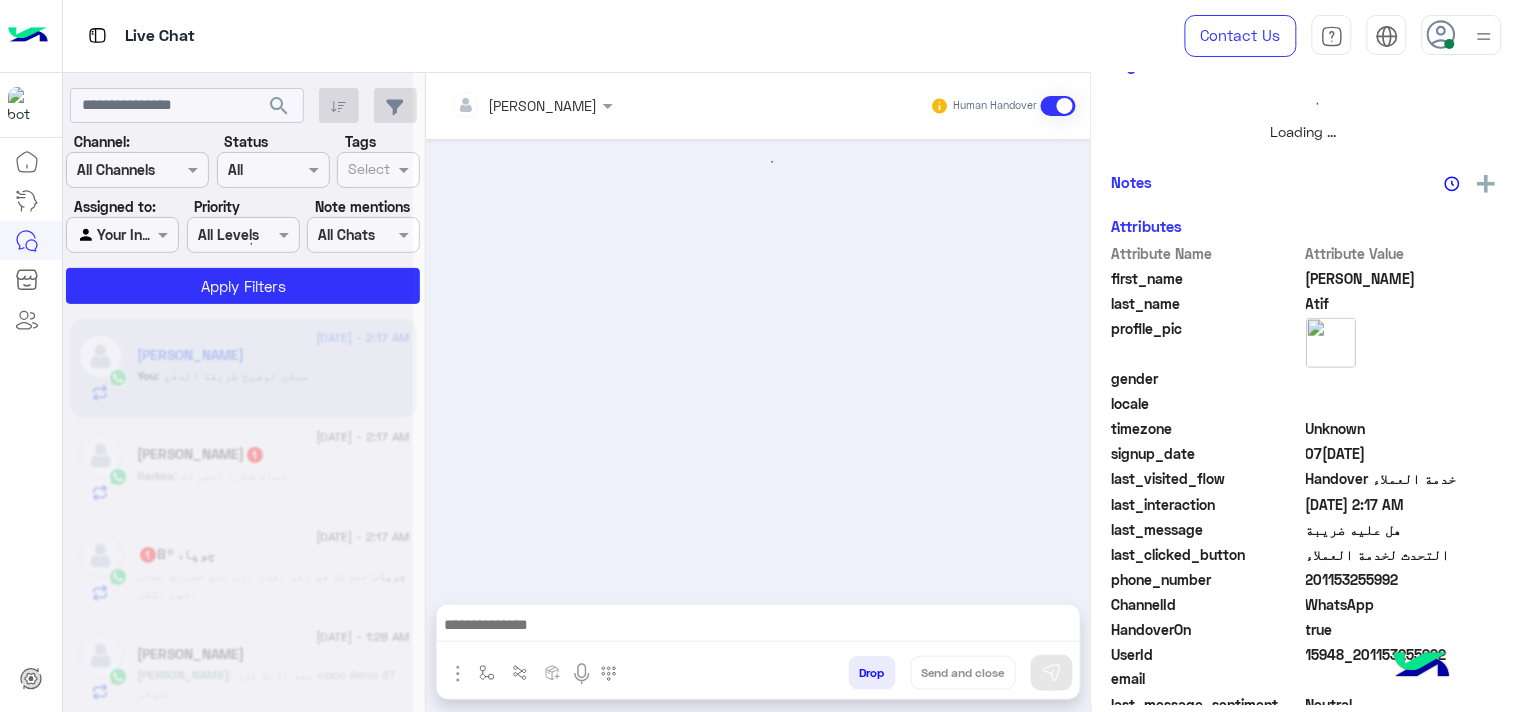 scroll, scrollTop: 0, scrollLeft: 0, axis: both 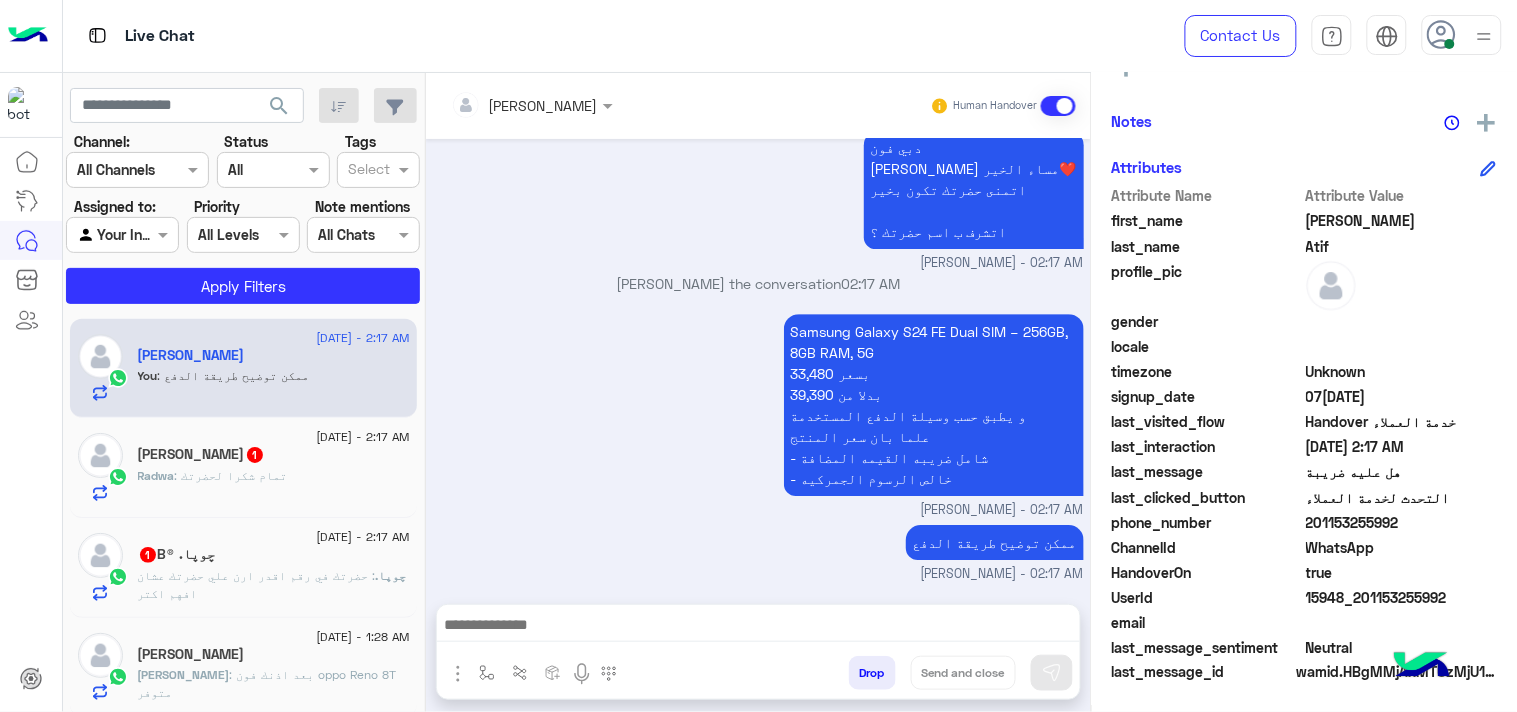 click at bounding box center (758, 627) 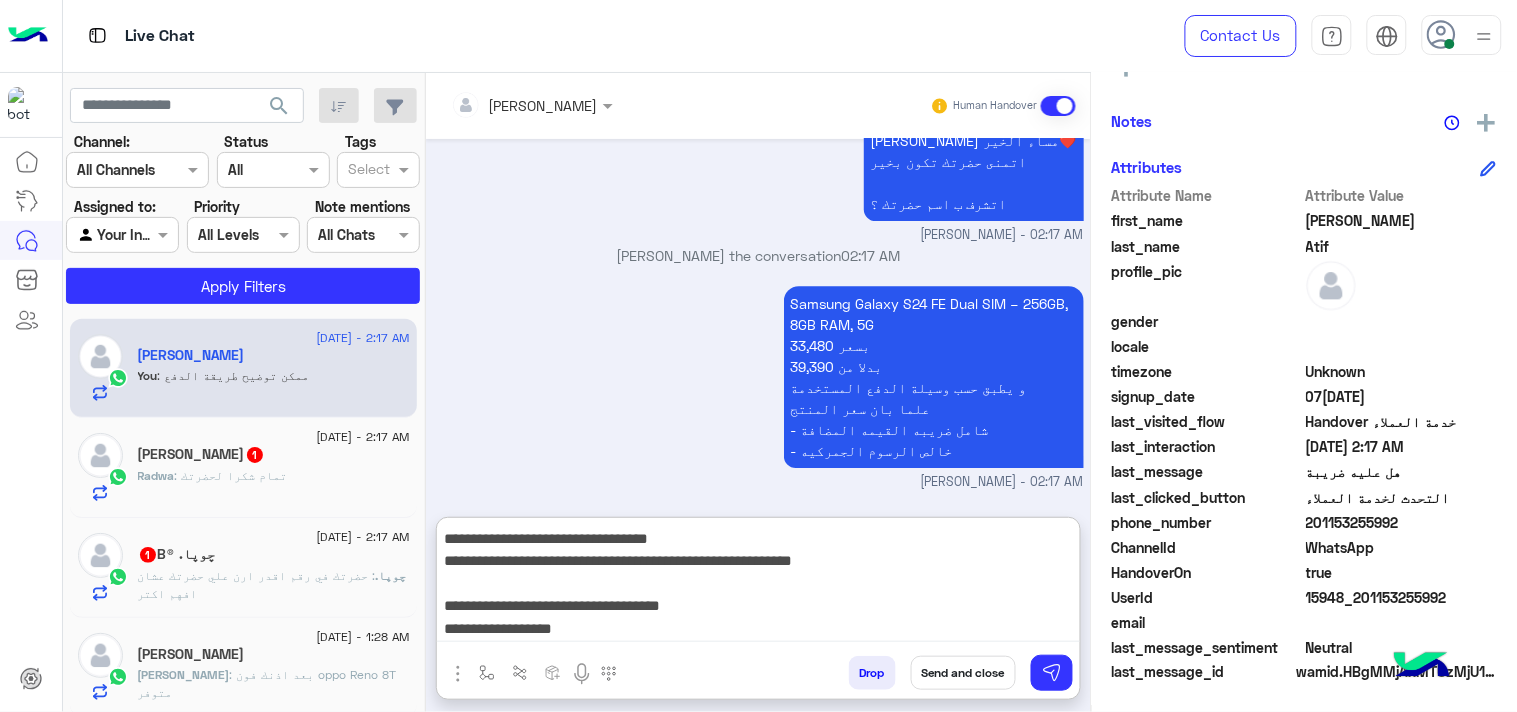 scroll, scrollTop: 132, scrollLeft: 0, axis: vertical 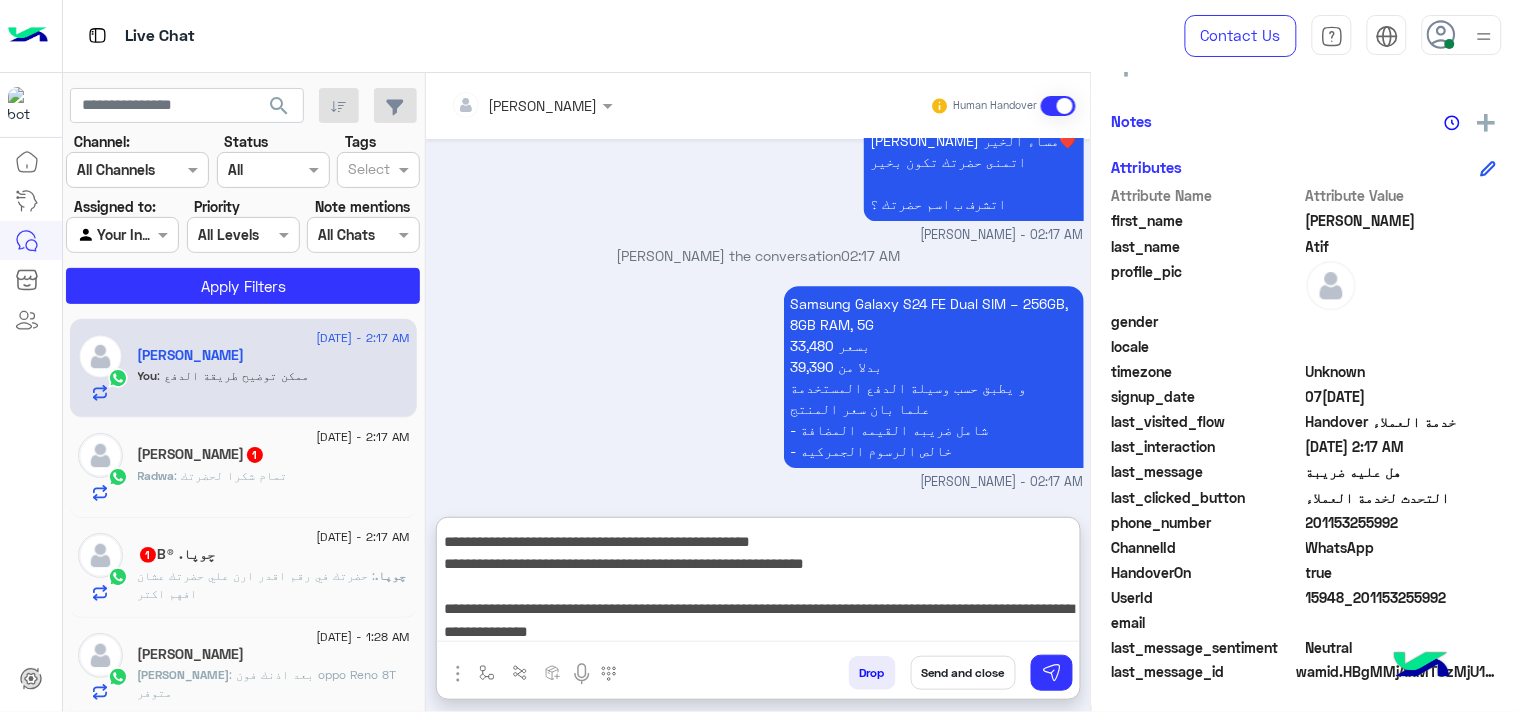 type on "**********" 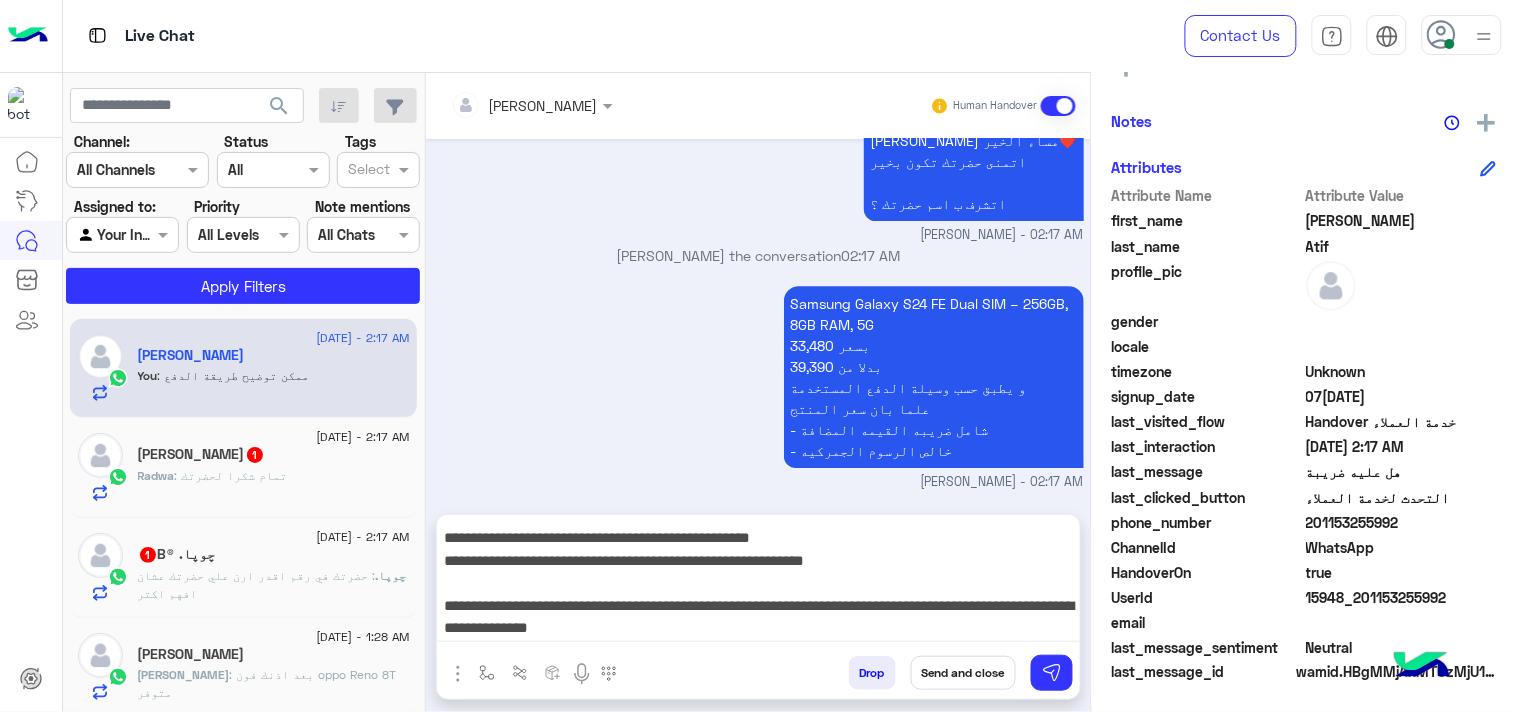 click on "Samsung Galaxy S24 FE Dual SIM – 256GB, 8GB RAM, 5G 33,480 بسعر  39,390 بدلا من  و يطبق حسب وسيلة الدفع المستخدمة علما بان سعر المنتج - شامل ضريبه القيمه المضافة - خالص الرسوم الجمركيه  [PERSON_NAME] -  02:17 AM" at bounding box center (759, 386) 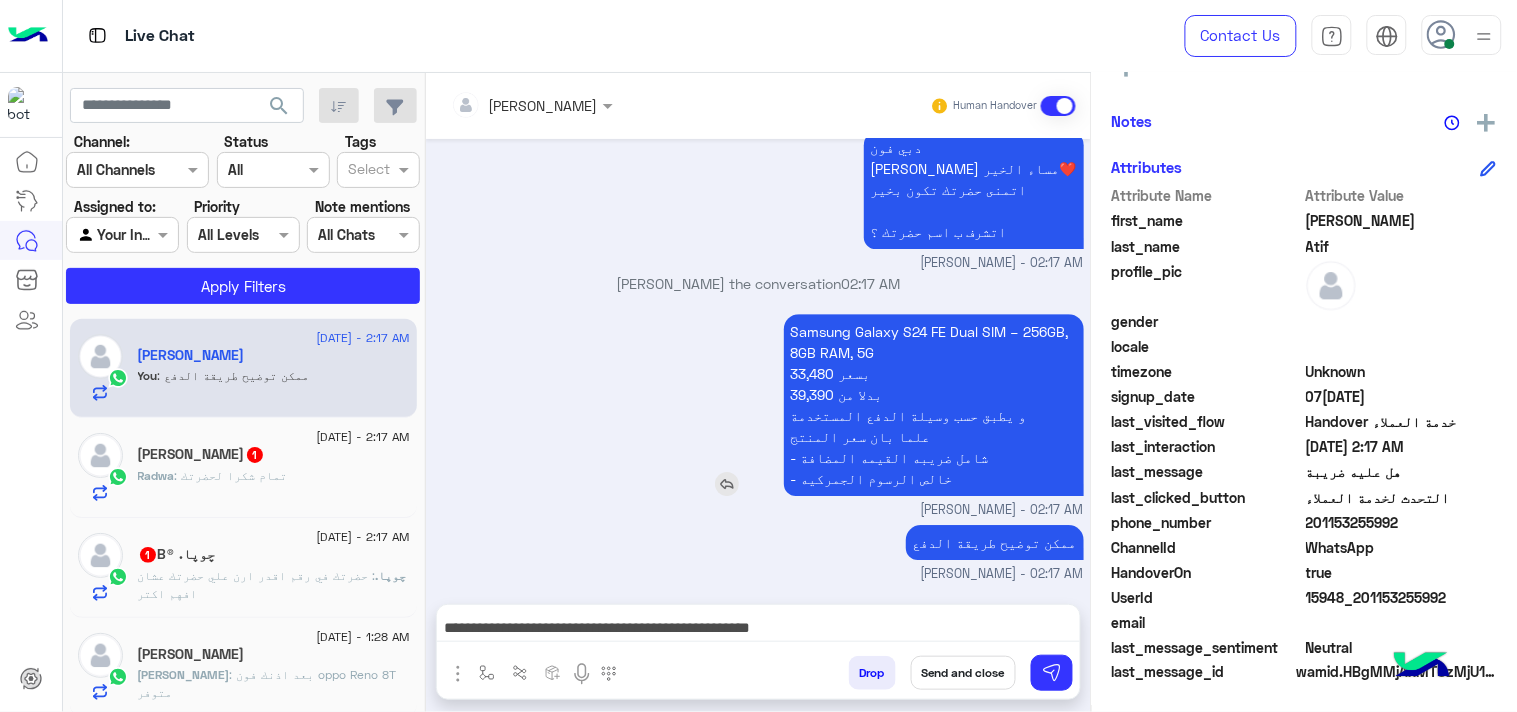 click on "Samsung Galaxy S24 FE Dual SIM – 256GB, 8GB RAM, 5G 33,480 بسعر  39,390 بدلا من  و يطبق حسب وسيلة الدفع المستخدمة علما بان سعر المنتج - شامل ضريبه القيمه المضافة - خالص الرسوم الجمركيه" at bounding box center [934, 405] 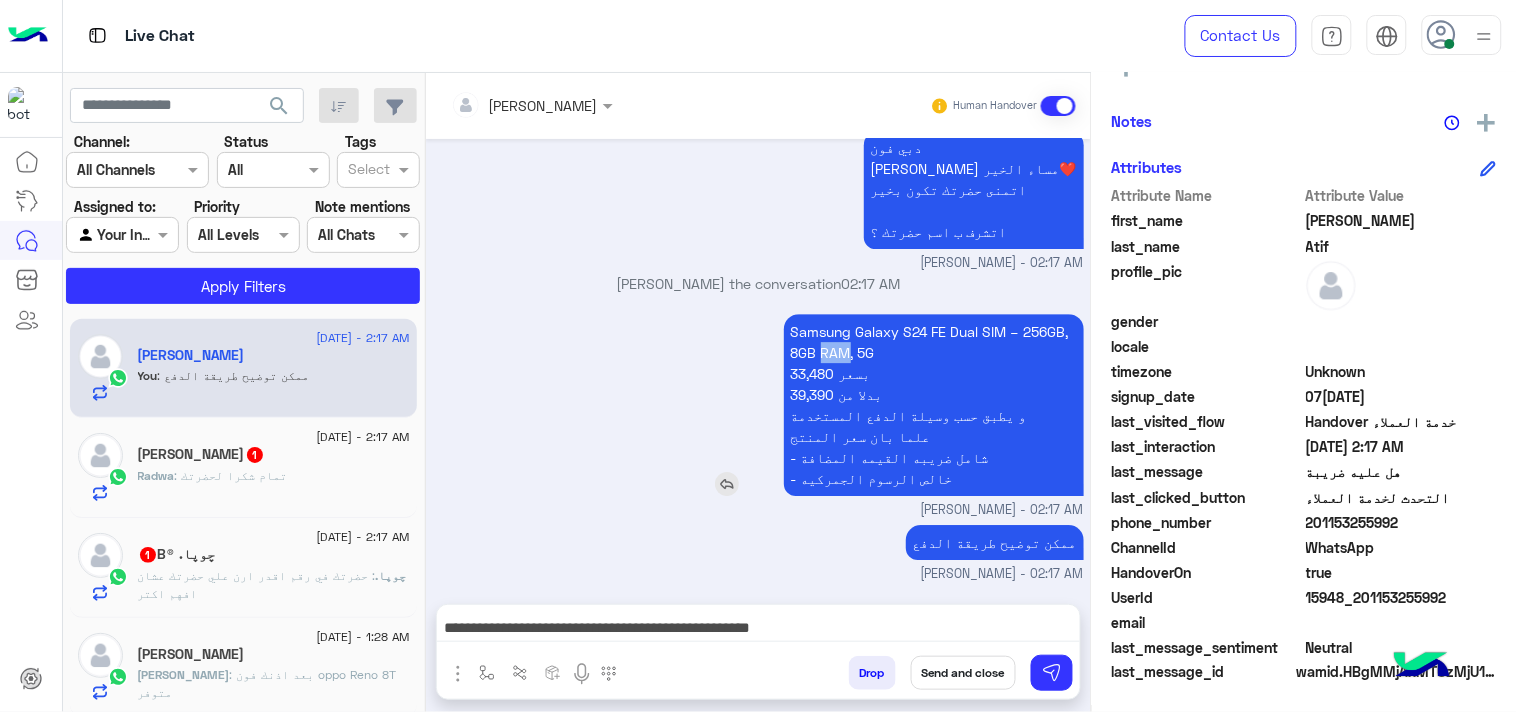 click on "Samsung Galaxy S24 FE Dual SIM – 256GB, 8GB RAM, 5G 33,480 بسعر  39,390 بدلا من  و يطبق حسب وسيلة الدفع المستخدمة علما بان سعر المنتج - شامل ضريبه القيمه المضافة - خالص الرسوم الجمركيه" at bounding box center [934, 405] 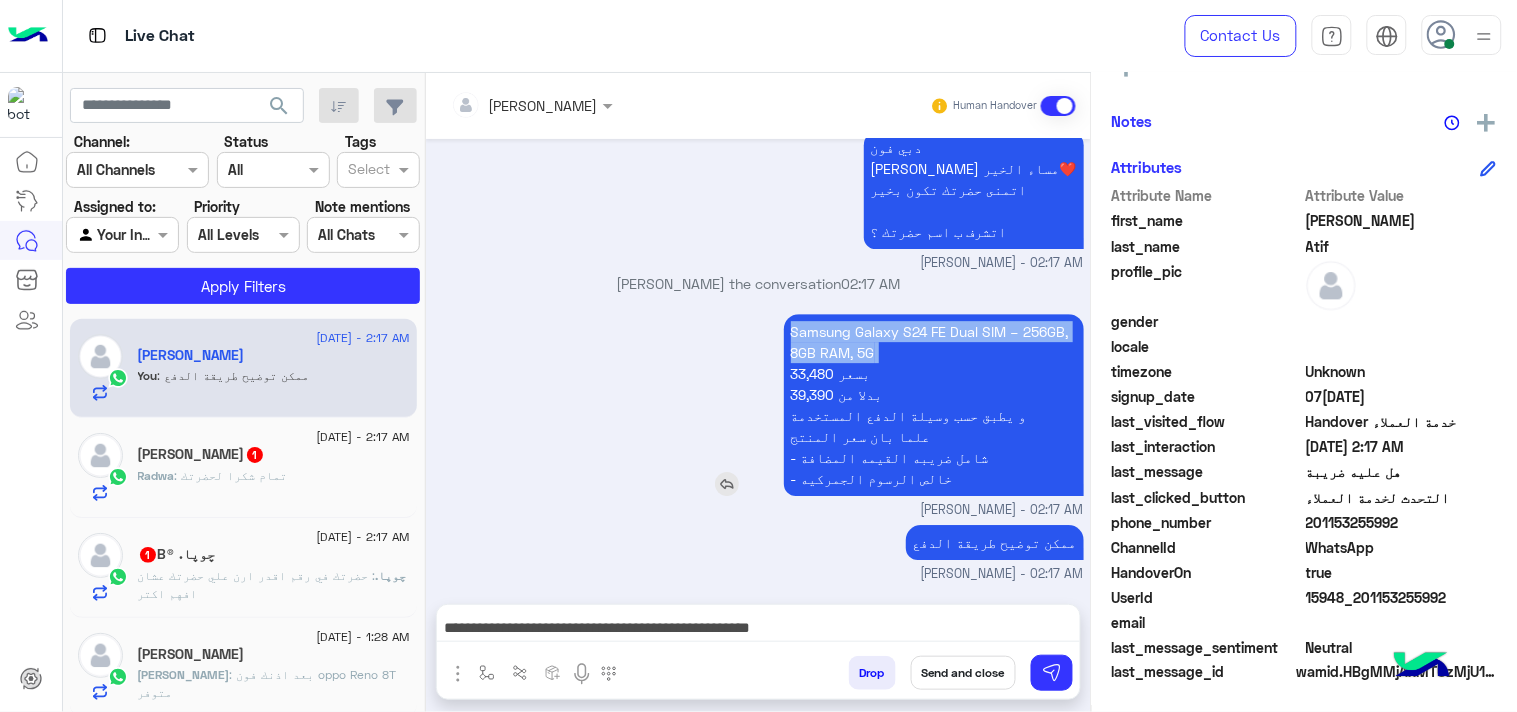 click on "Samsung Galaxy S24 FE Dual SIM – 256GB, 8GB RAM, 5G 33,480 بسعر  39,390 بدلا من  و يطبق حسب وسيلة الدفع المستخدمة علما بان سعر المنتج - شامل ضريبه القيمه المضافة - خالص الرسوم الجمركيه" at bounding box center [934, 405] 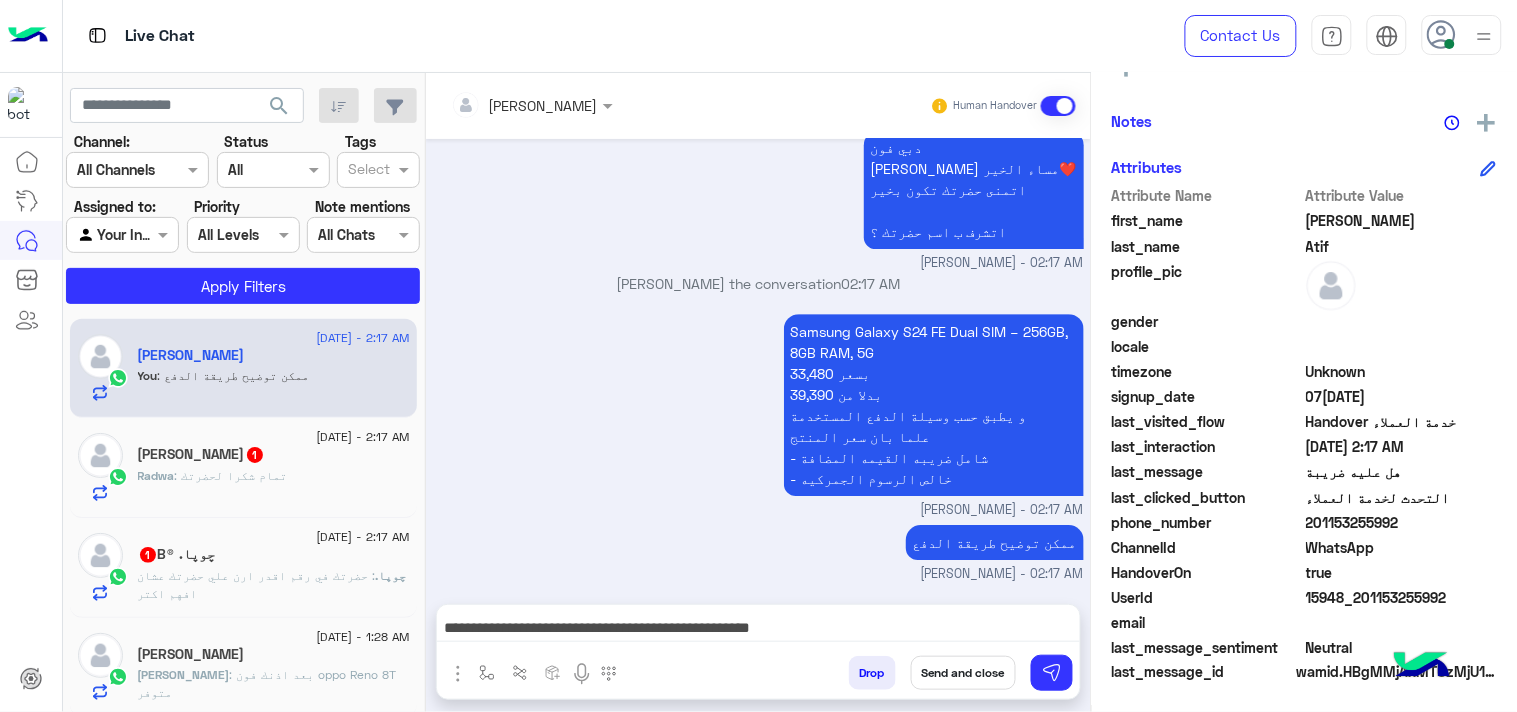 click on "201153255992" 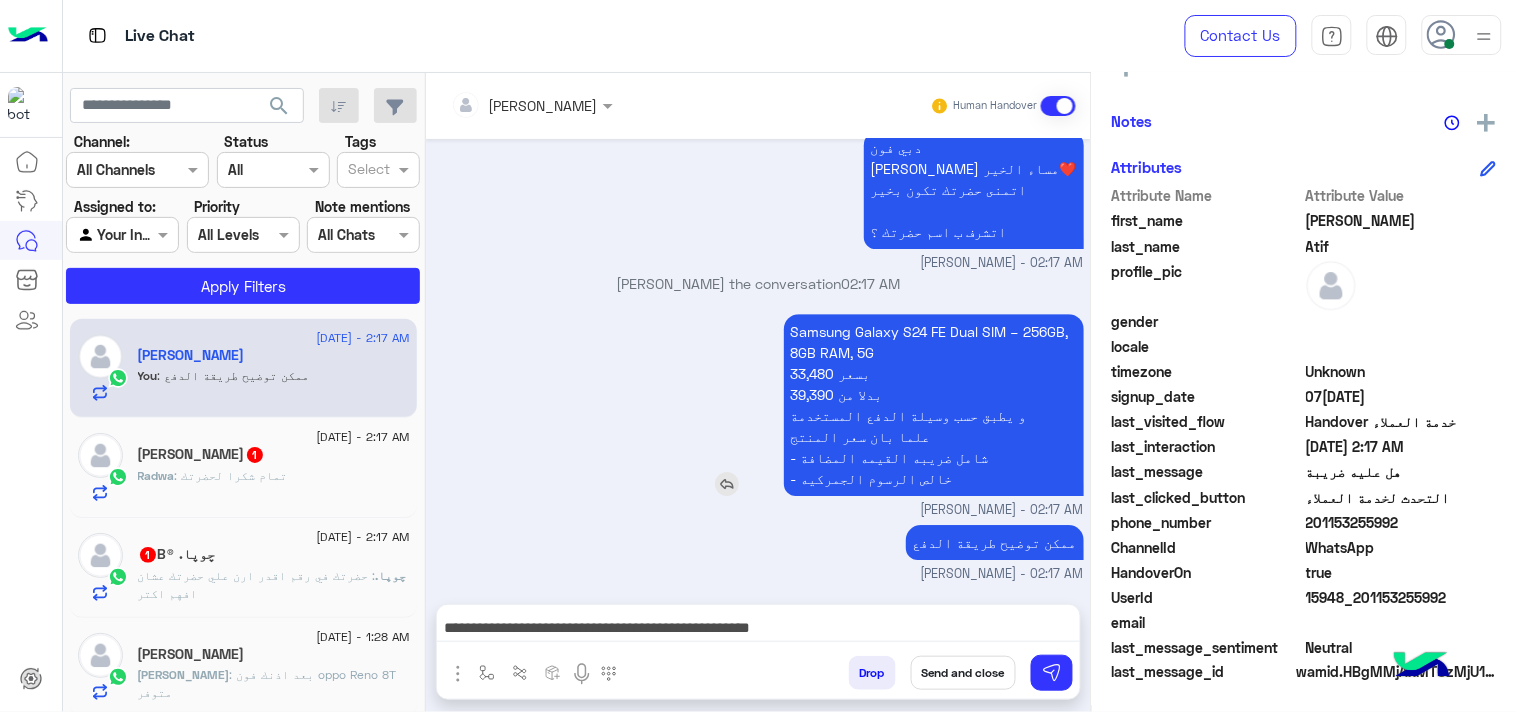 drag, startPoint x: 980, startPoint y: 673, endPoint x: 933, endPoint y: 442, distance: 235.7329 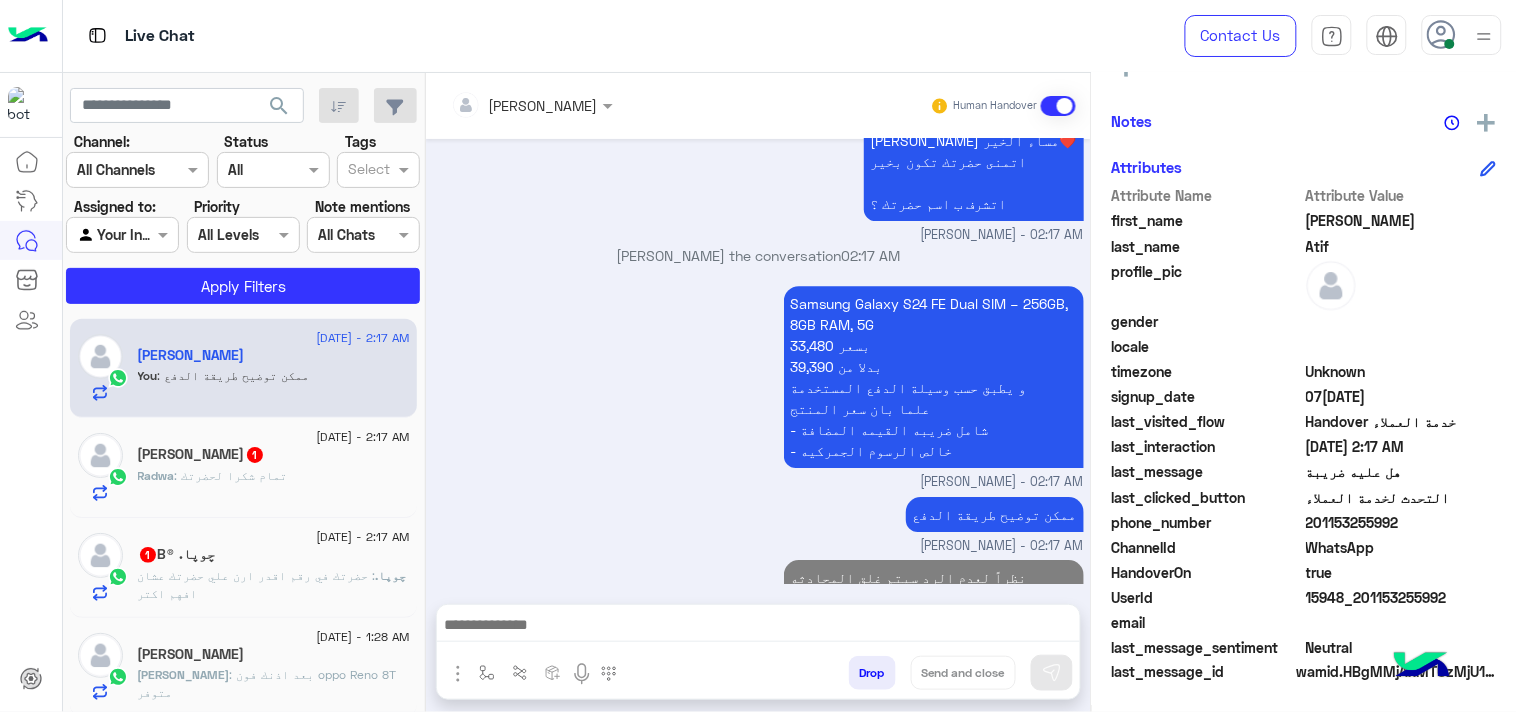 scroll, scrollTop: 0, scrollLeft: 0, axis: both 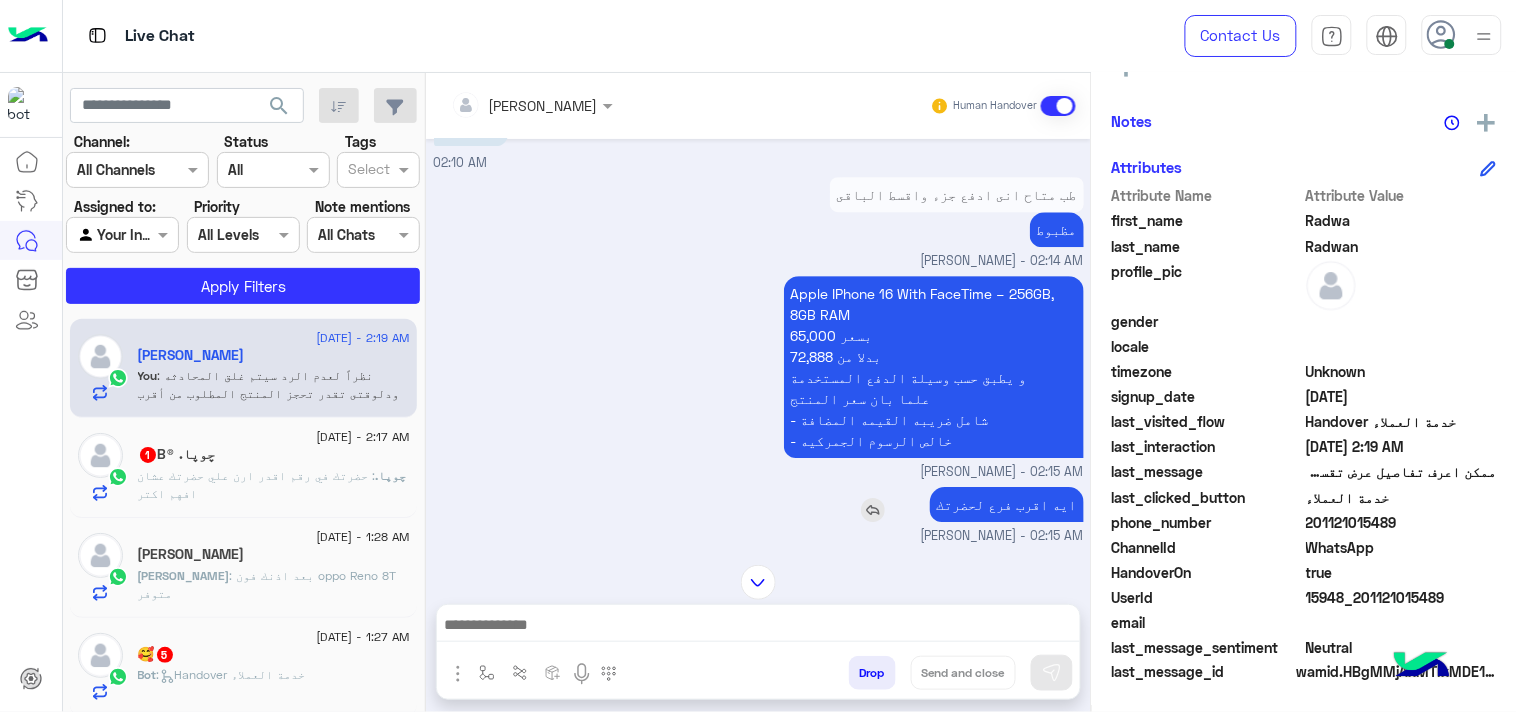 click on "ايه اقرب فرع لحضرتك" at bounding box center [1007, 504] 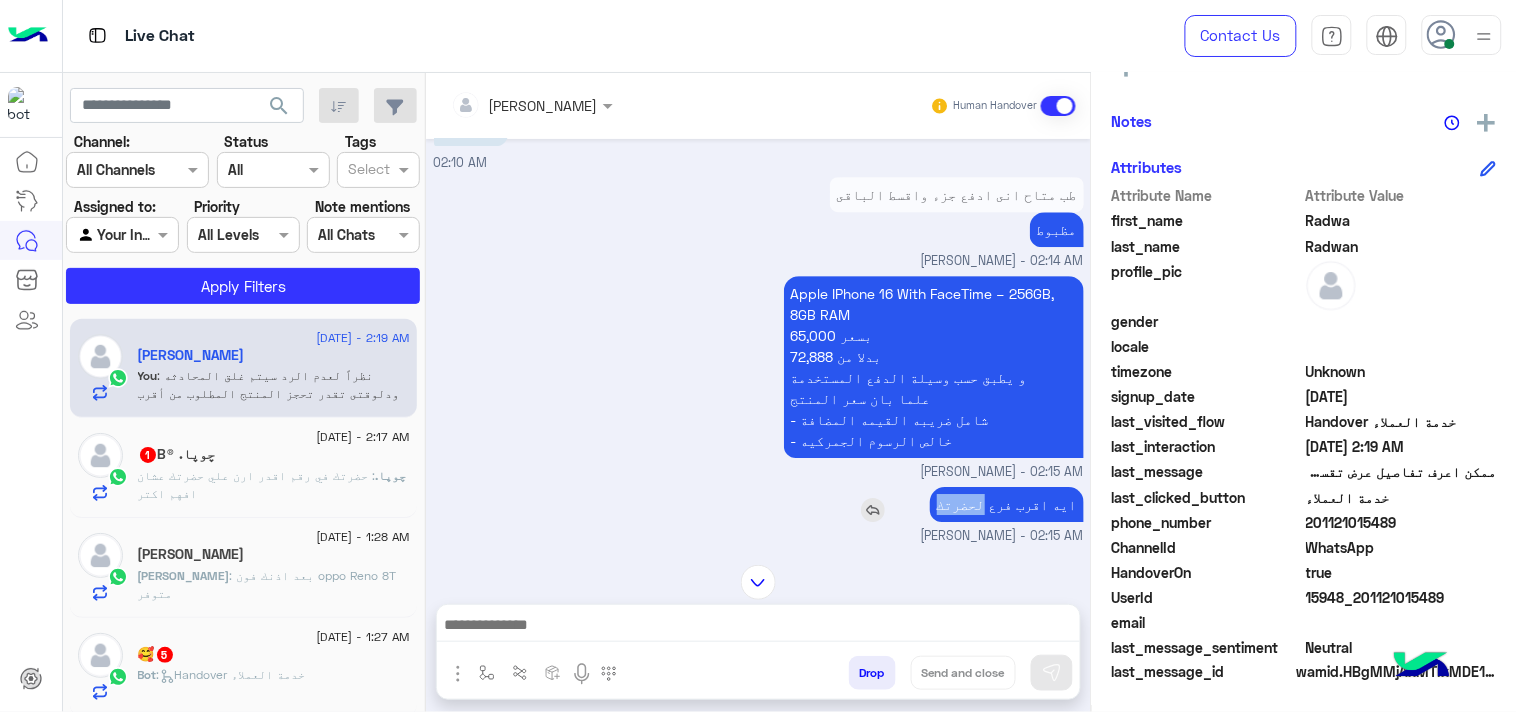click on "ايه اقرب فرع لحضرتك" at bounding box center (1007, 504) 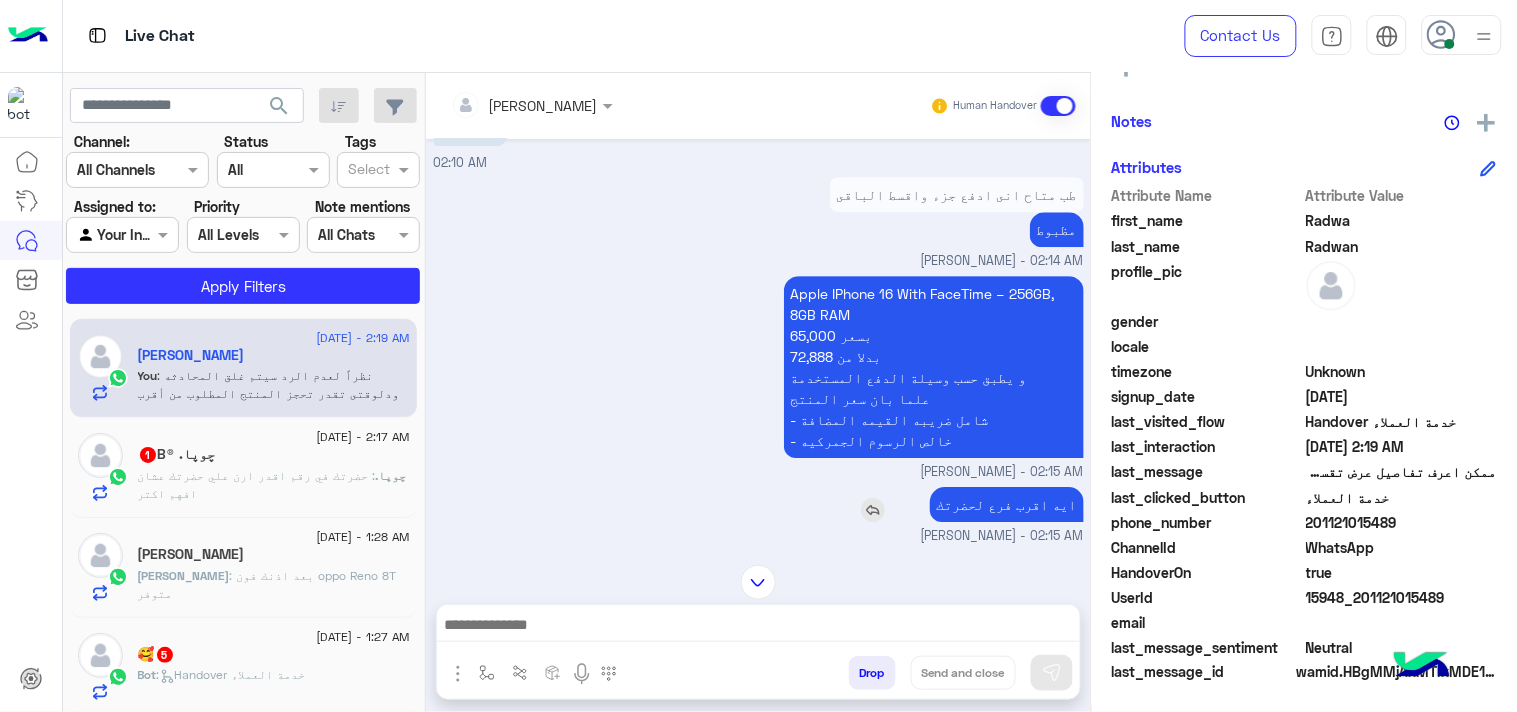 click on "ايه اقرب فرع لحضرتك" at bounding box center (1007, 504) 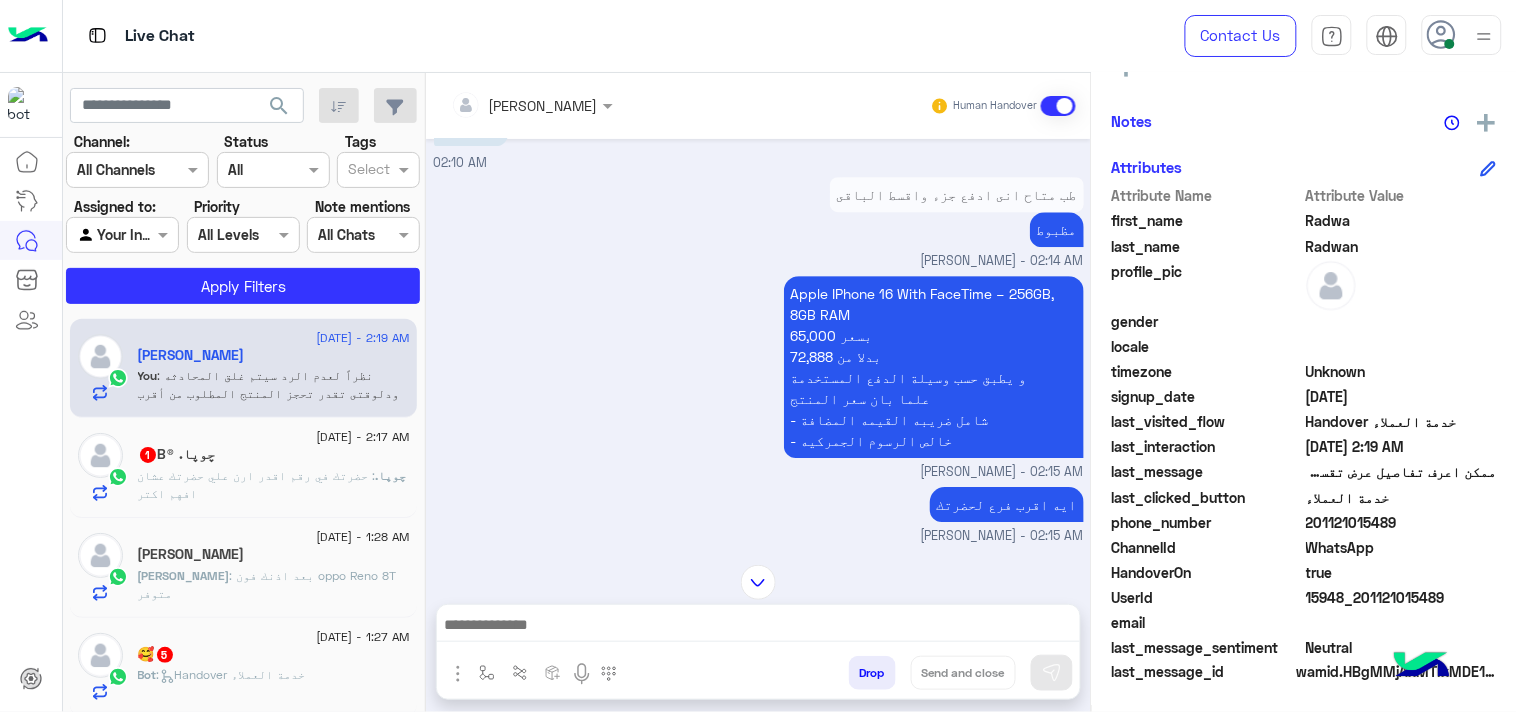 click at bounding box center [758, 627] 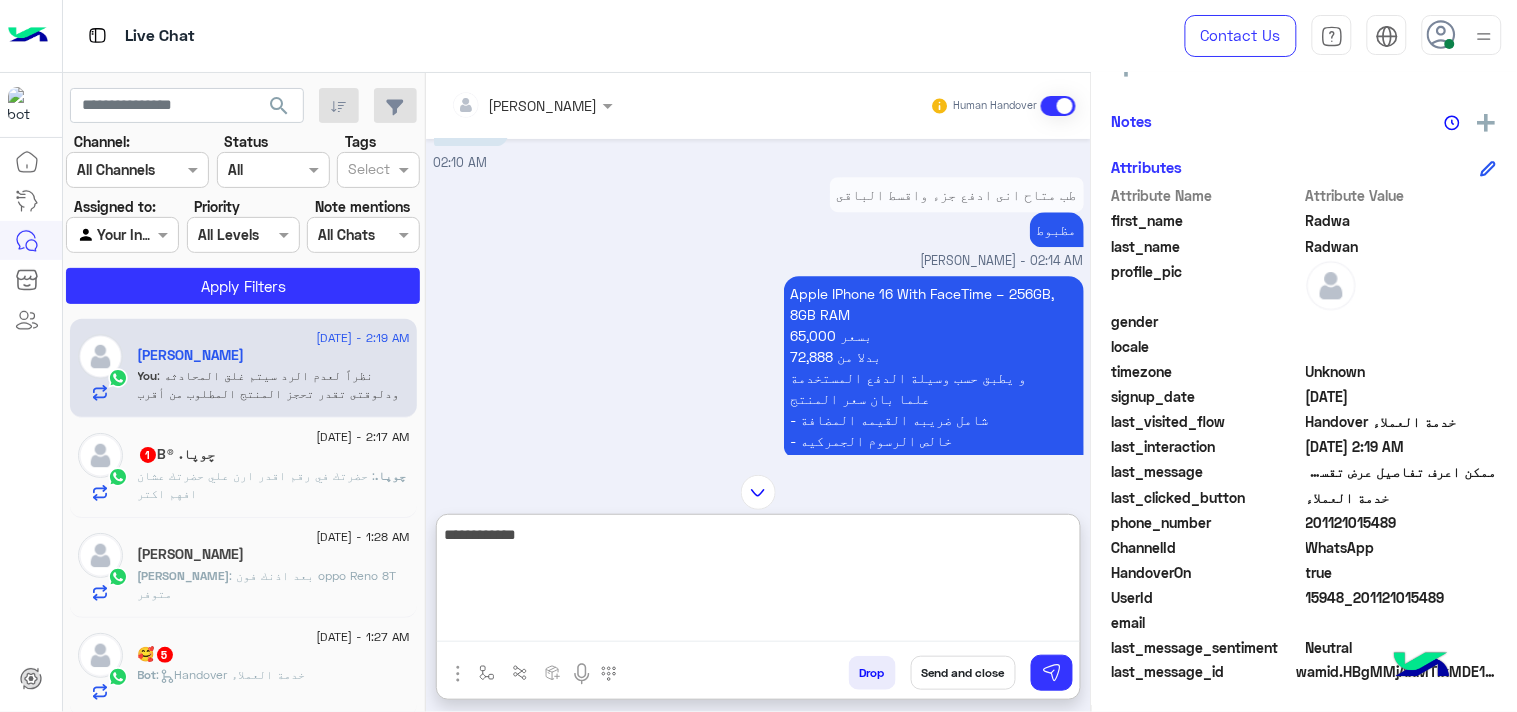 type on "**********" 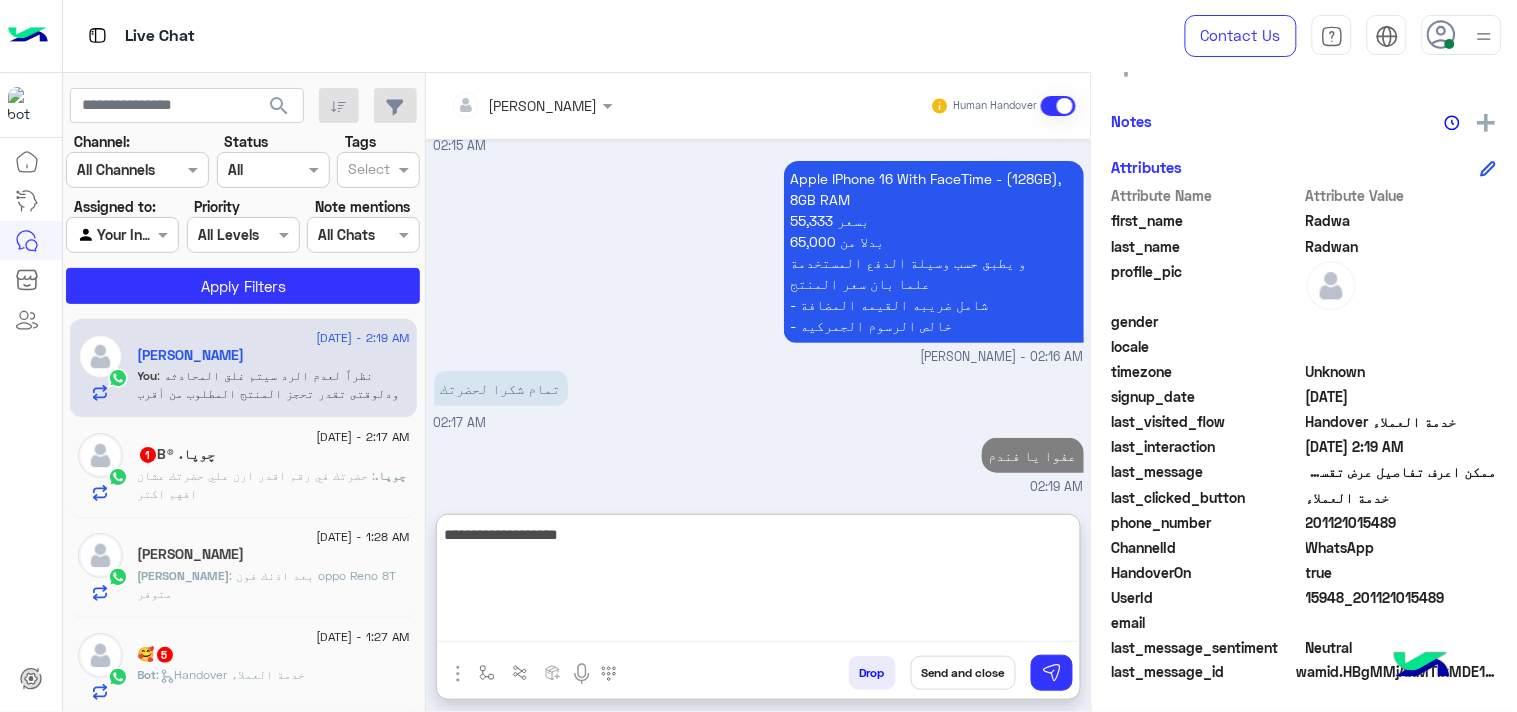 scroll, scrollTop: 5941, scrollLeft: 0, axis: vertical 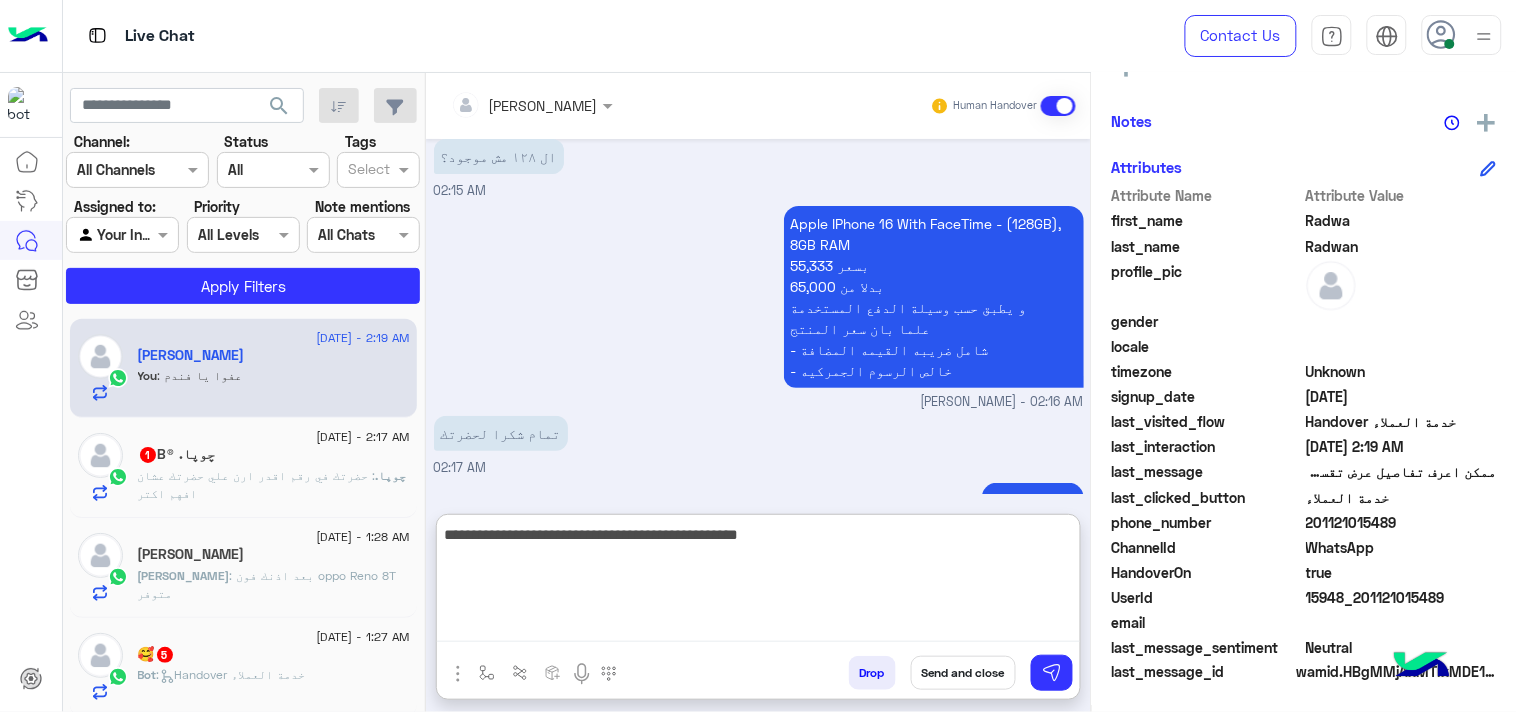 type on "**********" 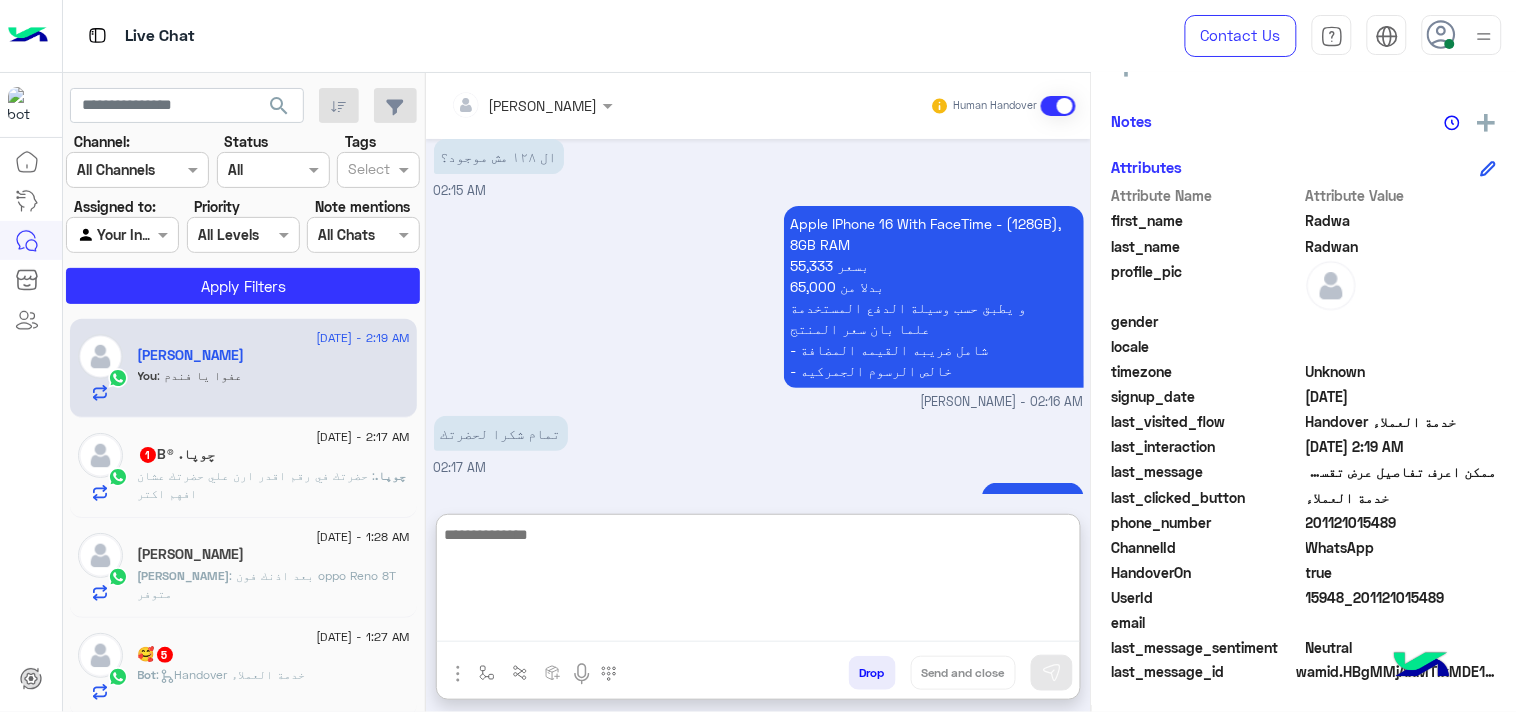 scroll, scrollTop: 6026, scrollLeft: 0, axis: vertical 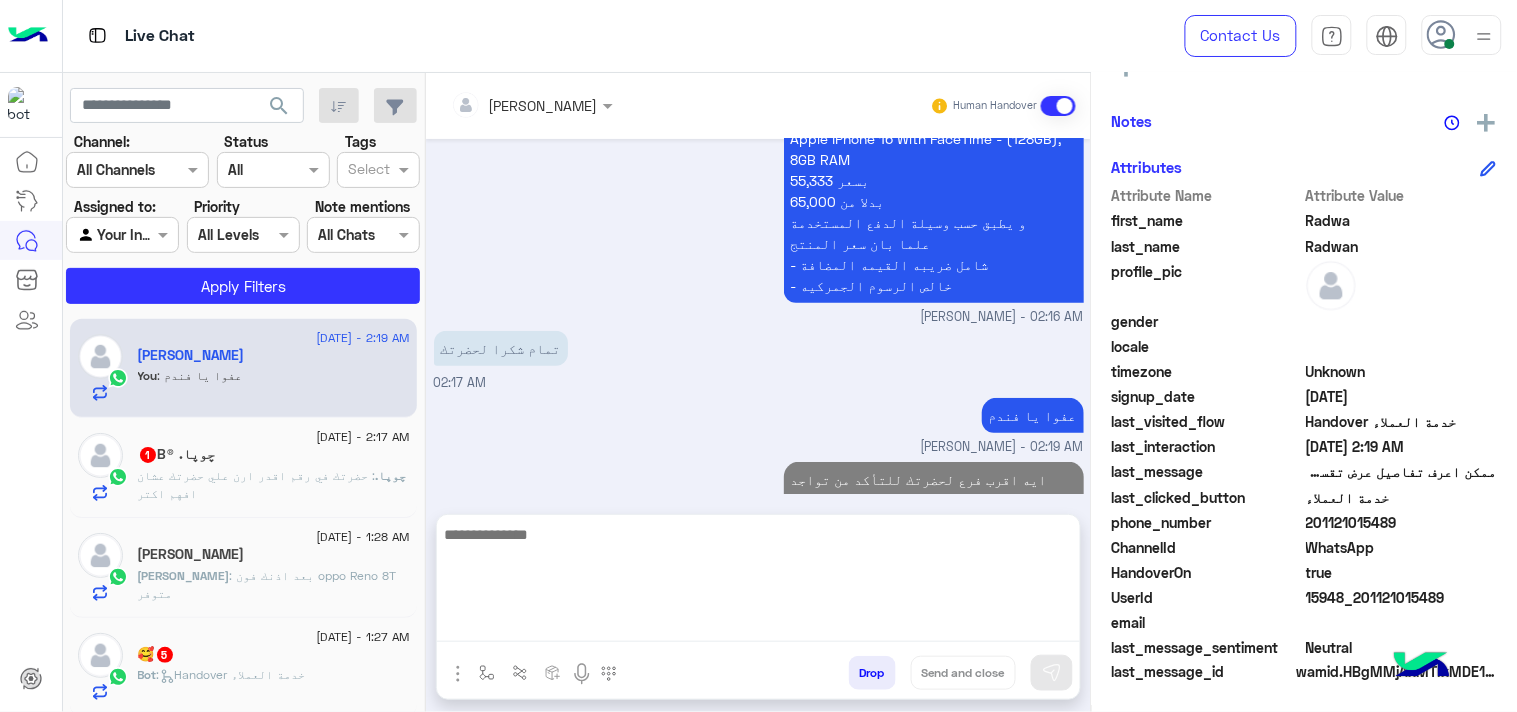 click on "201121015489" 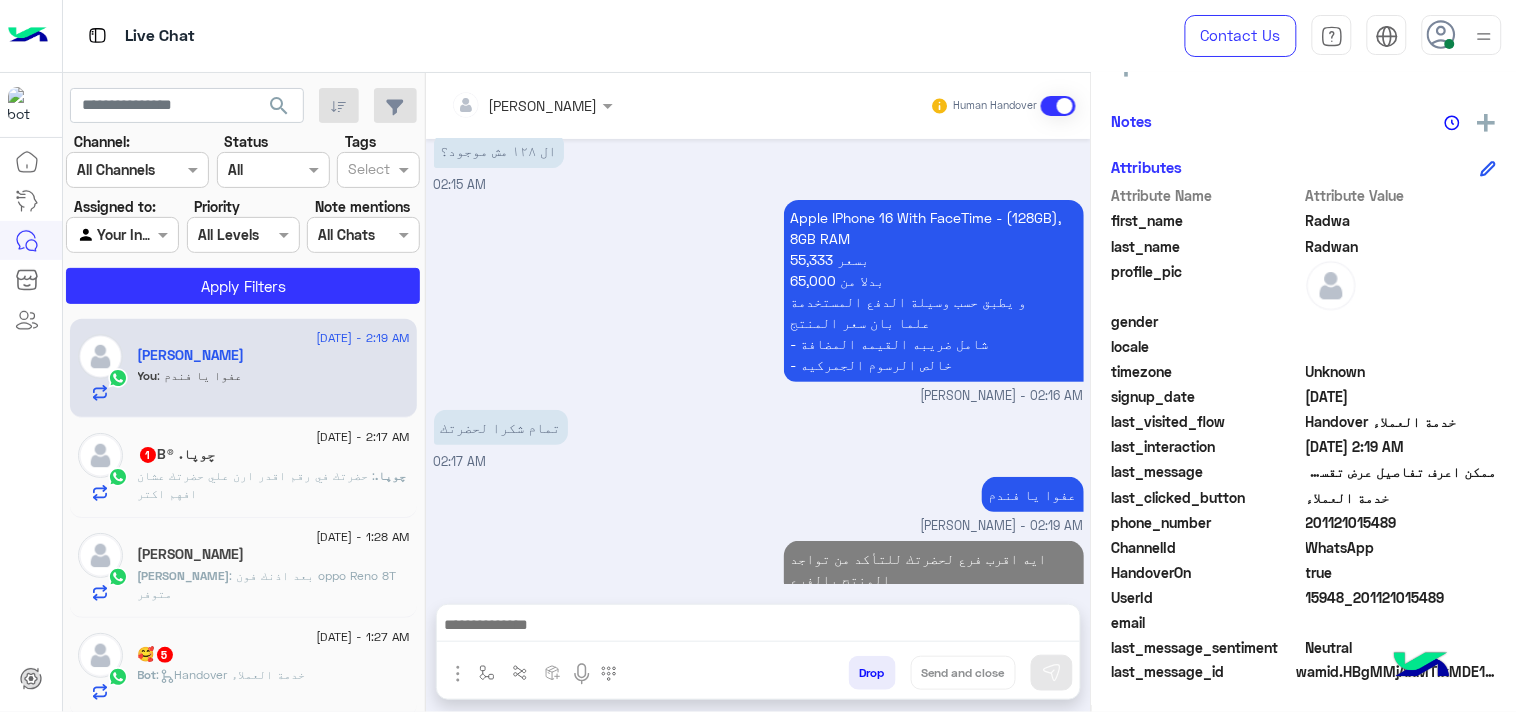 click on "201121015489" 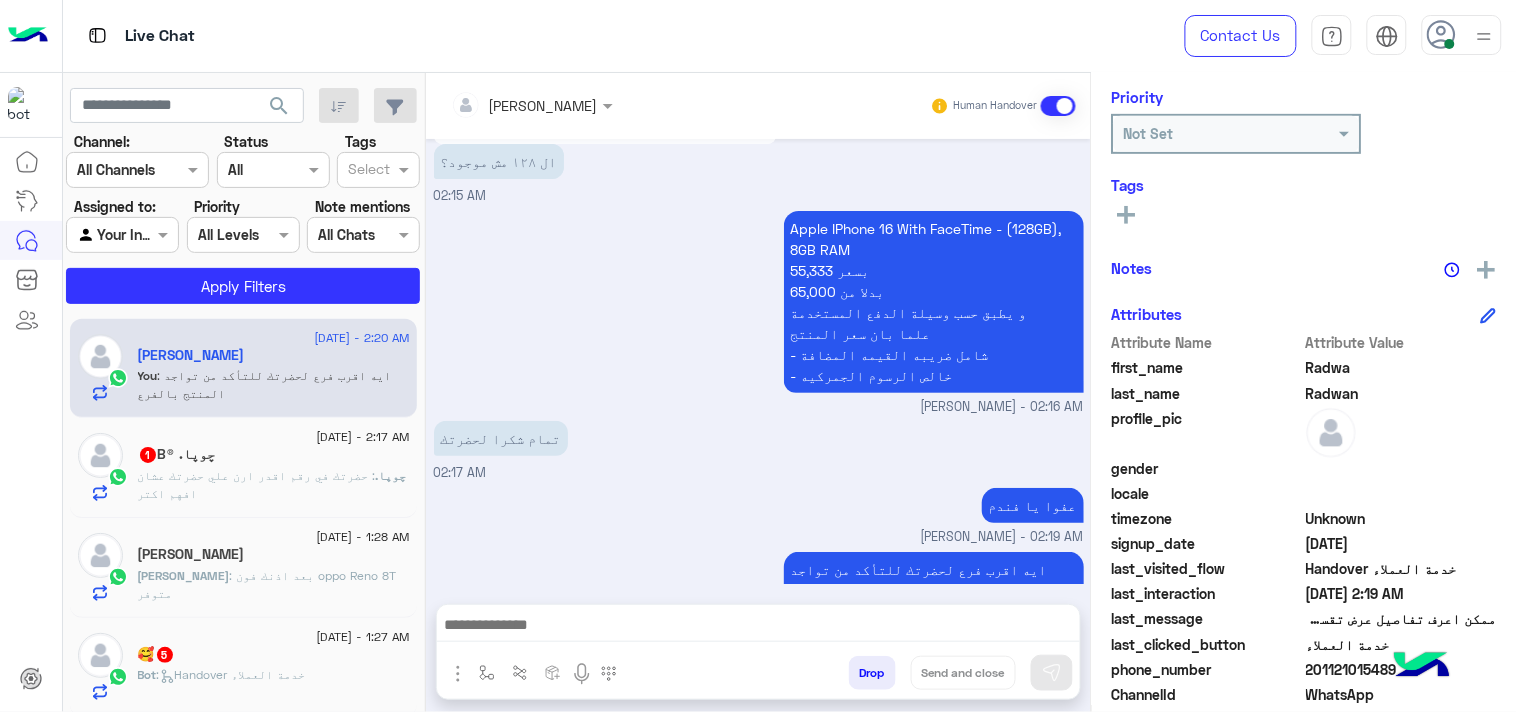 scroll, scrollTop: 0, scrollLeft: 0, axis: both 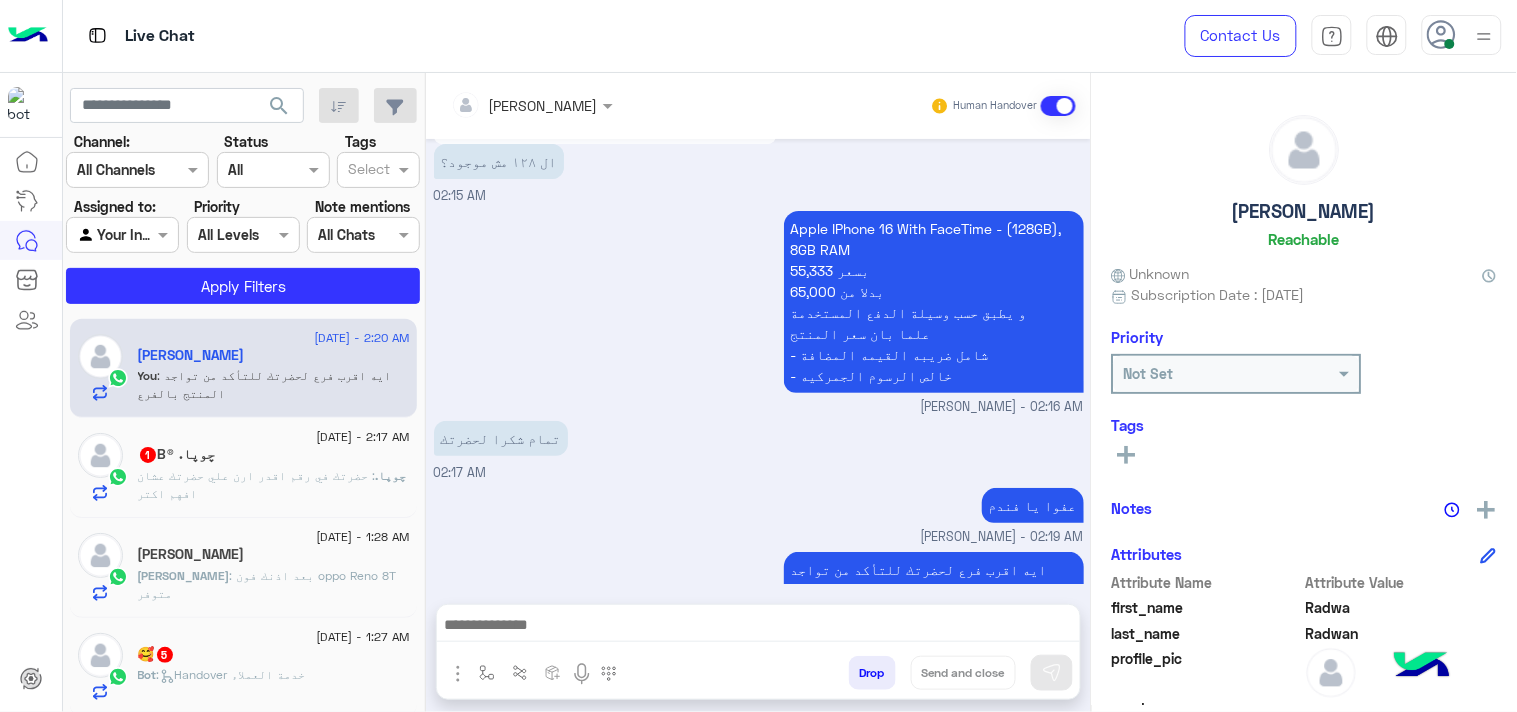 click on "[PERSON_NAME]" 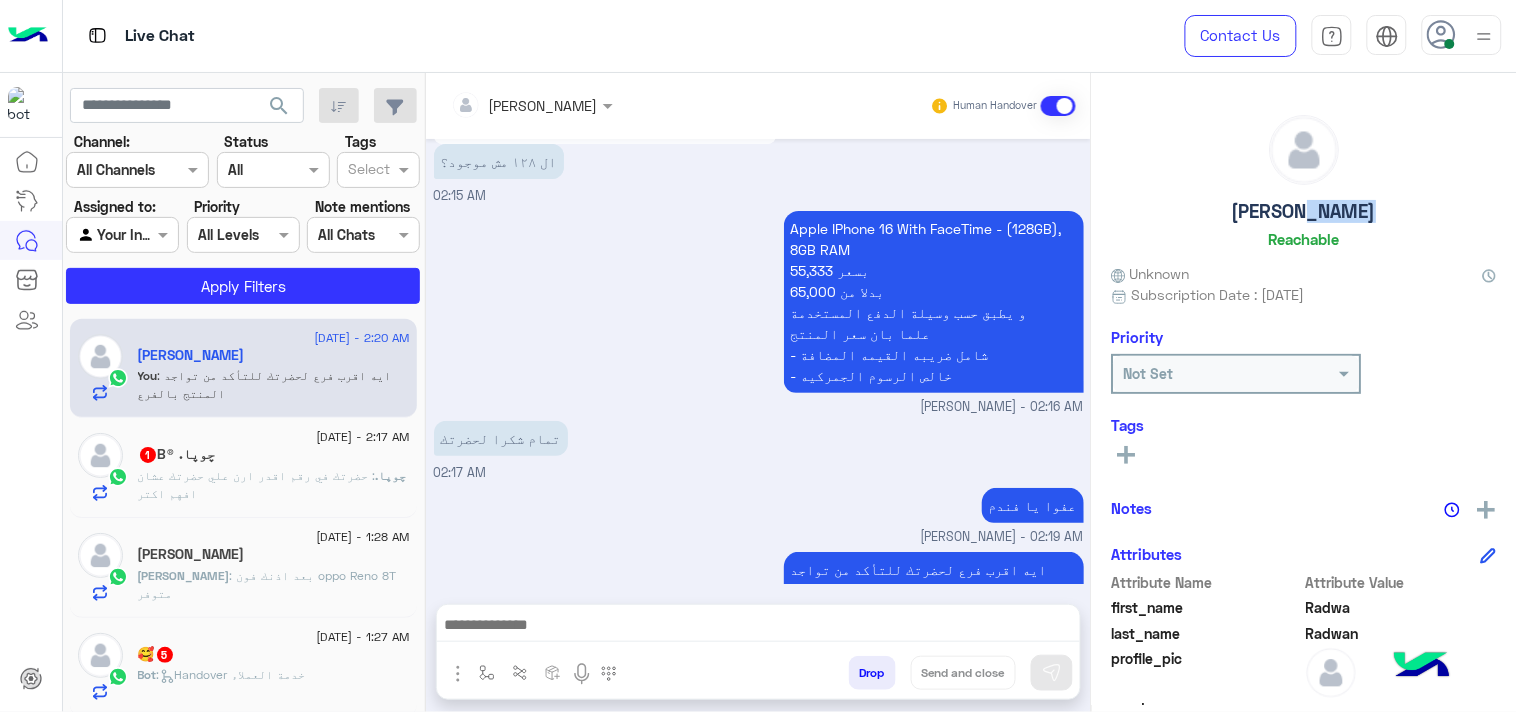 click on "[PERSON_NAME]" 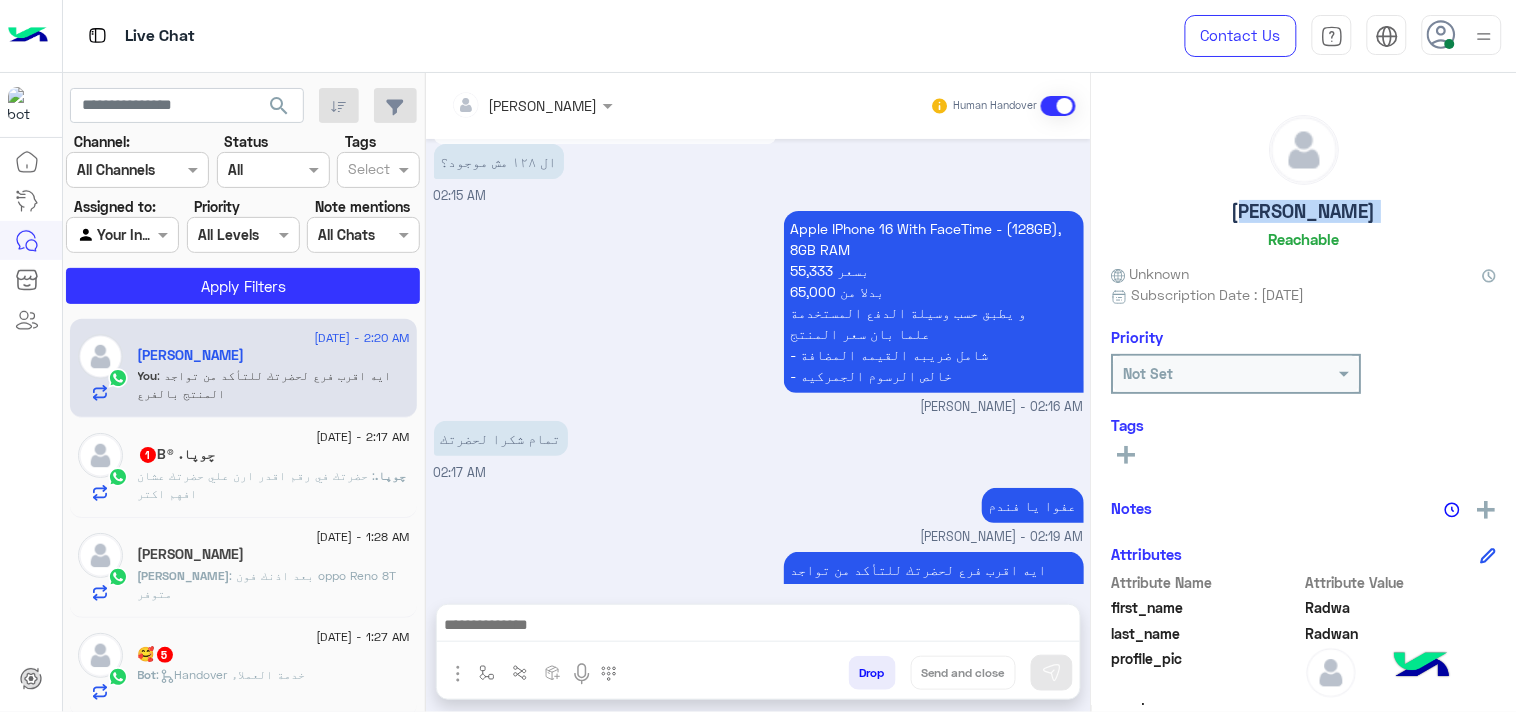 click on "[PERSON_NAME]" 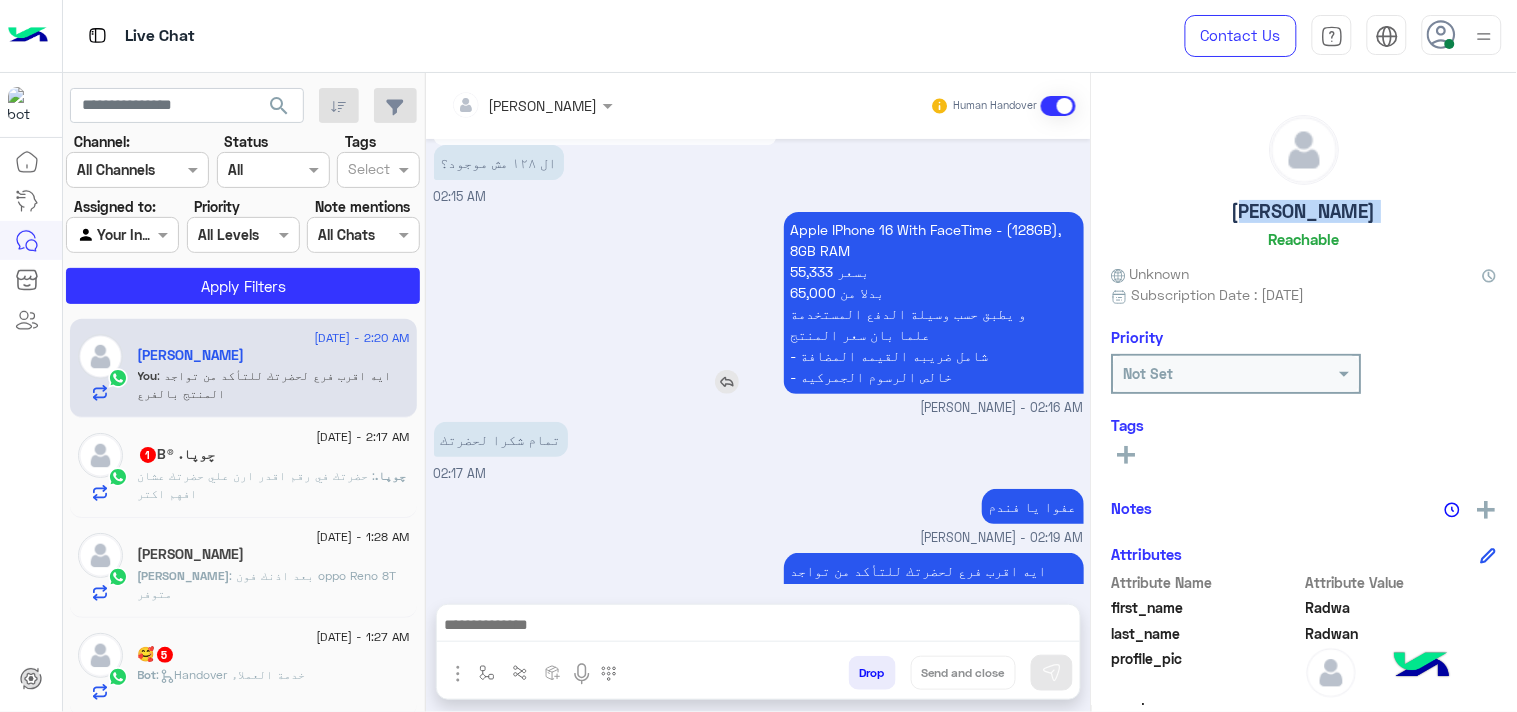 scroll, scrollTop: 5936, scrollLeft: 0, axis: vertical 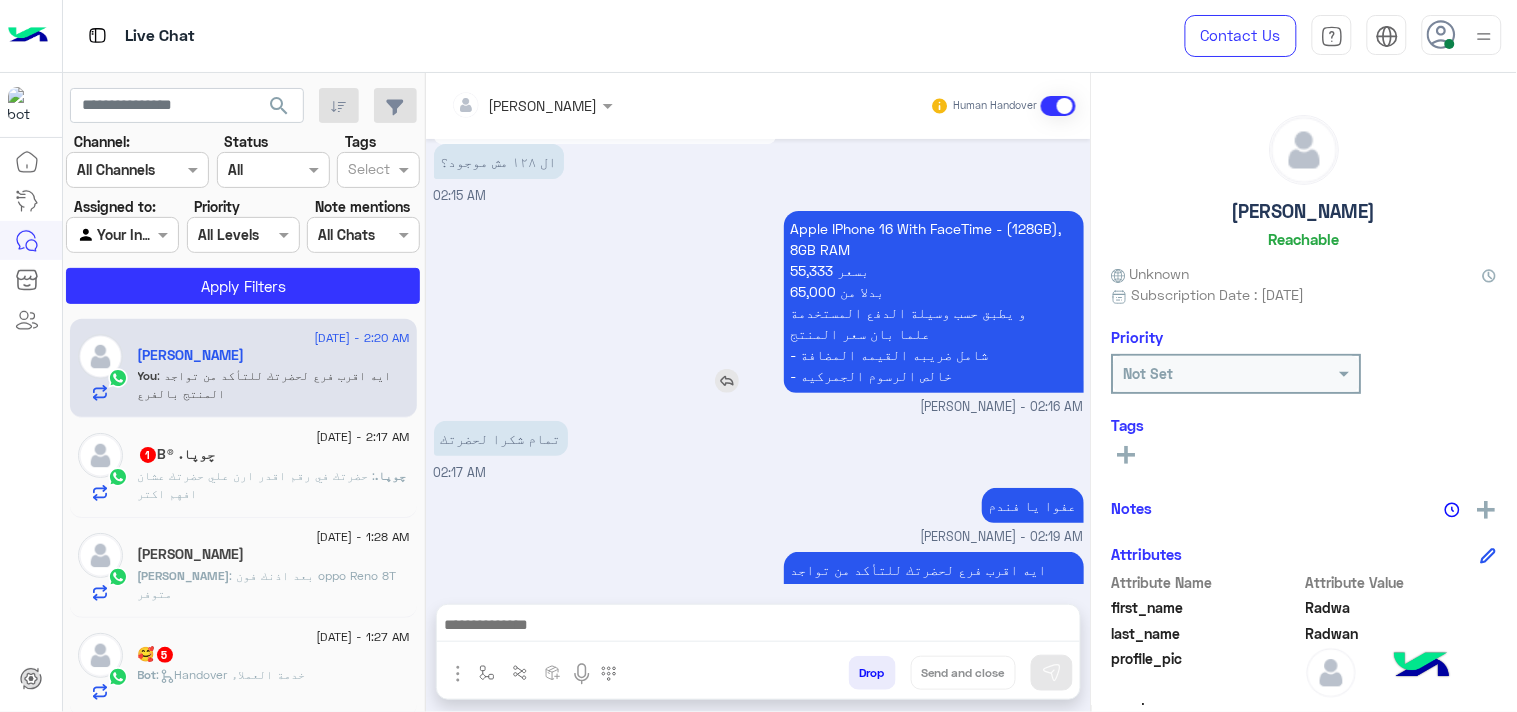 click on "Apple IPhone 16 With FaceTime - (128GB), 8GB RAM 55,333 بسعر  65,000 بدلا من  و يطبق حسب وسيلة الدفع المستخدمة علما بان سعر المنتج - شامل ضريبه القيمه المضافة - خالص الرسوم الجمركيه" at bounding box center [934, 302] 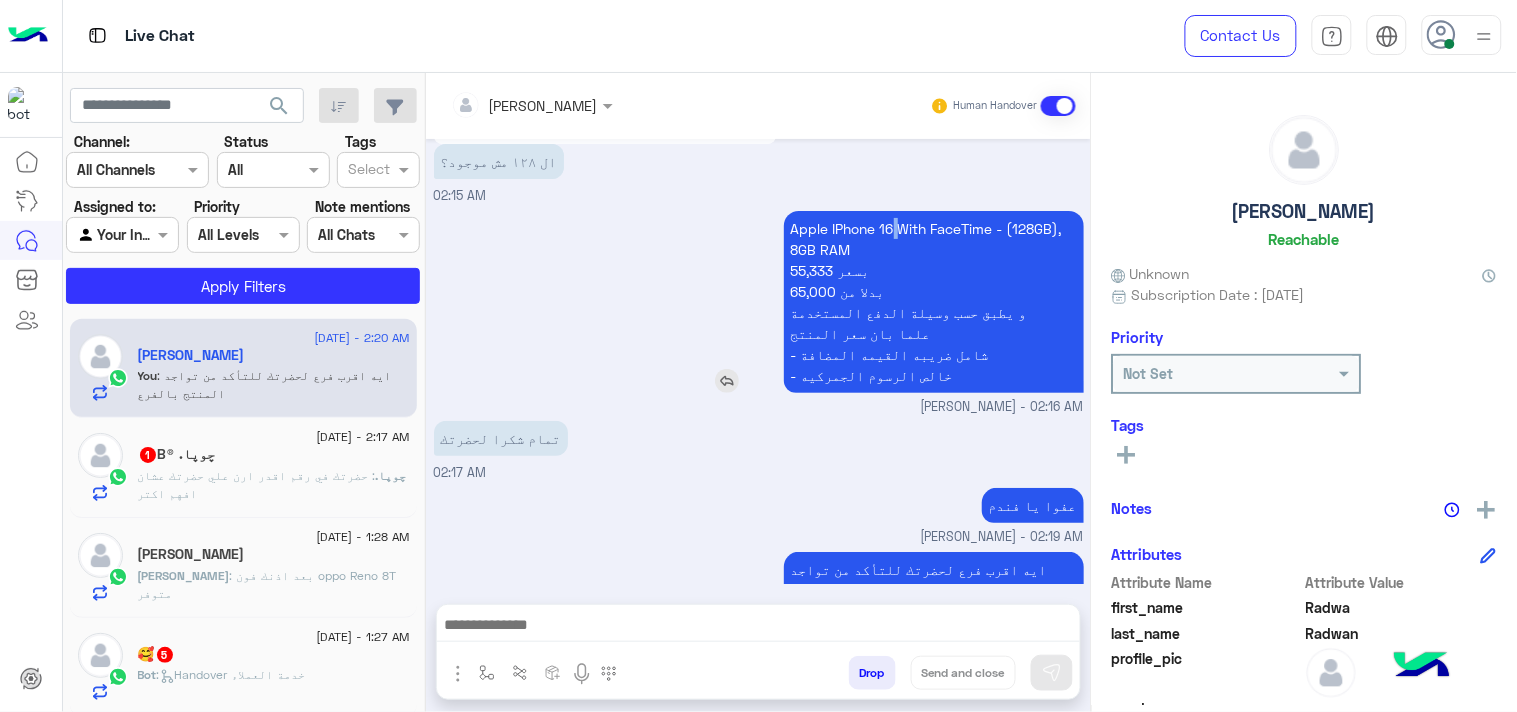 click on "Apple IPhone 16 With FaceTime - (128GB), 8GB RAM 55,333 بسعر  65,000 بدلا من  و يطبق حسب وسيلة الدفع المستخدمة علما بان سعر المنتج - شامل ضريبه القيمه المضافة - خالص الرسوم الجمركيه" at bounding box center (934, 302) 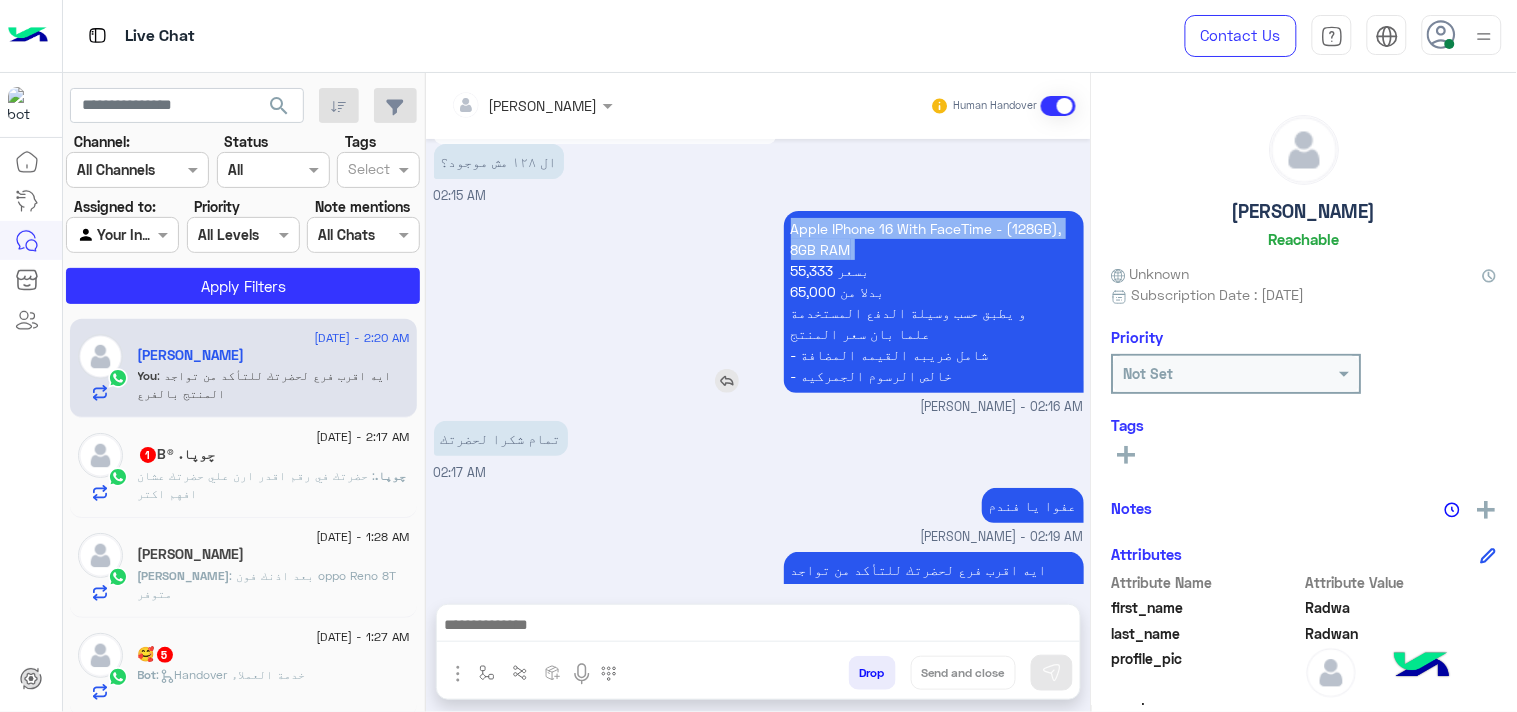 click on "Apple IPhone 16 With FaceTime - (128GB), 8GB RAM 55,333 بسعر  65,000 بدلا من  و يطبق حسب وسيلة الدفع المستخدمة علما بان سعر المنتج - شامل ضريبه القيمه المضافة - خالص الرسوم الجمركيه" at bounding box center (934, 302) 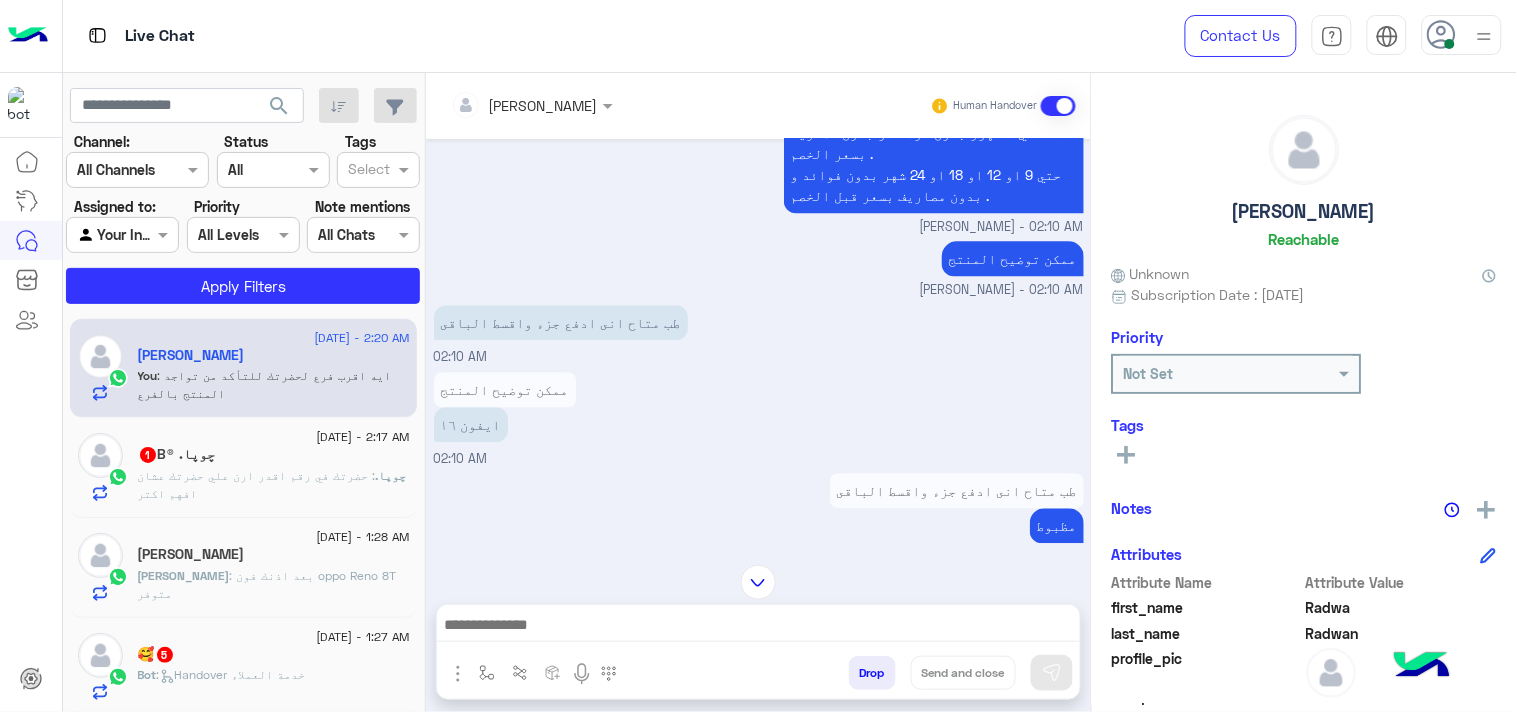 scroll, scrollTop: 4936, scrollLeft: 0, axis: vertical 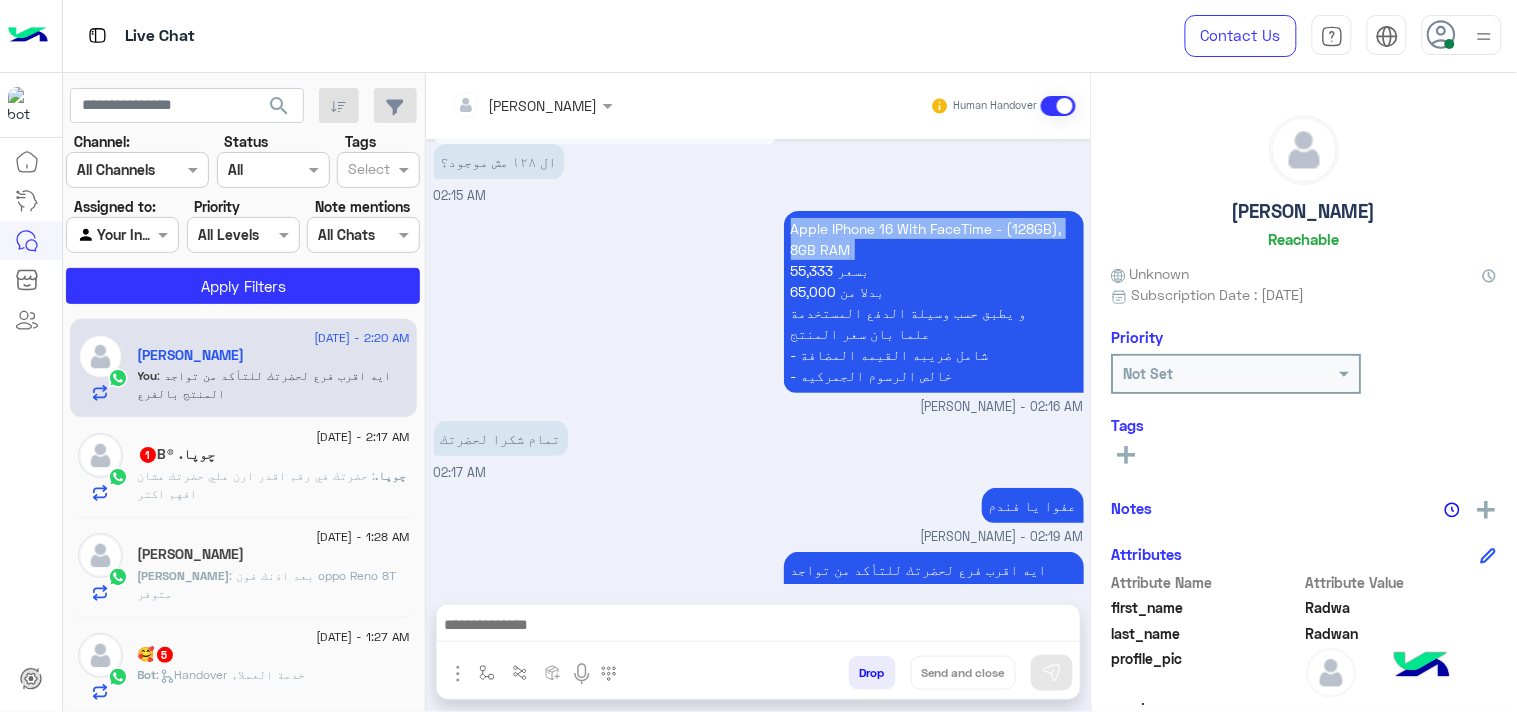 click at bounding box center (758, 627) 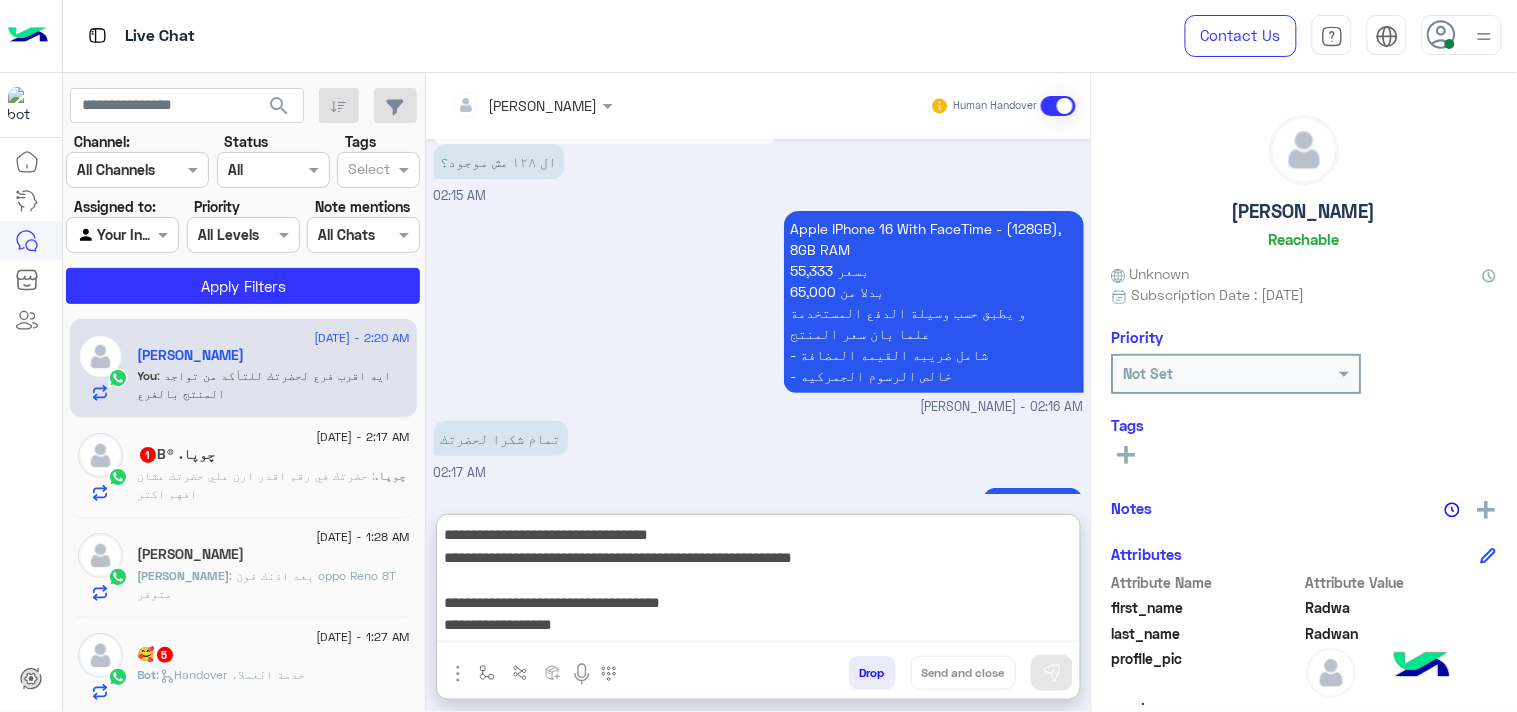 scroll, scrollTop: 128, scrollLeft: 0, axis: vertical 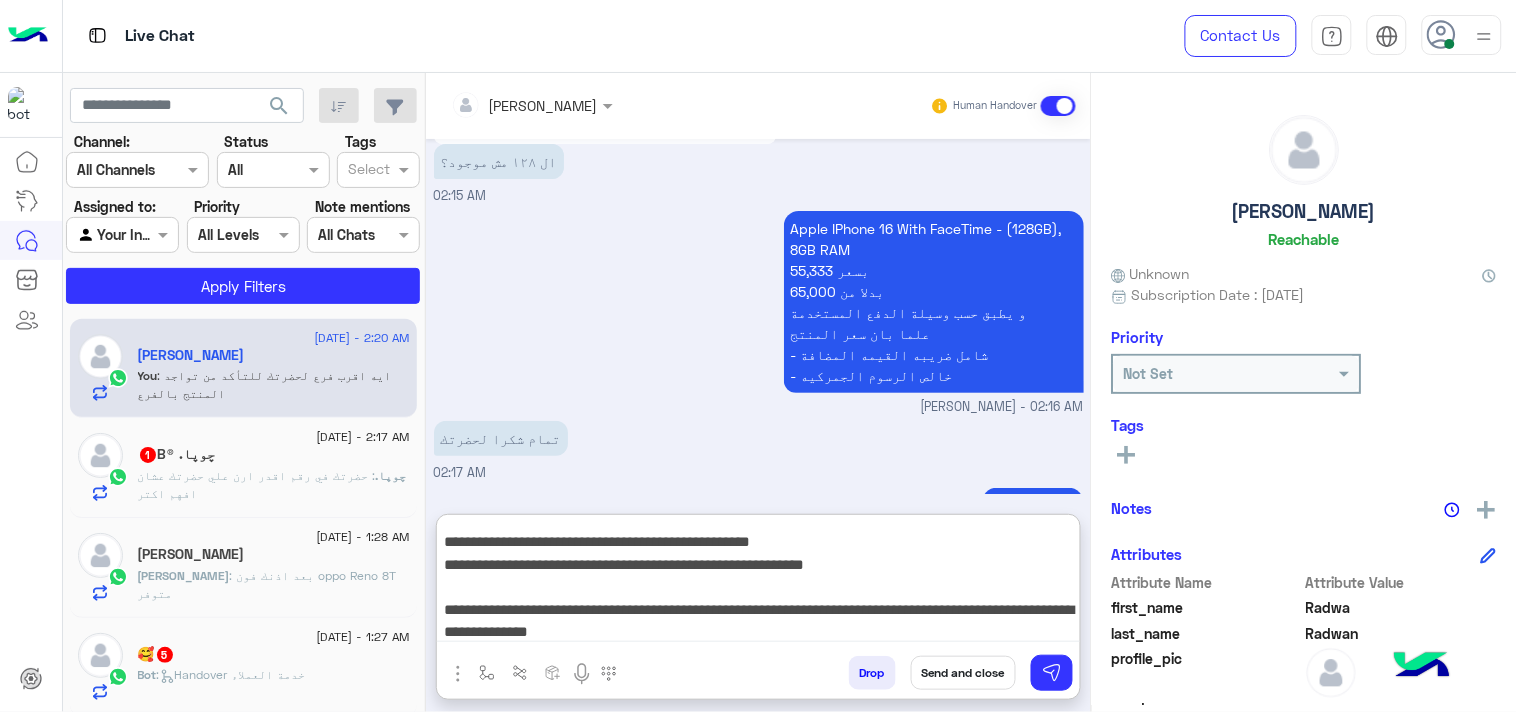 type on "**********" 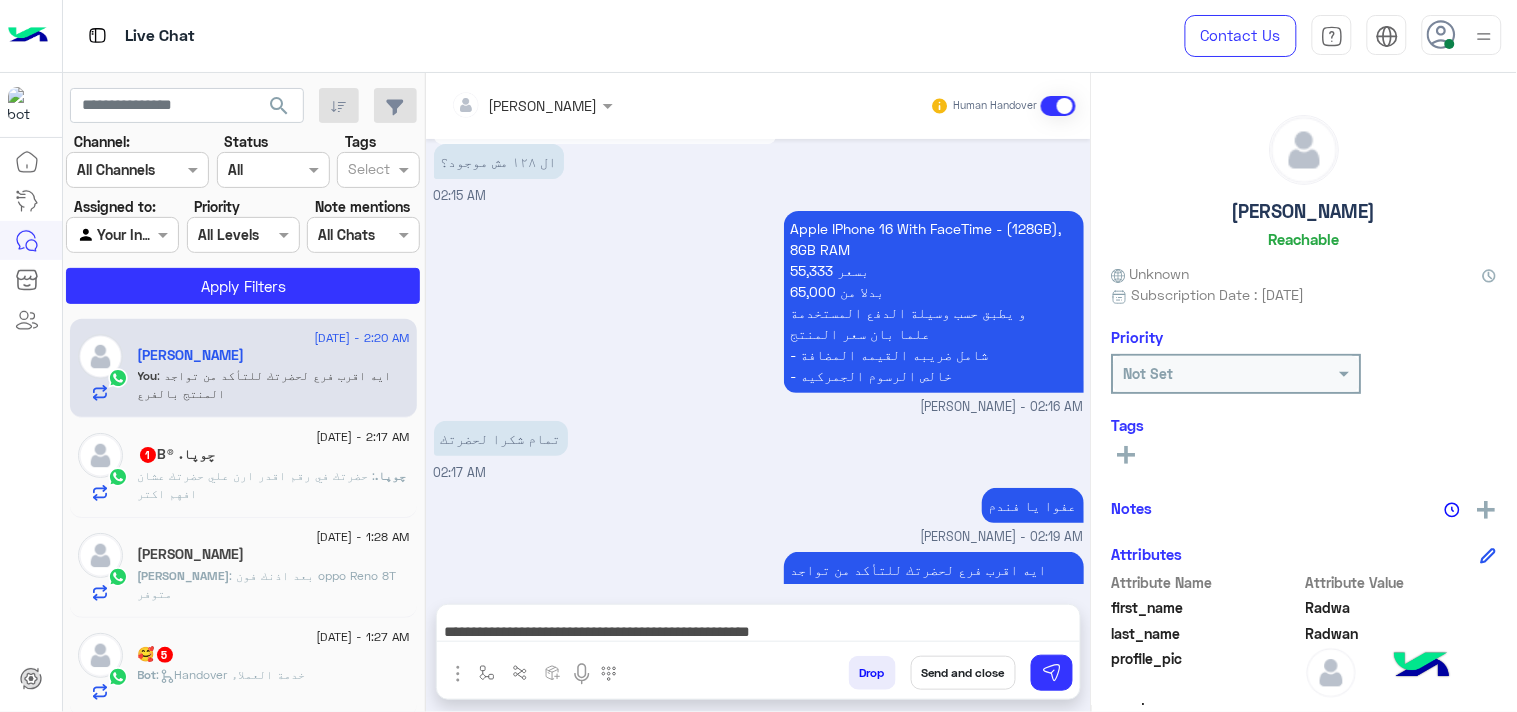 click on "Send and close" at bounding box center (963, 673) 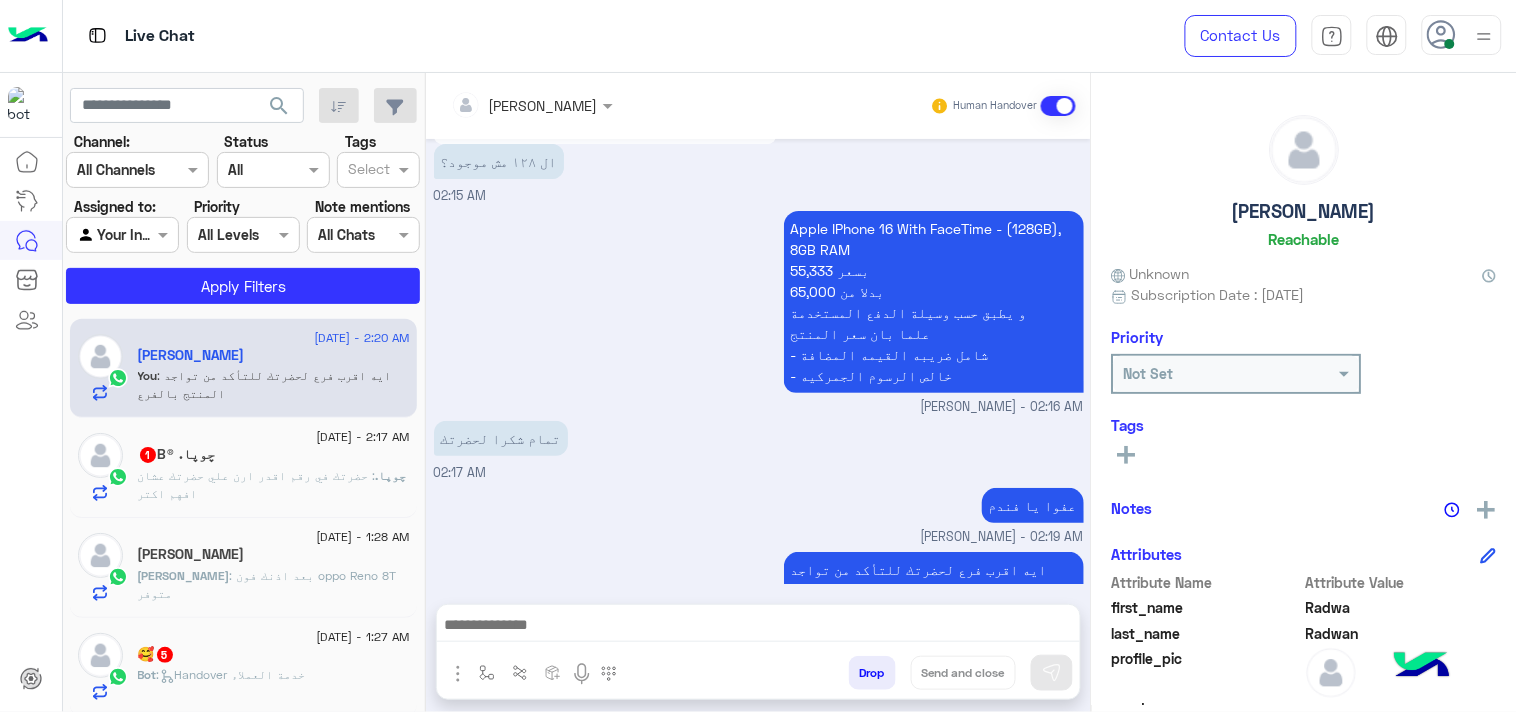 scroll, scrollTop: 0, scrollLeft: 0, axis: both 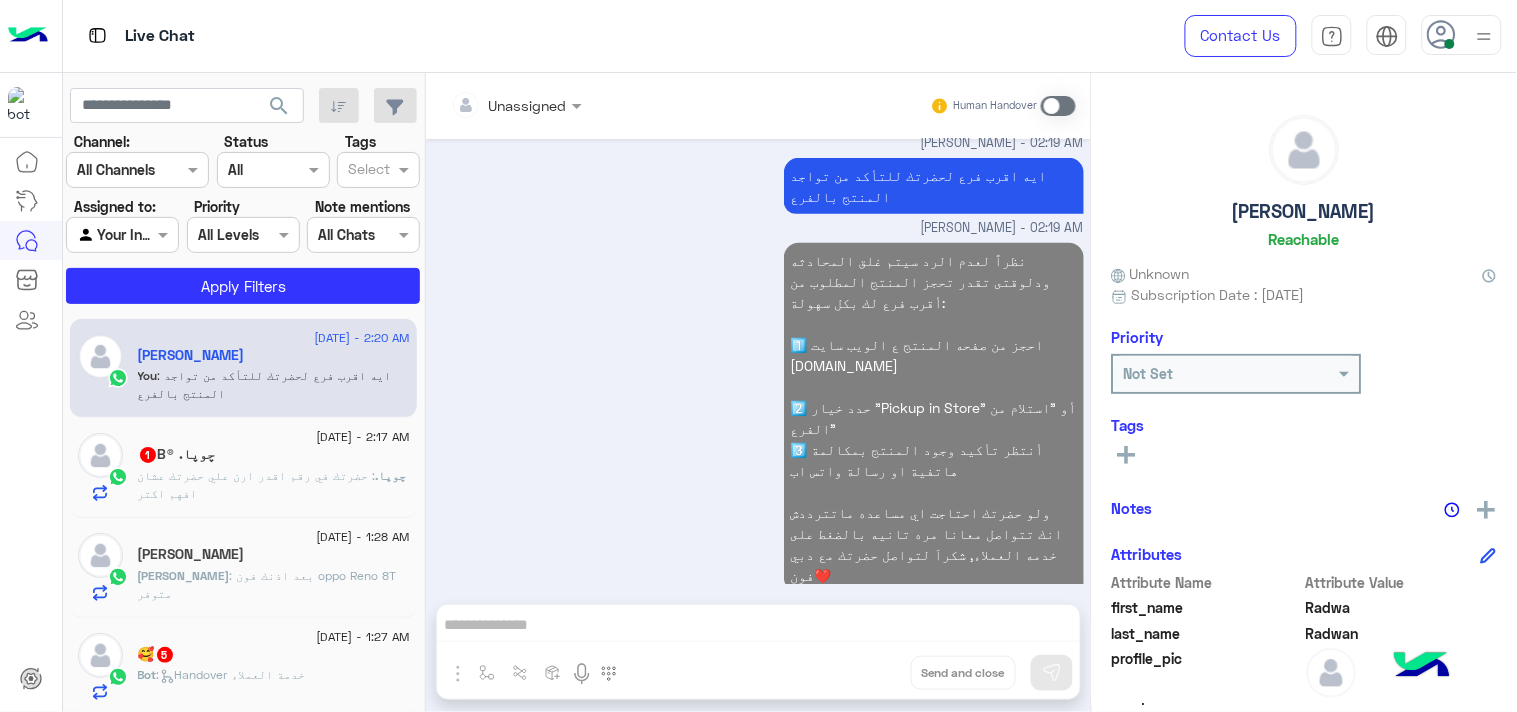click on "چوپا. : حضرتك في رقم اقدر ارن علي حضرتك عشان افهم اكتر" 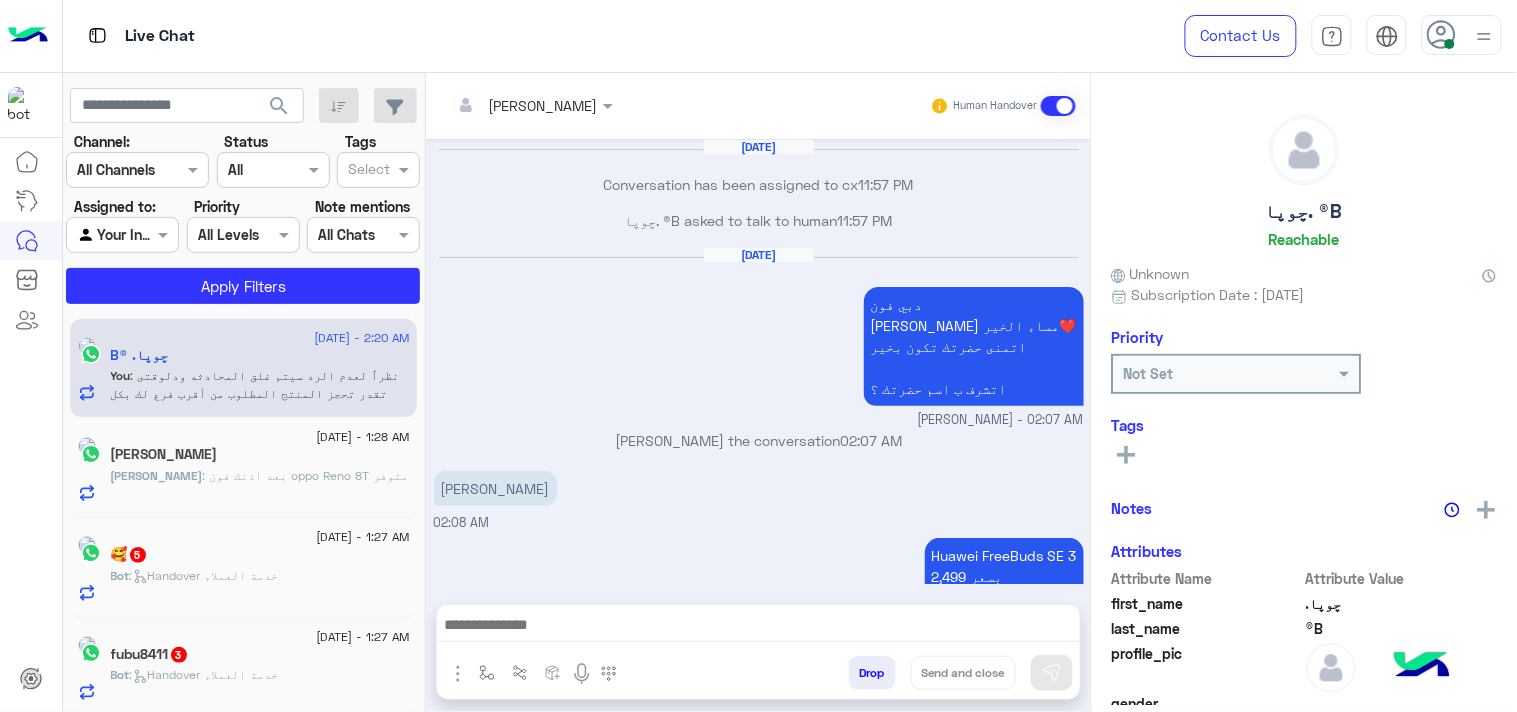 scroll, scrollTop: 1478, scrollLeft: 0, axis: vertical 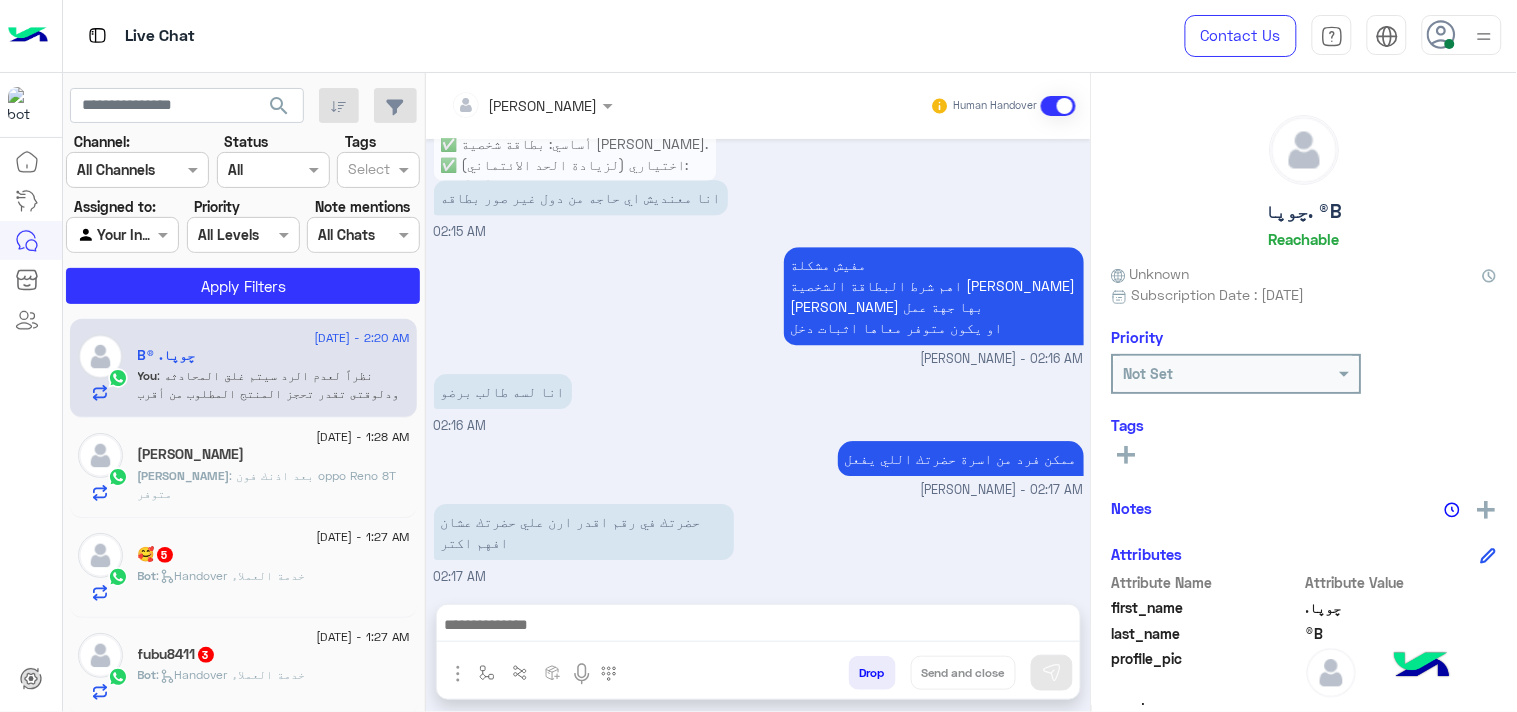 click at bounding box center (758, 627) 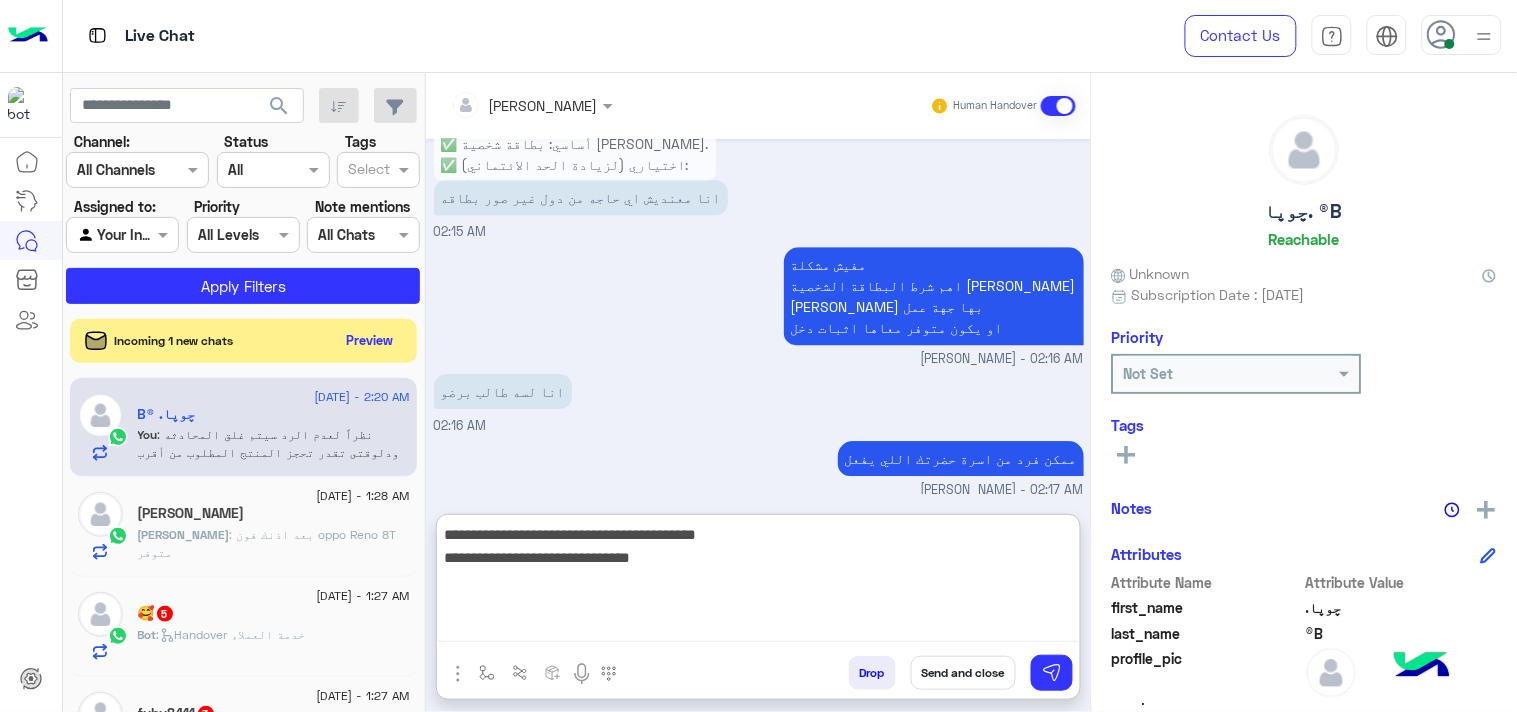 type on "**********" 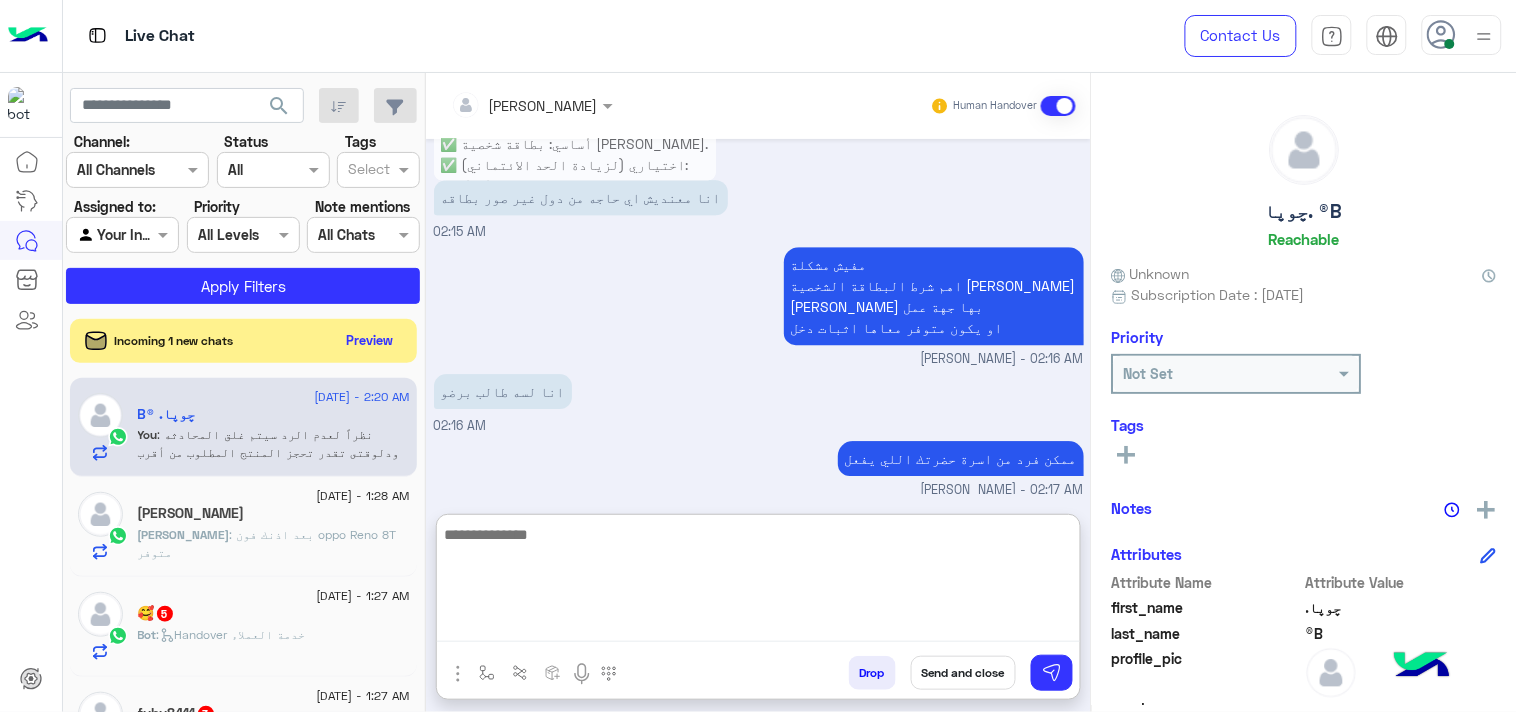 type on "*" 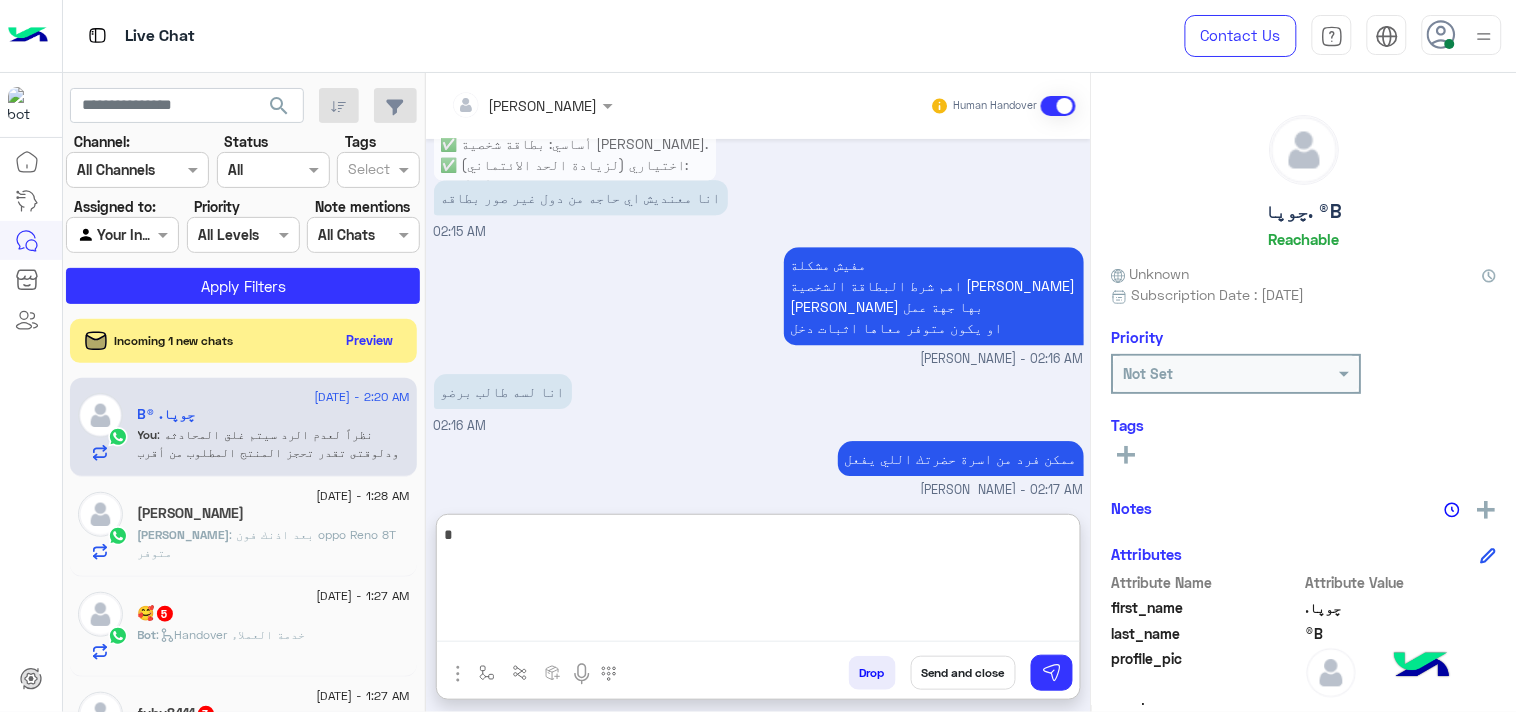 scroll, scrollTop: 1654, scrollLeft: 0, axis: vertical 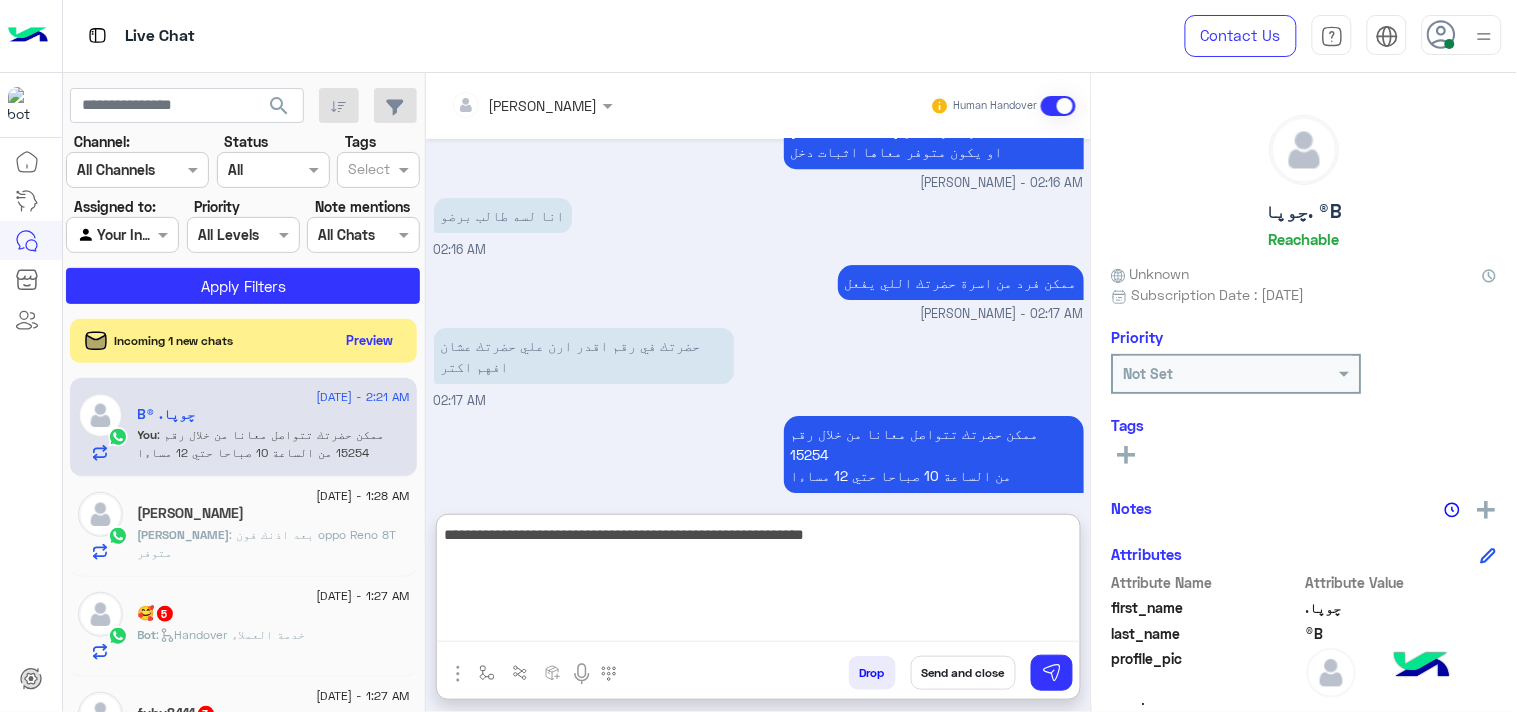 type on "**********" 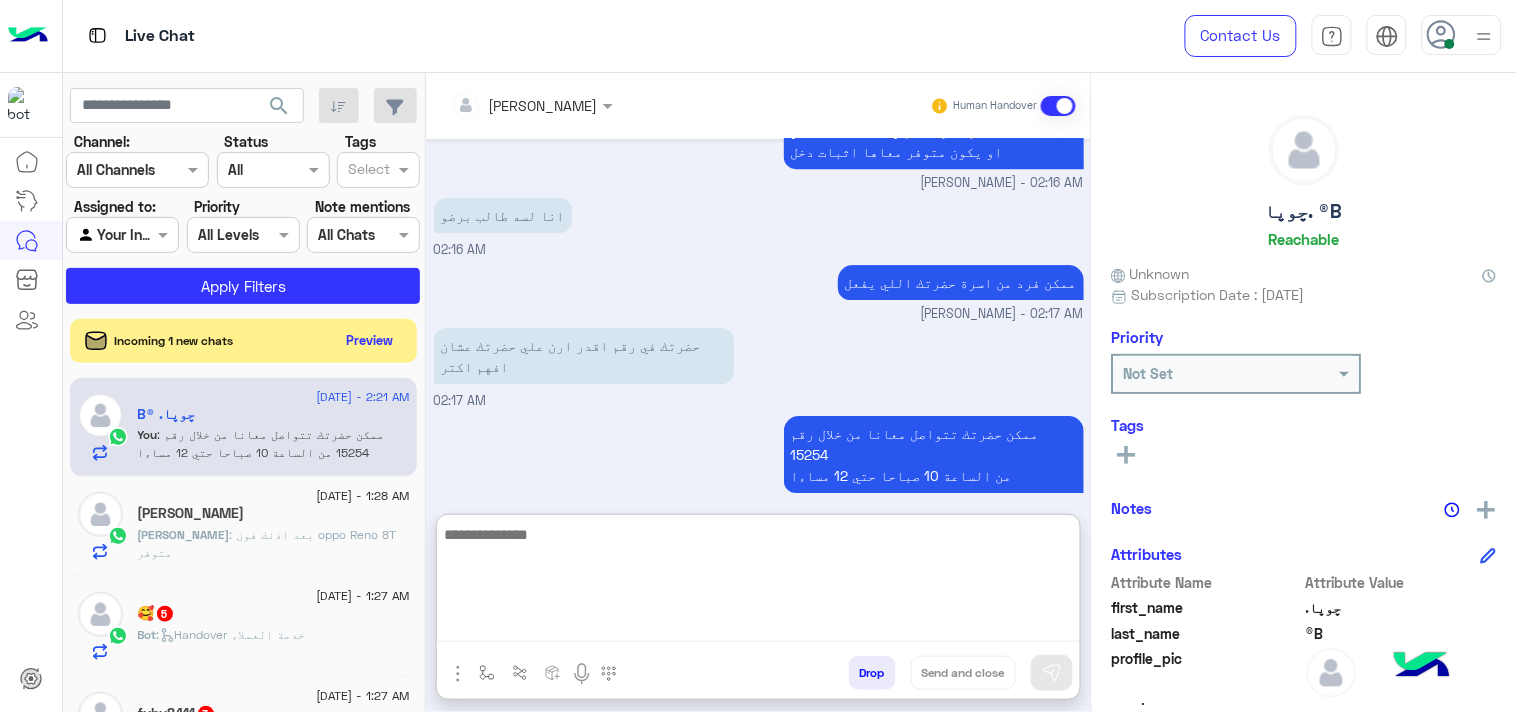 scroll, scrollTop: 1738, scrollLeft: 0, axis: vertical 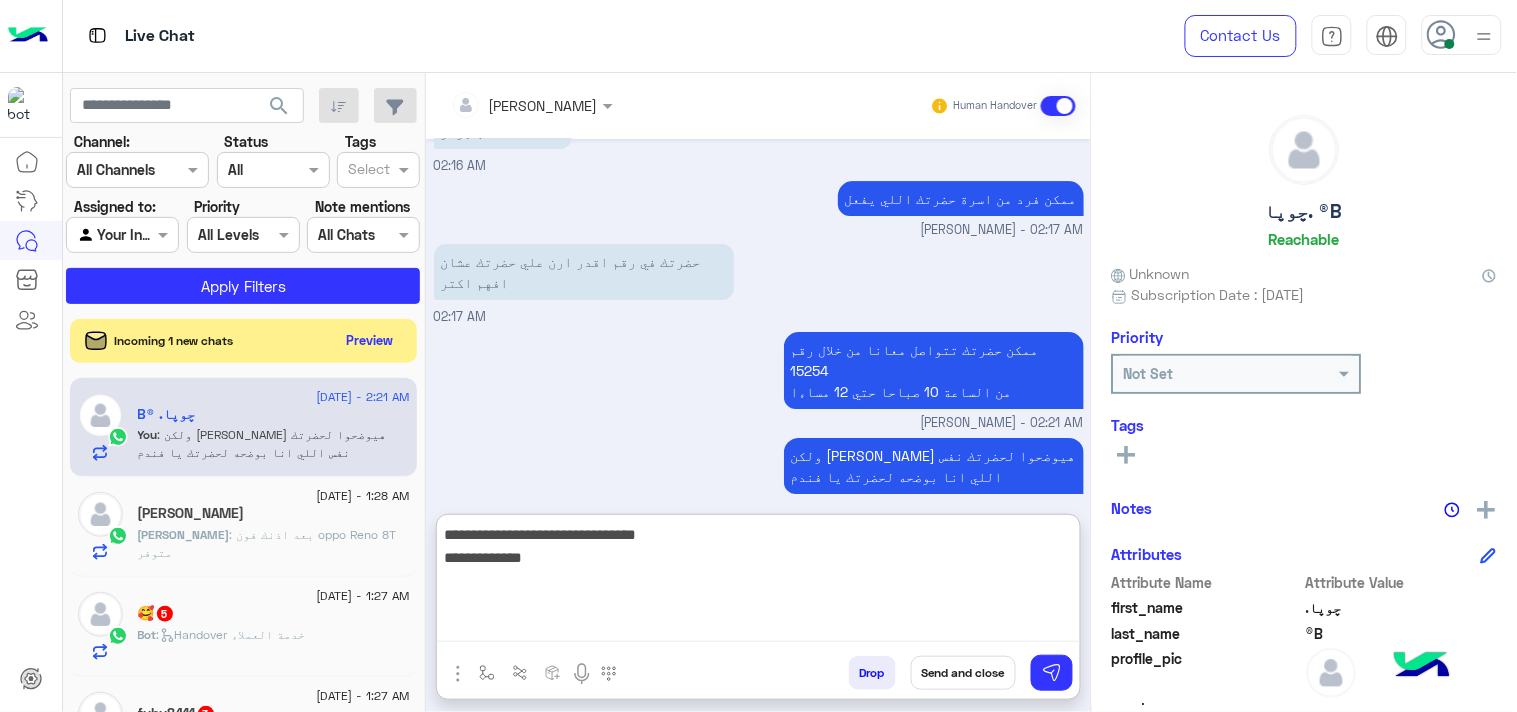 type on "**********" 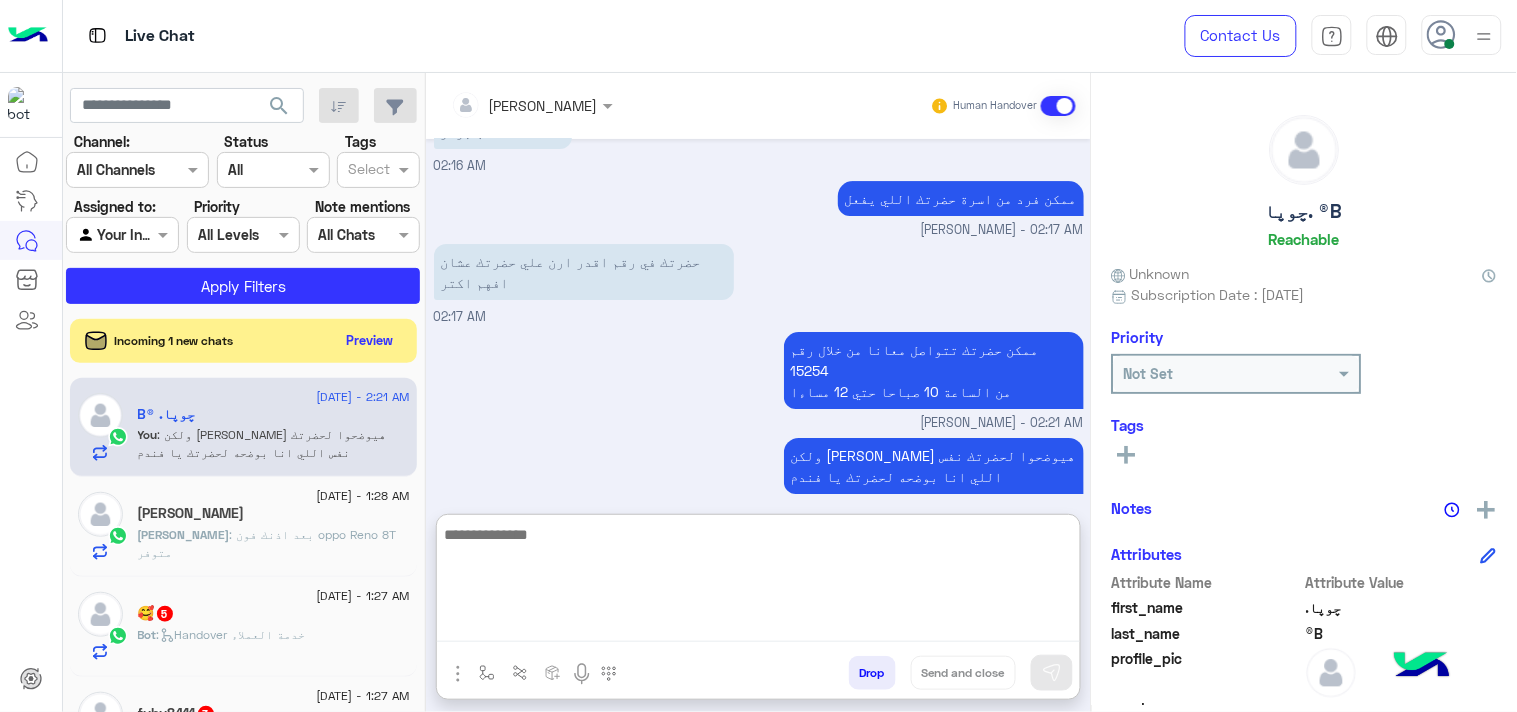 scroll, scrollTop: 1823, scrollLeft: 0, axis: vertical 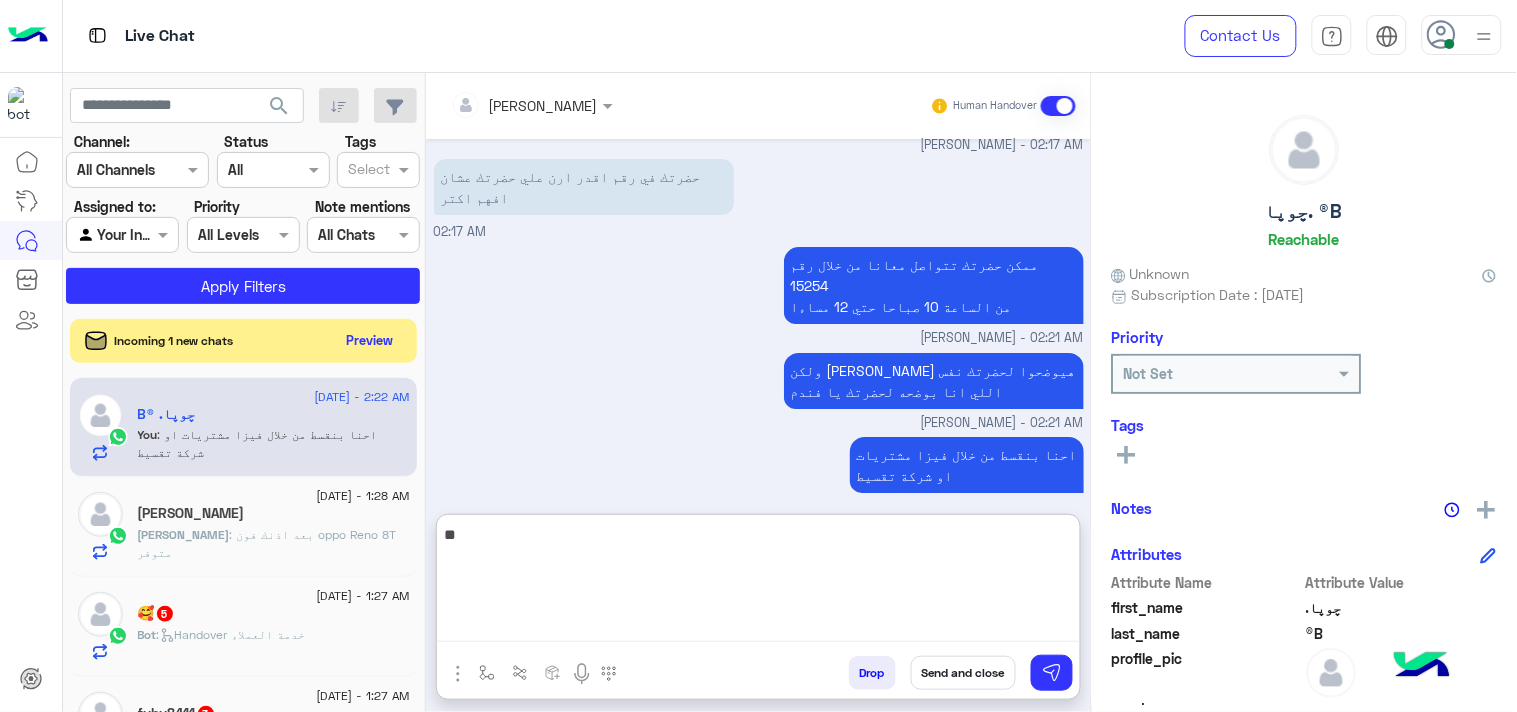 type on "*" 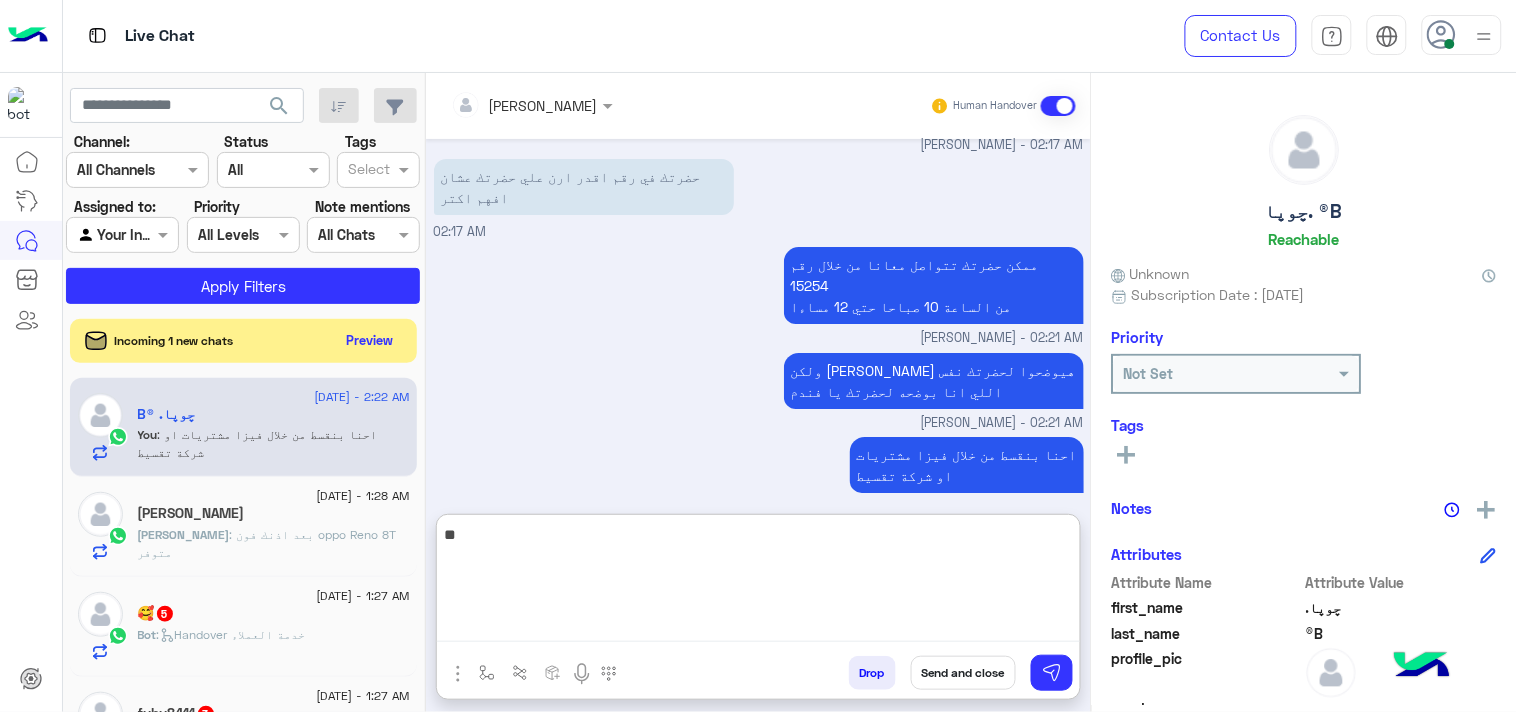 type on "*" 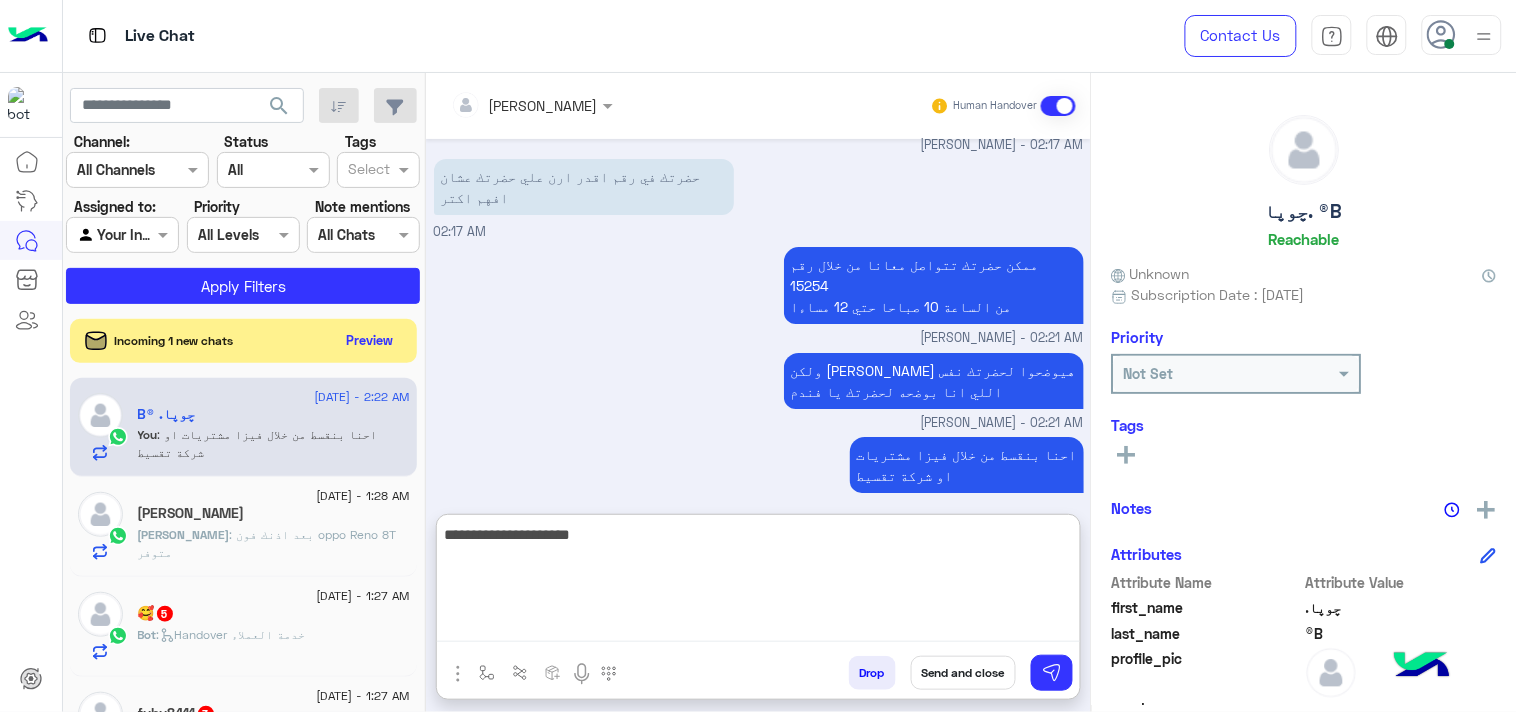 type on "**********" 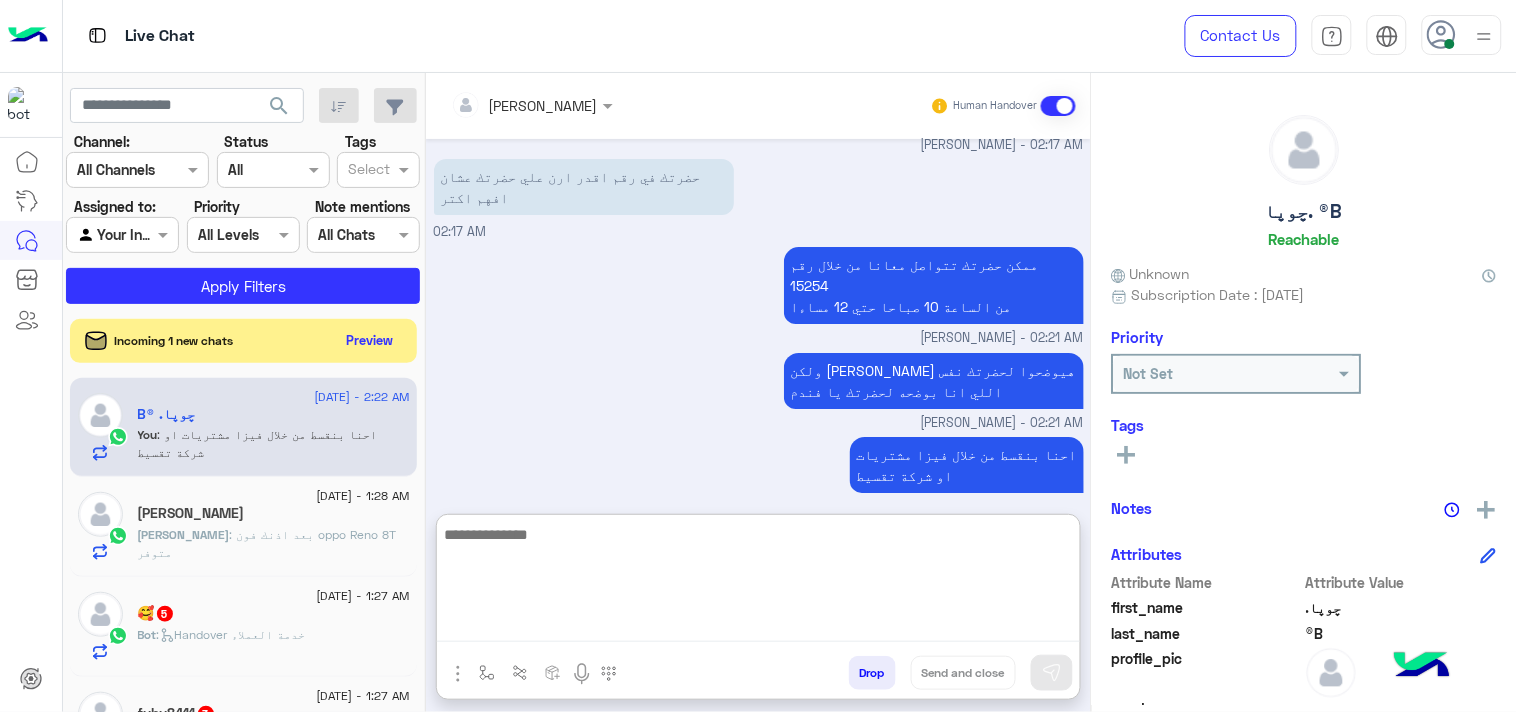 scroll, scrollTop: 1886, scrollLeft: 0, axis: vertical 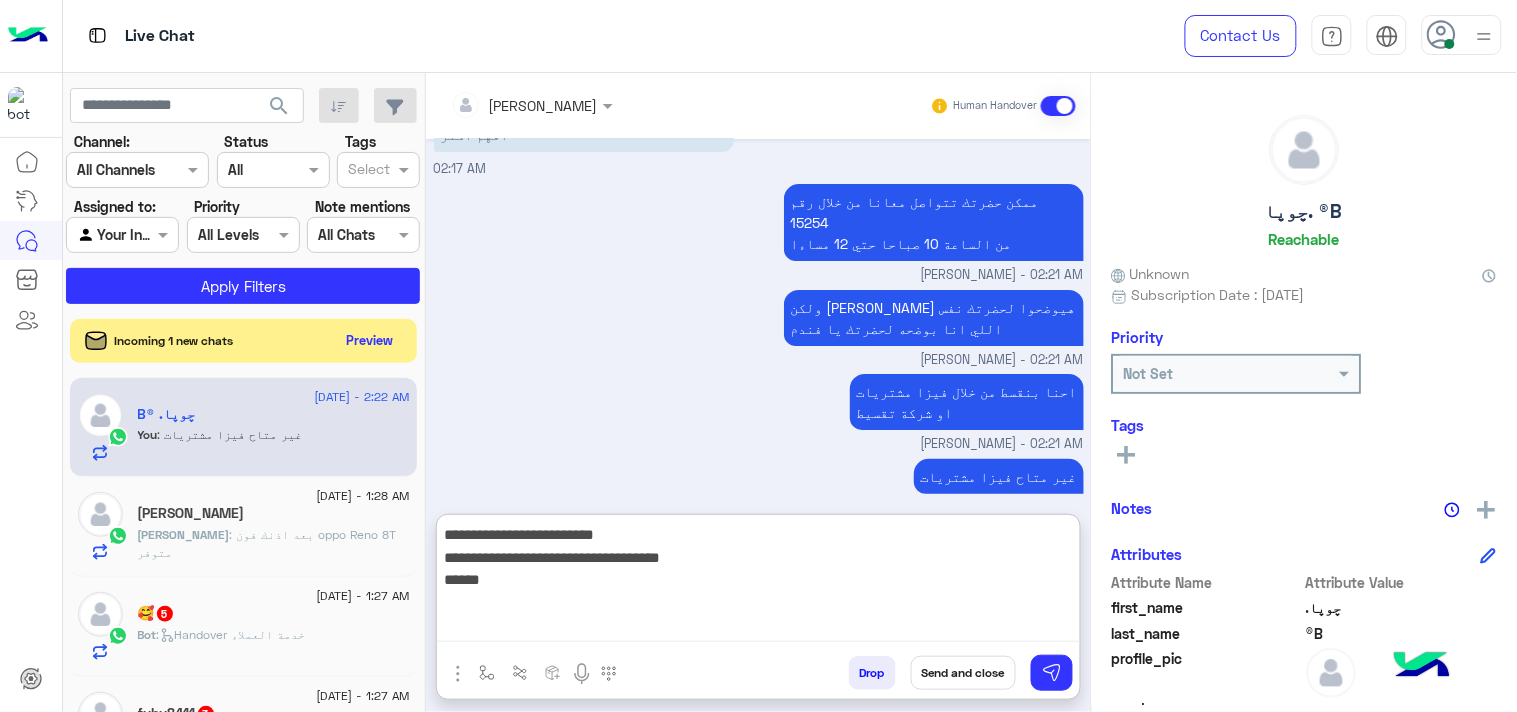 type on "**********" 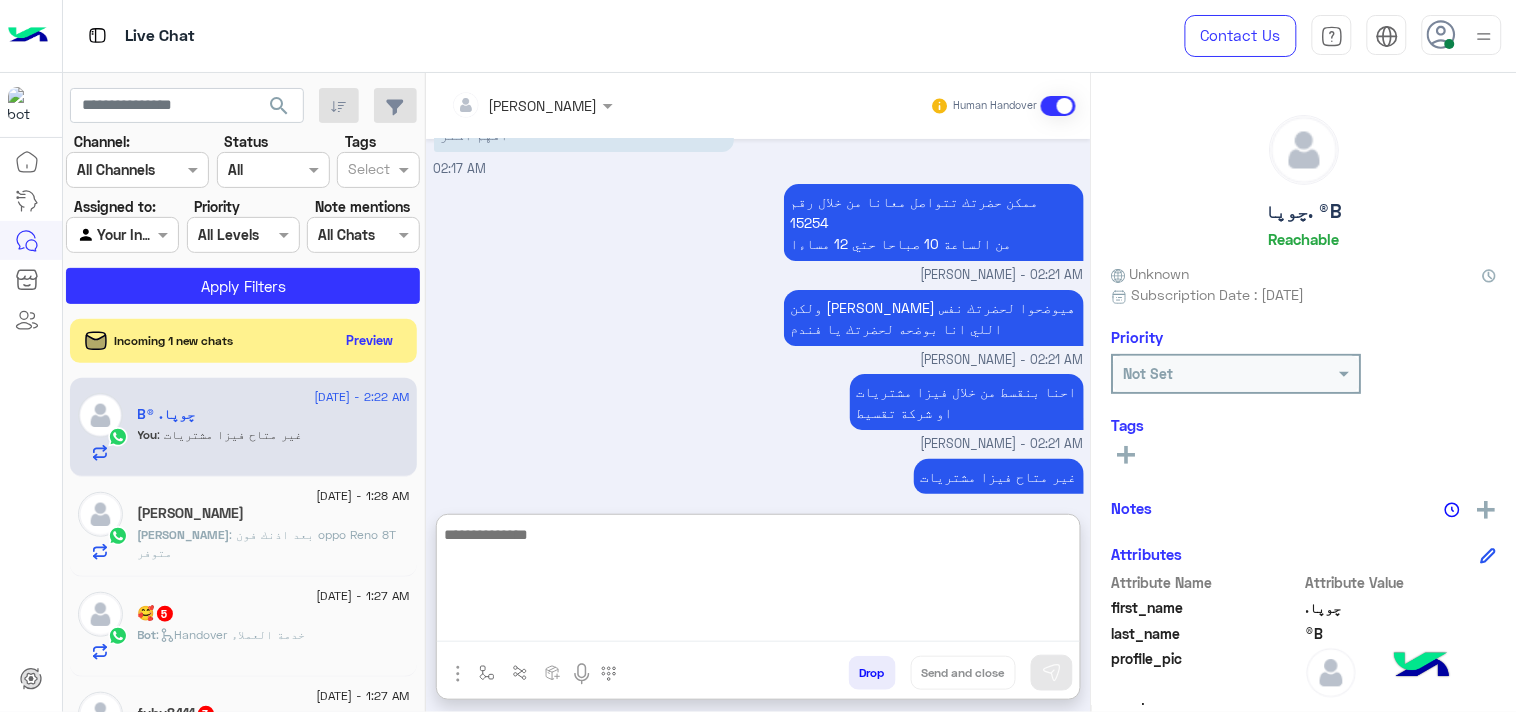 scroll, scrollTop: 1992, scrollLeft: 0, axis: vertical 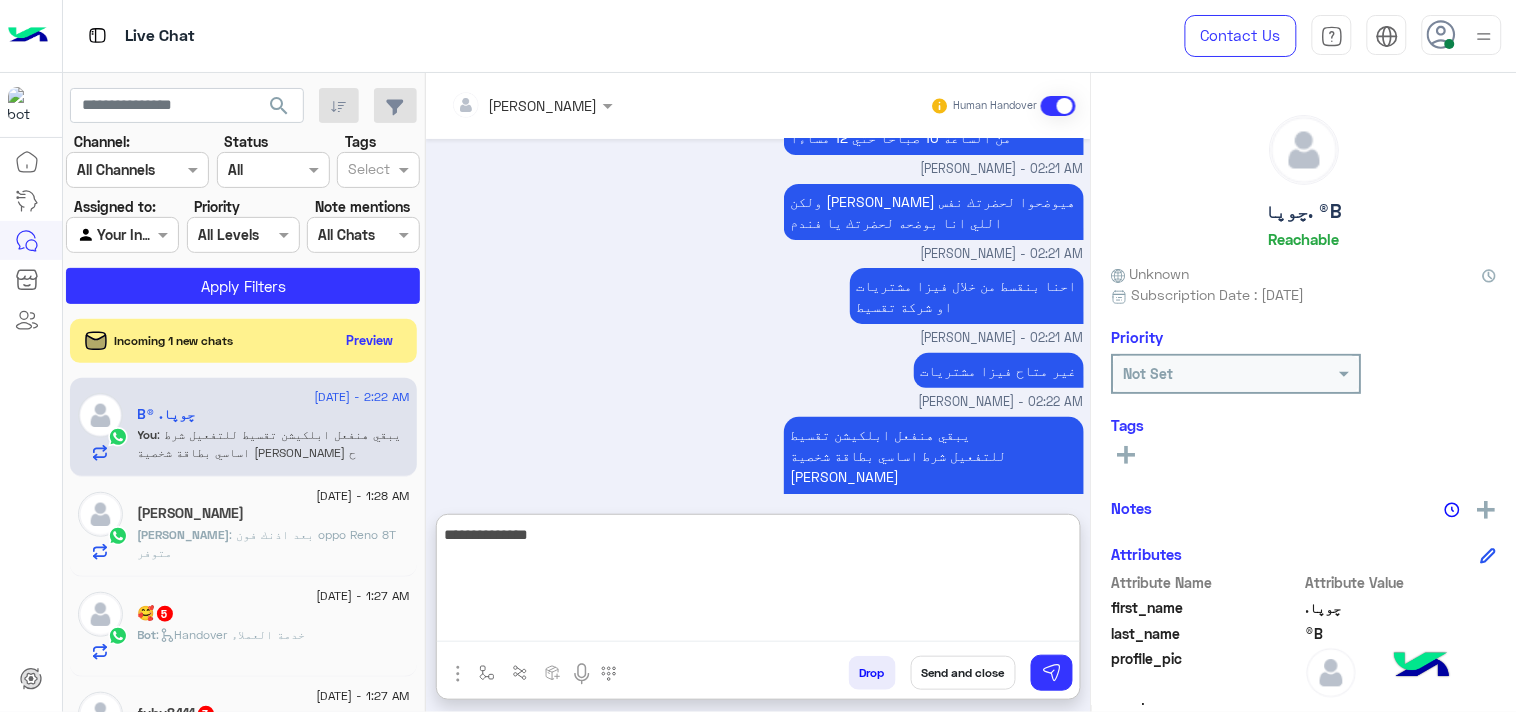 click on "**********" at bounding box center [758, 582] 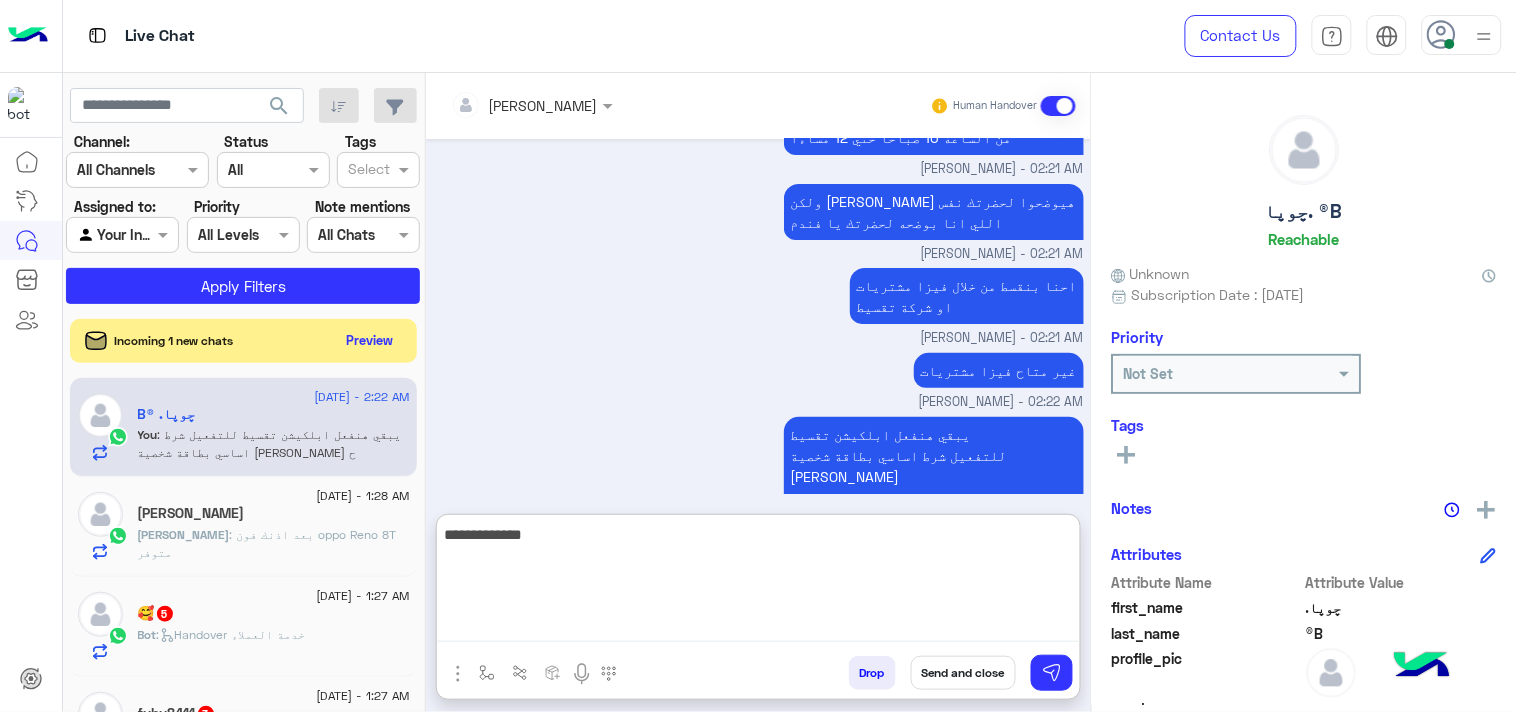 type on "**********" 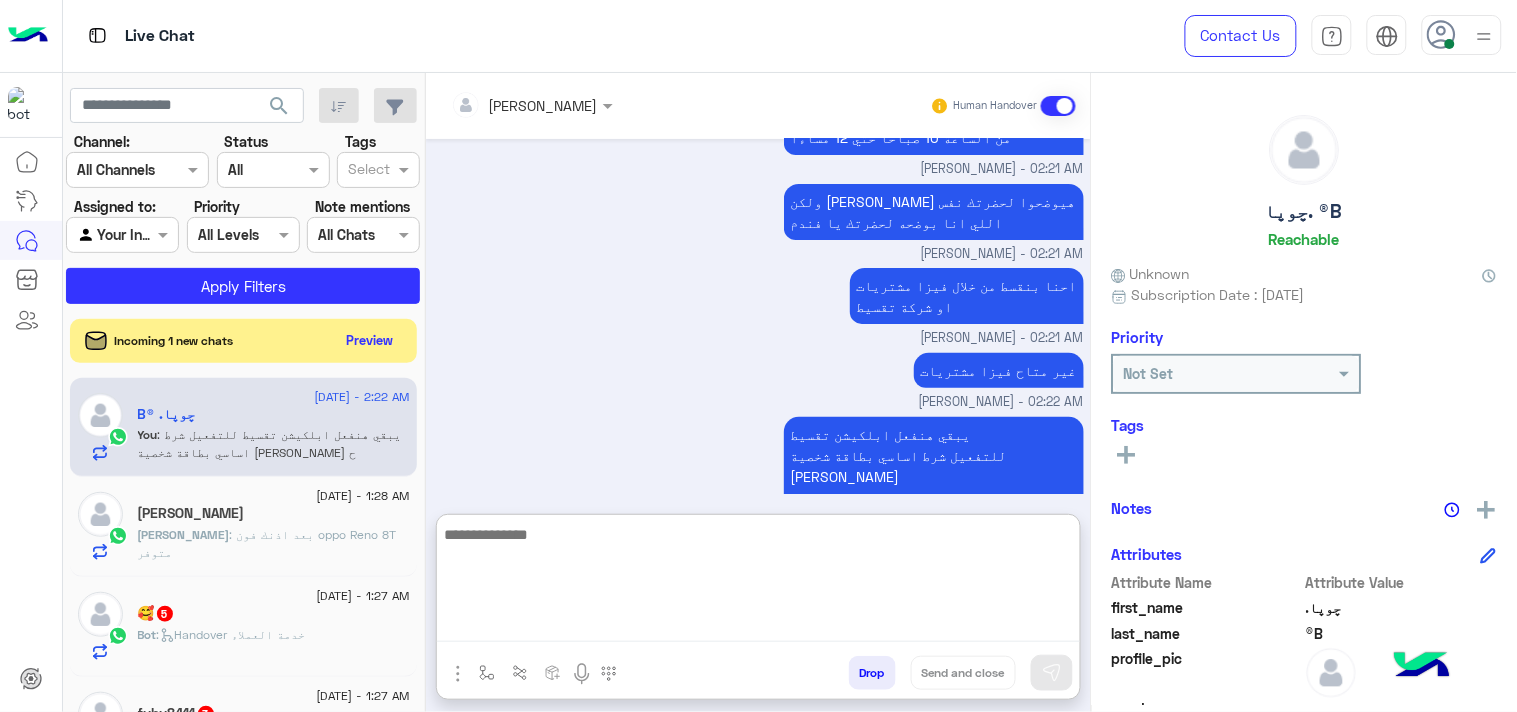 scroll, scrollTop: 2056, scrollLeft: 0, axis: vertical 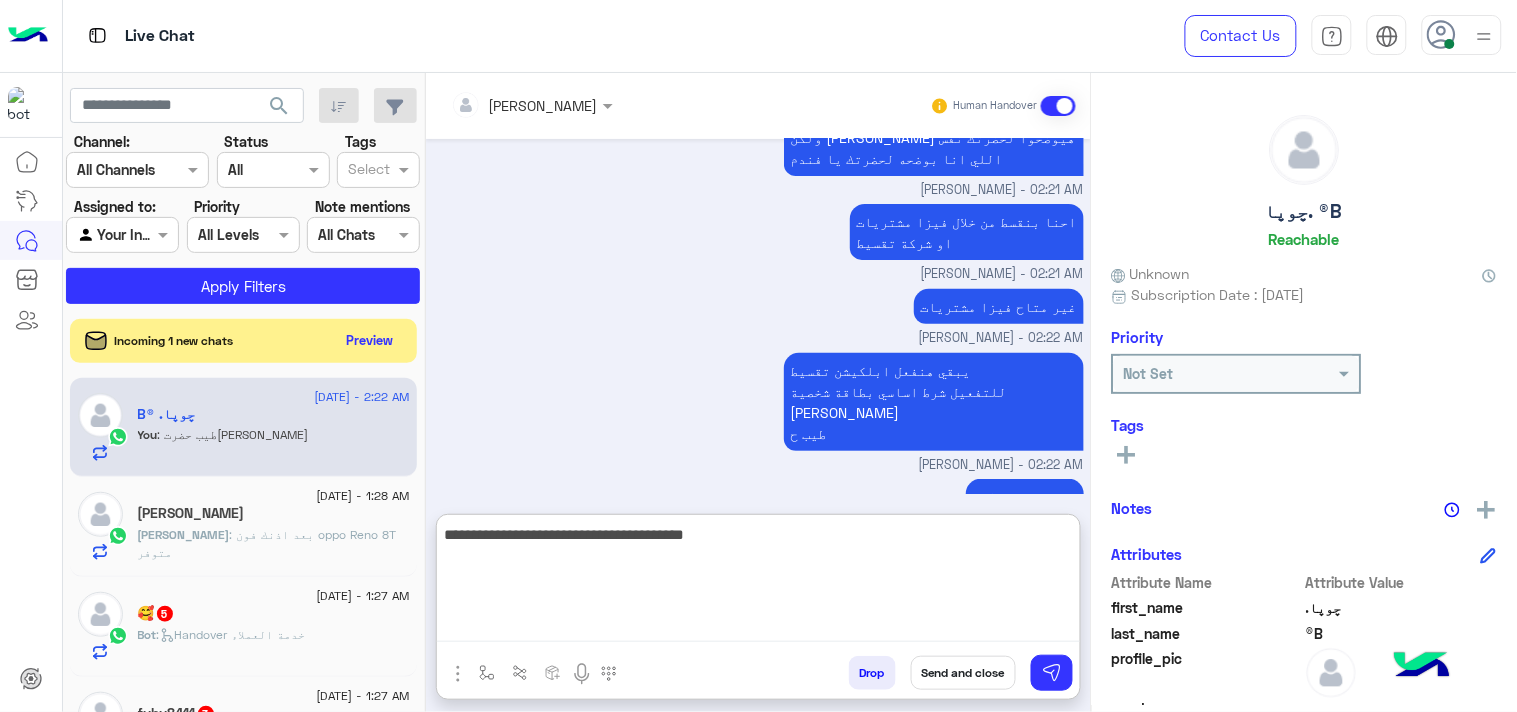 type on "**********" 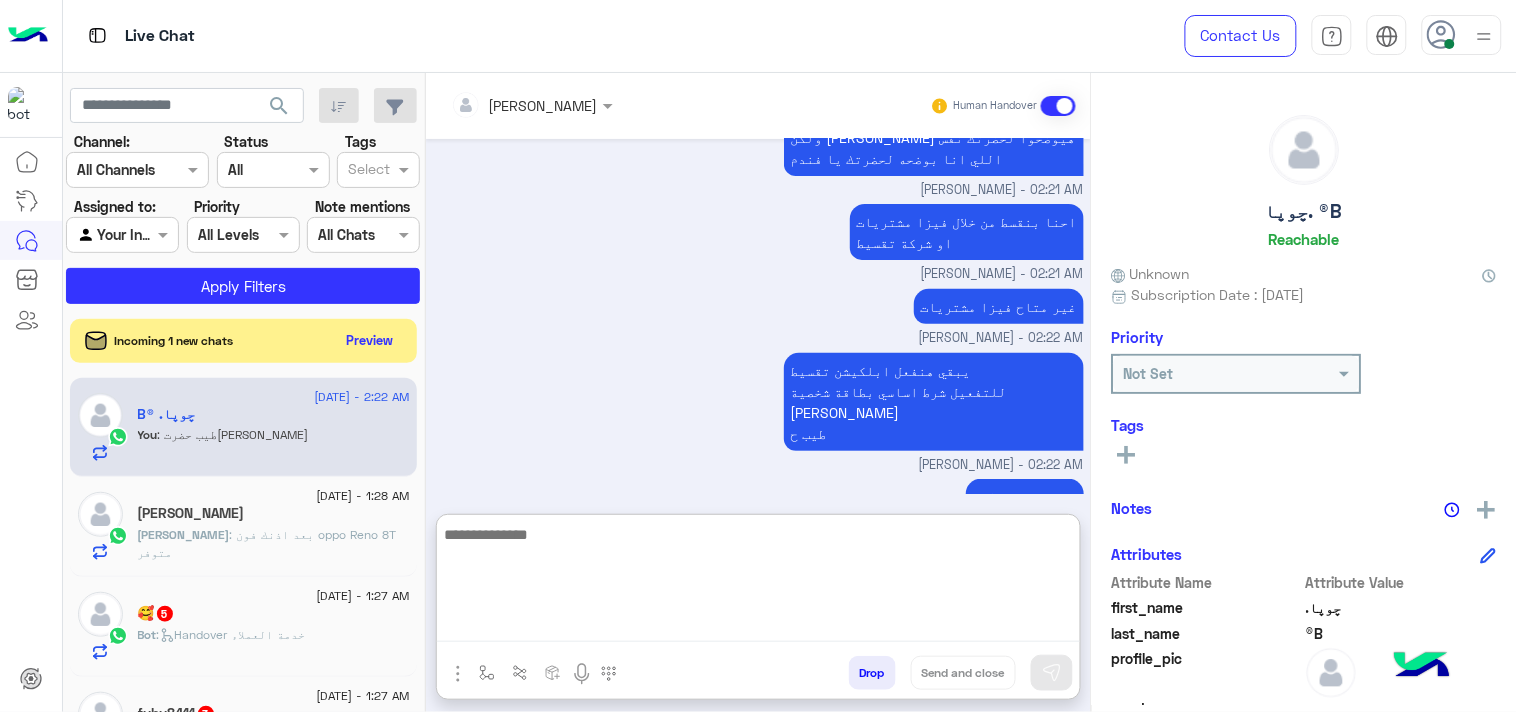 scroll, scrollTop: 2120, scrollLeft: 0, axis: vertical 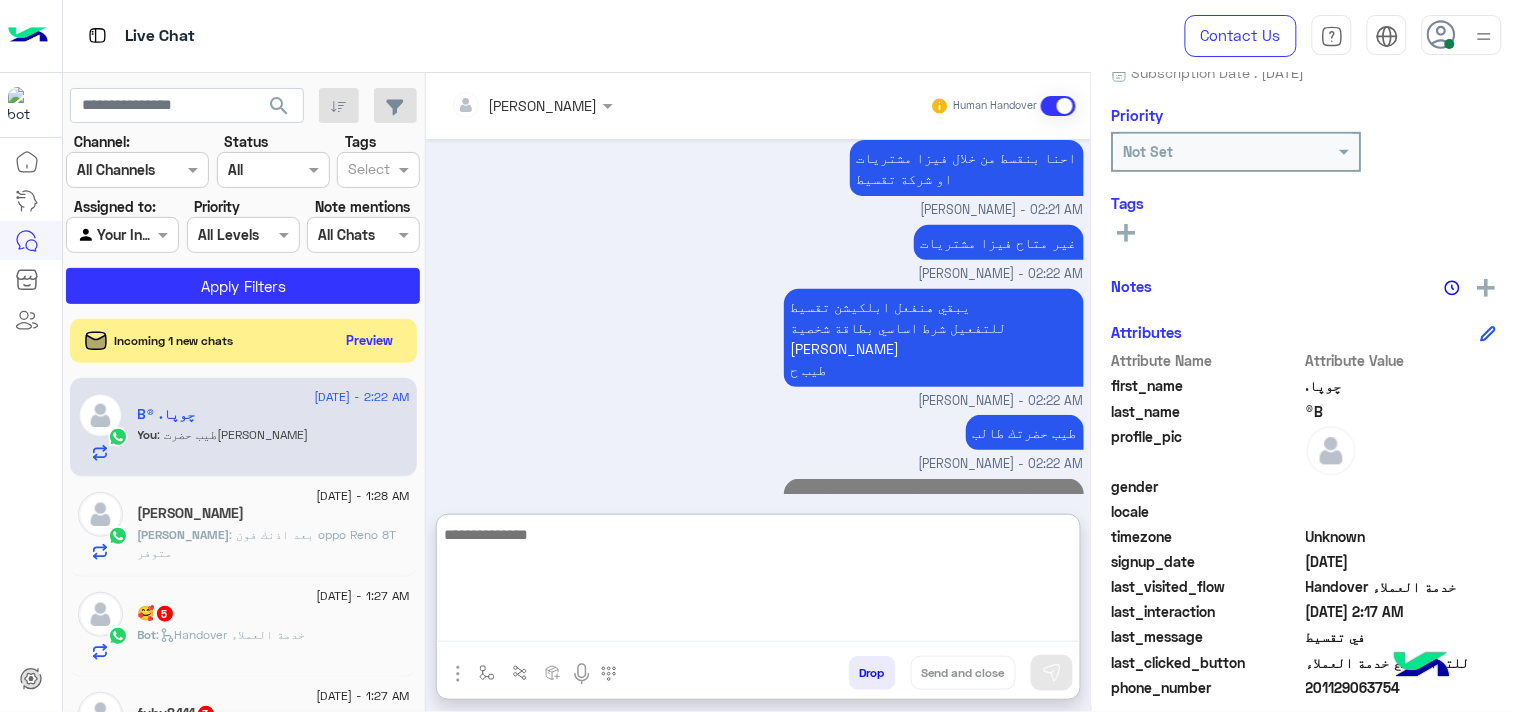 click on "201129063754" 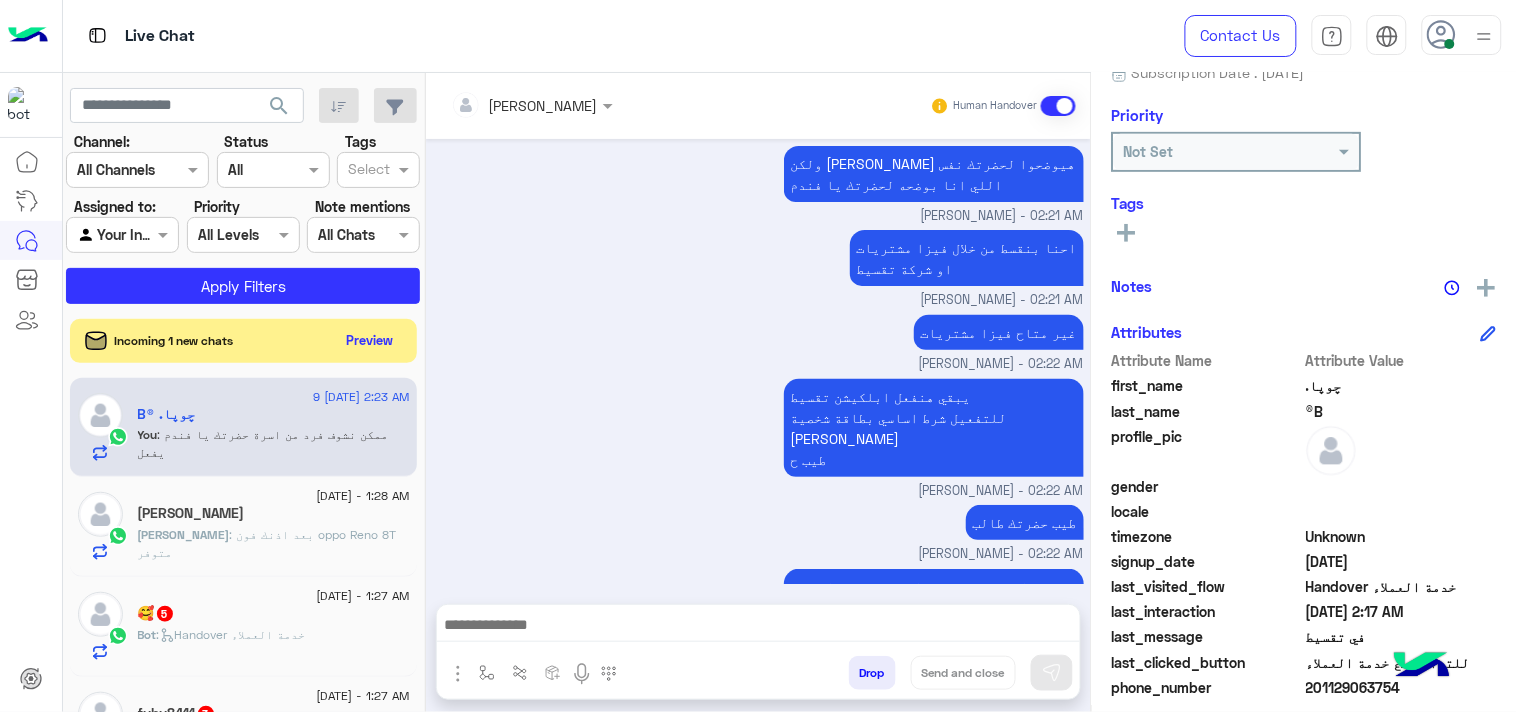 click on "201129063754" 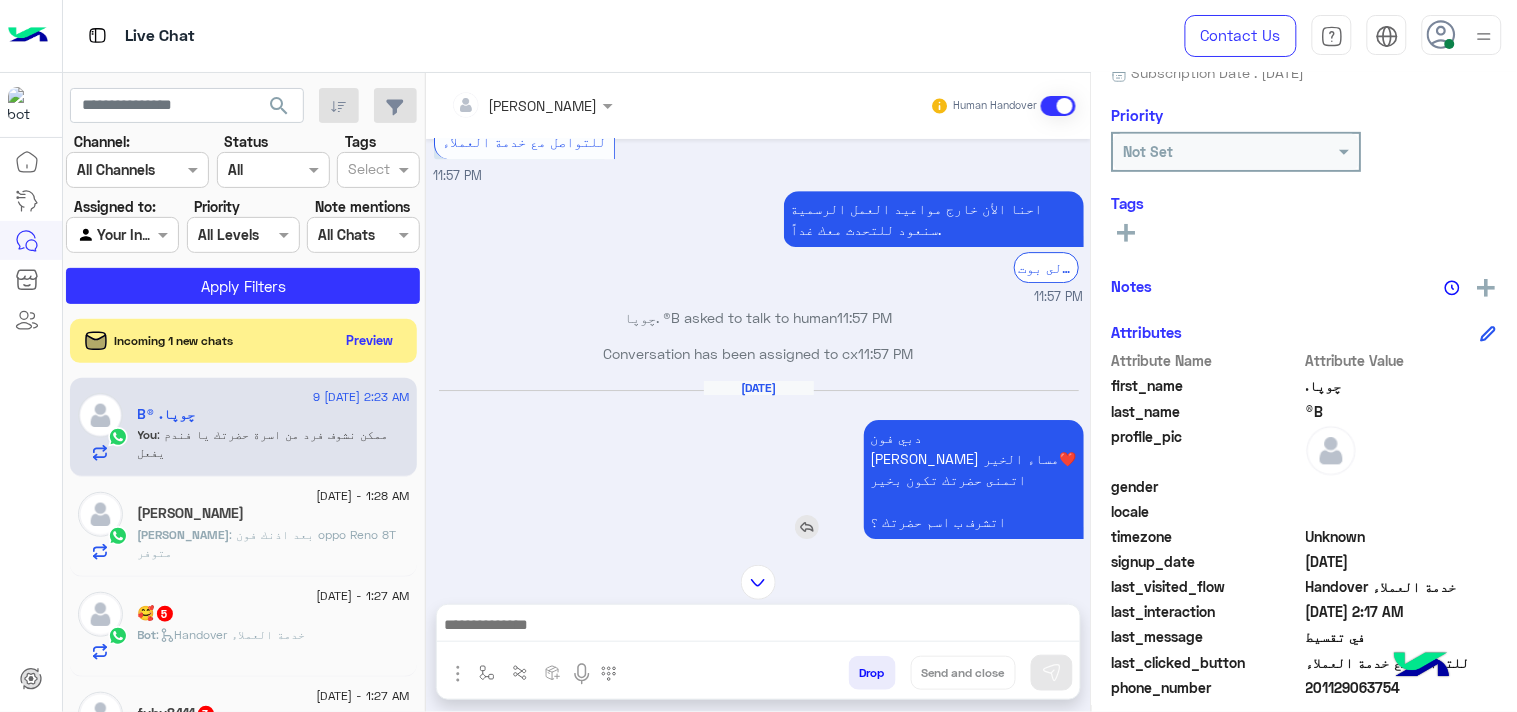 scroll, scrollTop: 1943, scrollLeft: 0, axis: vertical 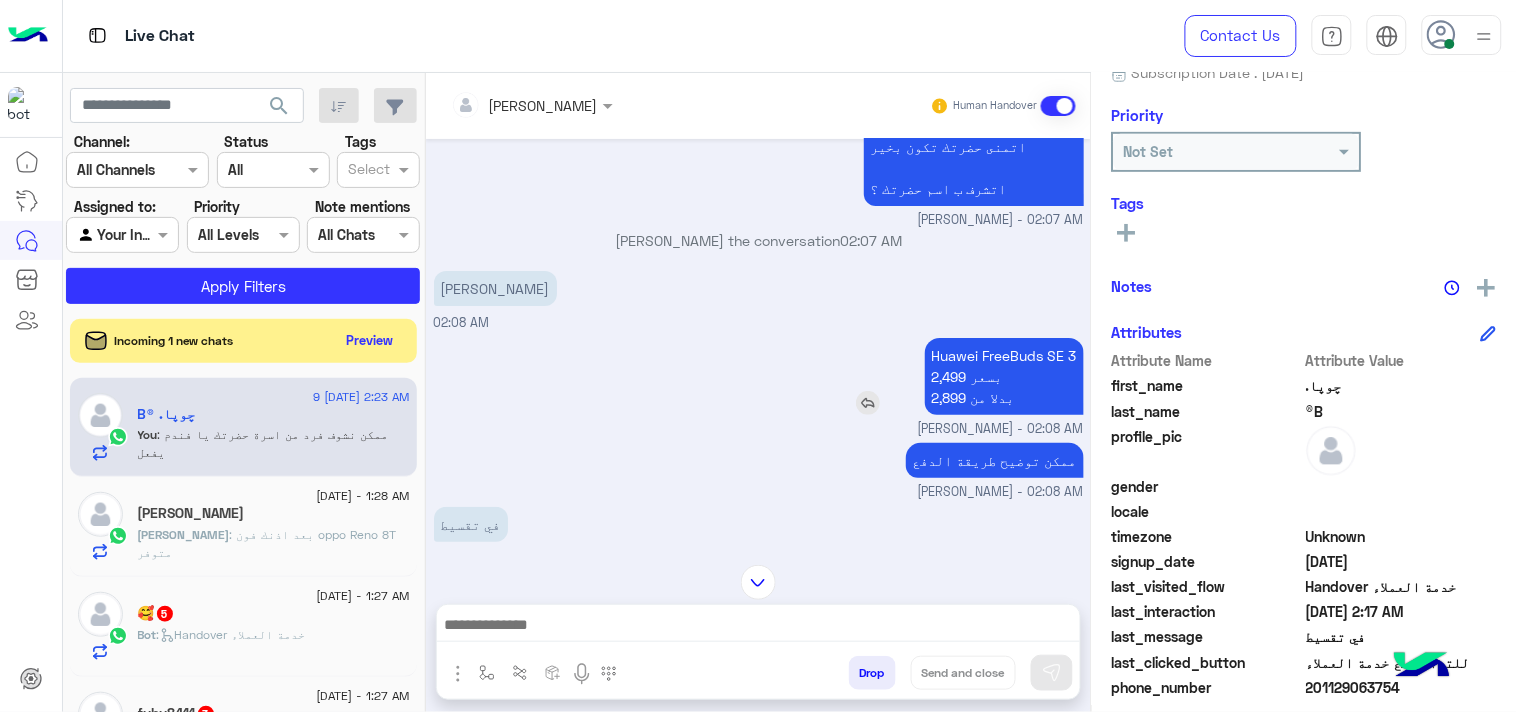click on "Huawei FreeBuds SE 3 2,499 بسعر  2,899 بدلا من" at bounding box center [1004, 376] 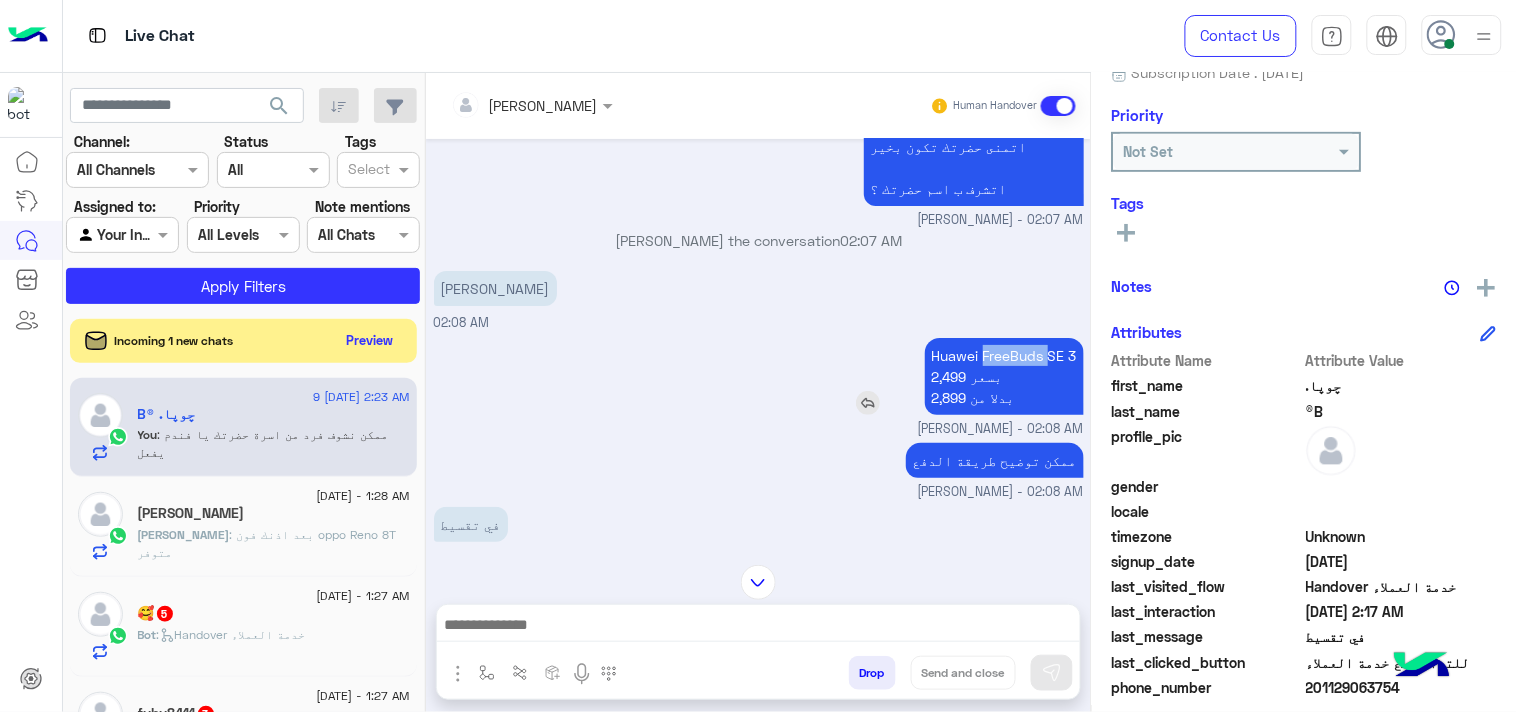 click on "Huawei FreeBuds SE 3 2,499 بسعر  2,899 بدلا من" at bounding box center [1004, 376] 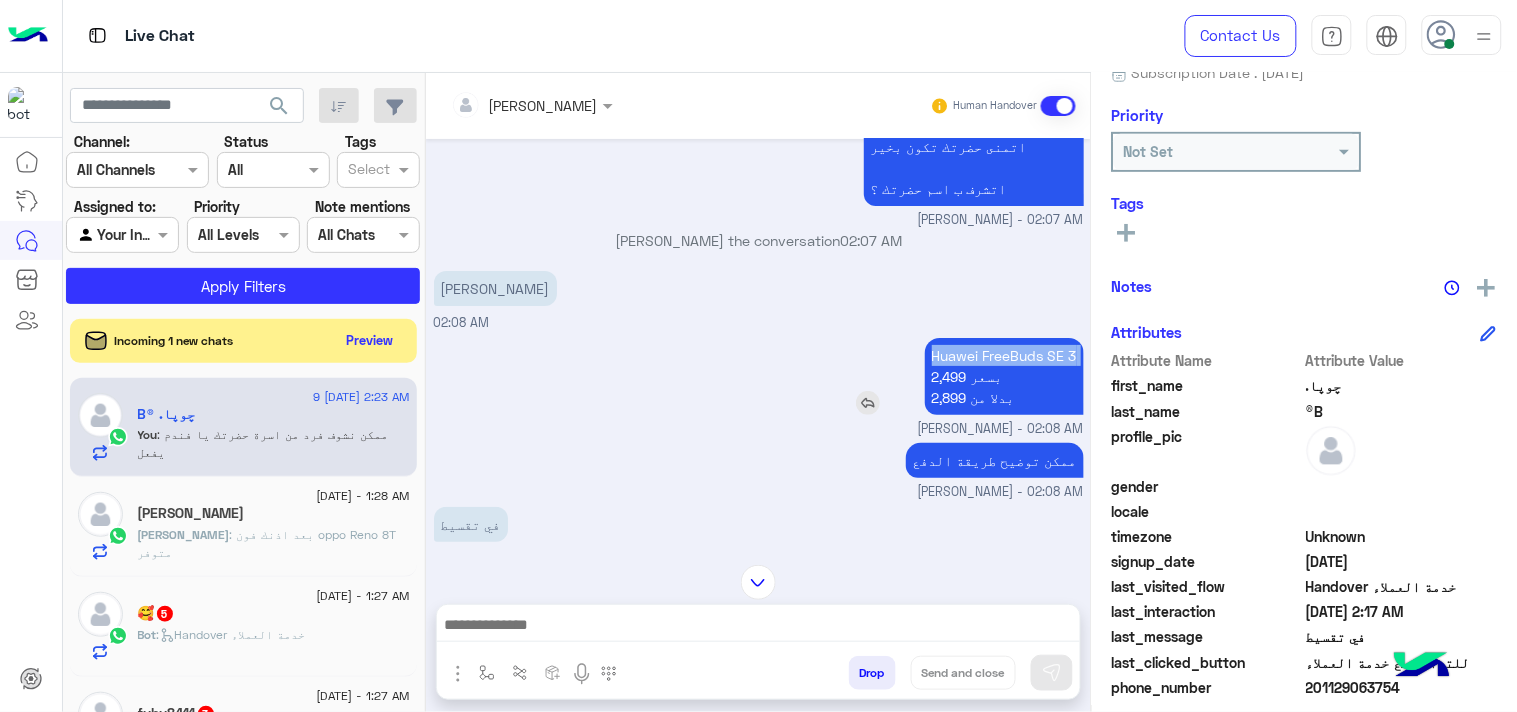 click on "Huawei FreeBuds SE 3 2,499 بسعر  2,899 بدلا من" at bounding box center [1004, 376] 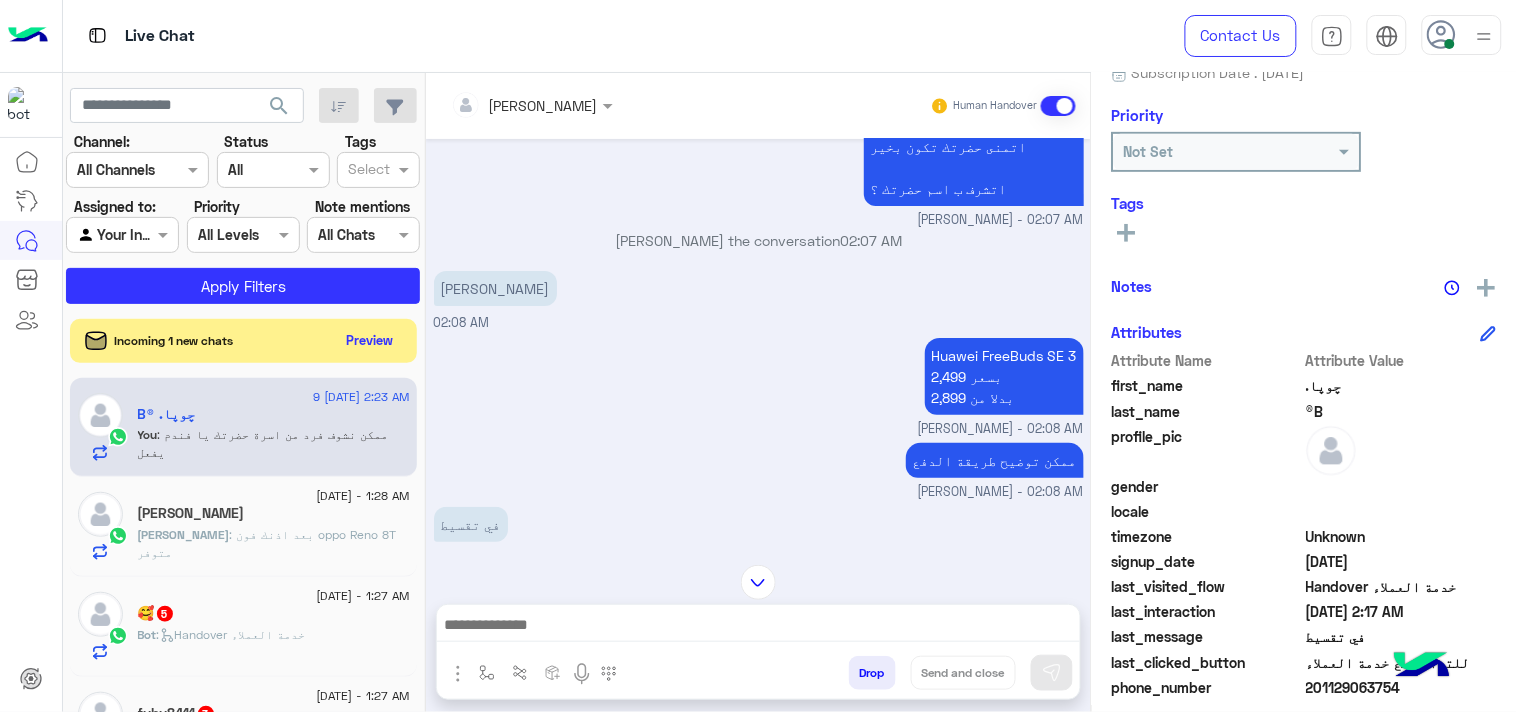 click on "[PERSON_NAME]" at bounding box center [877, -1590] 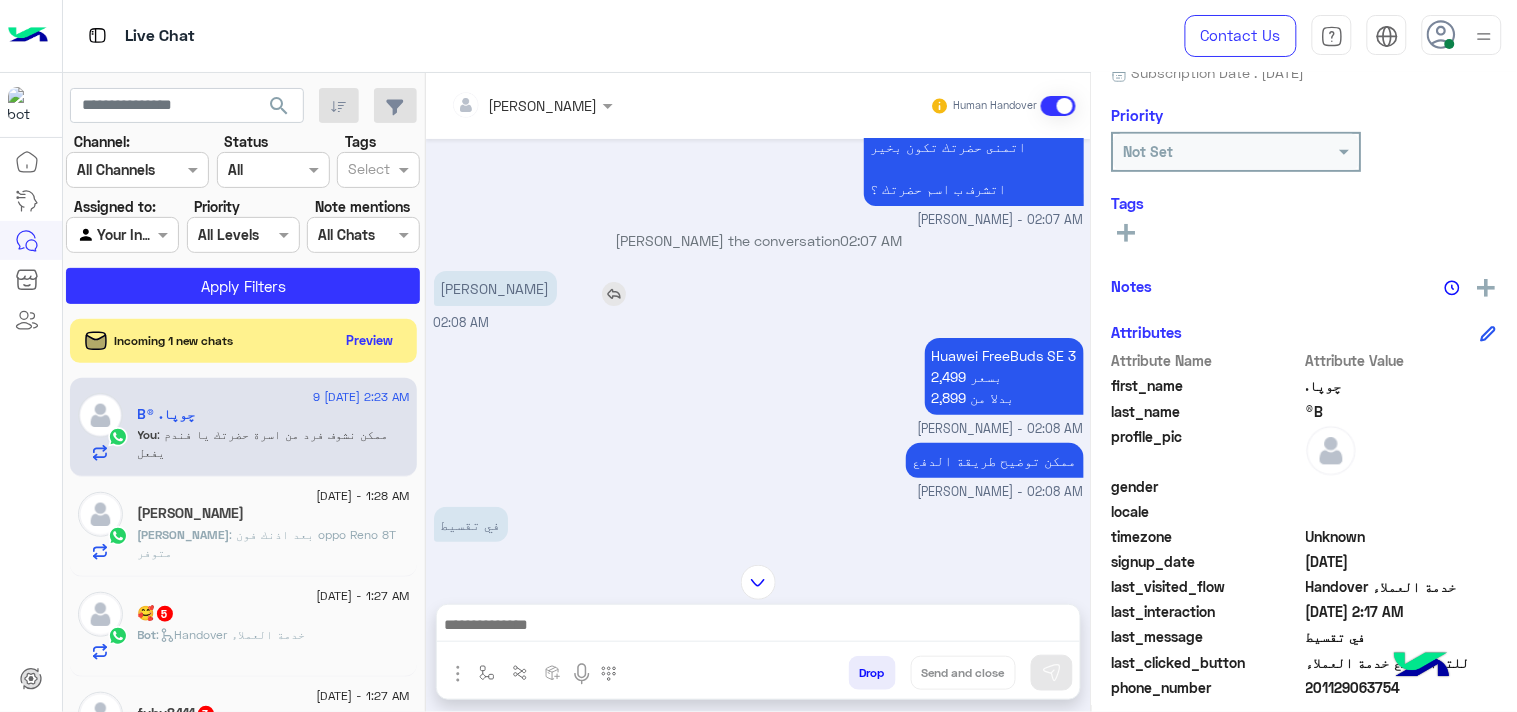 click on "[PERSON_NAME]" at bounding box center (495, 288) 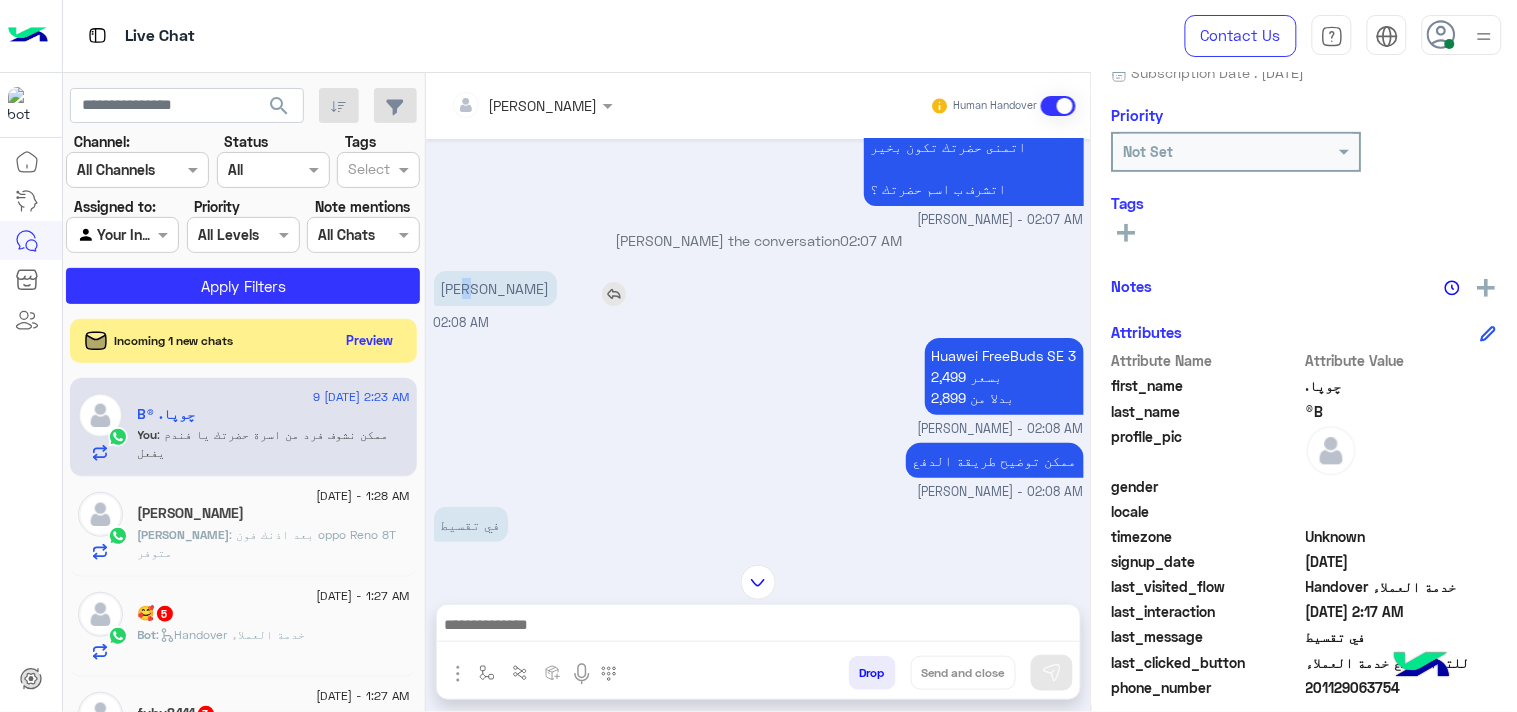 click on "[PERSON_NAME]" at bounding box center (495, 288) 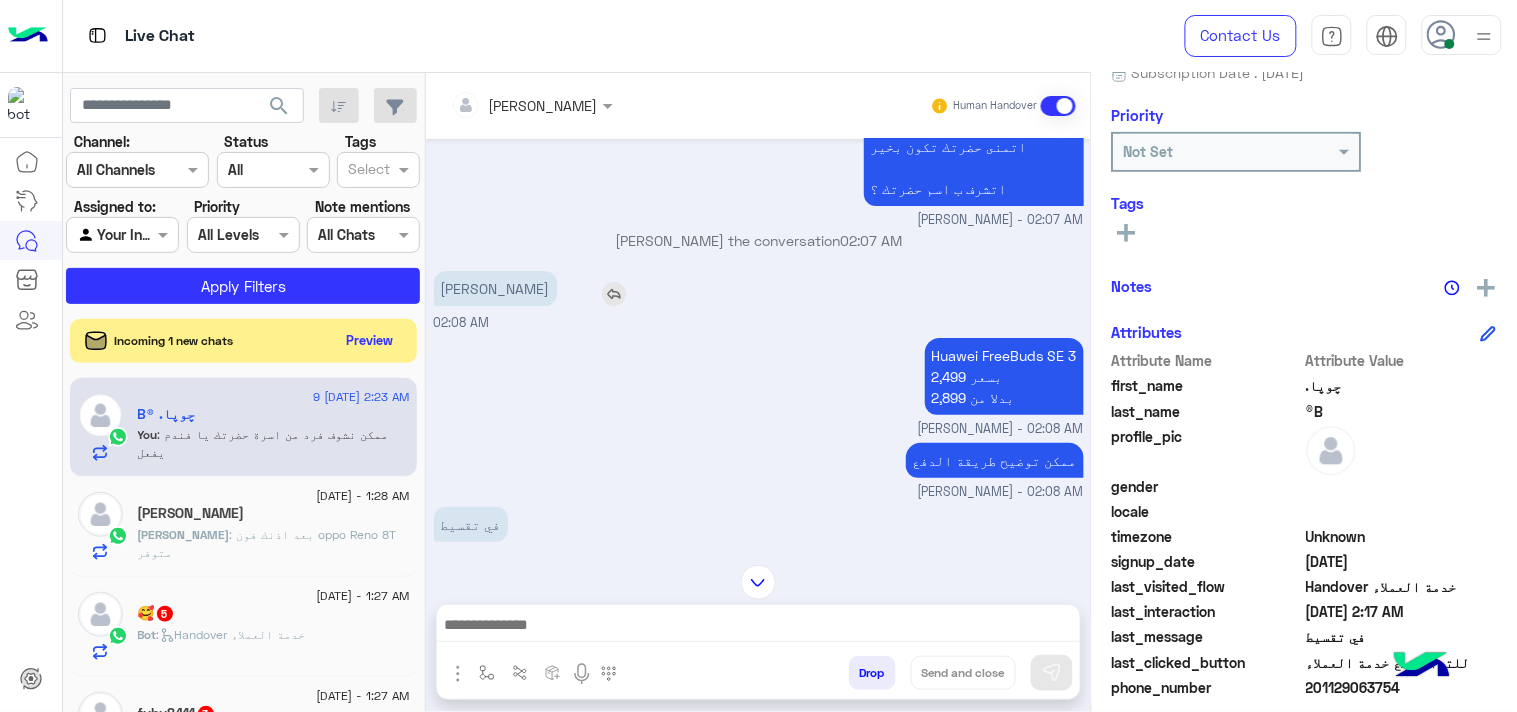 click on "[PERSON_NAME]" at bounding box center (495, 288) 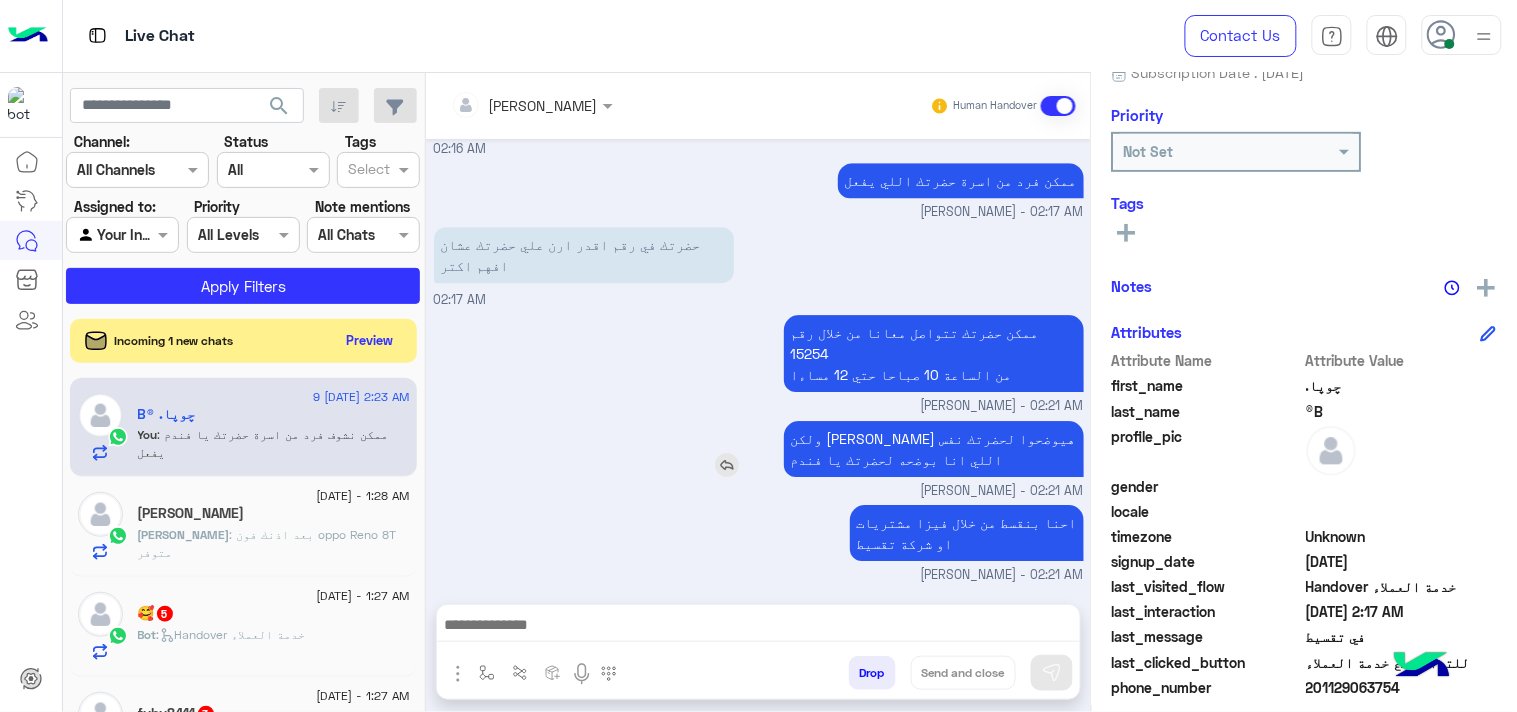 scroll, scrollTop: 3750, scrollLeft: 0, axis: vertical 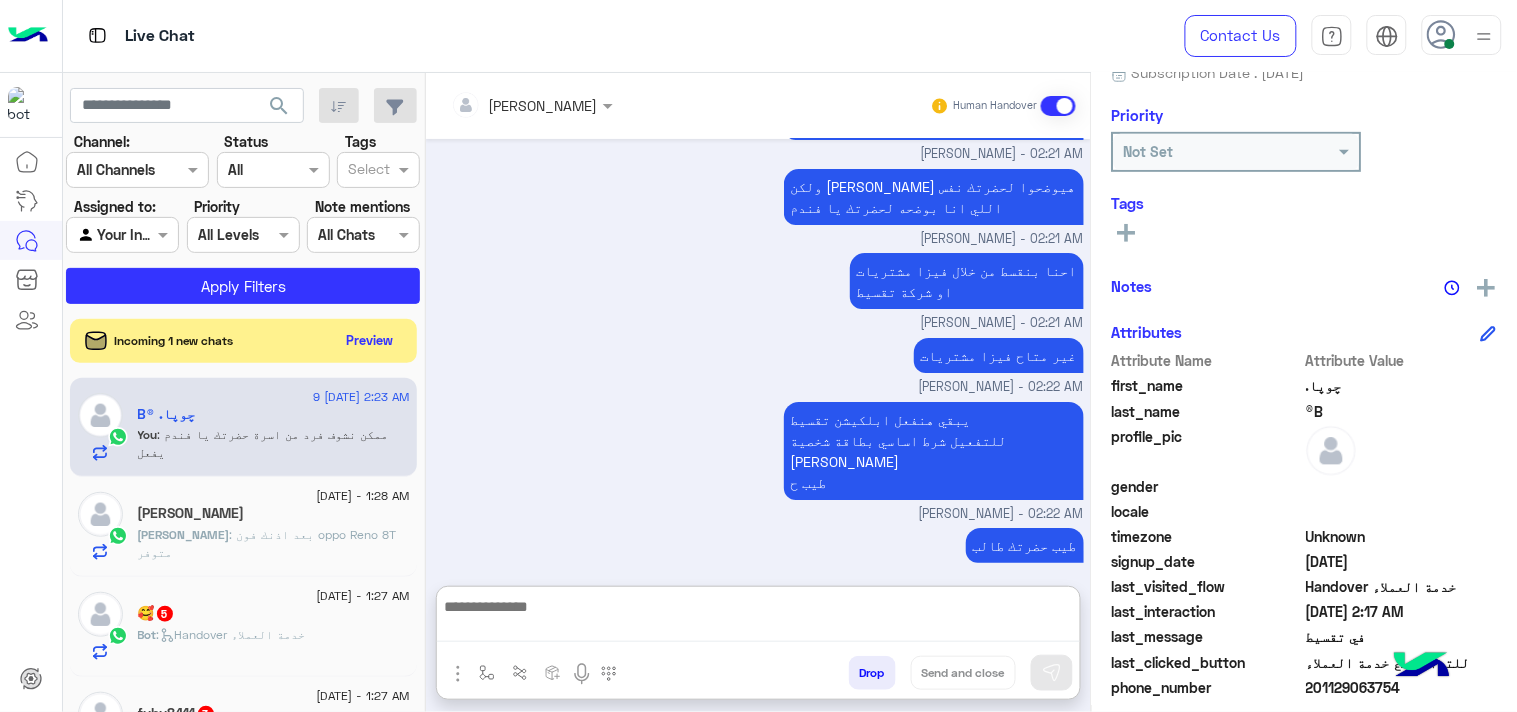 click at bounding box center [758, 618] 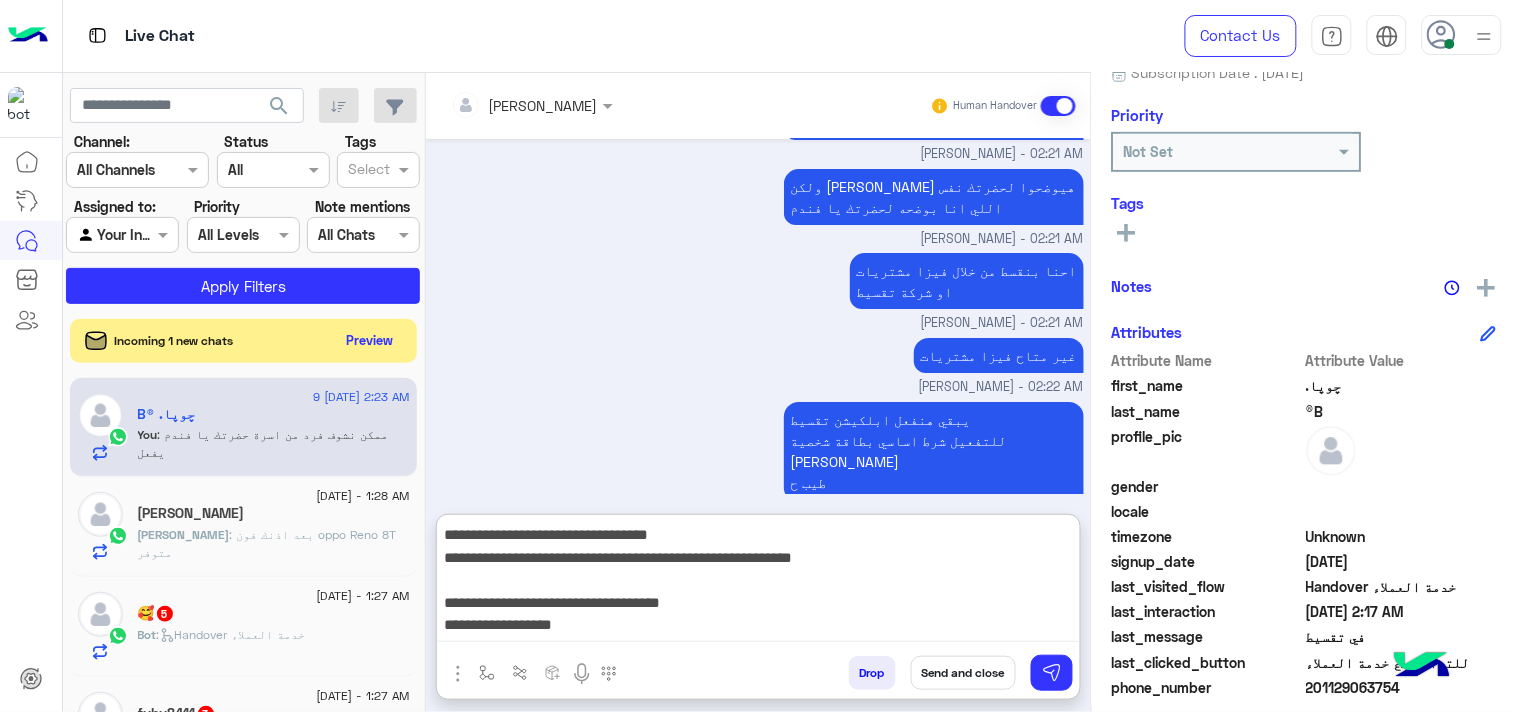 scroll, scrollTop: 132, scrollLeft: 0, axis: vertical 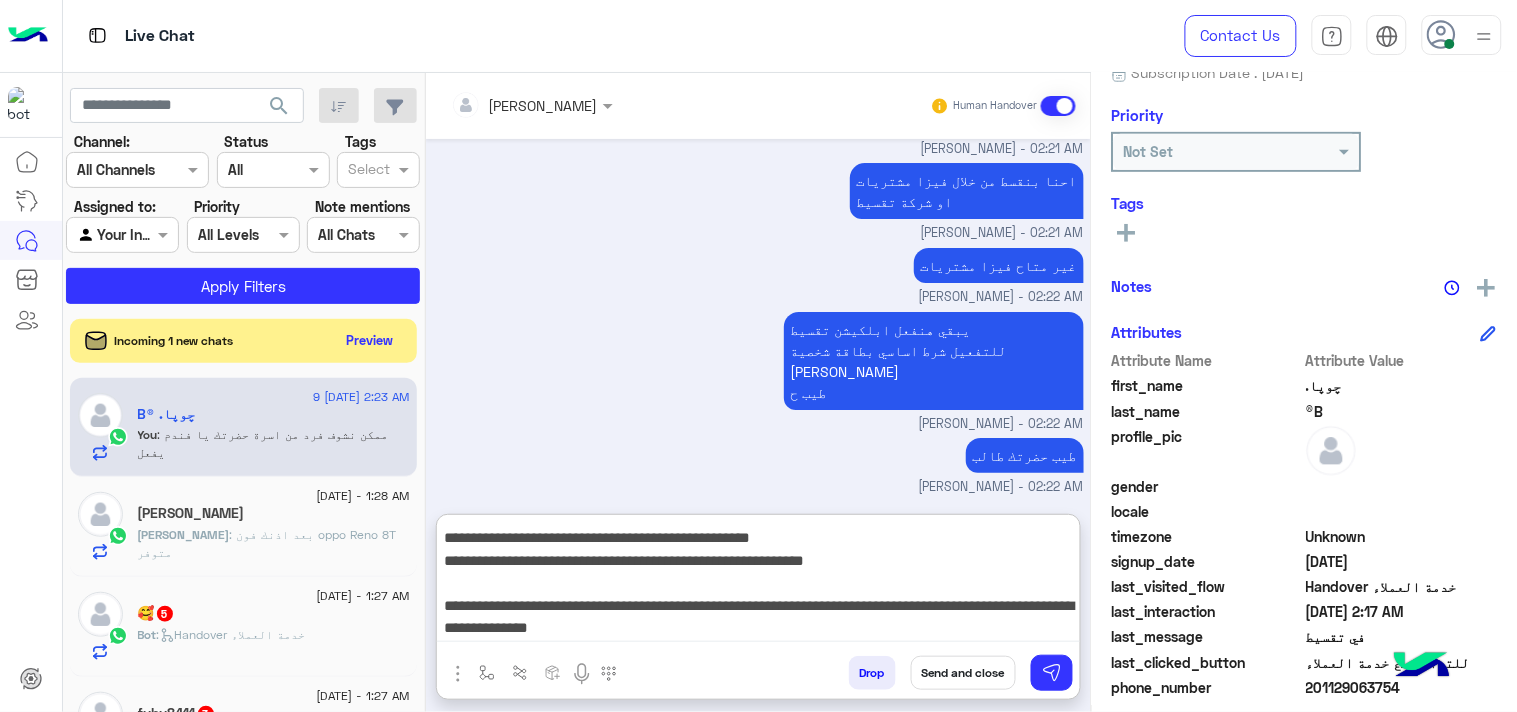 type on "**********" 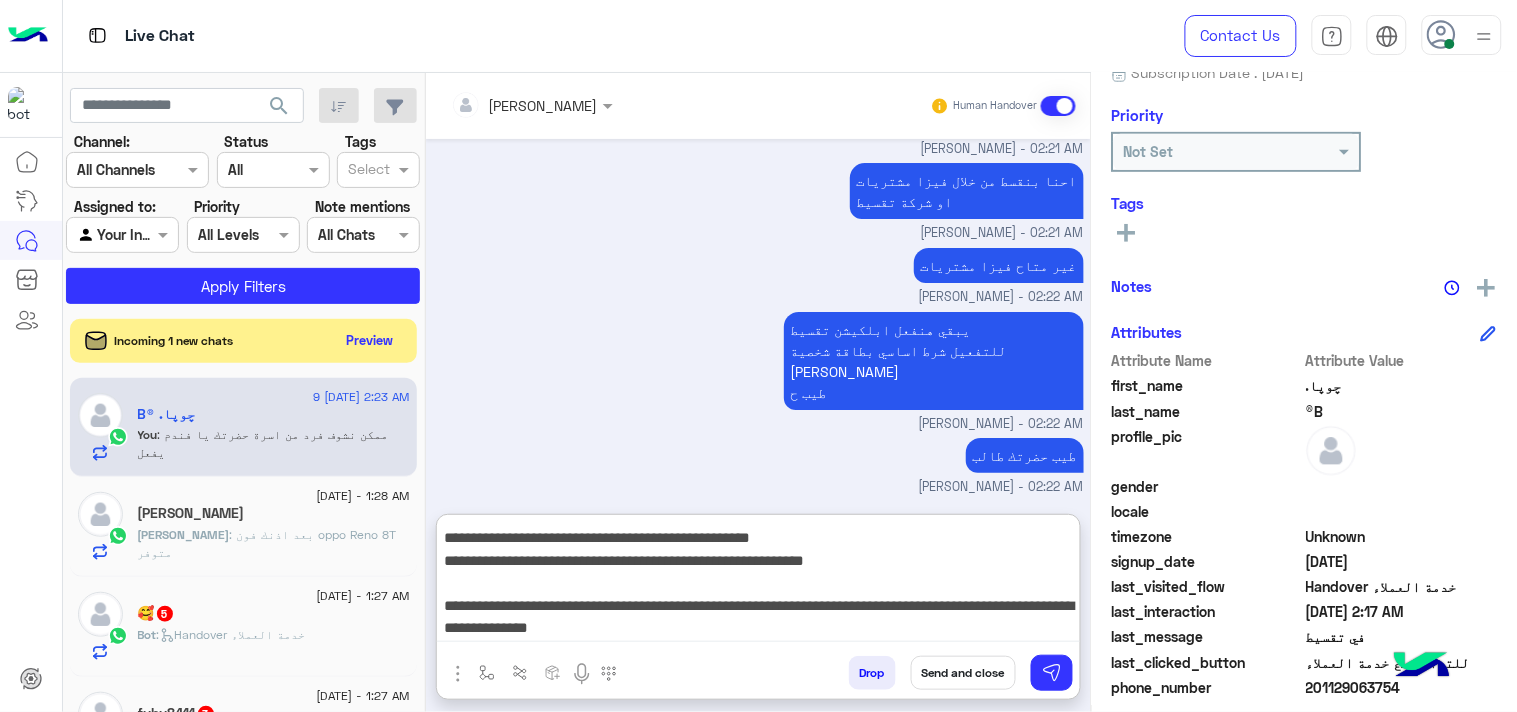 click on "Send and close" at bounding box center [963, 673] 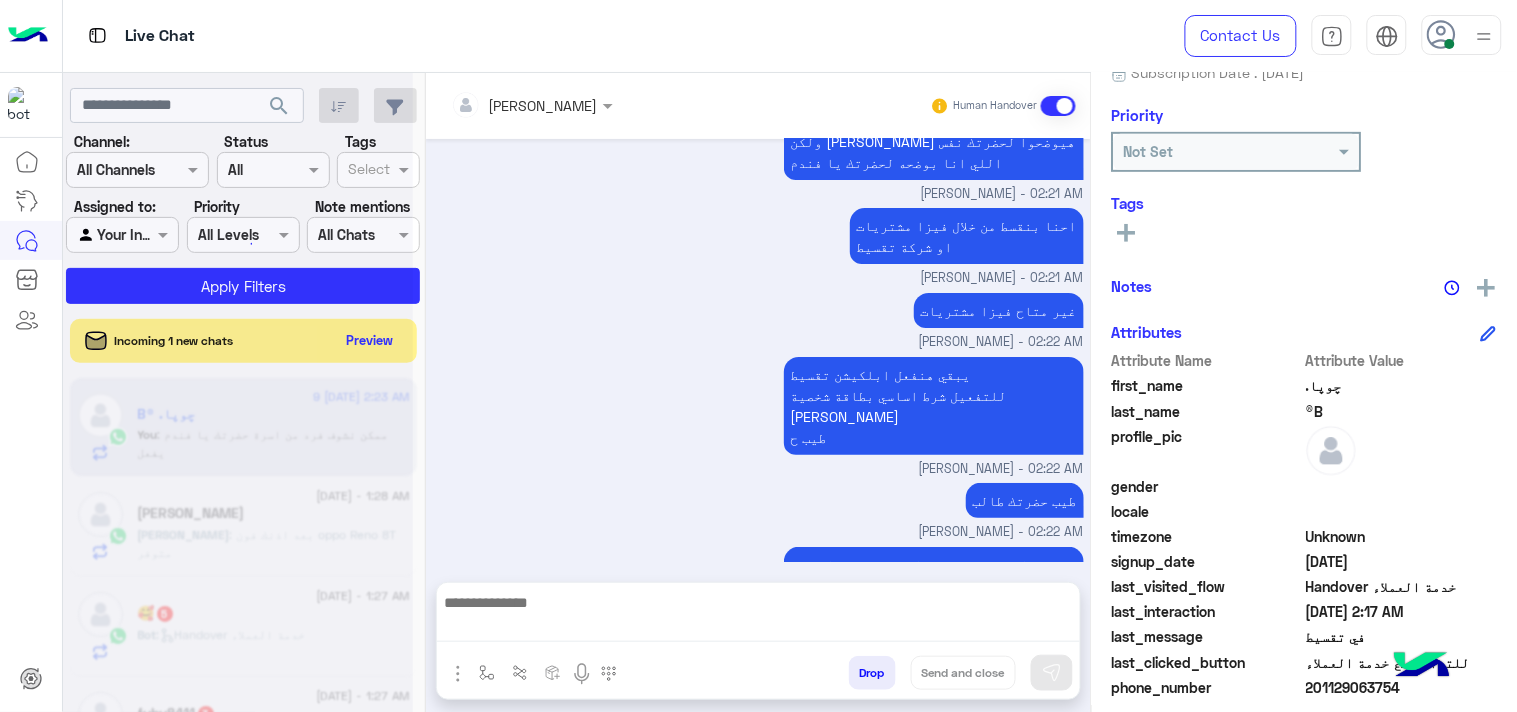scroll, scrollTop: 4153, scrollLeft: 0, axis: vertical 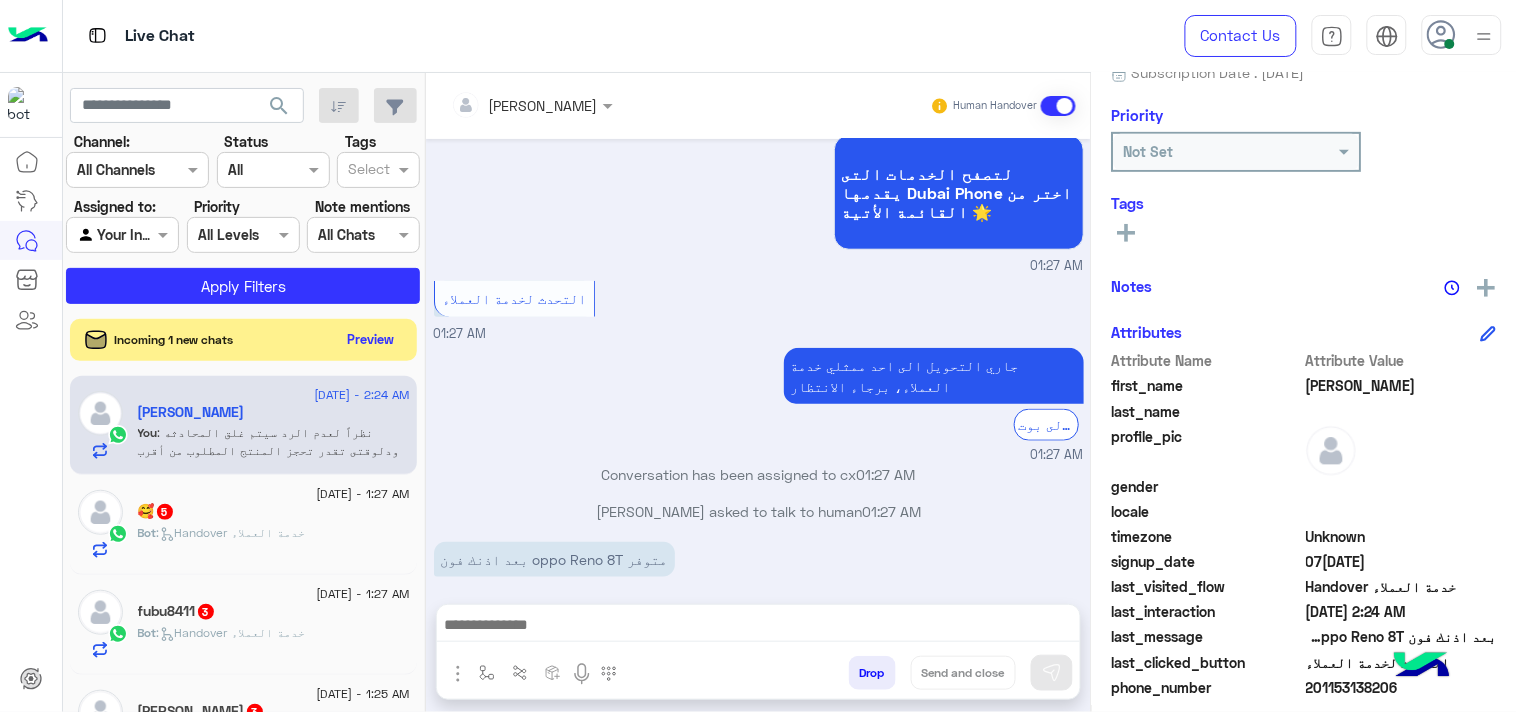 click on "Preview" 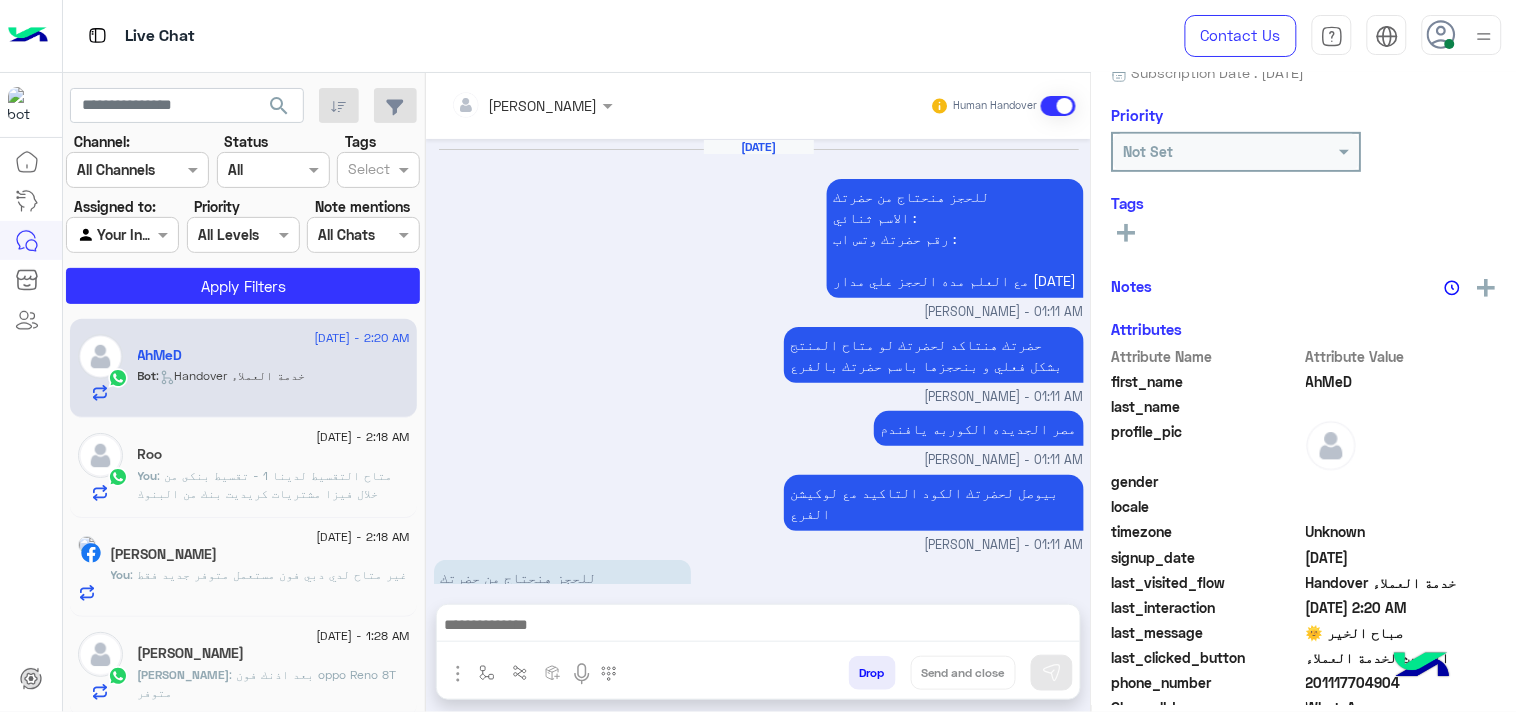 scroll, scrollTop: 1740, scrollLeft: 0, axis: vertical 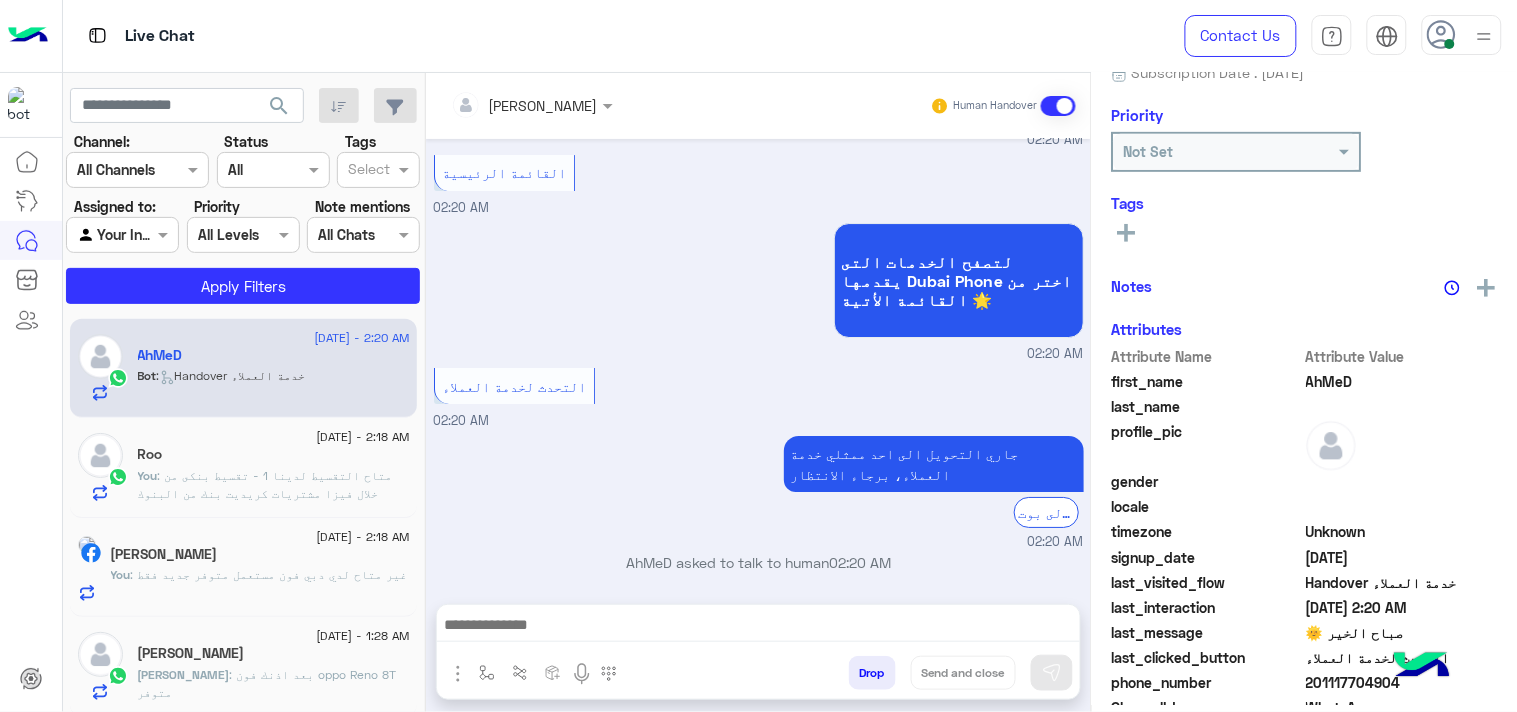 click on ": متاح التقسيط لدينا
1 - تقسيط بنكى من خلال فيزا مشتريات كريديت بنك من البنوك معانا
او 2 - تقسيط من خلال شركات تقسيط مباشر ايه الانسب لحضرتك ؟" 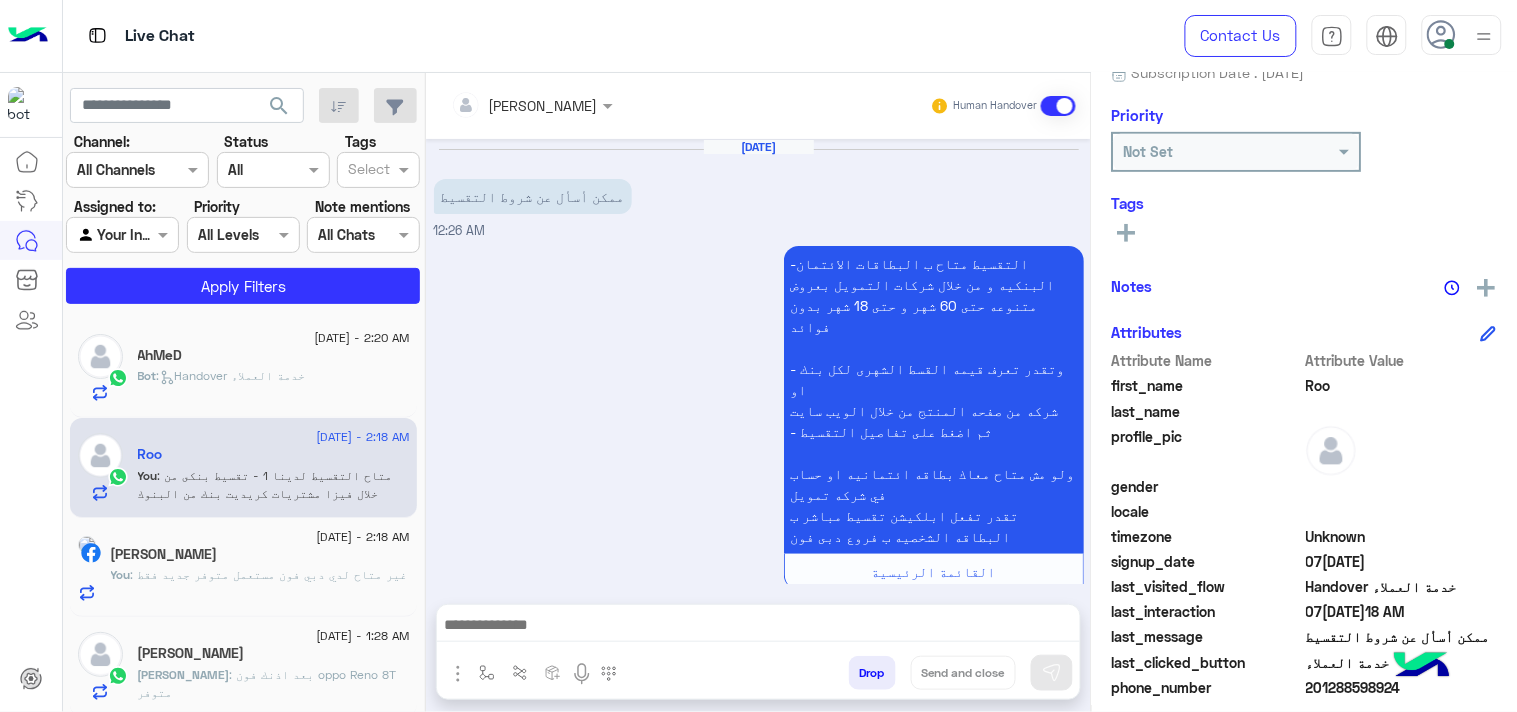 scroll, scrollTop: 2447, scrollLeft: 0, axis: vertical 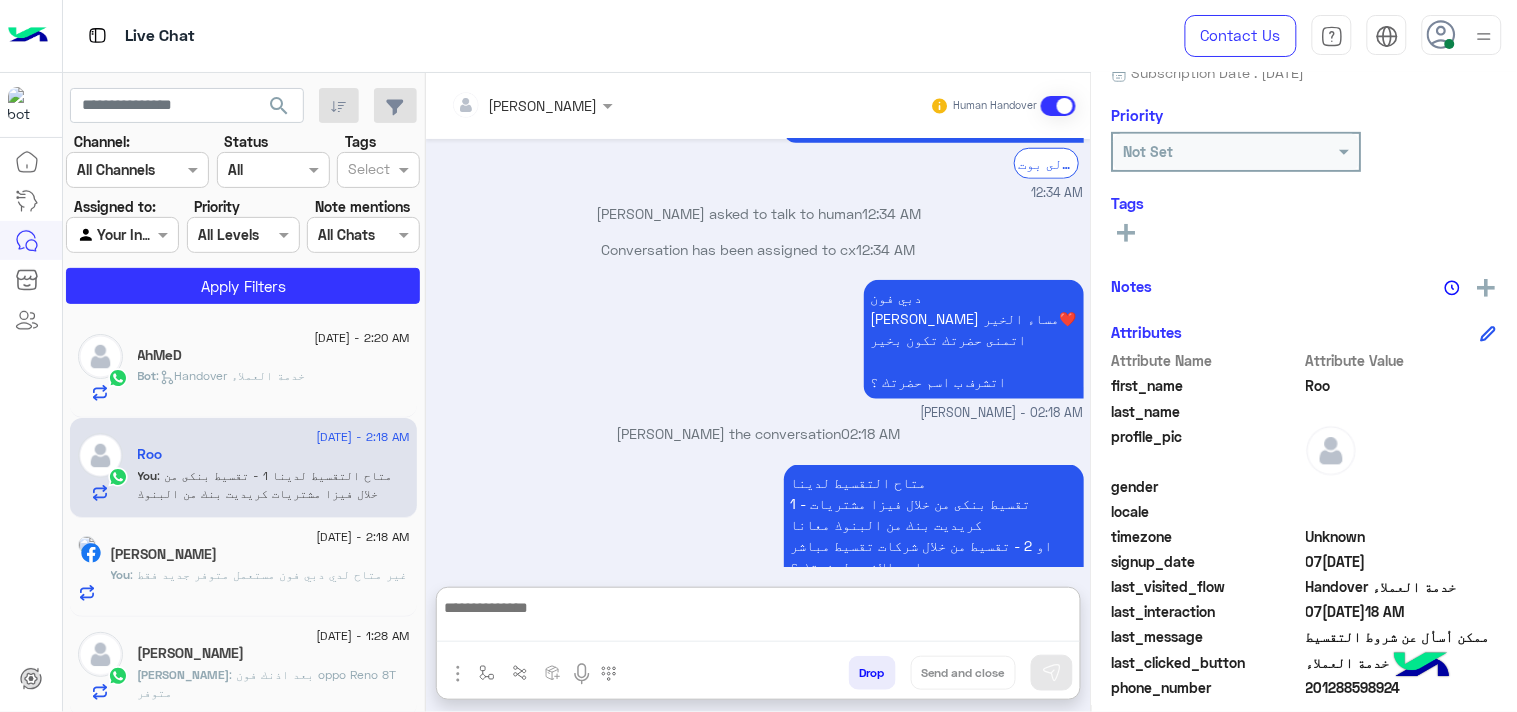 click at bounding box center [758, 618] 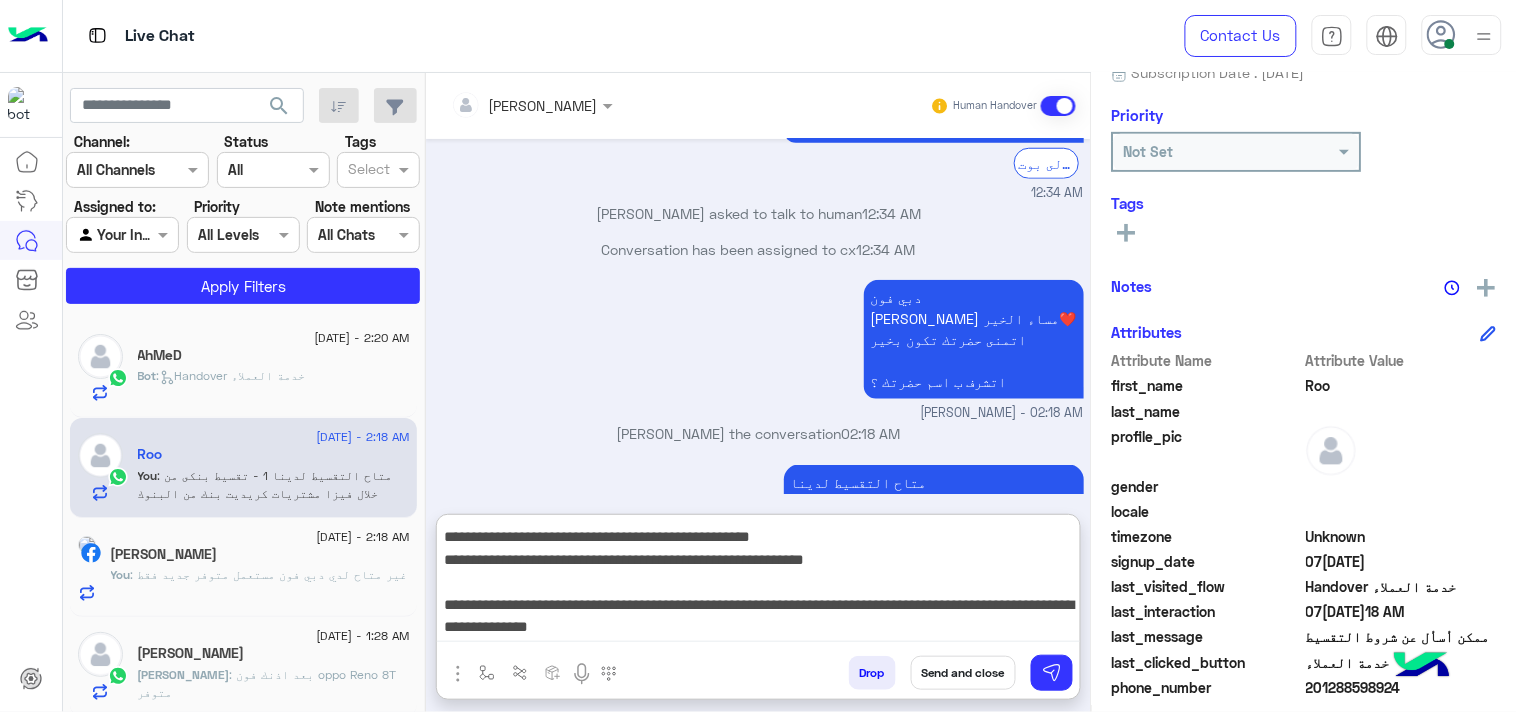 scroll, scrollTop: 132, scrollLeft: 0, axis: vertical 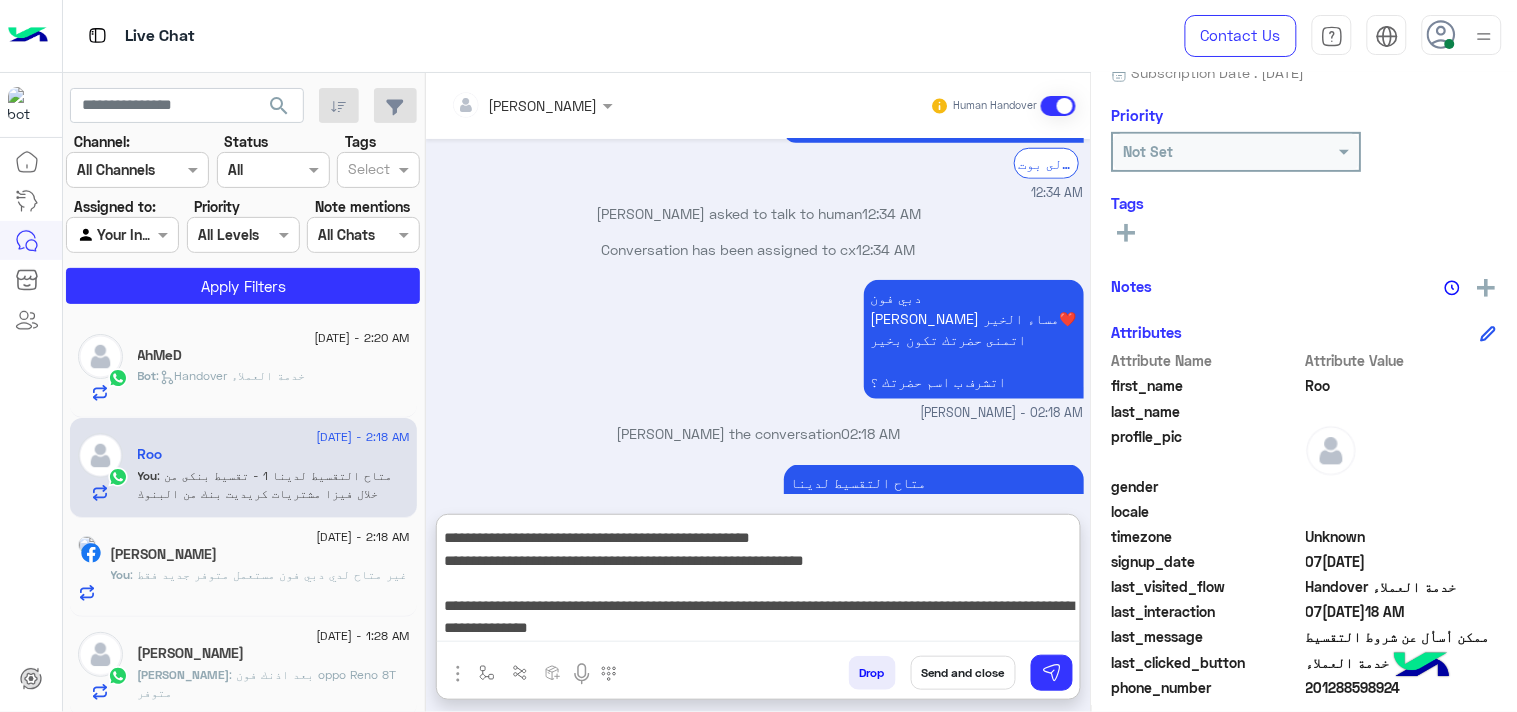 type on "**********" 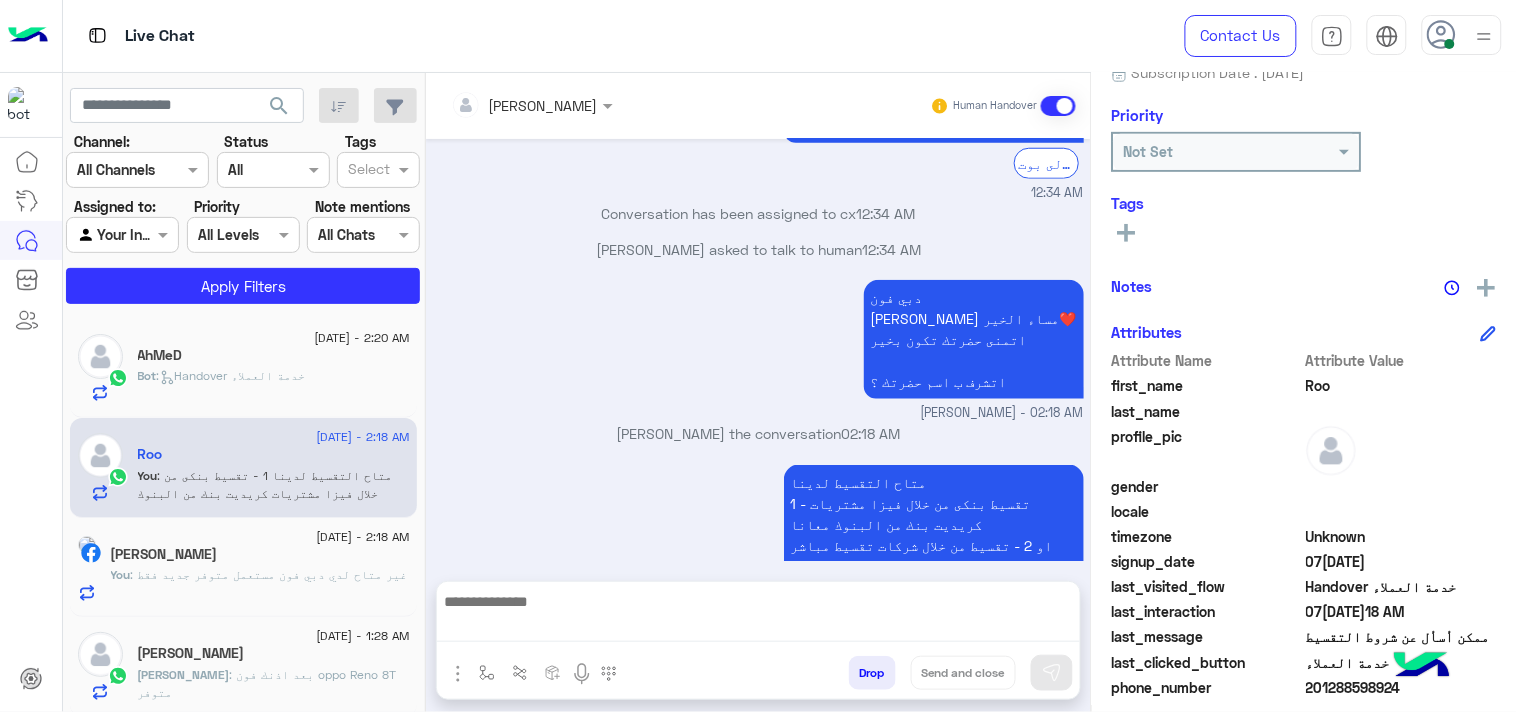 scroll, scrollTop: 0, scrollLeft: 0, axis: both 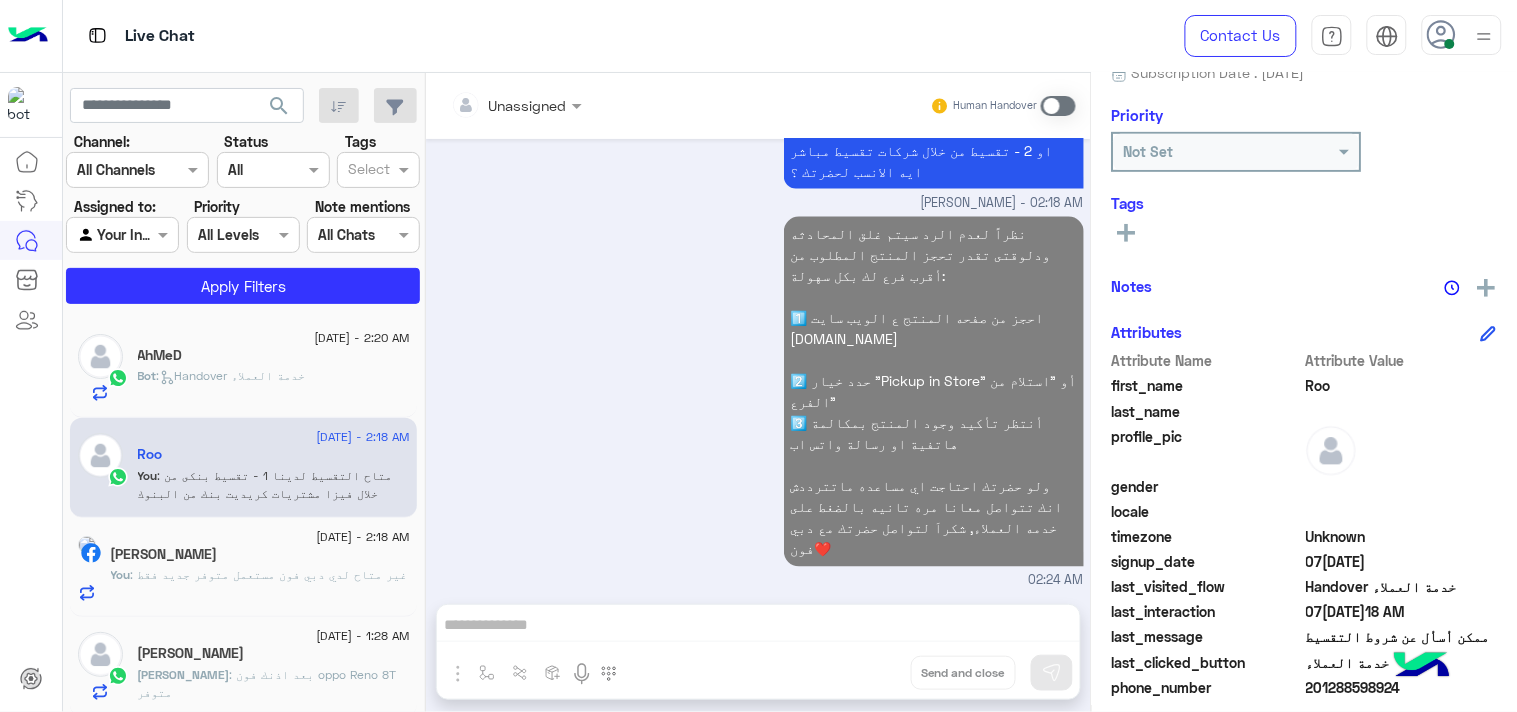 click on ": غير متاح لدي دبي فون مستعمل
متوفر جديد فقط" 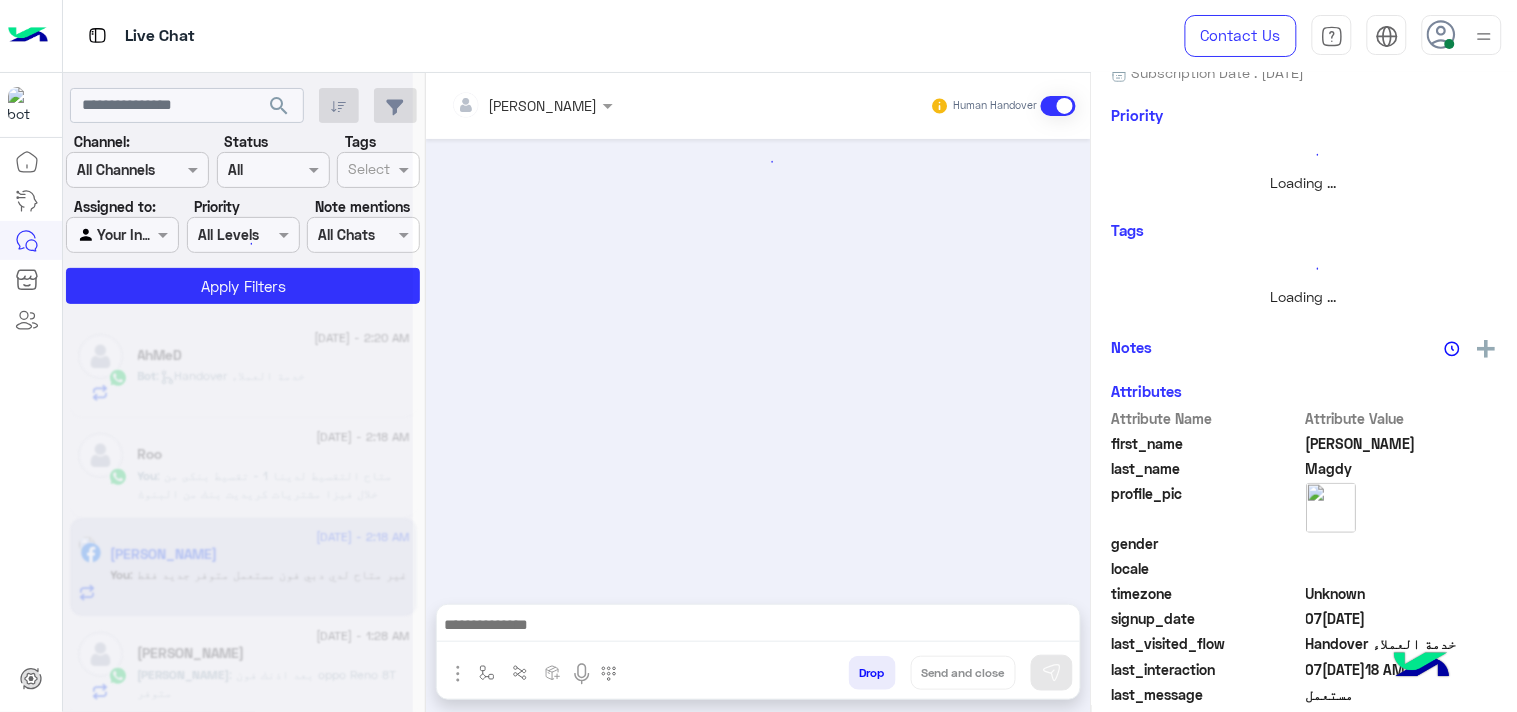 scroll, scrollTop: 0, scrollLeft: 0, axis: both 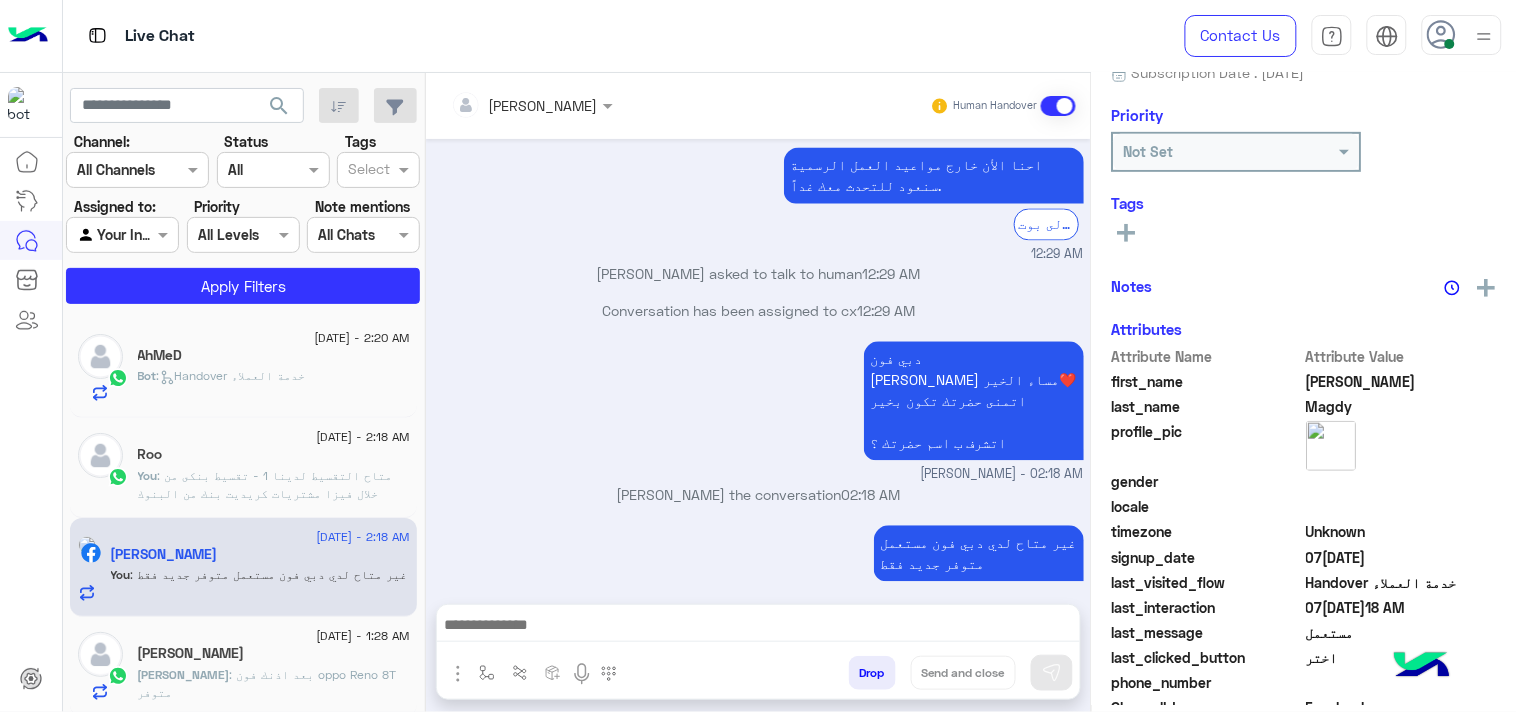 click at bounding box center [758, 627] 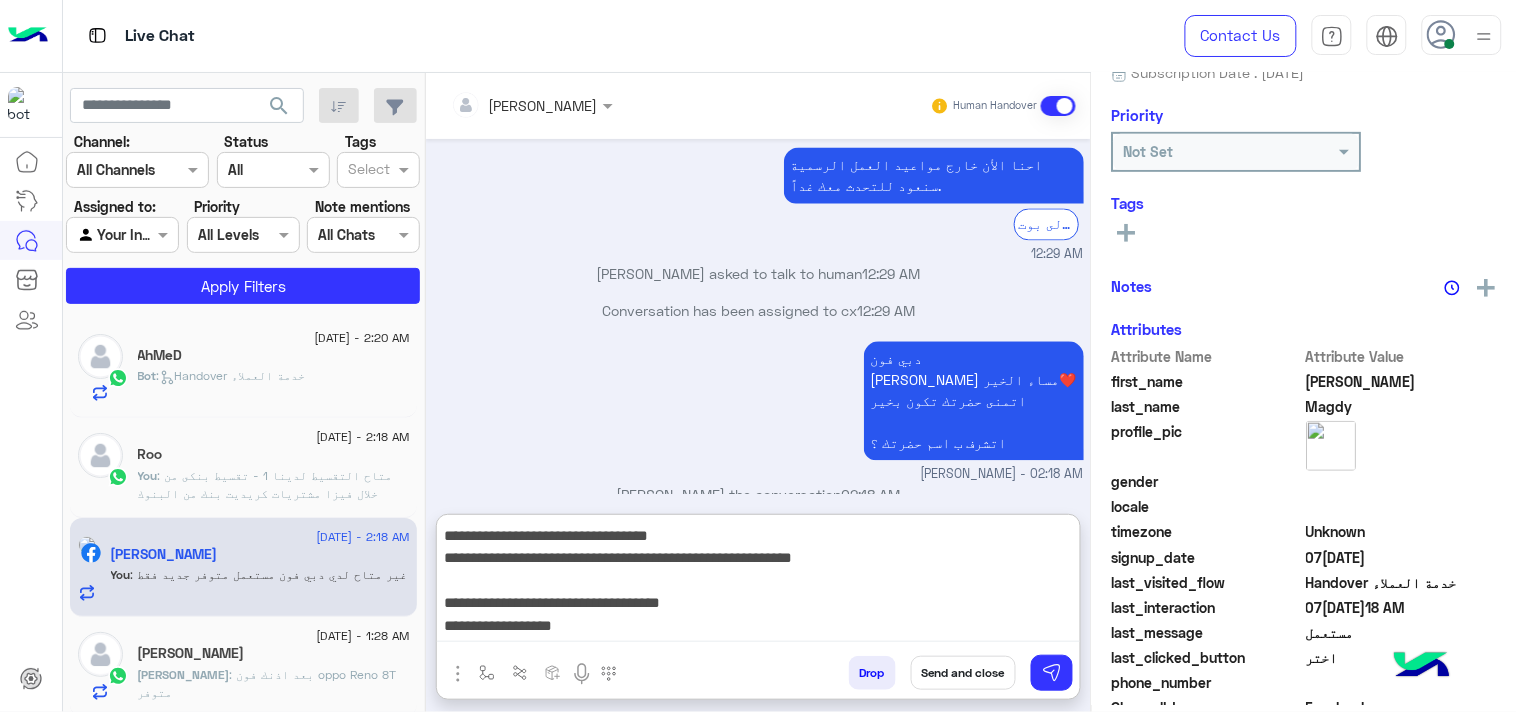 scroll, scrollTop: 128, scrollLeft: 0, axis: vertical 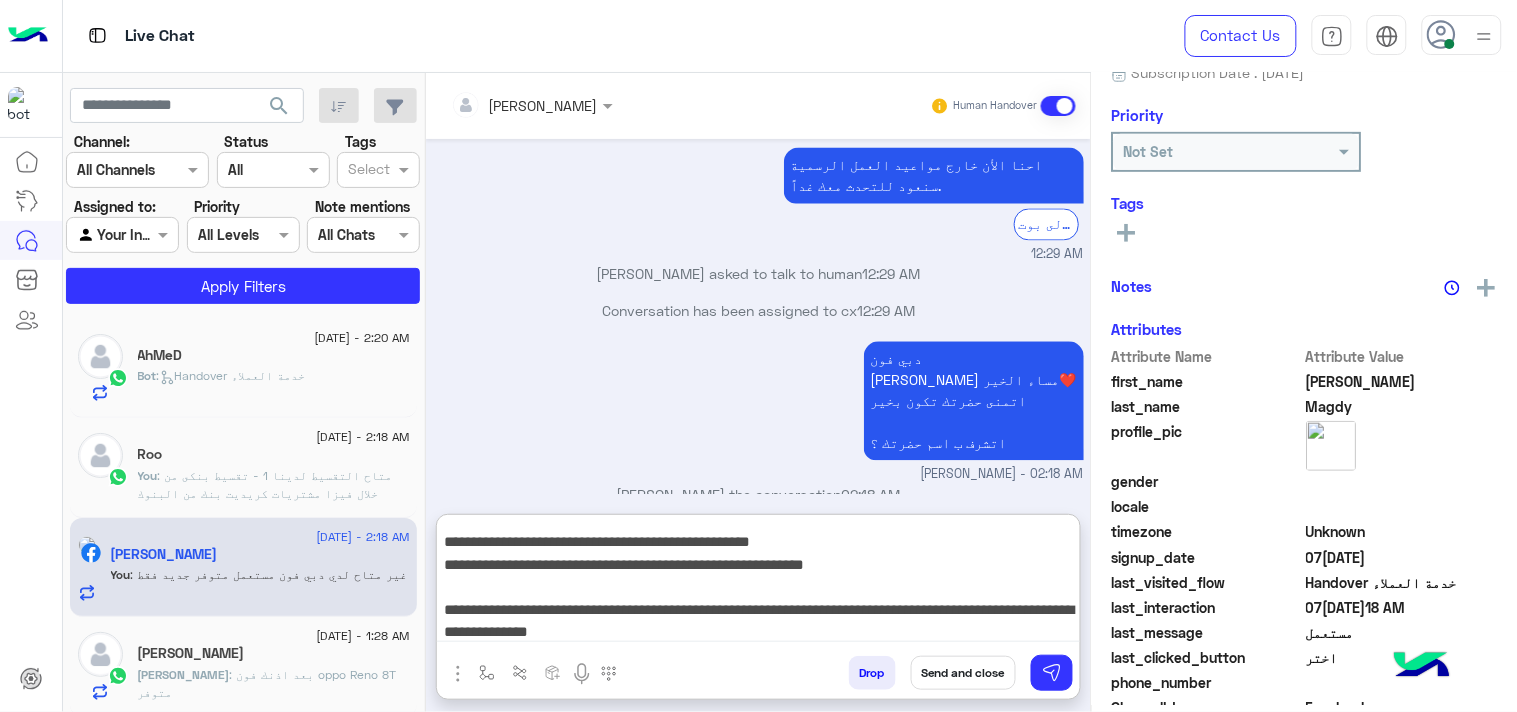 type on "**********" 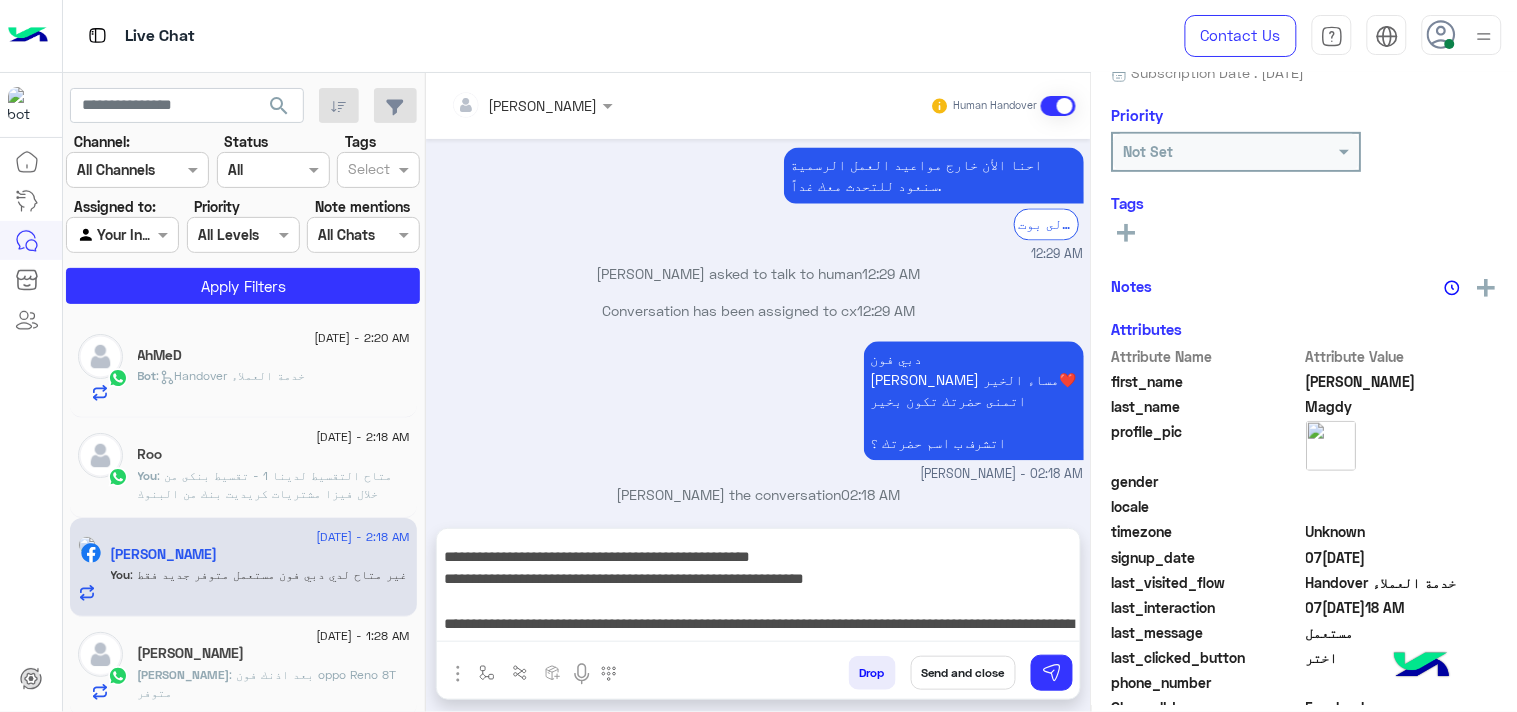 click on "Send and close" at bounding box center (963, 673) 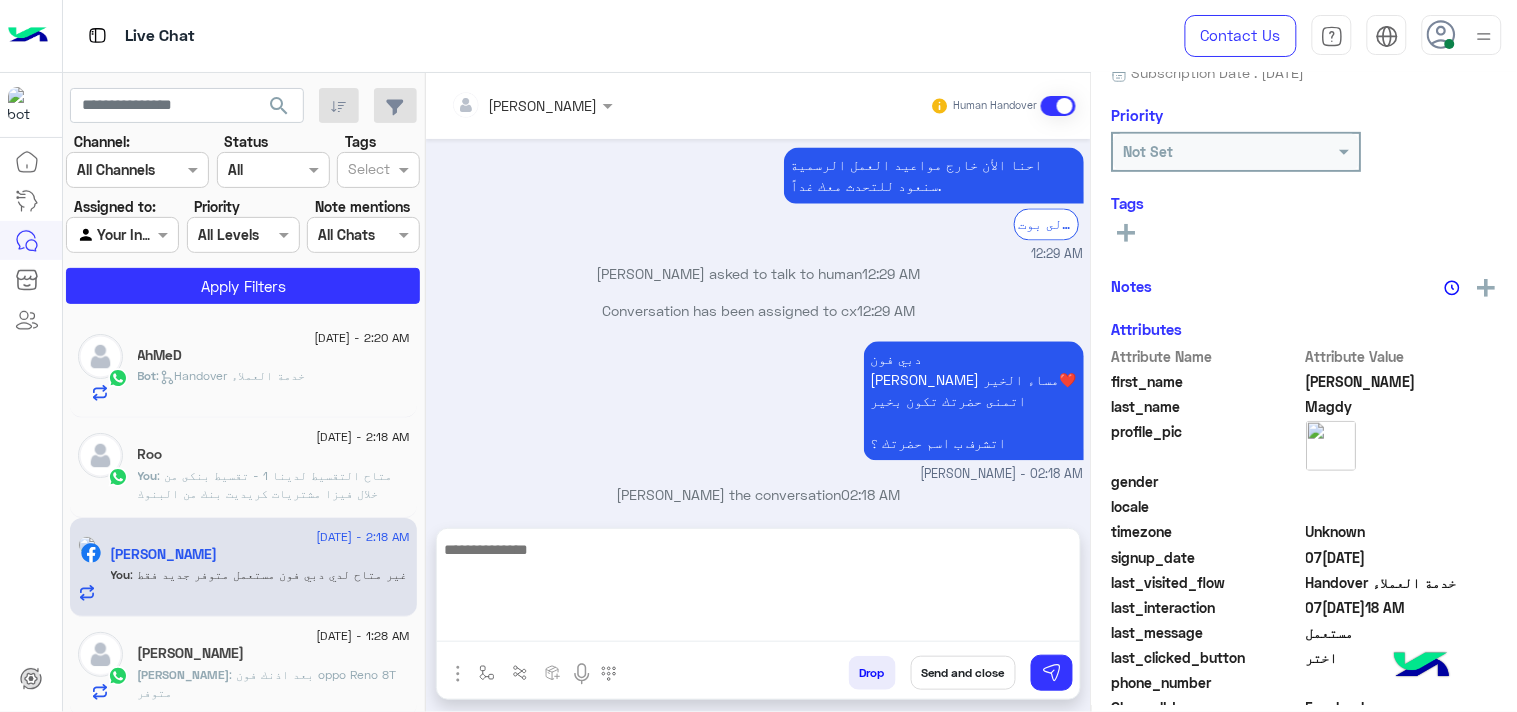 scroll, scrollTop: 0, scrollLeft: 0, axis: both 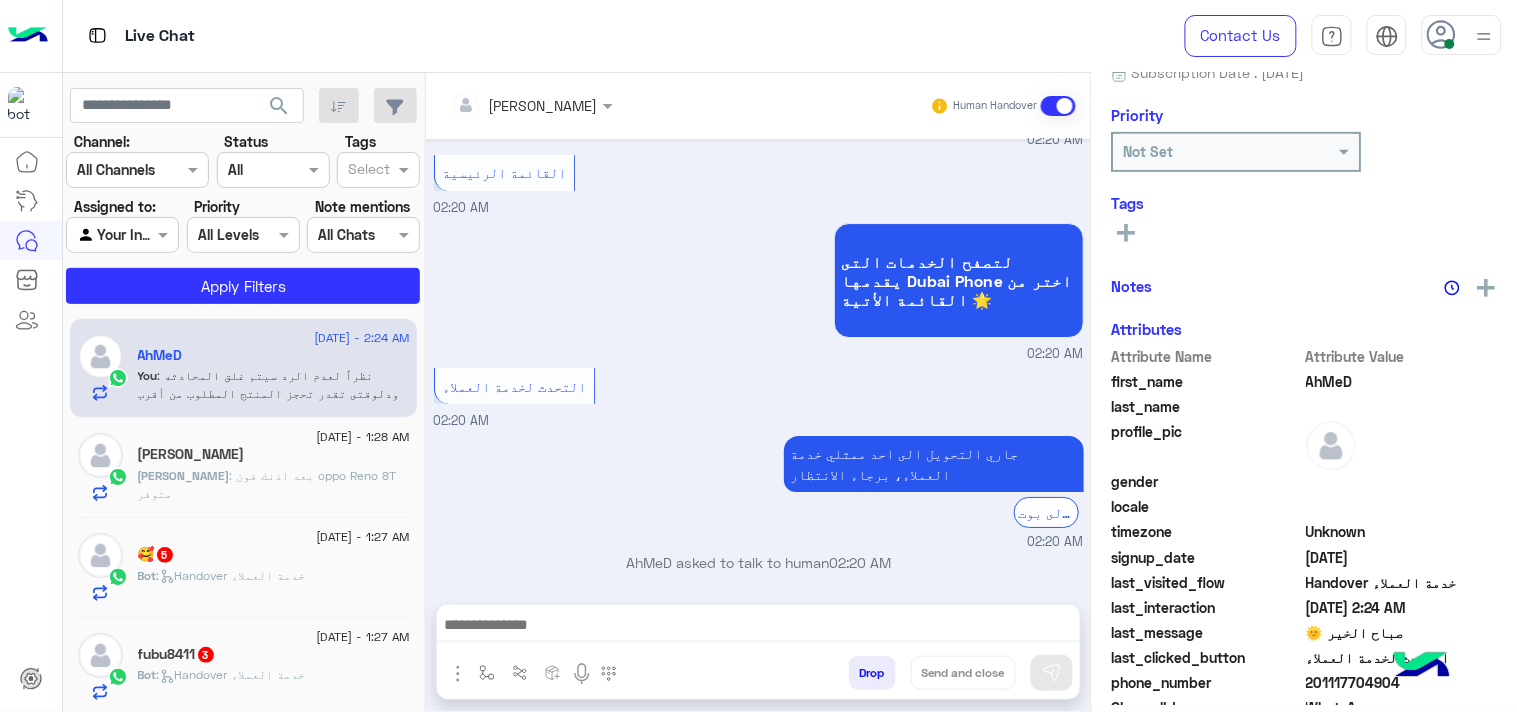 click on "search" 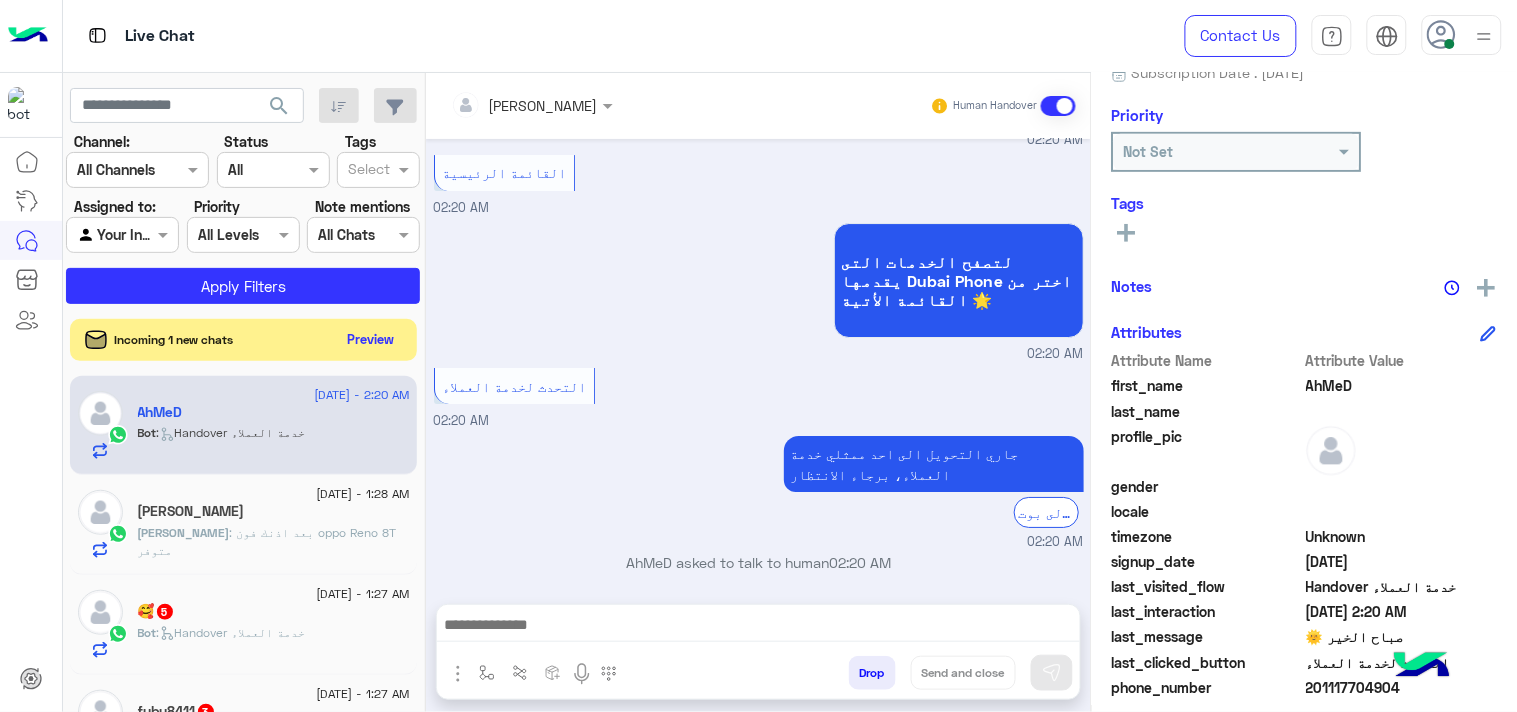 click on "Preview" 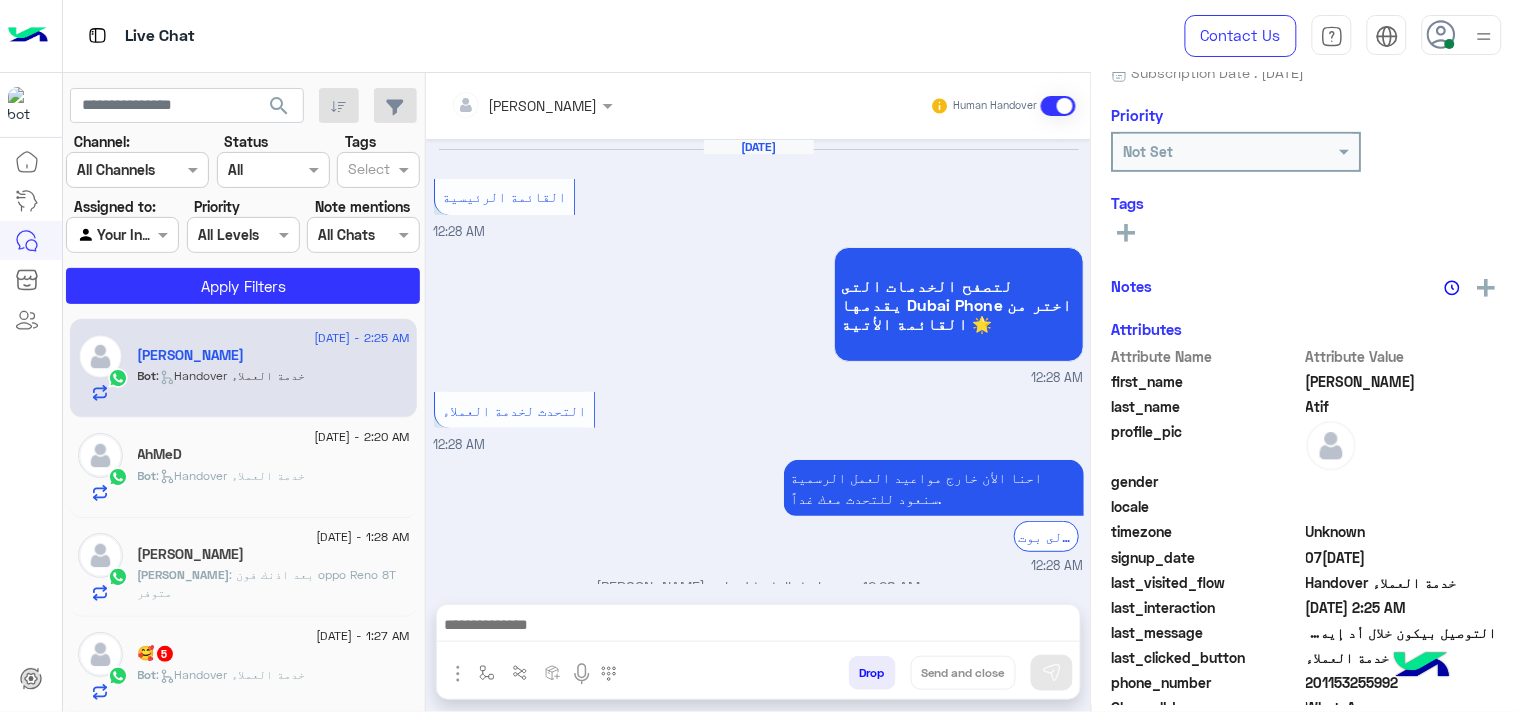 scroll, scrollTop: 1956, scrollLeft: 0, axis: vertical 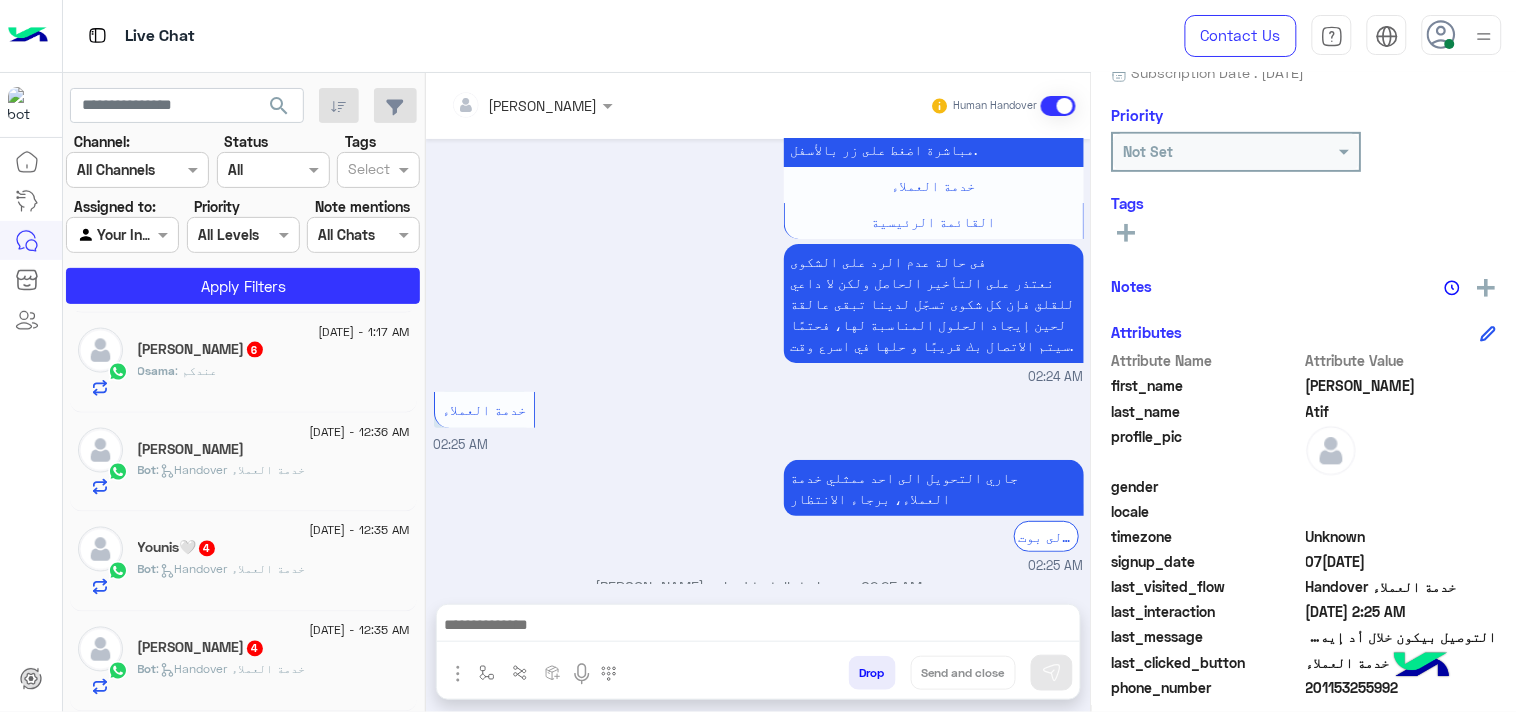 click on "Bot :   Handover خدمة العملاء" 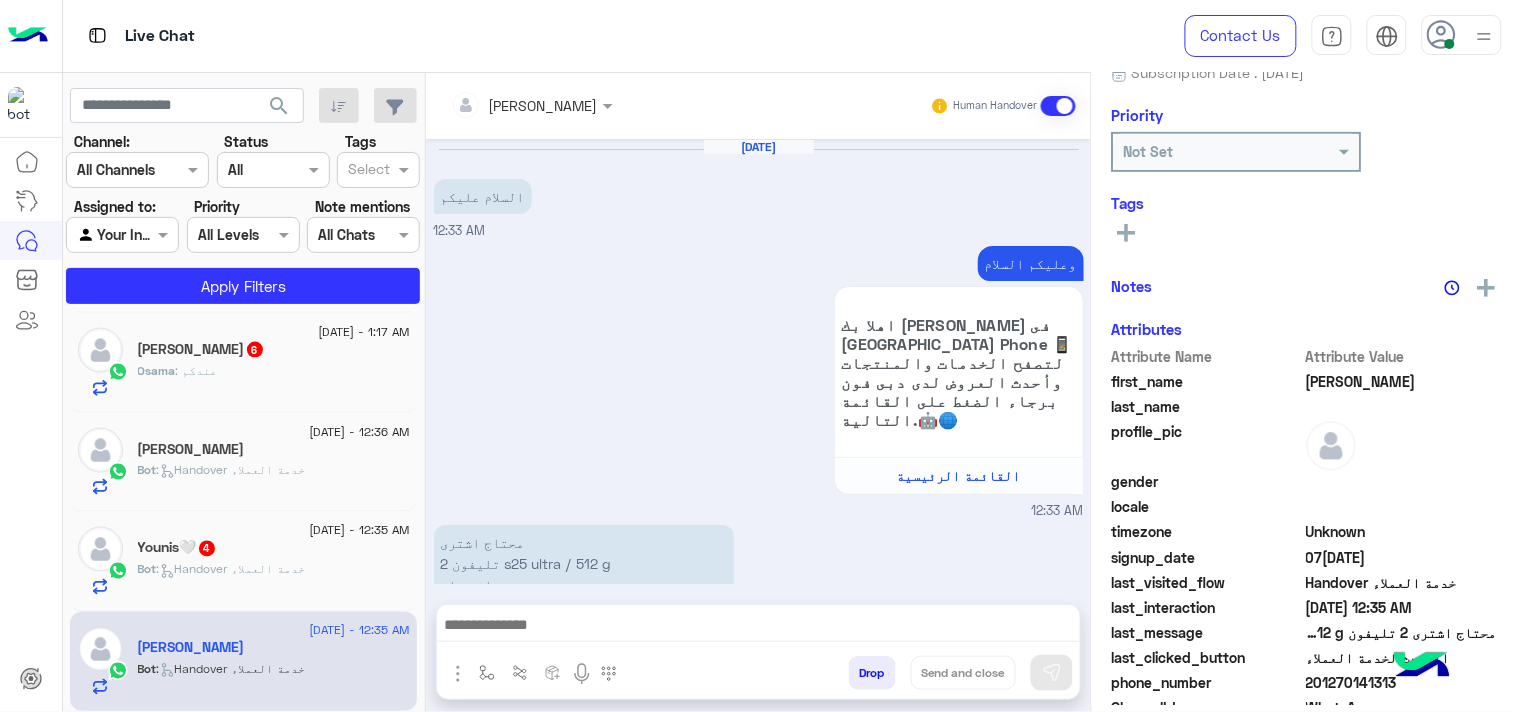 scroll, scrollTop: 643, scrollLeft: 0, axis: vertical 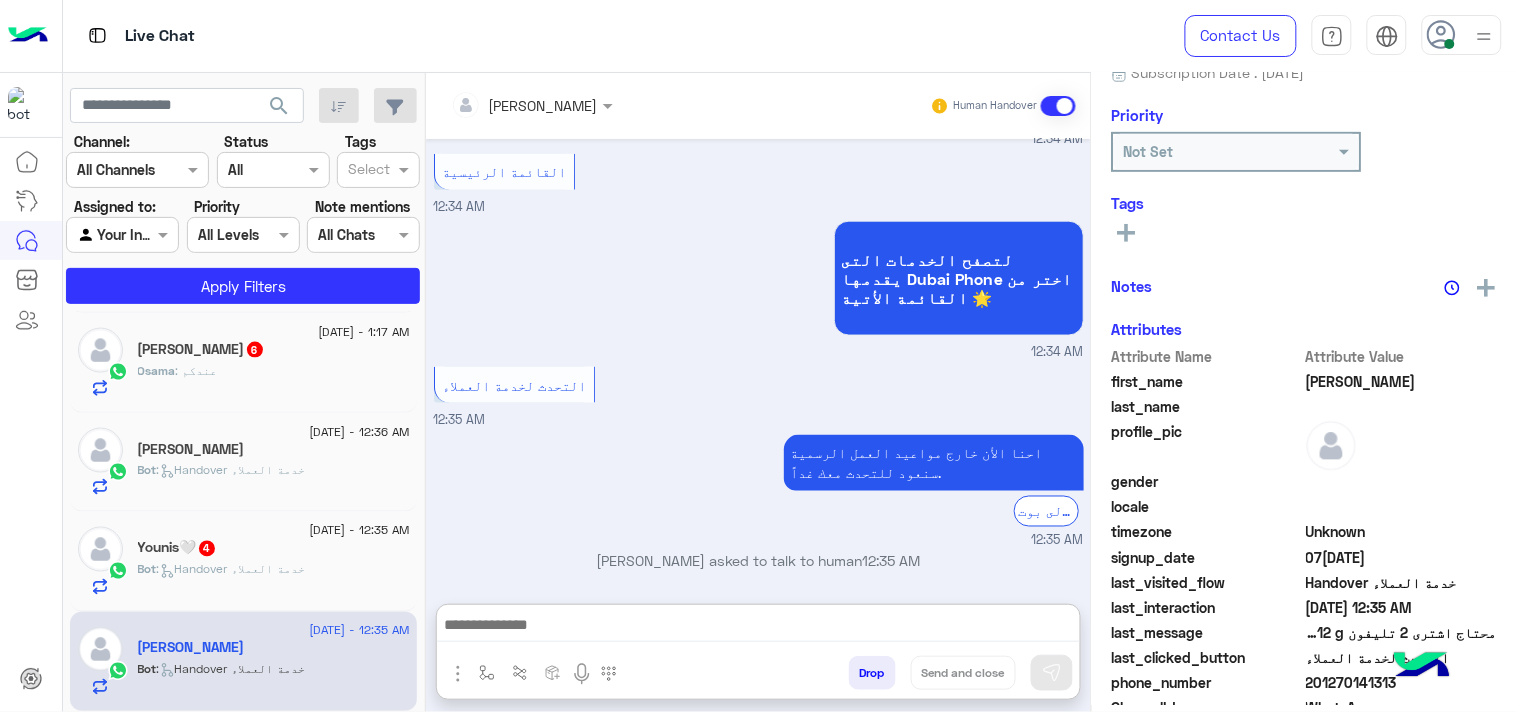 click at bounding box center [758, 627] 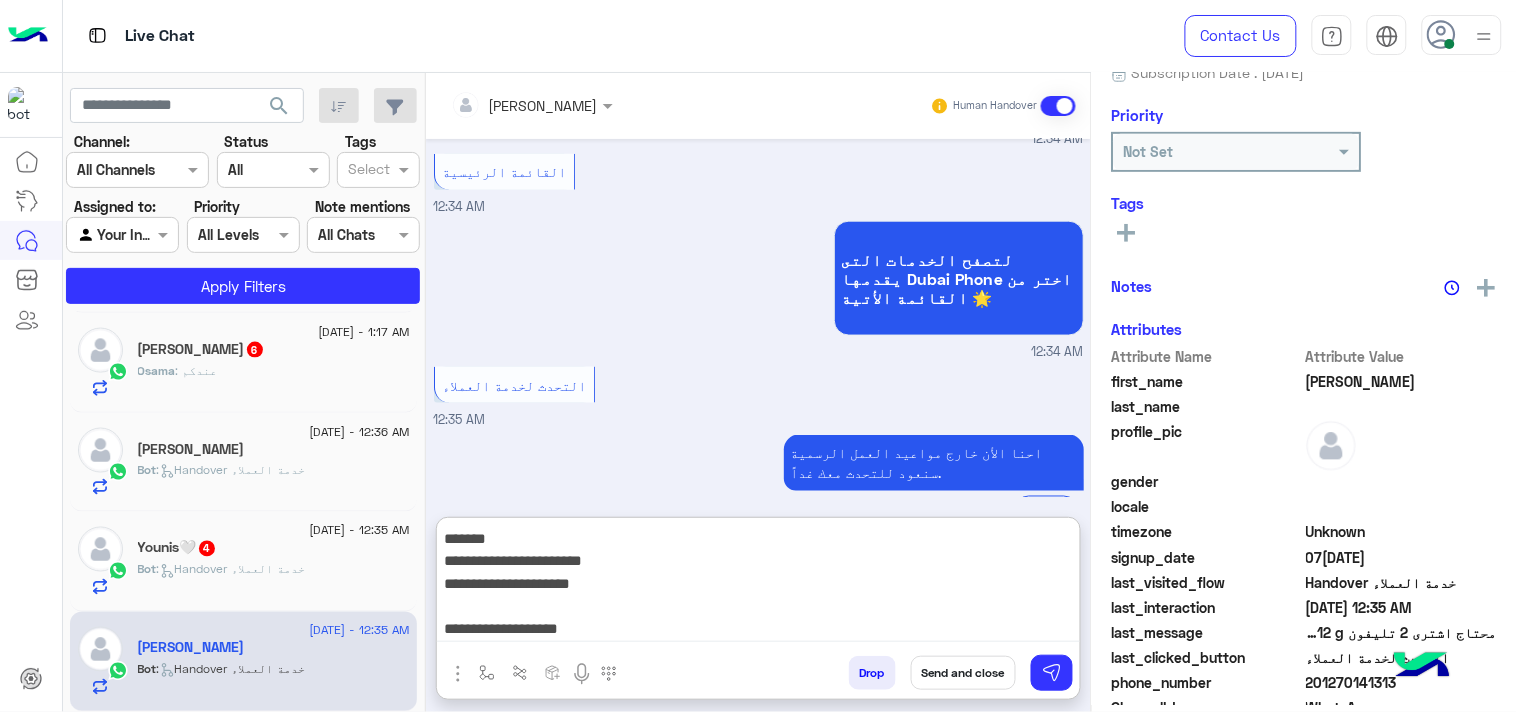 scroll, scrollTop: 42, scrollLeft: 0, axis: vertical 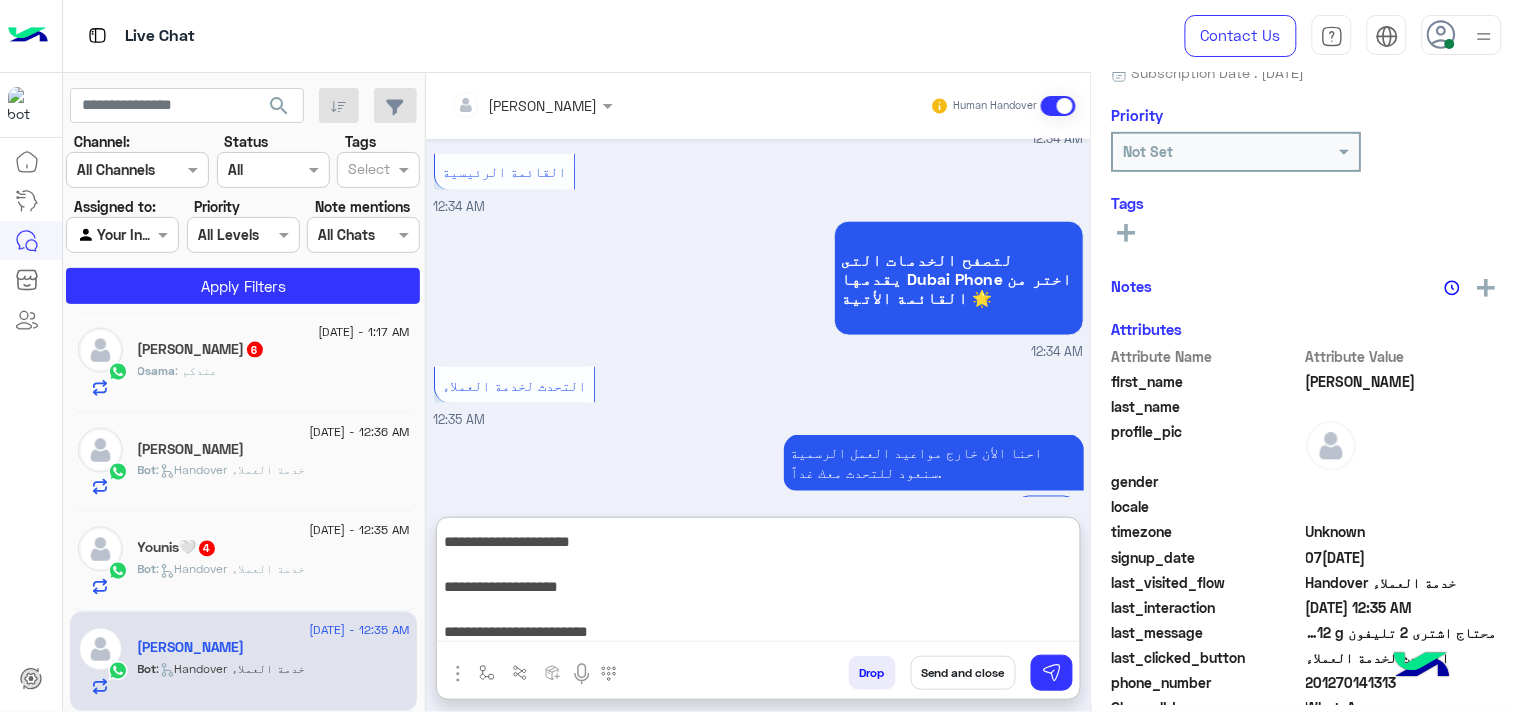 click on "**********" at bounding box center (758, 584) 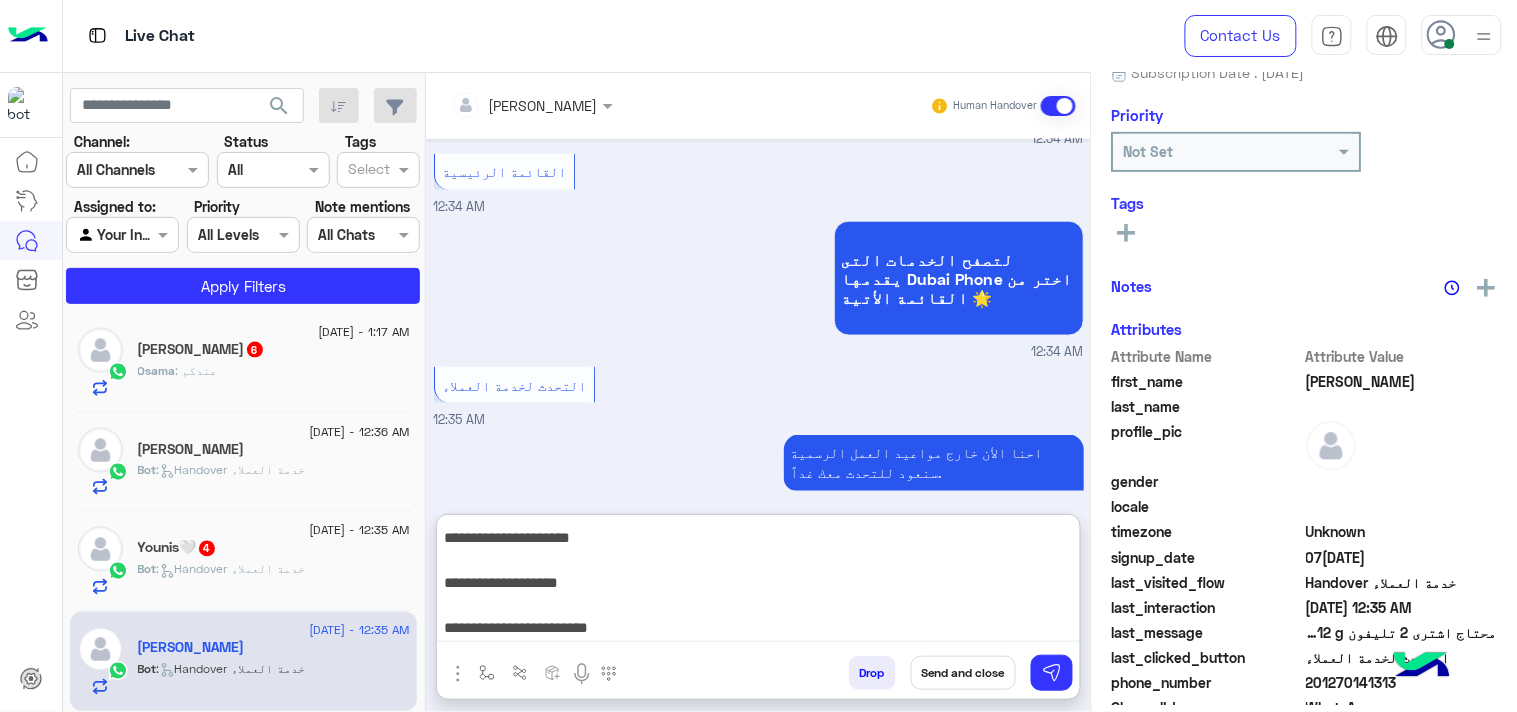 type on "**********" 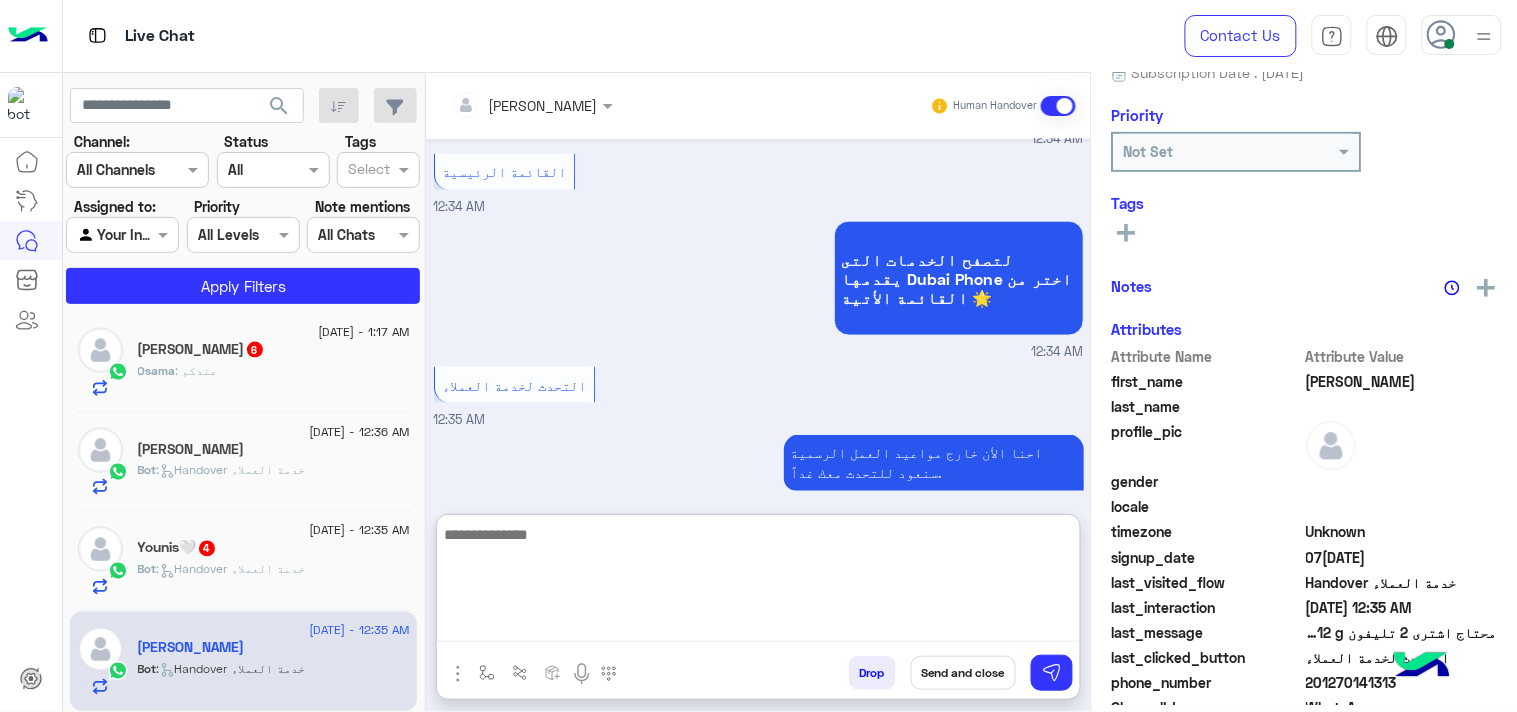 scroll, scrollTop: 0, scrollLeft: 0, axis: both 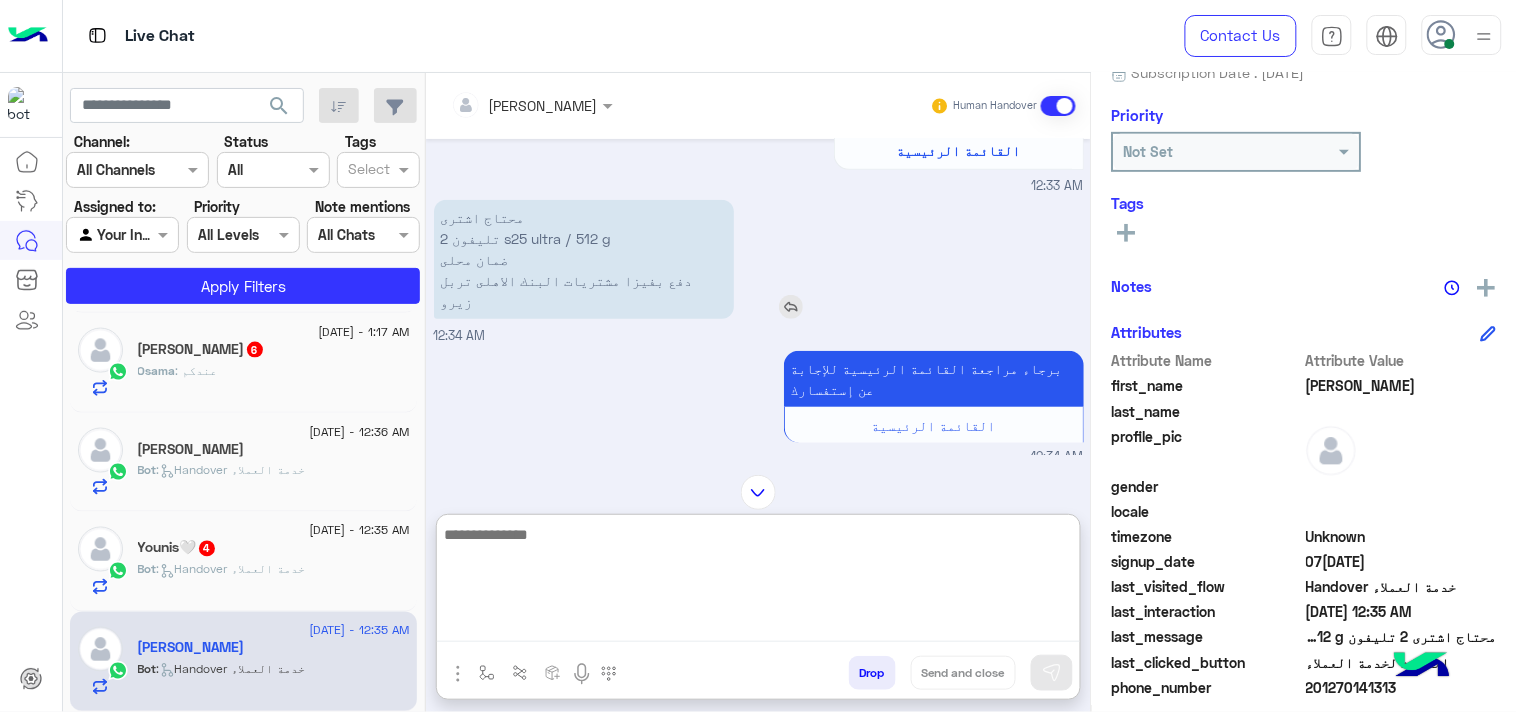 click at bounding box center (791, 307) 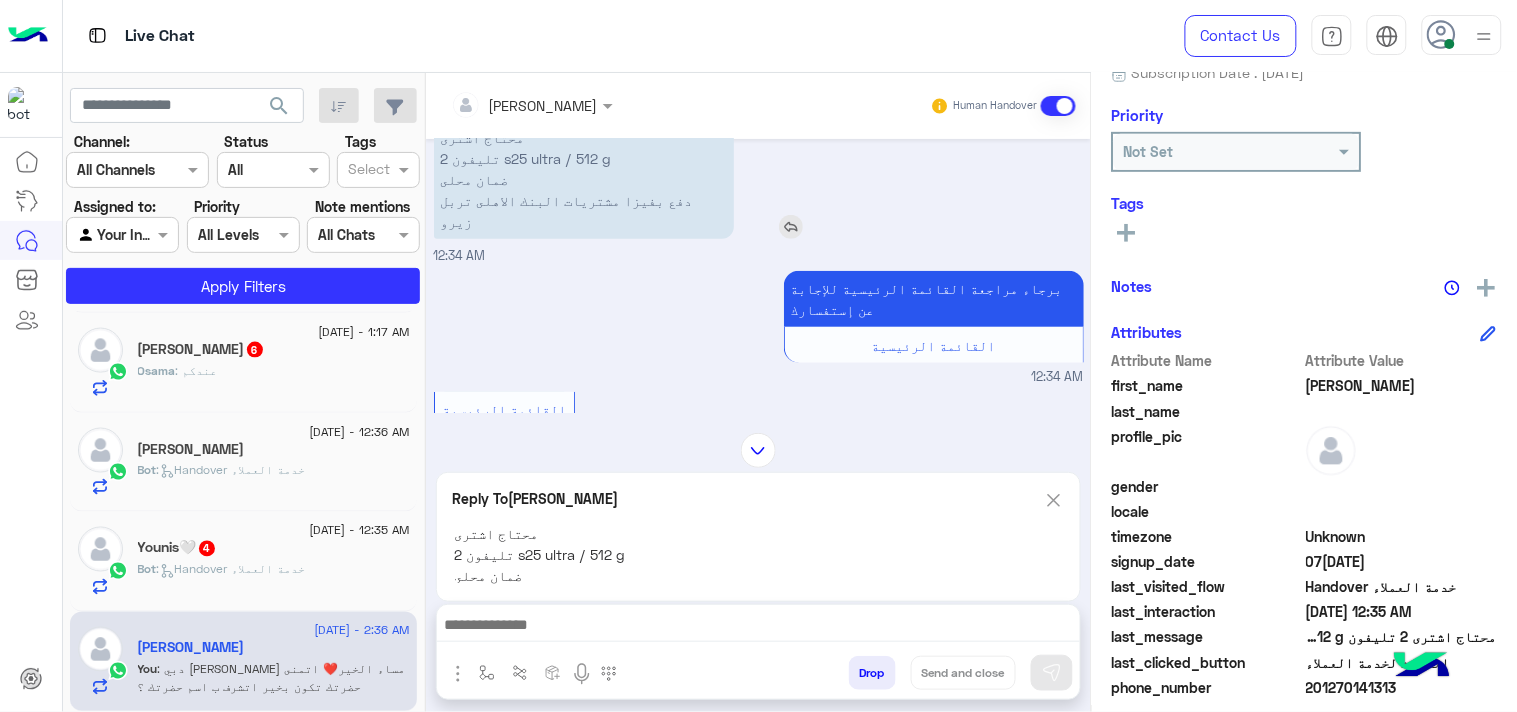scroll, scrollTop: 403, scrollLeft: 0, axis: vertical 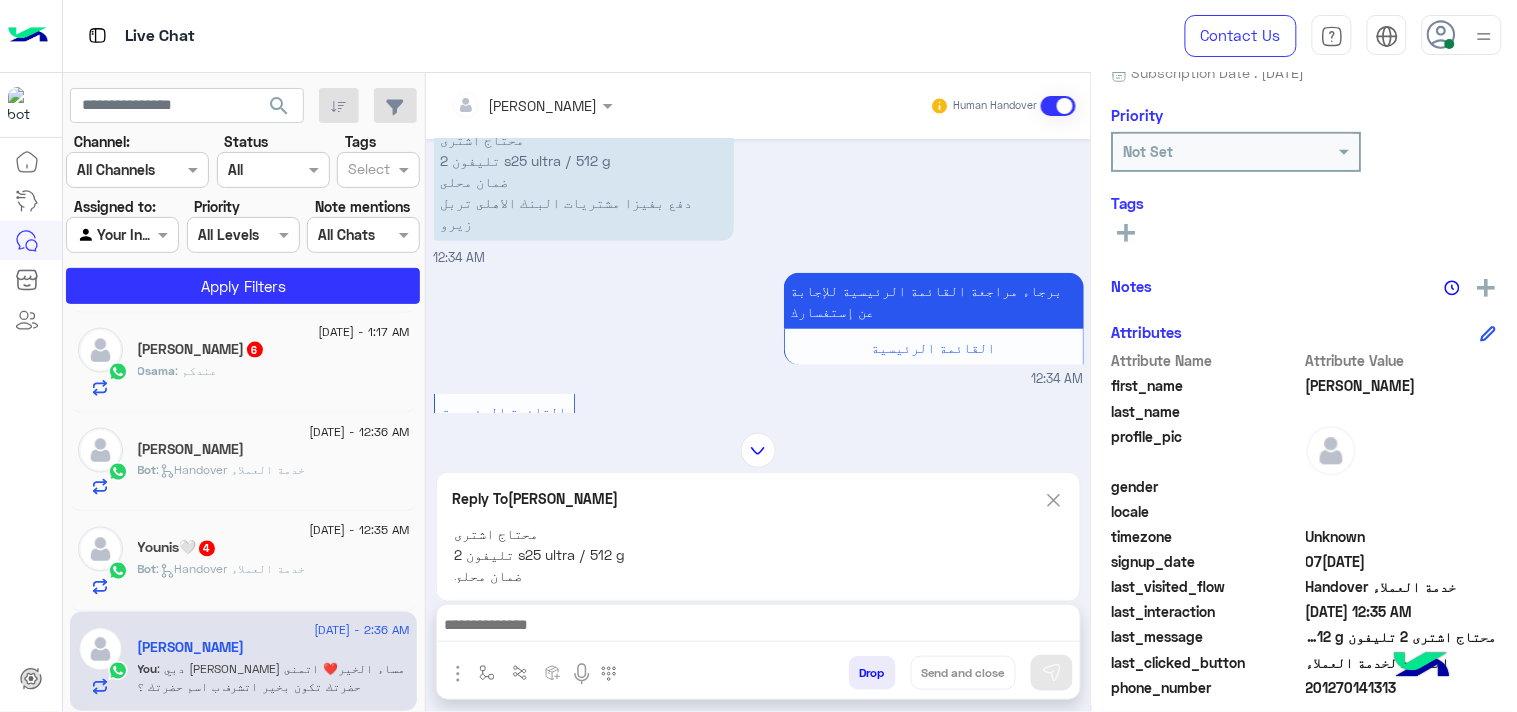 click at bounding box center (758, 627) 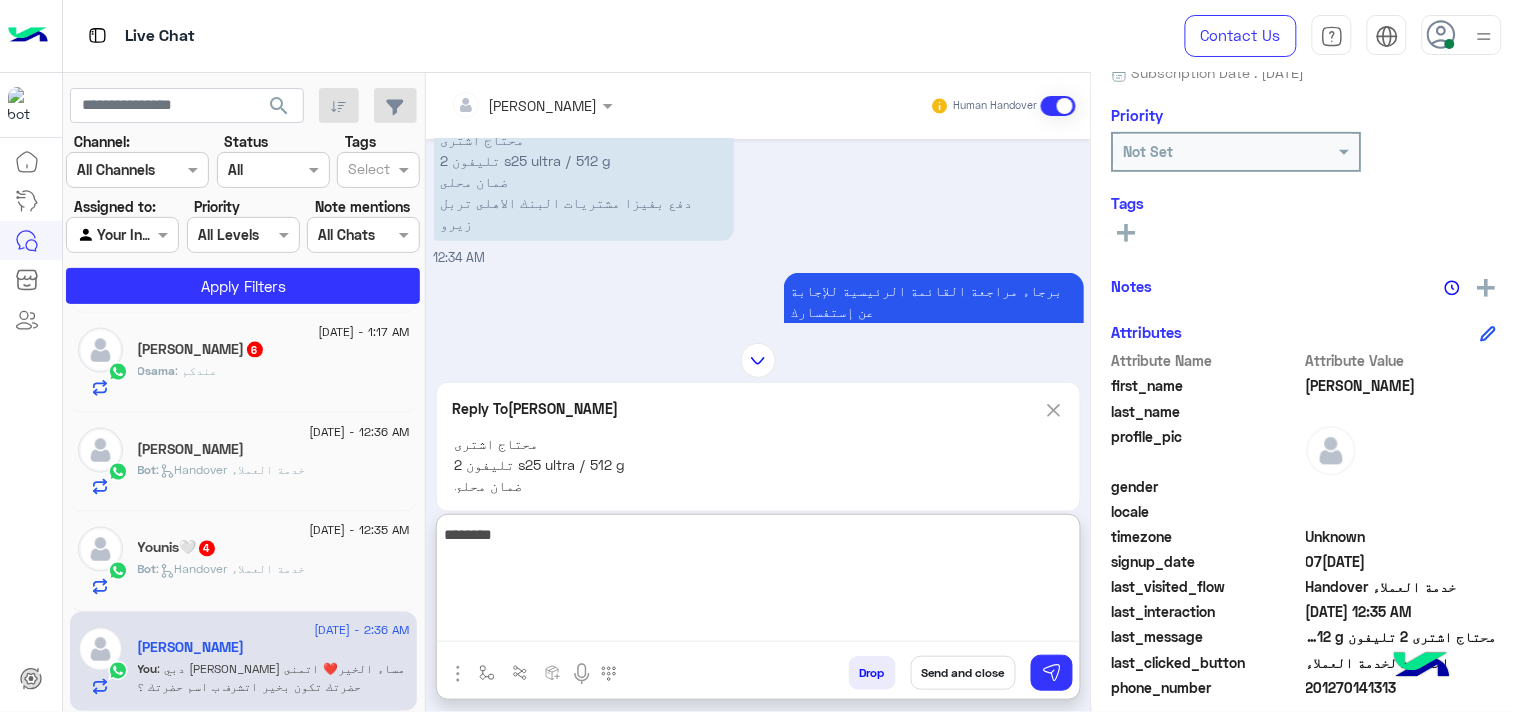 type on "********" 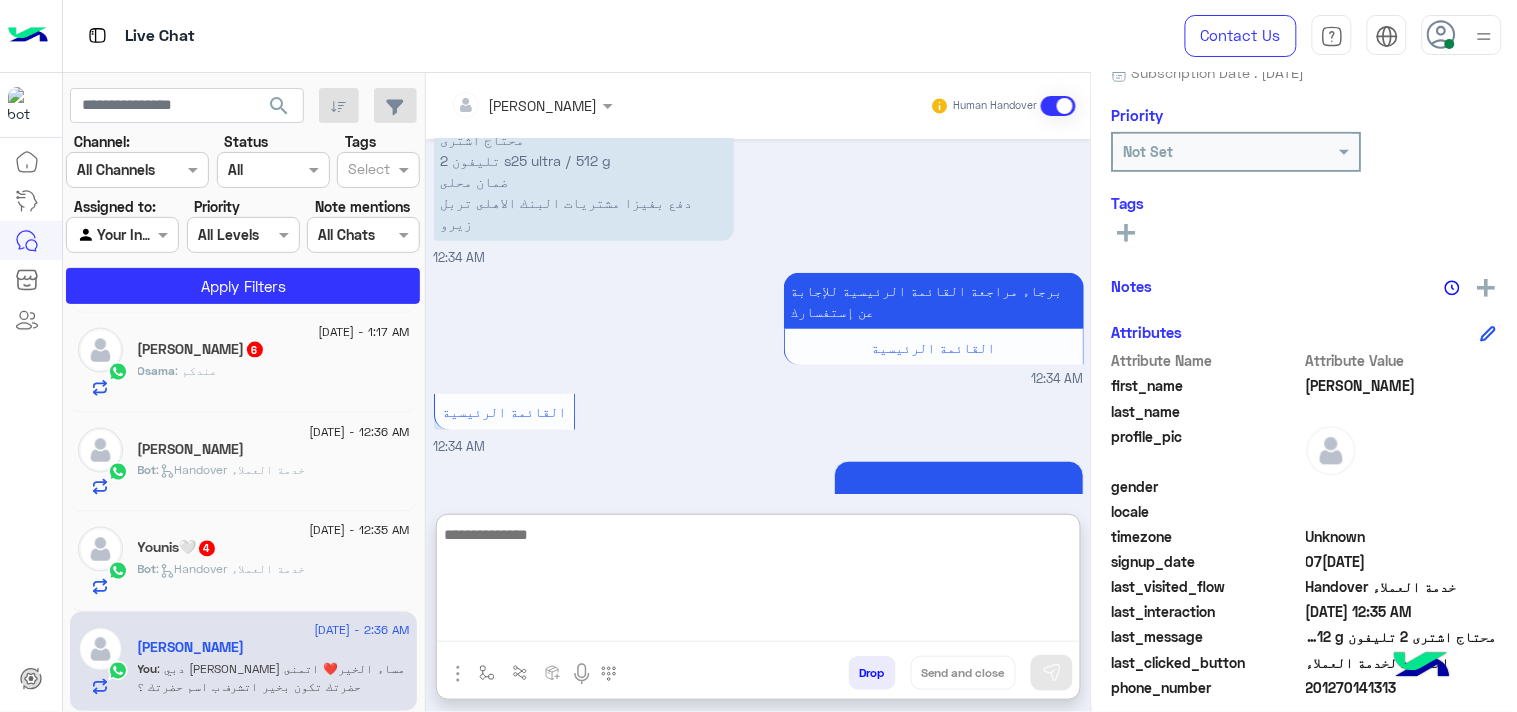 scroll, scrollTop: 1056, scrollLeft: 0, axis: vertical 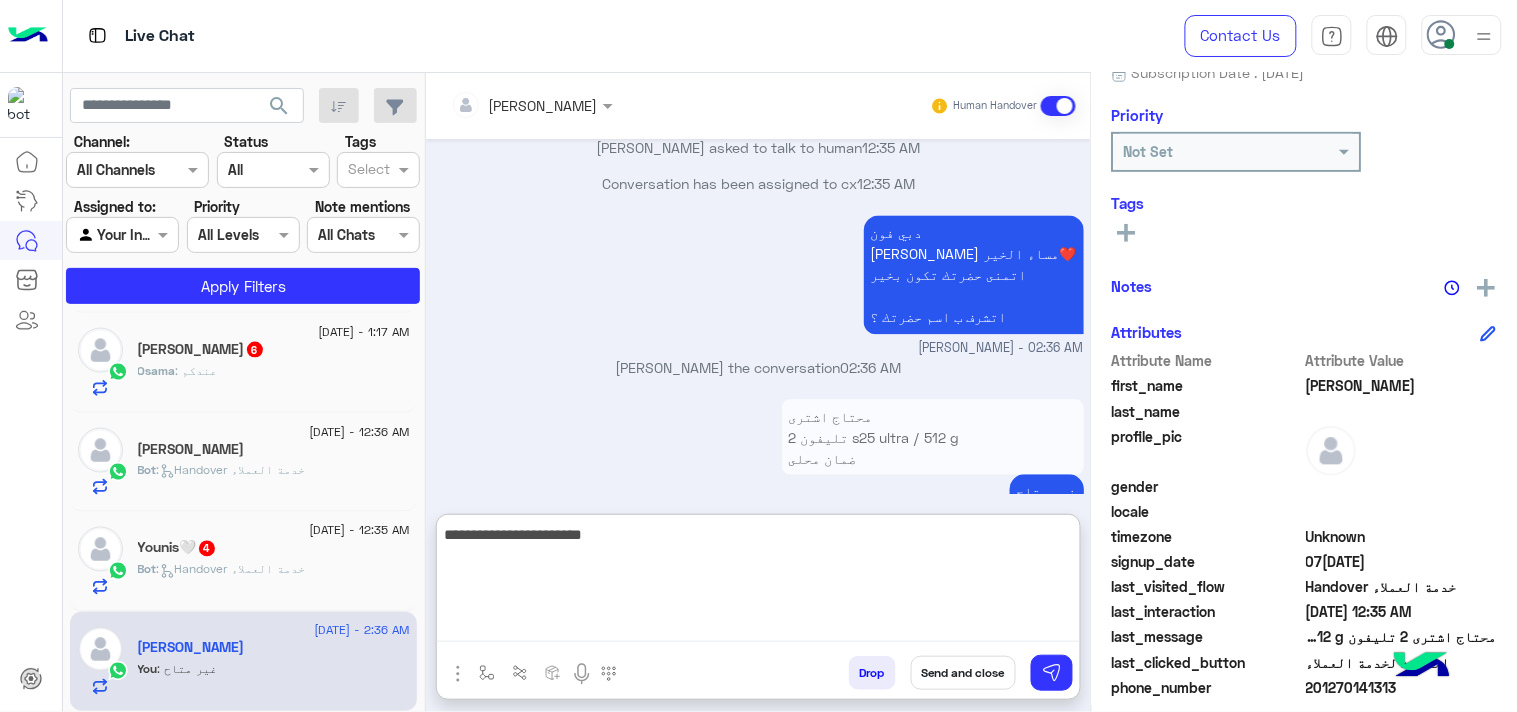 type on "**********" 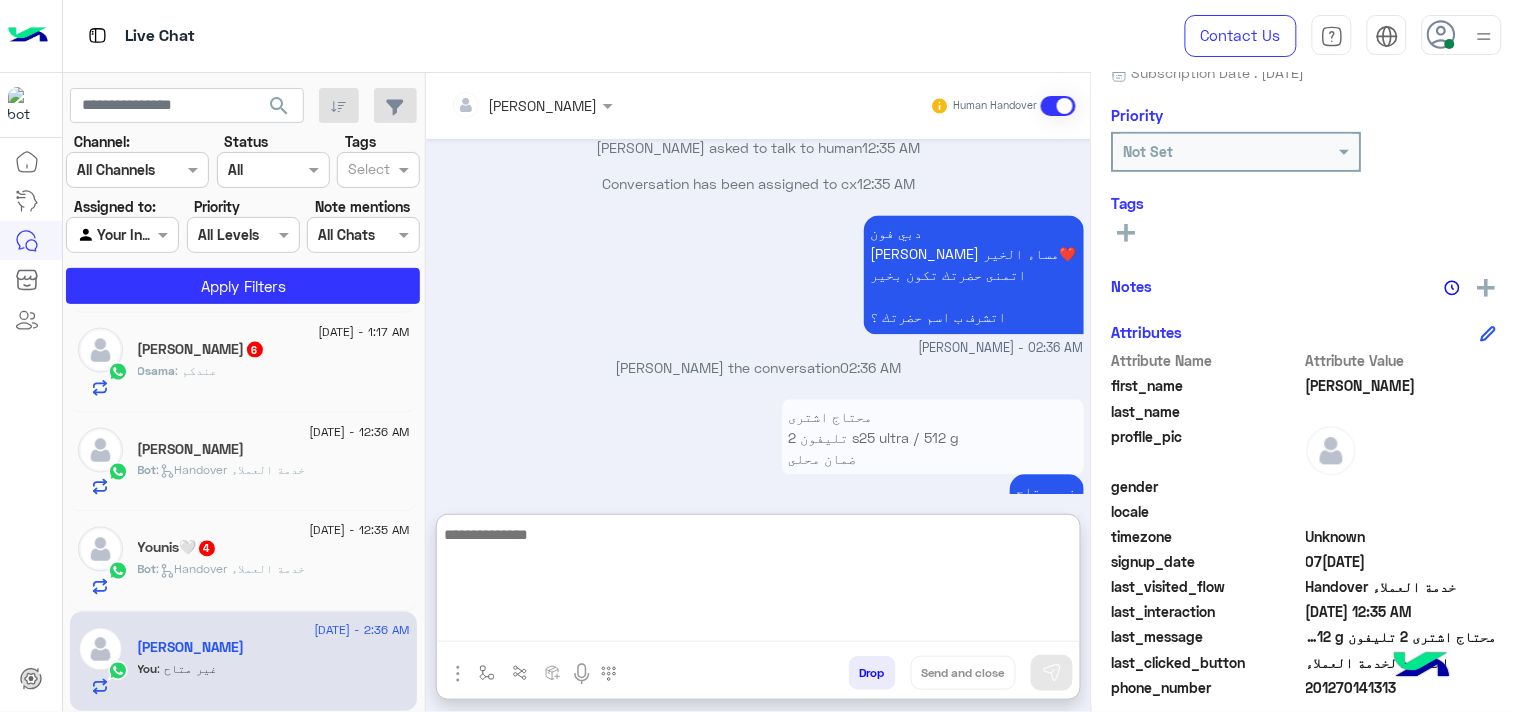 scroll, scrollTop: 1120, scrollLeft: 0, axis: vertical 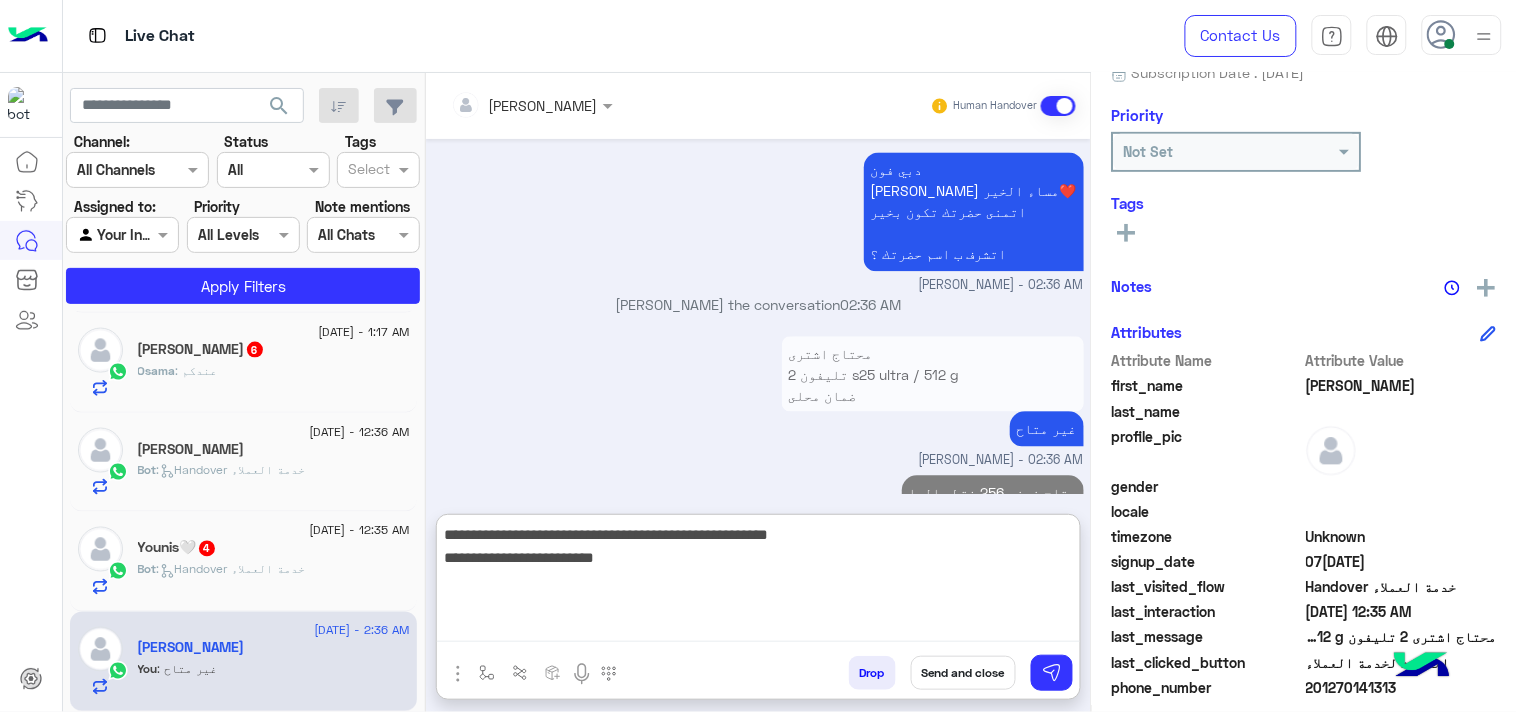 click on "**********" at bounding box center (758, 582) 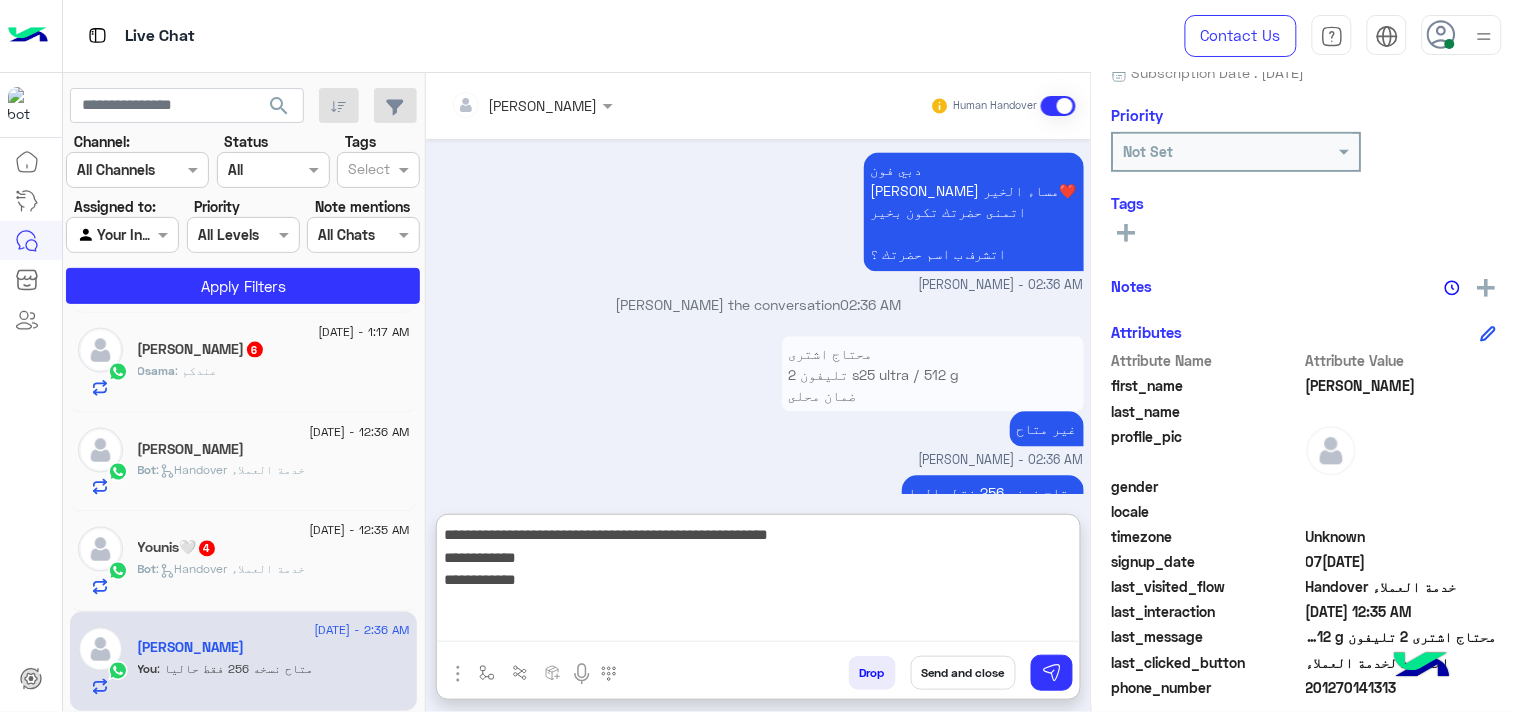click on "**********" at bounding box center [758, 582] 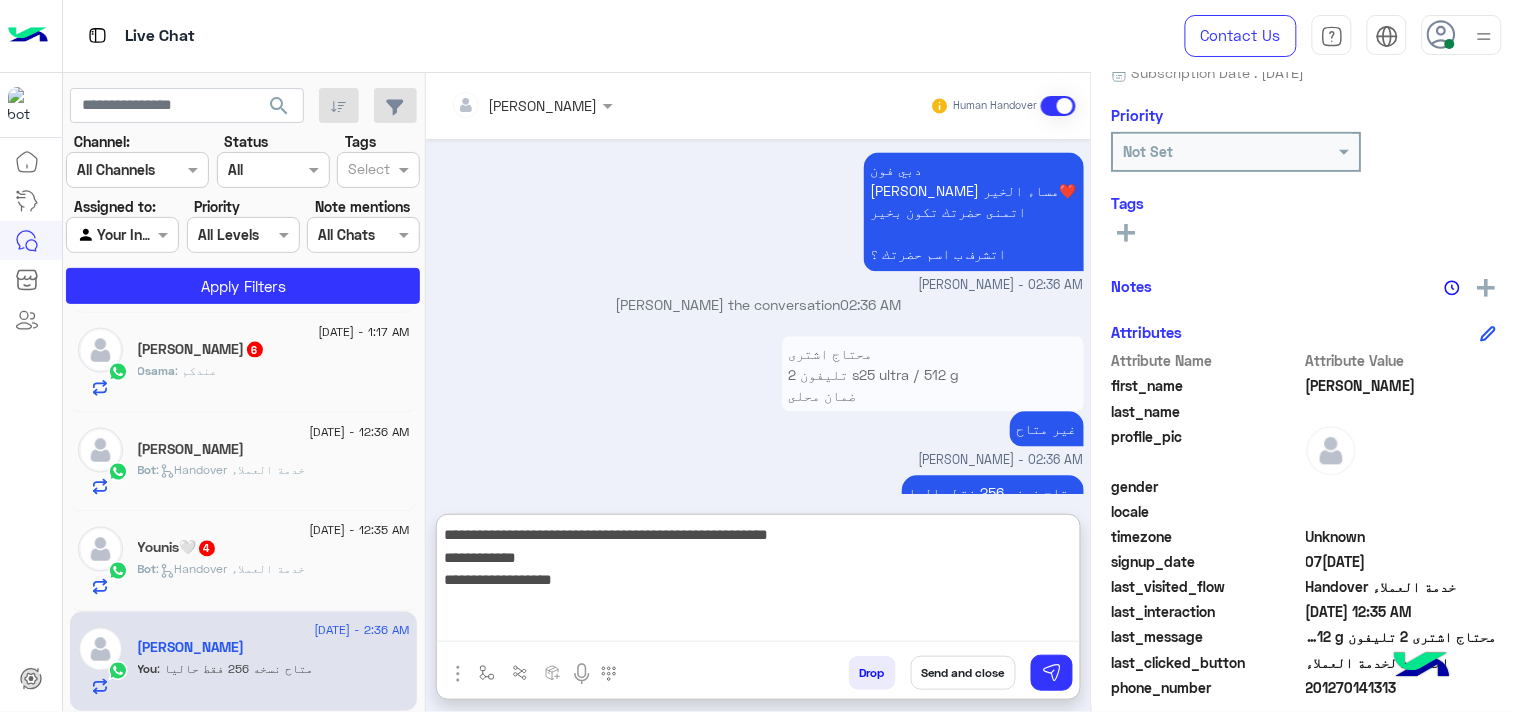 type on "**********" 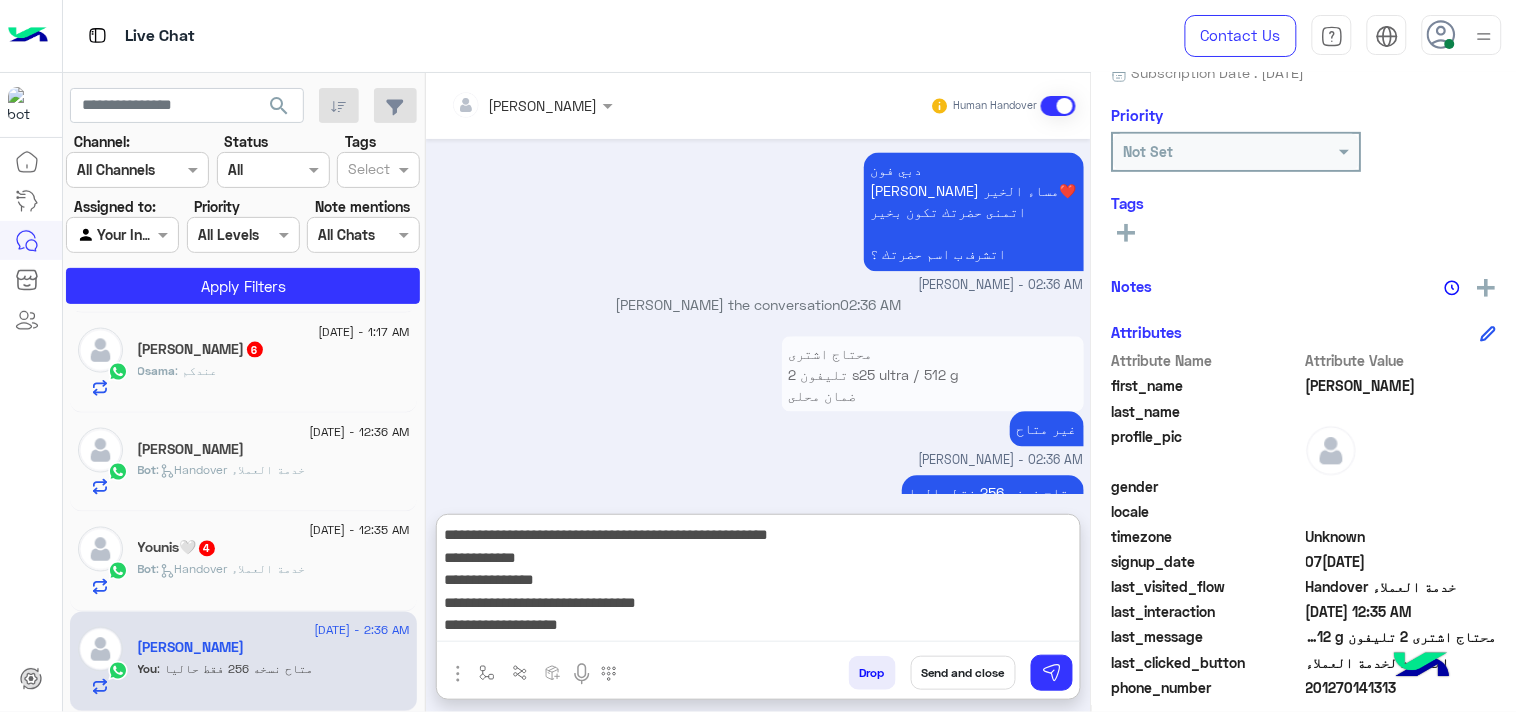 scroll, scrollTop: 38, scrollLeft: 0, axis: vertical 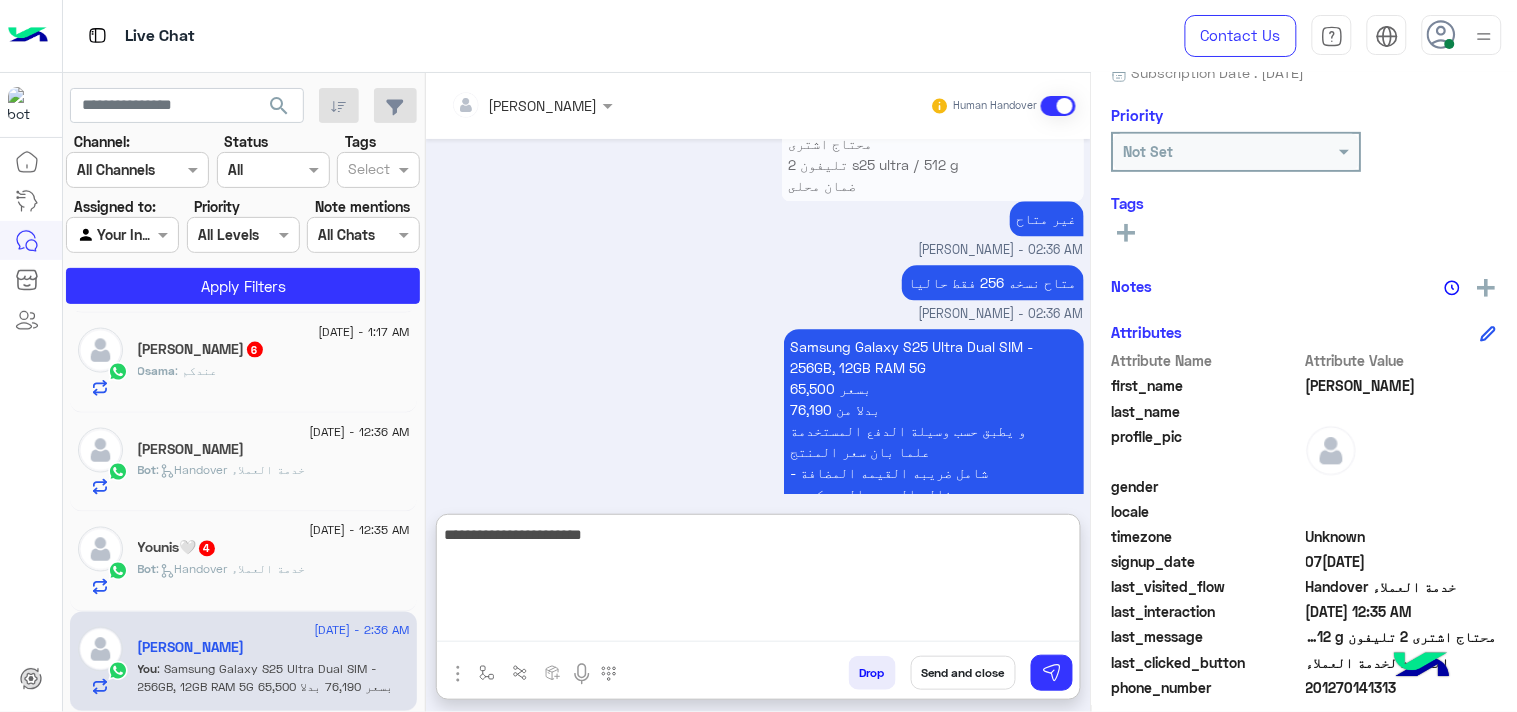 type on "**********" 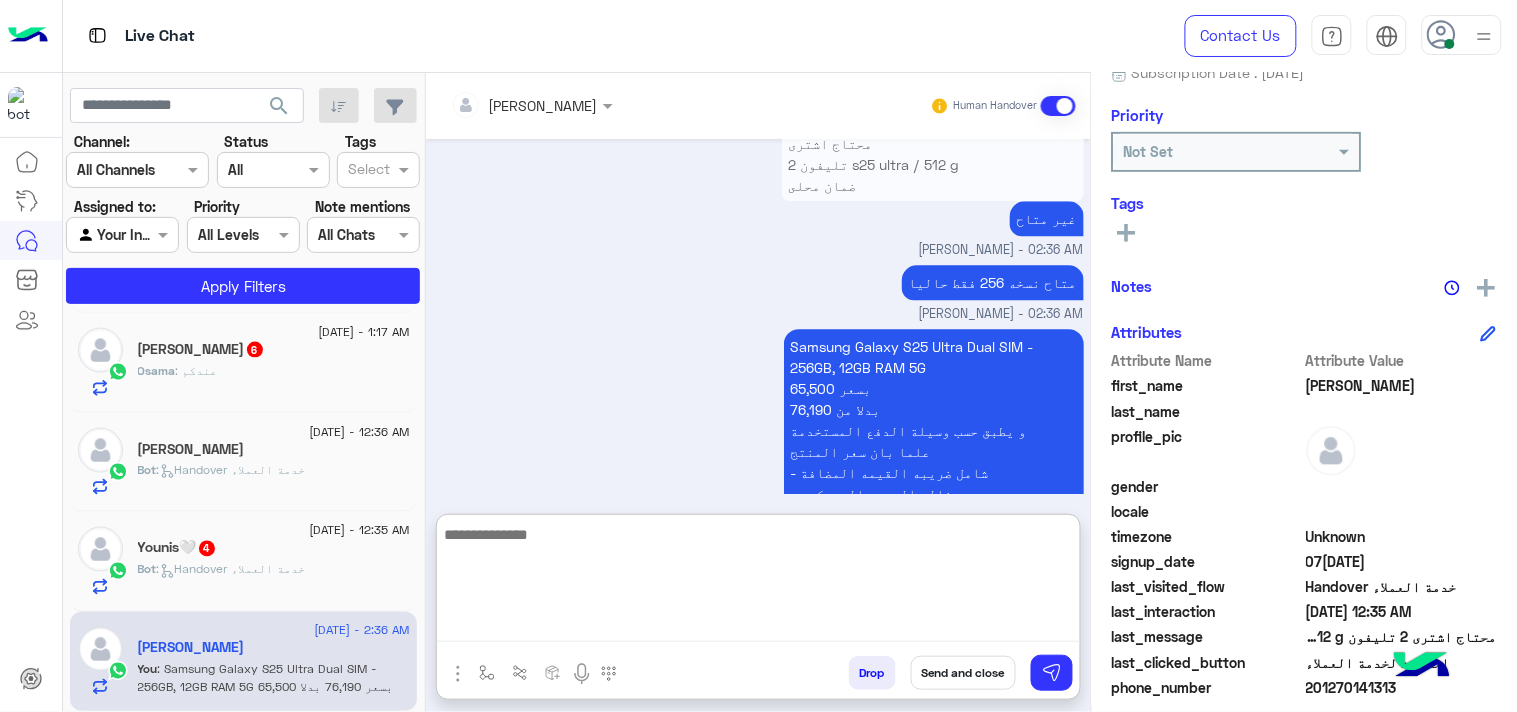 scroll, scrollTop: 1394, scrollLeft: 0, axis: vertical 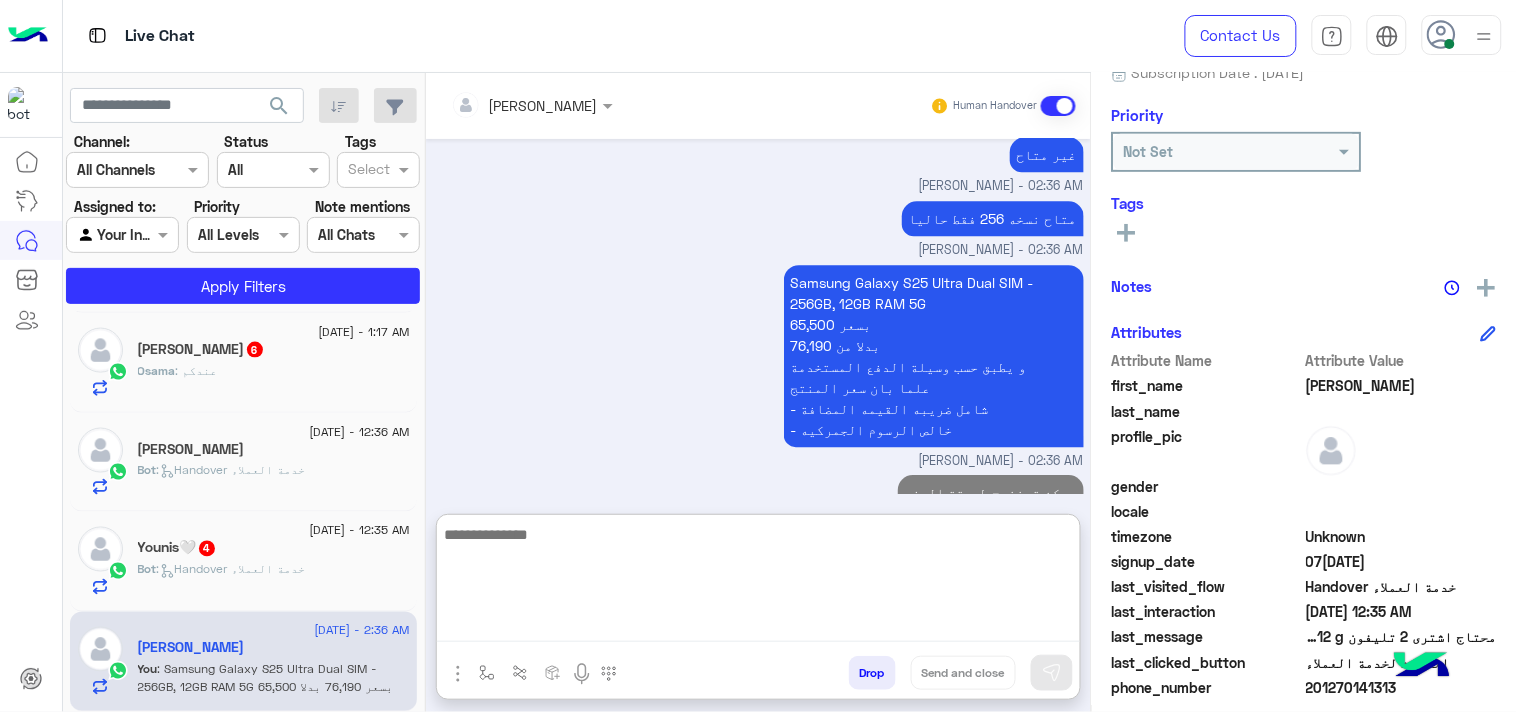click on "Younis🤍   4" 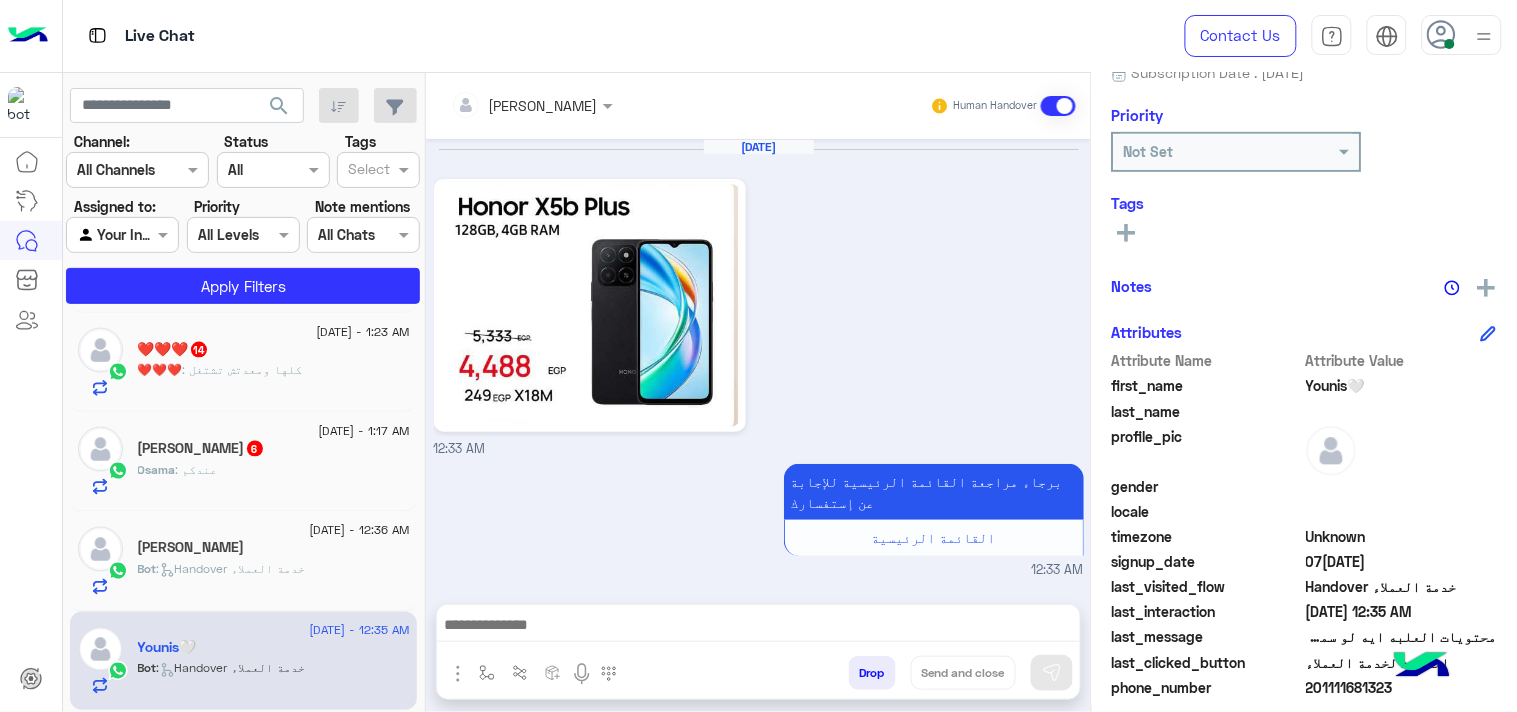 scroll, scrollTop: 657, scrollLeft: 0, axis: vertical 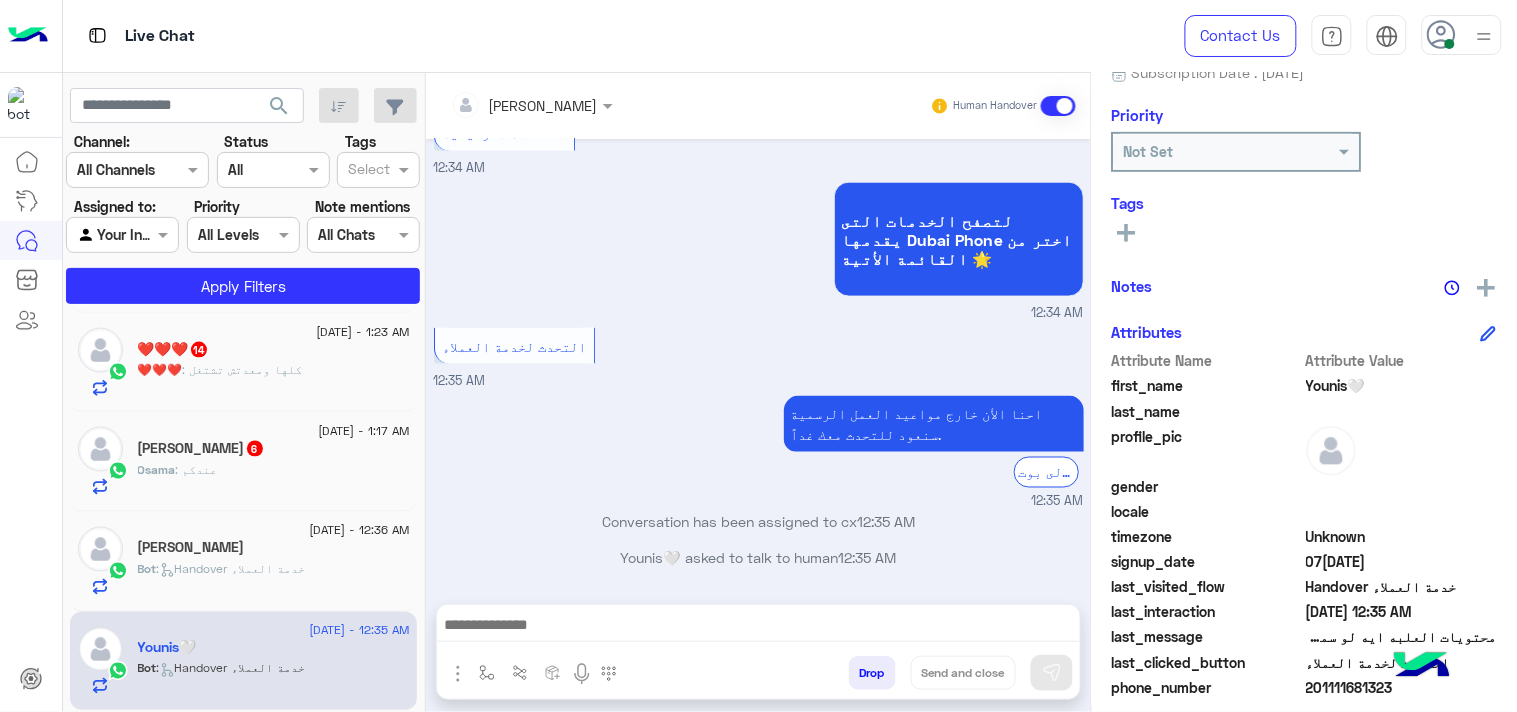 click at bounding box center (758, 627) 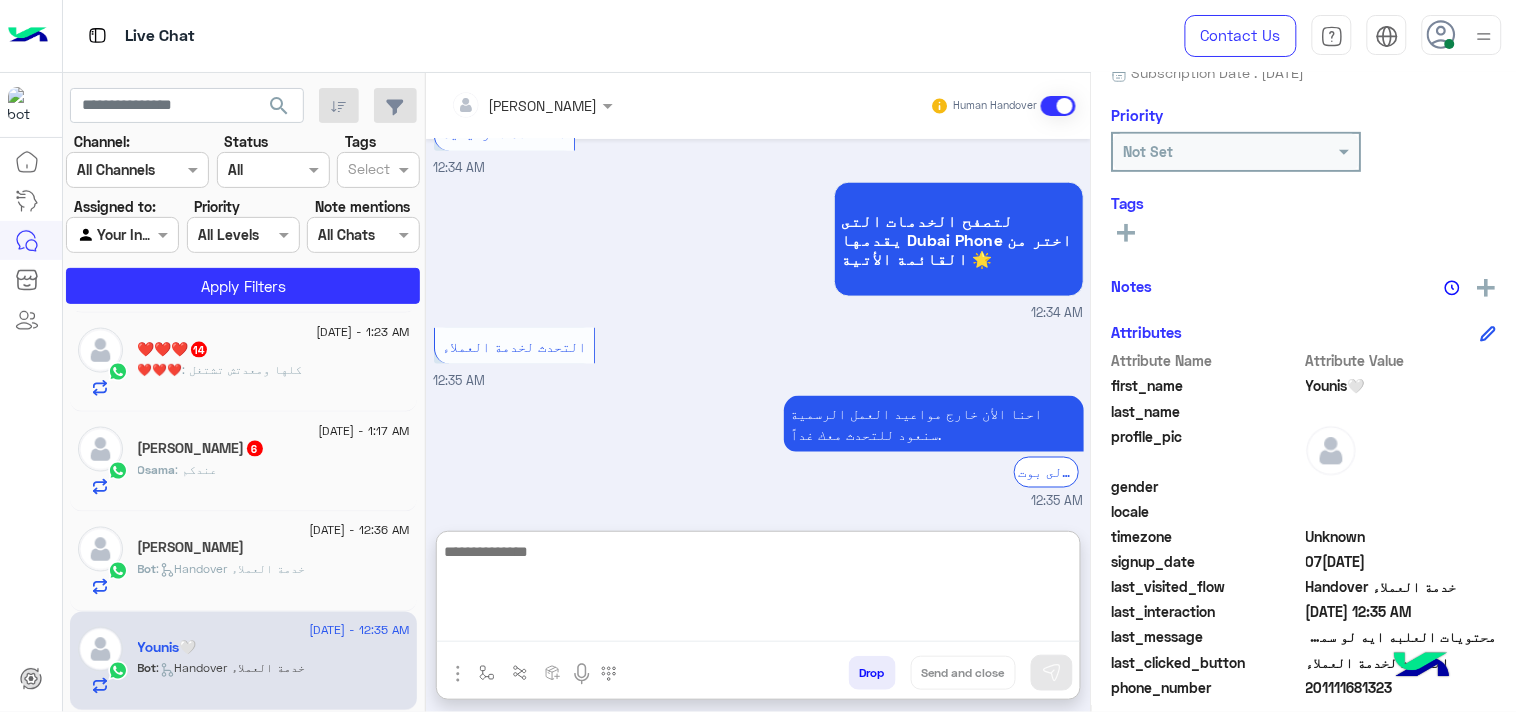 click at bounding box center [758, 590] 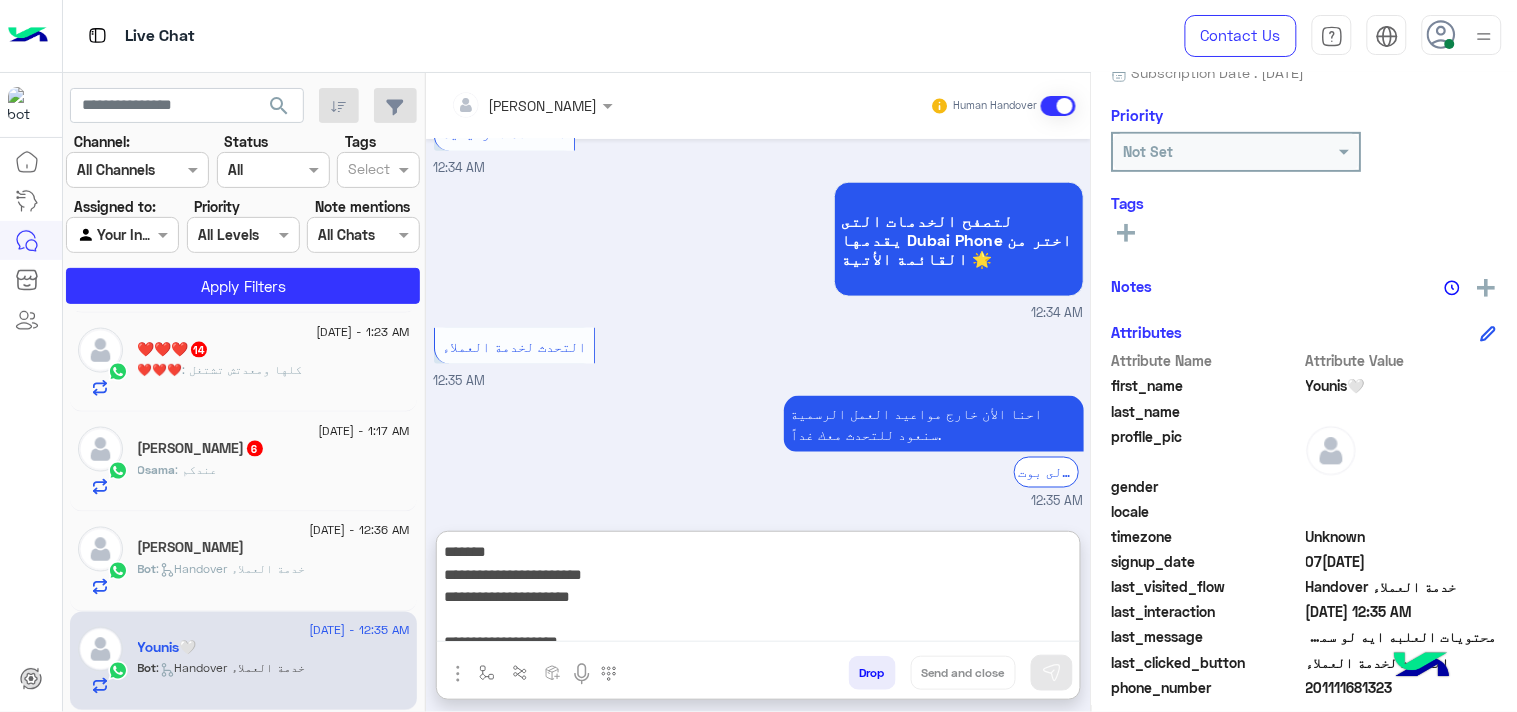 scroll, scrollTop: 42, scrollLeft: 0, axis: vertical 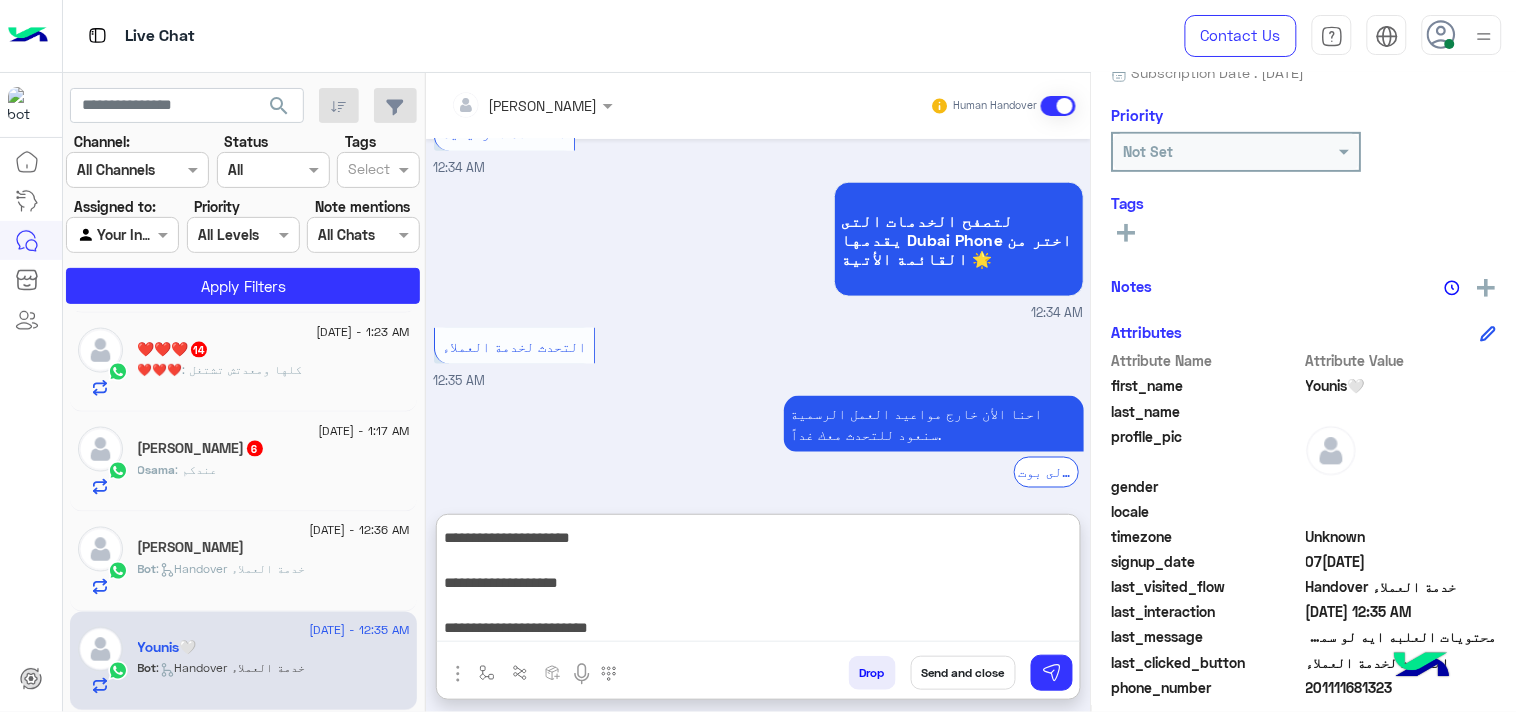 click on "**********" at bounding box center [758, 582] 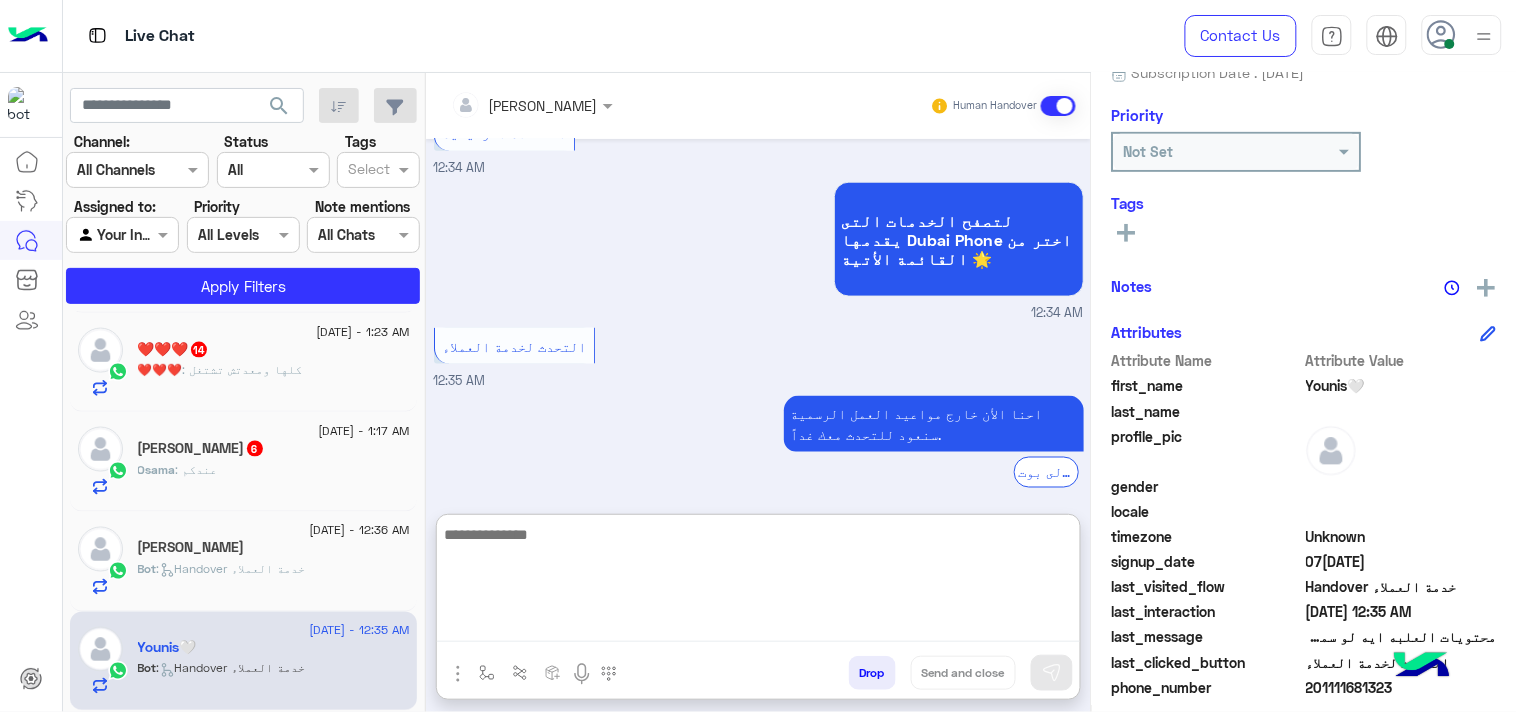 scroll, scrollTop: 0, scrollLeft: 0, axis: both 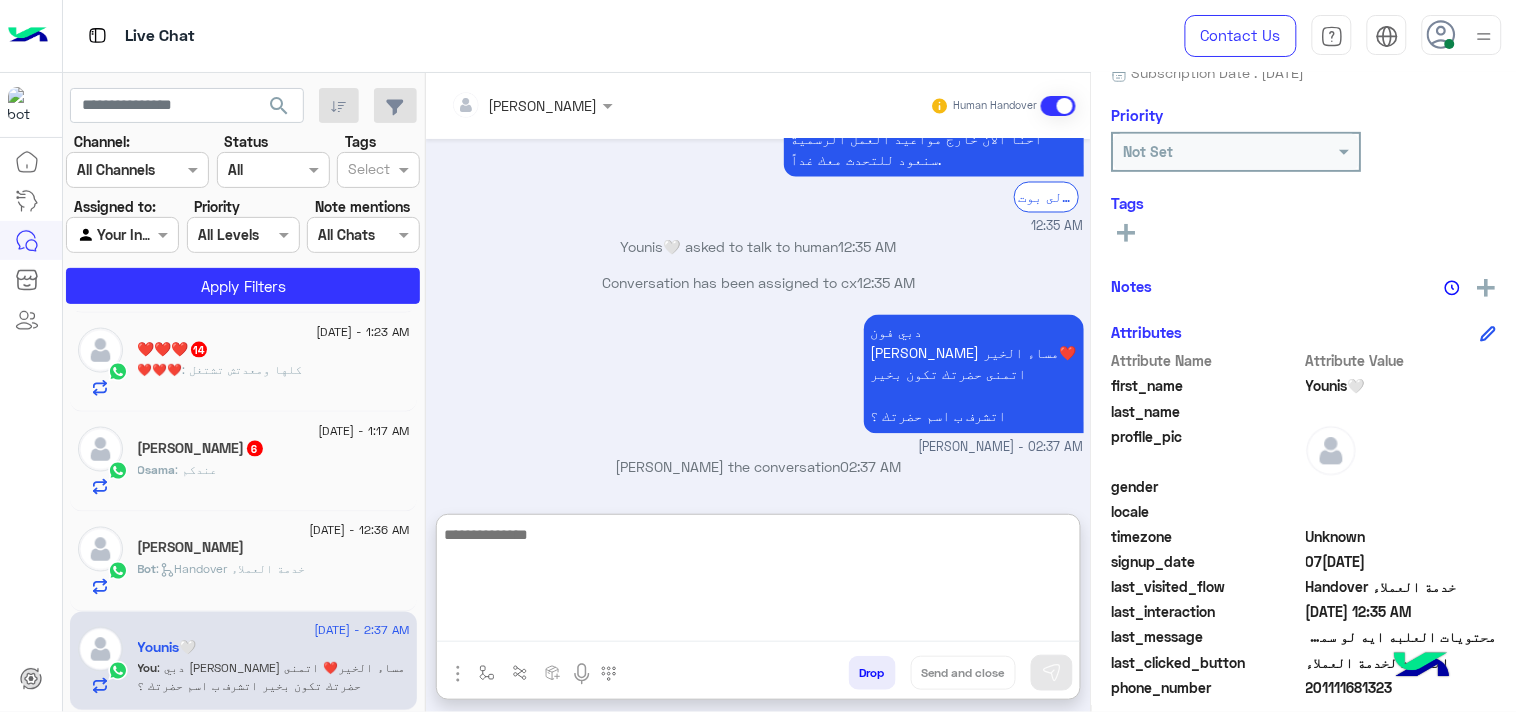 click on "دبي [PERSON_NAME] مساء الخير❤️ اتمنى حضرتك تكون بخير اتشرف ب اسم حضرتك ؟  [PERSON_NAME] -  02:37 AM" at bounding box center [759, 384] 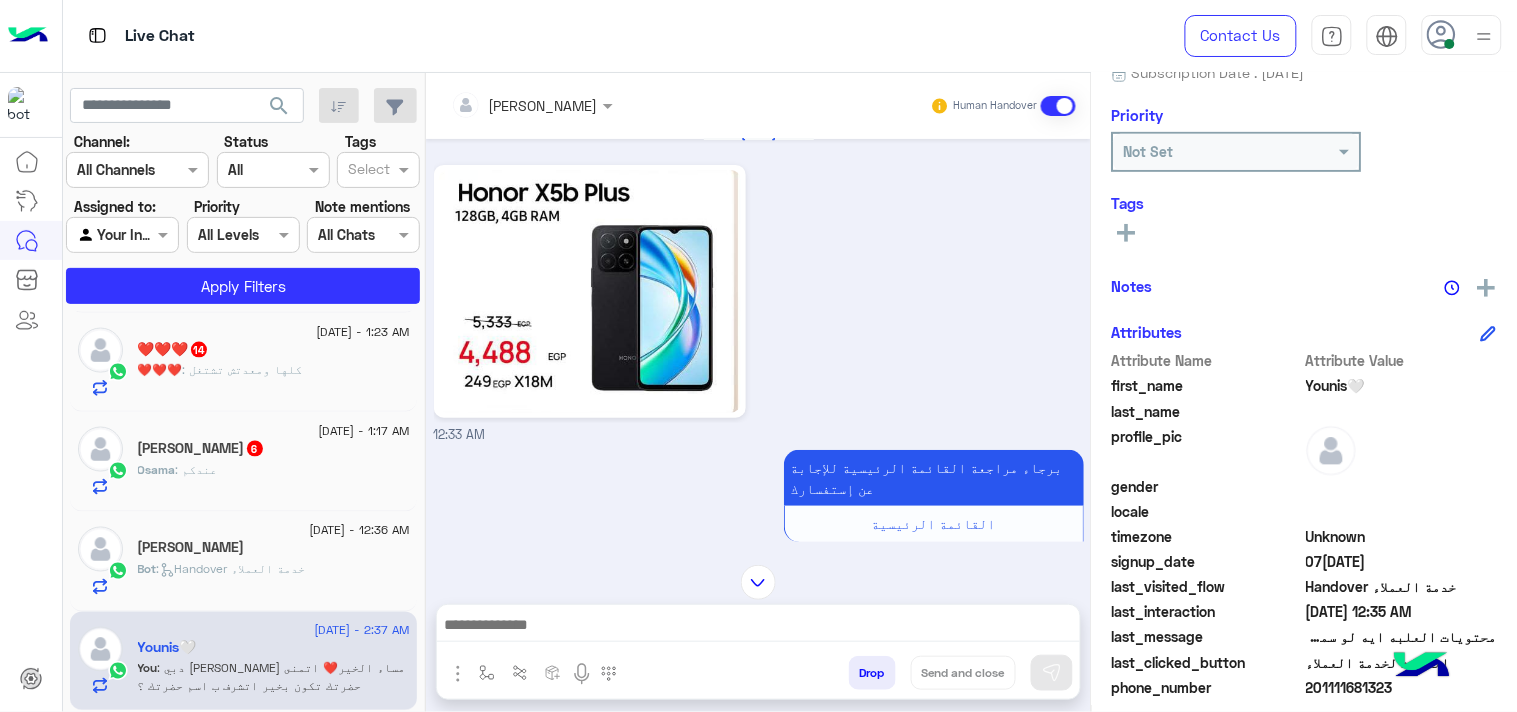 scroll, scrollTop: 0, scrollLeft: 0, axis: both 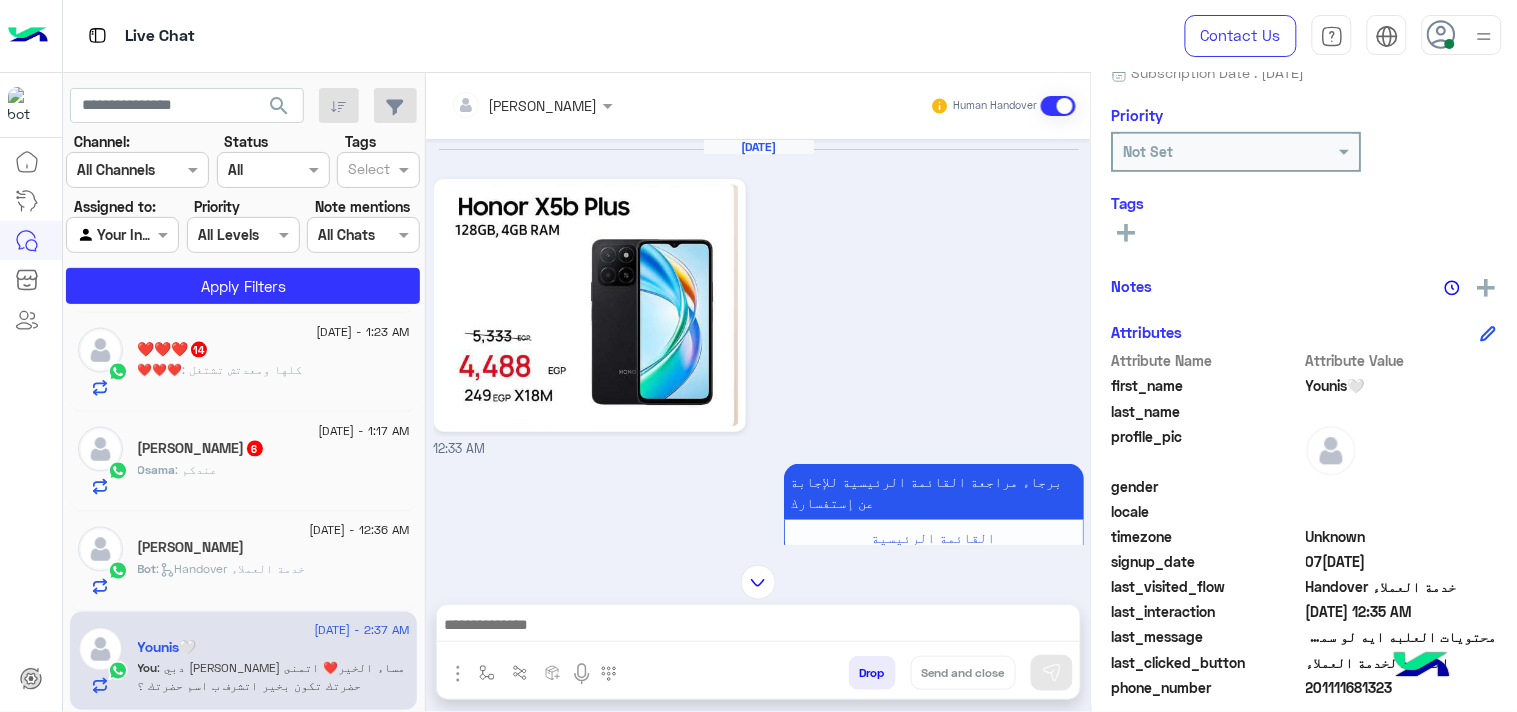 click at bounding box center (758, 627) 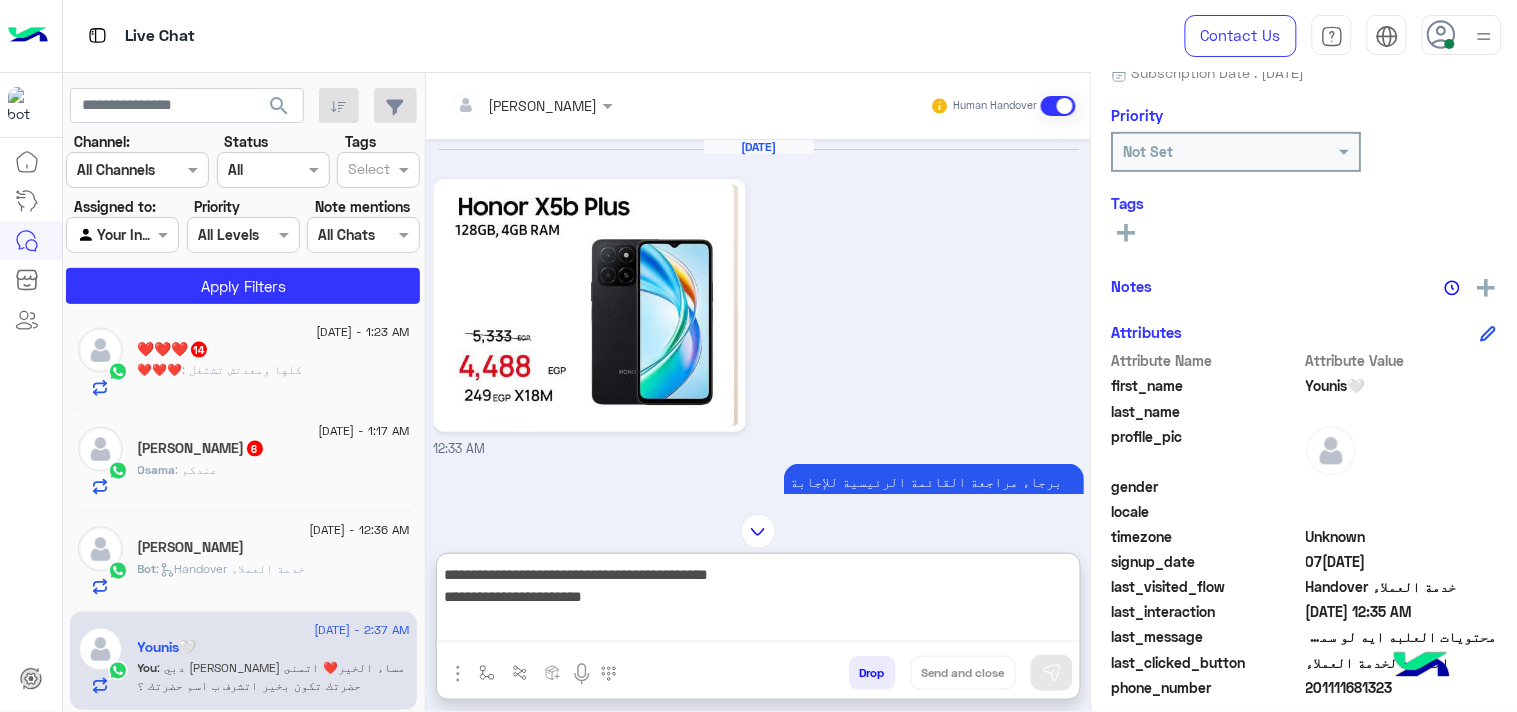 scroll, scrollTop: 0, scrollLeft: 0, axis: both 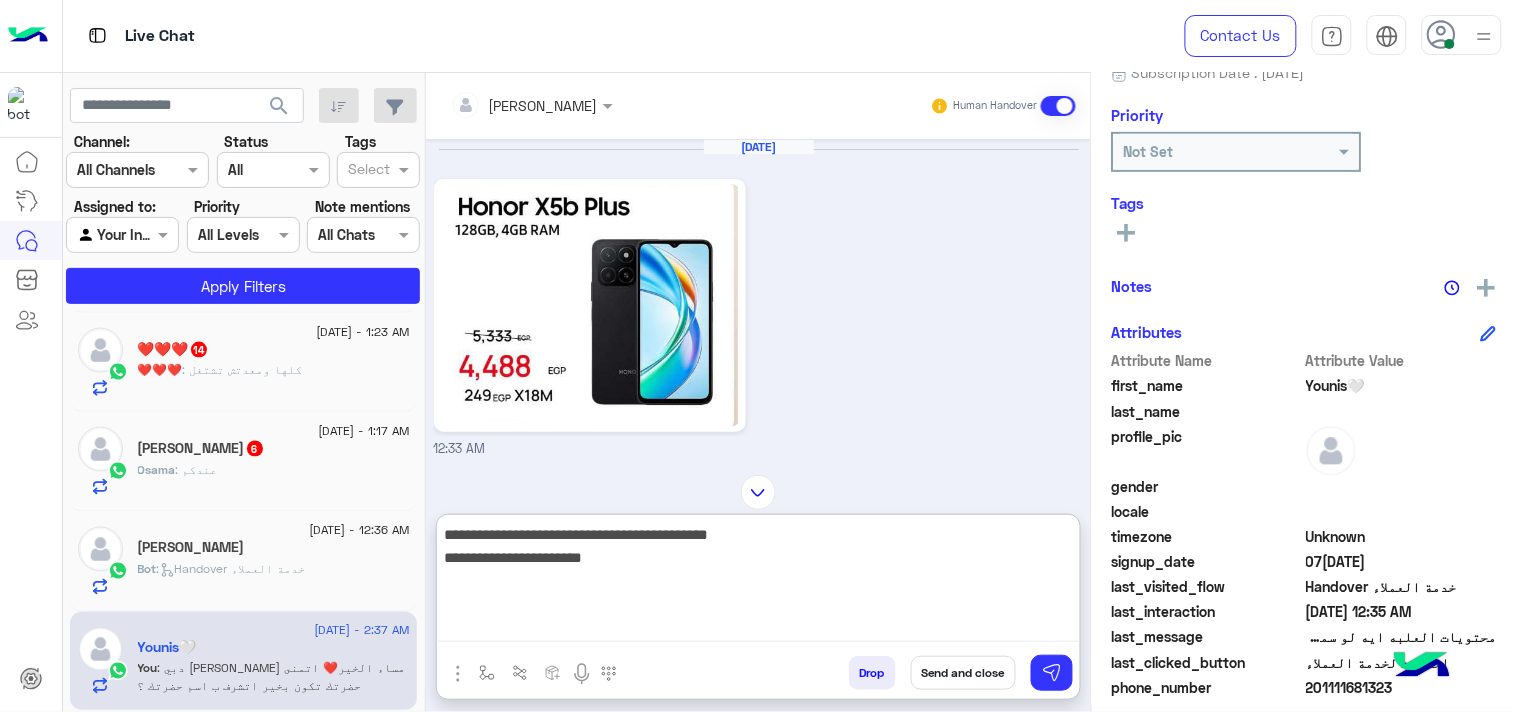 click on "**********" at bounding box center [758, 582] 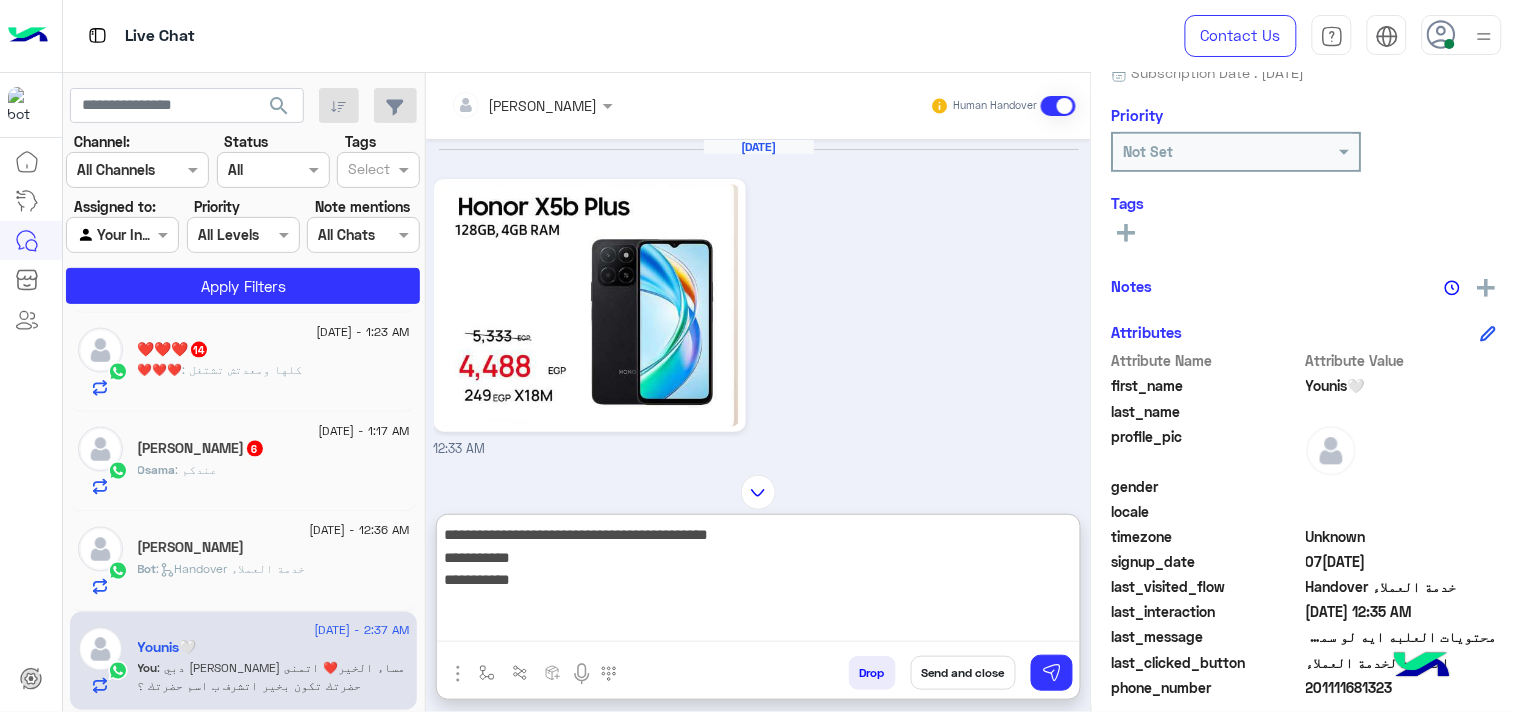 click on "**********" at bounding box center [758, 582] 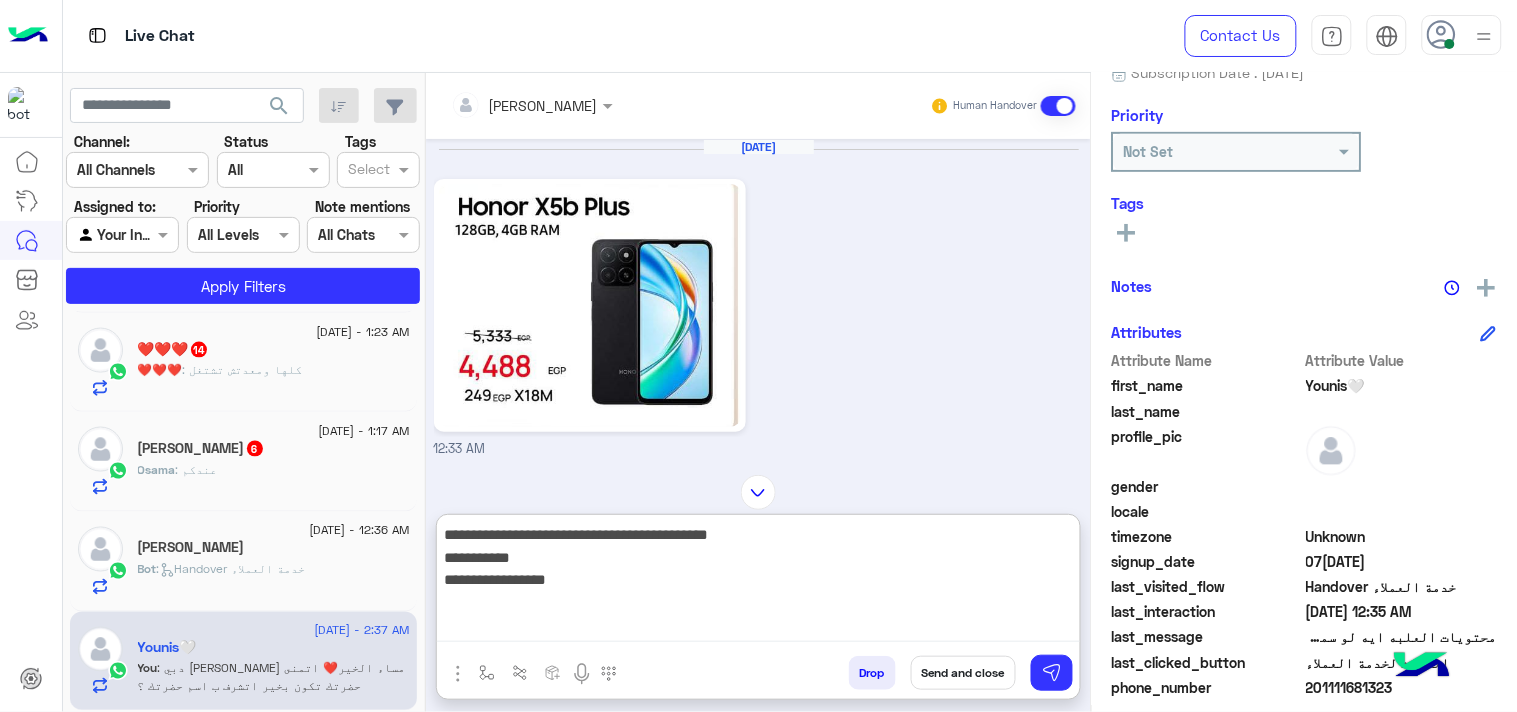 type on "**********" 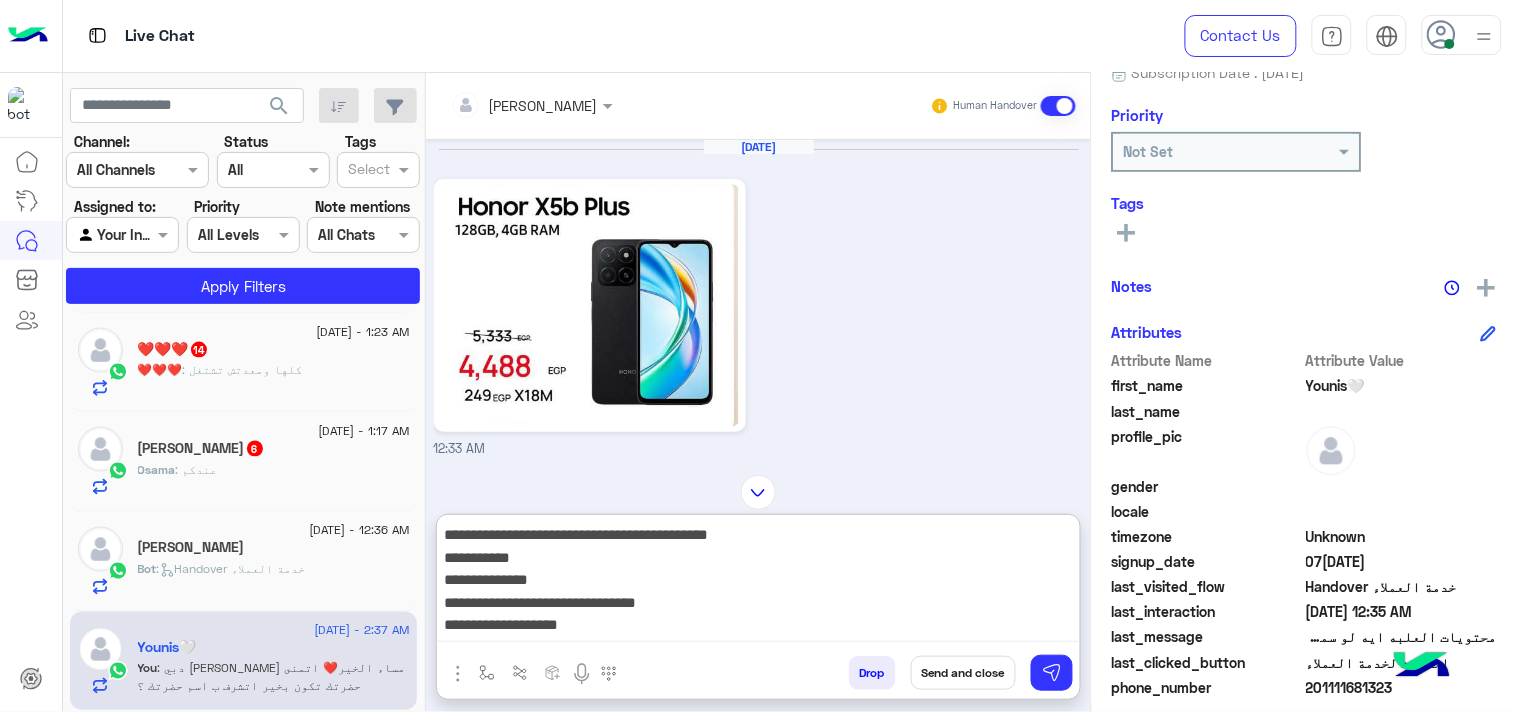 scroll, scrollTop: 38, scrollLeft: 0, axis: vertical 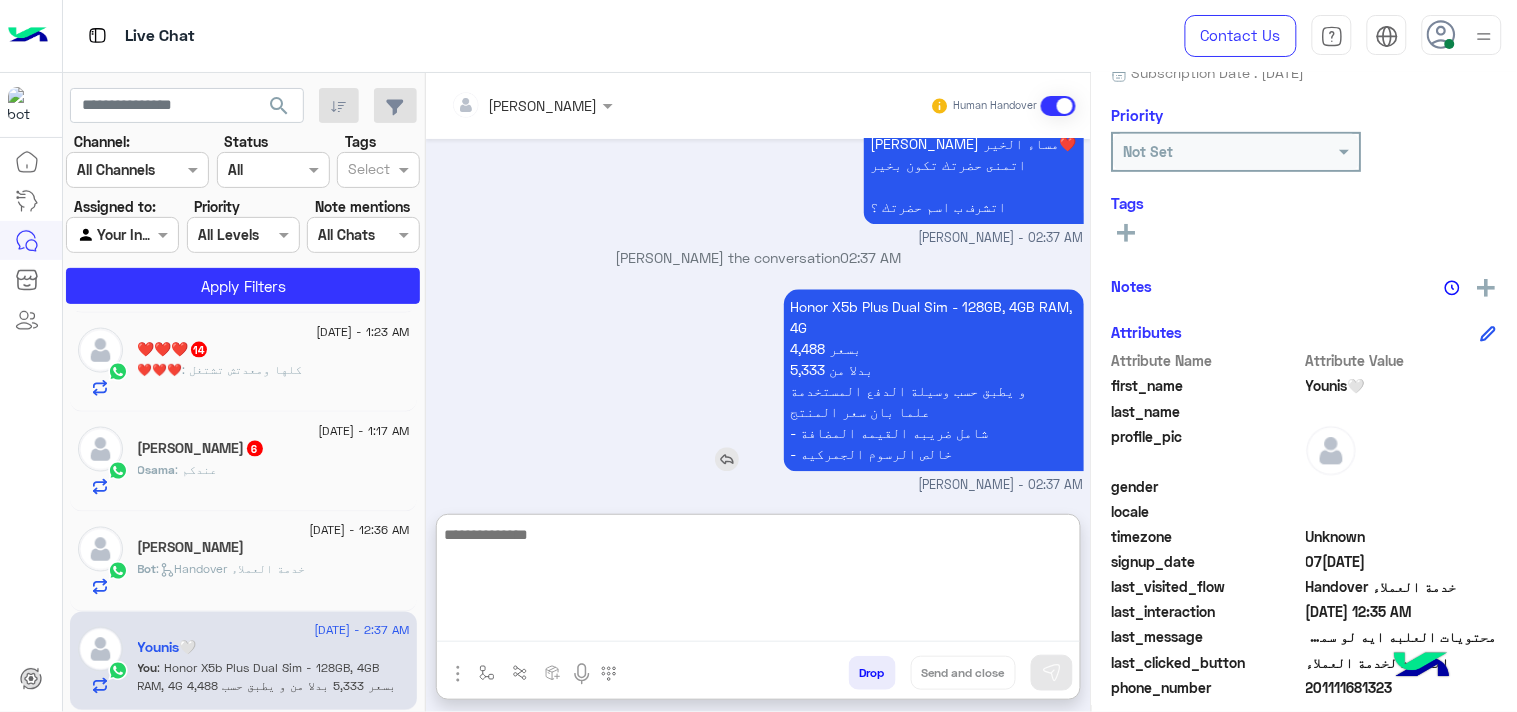 click on "Honor X5b Plus Dual Sim - 128GB, 4GB RAM, 4G 4,488 بسعر  5,333 بدلا من  و يطبق حسب وسيلة الدفع المستخدمة علما بان سعر المنتج - شامل ضريبه القيمه المضافة - خالص الرسوم الجمركيه" at bounding box center (934, 380) 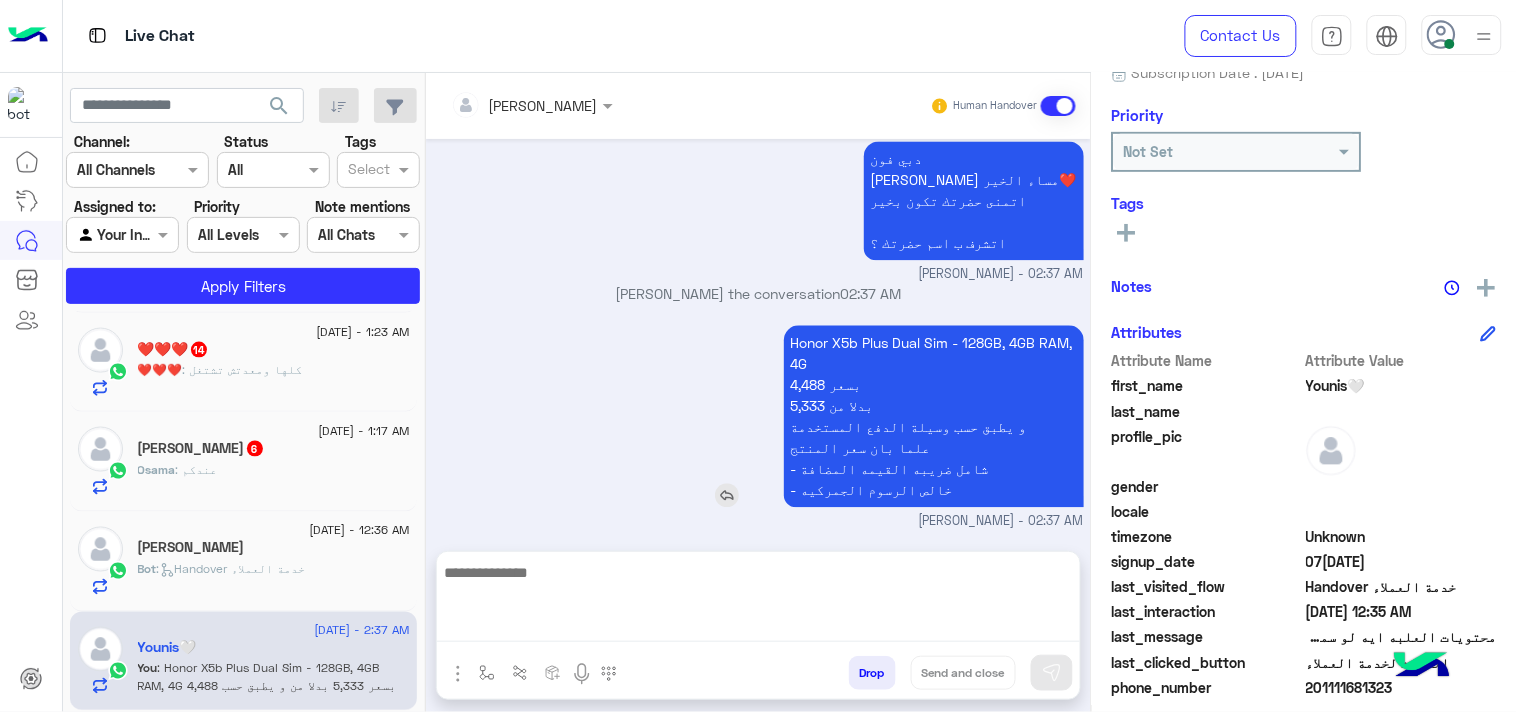 scroll, scrollTop: 1052, scrollLeft: 0, axis: vertical 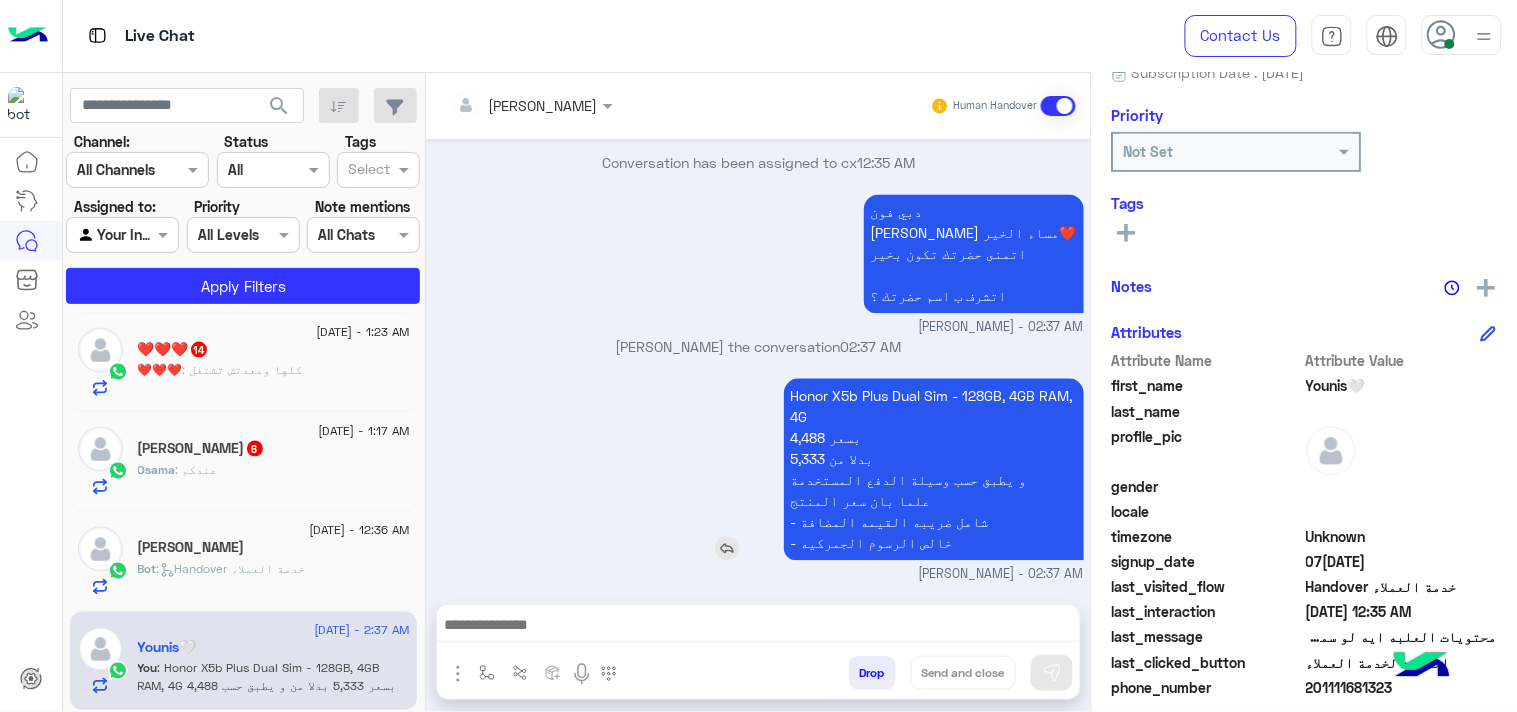 click on "Honor X5b Plus Dual Sim - 128GB, 4GB RAM, 4G 4,488 بسعر  5,333 بدلا من  و يطبق حسب وسيلة الدفع المستخدمة علما بان سعر المنتج - شامل ضريبه القيمه المضافة - خالص الرسوم الجمركيه" at bounding box center [934, 470] 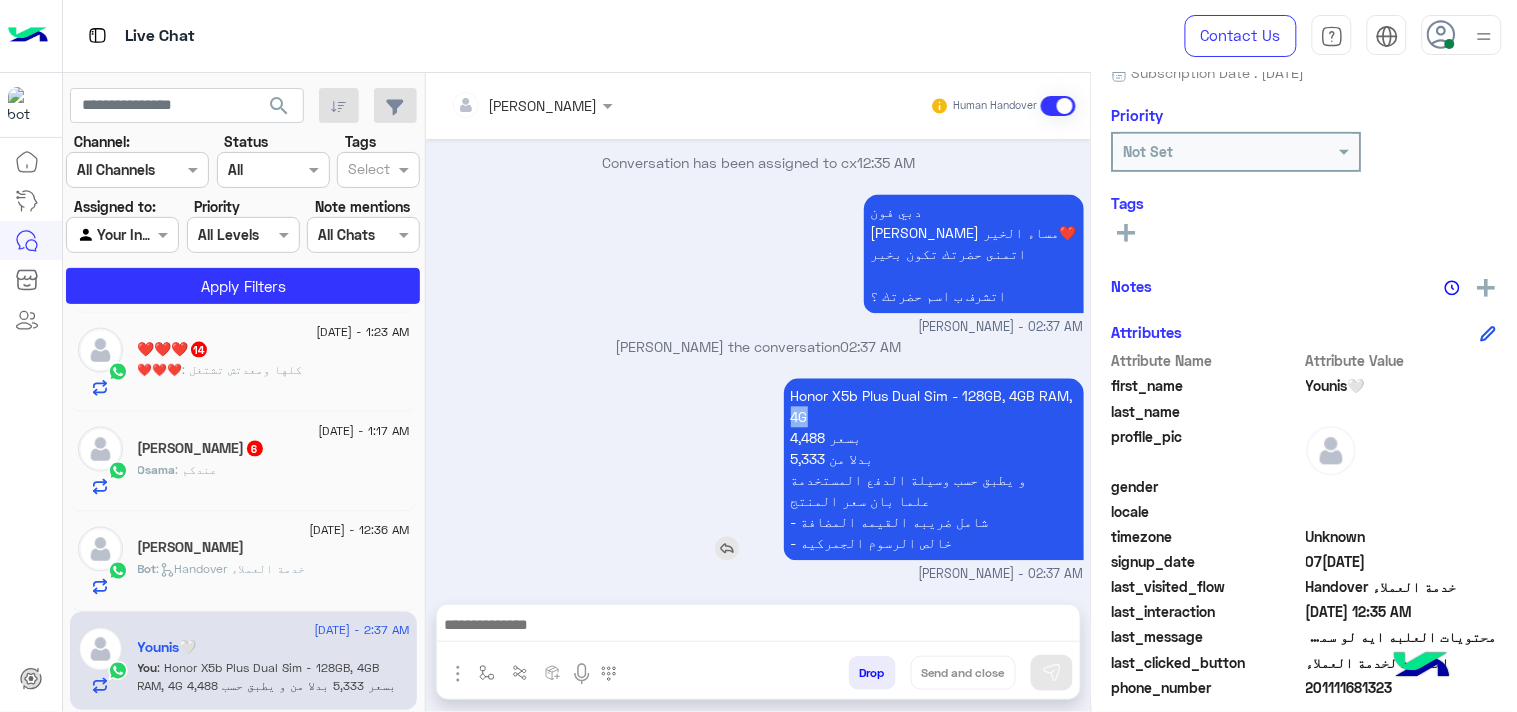 click on "Honor X5b Plus Dual Sim - 128GB, 4GB RAM, 4G 4,488 بسعر  5,333 بدلا من  و يطبق حسب وسيلة الدفع المستخدمة علما بان سعر المنتج - شامل ضريبه القيمه المضافة - خالص الرسوم الجمركيه" at bounding box center (934, 470) 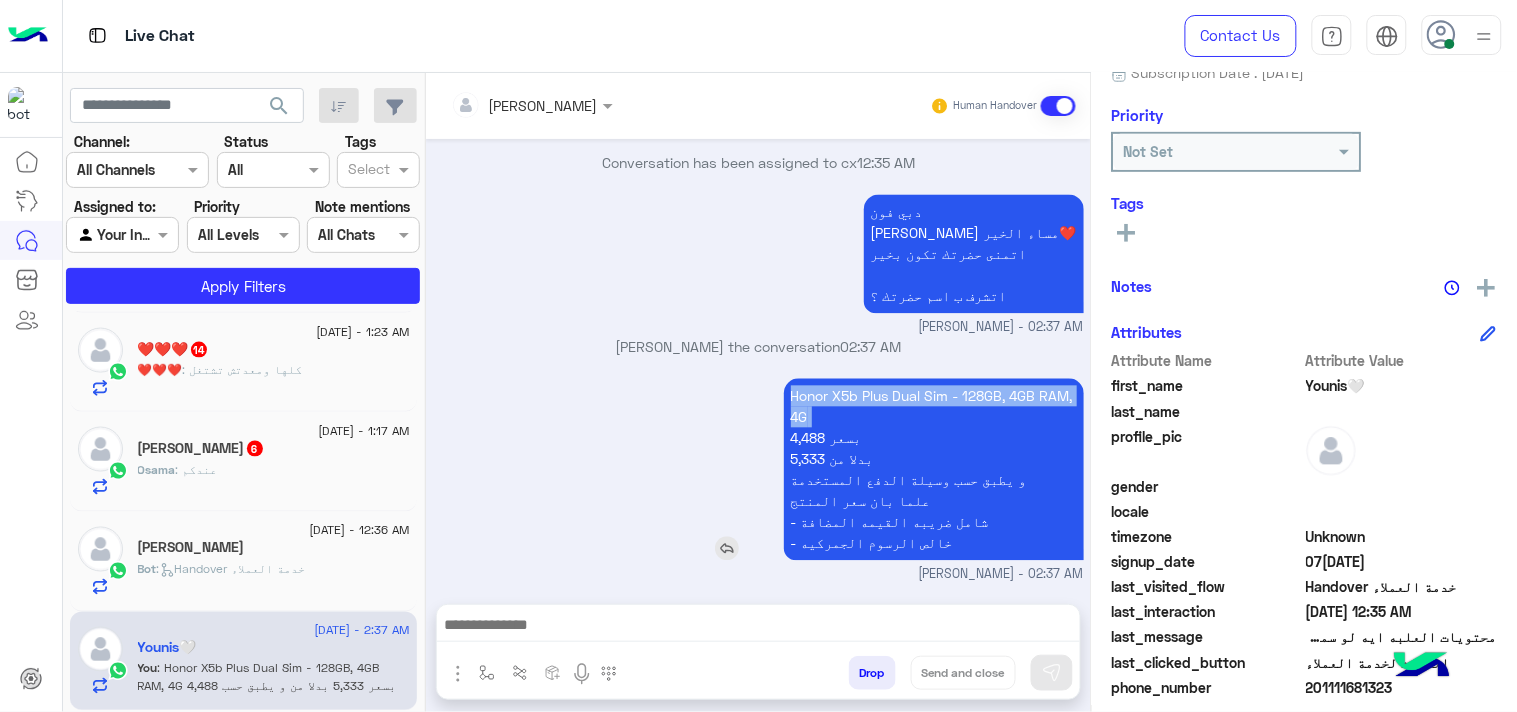 click on "Honor X5b Plus Dual Sim - 128GB, 4GB RAM, 4G 4,488 بسعر  5,333 بدلا من  و يطبق حسب وسيلة الدفع المستخدمة علما بان سعر المنتج - شامل ضريبه القيمه المضافة - خالص الرسوم الجمركيه" at bounding box center (934, 470) 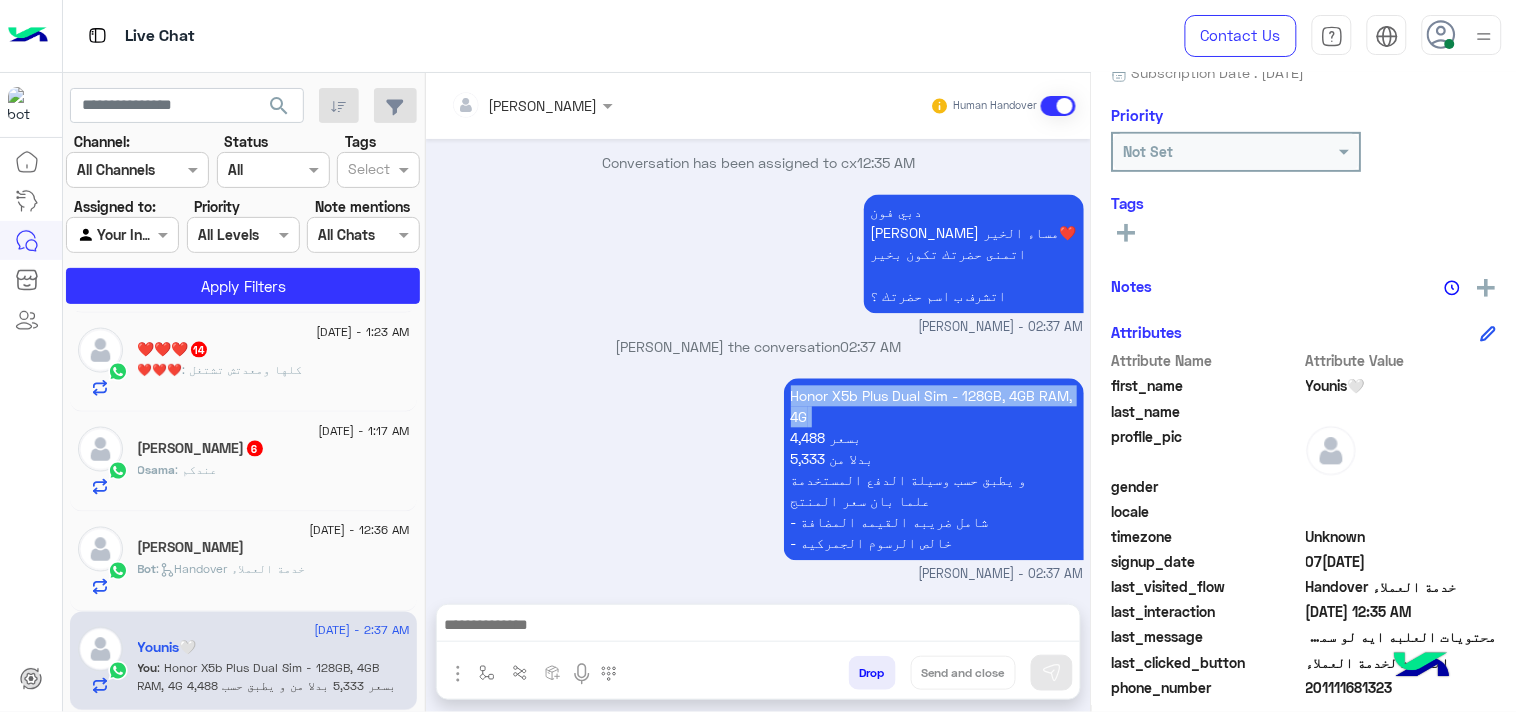 click at bounding box center (758, 627) 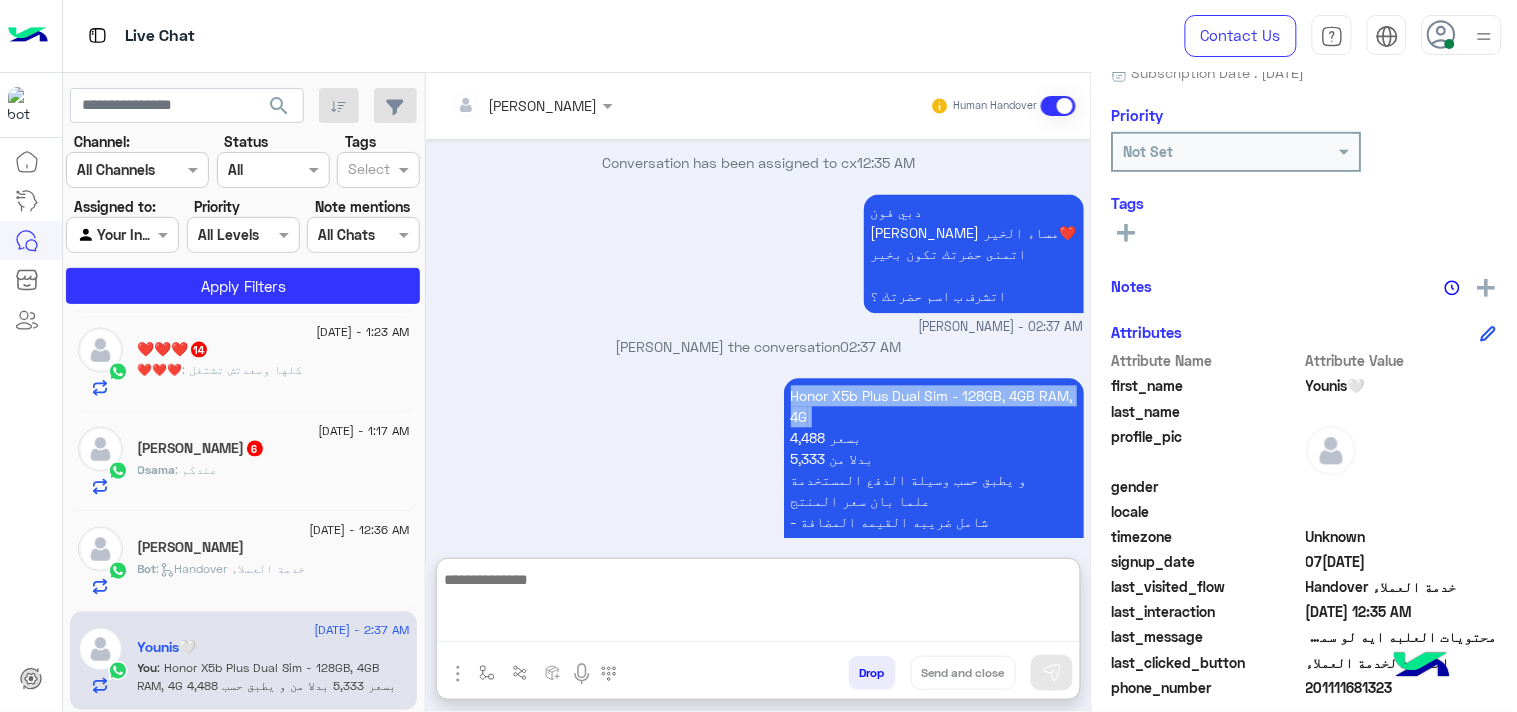 scroll, scrollTop: 1142, scrollLeft: 0, axis: vertical 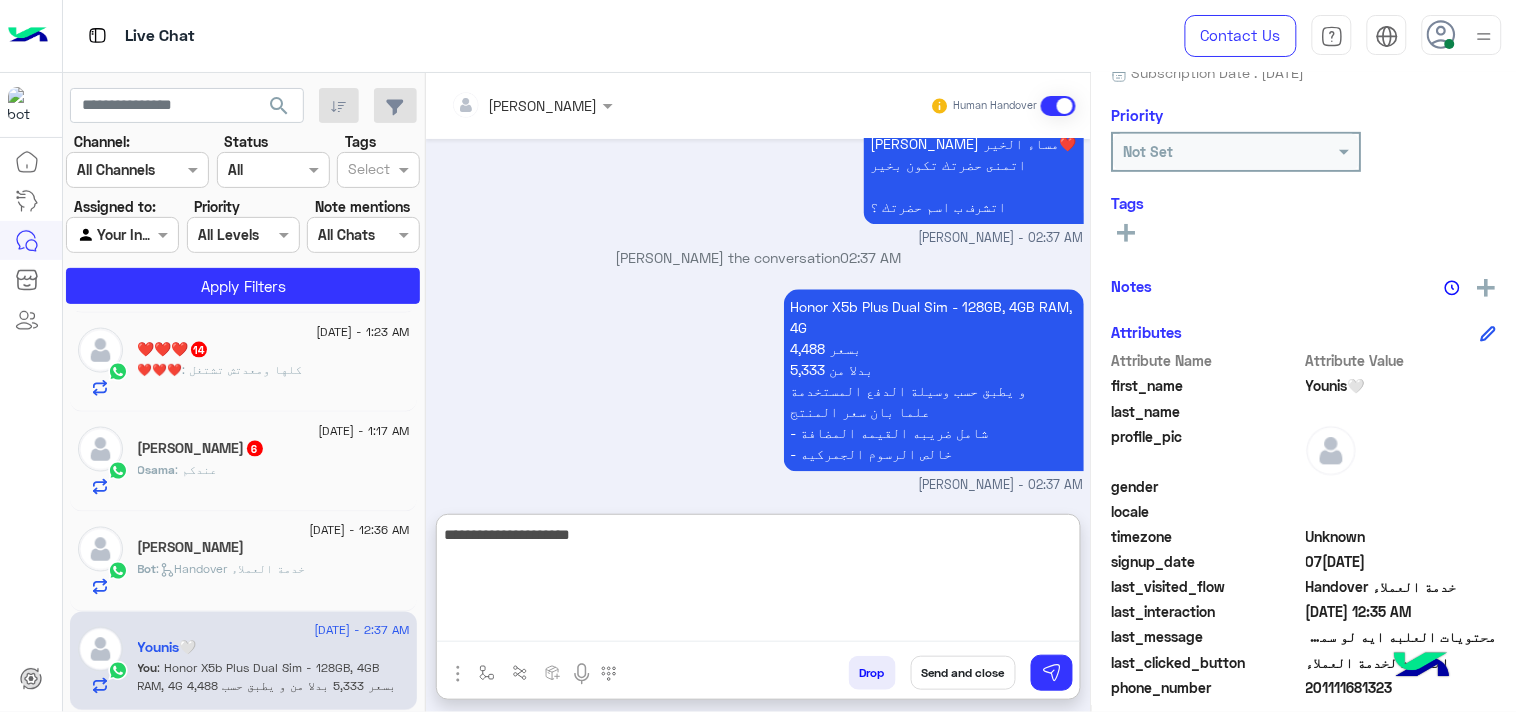 click on "**********" at bounding box center [758, 582] 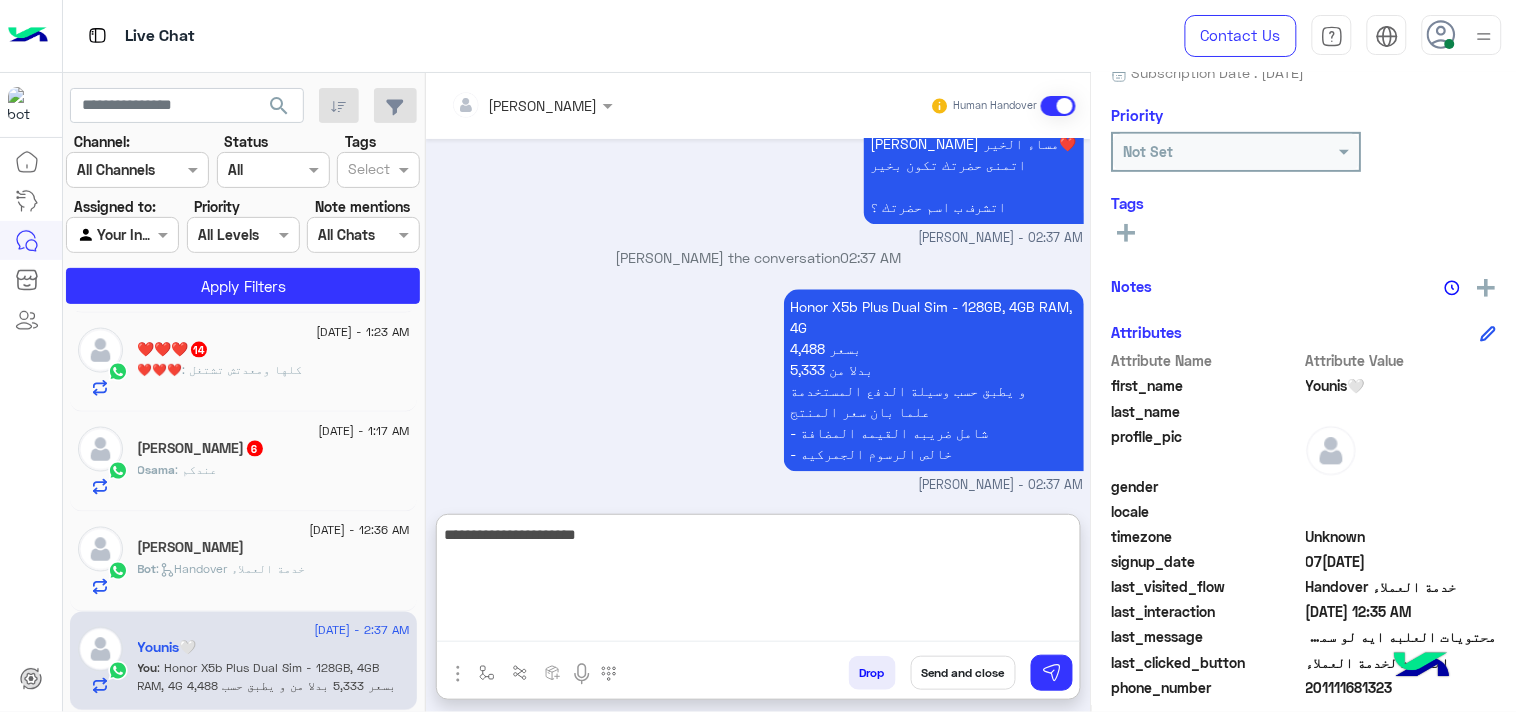 click on "**********" at bounding box center [758, 582] 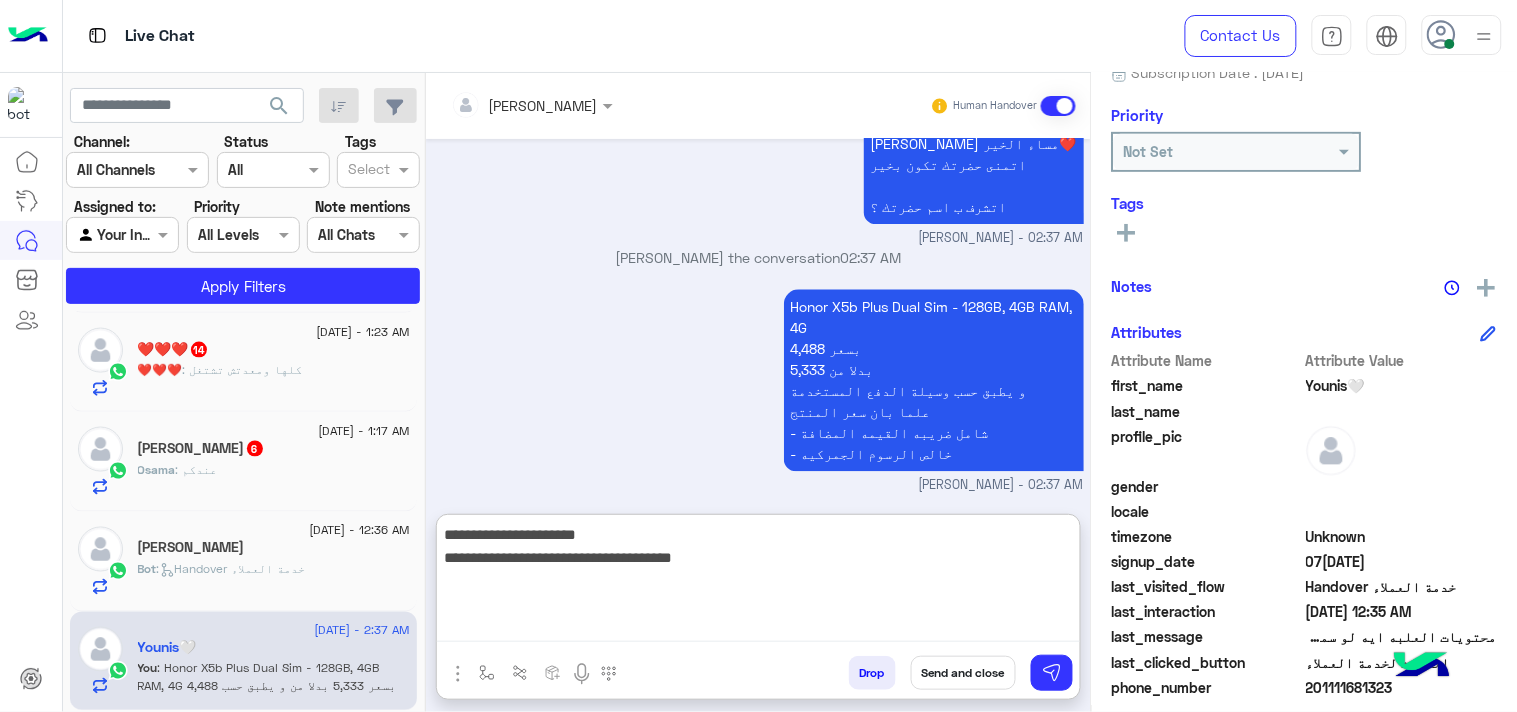 type on "**********" 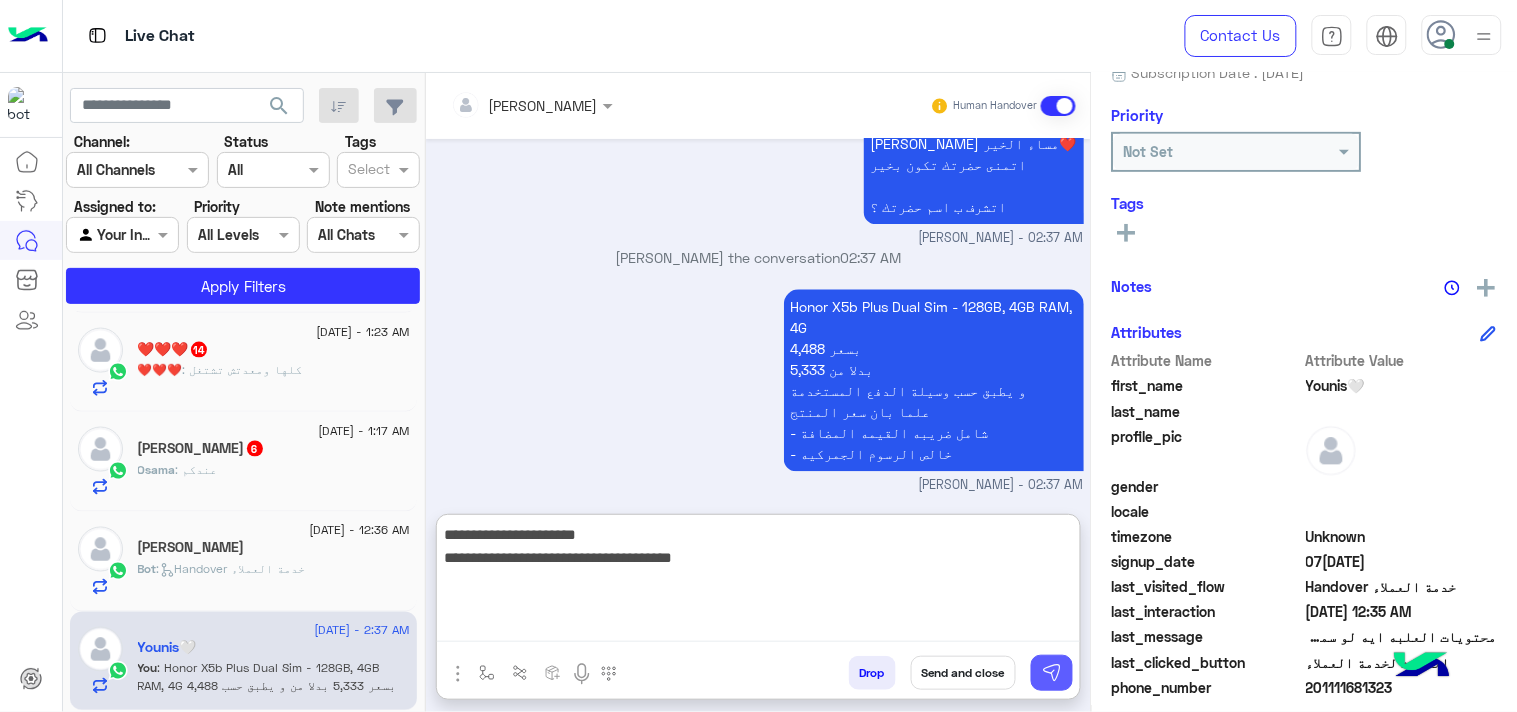 click at bounding box center [1052, 673] 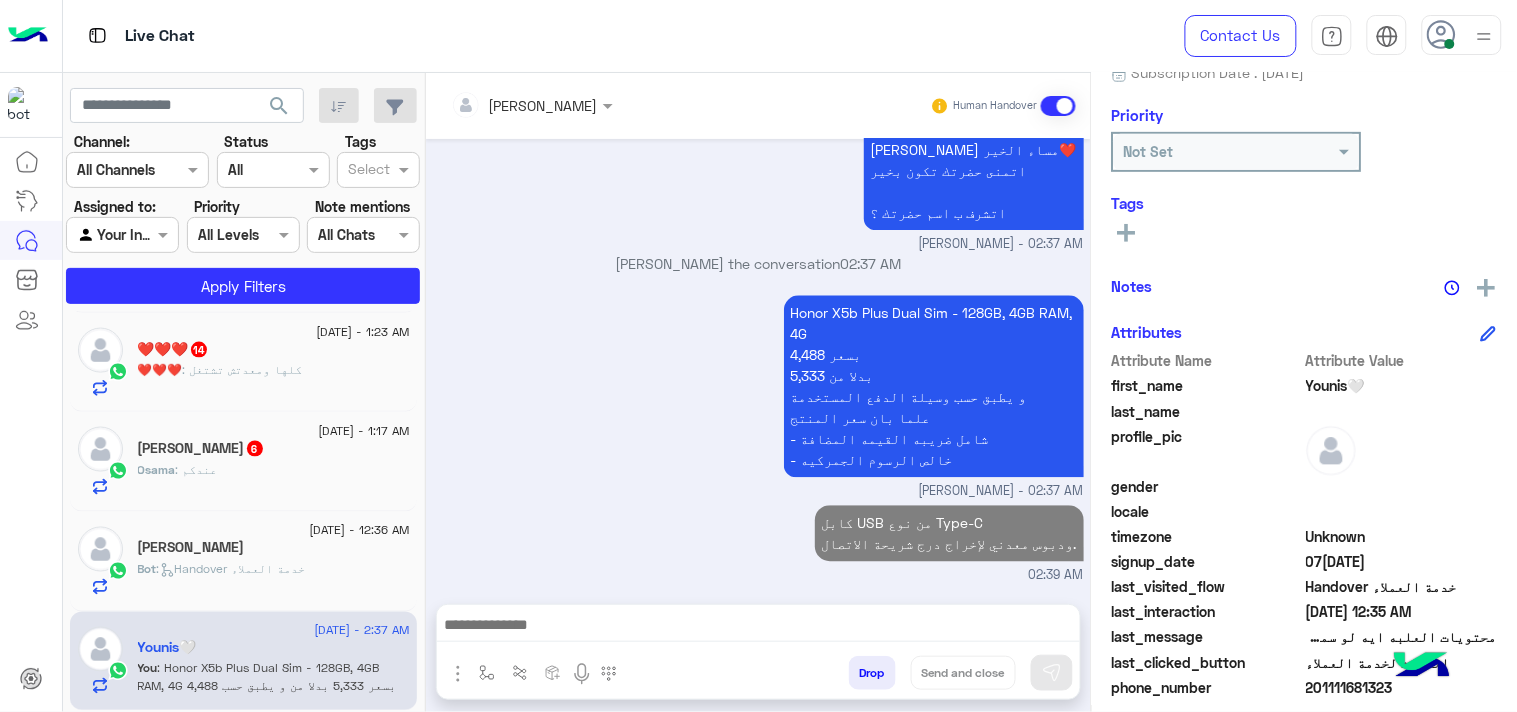click at bounding box center [758, 627] 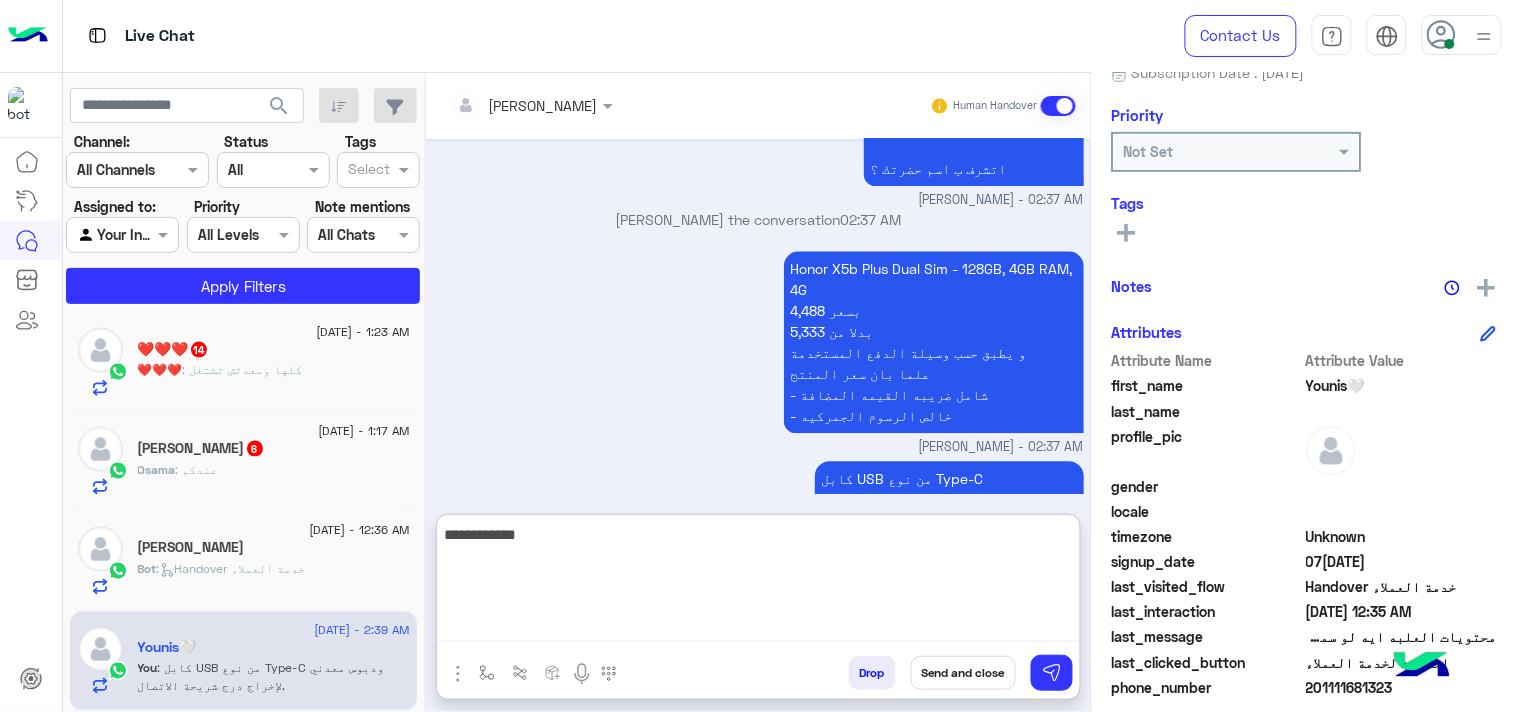 scroll, scrollTop: 1226, scrollLeft: 0, axis: vertical 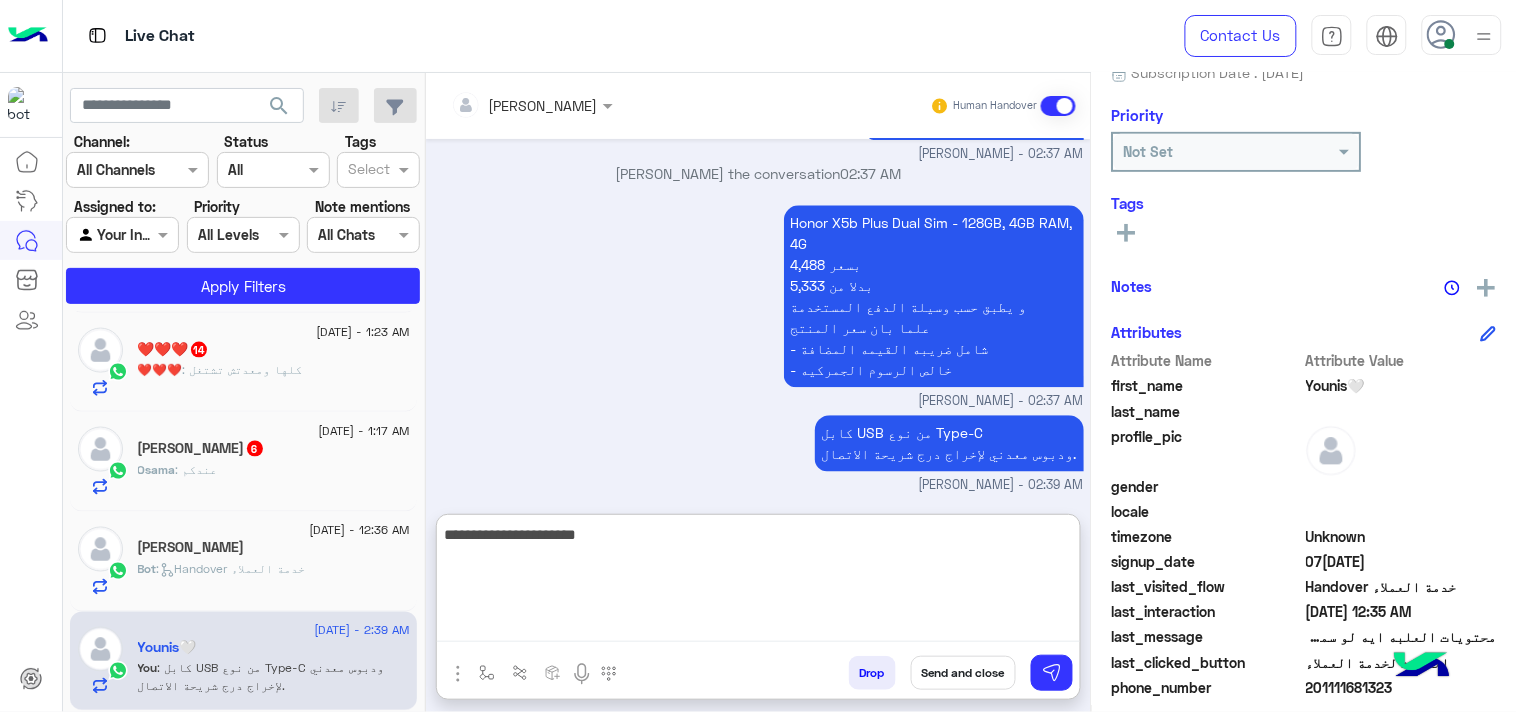 type on "**********" 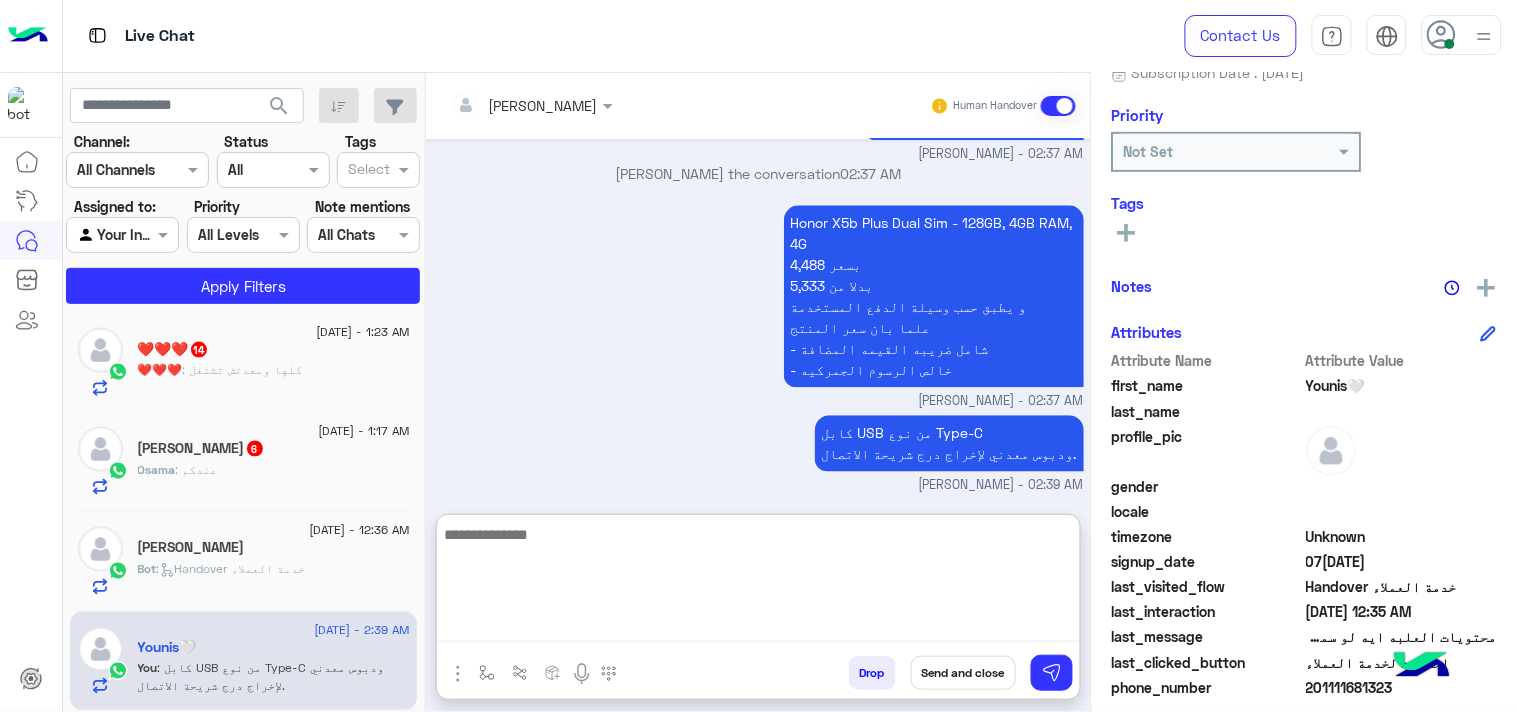 scroll, scrollTop: 1291, scrollLeft: 0, axis: vertical 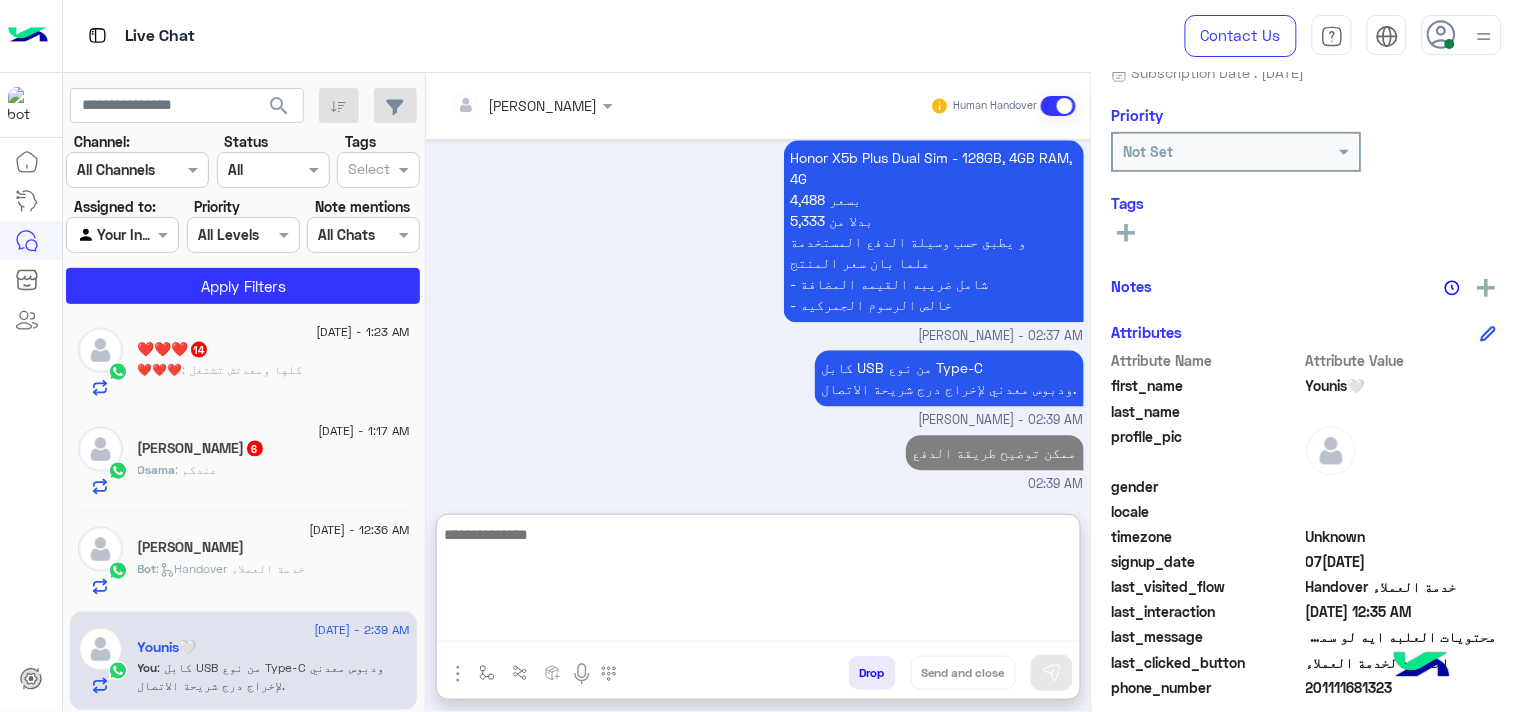 click on "Bot :   Handover خدمة العملاء" 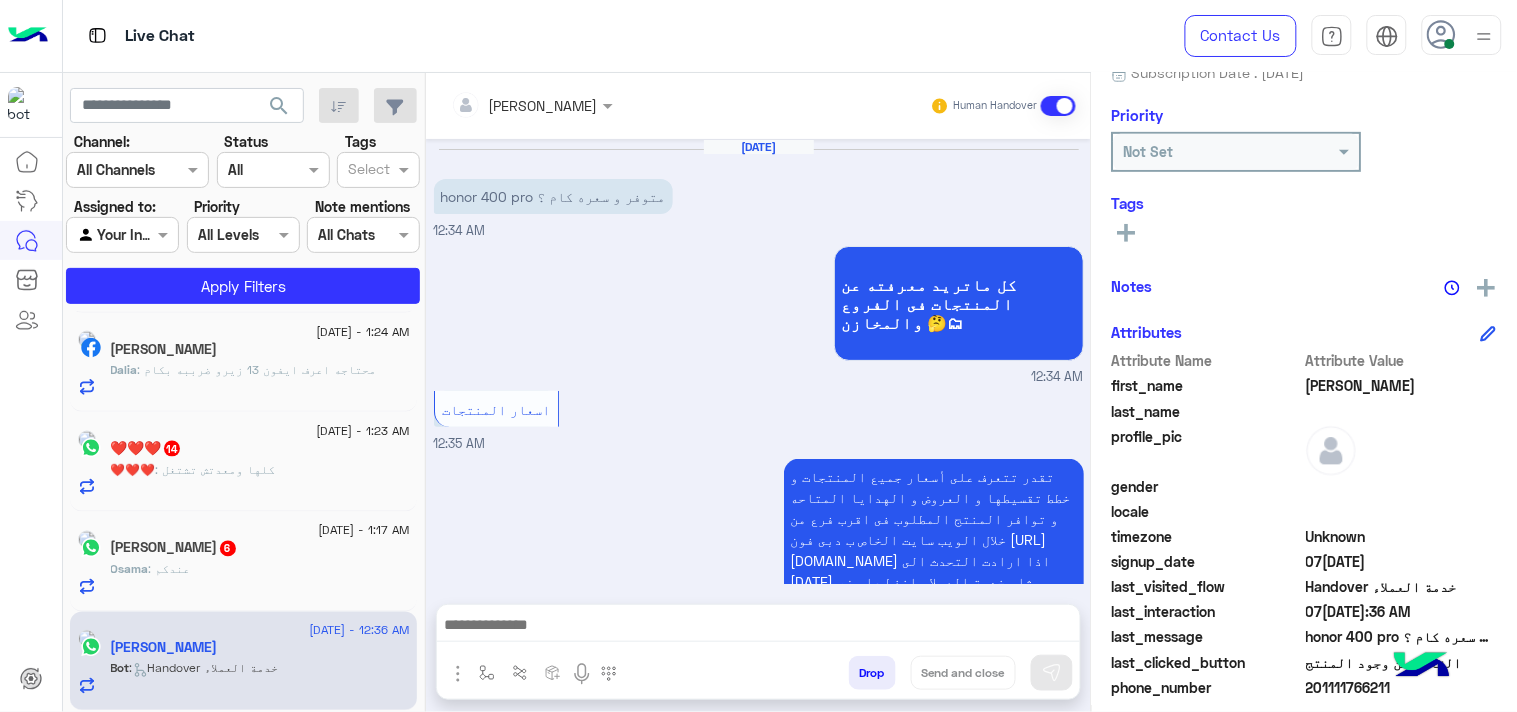 scroll, scrollTop: 526, scrollLeft: 0, axis: vertical 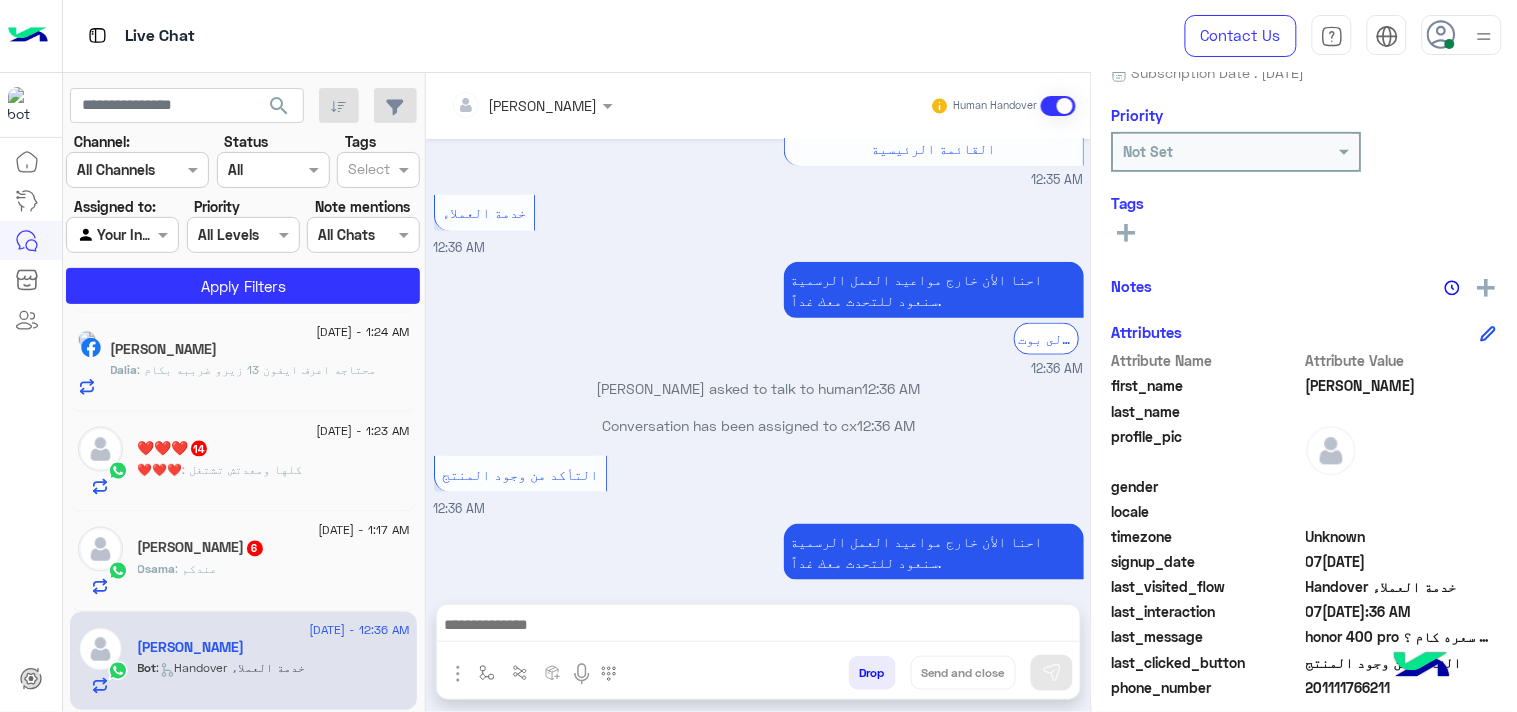 click at bounding box center [758, 627] 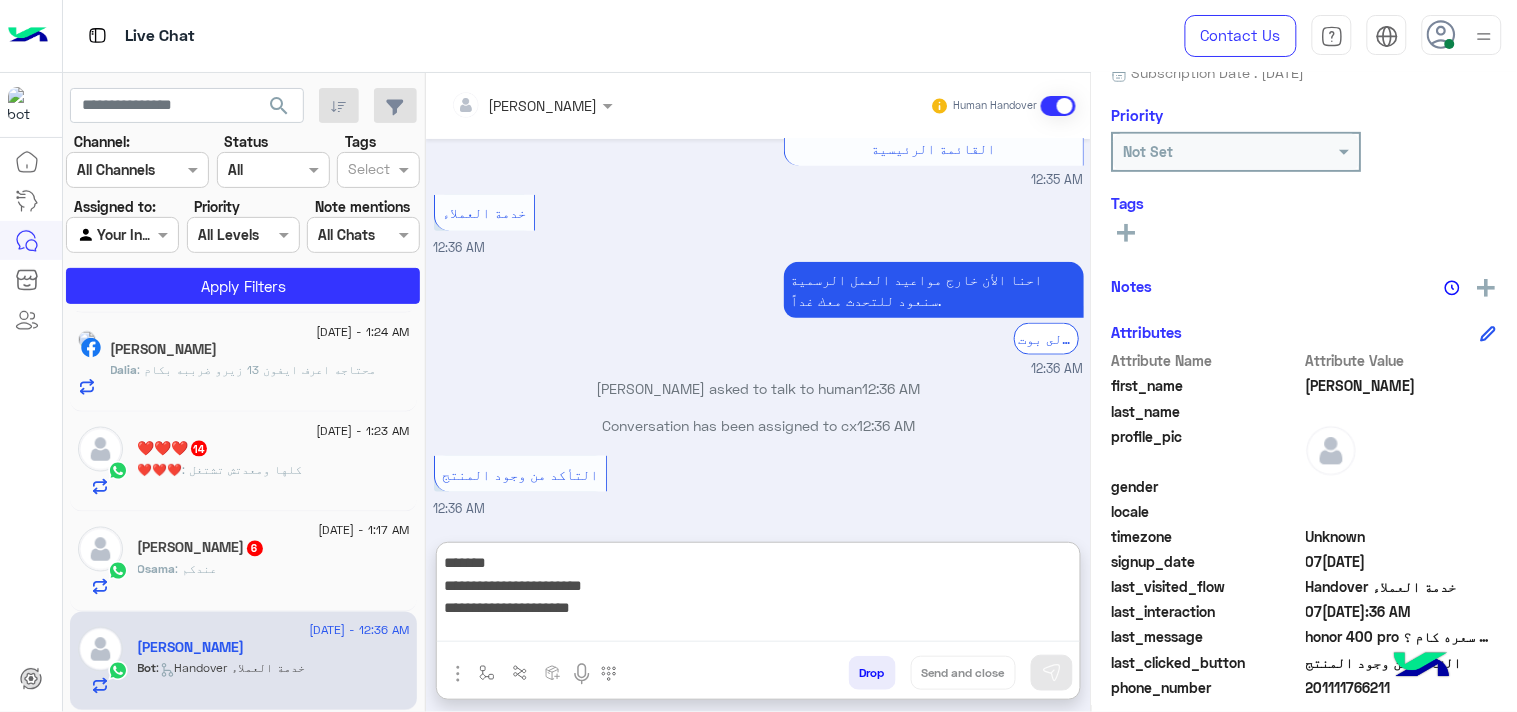 click on "**********" at bounding box center (758, 596) 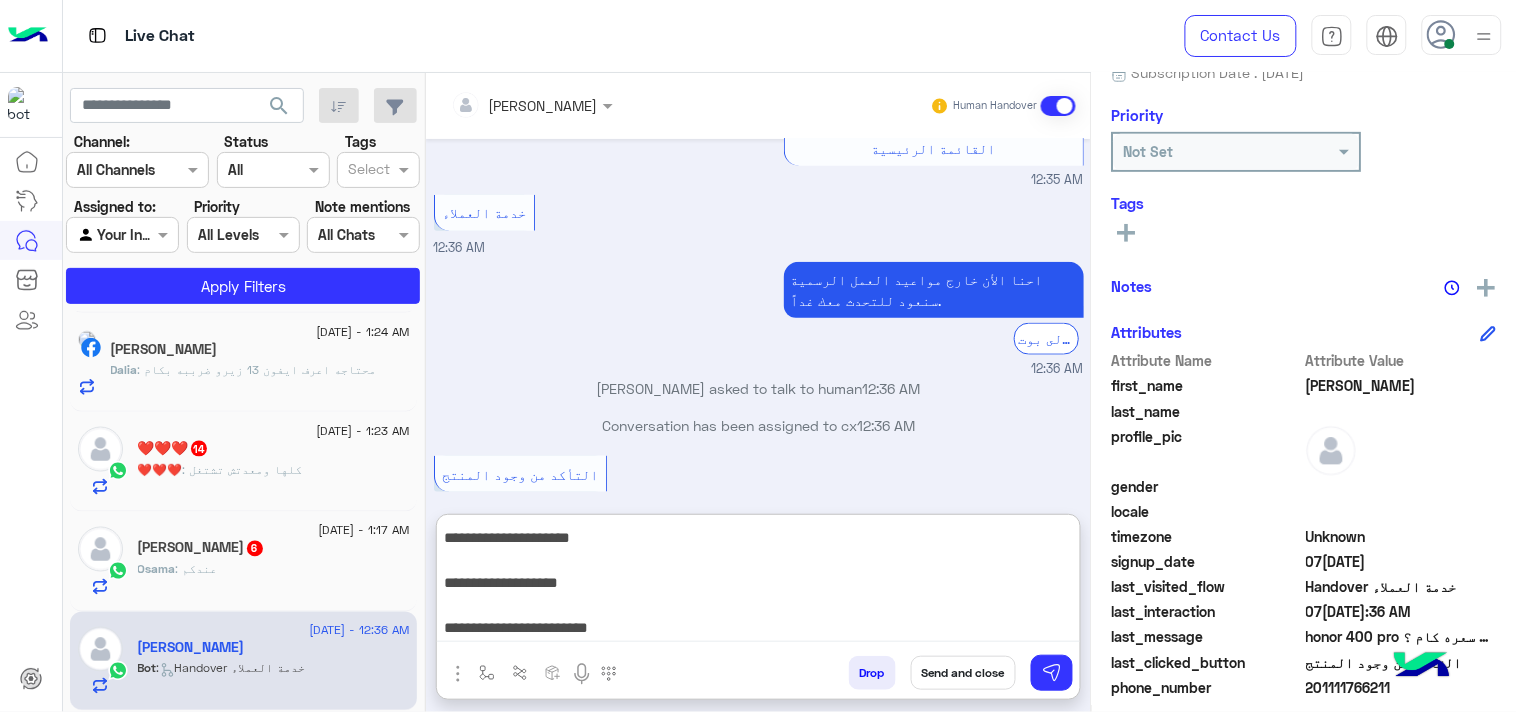 click on "**********" at bounding box center (758, 582) 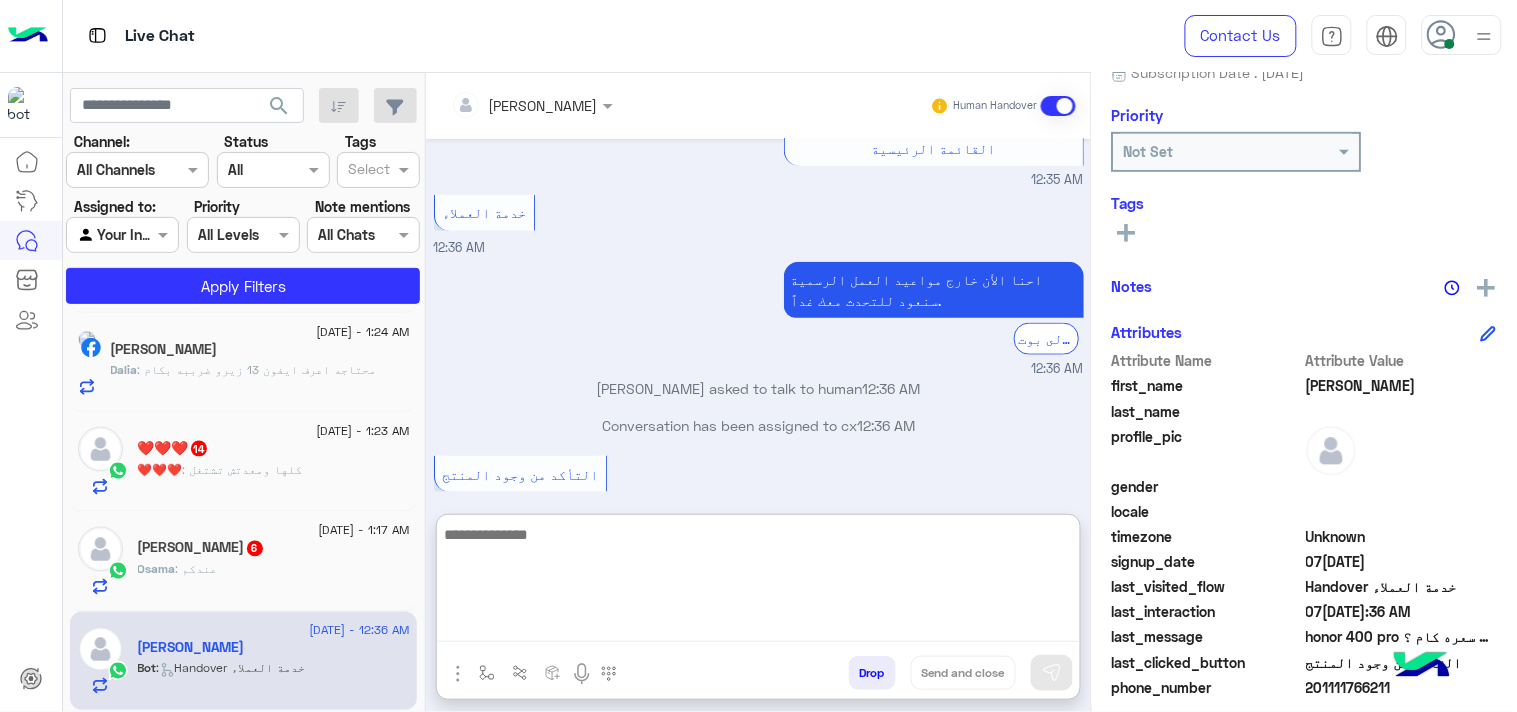 scroll, scrollTop: 0, scrollLeft: 0, axis: both 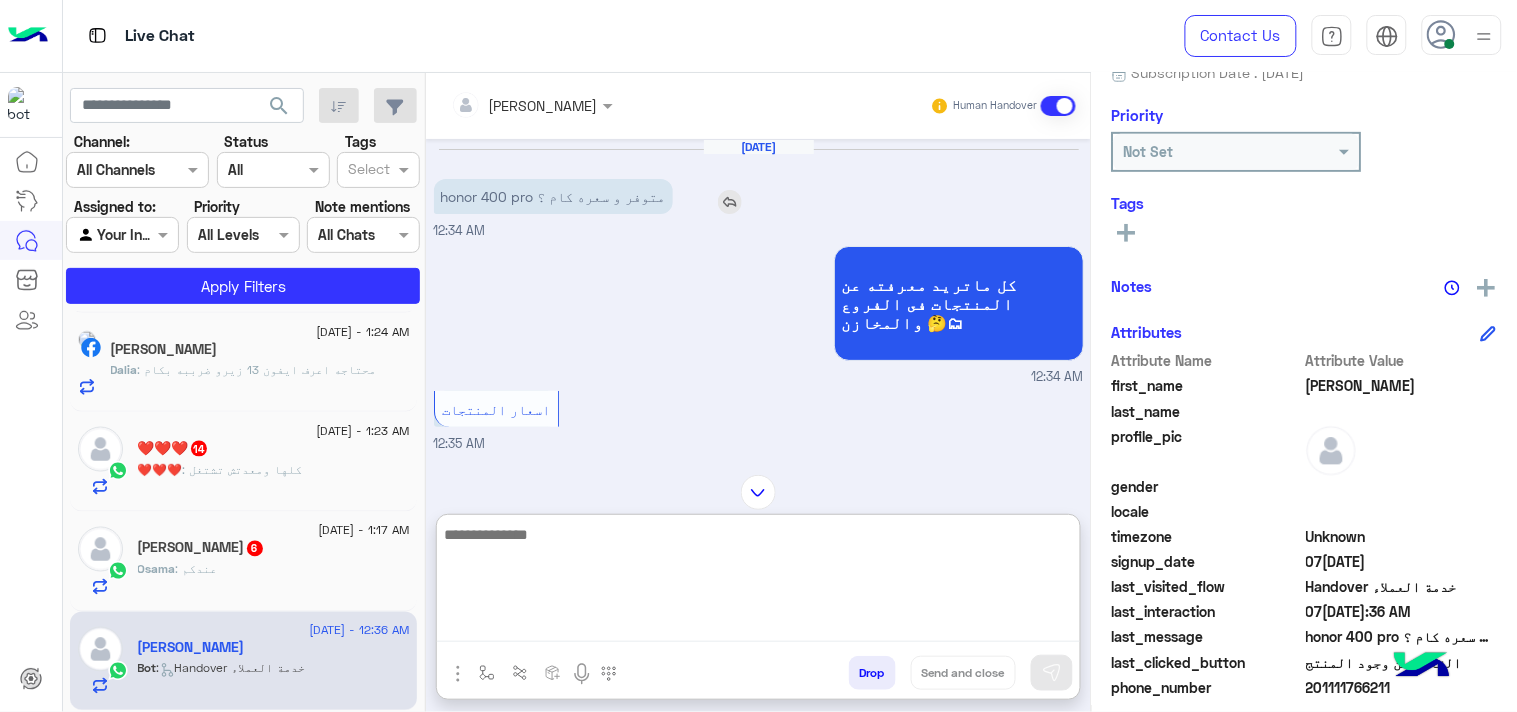 click on "التأكد من وجود المنتج    12:36 AM" at bounding box center [759, 1011] 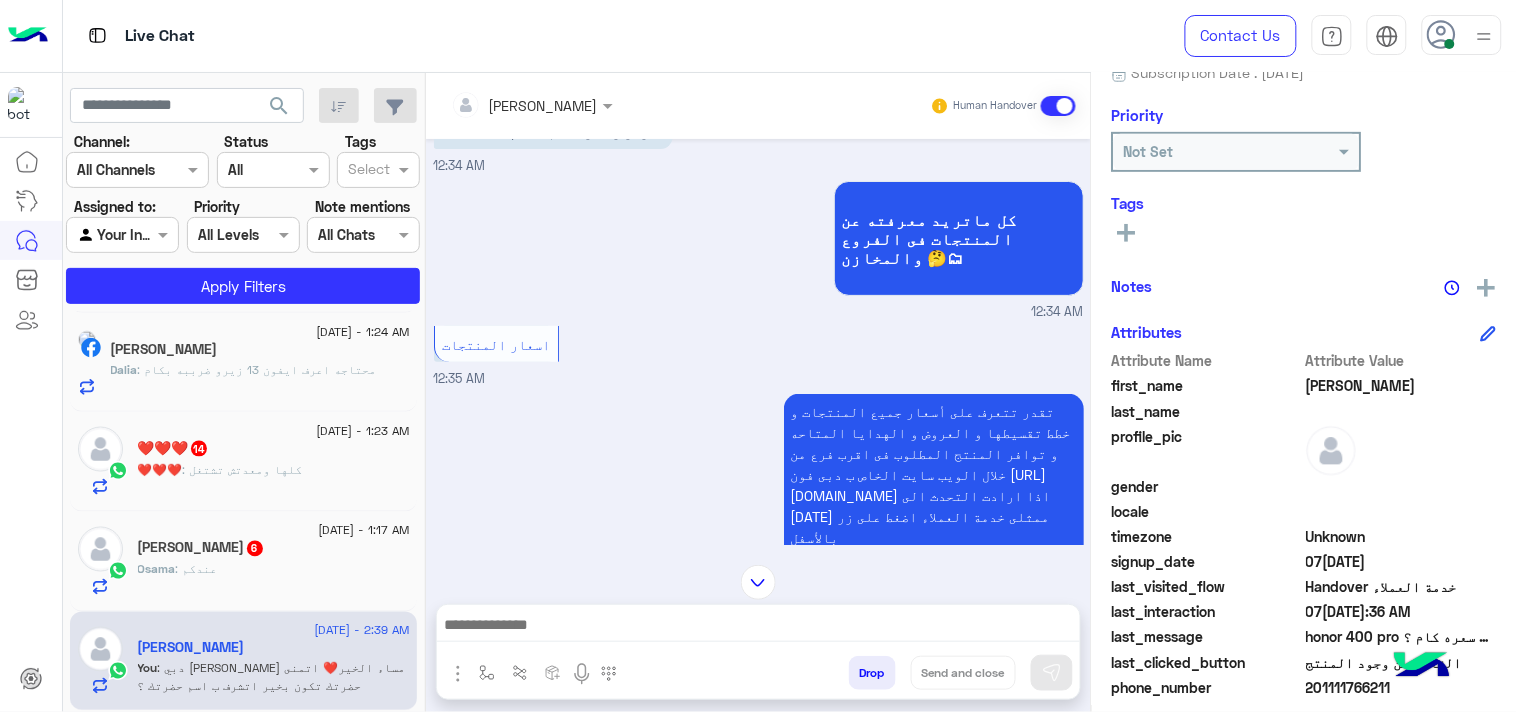 scroll, scrollTop: 0, scrollLeft: 0, axis: both 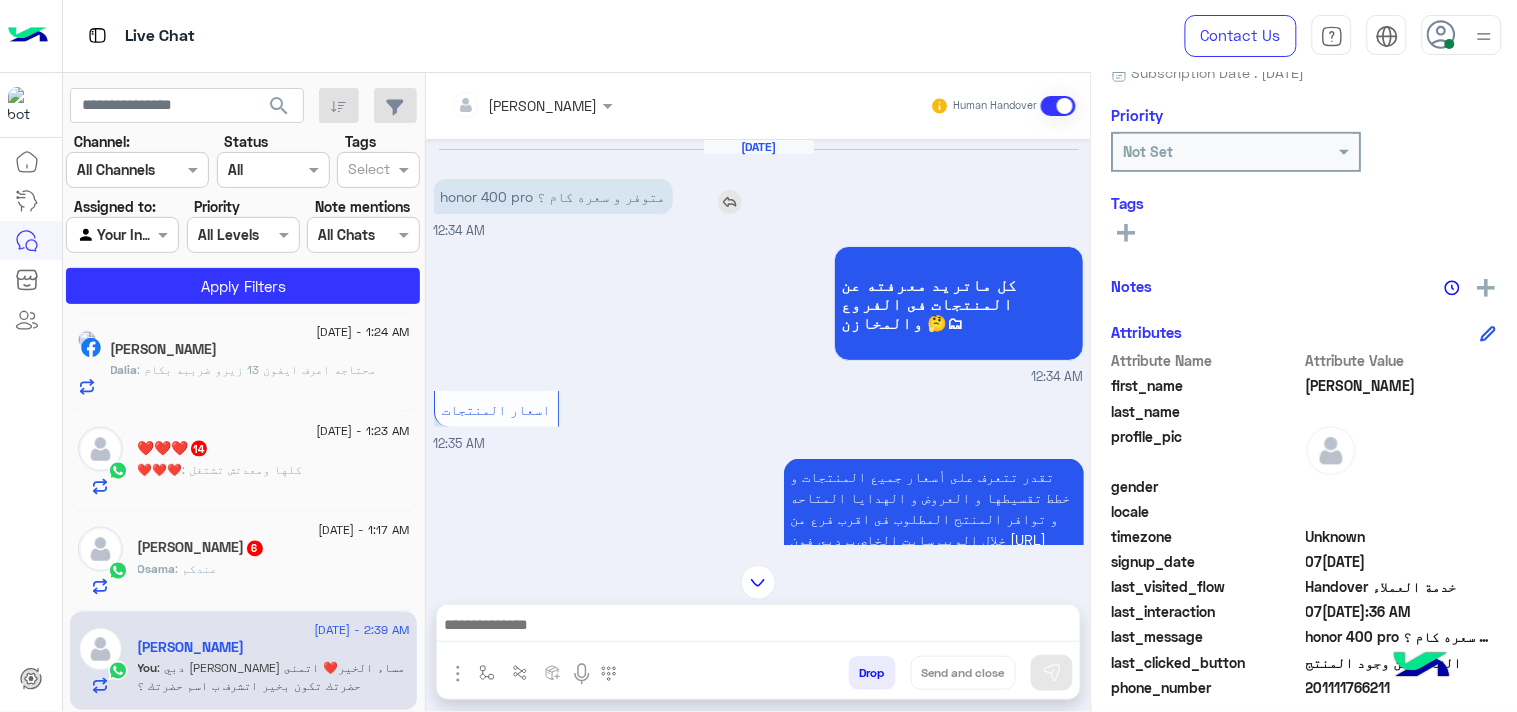 click at bounding box center (730, 202) 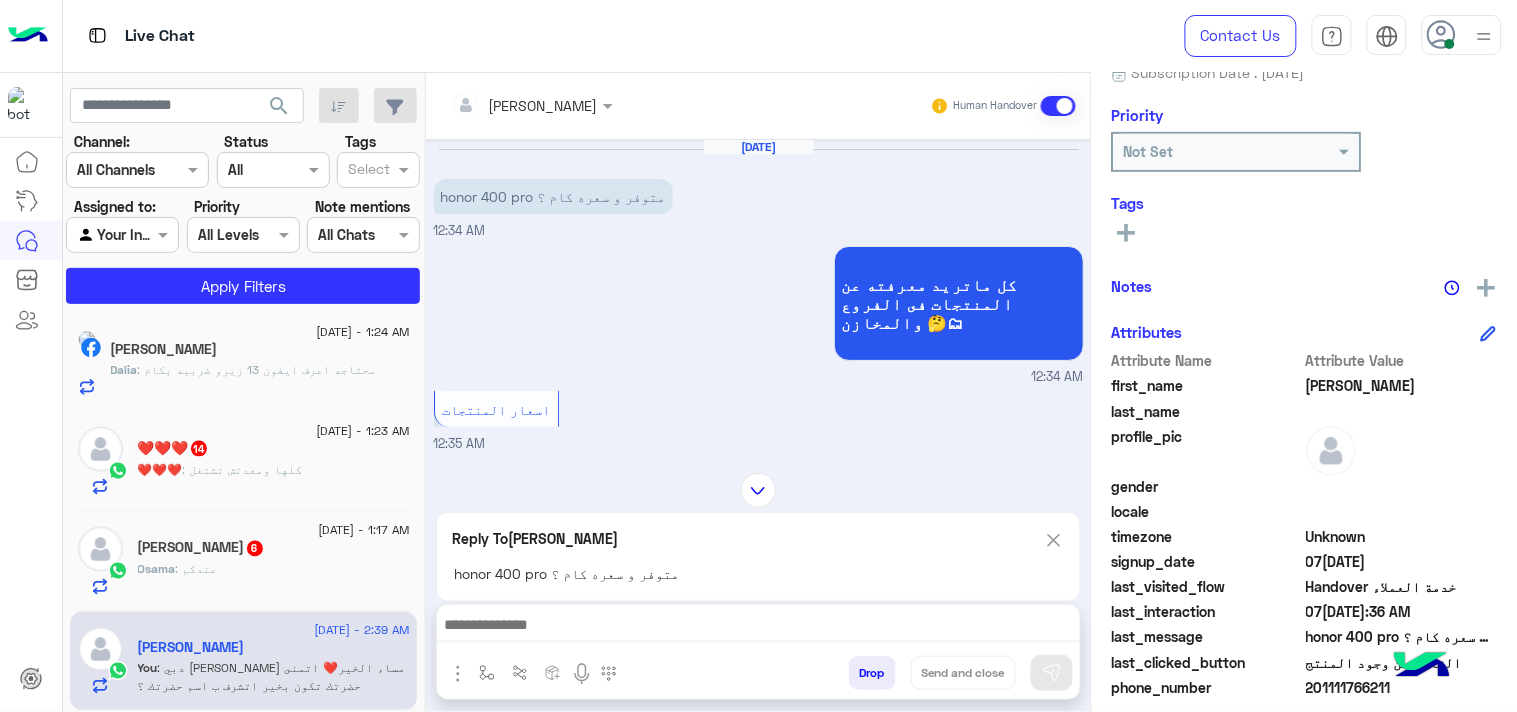 click at bounding box center [758, 627] 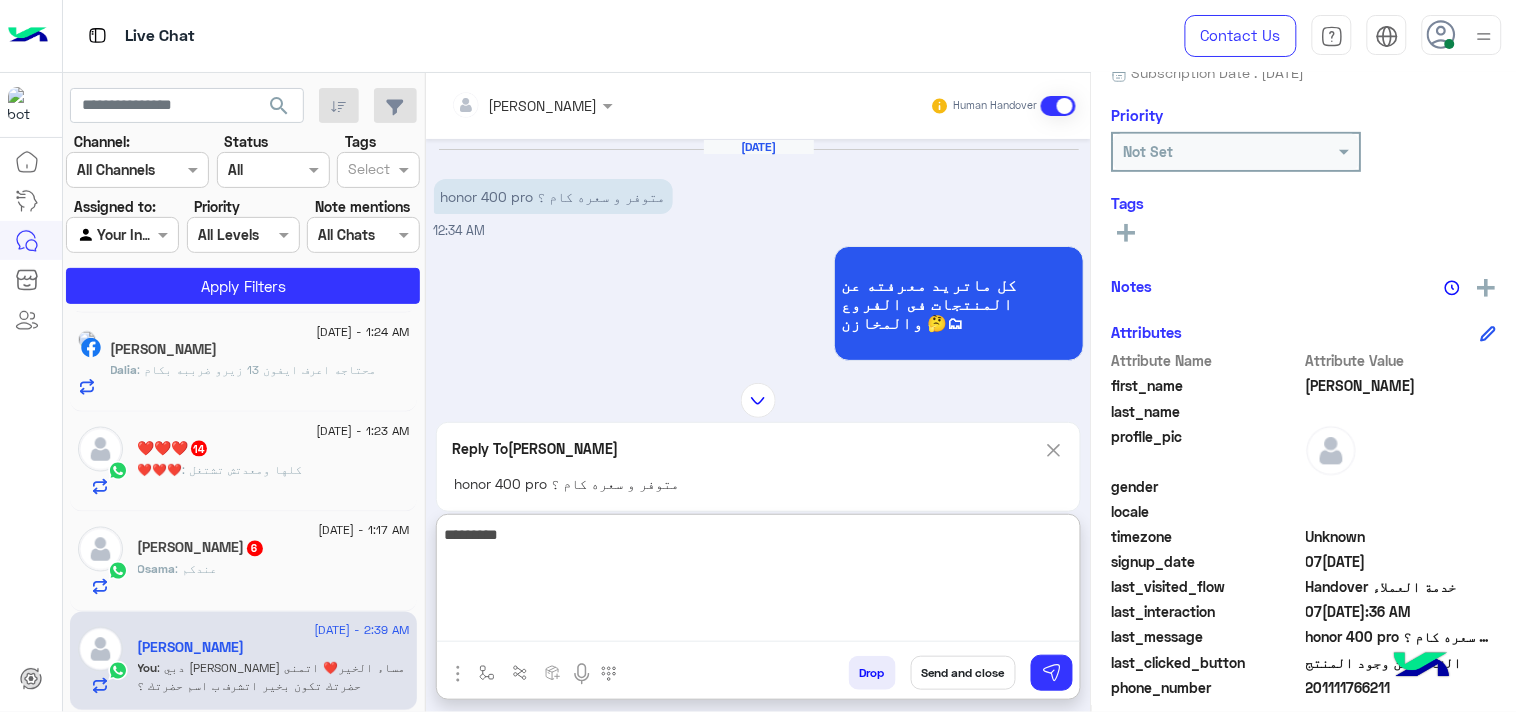 type on "*********" 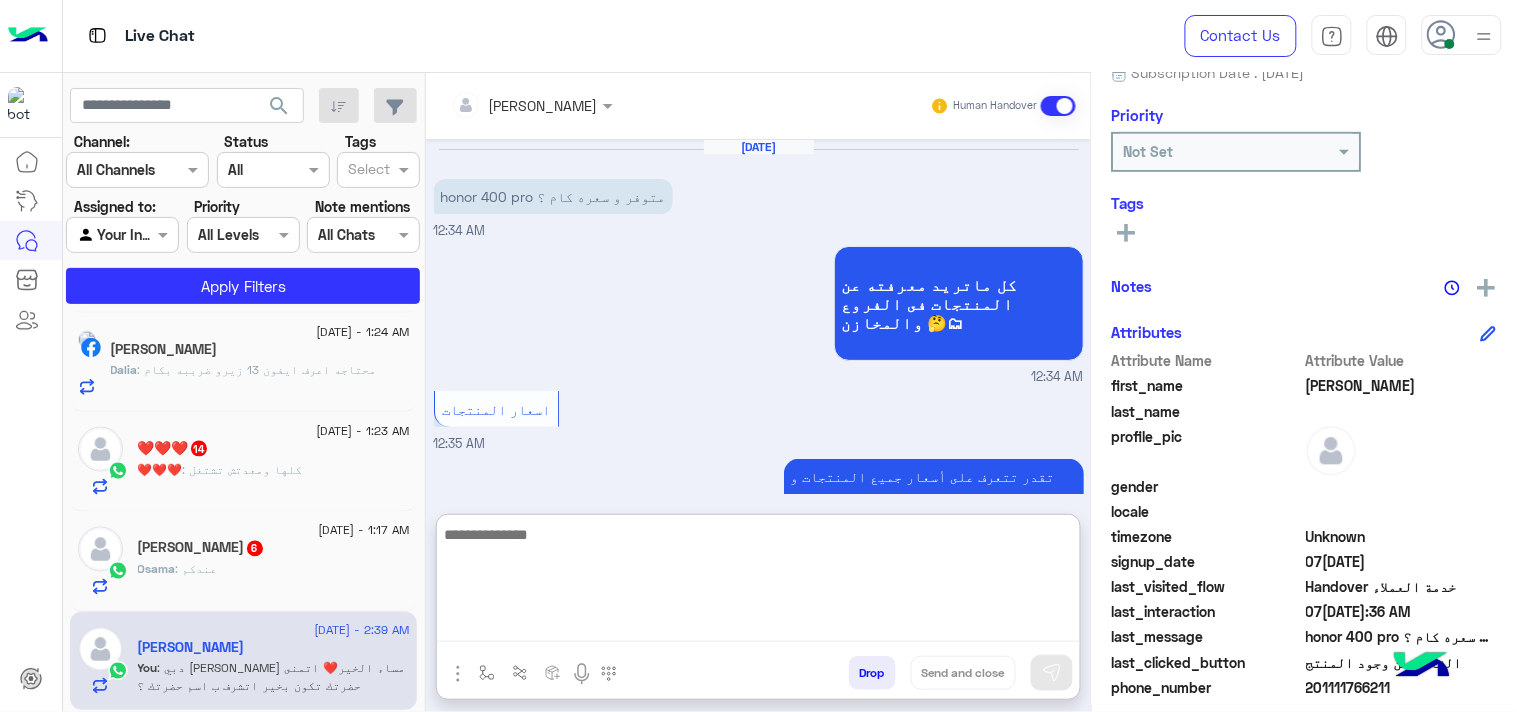 scroll, scrollTop: 898, scrollLeft: 0, axis: vertical 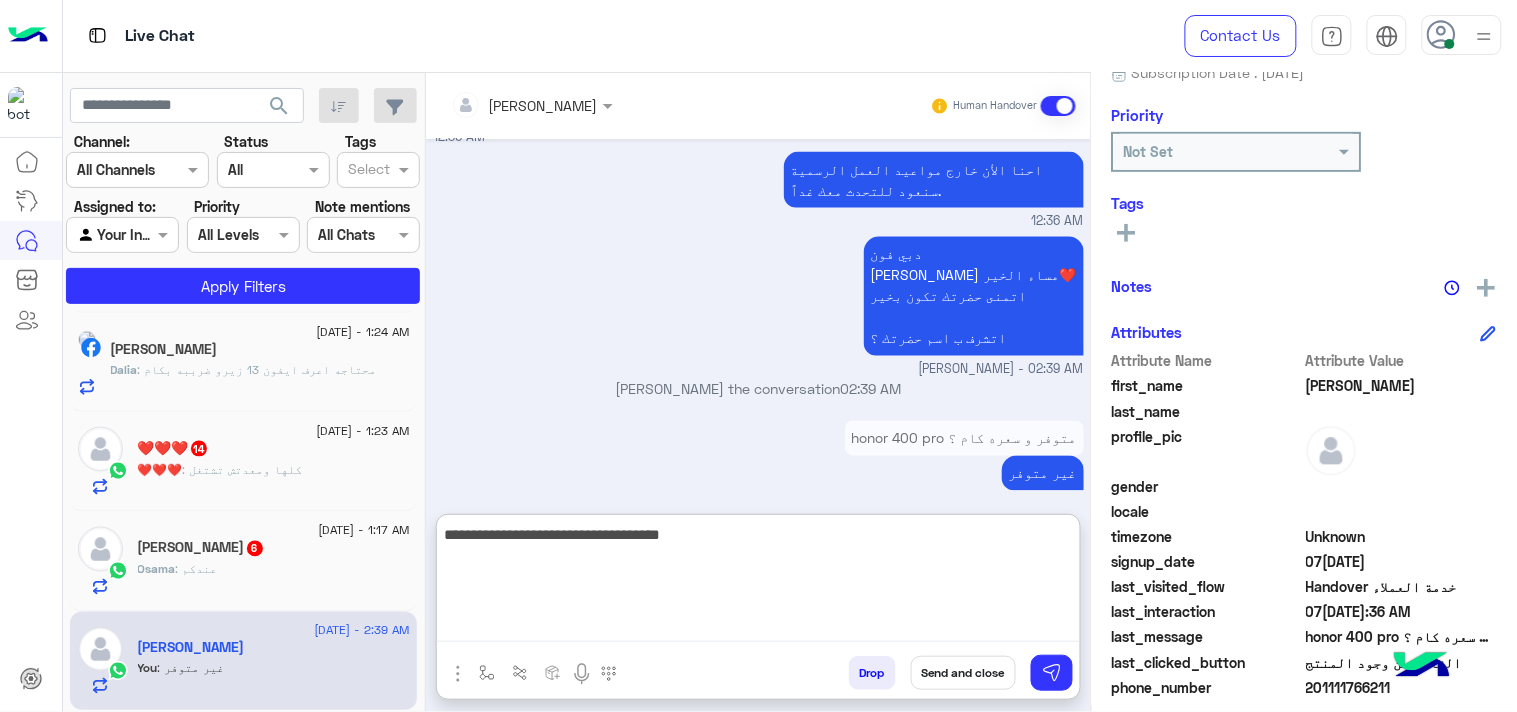 type on "**********" 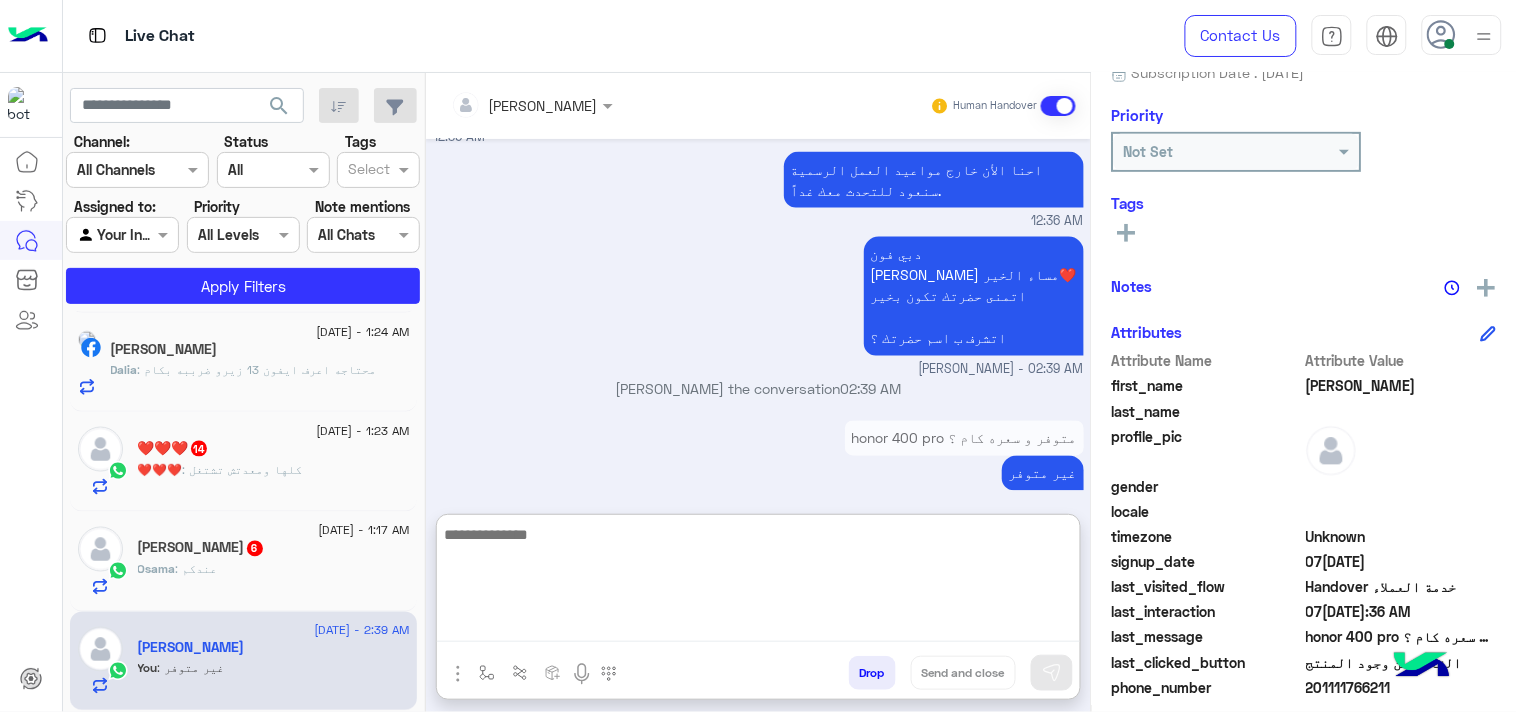 scroll, scrollTop: 963, scrollLeft: 0, axis: vertical 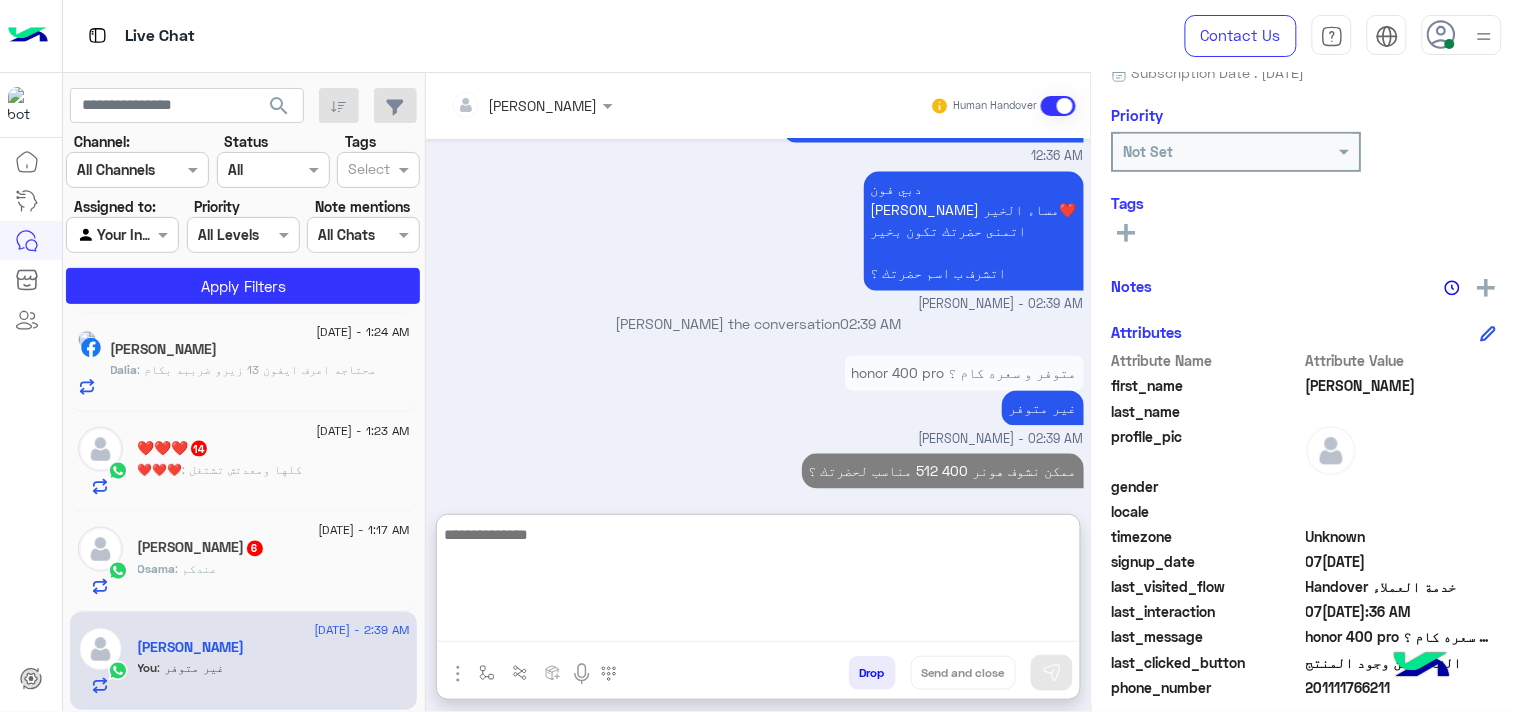 click on "Osama : عندكم" 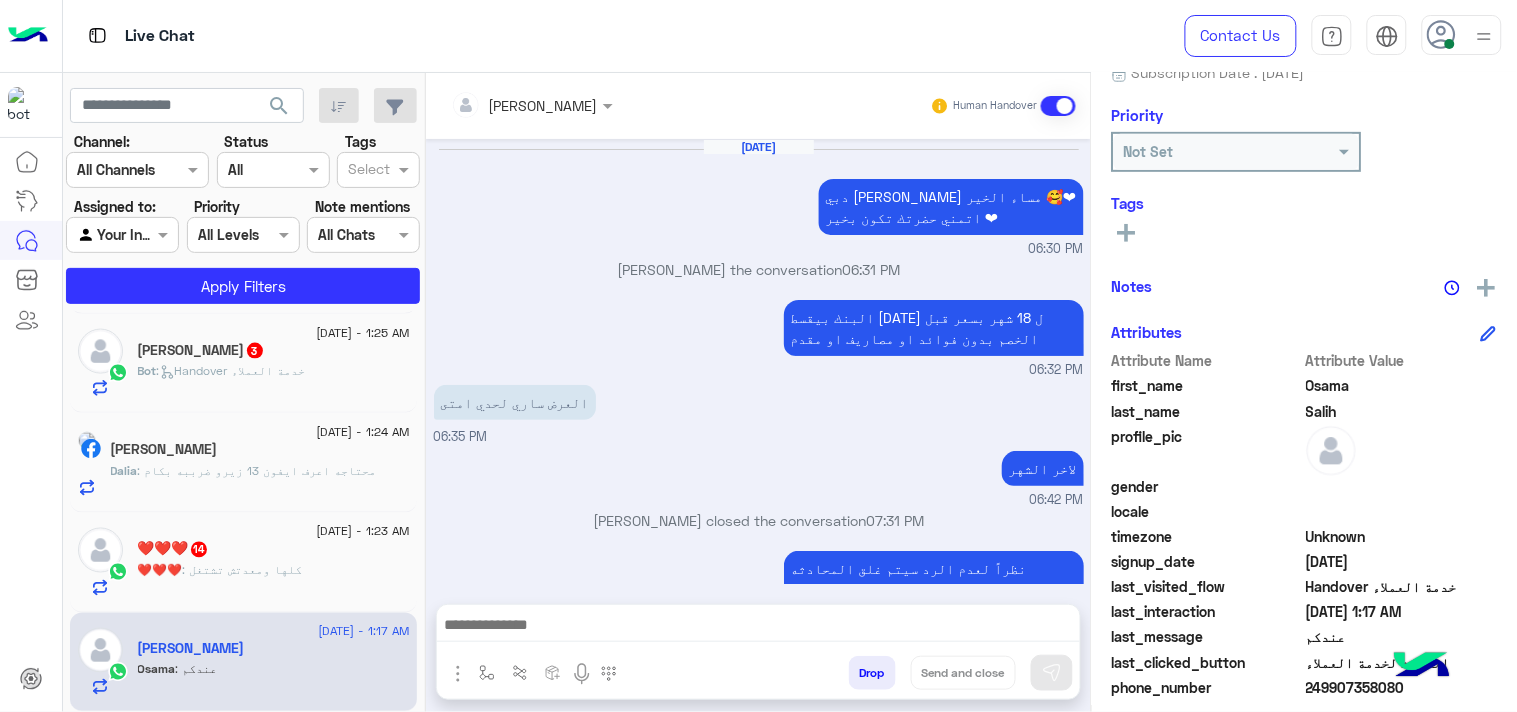 scroll, scrollTop: 1633, scrollLeft: 0, axis: vertical 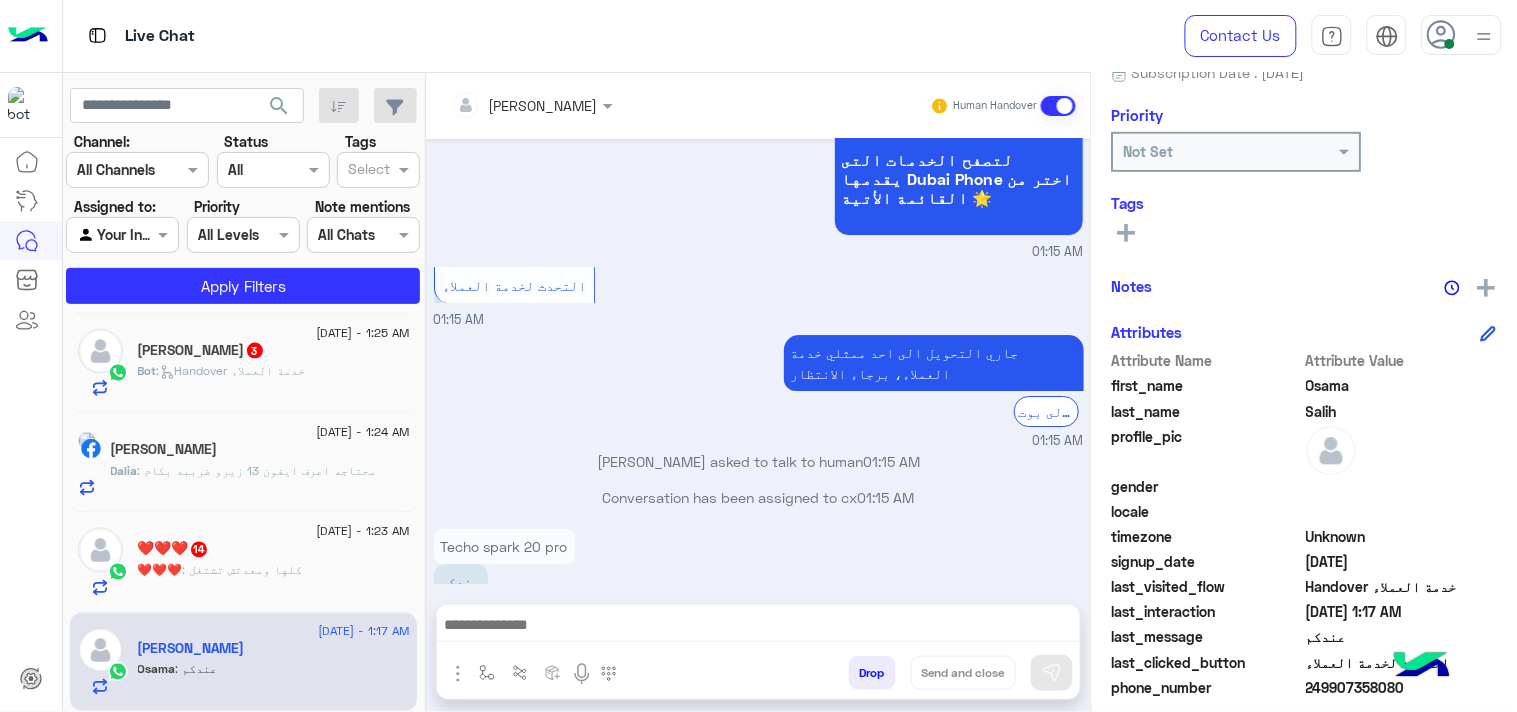 click on ": محتاجه اعرف ايفون 13 زيرو ضرببه بكام" 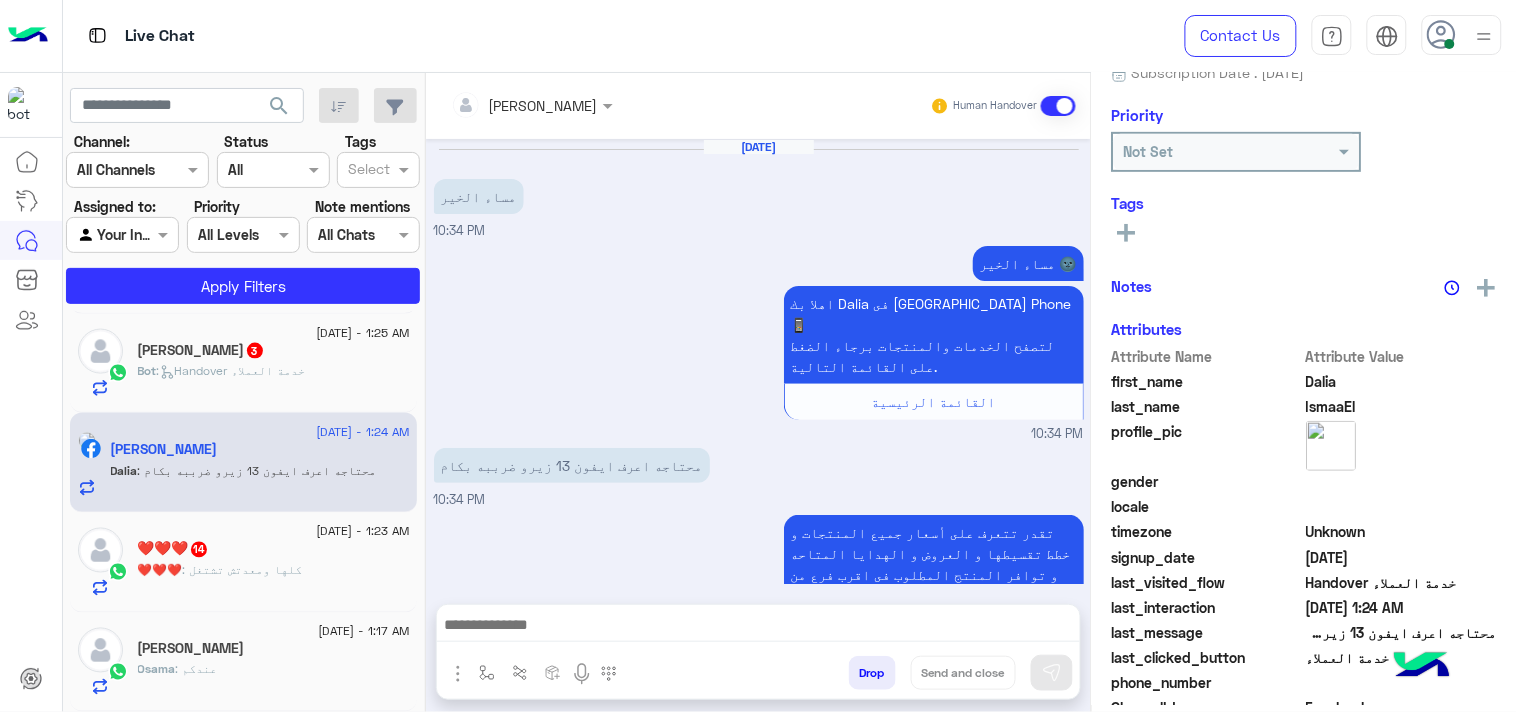scroll, scrollTop: 2411, scrollLeft: 0, axis: vertical 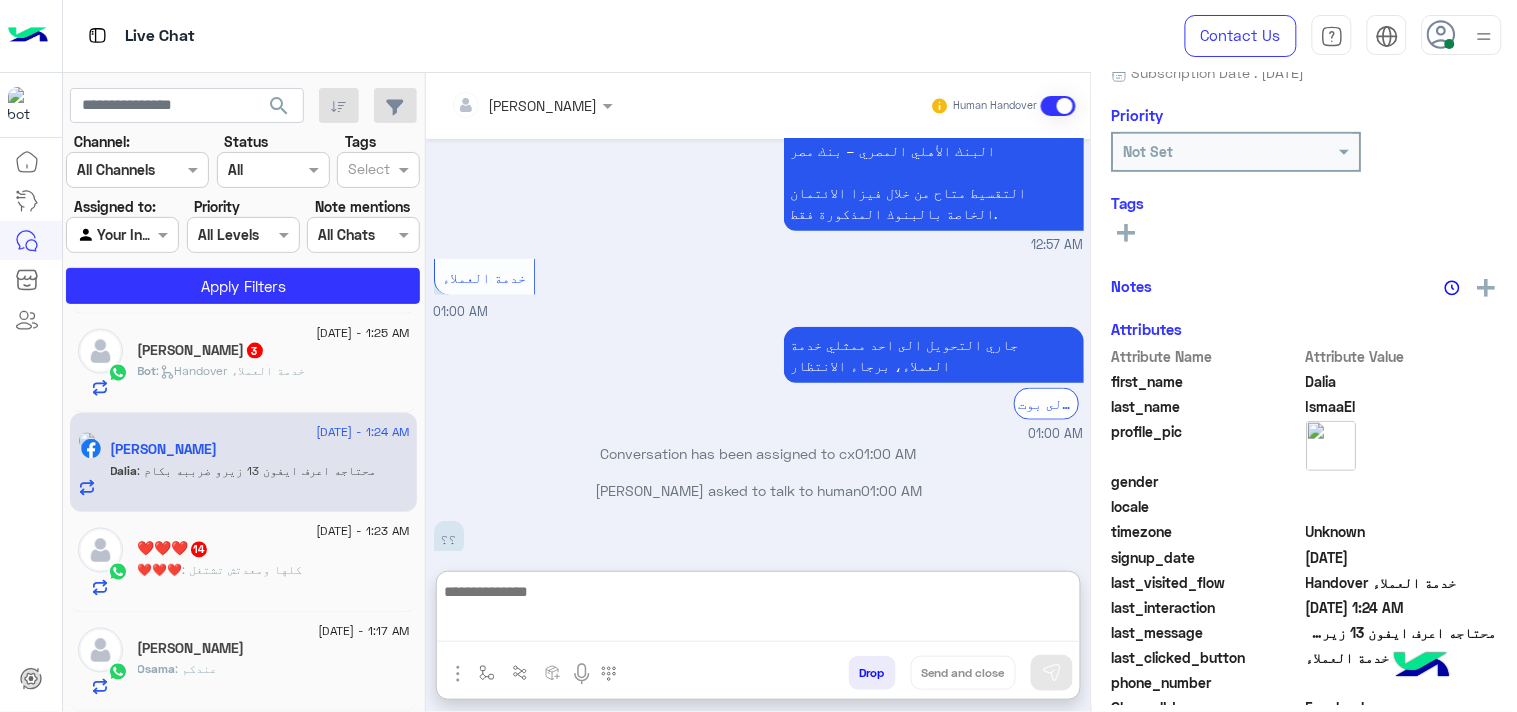 click at bounding box center [758, 610] 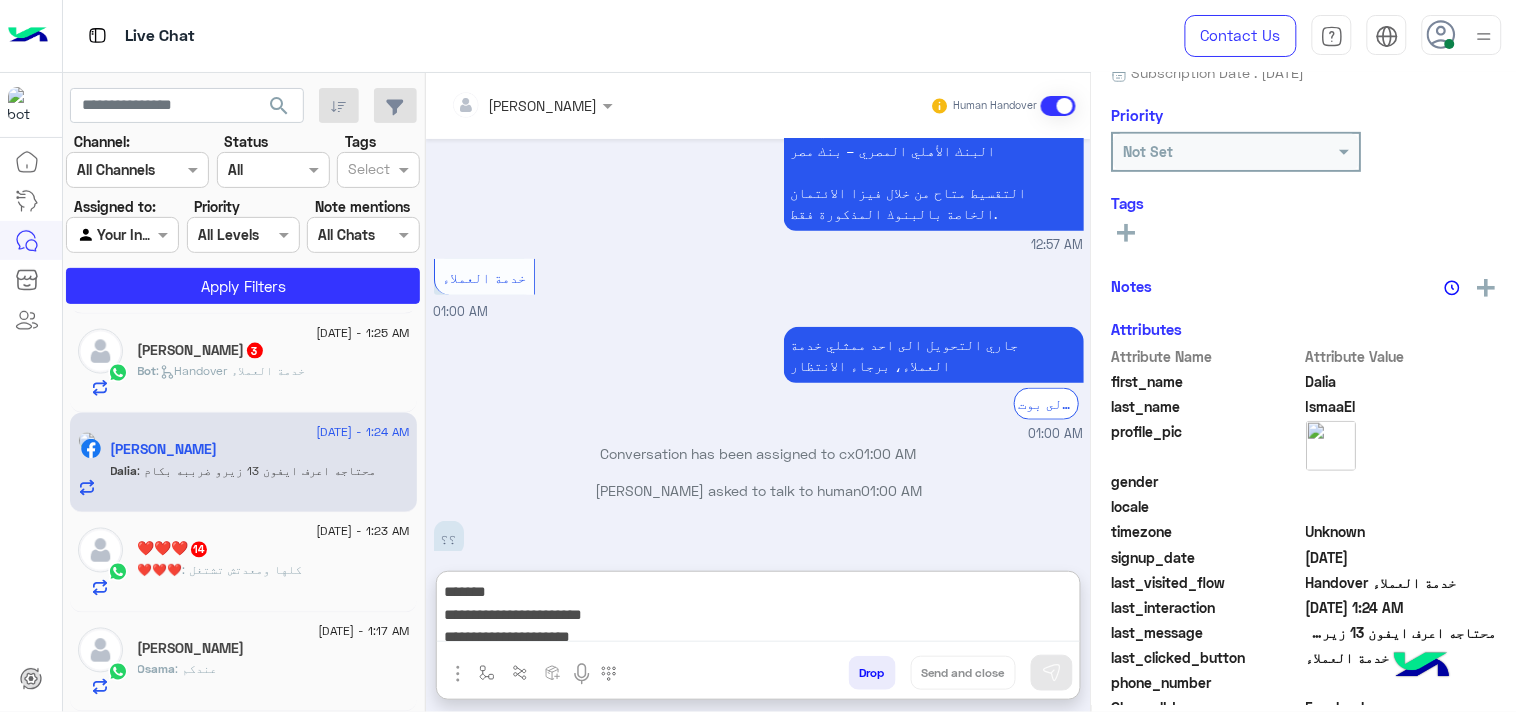 click on "**********" at bounding box center [758, 610] 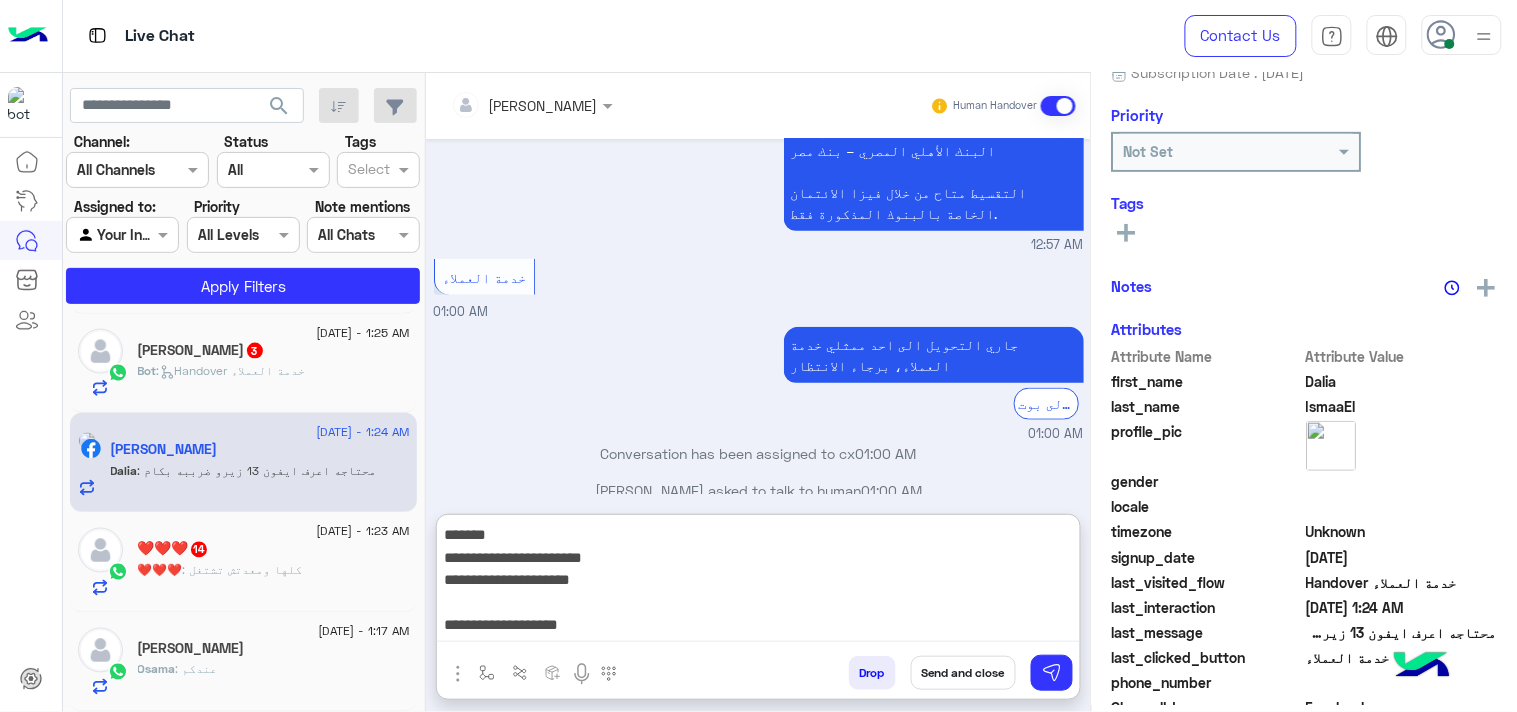 scroll, scrollTop: 42, scrollLeft: 0, axis: vertical 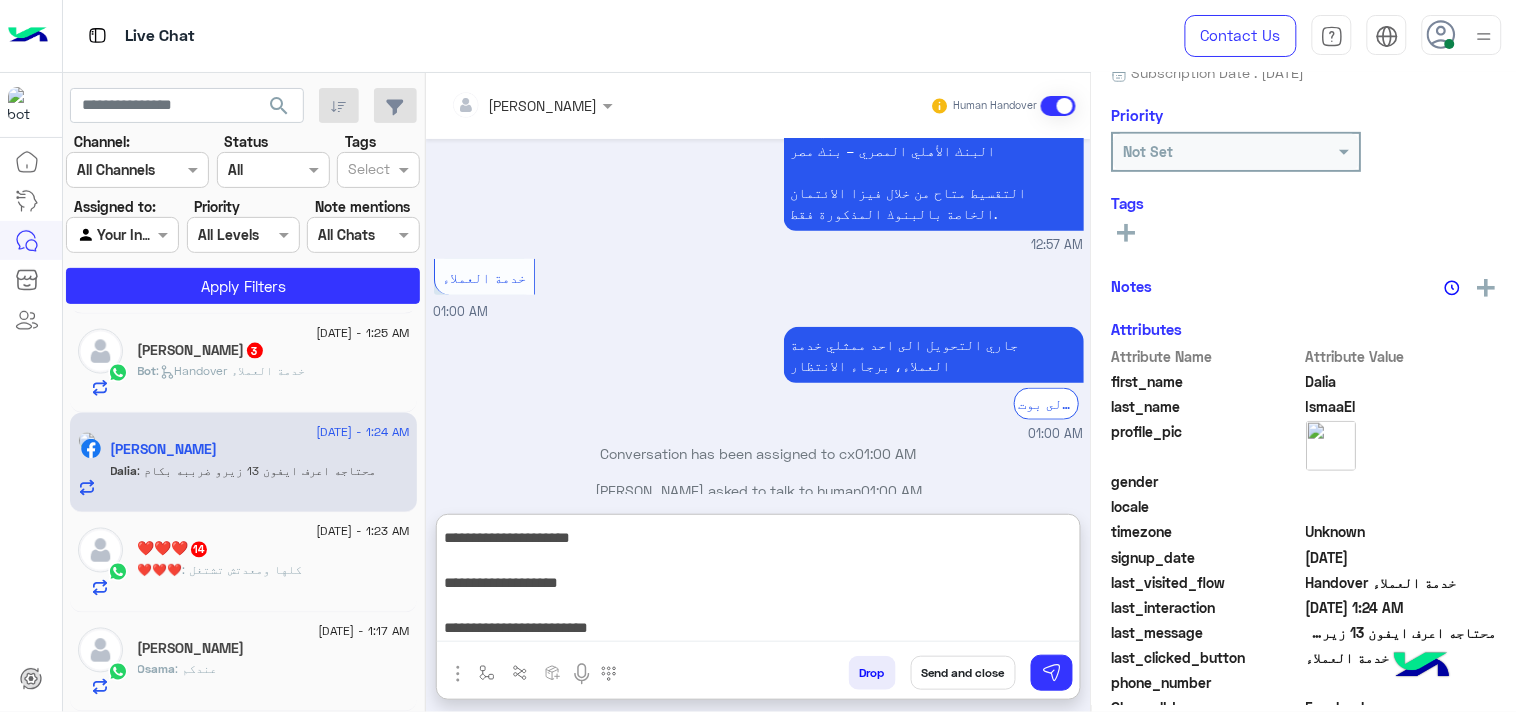 click on "**********" at bounding box center [758, 582] 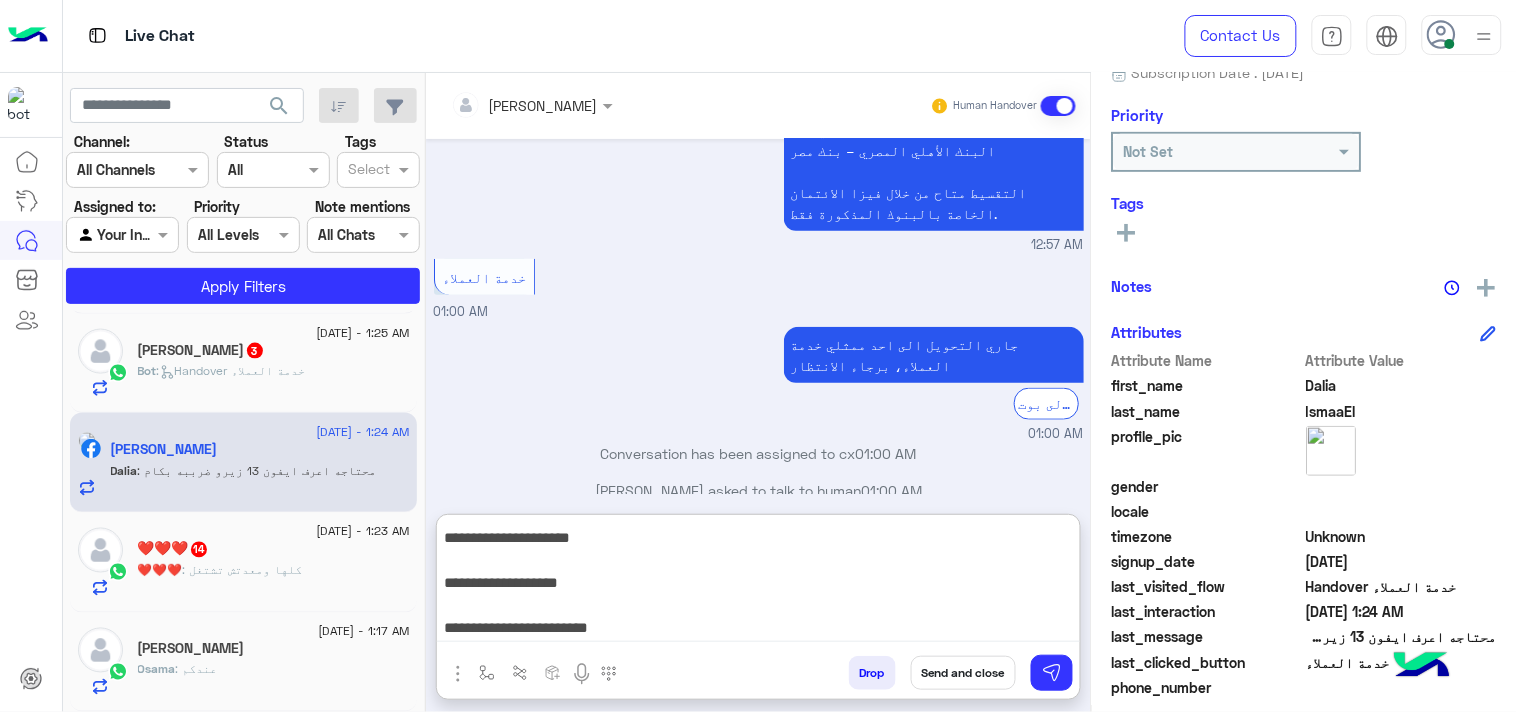 type on "**********" 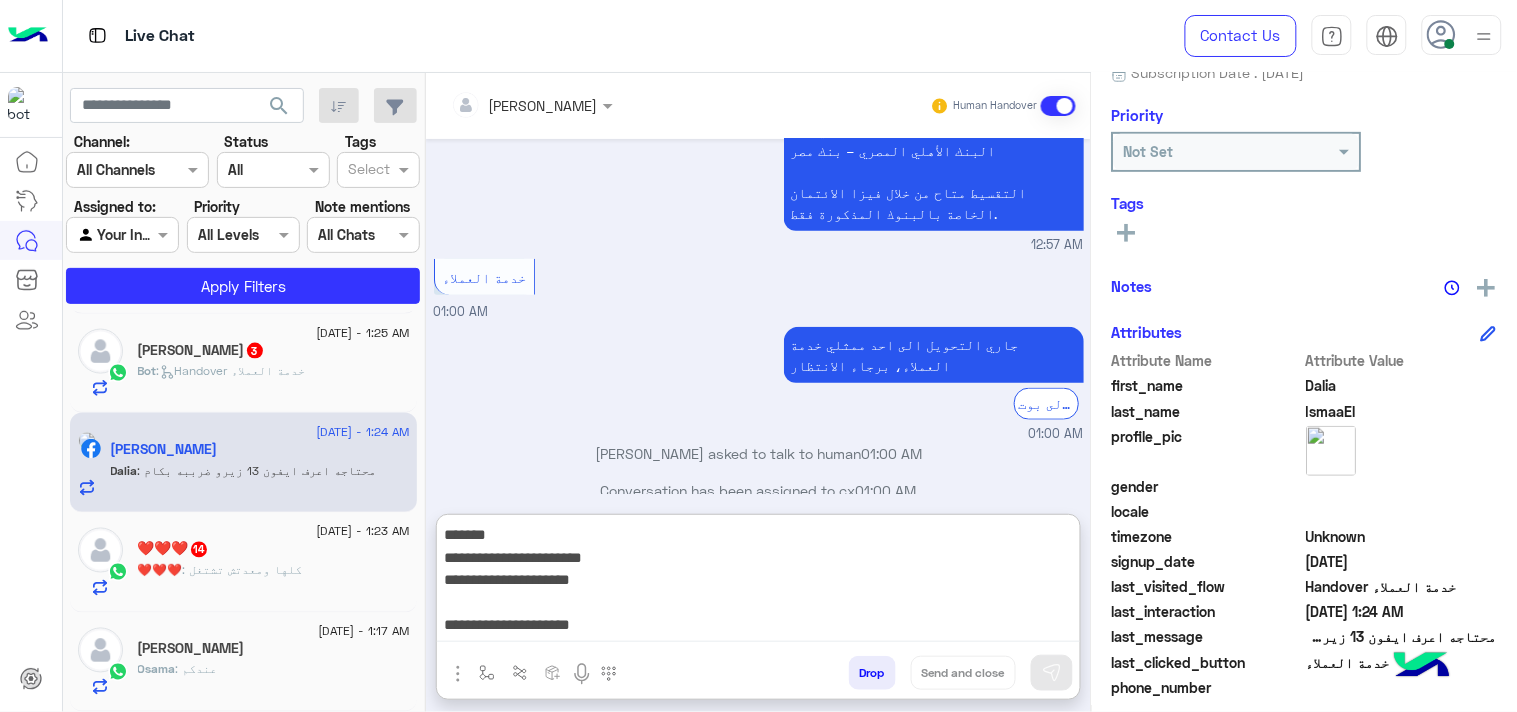 type 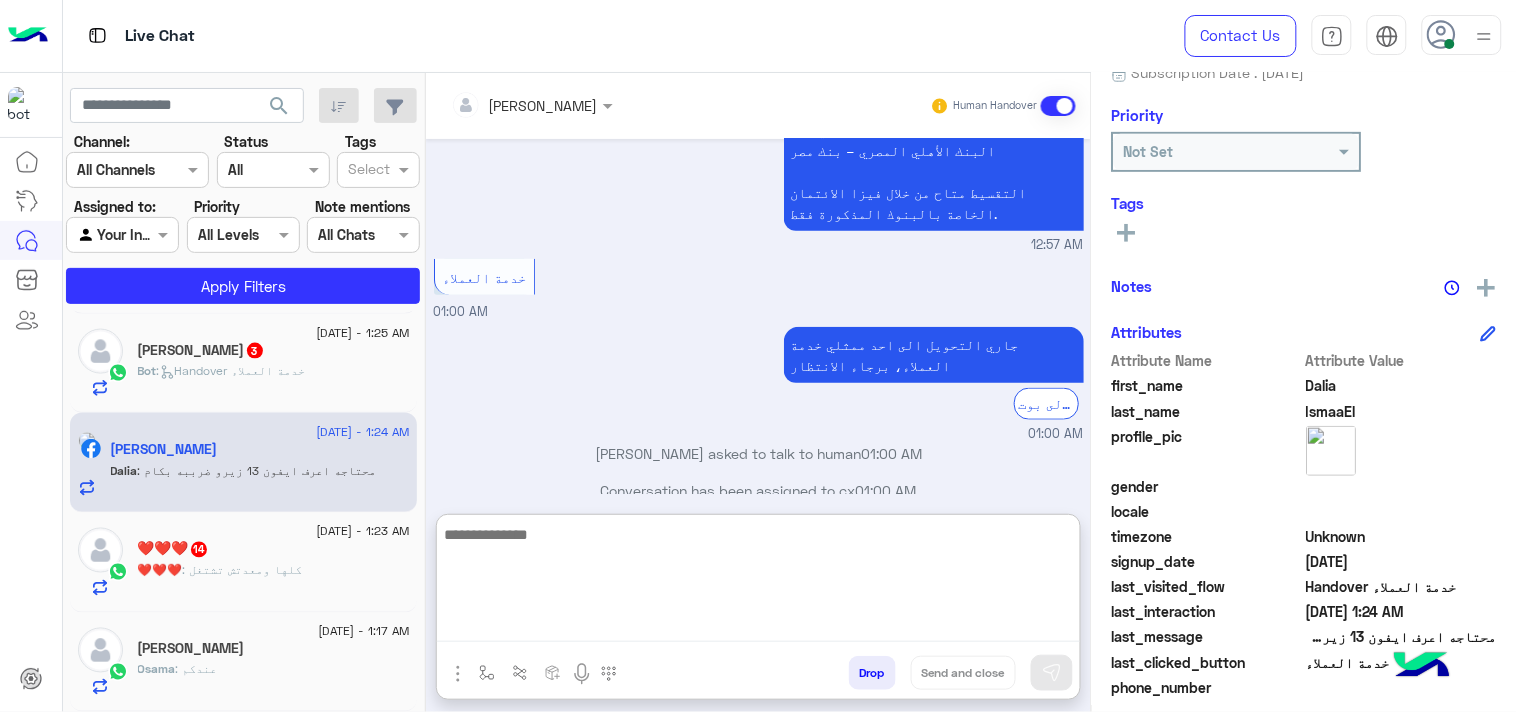 scroll, scrollTop: 0, scrollLeft: 0, axis: both 